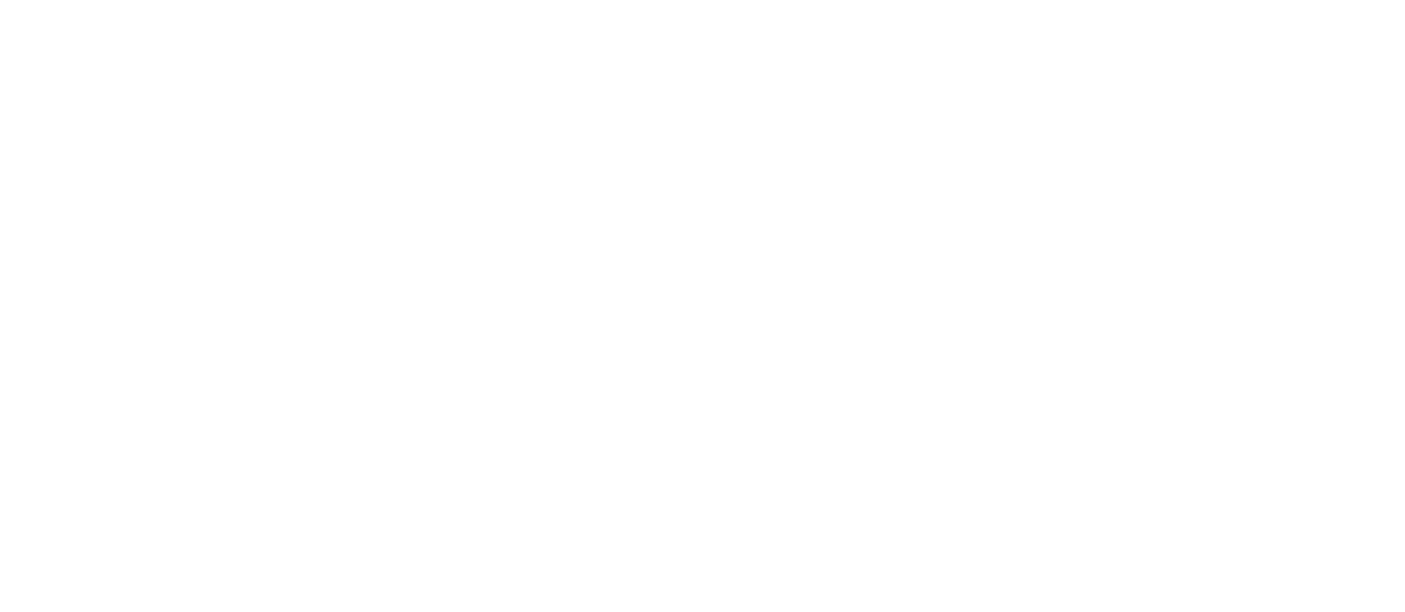 scroll, scrollTop: 0, scrollLeft: 0, axis: both 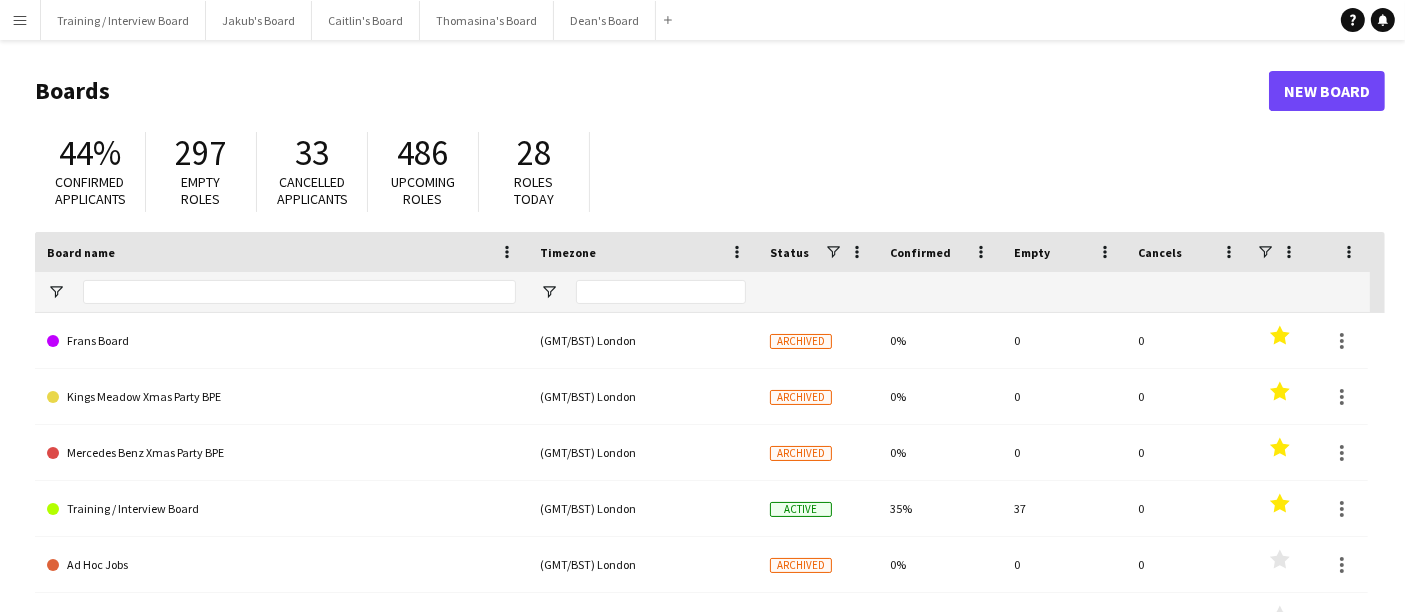 click on "Menu" at bounding box center [20, 20] 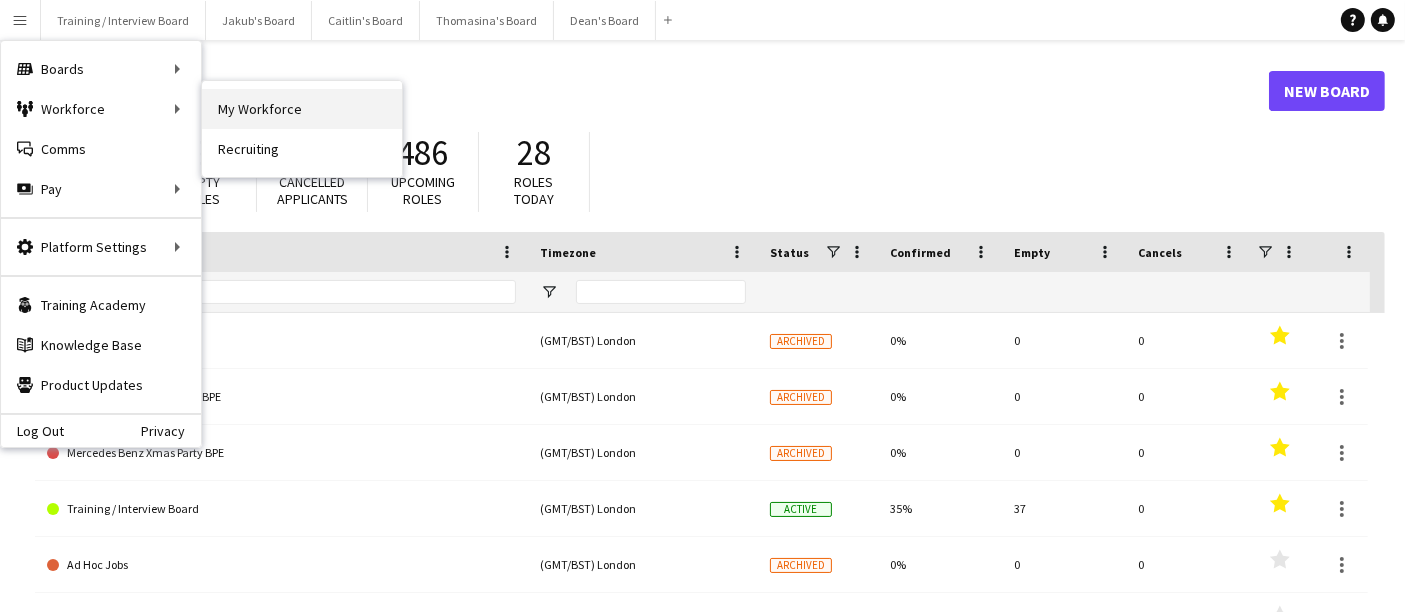 click on "My Workforce" at bounding box center [302, 109] 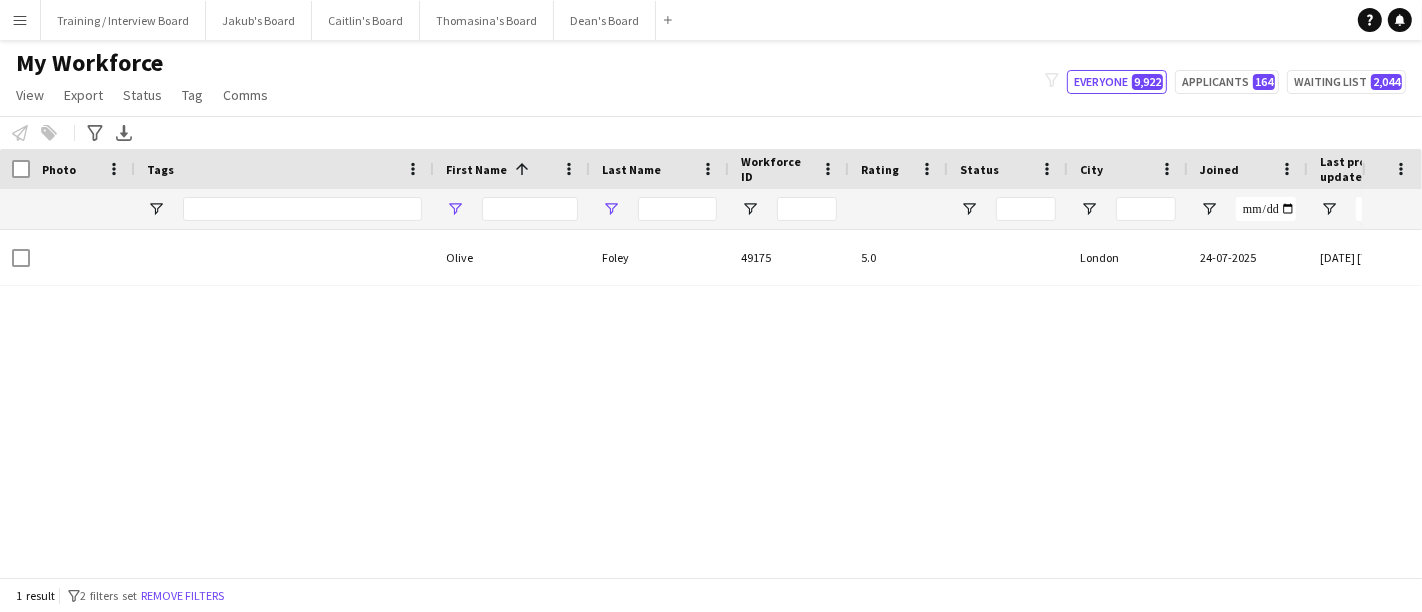 type on "*****" 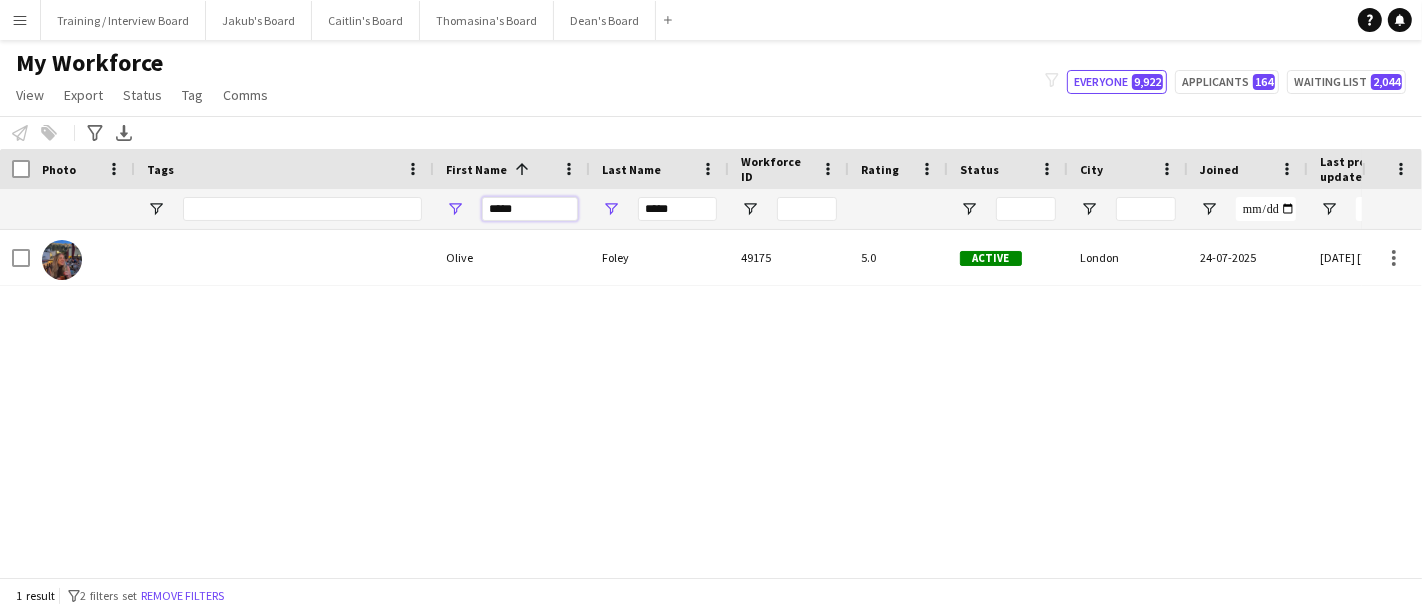 click on "*****" at bounding box center (530, 209) 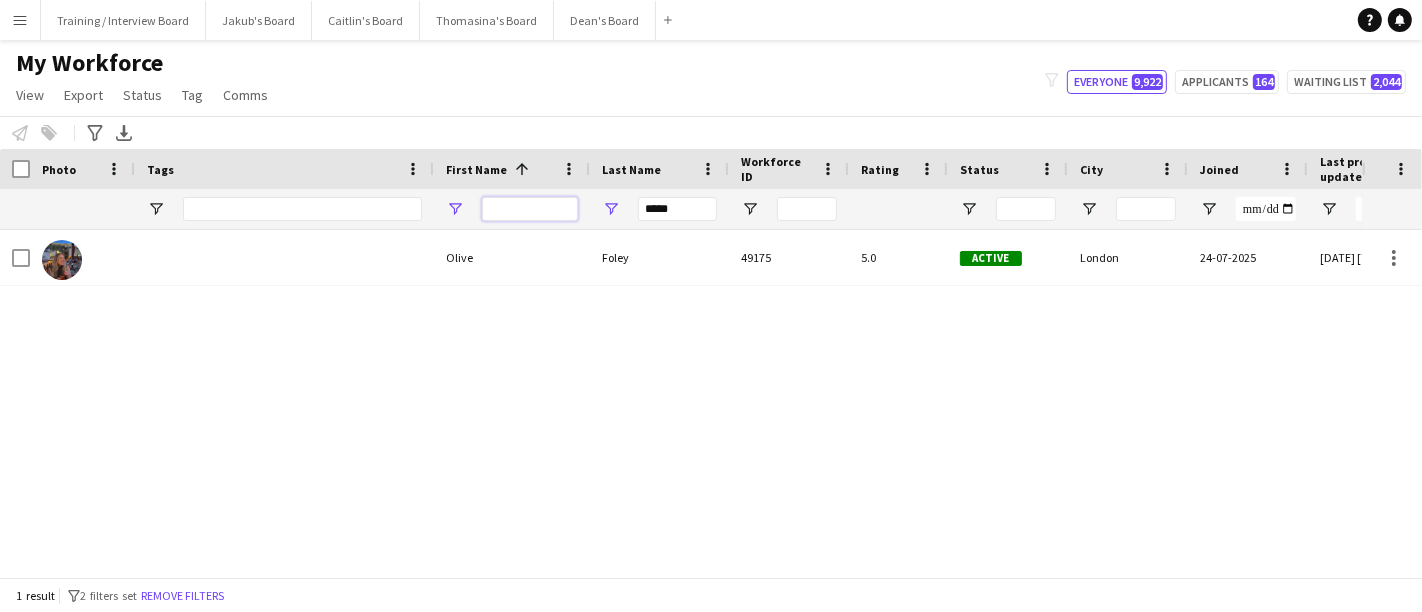 type 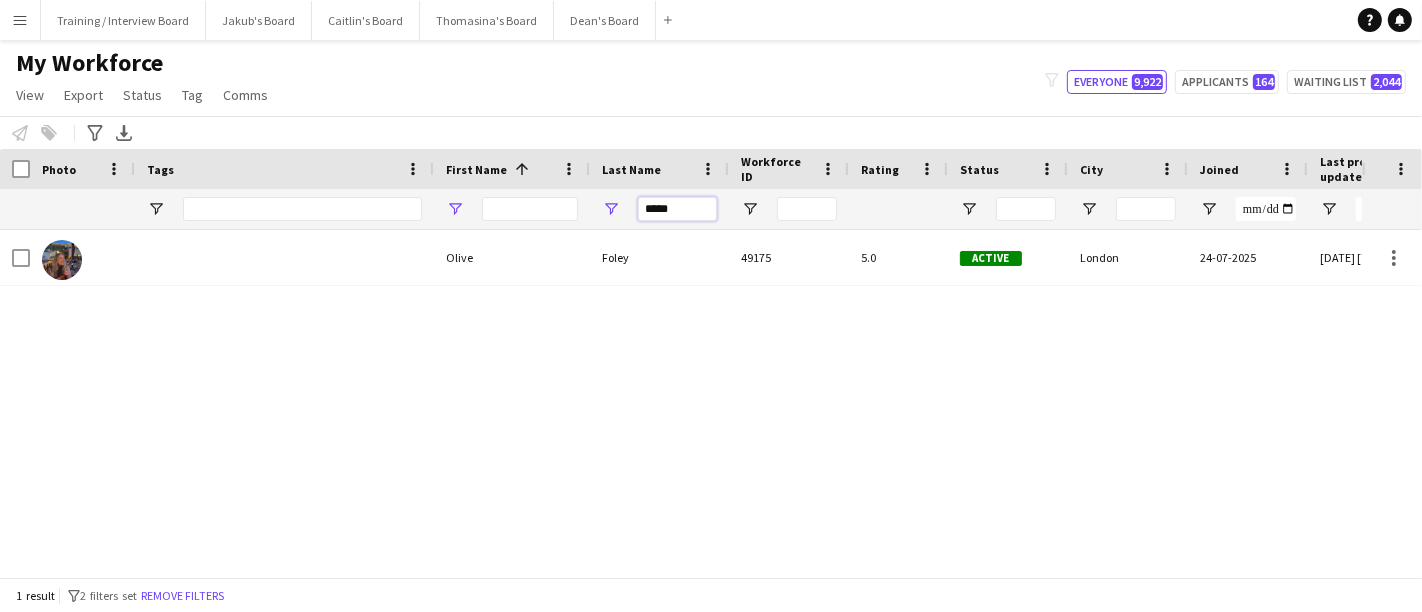 click on "*****" at bounding box center (677, 209) 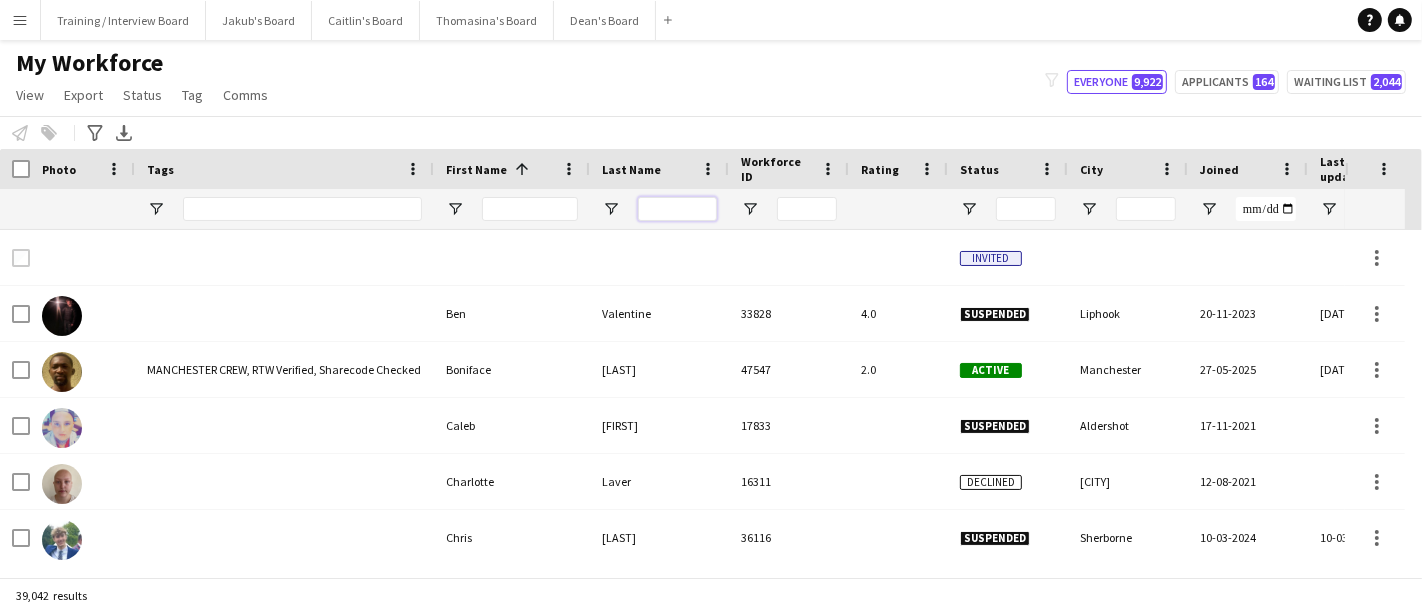 scroll, scrollTop: 0, scrollLeft: 223, axis: horizontal 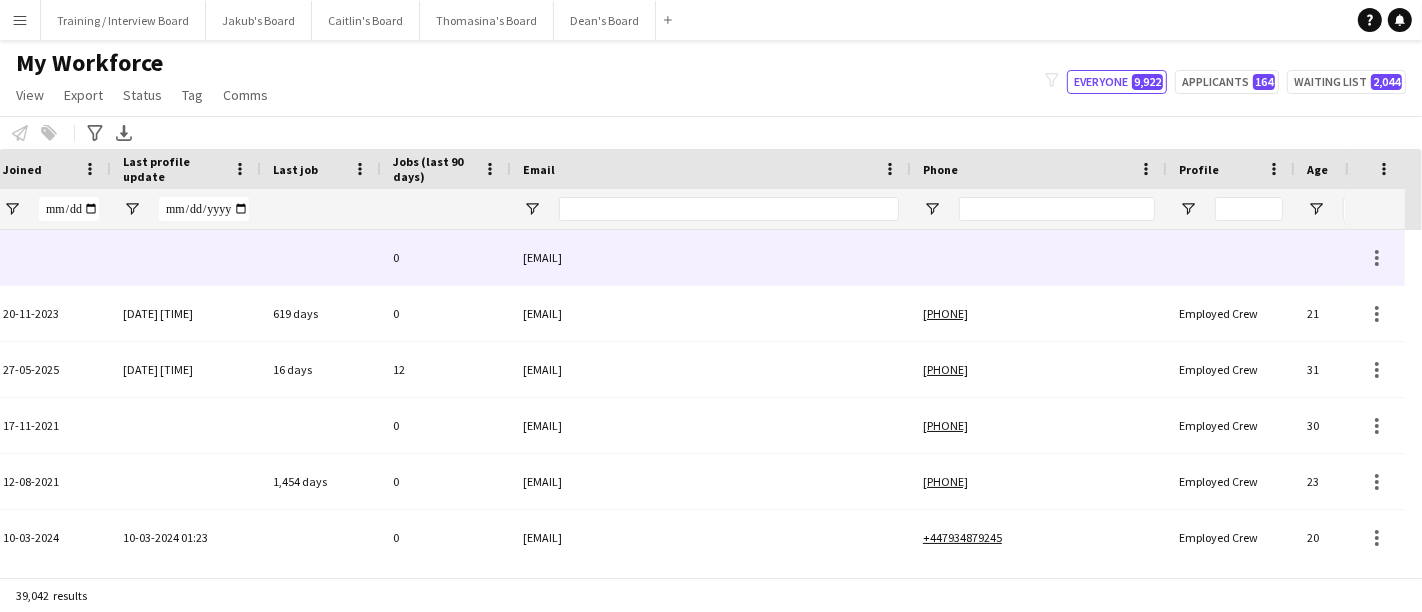type 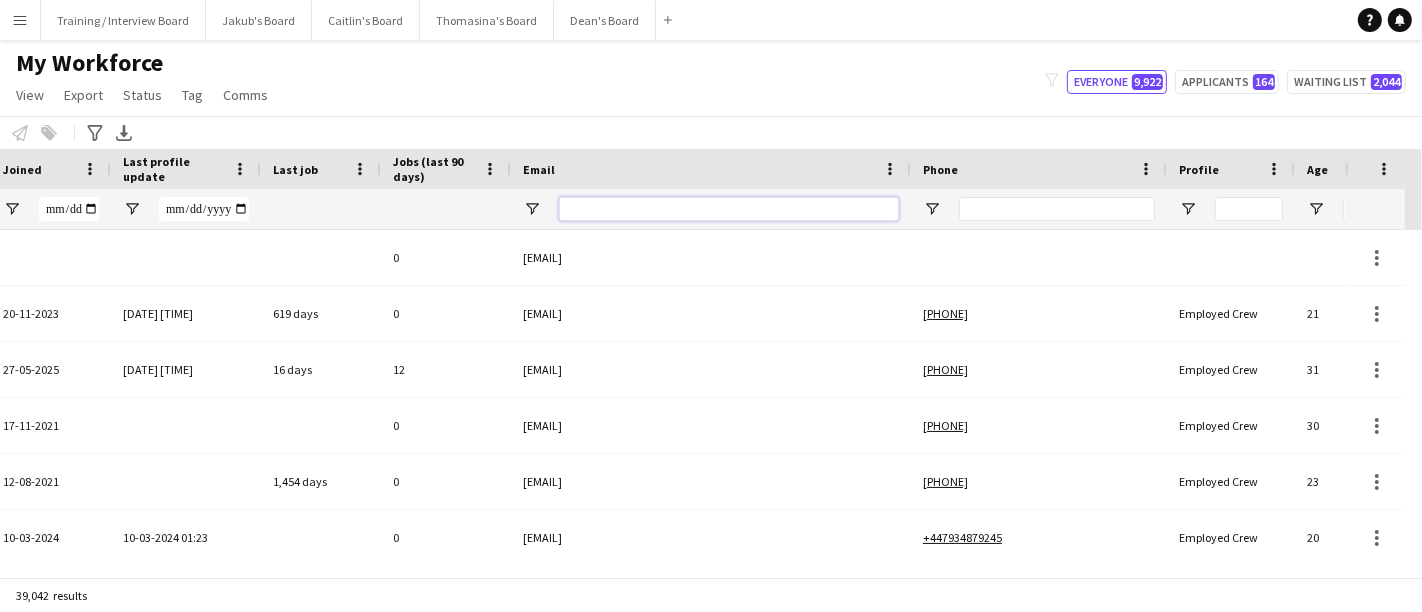 click at bounding box center (729, 209) 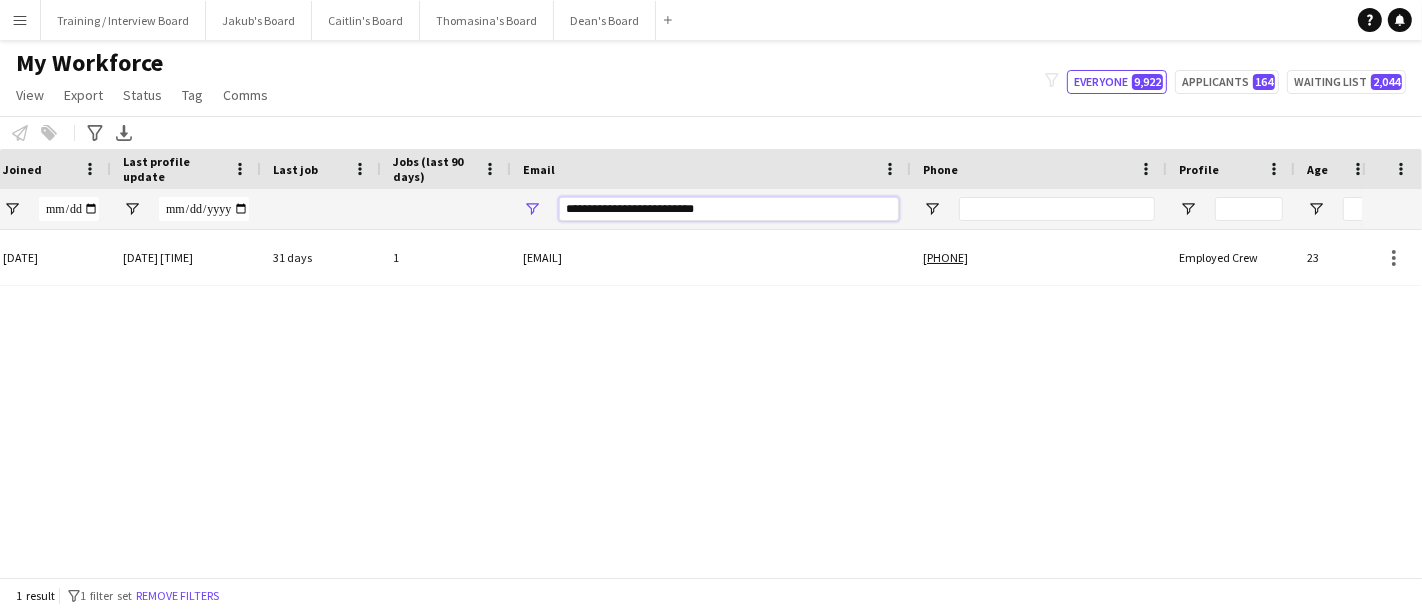 scroll, scrollTop: 0, scrollLeft: 691, axis: horizontal 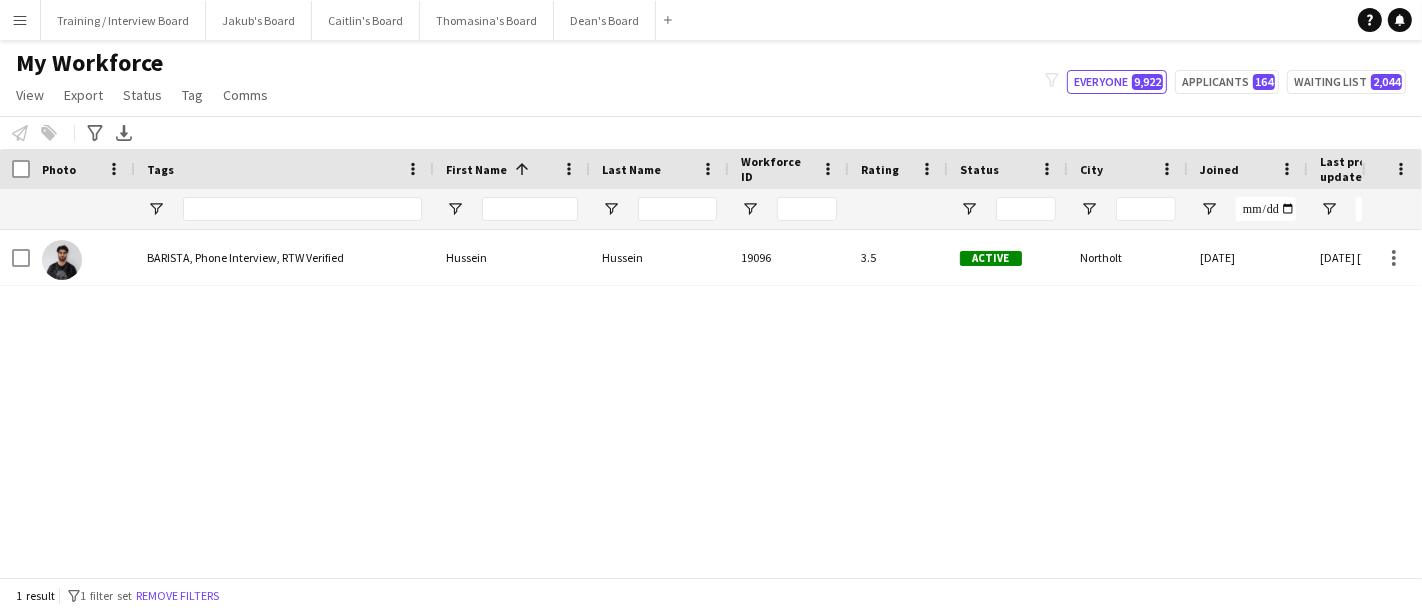 type on "**********" 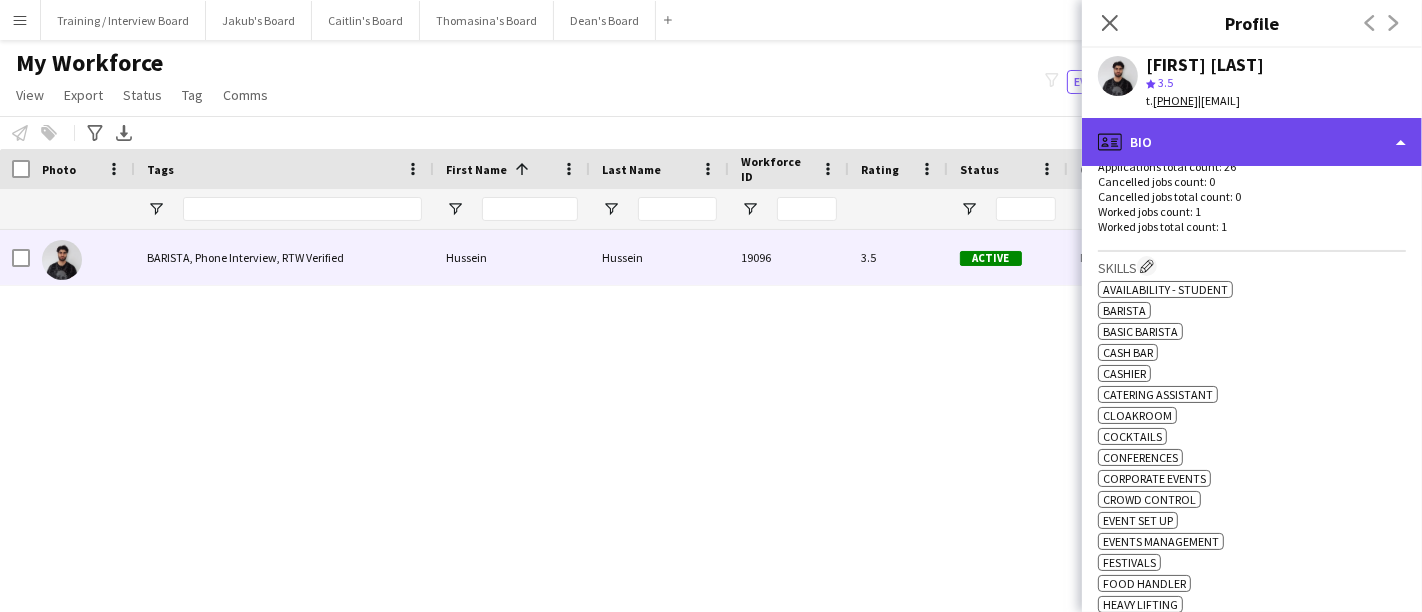 click on "profile
Bio" 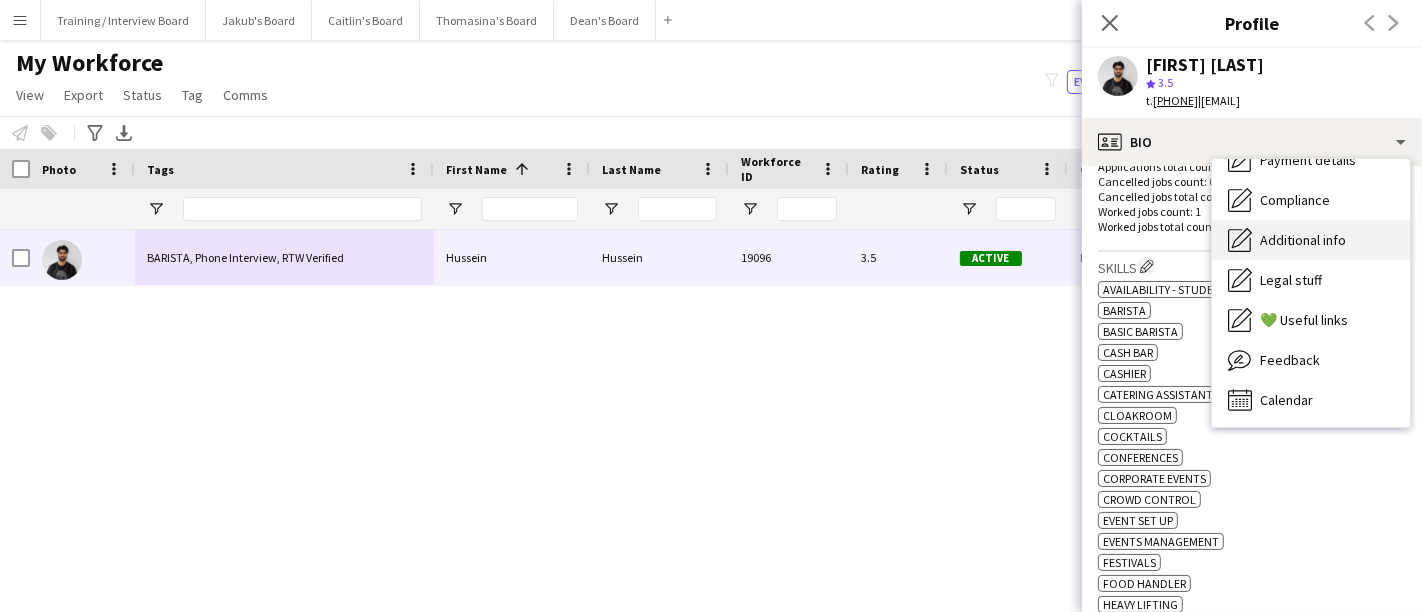 click on "Additional info" at bounding box center [1303, 240] 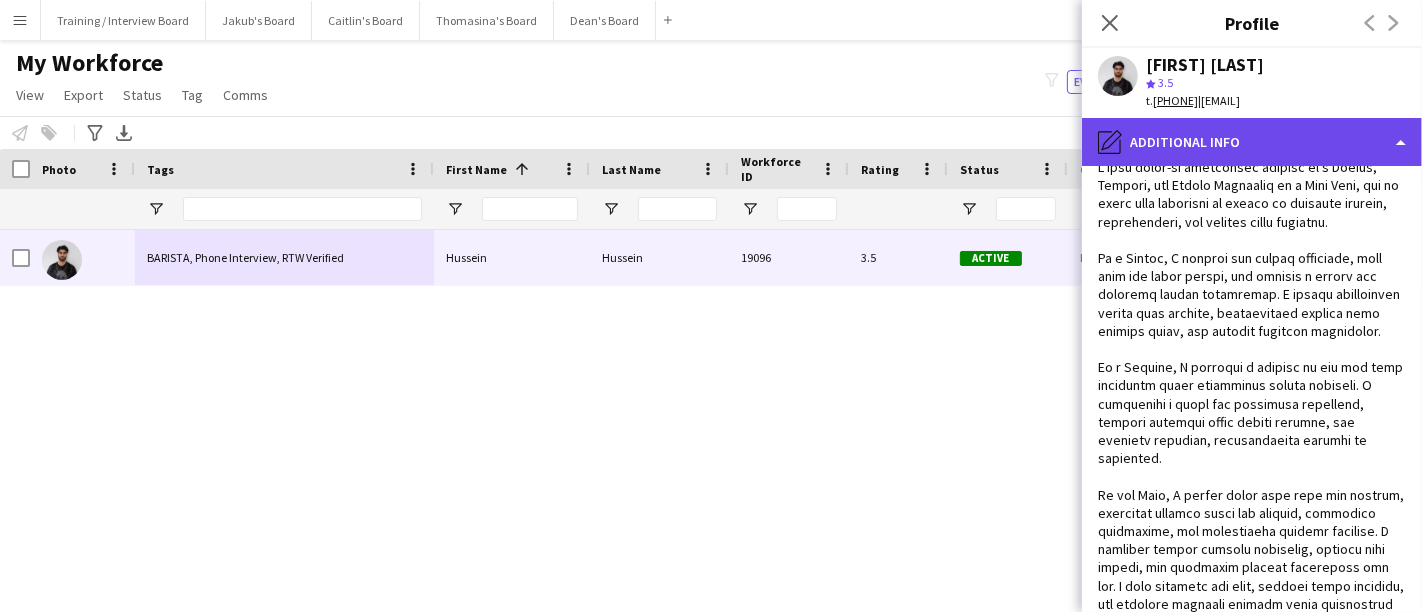 click on "pencil4
Additional info" 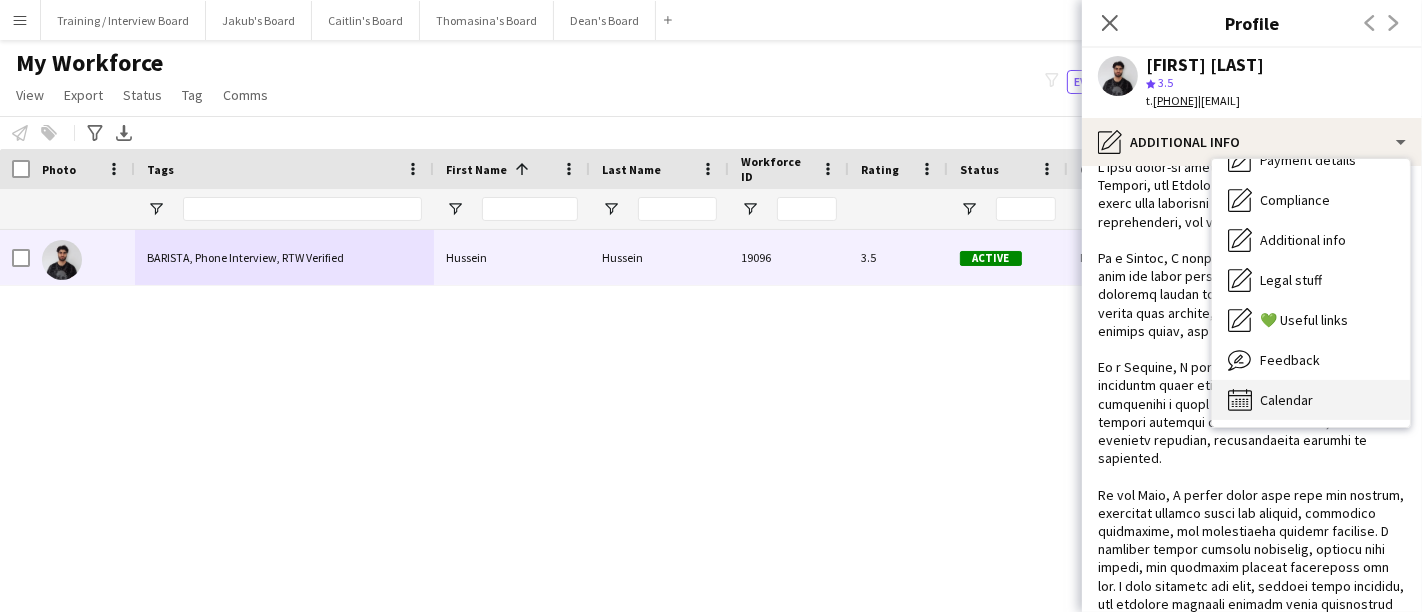 click on "Calendar
Calendar" at bounding box center (1311, 400) 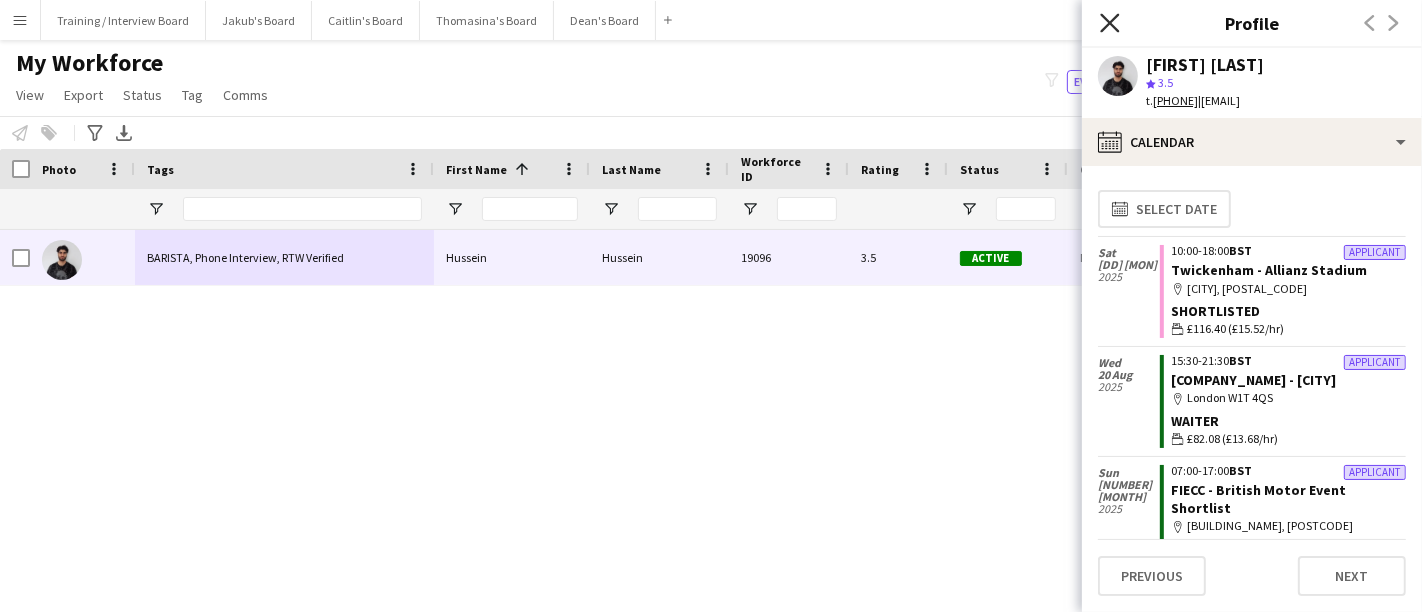 click on "Close pop-in" 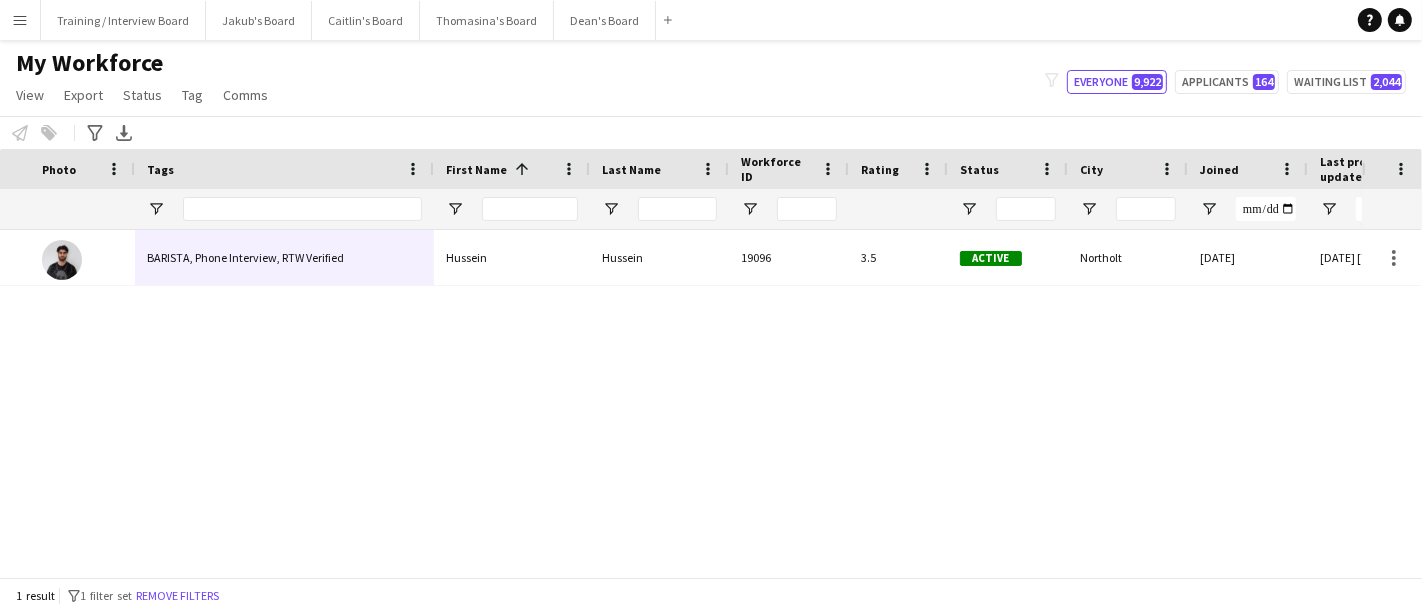 scroll, scrollTop: 0, scrollLeft: 1005, axis: horizontal 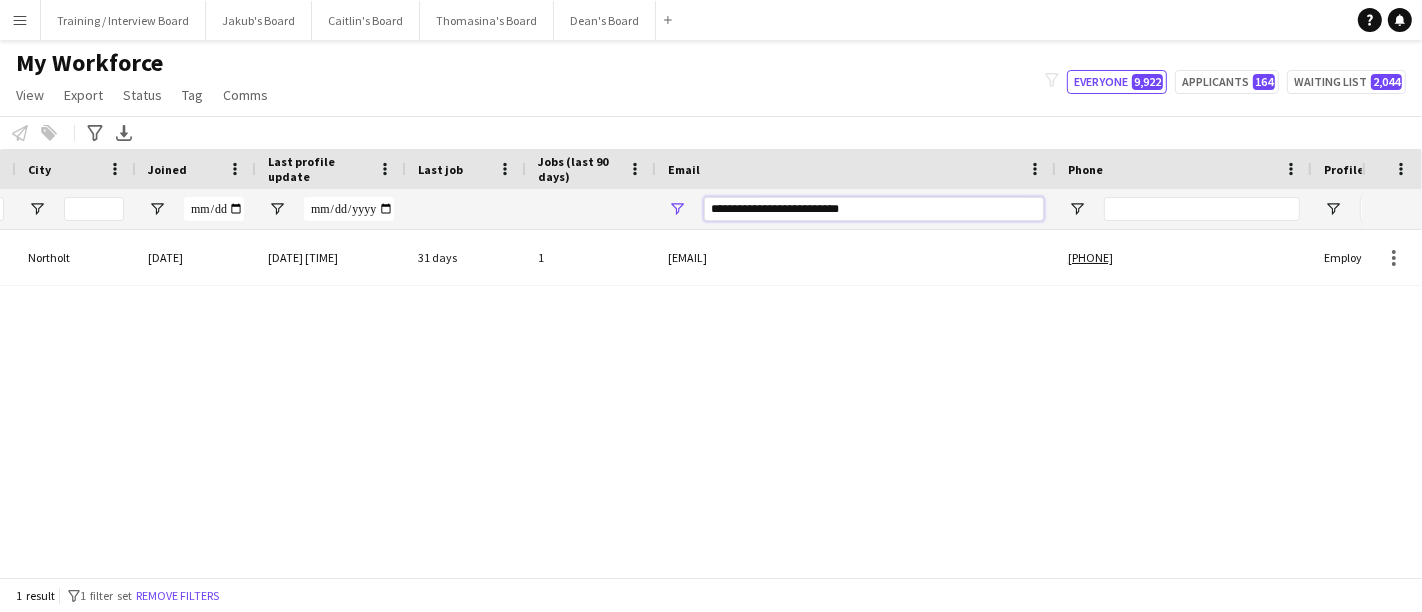 drag, startPoint x: 885, startPoint y: 204, endPoint x: 636, endPoint y: 208, distance: 249.03212 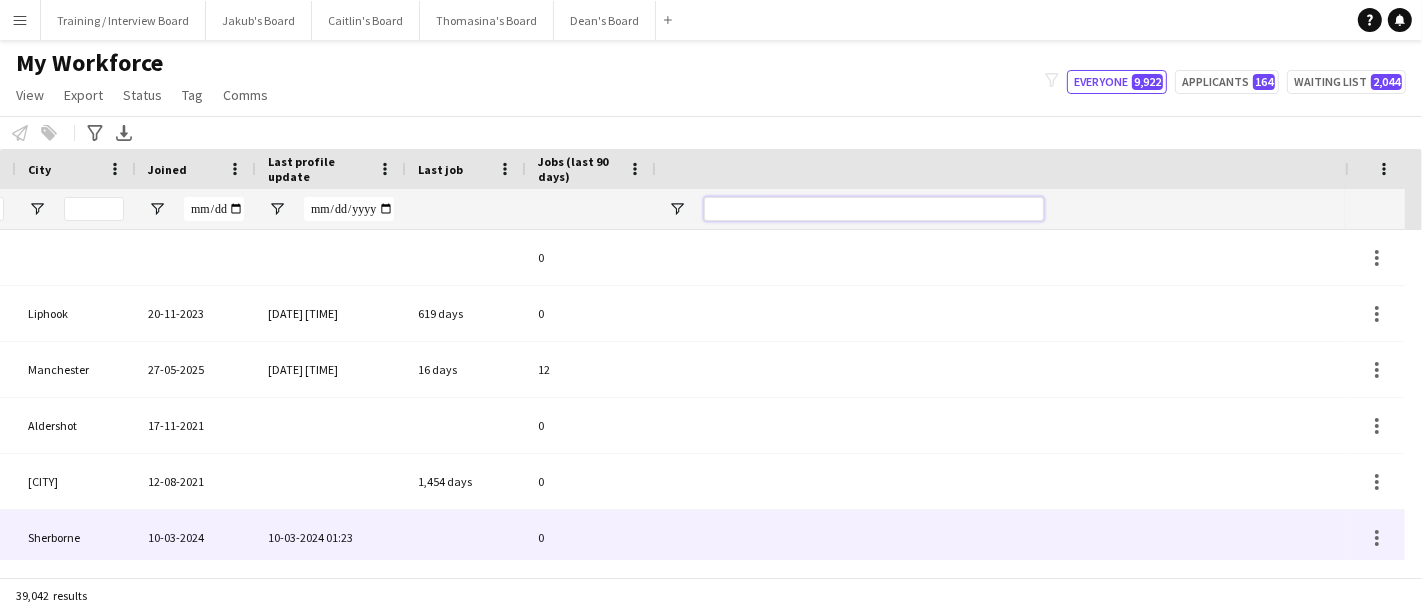 scroll, scrollTop: 0, scrollLeft: 61, axis: horizontal 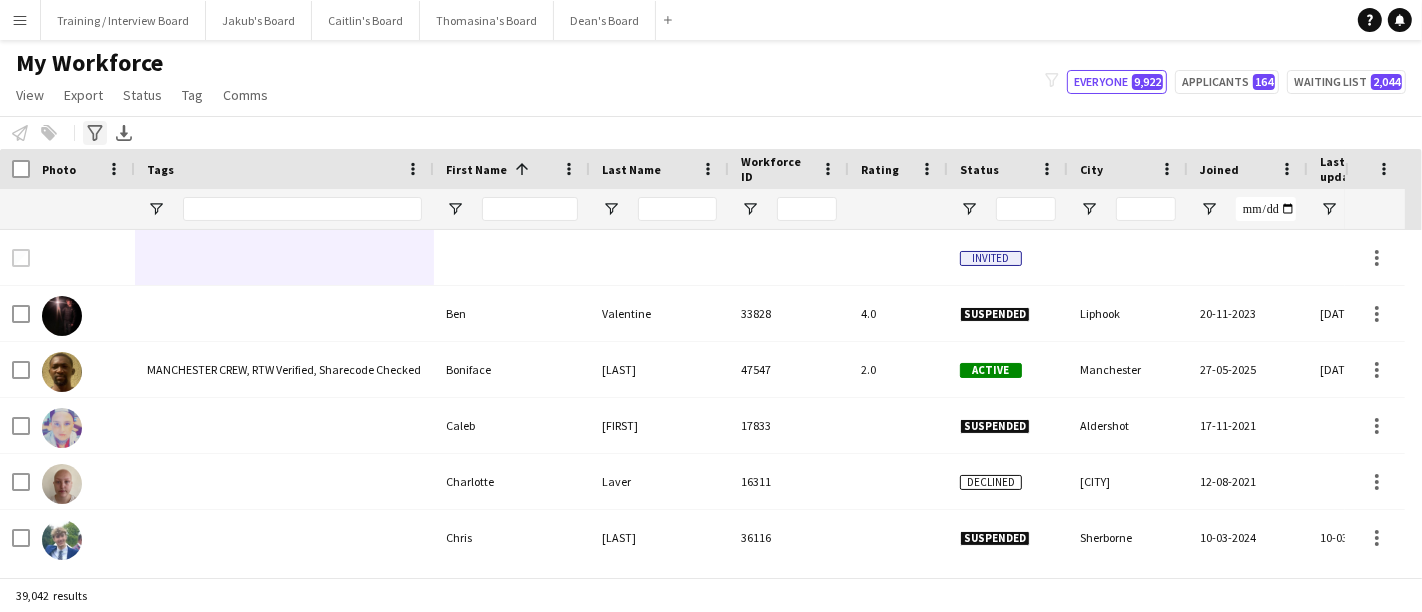 type 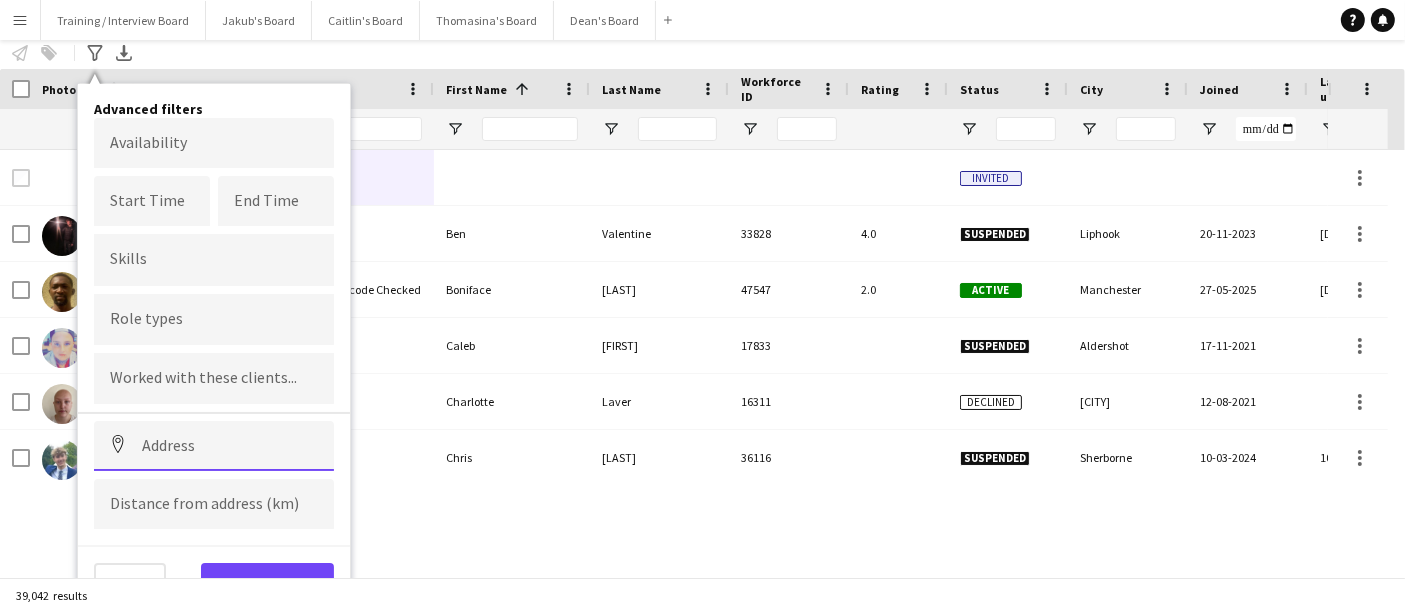 click at bounding box center [214, 446] 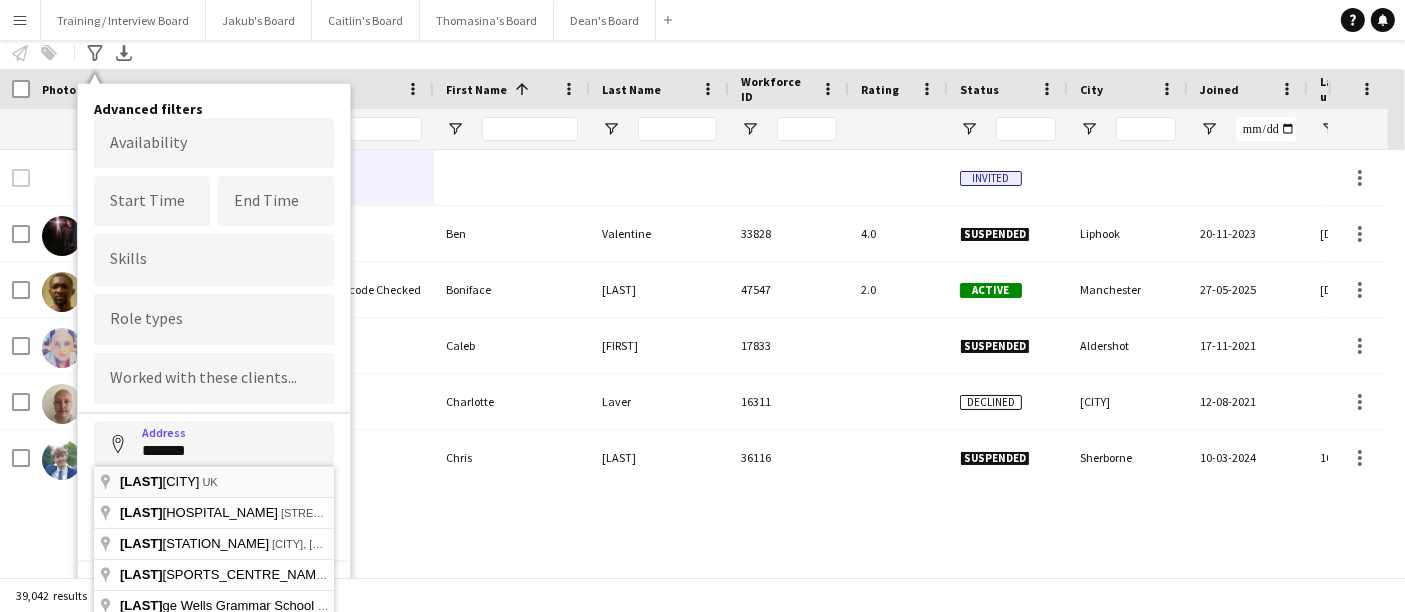 type on "**********" 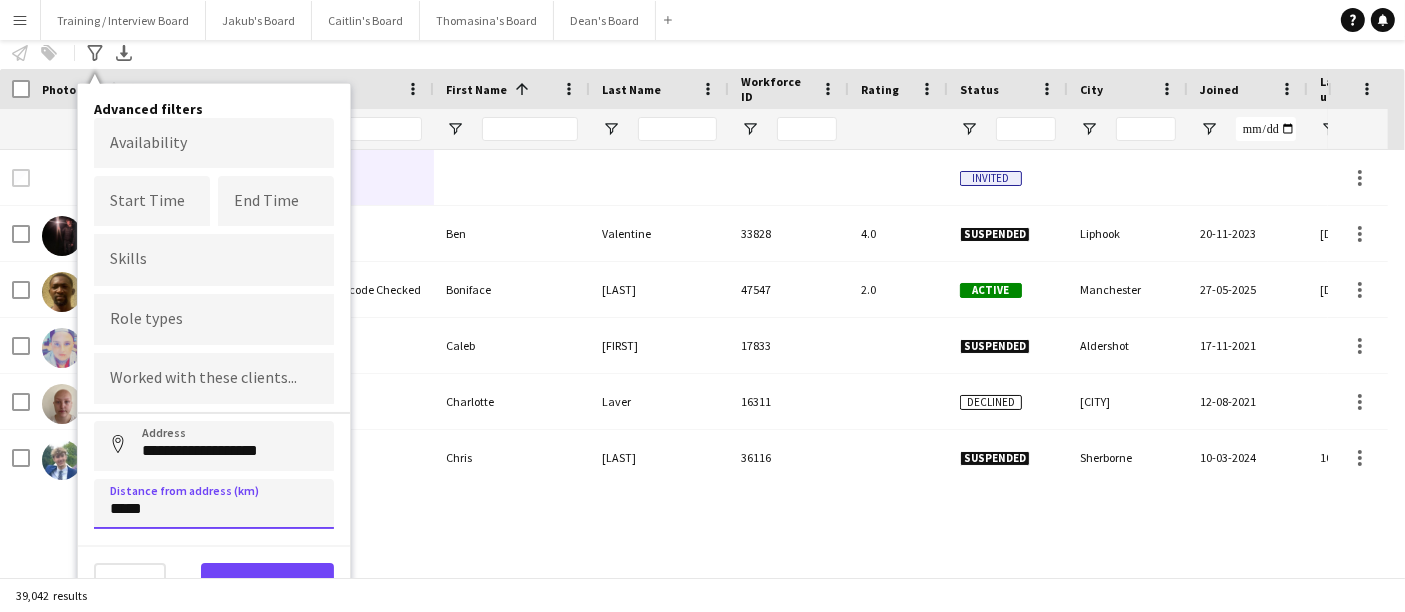type on "*****" 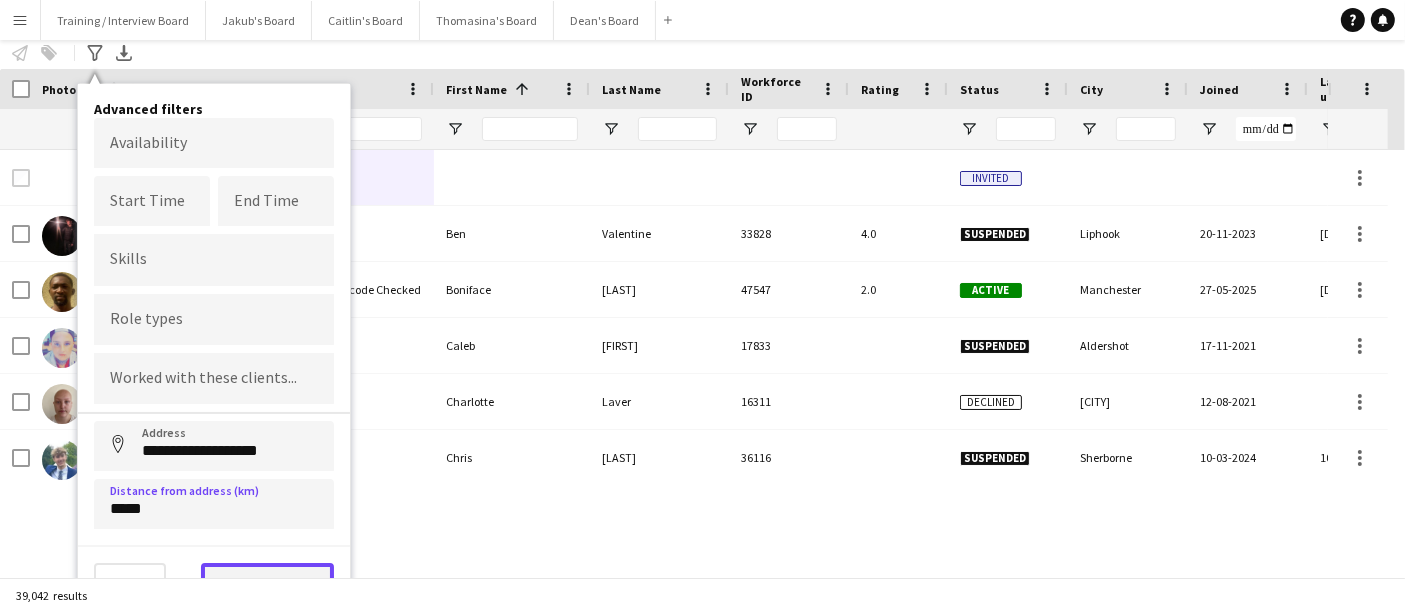 click on "View results" at bounding box center [267, 583] 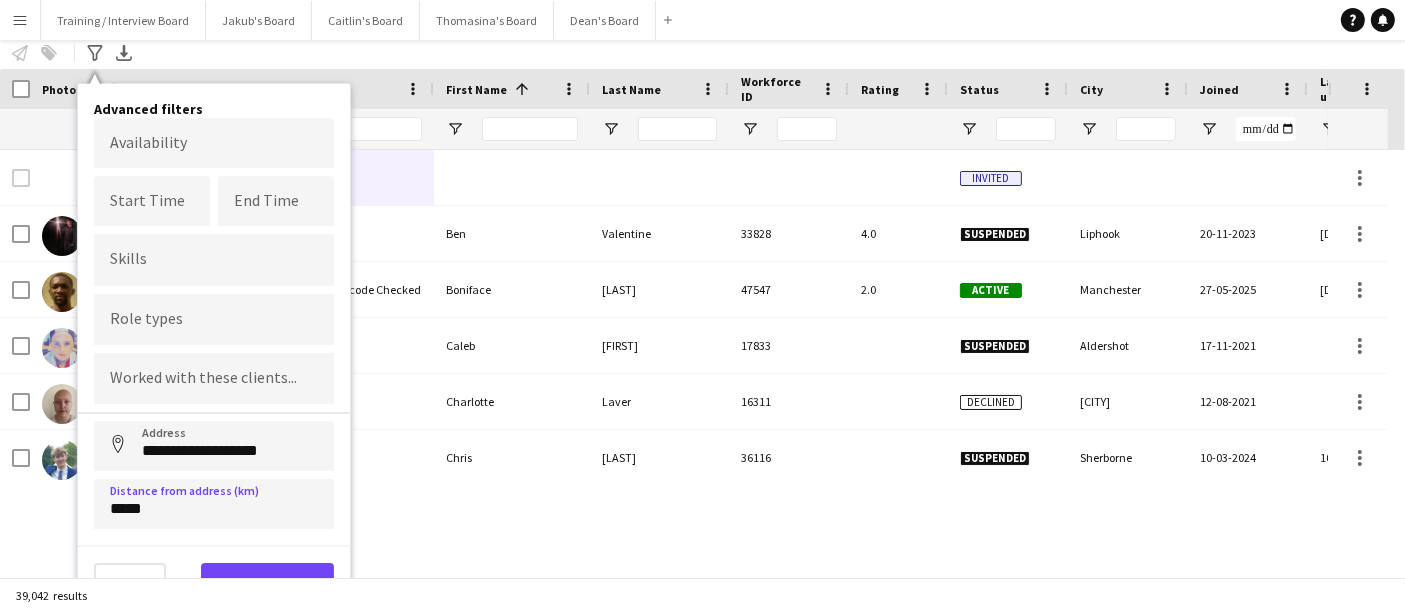type on "**********" 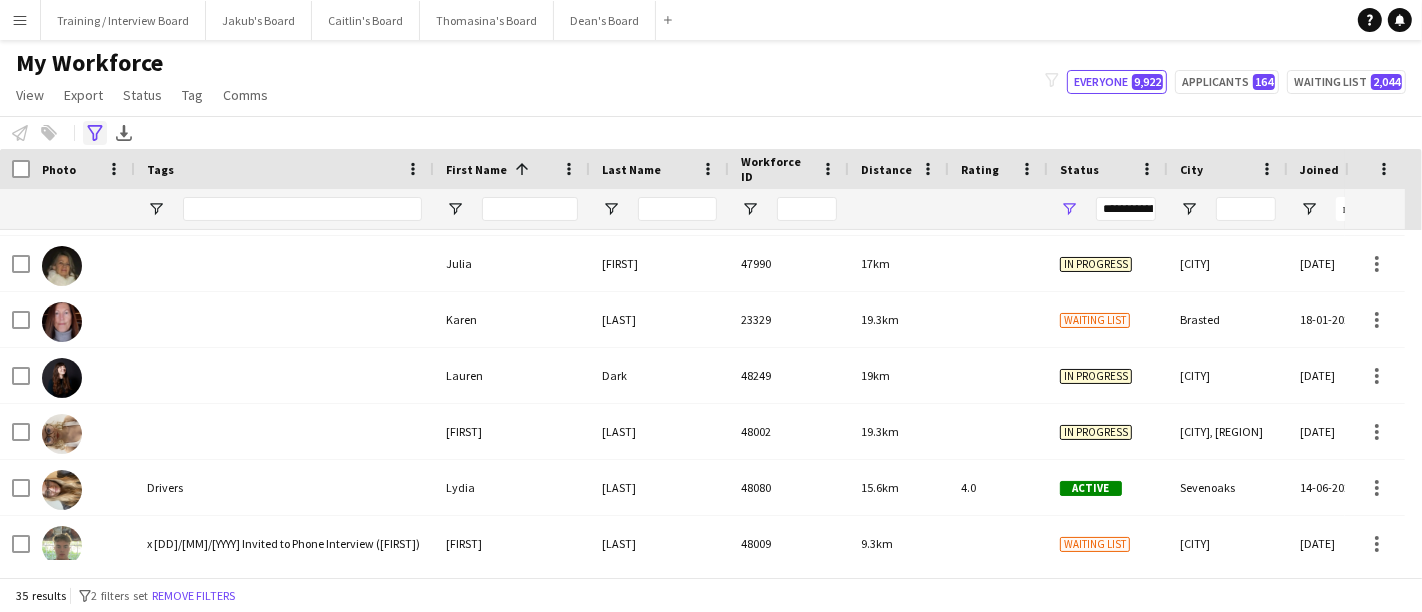 click 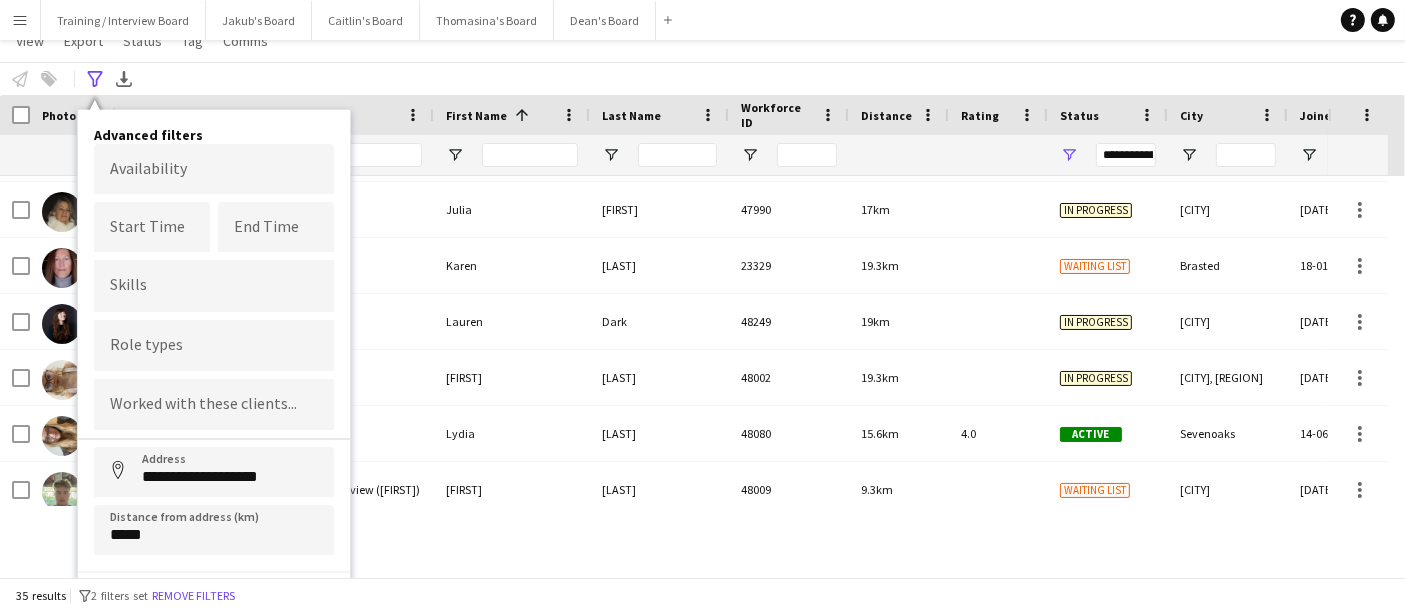 scroll, scrollTop: 80, scrollLeft: 0, axis: vertical 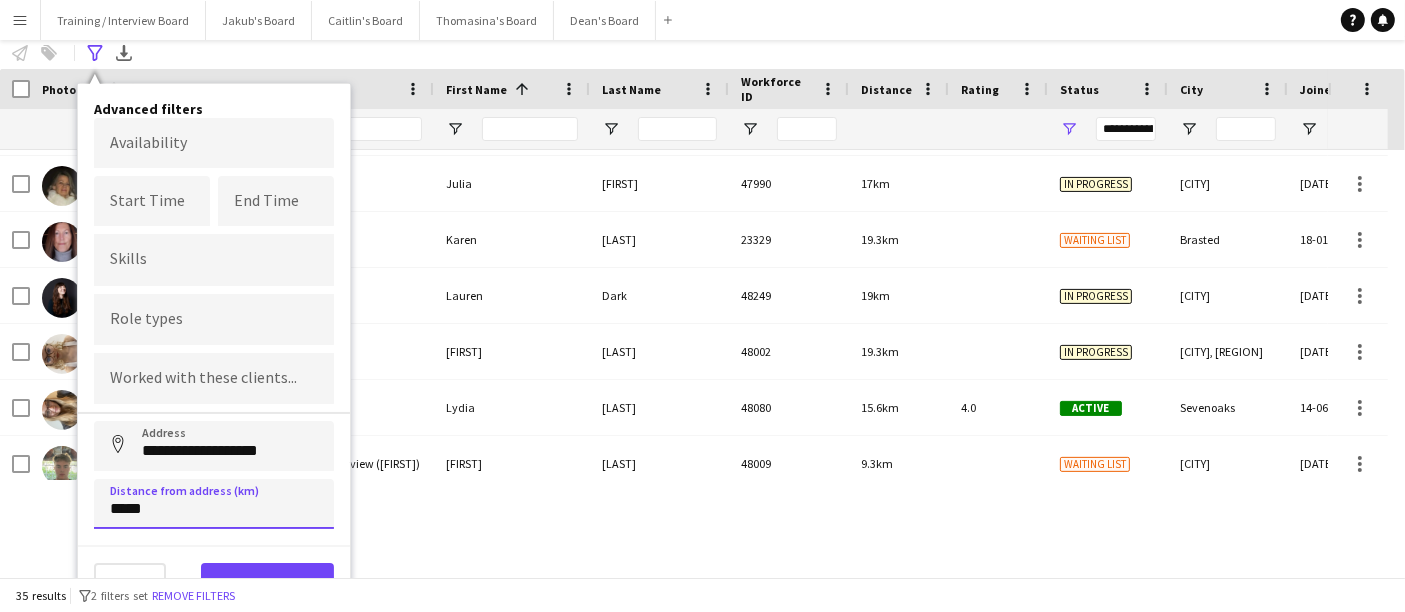 drag, startPoint x: 123, startPoint y: 496, endPoint x: 95, endPoint y: 498, distance: 28.071337 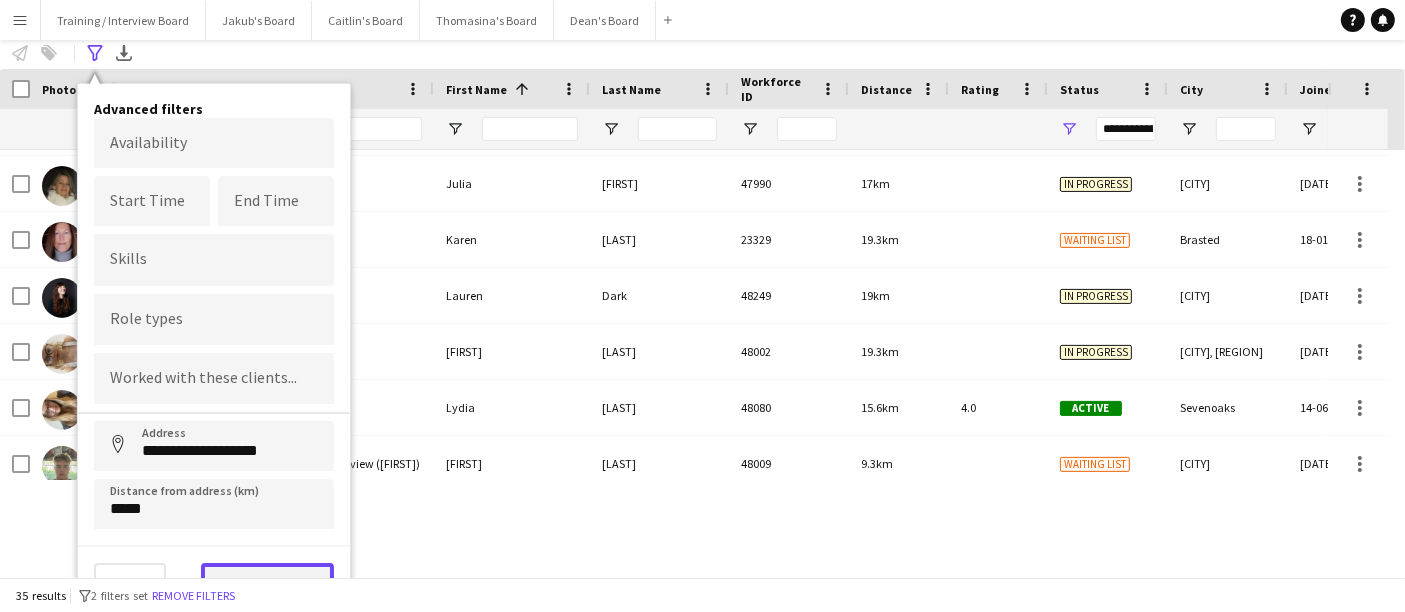 click on "View results" at bounding box center (267, 583) 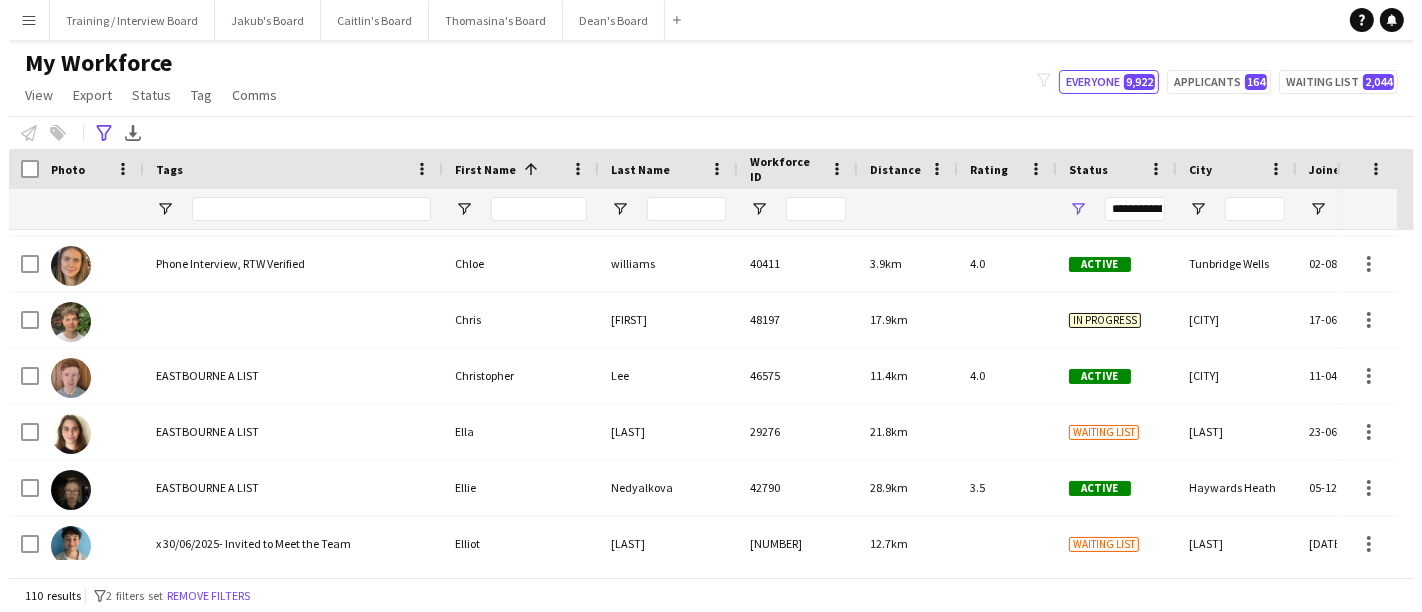 scroll, scrollTop: 0, scrollLeft: 0, axis: both 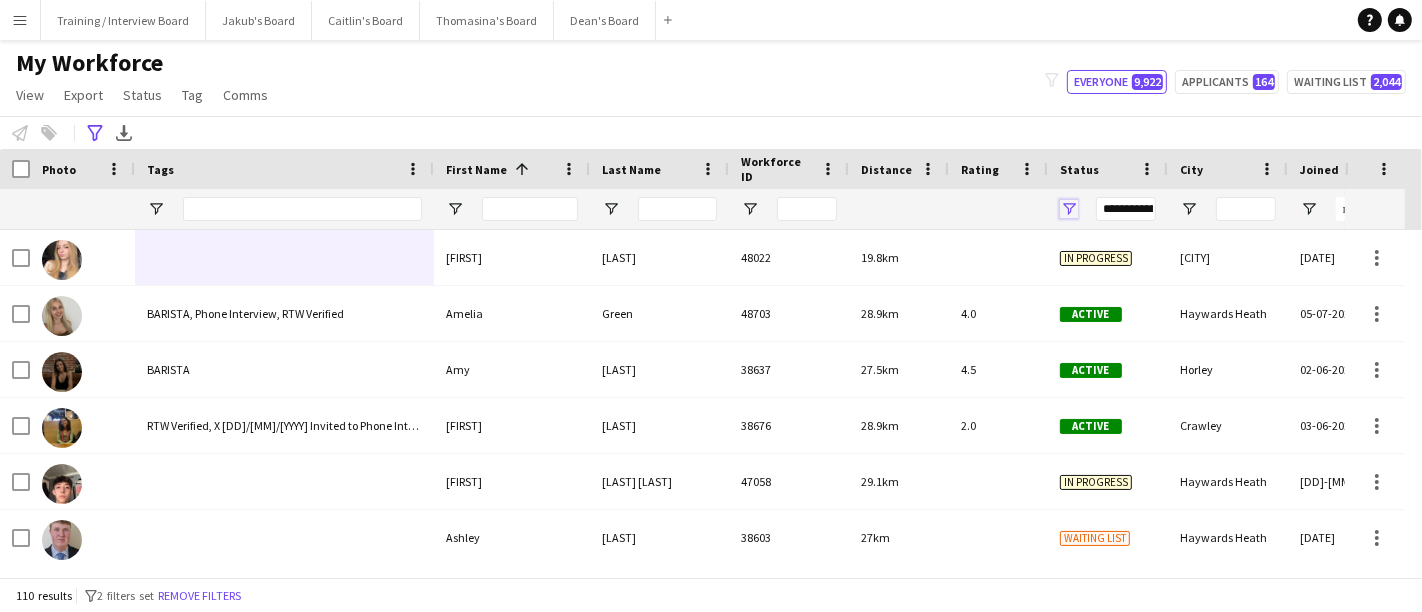click at bounding box center (1069, 209) 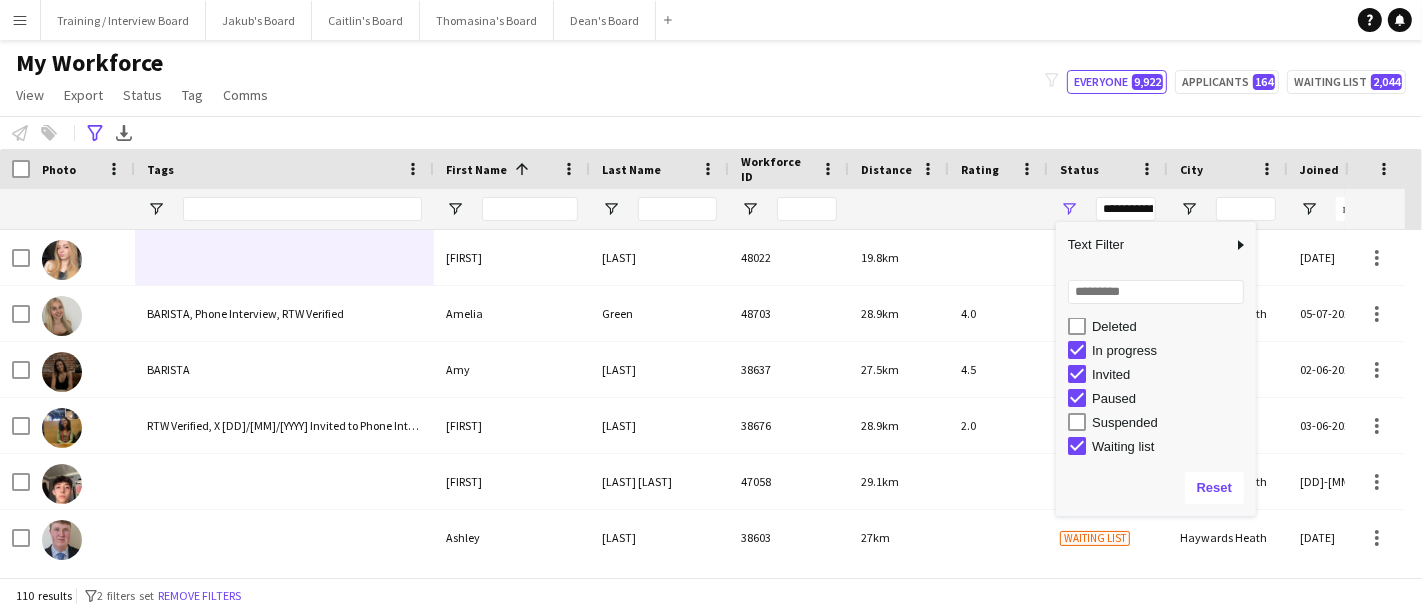 click on "In progress" at bounding box center (1162, 350) 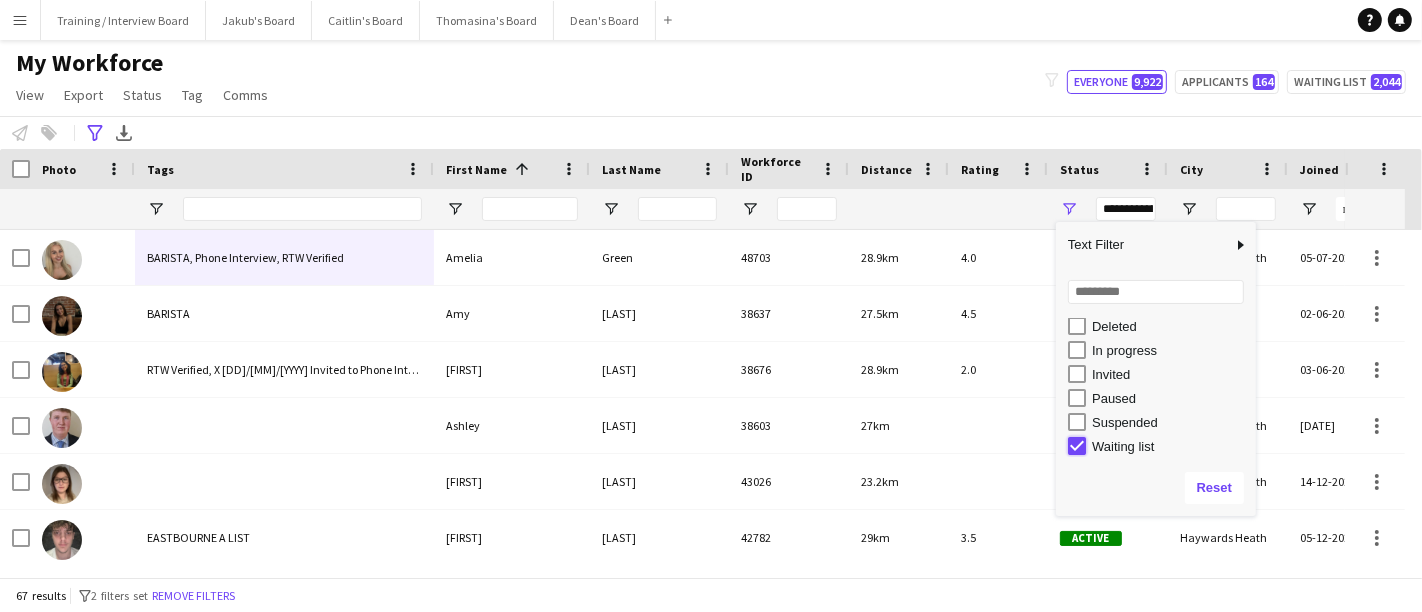 type on "**********" 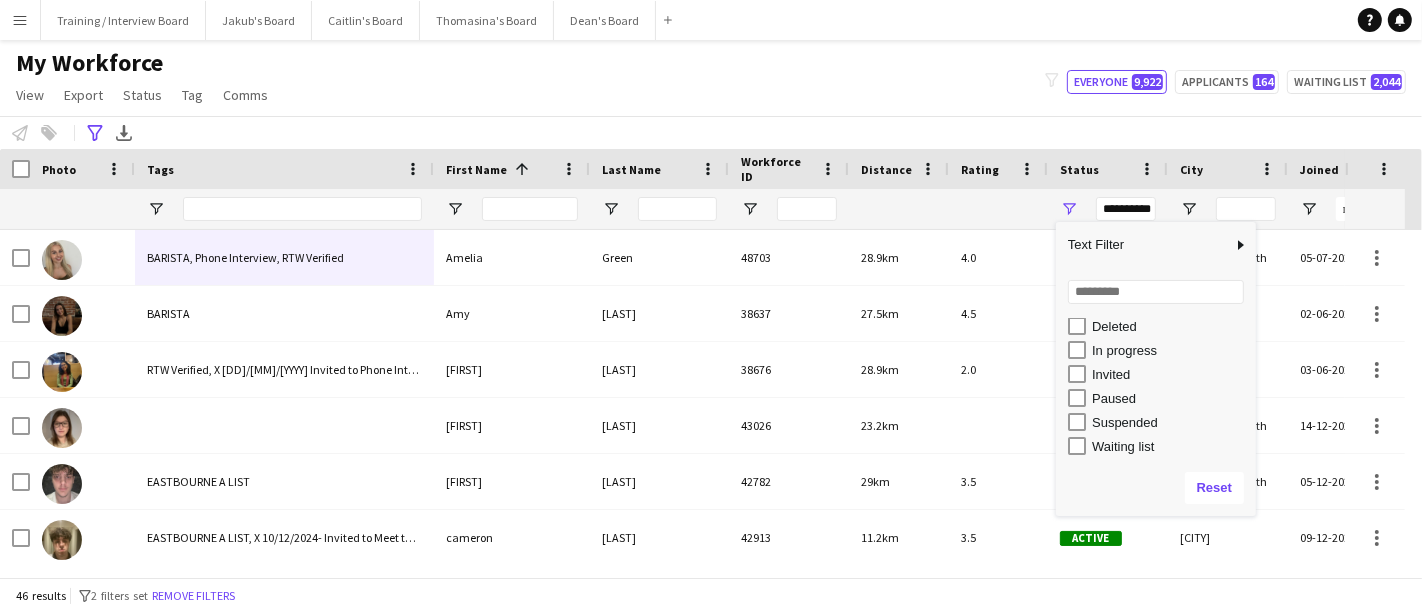 click on "**********" 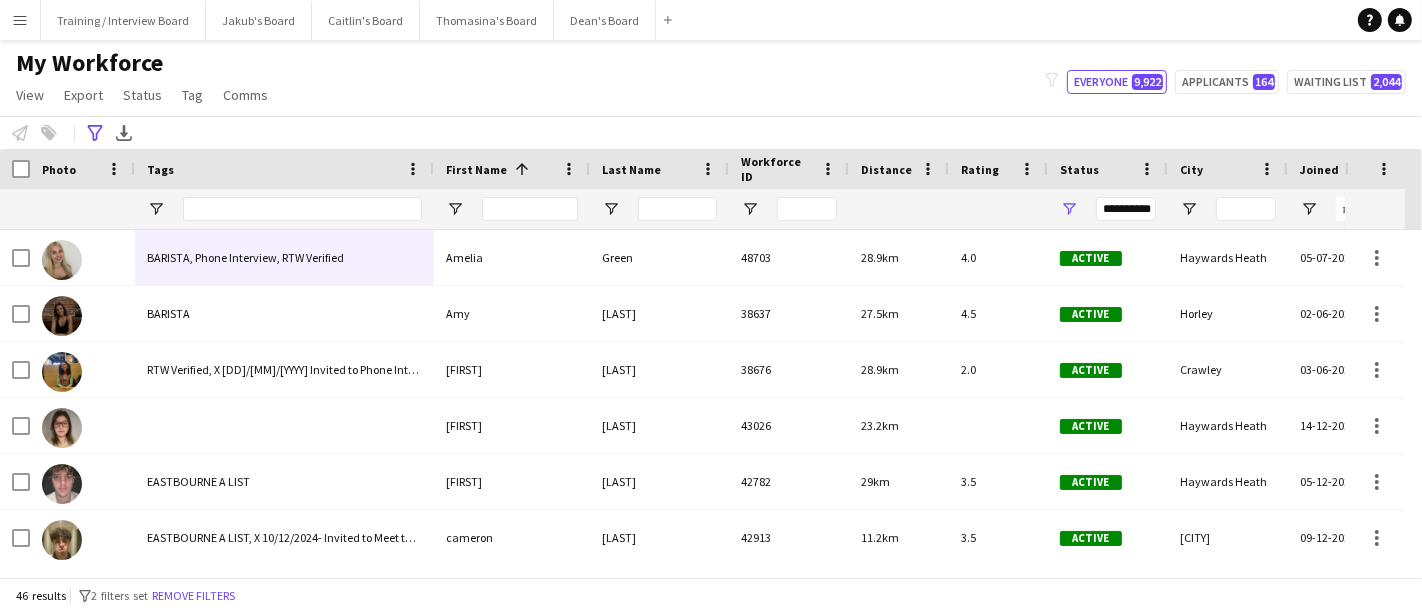 scroll, scrollTop: 0, scrollLeft: 1422, axis: horizontal 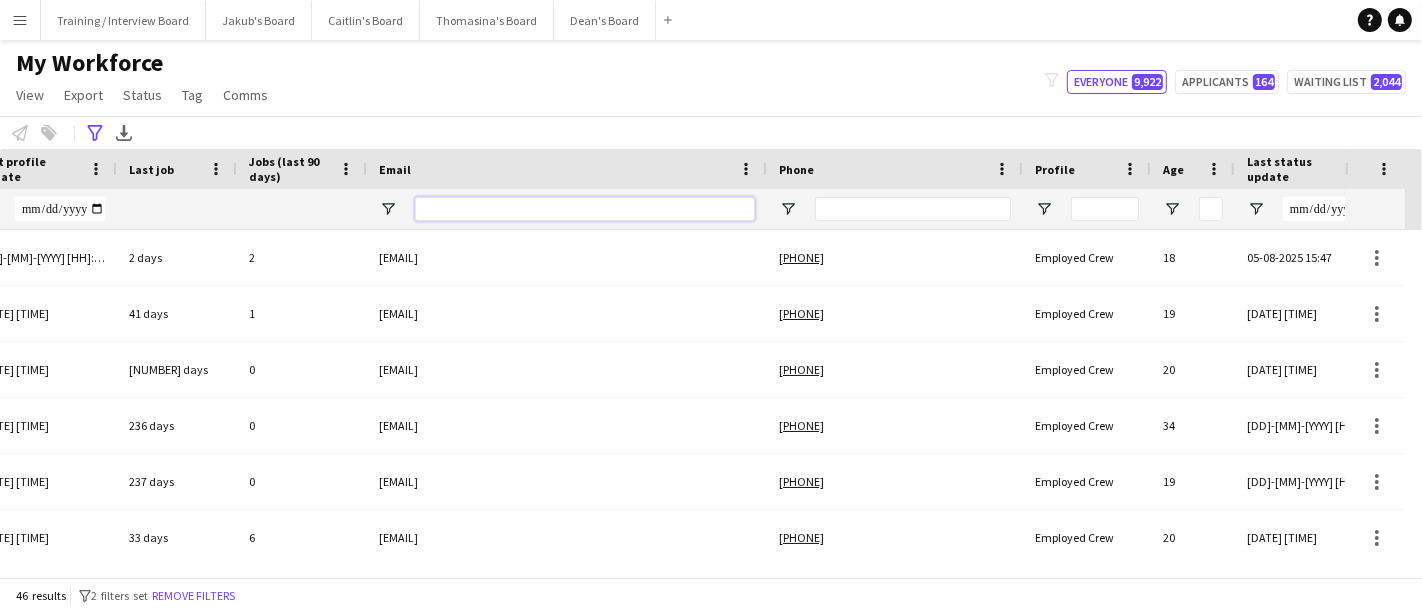 click at bounding box center (585, 209) 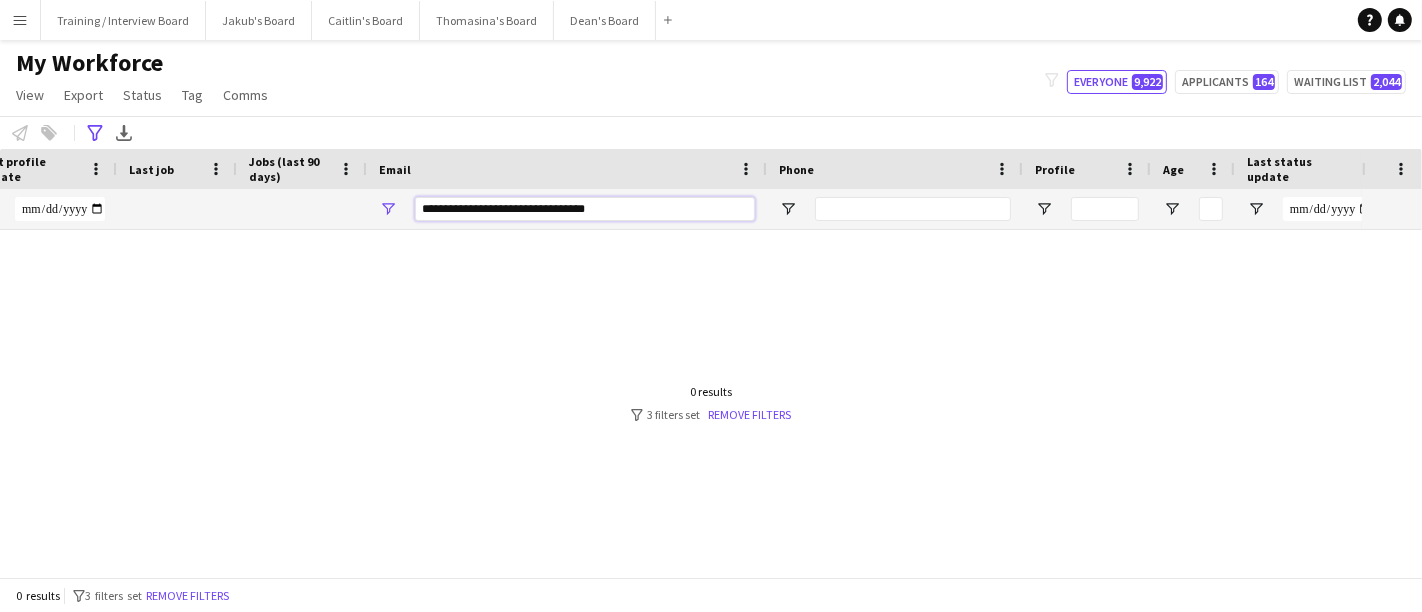 type on "**********" 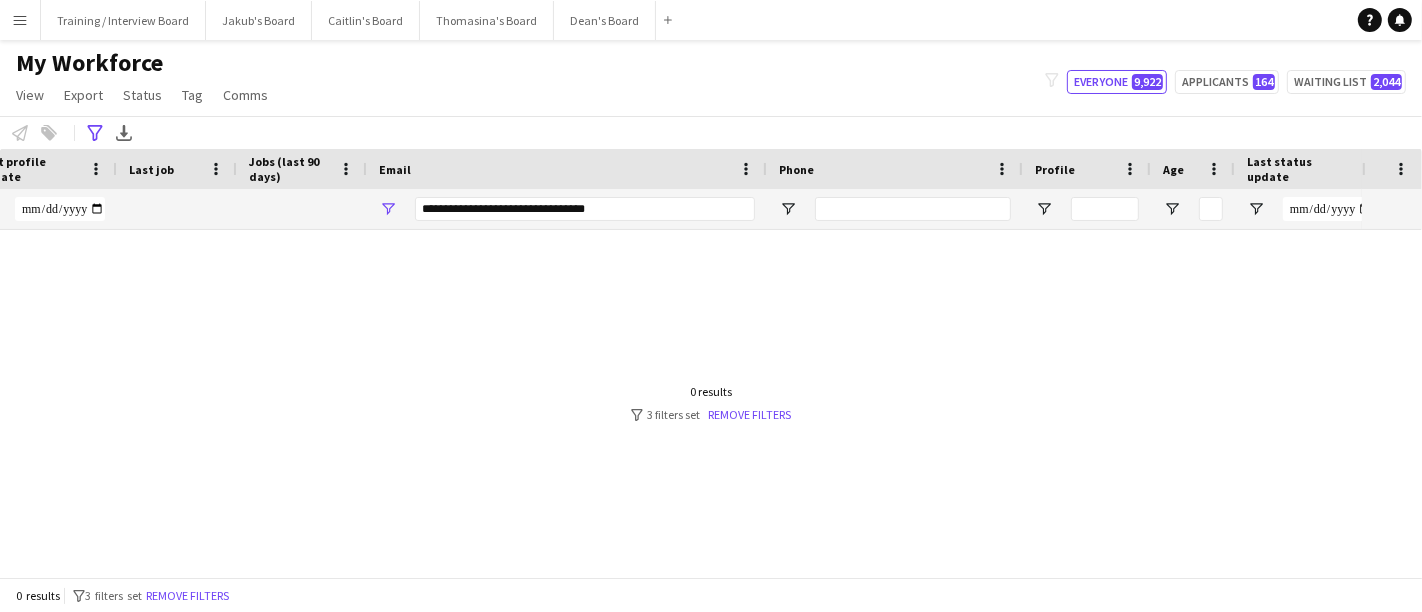click at bounding box center (681, 395) 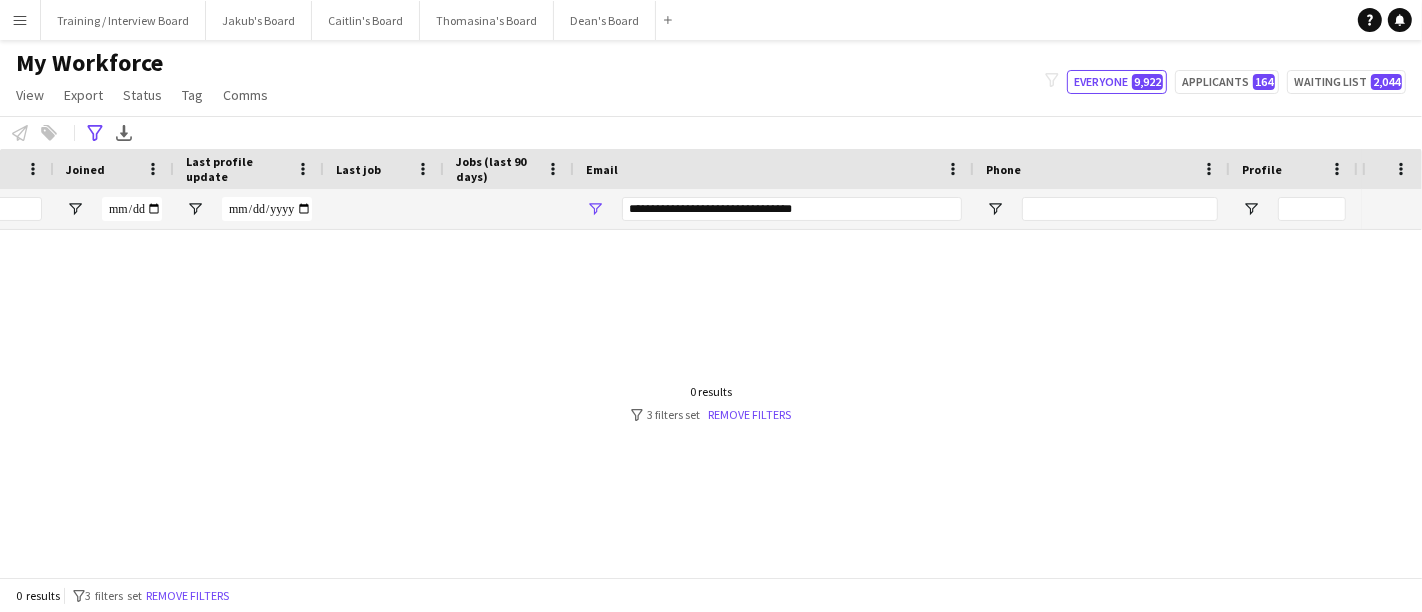scroll, scrollTop: 0, scrollLeft: 880, axis: horizontal 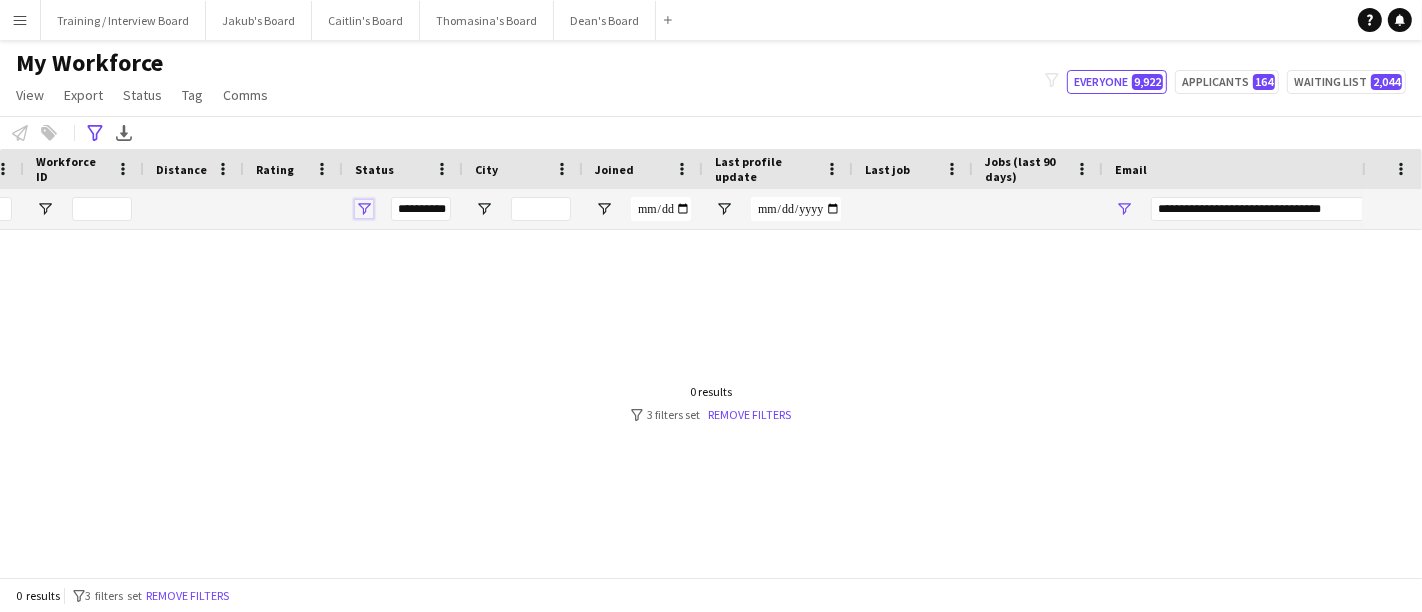 click at bounding box center (364, 209) 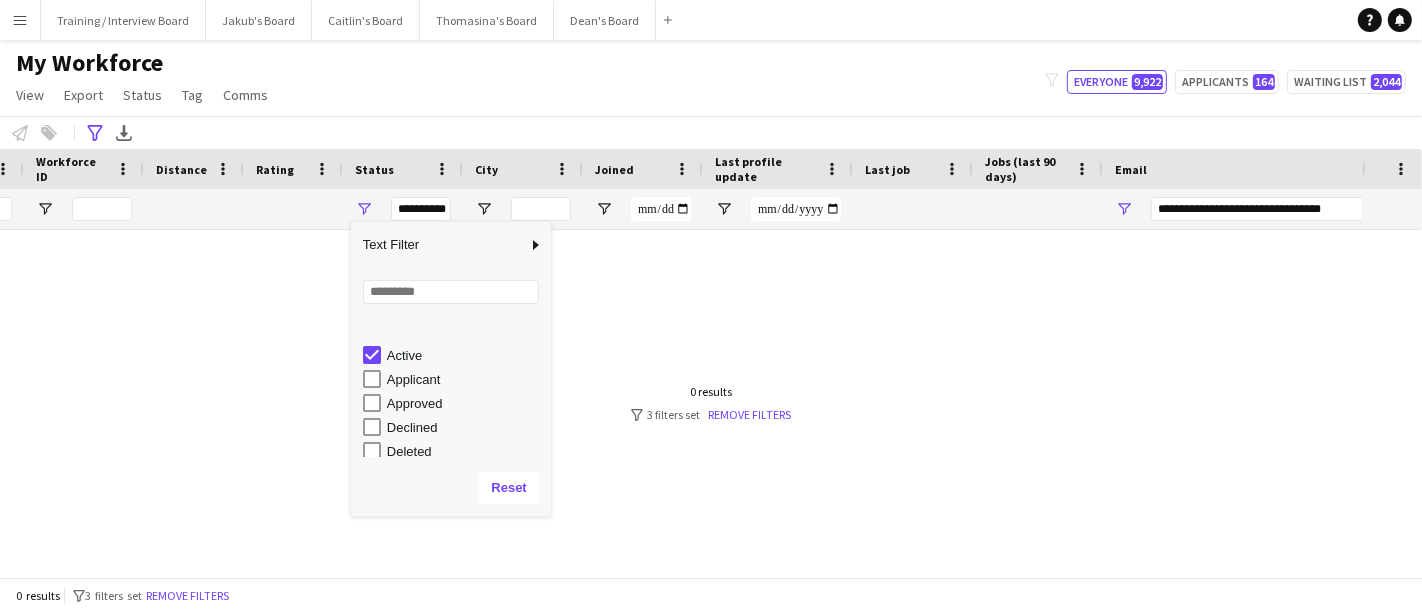 scroll, scrollTop: 125, scrollLeft: 0, axis: vertical 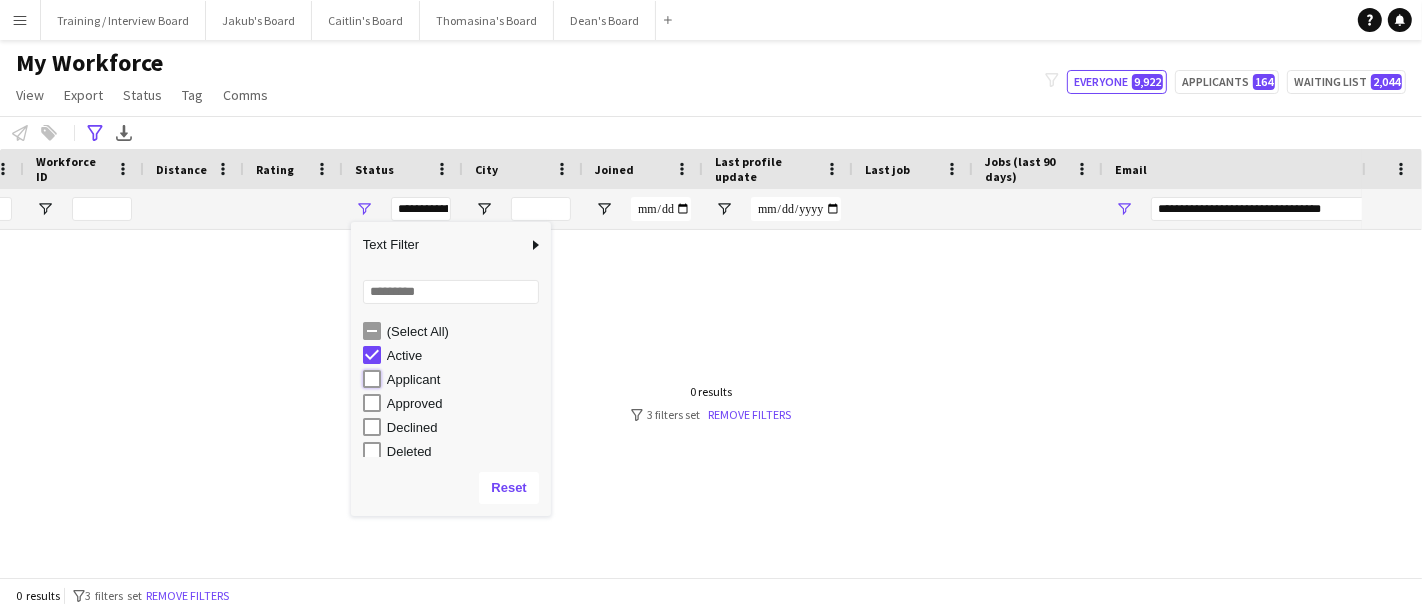 type on "**********" 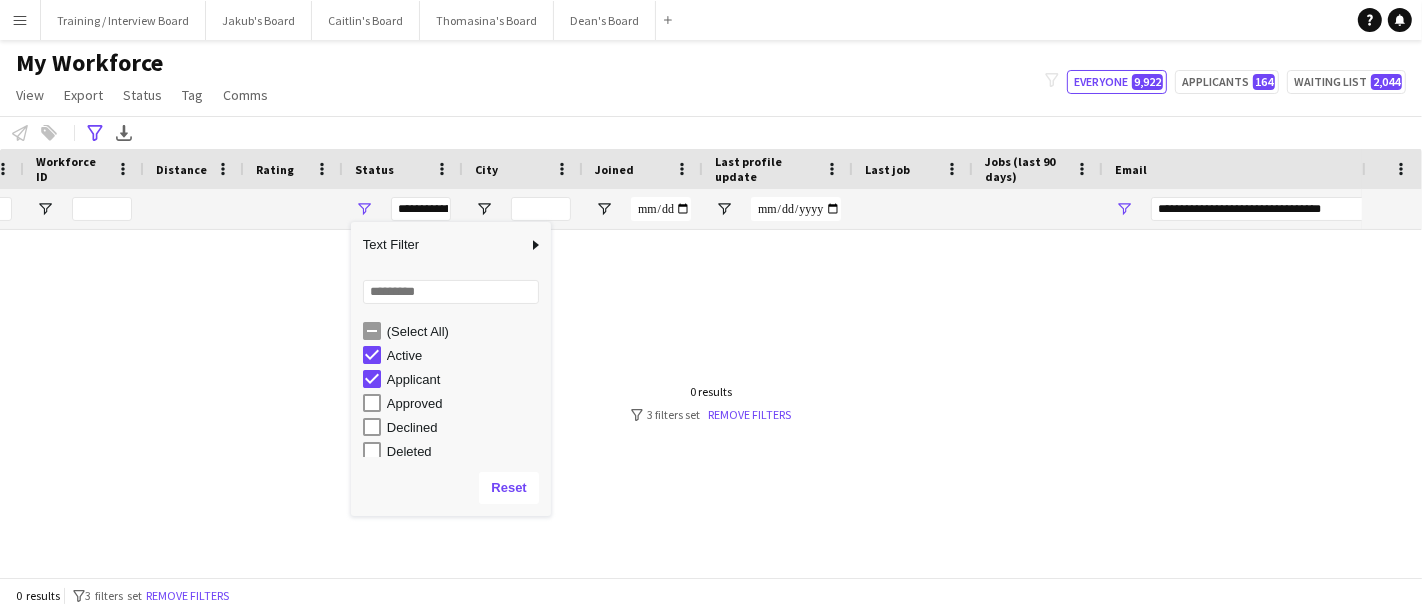 click on "My Workforce   View   Views  Default view Compliance RTW Checks MANCHESTER Search UNI New view Update view Delete view Edit name Customise view Customise filters Reset Filters Reset View Reset All  Export  New starters report Export as XLSX Export as PDF  Status  Edit  Tag  New tag  Edit tag  20 HRS VISA (30) ARC TRANSFER (1) Ascot Manager (21) BACK OF HOUSE (3) Bar - COCKTAIL (113) BARISTA (215) BATH LAST MIN (16) BIRMINGHAM CREW (14) Cabin Crew  (13) CAMBRIDGE CREW (22) Carry 3 plates (34) Chef de Partie (37) CHEFS (69) Commis Chef  (10) Compliance 100%  (53) CSH FLOW (29) DBS  (16) Declined (3) Declined - AGE (Under 18)  (171) Declined- Location (24) DRIVER Birmingham (2) DRIVER Manchester (17) Drivers (184) EASTBOURNE A LIST (67) Enhanced DBS (7) EVENTCUP Direct (7) FIA 2024 PASS (21) Flow Completed (304) Flow 🌷RA 2025🌷 (1) Gap Year Interview (19) Head Chef  (6) Hogs Back Brewery🍺 (3) LIVERPOOL CREW (7) LOUGHBOROUGH CREW (1) MAN - CHASED TO BOOK INTERVIEW (9) MAN - NOT SUITABLE (1)  Add to tag" 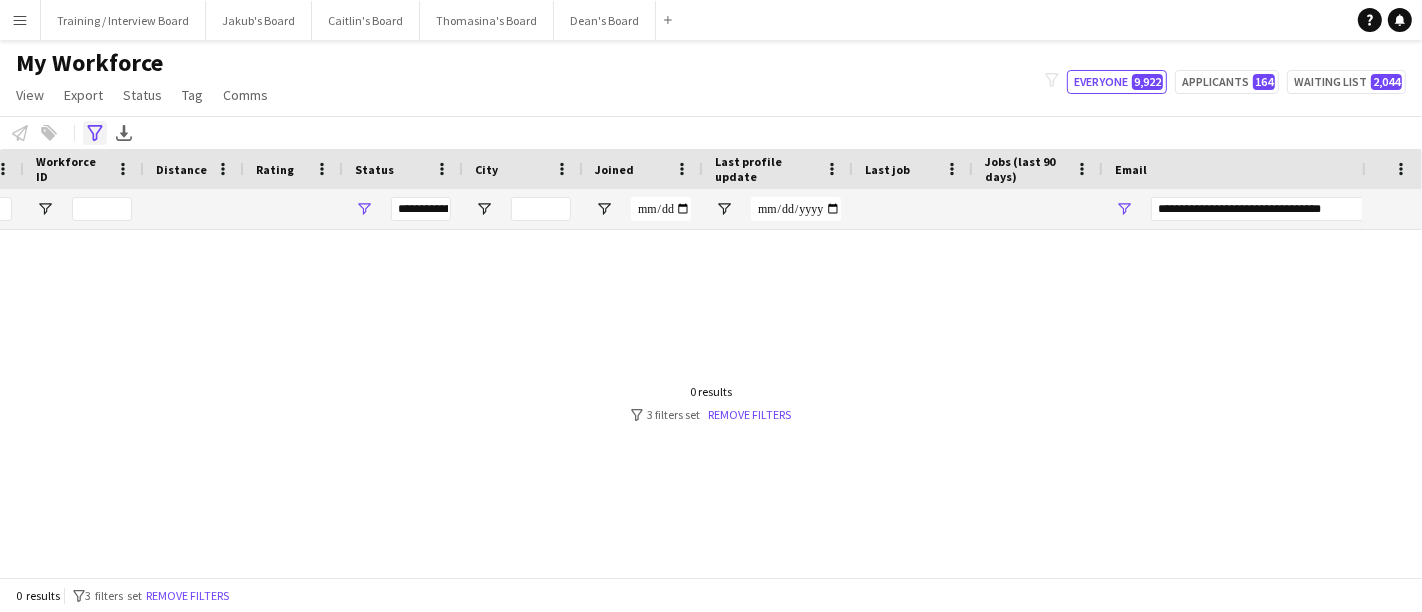 click on "Advanced filters" 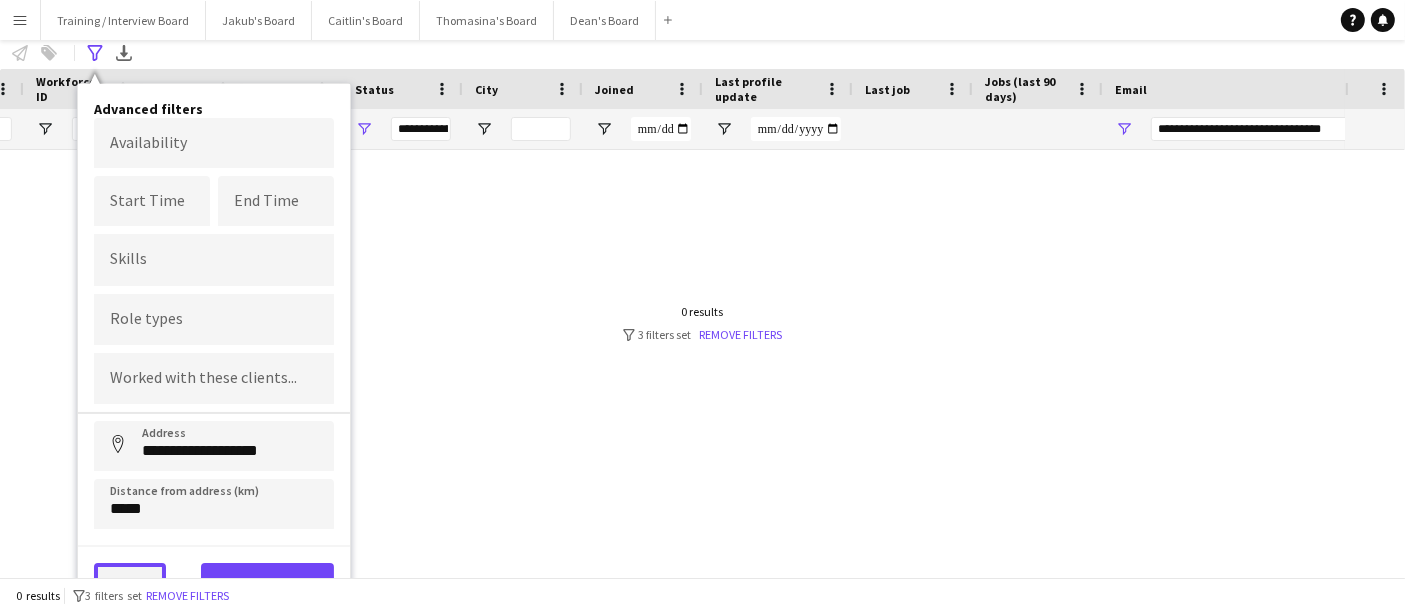 click on "Clear" at bounding box center (130, 583) 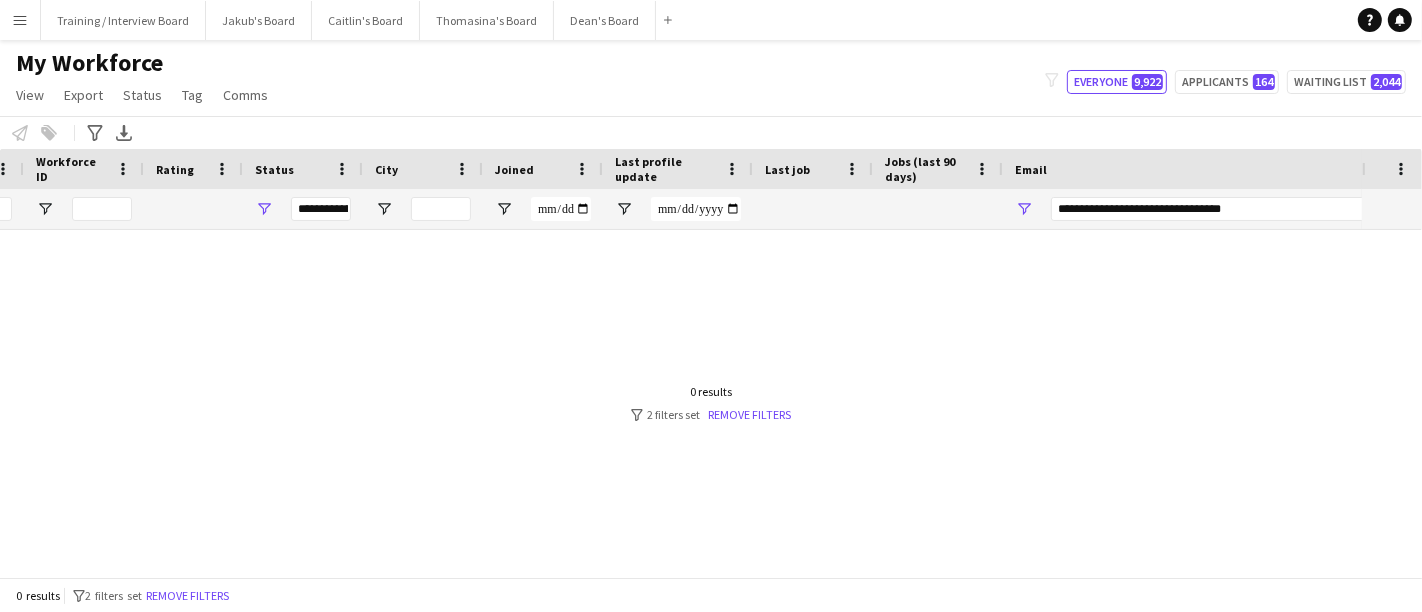 drag, startPoint x: 694, startPoint y: 582, endPoint x: 745, endPoint y: 581, distance: 51.009804 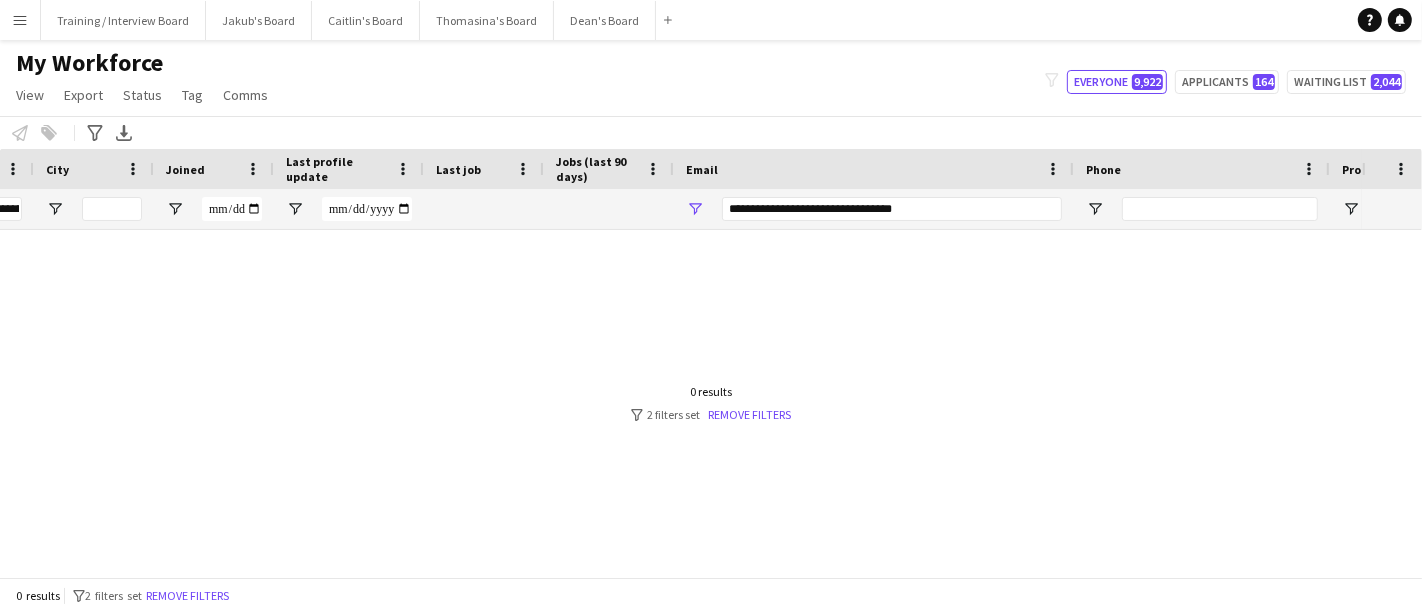 drag, startPoint x: 992, startPoint y: 195, endPoint x: 475, endPoint y: 191, distance: 517.0155 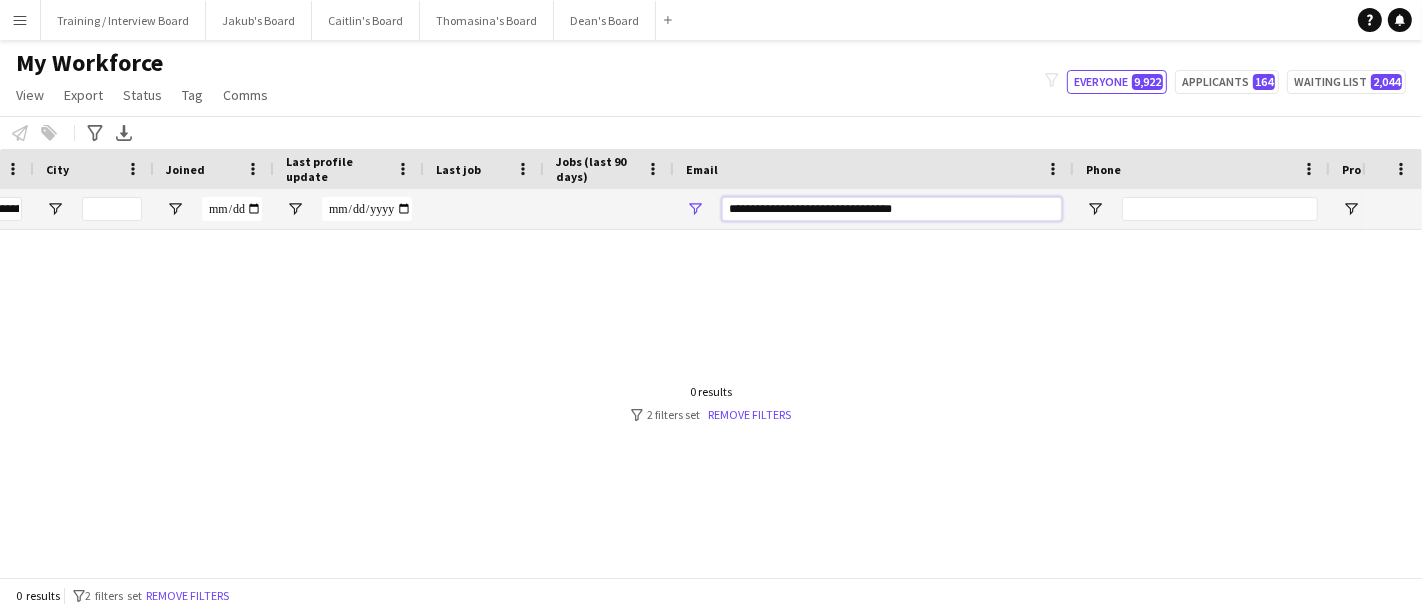 drag, startPoint x: 914, startPoint y: 199, endPoint x: 538, endPoint y: 167, distance: 377.35925 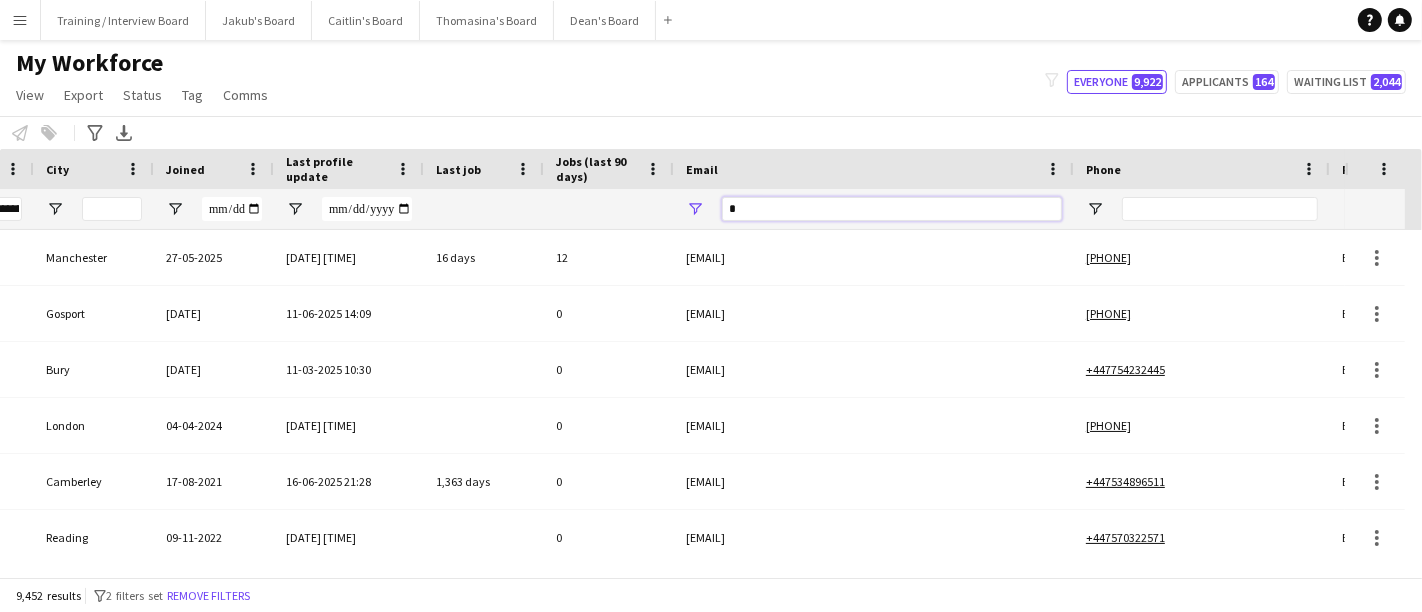 click on "*" at bounding box center [892, 209] 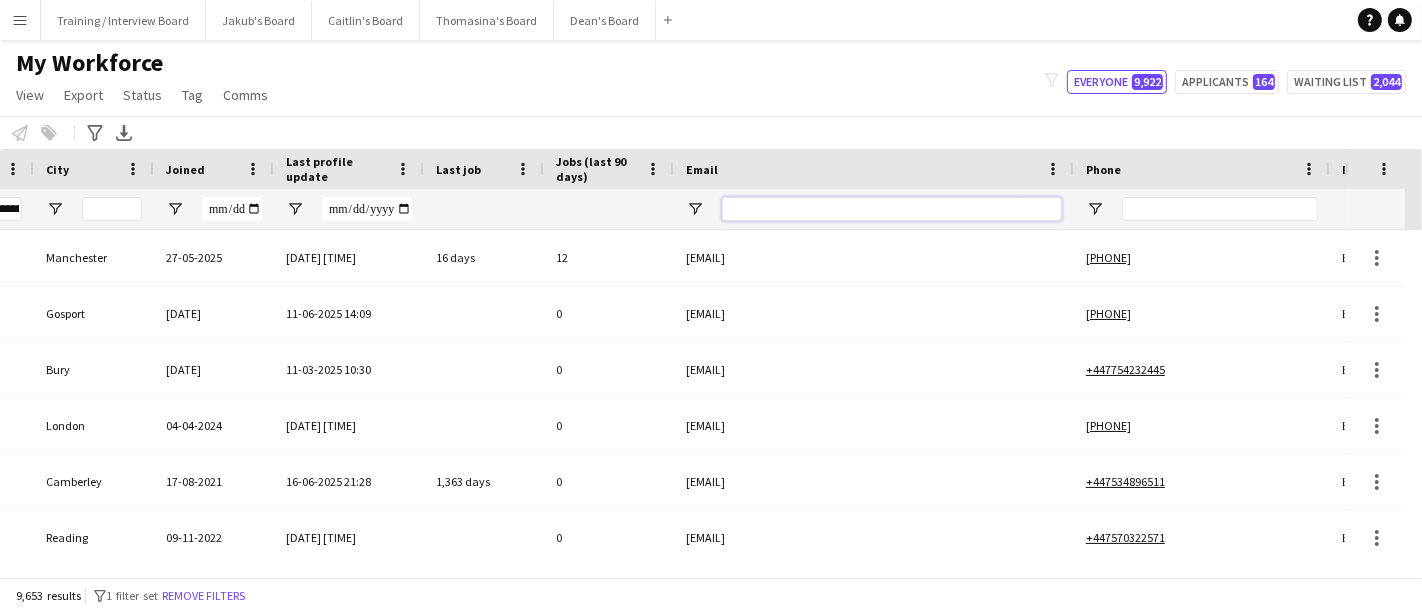 type 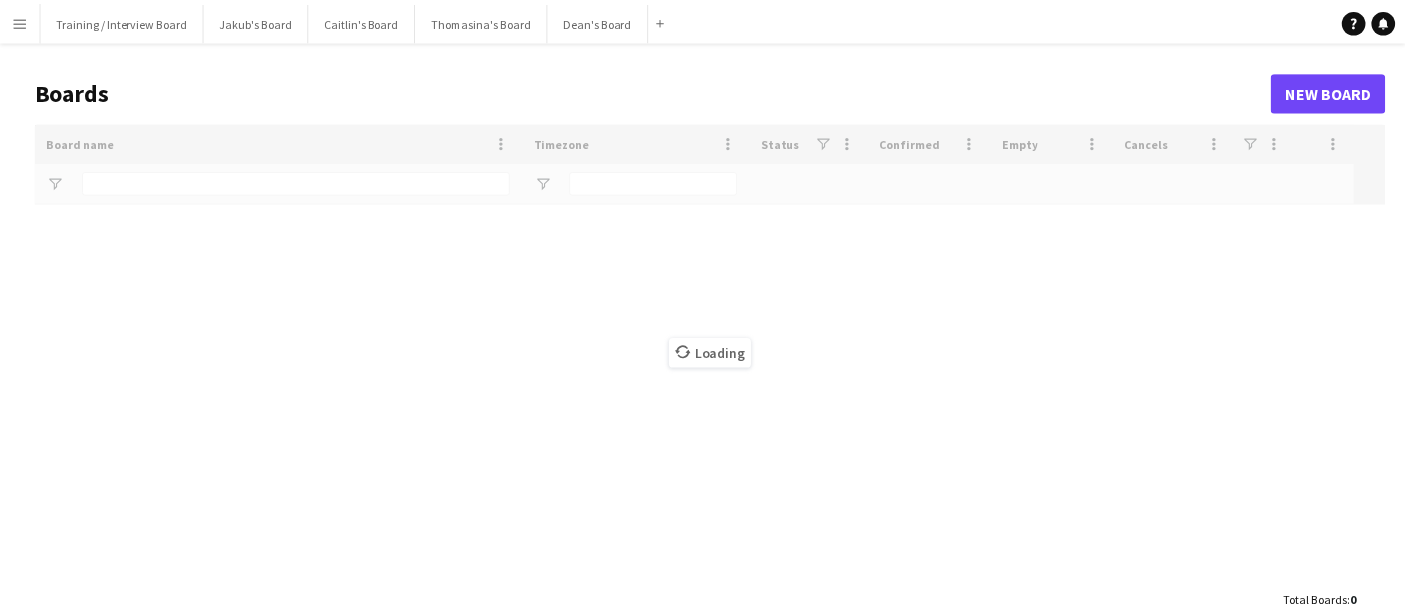 scroll, scrollTop: 0, scrollLeft: 0, axis: both 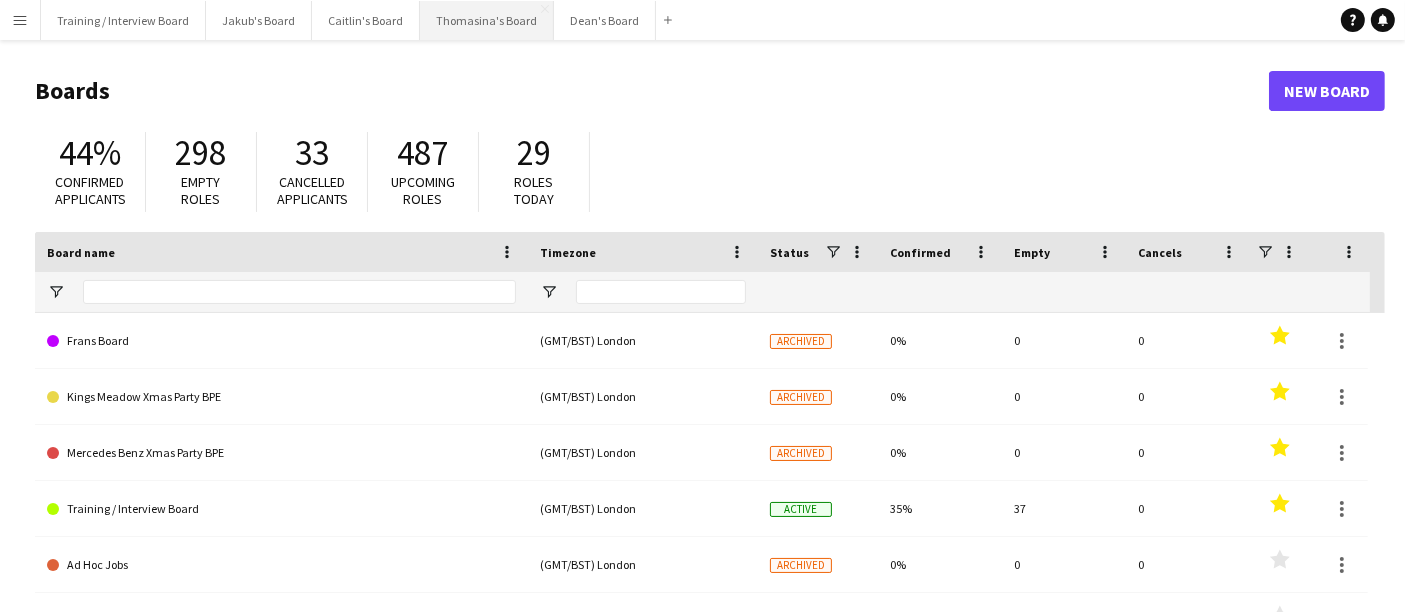 click on "Thomasina's Board
Close" at bounding box center [487, 20] 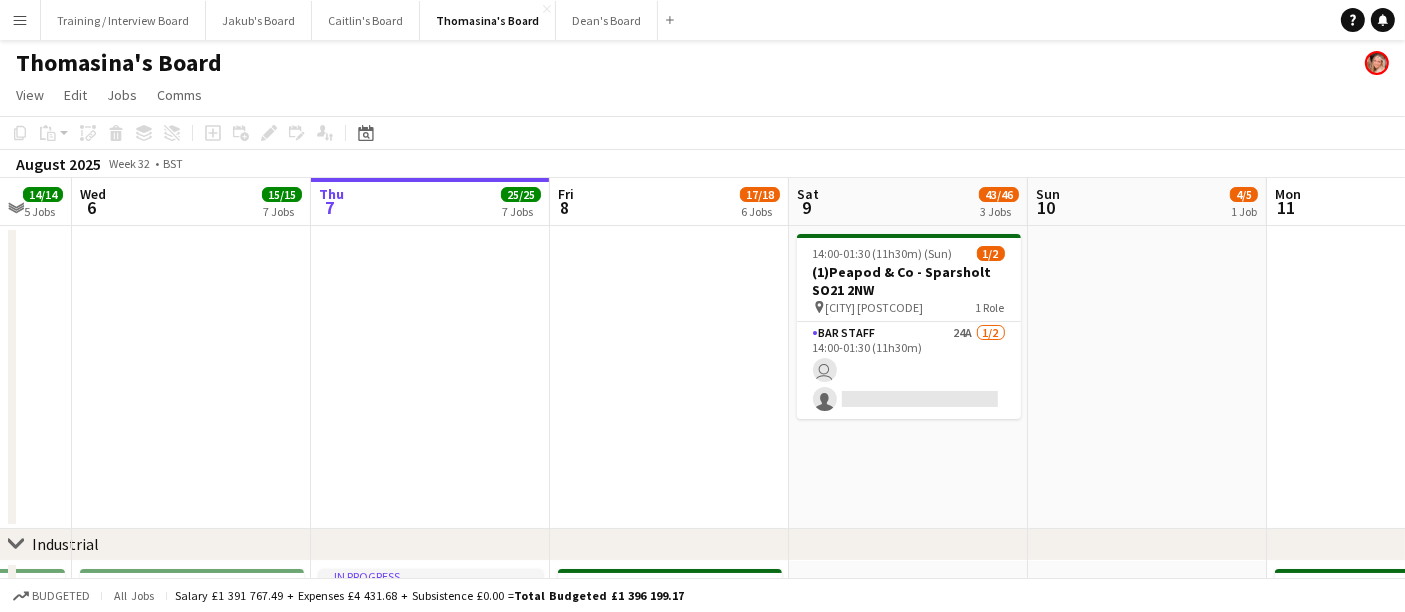 drag, startPoint x: 348, startPoint y: 421, endPoint x: 377, endPoint y: 418, distance: 29.15476 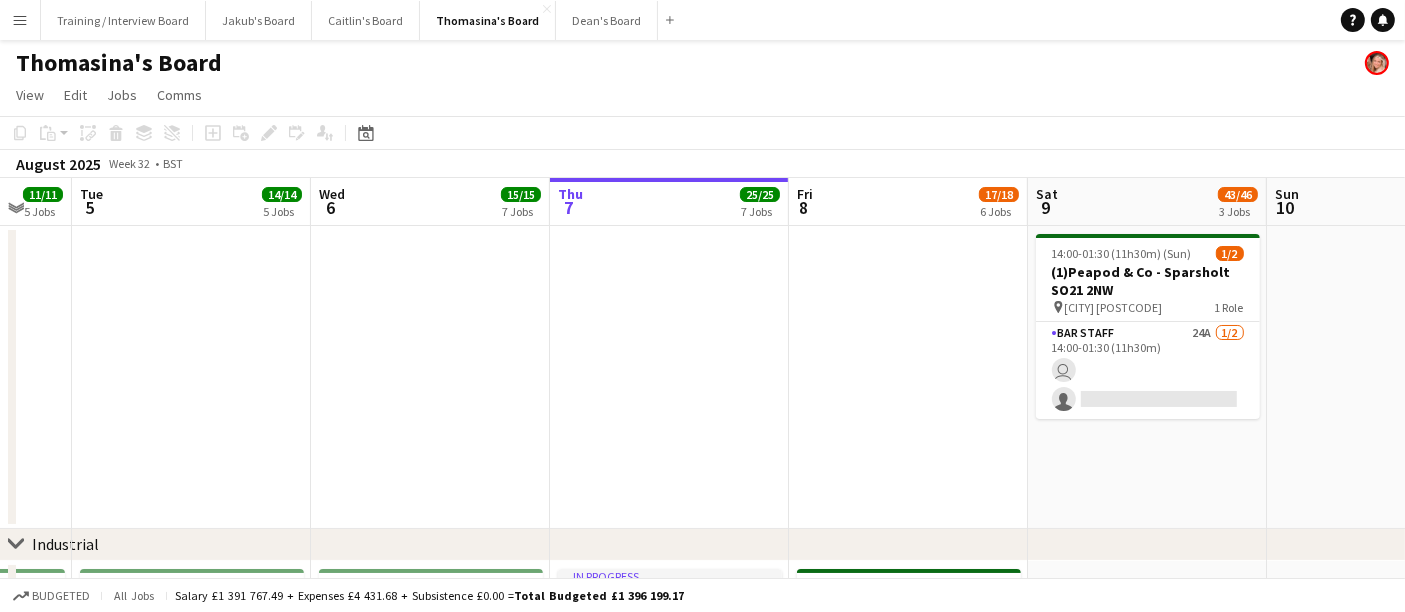 scroll, scrollTop: 0, scrollLeft: 620, axis: horizontal 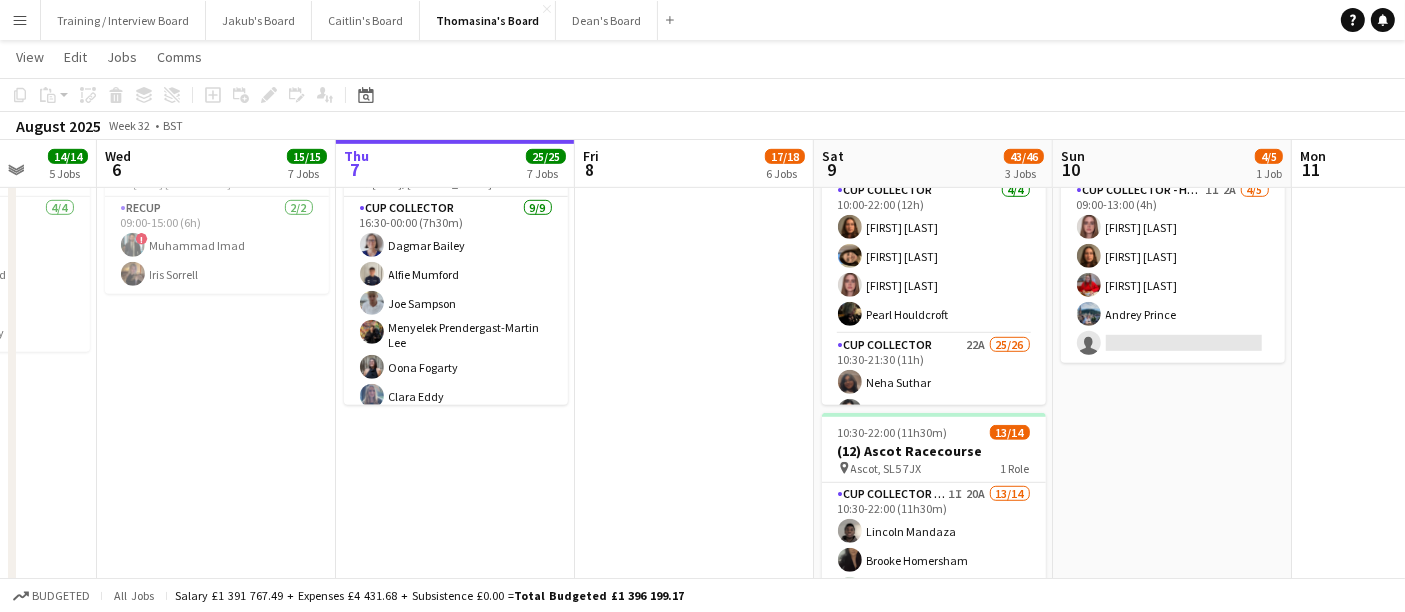 drag, startPoint x: 727, startPoint y: 474, endPoint x: 661, endPoint y: 463, distance: 66.910385 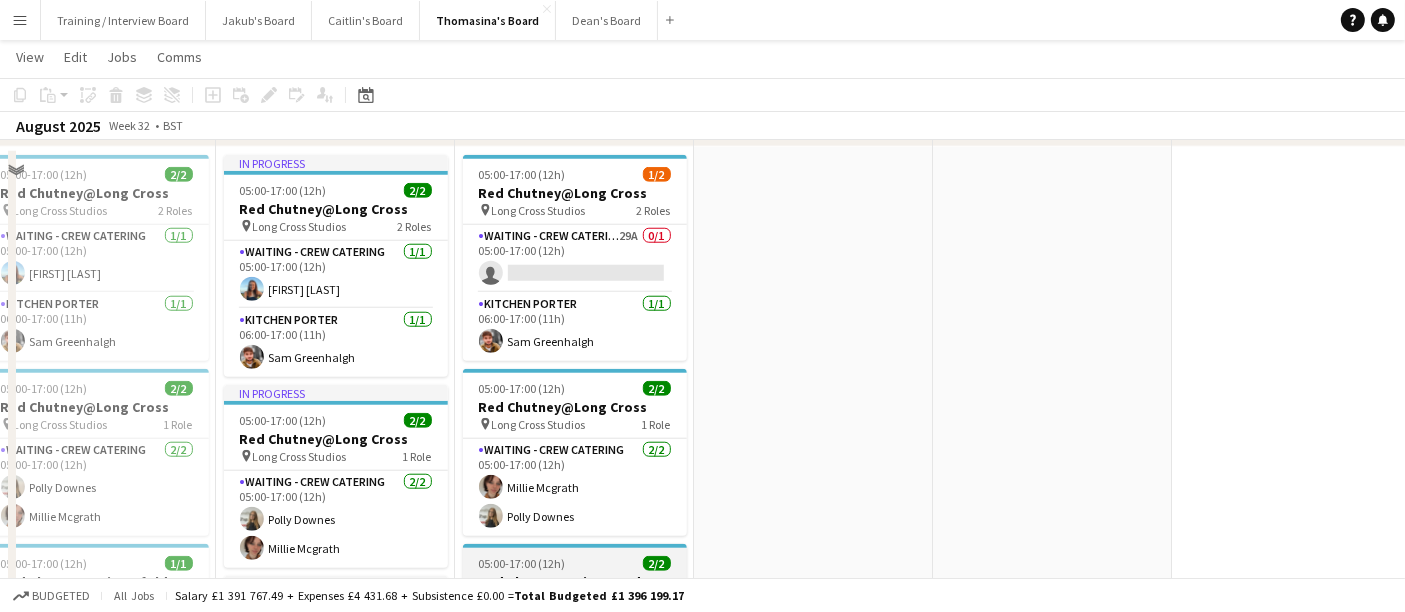 scroll, scrollTop: 2000, scrollLeft: 0, axis: vertical 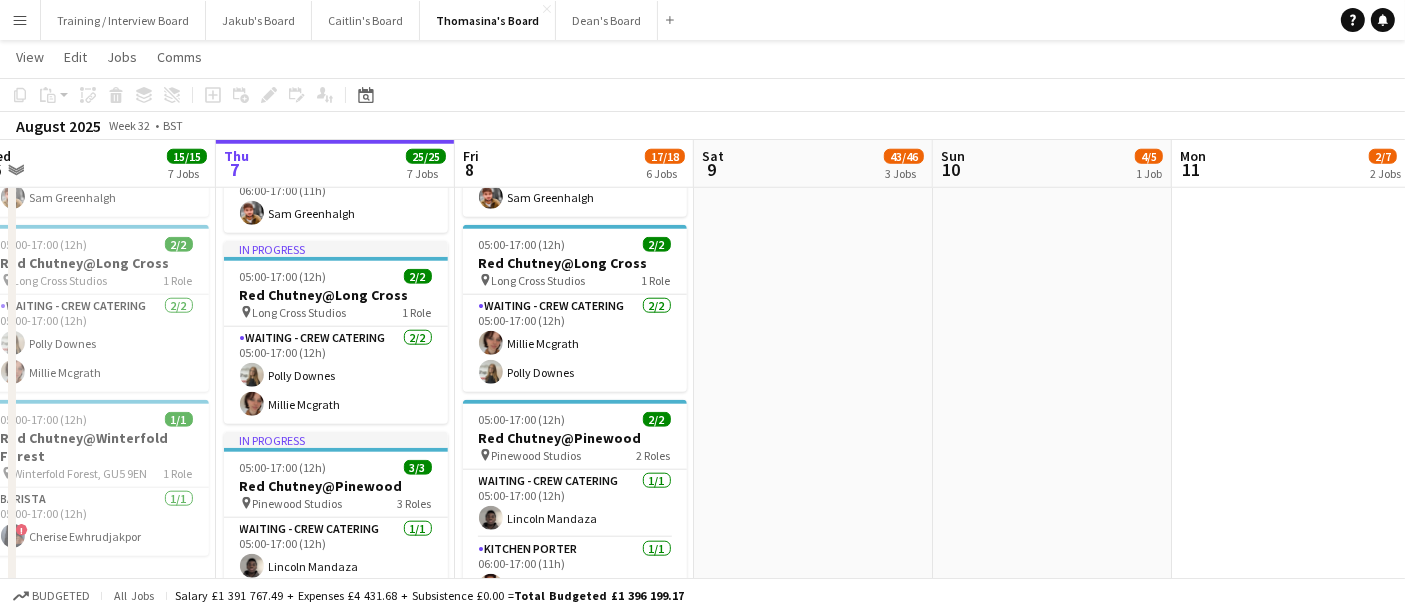 drag, startPoint x: 874, startPoint y: 465, endPoint x: 894, endPoint y: 465, distance: 20 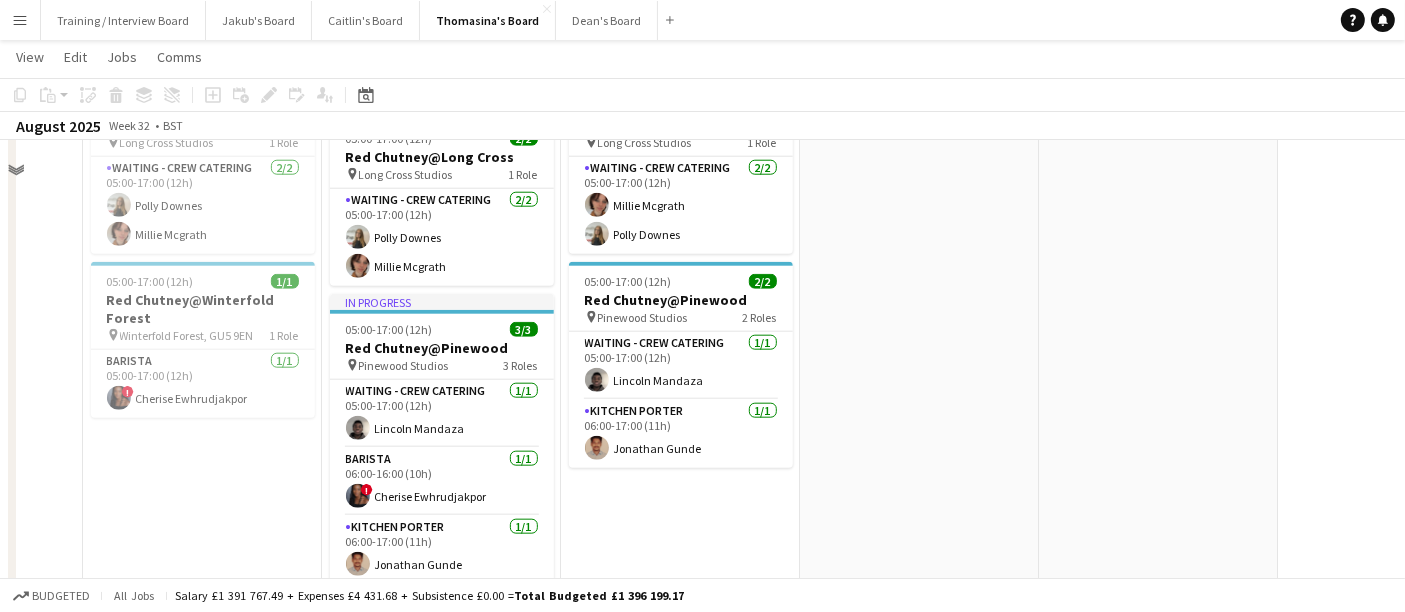 scroll, scrollTop: 2222, scrollLeft: 0, axis: vertical 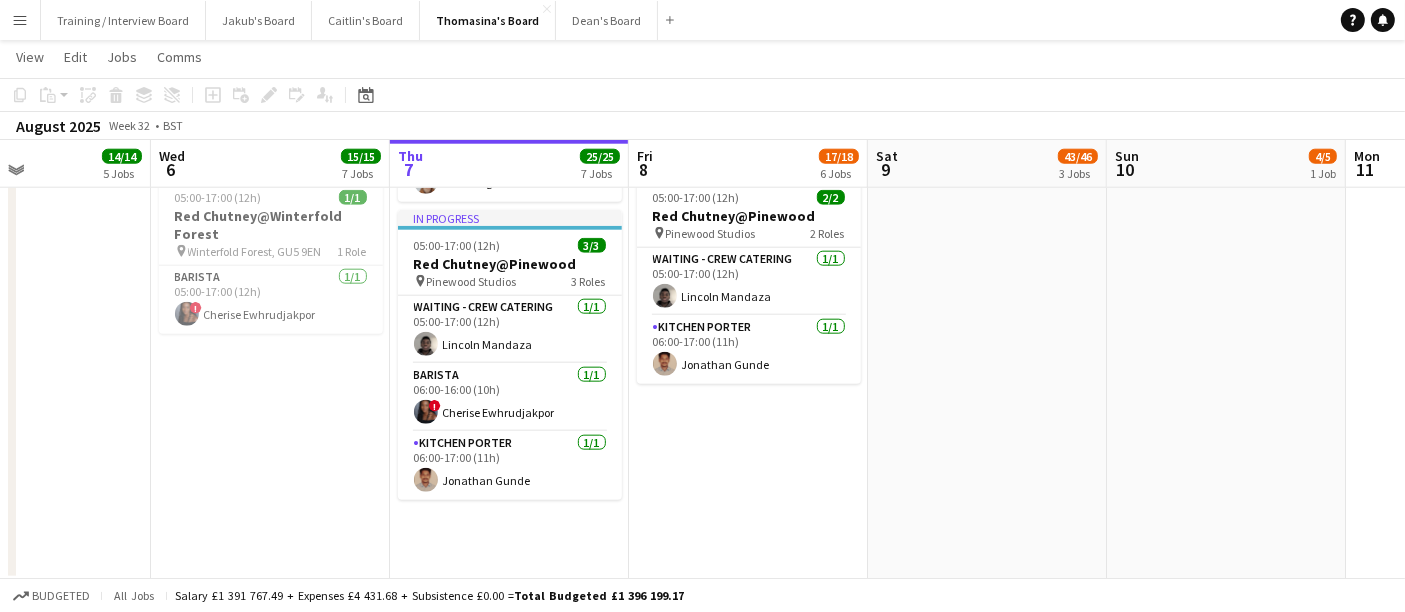 drag, startPoint x: 741, startPoint y: 474, endPoint x: 809, endPoint y: 471, distance: 68.06615 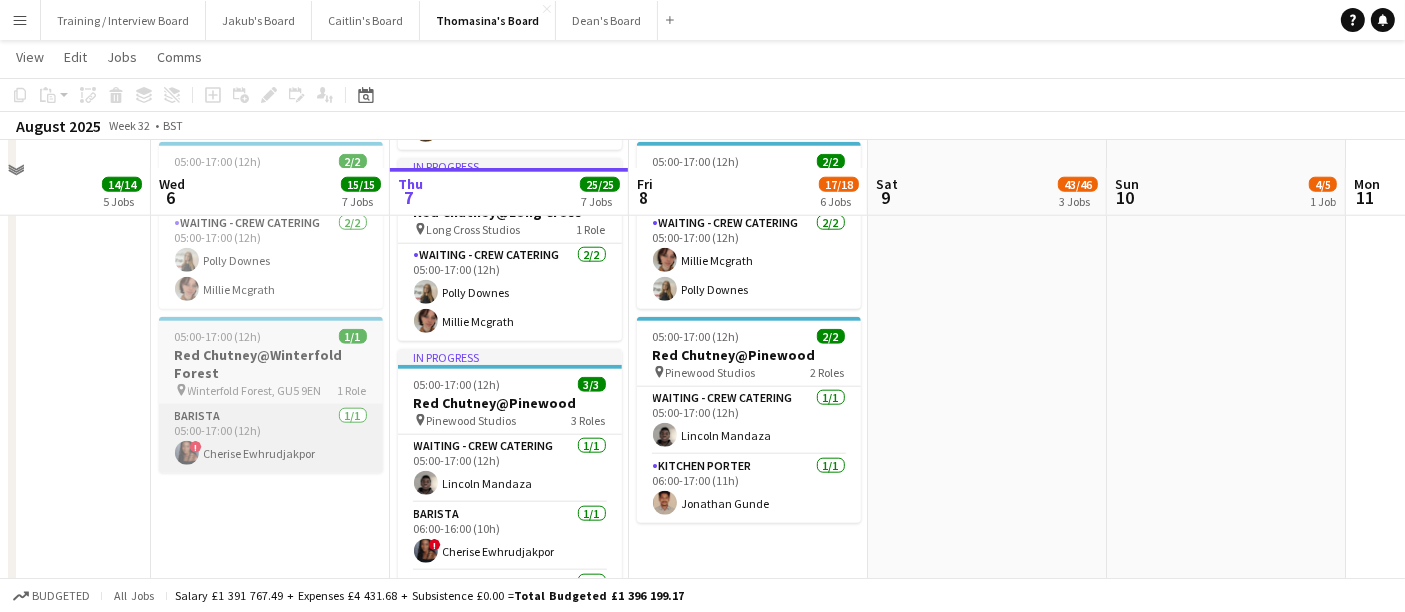scroll, scrollTop: 2111, scrollLeft: 0, axis: vertical 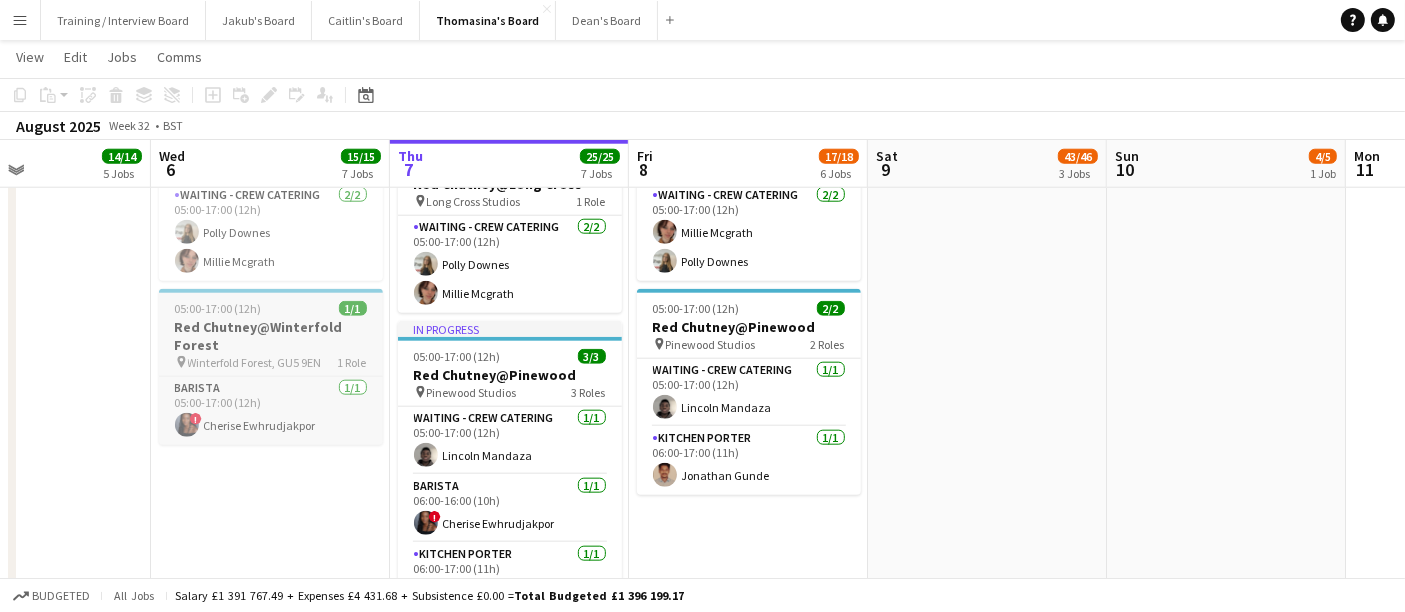 click on "Red Chutney@Winterfold Forest" at bounding box center [271, 336] 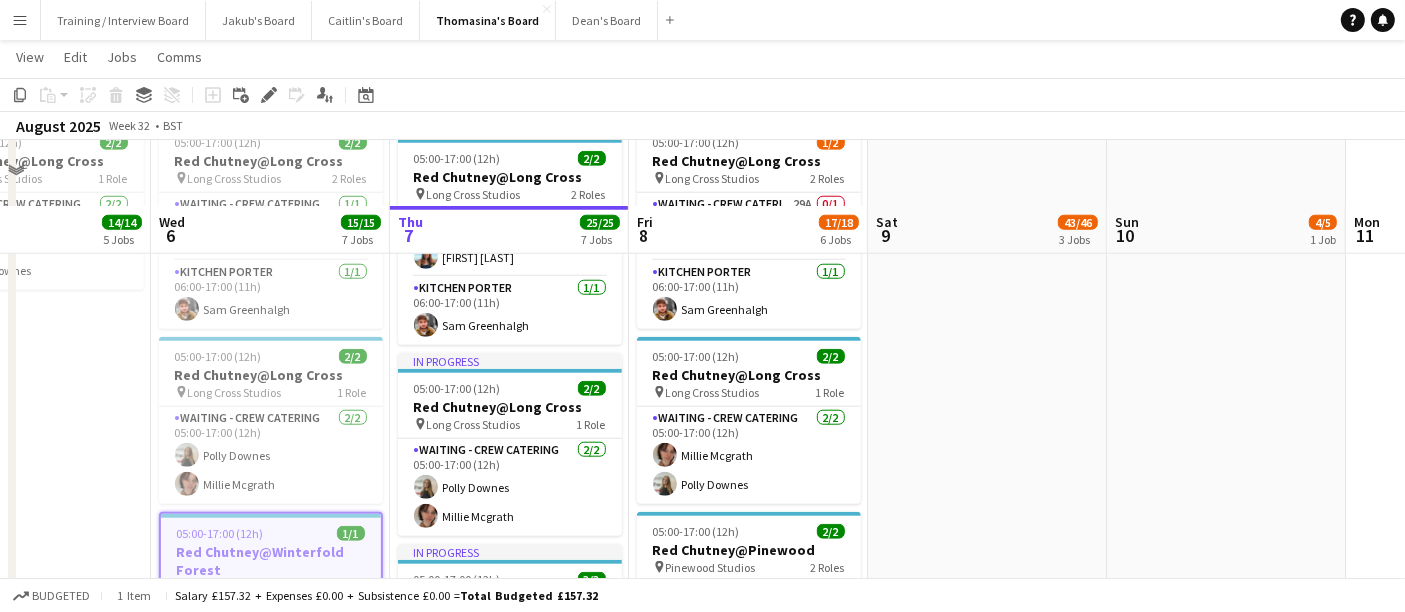 scroll, scrollTop: 2000, scrollLeft: 0, axis: vertical 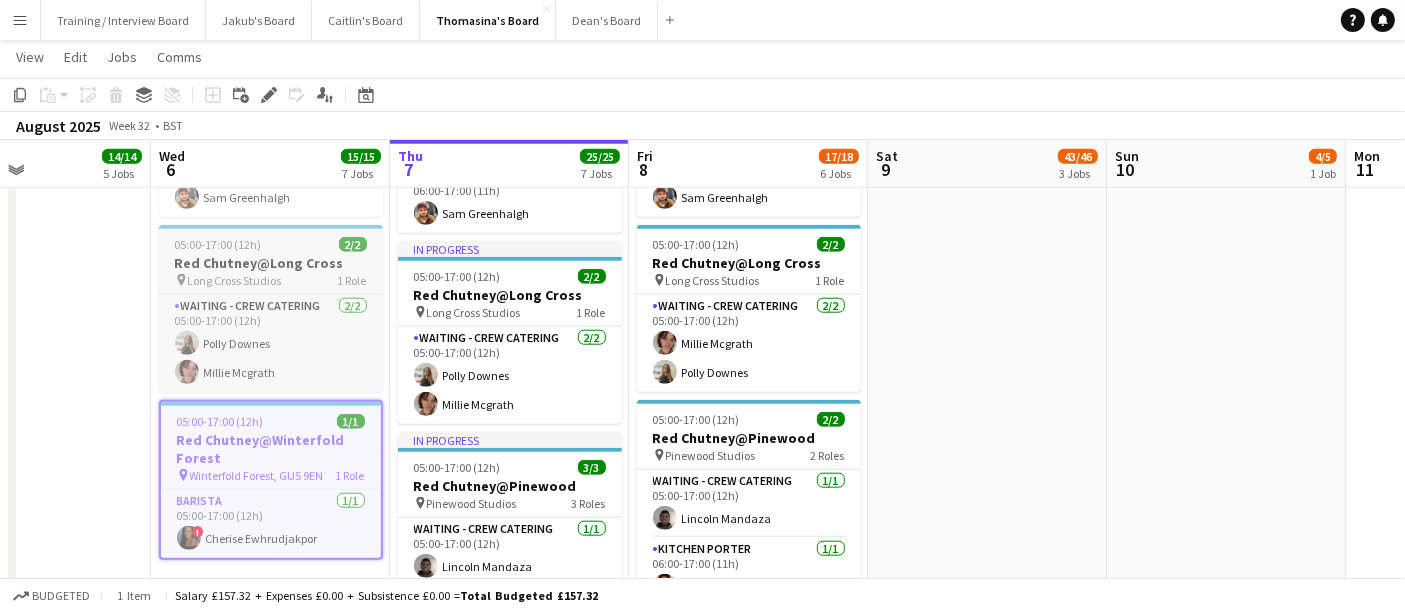click on "Red Chutney@Long Cross" at bounding box center [271, 263] 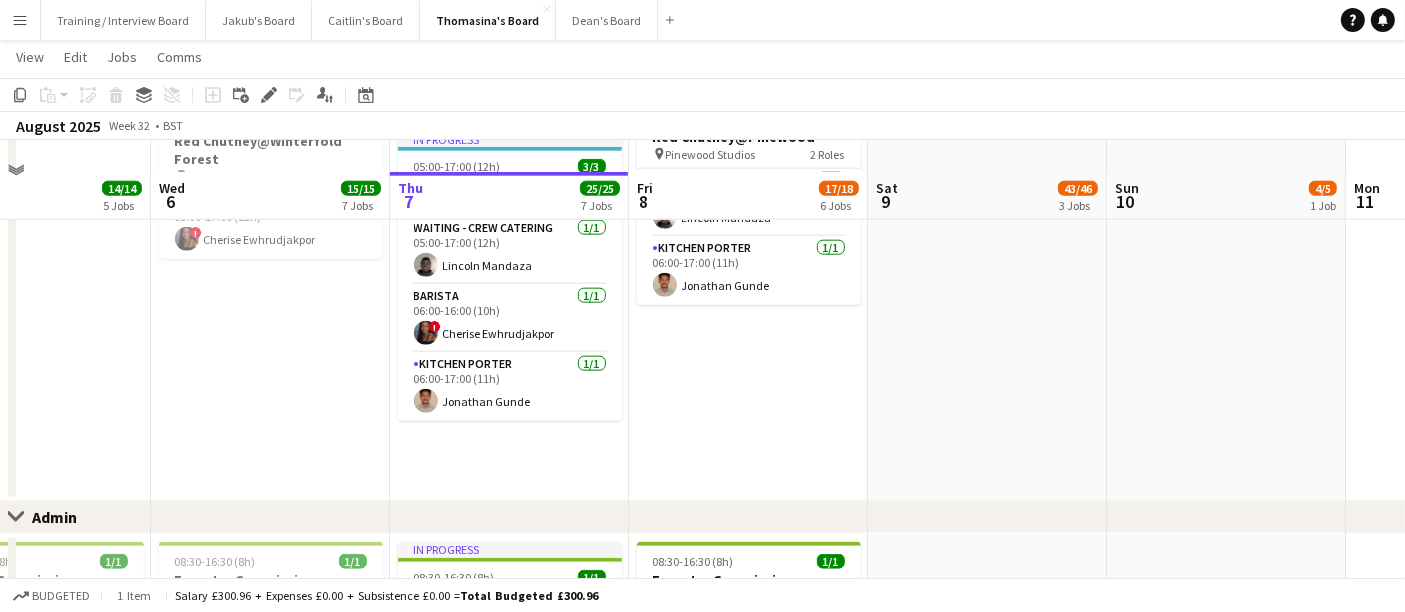 scroll, scrollTop: 2333, scrollLeft: 0, axis: vertical 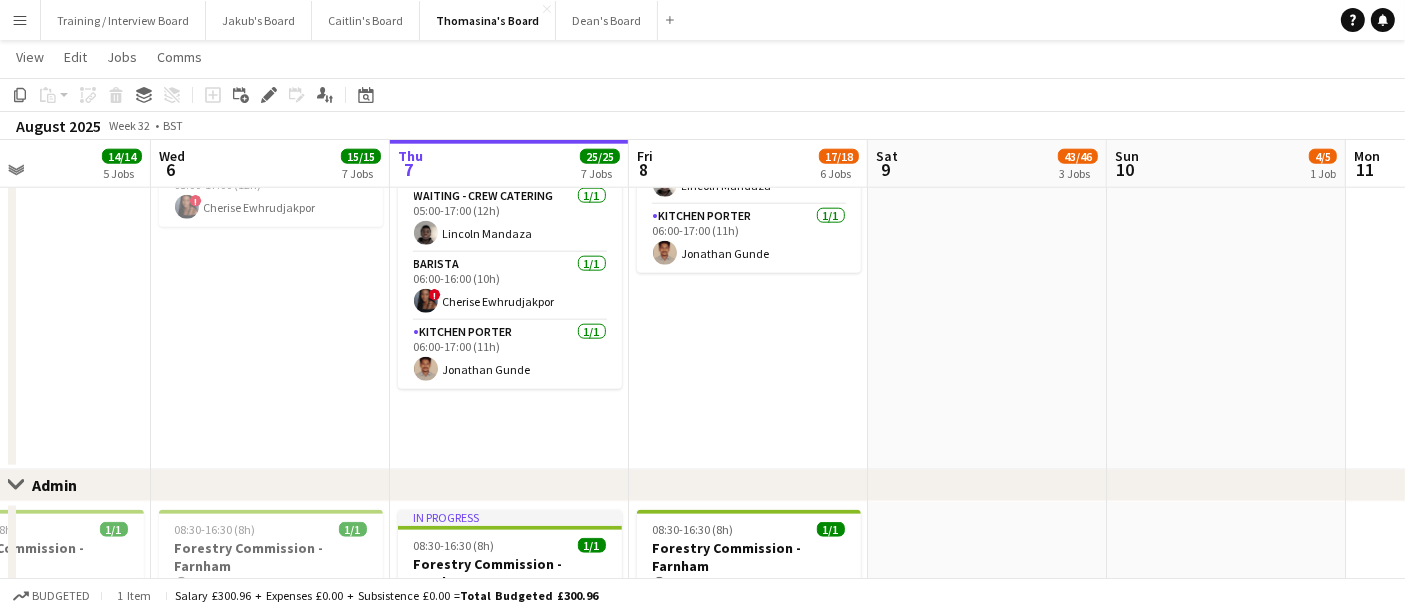 click on "Close set
Admin" 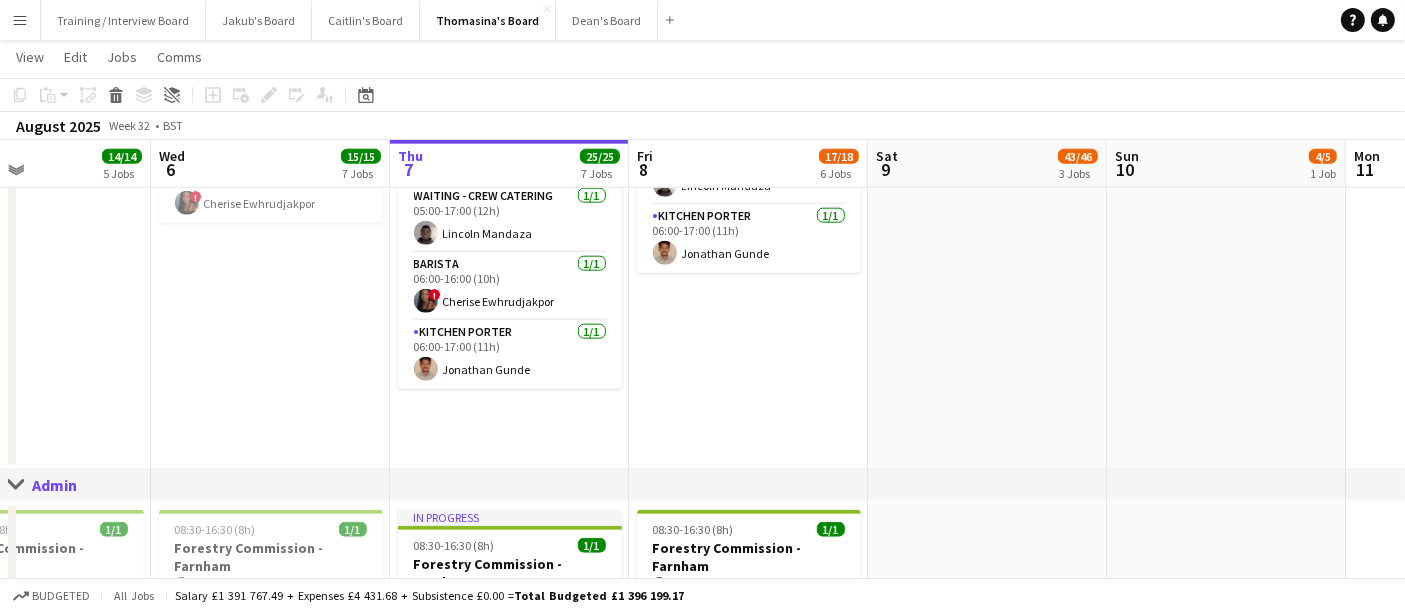 click on "05:00-17:00 (12h)    1/2   Red Chutney@Long Cross
pin
Long Cross Studios   2 Roles   Waiting - Crew Catering   29A   0/1   05:00-17:00 (12h)
single-neutral-actions
Kitchen Porter   1/1   06:00-17:00 (11h)
Sam Greenhalgh     05:00-17:00 (12h)    2/2   Red Chutney@Long Cross
pin
Long Cross Studios   1 Role   Waiting - Crew Catering   2/2   05:00-17:00 (12h)
Millie Mcgrath Polly Downes     05:00-17:00 (12h)    2/2   Red Chutney@Pinewood
pin
Pinewood Studios   2 Roles   Waiting - Crew Catering   1/1   05:00-17:00 (12h)
Lincoln Mandaza  Kitchen Porter   1/1   06:00-17:00 (11h)
Jonathan Gunde" at bounding box center [748, 70] 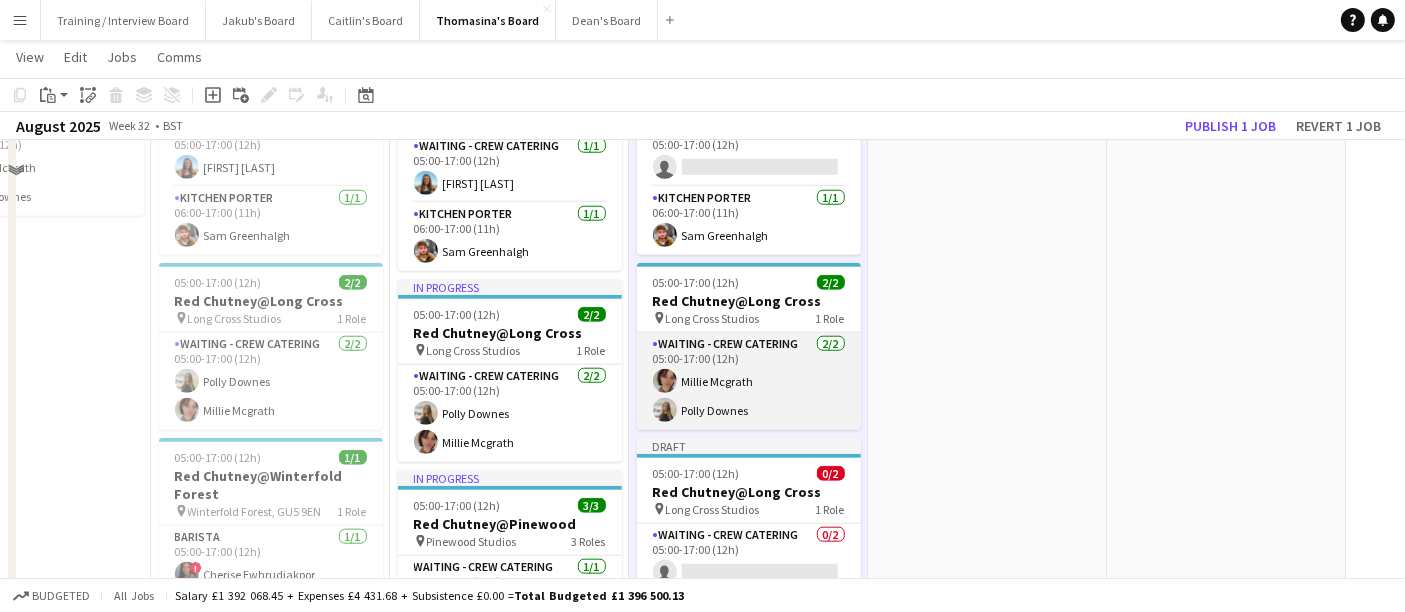 scroll, scrollTop: 2000, scrollLeft: 0, axis: vertical 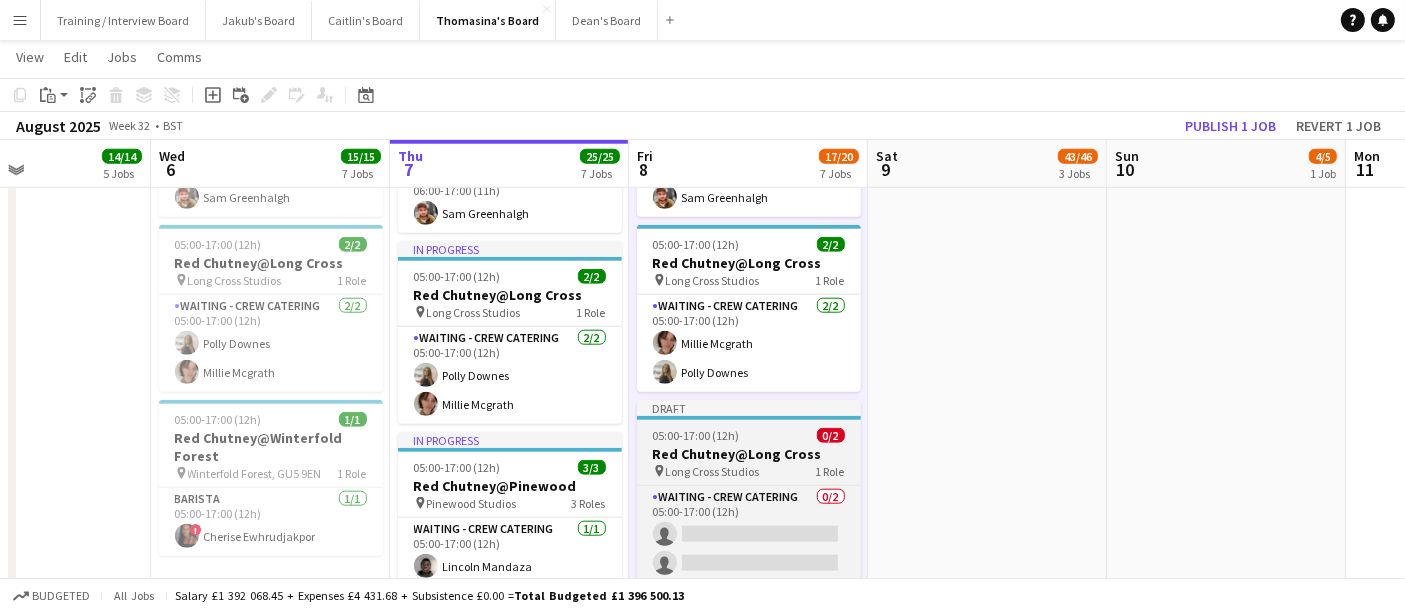 click on "Long Cross Studios" at bounding box center (713, 471) 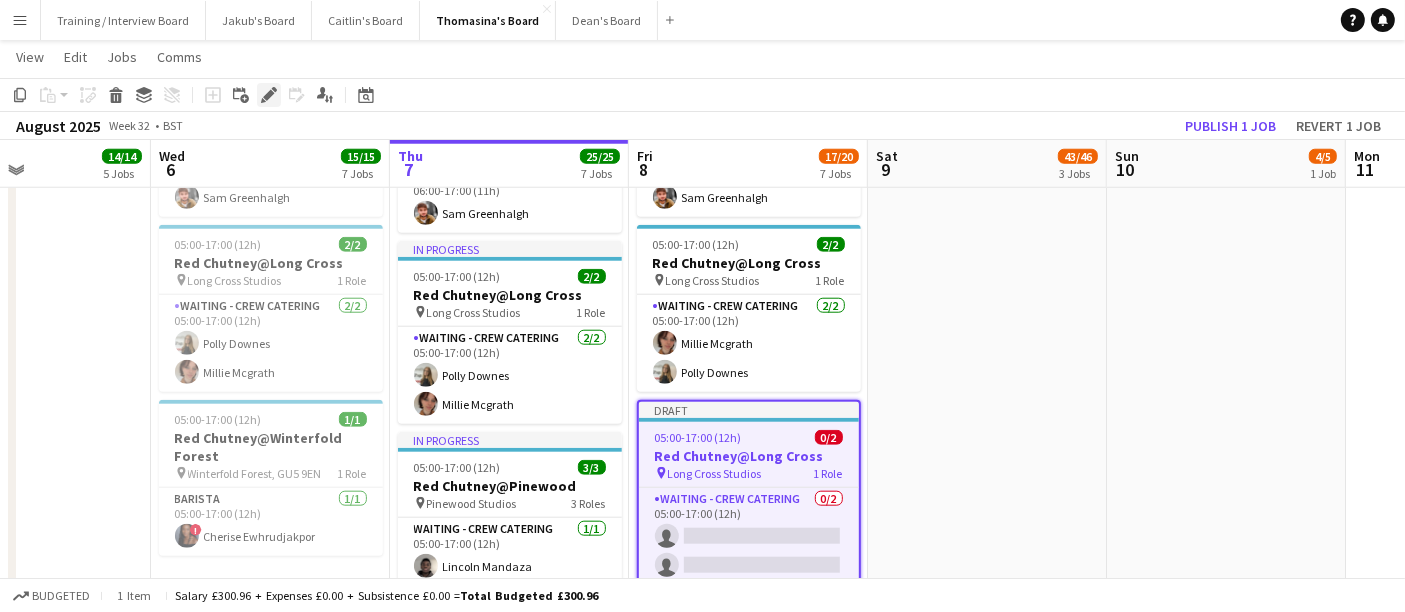 click on "Edit" at bounding box center [269, 95] 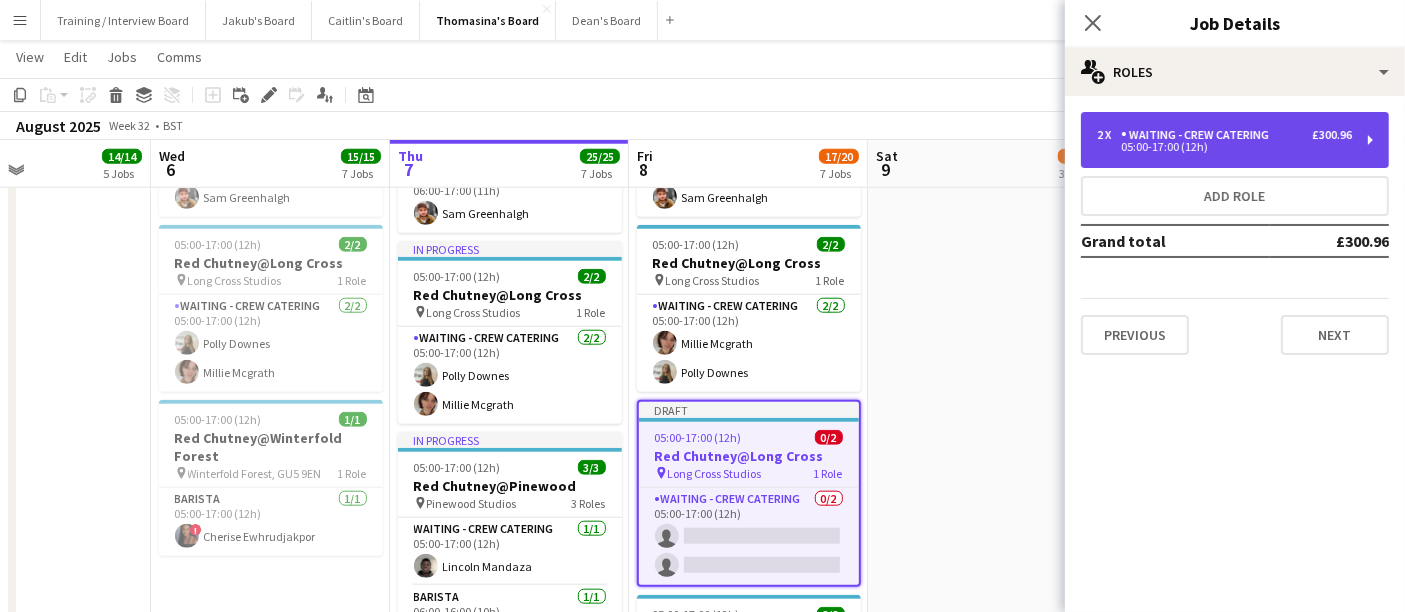 click on "05:00-17:00 (12h)" at bounding box center (1224, 147) 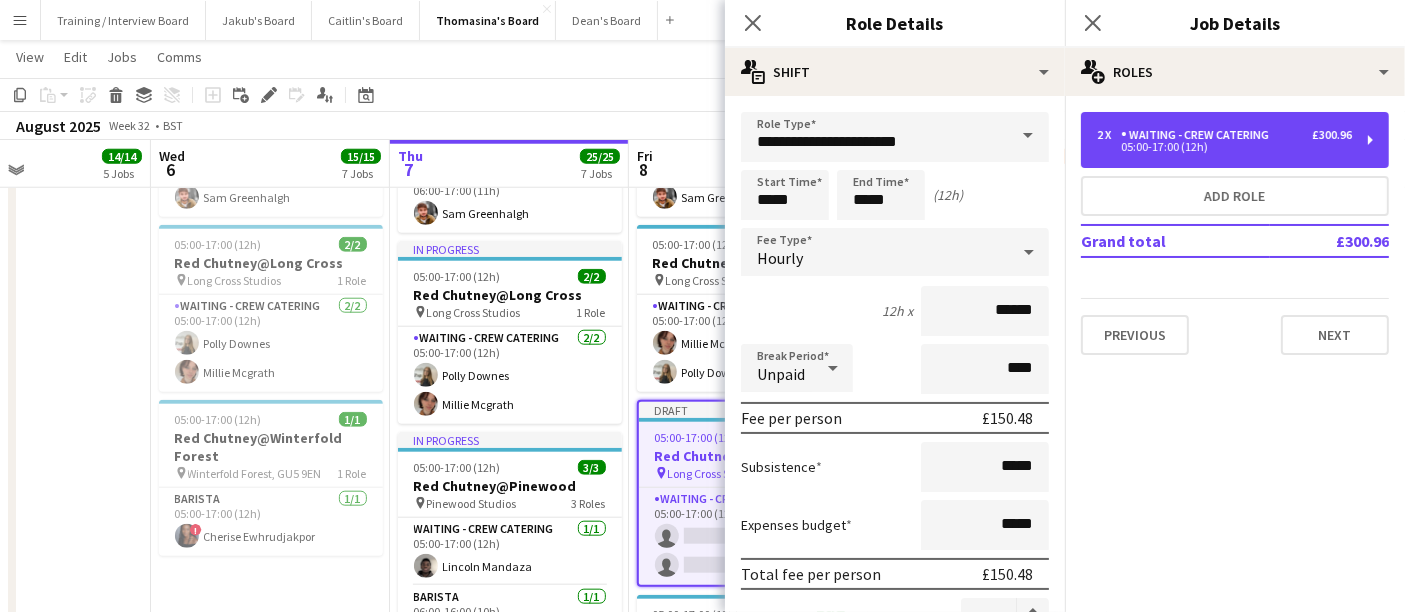 scroll, scrollTop: 222, scrollLeft: 0, axis: vertical 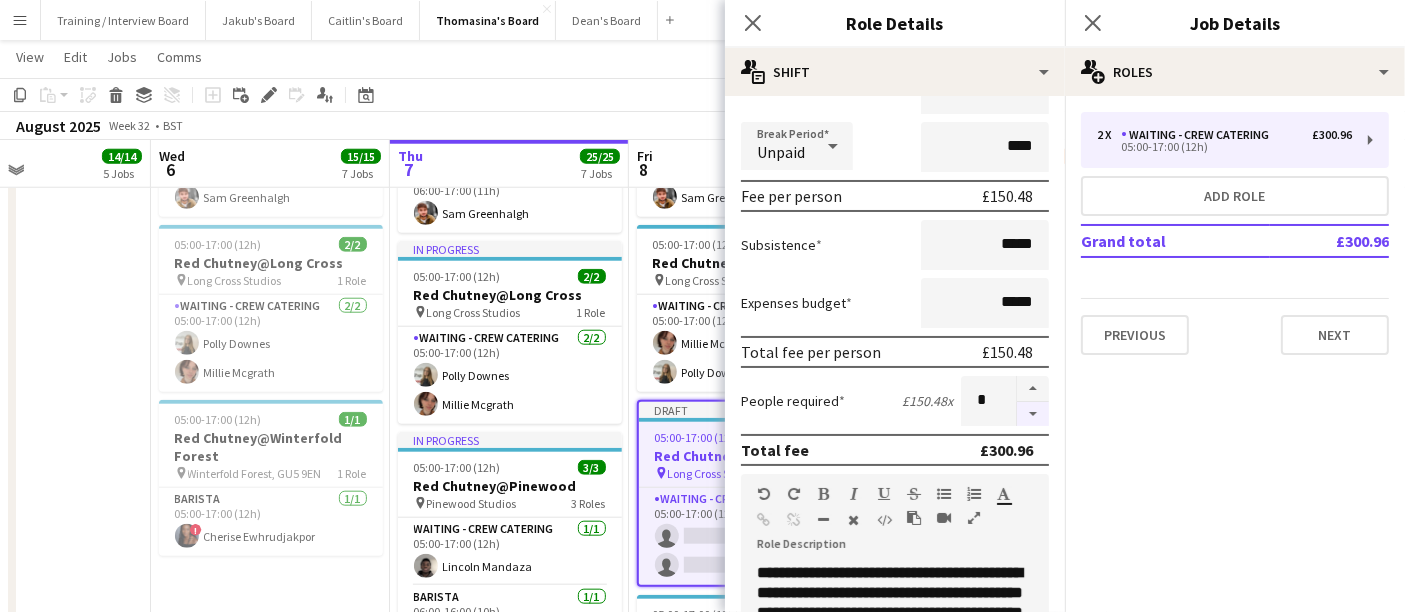click at bounding box center [1033, 414] 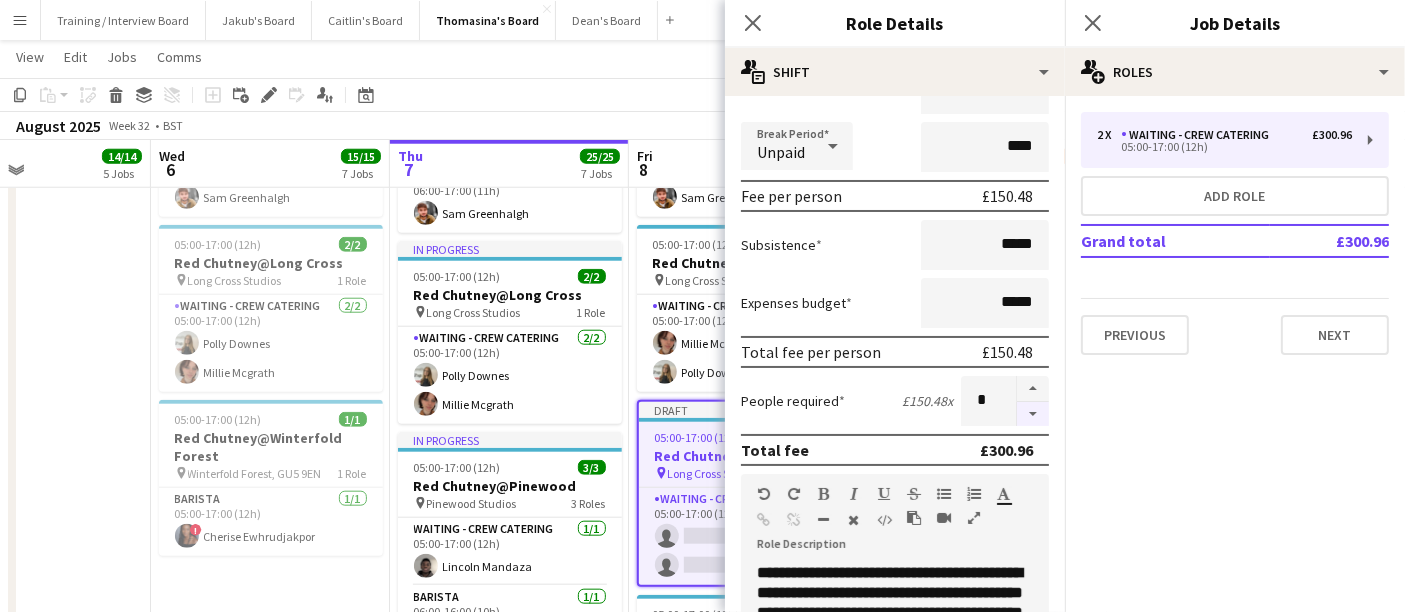 type on "*" 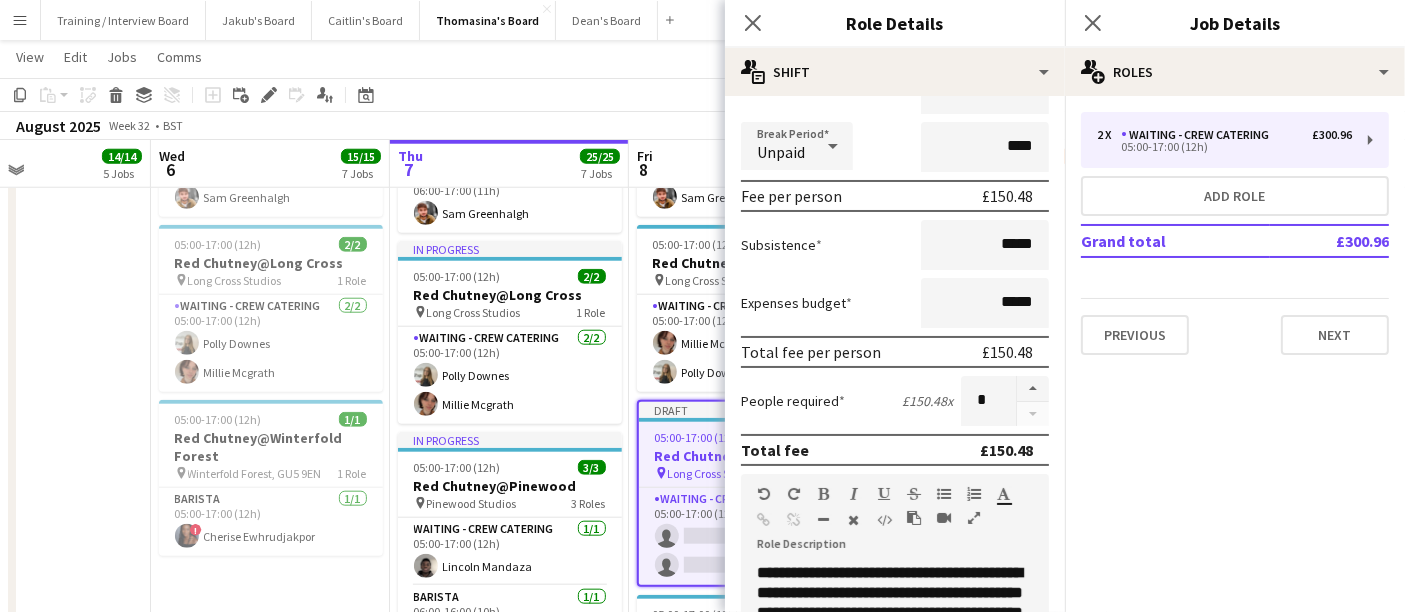 click on "05:00-17:00 (12h)" at bounding box center (698, 437) 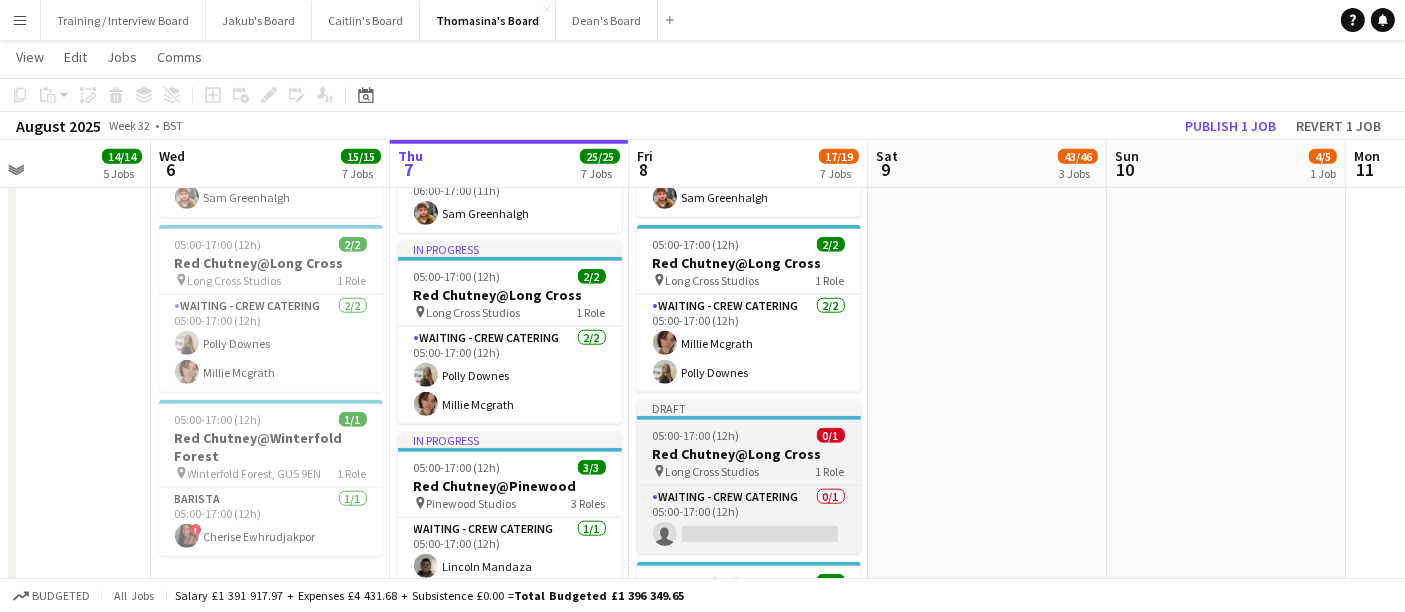 click on "Red Chutney@Long Cross" at bounding box center (749, 454) 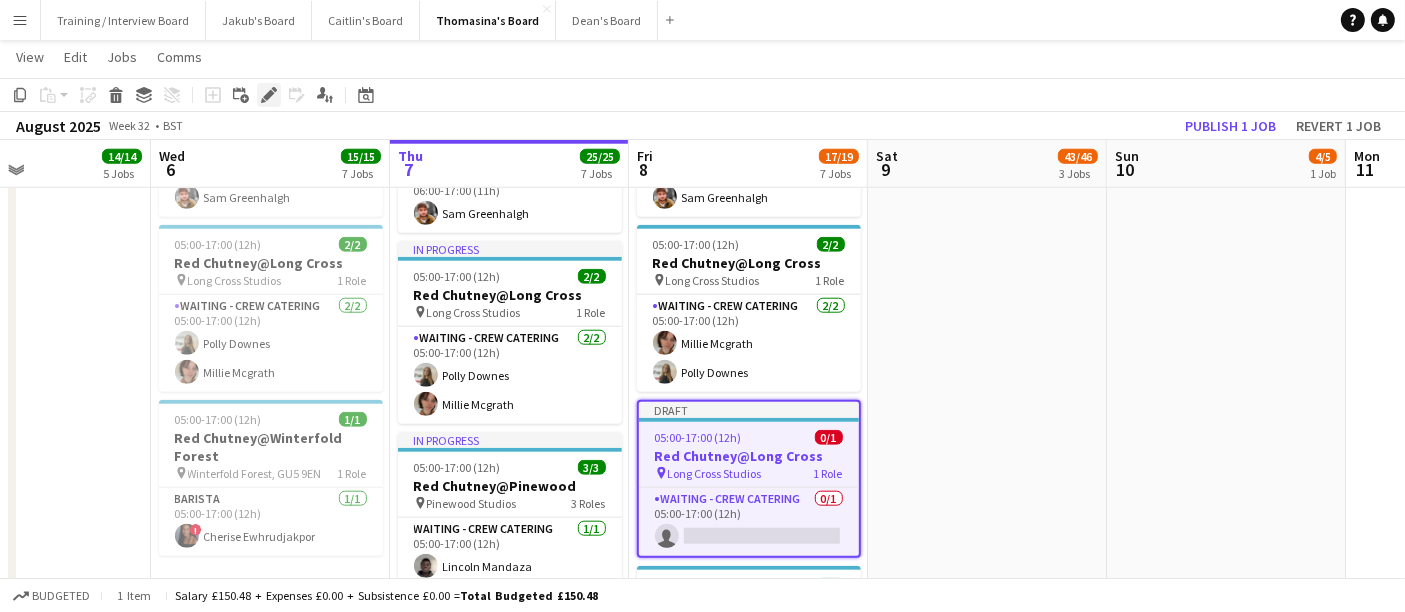 click on "Edit" at bounding box center (269, 95) 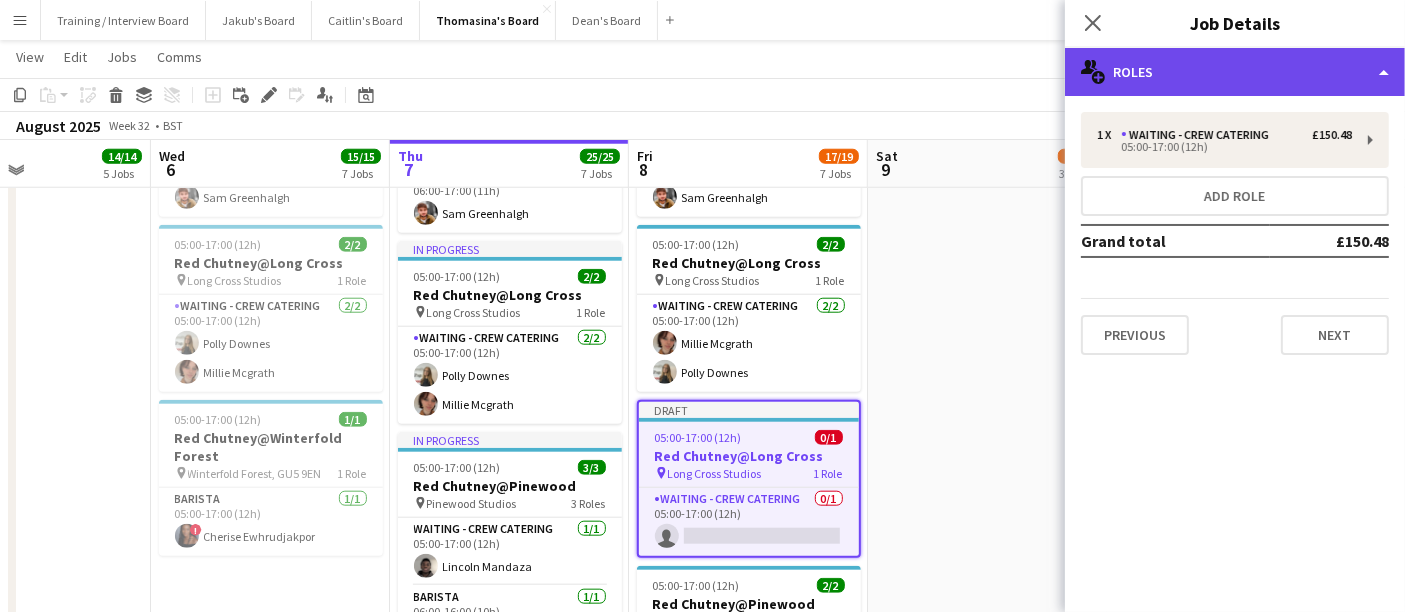 click on "multiple-users-add
Roles" 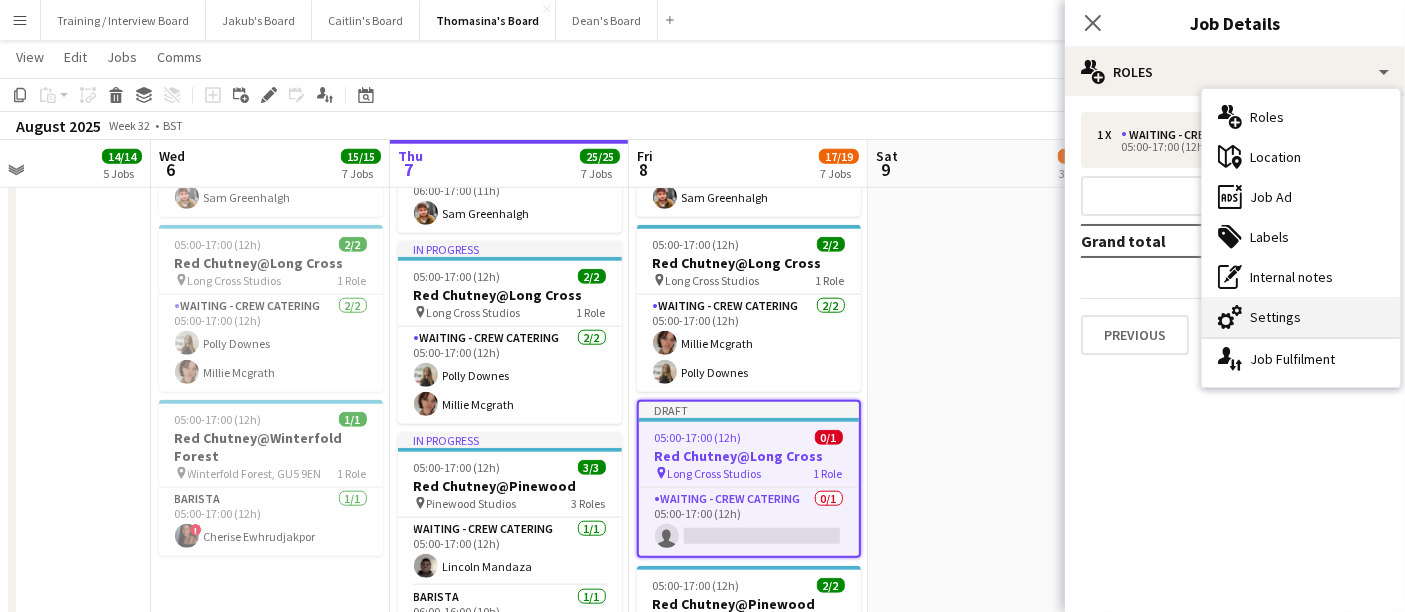 click on "cog-double-3
Settings" at bounding box center (1301, 317) 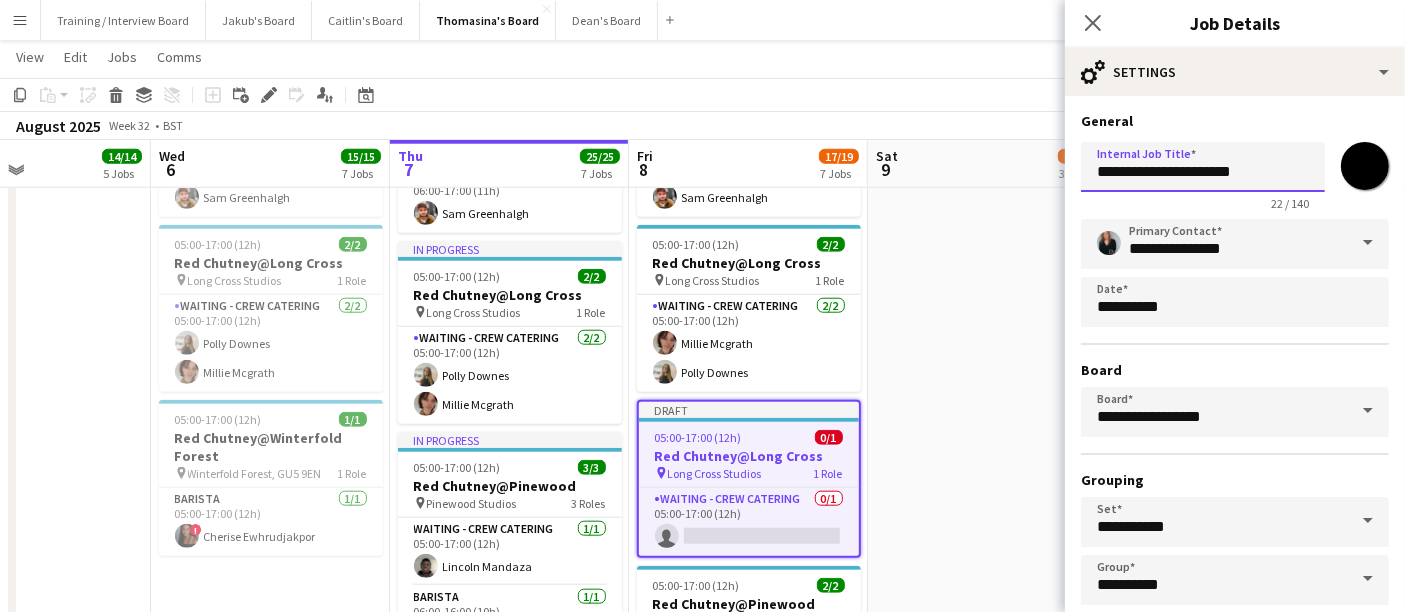 drag, startPoint x: 1268, startPoint y: 175, endPoint x: 1200, endPoint y: 176, distance: 68.007355 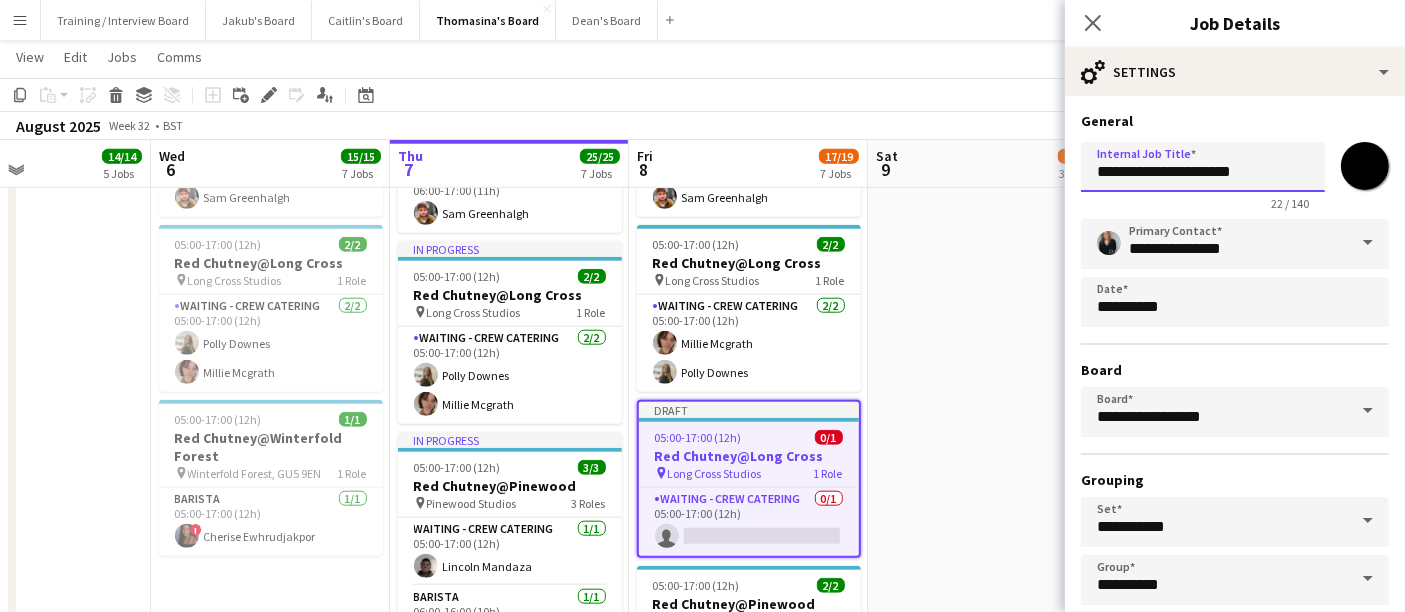 click on "**********" at bounding box center (1203, 167) 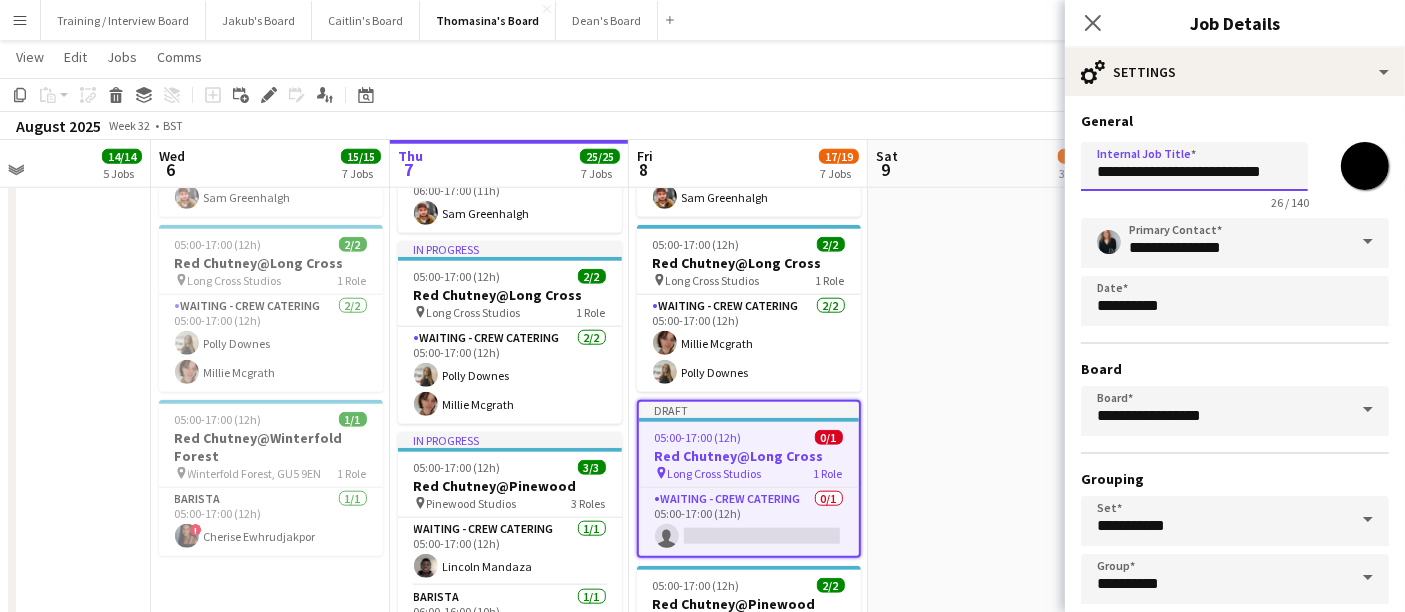 scroll, scrollTop: 0, scrollLeft: 10, axis: horizontal 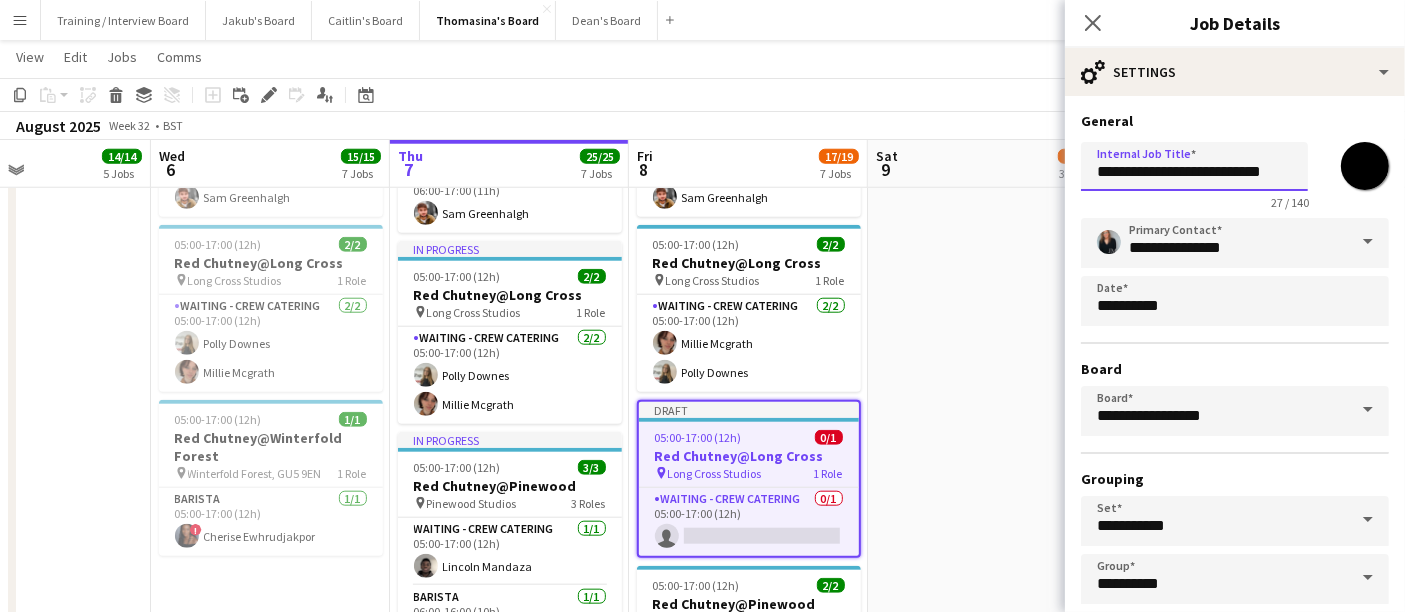type on "**********" 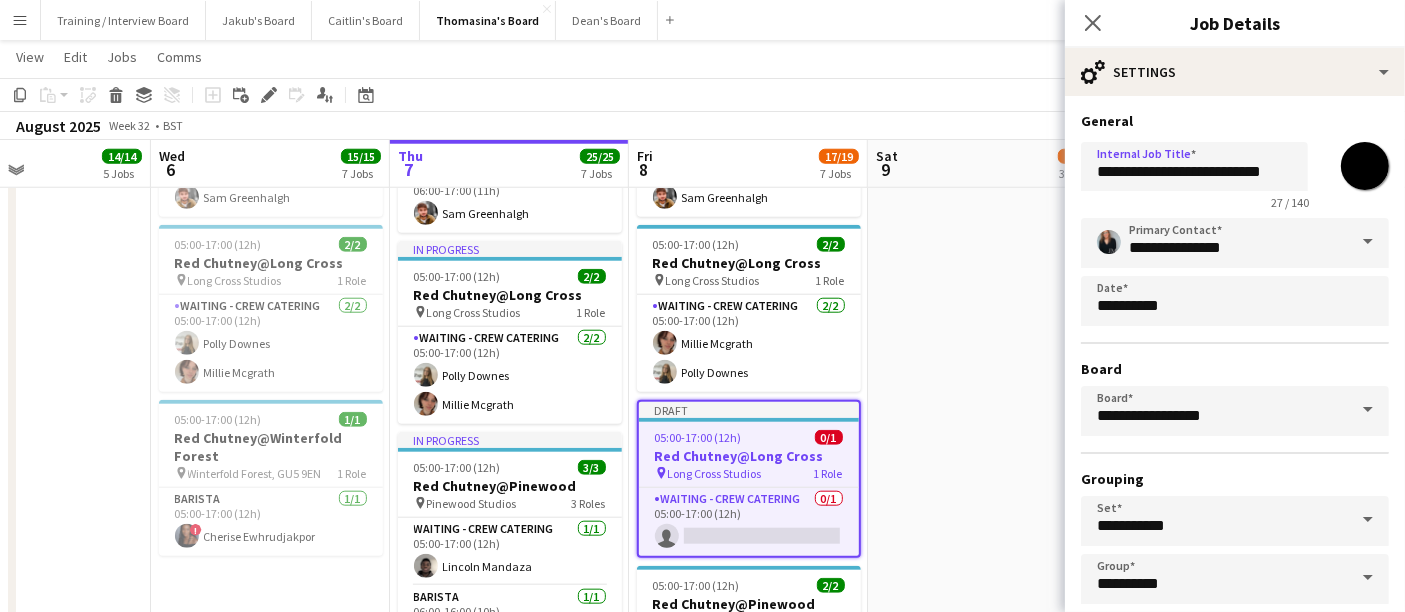 scroll, scrollTop: 0, scrollLeft: 0, axis: both 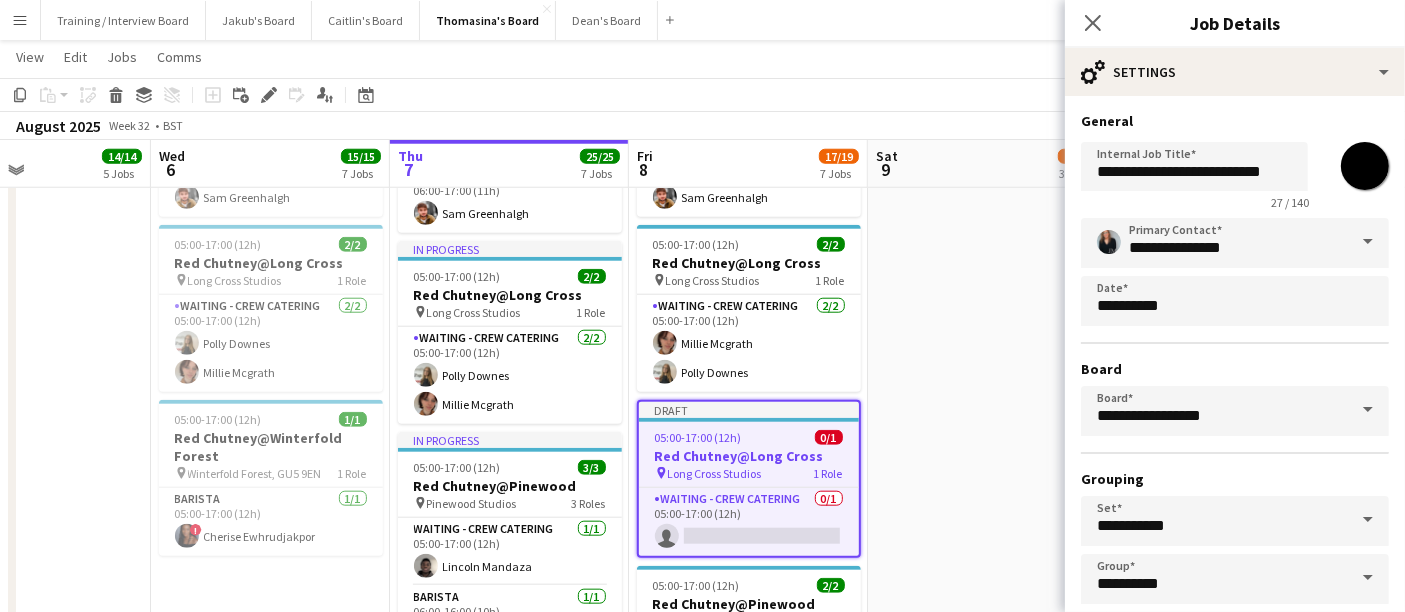 click on "Board" at bounding box center (1235, 369) 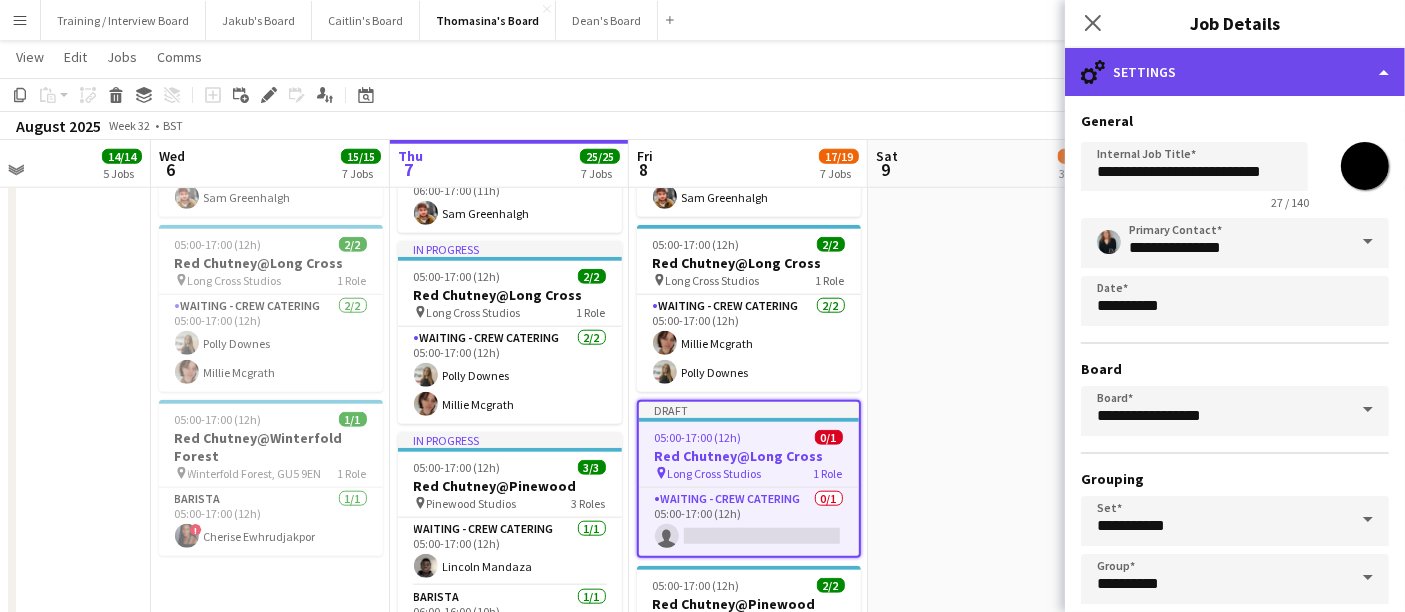 click on "cog-double-3
Settings" 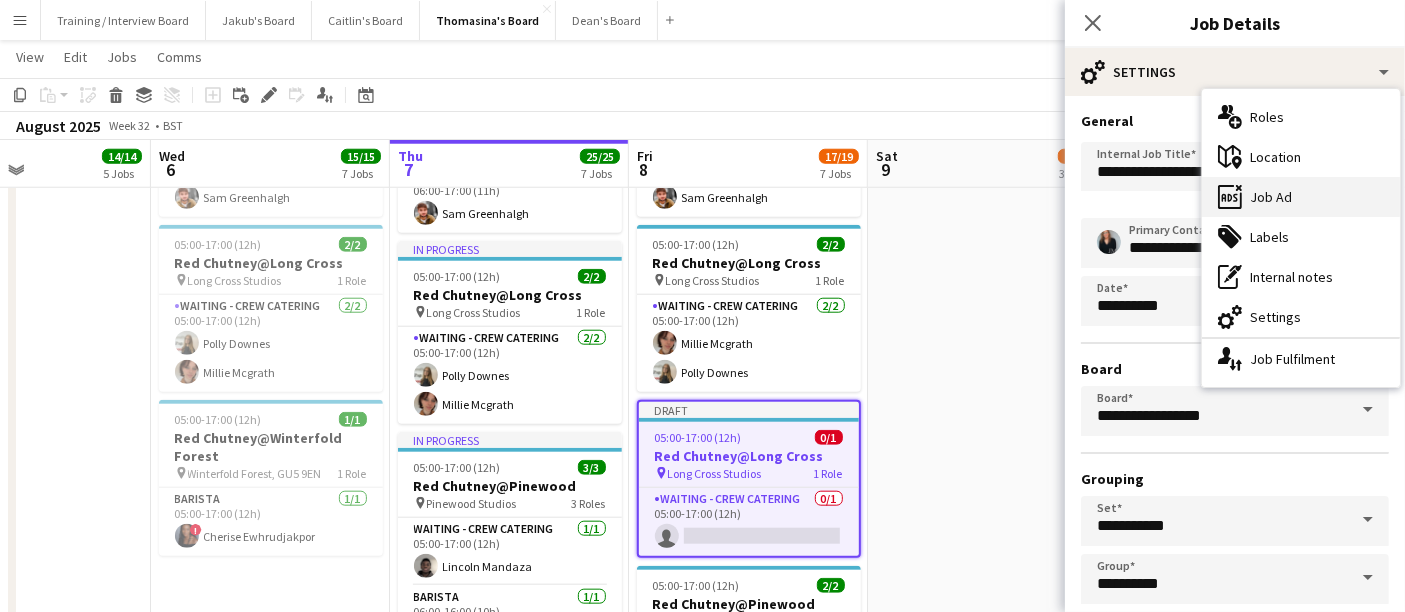click on "ads-window
Job Ad" at bounding box center (1301, 197) 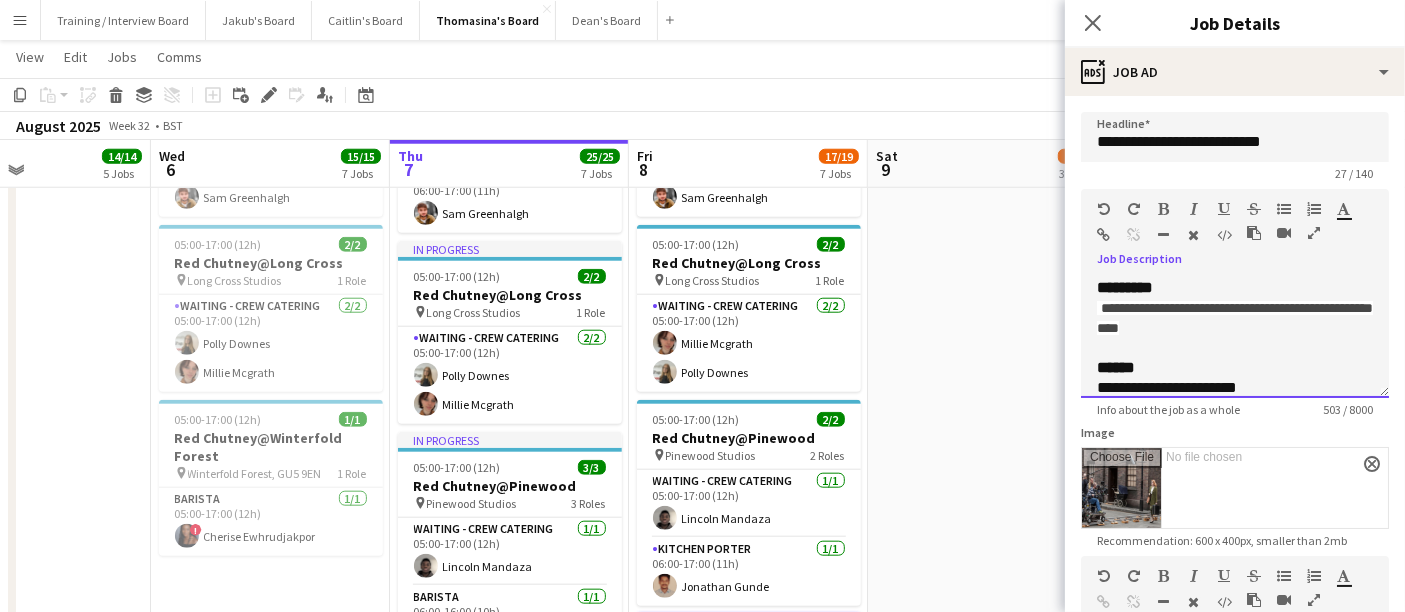 drag, startPoint x: 1282, startPoint y: 335, endPoint x: 1068, endPoint y: 314, distance: 215.02791 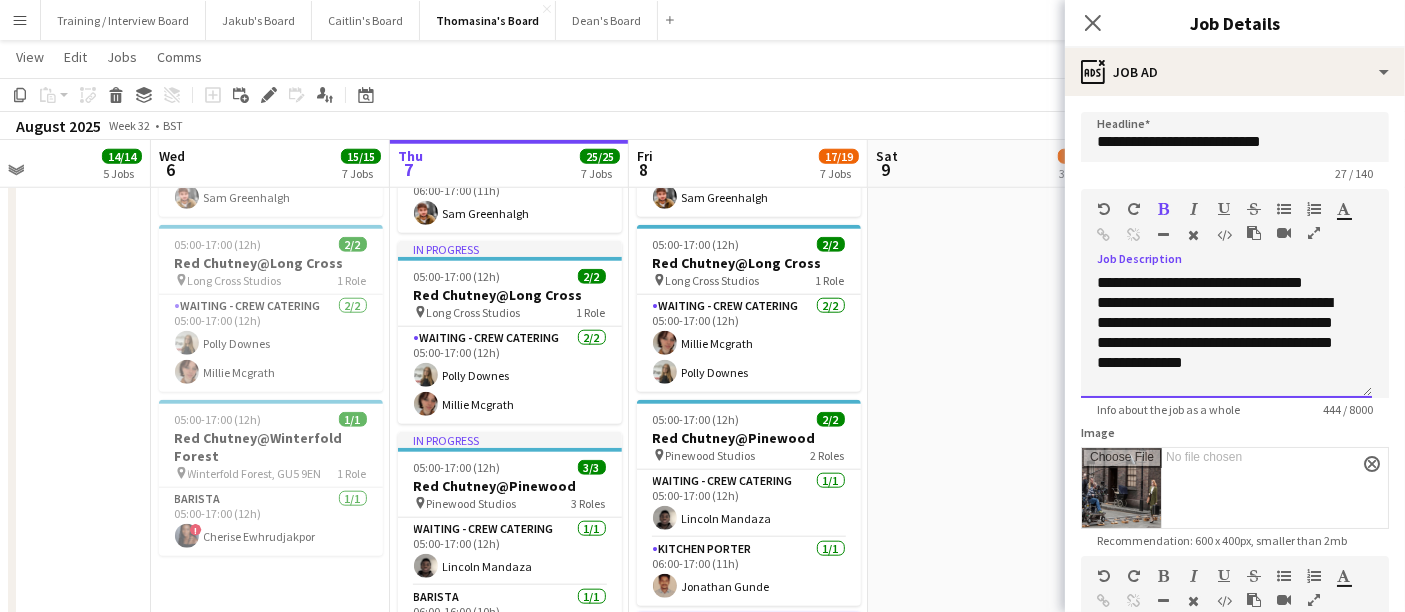 scroll, scrollTop: 315, scrollLeft: 0, axis: vertical 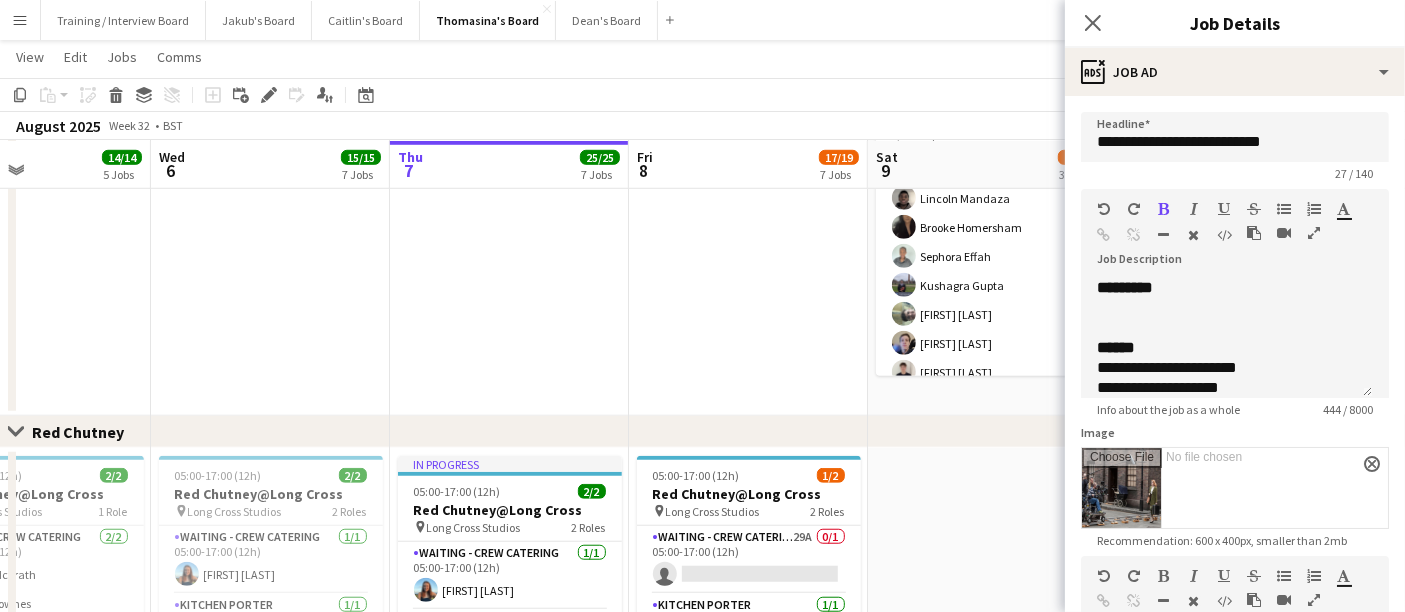 click on "**********" at bounding box center [1235, 553] 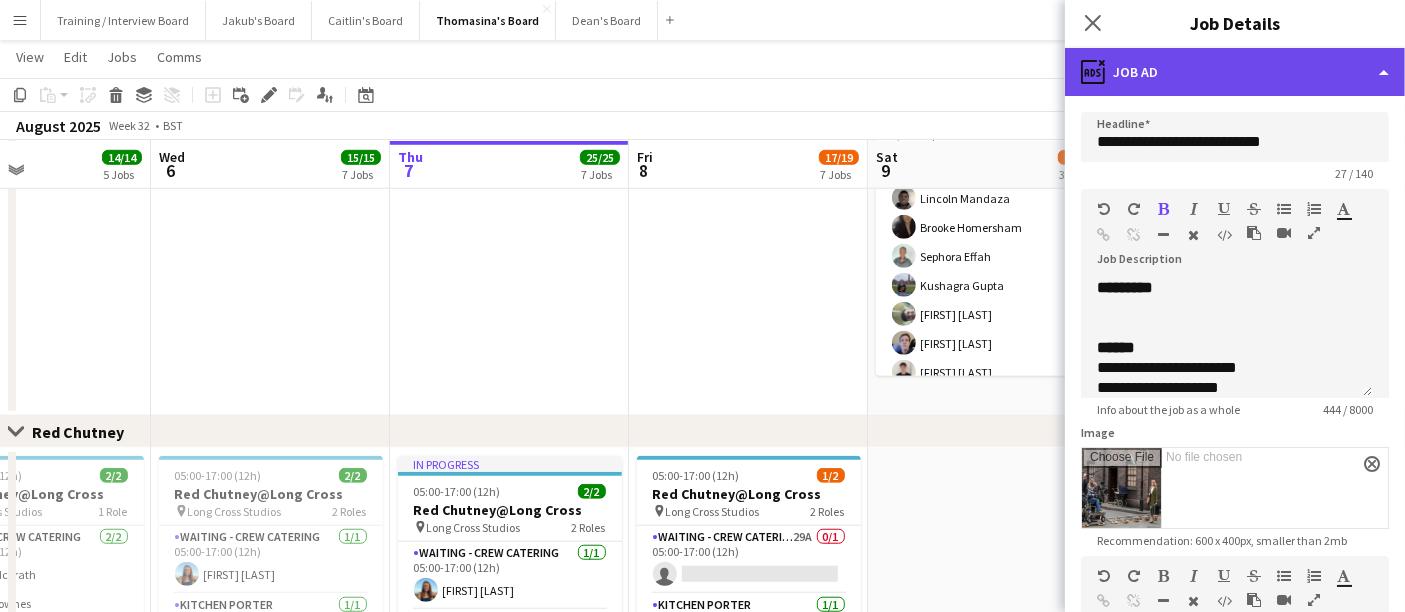 click on "ads-window
Job Ad" 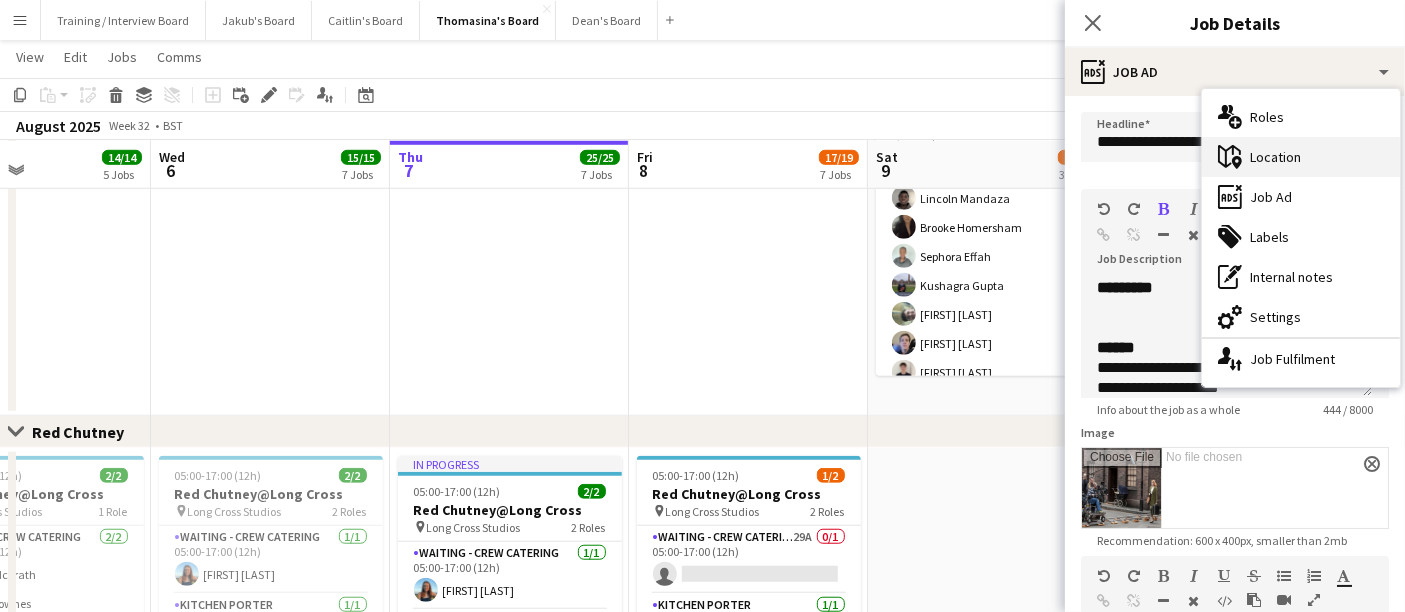 click on "maps-pin-1
Location" at bounding box center (1301, 157) 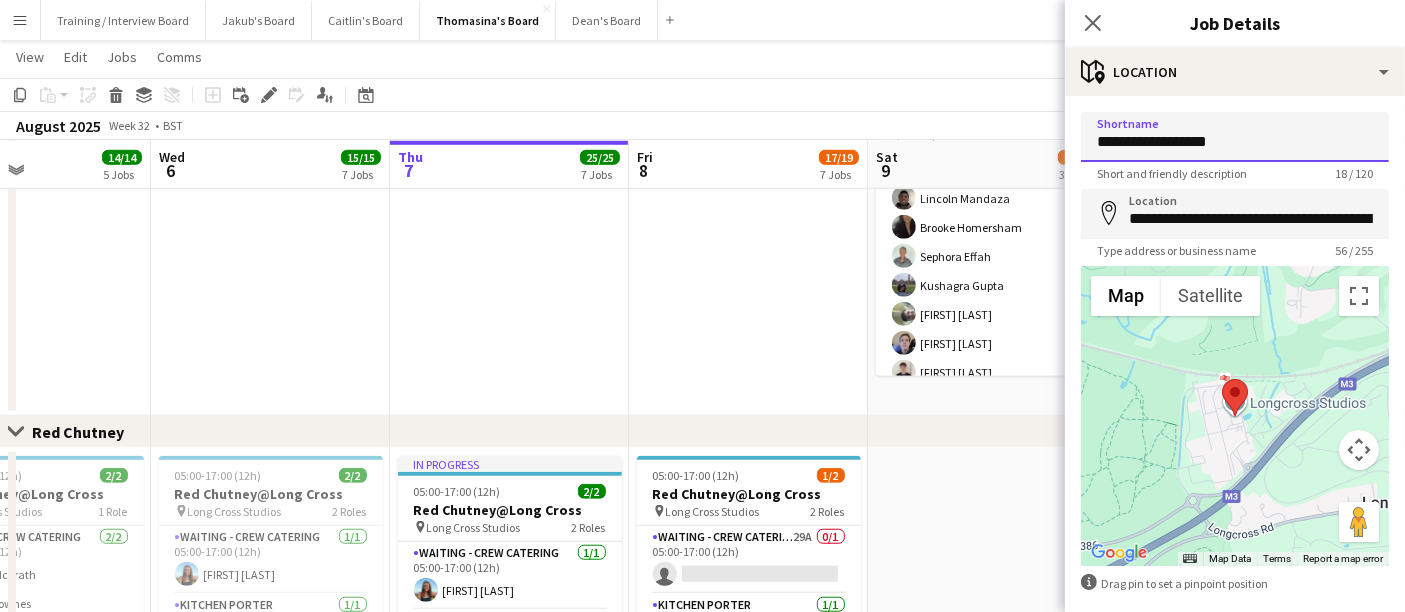 drag, startPoint x: 1226, startPoint y: 135, endPoint x: 913, endPoint y: 101, distance: 314.84122 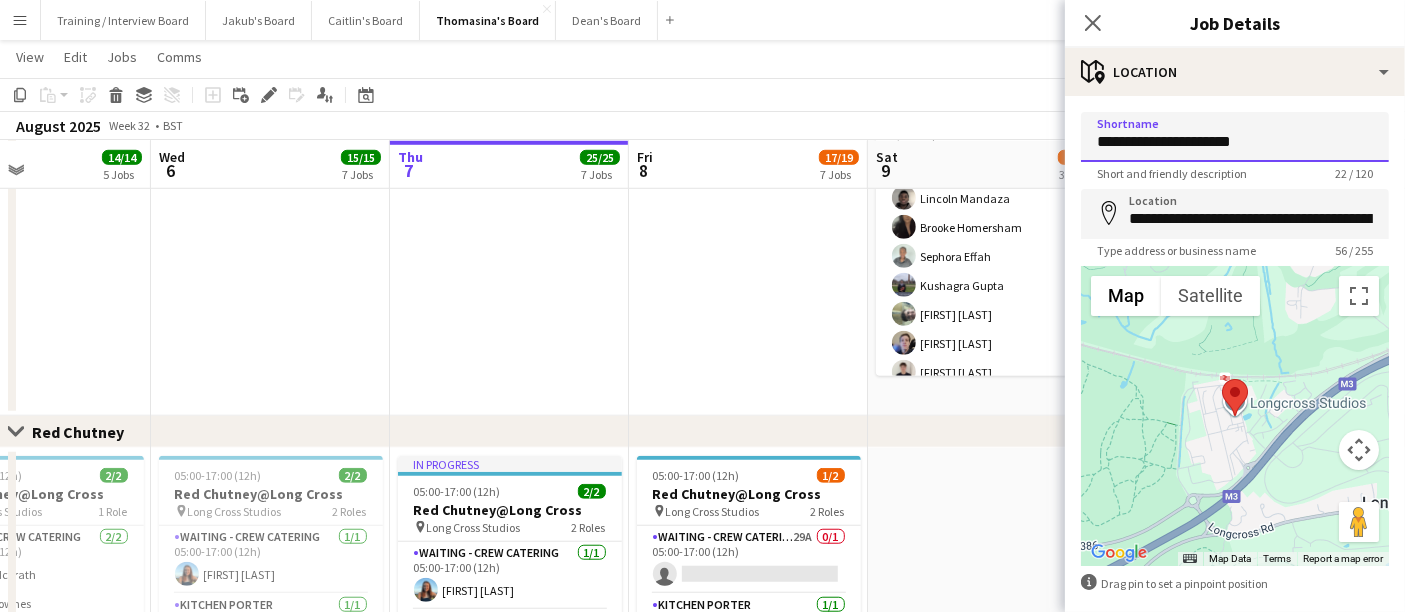 type on "**********" 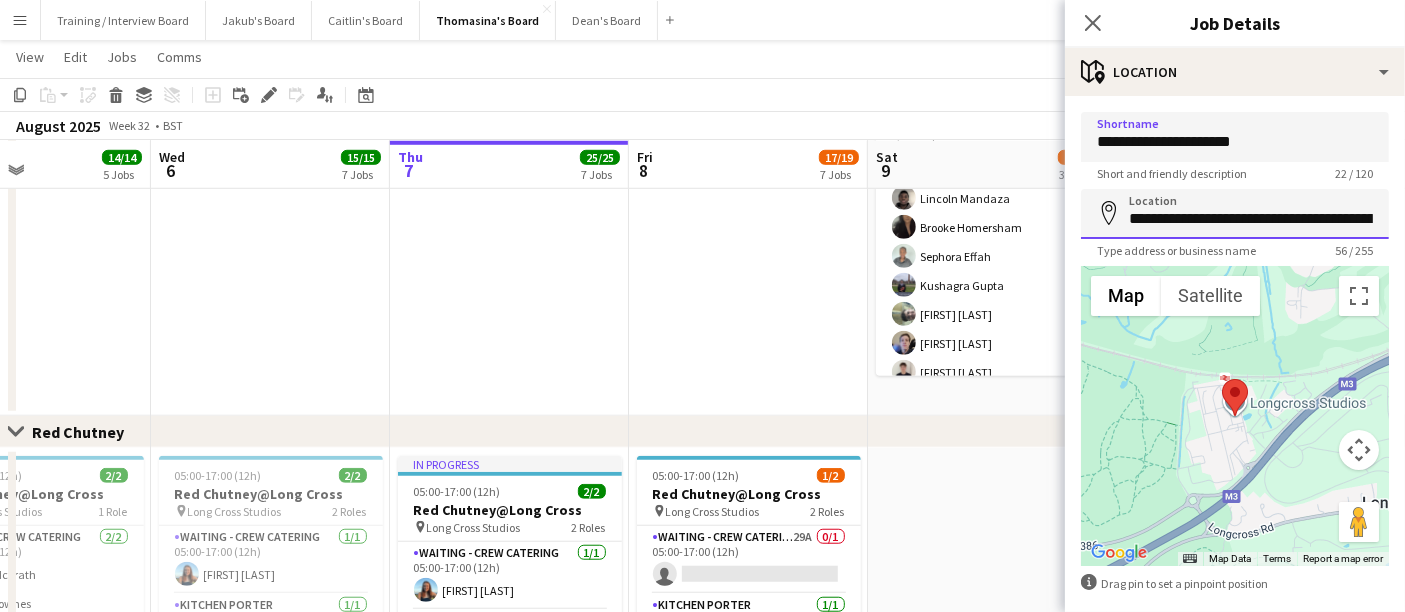 click on "**********" at bounding box center (1235, 214) 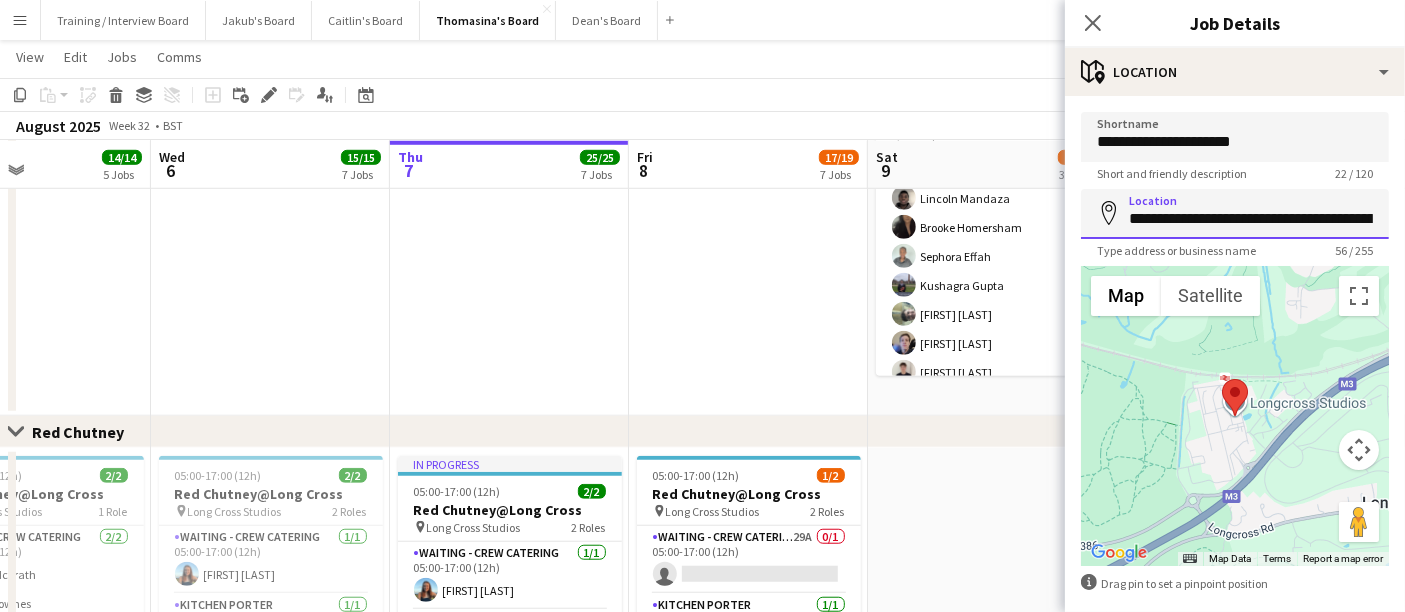click on "**********" at bounding box center [1235, 214] 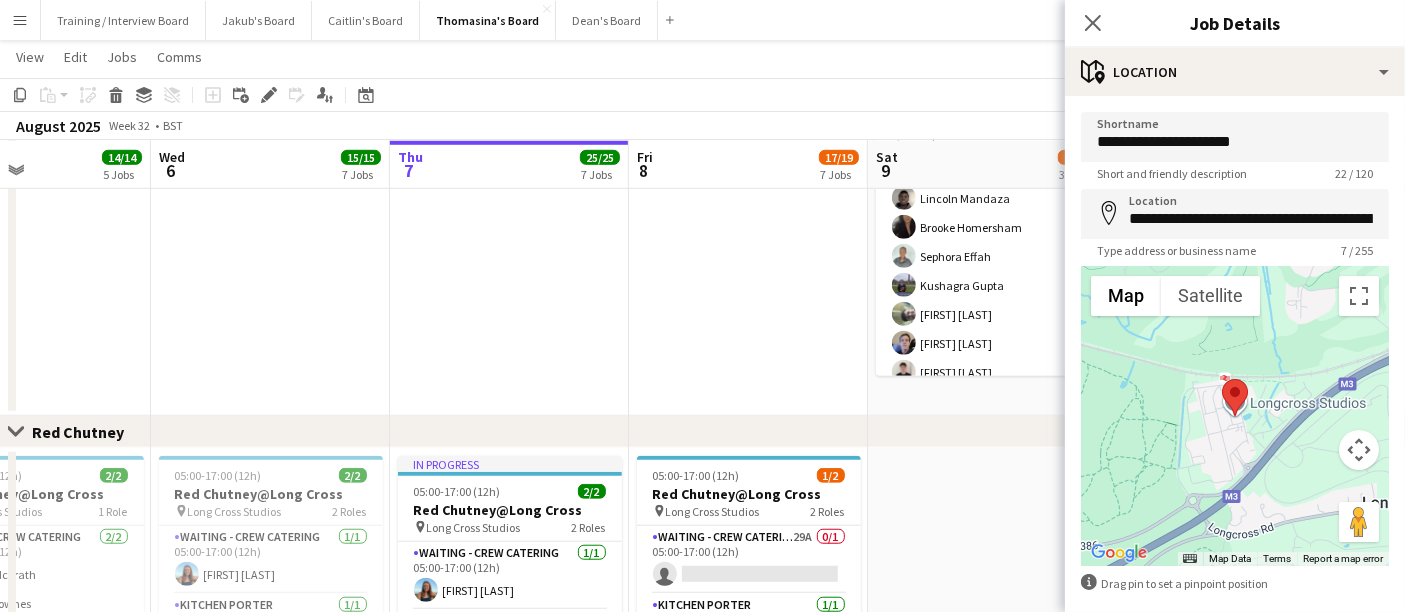 type on "**********" 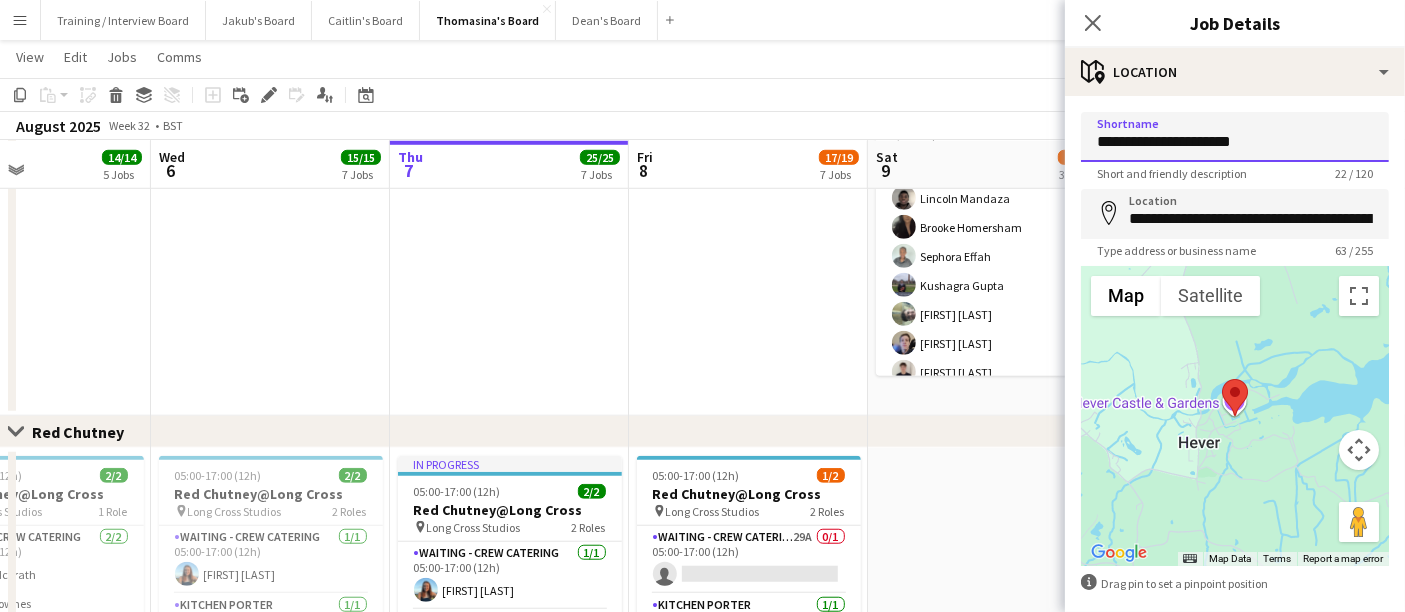 click on "**********" at bounding box center (1235, 137) 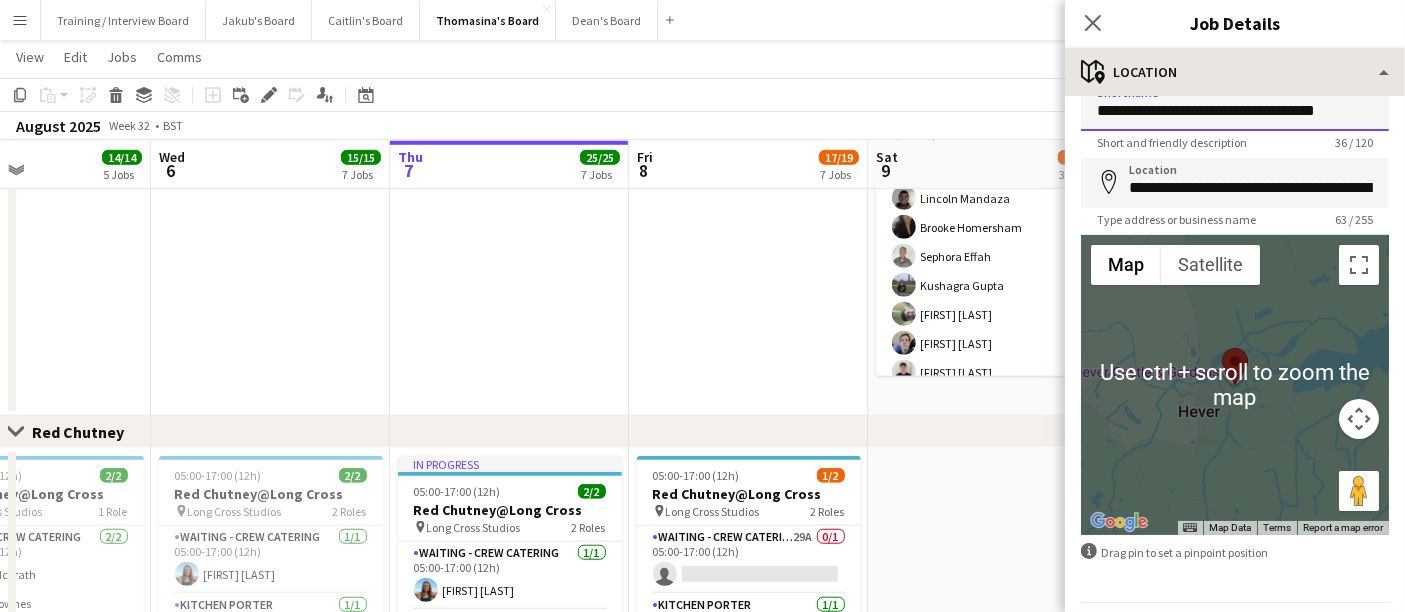 scroll, scrollTop: 0, scrollLeft: 0, axis: both 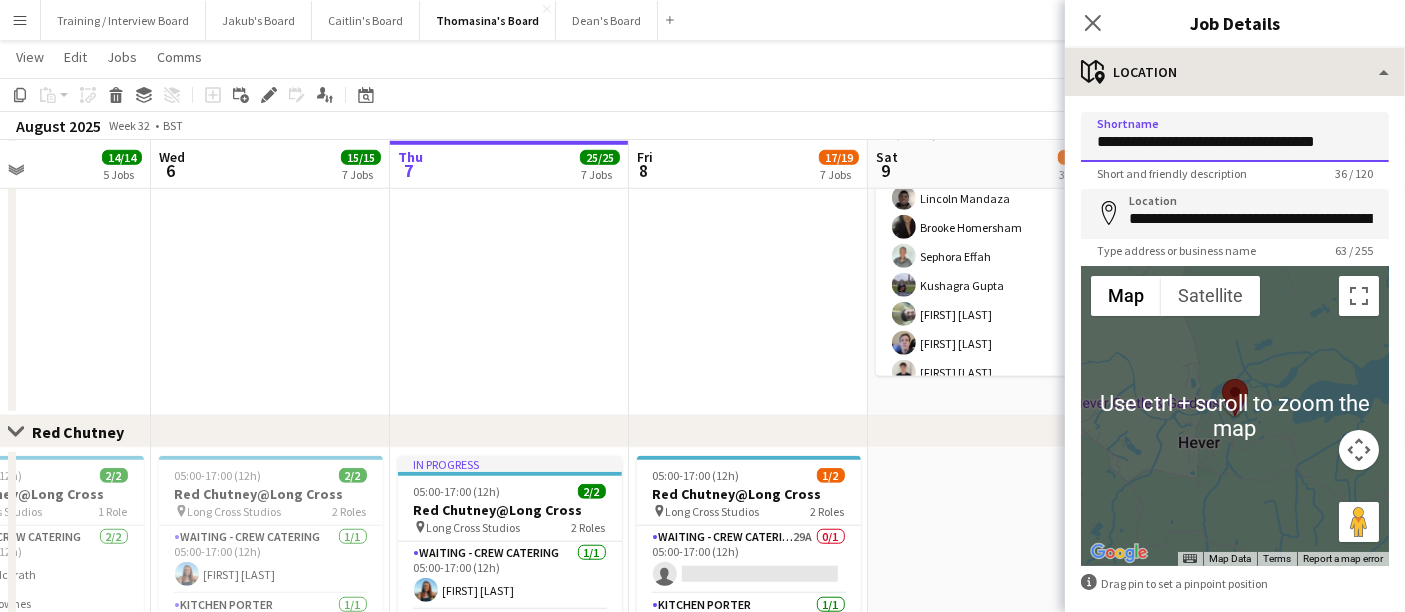 type on "**********" 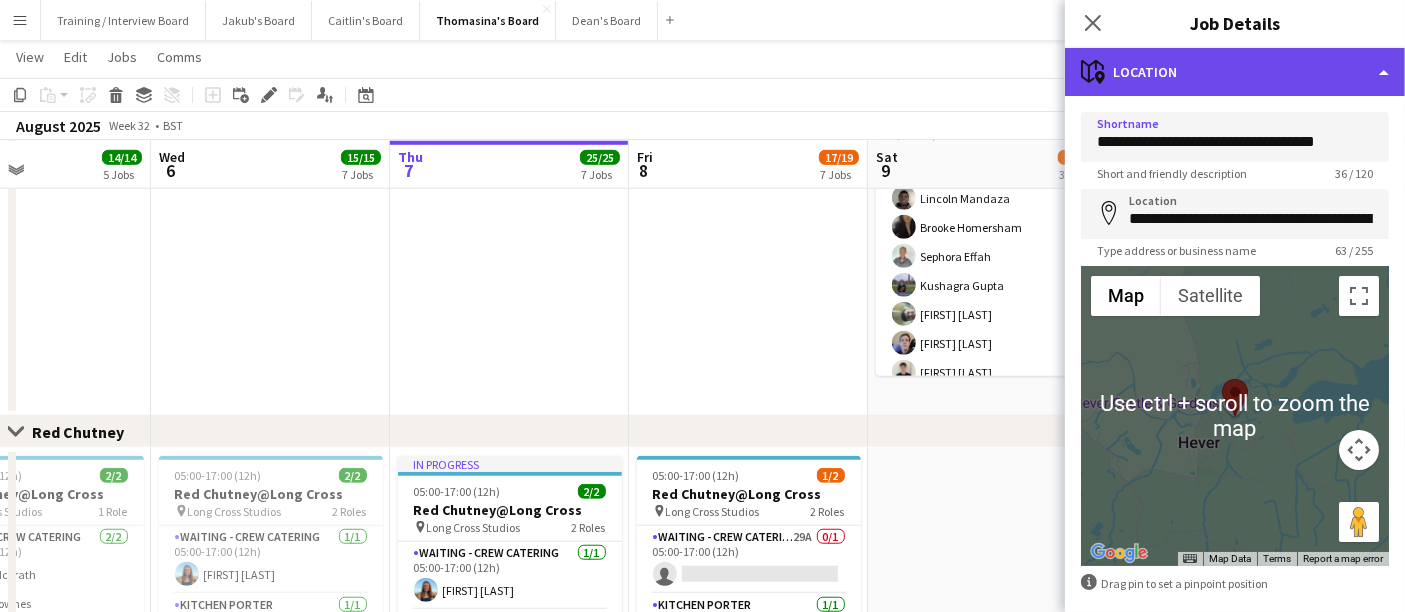 click on "maps-pin-1
Location" 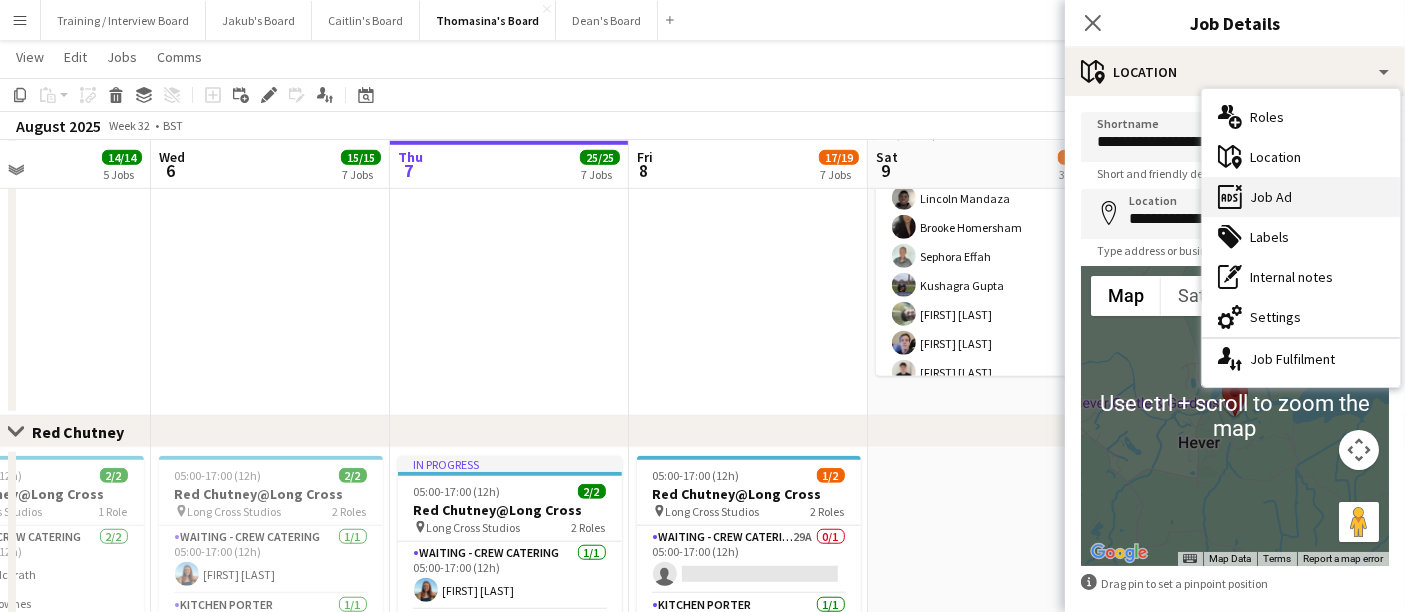 click on "ads-window
Job Ad" at bounding box center (1301, 197) 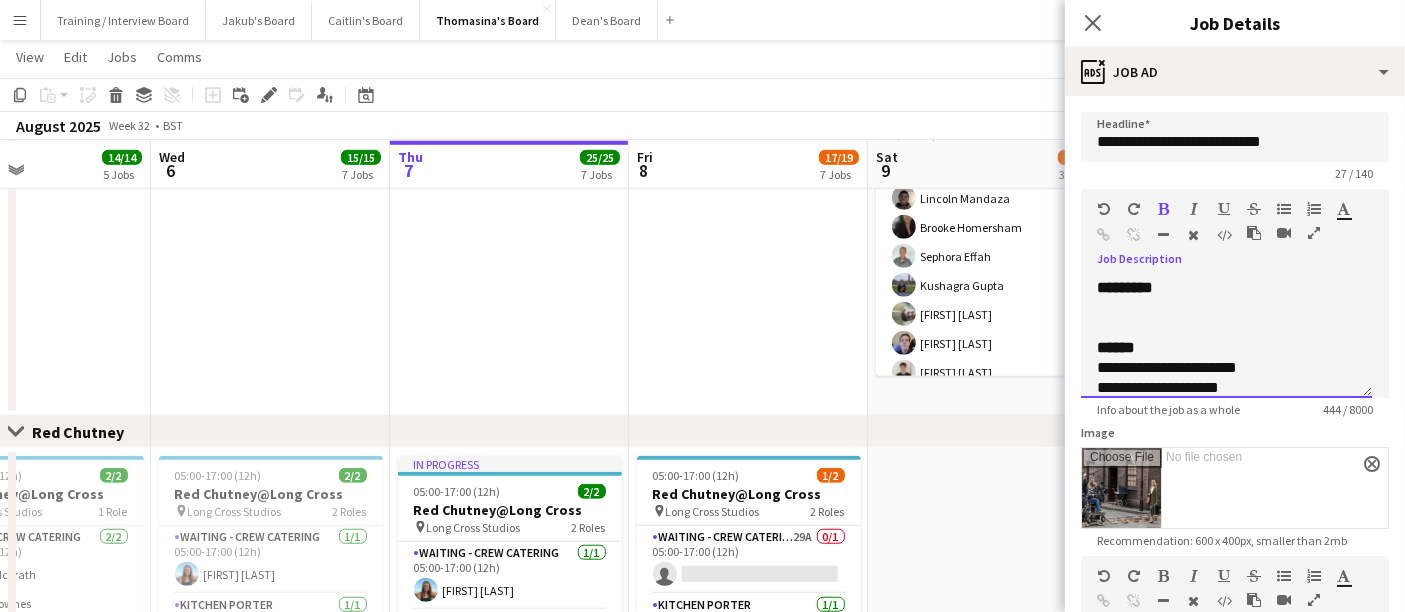 click at bounding box center [1226, 308] 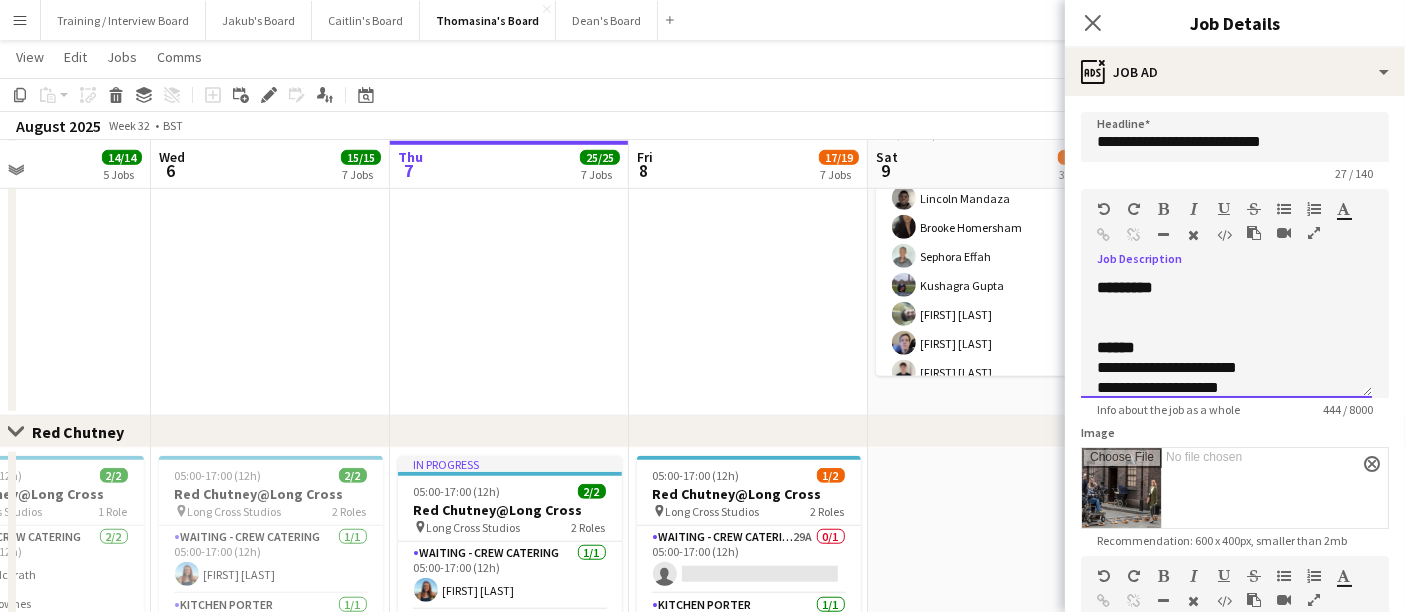 click at bounding box center [1226, 308] 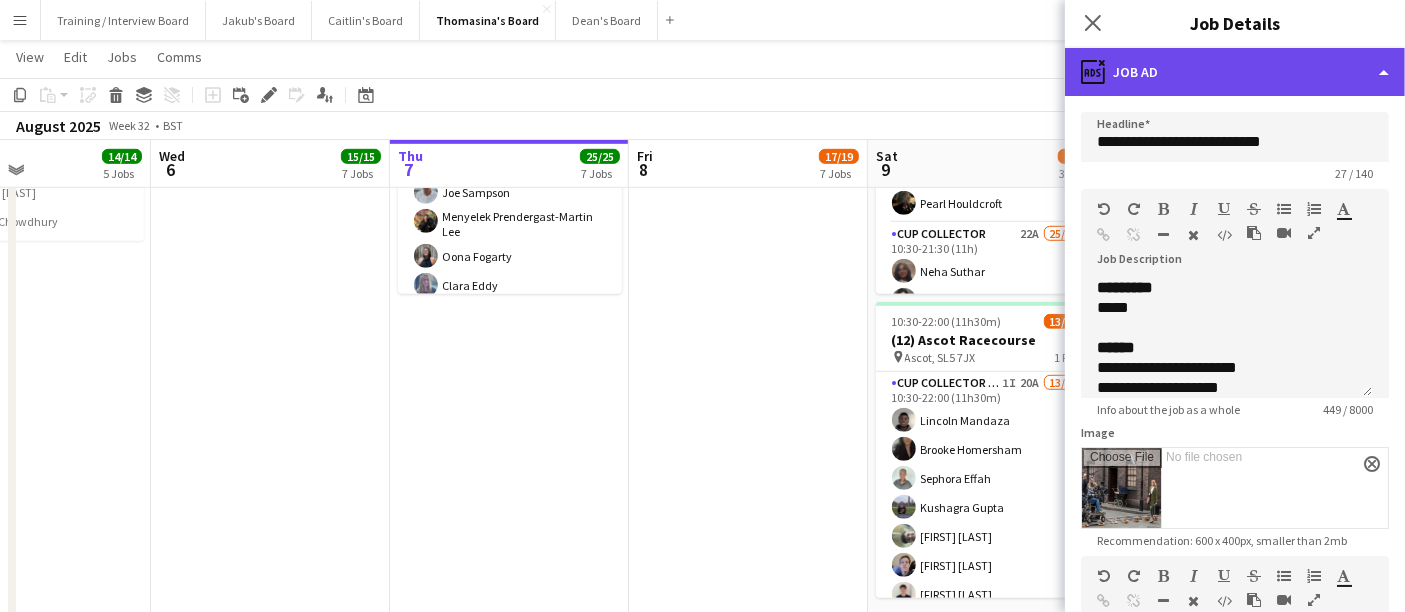 click on "ads-window
Job Ad" 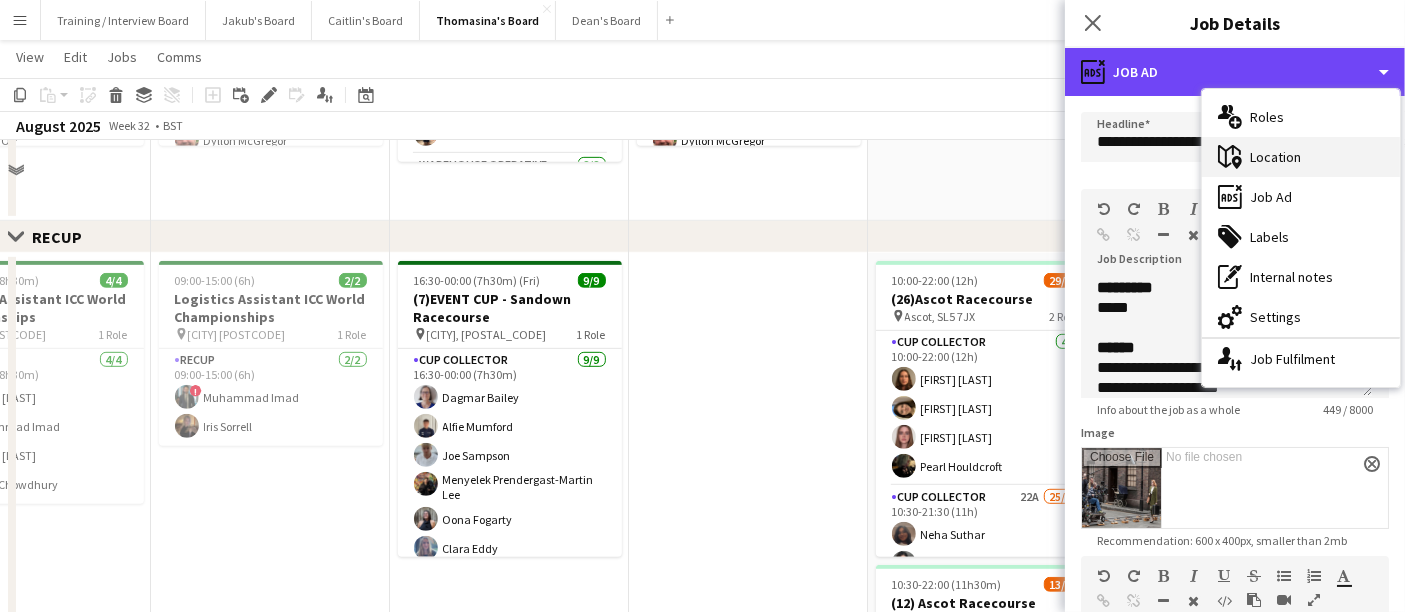 scroll, scrollTop: 888, scrollLeft: 0, axis: vertical 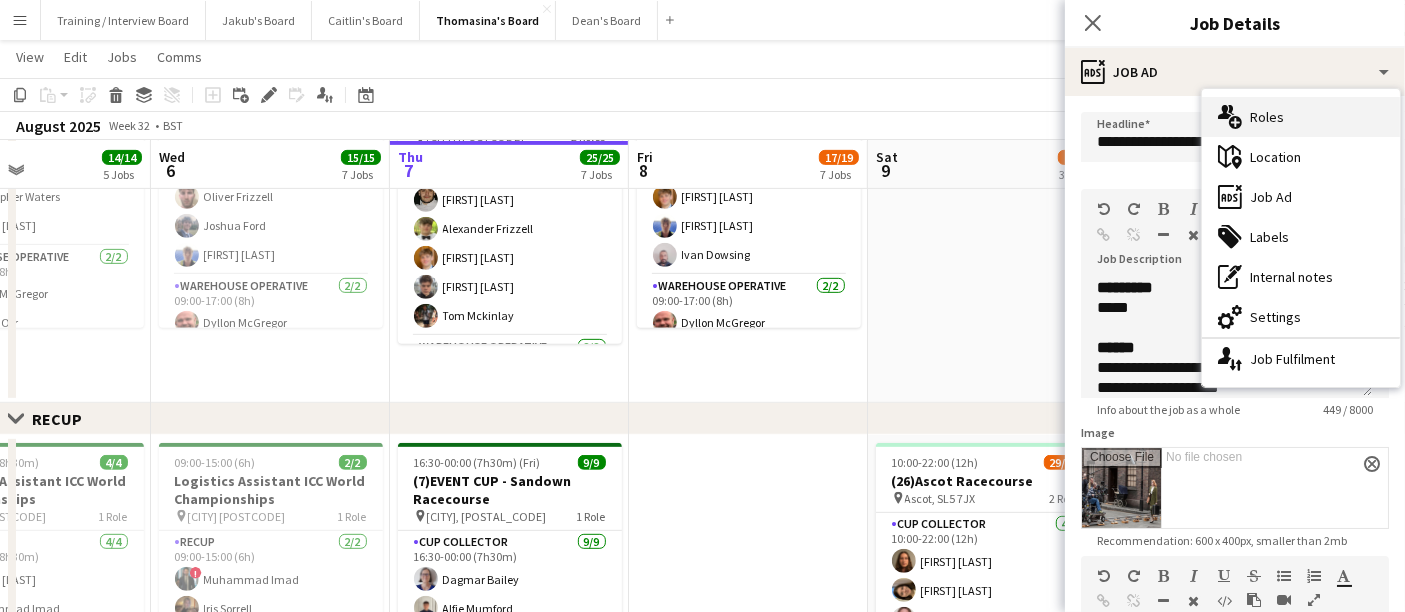 click on "multiple-users-add
Roles" at bounding box center [1301, 117] 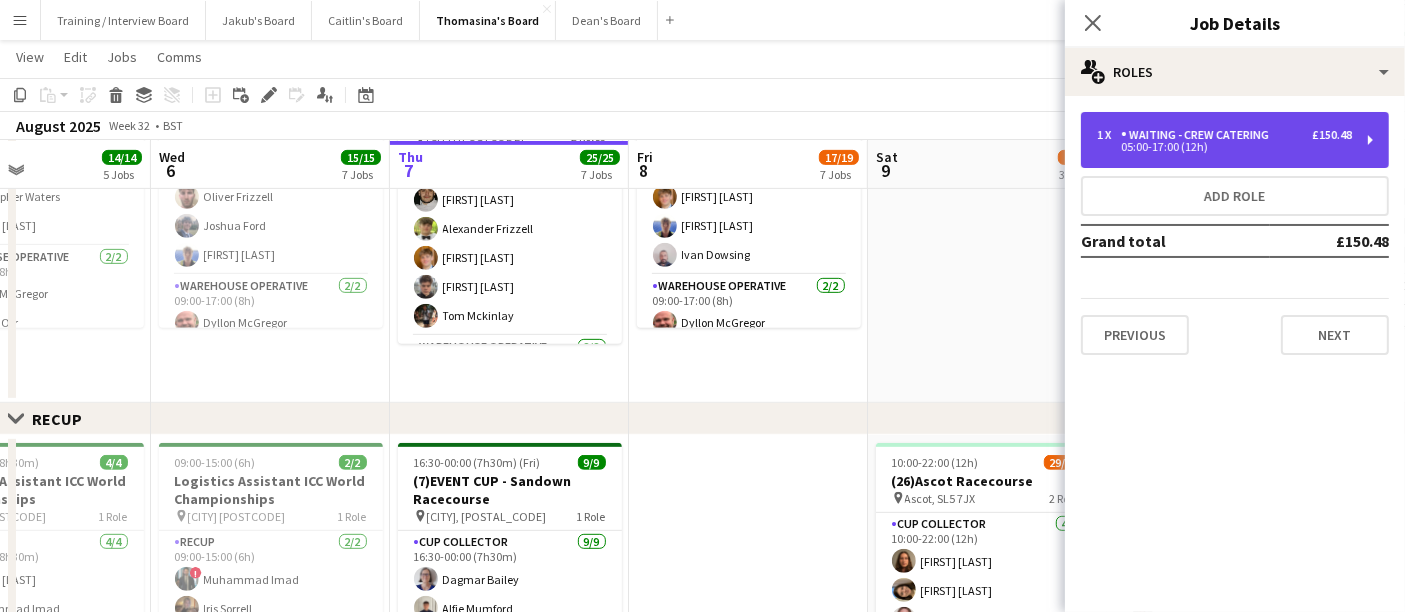 click on "05:00-17:00 (12h)" at bounding box center (1224, 147) 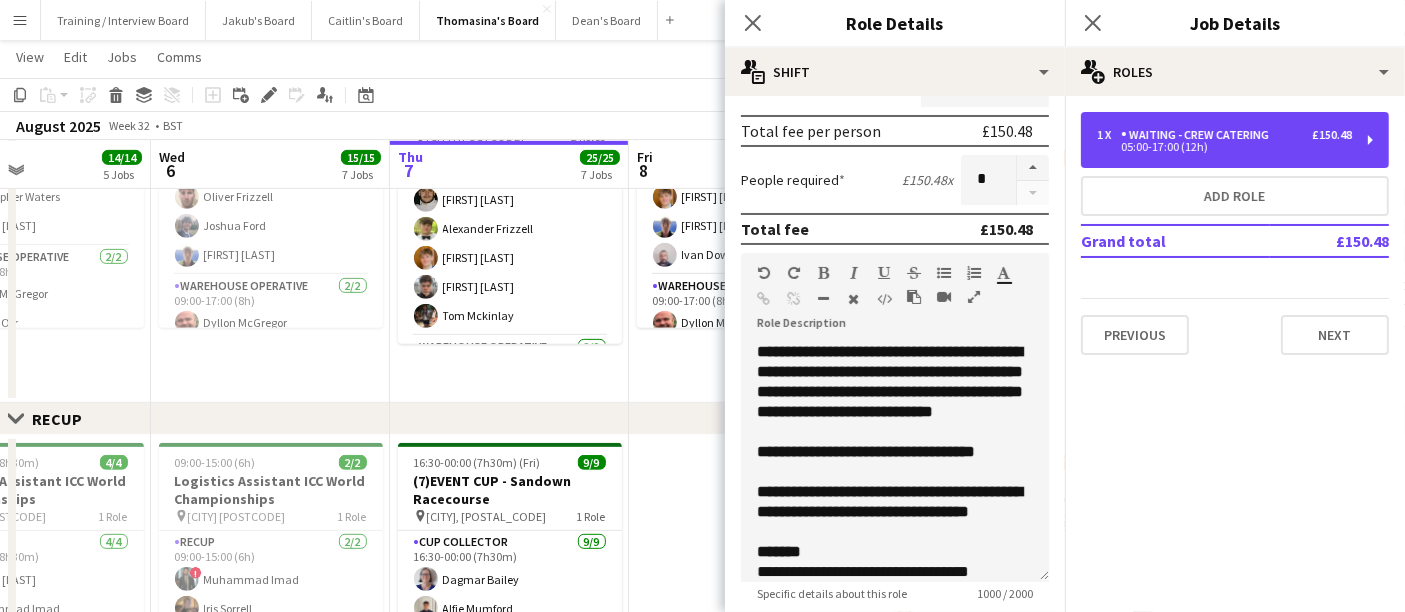 scroll, scrollTop: 444, scrollLeft: 0, axis: vertical 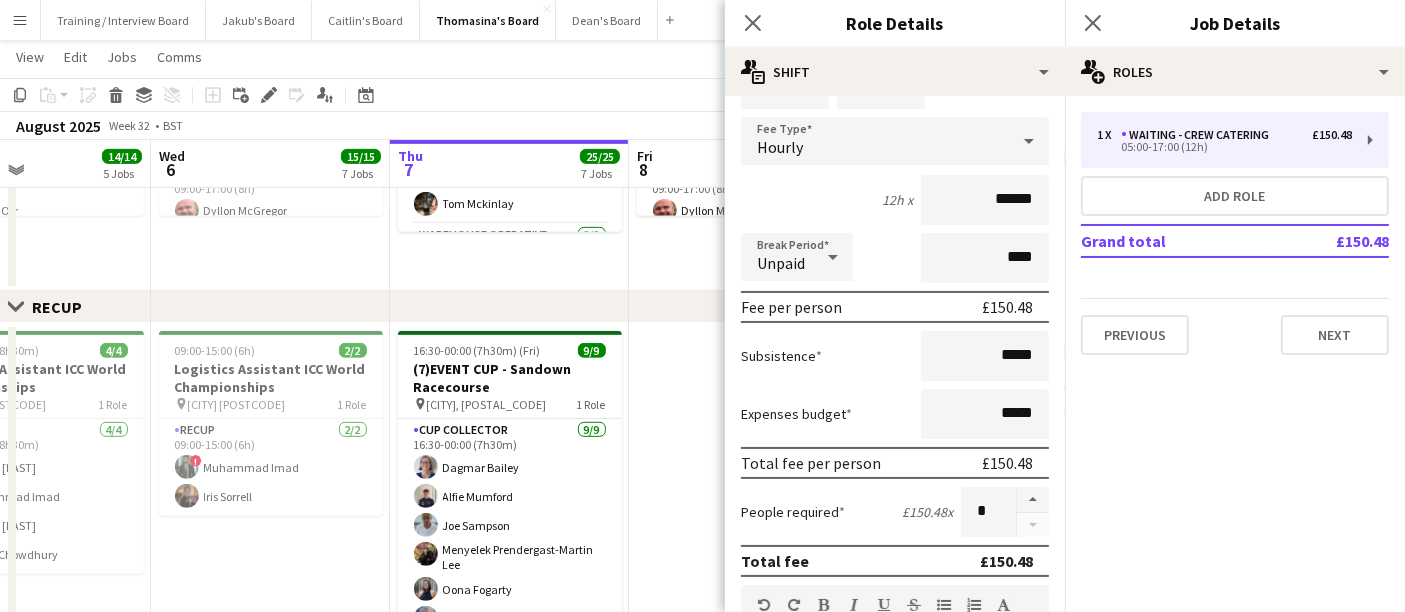 click at bounding box center [748, 647] 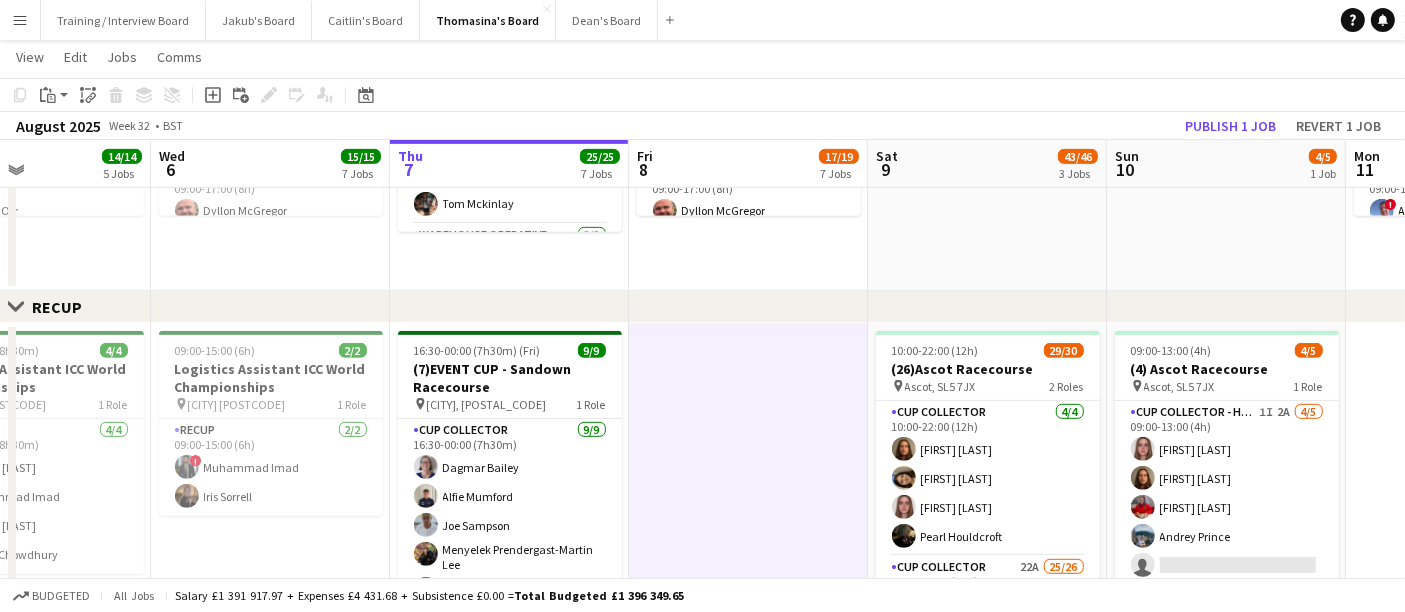scroll, scrollTop: 0, scrollLeft: 645, axis: horizontal 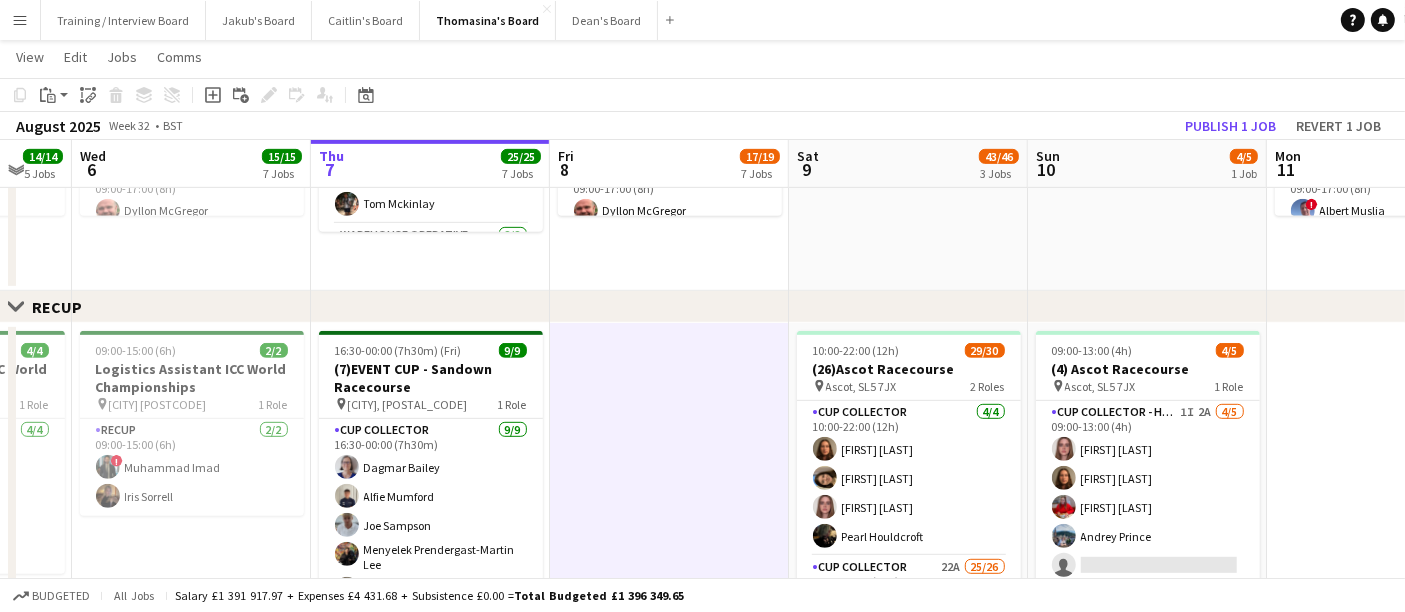 drag, startPoint x: 741, startPoint y: 454, endPoint x: 680, endPoint y: 461, distance: 61.400326 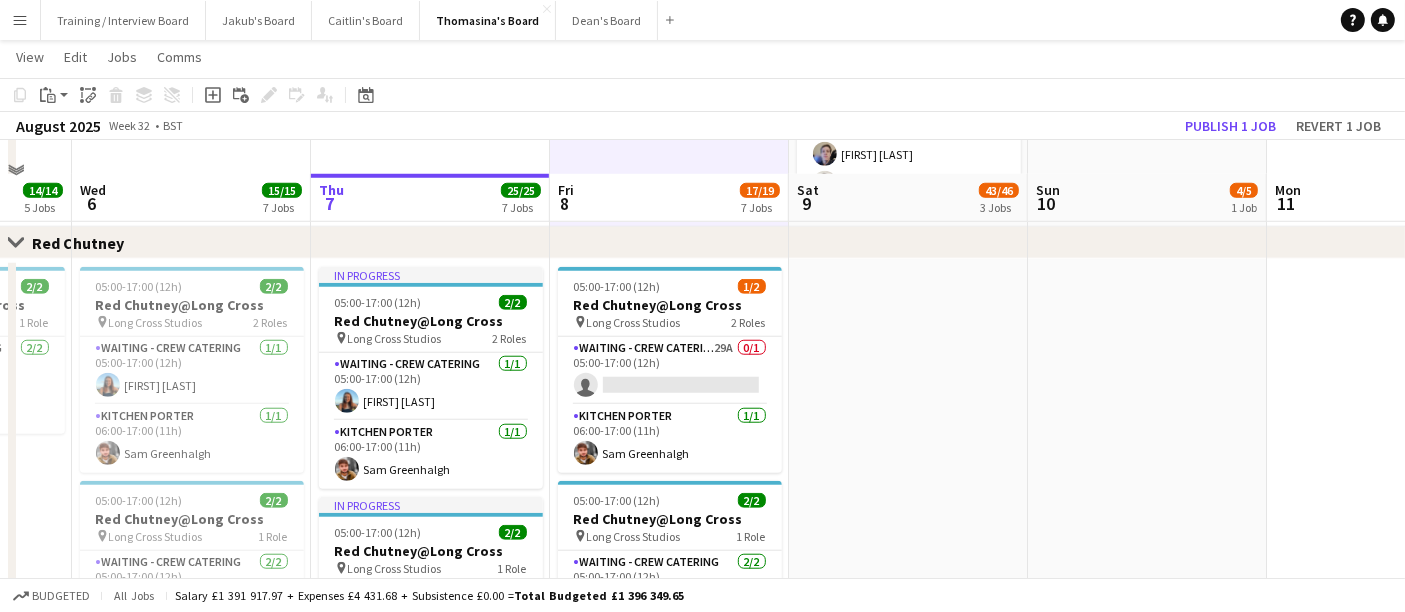 scroll, scrollTop: 1777, scrollLeft: 0, axis: vertical 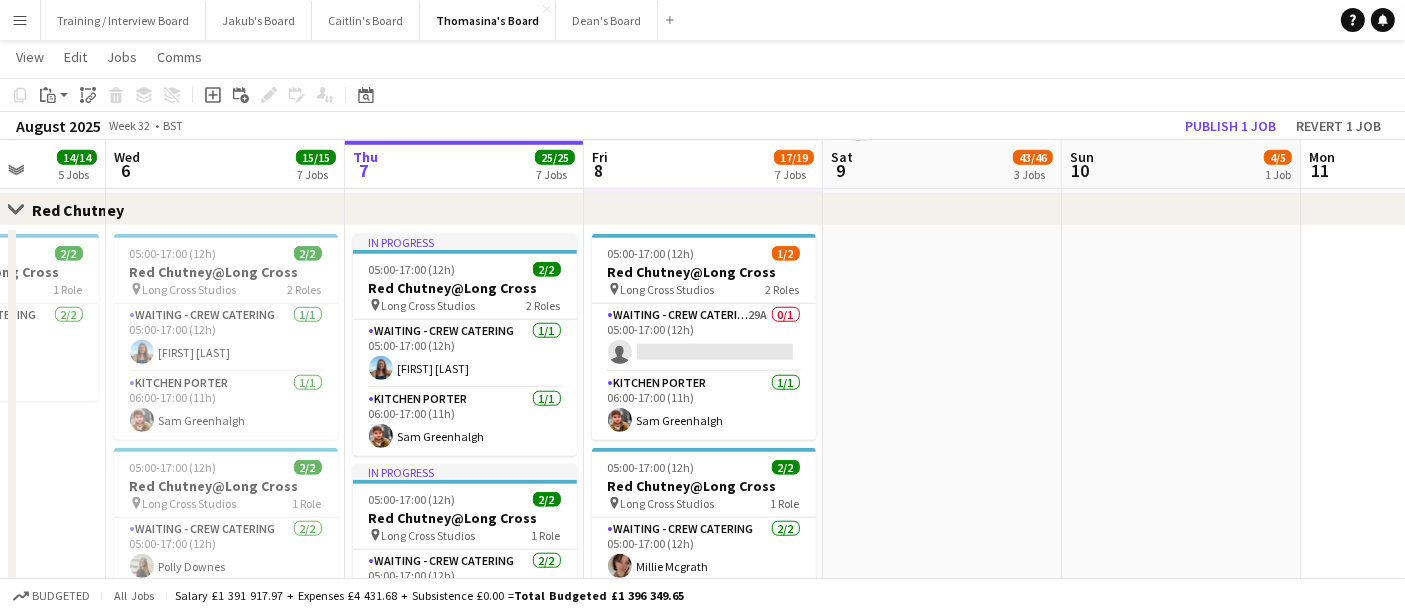 drag, startPoint x: 880, startPoint y: 442, endPoint x: 911, endPoint y: 437, distance: 31.400637 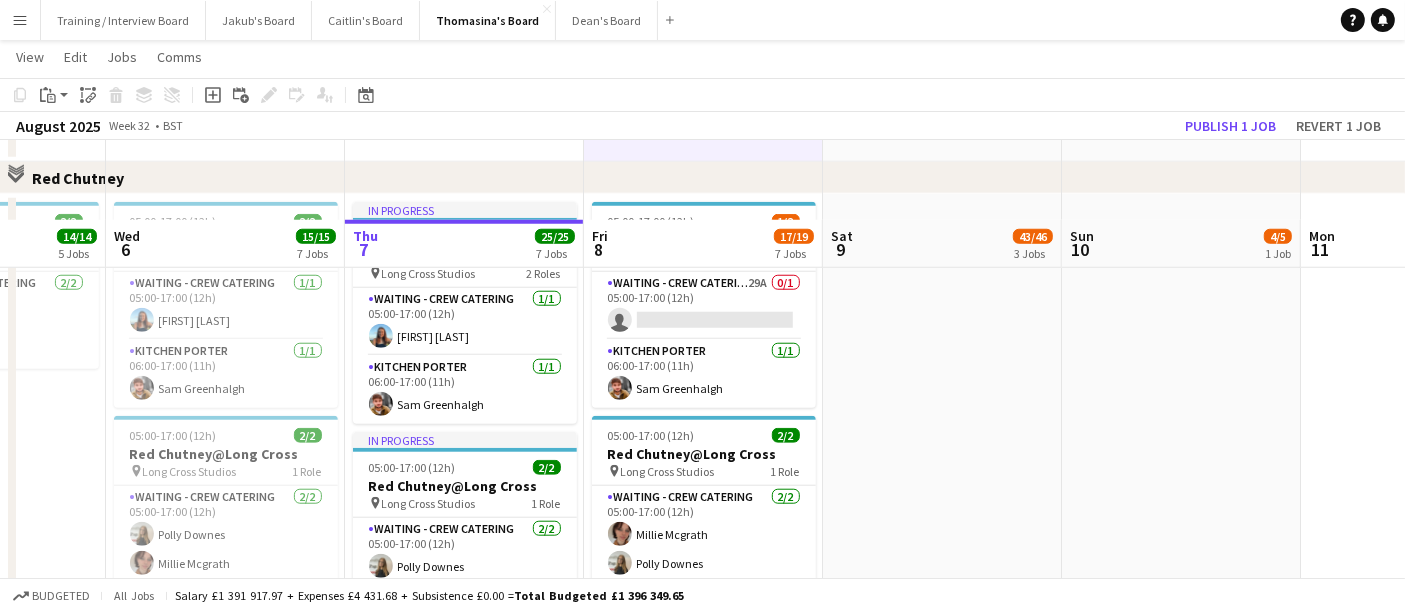 scroll, scrollTop: 1888, scrollLeft: 0, axis: vertical 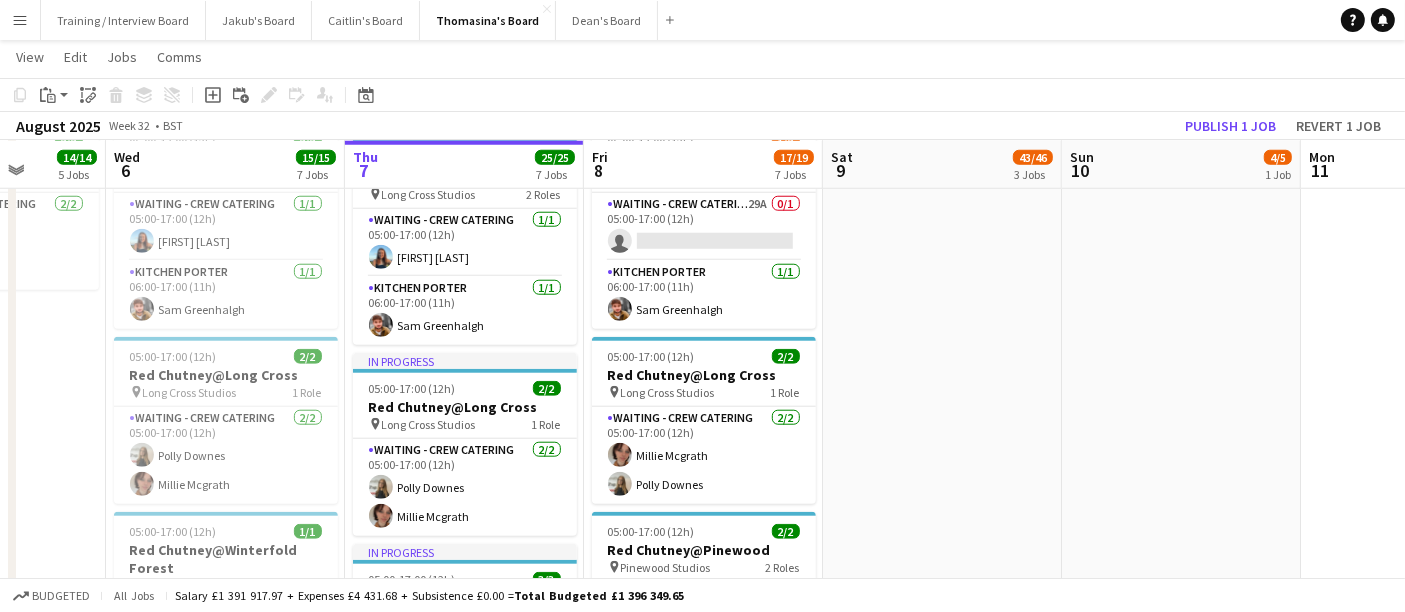 click at bounding box center (942, 562) 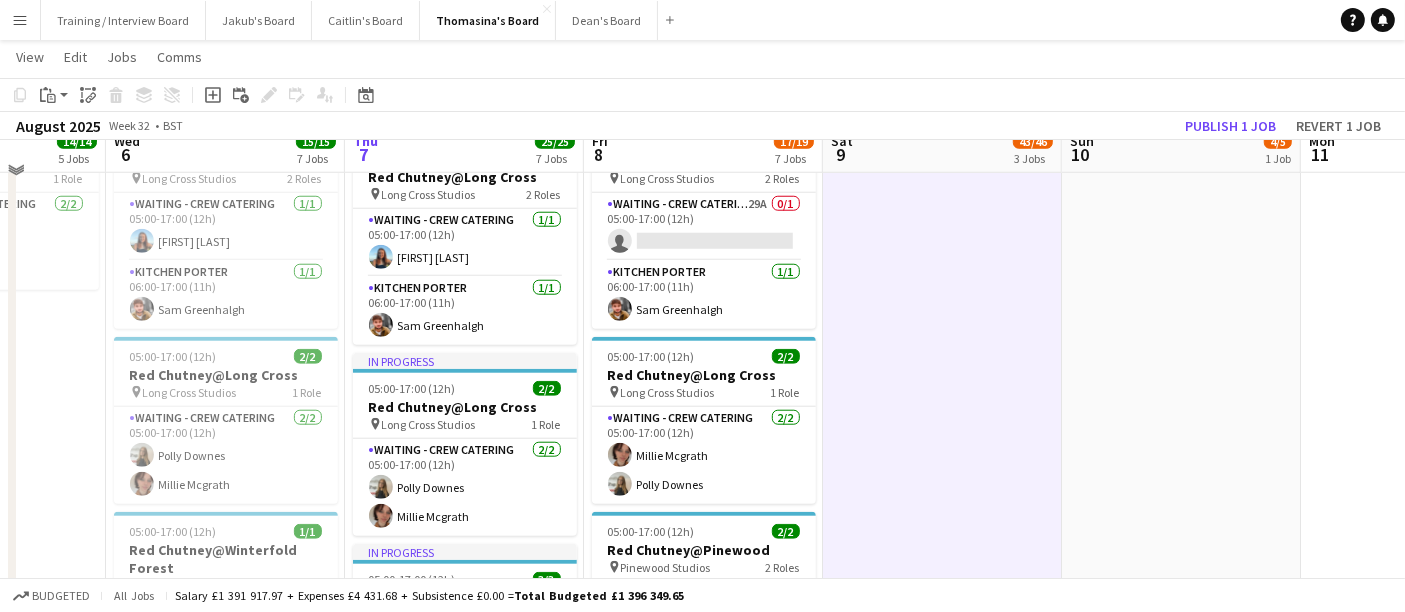 scroll, scrollTop: 1777, scrollLeft: 0, axis: vertical 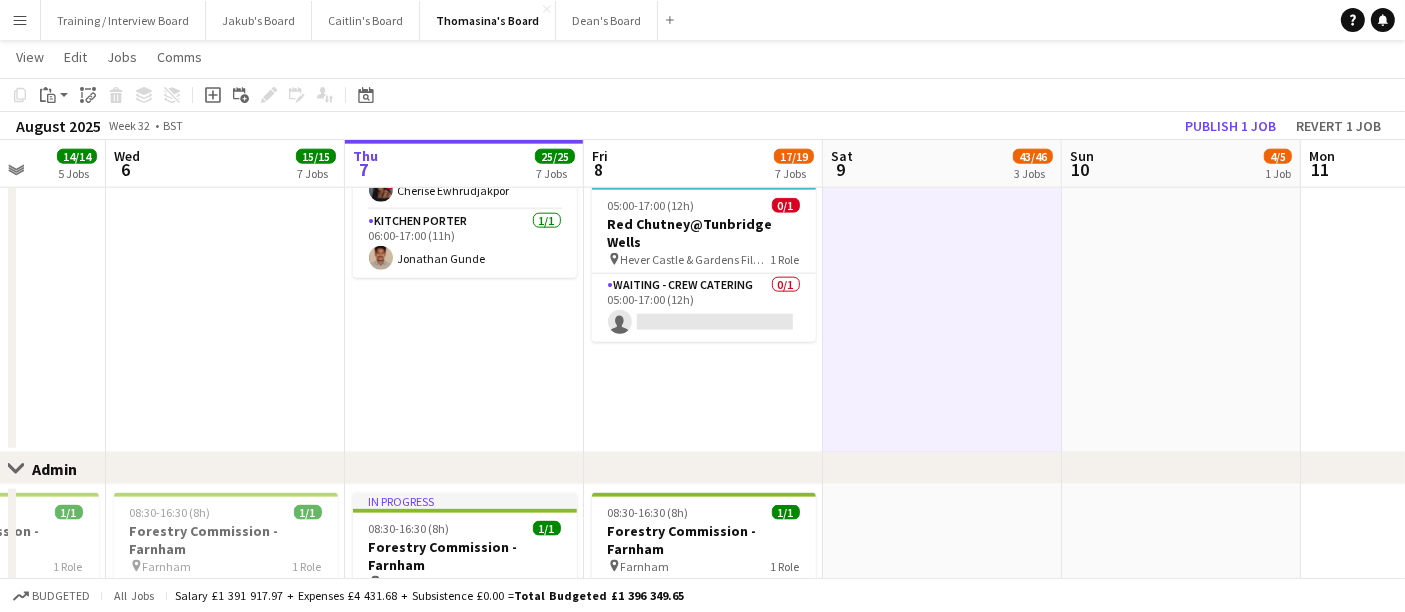 click at bounding box center [942, 6] 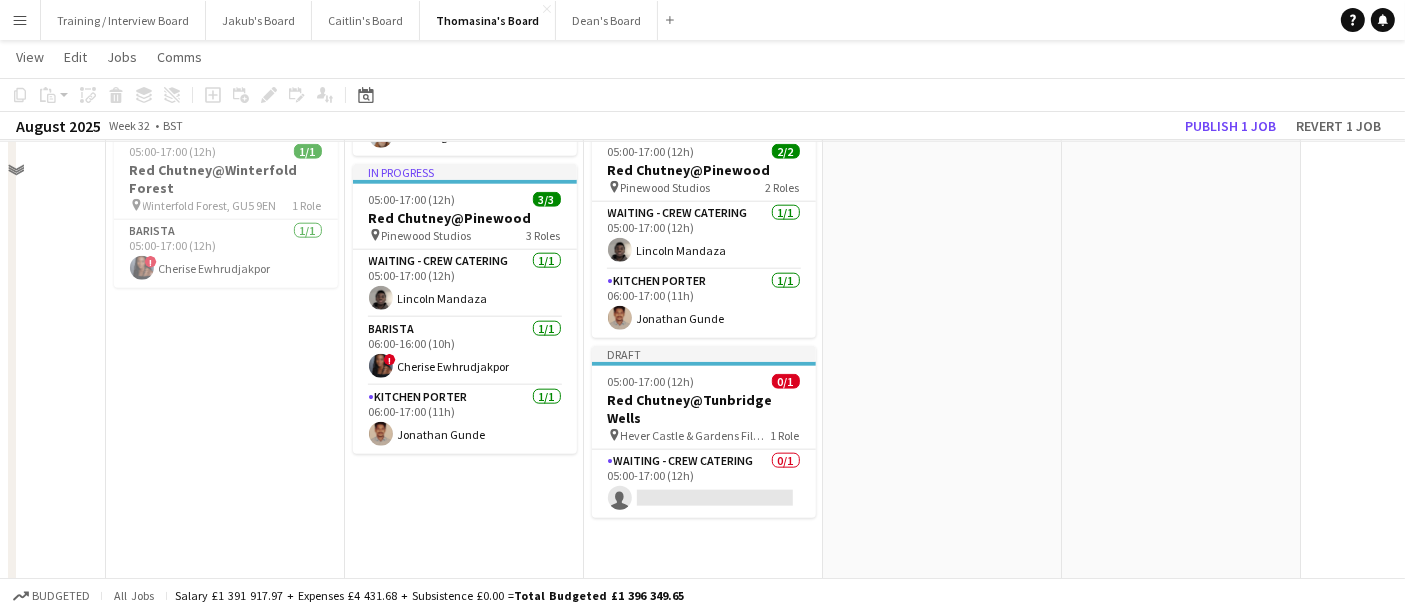 scroll, scrollTop: 2222, scrollLeft: 0, axis: vertical 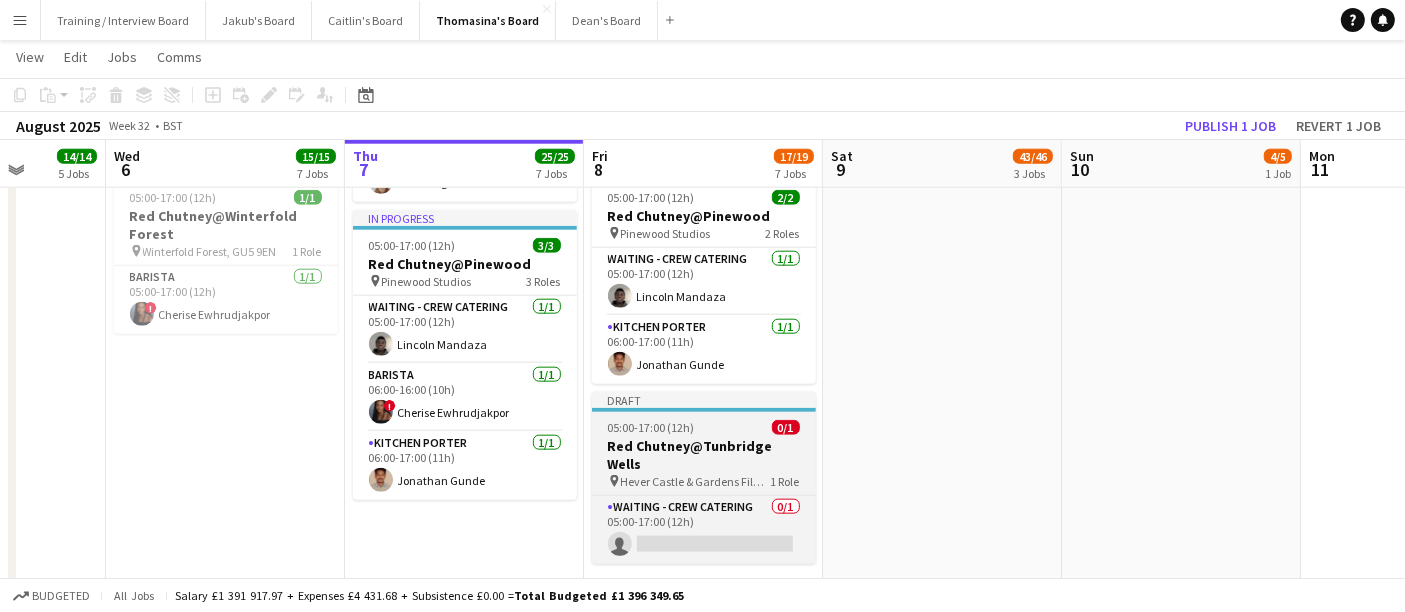 click on "05:00-17:00 (12h)    0/1" at bounding box center (704, 427) 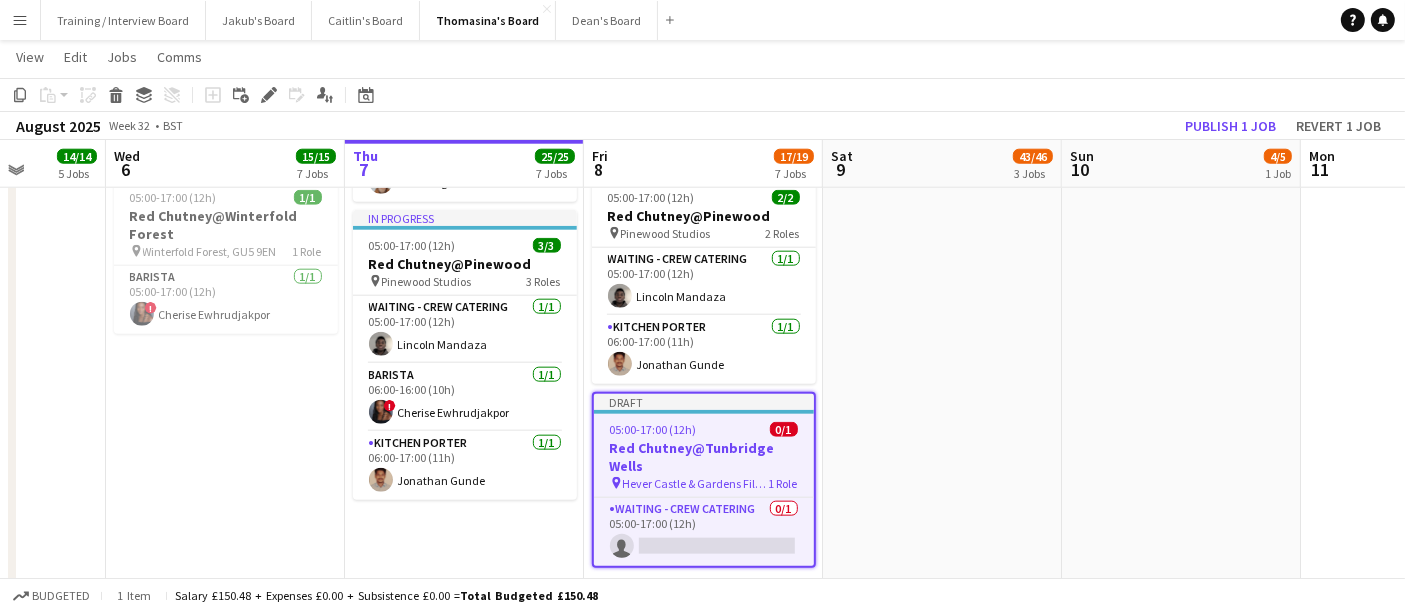click on "Copy
Paste
Paste   Ctrl+V Paste with crew  Ctrl+Shift+V
Paste linked Job
Delete
Group
Ungroup
Add job
Add linked Job
Edit
Edit linked Job
Applicants
Date picker
AUG 2025 AUG 2025 Monday M Tuesday T Wednesday W Thursday T Friday F Saturday S Sunday S  AUG   1   2   3   4   5   6   7   8   9   10   11   12   13   14   15   16   17   18   19   20   21   22   23   24   25   26   27   28   29   30   31
Comparison range
Comparison range
Today" 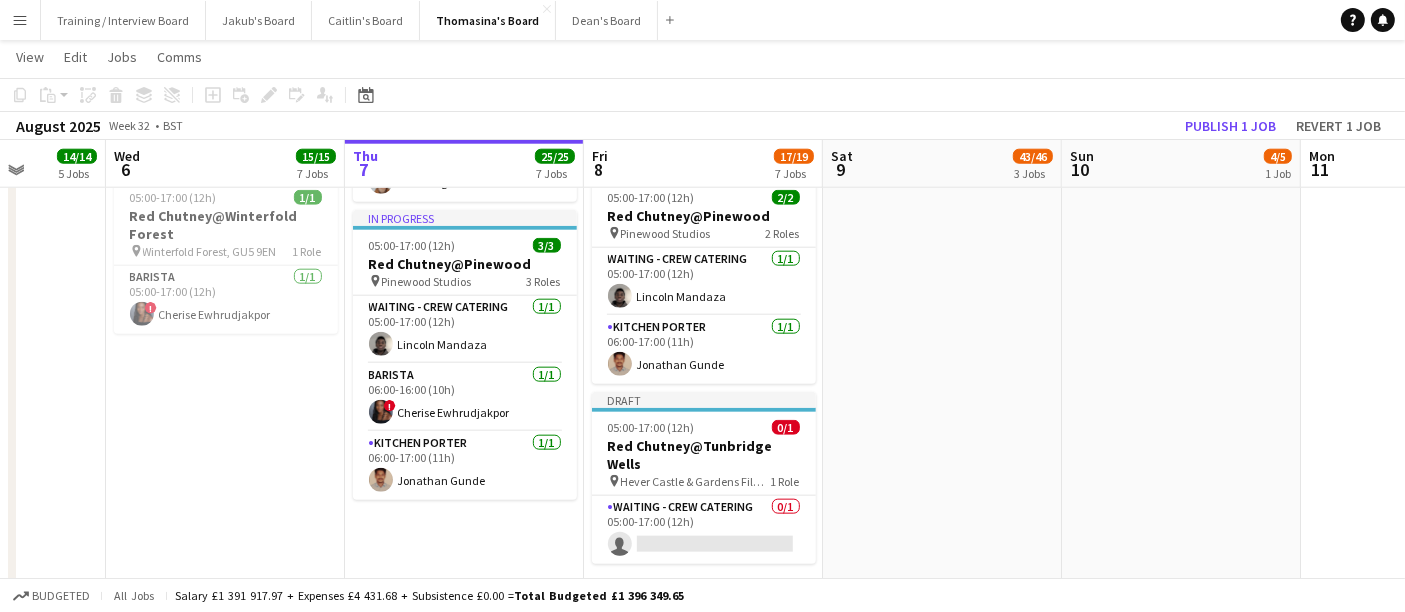 click on "Copy
Paste
Paste   Ctrl+V Paste with crew  Ctrl+Shift+V
Paste linked Job
Delete
Group
Ungroup
Add job
Add linked Job
Edit
Edit linked Job
Applicants
Date picker
AUG 2025 AUG 2025 Monday M Tuesday T Wednesday W Thursday T Friday F Saturday S Sunday S  AUG   1   2   3   4   5   6   7   8   9   10   11   12   13   14   15   16   17   18   19   20   21   22   23   24   25   26   27   28   29   30   31
Comparison range
Comparison range
Today" 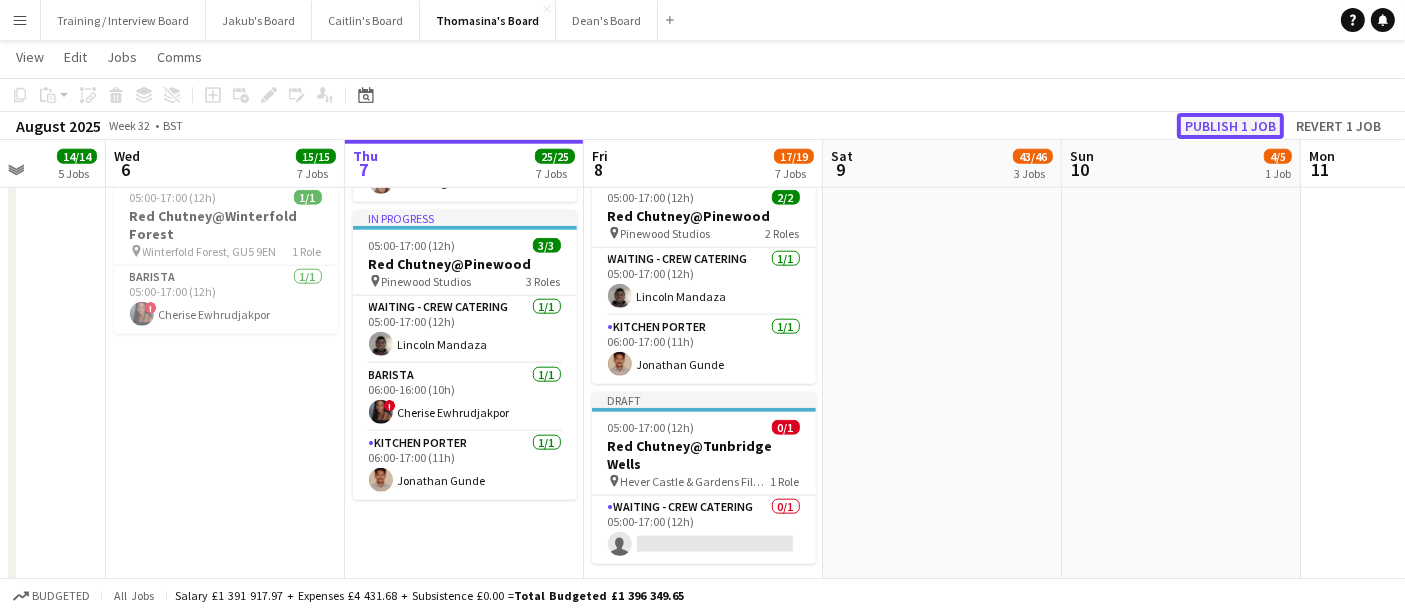 click on "Publish 1 job" 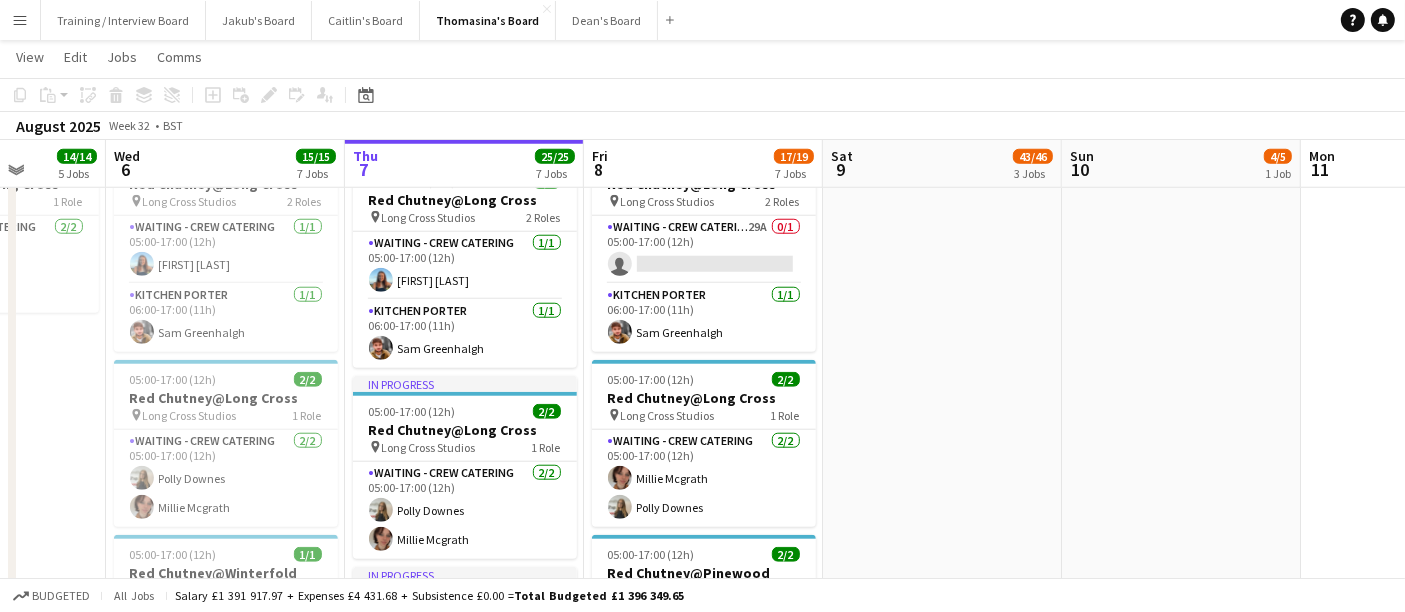 scroll, scrollTop: 1888, scrollLeft: 0, axis: vertical 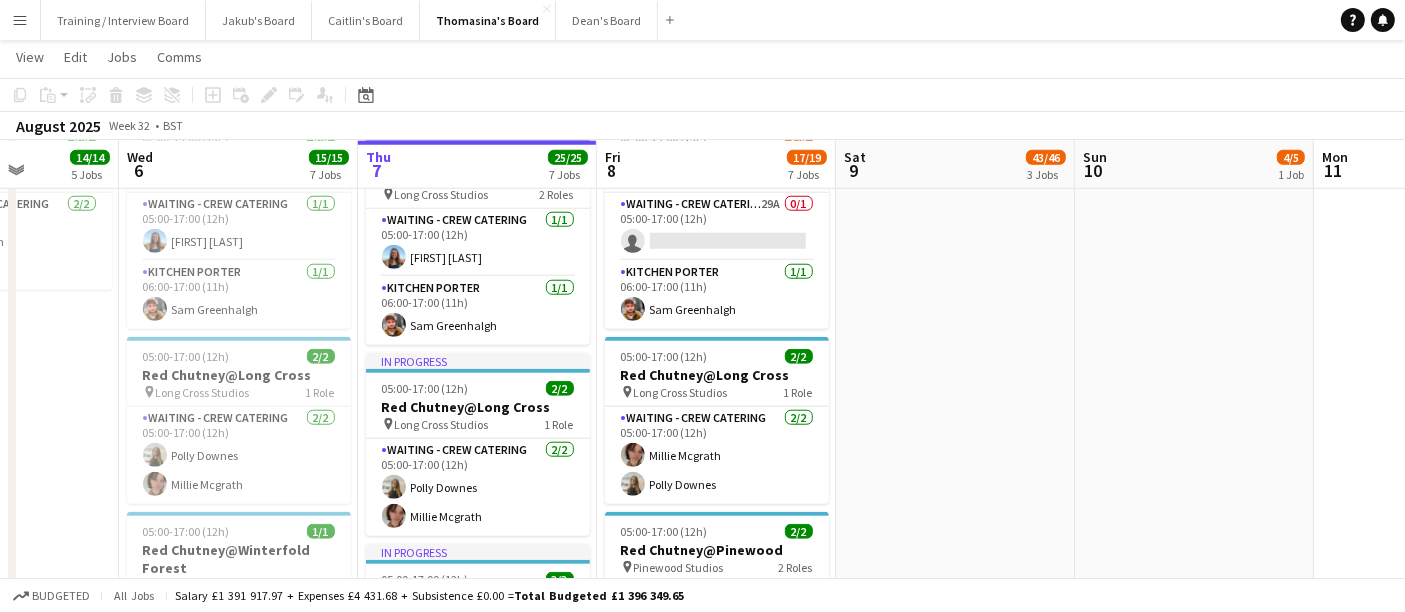 click on "Sun   3   11/13   3 Jobs   Mon   4   11/11   5 Jobs   Tue   5   14/14   5 Jobs   Wed   6   15/15   7 Jobs   Thu   7   25/25   7 Jobs   Fri   8   17/19   7 Jobs   Sat   9   43/46   3 Jobs   Sun   10   4/5   1 Job   Mon   11   2/7   2 Jobs   Tue   12   1/7   2 Jobs   Wed   13   4/10   3 Jobs      10:00-15:30 (5h30m)    0/1   CANCELLED - Golden Fords Cafe - GU4 8AW
pin
Golden Ford GU4 8AW   1 Role   Barista   14A   0/1   10:00-15:30 (5h30m)
single-neutral-actions
12:00-23:00 (11h)    6/6   Logistics Assistant - The Oval Test Match!
pin
The Oval - London SE11 5SS, UK   2 Roles   RECUP   4/4   12:00-22:00 (10h)
Gopesh Patel-Hellyer ! Muhammad Imad Rory Whelan Lance Chowdhury  RECUP   2/2   13:00-23:00 (10h)
Sriram Gowthaman Saksham Rai     14:00-01:30 (11h30m) (Sun)   1/2   (1)Peapod & Co - Sparsholt SO21 2NW
pin
Winchester SO21 2NW   1 Role   BAR STAFF" at bounding box center [702, -296] 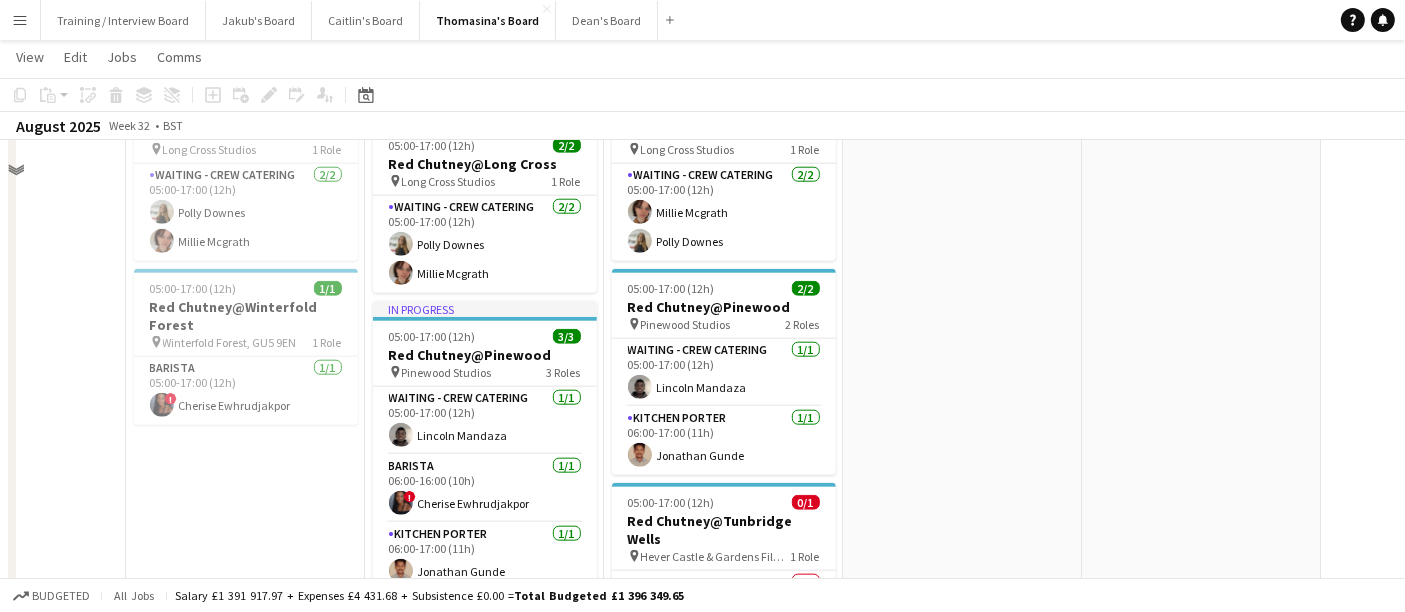 scroll, scrollTop: 2222, scrollLeft: 0, axis: vertical 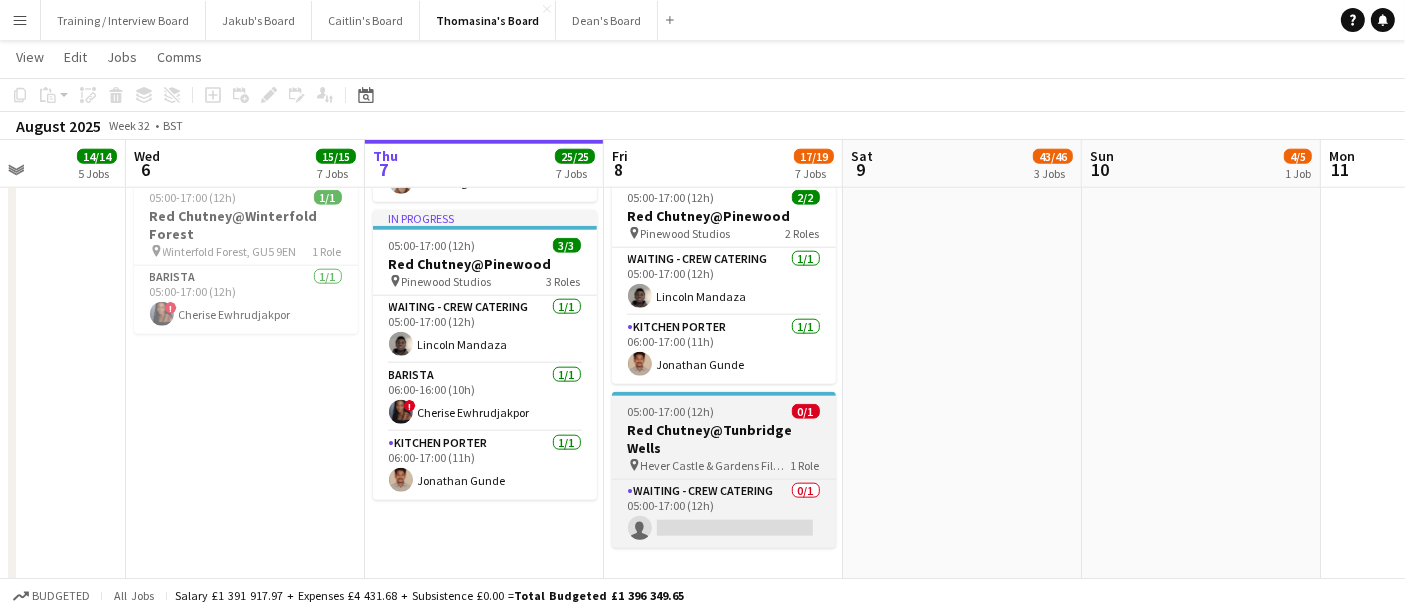 click on "0/1" at bounding box center [806, 411] 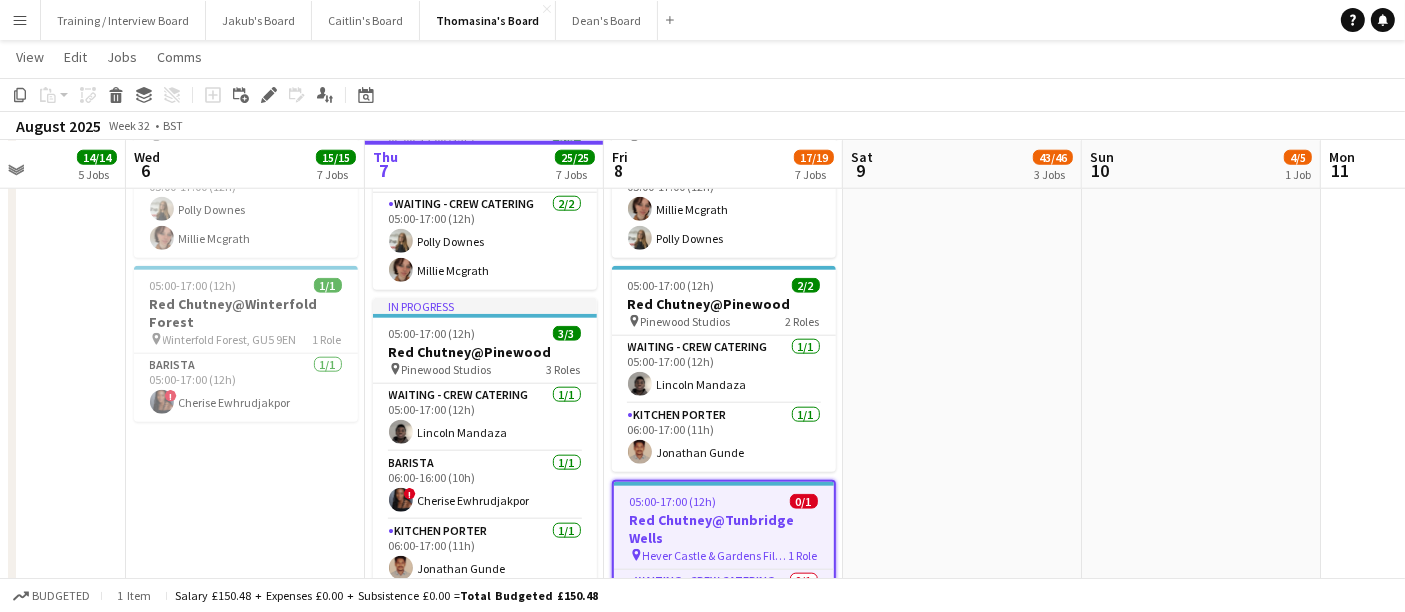 scroll, scrollTop: 2111, scrollLeft: 0, axis: vertical 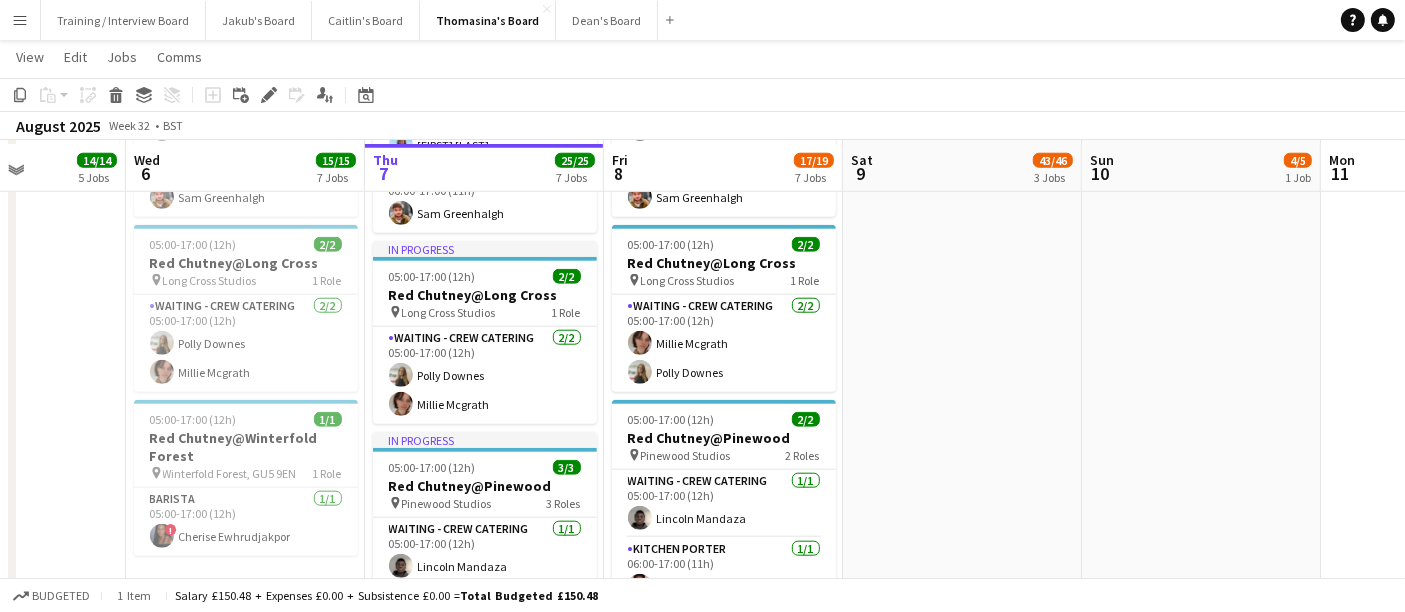 click at bounding box center [962, 427] 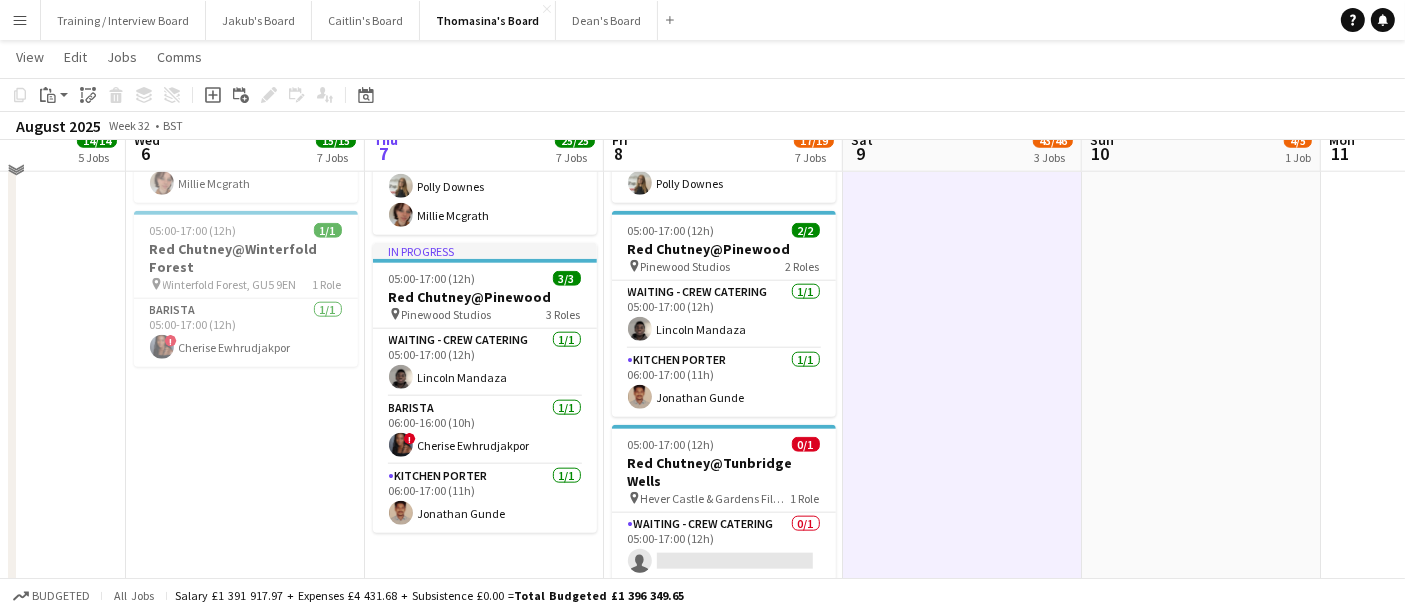 scroll, scrollTop: 2222, scrollLeft: 0, axis: vertical 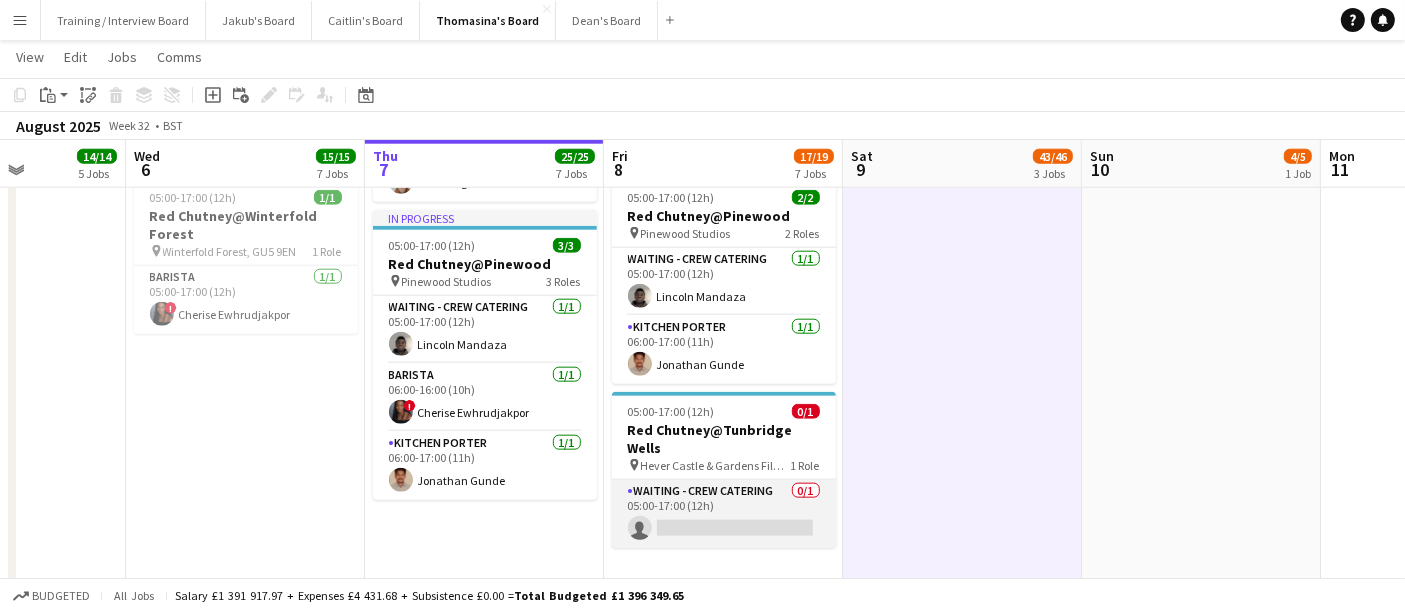 click on "Waiting - Crew Catering   0/1   05:00-17:00 (12h)
single-neutral-actions" at bounding box center [724, 514] 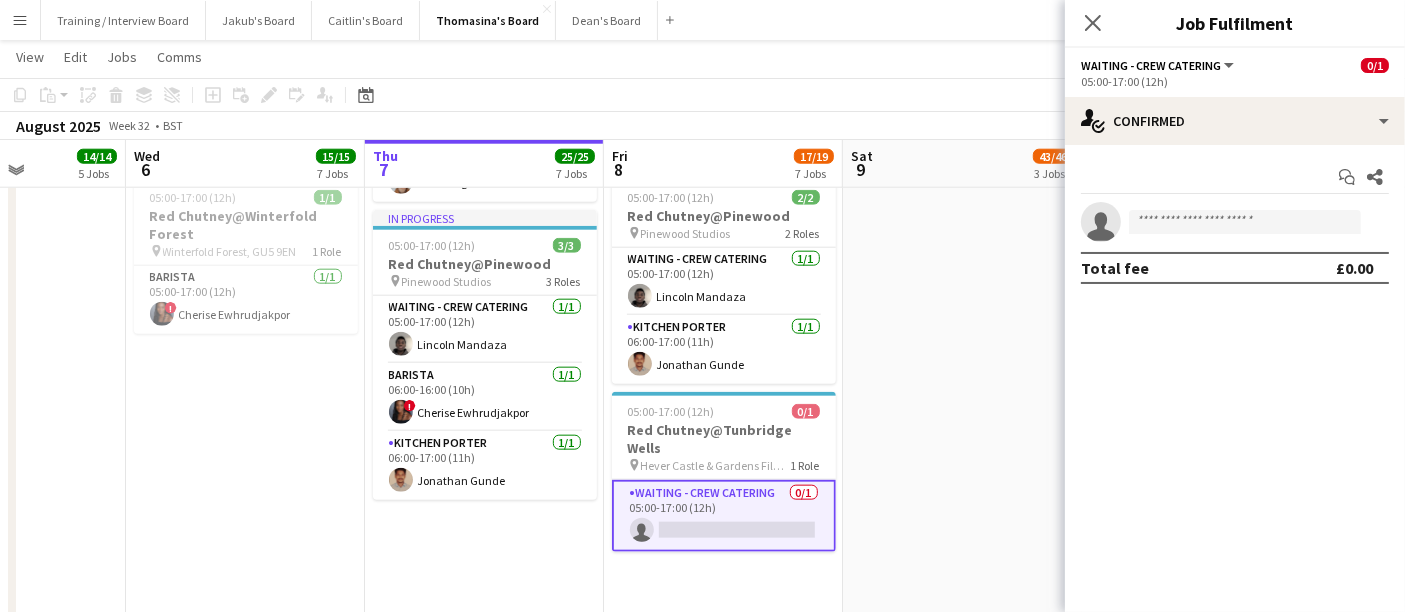 click at bounding box center (962, 205) 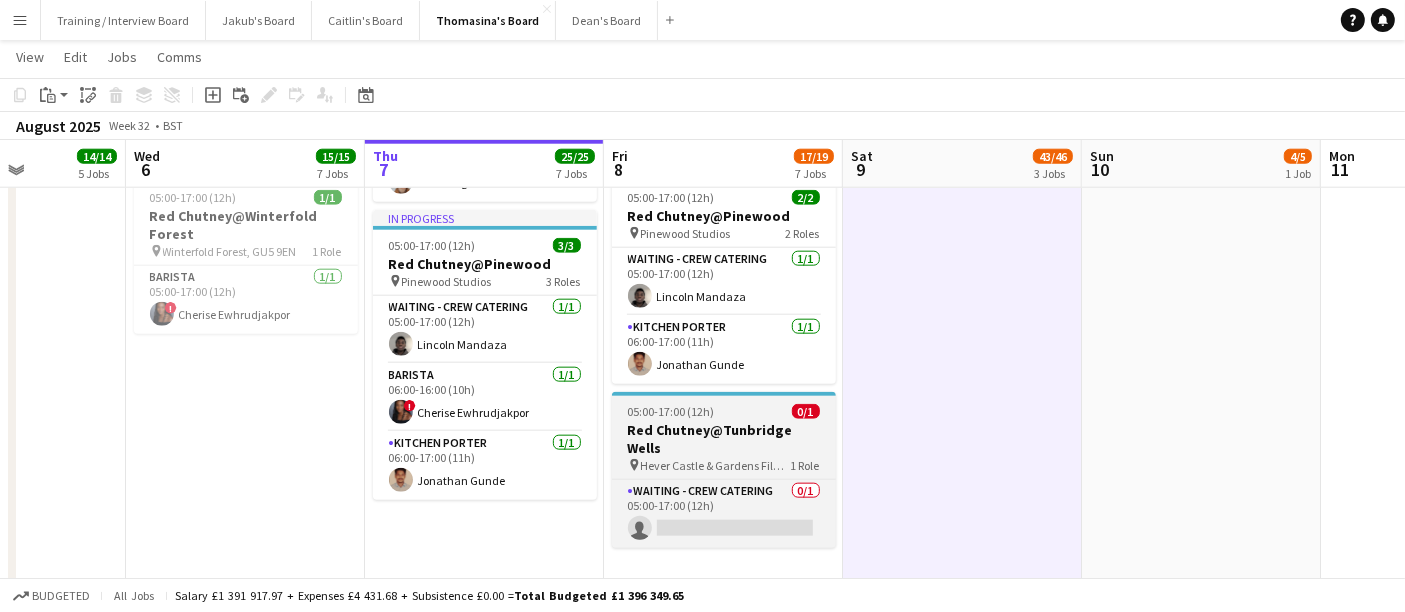 click on "05:00-17:00 (12h)" at bounding box center (671, 411) 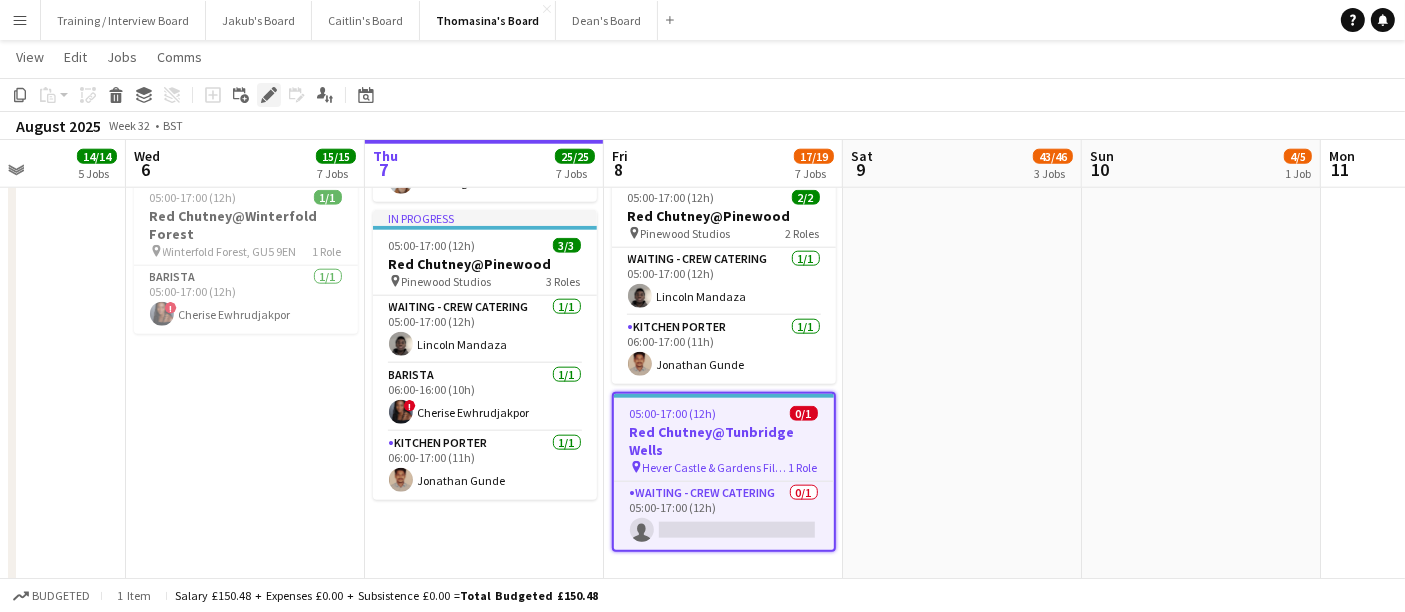 click on "Edit" 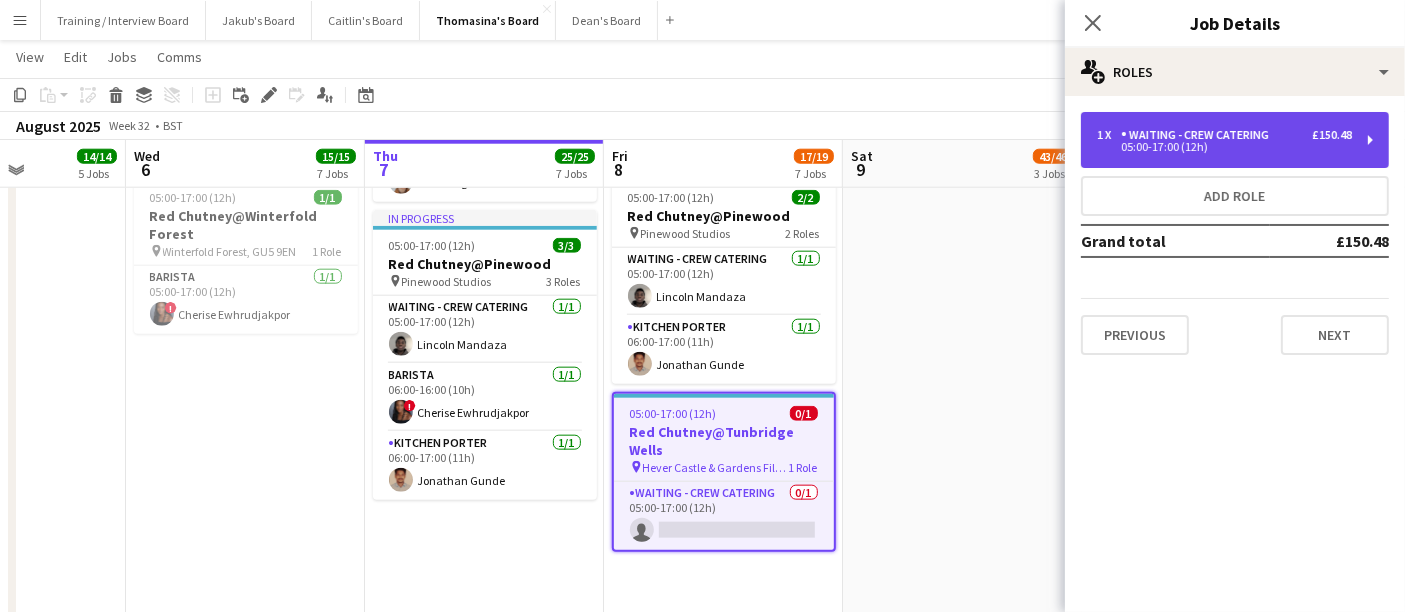 click on "Waiting - Crew Catering" at bounding box center (1199, 135) 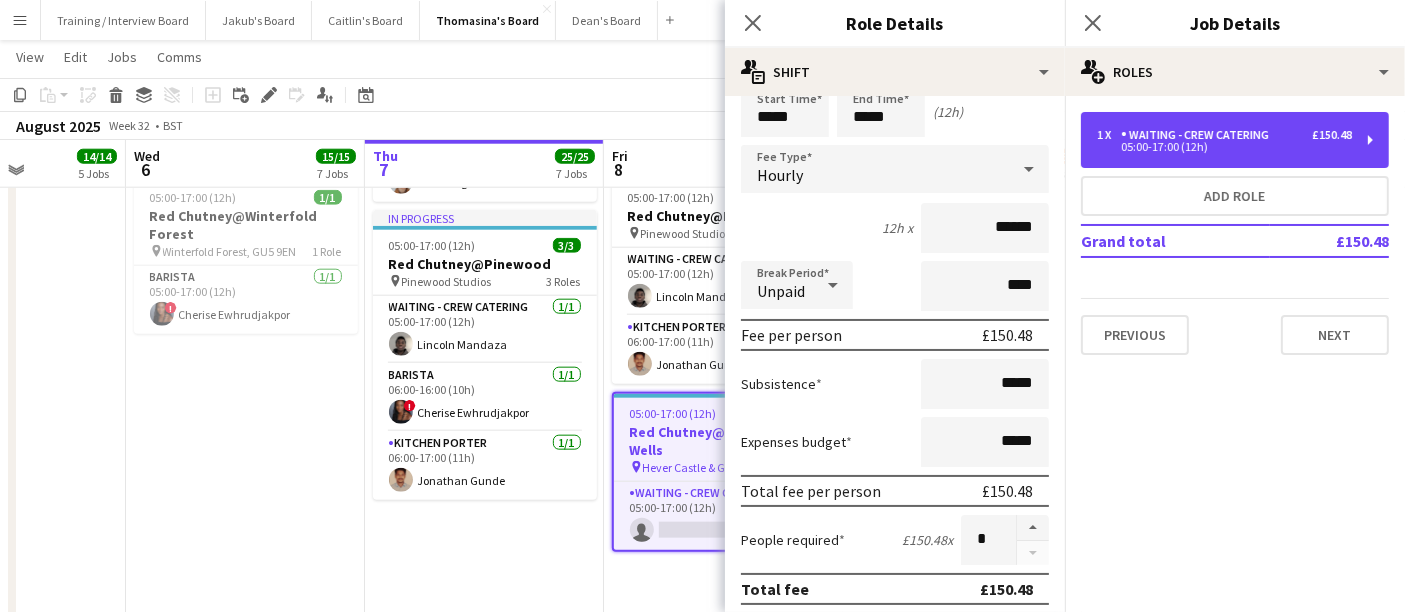 scroll, scrollTop: 111, scrollLeft: 0, axis: vertical 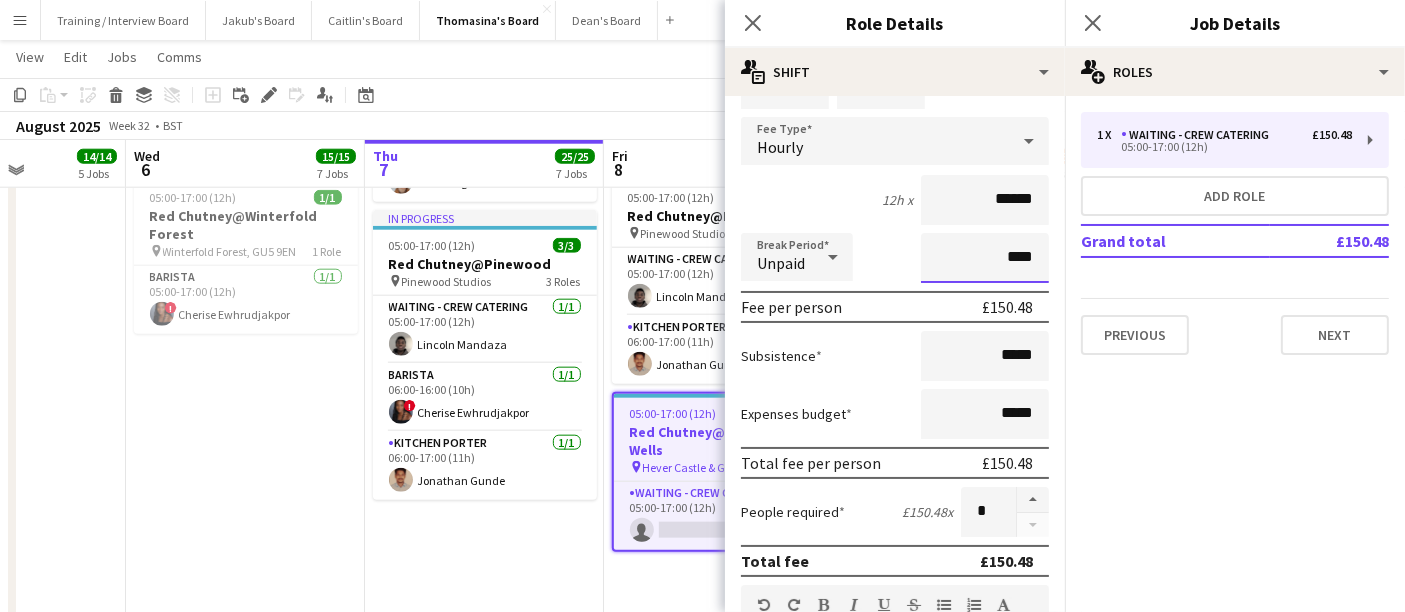 drag, startPoint x: 995, startPoint y: 252, endPoint x: 974, endPoint y: 256, distance: 21.377558 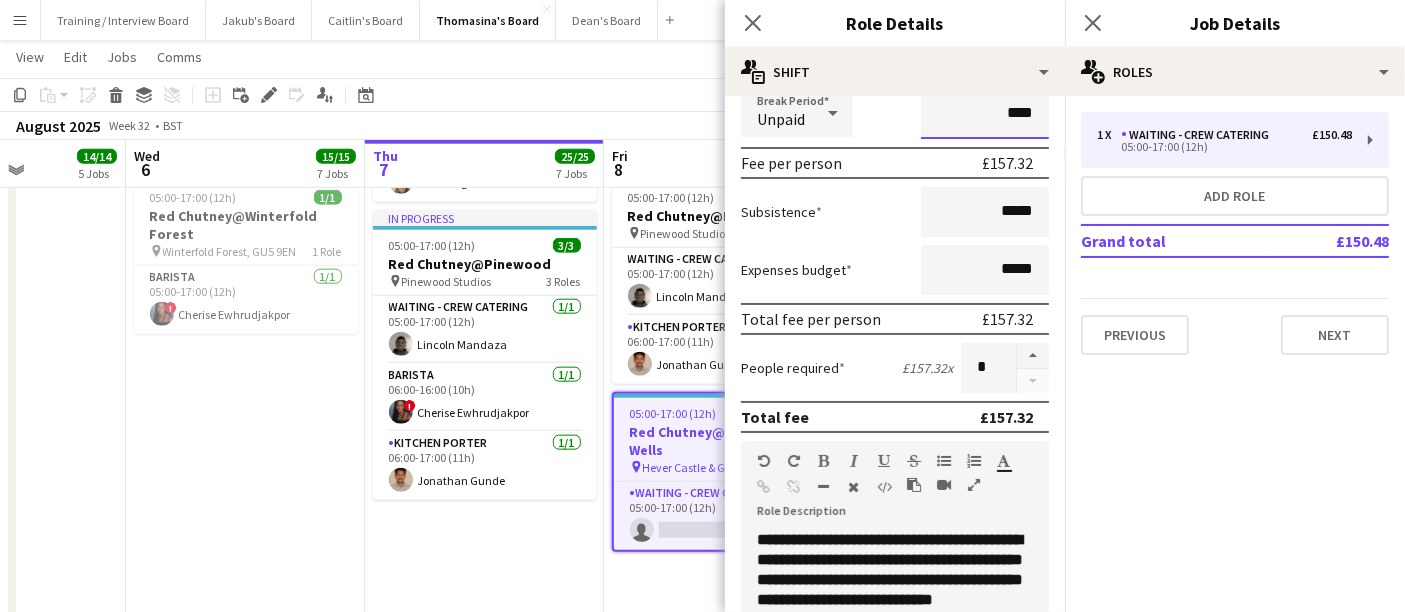 scroll, scrollTop: 222, scrollLeft: 0, axis: vertical 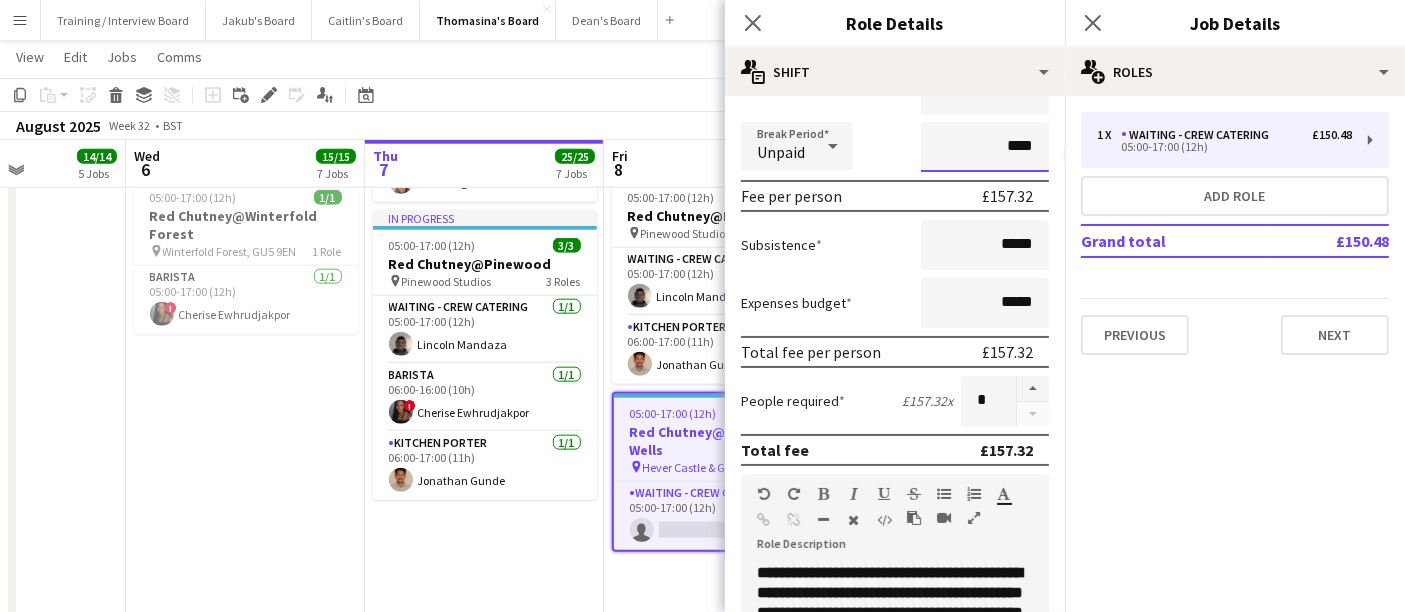 type on "****" 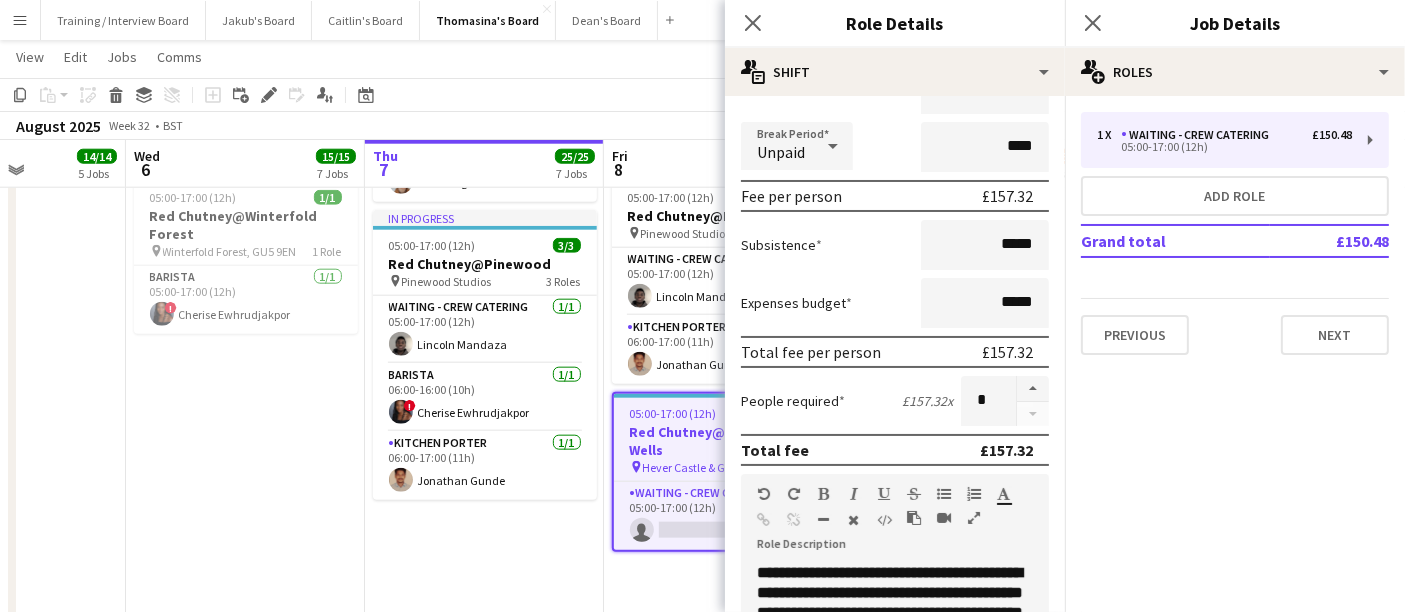 click on "In progress   05:00-17:00 (12h)    2/2   Red Chutney@Long Cross
pin
Long Cross Studios   2 Roles   Waiting - Crew Catering   1/1   05:00-17:00 (12h)
[FIRST] [LAST]  Kitchen Porter   1/1   06:00-17:00 (11h)
[FIRST] [LAST]  In progress   05:00-17:00 (12h)    2/2   Red Chutney@Long Cross
pin
Long Cross Studios   1 Role   Waiting - Crew Catering   2/2   05:00-17:00 (12h)
[FIRST] [LAST] [FIRST] [LAST]  In progress   05:00-17:00 (12h)    3/3   Red Chutney@Pinewood
pin
Pinewood Studios   3 Roles   Waiting - Crew Catering   1/1   05:00-17:00 (12h)
[FIRST] [LAST]  Barista   1/1   06:00-16:00 (10h)
! [FIRST] [LAST]  Kitchen Porter   1/1   06:00-17:00 (11h)
[FIRST] [LAST]" at bounding box center (484, 205) 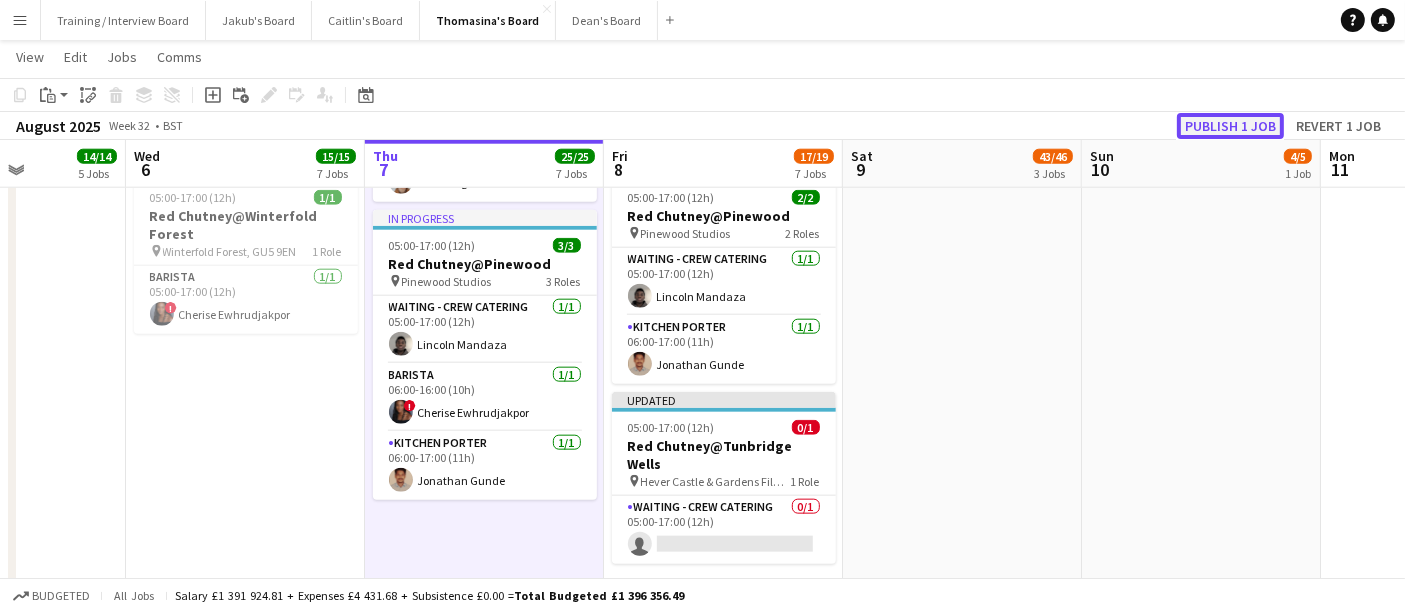 click on "Publish 1 job" 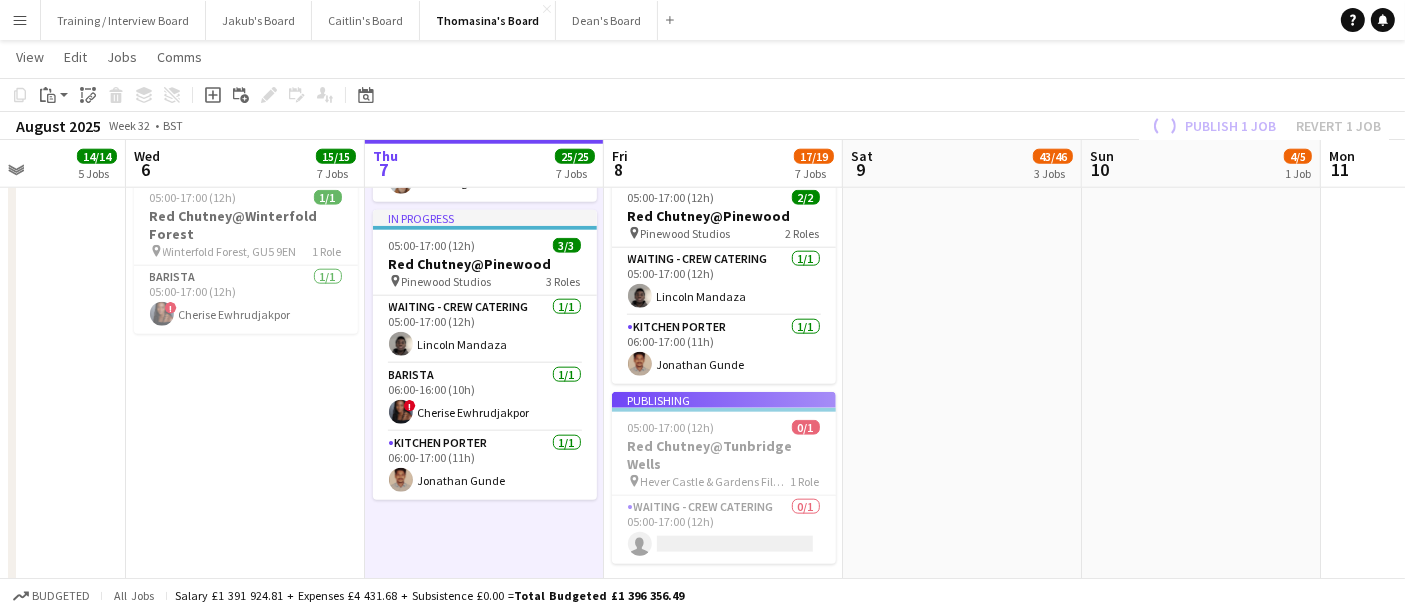 click on "Hever Castle & Gardens Film Location" at bounding box center [716, 481] 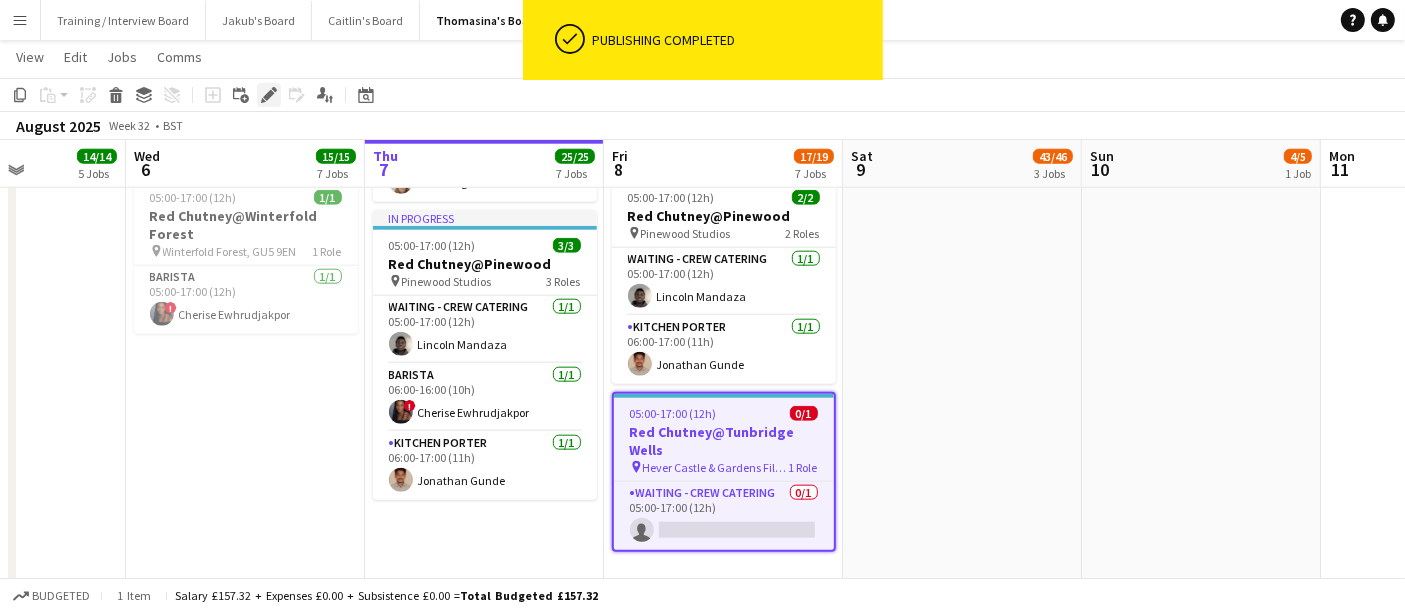 click 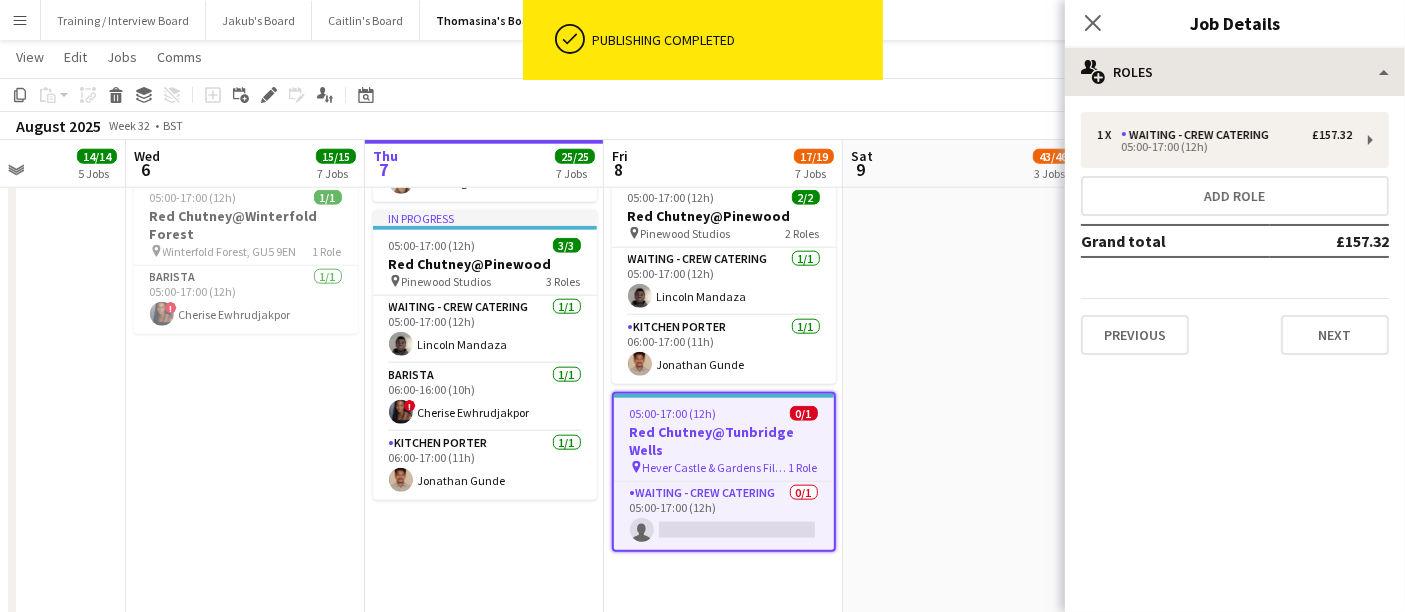 drag, startPoint x: 1225, startPoint y: 99, endPoint x: 1238, endPoint y: 86, distance: 18.384777 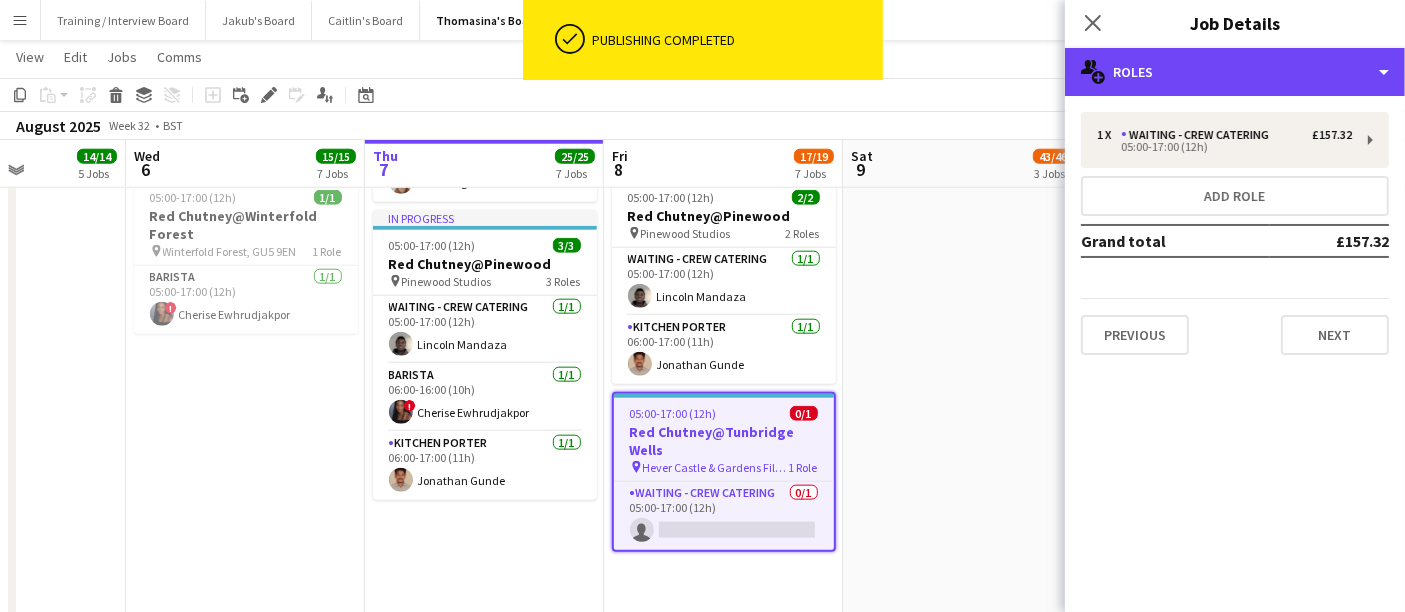 click on "multiple-users-add
Roles" 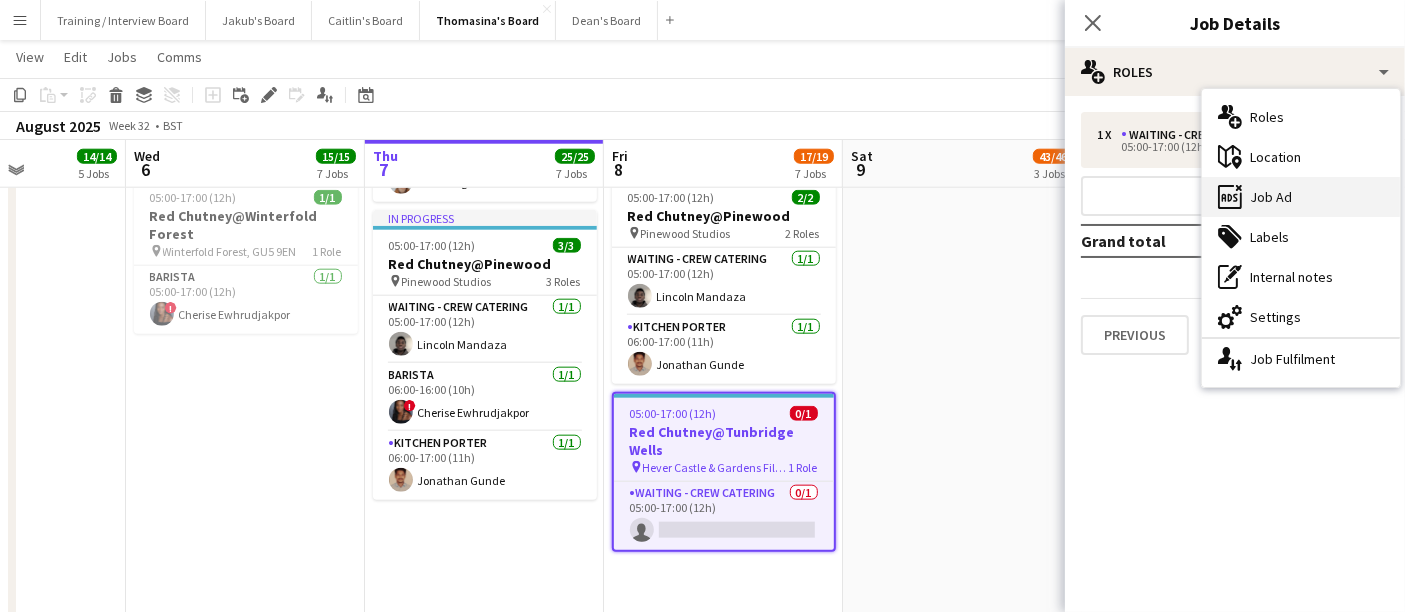 click on "ads-window
Job Ad" at bounding box center (1301, 197) 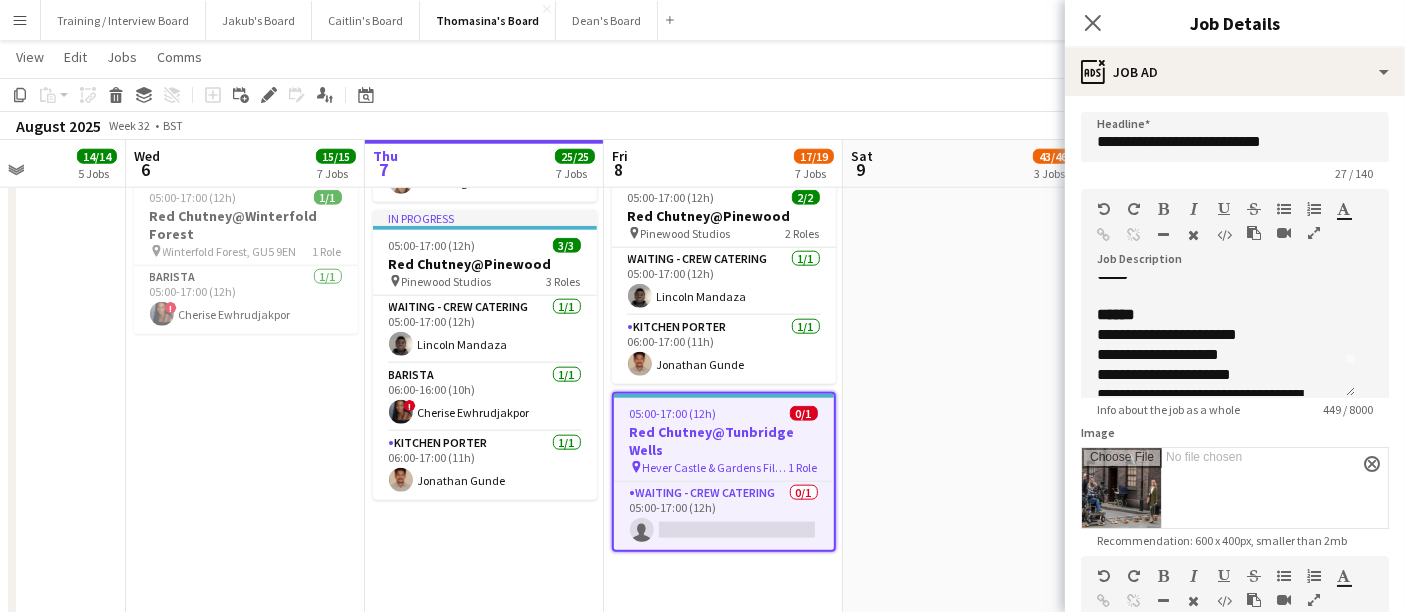 scroll, scrollTop: 0, scrollLeft: 0, axis: both 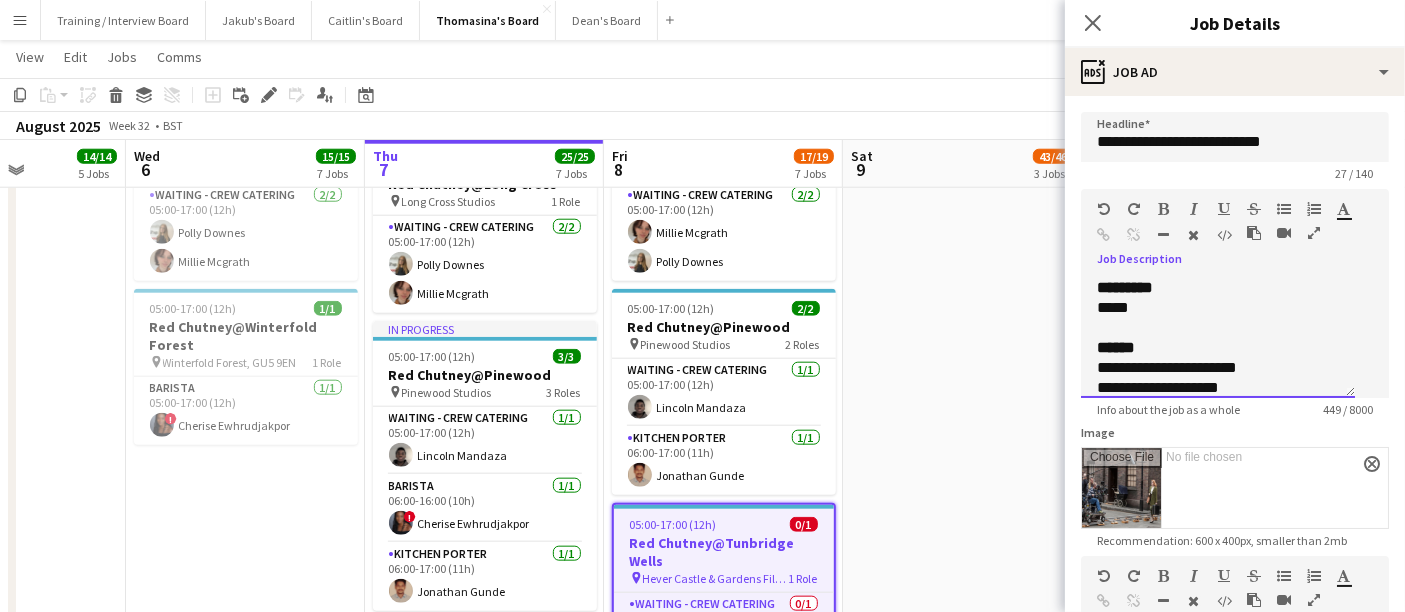 click at bounding box center (1218, 328) 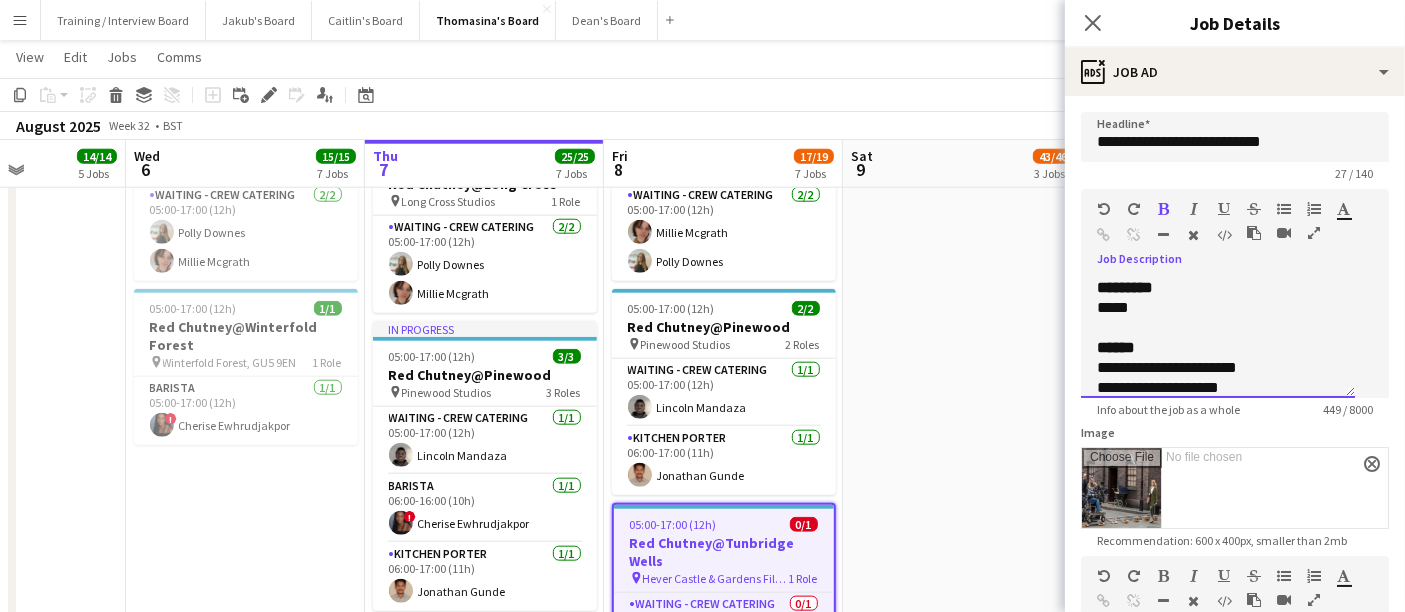 click on "*****" at bounding box center (1209, 308) 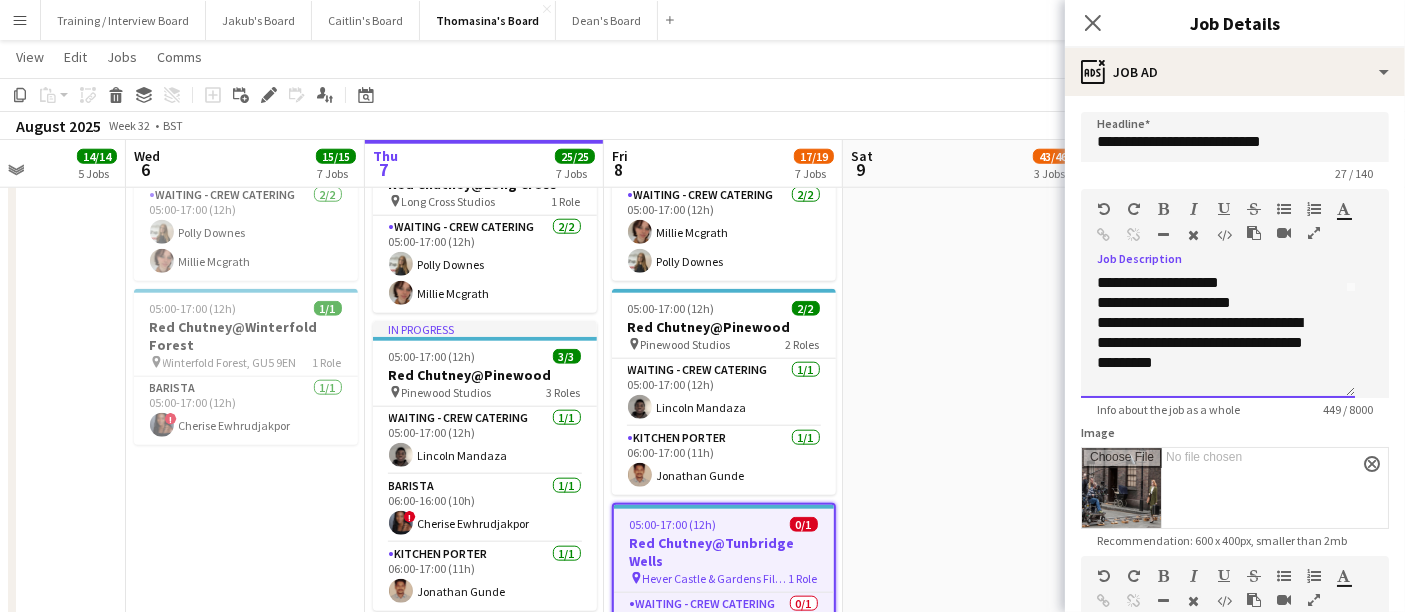 scroll, scrollTop: 222, scrollLeft: 0, axis: vertical 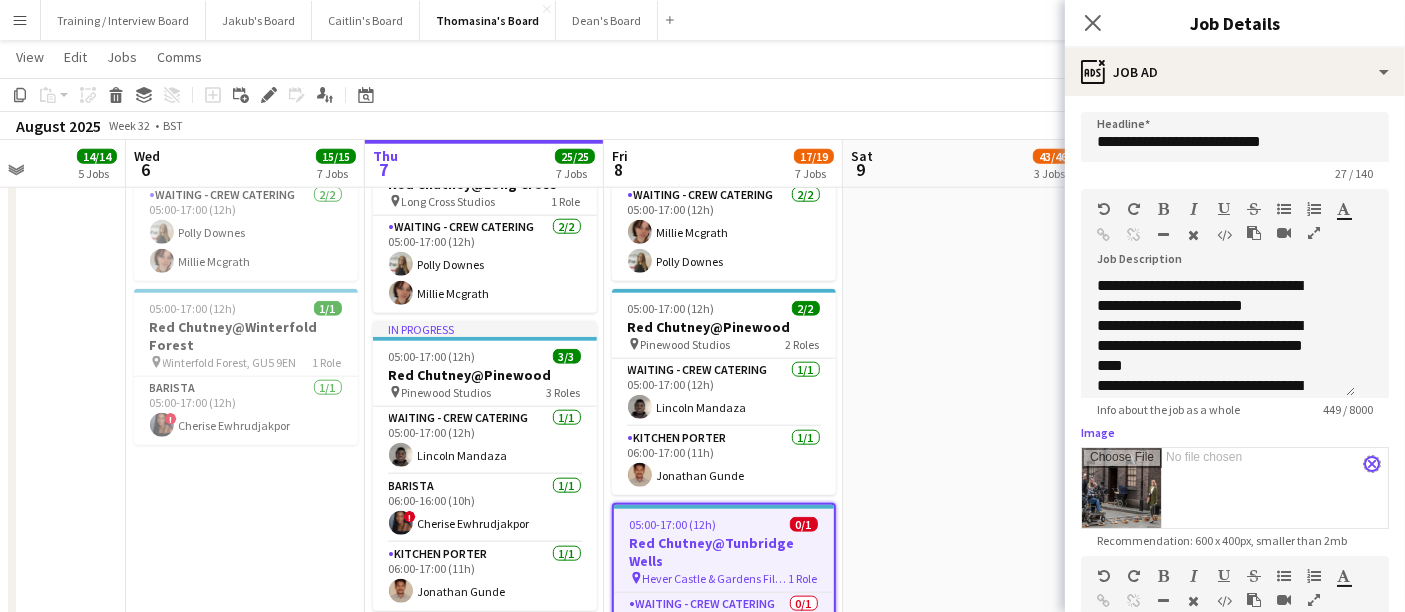 click on "close" at bounding box center (1372, 464) 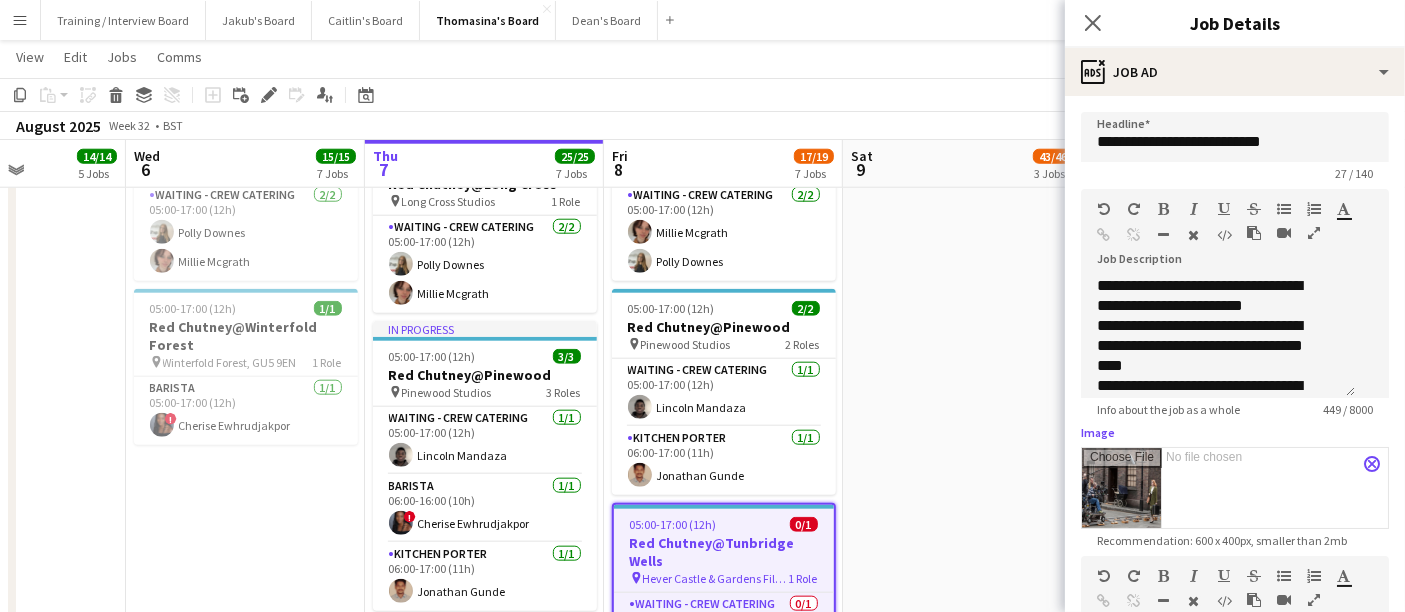 scroll, scrollTop: 0, scrollLeft: 0, axis: both 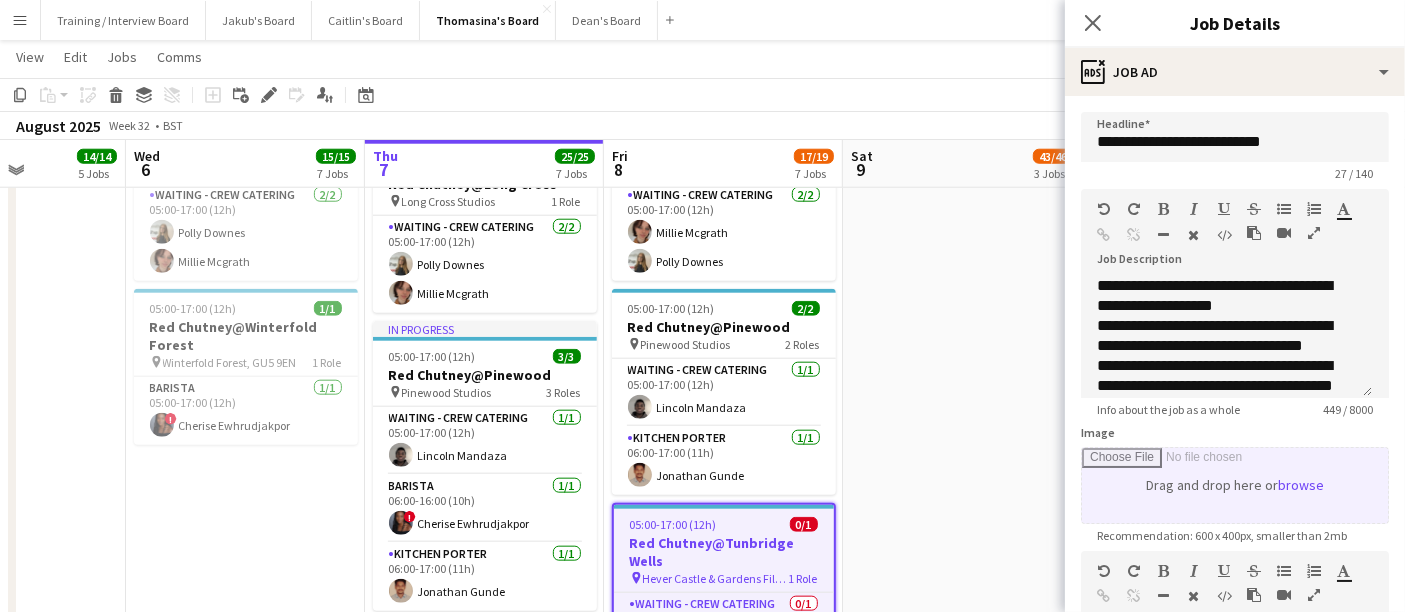 click on "Image" at bounding box center [1235, 485] 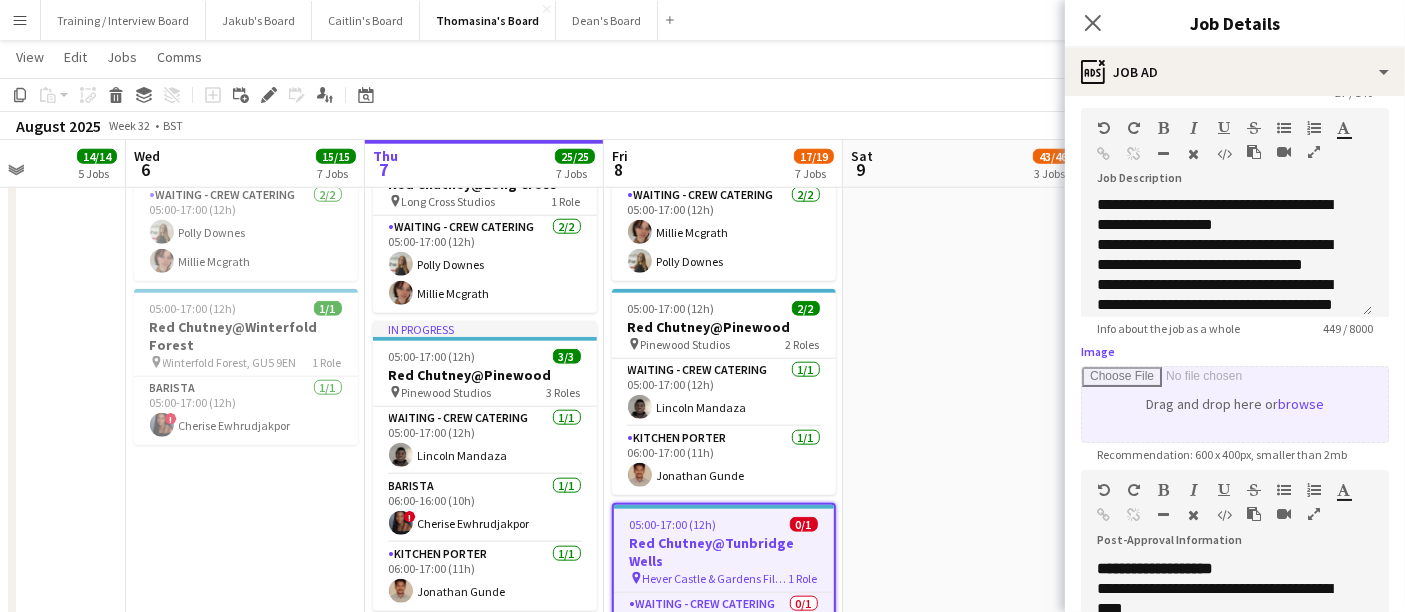 scroll, scrollTop: 111, scrollLeft: 0, axis: vertical 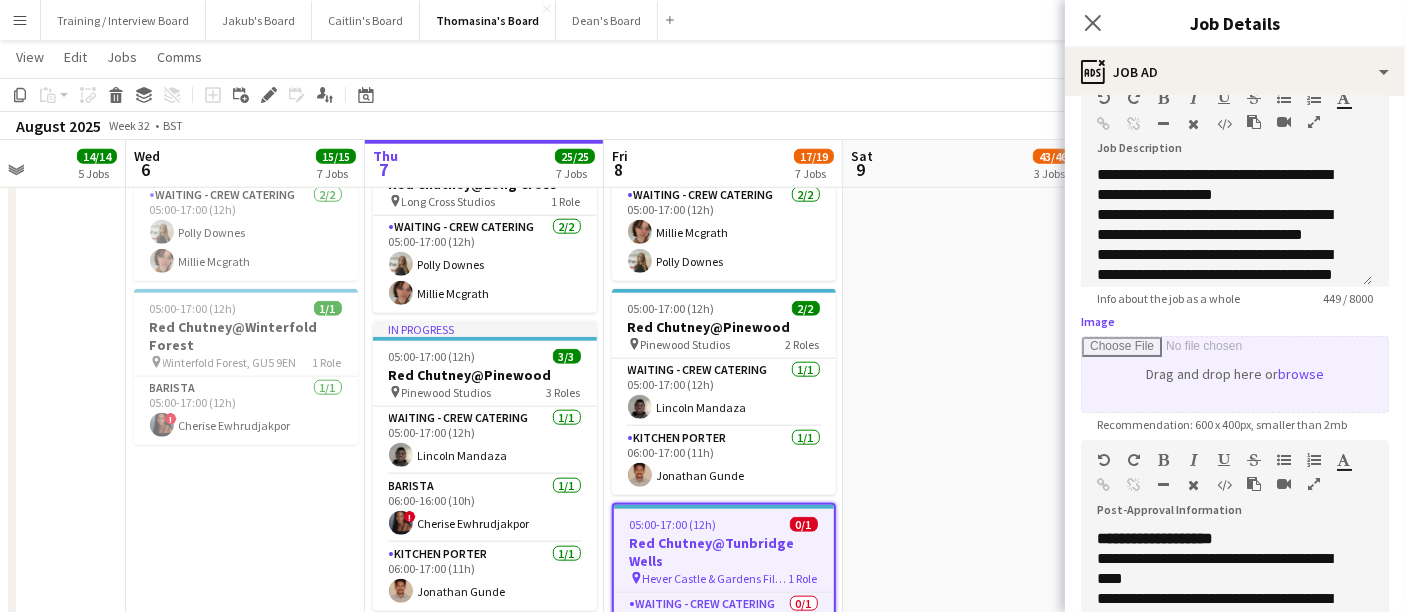 type on "**********" 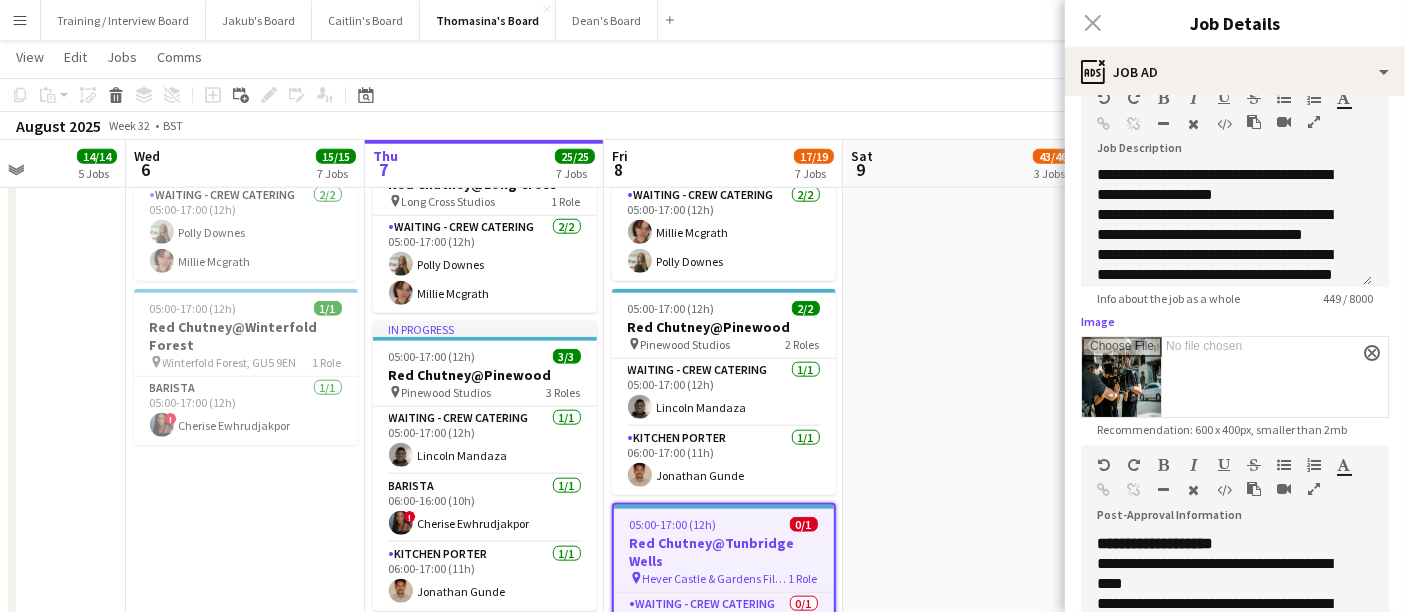 scroll, scrollTop: 333, scrollLeft: 0, axis: vertical 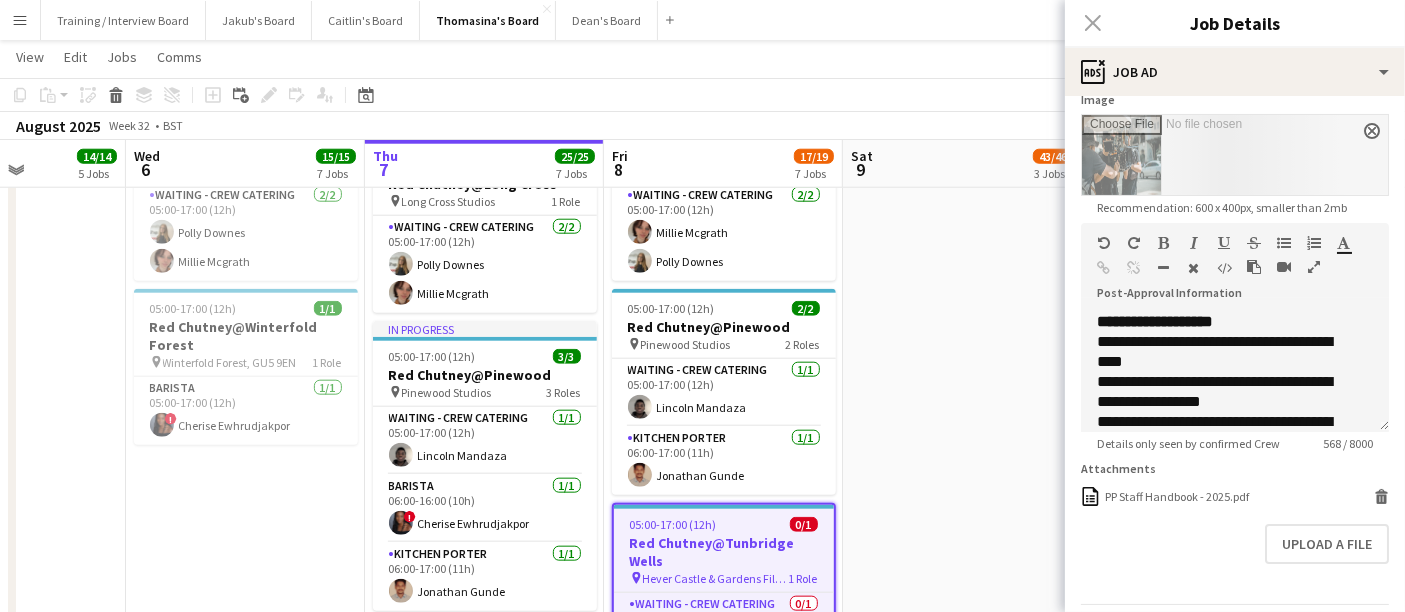 click at bounding box center (962, 316) 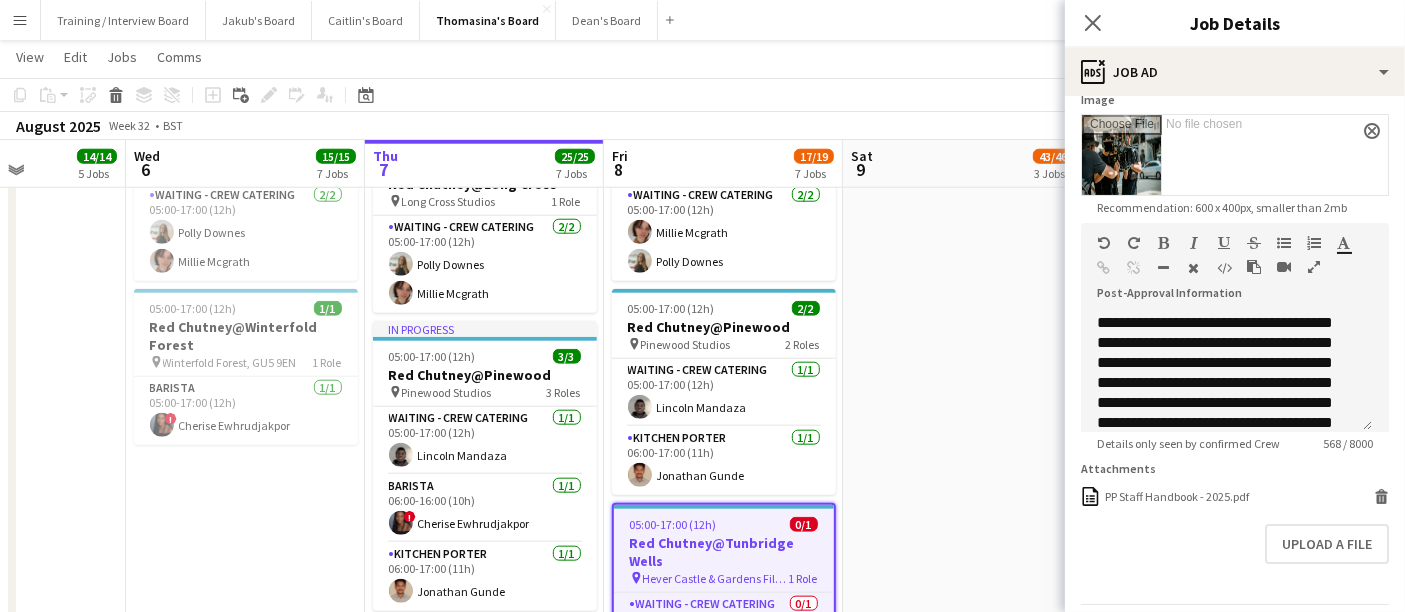 scroll, scrollTop: 0, scrollLeft: 0, axis: both 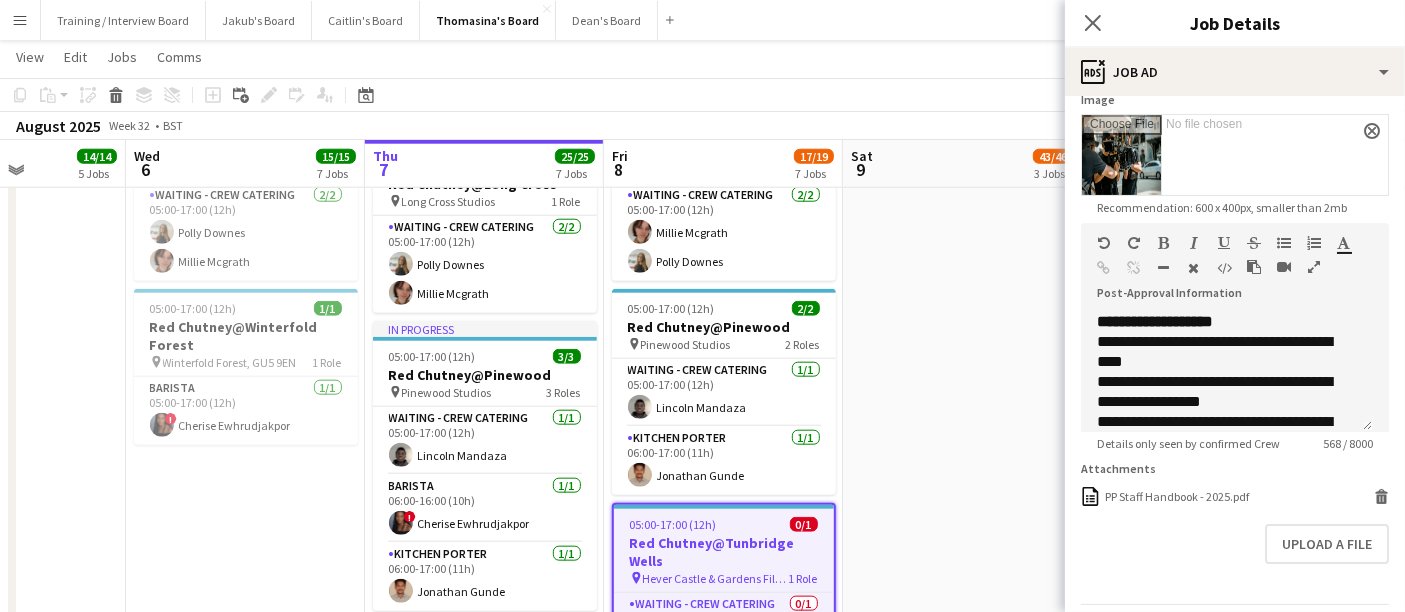click at bounding box center [962, 316] 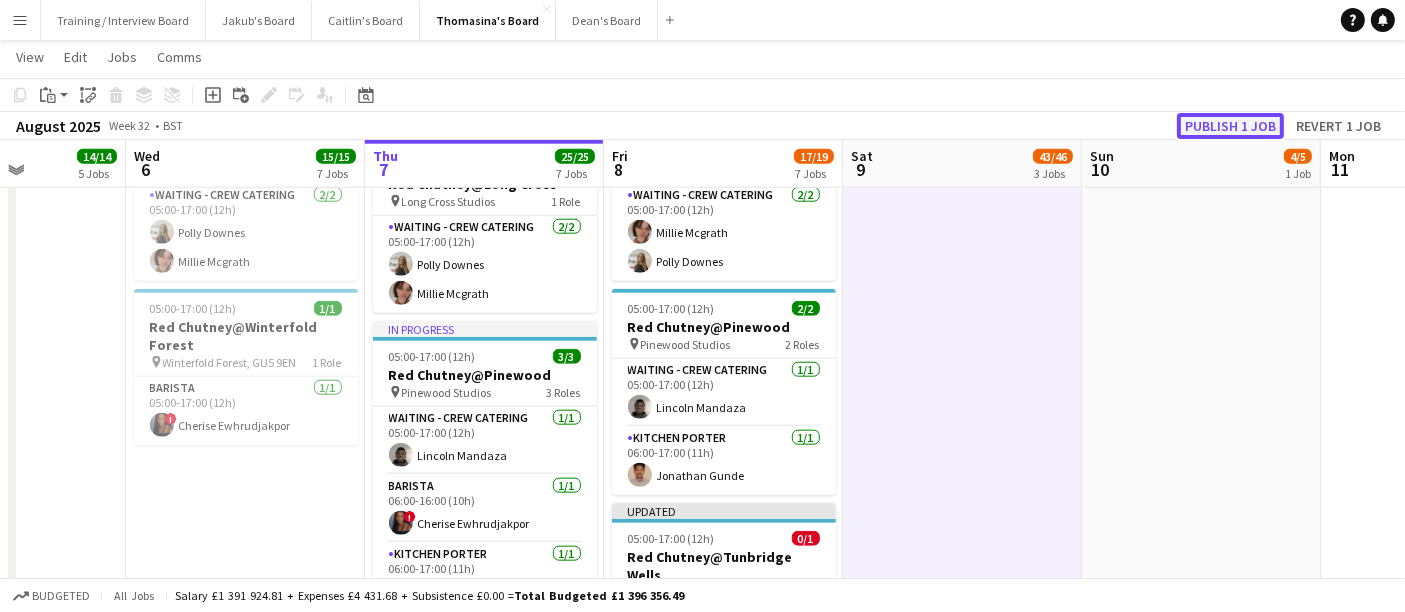 click on "Publish 1 job" 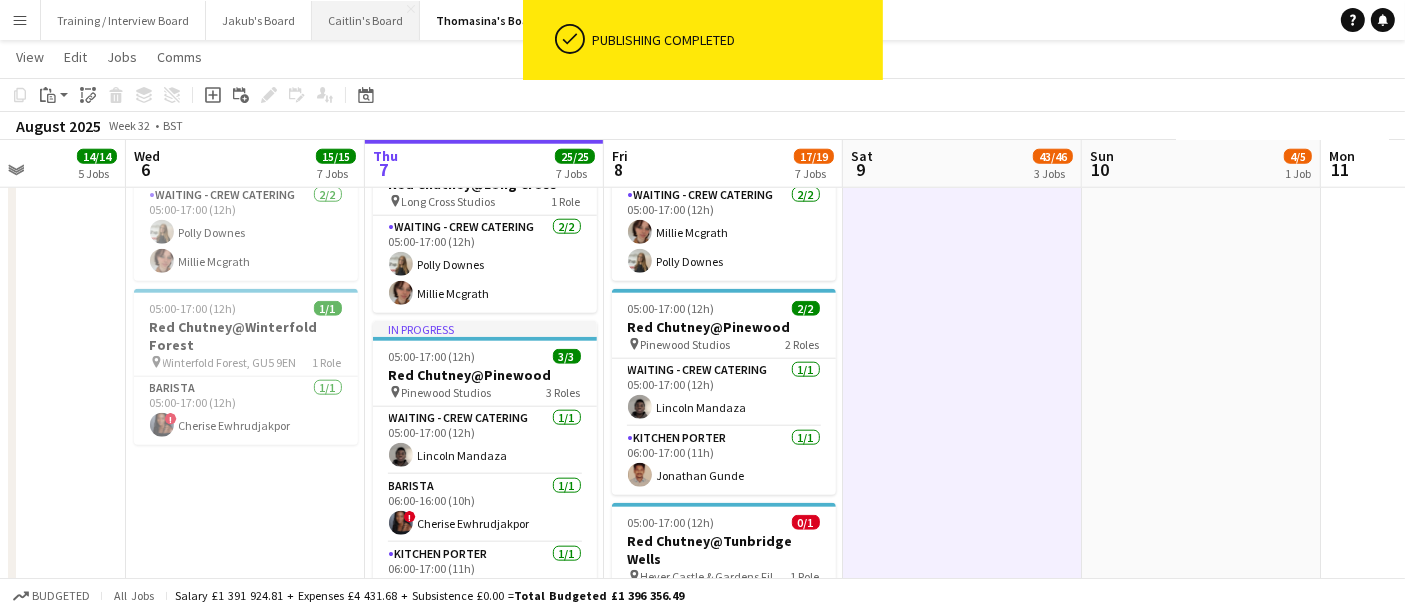 click on "Caitlin's Board
Close" at bounding box center (366, 20) 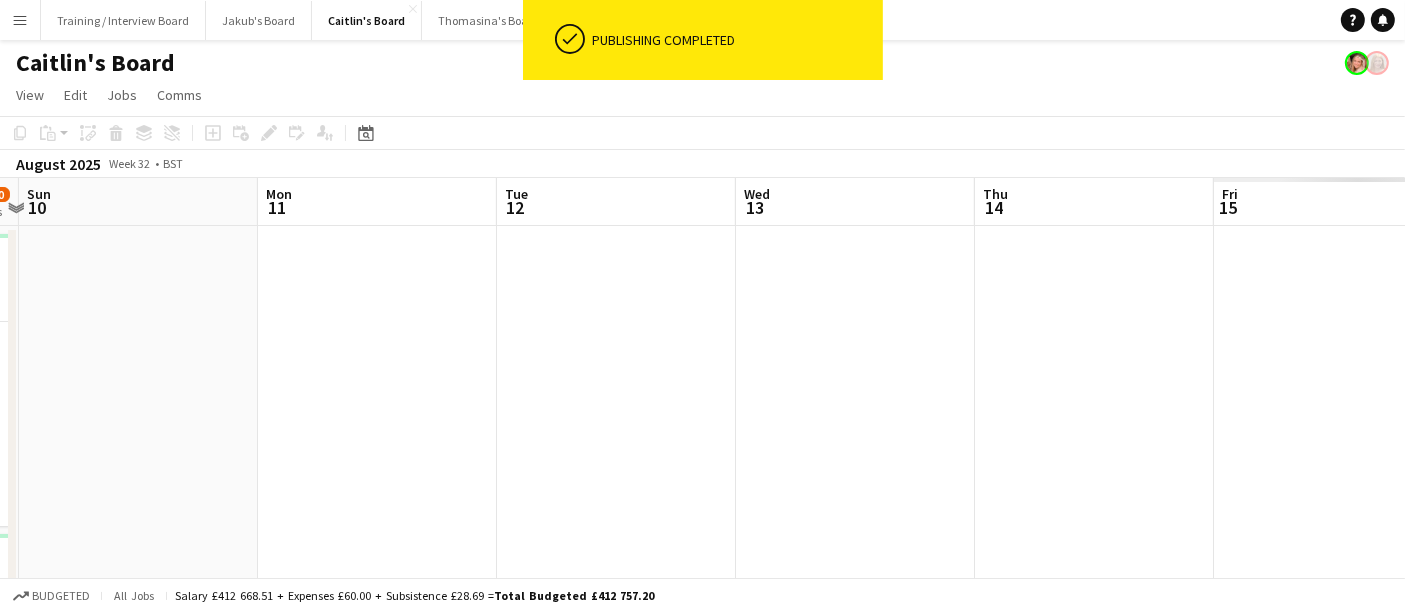 drag, startPoint x: 1252, startPoint y: 461, endPoint x: 314, endPoint y: 315, distance: 949.2945 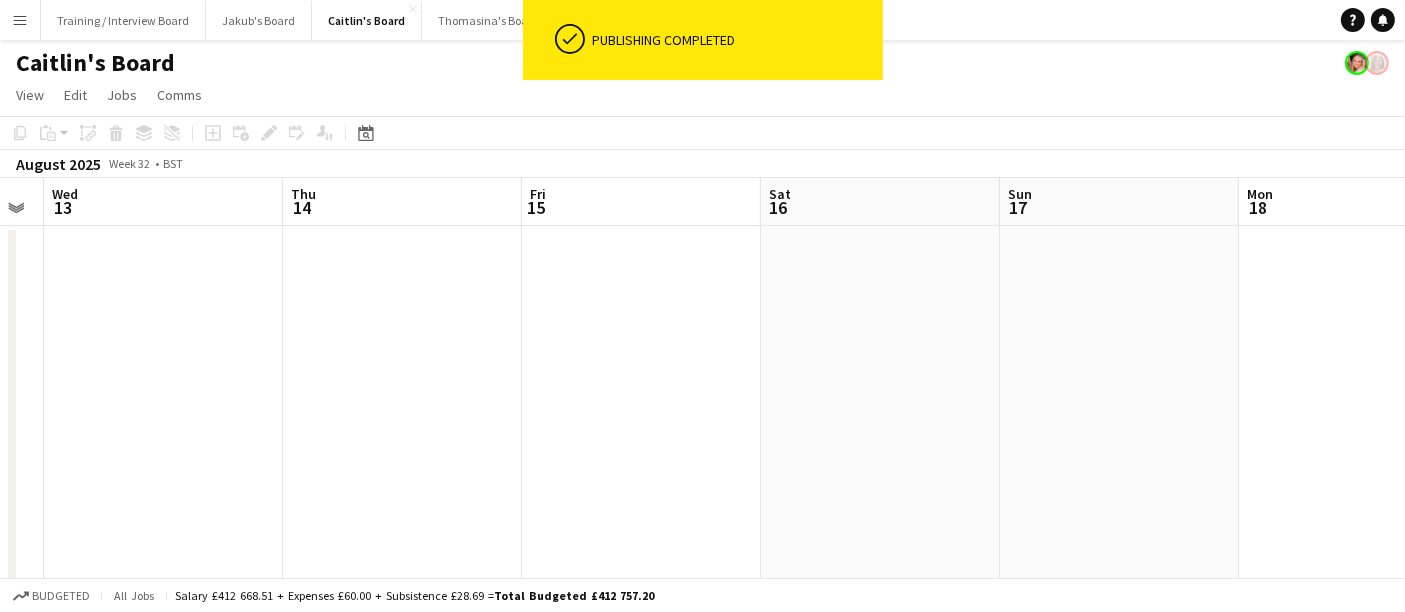 click on "Sun   10   Mon   11   Tue   12   Wed   13   Thu   14   Fri   15   Sat   16   Sun   17   Mon   18   Tue   19   Wed   20" at bounding box center (702, 1390) 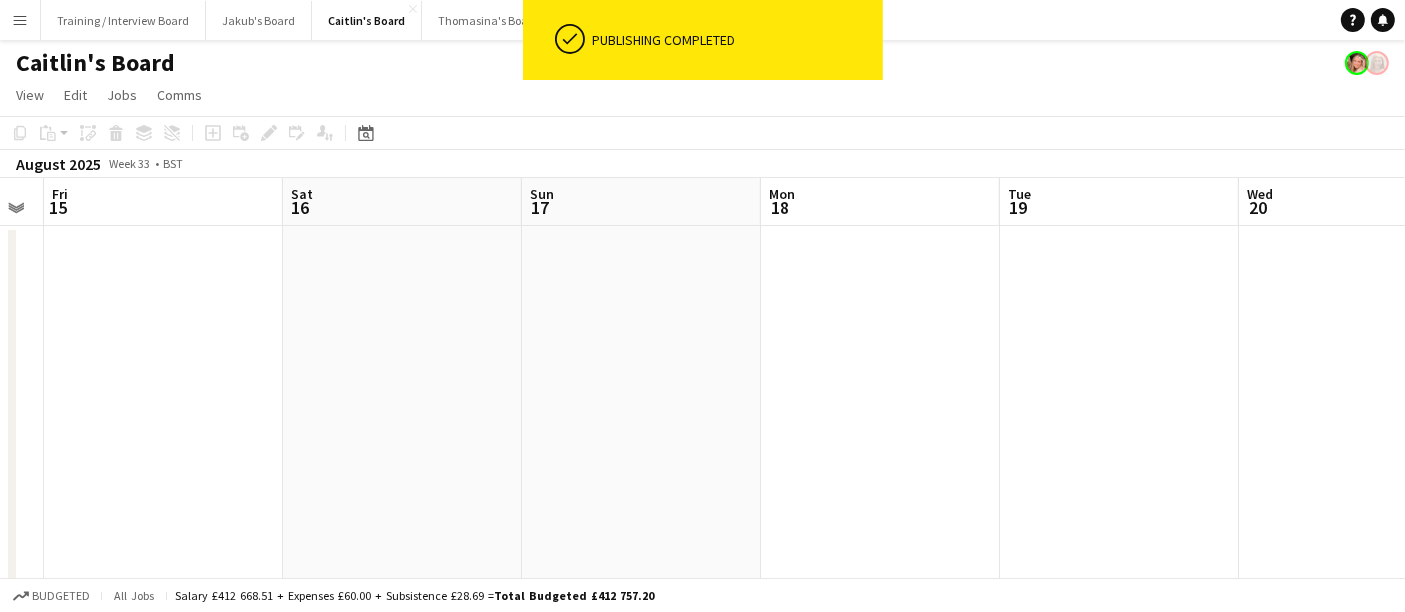 drag, startPoint x: 1105, startPoint y: 423, endPoint x: 634, endPoint y: 378, distance: 473.1448 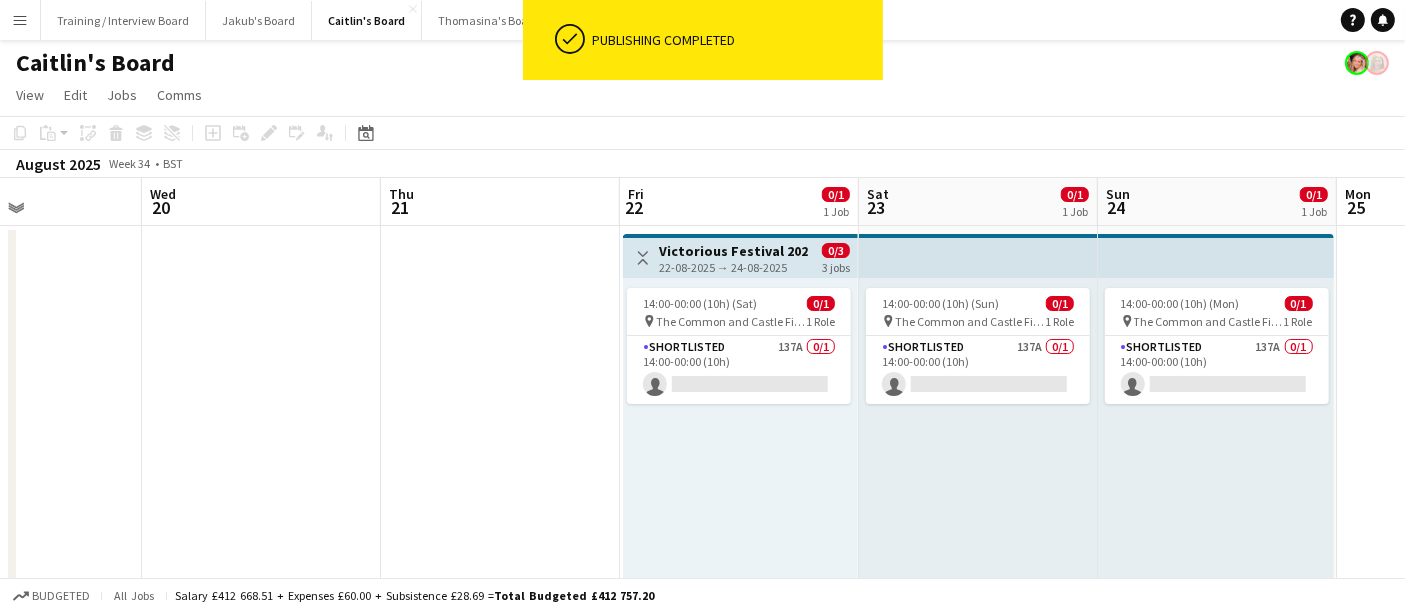 scroll, scrollTop: 0, scrollLeft: 598, axis: horizontal 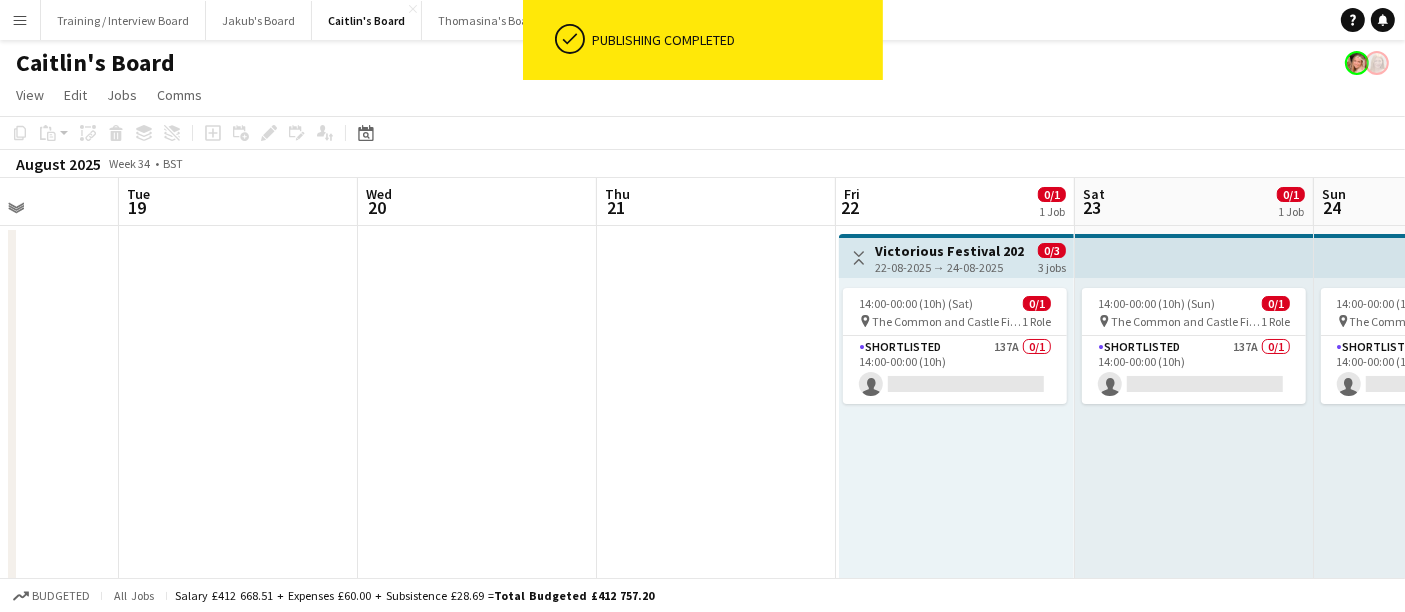 drag, startPoint x: 1072, startPoint y: 433, endPoint x: 528, endPoint y: 392, distance: 545.54285 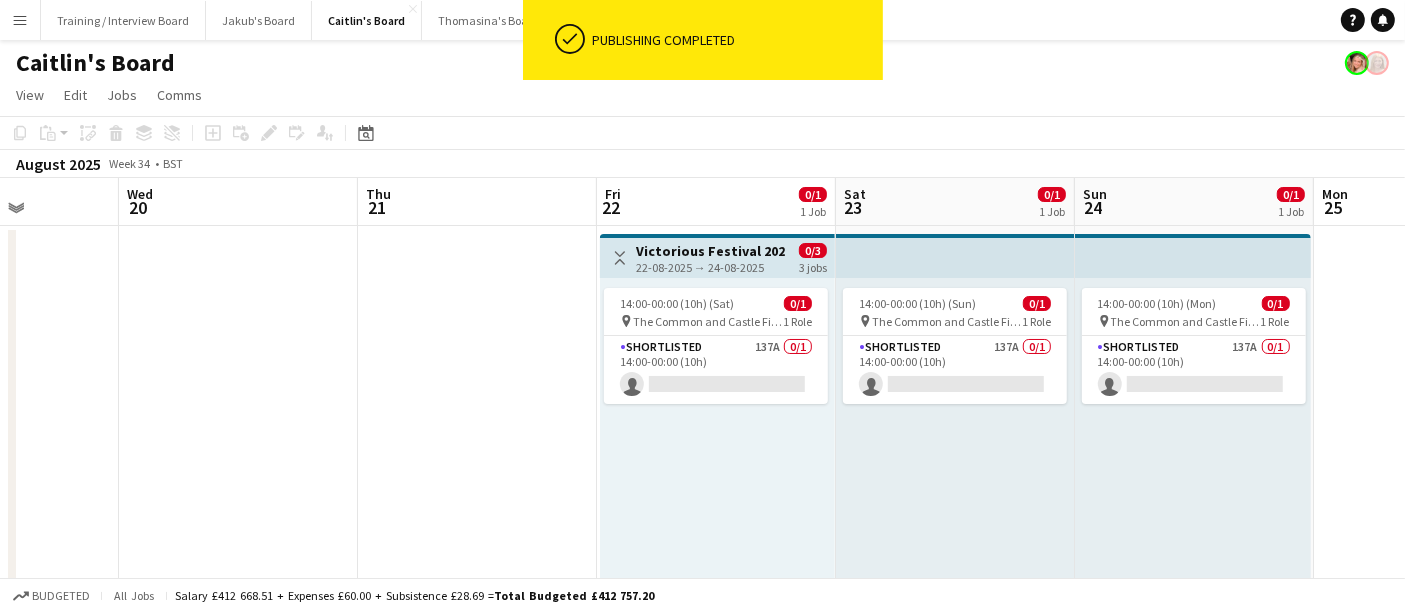 click on "The Common and Castle Field, Southsea, Portsmouth" at bounding box center (708, 321) 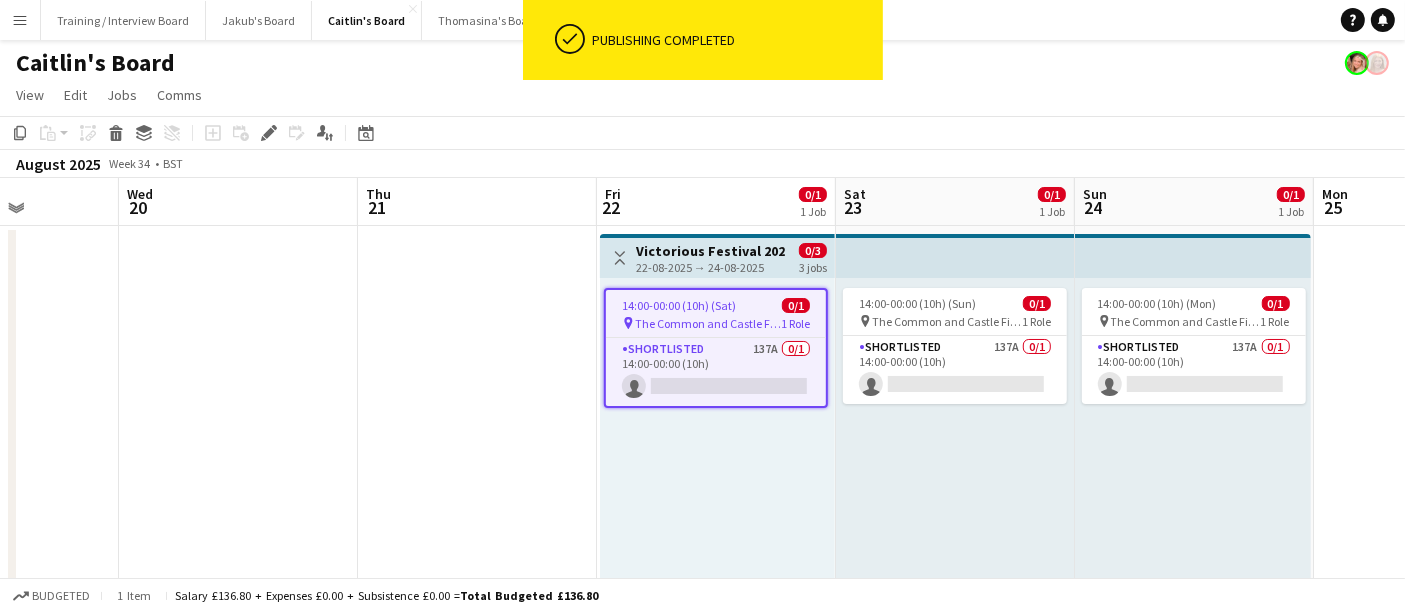 click on "Toggle View
Victorious Festival 2025!🎸  22-08-2025 → 24-08-2025   0/3   3 jobs" at bounding box center (717, 256) 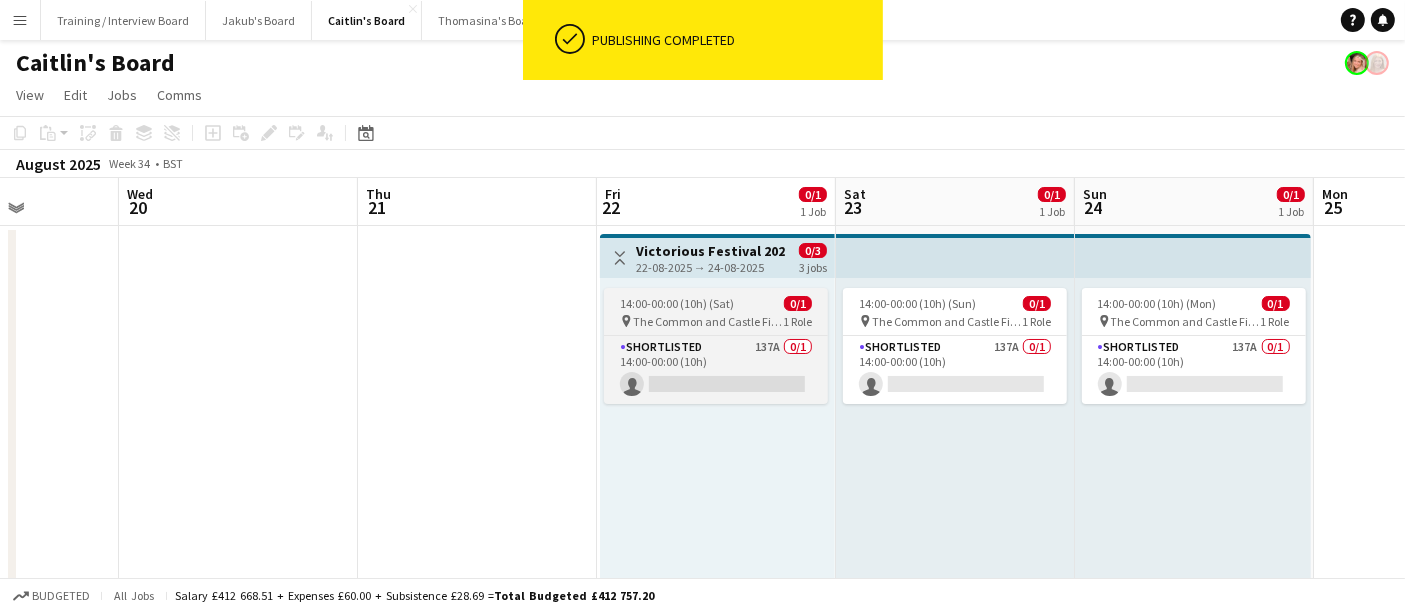 click on "14:00-00:00 (10h) (Sat)   0/1" at bounding box center (716, 303) 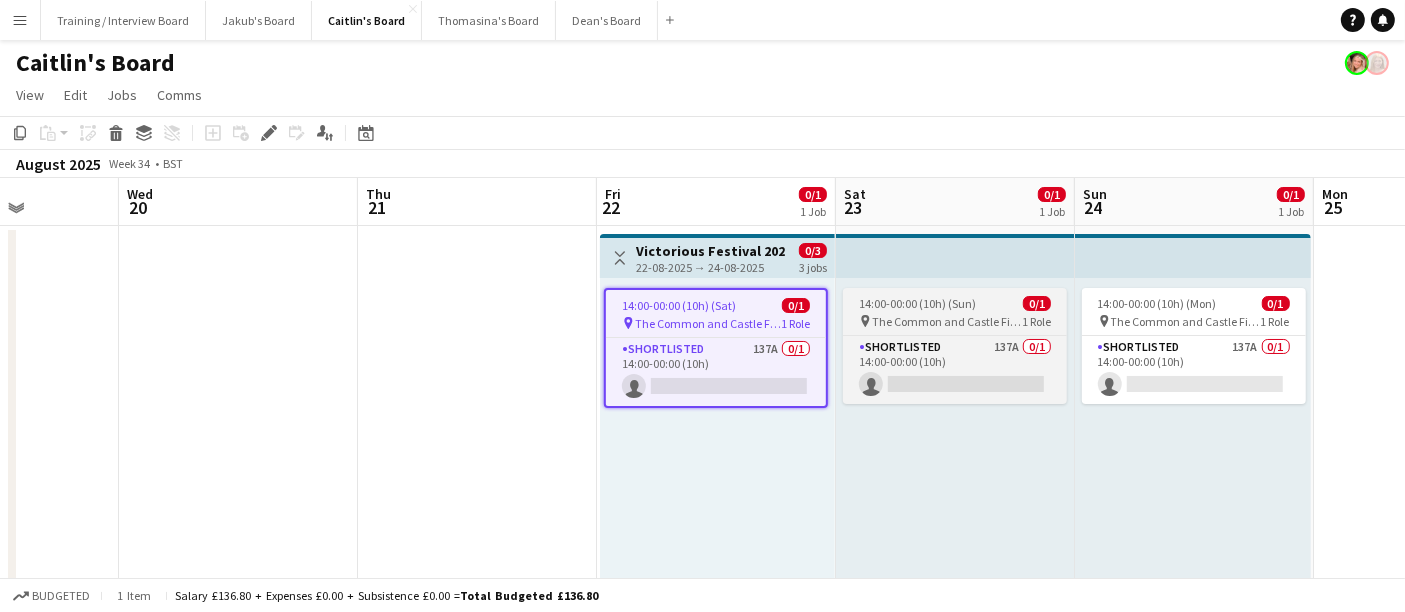 click on "14:00-00:00 (10h) (Sun)   0/1
pin
The Common and Castle Field, Southsea, Portsmouth   1 Role   Shortlisted   137A   0/1   14:00-00:00 (10h)
single-neutral-actions" at bounding box center [955, 346] 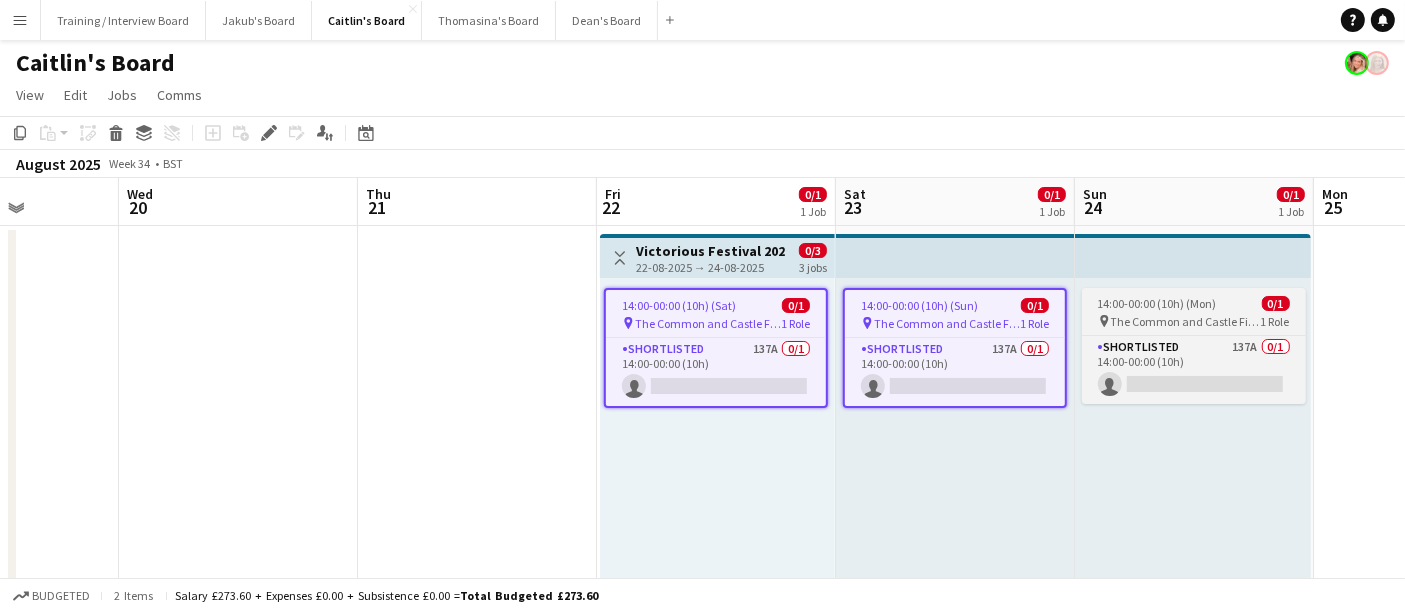 click on "The Common and Castle Field, Southsea, Portsmouth" at bounding box center (1186, 321) 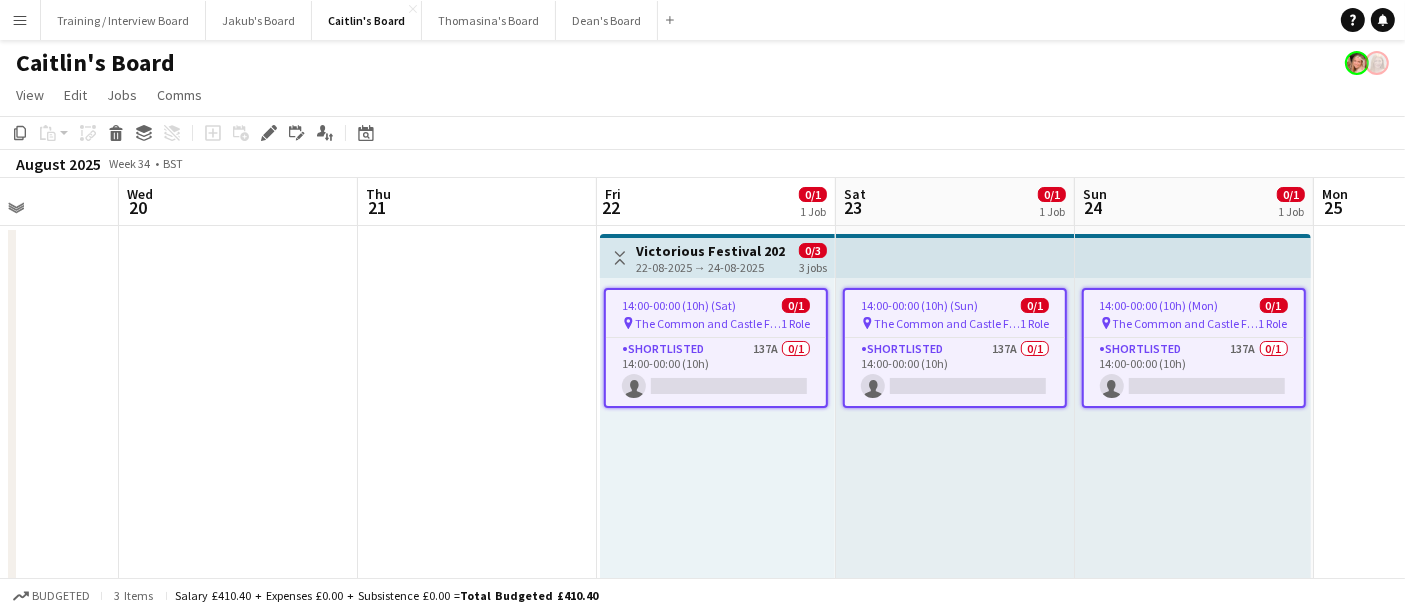 click at bounding box center (477, 1230) 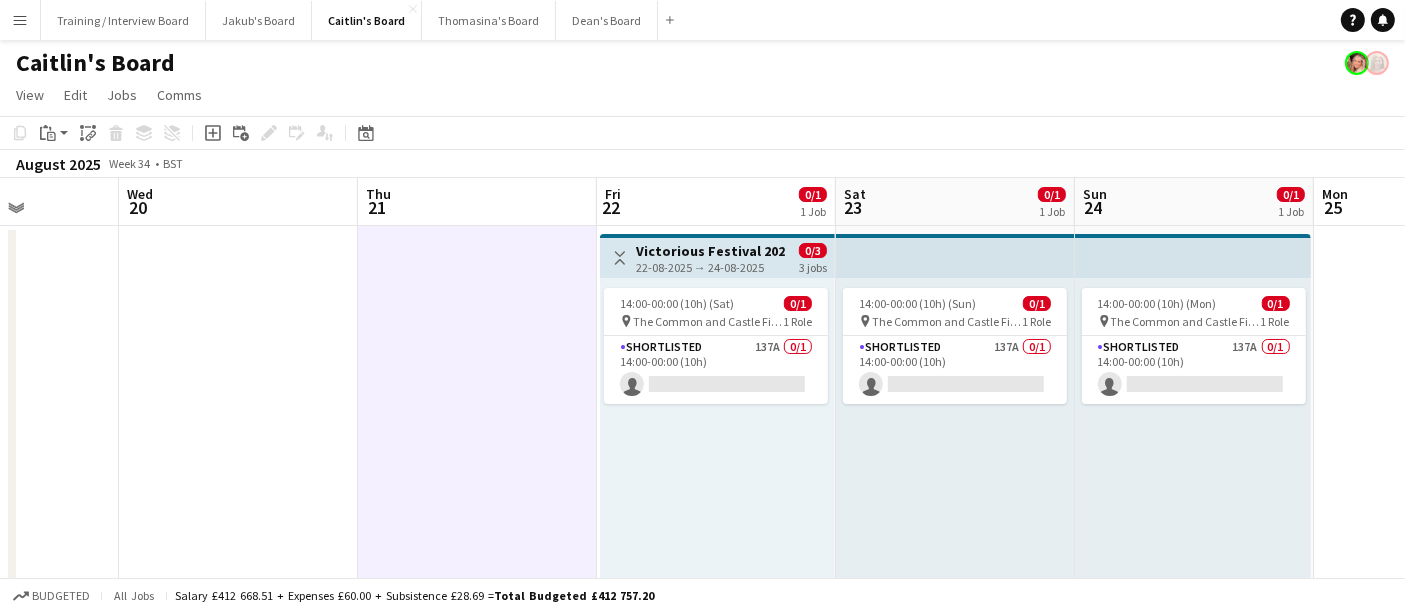 scroll, scrollTop: 0, scrollLeft: 531, axis: horizontal 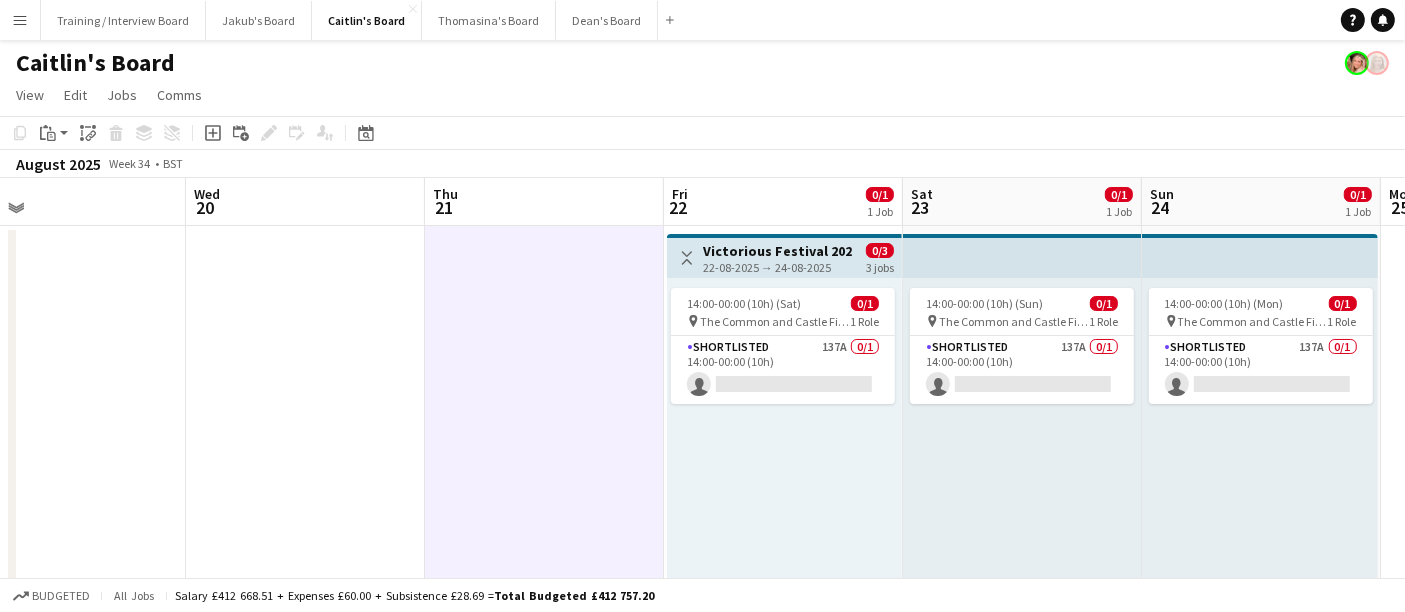 drag, startPoint x: 427, startPoint y: 418, endPoint x: 494, endPoint y: 407, distance: 67.89698 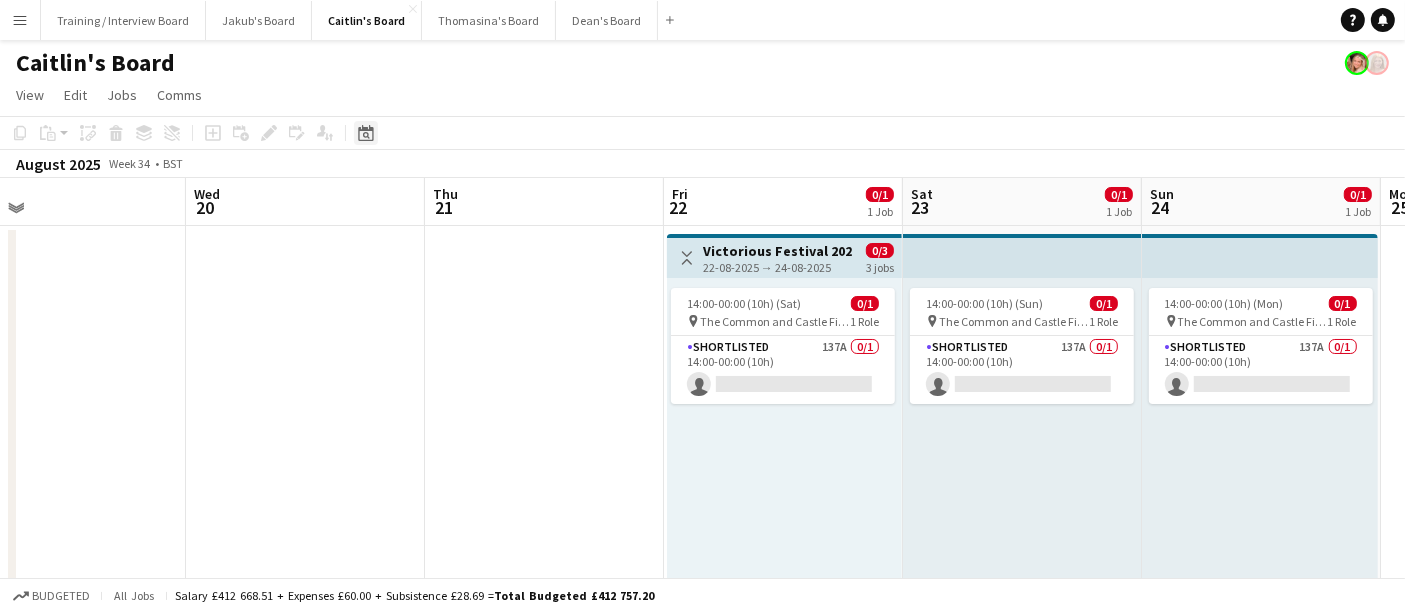 click on "Date picker" at bounding box center [366, 133] 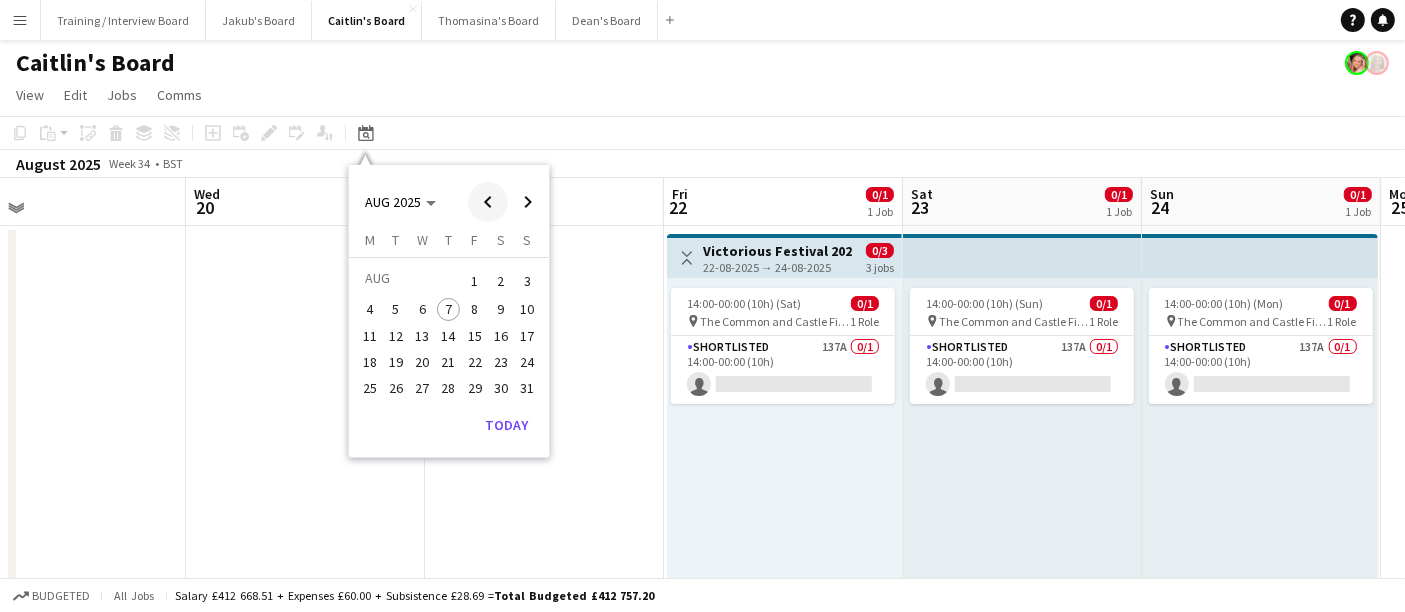 click at bounding box center (488, 202) 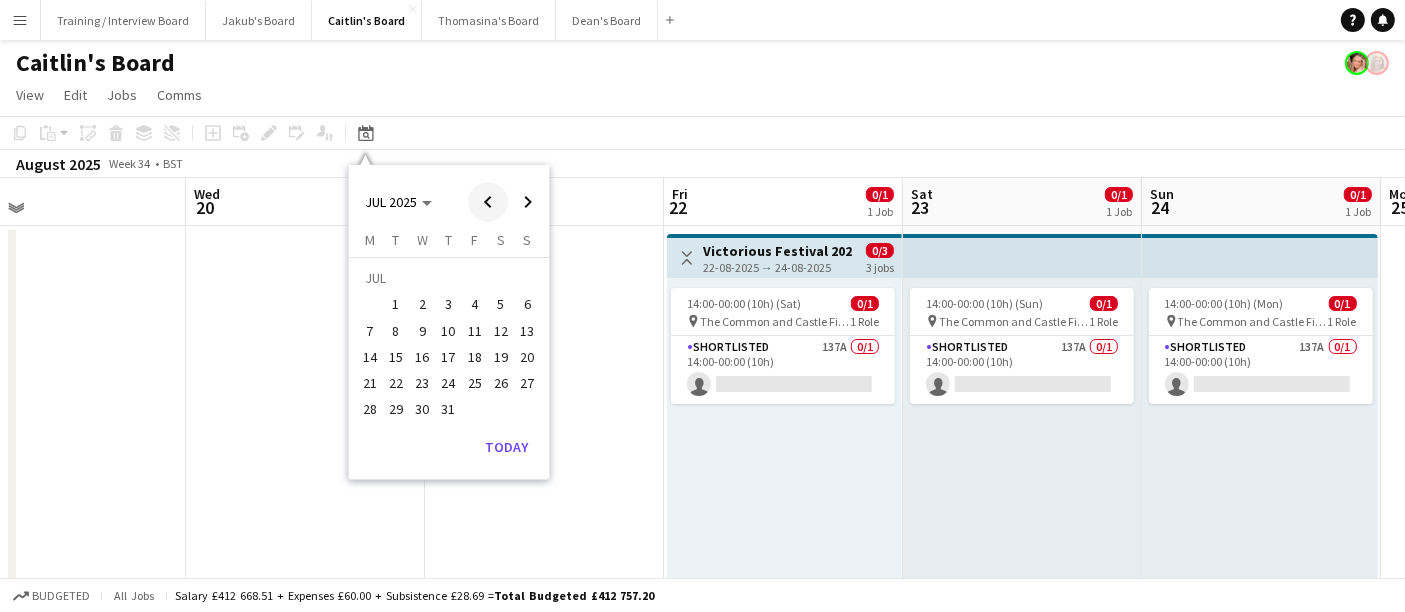 click at bounding box center [488, 202] 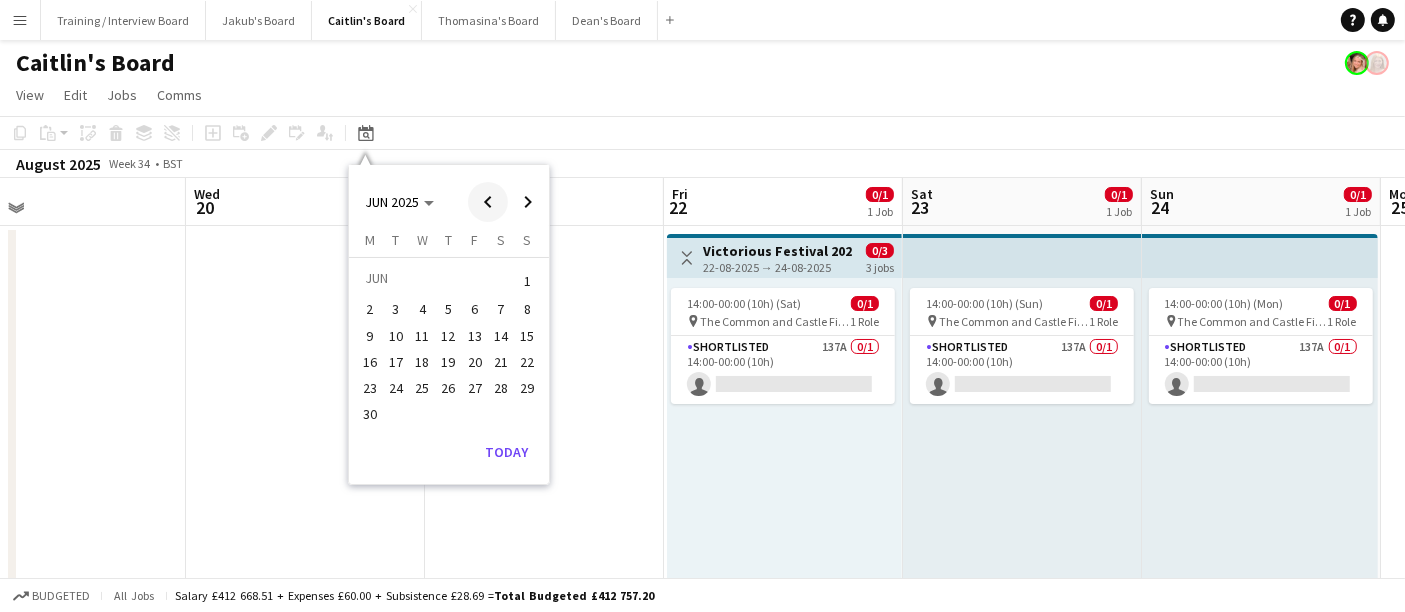 click at bounding box center [488, 202] 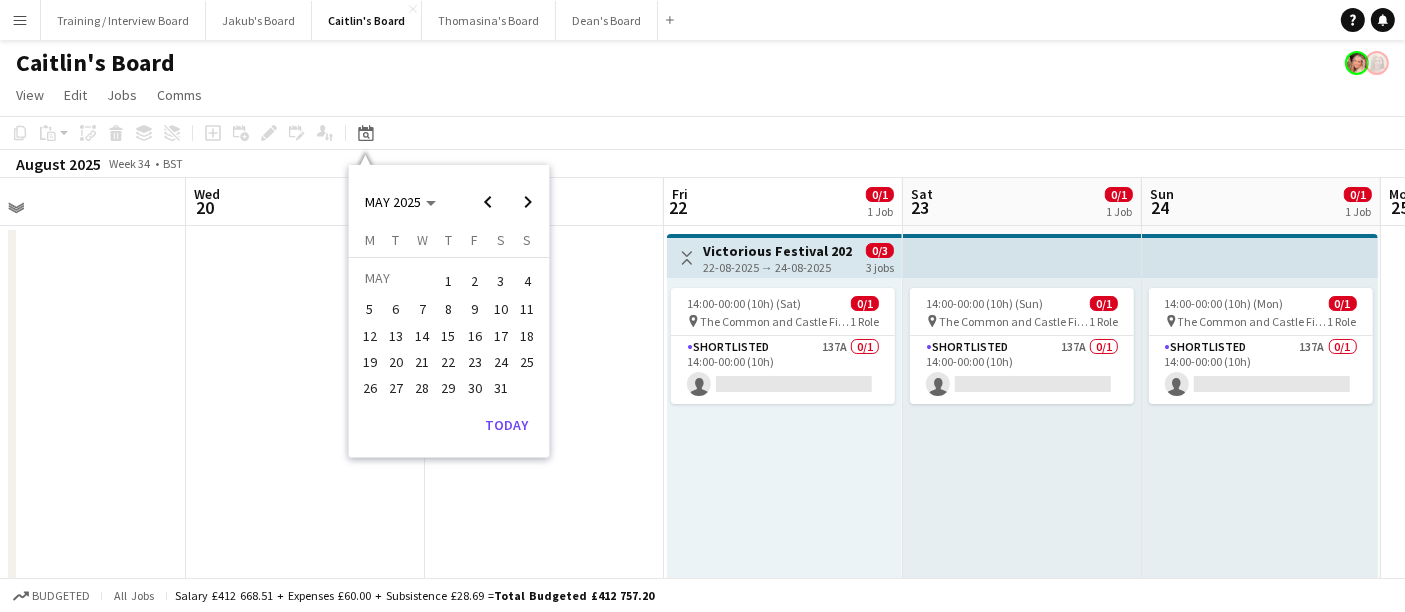 click on "15" at bounding box center (449, 336) 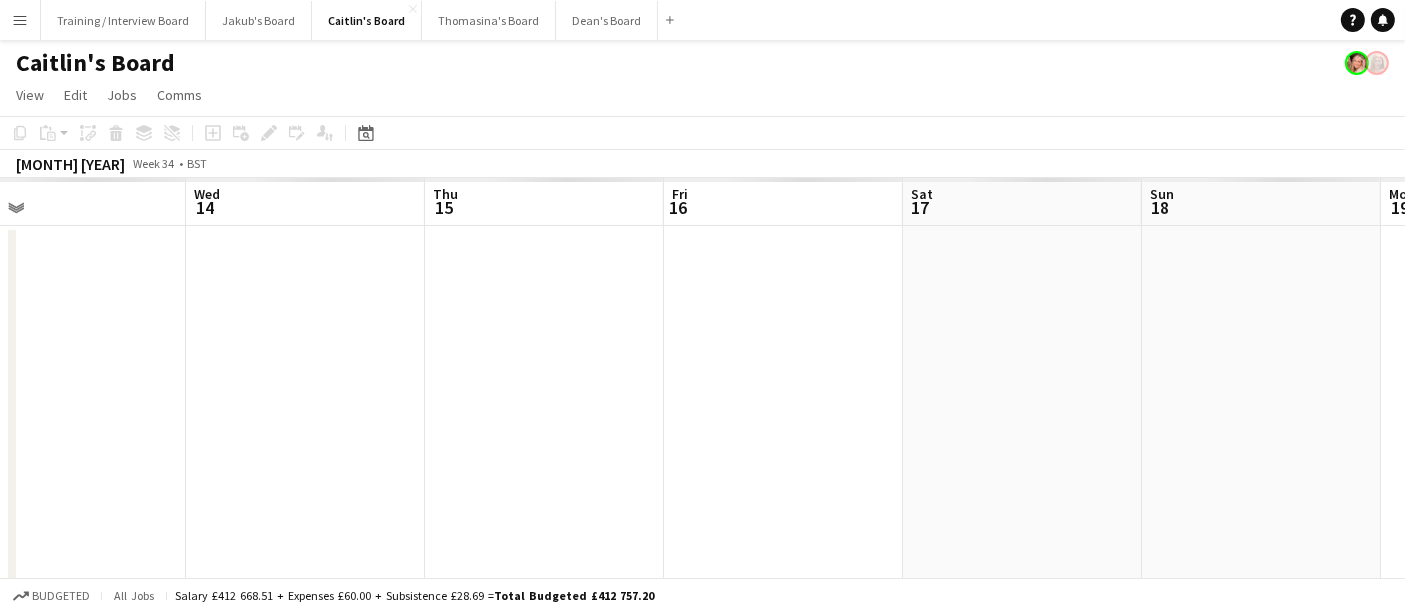 scroll, scrollTop: 0, scrollLeft: 687, axis: horizontal 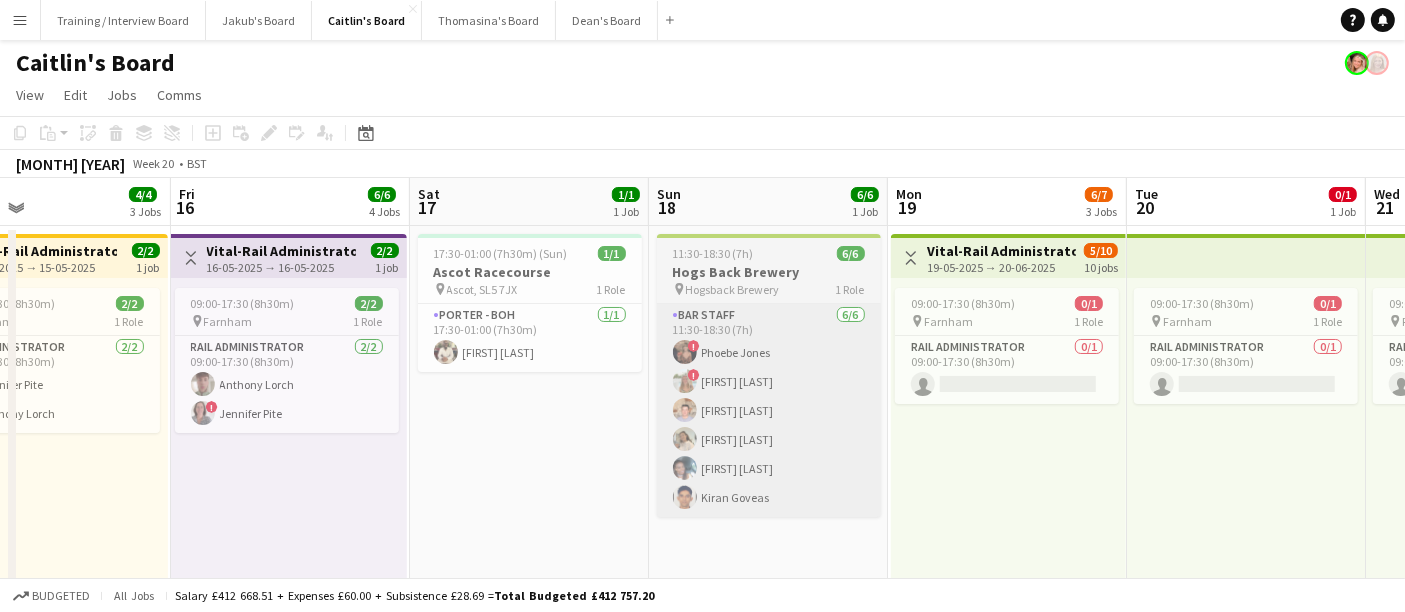 drag, startPoint x: 954, startPoint y: 458, endPoint x: 59, endPoint y: 401, distance: 896.81323 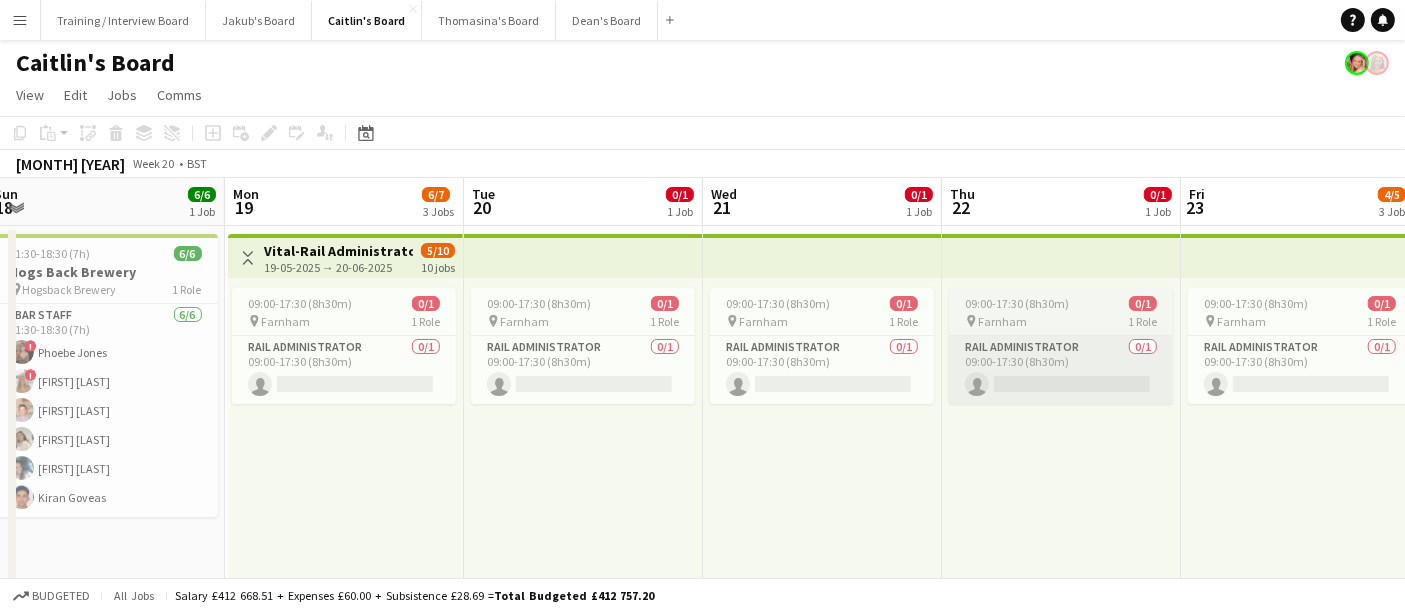 drag, startPoint x: 794, startPoint y: 429, endPoint x: 509, endPoint y: 388, distance: 287.93402 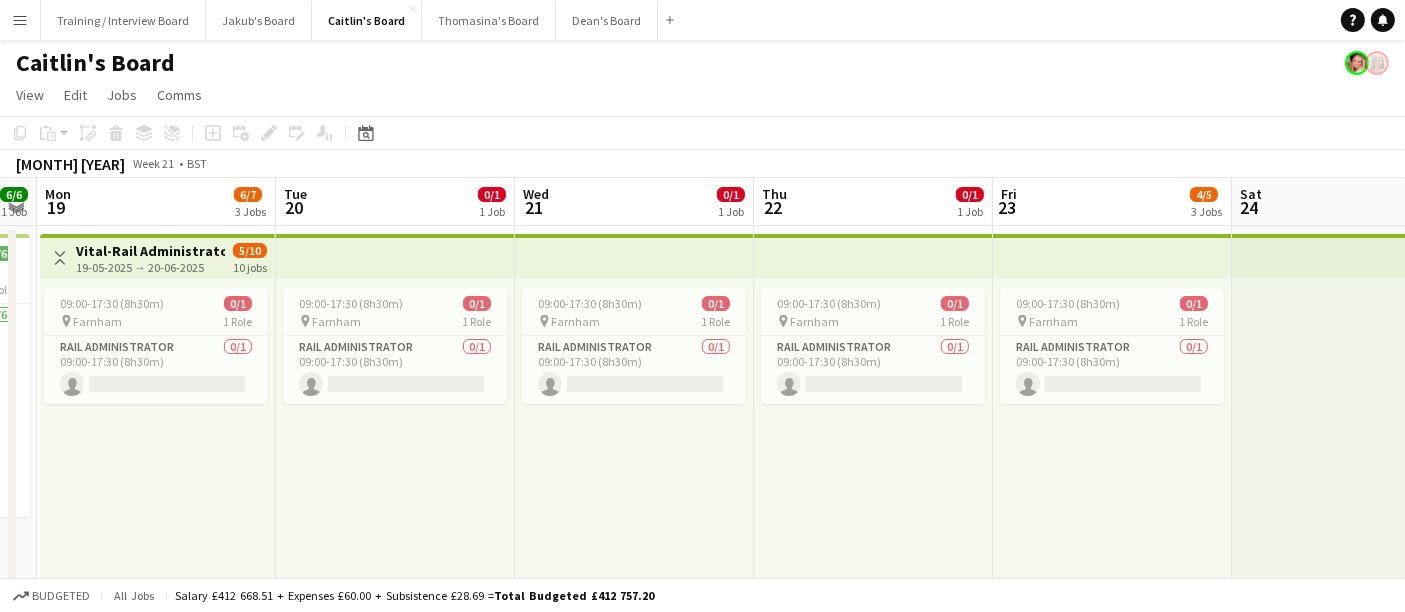 drag, startPoint x: 880, startPoint y: 418, endPoint x: 529, endPoint y: 432, distance: 351.27908 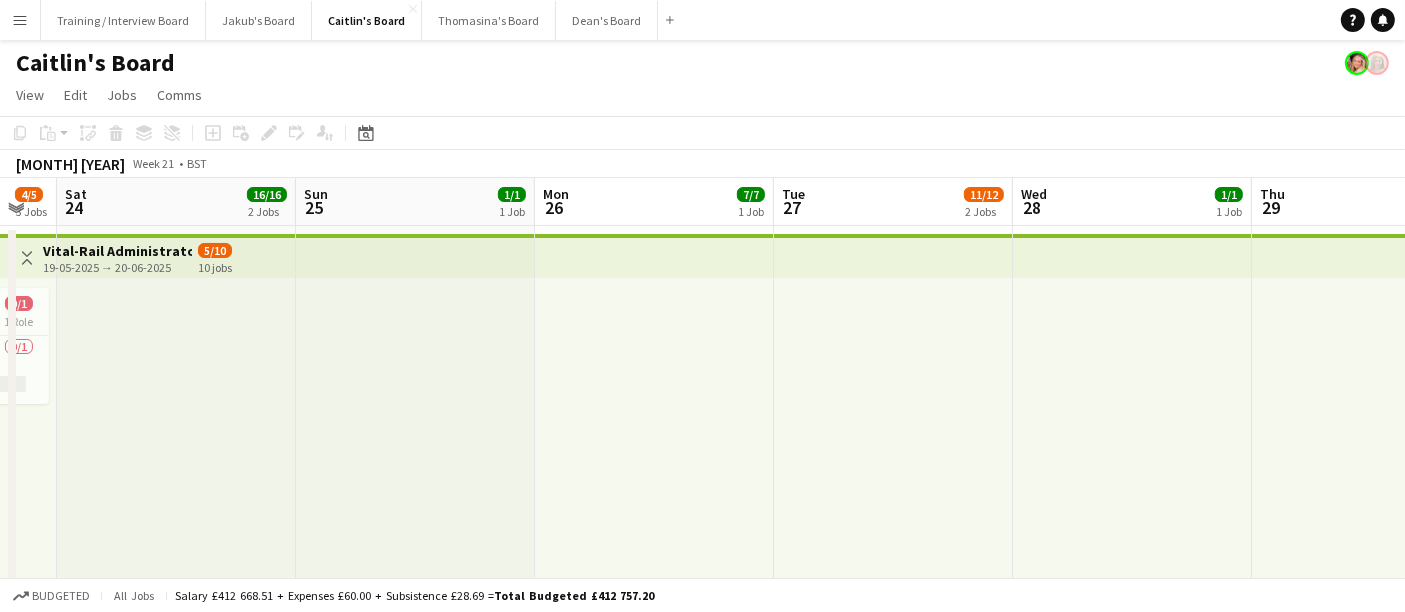drag, startPoint x: 851, startPoint y: 498, endPoint x: 802, endPoint y: 484, distance: 50.96077 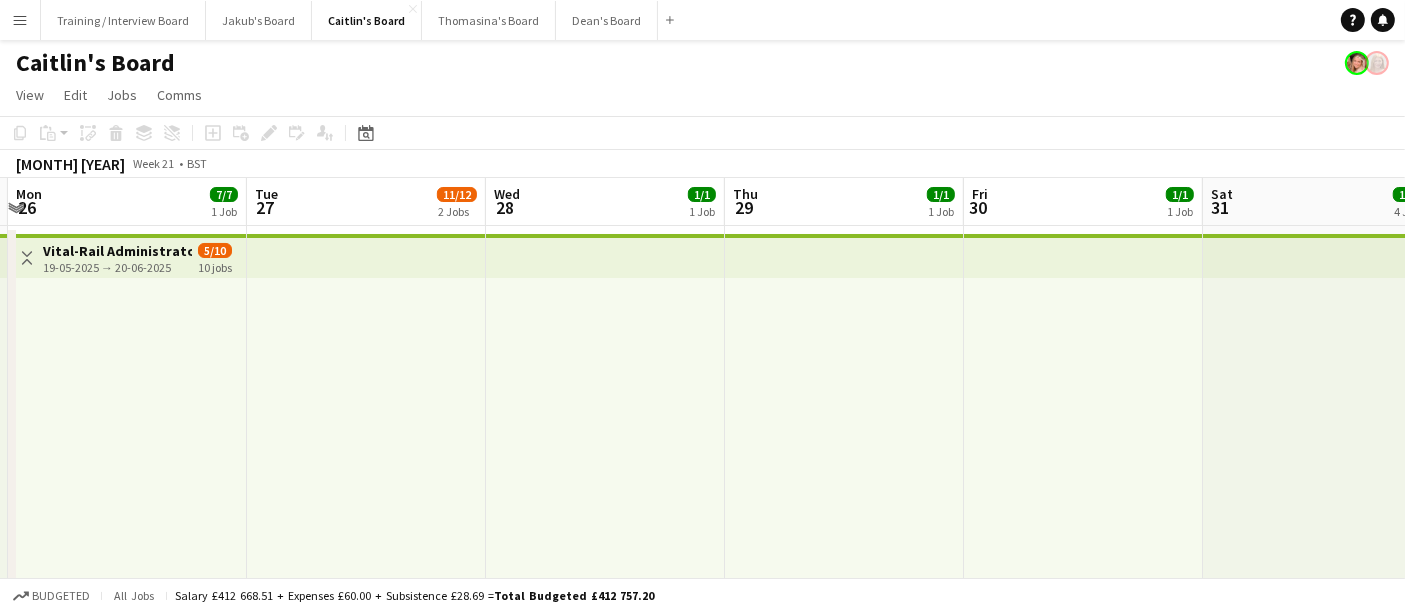drag, startPoint x: 368, startPoint y: 398, endPoint x: 892, endPoint y: 449, distance: 526.476 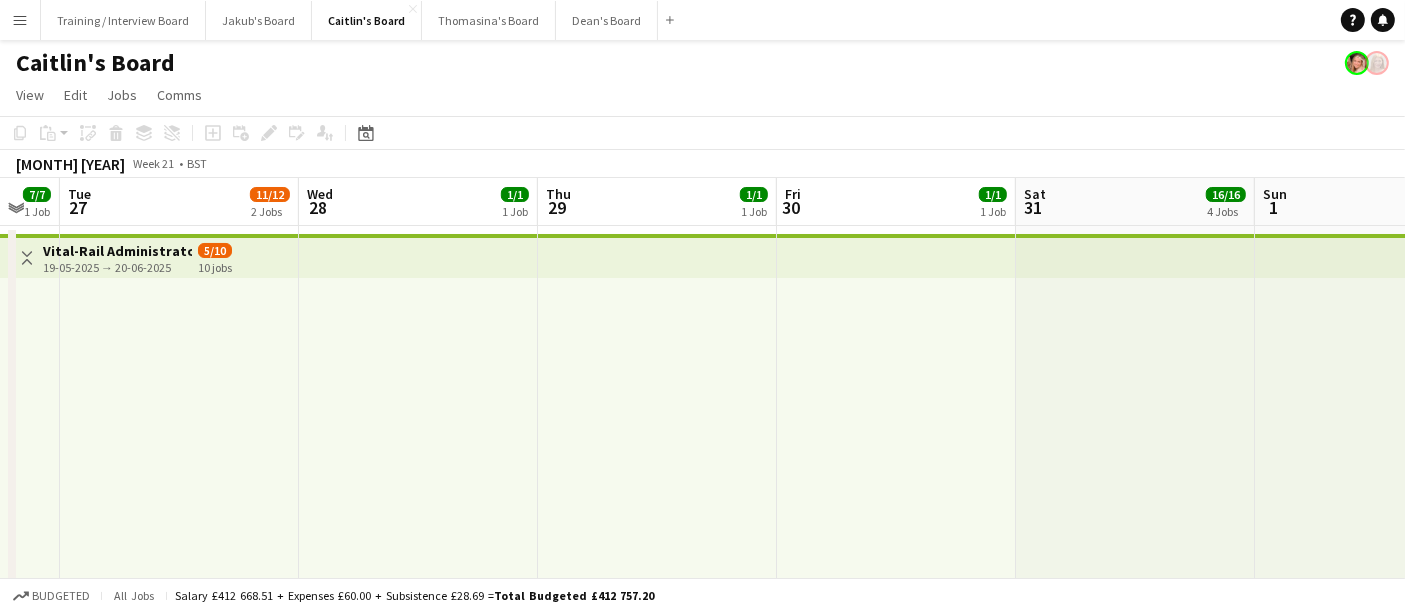drag, startPoint x: 837, startPoint y: 447, endPoint x: 180, endPoint y: 325, distance: 668.23126 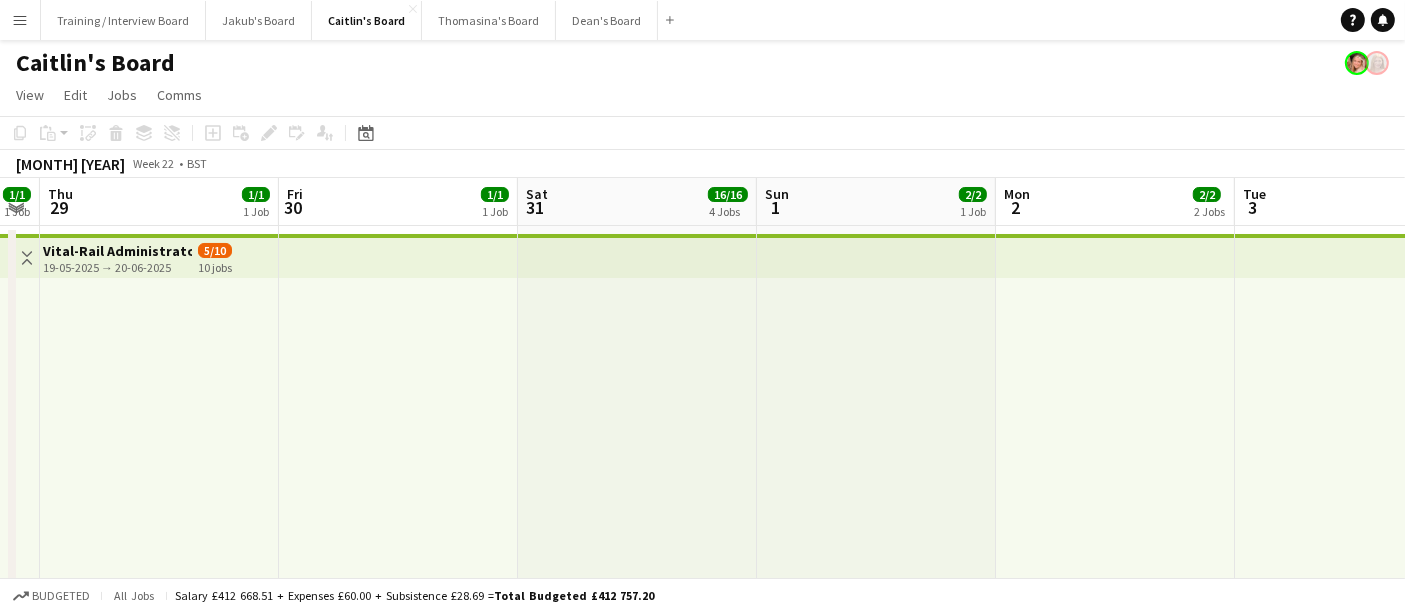 drag, startPoint x: 642, startPoint y: 380, endPoint x: 856, endPoint y: 422, distance: 218.08255 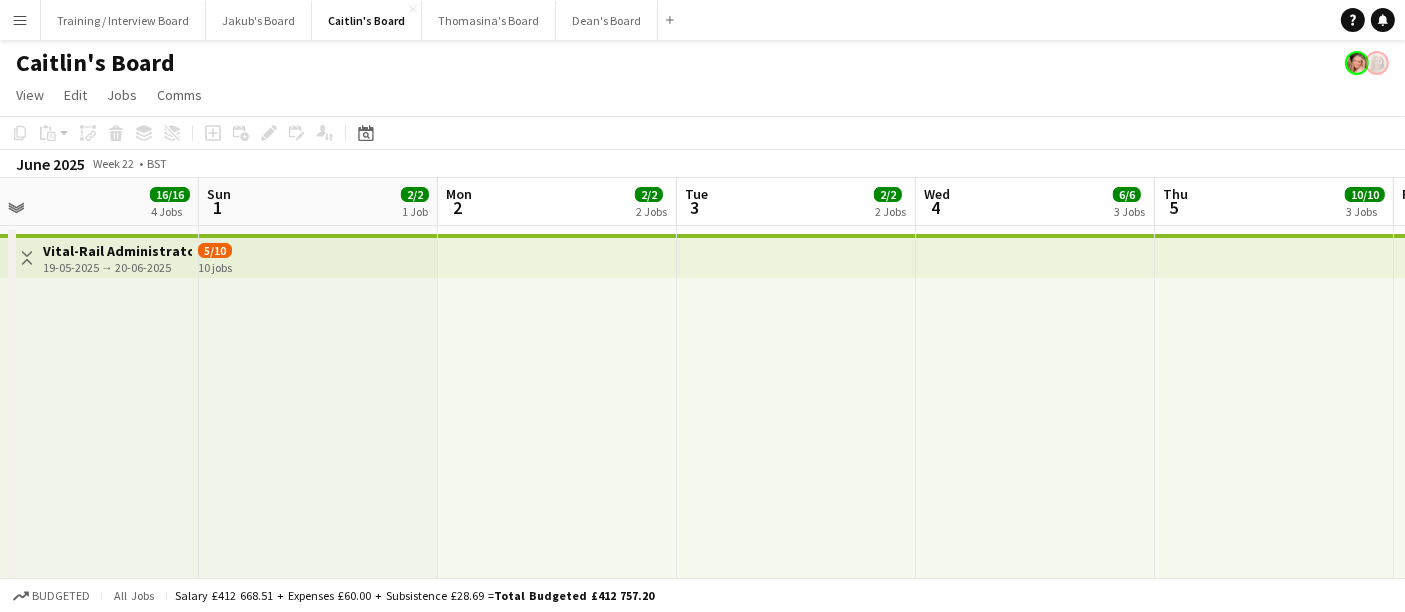 drag, startPoint x: 962, startPoint y: 441, endPoint x: 722, endPoint y: 397, distance: 244 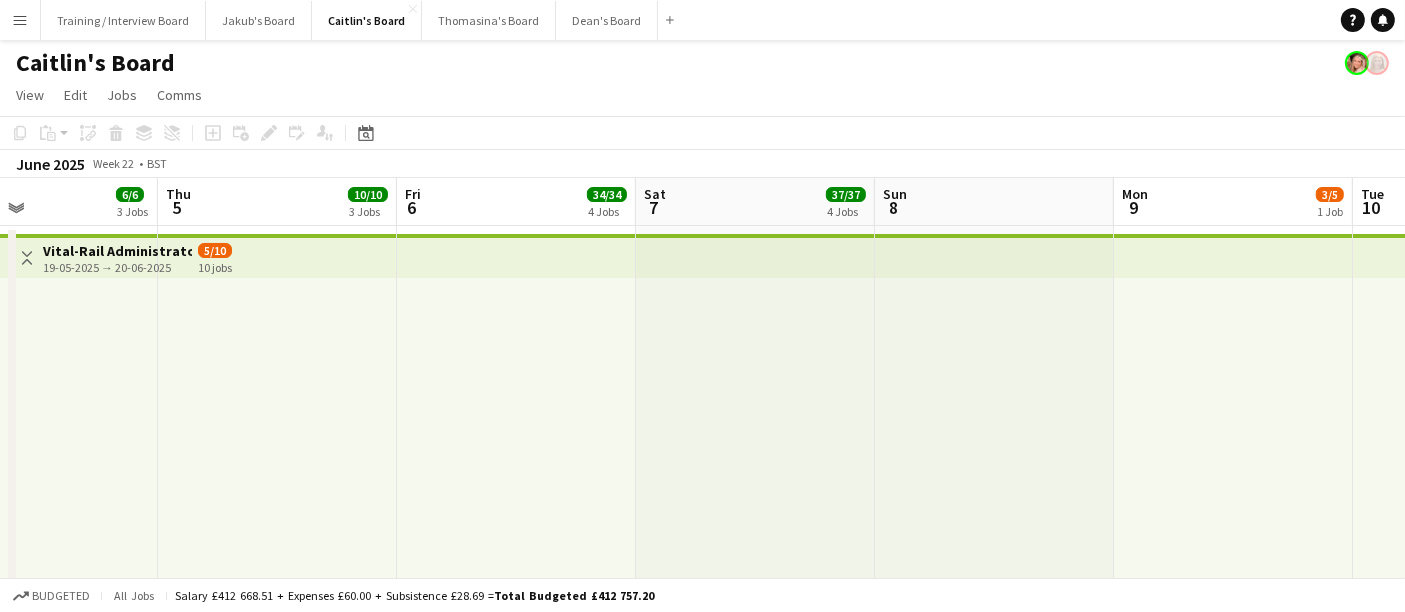 drag, startPoint x: 377, startPoint y: 344, endPoint x: 1036, endPoint y: 472, distance: 671.31586 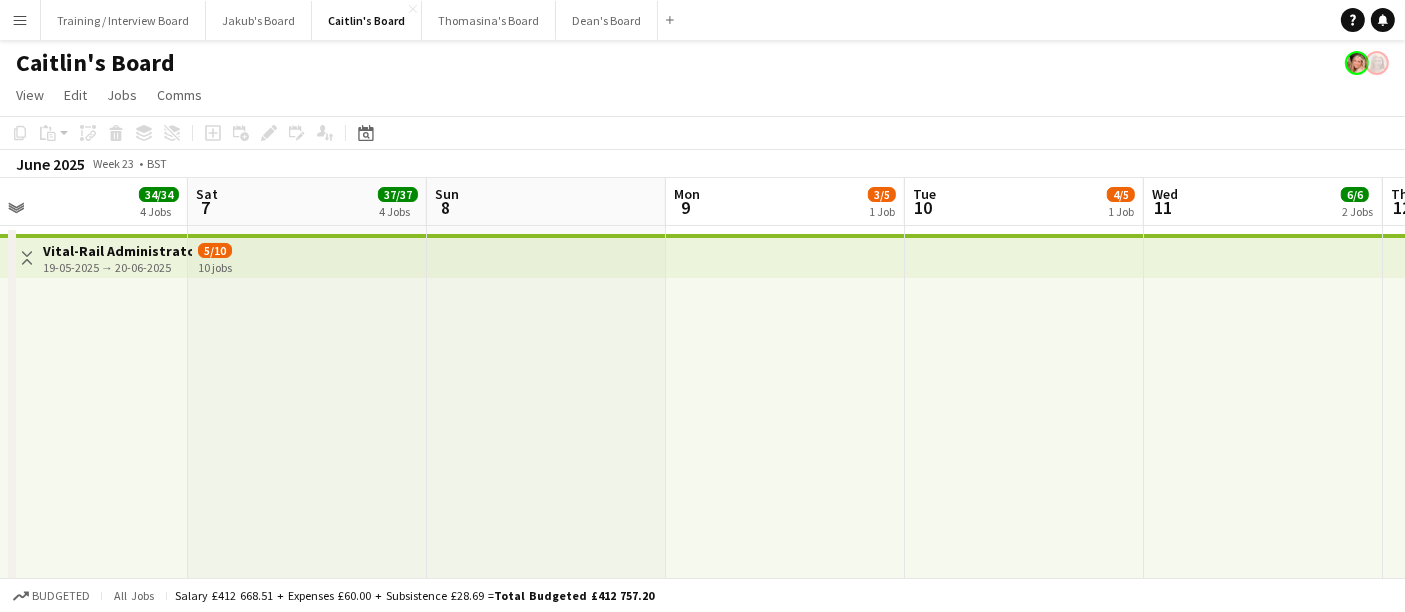drag, startPoint x: 504, startPoint y: 384, endPoint x: 616, endPoint y: 398, distance: 112.871605 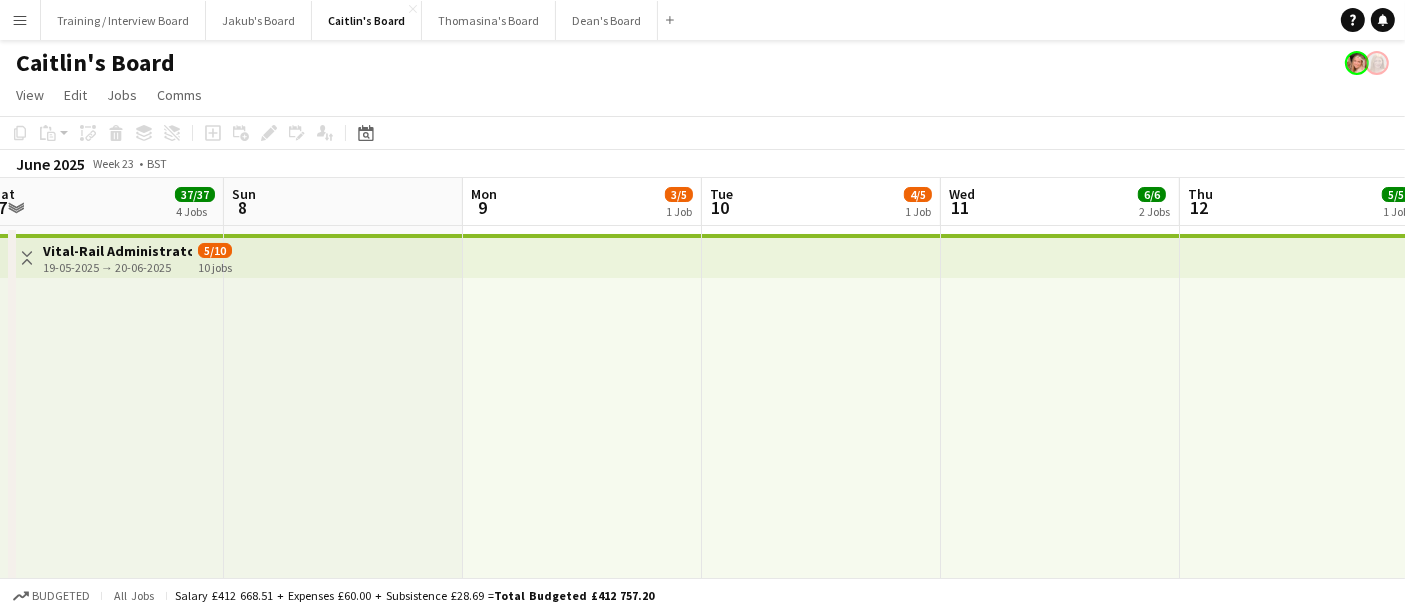 drag, startPoint x: 982, startPoint y: 444, endPoint x: 902, endPoint y: 411, distance: 86.53901 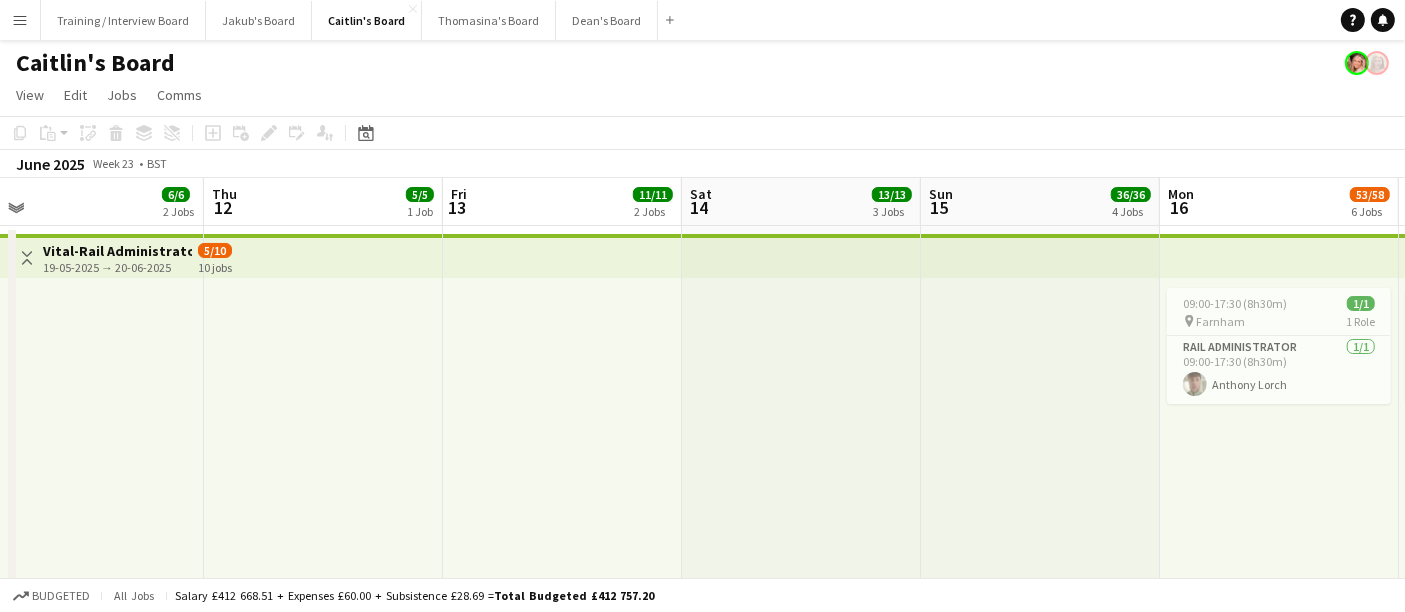 drag, startPoint x: 902, startPoint y: 411, endPoint x: 978, endPoint y: 415, distance: 76.105194 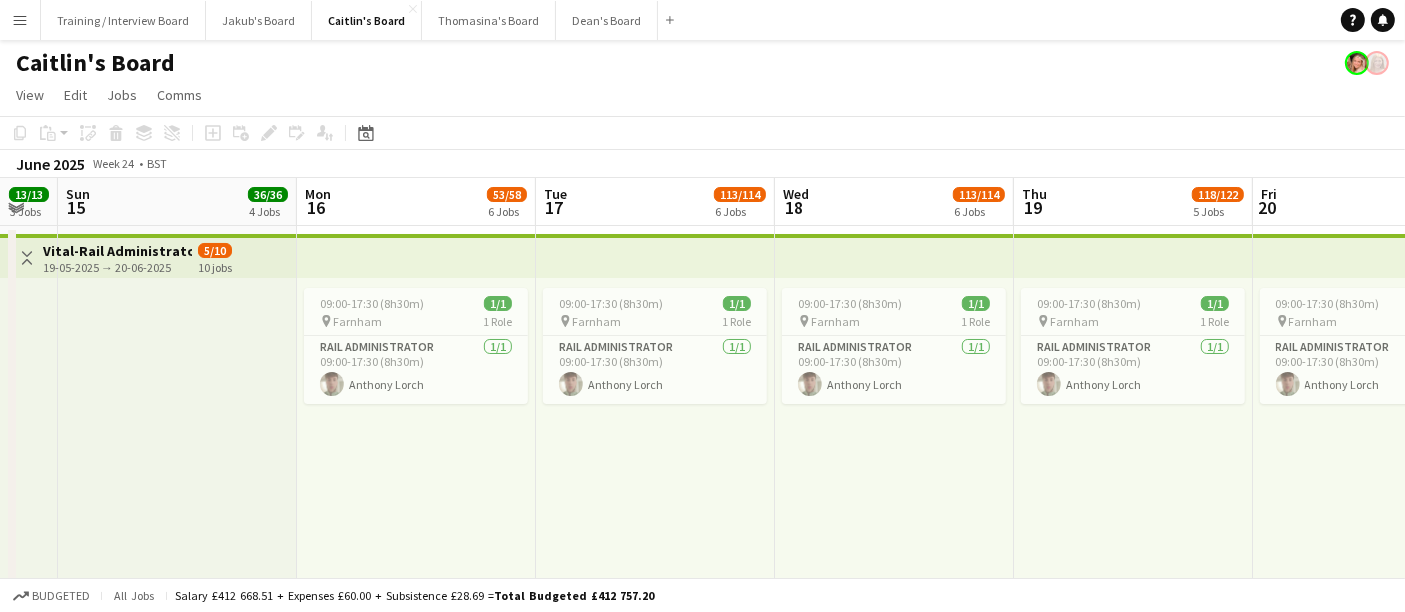 drag, startPoint x: 978, startPoint y: 415, endPoint x: 275, endPoint y: 318, distance: 709.66046 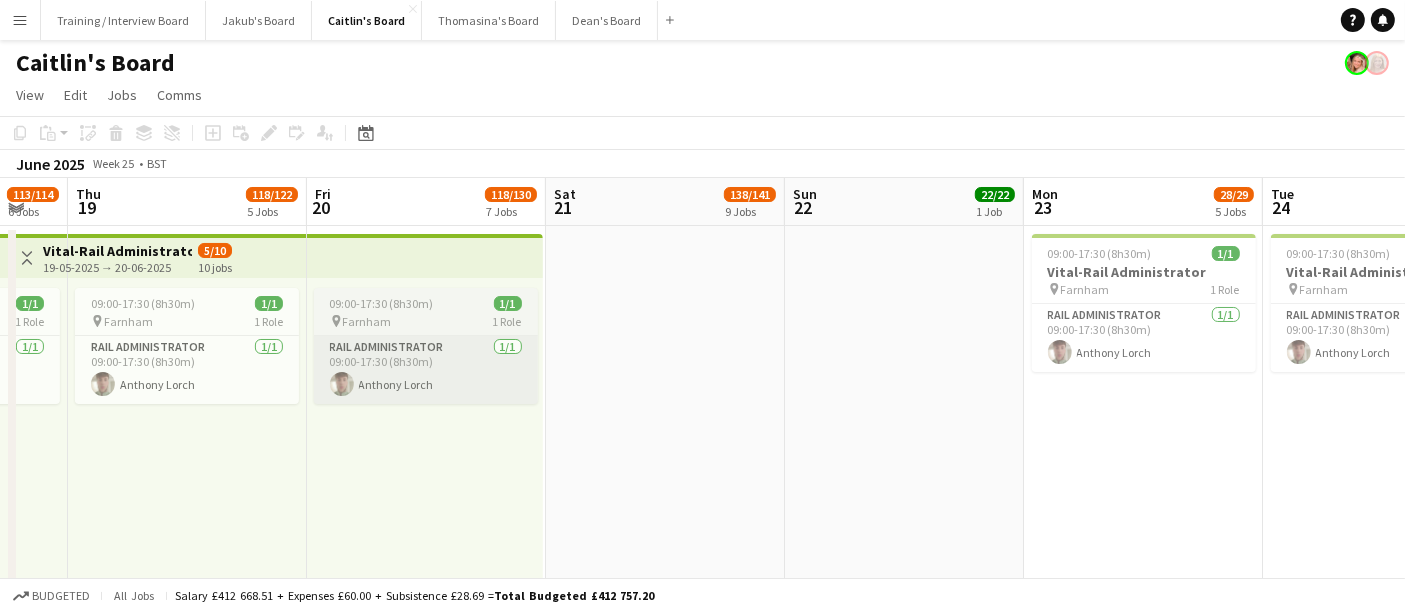 drag, startPoint x: 838, startPoint y: 415, endPoint x: 288, endPoint y: 351, distance: 553.7111 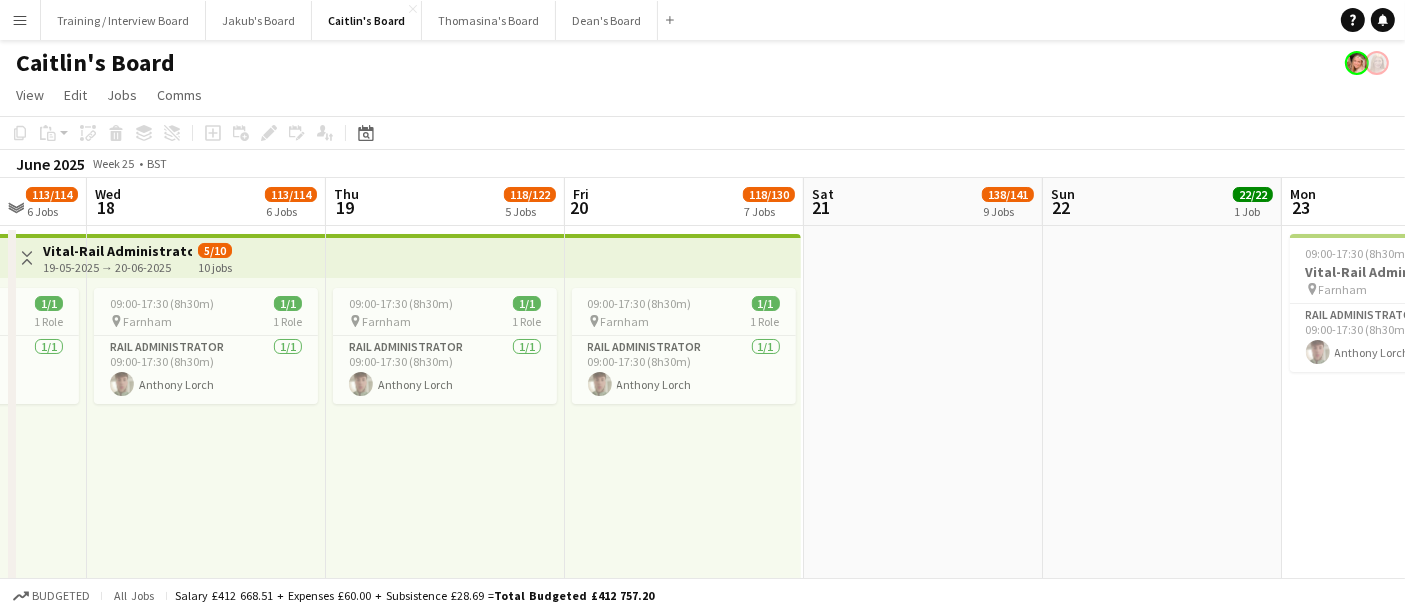 drag, startPoint x: 463, startPoint y: 366, endPoint x: 794, endPoint y: 425, distance: 336.2172 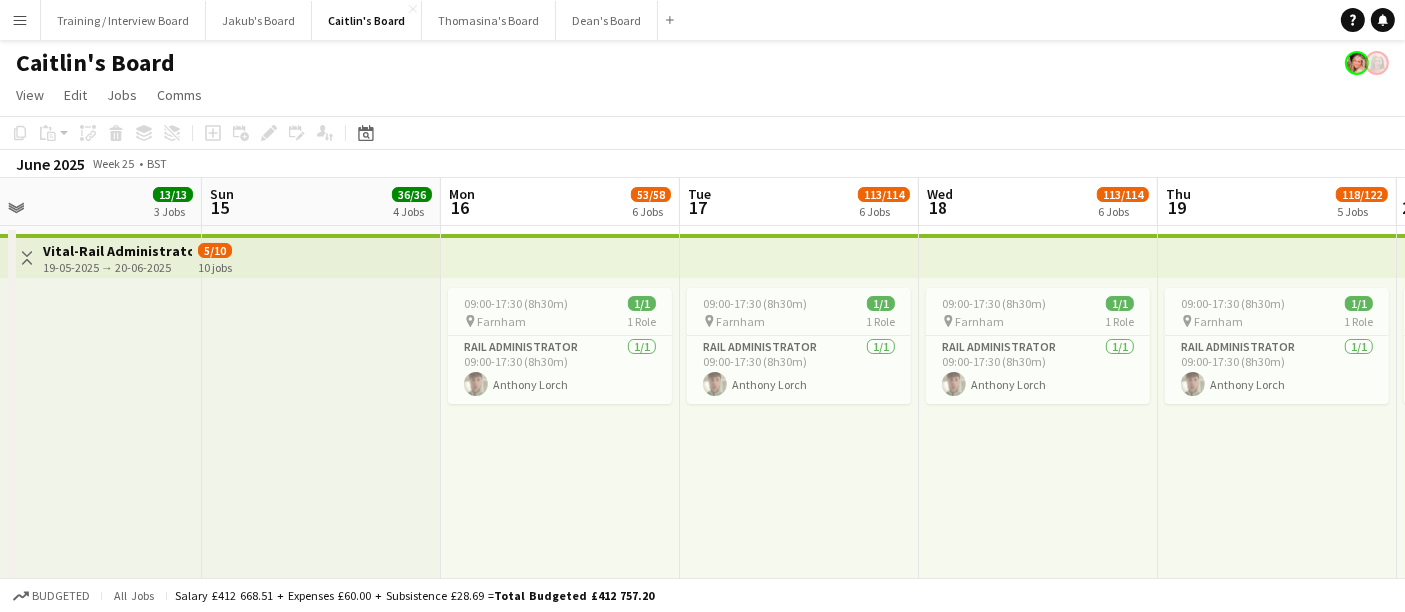 drag, startPoint x: 563, startPoint y: 321, endPoint x: 410, endPoint y: 367, distance: 159.76546 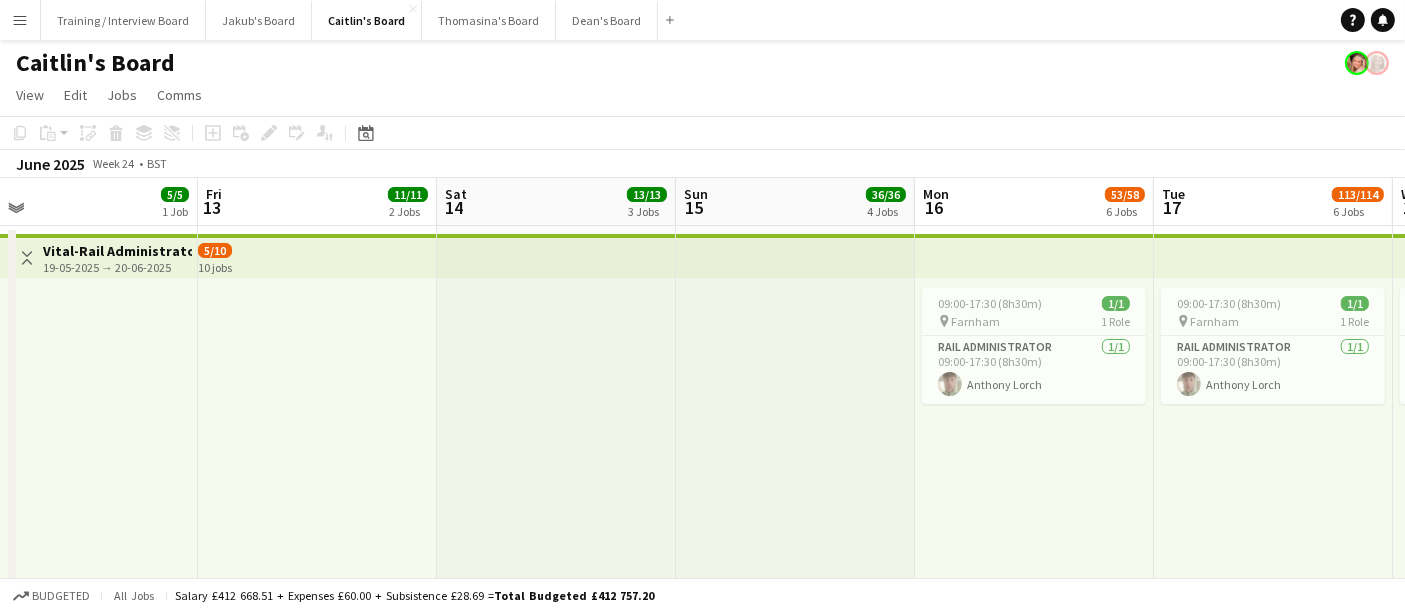 drag, startPoint x: 1024, startPoint y: 355, endPoint x: 564, endPoint y: 335, distance: 460.43457 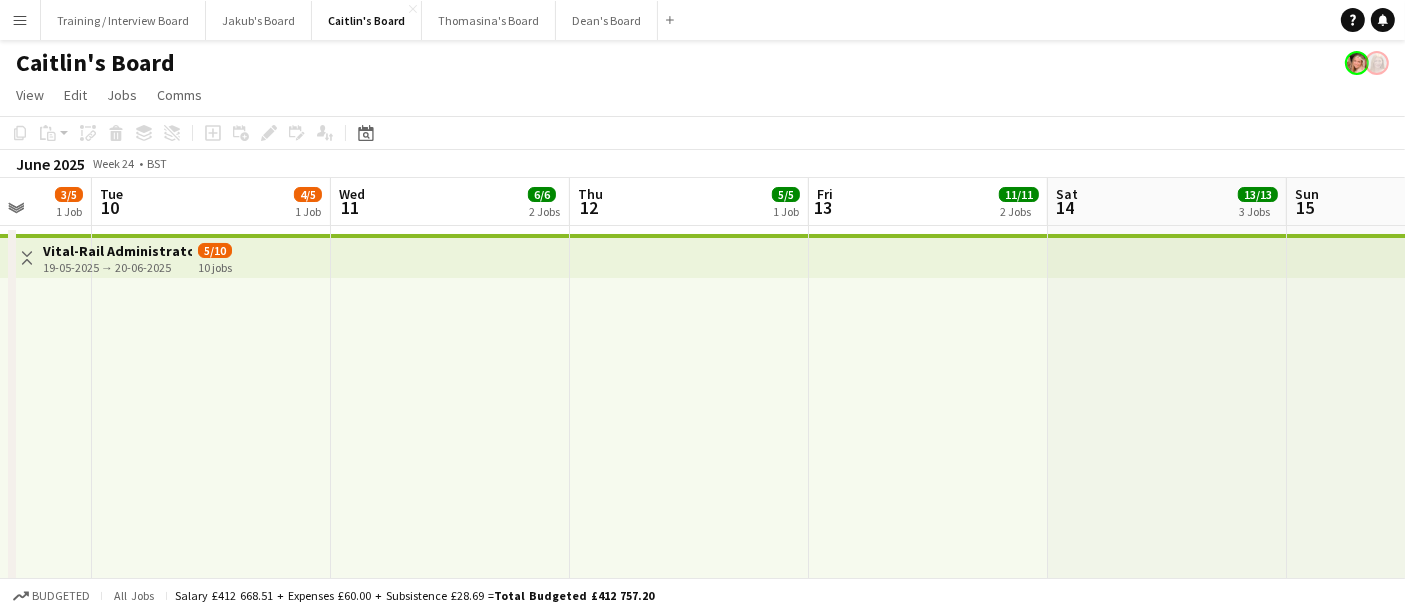 drag, startPoint x: 1290, startPoint y: 398, endPoint x: 1262, endPoint y: 404, distance: 28.635643 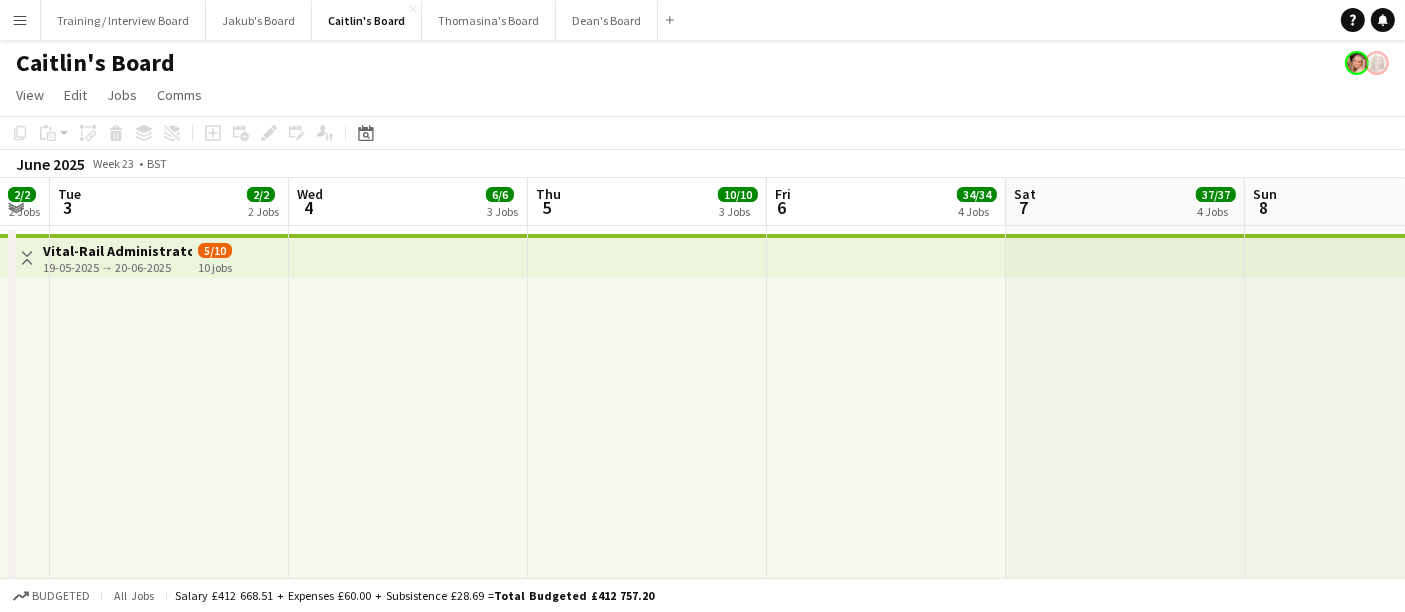 click on "Sat   31   16/16   4 Jobs   Sun   1   2/2   1 Job   Mon   2   2/2   2 Jobs   Tue   3   2/2   2 Jobs   Wed   4   6/6   3 Jobs   Thu   5   10/10   3 Jobs   Fri   6   34/34   4 Jobs   Sat   7   37/37   4 Jobs   Sun   8   Mon   9   3/5   1 Job   Tue   10   4/5   1 Job      11:00-15:00 (4h)    1/1   Gourmet Hog Roast
pin
Richmond-TW9 2EP   1 Role   Waiter   1/1   11:00-15:00 (4h)
Andrijana Misic     12:00-20:30 (8h30m)    2/2   Great Big Event Company - Ripley
pin
Ripley (Near Guildford)   2 Roles   BAR STAFF   1/1   12:00-20:30 (8h30m)
Hari Patel  Bar Manager   1/1   12:00-20:30 (8h30m)
! Jennifer Pite     14:30-21:30 (7h)    12/12   (11) Lingfield Park Racecourse
pin
Lingfield Park, RH7 6PQ   1 Role   BAR STAFF   12/12   14:30-21:30 (7h)
Max de Ruig ! Mofe Soyibo Ahosa Osunbor Blessing Ehidiamen Giordano Appiatse ! Angela Webster ! Ria-Chanay St Hilaire-White
user" at bounding box center [702, 2254] 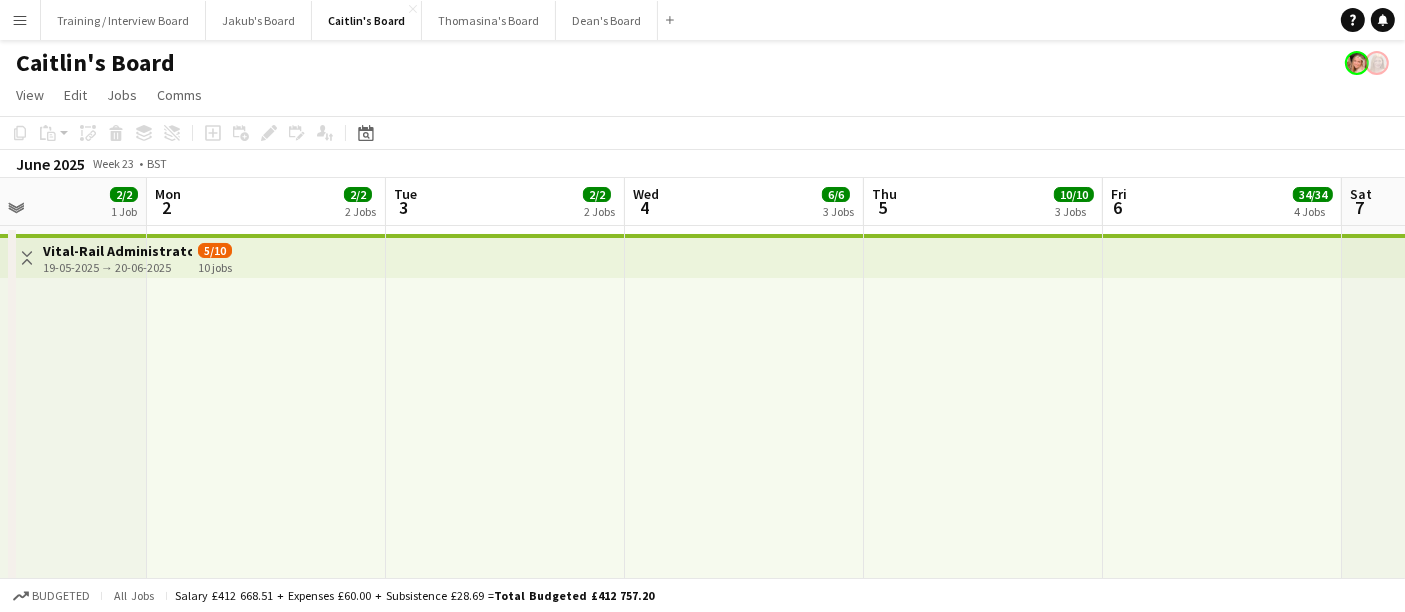 drag, startPoint x: 337, startPoint y: 385, endPoint x: 895, endPoint y: 416, distance: 558.8605 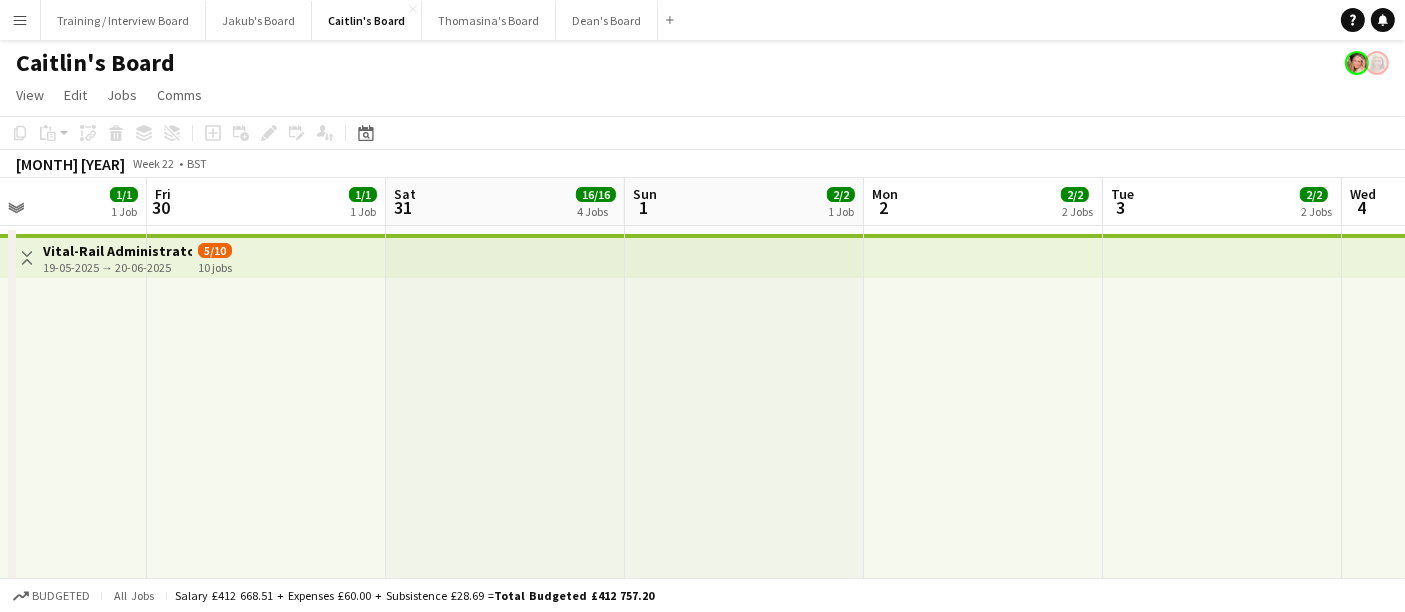 drag, startPoint x: 488, startPoint y: 415, endPoint x: 456, endPoint y: 371, distance: 54.405884 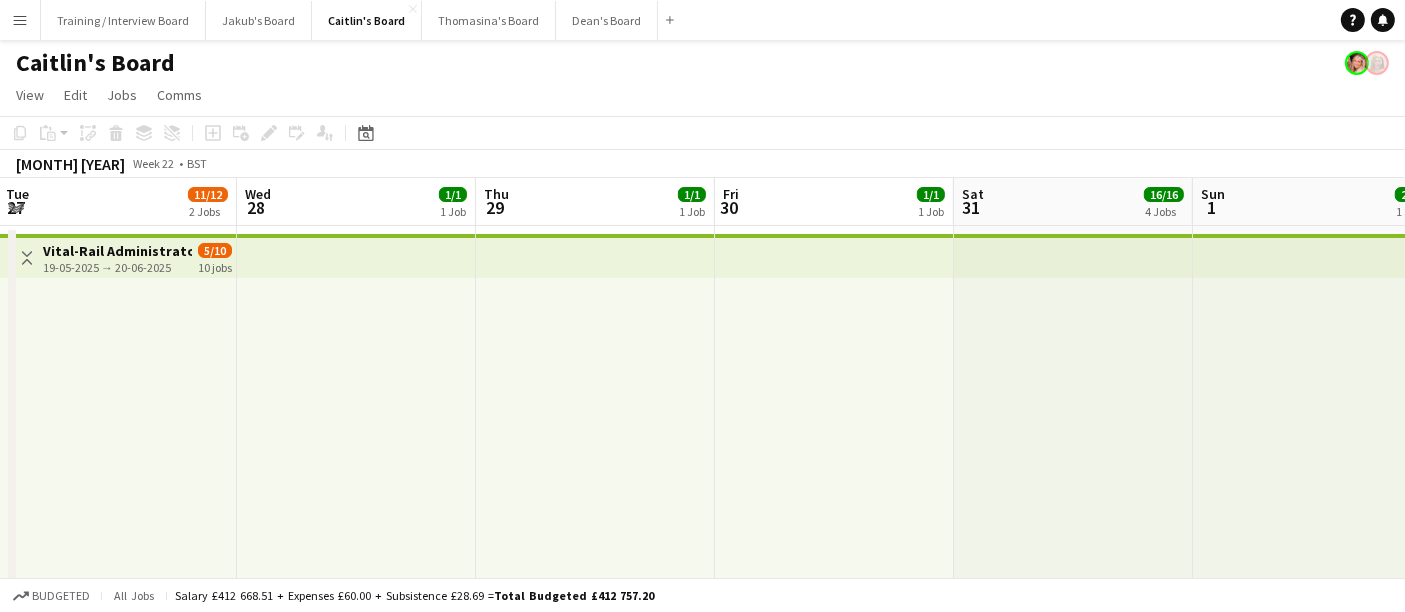 drag, startPoint x: 589, startPoint y: 341, endPoint x: 490, endPoint y: 365, distance: 101.86756 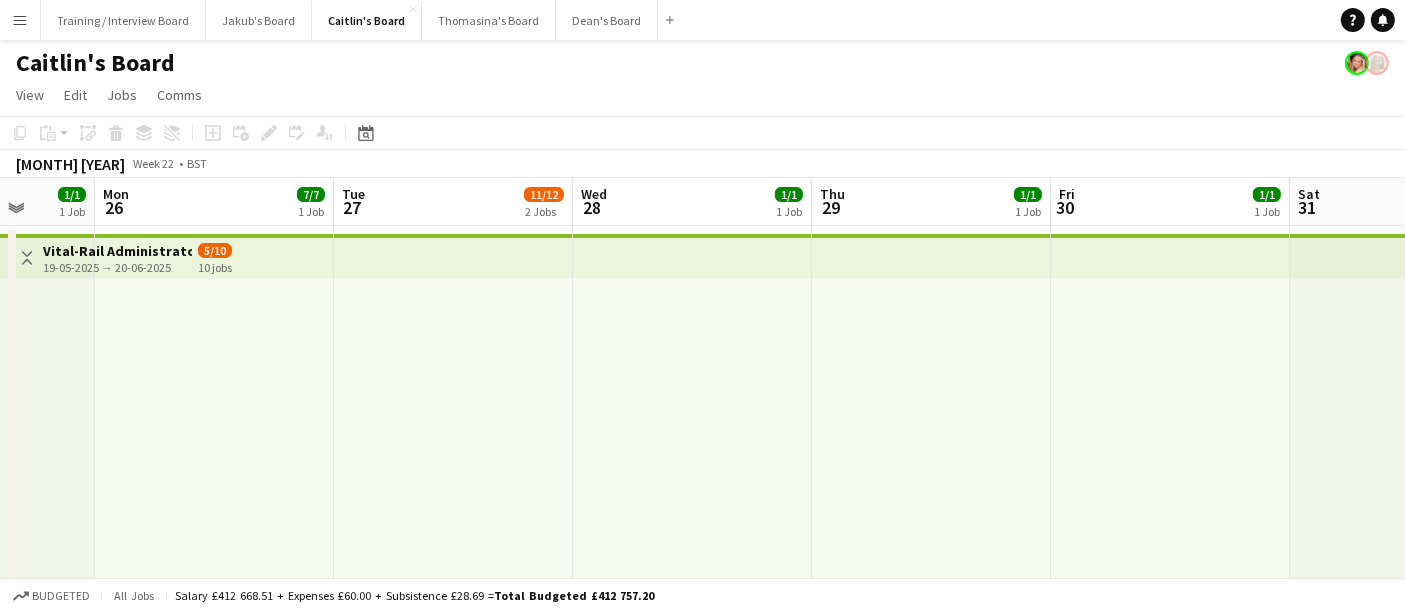 drag, startPoint x: 957, startPoint y: 381, endPoint x: 803, endPoint y: 381, distance: 154 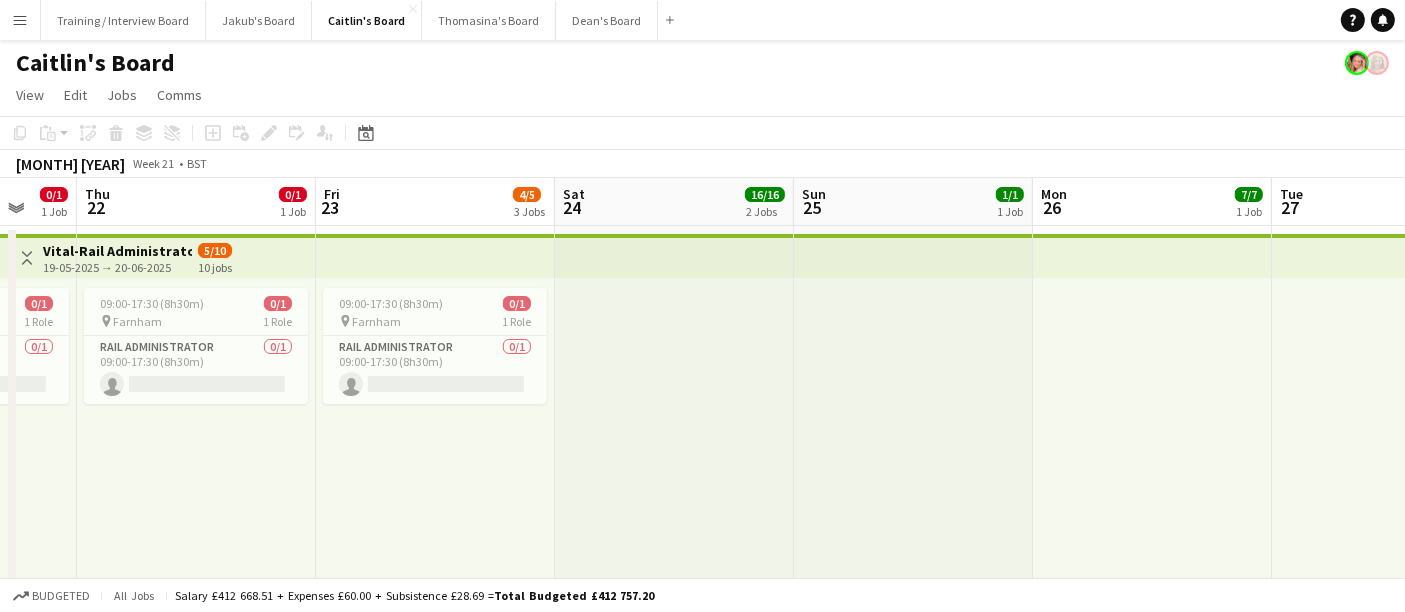 drag, startPoint x: 872, startPoint y: 390, endPoint x: 375, endPoint y: 383, distance: 497.0493 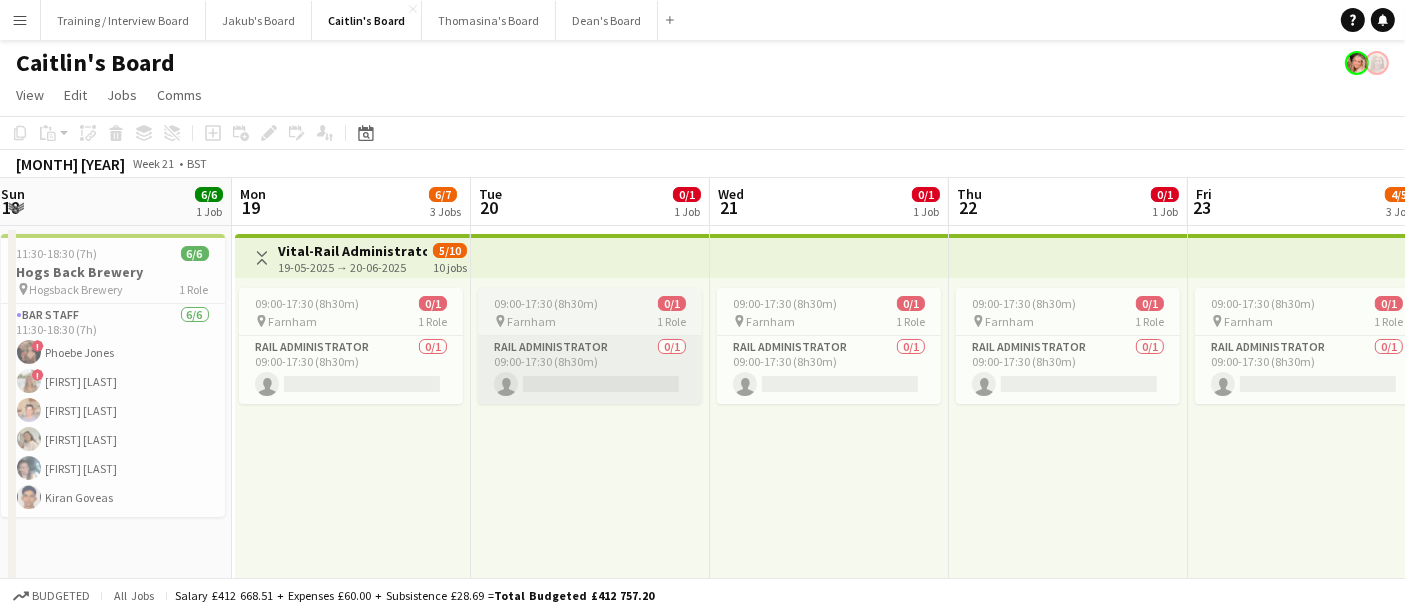 drag 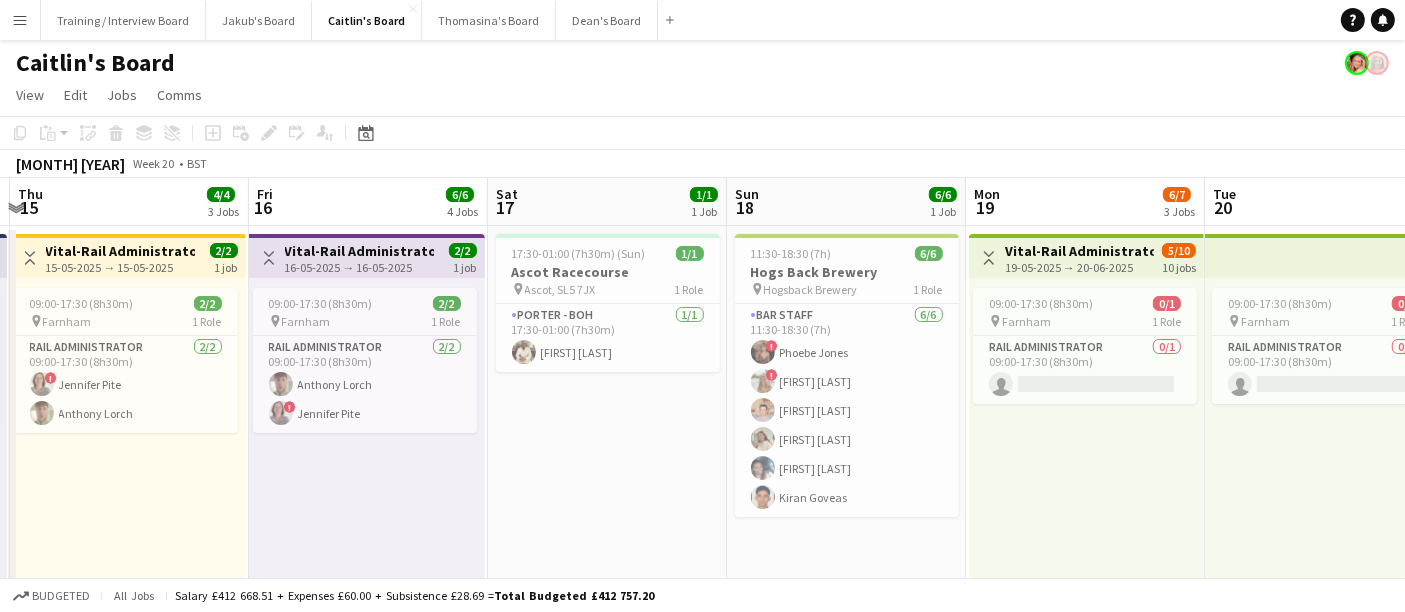 click on "Tue   13   4/4   3 Jobs   Wed   14   6/6   4 Jobs   Thu   15   4/4   3 Jobs   Fri   16   6/6   4 Jobs   Sat   17   1/1   1 Job   Sun   18   6/6   1 Job   Mon   19   6/7   3 Jobs   Tue   20   0/1   1 Job   Wed   21   0/1   1 Job   Thu   22   0/1   1 Job   Fri   23   4/5   3 Jobs
Toggle View
Vital-Rail Administrator  13-05-2025 → 13-05-2025   2/2   1 job      09:00-17:30 (8h30m)    2/2
pin
Farnham   1 Role   Rail Administrator   2/2   09:00-17:30 (8h30m)
! Jennifer Pite Anthony Lorch     08:00-20:00 (12h)    1/1   Ascot Racecourse
pin
Ascot, SL5 7JX   1 Role   Porter - BOH   1/1   08:00-20:00 (12h)
user
Wiped Anonymous     09:00-17:00 (8h)    1/1   Envelope Packing - My Sporting Times
pin
Reading-RG7 2AG   1 Role   Envelope Packing   1/1   09:00-17:00 (8h)
Kirsty Bradshaw
Toggle View
Vital-Rail Administrator  2/2   1 job      2/2  pin" at bounding box center [702, 2254] 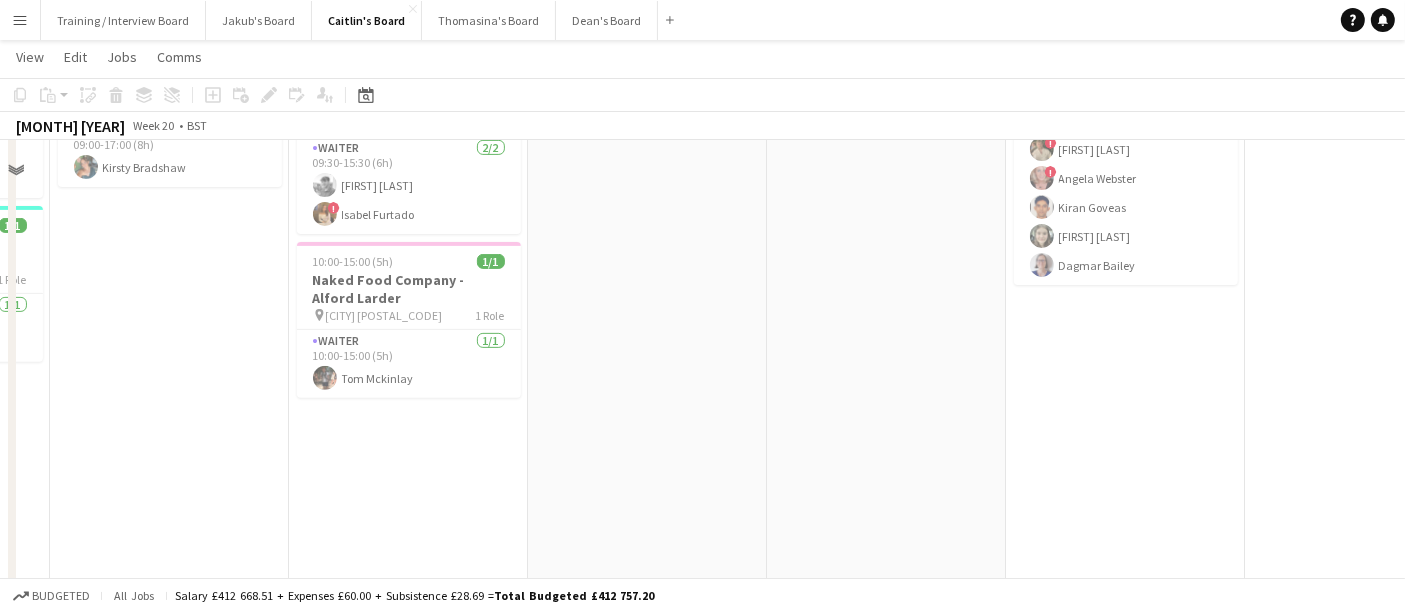 scroll, scrollTop: 777, scrollLeft: 0, axis: vertical 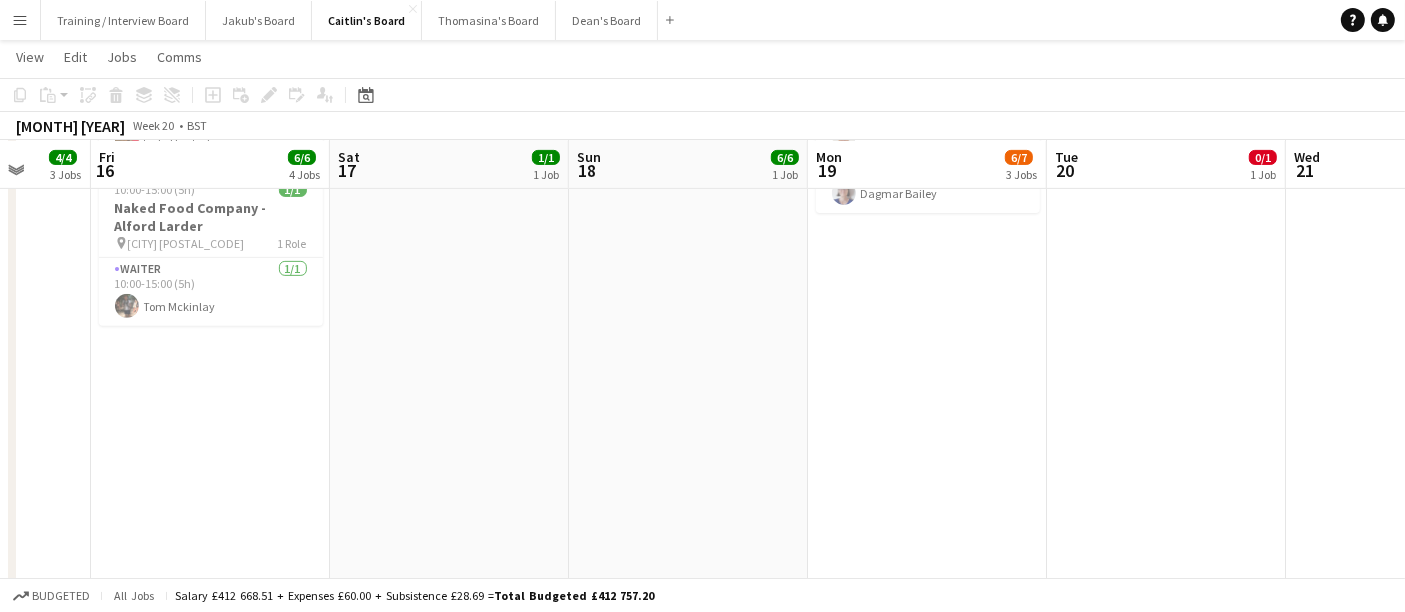 click on "Tue   13   4/4   3 Jobs   Wed   14   6/6   4 Jobs   Thu   15   4/4   3 Jobs   Fri   16   6/6   4 Jobs   Sat   17   1/1   1 Job   Sun   18   6/6   1 Job   Mon   19   6/7   3 Jobs   Tue   20   0/1   1 Job   Wed   21   0/1   1 Job   Thu   22   0/1   1 Job   Fri   23   4/5   3 Jobs
Toggle View
Vital-Rail Administrator  13-05-2025 → 13-05-2025   2/2   1 job      09:00-17:30 (8h30m)    2/2
pin
Farnham   1 Role   Rail Administrator   2/2   09:00-17:30 (8h30m)
! Jennifer Pite Anthony Lorch     08:00-20:00 (12h)    1/1   Ascot Racecourse
pin
Ascot, SL5 7JX   1 Role   Porter - BOH   1/1   08:00-20:00 (12h)
user
Wiped Anonymous     09:00-17:00 (8h)    1/1   Envelope Packing - My Sporting Times
pin
Reading-RG7 2AG   1 Role   Envelope Packing   1/1   09:00-17:00 (8h)
Kirsty Bradshaw
Toggle View
Vital-Rail Administrator  2/2   1 job      2/2  pin" at bounding box center [702, 1426] 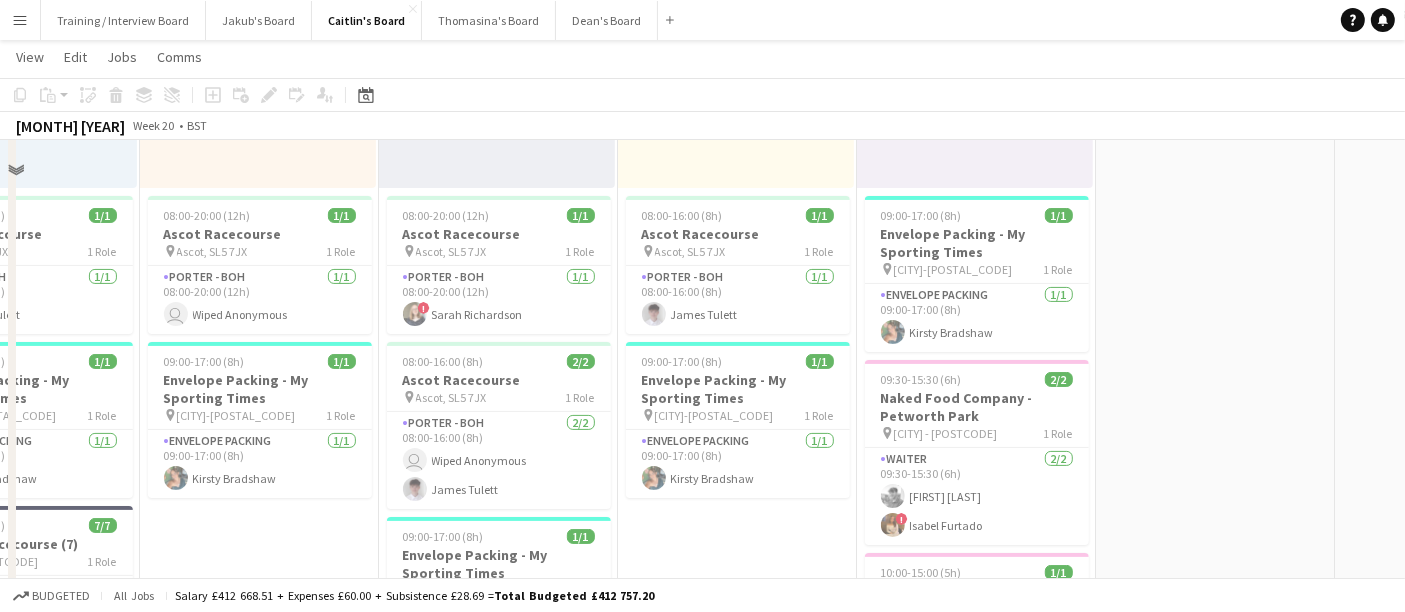 scroll, scrollTop: 304, scrollLeft: 0, axis: vertical 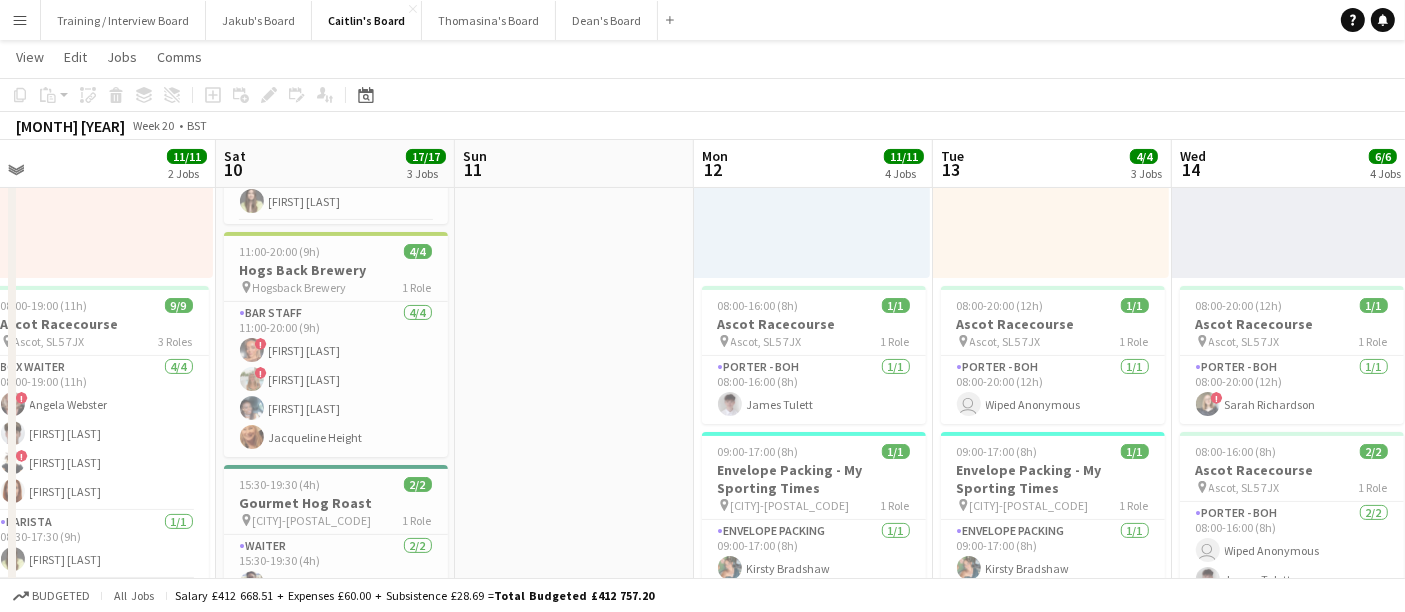 click on "Wed   7   2/2   1 Job   Thu   8   7/7   4 Jobs   Fri   9   11/11   2 Jobs   Sat   10   17/17   3 Jobs   Sun   11   Mon   12   11/11   4 Jobs   Tue   13   4/4   3 Jobs   Wed   14   6/6   4 Jobs   Thu   15   4/4   3 Jobs   Fri   16   6/6   4 Jobs   Sat   17   1/1   1 Job
Toggle View
Vital-Rail Administrator  07-05-2025 → 07-05-2025   2/2   1 job      09:00-17:30 (8h30m)    2/2
pin
Farnham   1 Role   Rail Administrator   2/2   09:00-17:30 (8h30m)
Anthony Lorch ! Jennifer Pite
Toggle View
Vital-Rail Administrator  08-05-2025 → 08-05-2025   2/2   1 job      09:00-17:30 (8h30m)    2/2
pin
Farnham   1 Role   Rail Administrator   2/2   09:00-17:30 (8h30m)
Anthony Lorch ! Jennifer Pite     09:00-17:00 (8h)    2/2   Envelope Packing - My Sporting Times
pin
Reading-RG7 2AG   1 Role   Envelope Packing   2/2   09:00-17:00 (8h)
Kirsty Bradshaw ! Victoria Murrell     1/1  pin" at bounding box center (702, 1899) 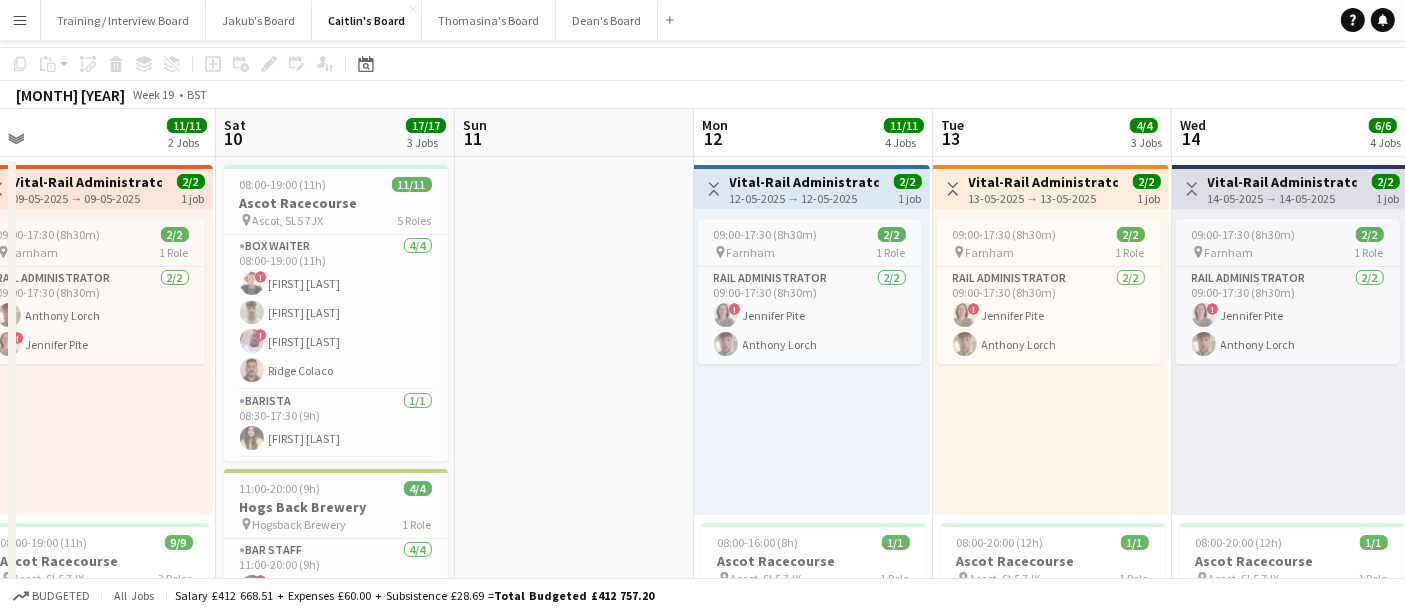 scroll, scrollTop: 0, scrollLeft: 0, axis: both 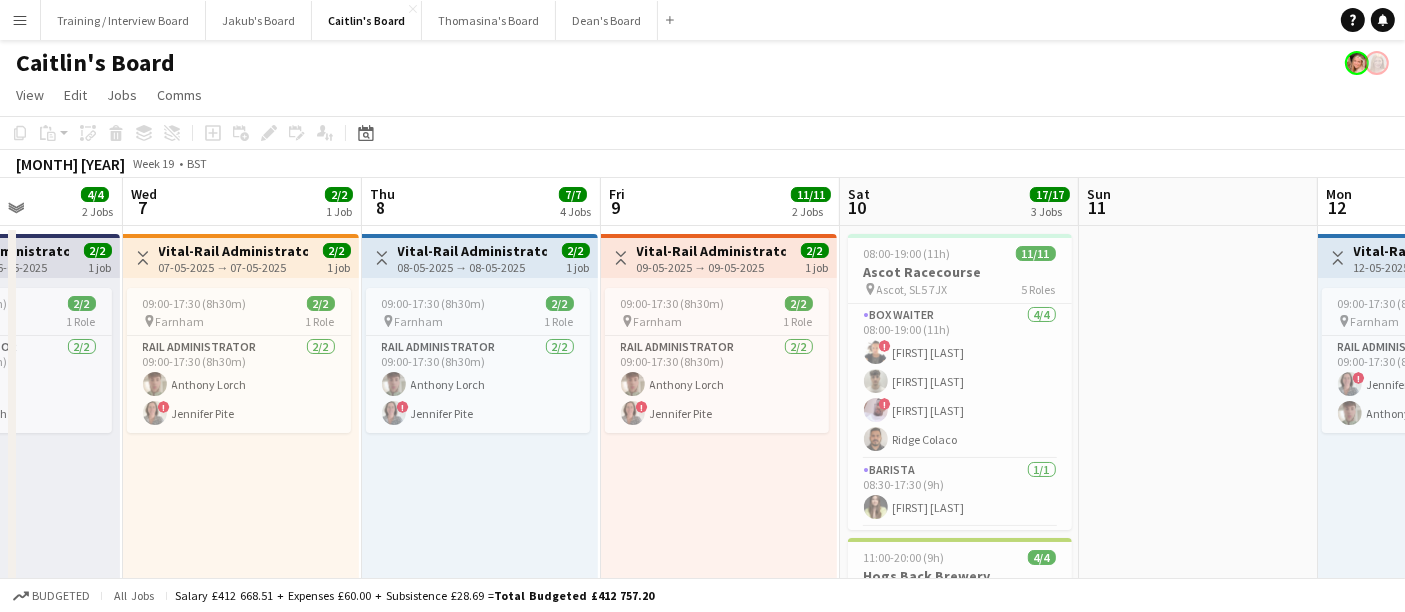 click on "Sun   4   Mon   5   Tue   6   4/4   2 Jobs   Wed   7   2/2   1 Job   Thu   8   7/7   4 Jobs   Fri   9   11/11   2 Jobs   Sat   10   17/17   3 Jobs   Sun   11   Mon   12   11/11   4 Jobs   Tue   13   4/4   3 Jobs   Wed   14   6/6   4 Jobs
Toggle View
Vital-Rail Administrator  06-05-2025 → 06-05-2025   2/2   1 job      09:00-17:30 (8h30m)    2/2
pin
Farnham   1 Role   Rail Administrator   2/2   09:00-17:30 (8h30m)
! Jennifer Pite Anthony Lorch     09:00-17:00 (8h)    2/2   Envelope Packing - My Sporting Times
pin
Reading-RG7 2AG   1 Role   Envelope Packing   2/2   09:00-17:00 (8h)
! Victoria Murrell Kirsty Bradshaw
Toggle View
Vital-Rail Administrator  07-05-2025 → 07-05-2025   2/2   1 job      09:00-17:30 (8h30m)    2/2
pin
Farnham   1 Role   Rail Administrator   2/2   09:00-17:30 (8h30m)
Anthony Lorch ! Jennifer Pite
Toggle View
2/2   1 job" at bounding box center (702, 2254) 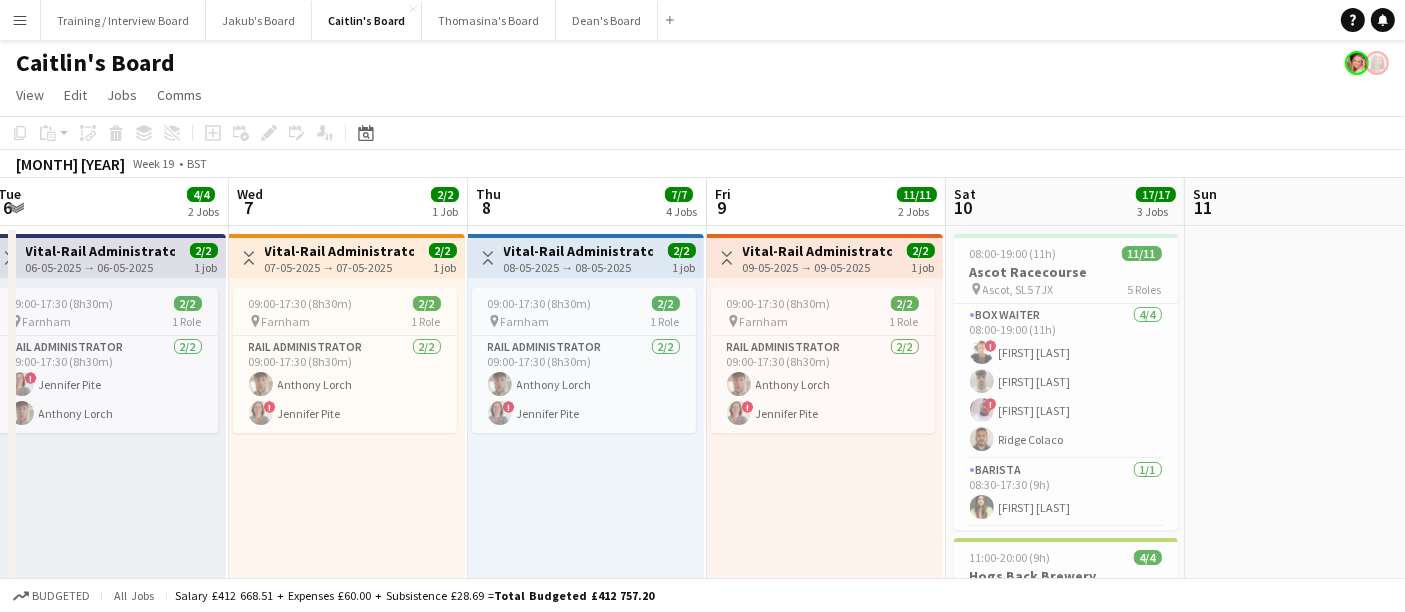 click on "Sun   4   Mon   5   10/10   1 Job   Tue   6   4/4   2 Jobs   Wed   7   2/2   1 Job   Thu   8   7/7   4 Jobs   Fri   9   11/11   2 Jobs   Sat   10   17/17   3 Jobs   Sun   11   Mon   12   11/11   4 Jobs   Tue   13   4/4   3 Jobs   Wed   14   6/6   4 Jobs      11:30-19:00 (7h30m)    10/10   Windsor Racecourse (9)
pin
Windsor, SL4 5JJ    1 Role   Bar / Waiting    10/10   11:30-19:00 (7h30m)
! Angela Webster ! ella newnham ! Victoria Murrell ! Freddie Downes ! Edward Hall Ana Mitchell Sewuese Bumkeng ! Tom Watkins Dagmar Bailey Kiran Goveas
Toggle View
Vital-Rail Administrator  06-05-2025 → 06-05-2025   2/2   1 job      09:00-17:30 (8h30m)    2/2
pin
Farnham   1 Role   Rail Administrator   2/2   09:00-17:30 (8h30m)
! Jennifer Pite Anthony Lorch     09:00-17:00 (8h)    2/2   Envelope Packing - My Sporting Times
pin
Reading-RG7 2AG   1 Role   Envelope Packing   2/2   09:00-17:00 (8h)" at bounding box center (702, 2254) 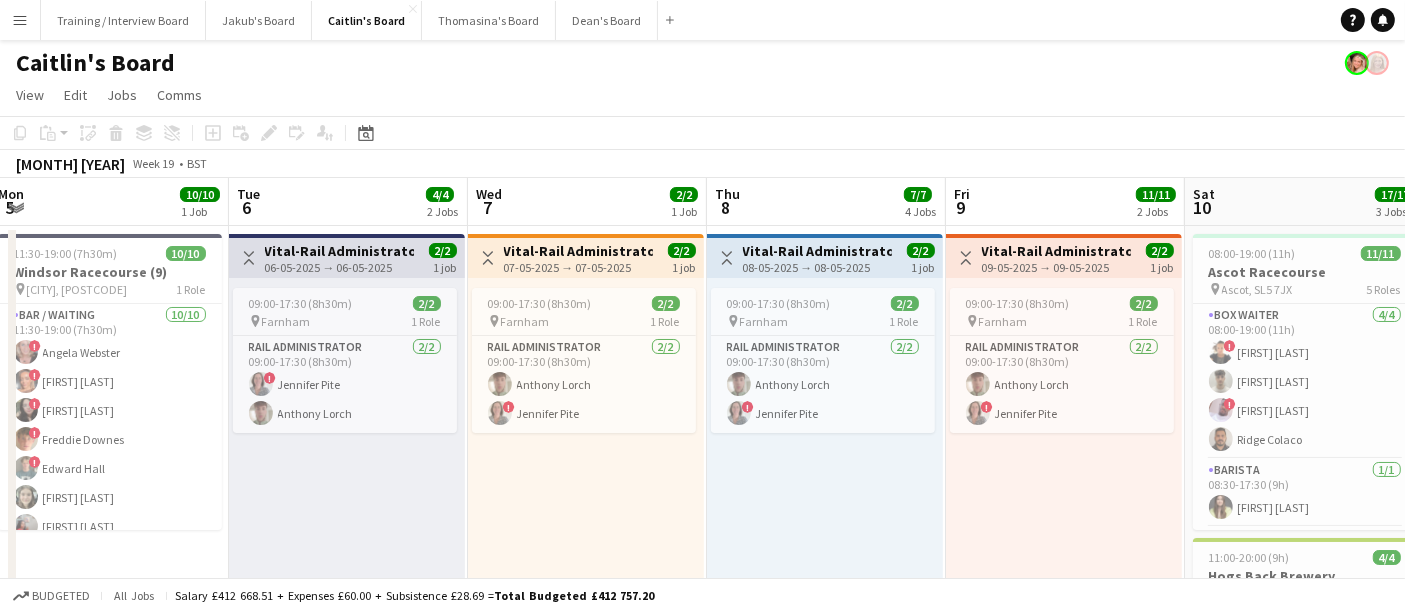 scroll, scrollTop: 0, scrollLeft: 468, axis: horizontal 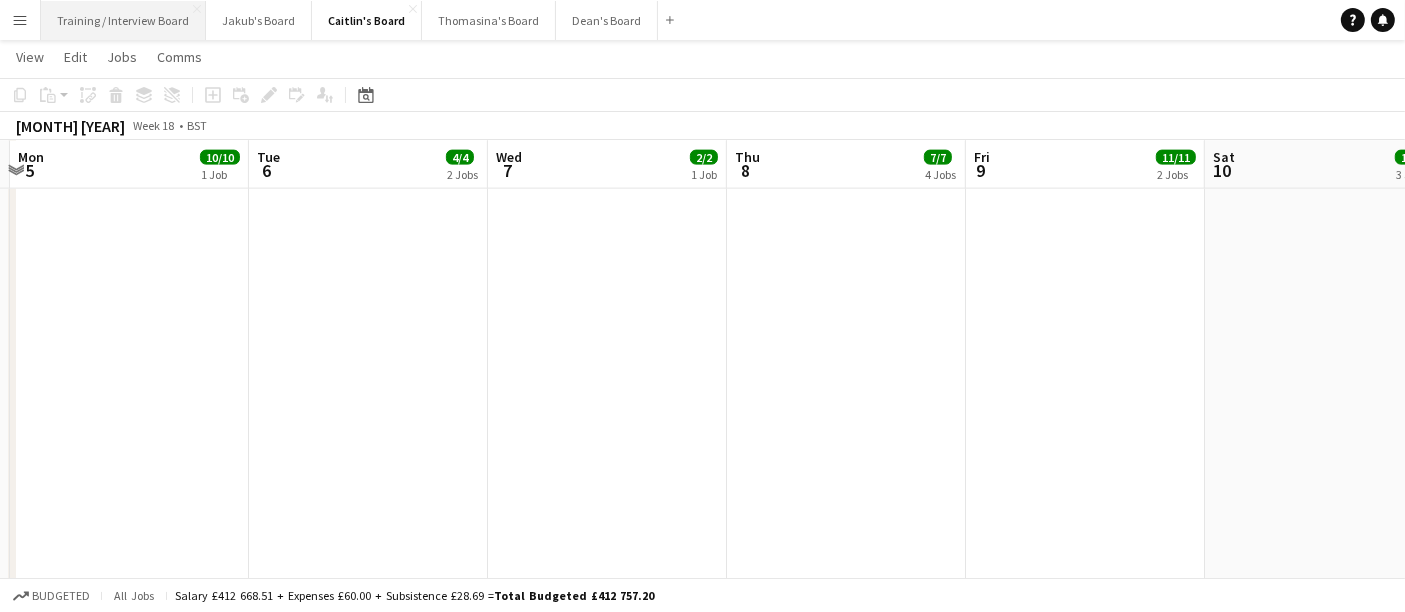 click on "Training / Interview Board
Close" at bounding box center [123, 20] 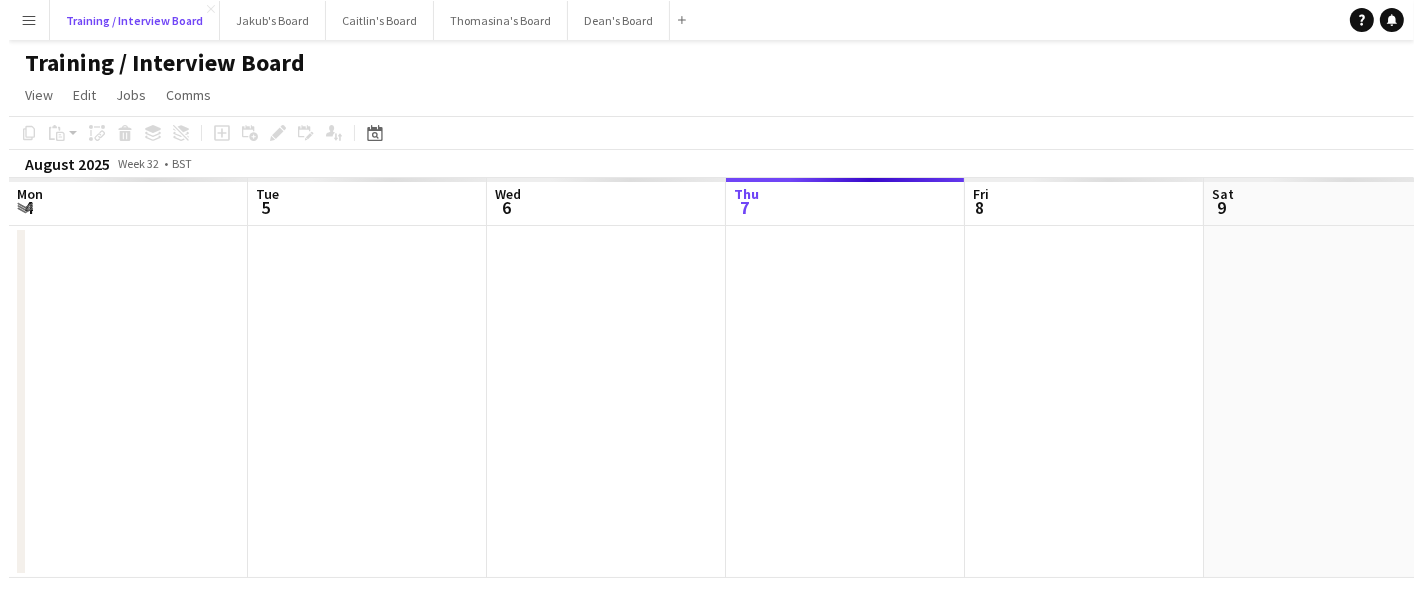 scroll, scrollTop: 0, scrollLeft: 0, axis: both 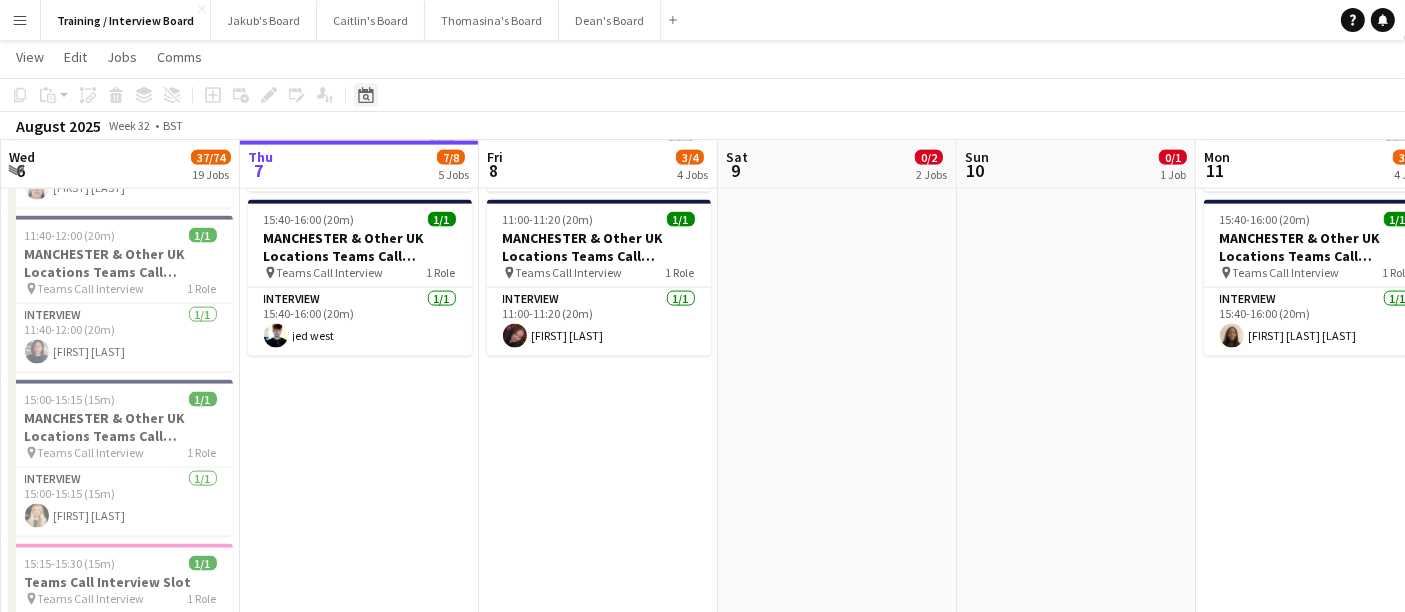 click 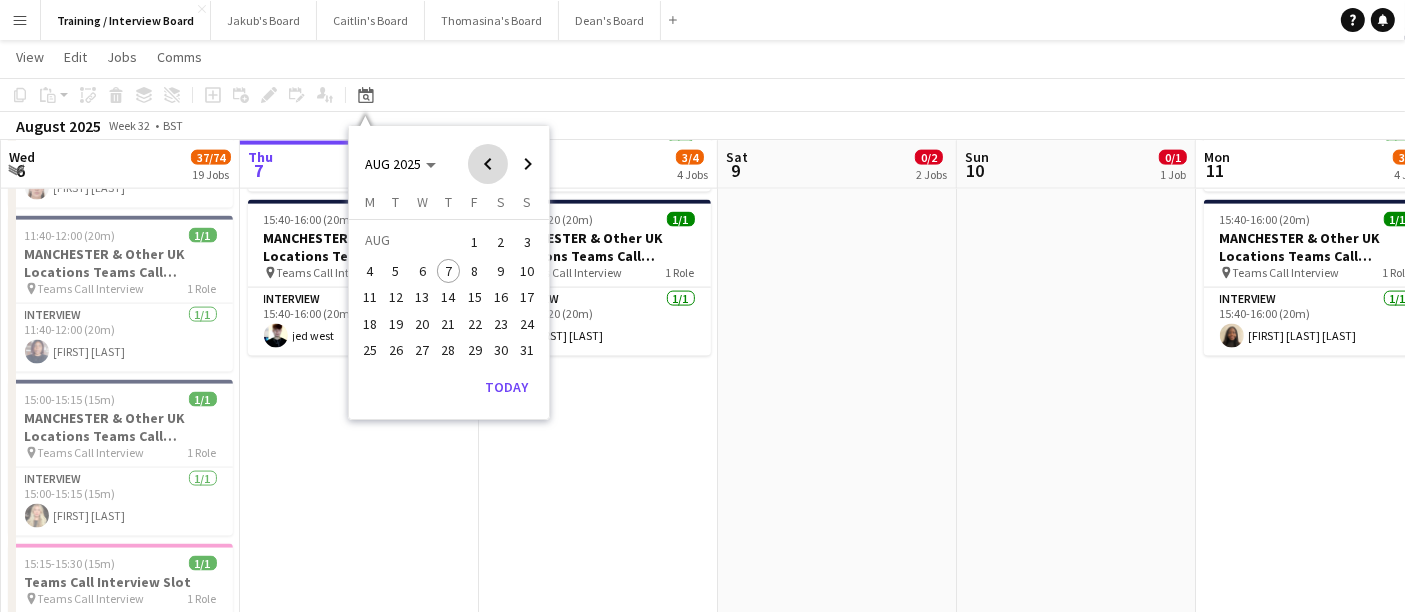 click at bounding box center (488, 164) 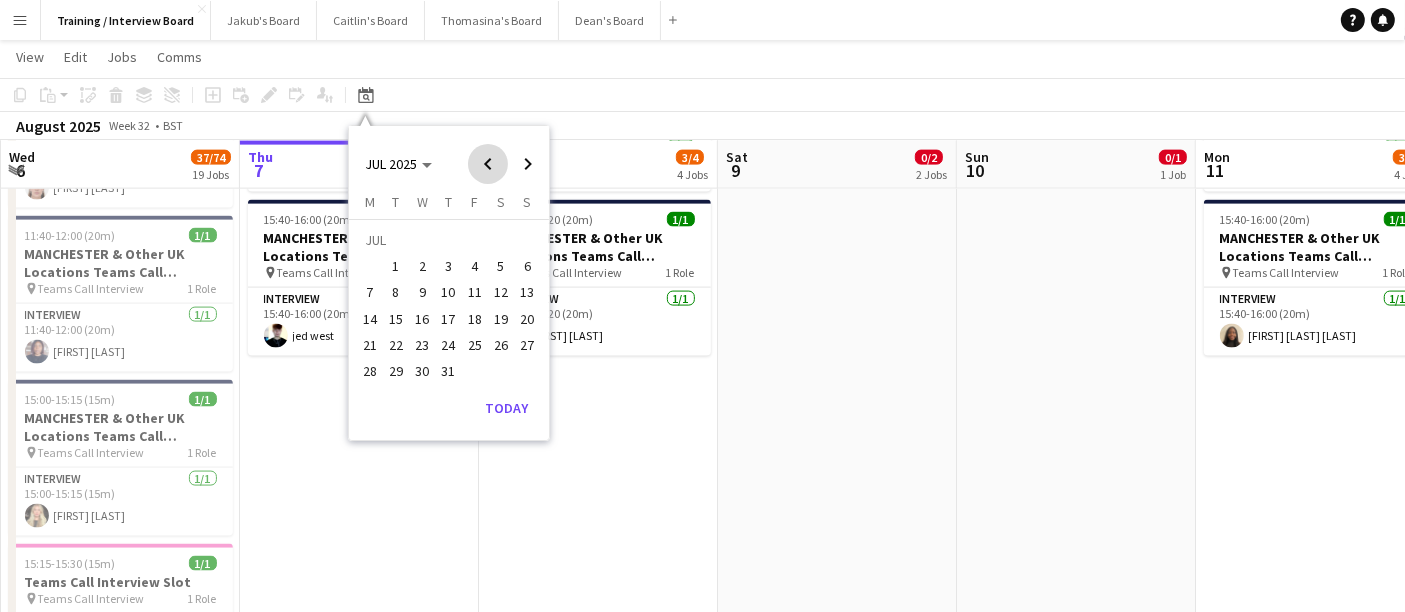 click at bounding box center (488, 164) 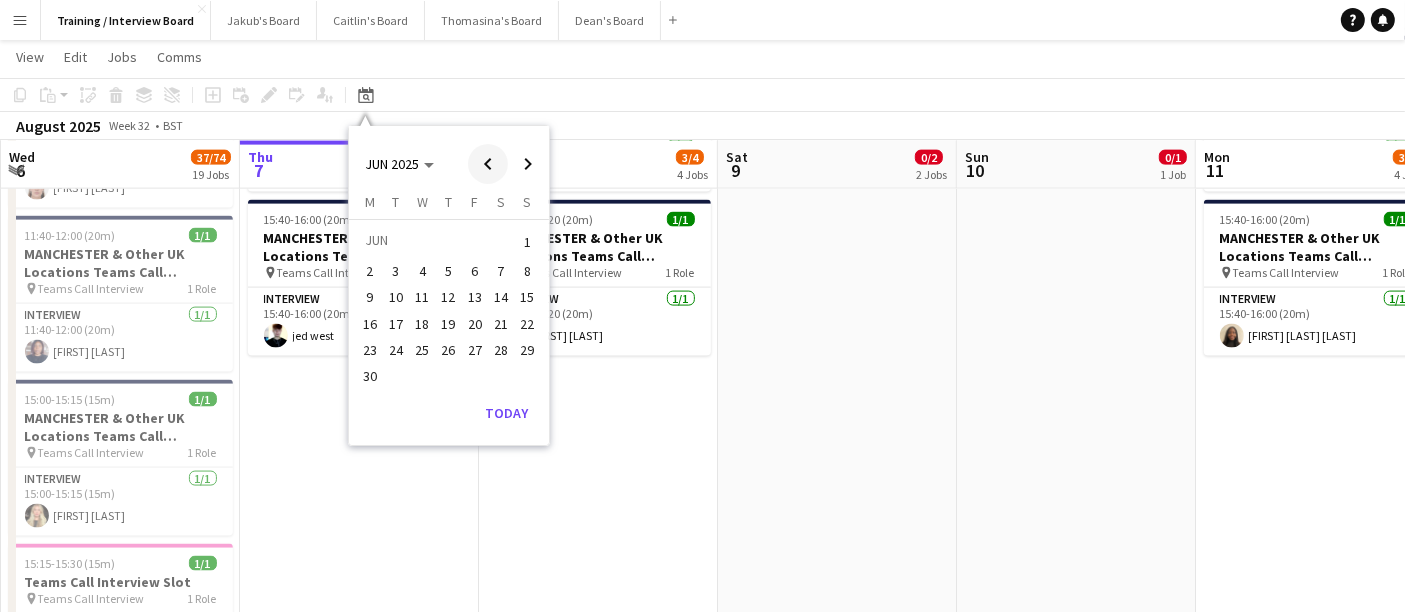 click at bounding box center [488, 164] 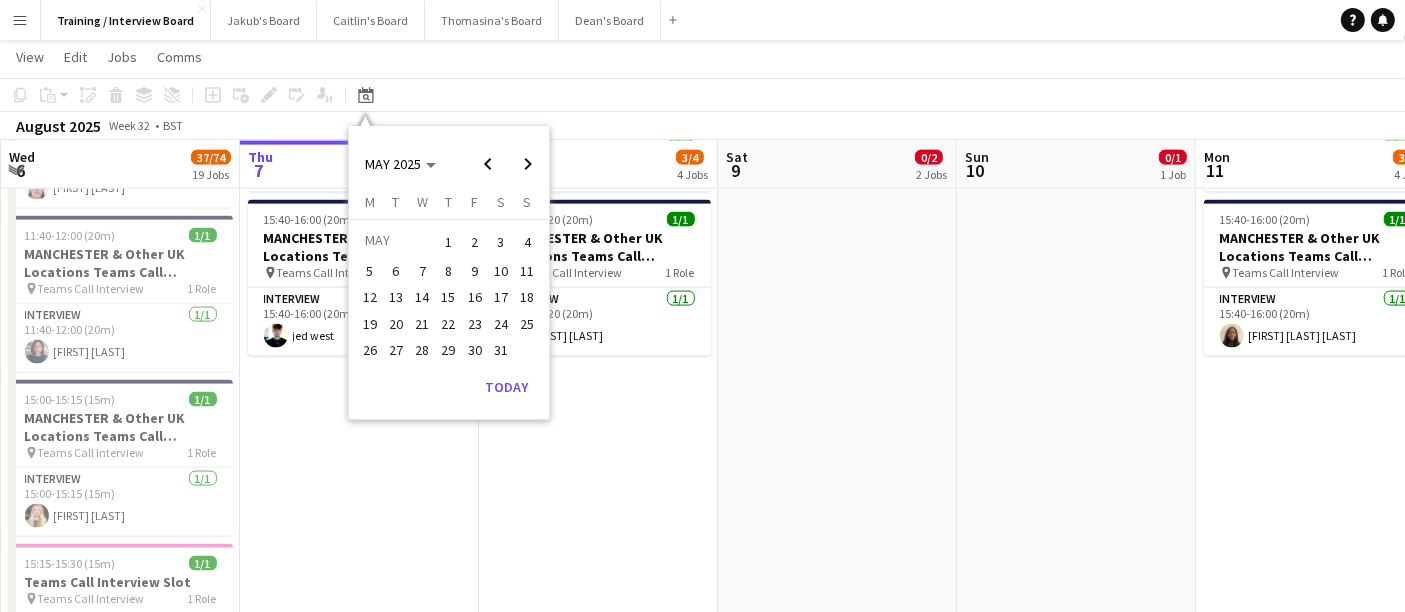 click on "14" at bounding box center (422, 297) 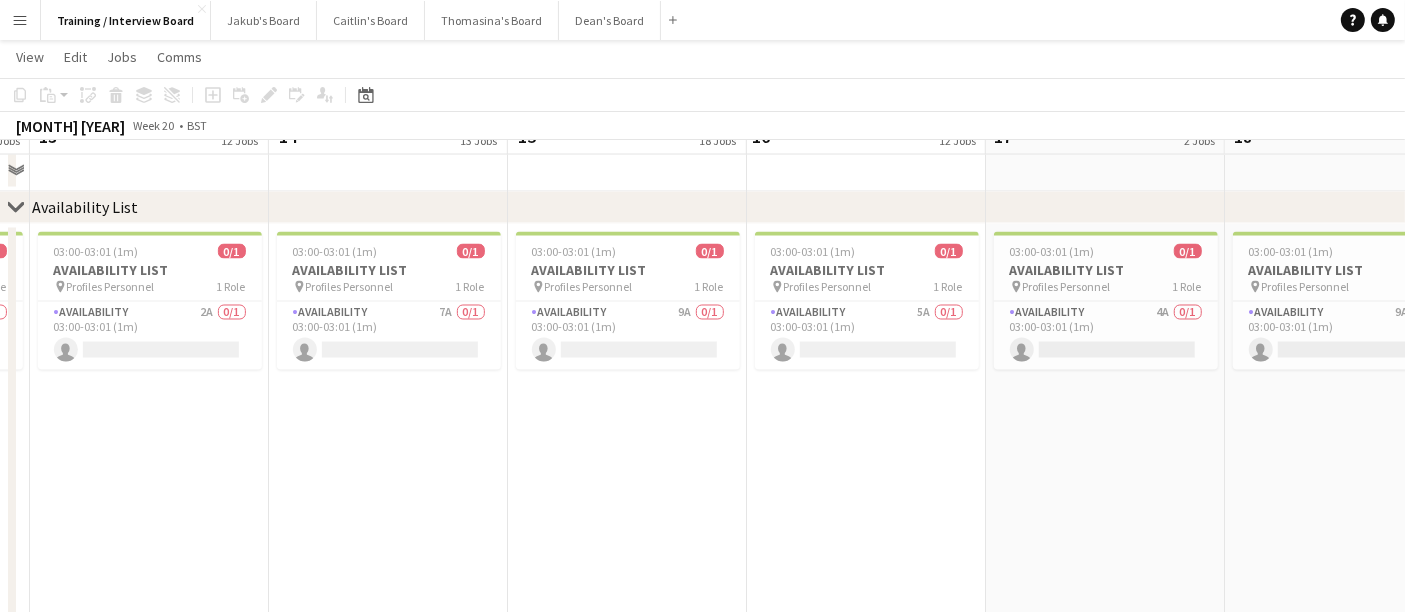 scroll, scrollTop: 3555, scrollLeft: 0, axis: vertical 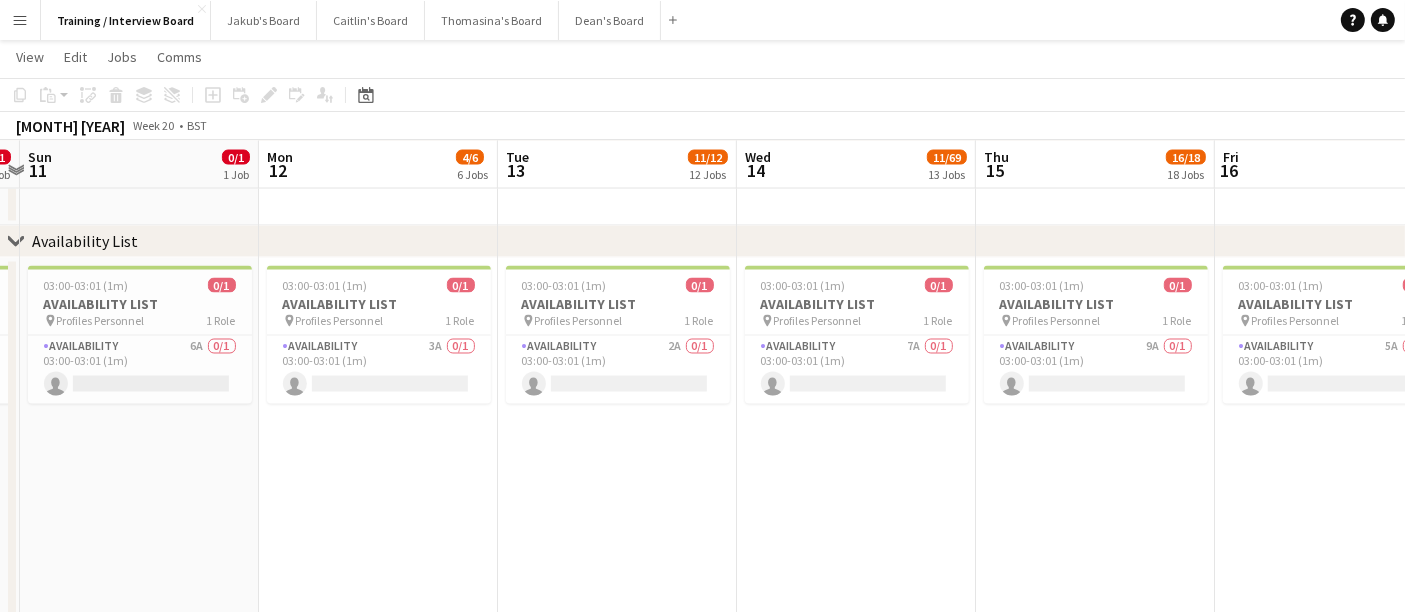 click on "Fri   9   Sat   10   0/1   1 Job   Sun   11   0/1   1 Job   Mon   12   4/6   6 Jobs   Tue   13   11/12   12 Jobs   Wed   14   11/69   13 Jobs   Thu   15   16/18   18 Jobs   Fri   16   9/12   12 Jobs   Sat   17   1/2   2 Jobs   Sun   18   2/3   3 Jobs   Mon   19   8/14   14 Jobs      11:00-11:15 (15m)    1/1   Teams Call Interview Slot
pin
Teams Call Interview   1 Role   Interview   1/1   11:00-11:15 (15m)
John Getley     11:15-11:30 (15m)    1/1   Teams Call Interview Slot
pin
Teams Call Interview   1 Role   Interview   1/1   11:15-11:30 (15m)
Pradhan Narayanaswamy     11:30-11:45 (15m)    0/1   Teams Call Interview Slot
pin
Teams Call Interview   1 Role   Interview   0/1   11:30-11:45 (15m)
single-neutral-actions
11:45-12:00 (15m)    1/1   Teams Call Interview Slot
pin
Teams Call Interview   1 Role   Interview" at bounding box center [702, -1353] 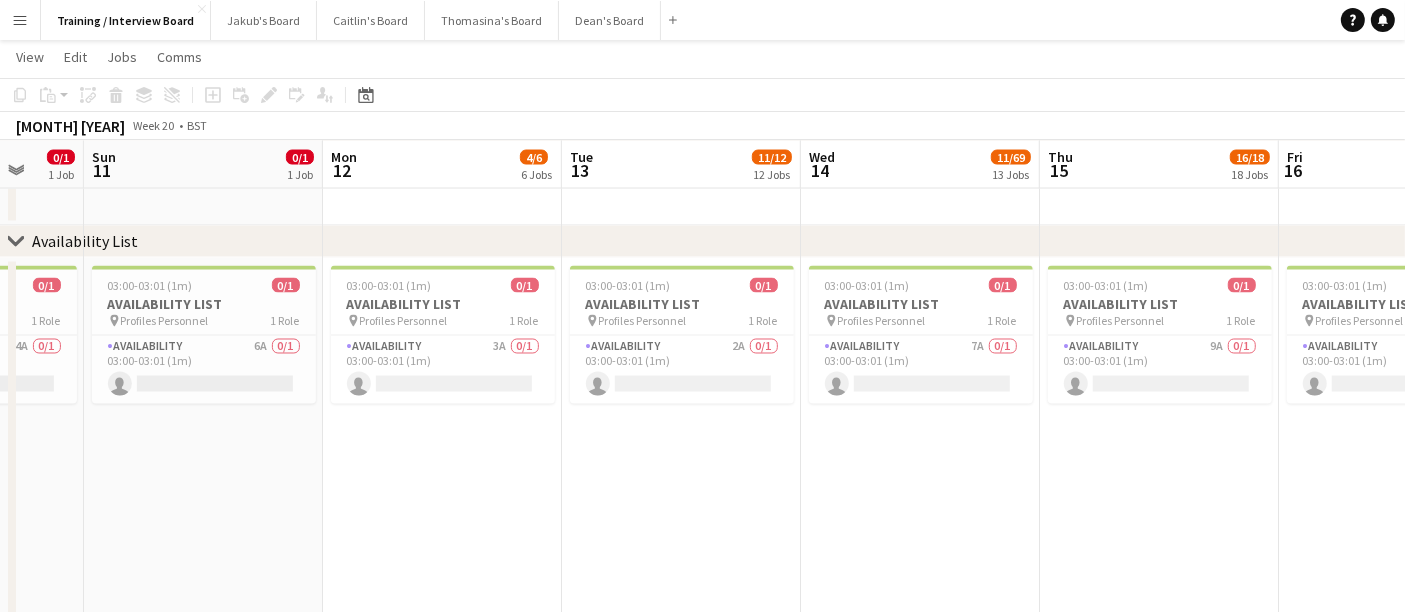 scroll, scrollTop: 0, scrollLeft: 443, axis: horizontal 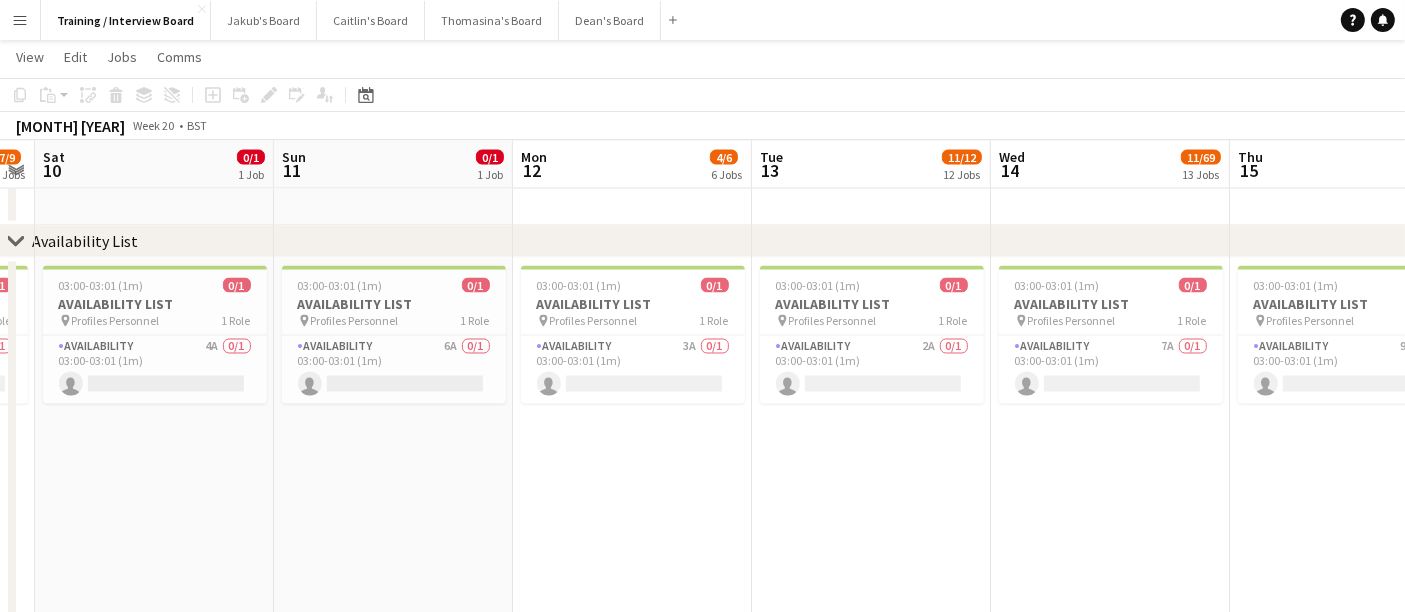 click on "Thu   8   6/7   7 Jobs   Fri   9   7/9   9 Jobs   Sat   10   0/1   1 Job   Sun   11   0/1   1 Job   Mon   12   4/6   6 Jobs   Tue   13   11/12   12 Jobs   Wed   14   11/69   13 Jobs   Thu   15   16/18   18 Jobs   Fri   16   9/12   12 Jobs   Sat   17   1/2   2 Jobs   Sun   18   2/3   3 Jobs      11:30-11:45 (15m)    1/1   Teams Call Interview Slot
pin
Teams Call Interview   1 Role   Interview   1/1   11:30-11:45 (15m)
Hannah Searle     11:30-11:45 (15m)    1/1   Teams Call Interview Slot
pin
Teams Call Interview   1 Role   Interview   1/1   11:30-11:45 (15m)
Will Yeatman     14:45-15:00 (15m)    1/1   Teams Call Interview Slot
pin
Teams Call Interview   1 Role   Interview   1/1   14:45-15:00 (15m)
Stephen Atkins-Steel     15:45-16:00 (15m)    1/1   Teams Call Interview Slot
pin
Teams Call Interview   1 Role   Interview   1/1   15:45-16:00 (15m)
pin" at bounding box center (702, -1353) 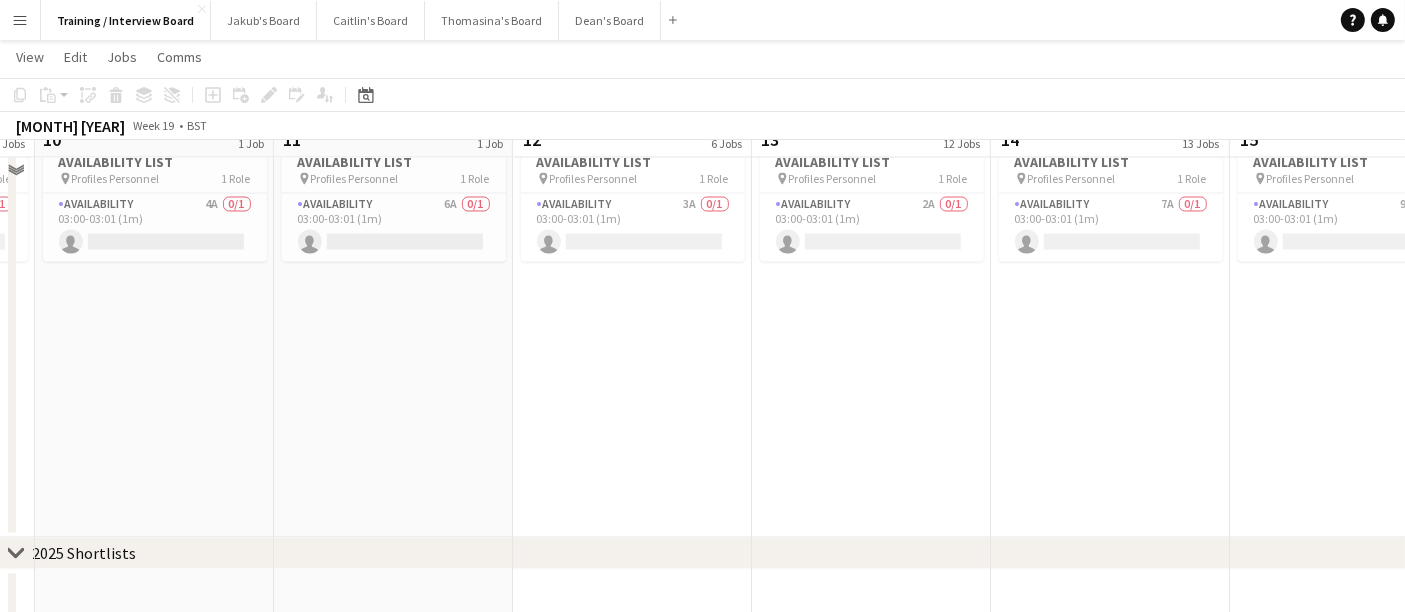 scroll, scrollTop: 3714, scrollLeft: 0, axis: vertical 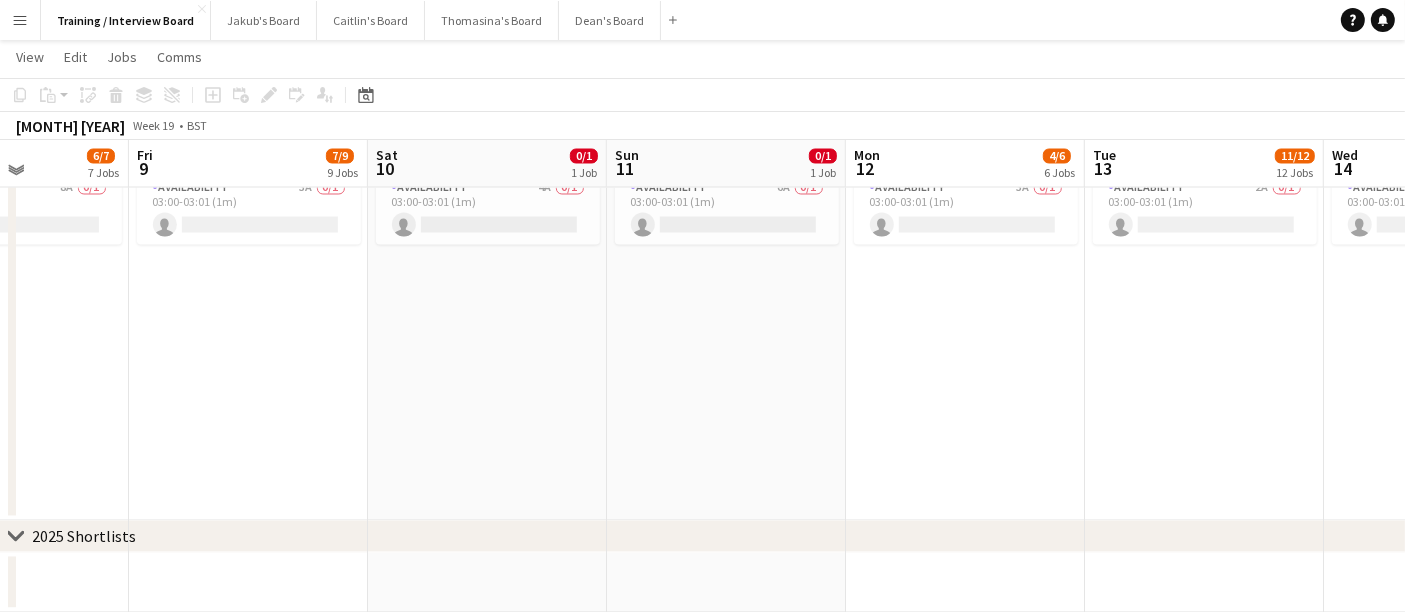 click on "Menu
Boards
Boards   Boards   All jobs   Status
Workforce
Workforce   My Workforce   Recruiting
Comms
Comms
Pay
Pay   Approvals   Payments   Reports
Platform Settings
Platform Settings   App settings   Your settings   Profiles
Training Academy
Training Academy
Knowledge Base
Knowledge Base
Product Updates
Product Updates   Log Out   Privacy   Training / Interview Board
Close
Jakub's Board
Close
Caitlin's Board
Close
Thomasina's Board
Close
Dean's Board
Close
Add
Help
Notifications" at bounding box center (702, -1551) 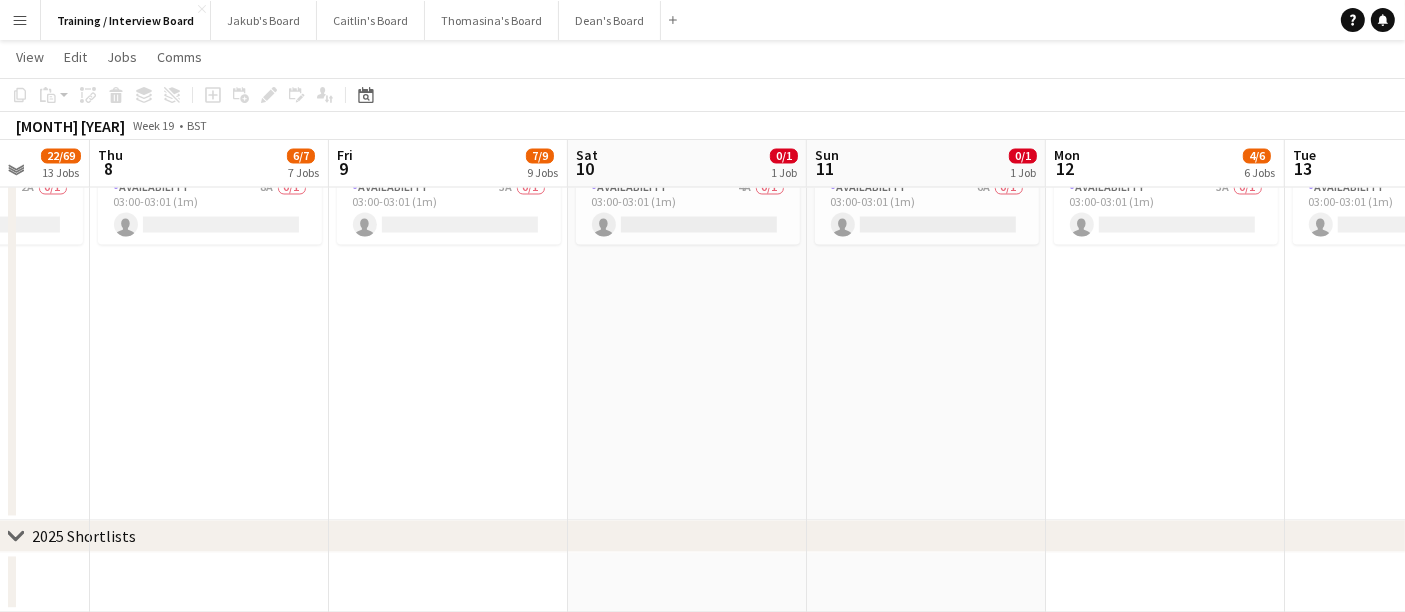 click on "Tue   6   10/11   11 Jobs   Wed   7   22/69   13 Jobs   Thu   8   6/7   7 Jobs   Fri   9   7/9   9 Jobs   Sat   10   0/1   1 Job   Sun   11   0/1   1 Job   Mon   12   4/6   6 Jobs   Tue   13   11/12   12 Jobs   Wed   14   11/69   13 Jobs   Thu   15   16/18   18 Jobs   Fri   16   9/12   12 Jobs      10:30-10:45 (15m)    1/1   Teams Call Interview Slot
pin
Teams Call Interview   1 Role   Interview   1/1   10:30-10:45 (15m)
Juan Henry Rodrigues     10:45-11:00 (15m)    1/1   Teams Call Interview Slot
pin
Teams Call Interview   1 Role   Interview   1/1   10:45-11:00 (15m)
Erin Smith     11:00-11:15 (15m)    1/1   Teams Call Interview Slot
pin
Teams Call Interview   1 Role   Interview   1/1   11:00-11:15 (15m)
fahma mahat     11:00-11:15 (15m)    1/1   Teams Call Interview Slot
pin
Teams Call Interview   1 Role   Interview   1/1   11:00-11:15 (15m)
pin" at bounding box center (702, -1512) 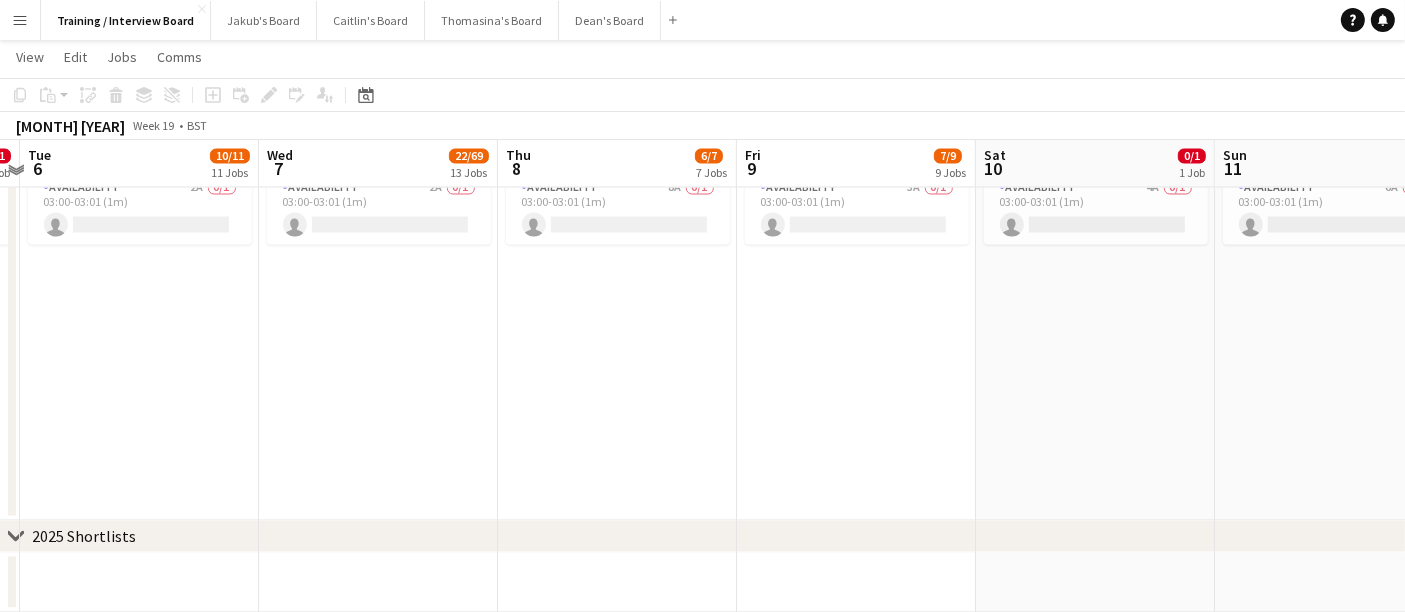 click on "Sun   4   0/1   1 Job   Mon   5   0/1   1 Job   Tue   6   10/11   11 Jobs   Wed   7   22/69   13 Jobs   Thu   8   6/7   7 Jobs   Fri   9   7/9   9 Jobs   Sat   10   0/1   1 Job   Sun   11   0/1   1 Job   Mon   12   4/6   6 Jobs   Tue   13   11/12   12 Jobs   Wed   14   11/69   13 Jobs      10:30-10:45 (15m)    1/1   Teams Call Interview Slot
pin
Teams Call Interview   1 Role   Interview   1/1   10:30-10:45 (15m)
Juan Henry Rodrigues     10:45-11:00 (15m)    1/1   Teams Call Interview Slot
pin
Teams Call Interview   1 Role   Interview   1/1   10:45-11:00 (15m)
Erin Smith     11:00-11:15 (15m)    1/1   Teams Call Interview Slot
pin
Teams Call Interview   1 Role   Interview   1/1   11:00-11:15 (15m)
fahma mahat     11:00-11:15 (15m)    1/1   Teams Call Interview Slot
pin
Teams Call Interview   1 Role   Interview   1/1   11:00-11:15 (15m)
Liza Bartholomew" at bounding box center (702, -1512) 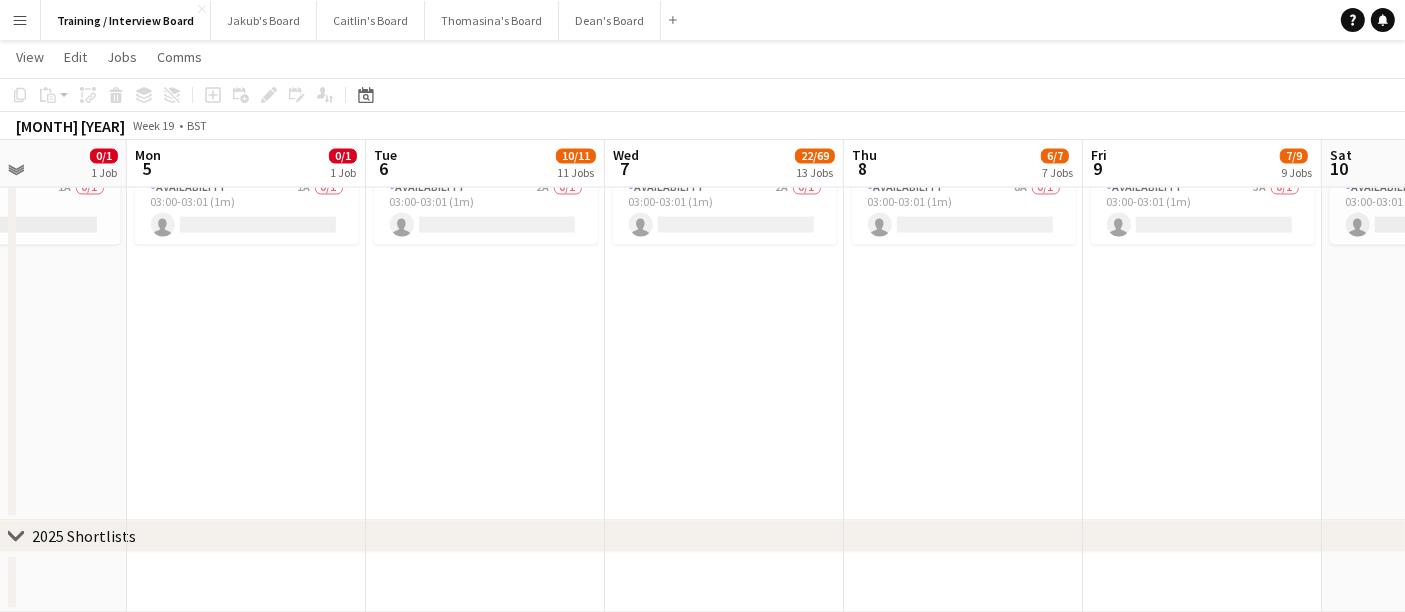 click on "Fri   2   4/6   6 Jobs   Sat   3   0/1   1 Job   Sun   4   0/1   1 Job   Mon   5   0/1   1 Job   Tue   6   10/11   11 Jobs   Wed   7   22/69   13 Jobs   Thu   8   6/7   7 Jobs   Fri   9   7/9   9 Jobs   Sat   10   0/1   1 Job   Sun   11   0/1   1 Job   Mon   12   4/6   6 Jobs      11:00-11:15 (15m)    0/1   Teams Call Interview Slot
pin
Teams Call Interview   1 Role   Interview   0/1   11:00-11:15 (15m)
single-neutral-actions
14:00-14:15 (15m)    1/1   Teams Call Interview Slot
pin
Teams Call Interview   1 Role   Interview   1/1   14:00-14:15 (15m)
Emma Harrison     14:45-15:00 (15m)    1/1   Teams Call Interview Slot
pin
Teams Call Interview   1 Role   Interview   1/1   14:45-15:00 (15m)
Will Morris     15:30-15:45 (15m)    1/1   Teams Call Interview Slot
pin
Teams Call Interview   1 Role   Interview   1/1" at bounding box center (702, -1512) 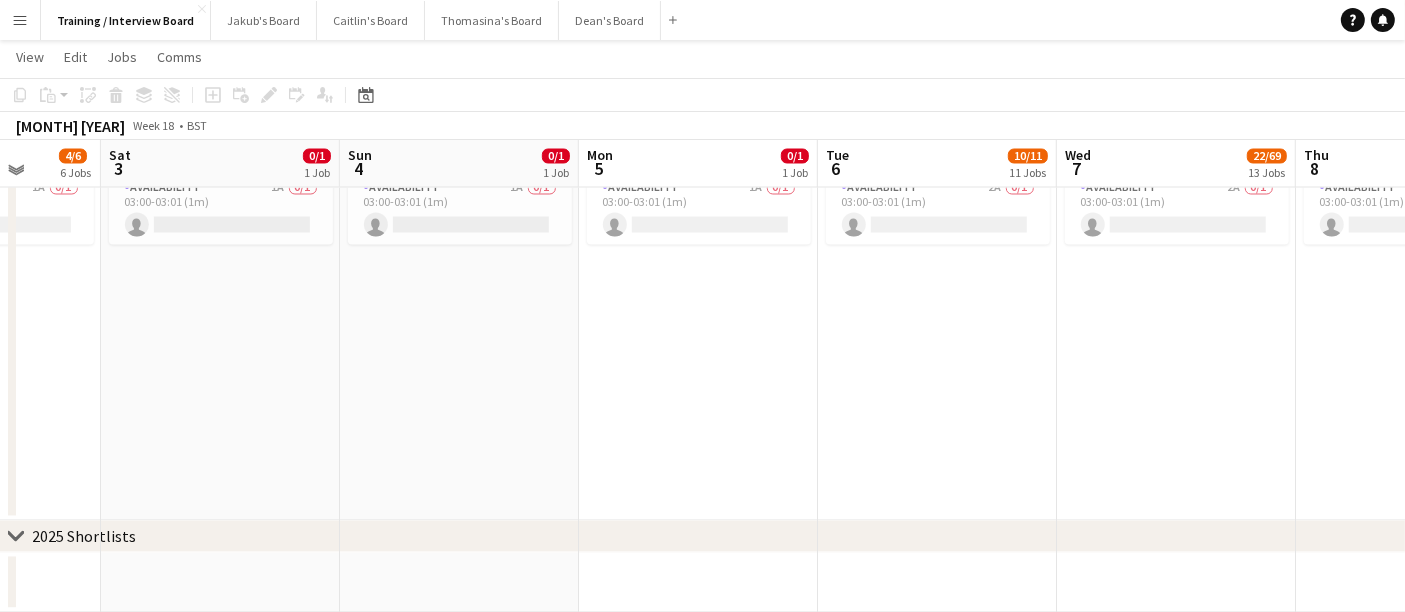 click on "chevron-right
MANCHESTER interviews
chevron-right
CANCELLED SHIFTS
chevron-right
Availability List
chevron-right
2025 Shortlists   Wed   30   31/69   14 Jobs   Thu   1   3/4   4 Jobs   Fri   2   4/6   6 Jobs   Sat   3   0/1   1 Job   Sun   4   0/1   1 Job   Mon   5   0/1   1 Job   Tue   6   10/11   11 Jobs   Wed   7   22/69   13 Jobs   Thu   8   6/7   7 Jobs   Fri   9   7/9   9 Jobs   Sat   10   0/1   1 Job      08:00-16:00 (8h)    20/56   London Crew - Meet the Team
pin
Spaces, Covent Garden, 60 St Martin's Ln, London WC2N 4JS   55 Roles   Host / Hostess   2/2   08:00-16:00 (8h)
Louise Cheung Gabrielle Sneddon-Pike  Meet The Team   1/1   10:00-10:05 (5m)
Mayur Shetty  Meet The Team   0/1   10:05-10:10 (5m)
single-neutral-actions
Meet The Team   1/1   10:10-10:15 (5m)
user
0/1" 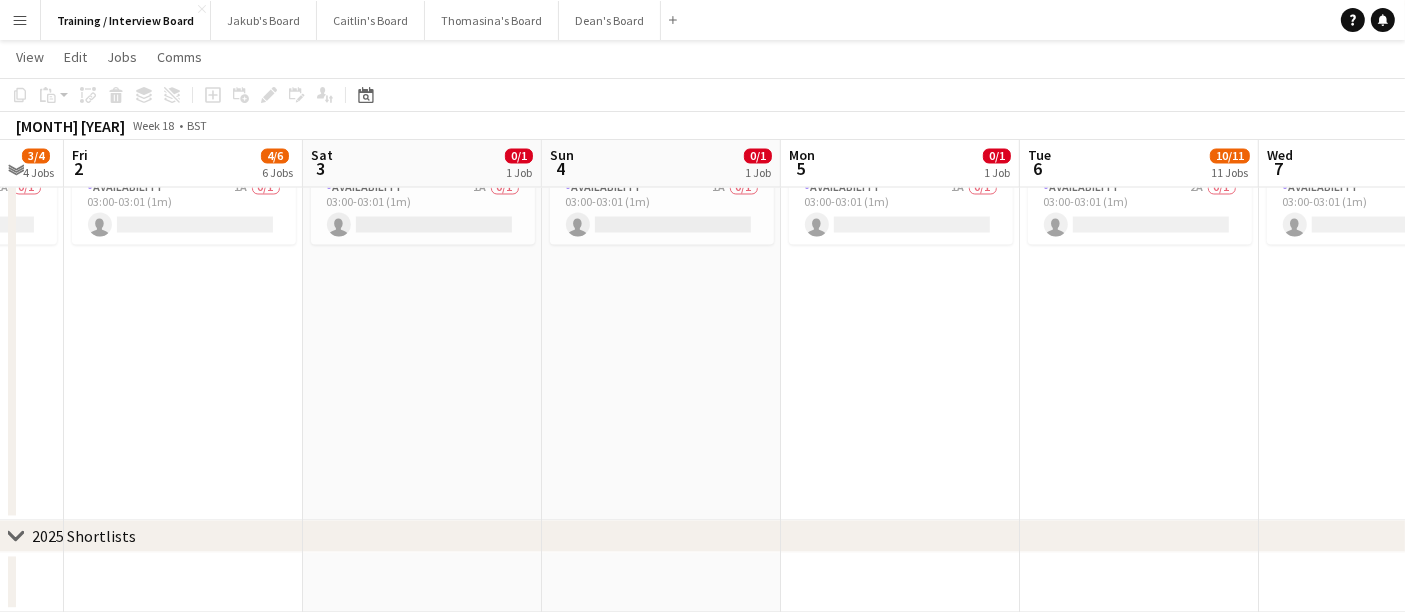 click on "Wed   30   31/69   14 Jobs   Thu   1   3/4   4 Jobs   Fri   2   4/6   6 Jobs   Sat   3   0/1   1 Job   Sun   4   0/1   1 Job   Mon   5   0/1   1 Job   Tue   6   10/11   11 Jobs   Wed   7   22/69   13 Jobs   Thu   8   6/7   7 Jobs   Fri   9   7/9   9 Jobs   Sat   10   0/1   1 Job      08:00-16:00 (8h)    20/56   London Crew - Meet the Team
pin
Spaces, Covent Garden, 60 St Martin's Ln, London WC2N 4JS   55 Roles   Host / Hostess   2/2   08:00-16:00 (8h)
Louise Cheung Gabrielle Sneddon-Pike  Meet The Team   1/1   10:00-10:05 (5m)
Mayur Shetty  Meet The Team   0/1   10:05-10:10 (5m)
single-neutral-actions
Meet The Team   1/1   10:10-10:15 (5m)
user
Wiped Anonymous  Meet The Team   0/1   10:15-10:20 (5m)
single-neutral-actions
Meet The Team   0/1   10:20-10:25 (5m)
single-neutral-actions
Meet The Team   0/1   10:25-10:30 (5m)" at bounding box center [702, -1512] 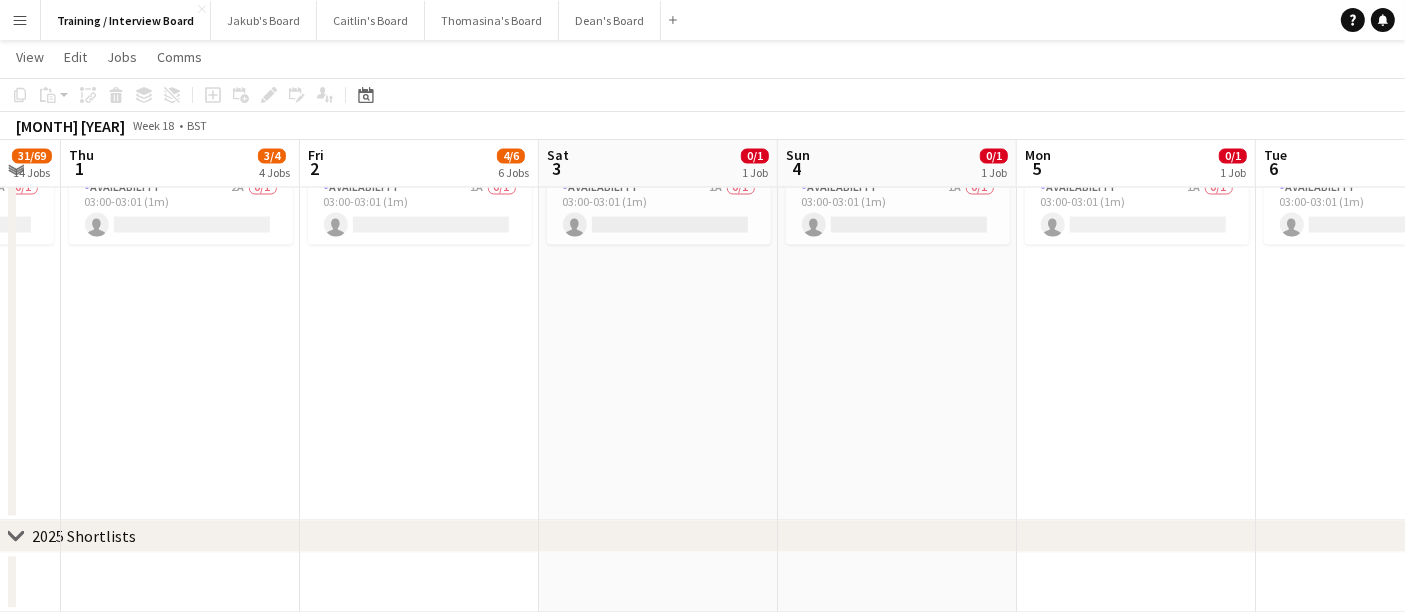 click on "Mon   28   Tue   29   7/8   8 Jobs   Wed   30   31/69   14 Jobs   Thu   1   3/4   4 Jobs   Fri   2   4/6   6 Jobs   Sat   3   0/1   1 Job   Sun   4   0/1   1 Job   Mon   5   0/1   1 Job   Tue   6   10/11   11 Jobs   Wed   7   22/69   13 Jobs   Thu   8   6/7   7 Jobs      11:00-14:15 (3h15m)    1/1   Teams Call Interview Slot
pin
Teams Call Interview   1 Role   Interview   1/1   11:00-14:15 (3h15m)
Peter Aiano     11:15-11:30 (15m)    1/1   Teams Call Interview Slot
pin
Teams Call Interview   1 Role   Interview   1/1   11:15-11:30 (15m)
Kirsty Bradshaw     11:30-11:45 (15m)    1/1   Teams Call Interview Slot
pin
Teams Call Interview   1 Role   Interview   1/1   11:30-11:45 (15m)
Abigale Moodie-Palmer     11:45-12:00 (15m)    1/1   Teams Call Interview Slot
pin
Teams Call Interview   1 Role   Interview   1/1   11:45-12:00 (15m)
Shamat Shamat     1/1" at bounding box center (702, -1512) 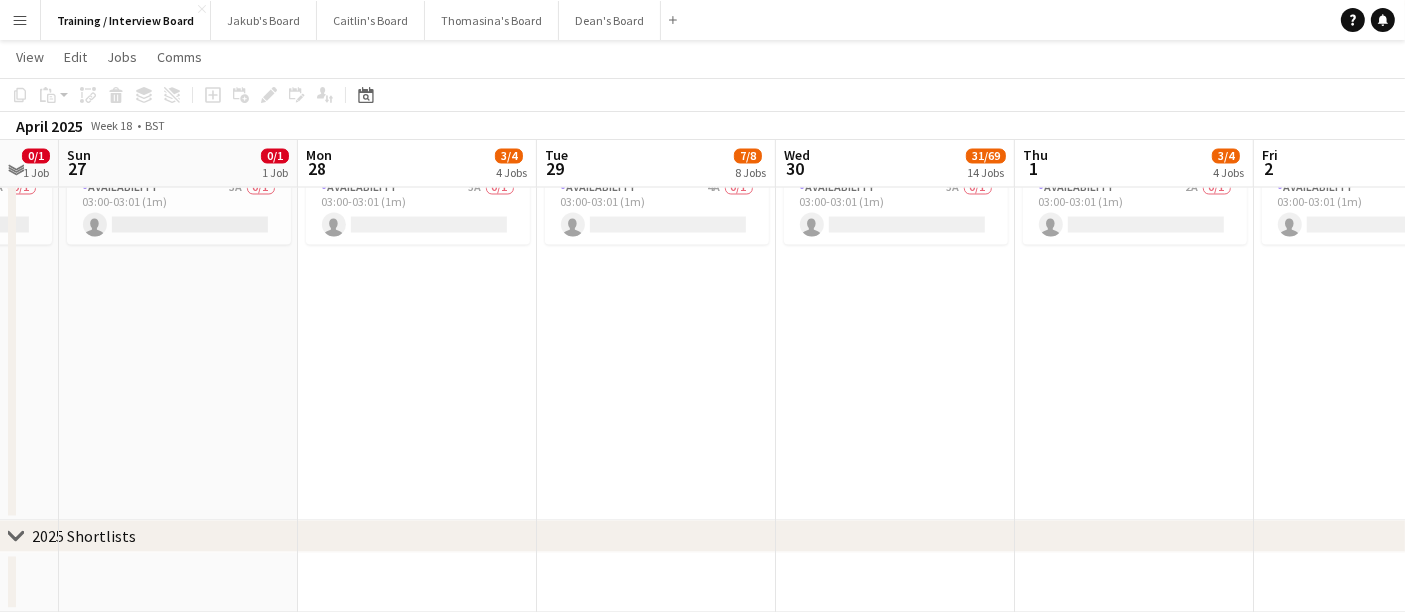 click on "Fri   25   7/10   10 Jobs   Sat   26   0/1   1 Job   Sun   27   0/1   1 Job   Mon   28   3/4   4 Jobs   Tue   29   7/8   8 Jobs   Wed   30   31/69   14 Jobs   Thu   1   3/4   4 Jobs   Fri   2   4/6   6 Jobs   Sat   3   0/1   1 Job   Sun   4   0/1   1 Job   Mon   5   0/1   1 Job      11:00-11:15 (15m)    1/1   Teams Call Interview Slot
pin
Teams Call Interview   1 Role   Interview   1/1   11:00-11:15 (15m)
Joshua Palmer     11:00-11:15 (15m)    1/1   Teams Call Interview Slot
pin
Teams Call Interview   1 Role   Interview   1/1   11:00-11:15 (15m)
Muntaha Adam     11:15-11:30 (15m)    1/1   Teams Call Interview Slot
pin
Teams Call Interview   1 Role   Interview   1/1   11:15-11:30 (15m)
Alice Archibald     11:30-11:45 (15m)    0/1   Teams Call Interview Slot
pin
Teams Call Interview   1 Role   Interview   0/1   11:30-11:45 (15m)" at bounding box center (702, -1512) 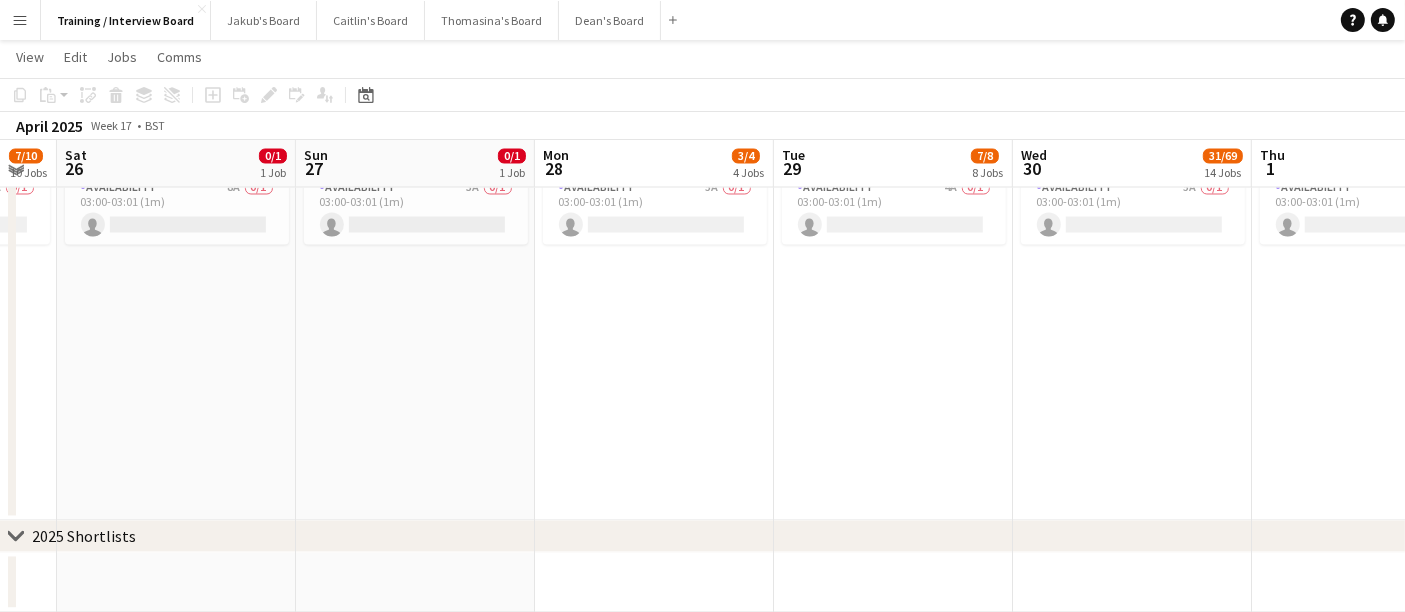 scroll, scrollTop: 0, scrollLeft: 564, axis: horizontal 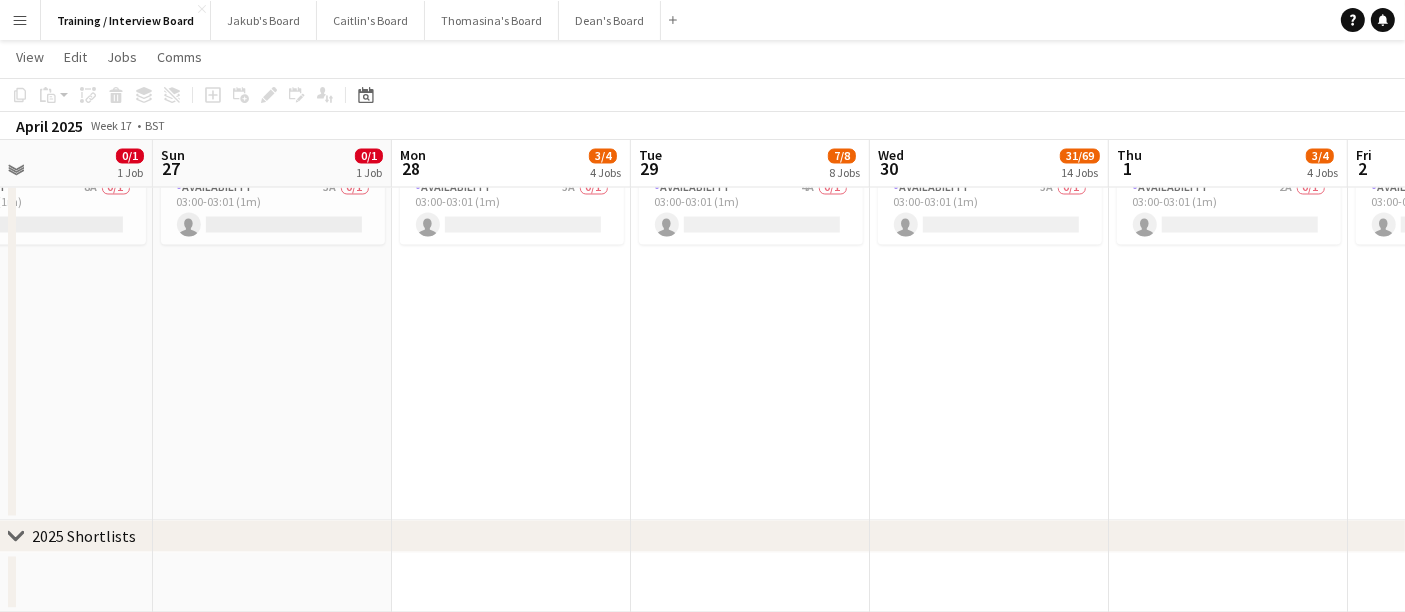 click on "Thu   24   Fri   25   7/10   10 Jobs   Sat   26   0/1   1 Job   Sun   27   0/1   1 Job   Mon   28   3/4   4 Jobs   Tue   29   7/8   8 Jobs   Wed   30   31/69   14 Jobs   Thu   1   3/4   4 Jobs   Fri   2   4/6   6 Jobs   Sat   3   0/1   1 Job   Sun   4   0/1   1 Job      11:00-11:15 (15m)    1/1   Teams Call Interview Slot
pin
Teams Call Interview   1 Role   Interview   1/1   11:00-11:15 (15m)
Joshua Palmer     11:00-11:15 (15m)    1/1   Teams Call Interview Slot
pin
Teams Call Interview   1 Role   Interview   1/1   11:00-11:15 (15m)
Muntaha Adam     11:15-11:30 (15m)    1/1   Teams Call Interview Slot
pin
Teams Call Interview   1 Role   Interview   1/1   11:15-11:30 (15m)
Alice Archibald     11:30-11:45 (15m)    0/1   Teams Call Interview Slot
pin
Teams Call Interview   1 Role   Interview   0/1   11:30-11:45 (15m)
single-neutral-actions" at bounding box center (702, -1512) 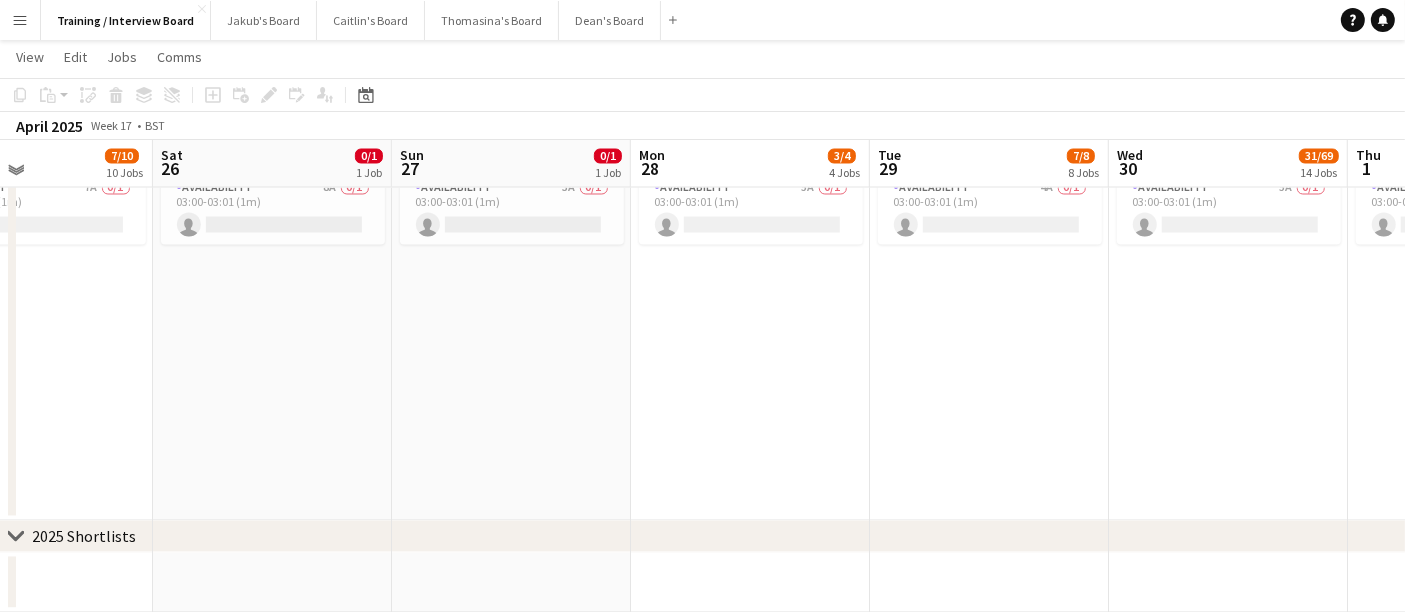 click on "Menu" at bounding box center (20, 20) 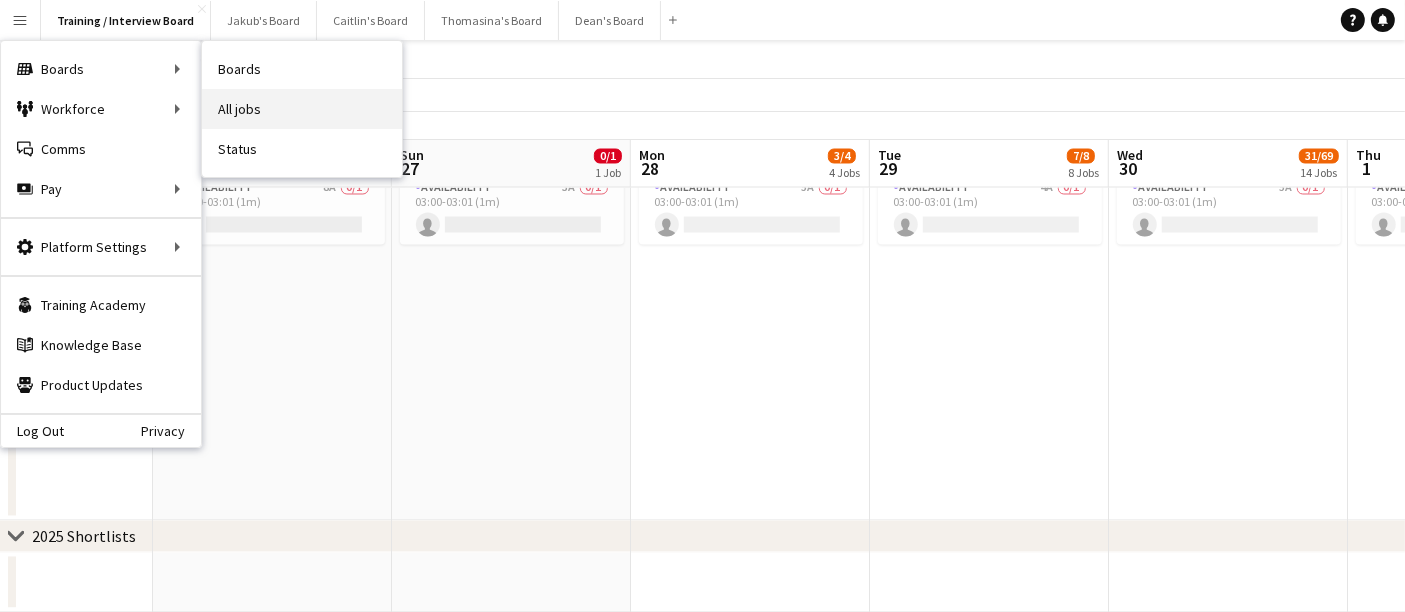 click on "All jobs" at bounding box center (302, 109) 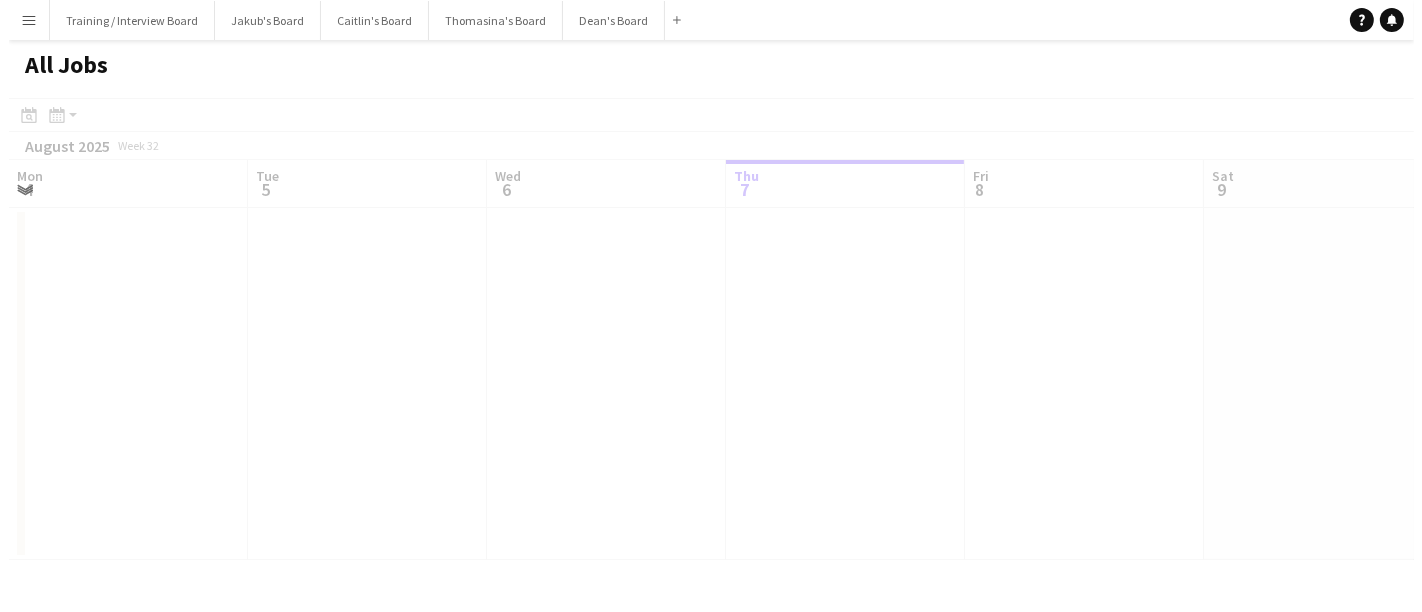 scroll, scrollTop: 0, scrollLeft: 0, axis: both 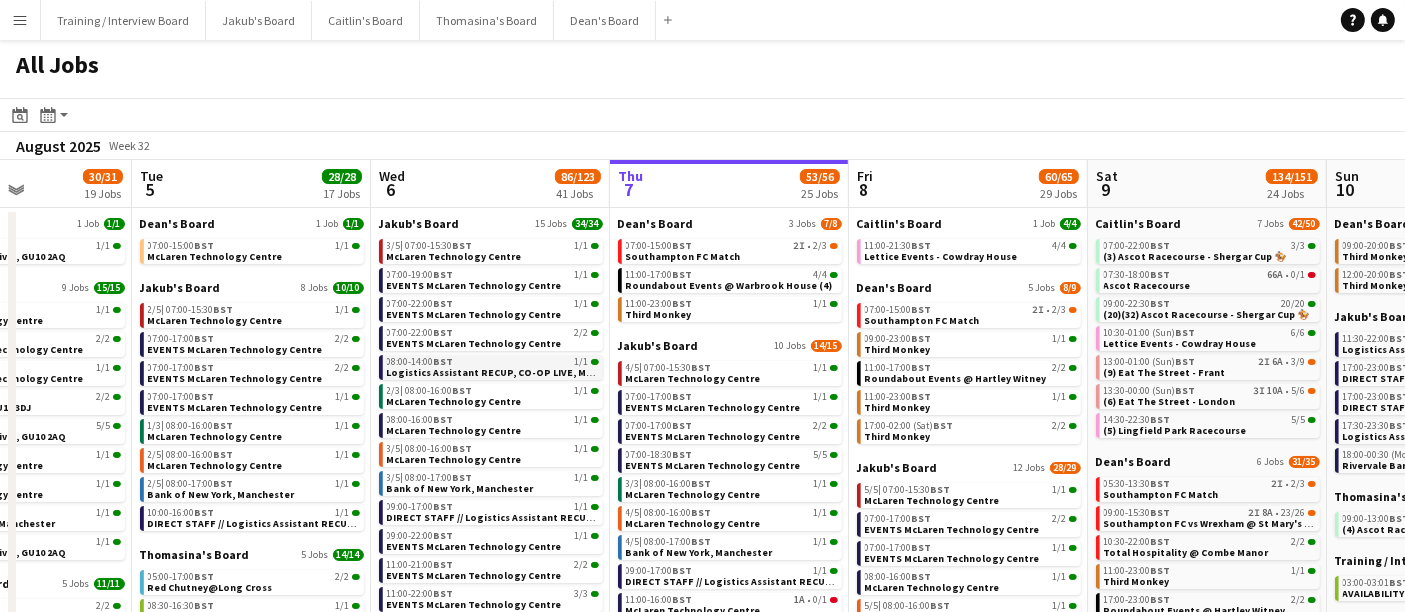 drag, startPoint x: 231, startPoint y: 354, endPoint x: 750, endPoint y: 367, distance: 519.1628 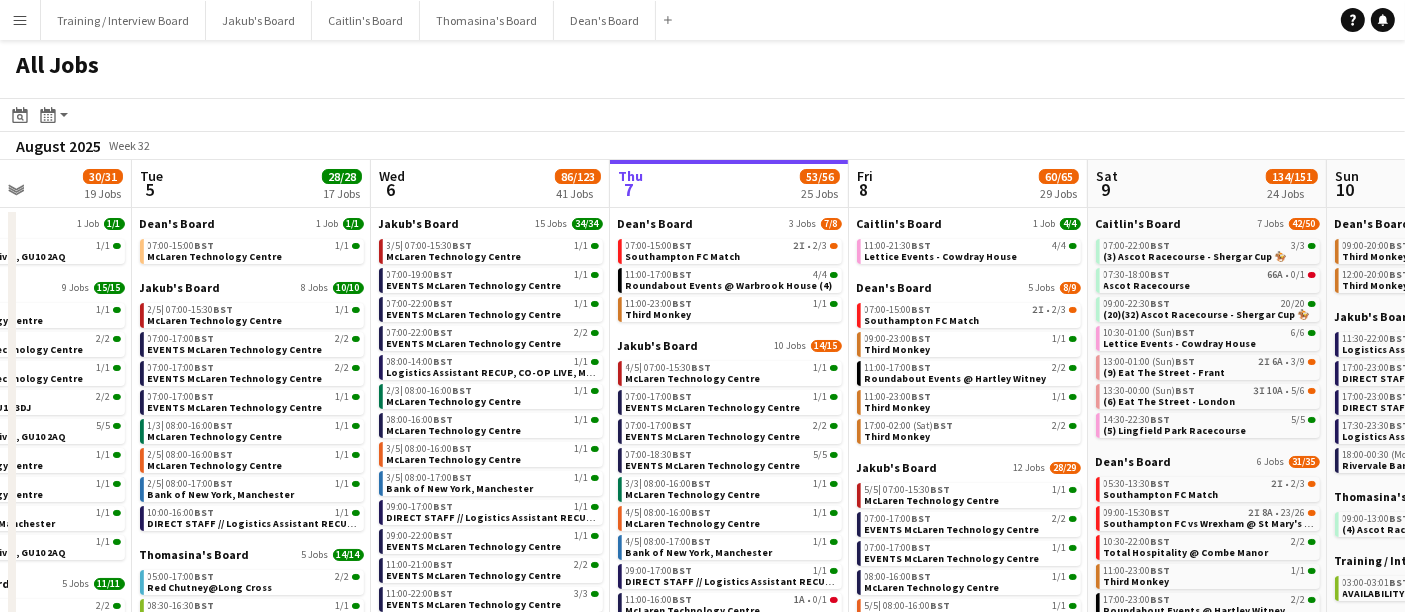 scroll, scrollTop: 0, scrollLeft: 582, axis: horizontal 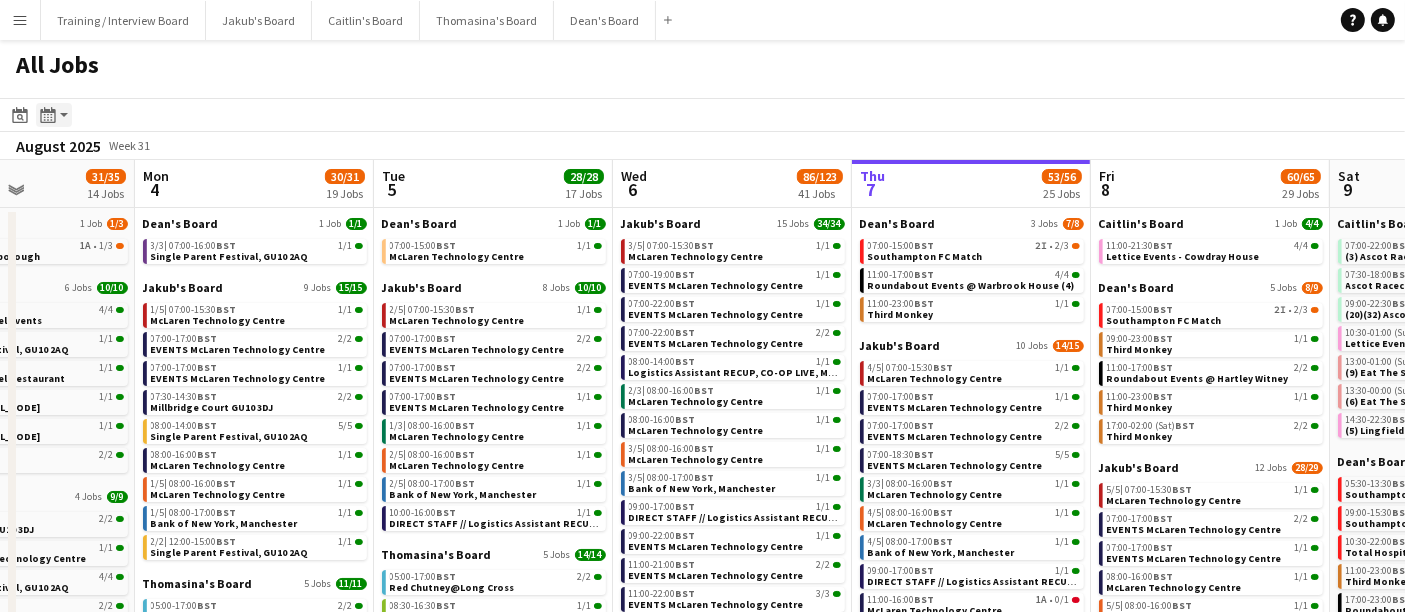 click 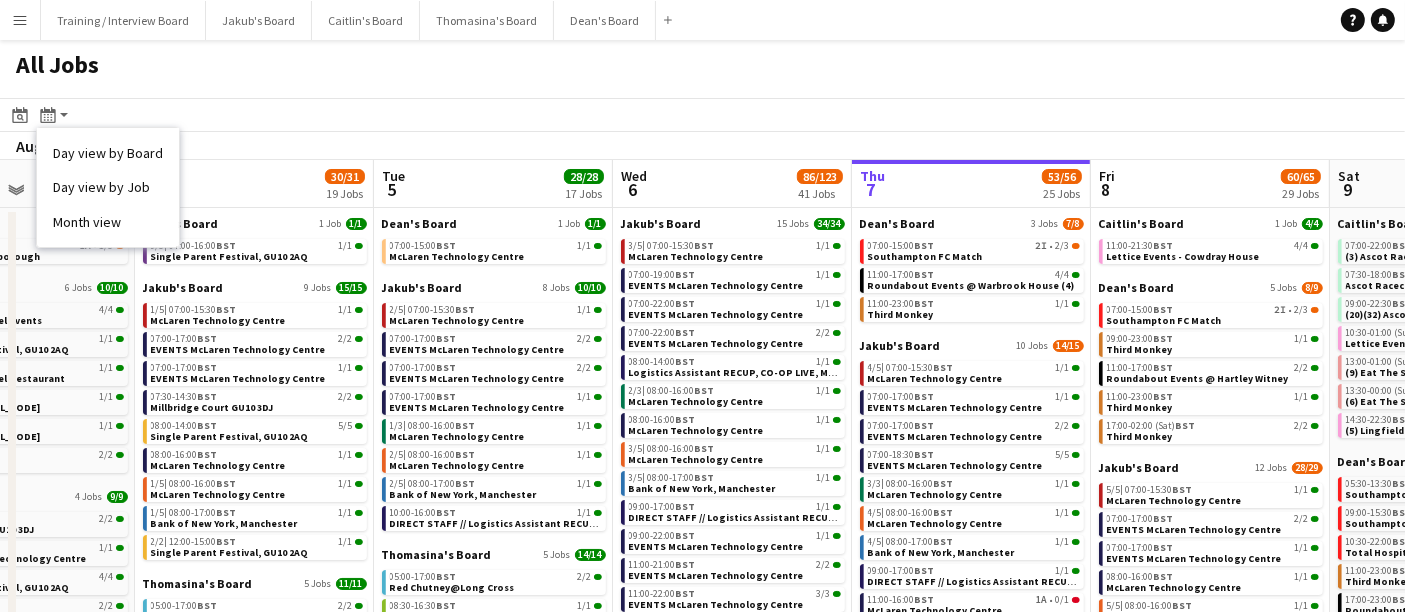 click on "All Jobs" 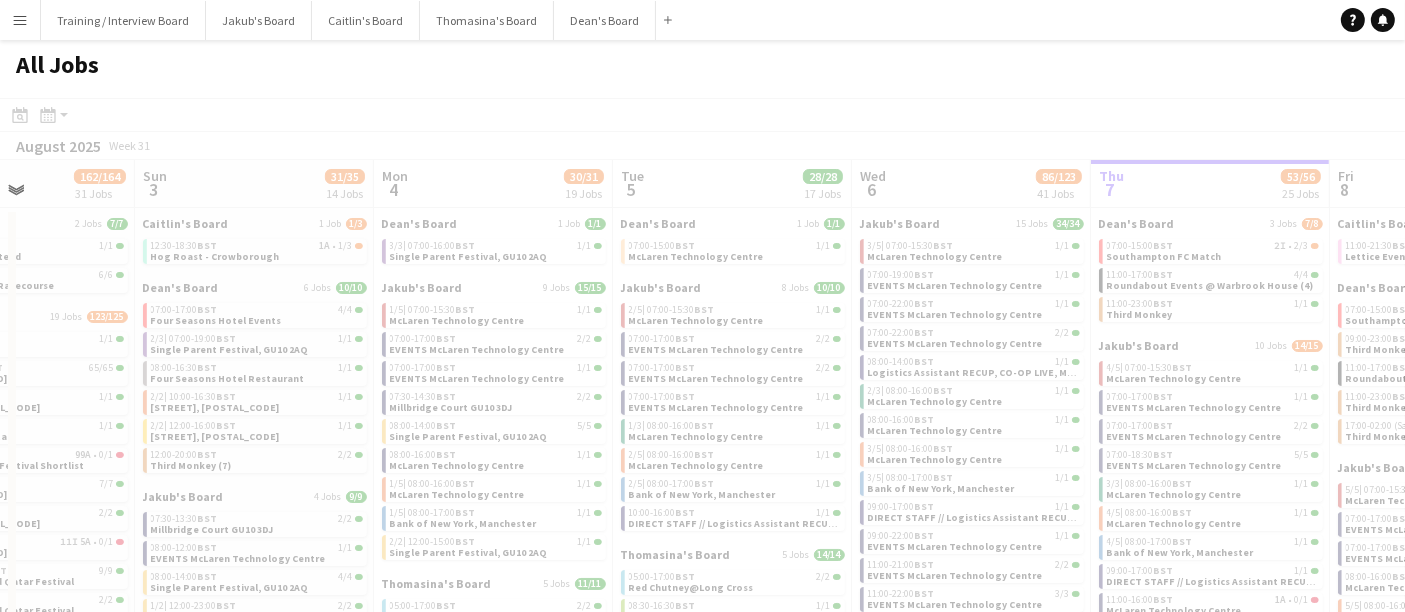 drag, startPoint x: 314, startPoint y: 385, endPoint x: 688, endPoint y: 394, distance: 374.10828 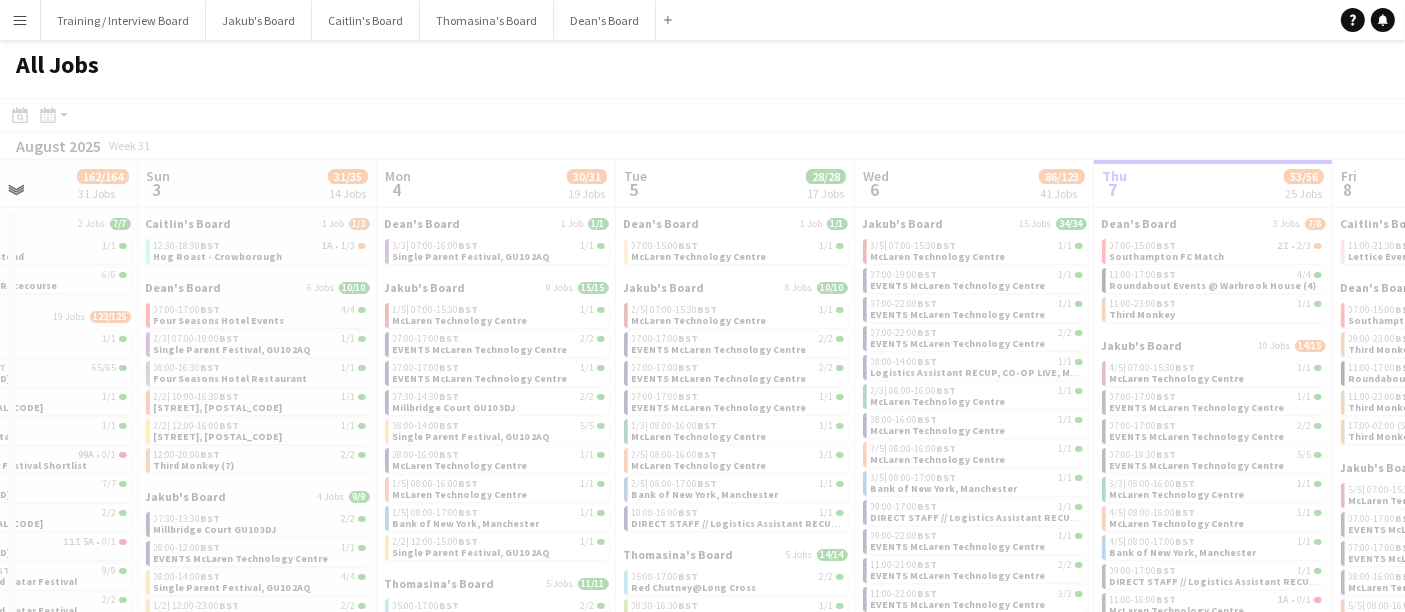 click 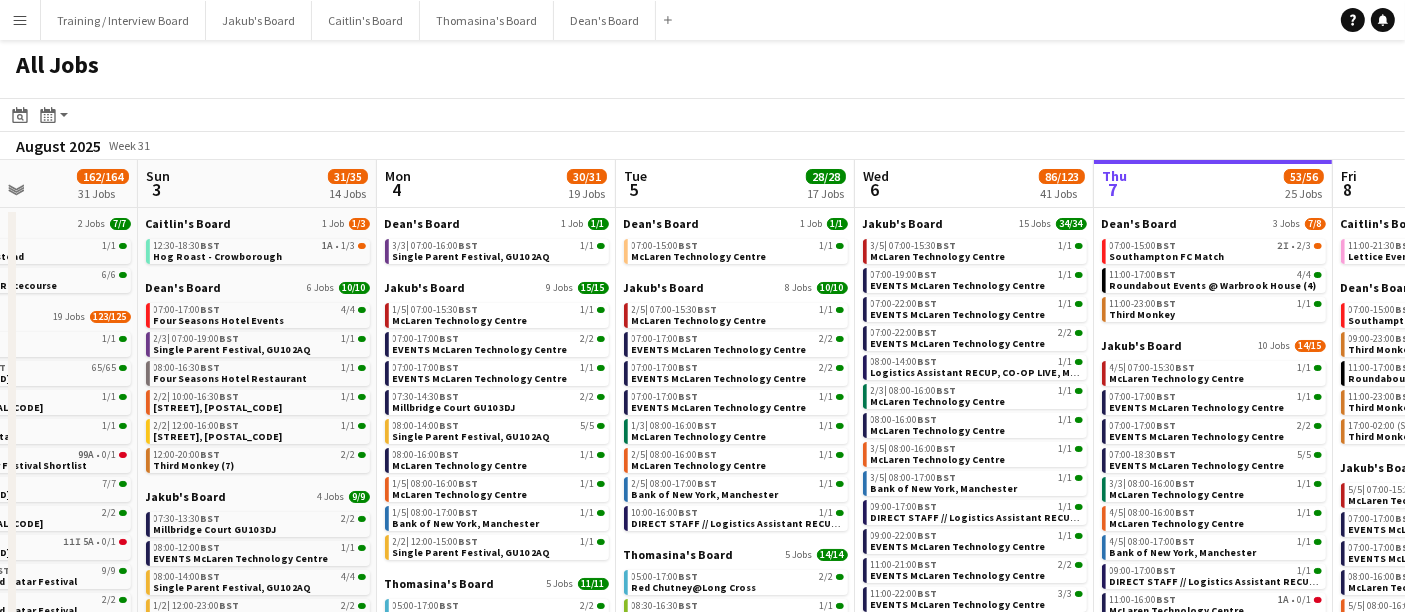 drag, startPoint x: 211, startPoint y: 424, endPoint x: 356, endPoint y: 304, distance: 188.2153 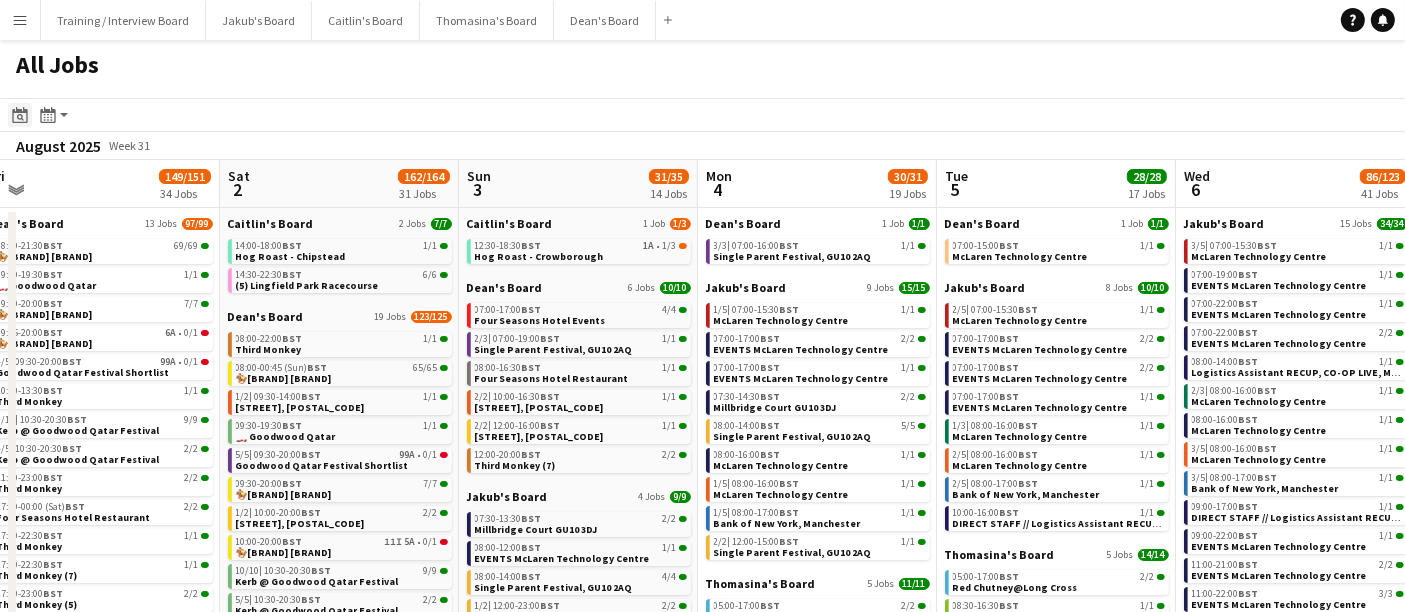 click on "Date picker" at bounding box center [20, 115] 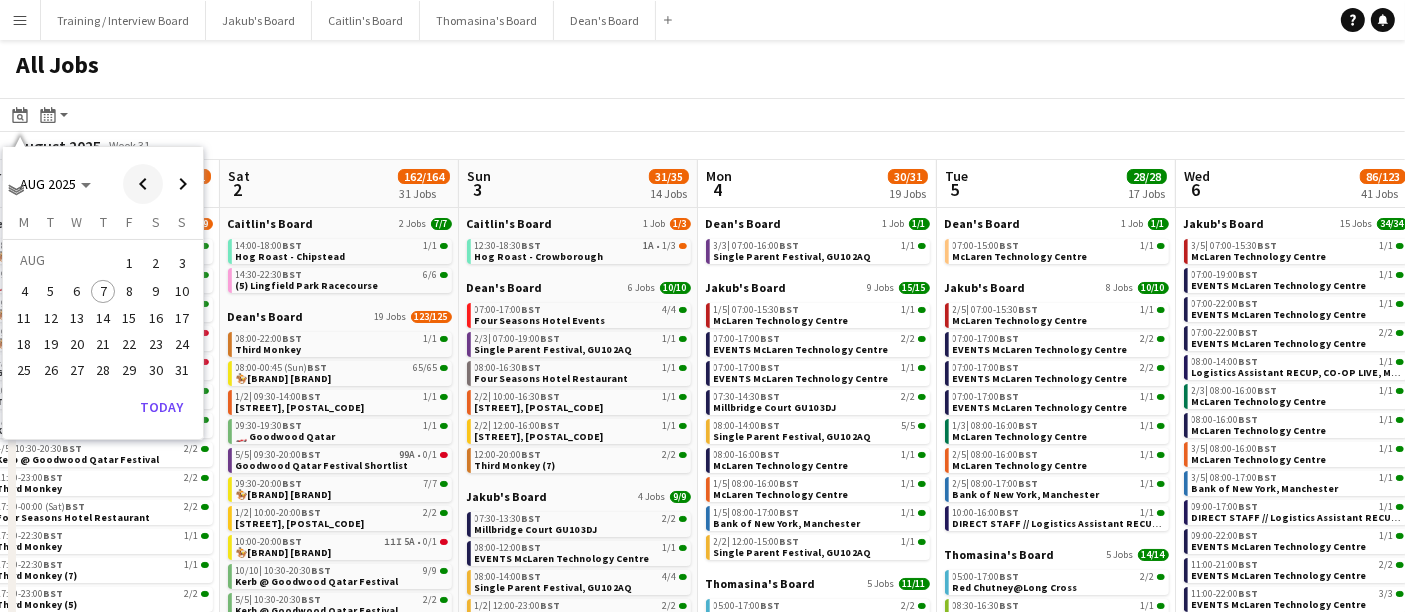 click at bounding box center [143, 184] 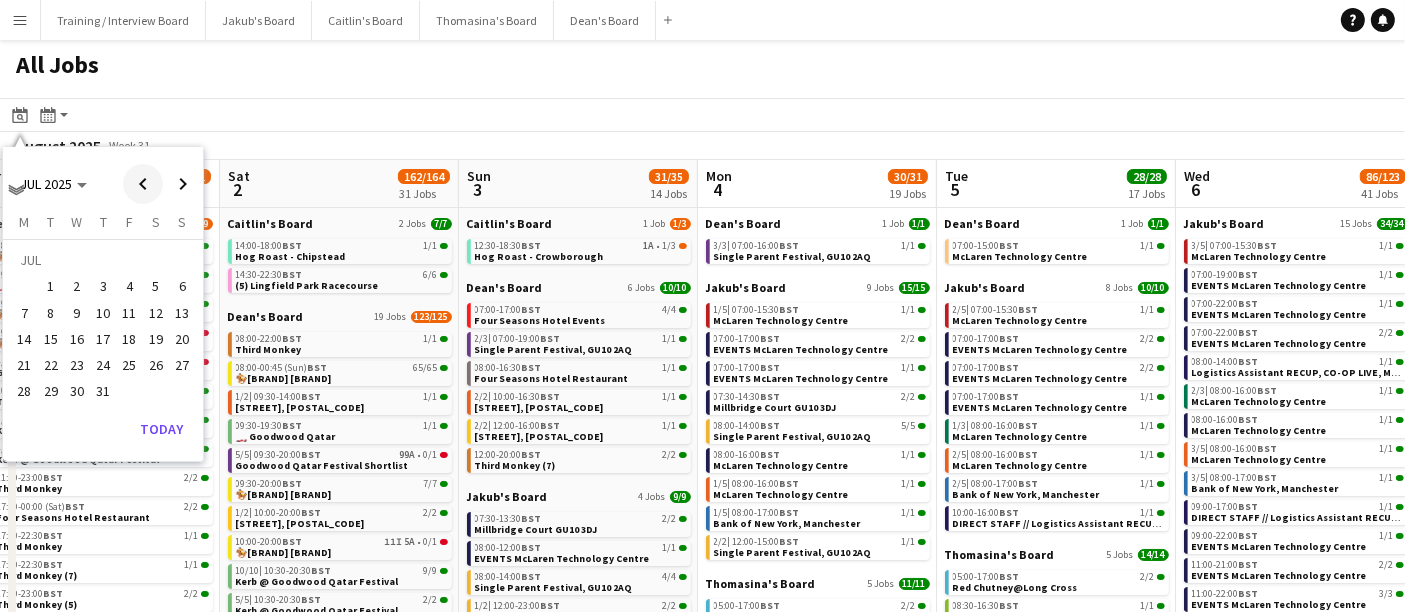 click at bounding box center (143, 184) 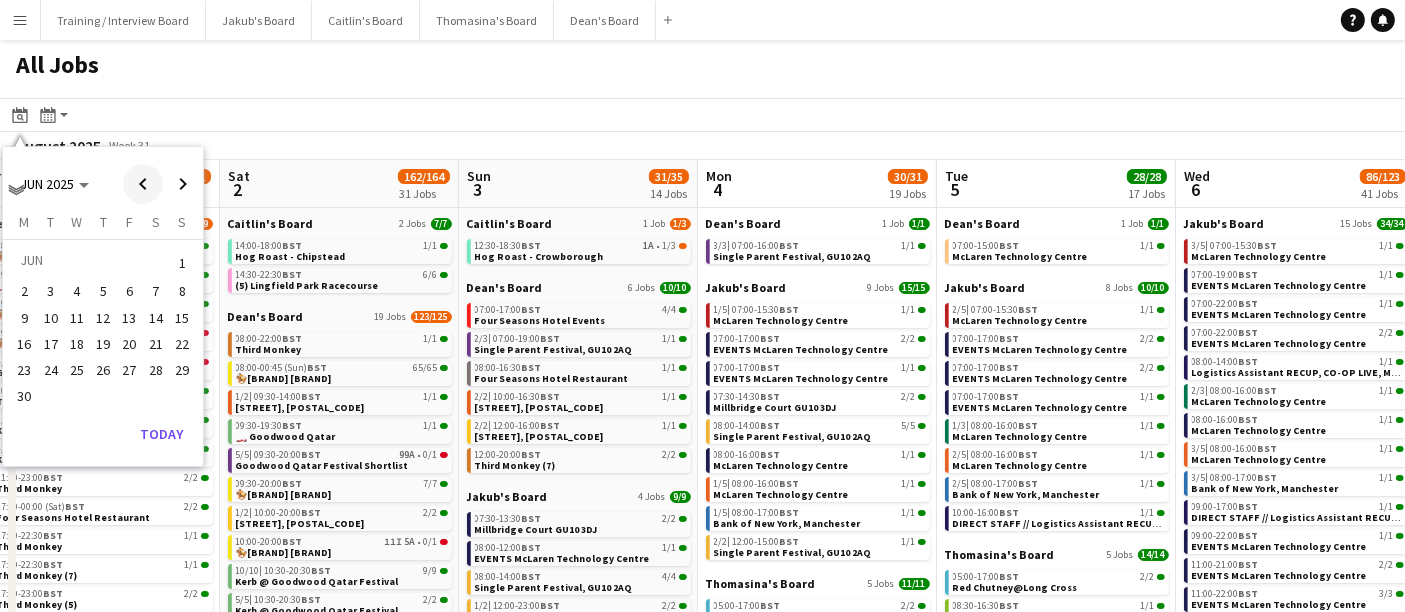 click at bounding box center (143, 184) 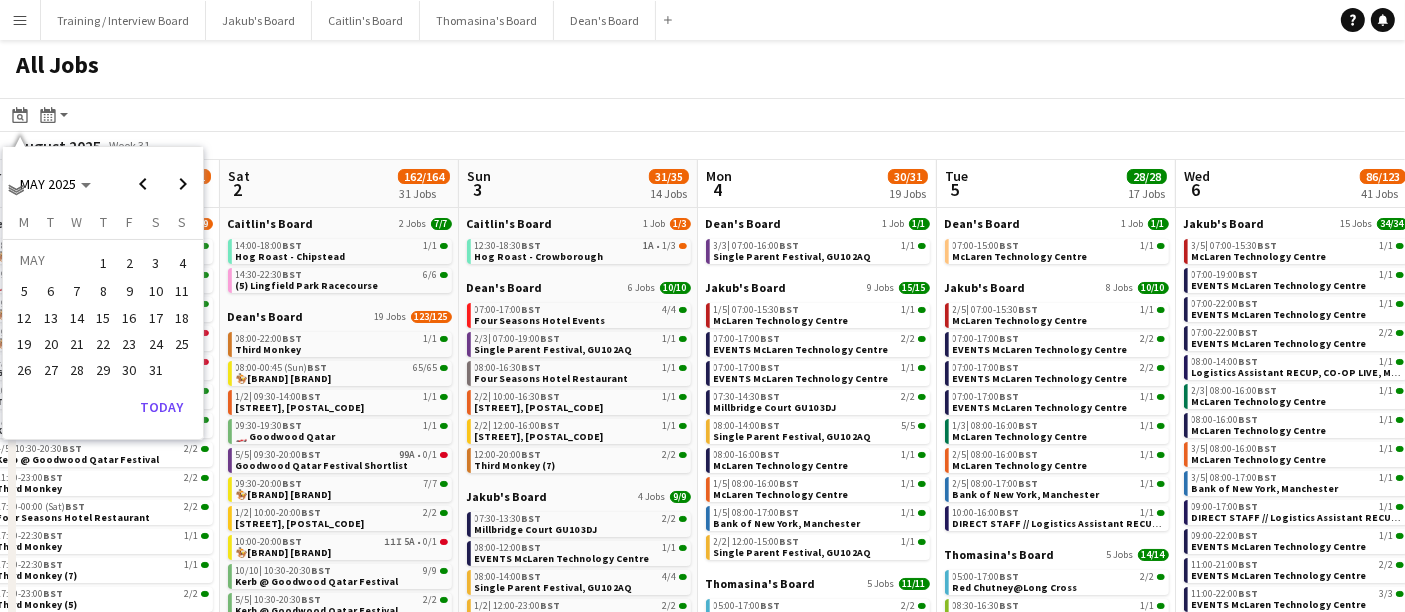 click on "15" at bounding box center (103, 318) 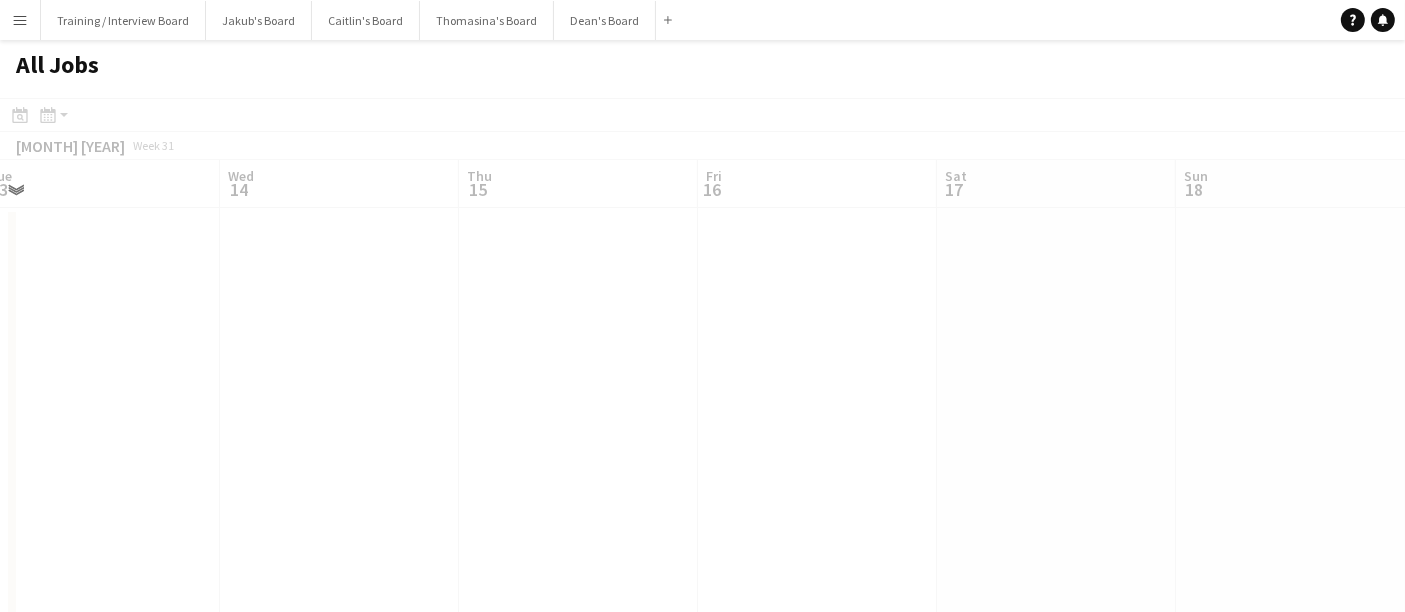 scroll, scrollTop: 0, scrollLeft: 687, axis: horizontal 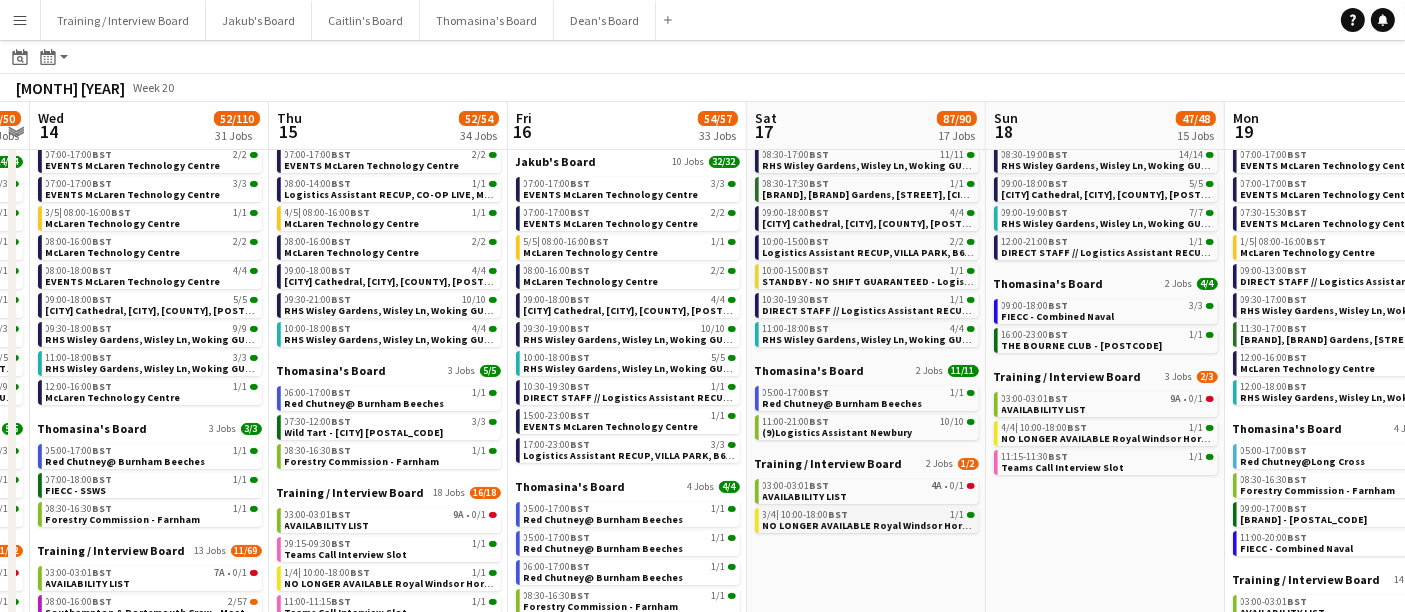 click on "NO LONGER AVAILABLE Royal Windsor Horse Show Shortlist" at bounding box center (906, 525) 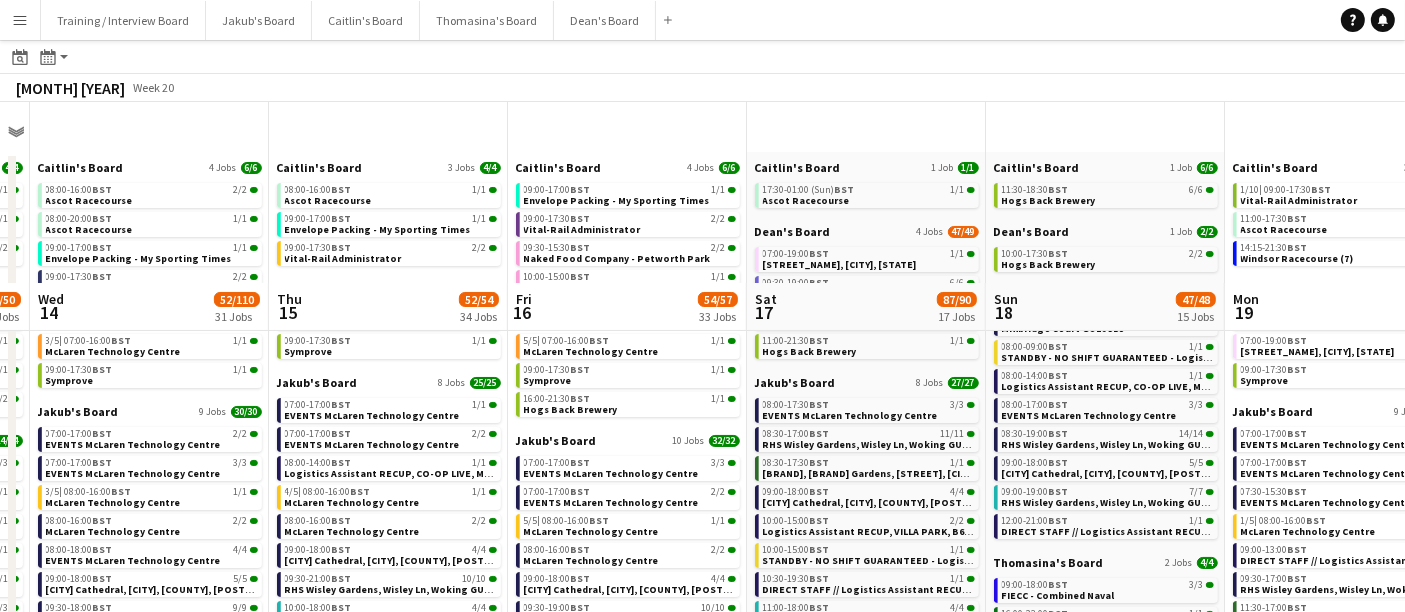 scroll, scrollTop: 0, scrollLeft: 0, axis: both 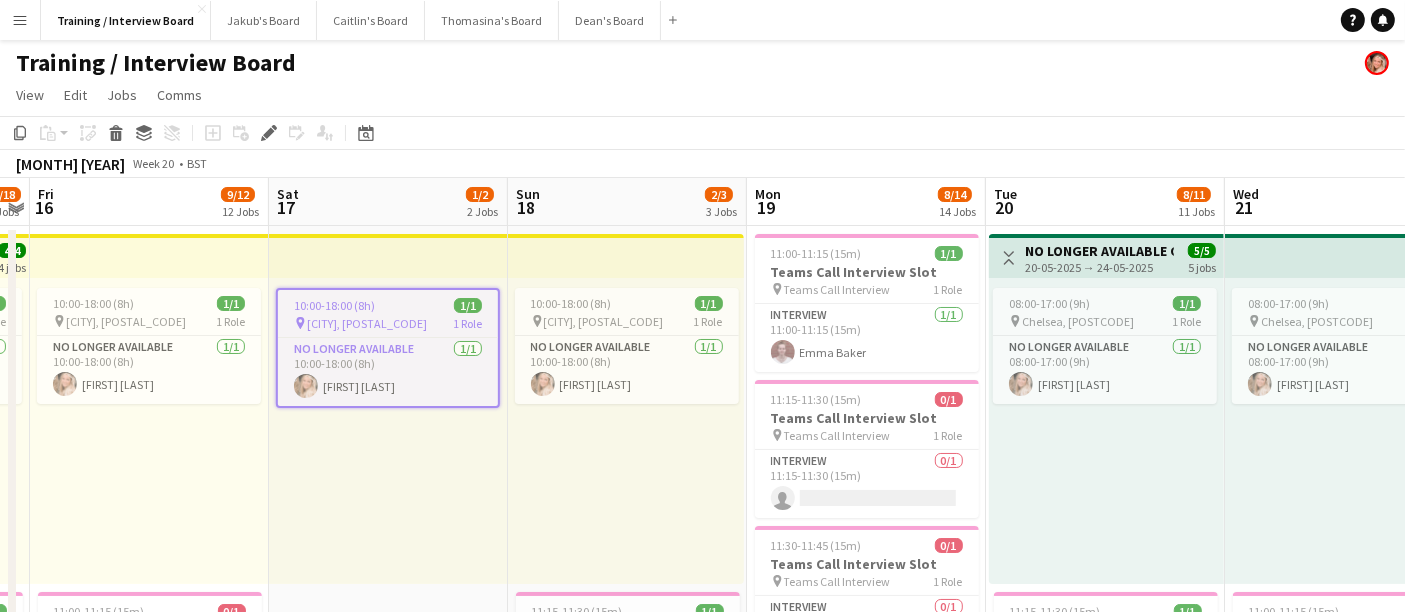 click on "10:00-18:00 (8h)    1/1
pin
Windsor, [POSTCODE]   1 Role   No Longer Available   1/1   10:00-18:00 (8h)
[FIRST] [LAST]" at bounding box center [388, 431] 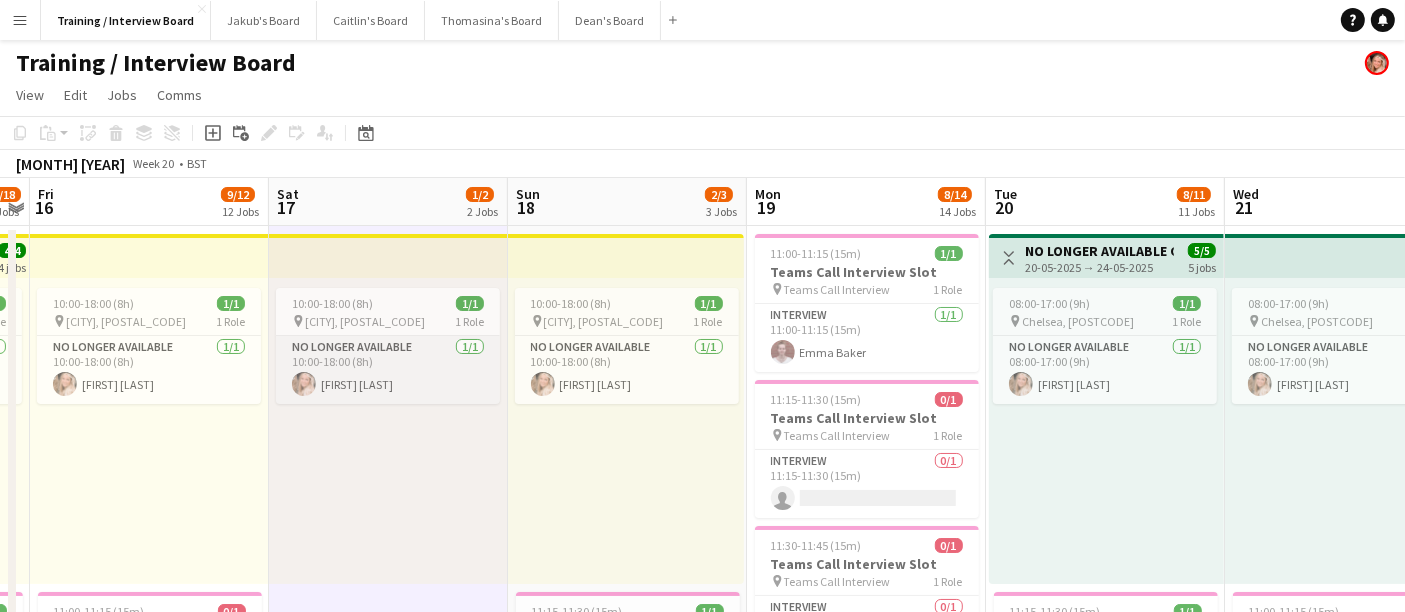 click on "No Longer Available   1/1   10:00-18:00 (8h)
[FIRST] [LAST]" at bounding box center [388, 370] 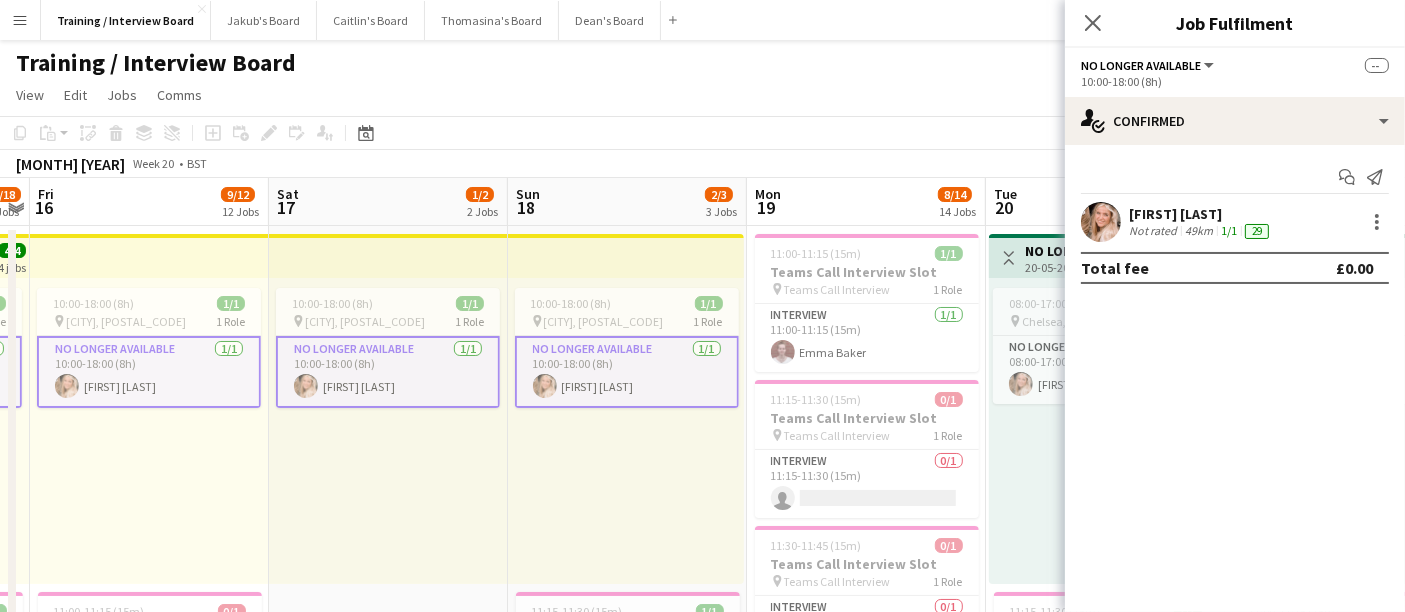 click on "10:00-18:00 (8h)    1/1
pin
Windsor, SL4 1QE   1 Role   No Longer Available   1/1   10:00-18:00 (8h)
Fran Dancona" at bounding box center [388, 431] 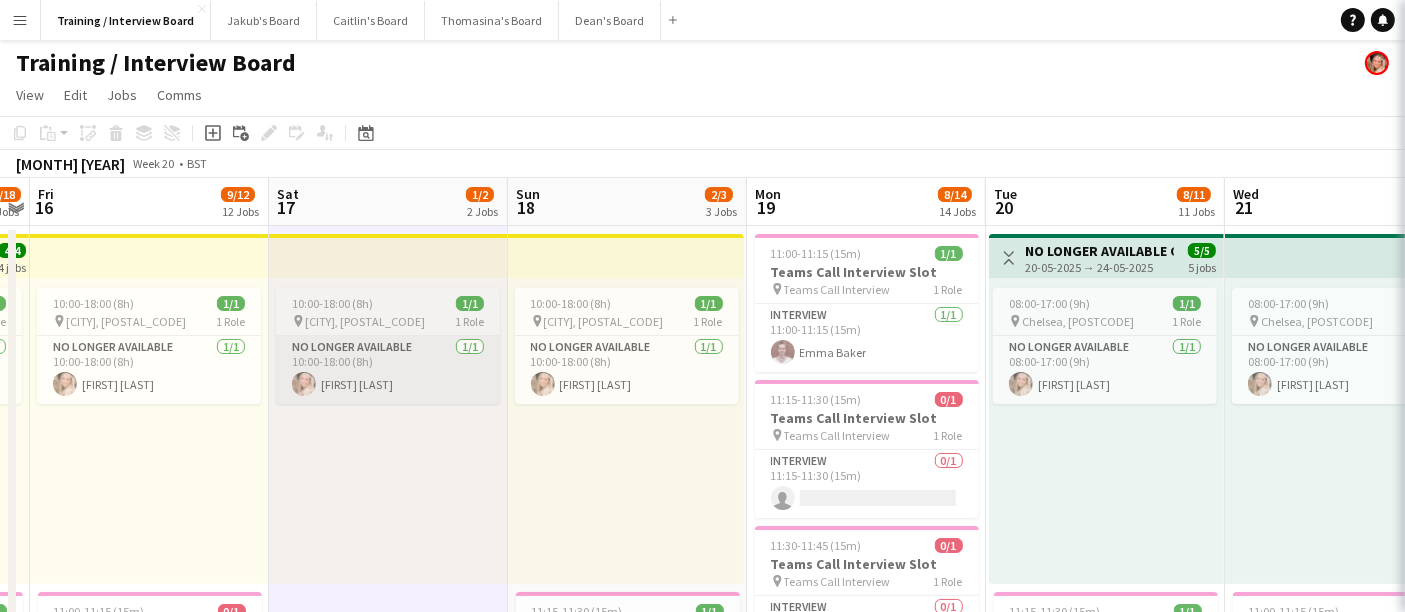 click on "No Longer Available   1/1   10:00-18:00 (8h)
Fran Dancona" at bounding box center (388, 370) 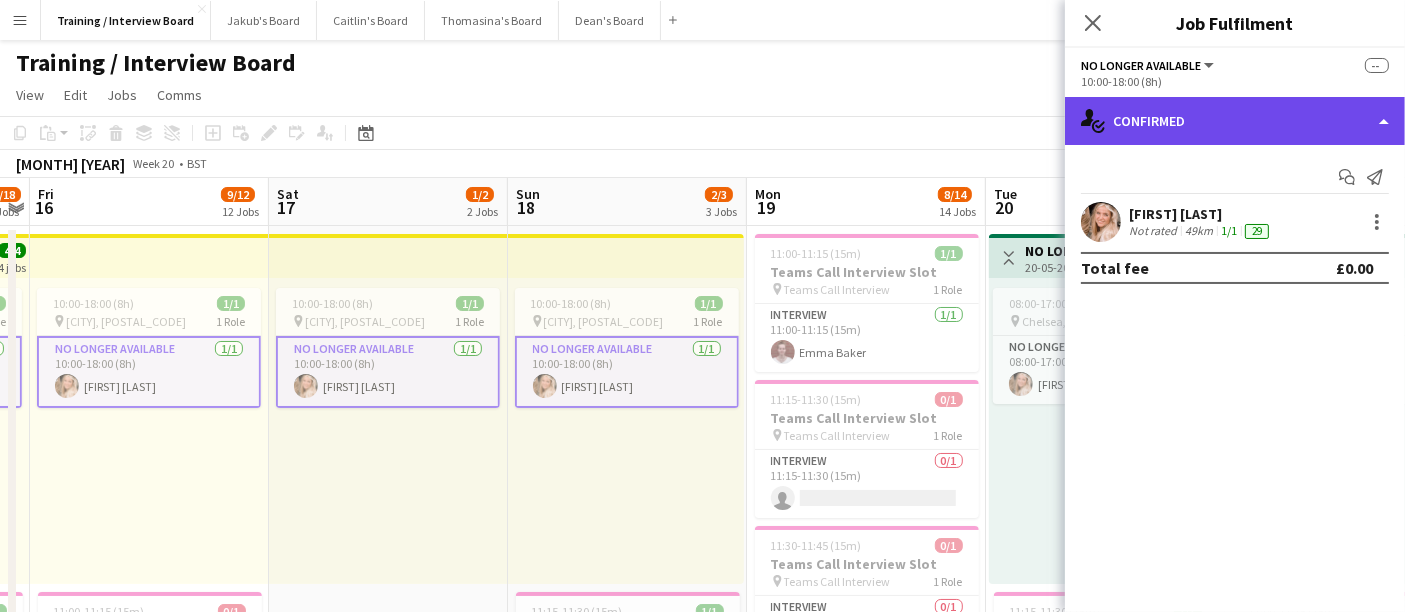 click on "single-neutral-actions-check-2
Confirmed" 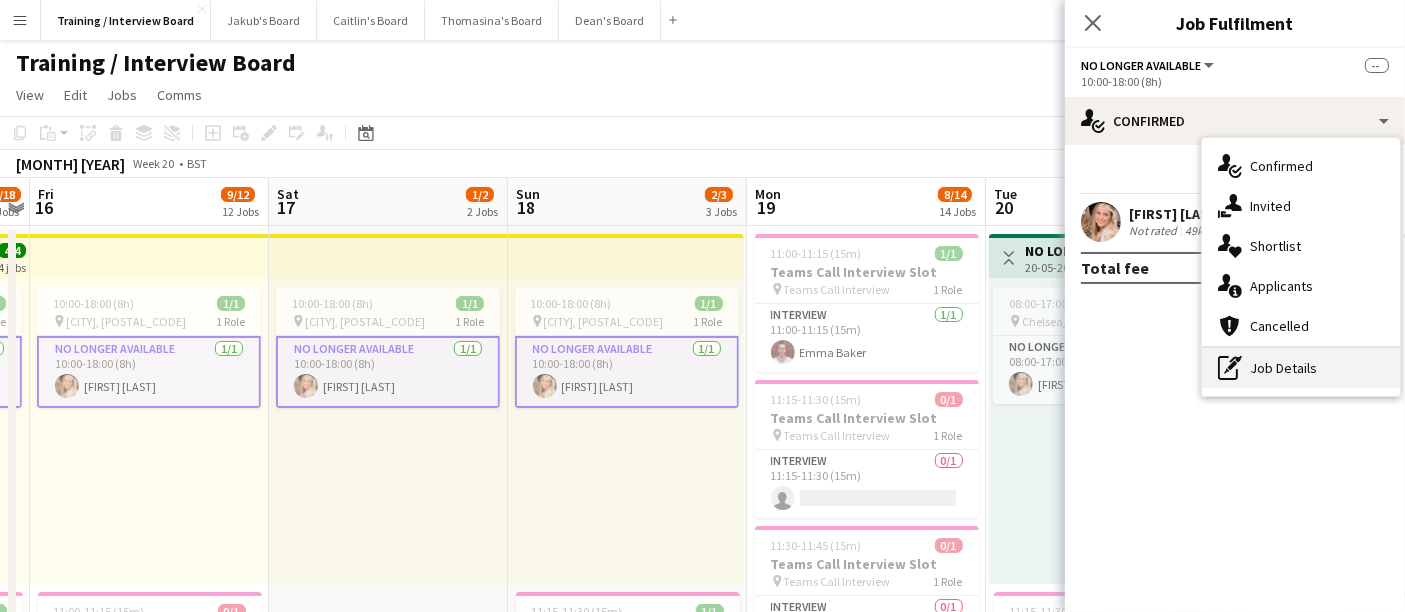 click on "pen-write
Job Details" at bounding box center (1301, 368) 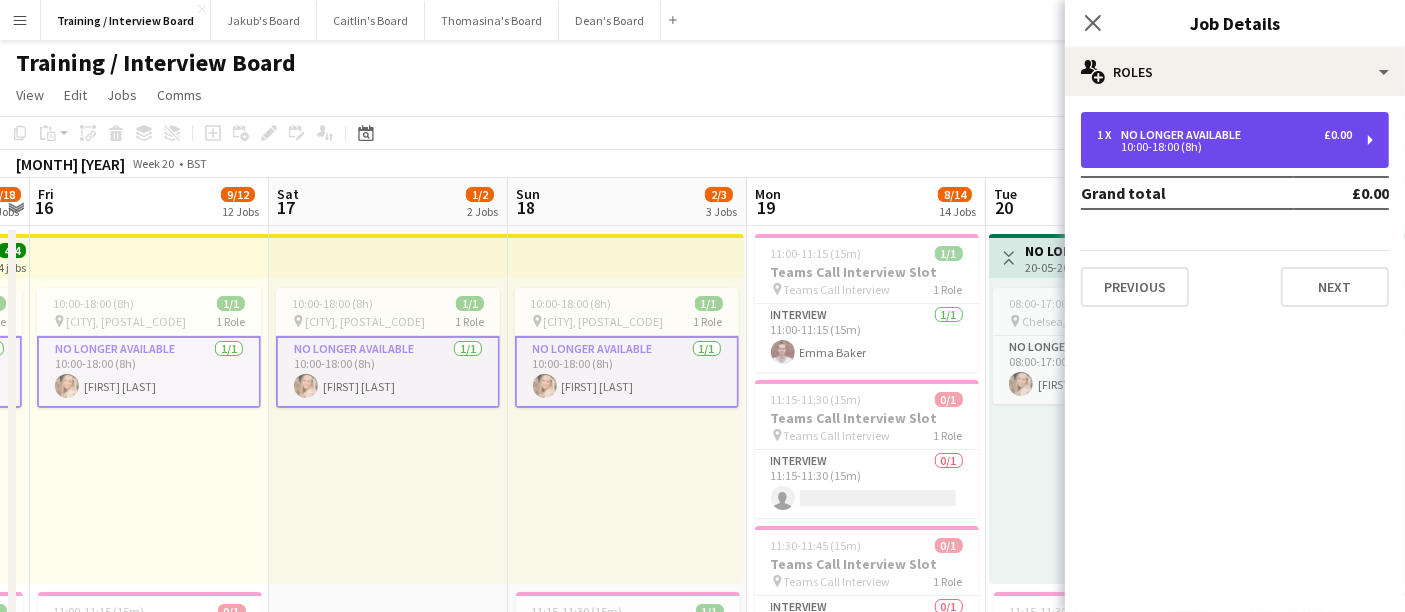 click on "10:00-18:00 (8h)" at bounding box center [1224, 147] 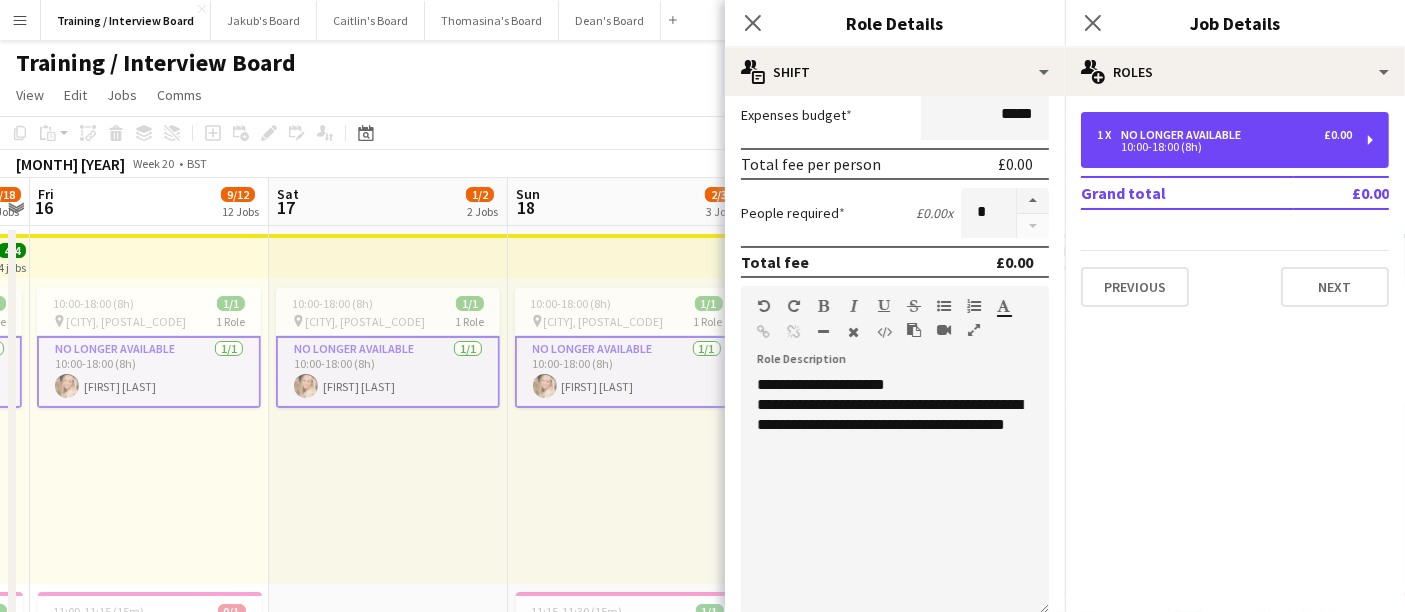 scroll, scrollTop: 333, scrollLeft: 0, axis: vertical 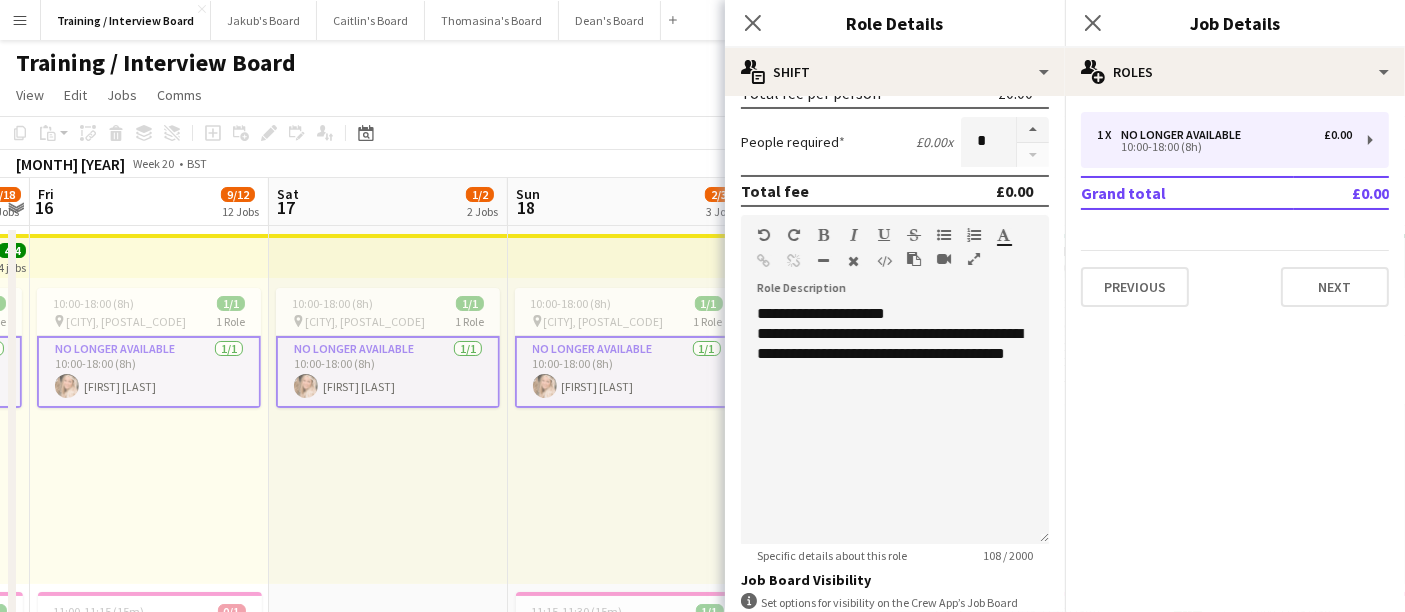 drag, startPoint x: 458, startPoint y: 471, endPoint x: 516, endPoint y: 476, distance: 58.21512 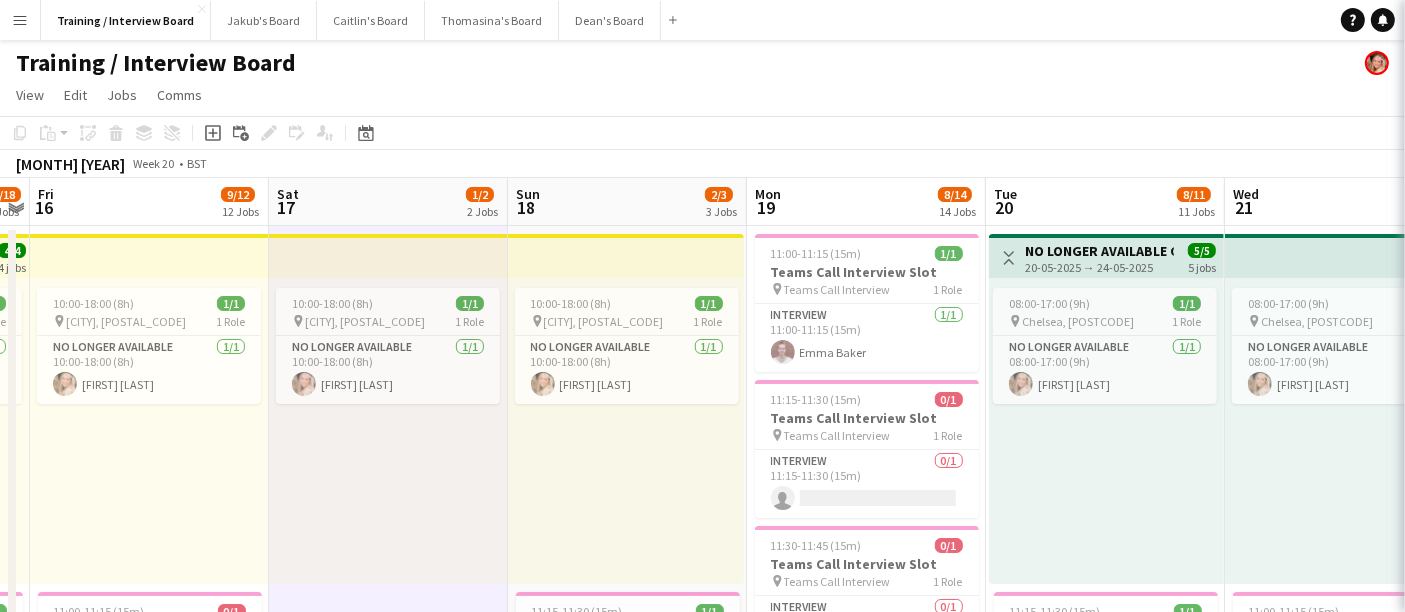 scroll, scrollTop: 0, scrollLeft: 685, axis: horizontal 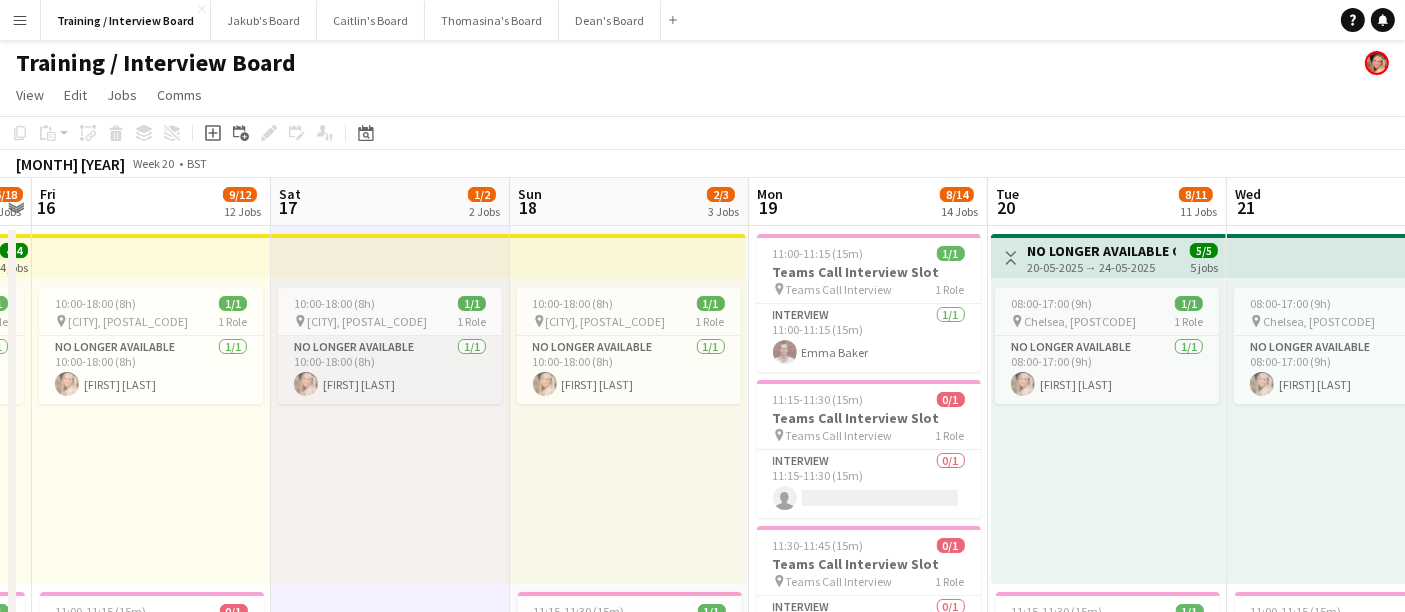click on "No Longer Available   1/1   10:00-18:00 (8h)
Fran Dancona" at bounding box center (390, 370) 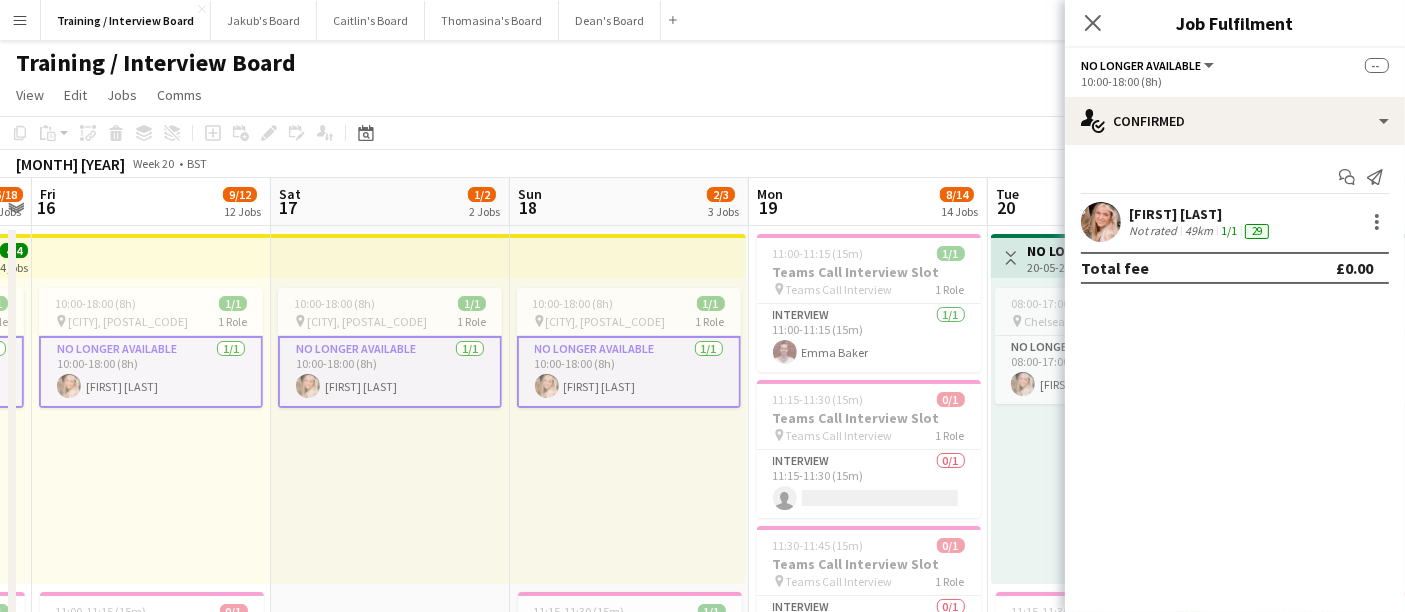 click on "Start chat
Send notification
Fran Dancona   Not rated   49km  1/1  29   Total fee   £0.00" at bounding box center [1235, 222] 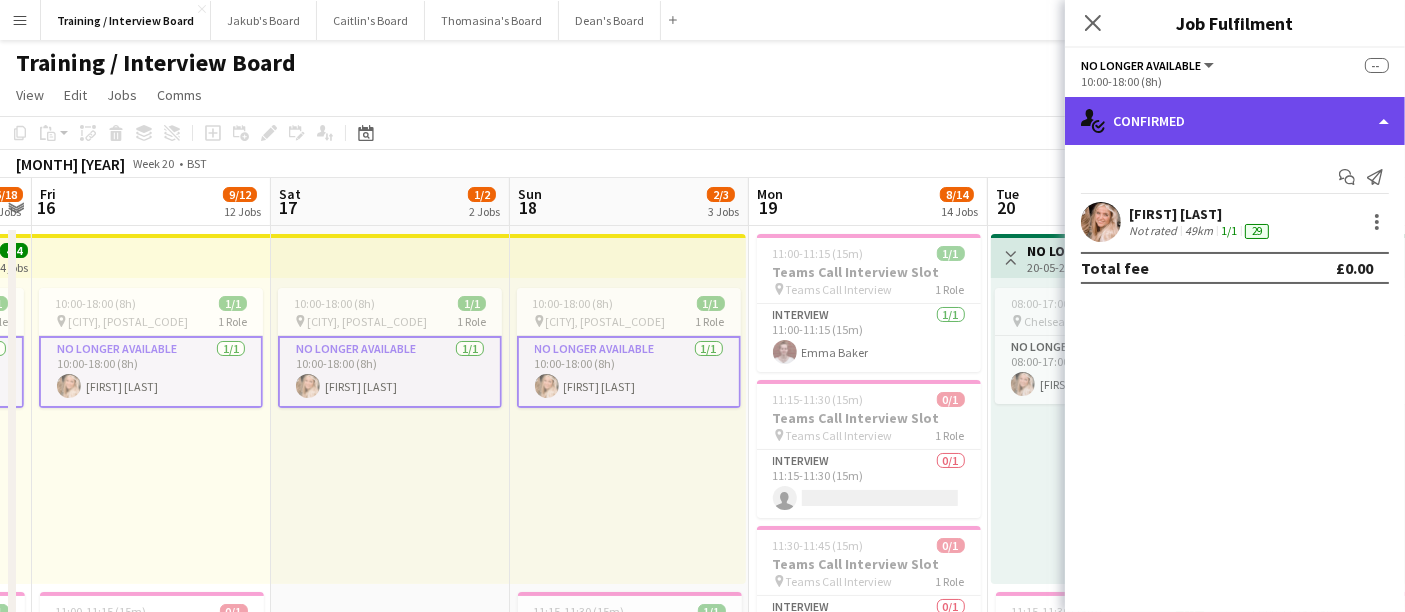 click on "single-neutral-actions-check-2
Confirmed" 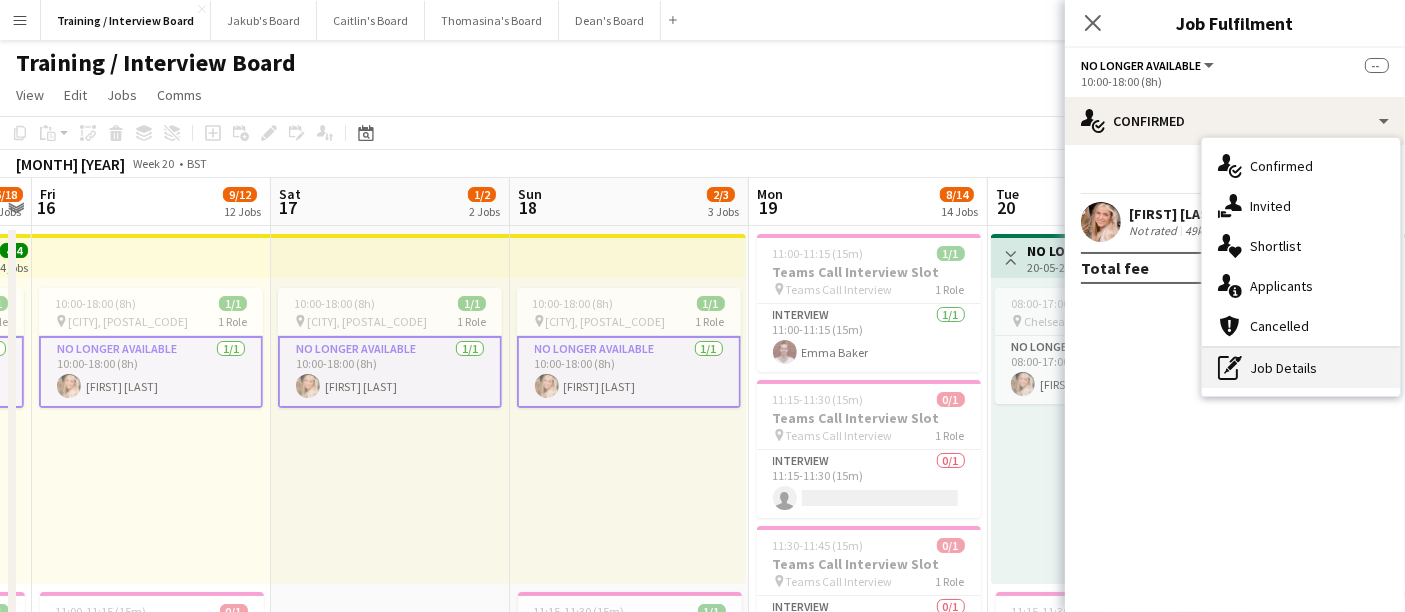click on "pen-write
Job Details" at bounding box center [1301, 368] 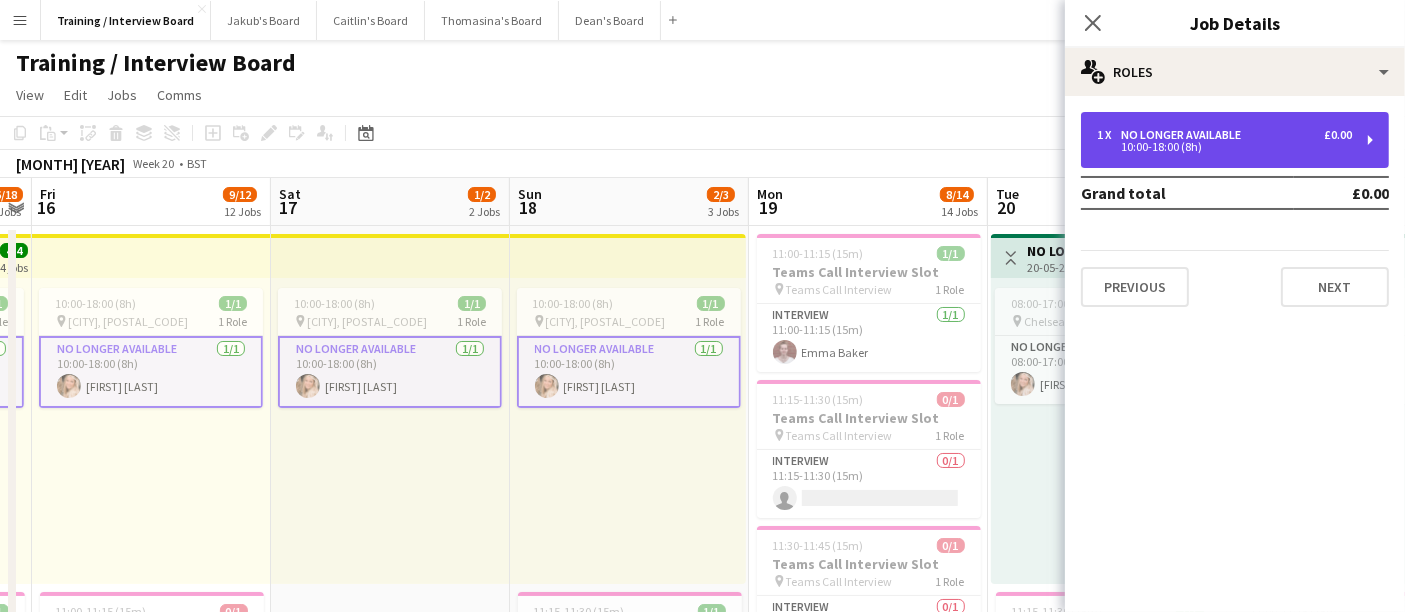 click on "No Longer Available" at bounding box center (1185, 135) 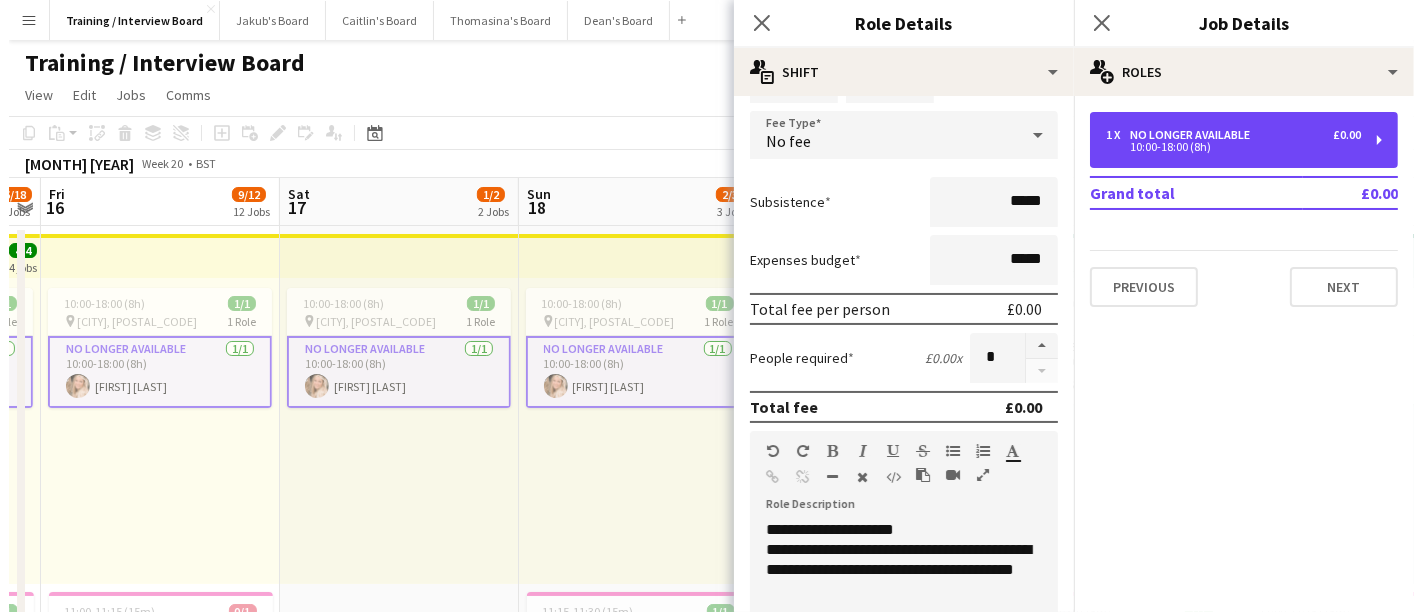 scroll, scrollTop: 222, scrollLeft: 0, axis: vertical 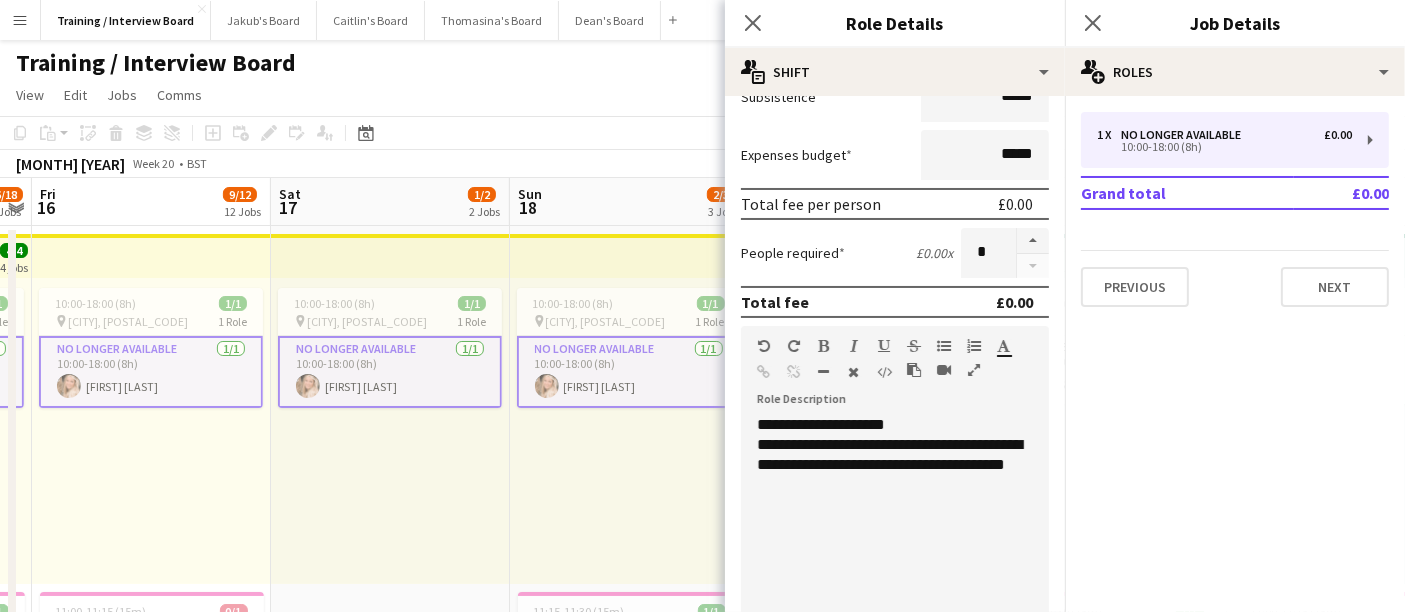 click on "10:00-18:00 (8h)    1/1
pin
Windsor, SL4 1QE   1 Role   No Longer Available   1/1   10:00-18:00 (8h)
Fran Dancona" at bounding box center [628, 431] 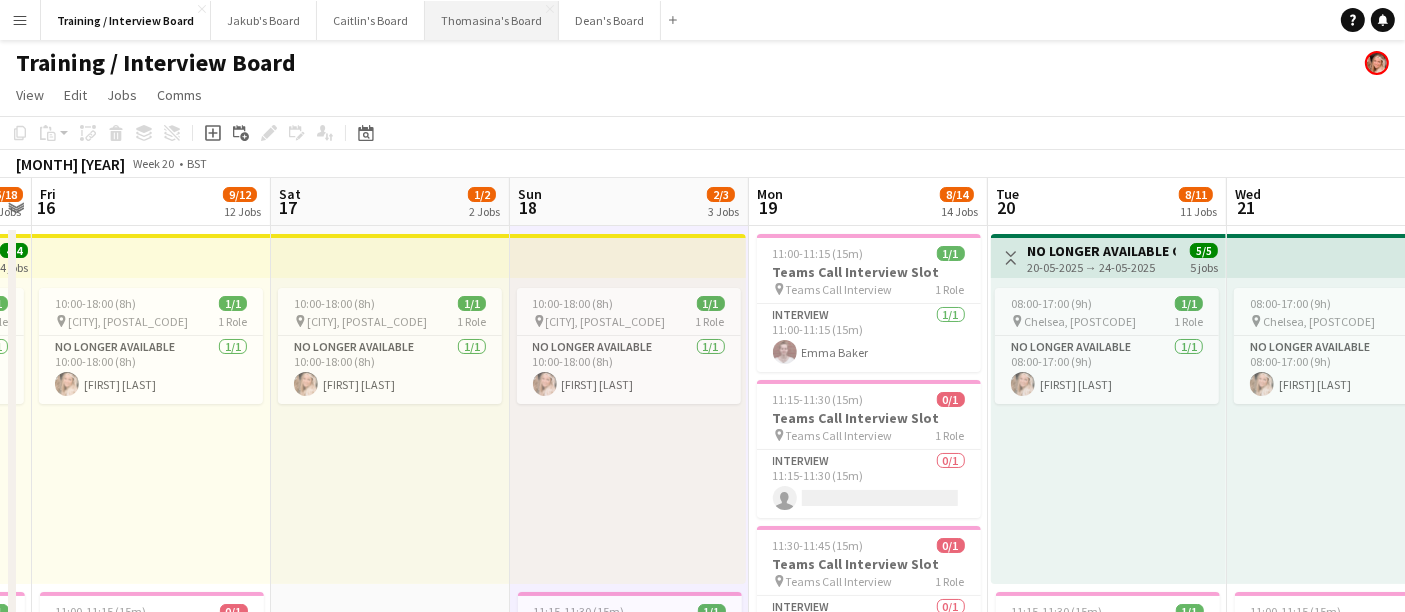 click on "Thomasina's Board
Close" at bounding box center (492, 20) 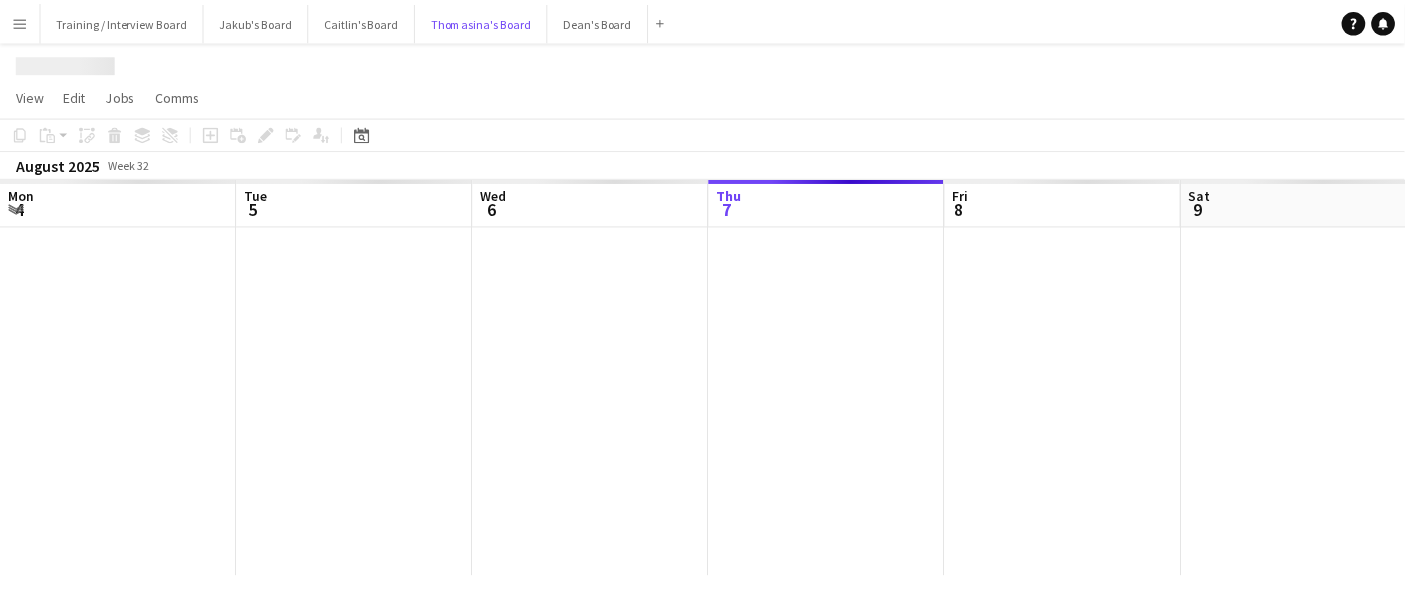 scroll, scrollTop: 0, scrollLeft: 477, axis: horizontal 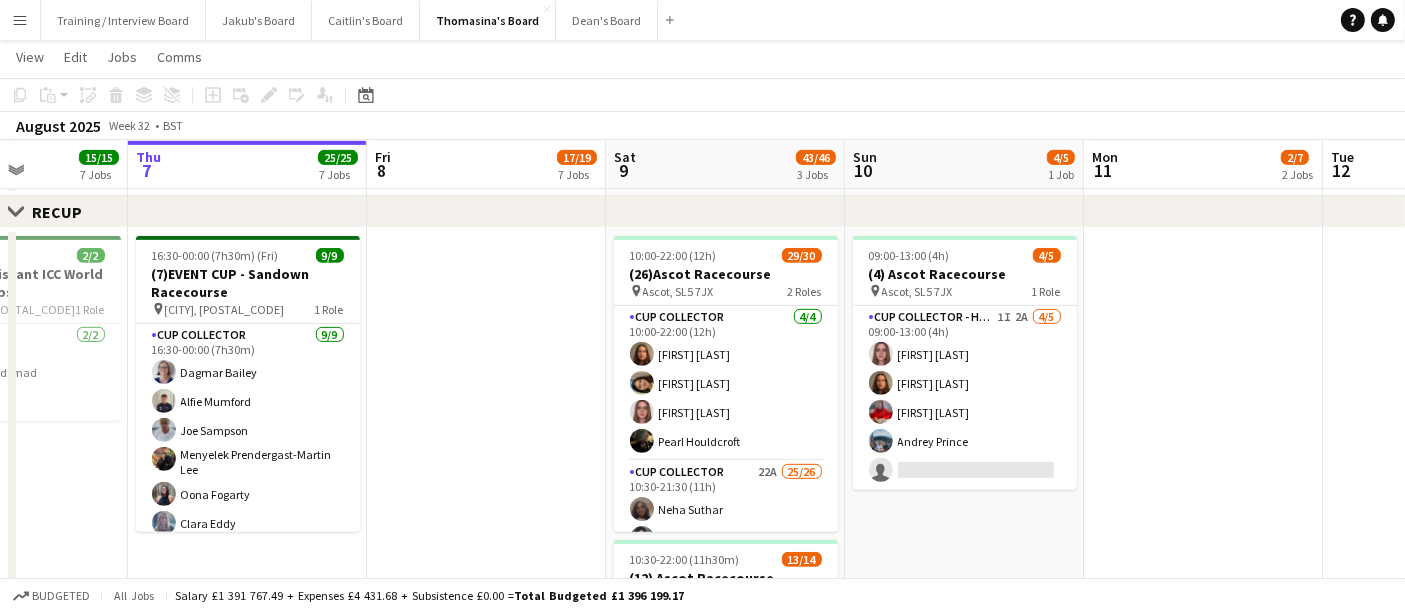 drag, startPoint x: 1344, startPoint y: 458, endPoint x: 1257, endPoint y: 451, distance: 87.28116 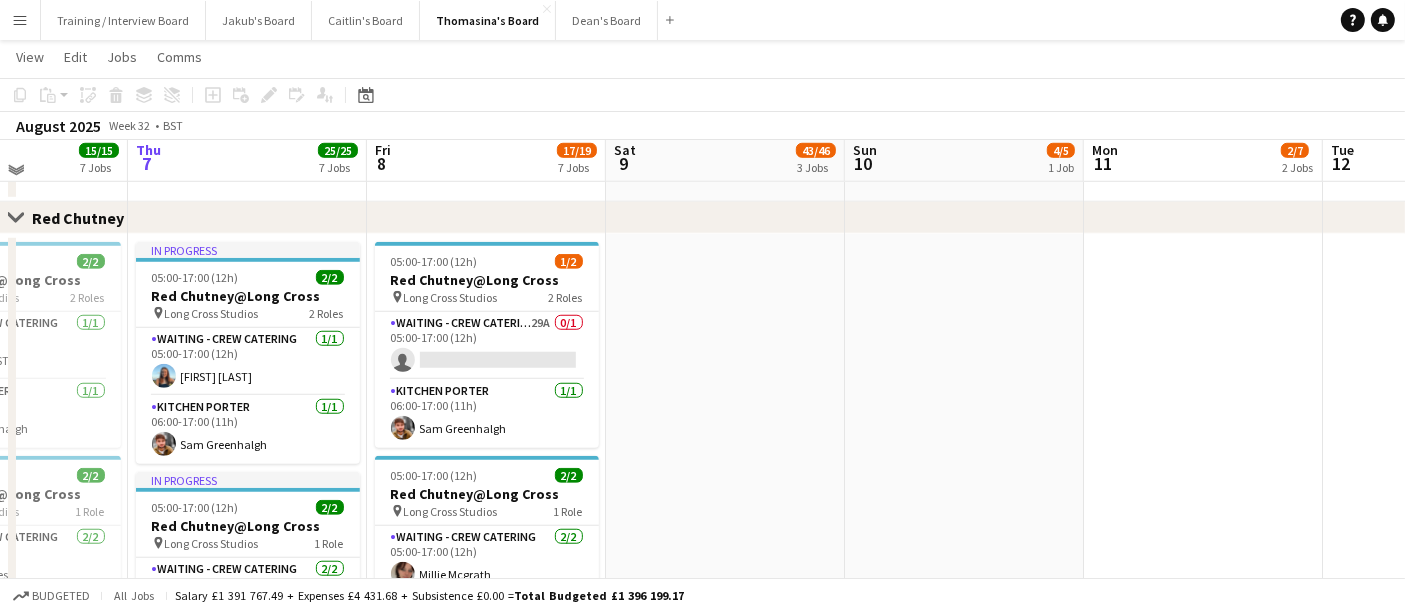 scroll, scrollTop: 1666, scrollLeft: 0, axis: vertical 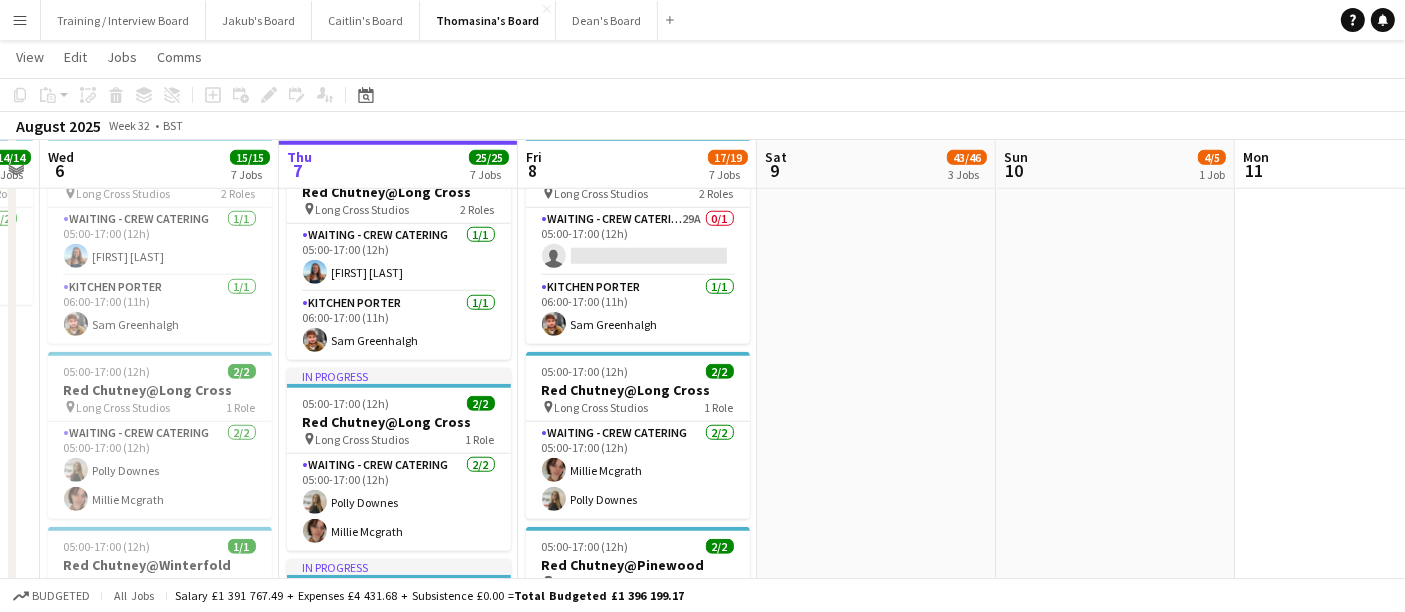 drag, startPoint x: 876, startPoint y: 506, endPoint x: 899, endPoint y: 506, distance: 23 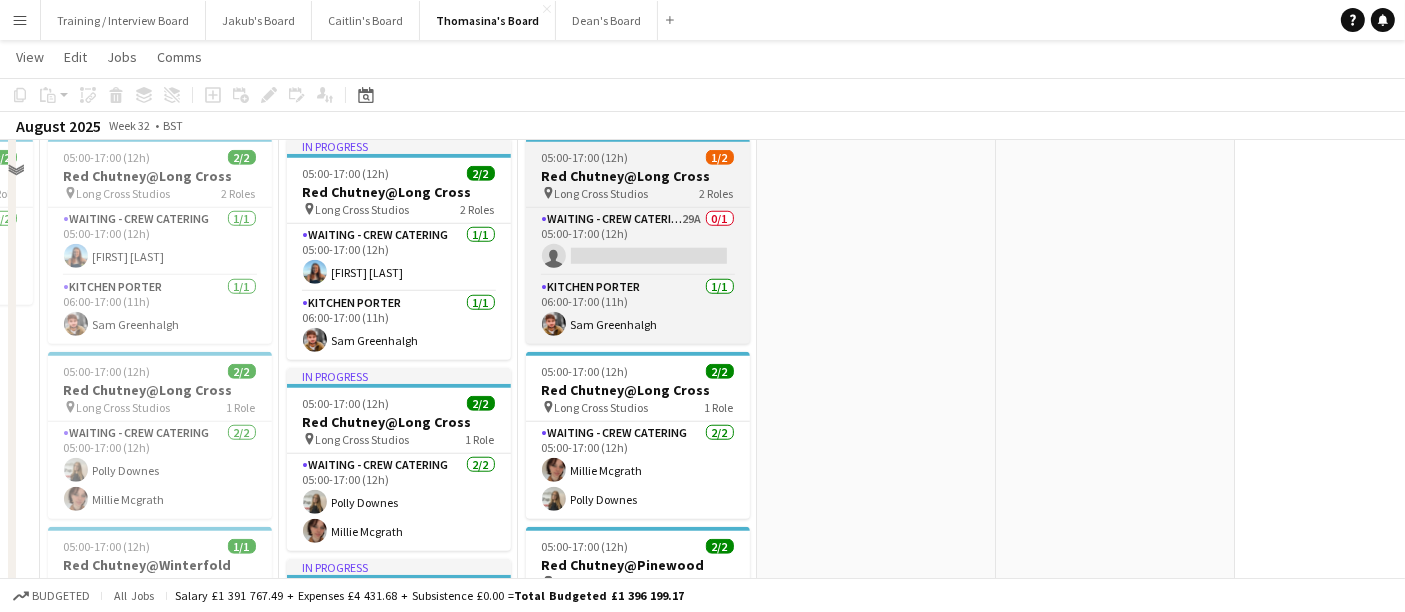 scroll, scrollTop: 1444, scrollLeft: 0, axis: vertical 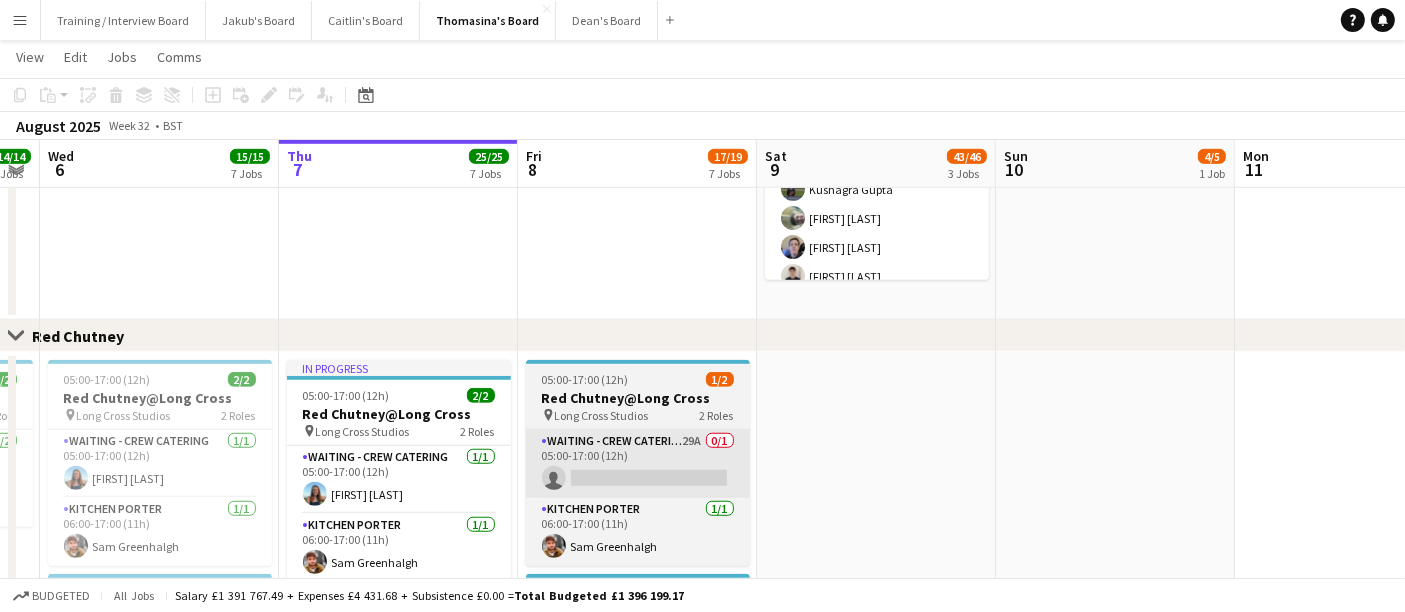 click on "Waiting - Crew Catering   29A   0/1   05:00-17:00 (12h)
single-neutral-actions" at bounding box center (638, 464) 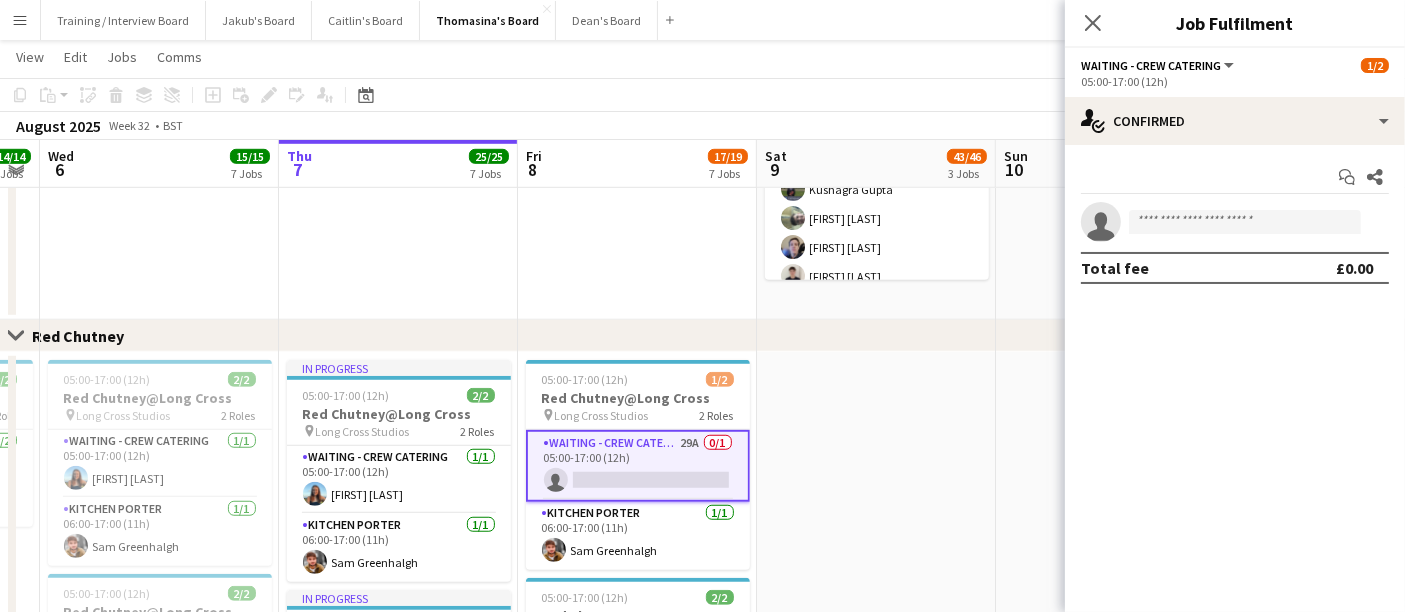 click at bounding box center (876, 776) 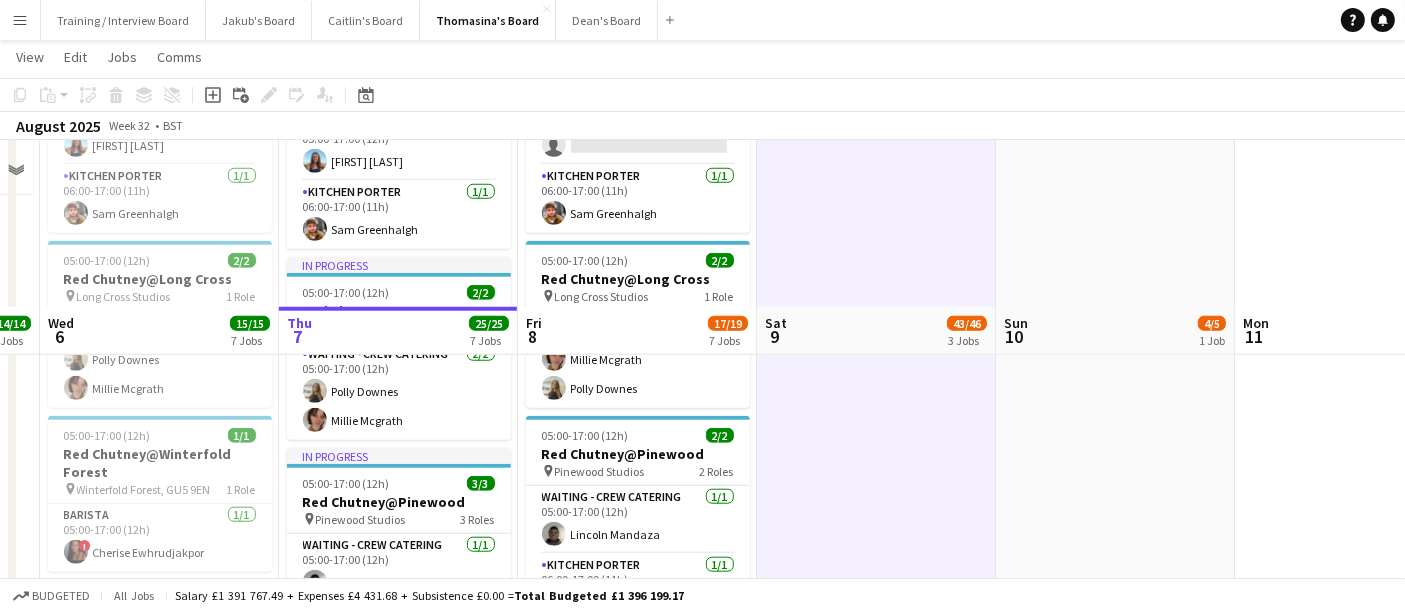 scroll, scrollTop: 2111, scrollLeft: 0, axis: vertical 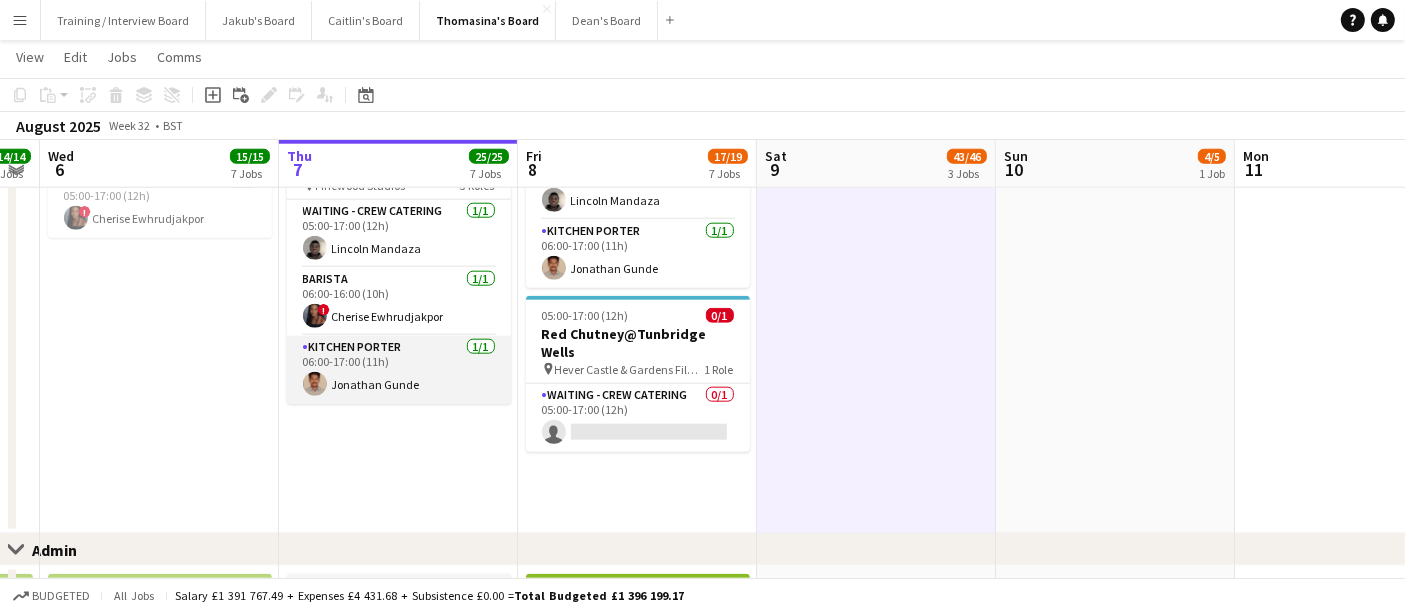 click on "Kitchen Porter   1/1   06:00-17:00 (11h)
Jonathan Gunde" at bounding box center (399, 370) 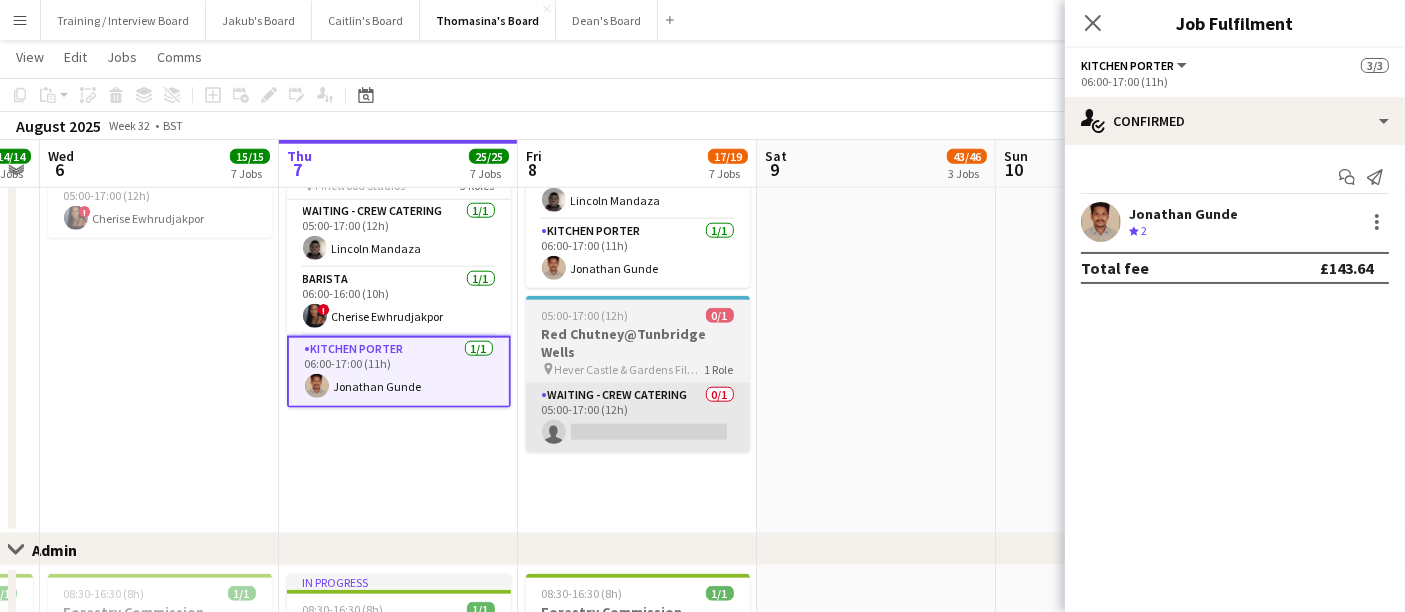 click on "Waiting - Crew Catering   0/1   05:00-17:00 (12h)
single-neutral-actions" at bounding box center (638, 418) 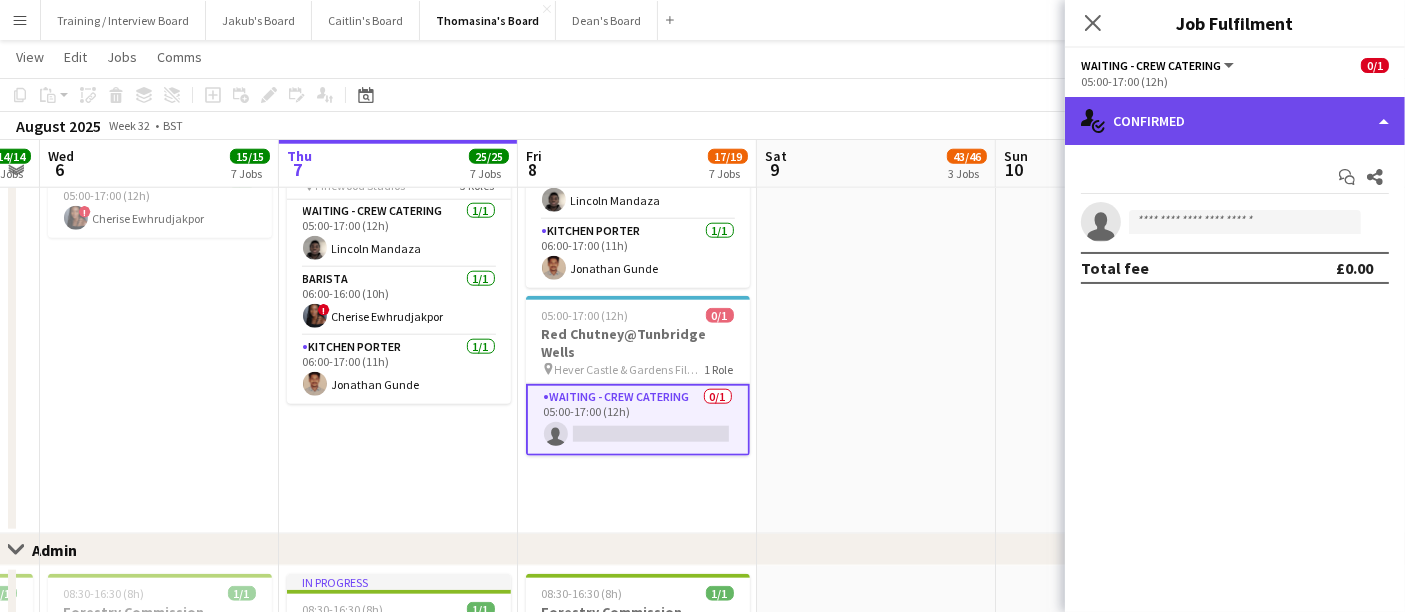 click on "single-neutral-actions-check-2
Confirmed" 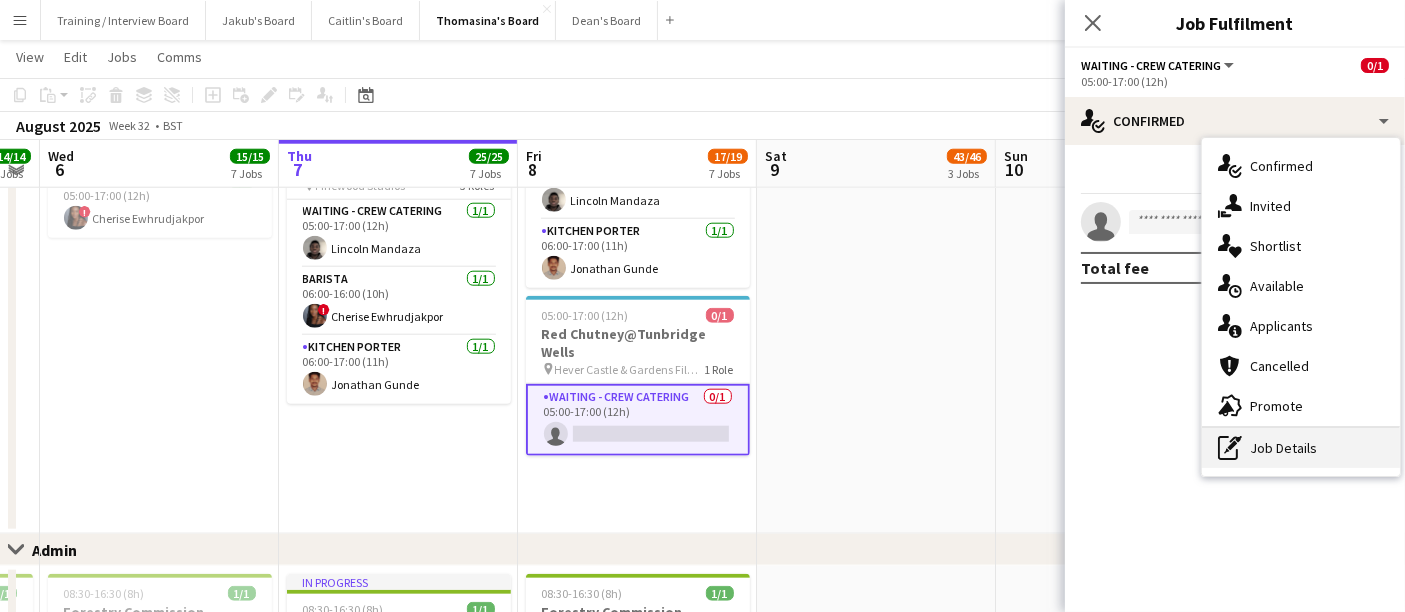 click on "pen-write
Job Details" at bounding box center [1301, 448] 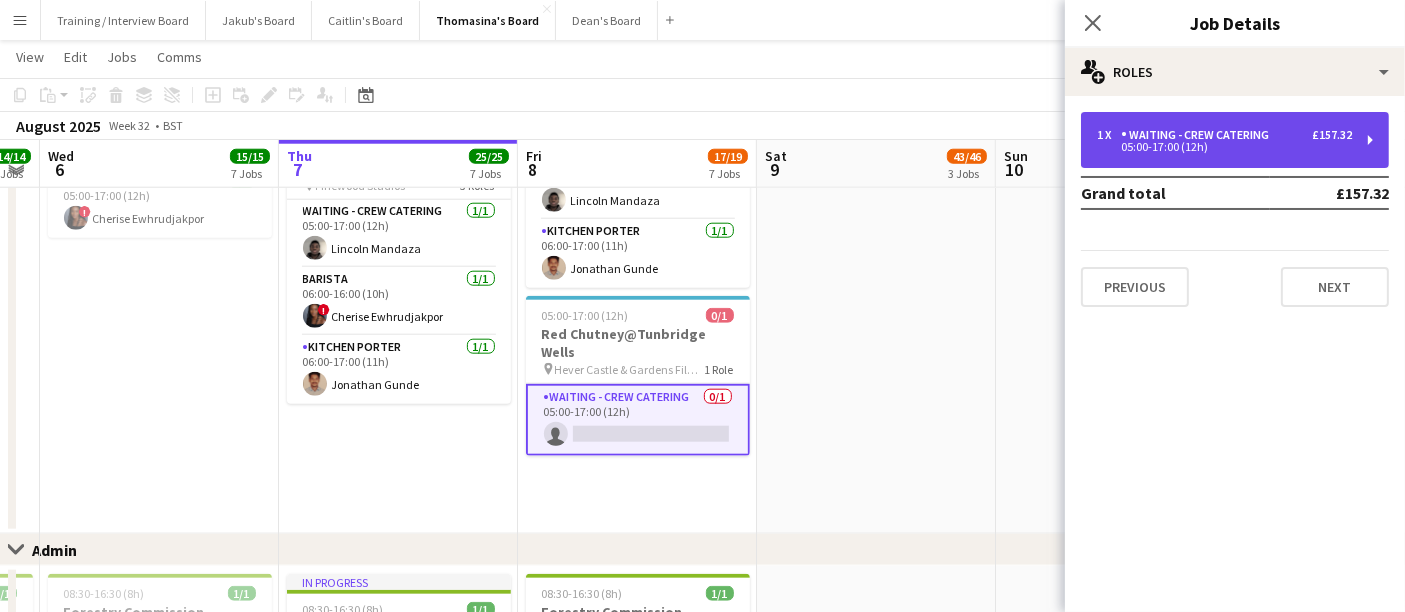 click on "05:00-17:00 (12h)" at bounding box center [1224, 147] 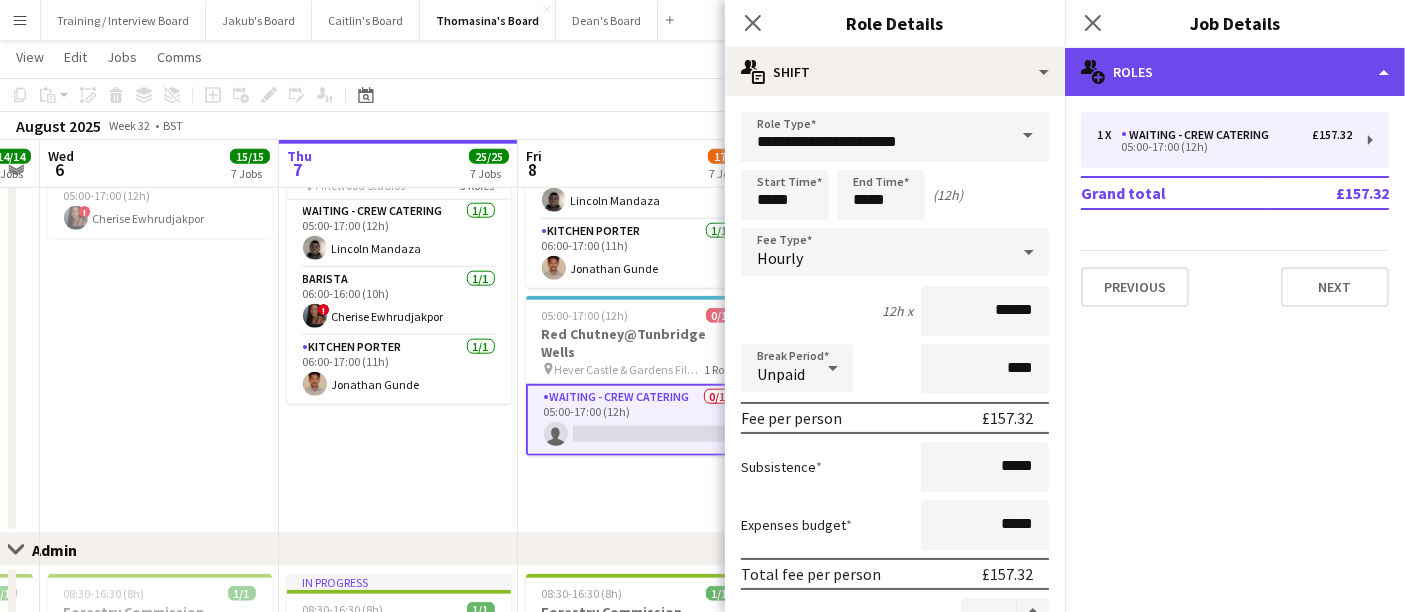 click on "multiple-users-add
Roles" 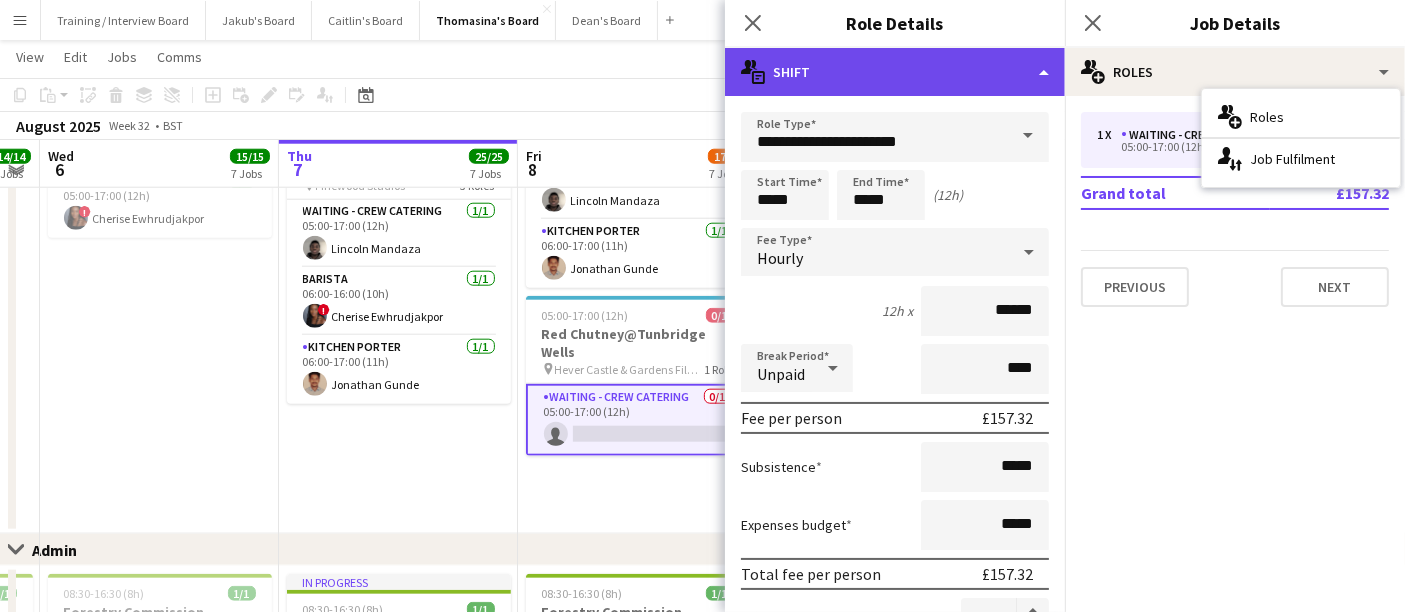 click on "multiple-actions-text
Shift" 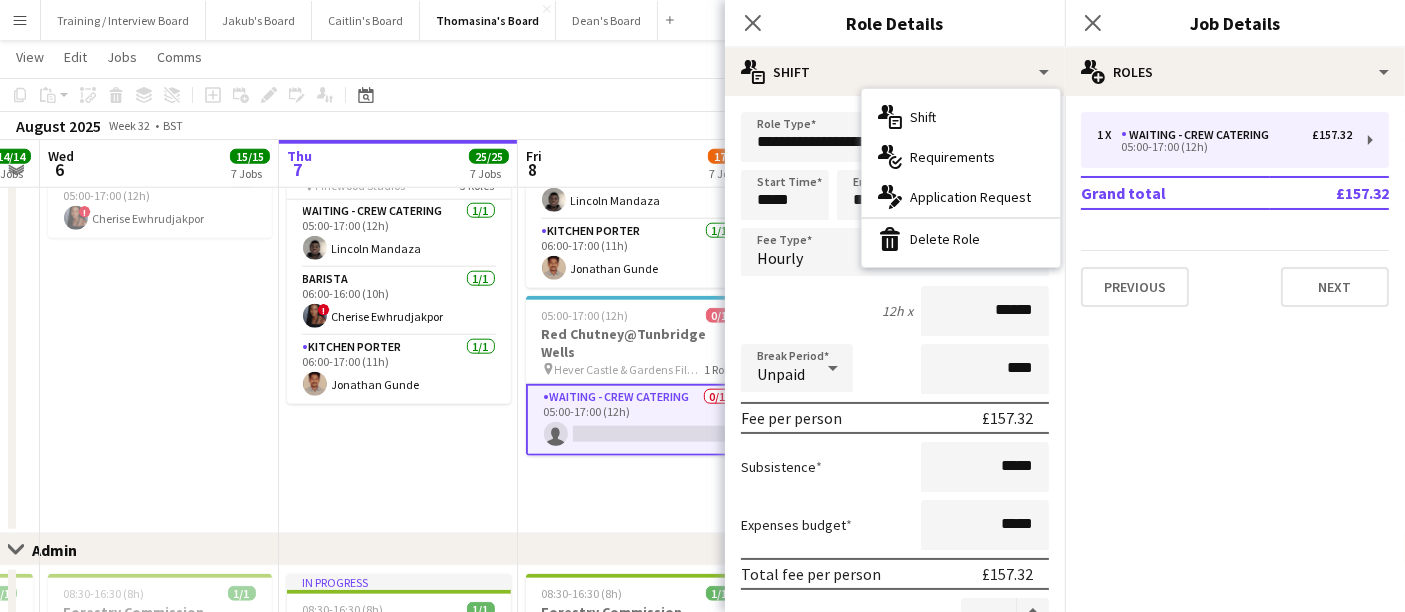 click on "05:00-17:00 (12h)    1/2   Red Chutney@Long Cross
pin
Long Cross Studios   2 Roles   Waiting - Crew Catering   29A   0/1   05:00-17:00 (12h)
single-neutral-actions
Kitchen Porter   1/1   06:00-17:00 (11h)
Sam Greenhalgh     05:00-17:00 (12h)    2/2   Red Chutney@Long Cross
pin
Long Cross Studios   1 Role   Waiting - Crew Catering   2/2   05:00-17:00 (12h)
Millie Mcgrath Polly Downes     05:00-17:00 (12h)    2/2   Red Chutney@Pinewood
pin
Pinewood Studios   2 Roles   Waiting - Crew Catering   1/1   05:00-17:00 (12h)
Lincoln Mandaza  Kitchen Porter   1/1   06:00-17:00 (11h)
Jonathan Gunde     05:00-17:00 (12h)    0/1   Red Chutney@Tunbridge Wells
pin
Hever Castle & Gardens Film Location   1 Role   Waiting - Crew Catering   0/1   05:00-17:00 (12h)
single-neutral-actions" at bounding box center [637, 109] 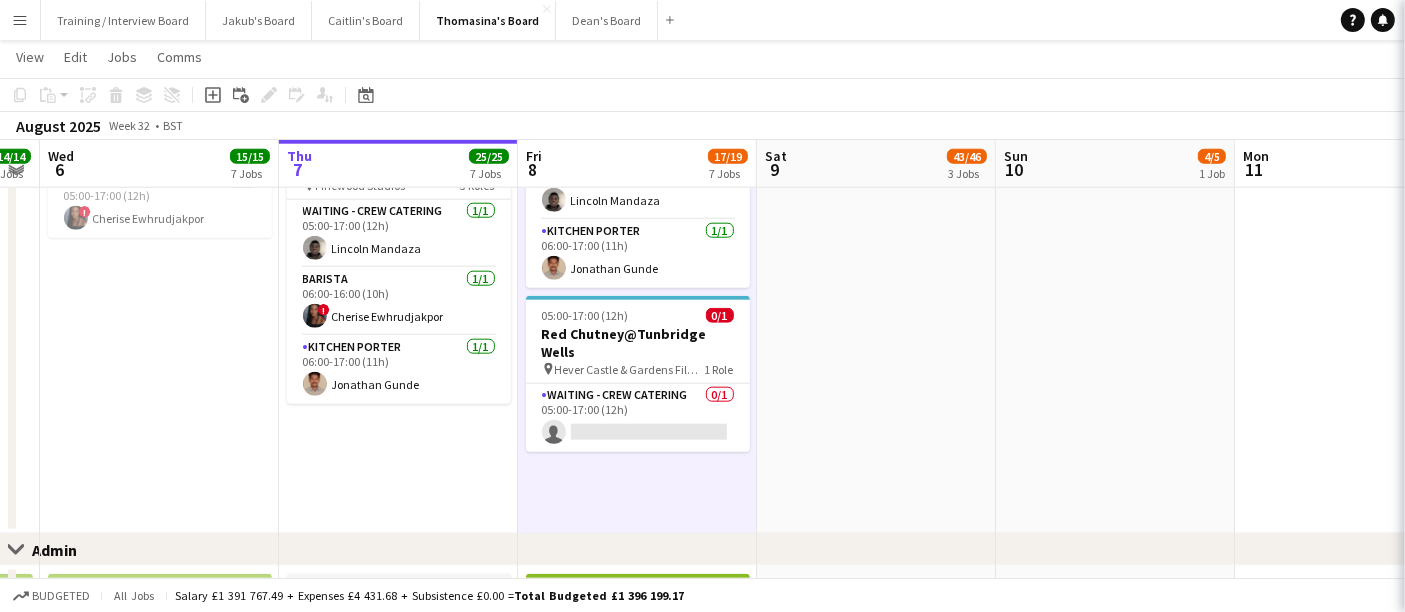 click on "05:00-17:00 (12h)    0/1" at bounding box center [638, 315] 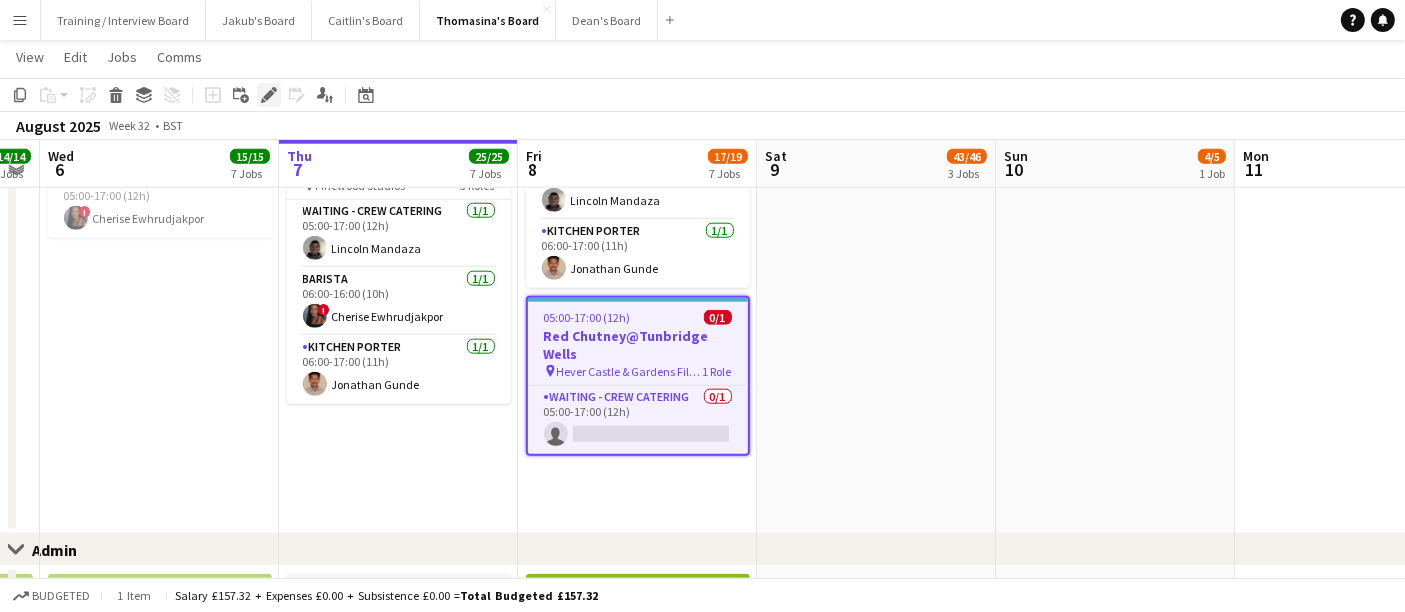 click on "Edit" 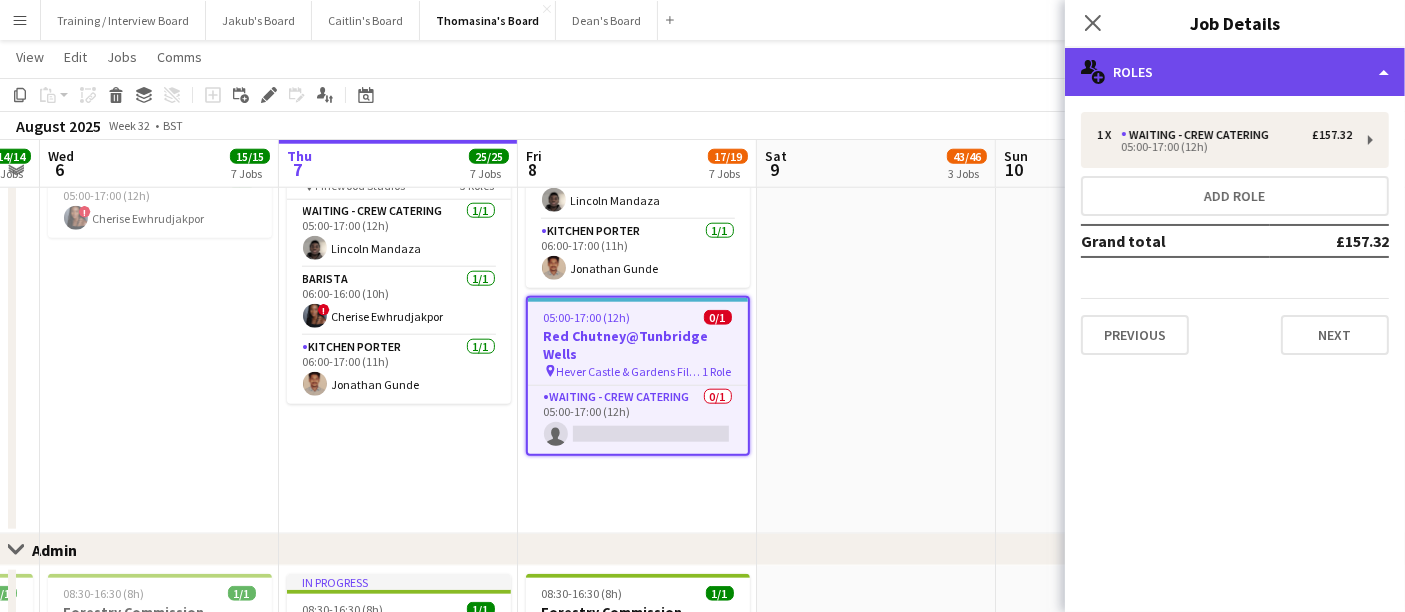 click on "multiple-users-add
Roles" 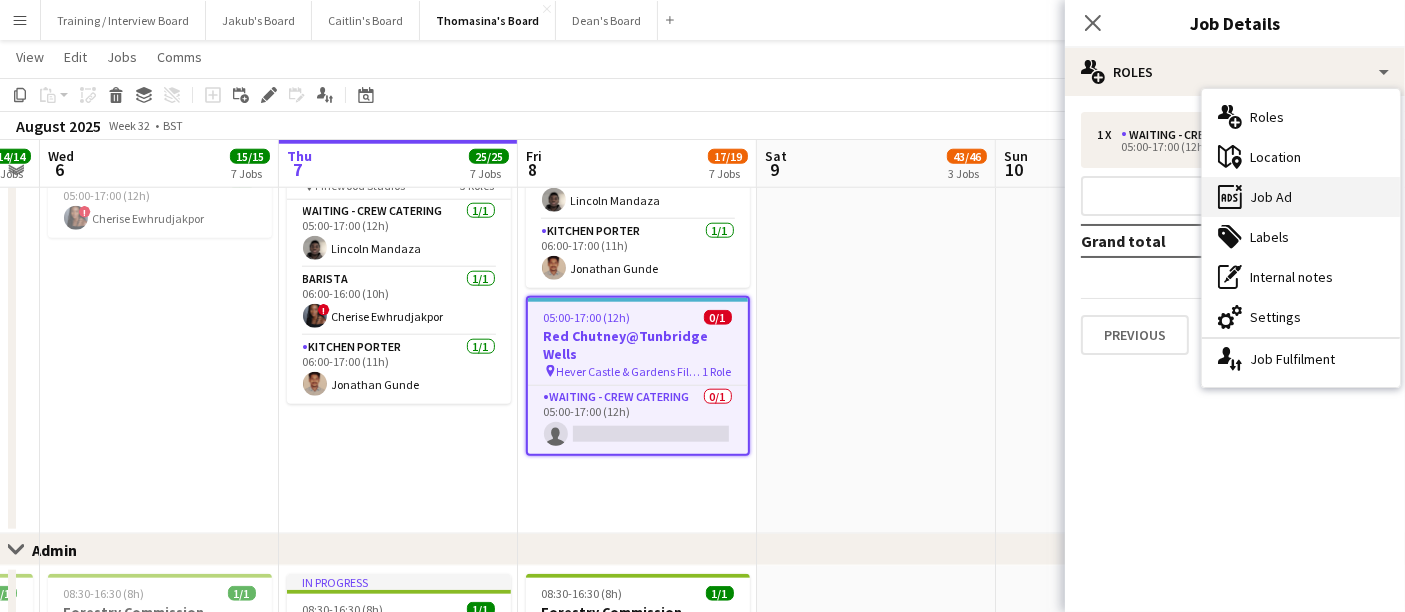 click on "ads-window
Job Ad" at bounding box center (1301, 197) 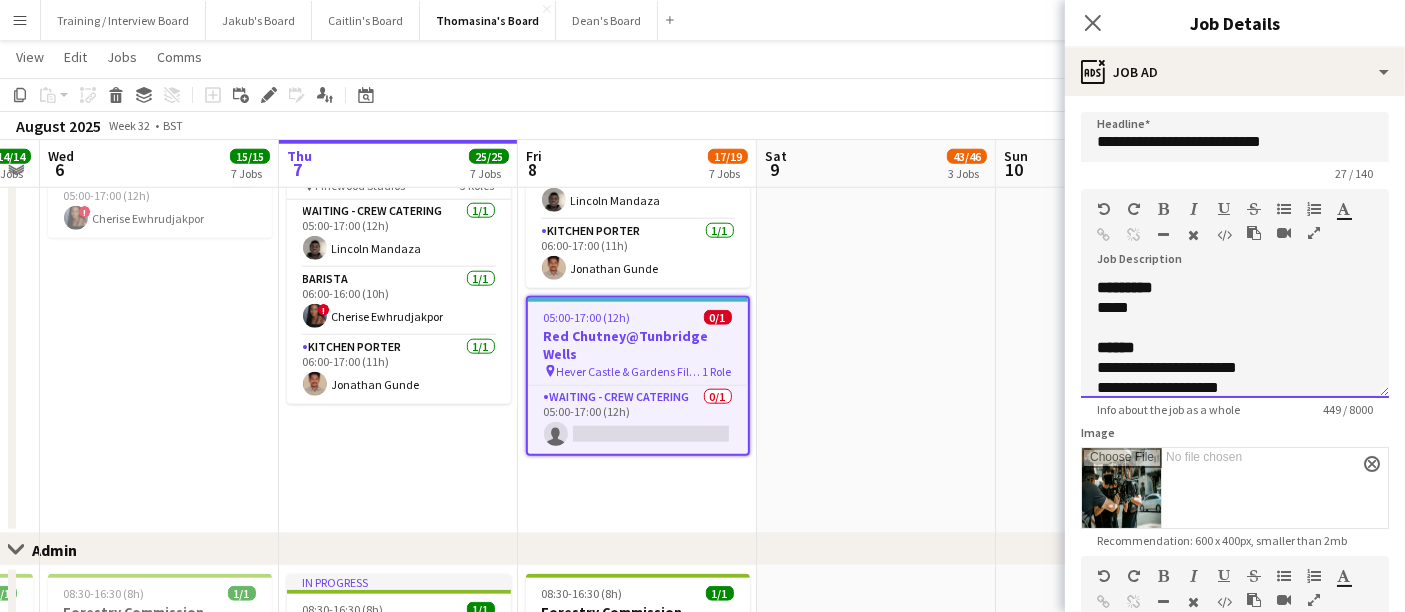 click on "*****" at bounding box center (1209, 308) 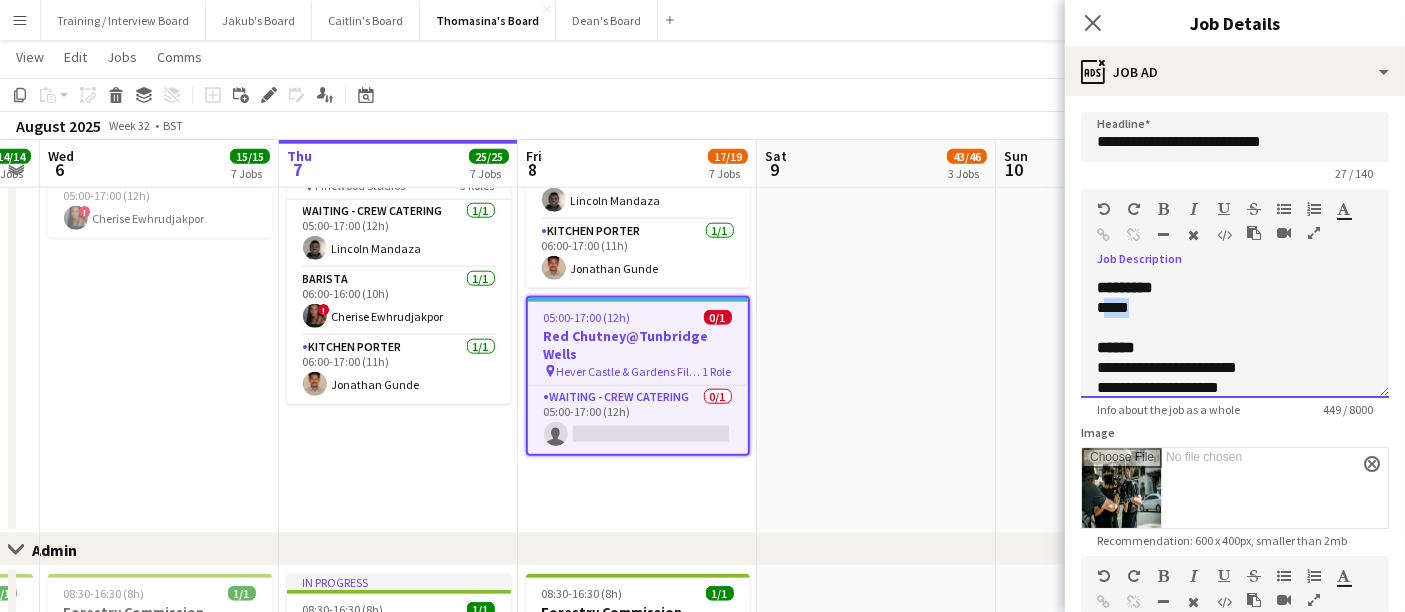 drag, startPoint x: 1171, startPoint y: 335, endPoint x: 1110, endPoint y: 333, distance: 61.03278 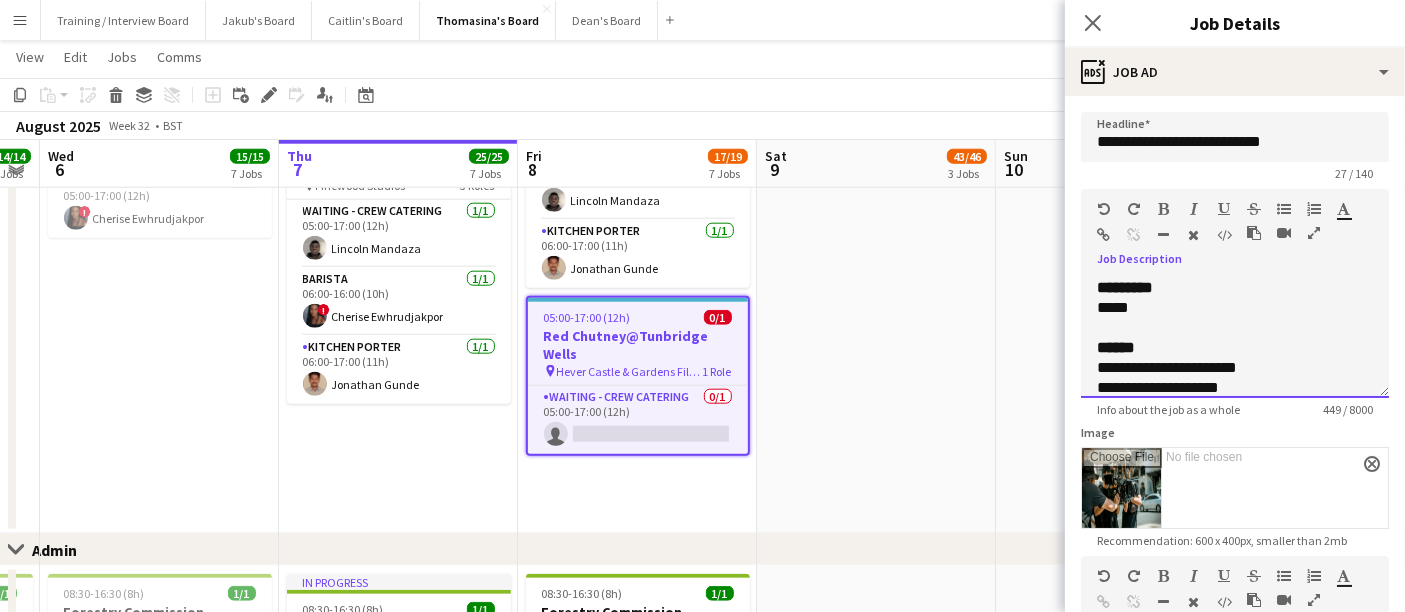 click on "******" at bounding box center [1235, 348] 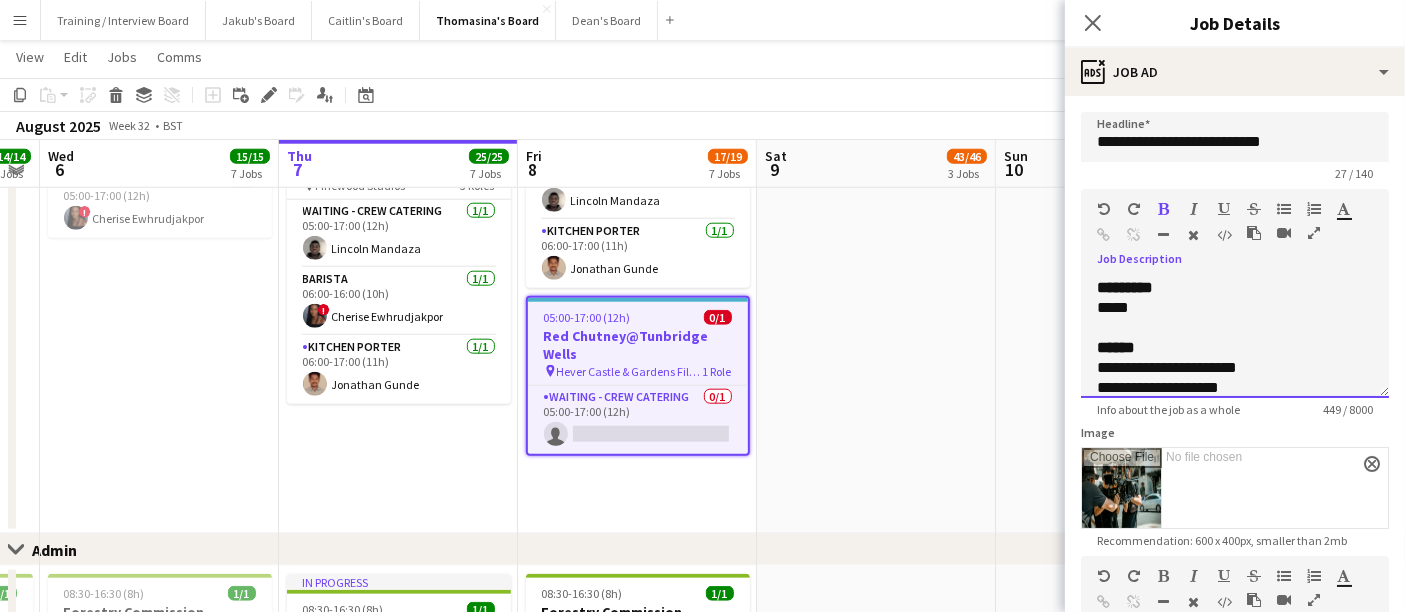 click at bounding box center [1235, 328] 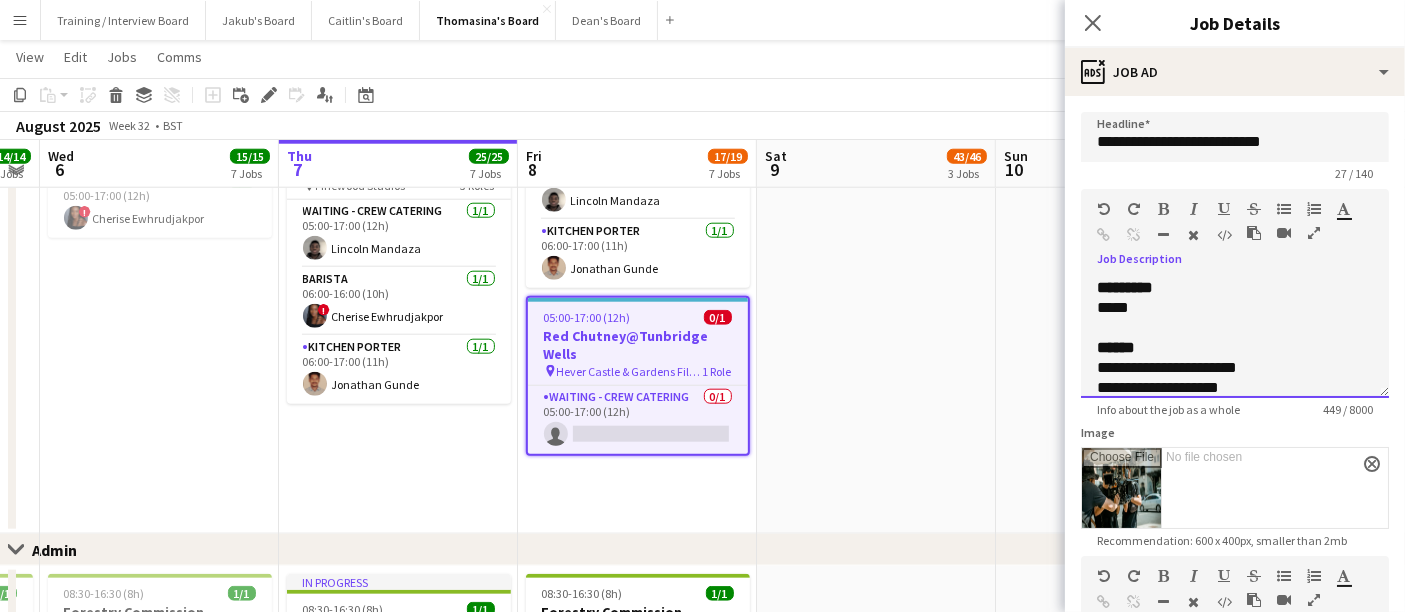 type 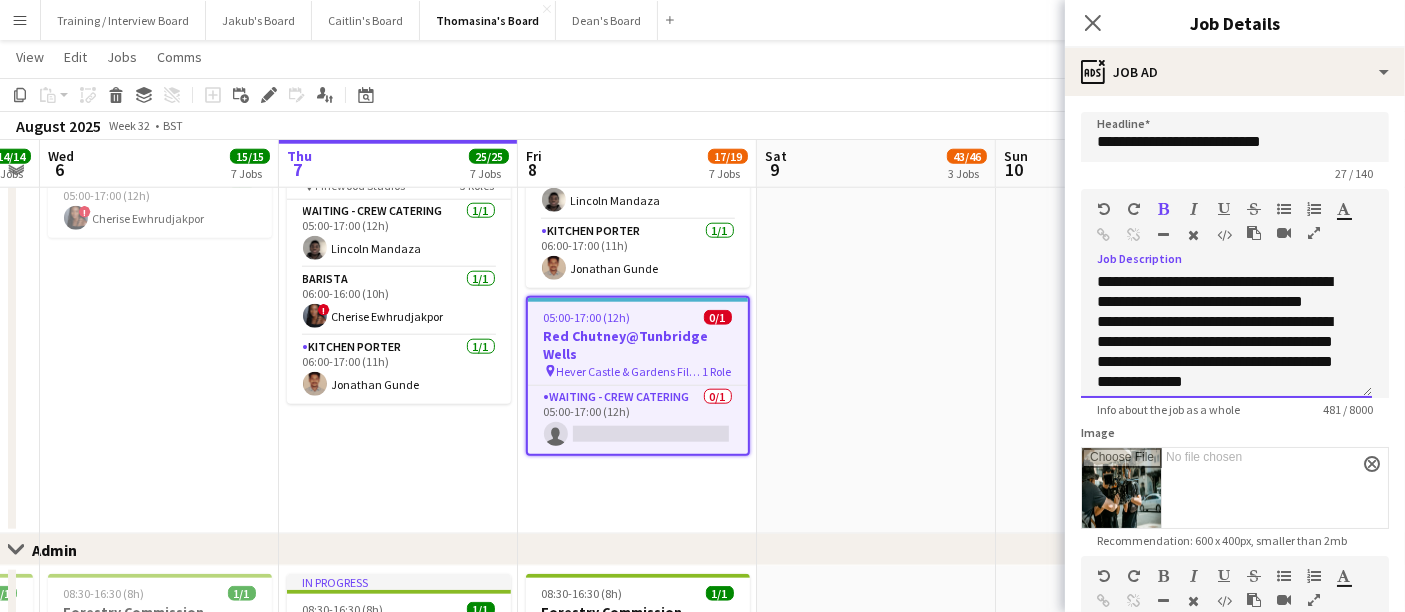 scroll, scrollTop: 335, scrollLeft: 0, axis: vertical 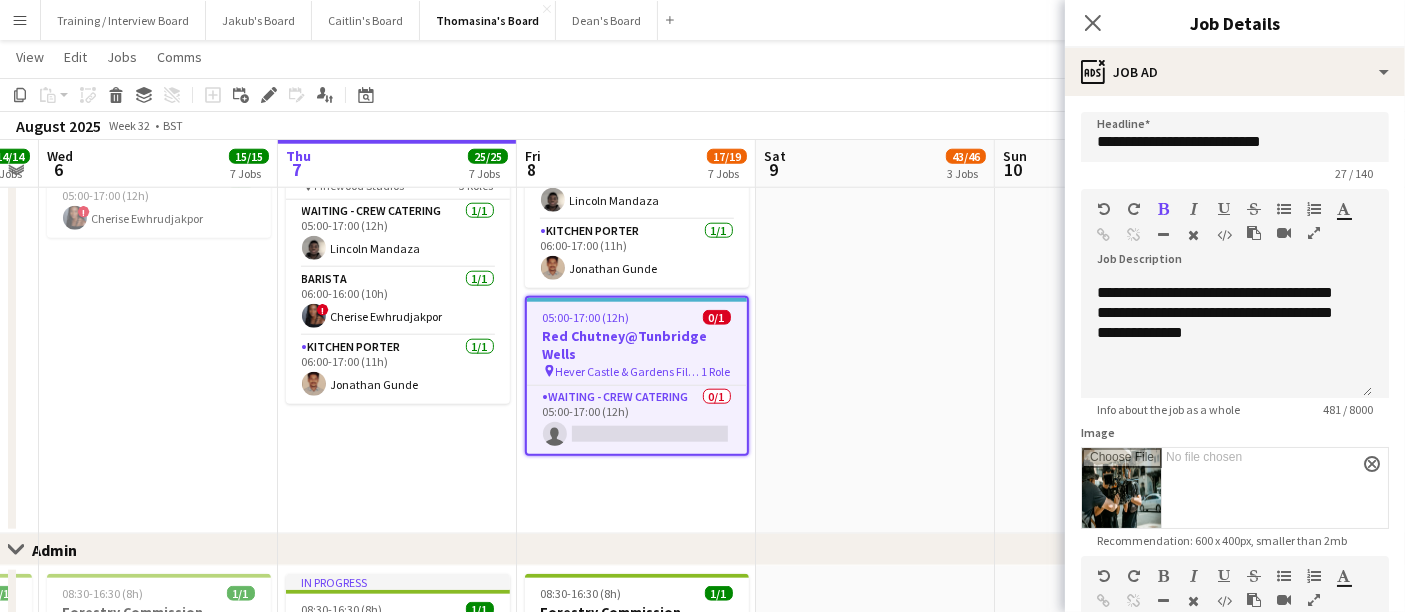 click at bounding box center (875, 109) 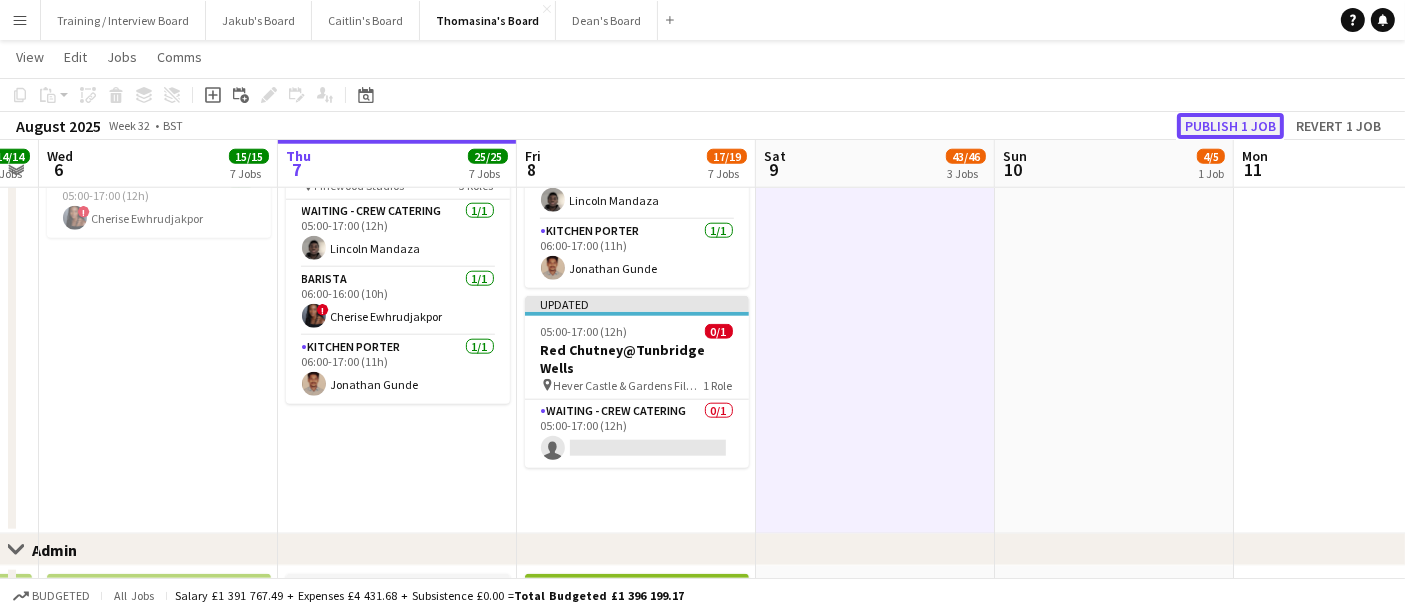 click on "Publish 1 job" 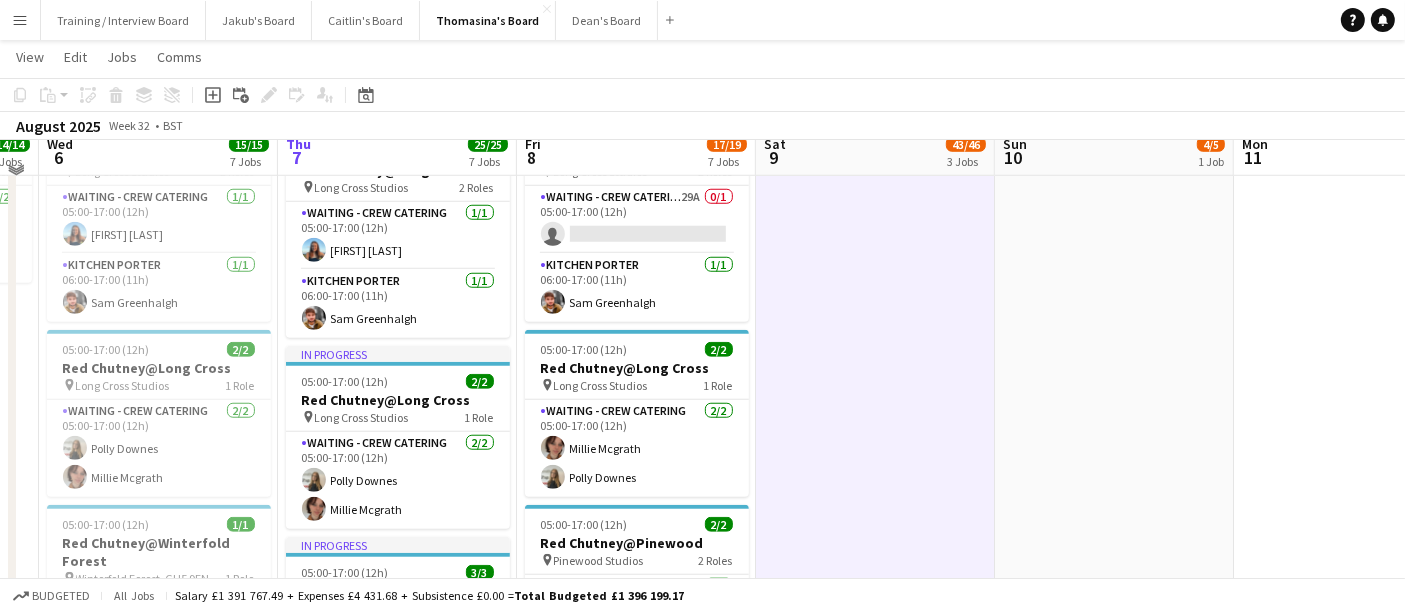scroll, scrollTop: 1666, scrollLeft: 0, axis: vertical 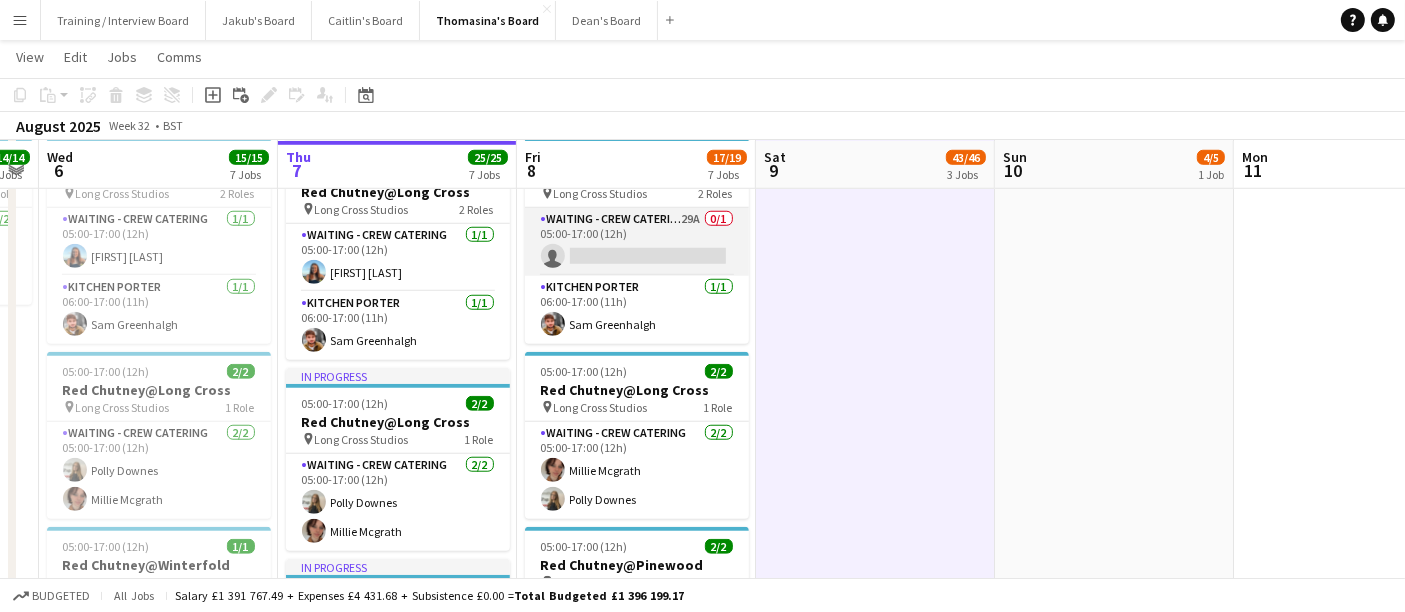 click on "Waiting - Crew Catering   29A   0/1   05:00-17:00 (12h)
single-neutral-actions" at bounding box center (637, 242) 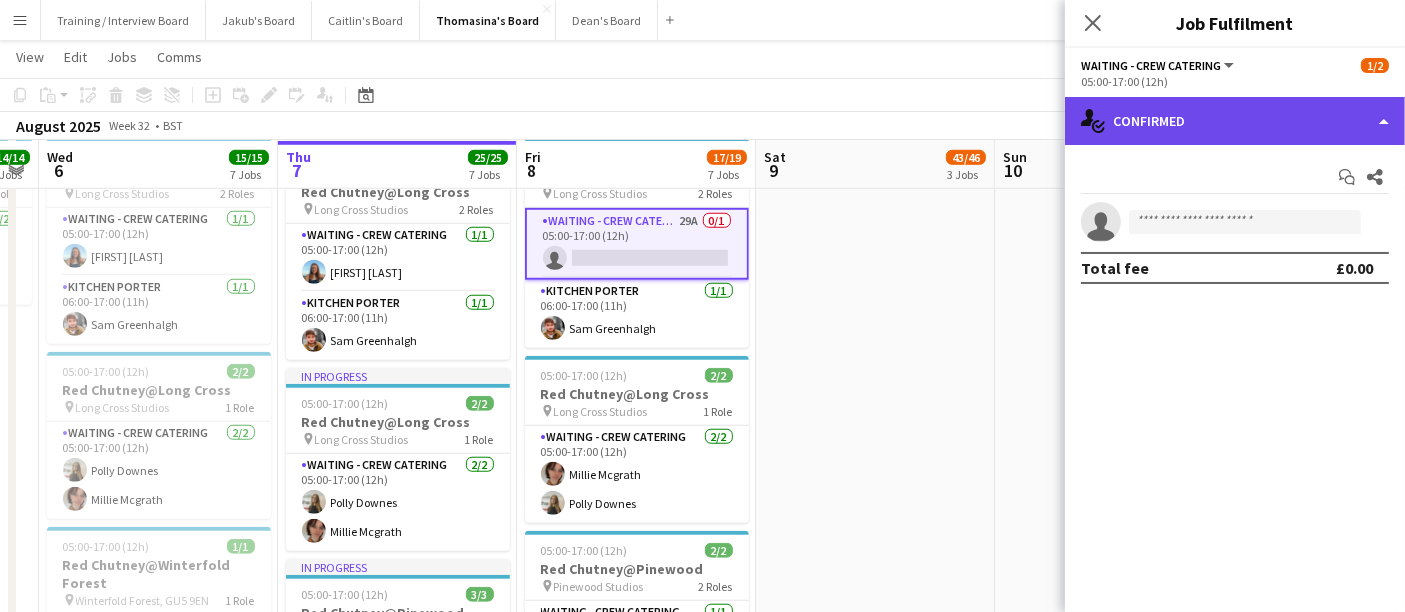 click on "single-neutral-actions-check-2
Confirmed" 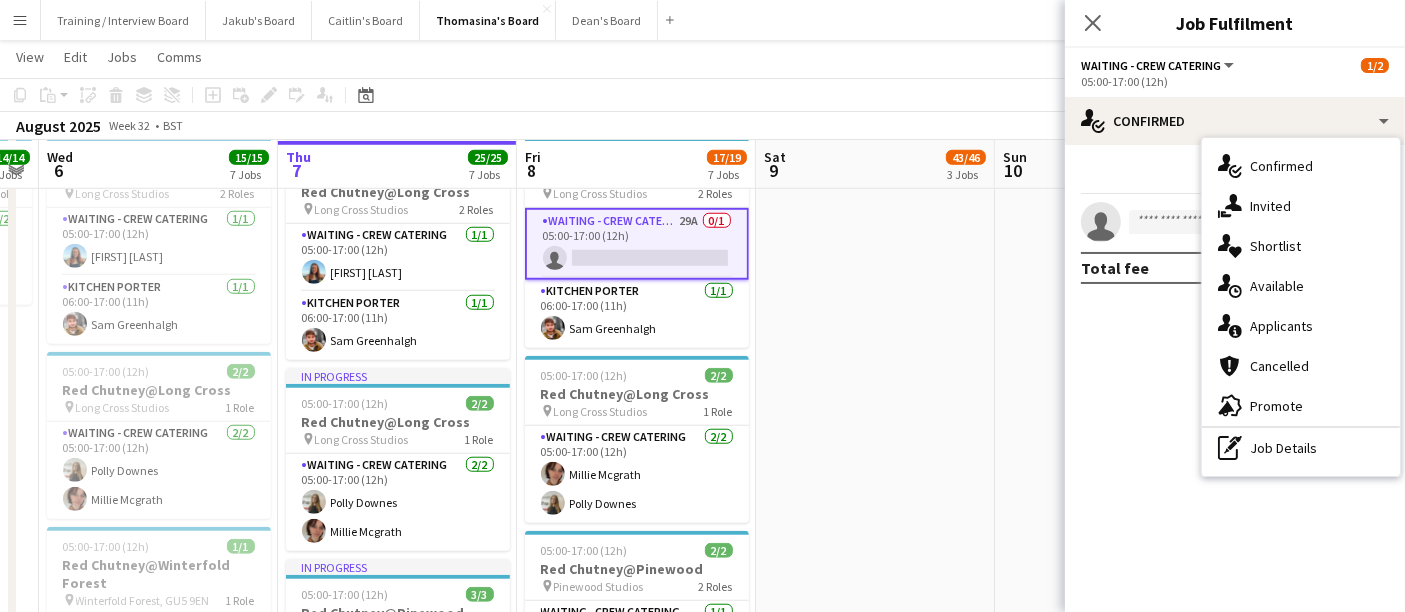 click on "single-neutral-actions-check-2
Confirmed
single-neutral-actions-share-1
Invited
single-neutral-actions-heart
Shortlist
single-neutral-actions-upload
Available
single-neutral-actions-information
Applicants
cancellation
Cancelled
advertising-megaphone
Promote
pen-write
Job Details" at bounding box center (1301, 307) 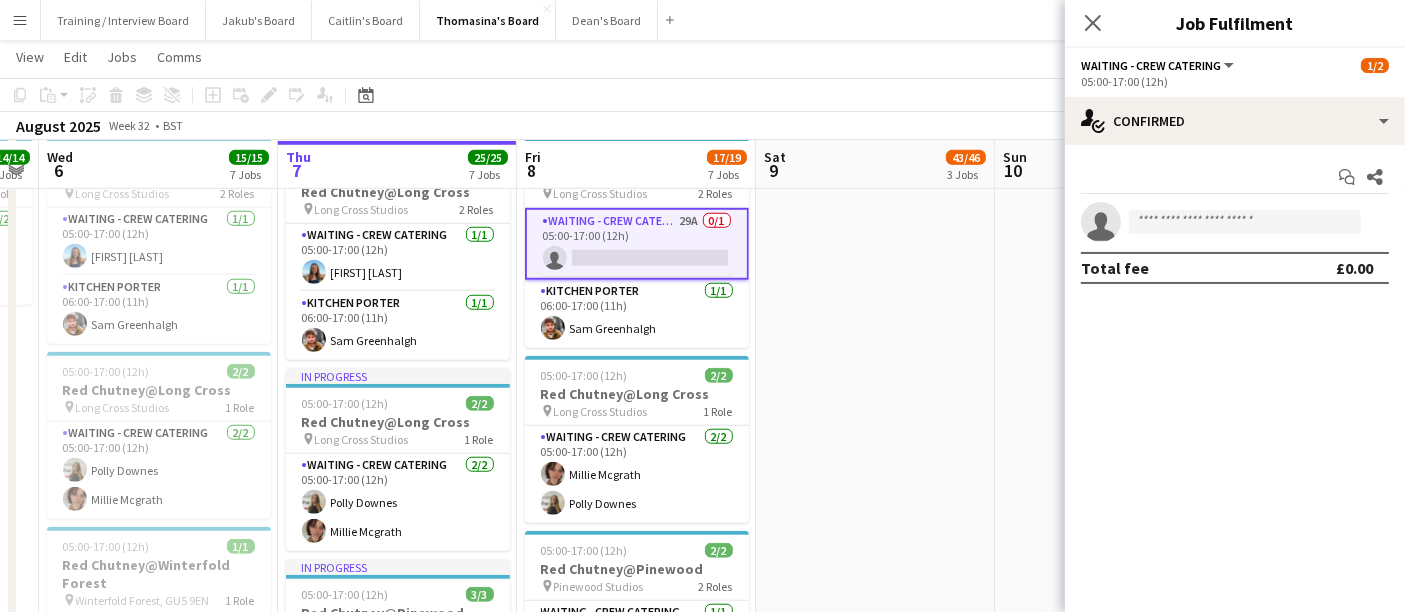 click on "Start chat
Share" at bounding box center [1235, 177] 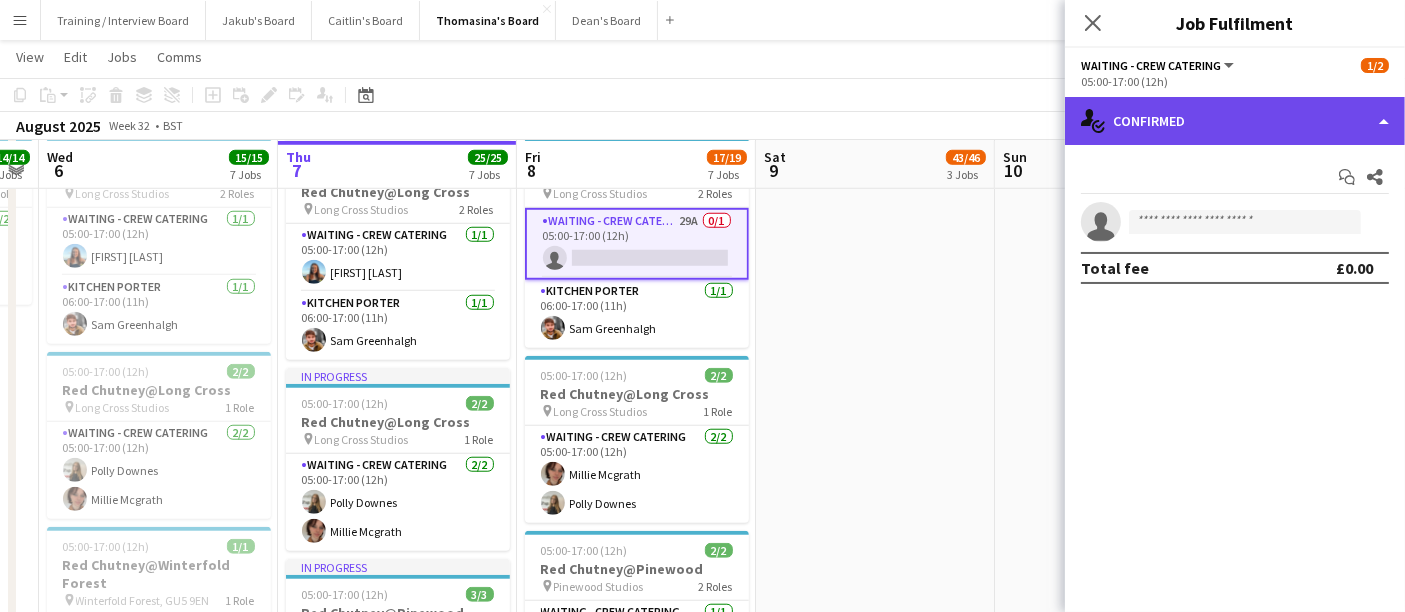 click on "single-neutral-actions-check-2
Confirmed" 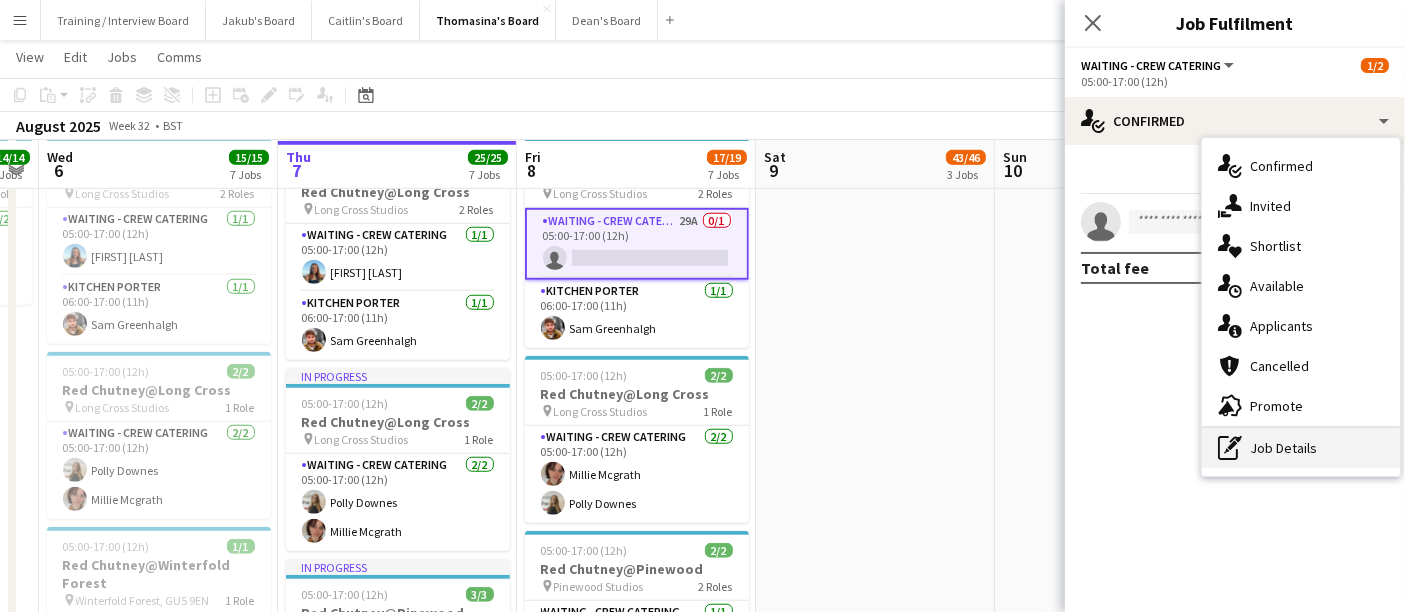 click on "pen-write
Job Details" at bounding box center [1301, 448] 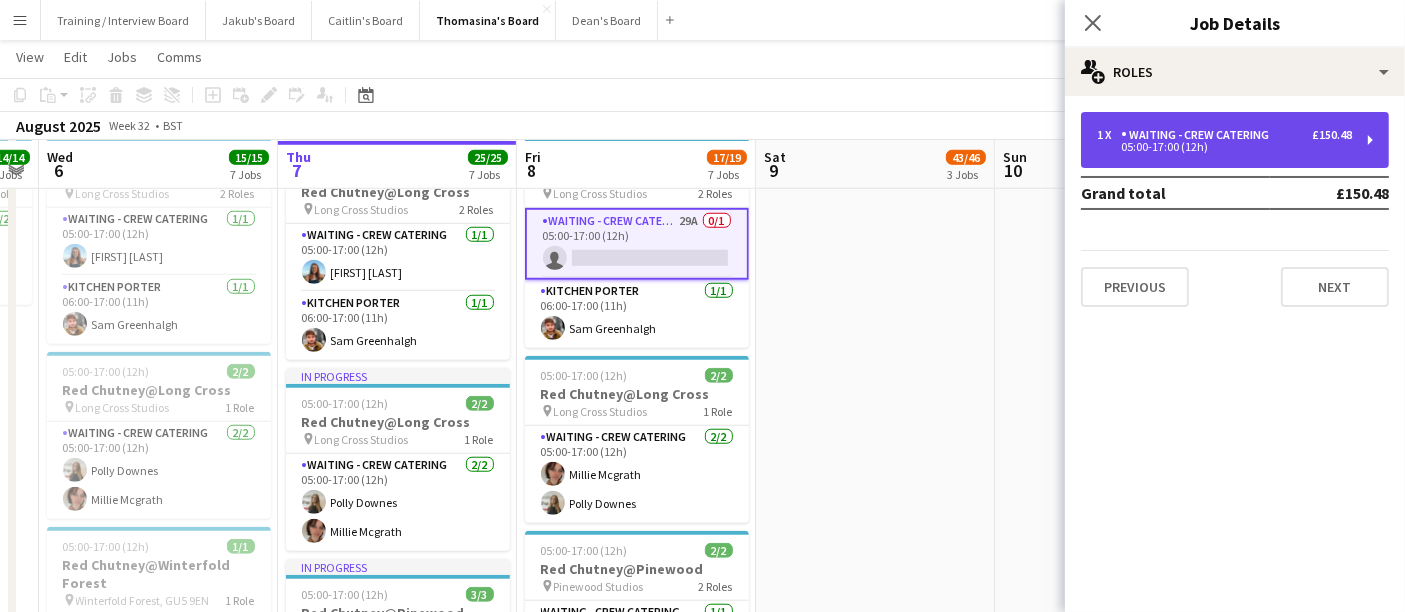 click on "05:00-17:00 (12h)" at bounding box center [1224, 147] 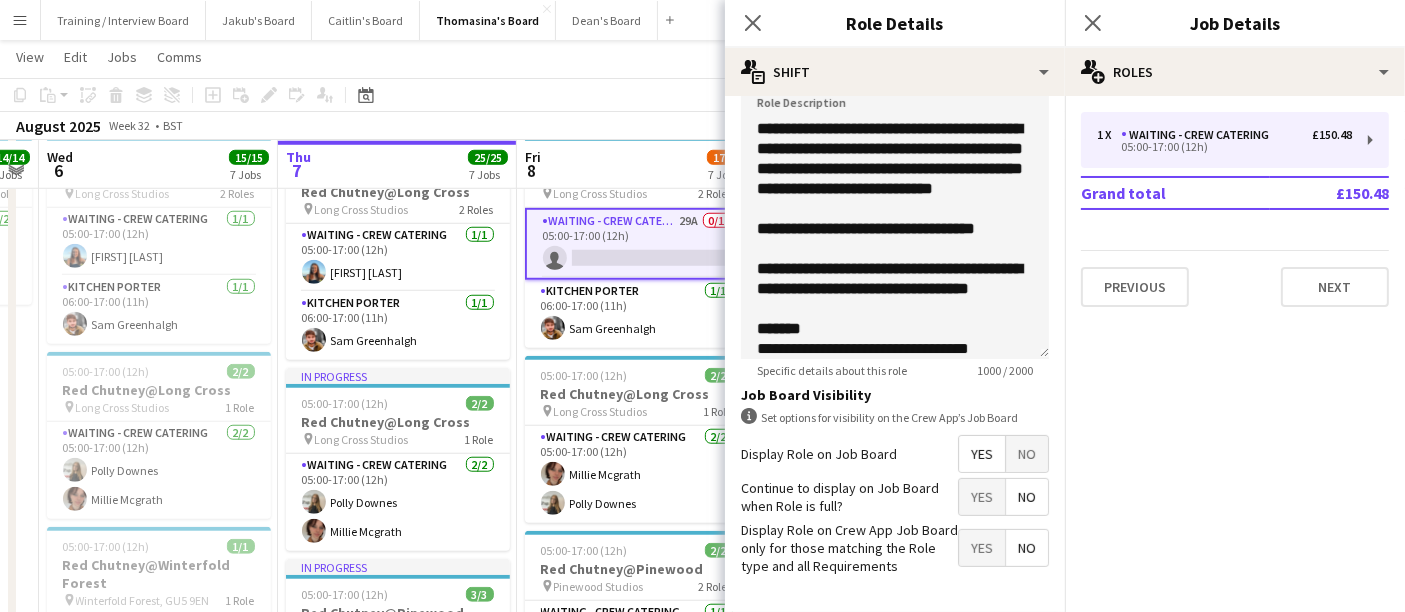 click on "No" at bounding box center (1027, 454) 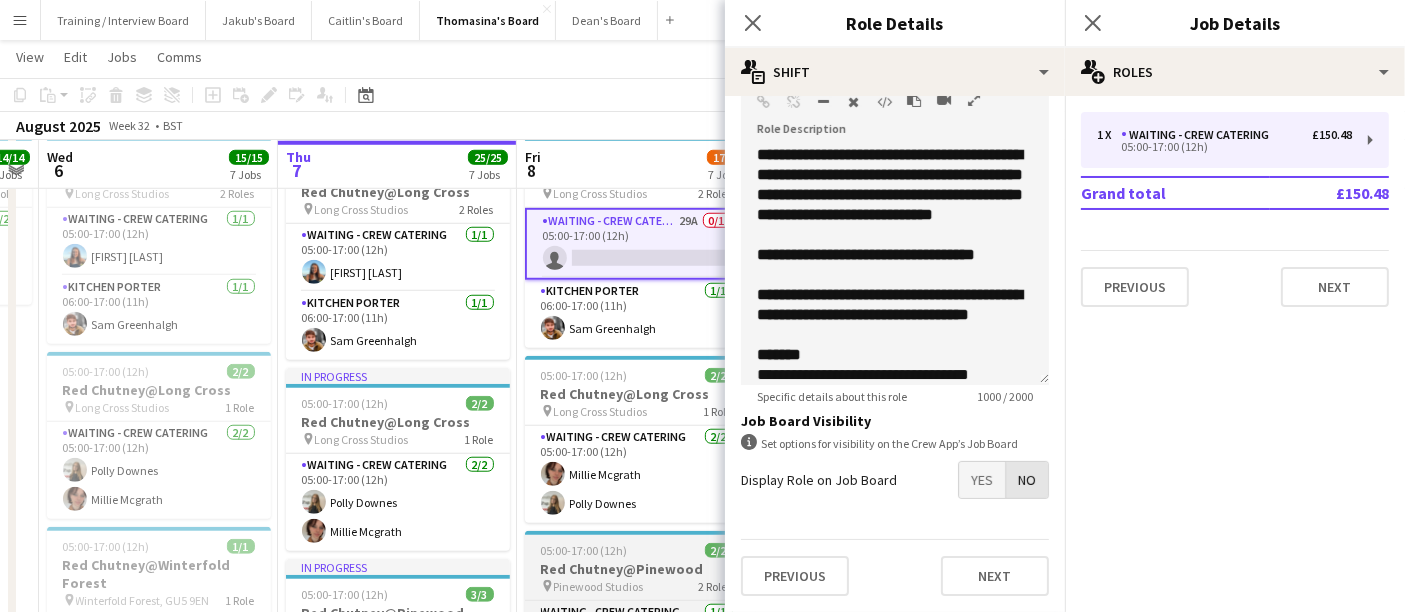 scroll, scrollTop: 633, scrollLeft: 0, axis: vertical 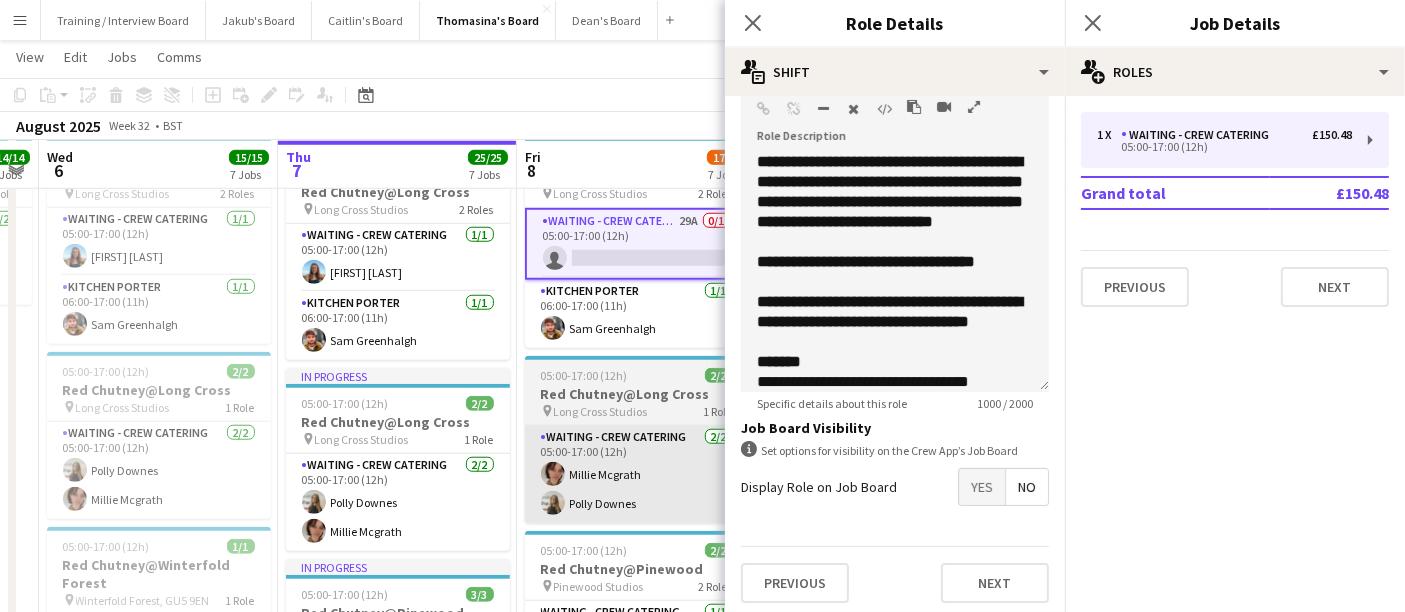 click at bounding box center (553, 474) 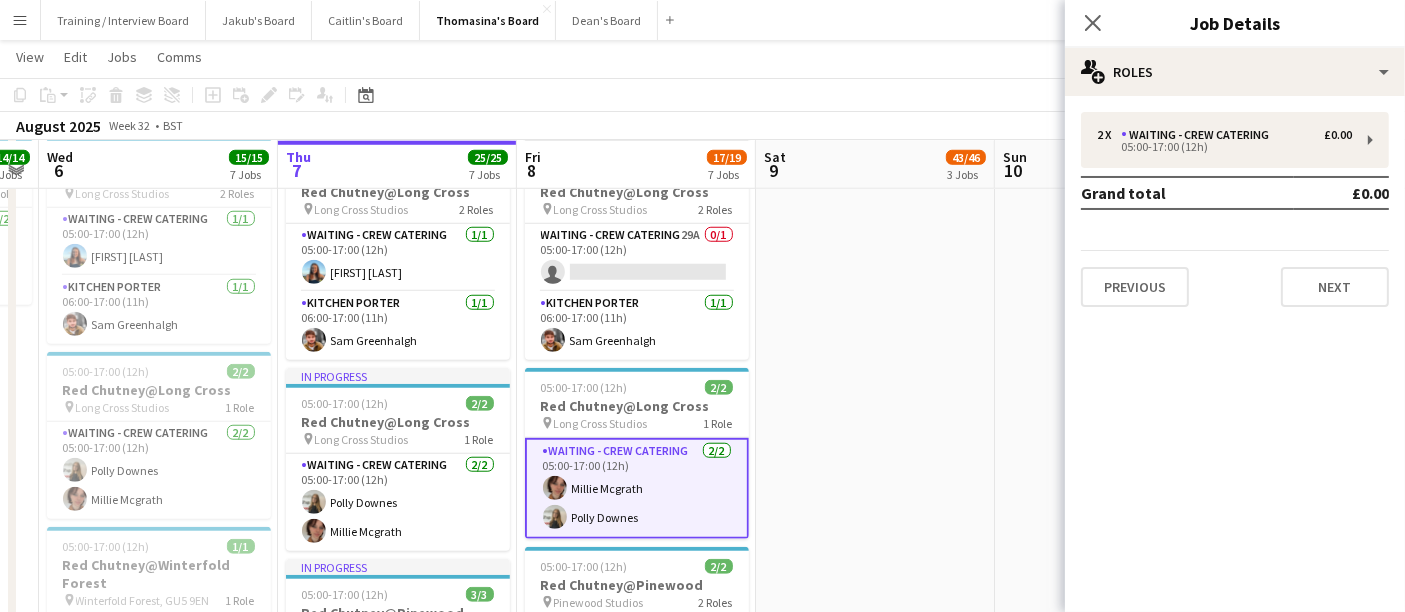 click at bounding box center [875, 554] 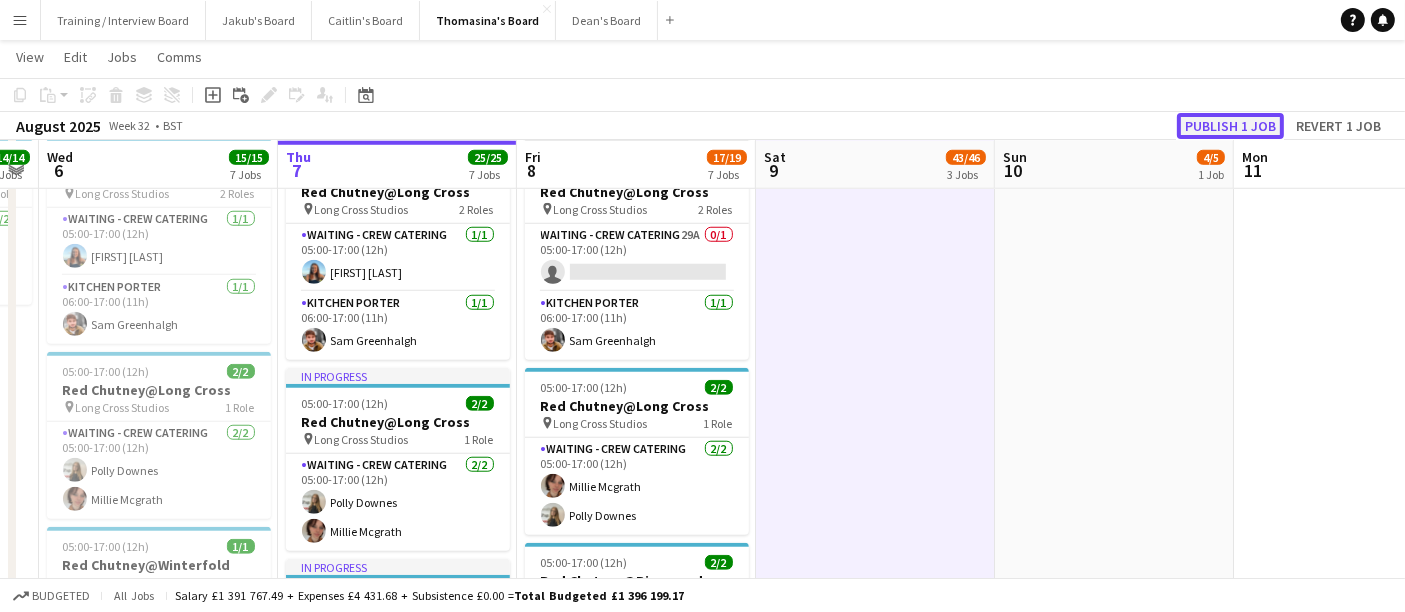 click on "Publish 1 job" 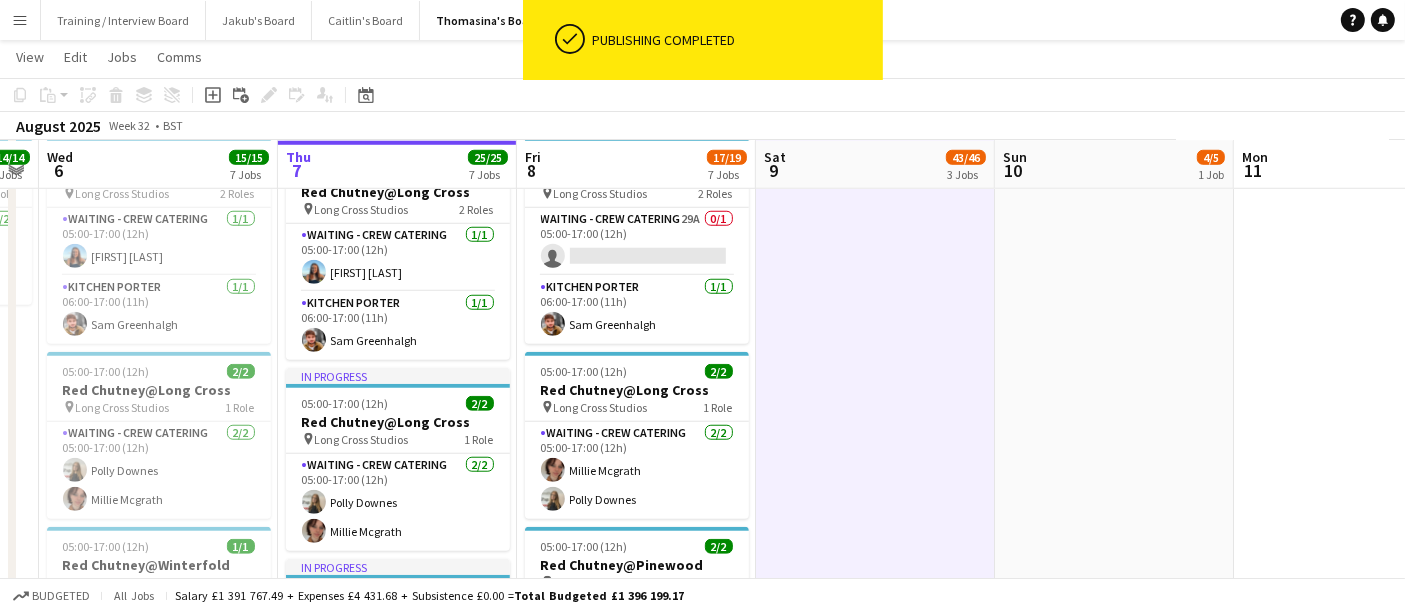 scroll, scrollTop: 0, scrollLeft: 611, axis: horizontal 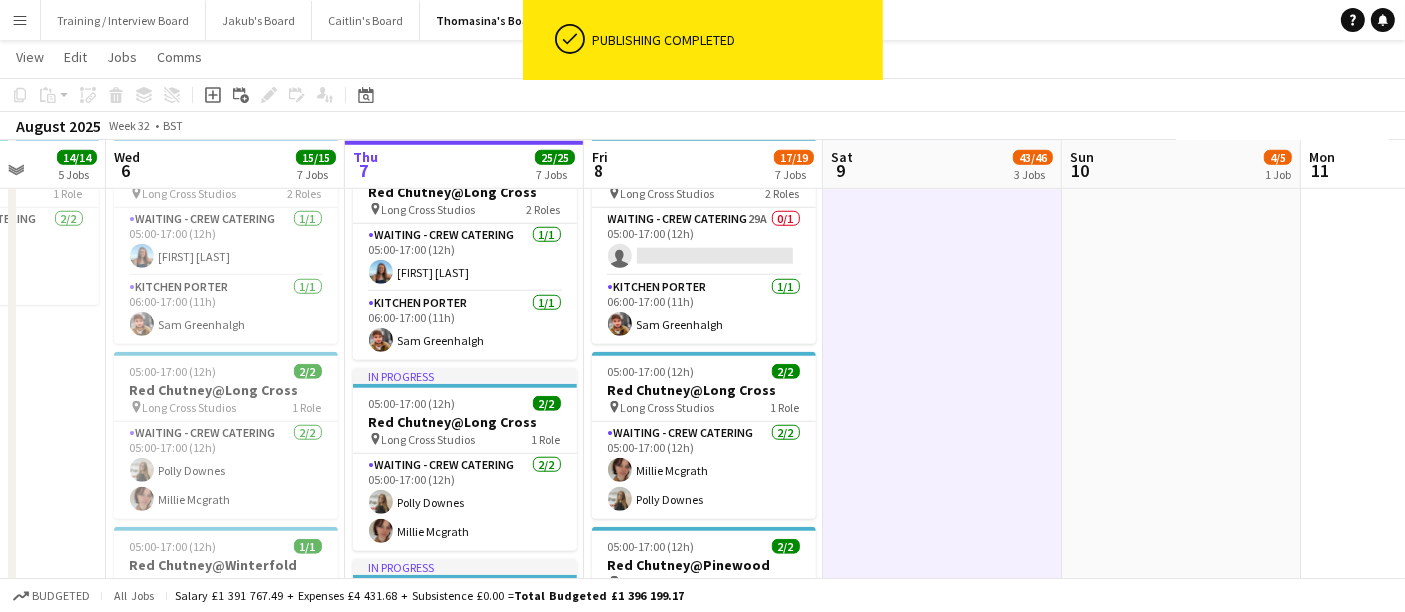 drag, startPoint x: 842, startPoint y: 402, endPoint x: 854, endPoint y: 401, distance: 12.0415945 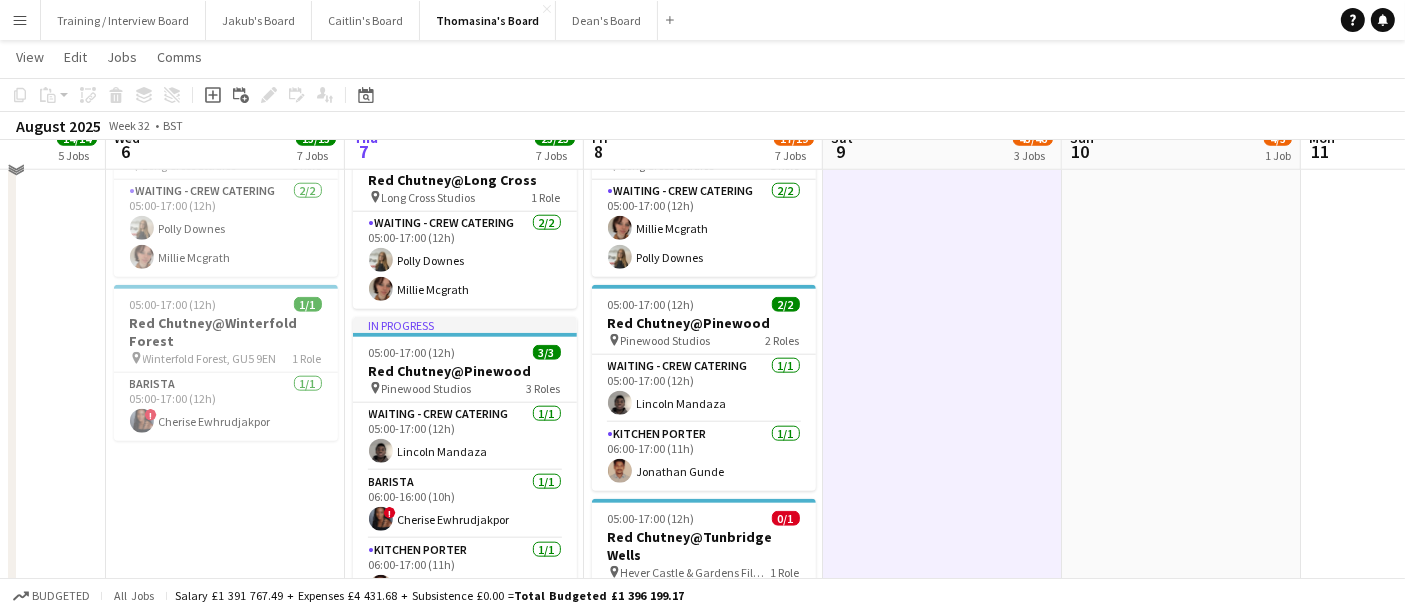 scroll, scrollTop: 2095, scrollLeft: 0, axis: vertical 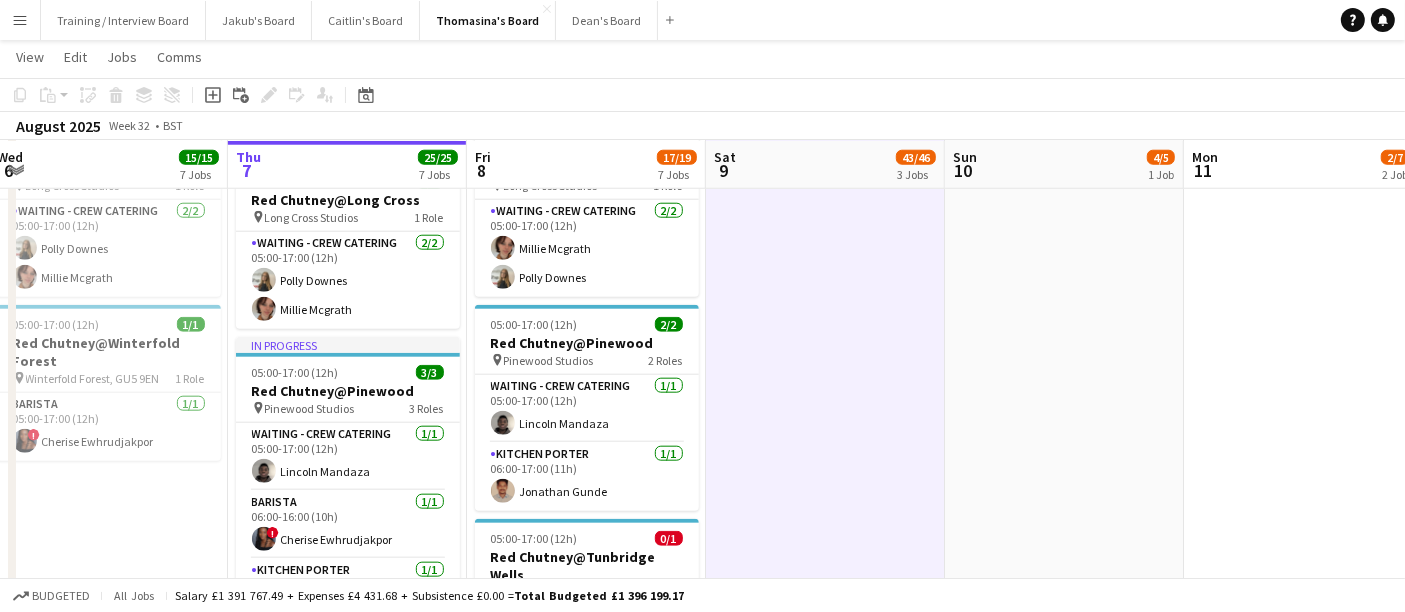 drag, startPoint x: 959, startPoint y: 402, endPoint x: 836, endPoint y: 392, distance: 123.40584 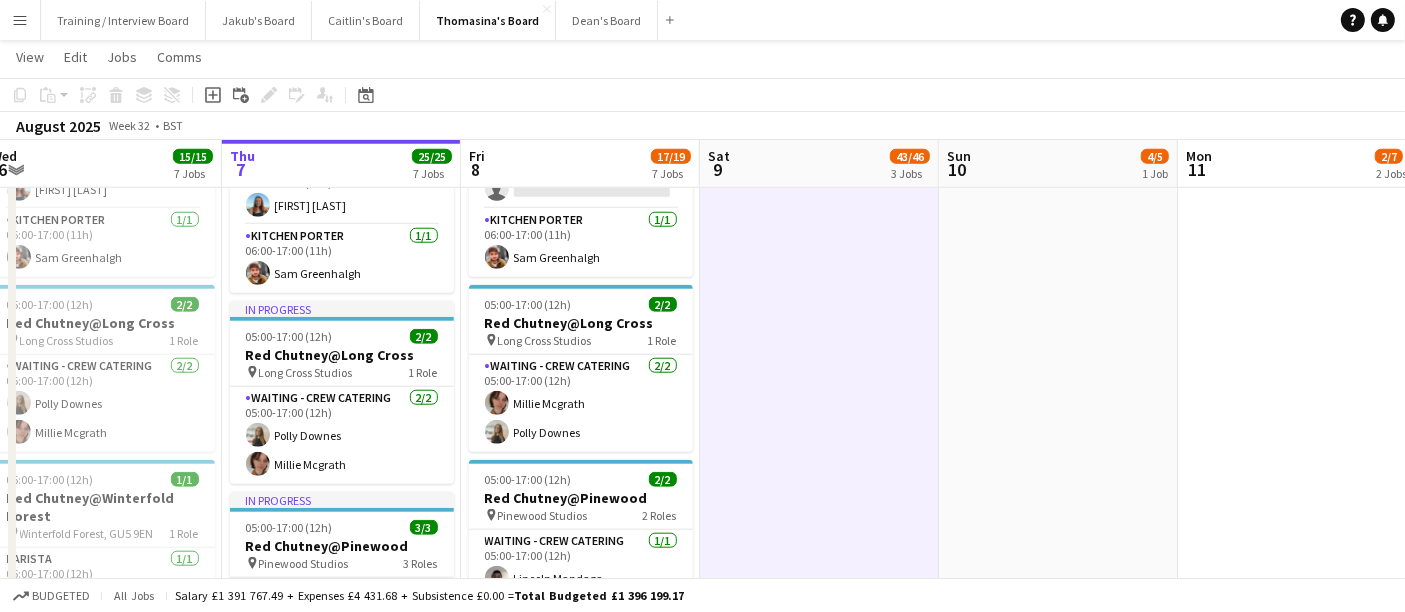 scroll, scrollTop: 1762, scrollLeft: 0, axis: vertical 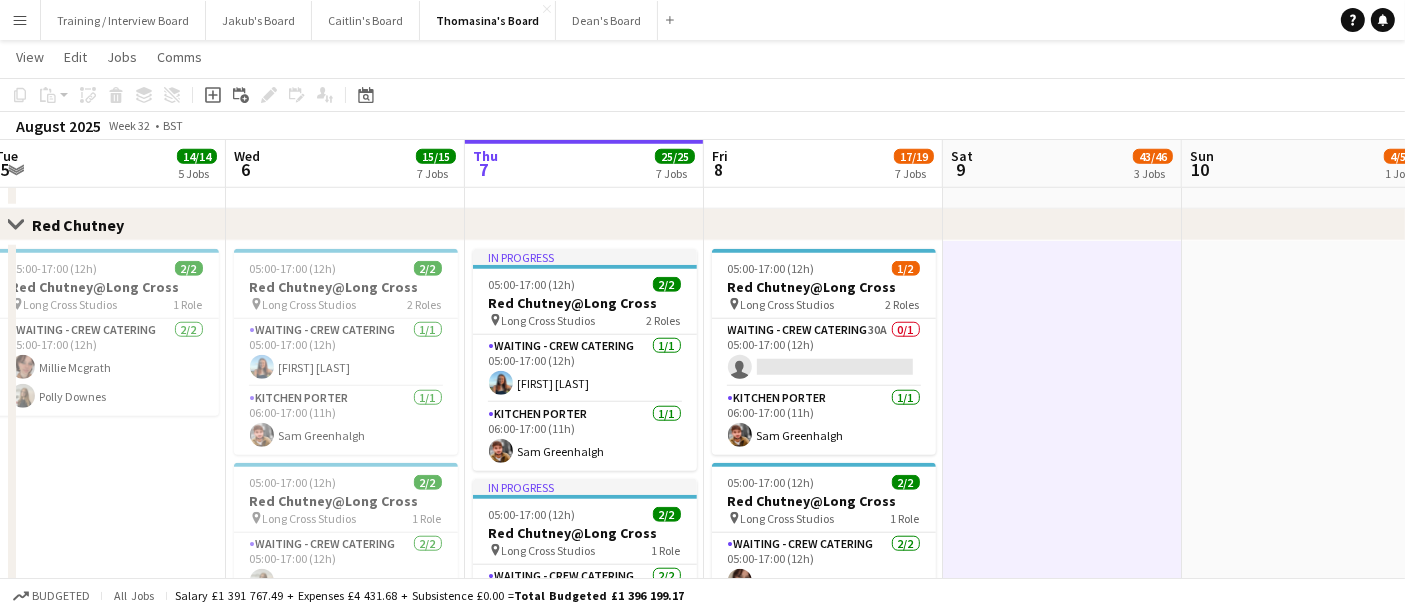 drag, startPoint x: 836, startPoint y: 412, endPoint x: 1021, endPoint y: 422, distance: 185.27008 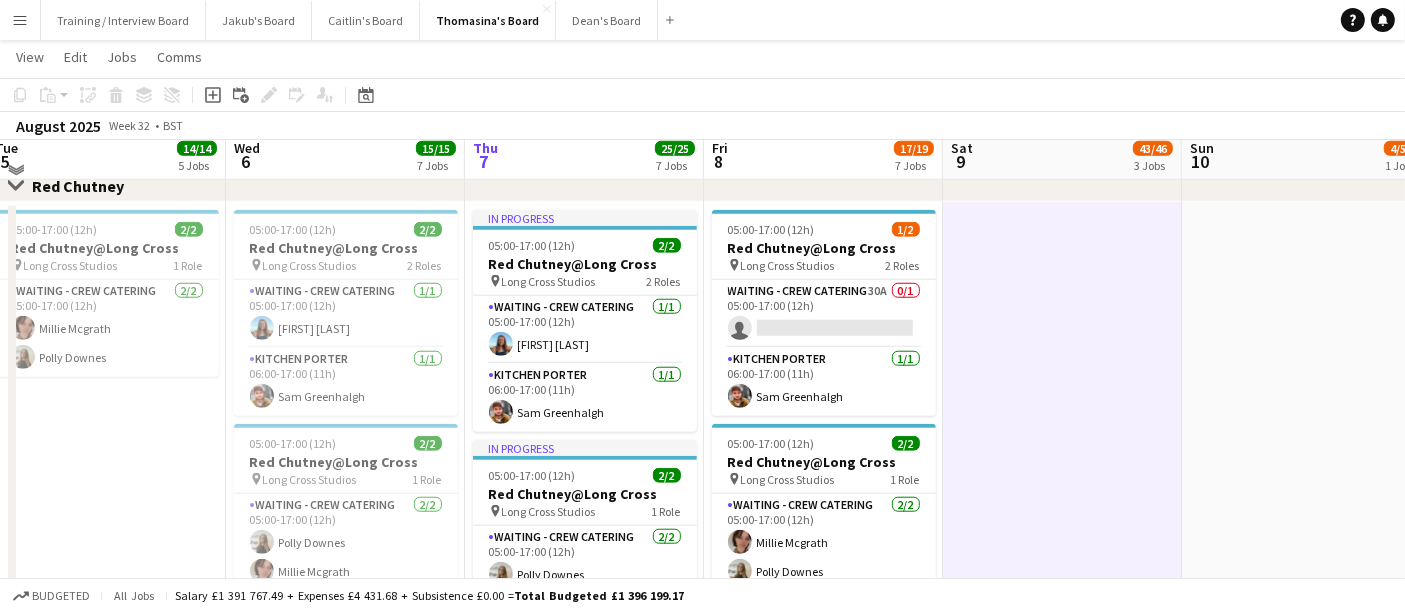 scroll, scrollTop: 1793, scrollLeft: 0, axis: vertical 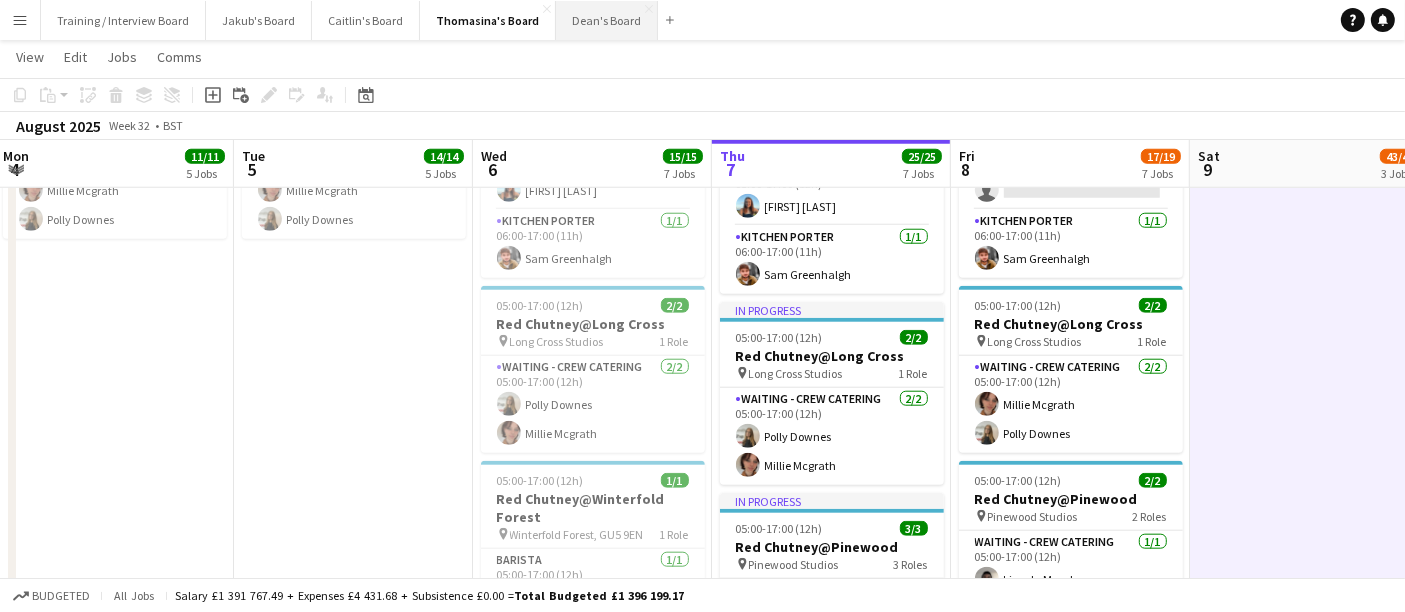 click on "Dean's Board
Close" at bounding box center (607, 20) 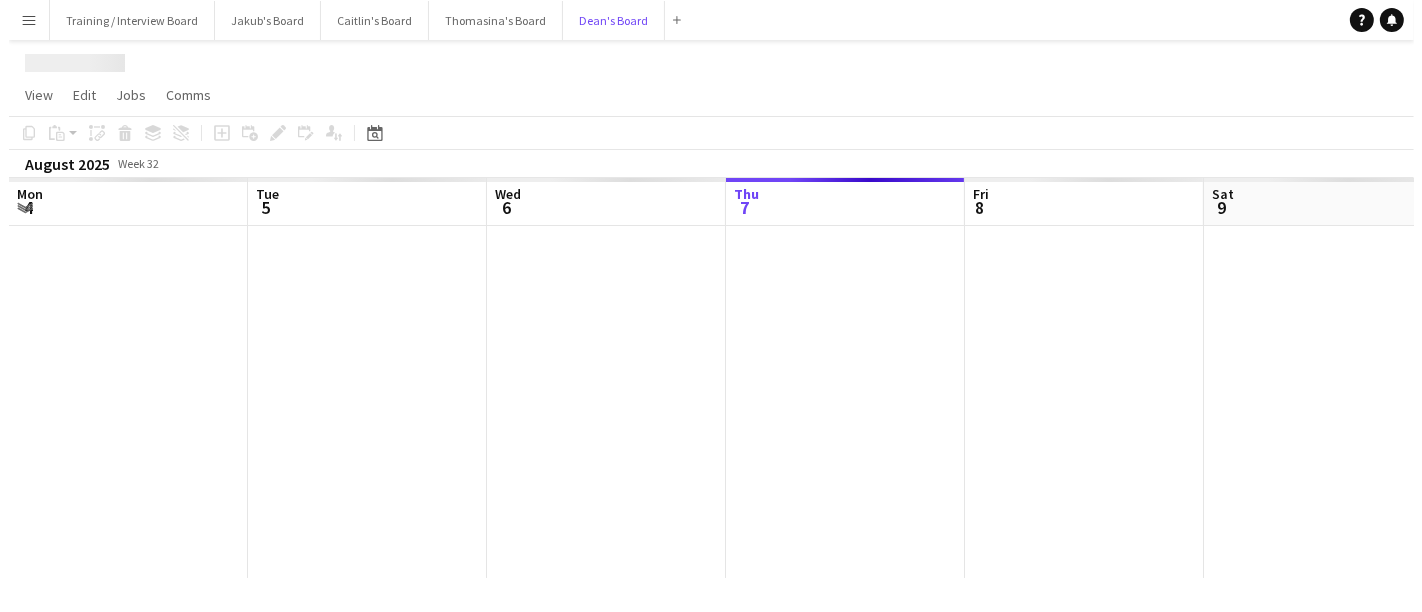 scroll, scrollTop: 0, scrollLeft: 0, axis: both 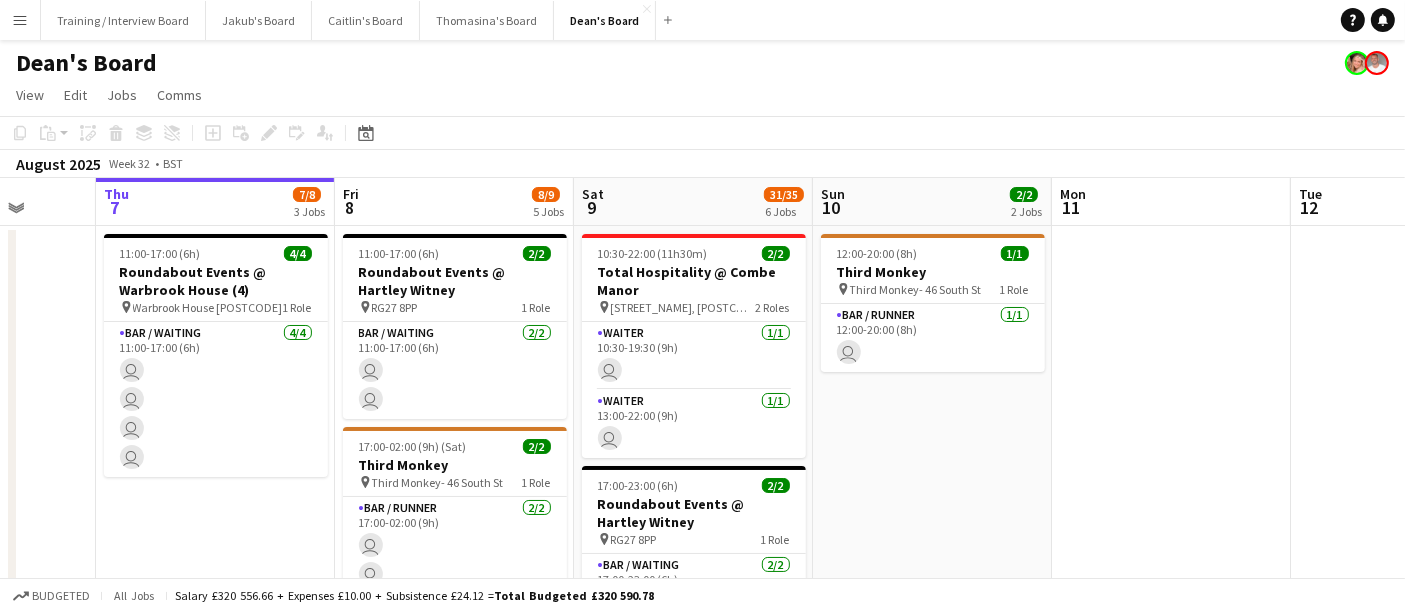 drag, startPoint x: 984, startPoint y: 387, endPoint x: 921, endPoint y: 384, distance: 63.07139 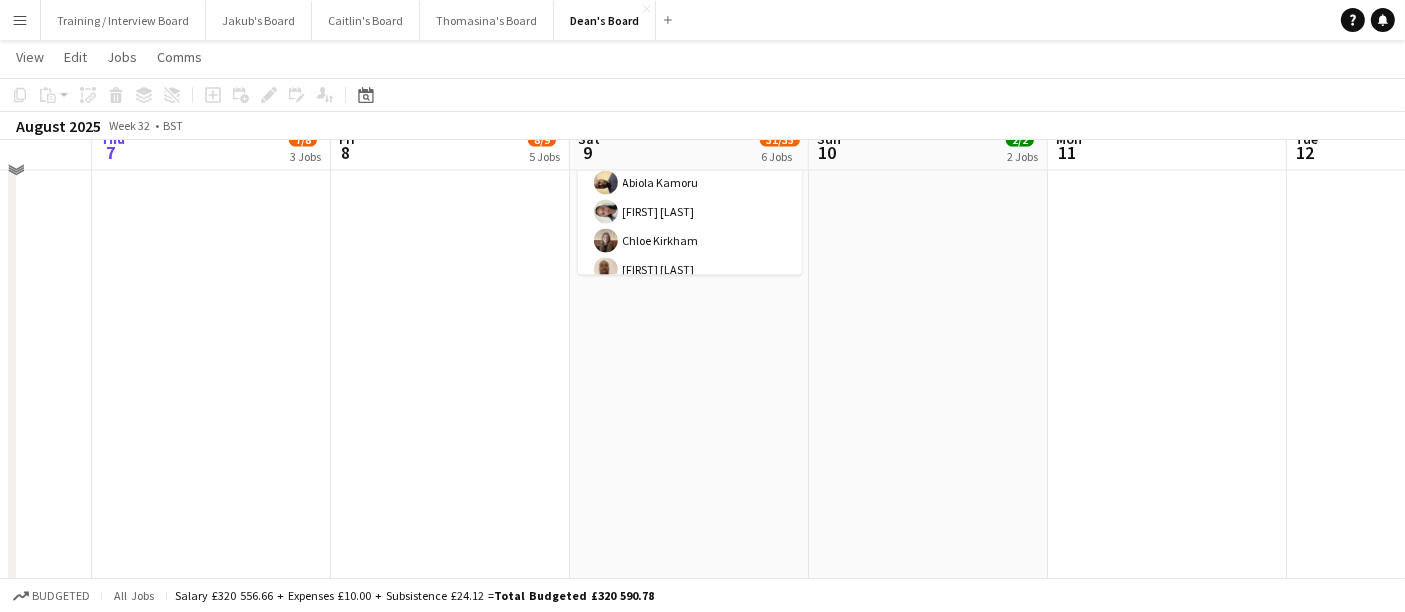 scroll, scrollTop: 3222, scrollLeft: 0, axis: vertical 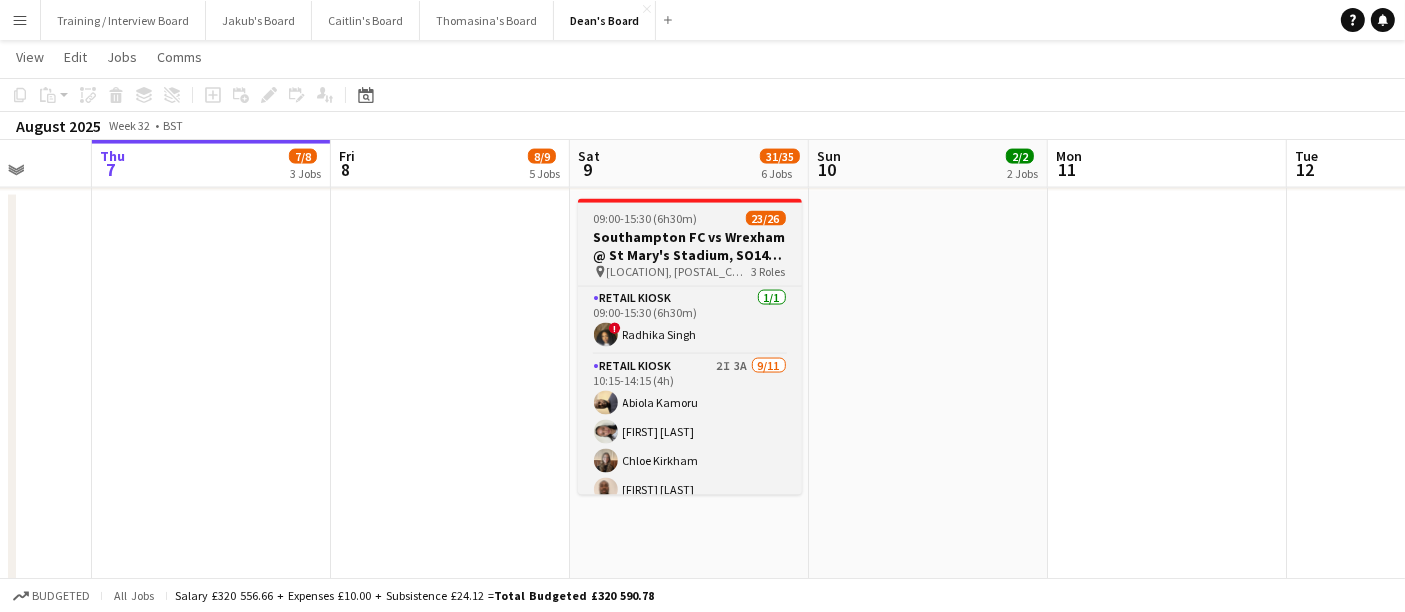 click on "09:00-15:30 (6h30m)    23/26" at bounding box center [690, 218] 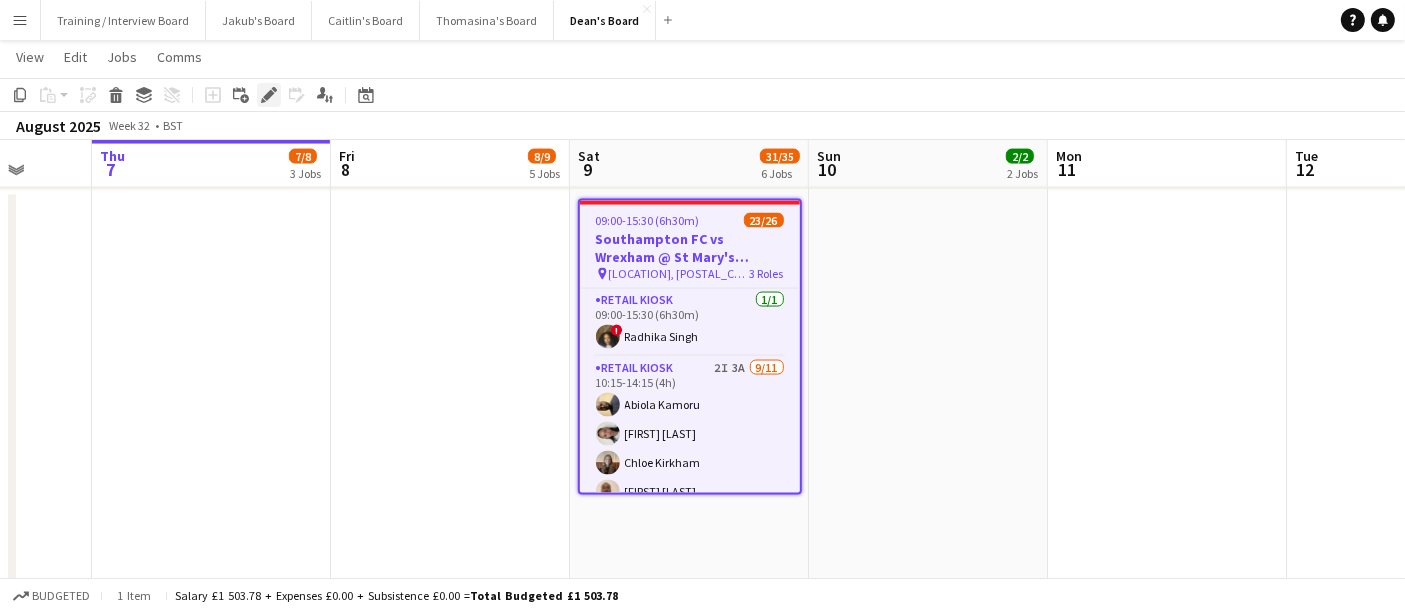 click 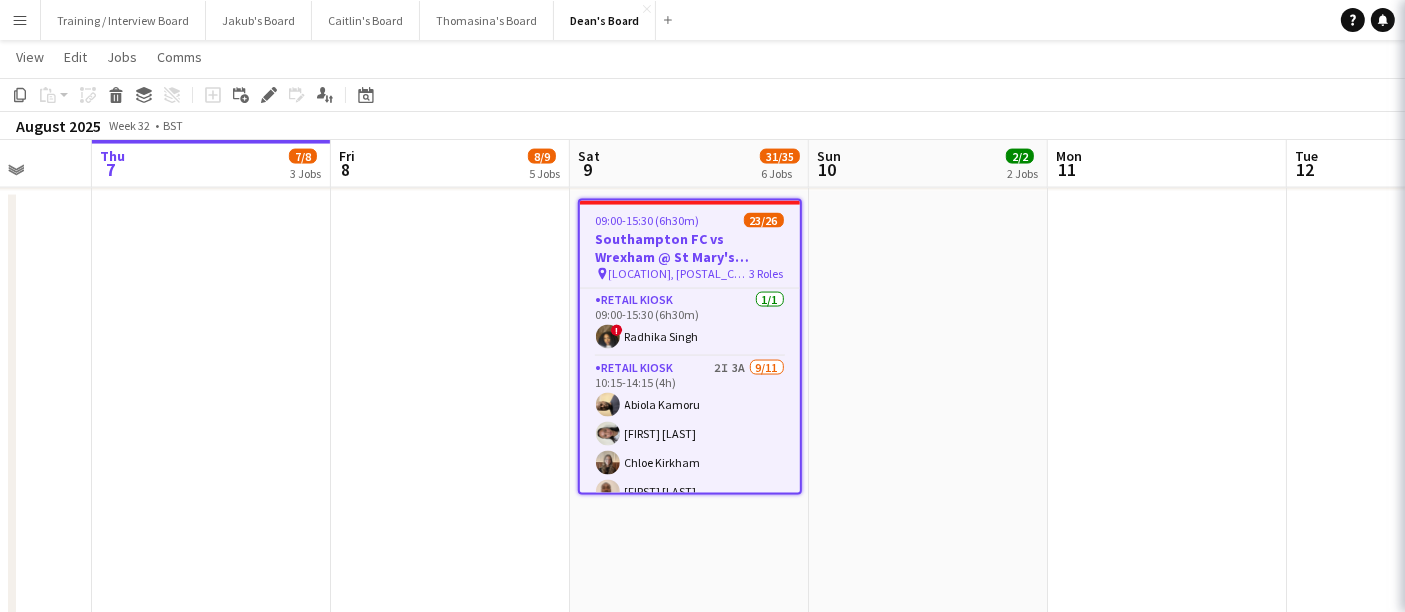 type on "*******" 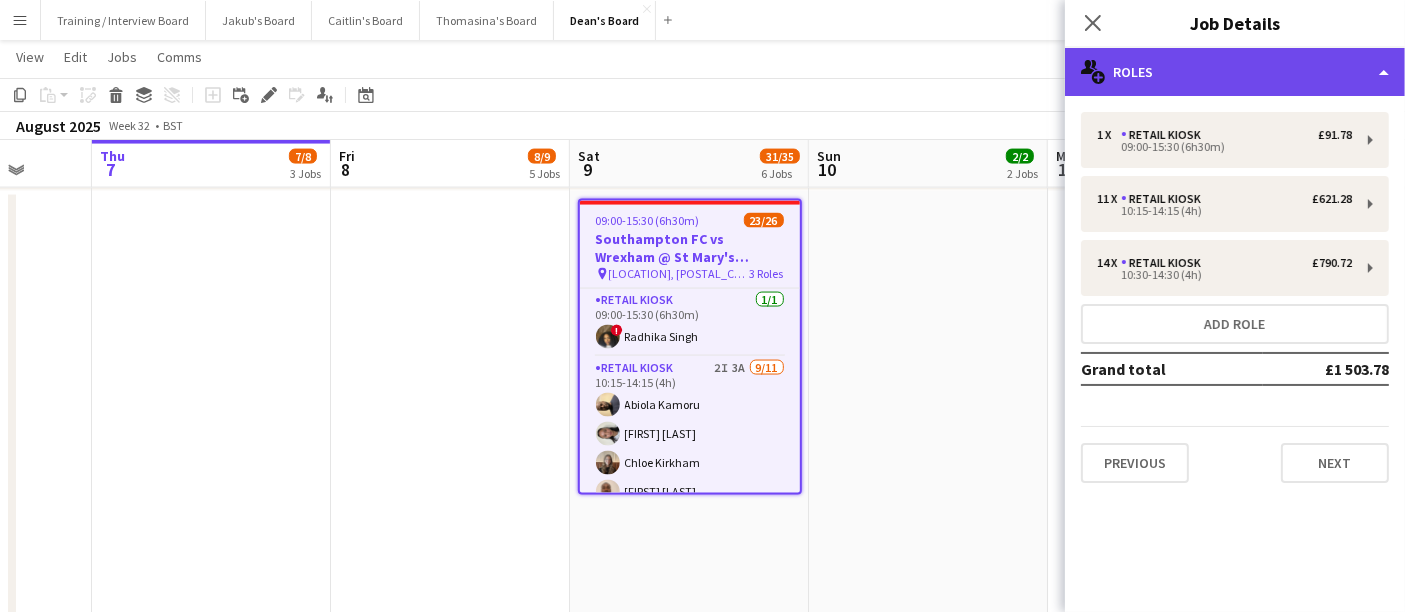click on "multiple-users-add
Roles" 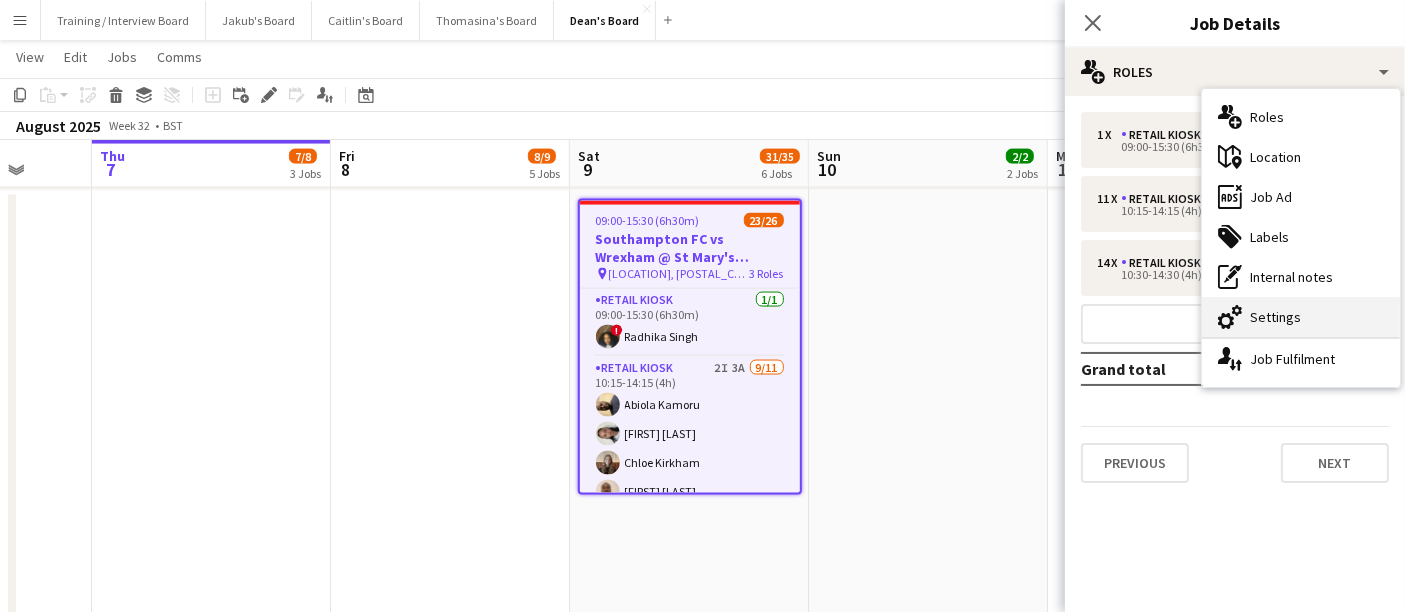click on "cog-double-3
Settings" at bounding box center [1301, 317] 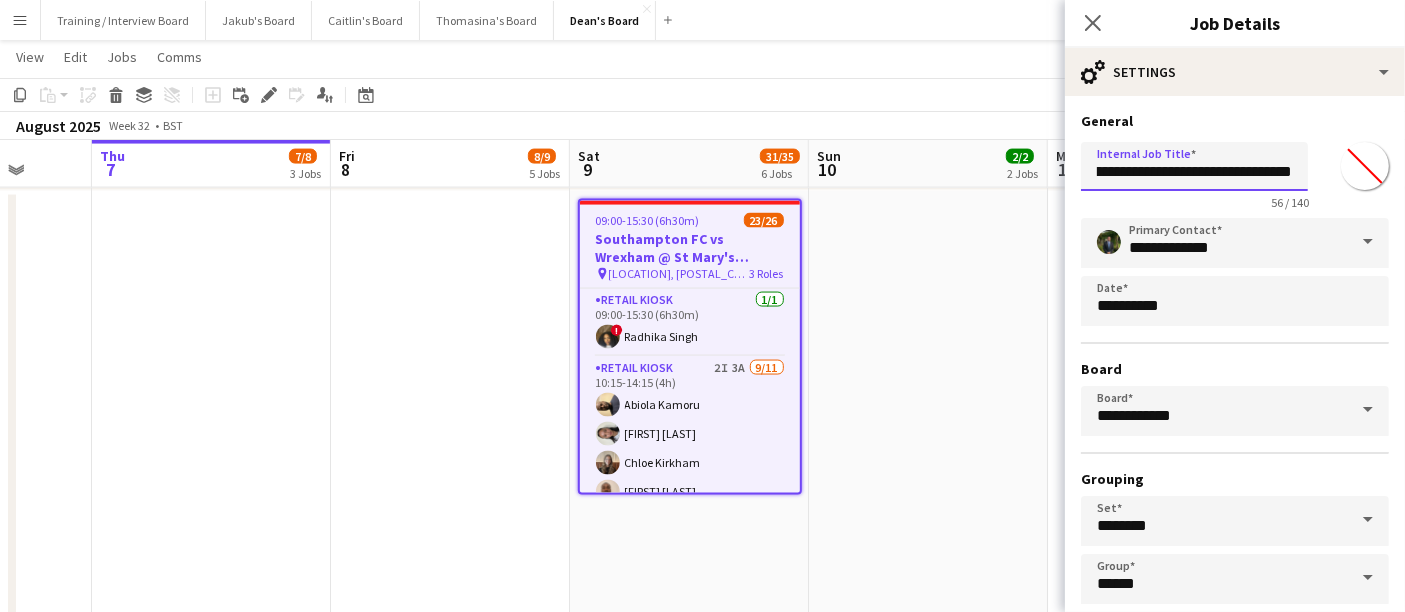 scroll, scrollTop: 0, scrollLeft: 149, axis: horizontal 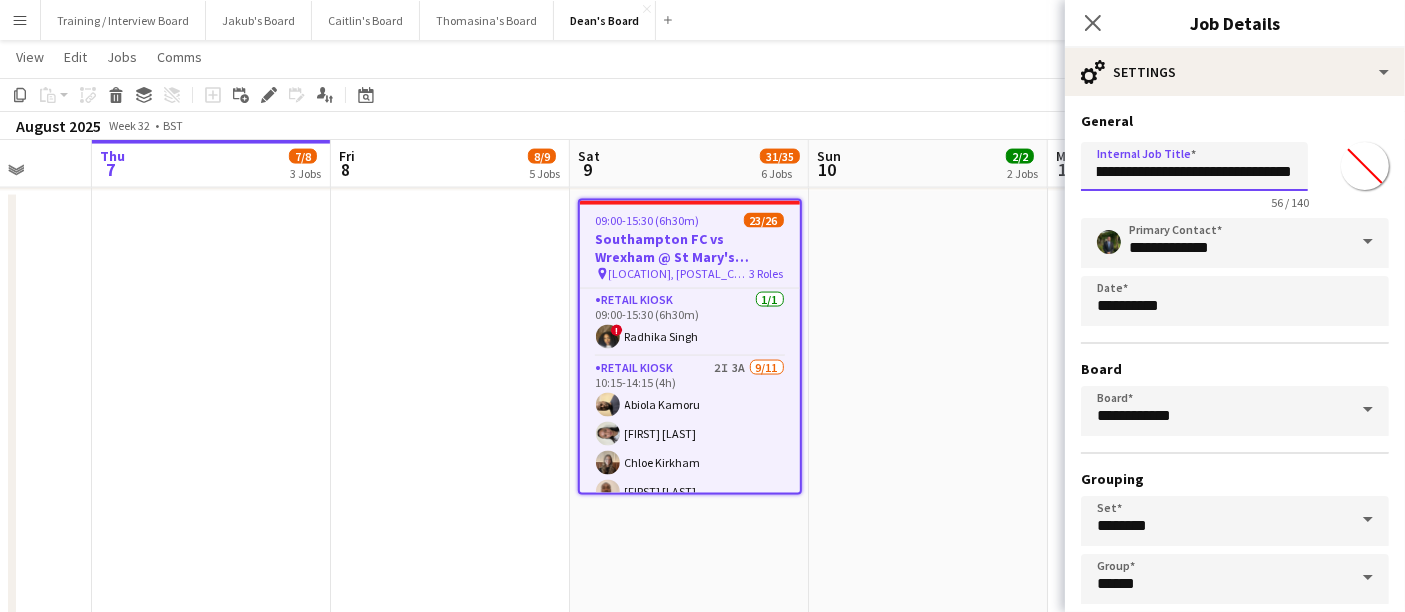 click on "**********" at bounding box center (1194, 166) 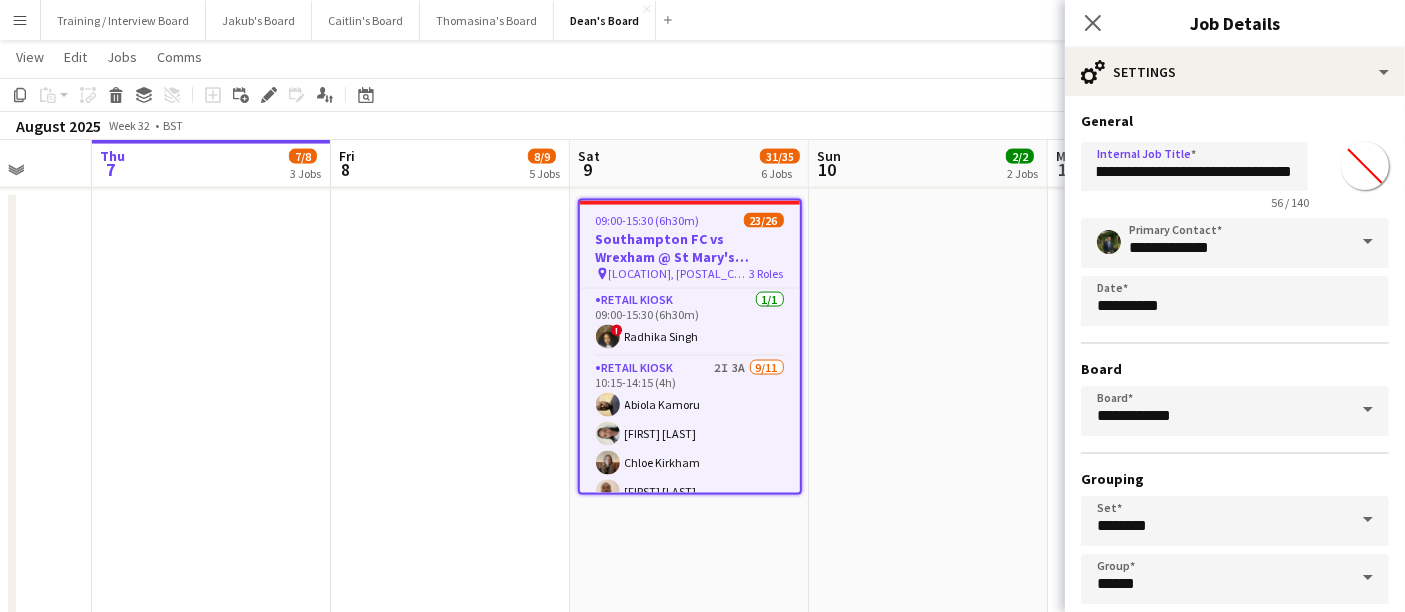 scroll, scrollTop: 0, scrollLeft: 0, axis: both 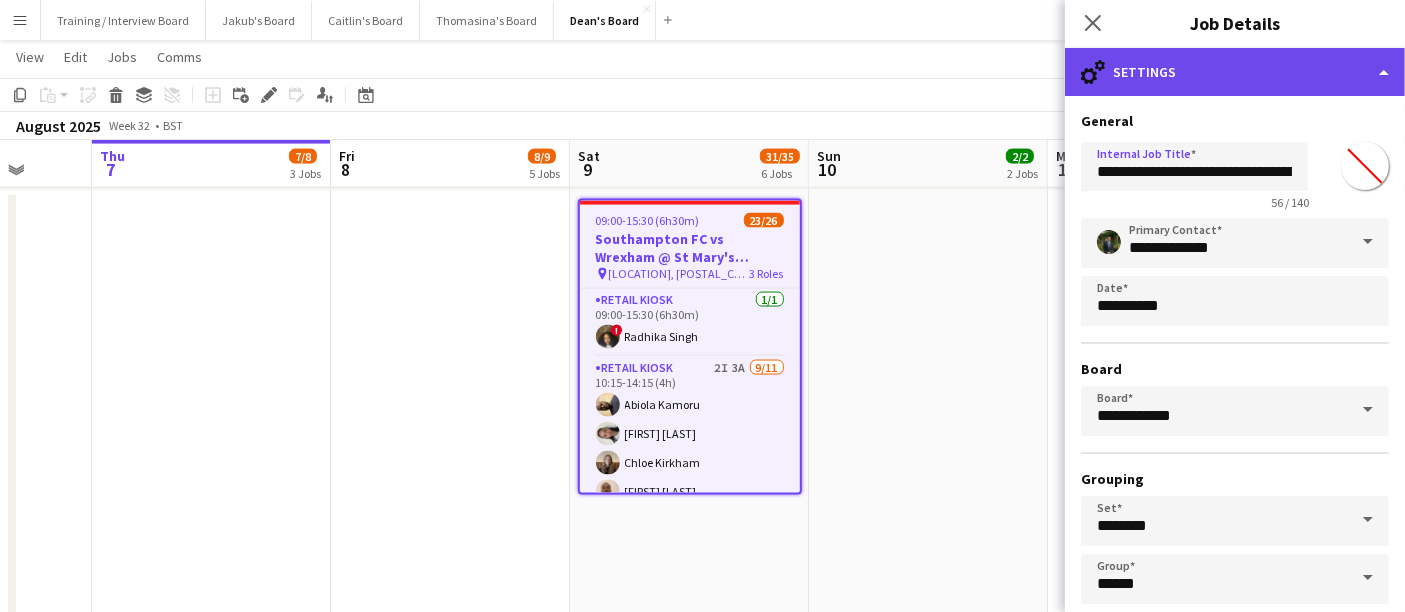 click on "cog-double-3
Settings" 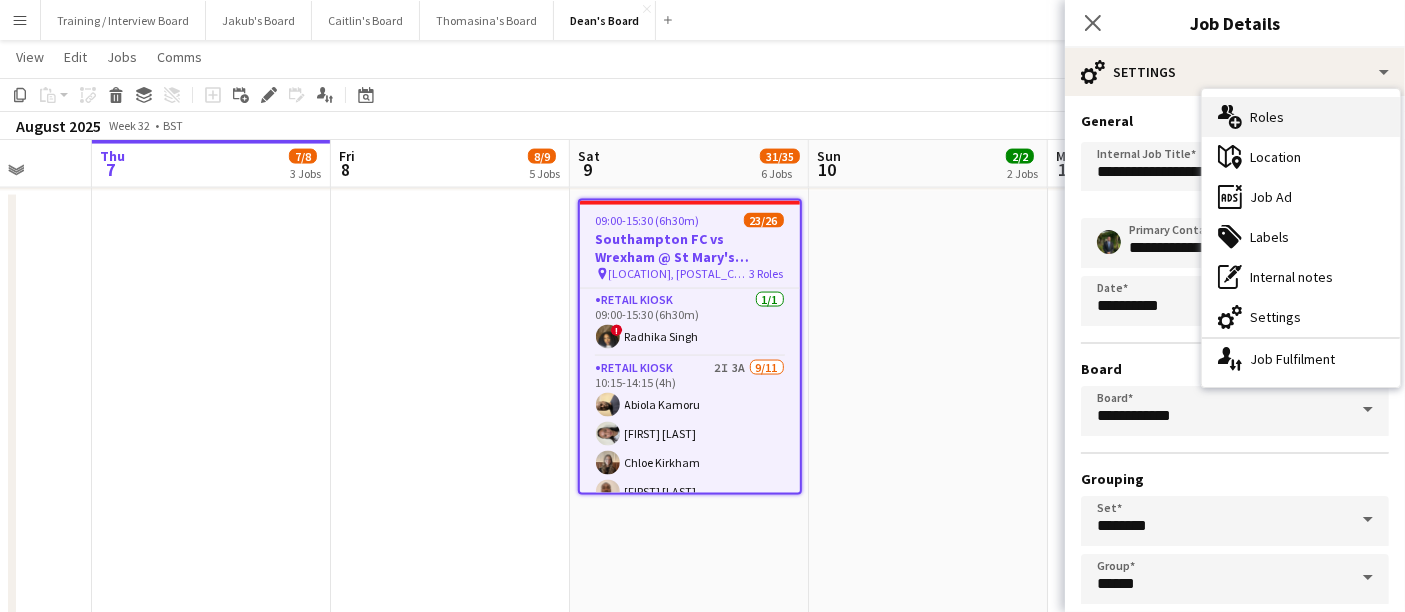 click on "multiple-users-add" 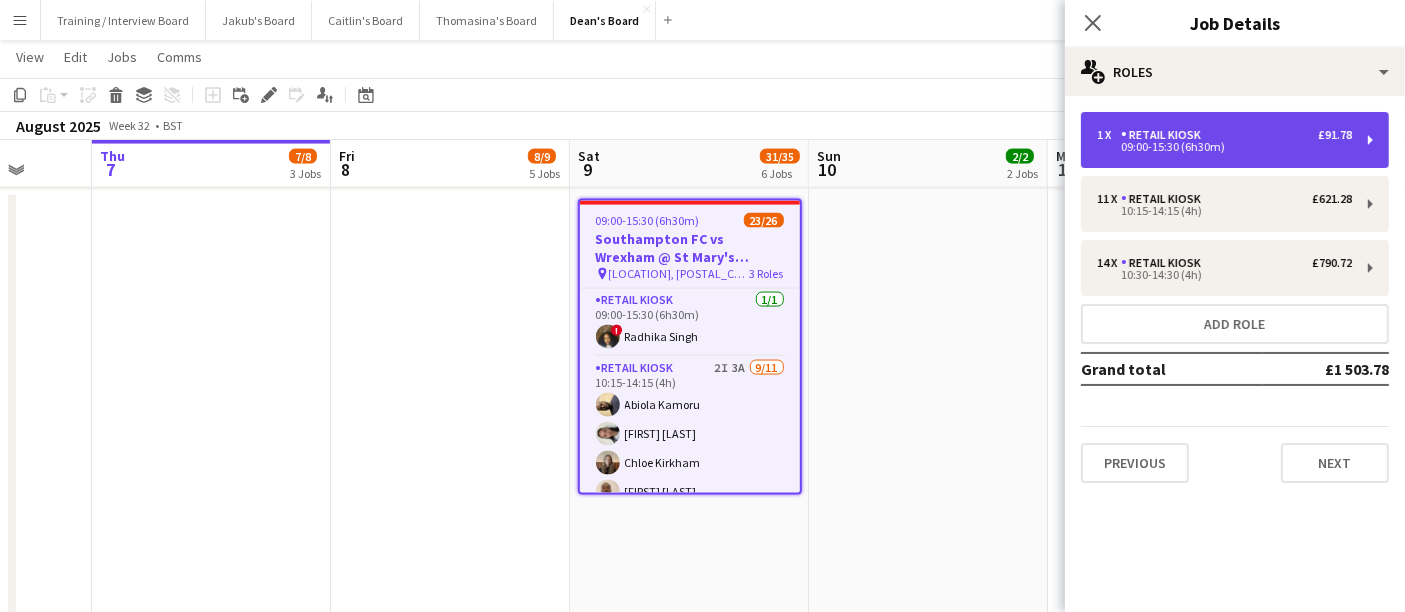 click on "09:00-15:30 (6h30m)" at bounding box center [1224, 147] 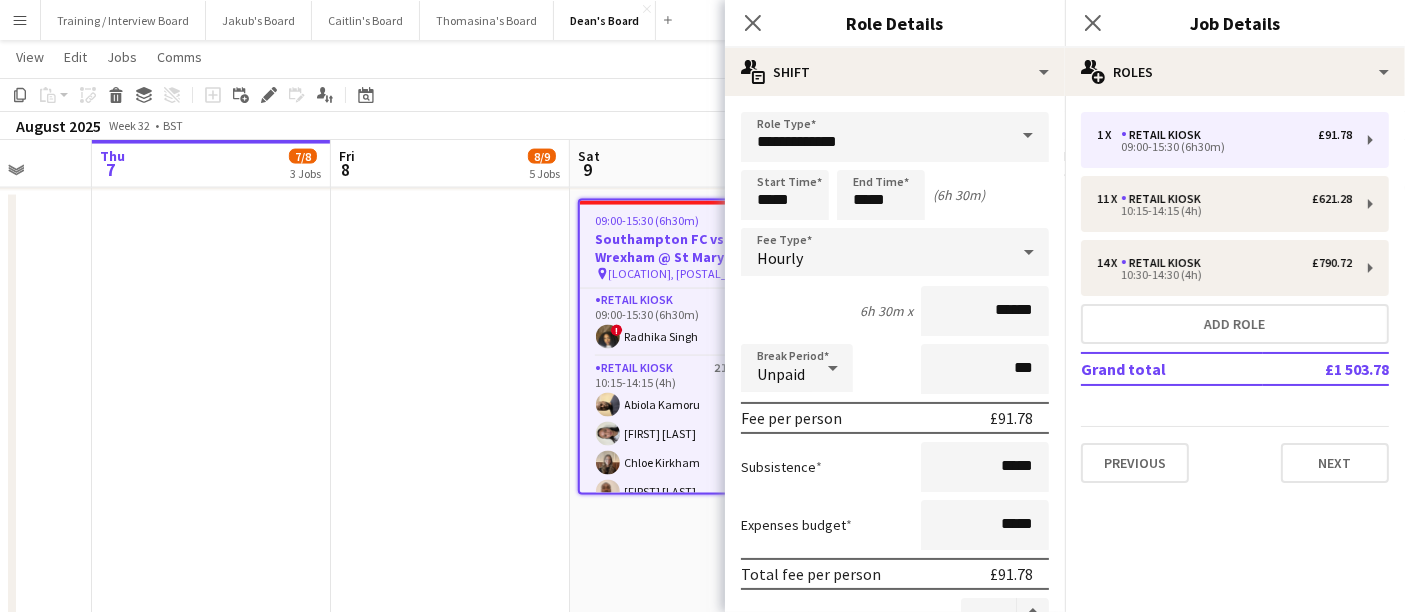 click at bounding box center [450, 850] 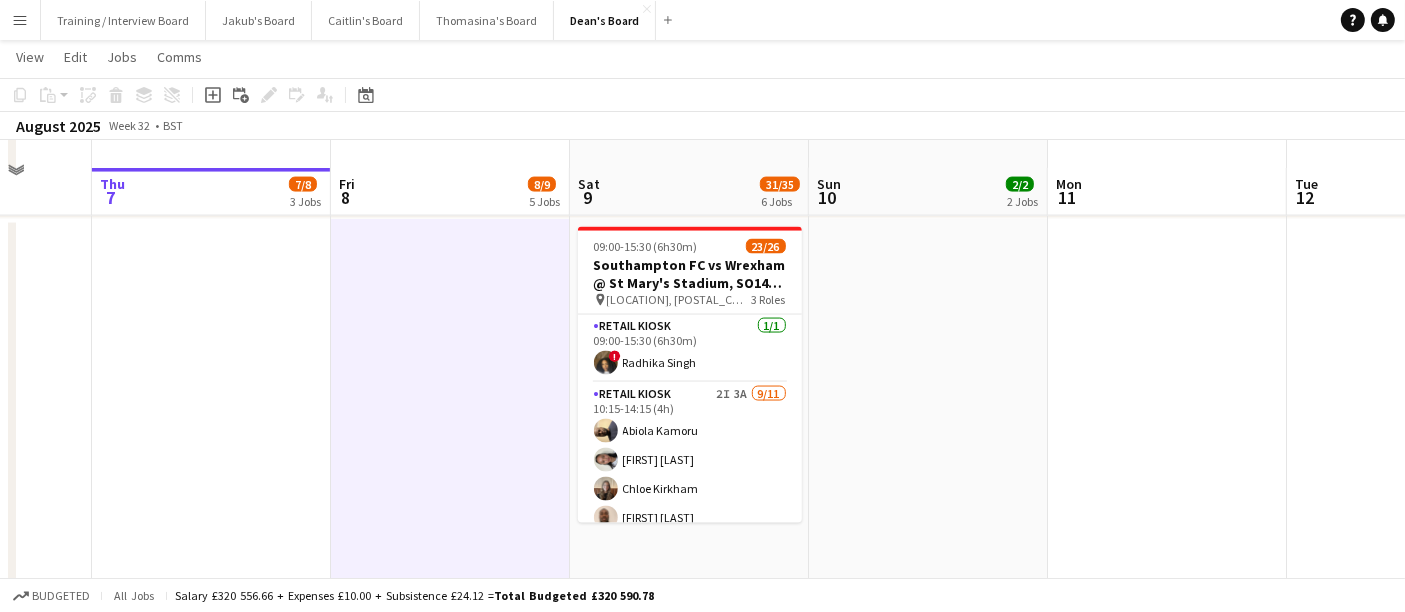 scroll, scrollTop: 3222, scrollLeft: 0, axis: vertical 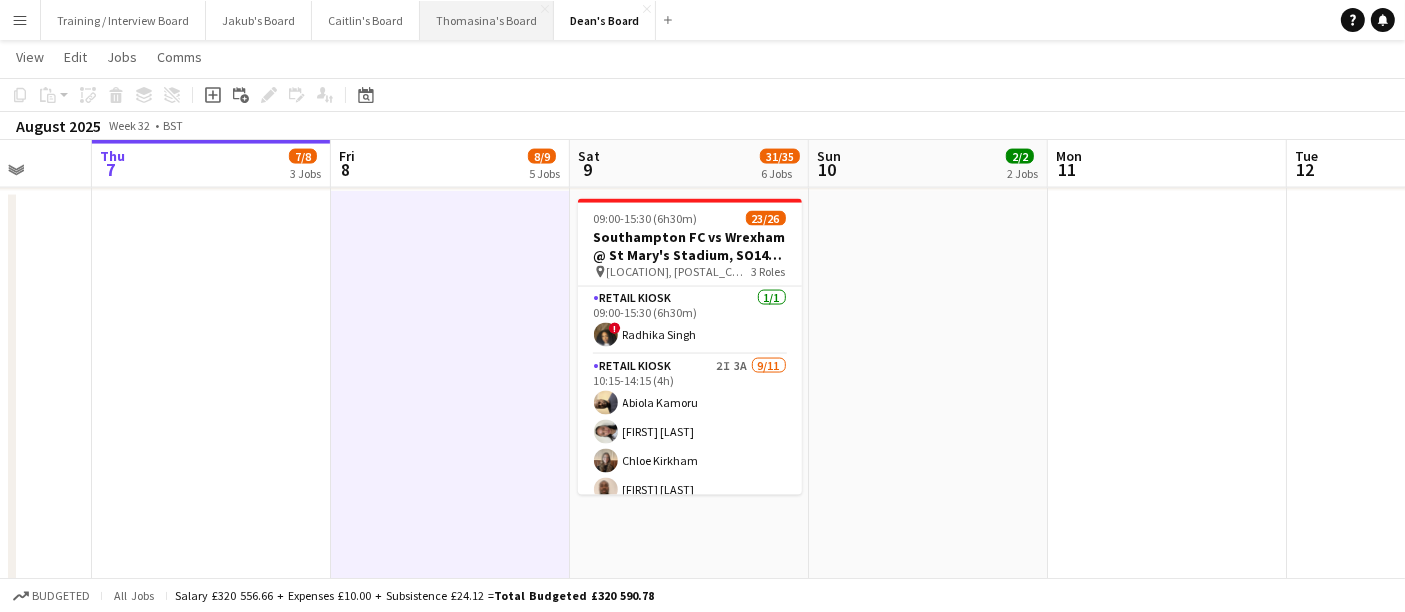 click on "Thomasina's Board
Close" at bounding box center [487, 20] 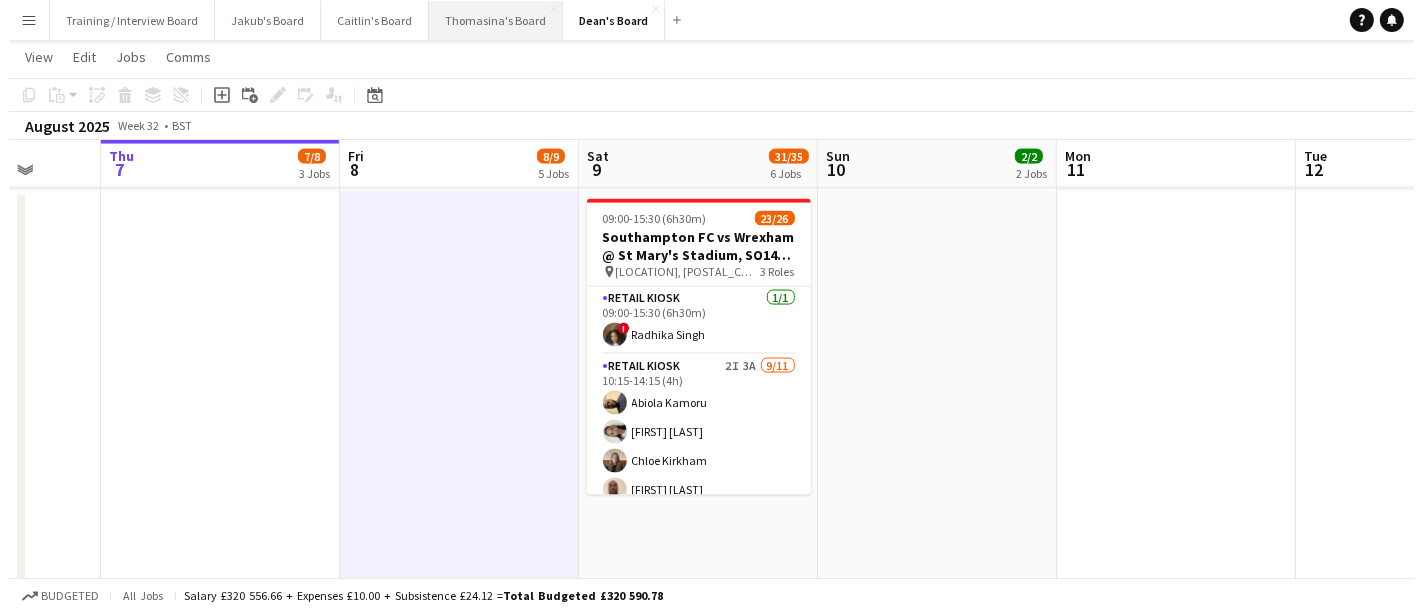 scroll, scrollTop: 0, scrollLeft: 0, axis: both 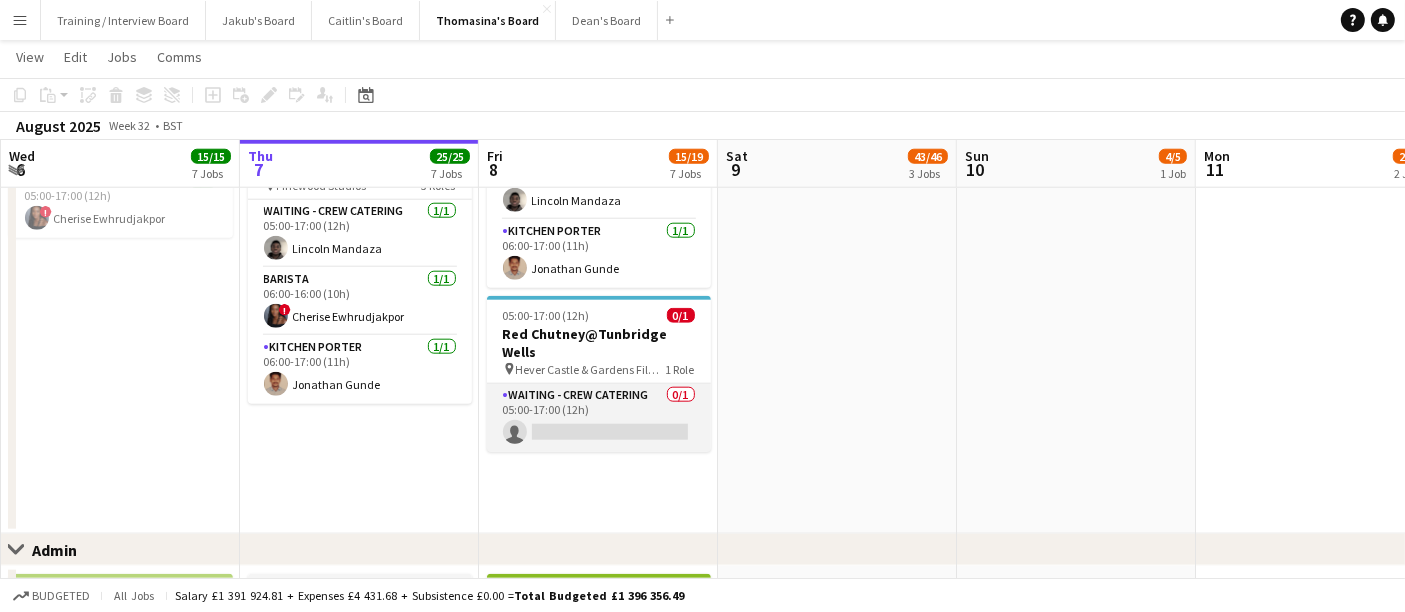 click on "Waiting - Crew Catering   0/1   05:00-17:00 (12h)
single-neutral-actions" at bounding box center [599, 418] 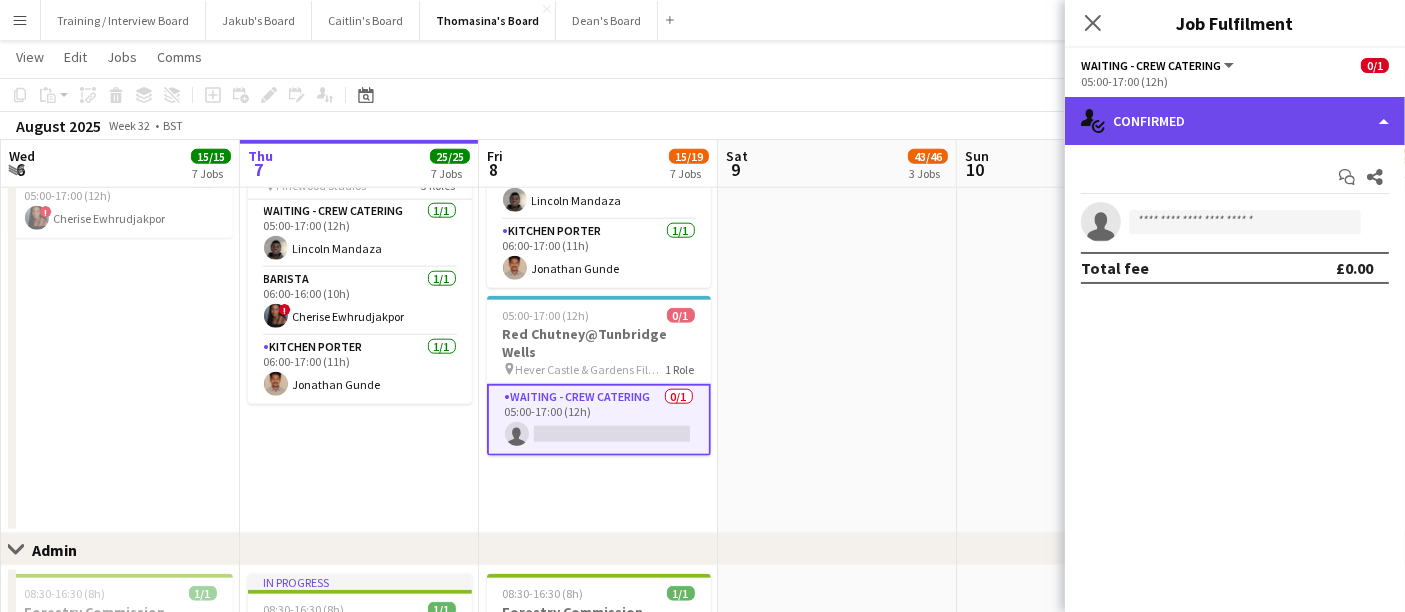 click on "single-neutral-actions-check-2
Confirmed" 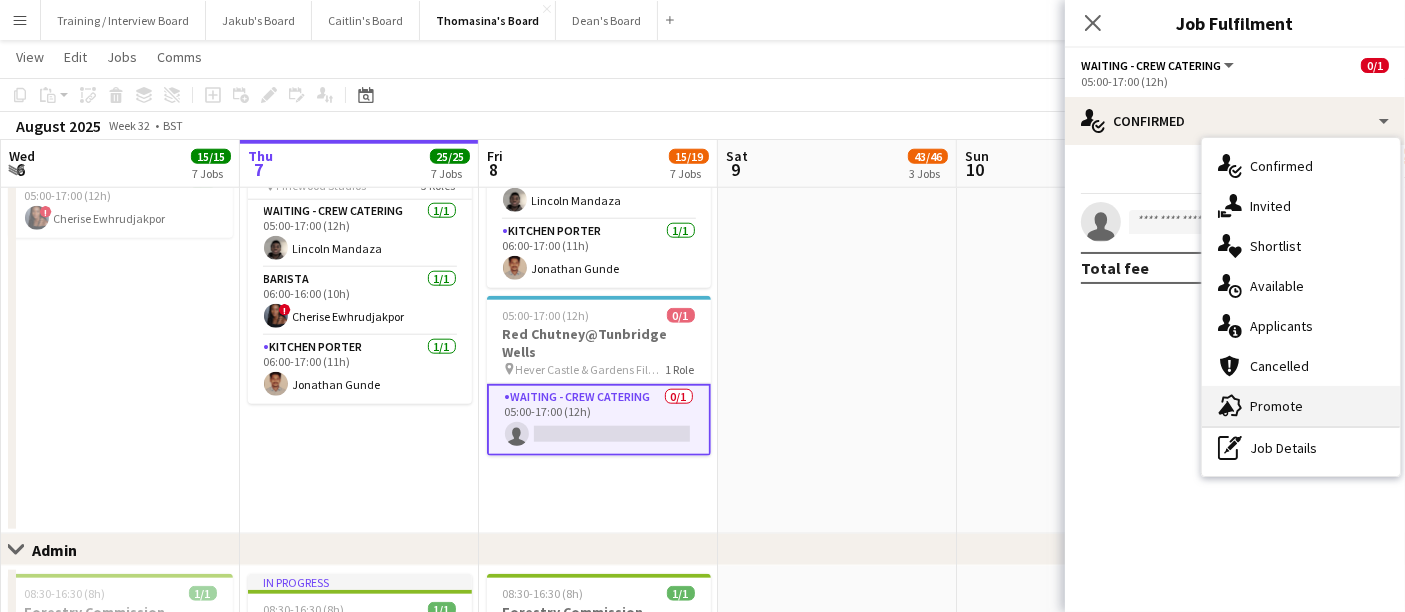 click on "advertising-megaphone
Promote" at bounding box center [1301, 406] 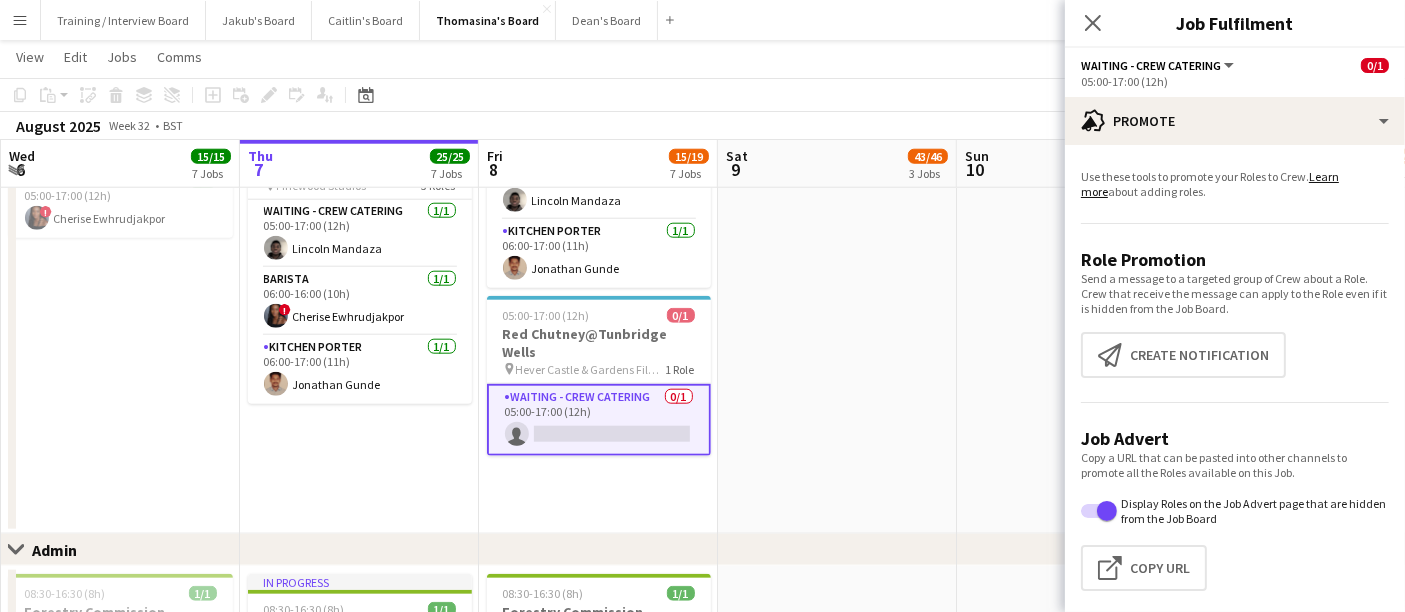 click at bounding box center [837, 109] 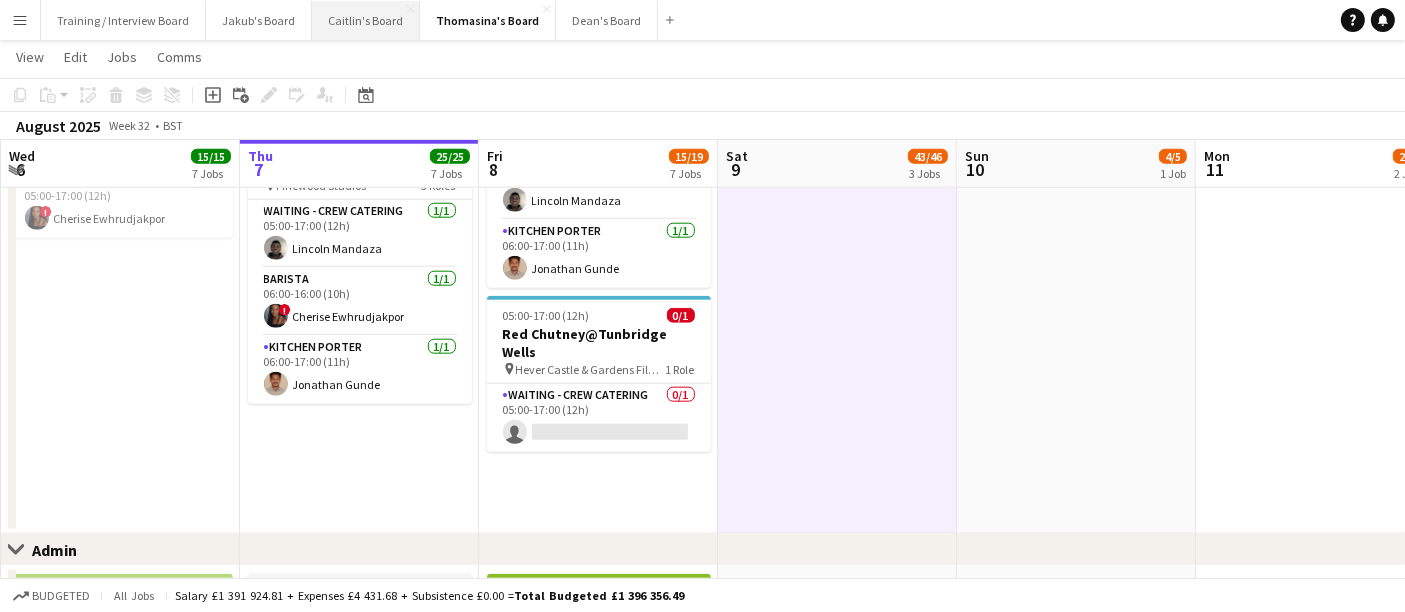 click on "Caitlin's Board
Close" at bounding box center (366, 20) 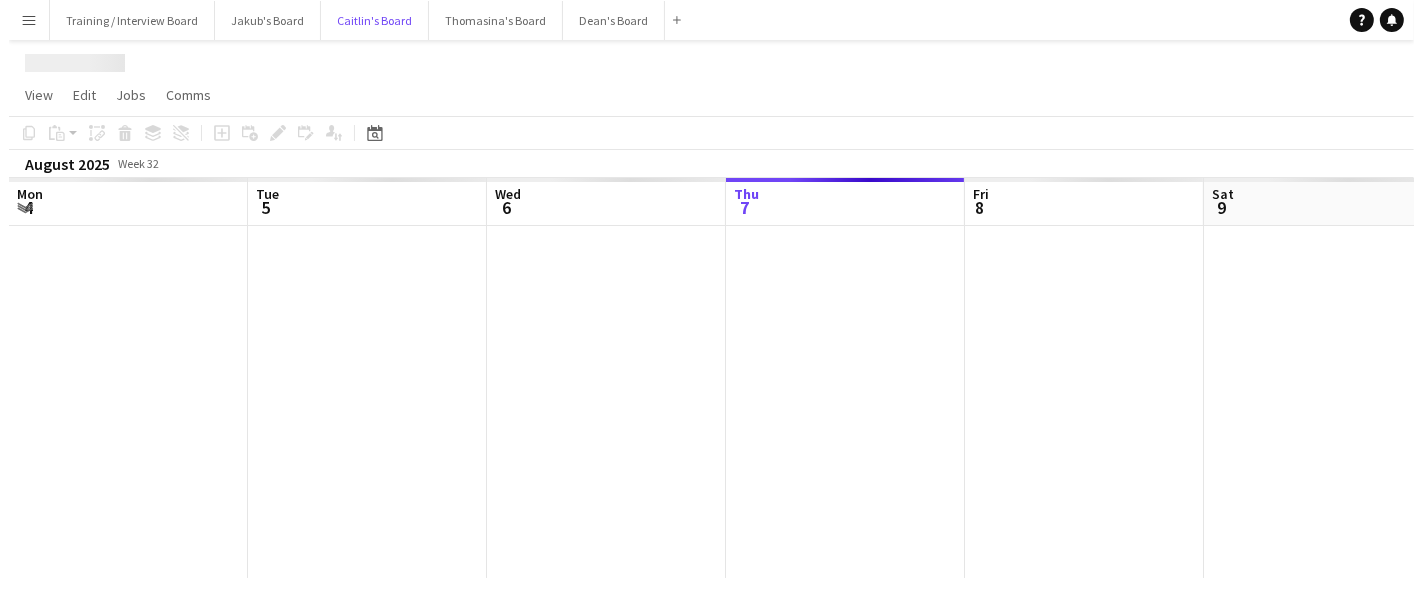 scroll, scrollTop: 0, scrollLeft: 0, axis: both 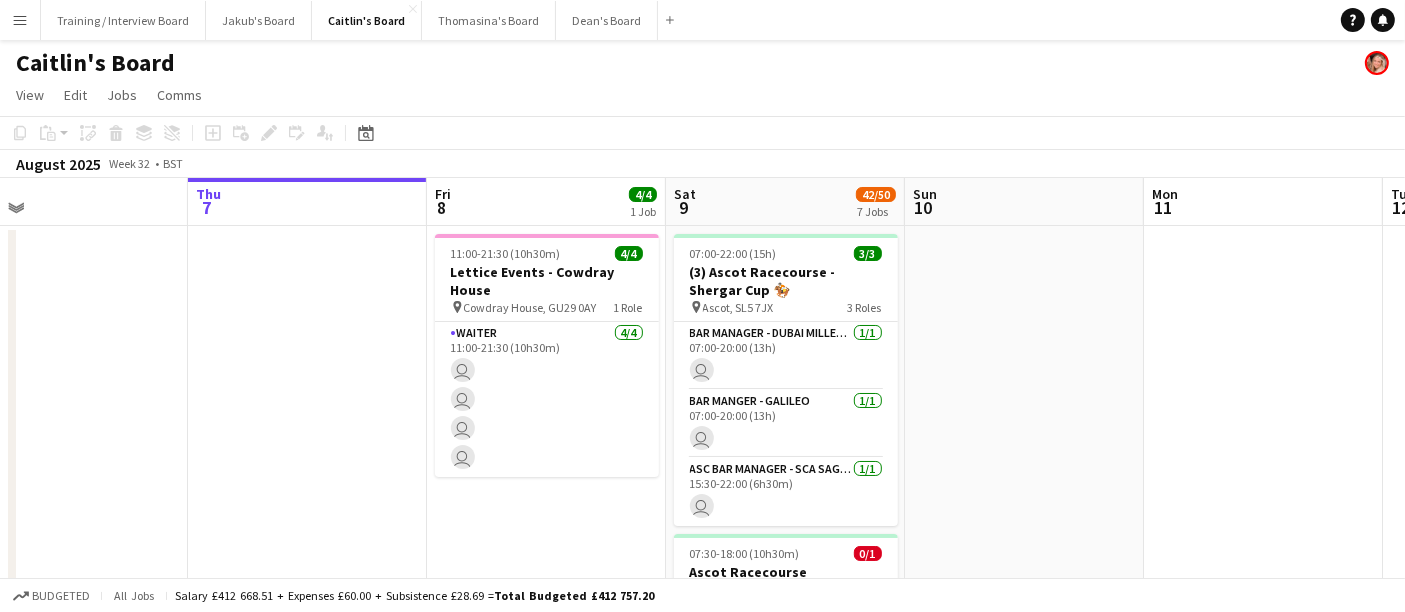 click on "Mon   4   Tue   5   Wed   6   Thu   7   Fri   8   4/4   1 Job   Sat   9   42/50   7 Jobs   Sun   10   Mon   11   Tue   12   Wed   13   Thu   14      11:00-21:30 (10h30m)    4/4   Lettice Events - Cowdray House
pin
Cowdray House, GU29 0AY   1 Role   Waiter   4/4   11:00-21:30 (10h30m)
user
user
user
user
07:00-22:00 (15h)    3/3   (3) Ascot Racecourse - Shergar Cup 🏇🏼
pin
Ascot, SL5 7JX   3 Roles   Bar Manager - Dubai Millennium Bar   1/1   07:00-20:00 (13h)
user
Bar Manger - Galileo   1/1   07:00-20:00 (13h)
user
ASC Bar Manager - SCA Sagaro   1/1   15:30-22:00 (6h30m)
user
07:30-18:00 (10h30m)    0/1   Ascot Racecourse
pin
Ascot, SL5 7JX   1 Role   Shortlisted   66A" at bounding box center [702, 1390] 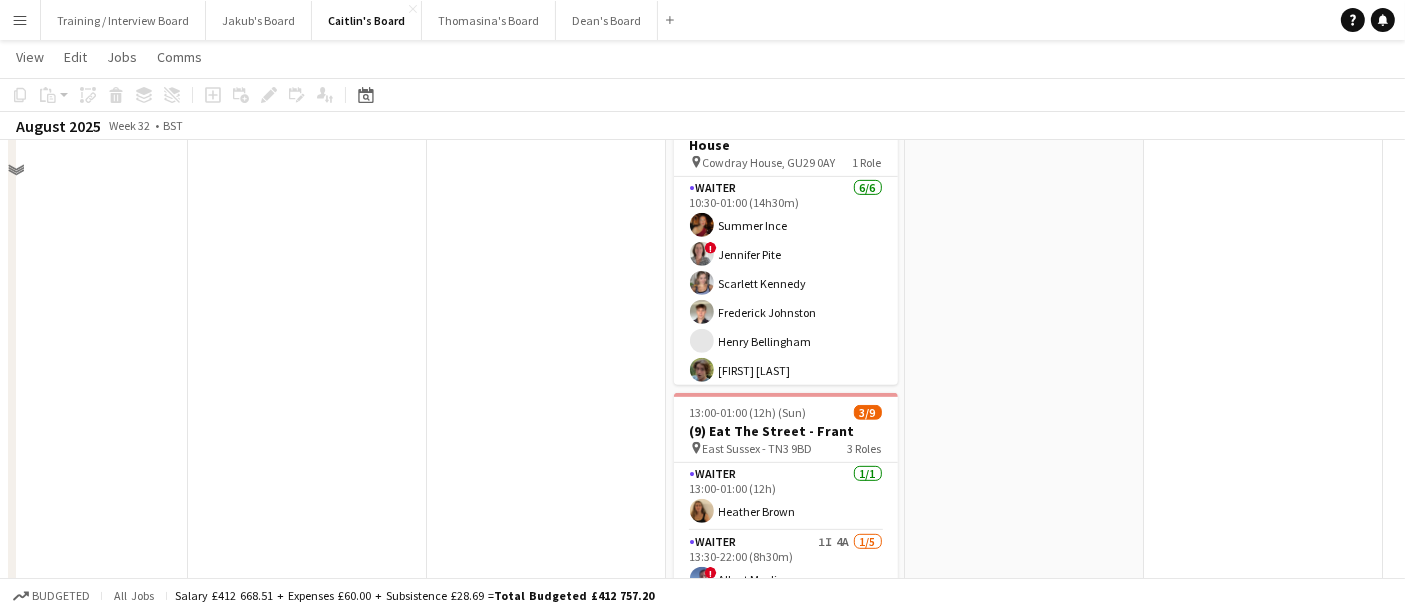 scroll, scrollTop: 1000, scrollLeft: 0, axis: vertical 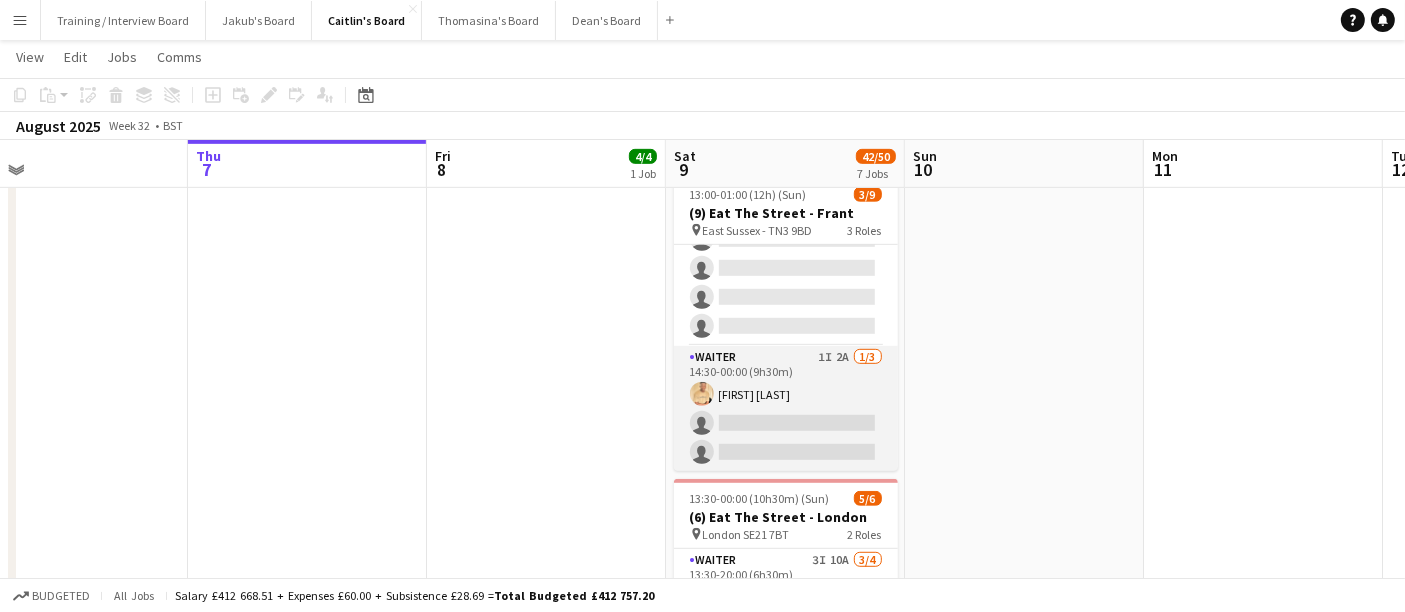 click on "Waiter   1I   2A   1/3   14:30-00:00 (9h30m)
Leeroy Mavunga
single-neutral-actions
single-neutral-actions" at bounding box center (786, 409) 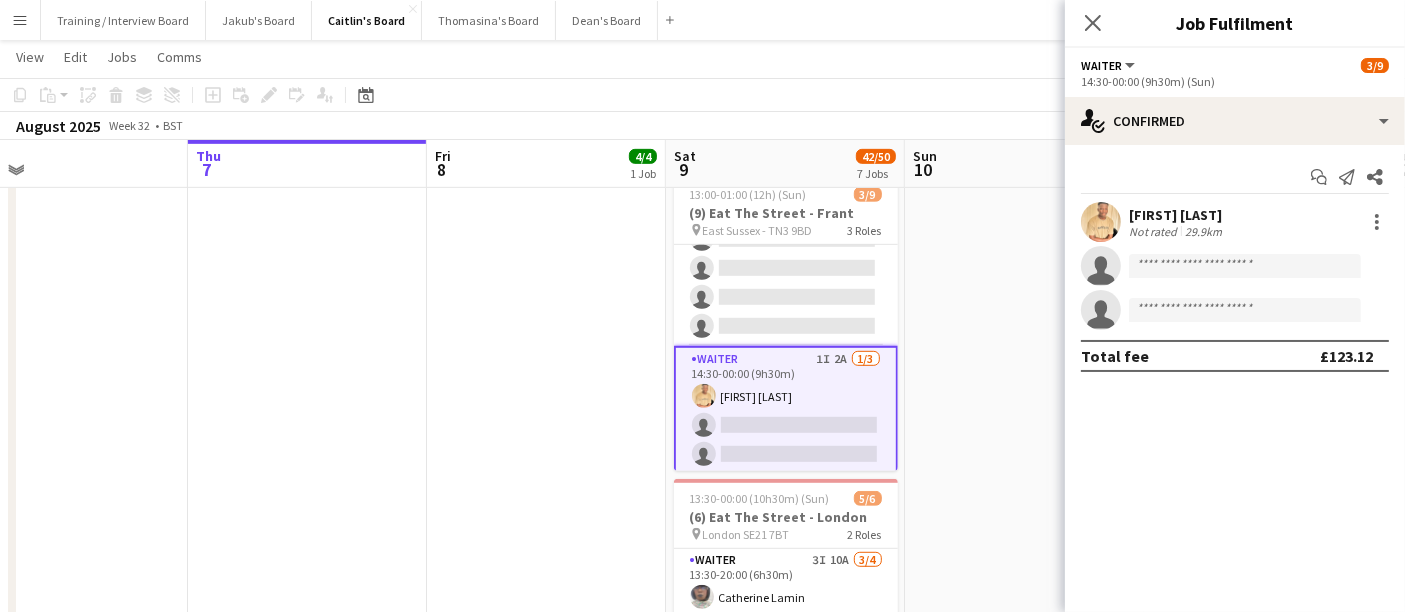 click on "Leeroy Mavunga   Not rated   29.9km" at bounding box center [1235, 222] 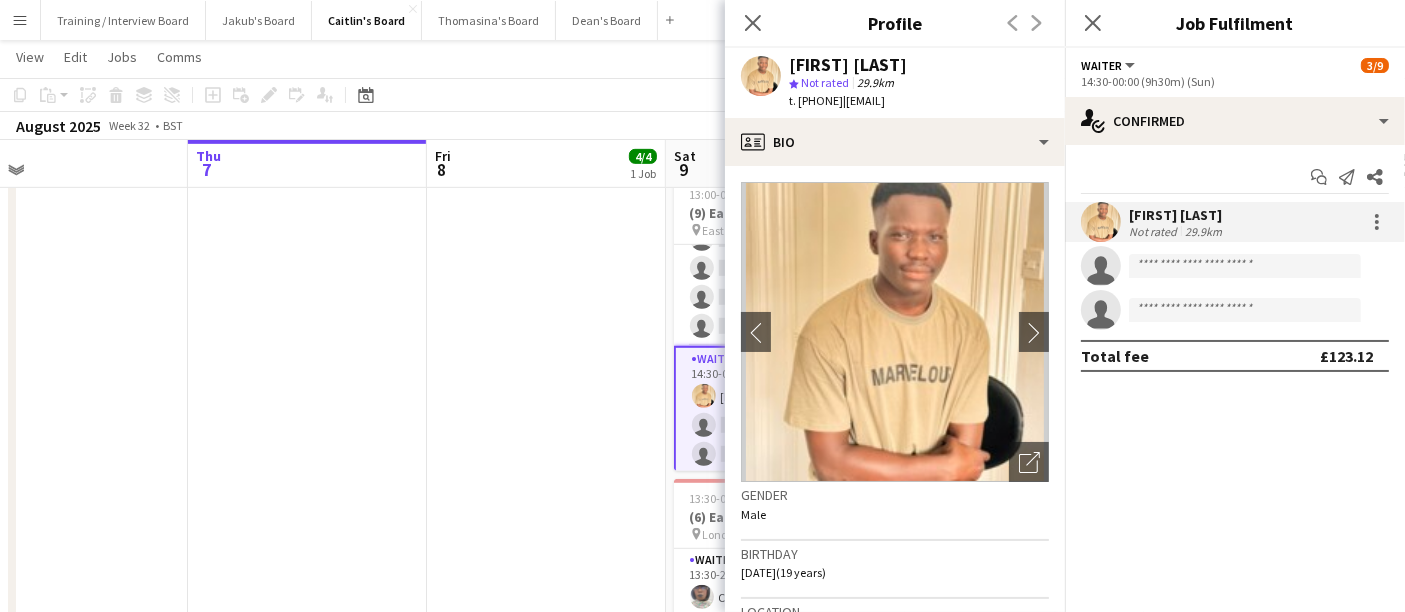 scroll, scrollTop: 222, scrollLeft: 0, axis: vertical 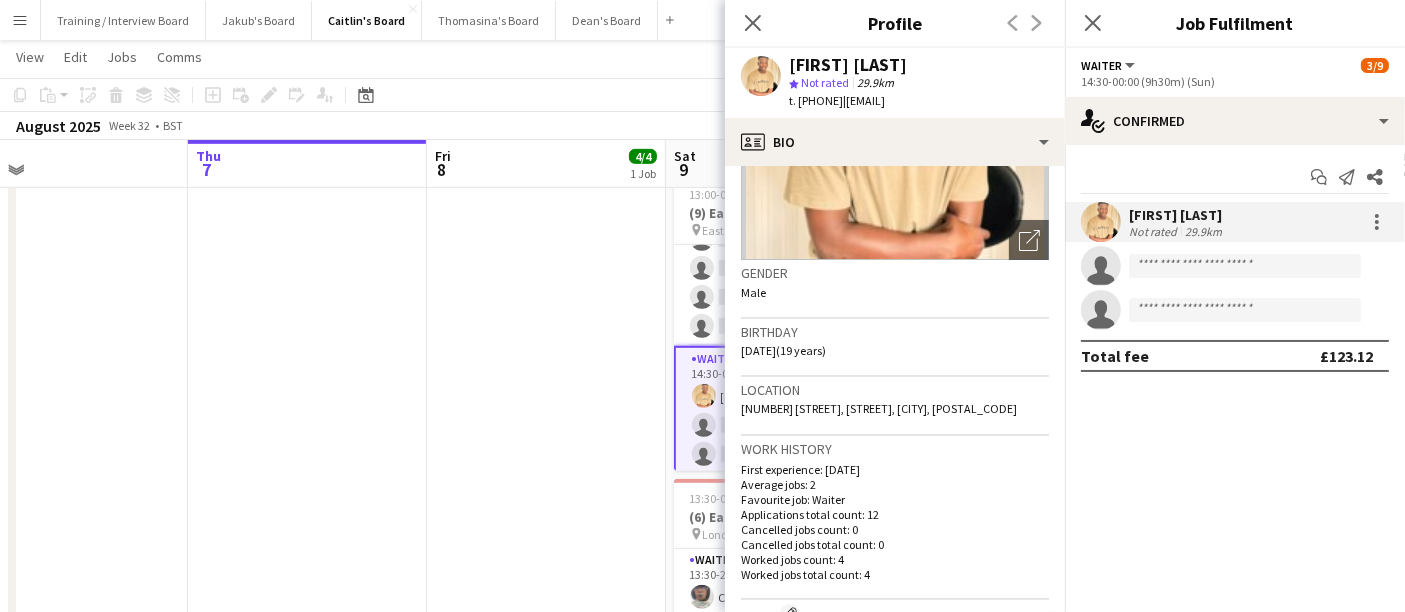 click on "11:00-21:30 (10h30m)    4/4   Lettice Events - Cowdray House
pin
Cowdray House, GU29 0AY   1 Role   Waiter   4/4   11:00-21:30 (10h30m)
Summer Ince ! Jennifer Pite Scarlett Kennedy Frederick Johnston" at bounding box center (546, 117) 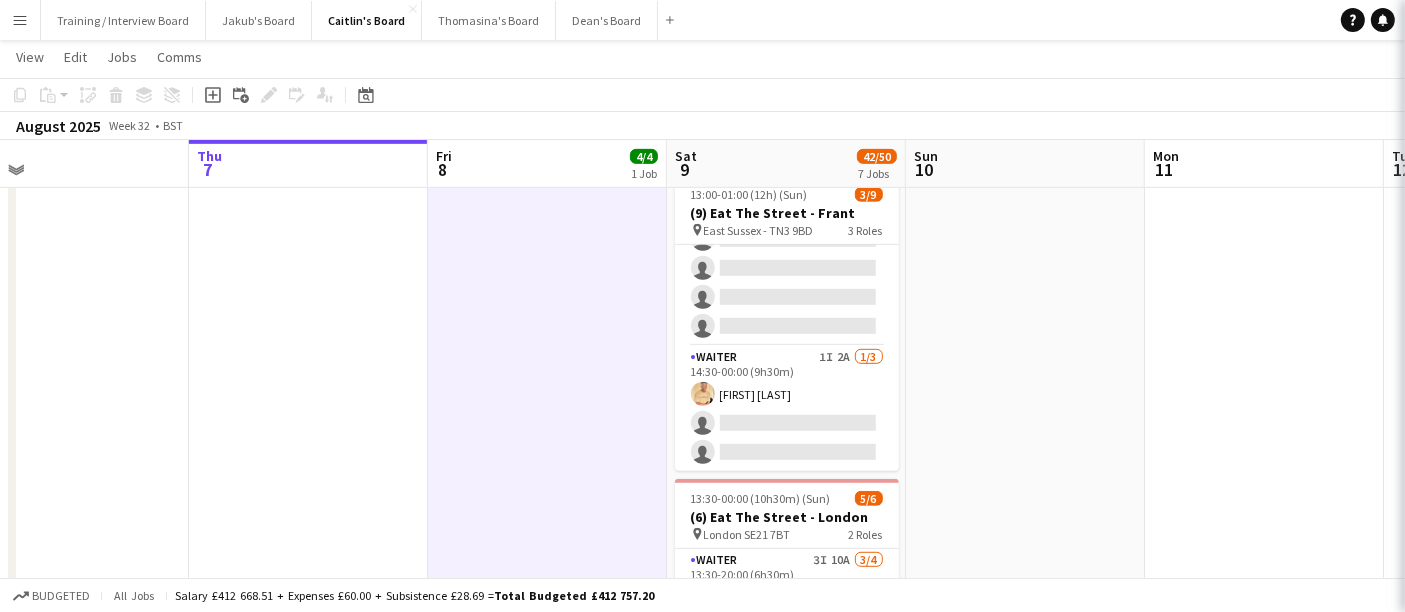 scroll, scrollTop: 0, scrollLeft: 648, axis: horizontal 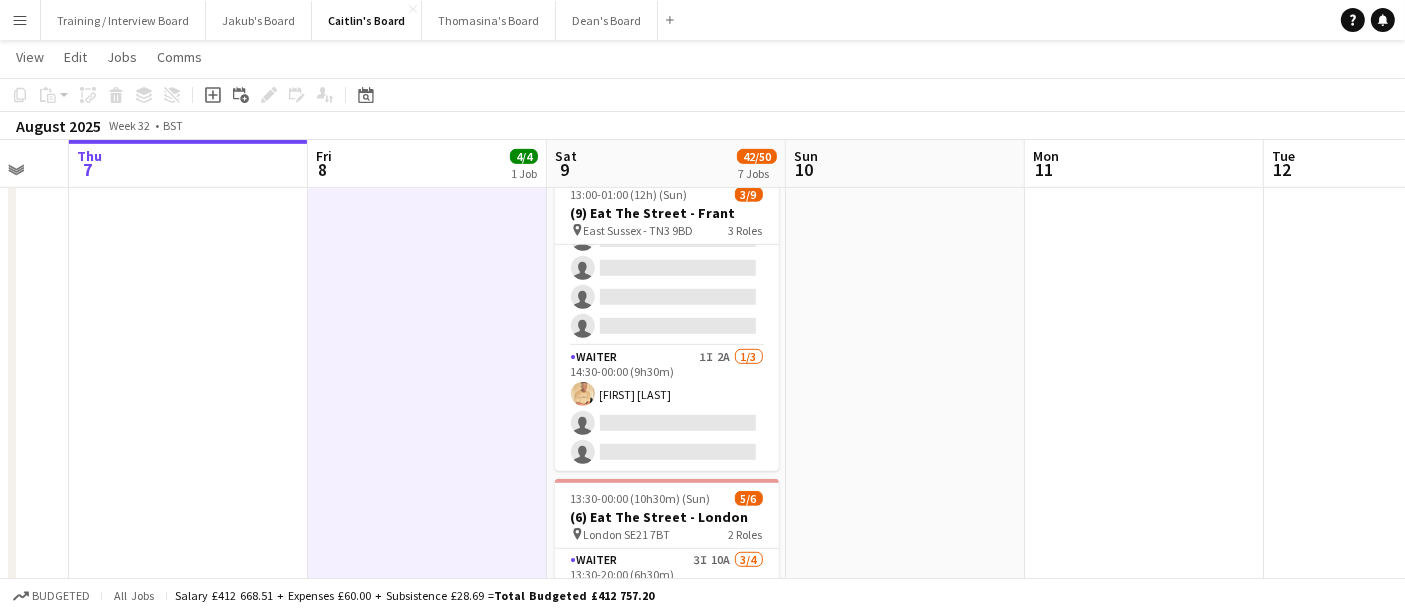 drag, startPoint x: 585, startPoint y: 421, endPoint x: 465, endPoint y: 418, distance: 120.03749 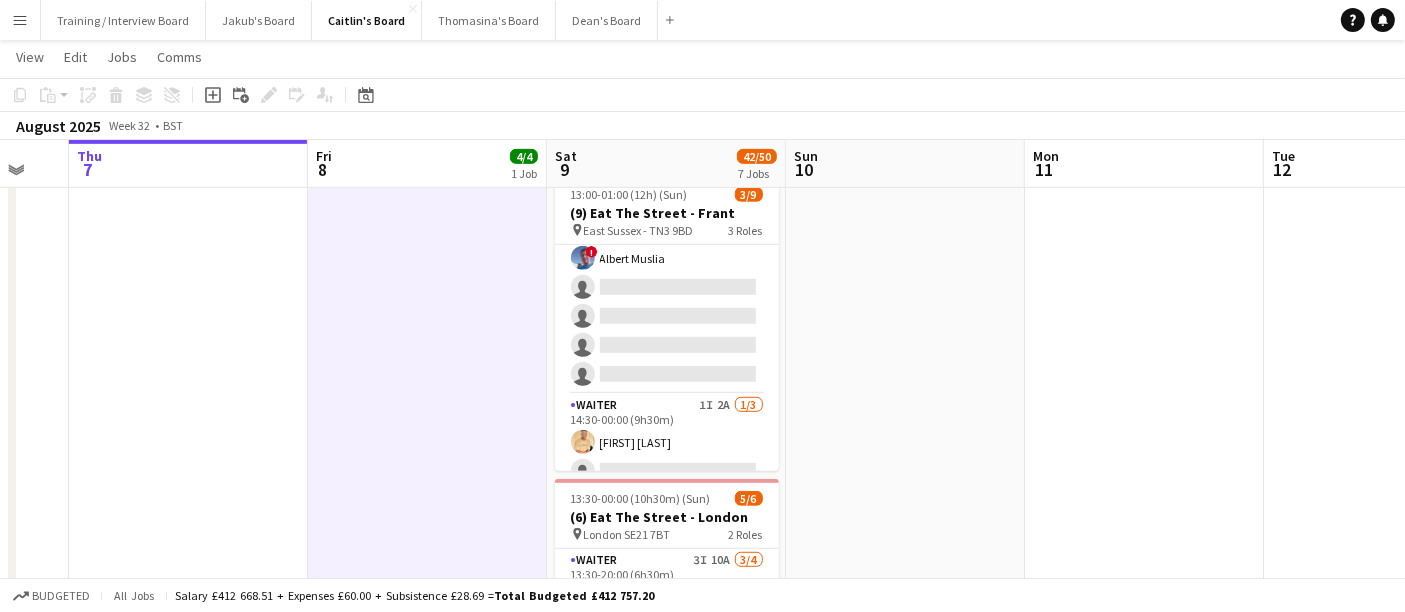 scroll, scrollTop: 151, scrollLeft: 0, axis: vertical 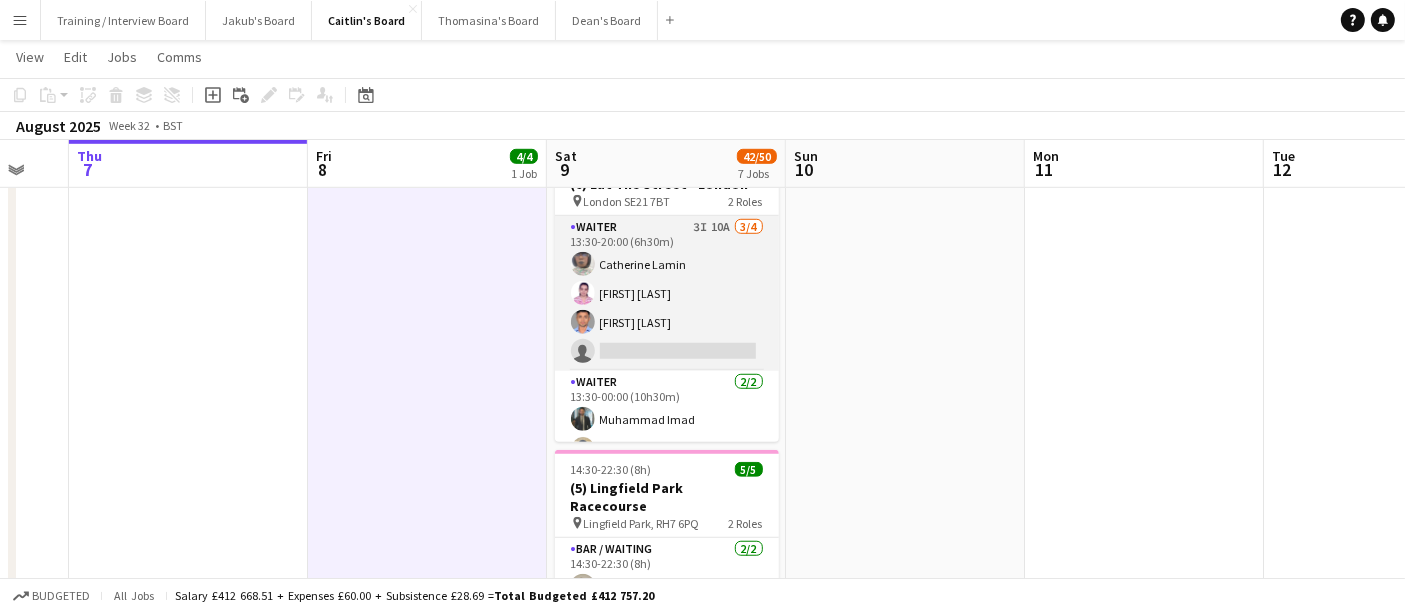 click on "Waiter   3I   10A   3/4   13:30-20:00 (6h30m)
Catherine Lamin Diana Fernandes Sriram Gowthaman
single-neutral-actions" at bounding box center [667, 293] 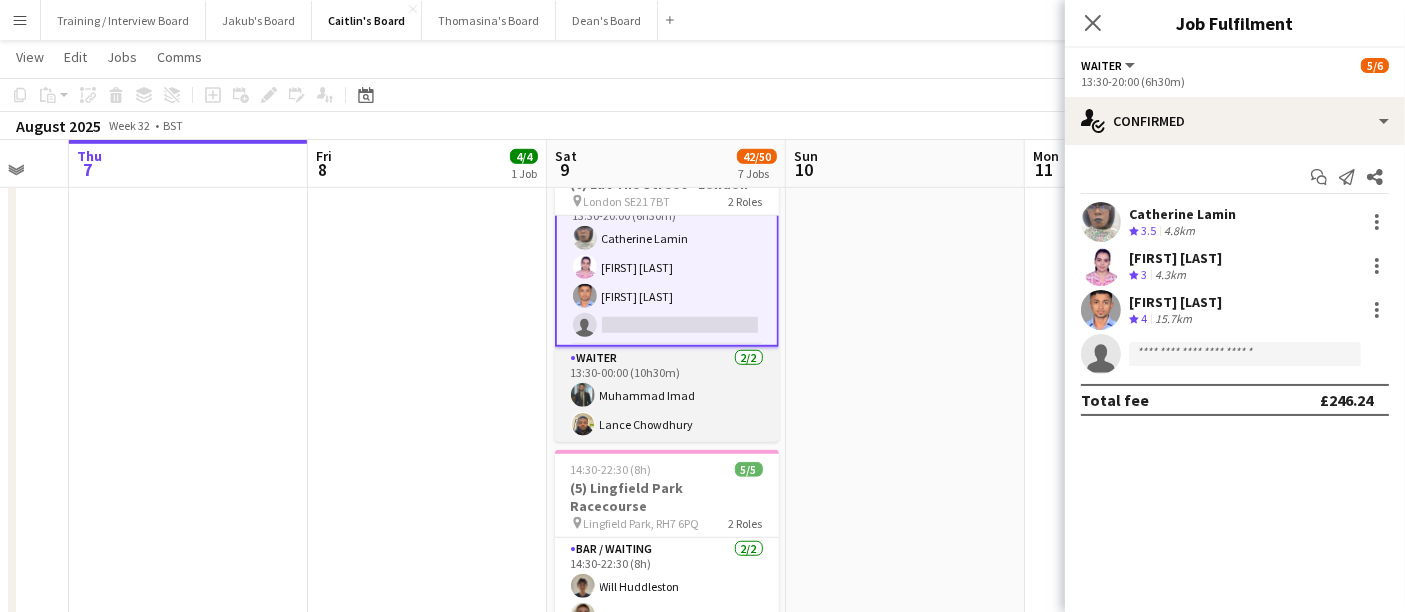 click on "Waiter   2/2   13:30-00:00 (10h30m)
Muhammad Imad Lance Chowdhury" at bounding box center (667, 395) 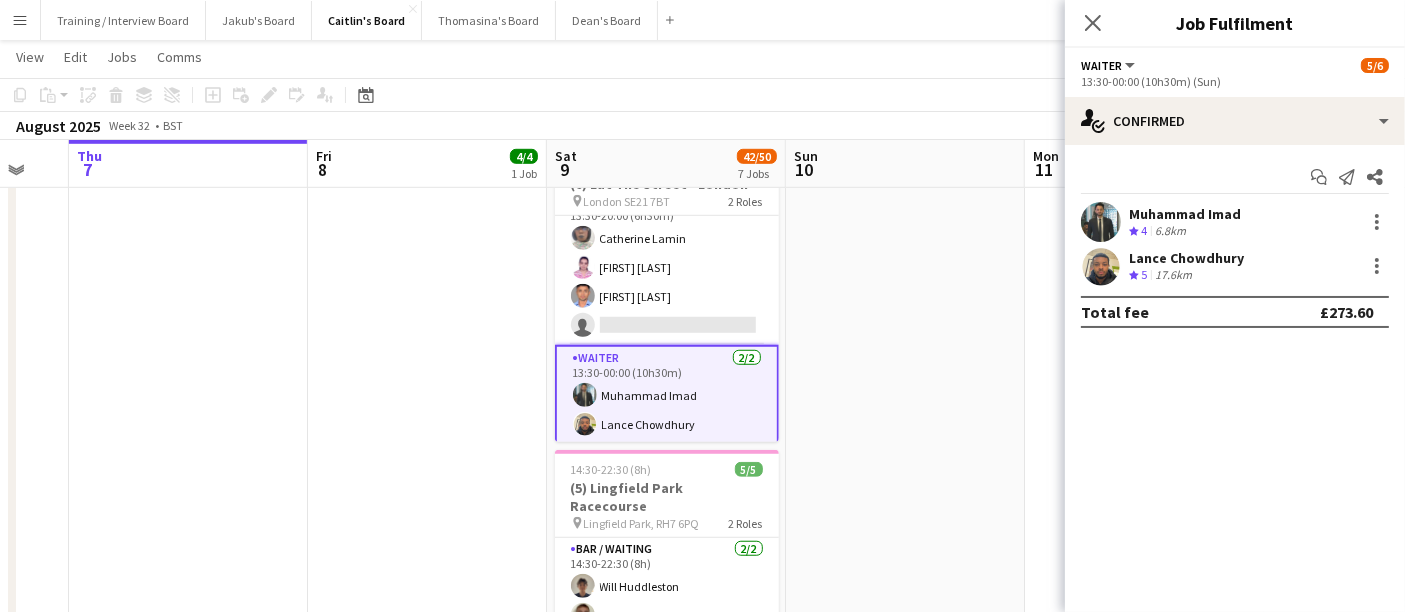 click at bounding box center [905, -216] 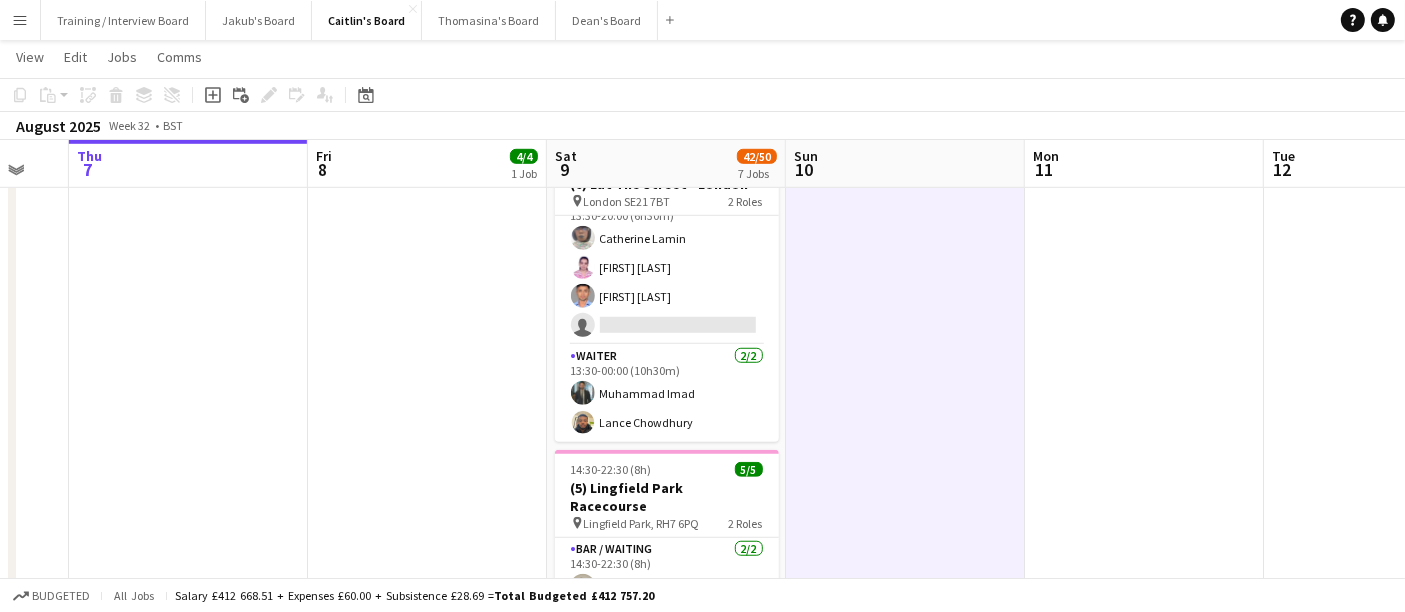 scroll, scrollTop: 25, scrollLeft: 0, axis: vertical 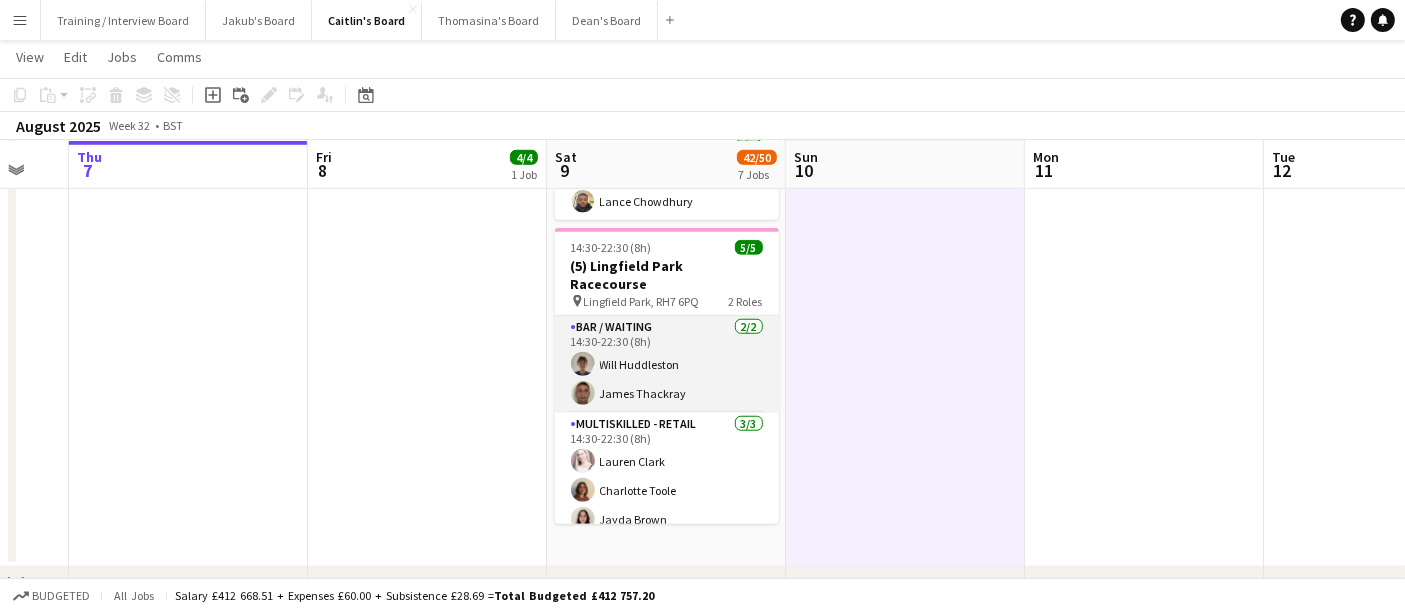 click on "Bar / Waiting    2/2   14:30-22:30 (8h)
Will Huddleston James Thackray" at bounding box center [667, 364] 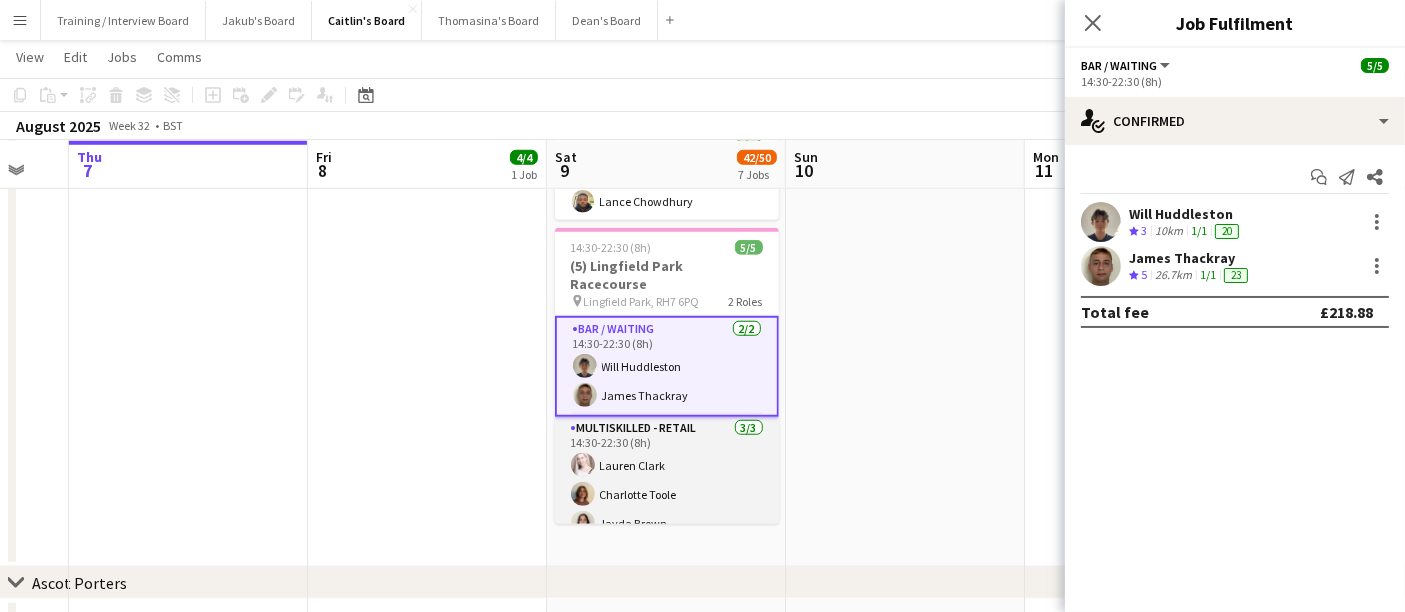 click on "Multiskilled - Retail   3/3   14:30-22:30 (8h)
Lauren Clark Charlotte Toole Jayda Brown" at bounding box center [667, 480] 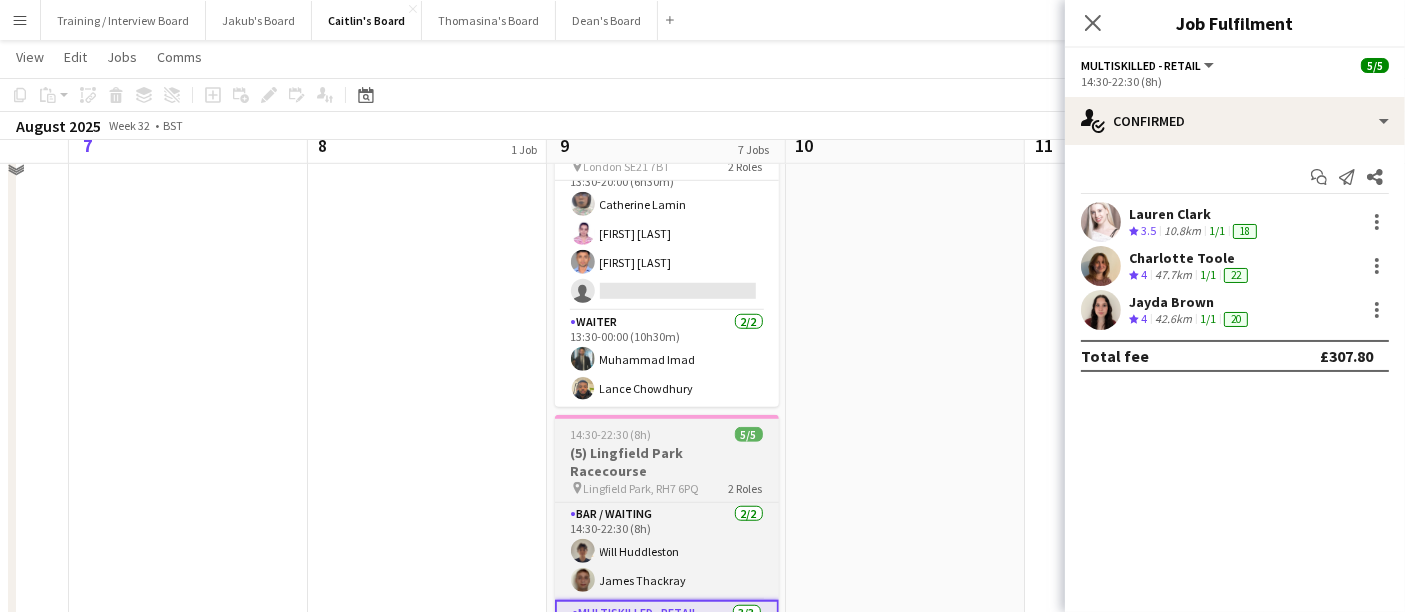 scroll, scrollTop: 1444, scrollLeft: 0, axis: vertical 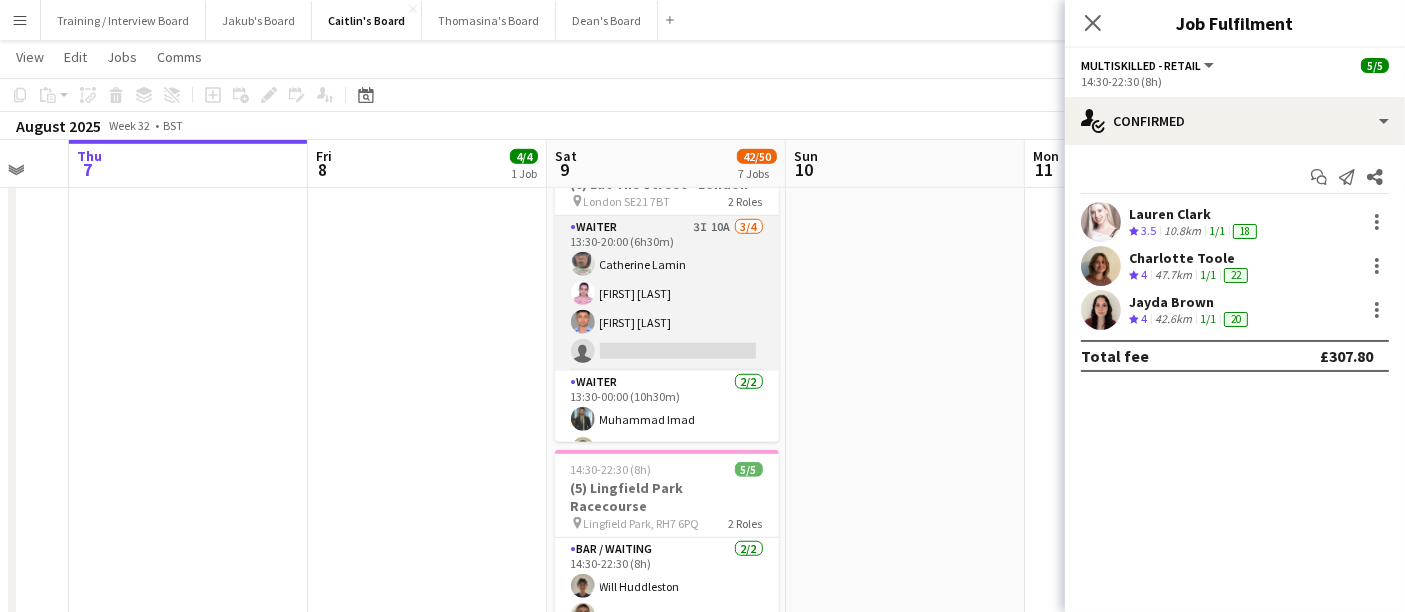 click on "Waiter   3I   10A   3/4   13:30-20:00 (6h30m)
Catherine Lamin Diana Fernandes Sriram Gowthaman
single-neutral-actions" at bounding box center [667, 293] 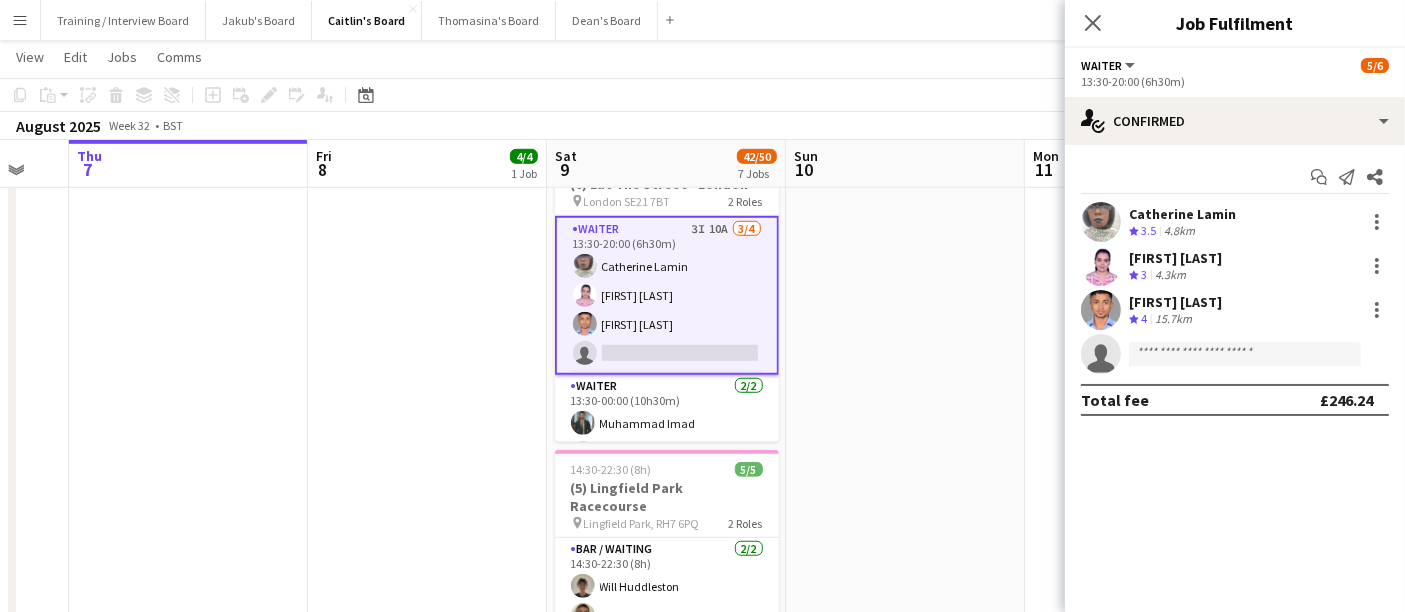 click on "Catherine Lamin" at bounding box center [1182, 214] 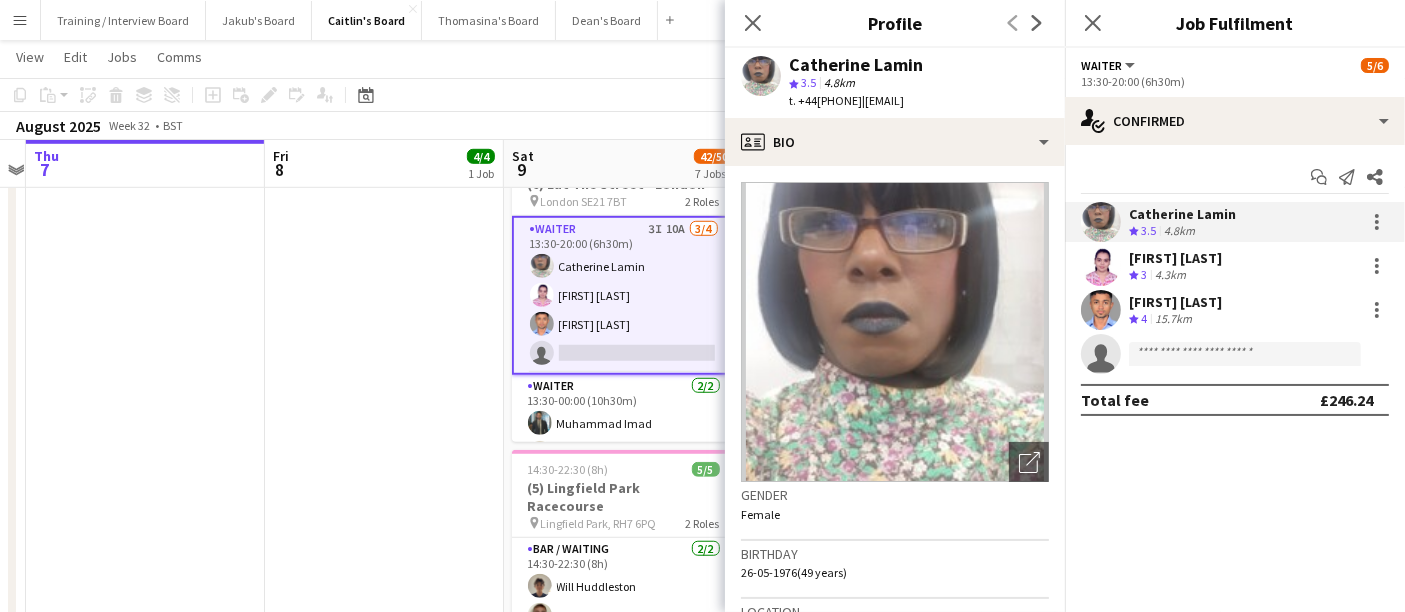 scroll 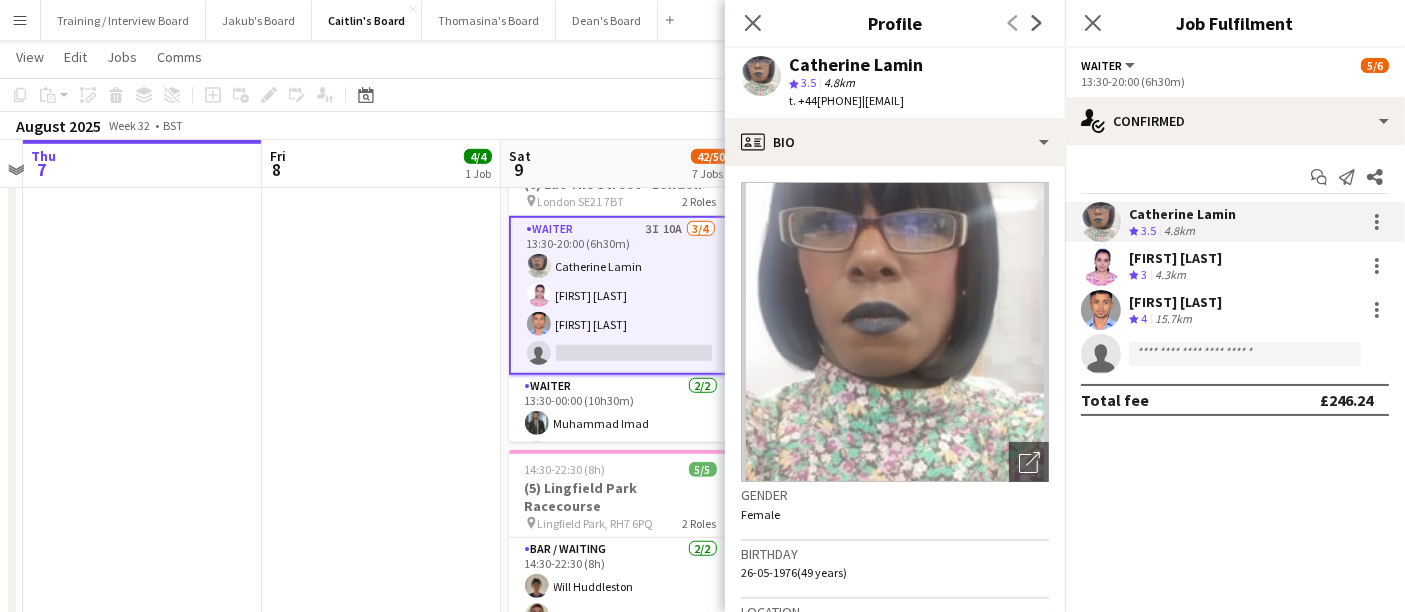 drag, startPoint x: 365, startPoint y: 368, endPoint x: 320, endPoint y: 374, distance: 45.39824 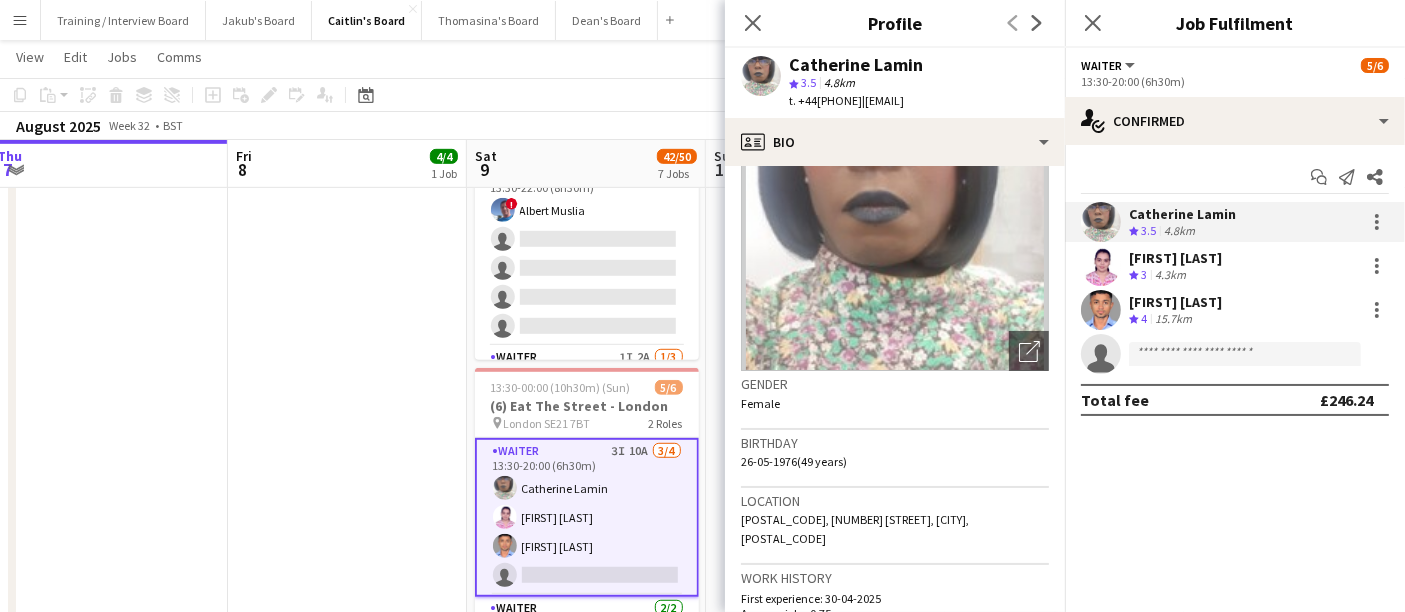 drag, startPoint x: 445, startPoint y: 448, endPoint x: 410, endPoint y: 449, distance: 35.014282 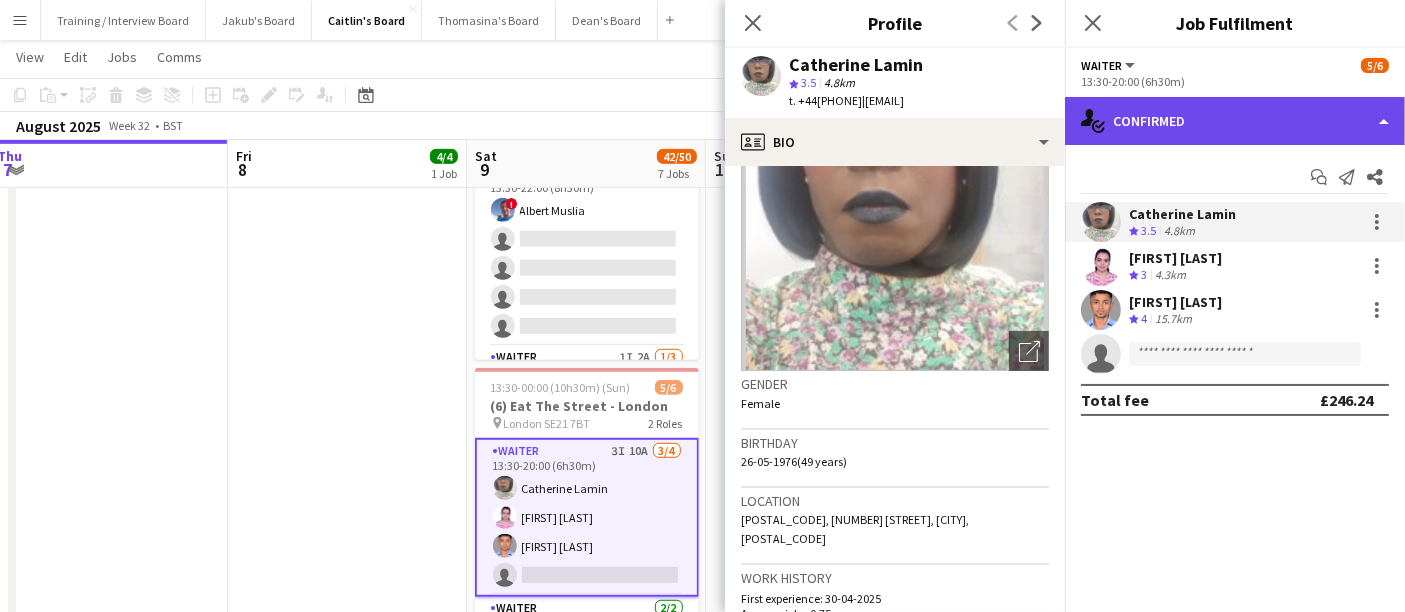 click on "single-neutral-actions-check-2
Confirmed" 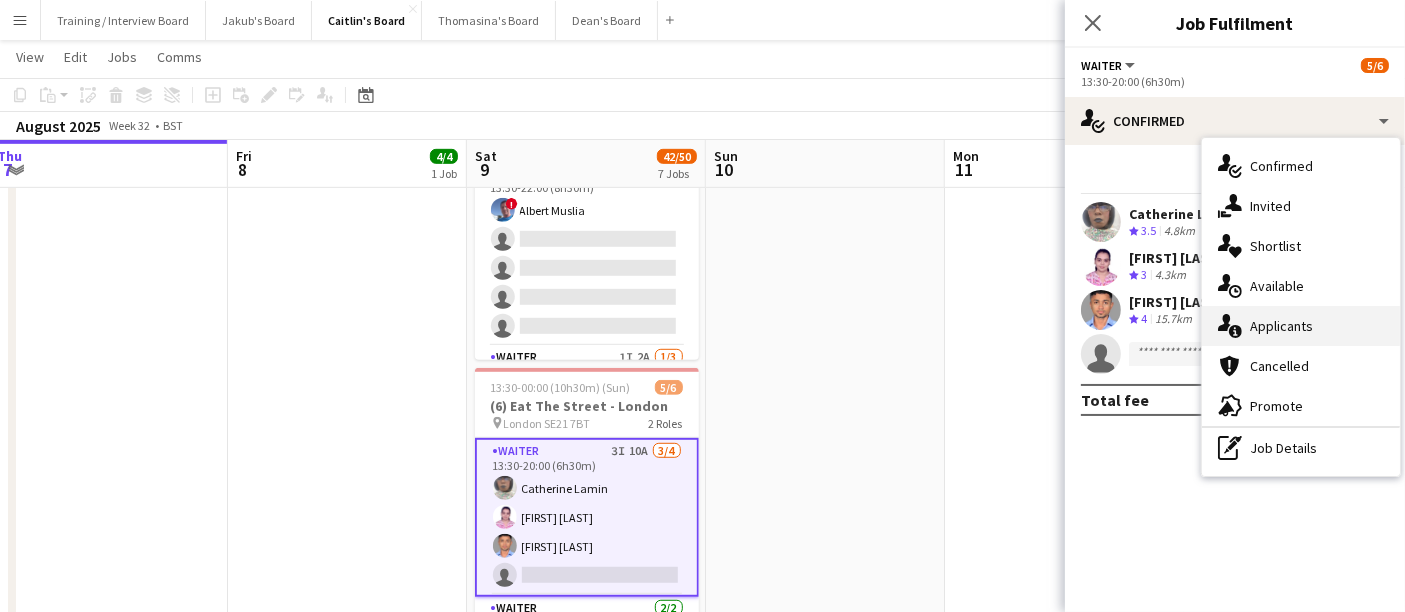 click on "single-neutral-actions-information
Applicants" at bounding box center (1301, 326) 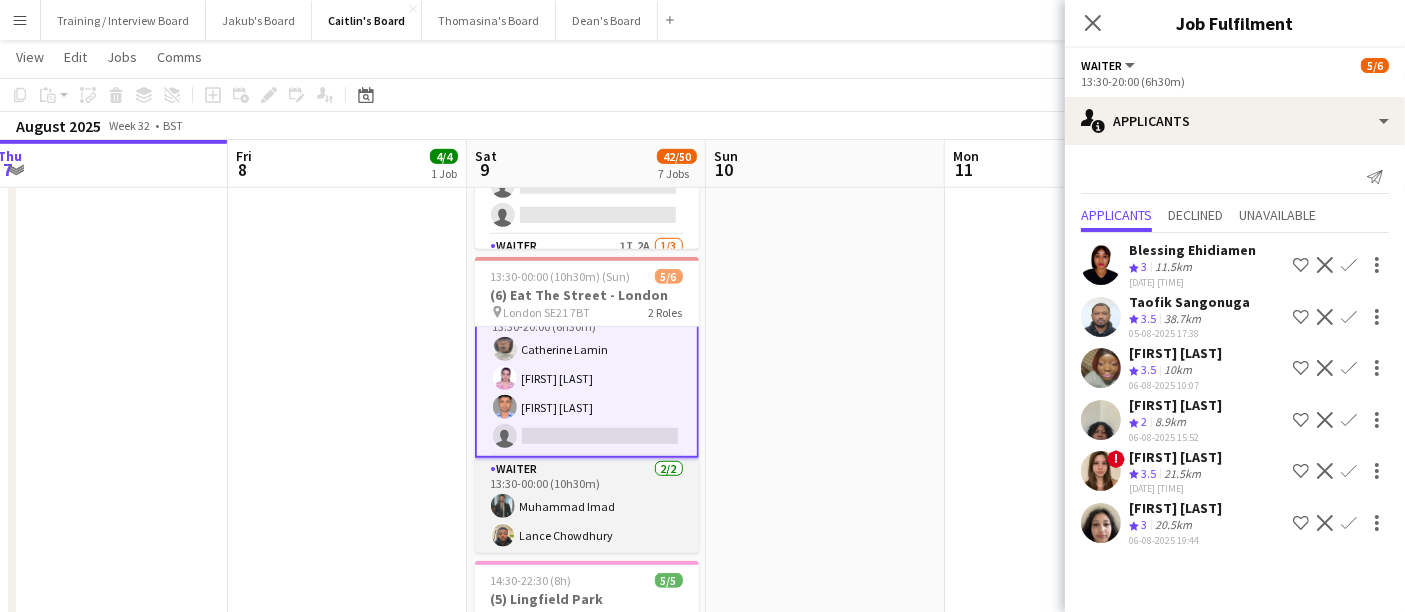 click on "Waiter   2/2   13:30-00:00 (10h30m)
Muhammad Imad Lance Chowdhury" at bounding box center (587, 506) 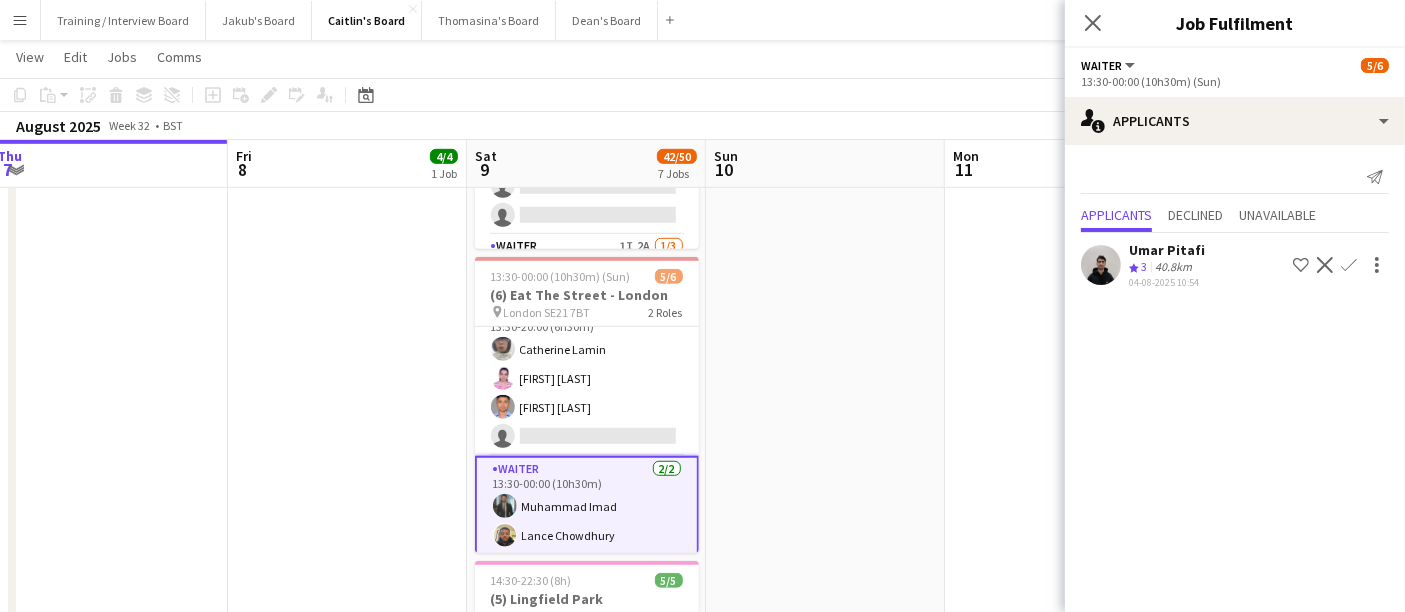 click at bounding box center [825, -105] 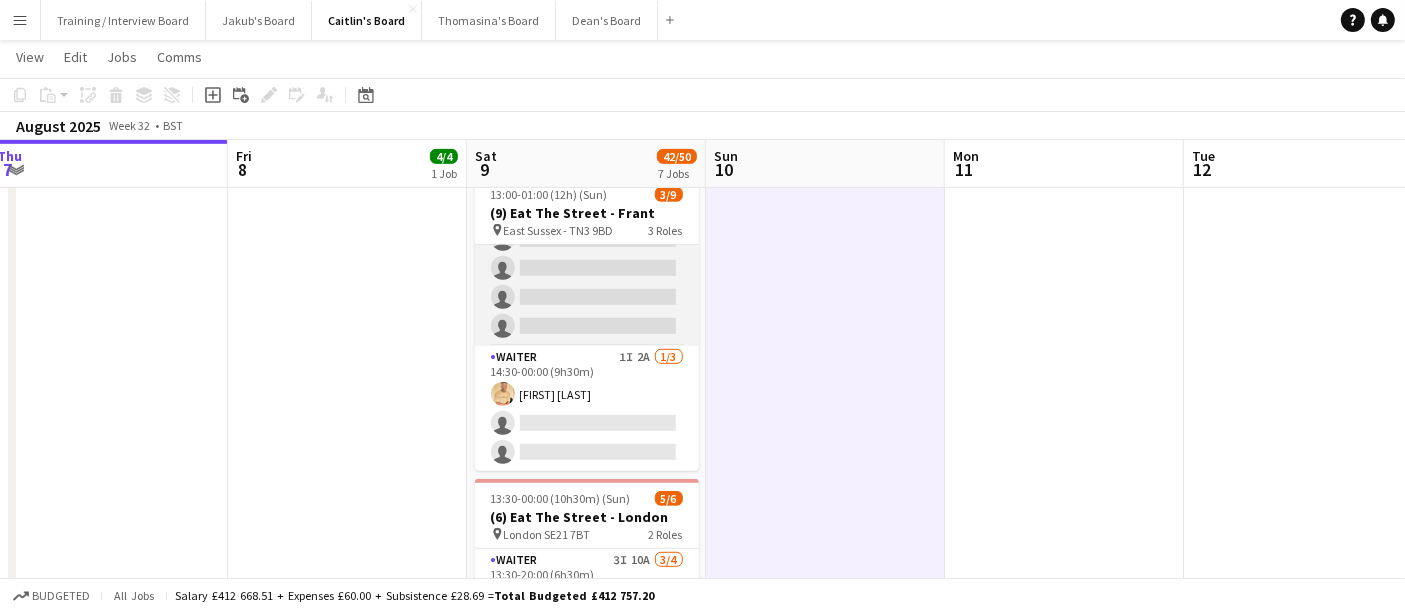 click on "Waiter   1I   2A   1/3   14:30-00:00 (9h30m)
Leeroy Mavunga
single-neutral-actions
single-neutral-actions" at bounding box center [587, 409] 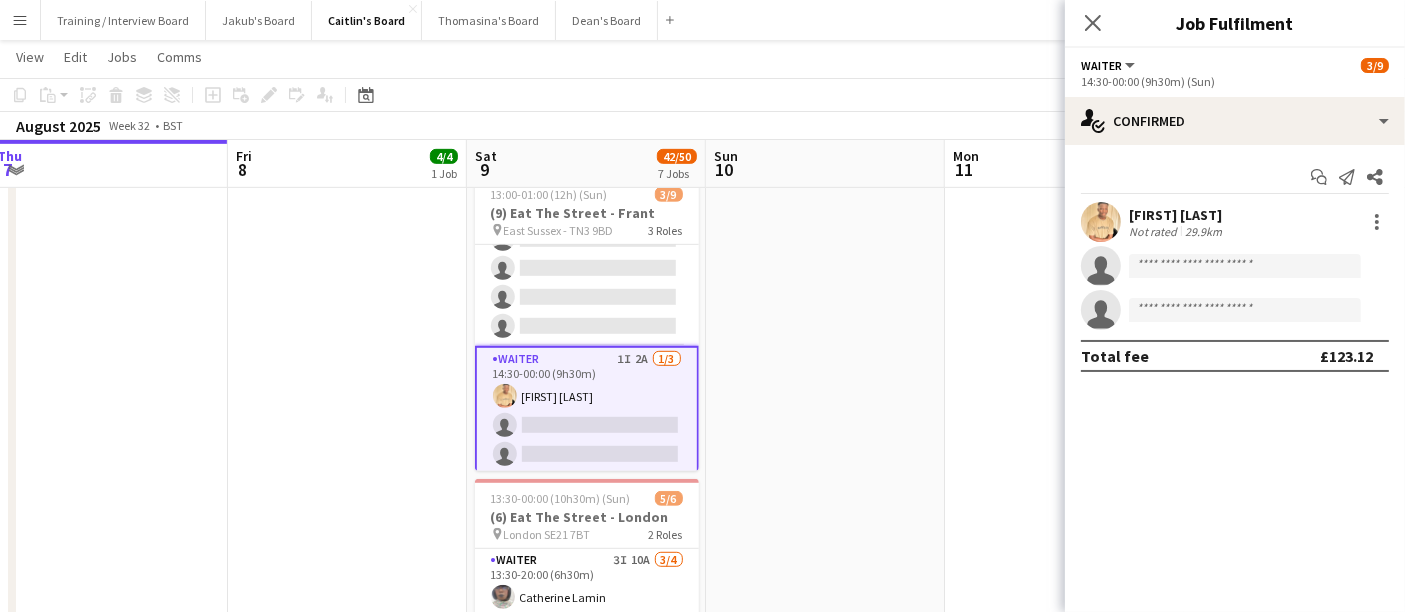 click on "29.9km" at bounding box center (1203, 231) 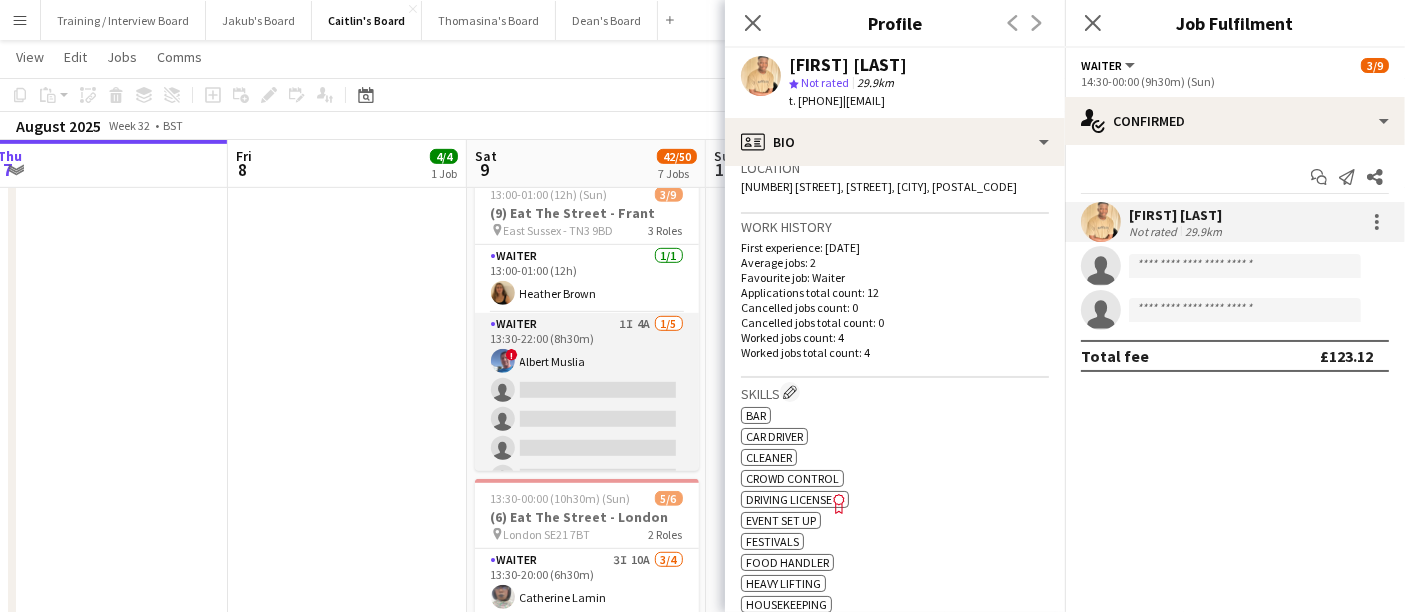 click on "Waiter   1I   4A   1/5   13:30-22:00 (8h30m)
! Albert Muslia
single-neutral-actions
single-neutral-actions
single-neutral-actions
single-neutral-actions" at bounding box center [587, 405] 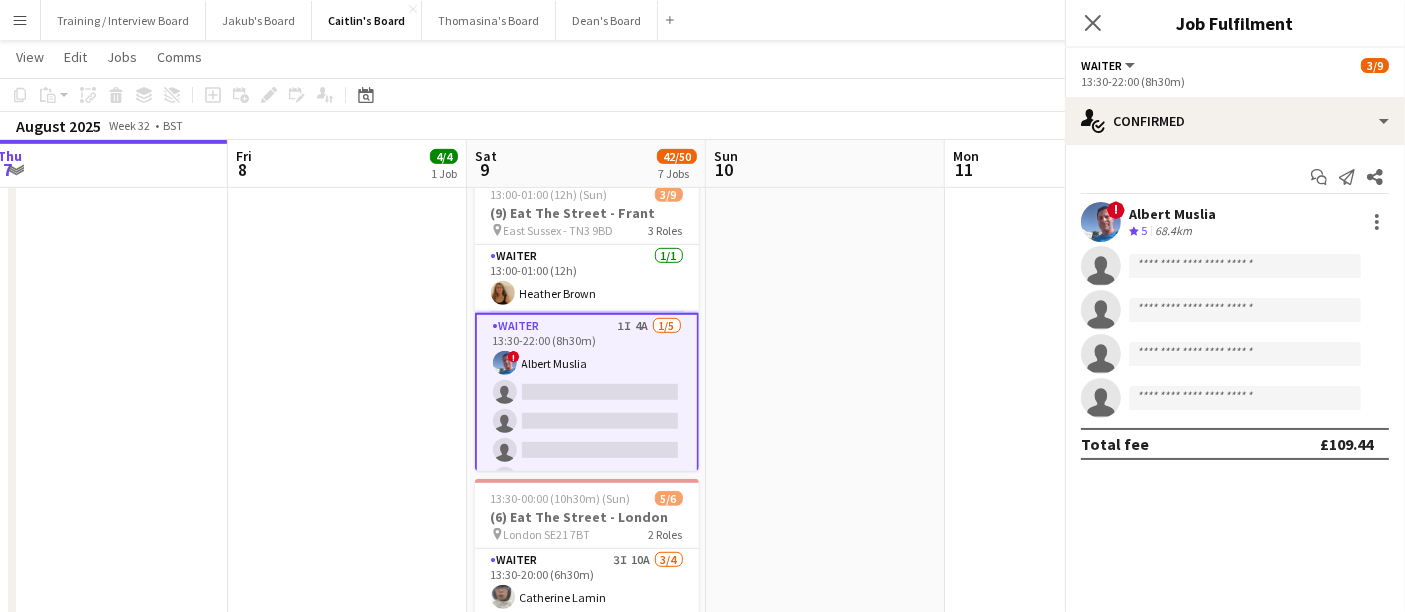 click on "Waiter   1I   4A   1/5   13:30-22:00 (8h30m)
! Albert Muslia
single-neutral-actions
single-neutral-actions
single-neutral-actions
single-neutral-actions" at bounding box center (587, 407) 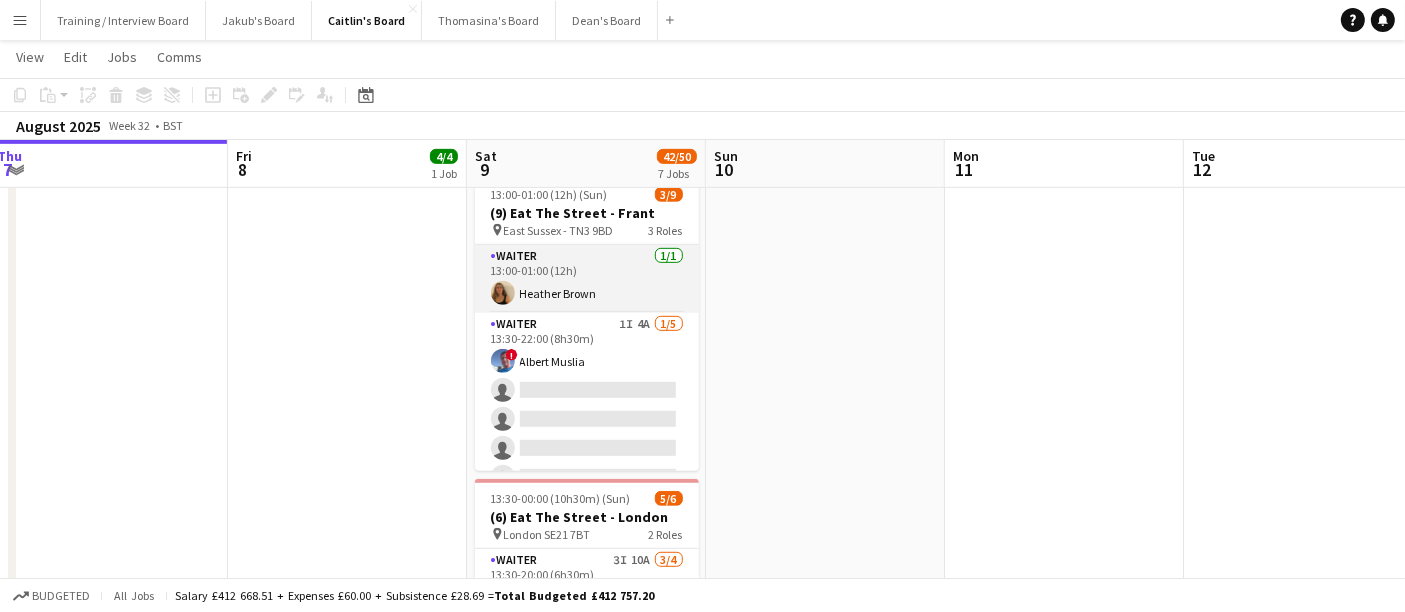 click on "Waiter   1/1   13:00-01:00 (12h)
Heather Brown" at bounding box center (587, 279) 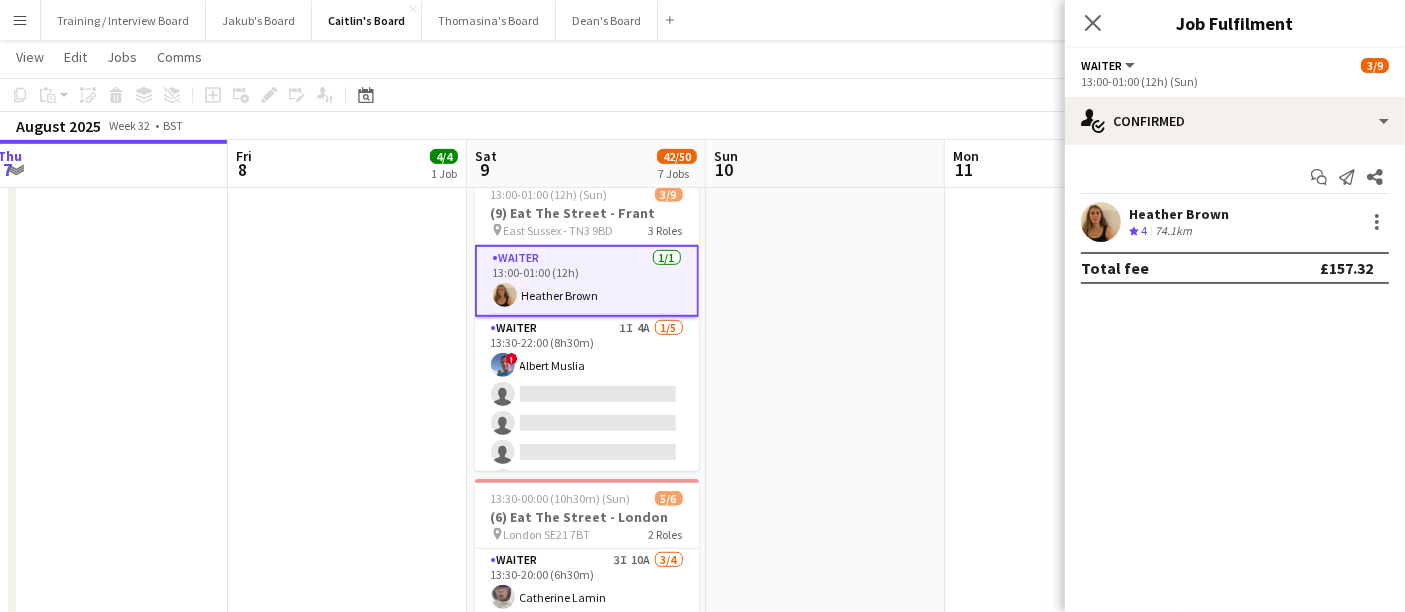 click on "Start chat
Send notification
Share" at bounding box center [1235, 177] 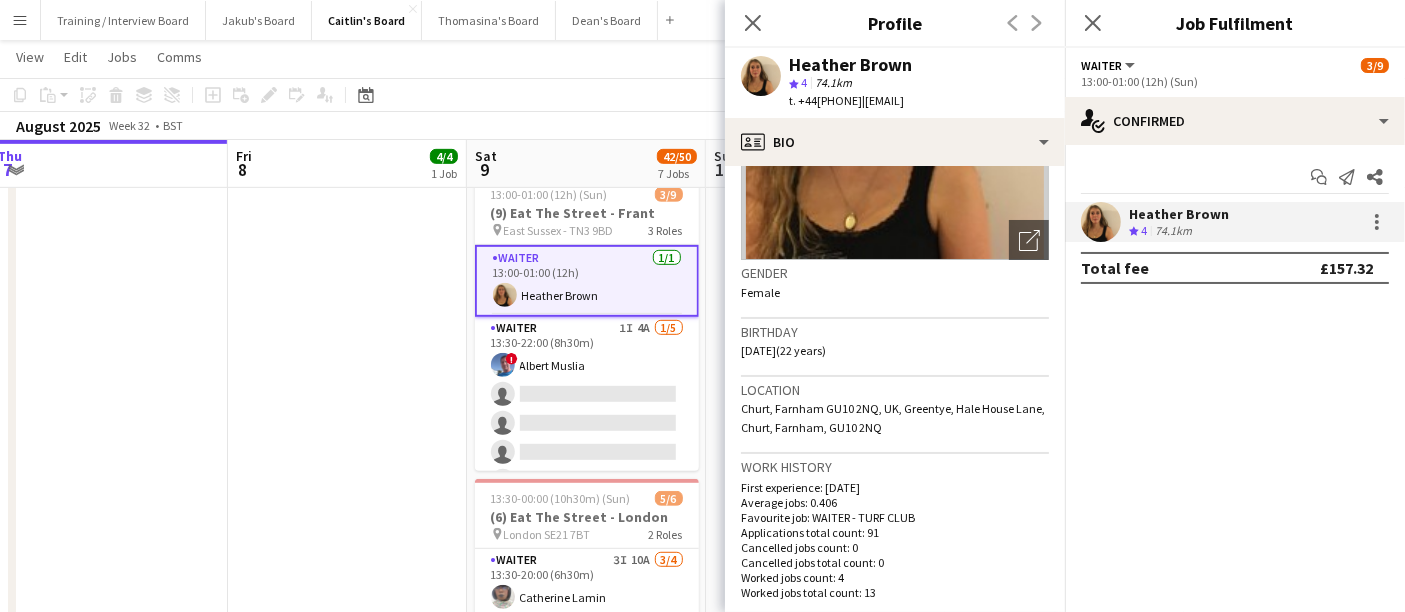 click on "11:00-21:30 (10h30m)    4/4   Lettice Events - Cowdray House
pin
Cowdray House, GU29 0AY   1 Role   Waiter   4/4   11:00-21:30 (10h30m)
Summer Ince ! Jennifer Pite Scarlett Kennedy Frederick Johnston" at bounding box center (347, 117) 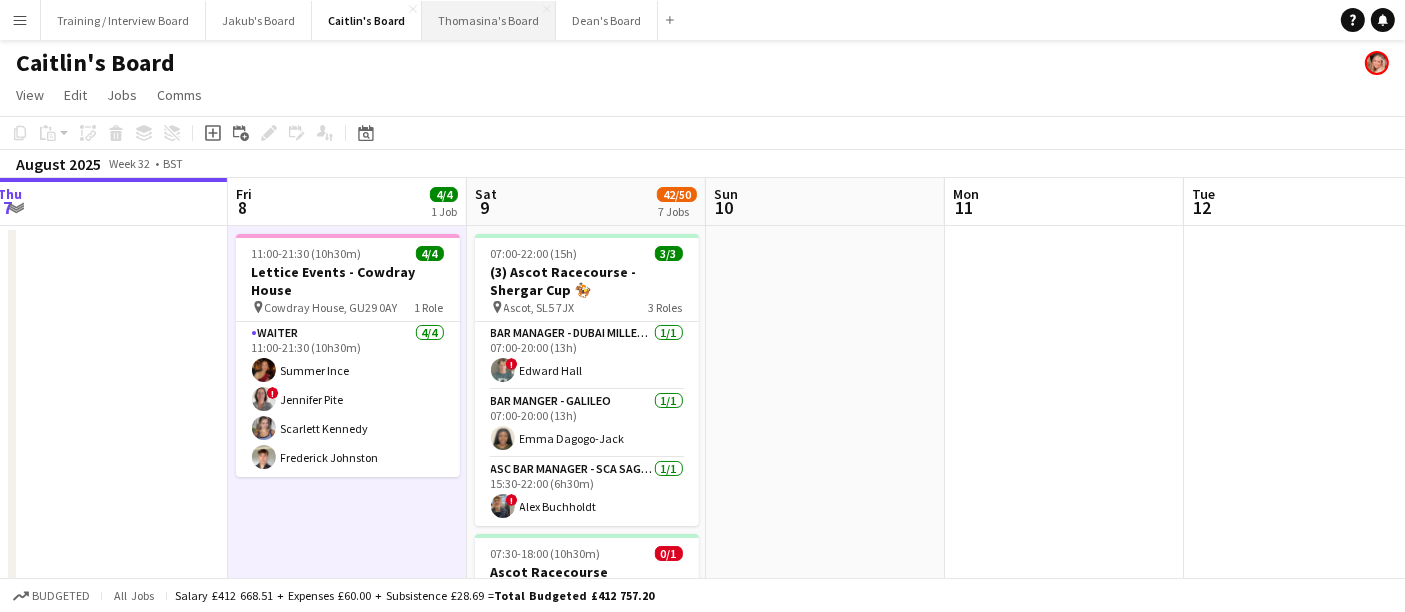 click on "Thomasina's Board
Close" at bounding box center (489, 20) 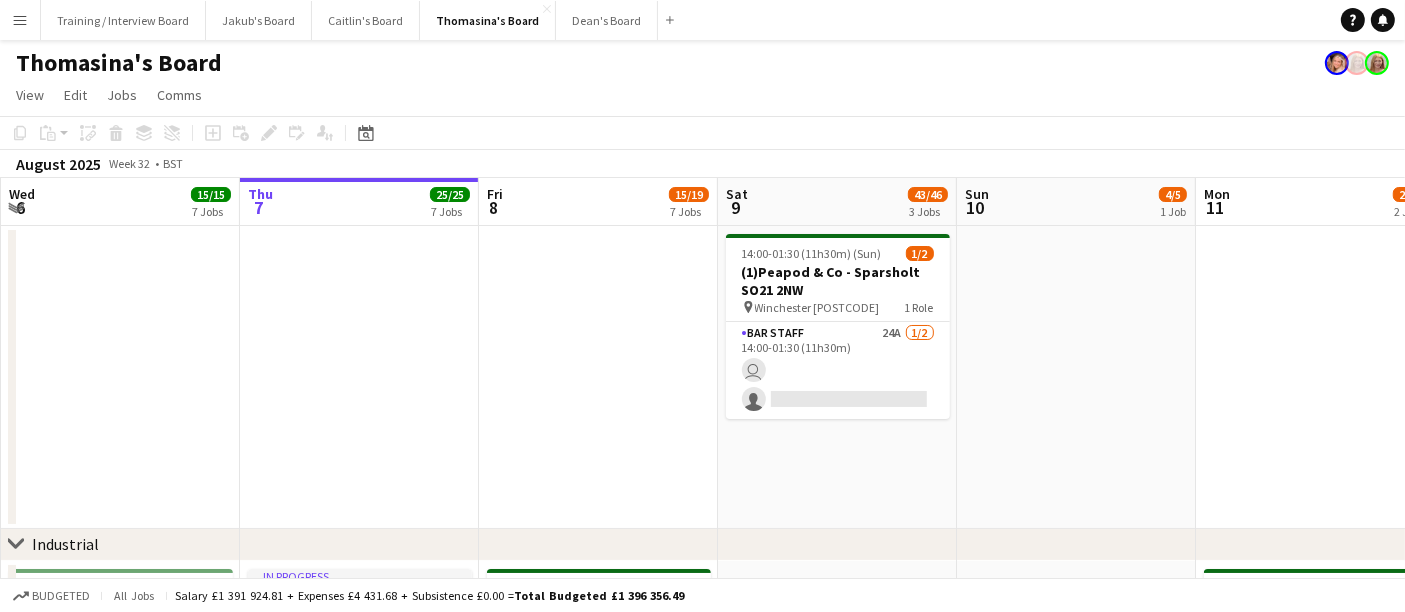 click on "Mon   4   11/11   5 Jobs   Tue   5   14/14   5 Jobs   Wed   6   15/15   7 Jobs   Thu   7   25/25   7 Jobs   Fri   8   15/19   7 Jobs   Sat   9   43/46   3 Jobs   Sun   10   4/5   1 Job   Mon   11   2/7   2 Jobs   Tue   12   1/7   2 Jobs   Wed   13   4/10   3 Jobs   Thu   14   3/8   2 Jobs      14:00-01:30 (11h30m) (Sun)   1/2   (1)Peapod & Co - Sparsholt SO21 2NW
pin
Winchester SO21 2NW   1 Role   BAR STAFF   24A   1/2   14:00-01:30 (11h30m)
user
single-neutral-actions
15:00-21:30 (6h30m)    2/3   (2)Peapod & Co - LONDON
pin
London SE1 2AS   2 Roles   Waiter   64A   1/2   15:00-21:30 (6h30m)
user
single-neutral-actions
Waiter   1/1   15:30-21:00 (5h30m)
user
09:00-17:00 (8h)    1/1   Harvey Imports - ALTON GU34 2QR
pin
1/1" at bounding box center (702, 1539) 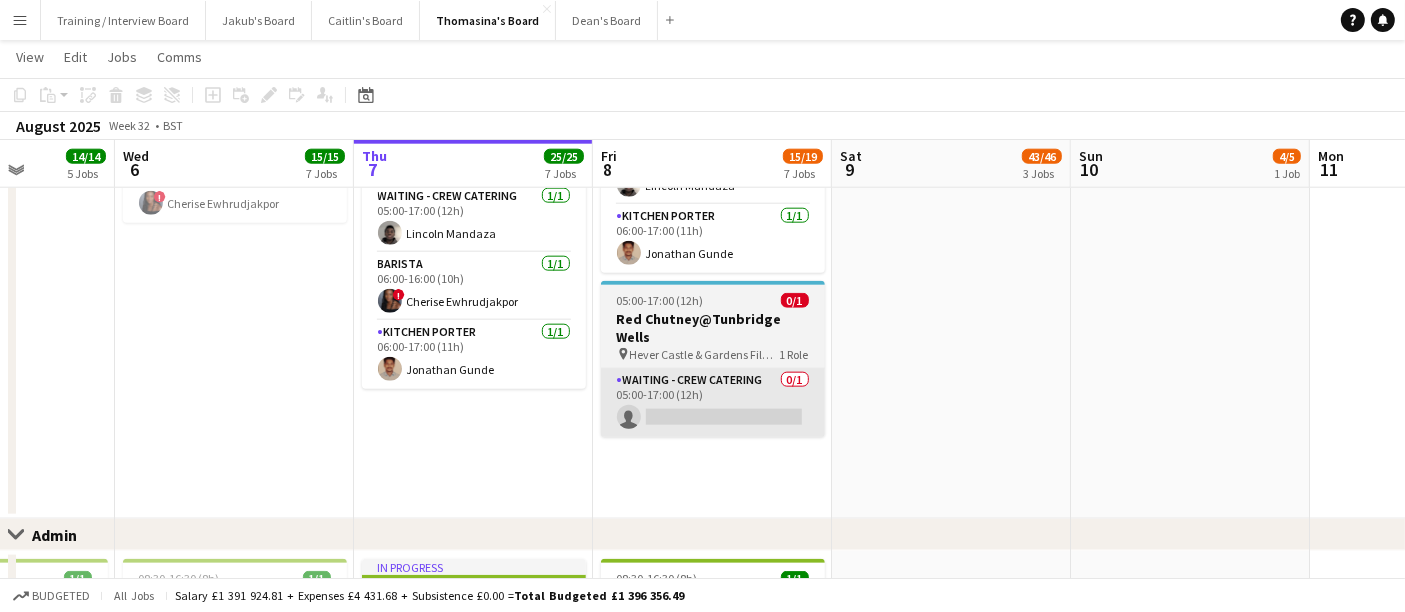 click on "Waiting - Crew Catering   0/1   05:00-17:00 (12h)
single-neutral-actions" at bounding box center [713, 403] 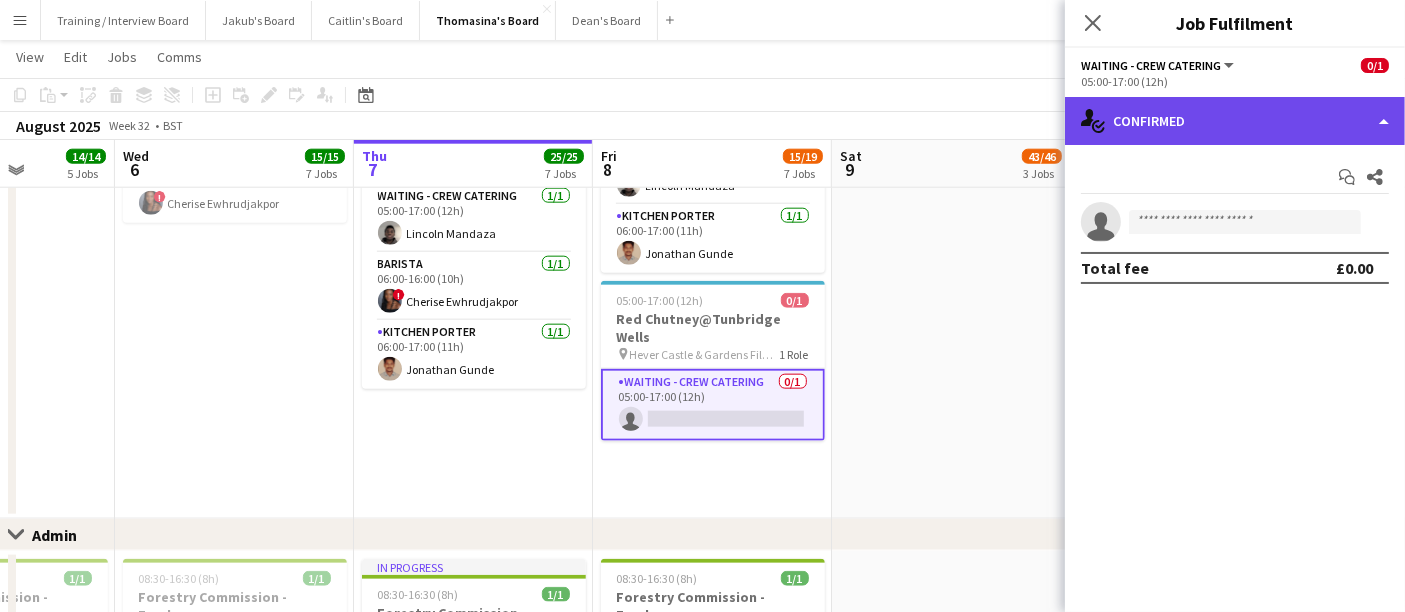 click on "single-neutral-actions-check-2
Confirmed" 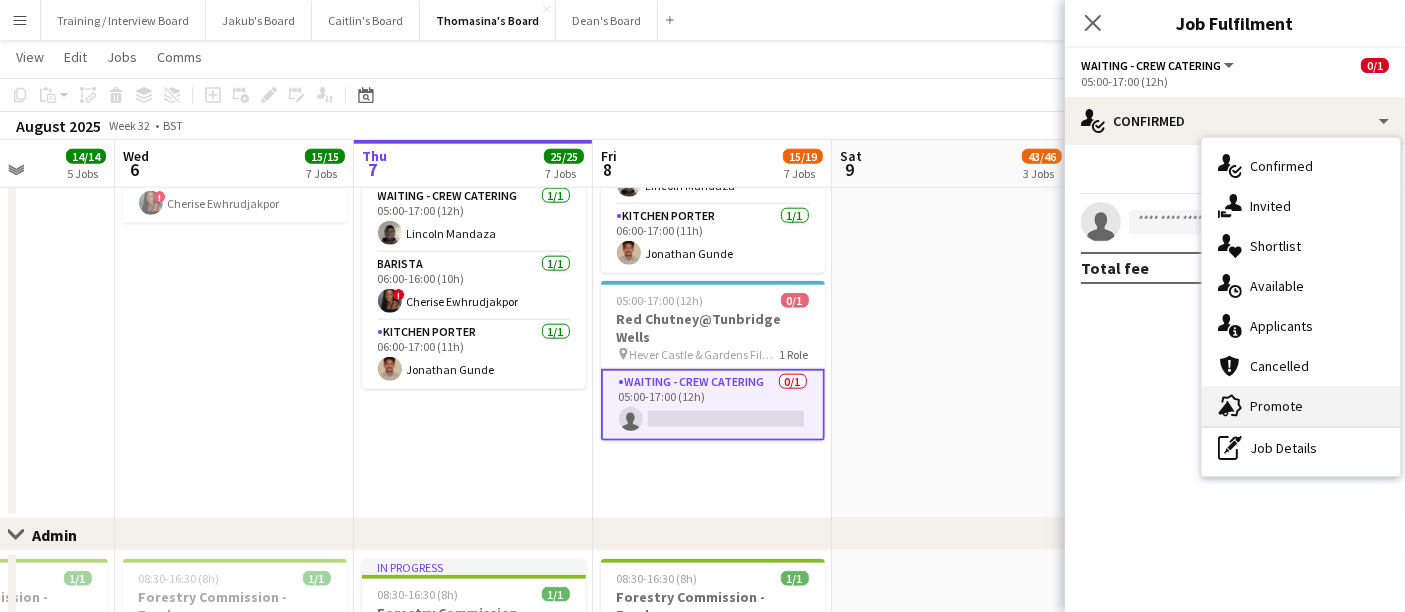 click on "advertising-megaphone
Promote" at bounding box center [1301, 406] 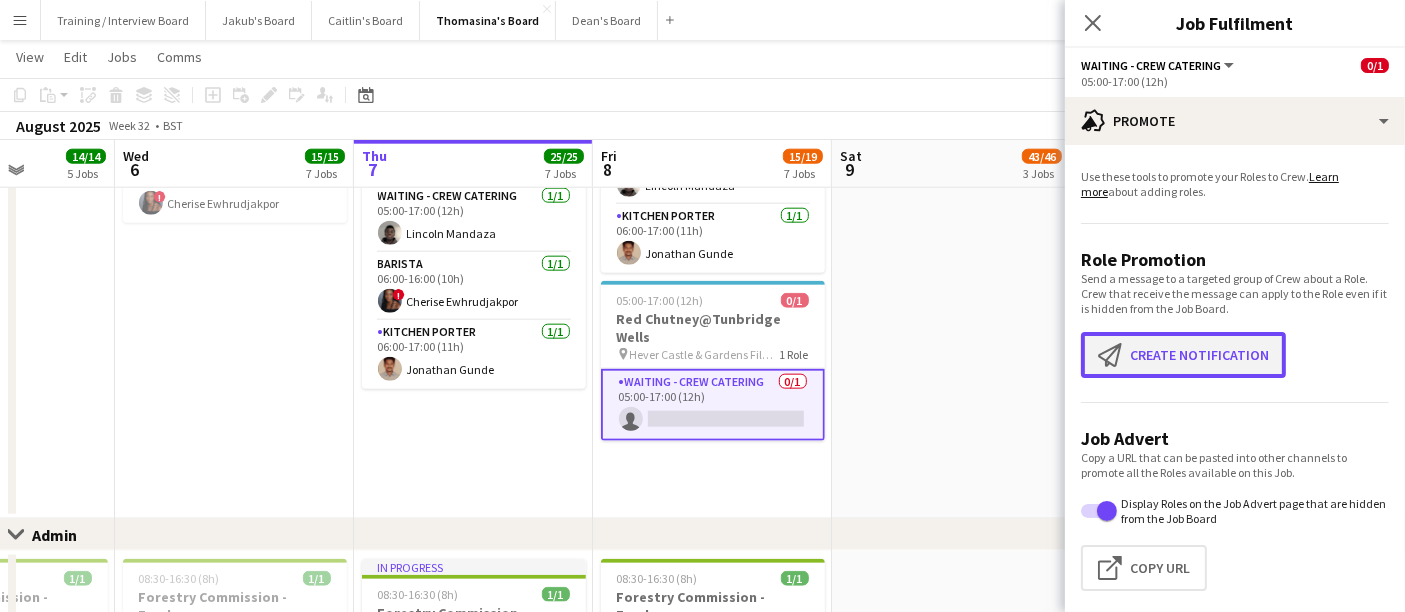 click on "Create notification
Create notification" at bounding box center (1183, 355) 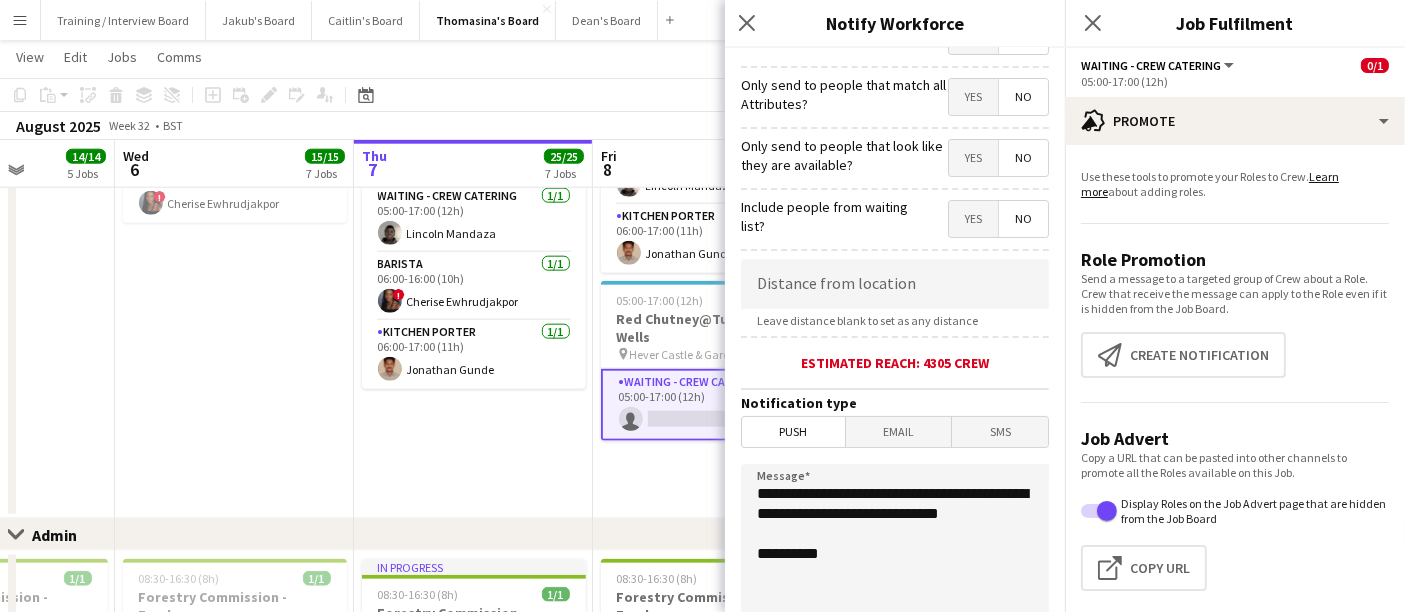 click on "Leave distance blank to set as any distance" 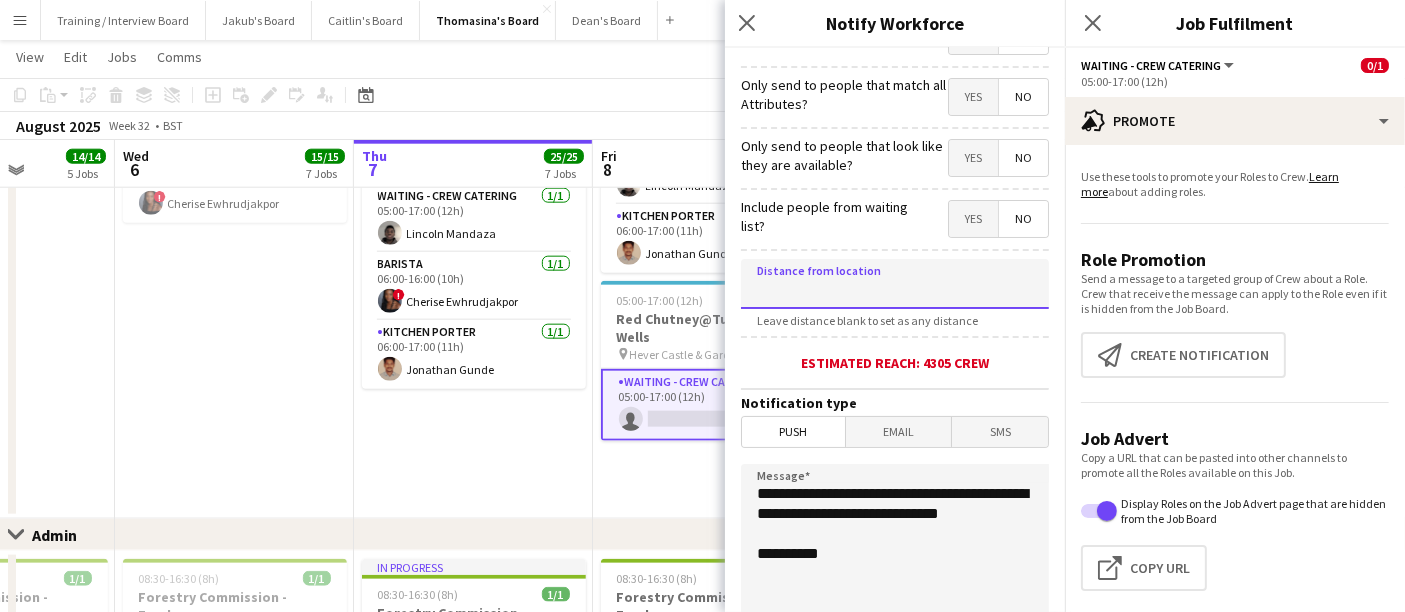 click 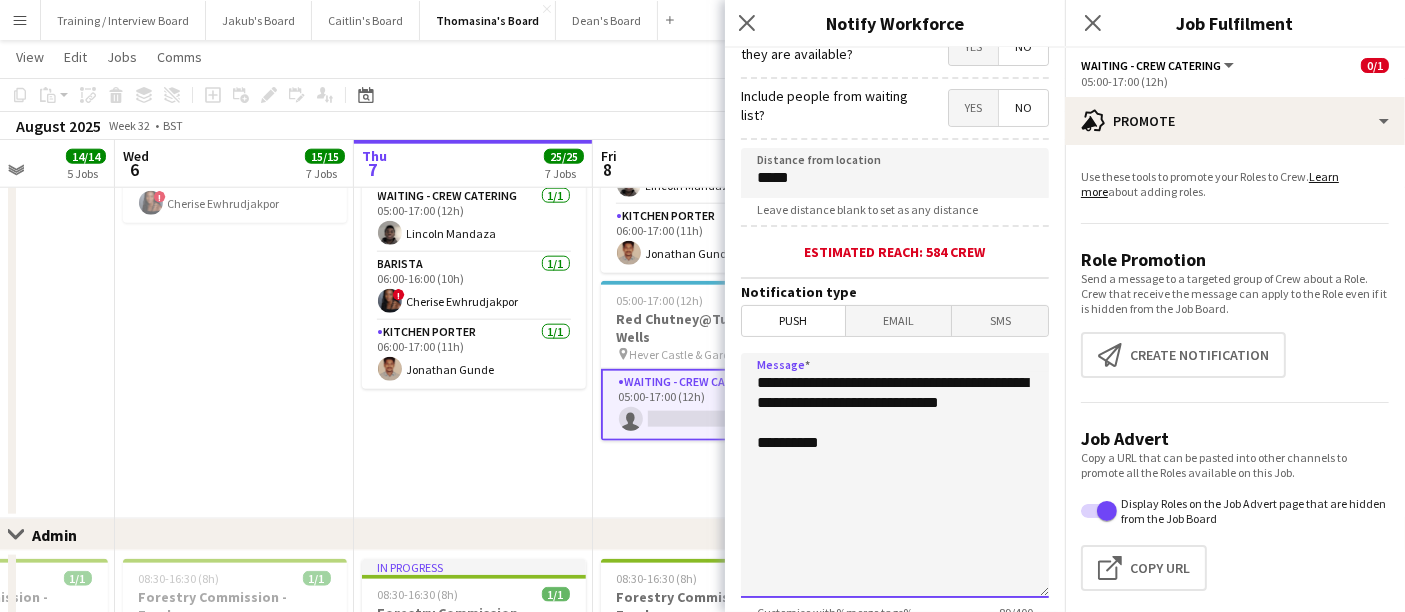 click on "**********" at bounding box center (895, 475) 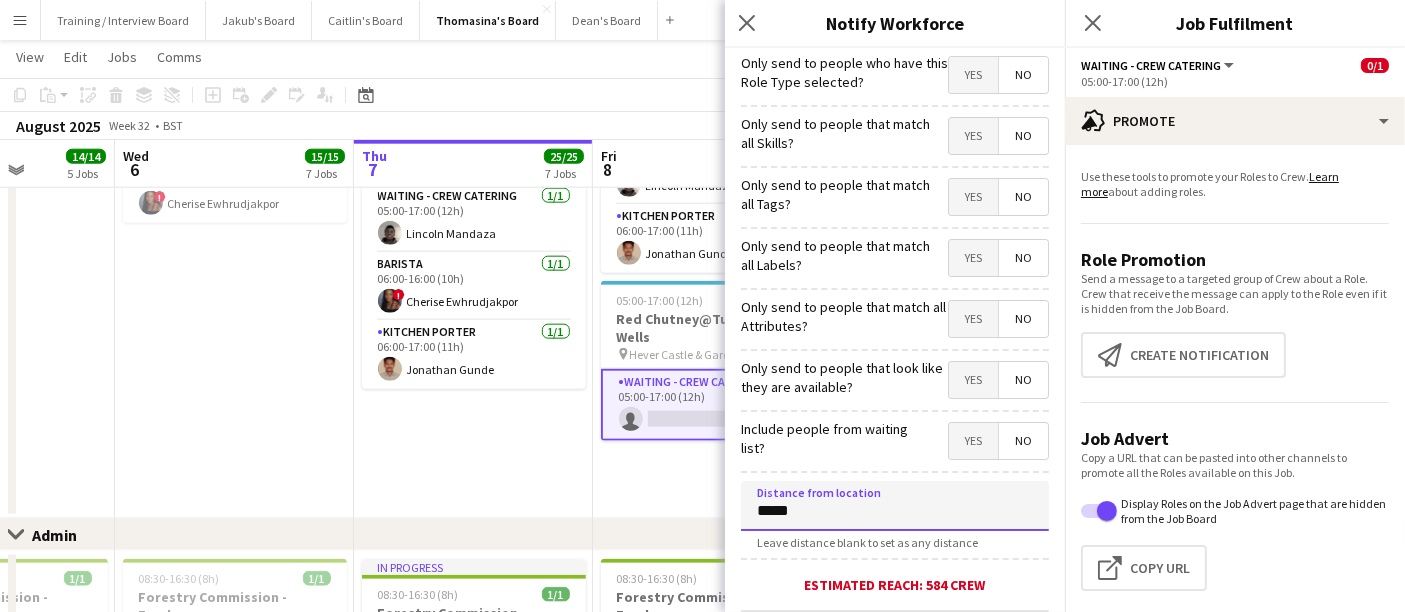 drag, startPoint x: 774, startPoint y: 506, endPoint x: 737, endPoint y: 509, distance: 37.12142 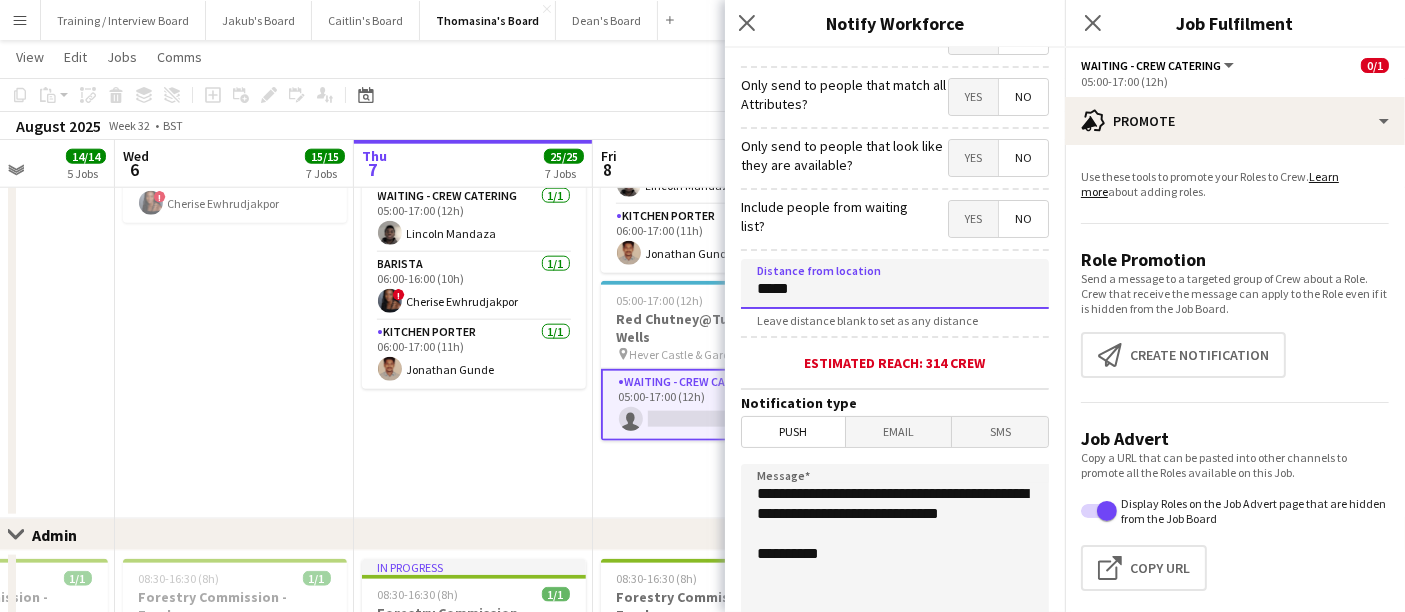 type on "*****" 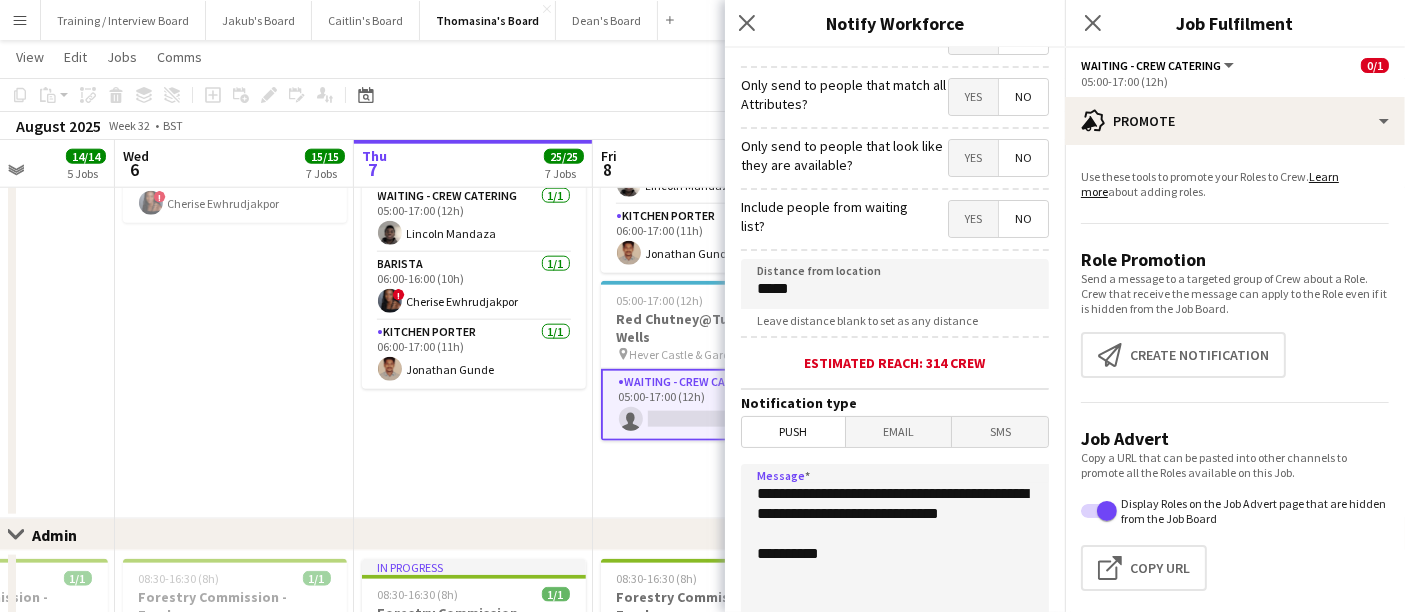 click on "**********" at bounding box center [895, 586] 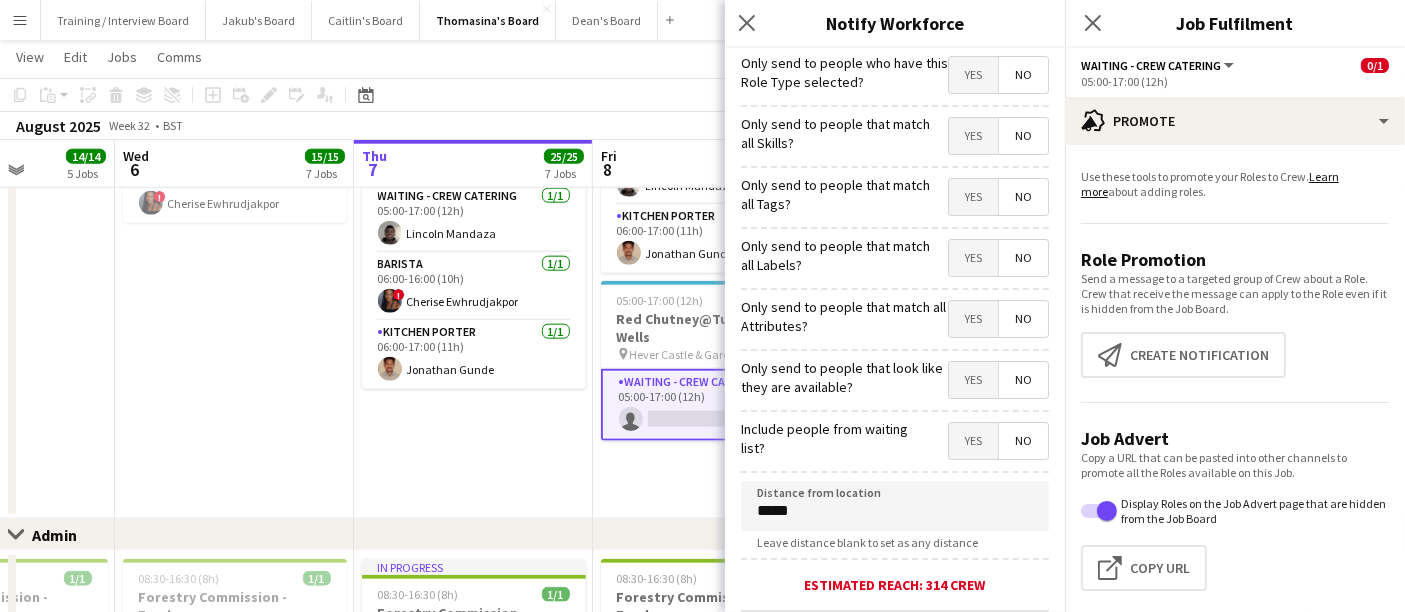click on "Yes" at bounding box center (973, 380) 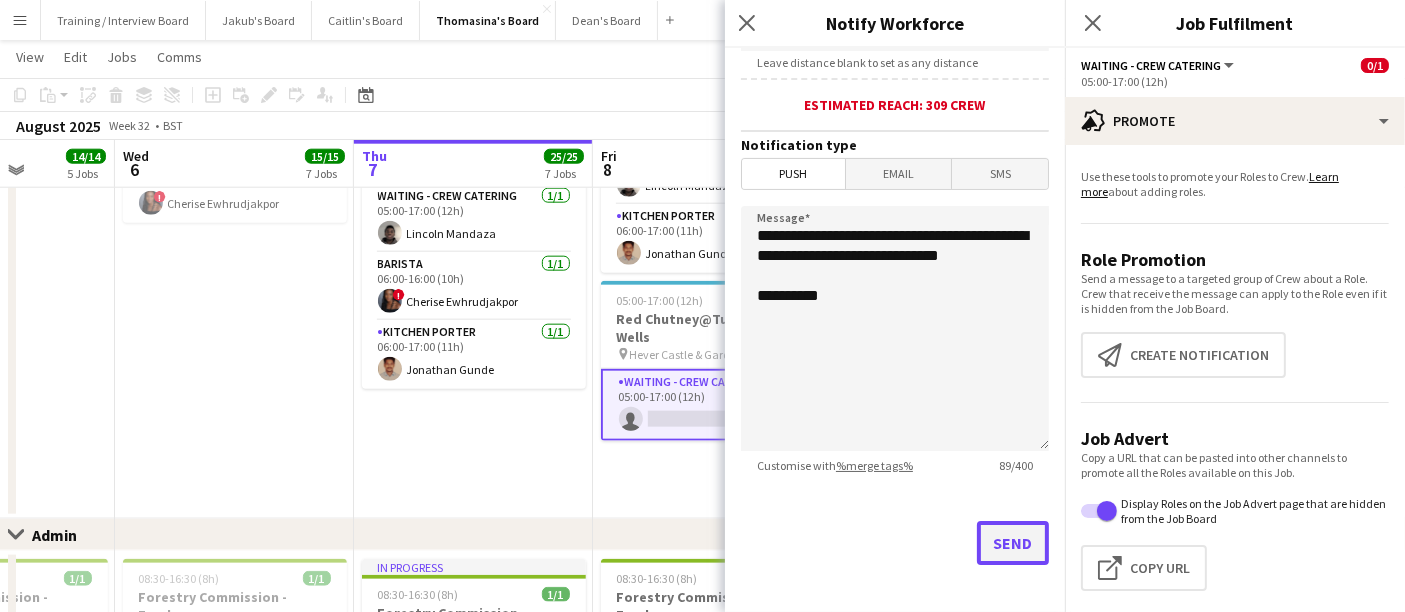 click on "Send" 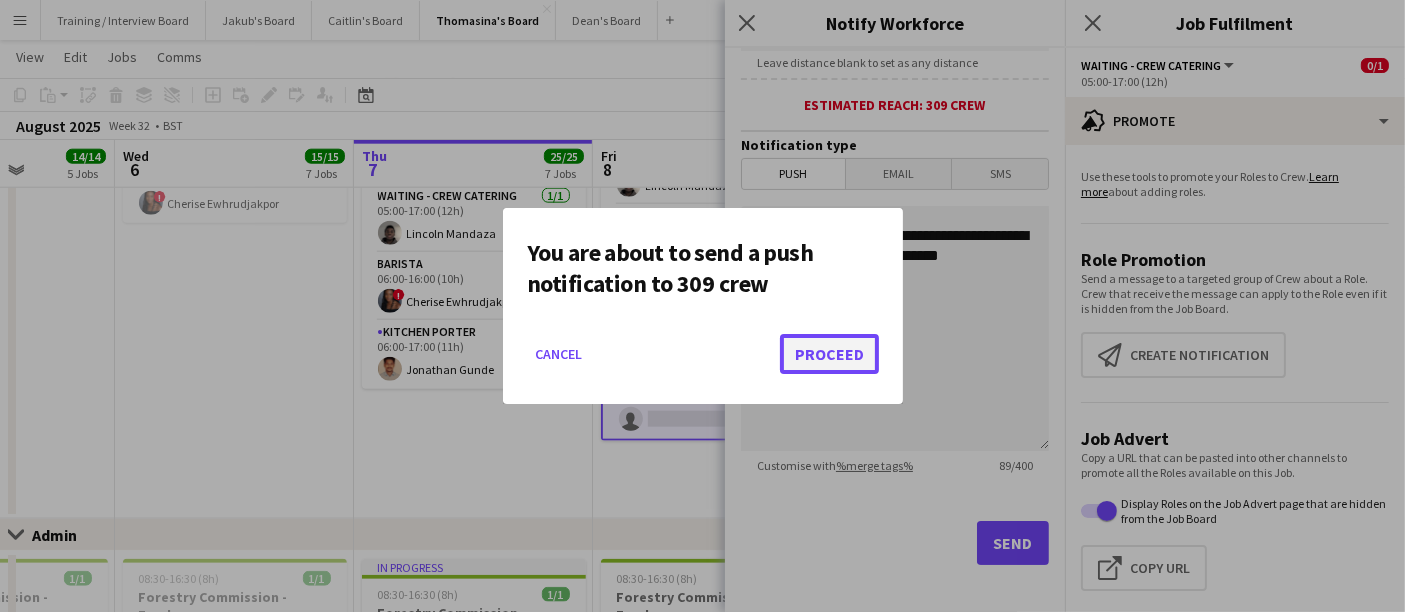 click on "Proceed" 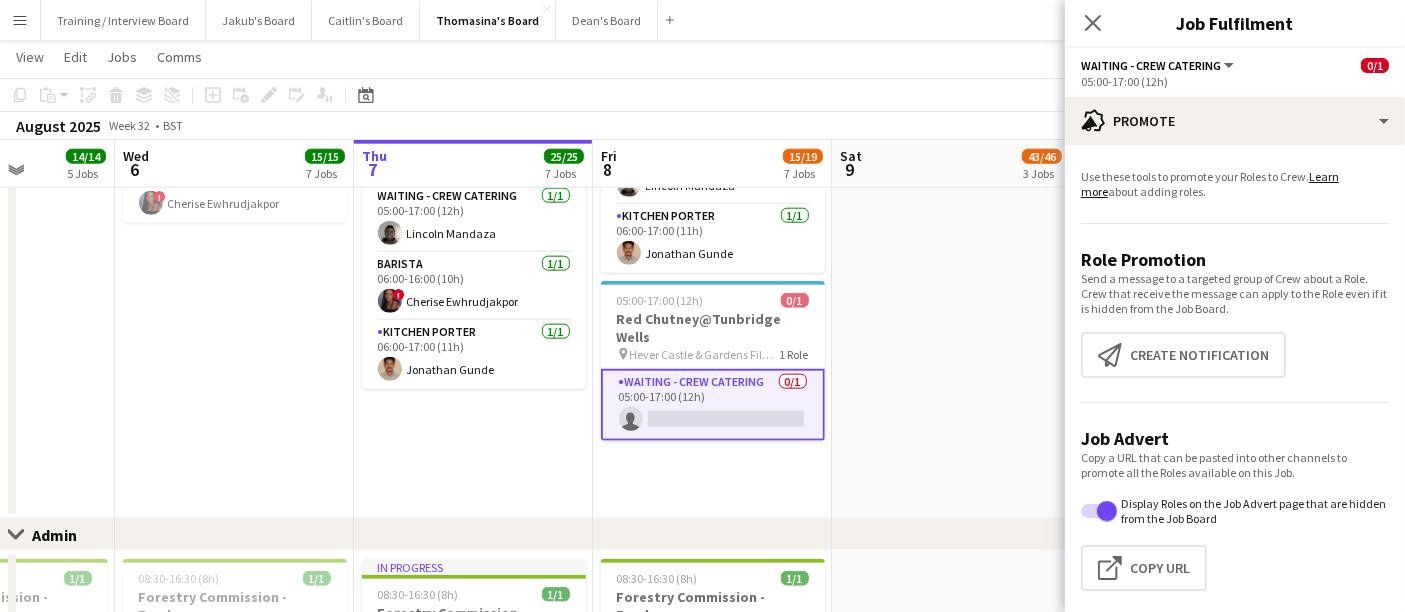 click at bounding box center [951, 94] 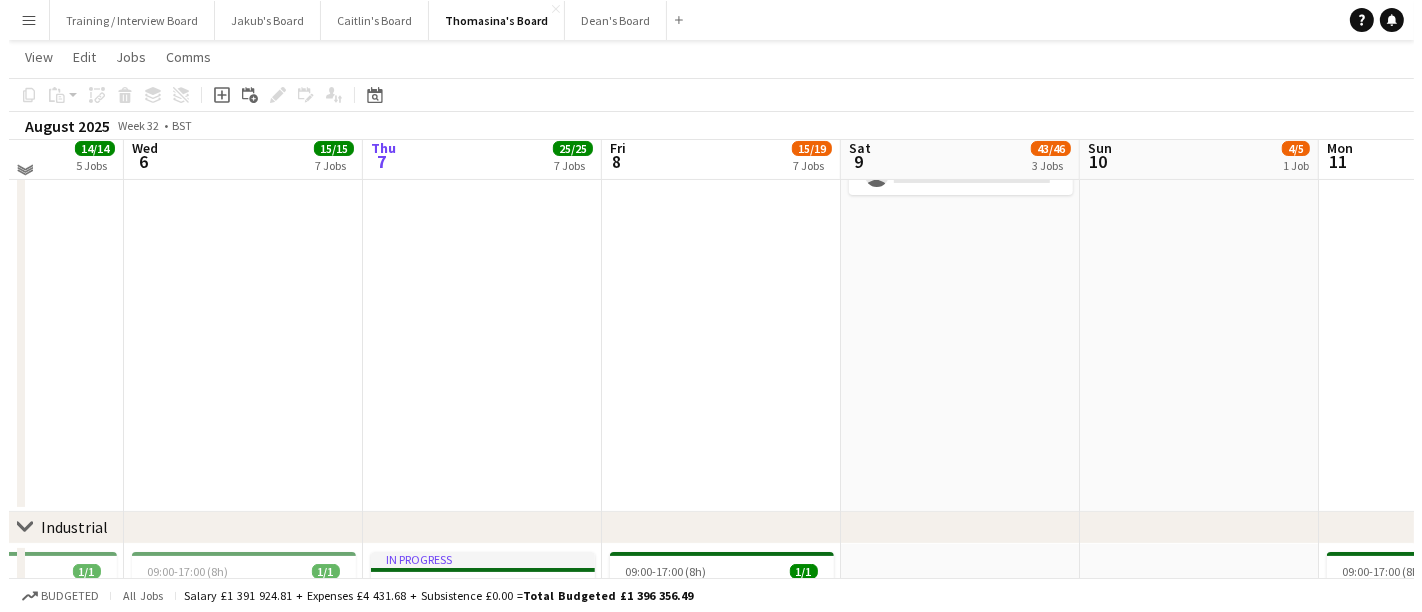 scroll, scrollTop: 0, scrollLeft: 0, axis: both 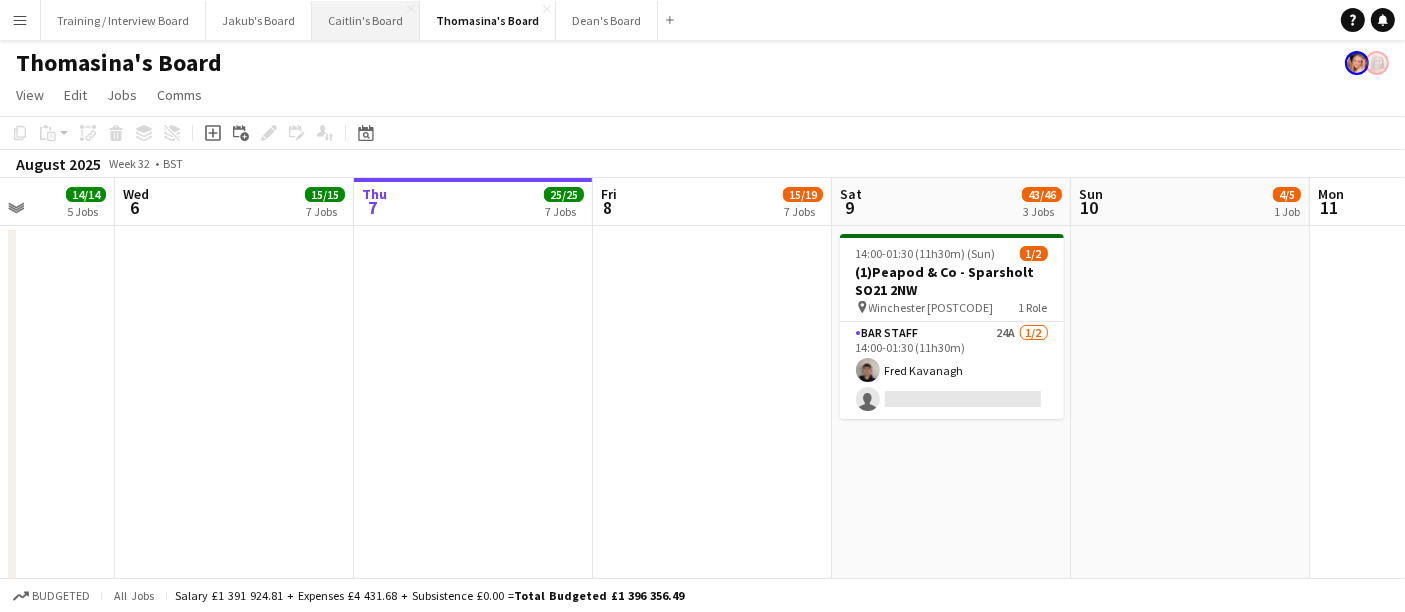 click on "Caitlin's Board
Close" at bounding box center [366, 20] 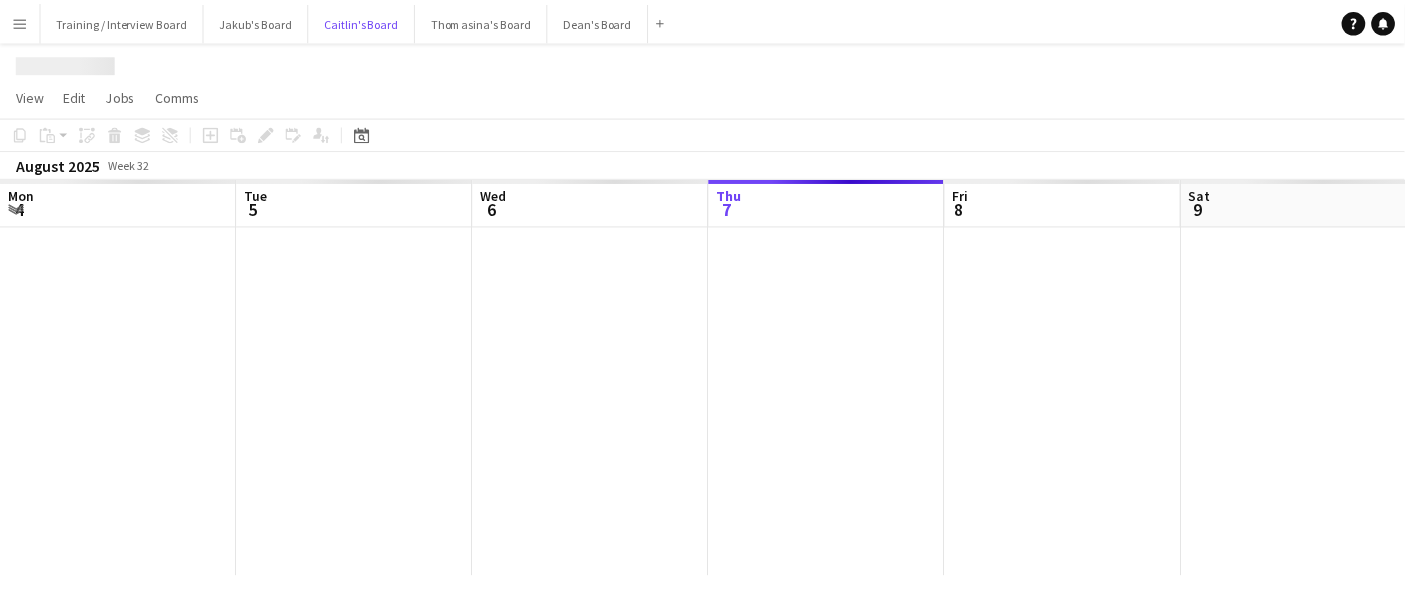scroll, scrollTop: 0, scrollLeft: 477, axis: horizontal 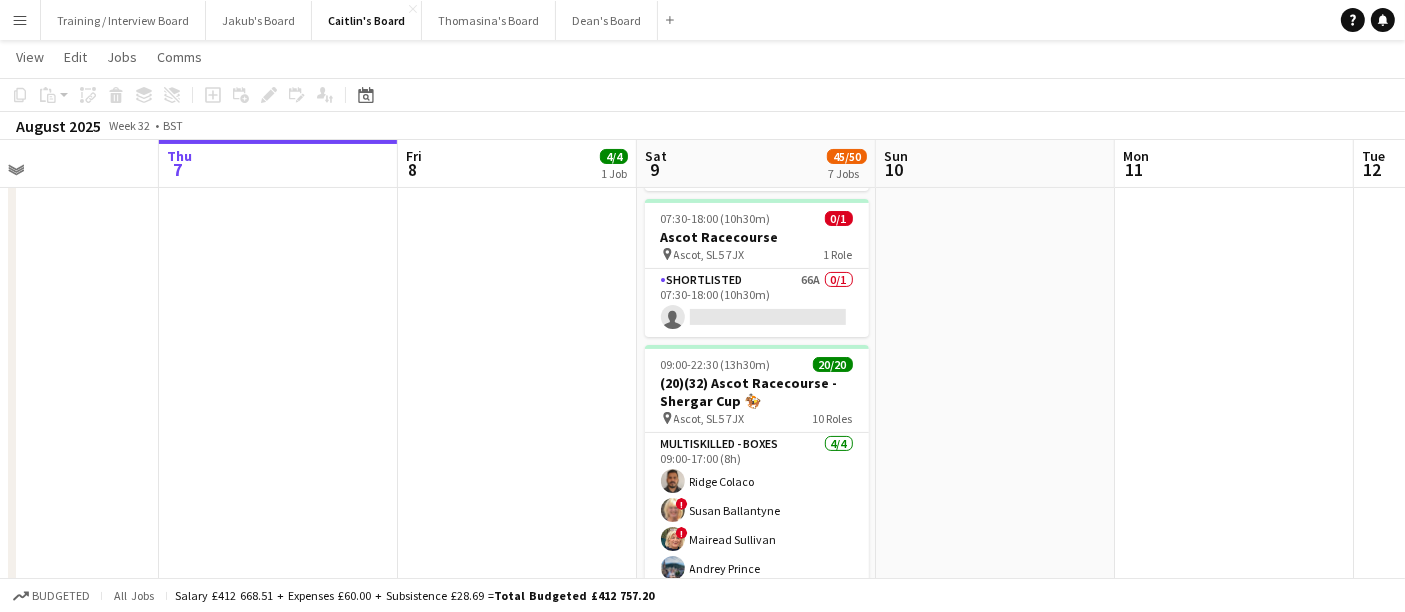 drag, startPoint x: 1020, startPoint y: 421, endPoint x: 914, endPoint y: 433, distance: 106.677086 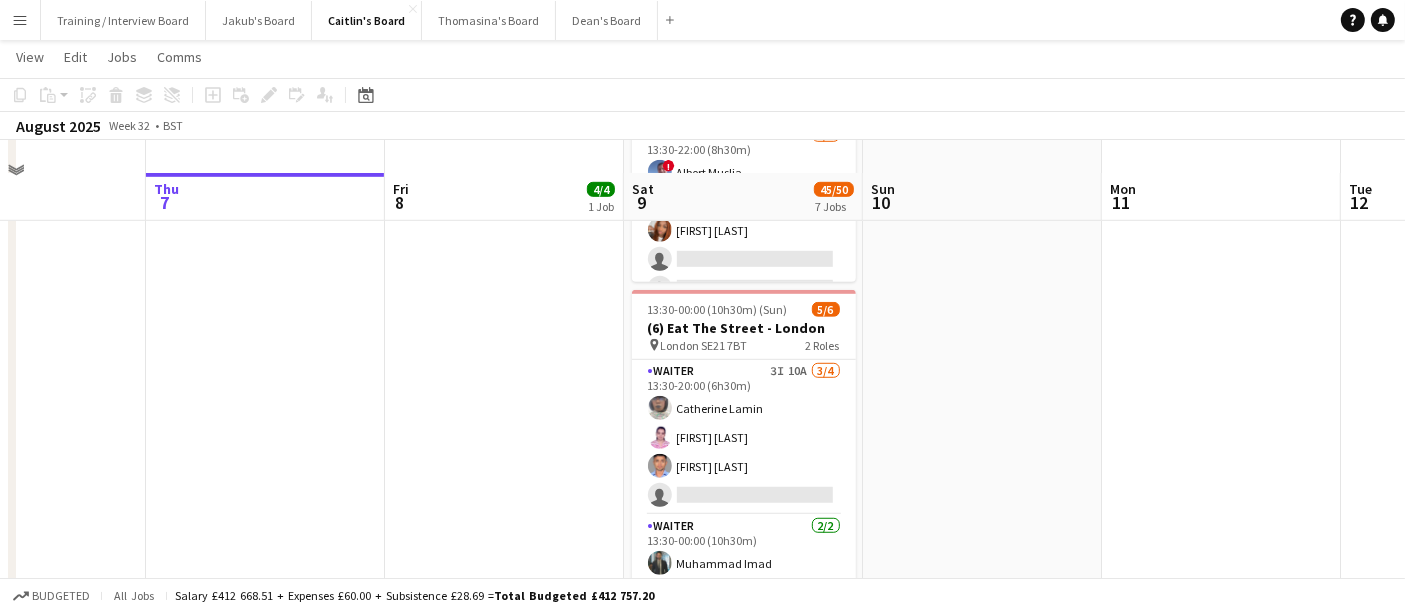 scroll, scrollTop: 1333, scrollLeft: 0, axis: vertical 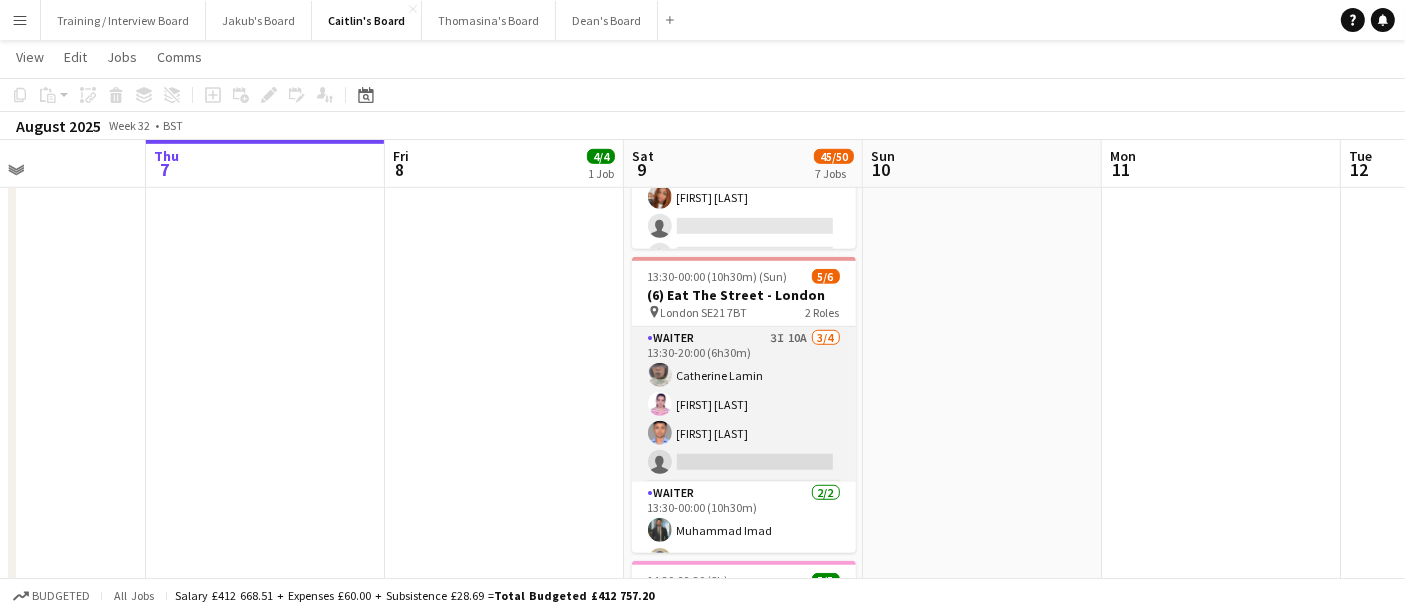 click on "Waiter   3I   10A   3/4   13:30-20:00 (6h30m)
Catherine Lamin Diana Fernandes Sriram Gowthaman
single-neutral-actions" at bounding box center [744, 404] 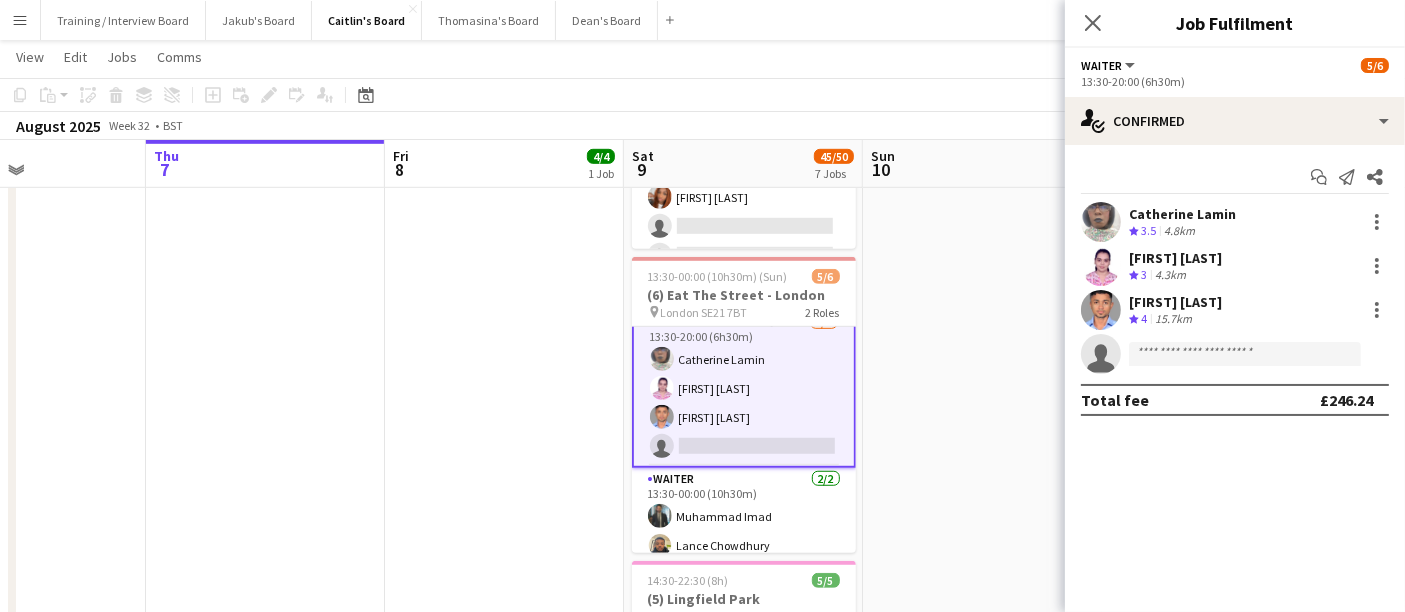 scroll, scrollTop: 28, scrollLeft: 0, axis: vertical 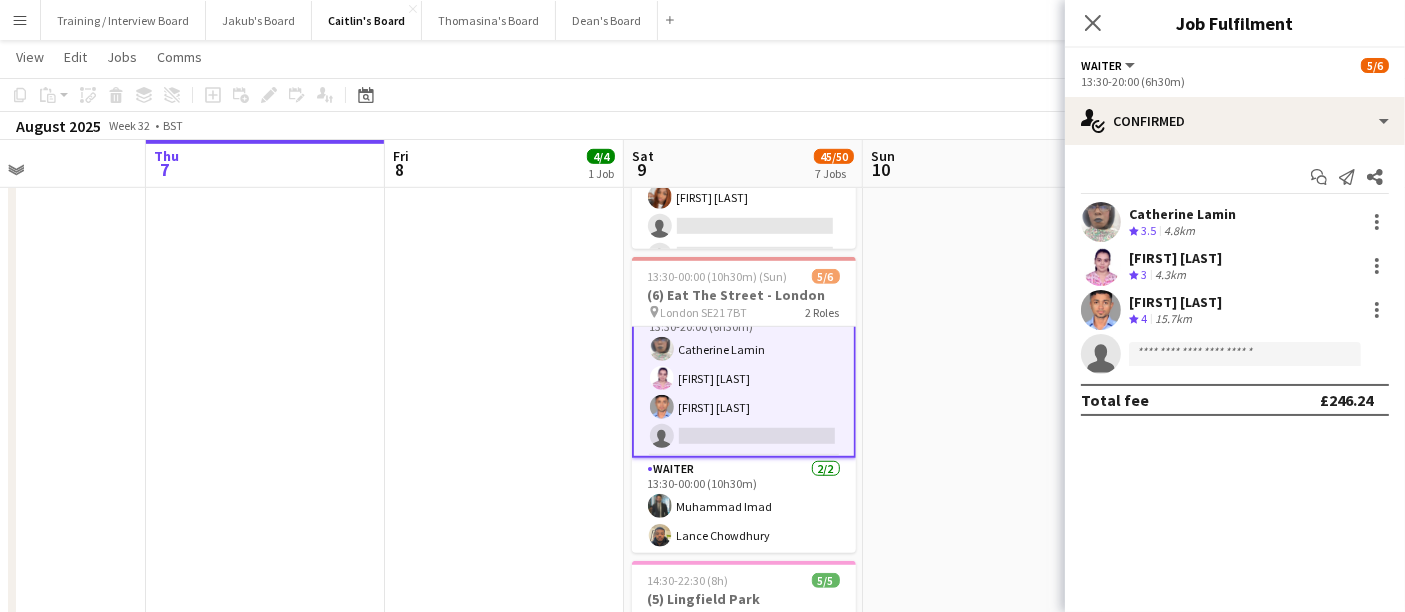 click on "07:00-22:00 (15h)    3/3   (3) Ascot Racecourse - Shergar Cup 🏇🏼
pin
Ascot, SL5 7JX   3 Roles   Bar Manager - Dubai Millennium Bar   1/1   07:00-20:00 (13h)
! Edward Hall  Bar Manger - Galileo   1/1   07:00-20:00 (13h)
Emma Dagogo-Jack  ASC Bar Manager - SCA Sagaro   1/1   15:30-22:00 (6h30m)
! Alex Buchholdt     07:30-18:00 (10h30m)    0/1   Ascot Racecourse
pin
Ascot, SL5 7JX   1 Role   Shortlisted   67A   0/1   07:30-18:00 (10h30m)
single-neutral-actions
09:00-22:30 (13h30m)    20/20   (20)(32) Ascot Racecourse - Shergar Cup 🏇🏼
pin
Ascot, SL5 7JX   10 Roles   Multiskilled - Boxes   4/4   09:00-17:00 (8h)
Ridge Colaco ! Susan Ballantyne ! Mairead Sullivan Andrey Prince  Porter -  Overbook   1/1   09:30-18:00 (8h30m)
! Abdisalam Sheek  Bar Cashier - Baracouda Bar   3/3   09:30-20:15 (10h45m)
Ben de la Court Henry Downes !  1/1   1/1" at bounding box center [743, -105] 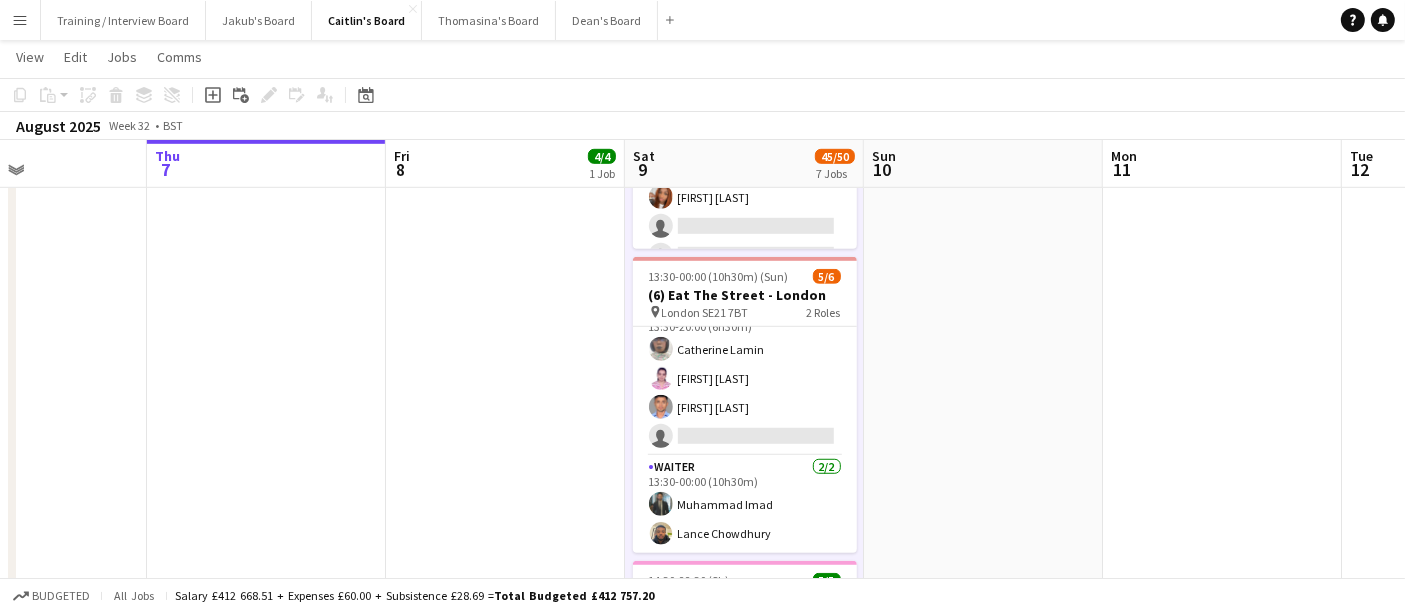 scroll, scrollTop: 25, scrollLeft: 0, axis: vertical 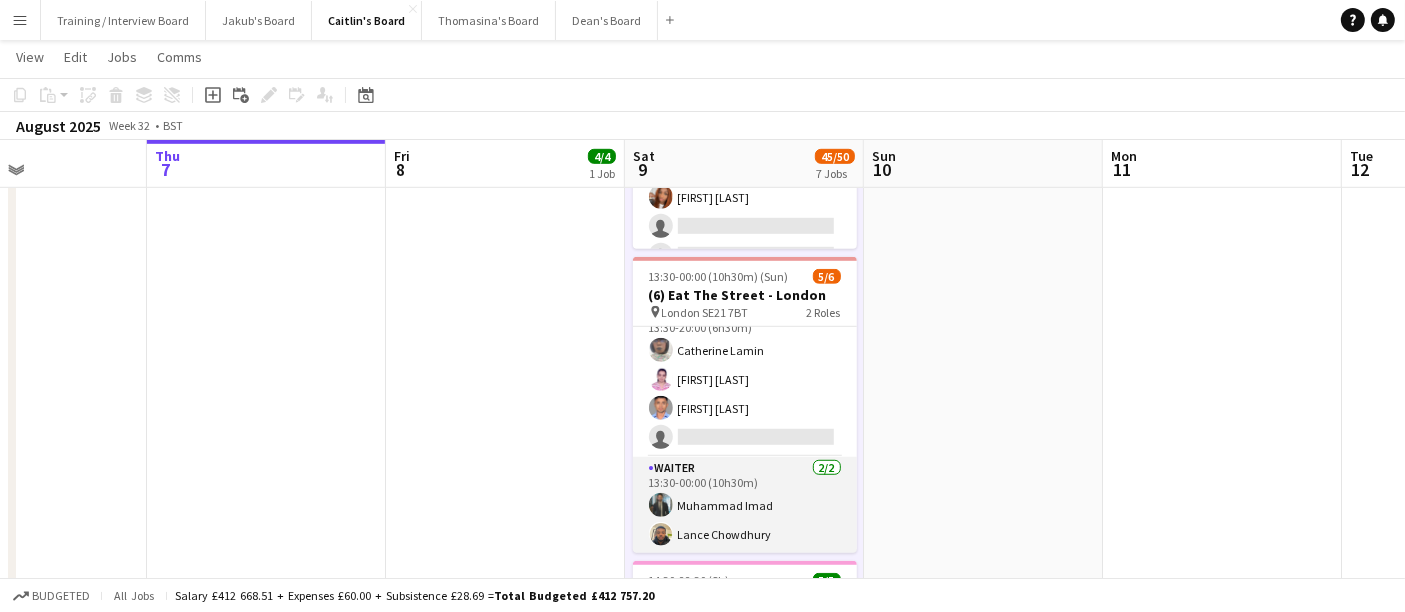 click on "Waiter   2/2   13:30-00:00 (10h30m)
Muhammad Imad Lance Chowdhury" at bounding box center [745, 505] 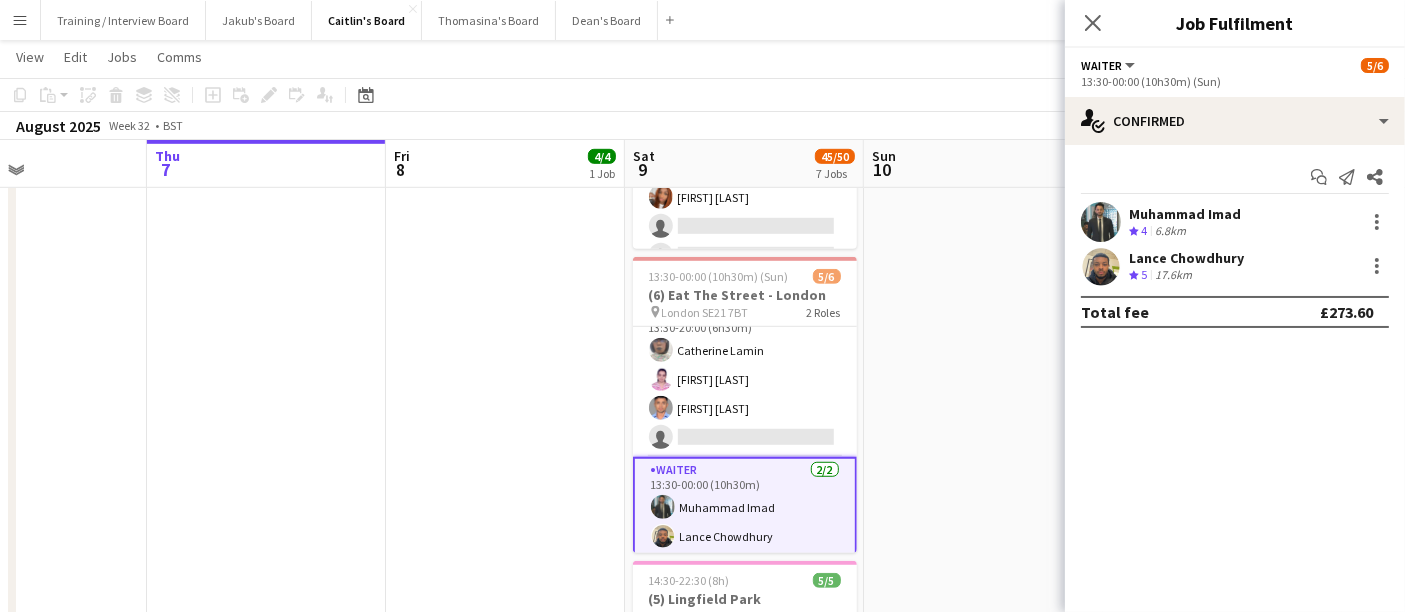 click at bounding box center [983, -105] 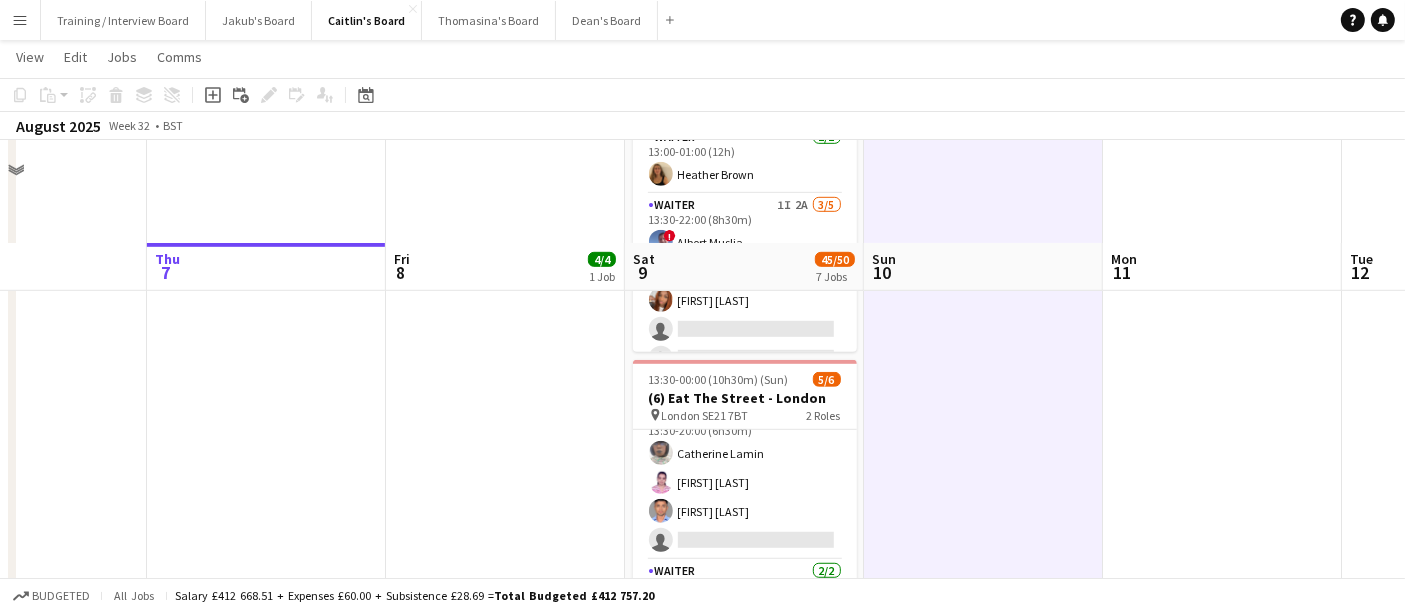 scroll, scrollTop: 1333, scrollLeft: 0, axis: vertical 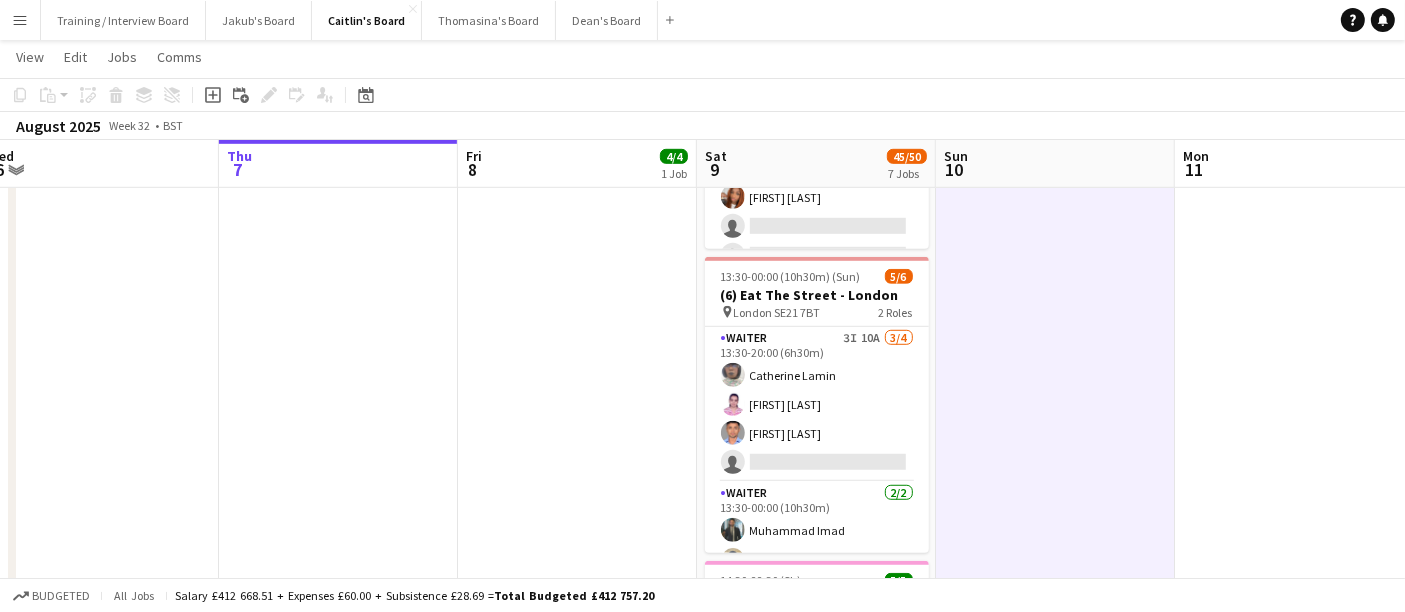 drag, startPoint x: 1054, startPoint y: 475, endPoint x: 1120, endPoint y: 460, distance: 67.68308 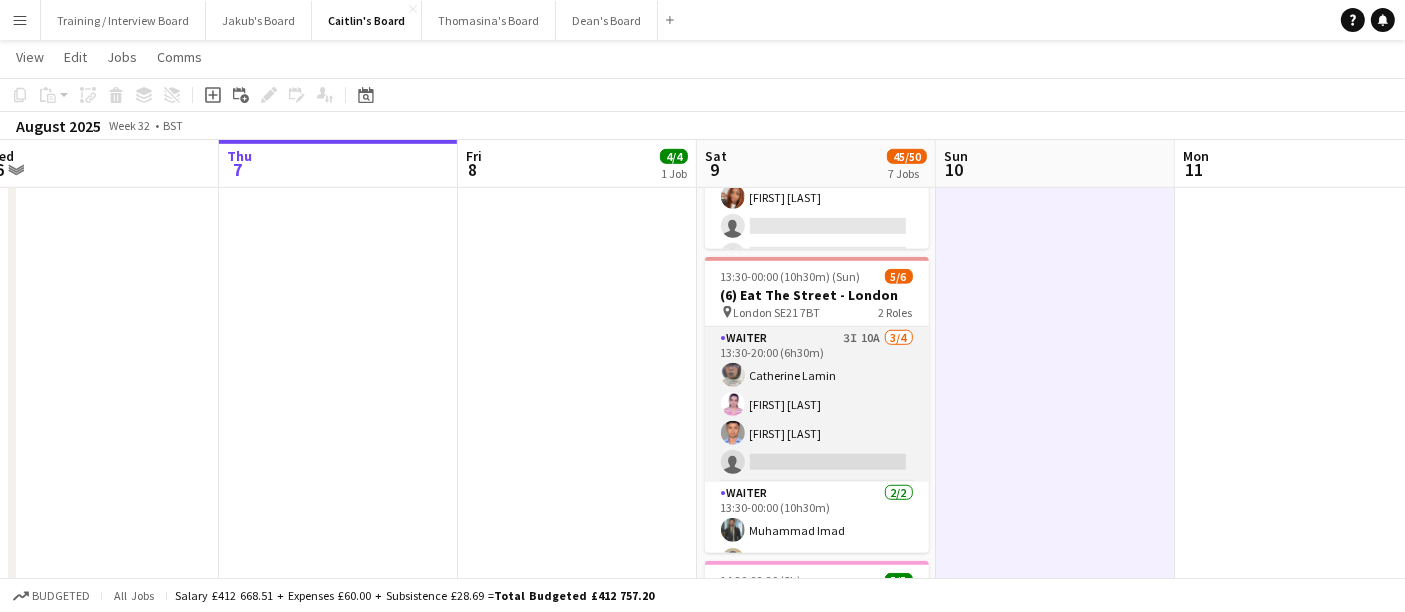 click on "Waiter   3I   10A   3/4   13:30-20:00 (6h30m)
Catherine Lamin Diana Fernandes Sriram Gowthaman
single-neutral-actions" at bounding box center [817, 404] 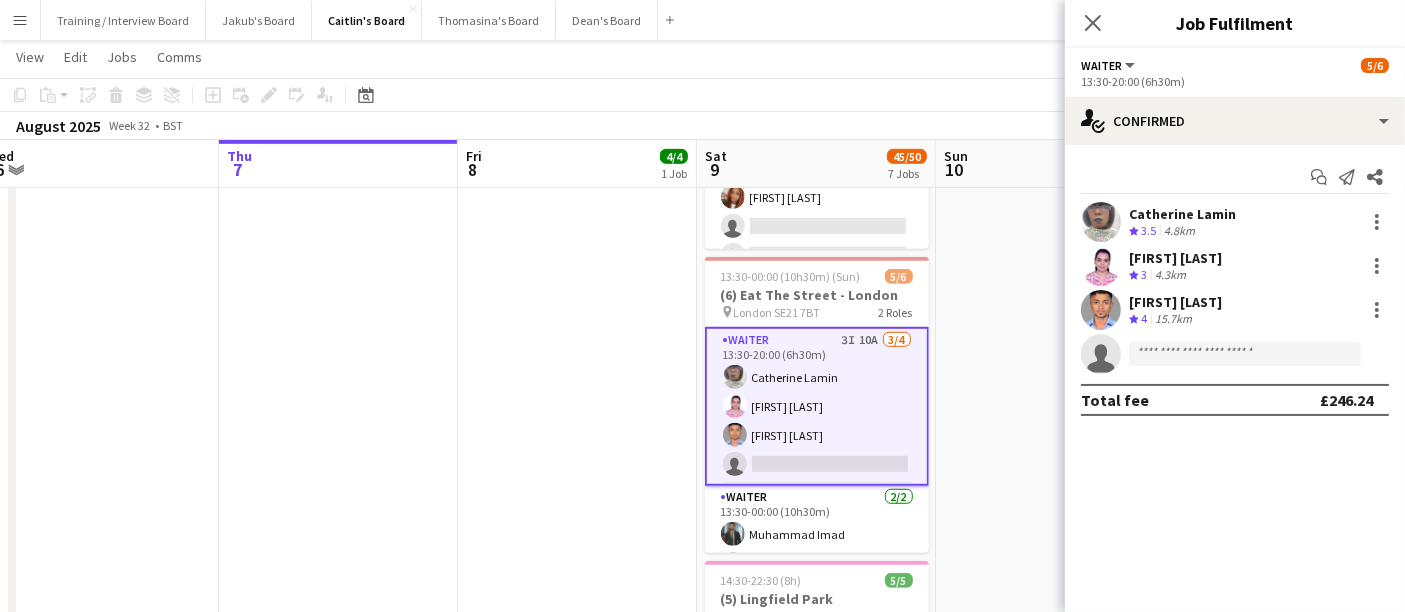 click on "Catherine Lamin
Crew rating
3.5   4.8km   Diana Fernandes
Crew rating
3   4.3km   Sriram Gowthaman
Crew rating
4   15.7km
single-neutral-actions" at bounding box center [1235, 288] 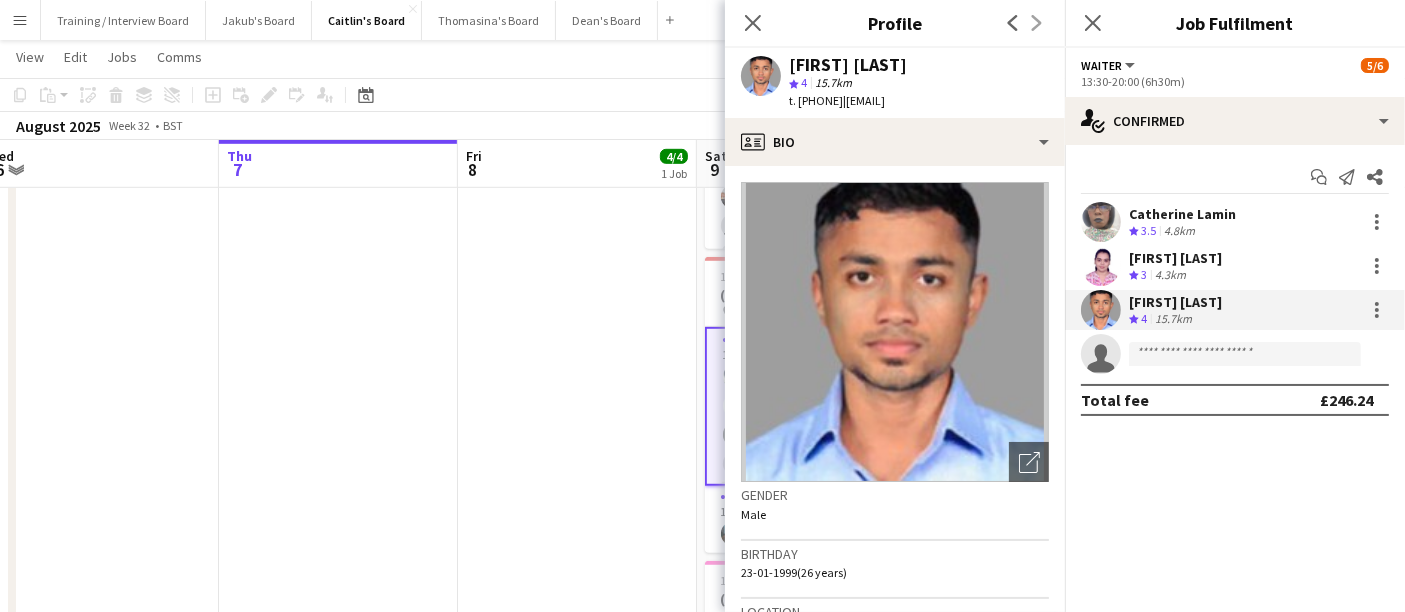 click on "Diana Fernandes" at bounding box center [1175, 258] 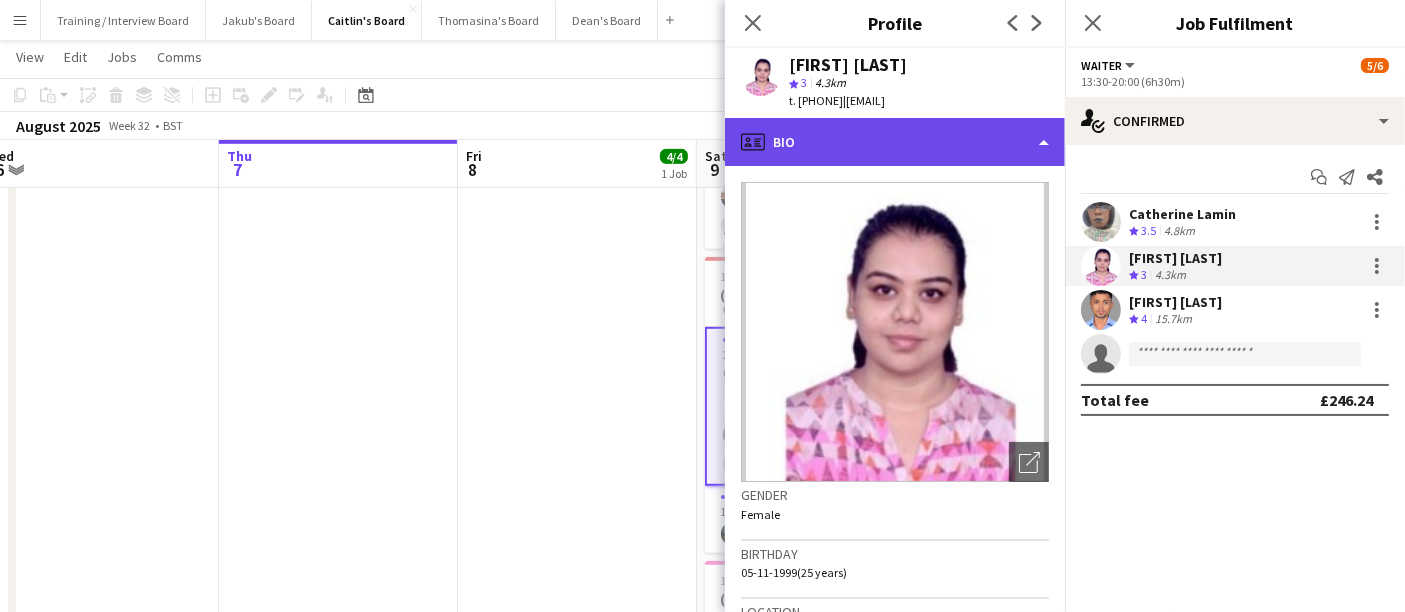 click on "profile
Bio" 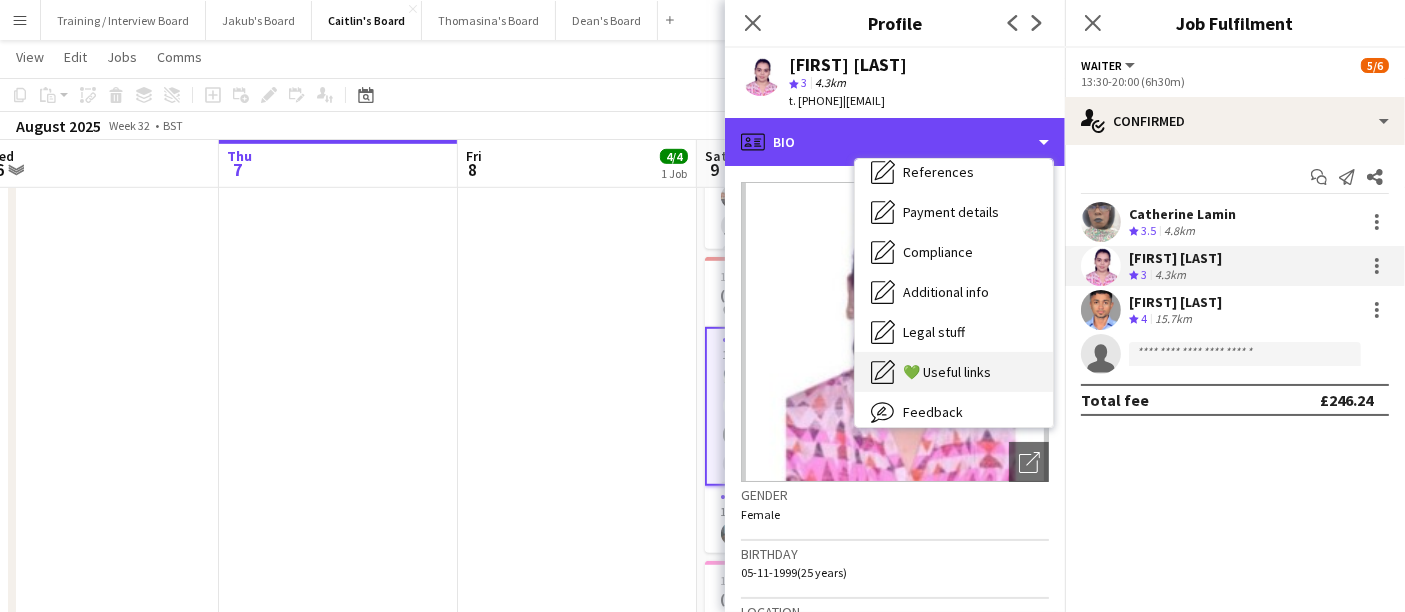 scroll, scrollTop: 307, scrollLeft: 0, axis: vertical 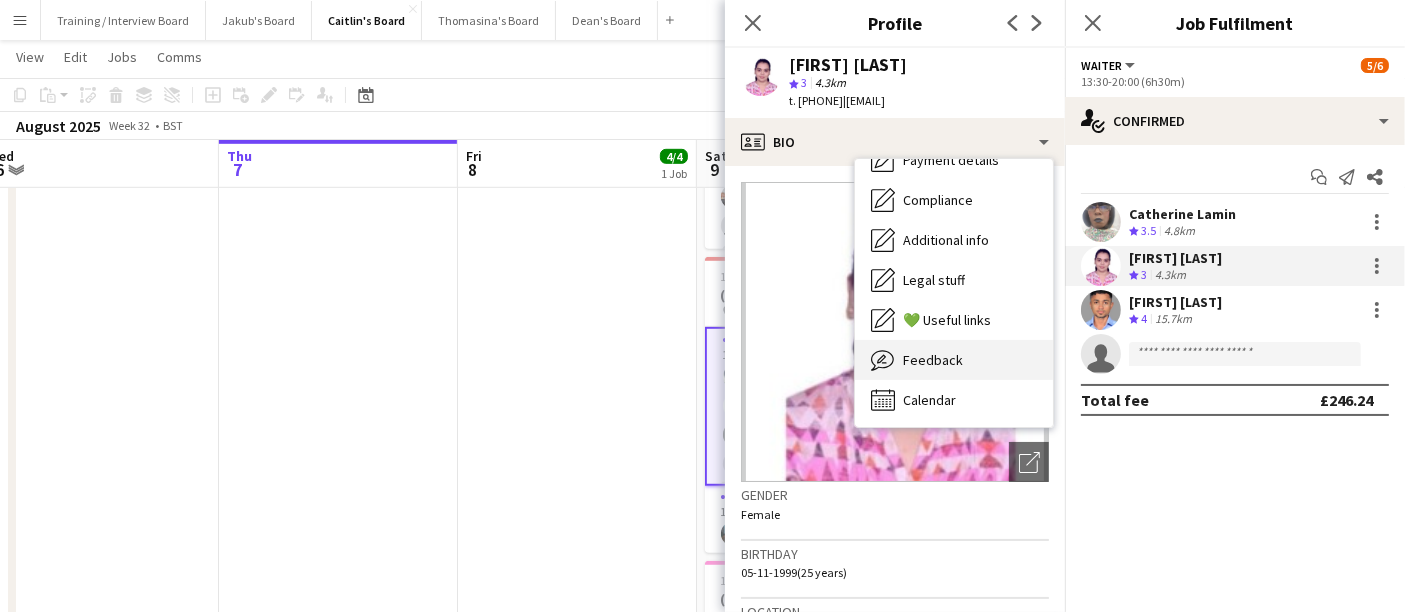 click on "Feedback
Feedback" at bounding box center [954, 360] 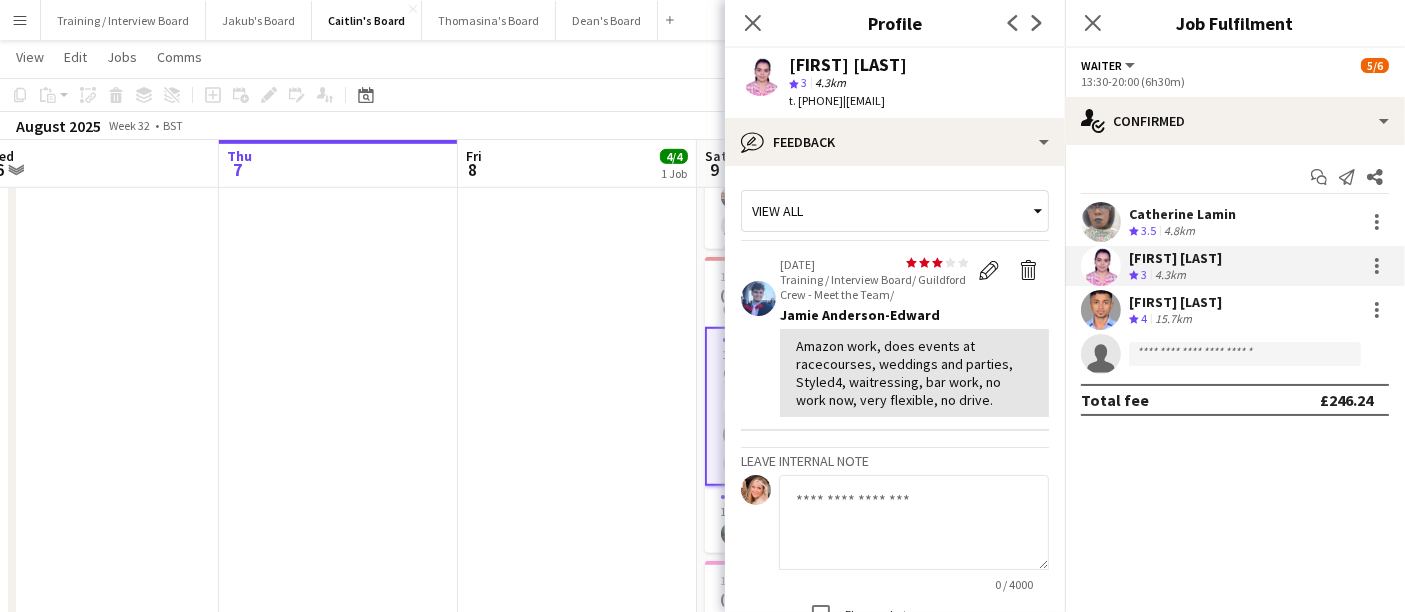 click on "Crew rating
3.5   4.8km" at bounding box center [1182, 231] 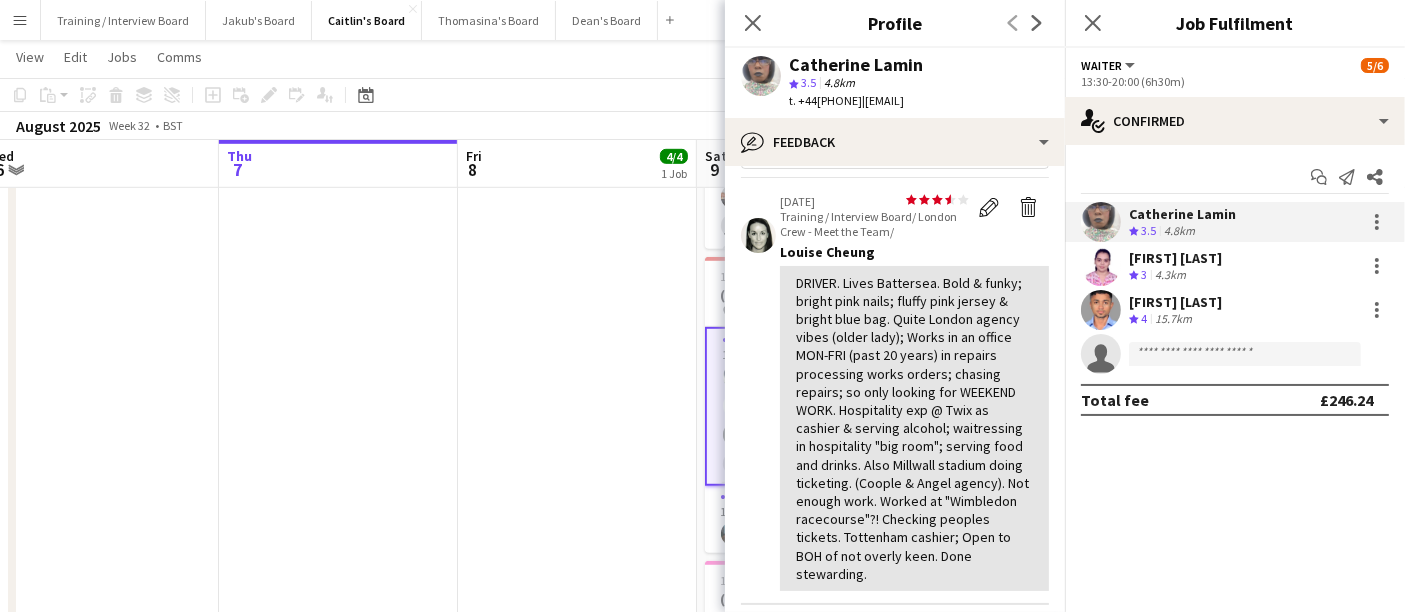 scroll, scrollTop: 111, scrollLeft: 0, axis: vertical 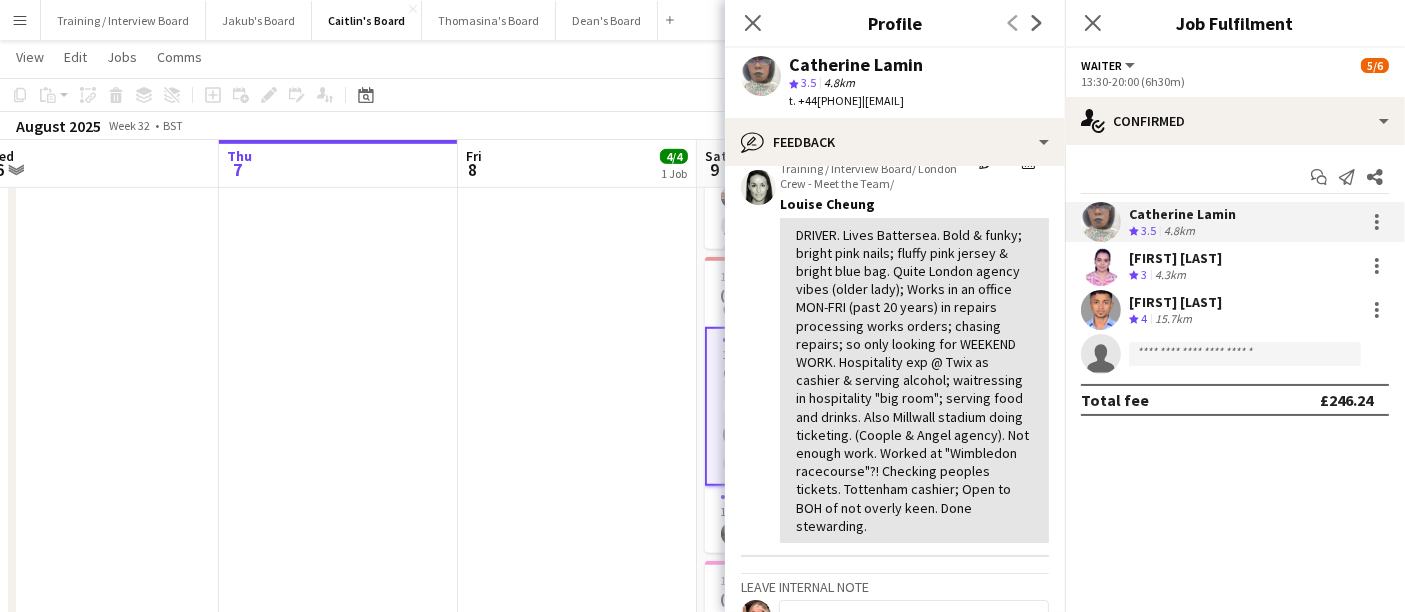 click on "Sriram Gowthaman
Crew rating
4   15.7km" at bounding box center [1235, 310] 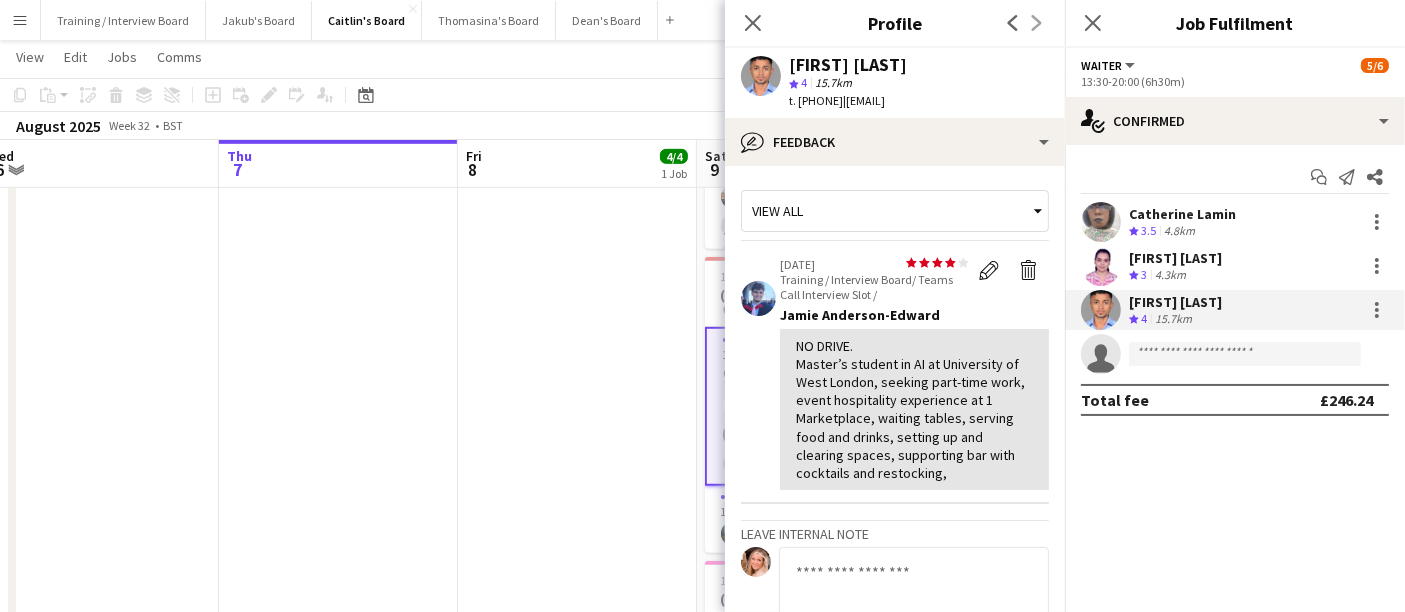click at bounding box center [338, -105] 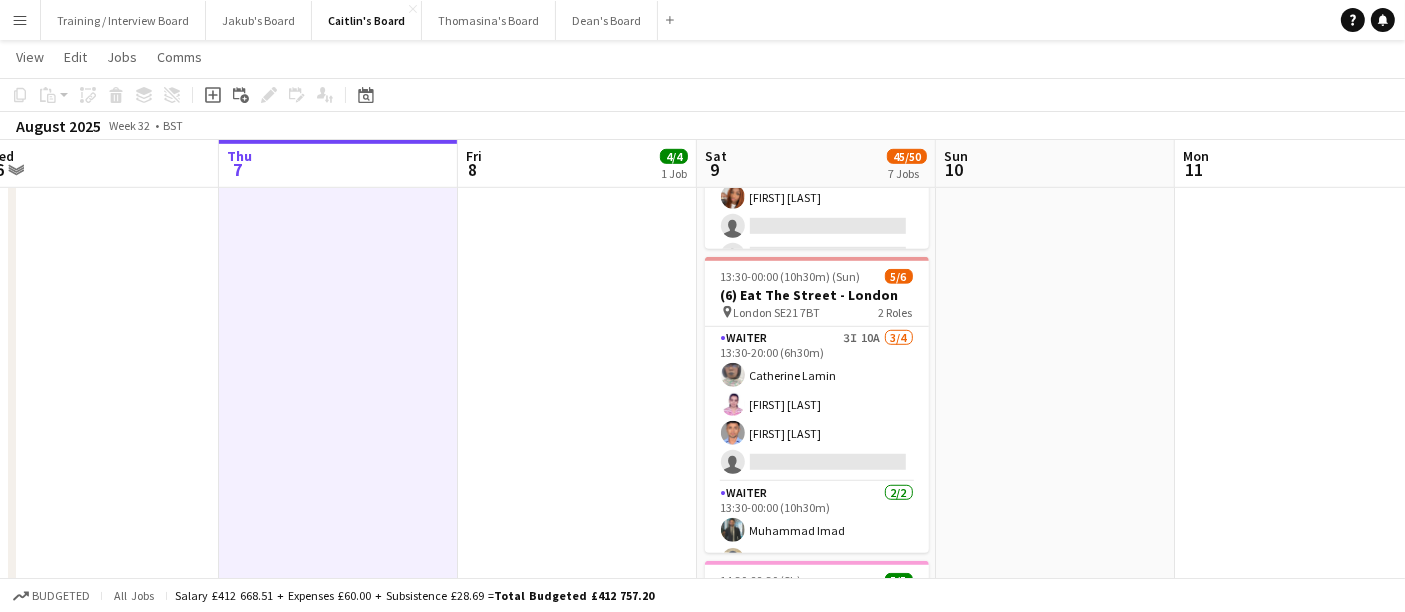 click at bounding box center [1055, -105] 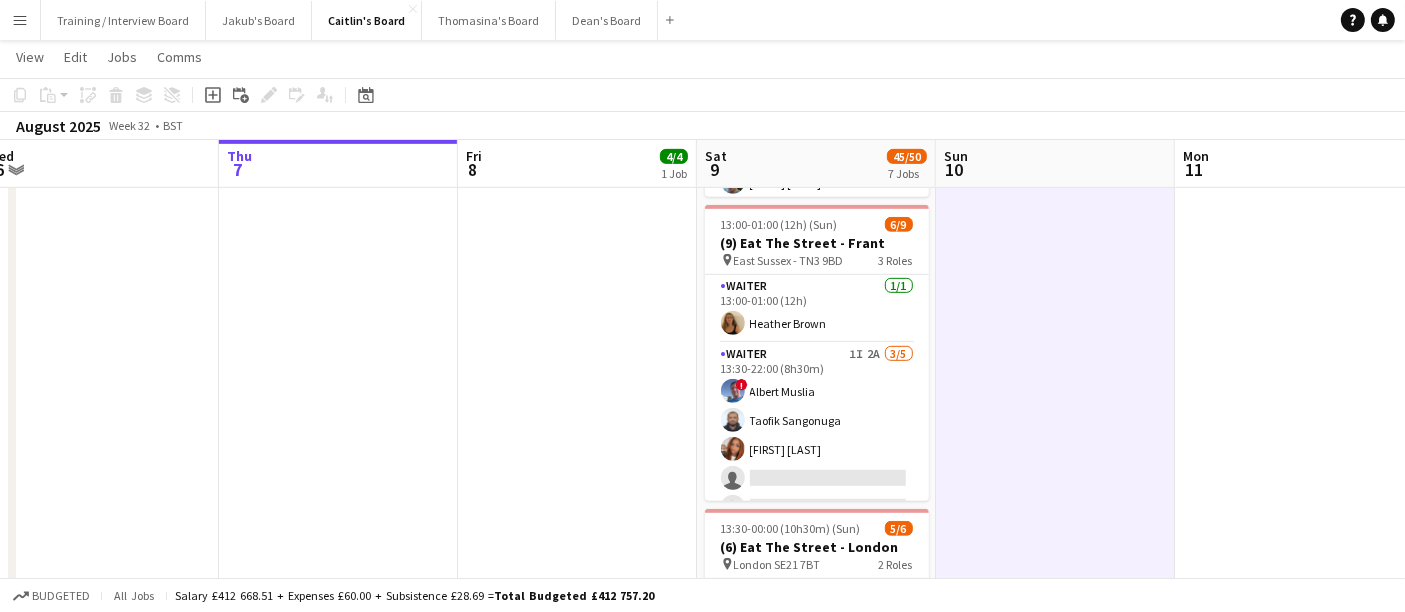 scroll, scrollTop: 1000, scrollLeft: 0, axis: vertical 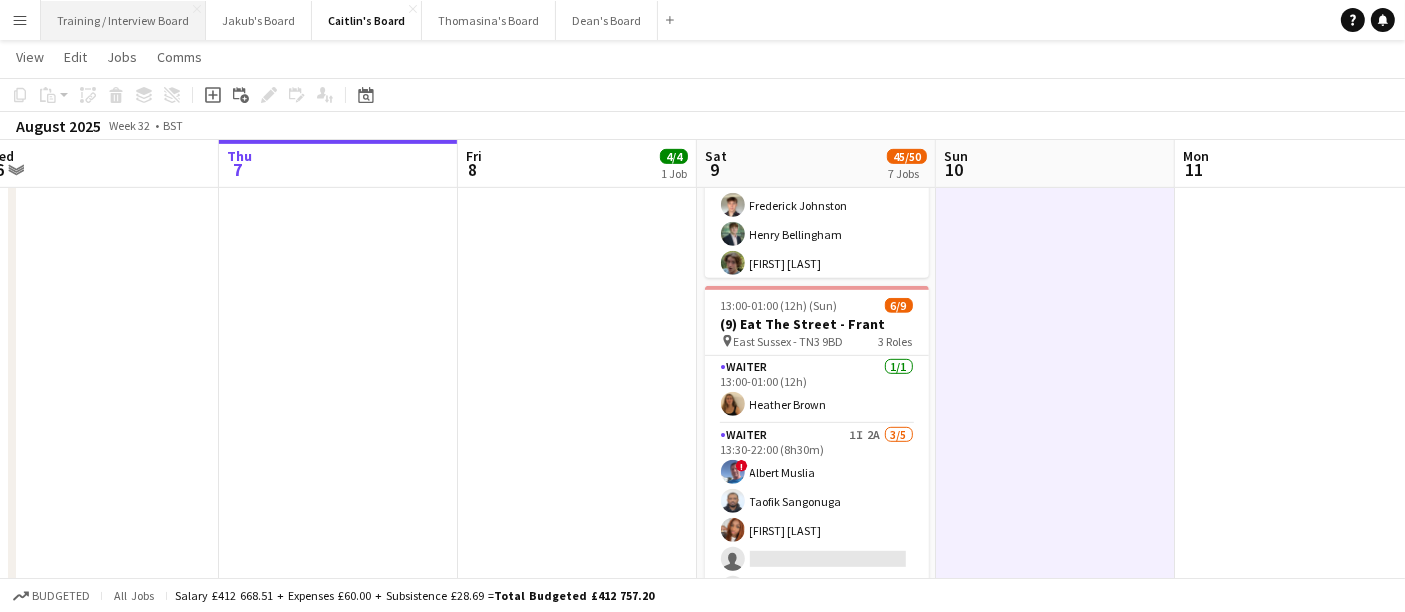 click on "Training / Interview Board
Close" at bounding box center (123, 20) 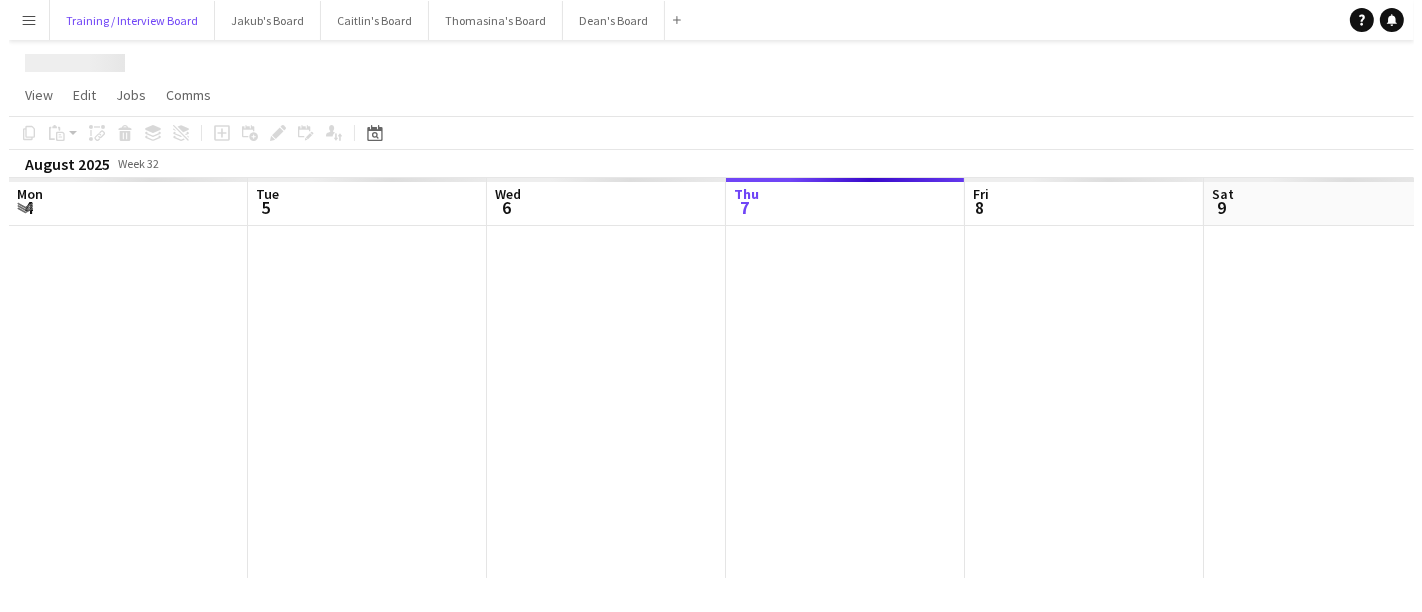 scroll, scrollTop: 0, scrollLeft: 0, axis: both 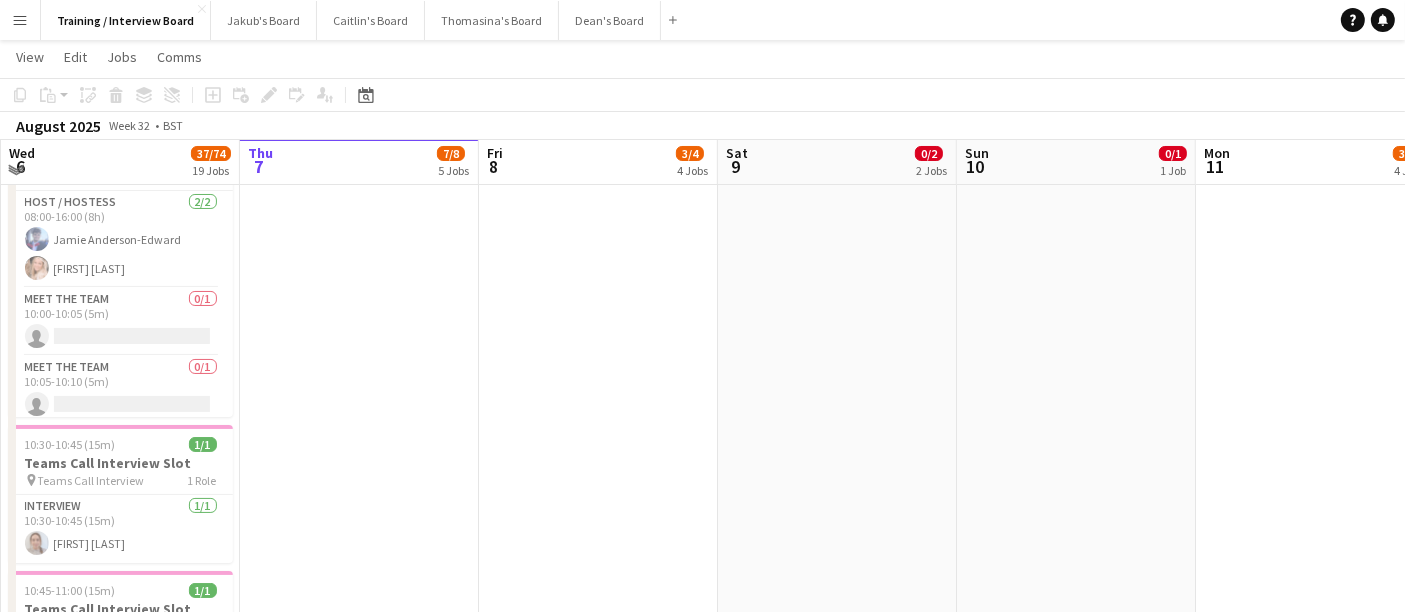drag, startPoint x: 627, startPoint y: 452, endPoint x: 637, endPoint y: 450, distance: 10.198039 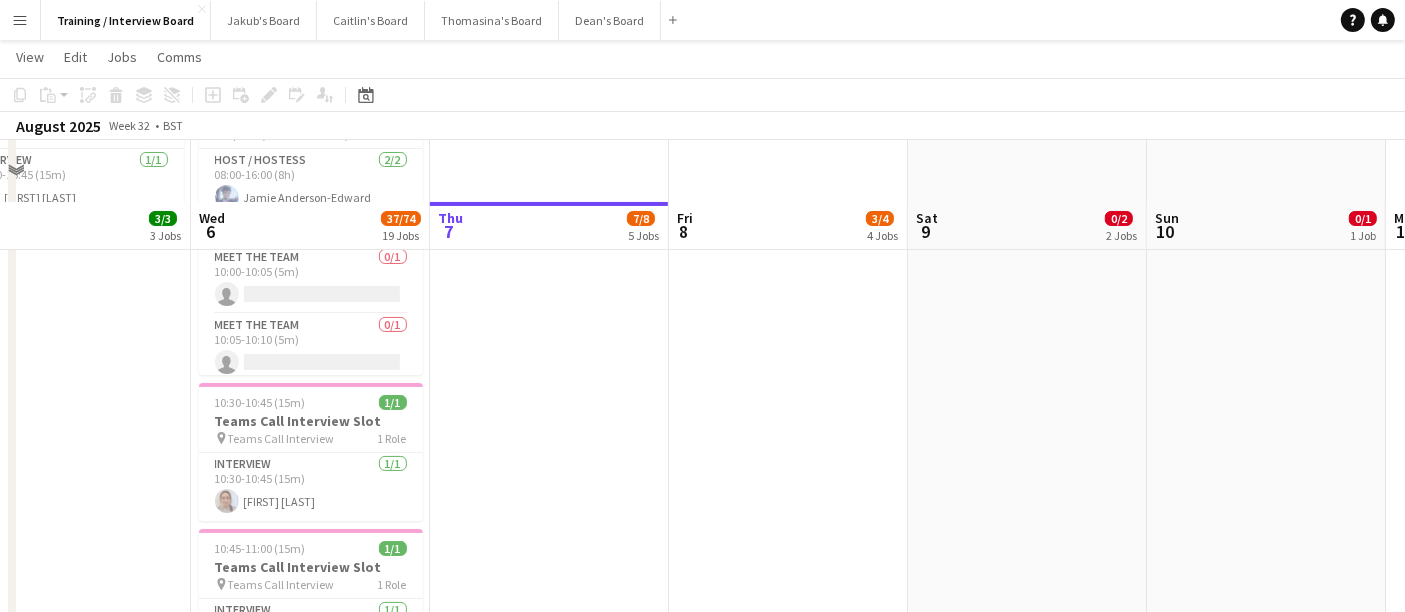 scroll, scrollTop: 0, scrollLeft: 0, axis: both 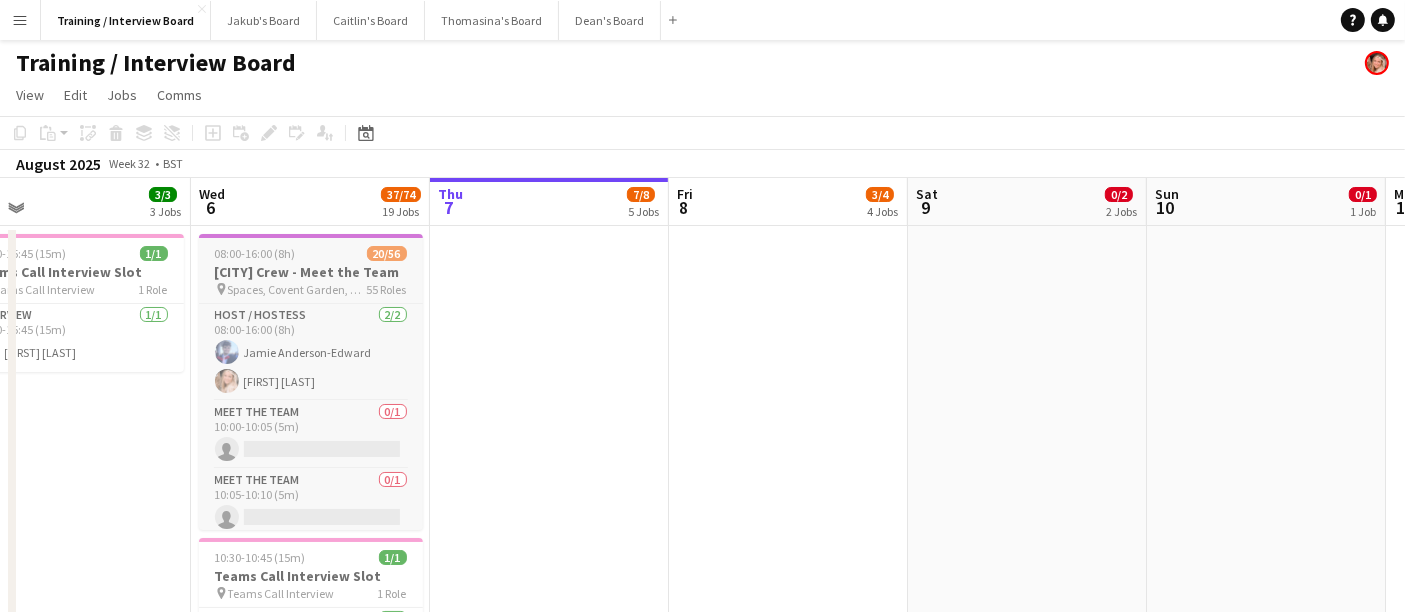 drag, startPoint x: 641, startPoint y: 483, endPoint x: 564, endPoint y: 447, distance: 85 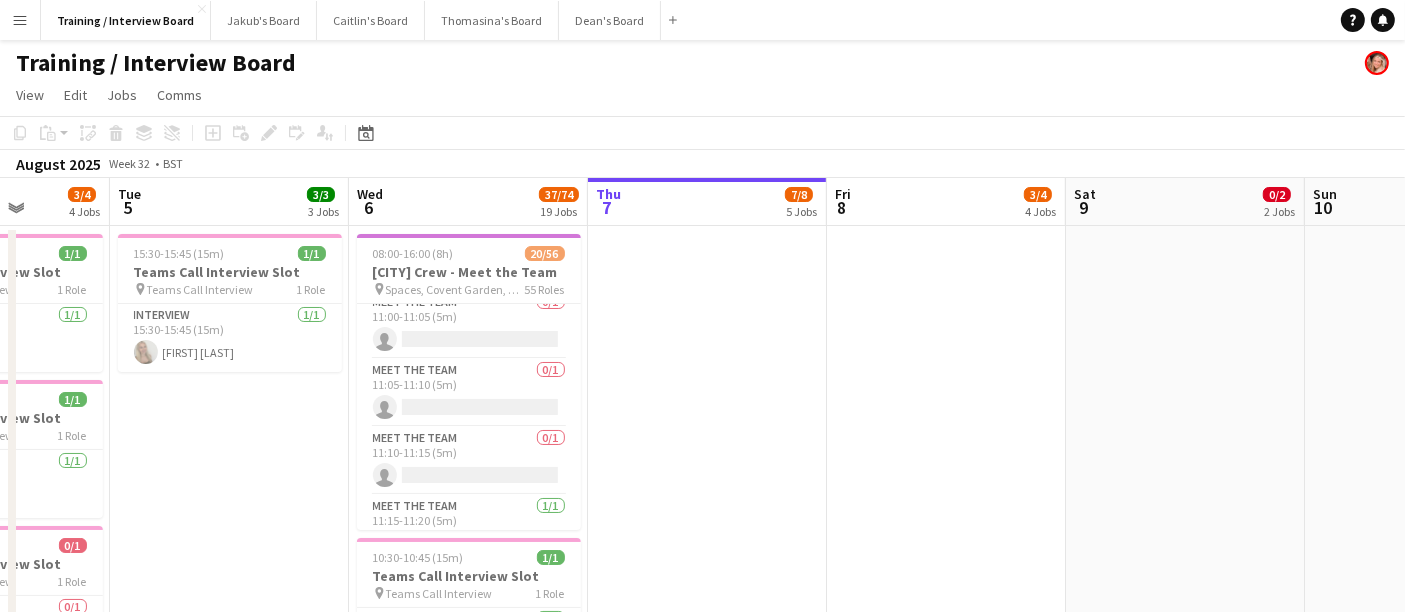 scroll, scrollTop: 1111, scrollLeft: 0, axis: vertical 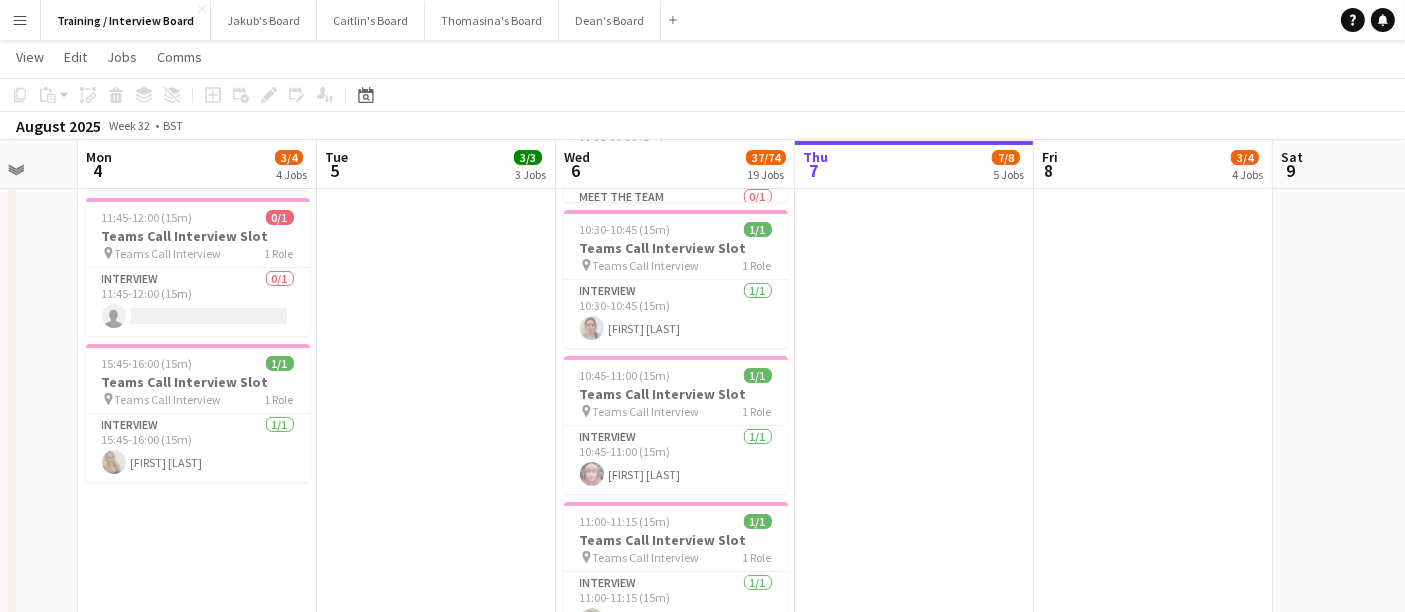 drag, startPoint x: 859, startPoint y: 389, endPoint x: 902, endPoint y: 395, distance: 43.416588 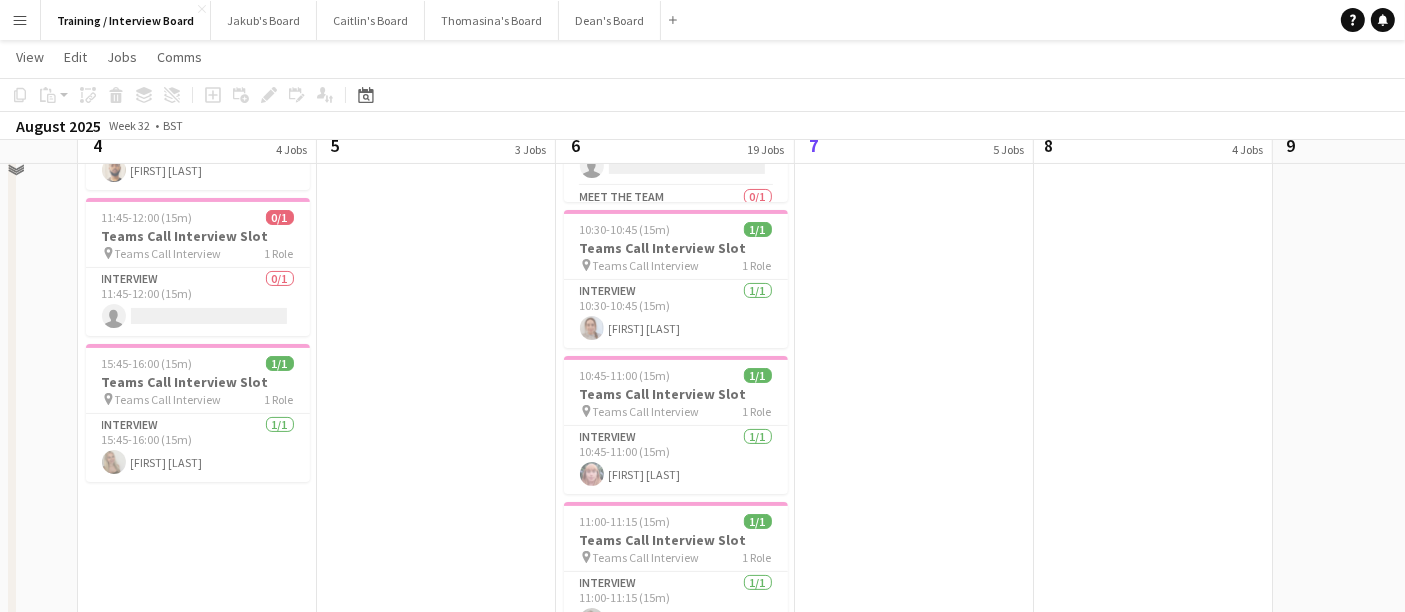 scroll, scrollTop: 0, scrollLeft: 0, axis: both 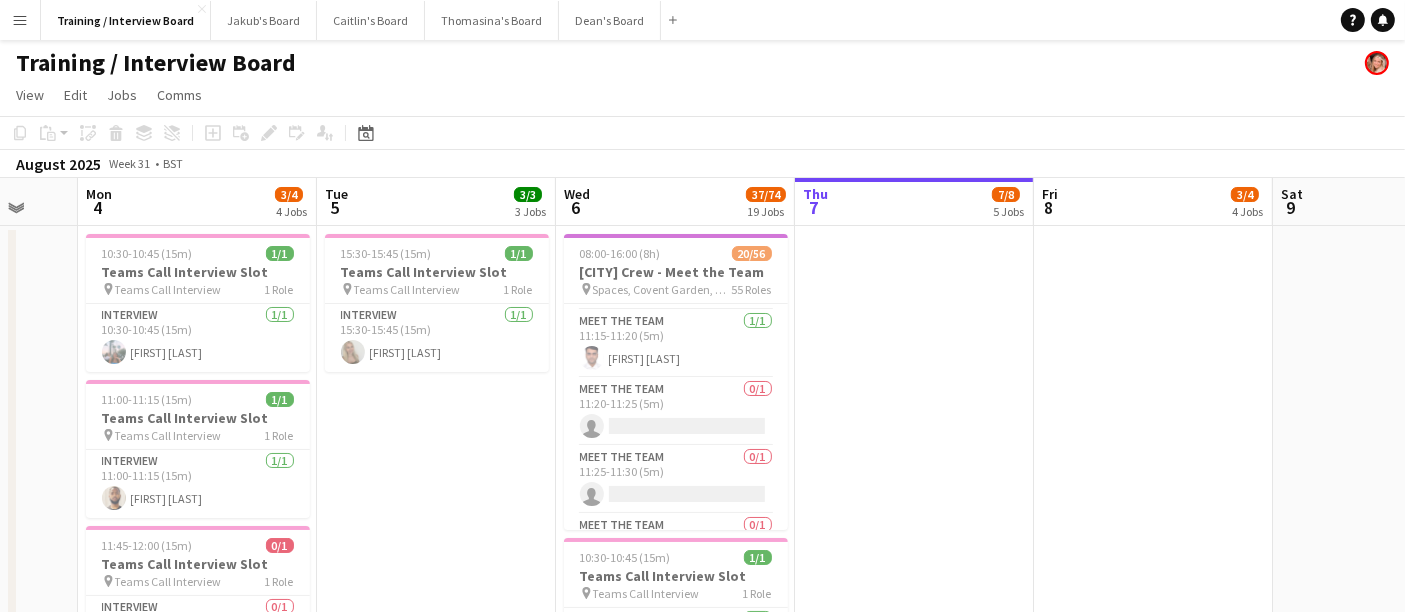 click on "Sat   2   Sun   3   Mon   4   3/4   4 Jobs   Tue   5   3/3   3 Jobs   Wed   6   37/74   19 Jobs   Thu   7   7/8   5 Jobs   Fri   8   3/4   4 Jobs   Sat   9   0/2   2 Jobs   Sun   10   0/1   1 Job   Mon   11   3/4   4 Jobs   Tue   12   3/4   4 Jobs      10:30-10:45 (15m)    1/1   Teams Call Interview Slot
pin
Teams Call Interview   1 Role   Interview   1/1   10:30-10:45 (15m)
Lucy Ginesi     11:00-11:15 (15m)    1/1   Teams Call Interview Slot
pin
Teams Call Interview   1 Role   Interview   1/1   11:00-11:15 (15m)
Cody Harrison     11:45-12:00 (15m)    0/1   Teams Call Interview Slot
pin
Teams Call Interview   1 Role   Interview   0/1   11:45-12:00 (15m)
single-neutral-actions
15:45-16:00 (15m)    1/1   Teams Call Interview Slot
pin
Teams Call Interview   1 Role   Interview   1/1   15:45-16:00 (15m)
Amelia Green" at bounding box center (702, 2226) 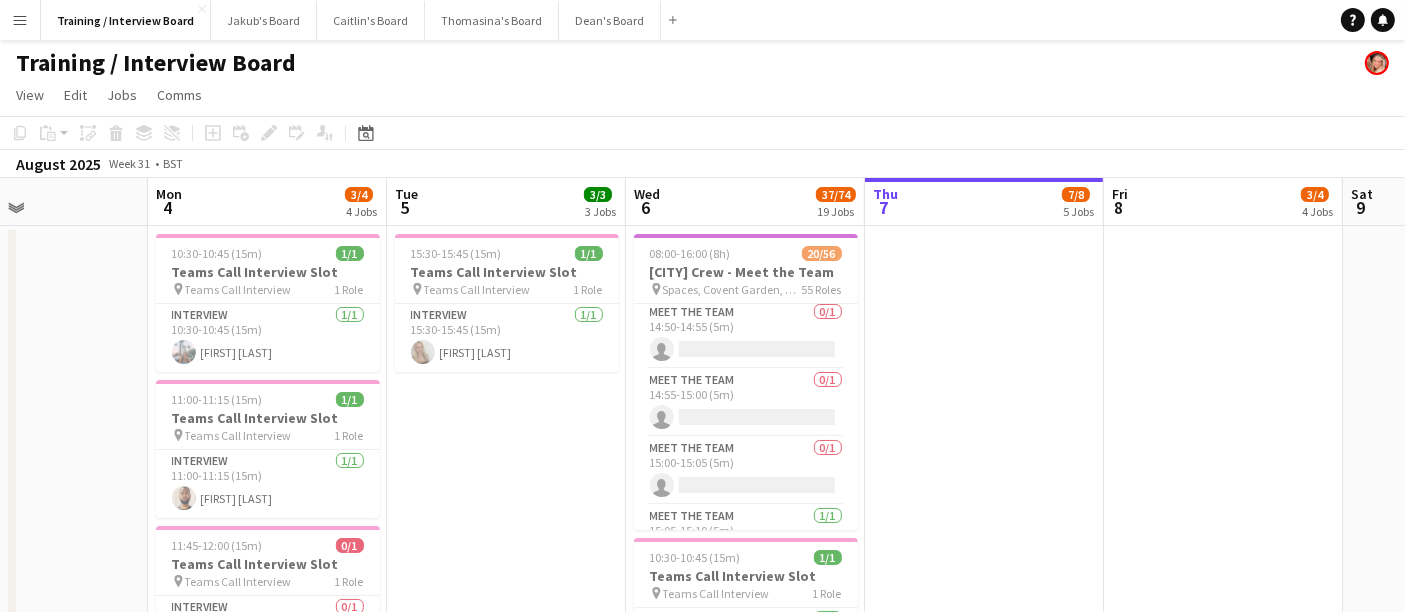 scroll, scrollTop: 2888, scrollLeft: 0, axis: vertical 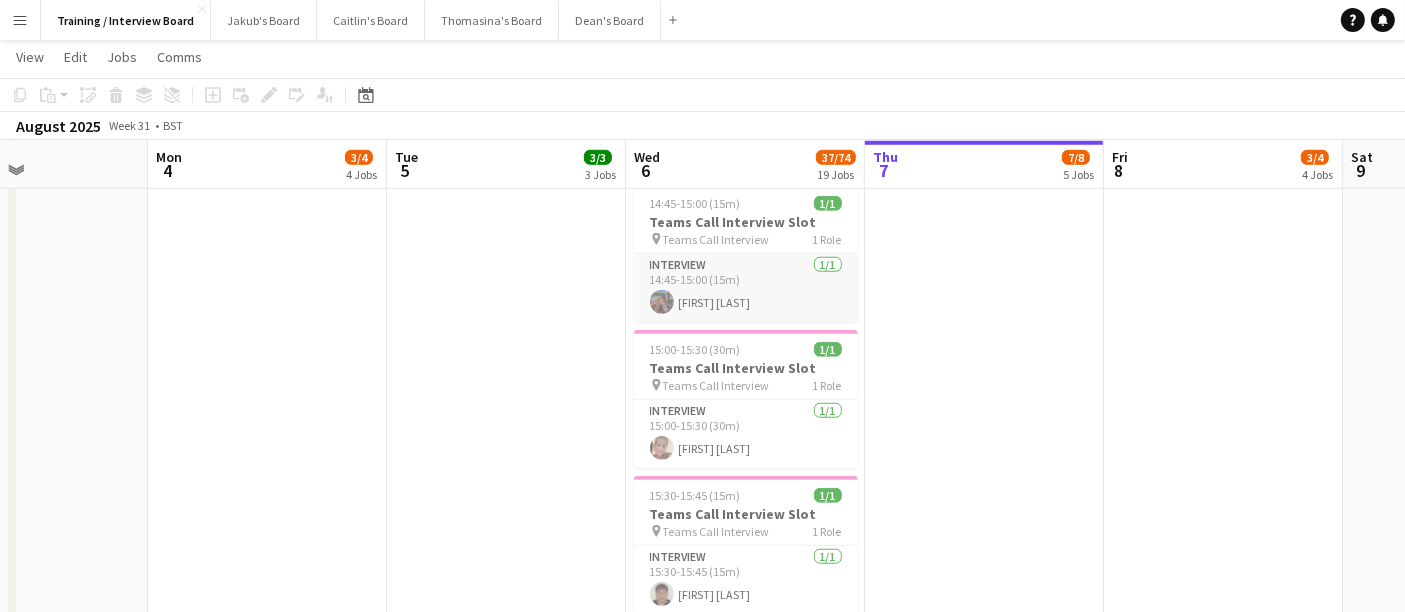 click on "Interview   1/1   14:45-15:00 (15m)
Olive Foley" at bounding box center (746, 288) 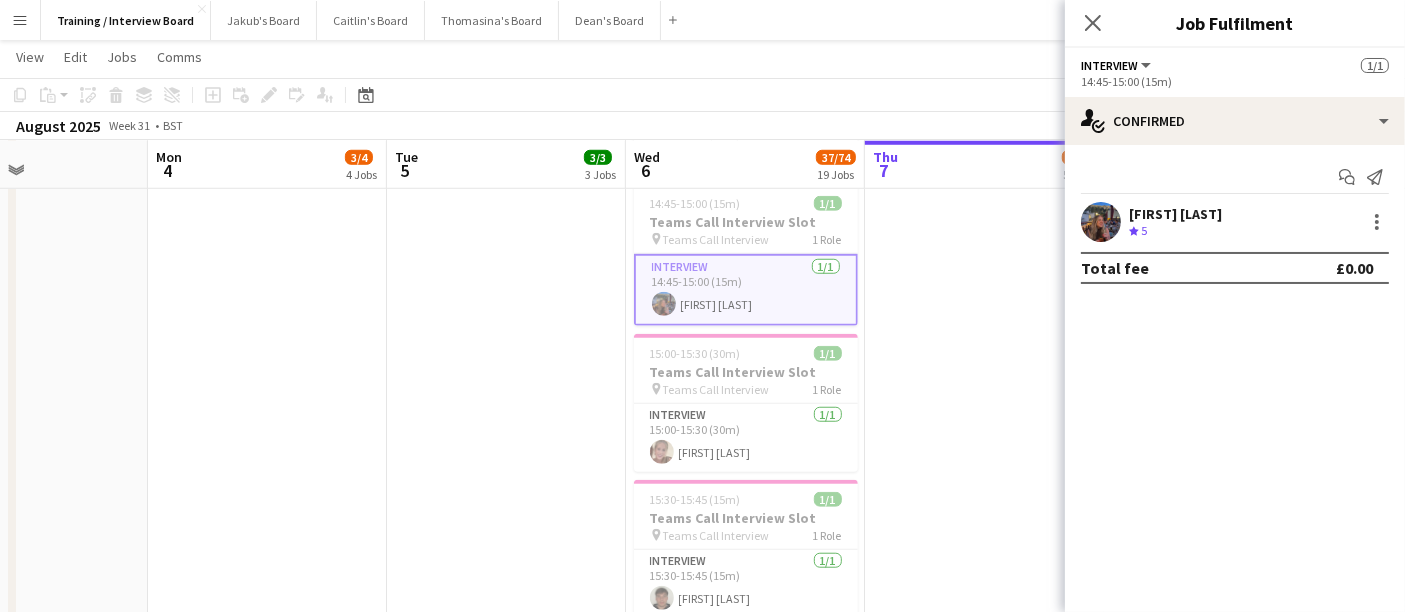 click on "Olive Foley
Crew rating
5" at bounding box center [1235, 222] 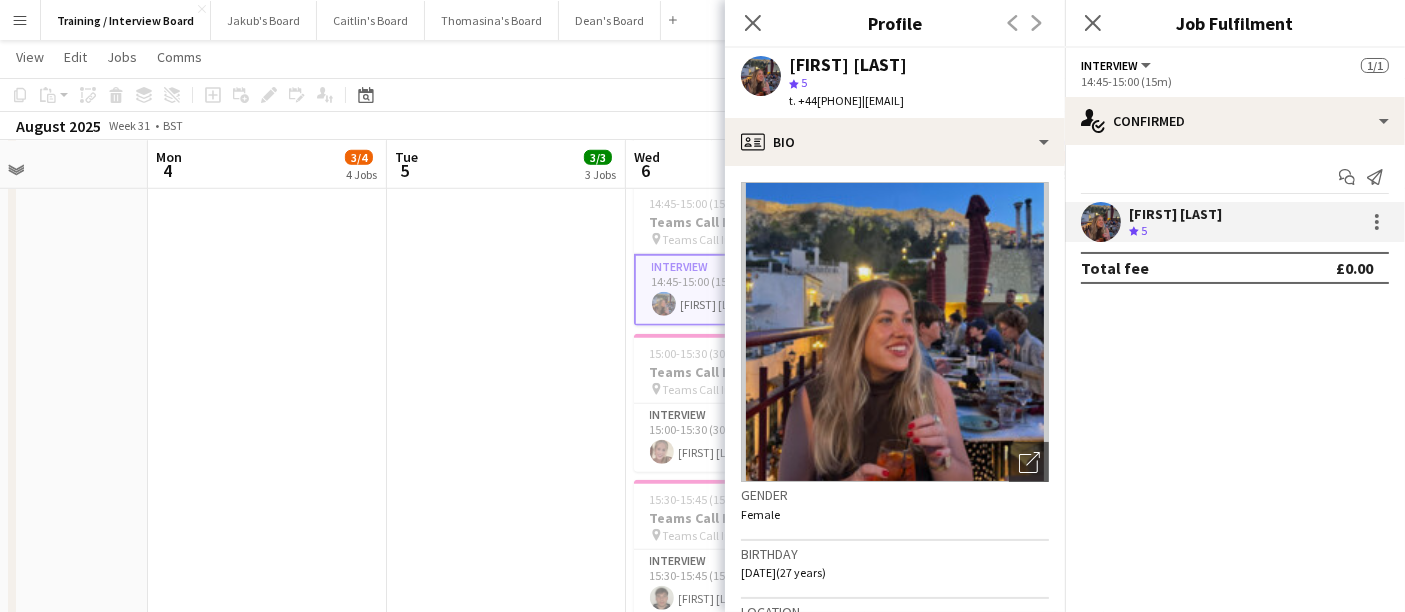 click on "15:30-15:45 (15m)    1/1   Teams Call Interview Slot
pin
Teams Call Interview   1 Role   Interview   1/1   15:30-15:45 (15m)
Amelia Green" at bounding box center [506, -194] 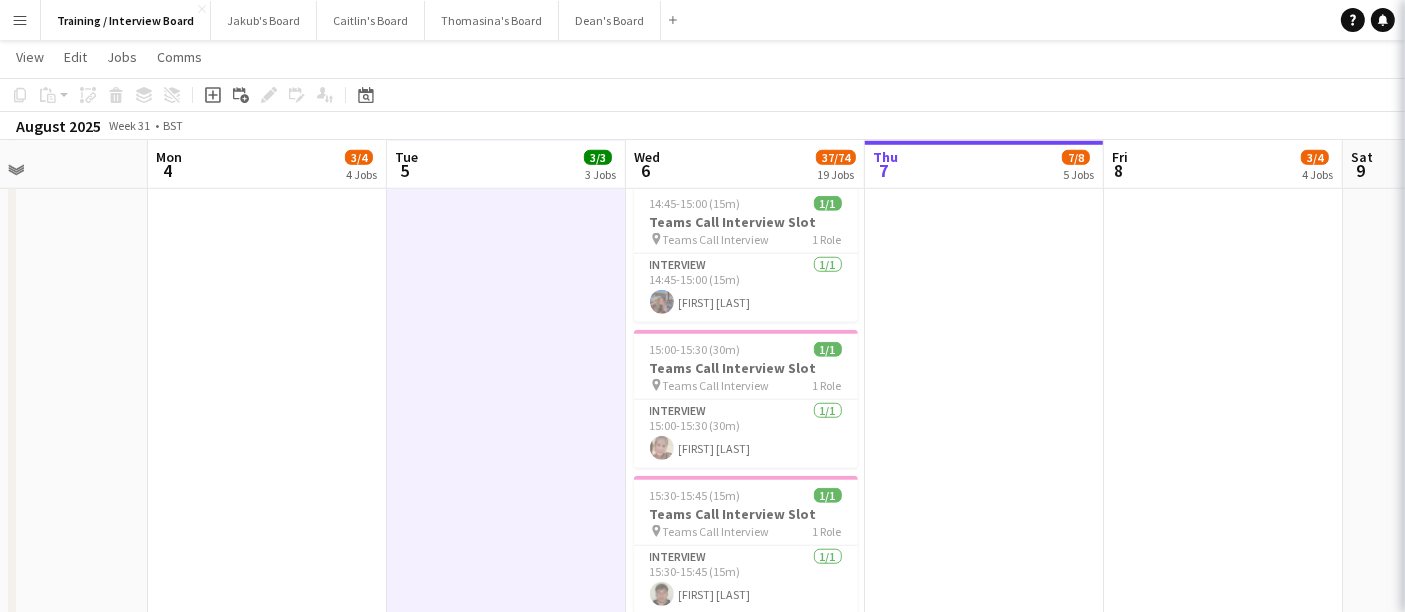 scroll, scrollTop: 0, scrollLeft: 567, axis: horizontal 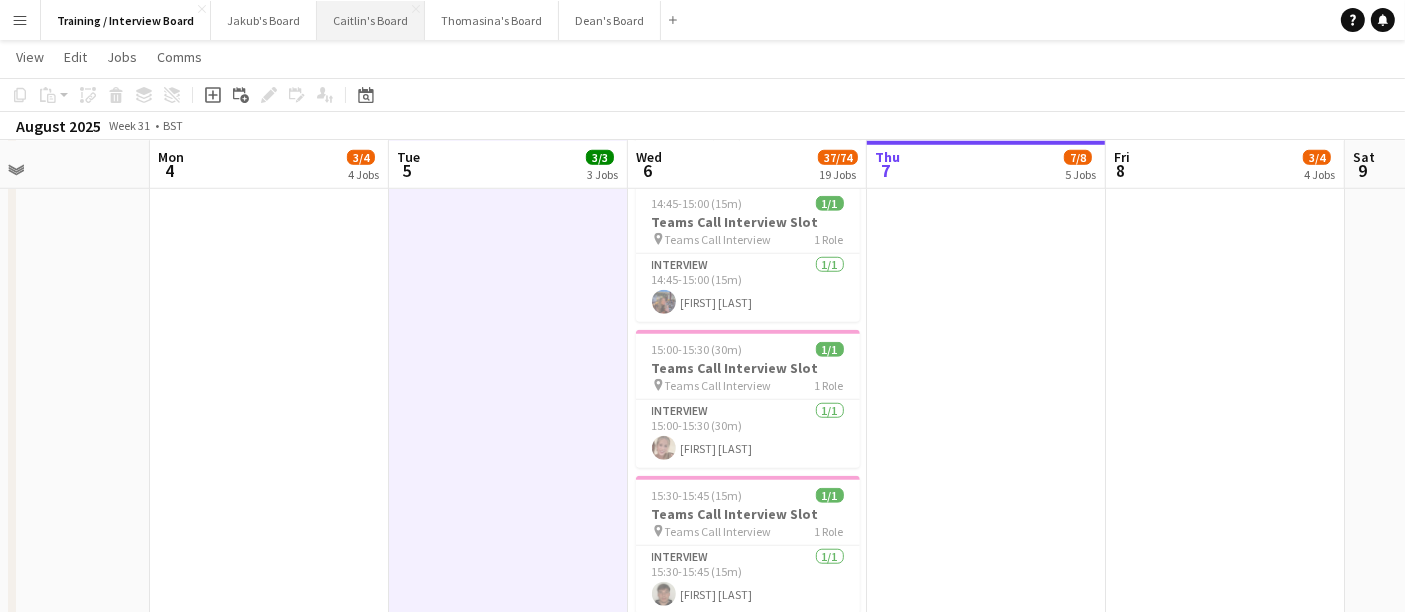 click on "Caitlin's Board
Close" at bounding box center (371, 20) 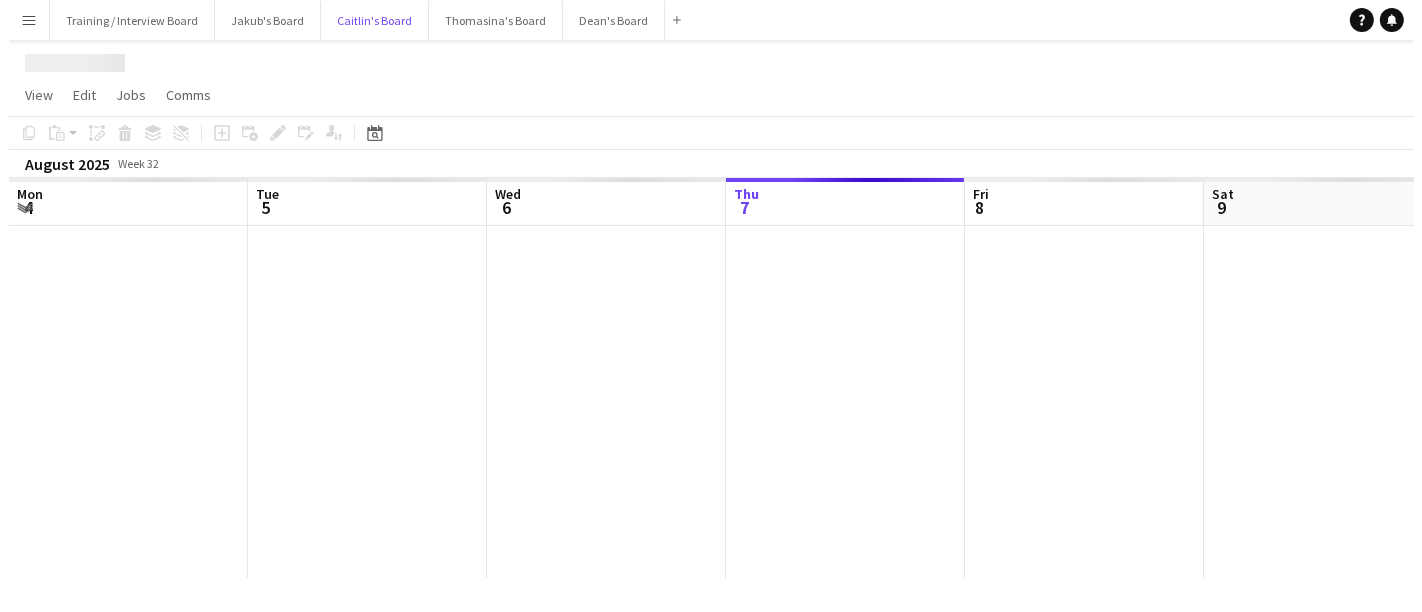 scroll, scrollTop: 0, scrollLeft: 0, axis: both 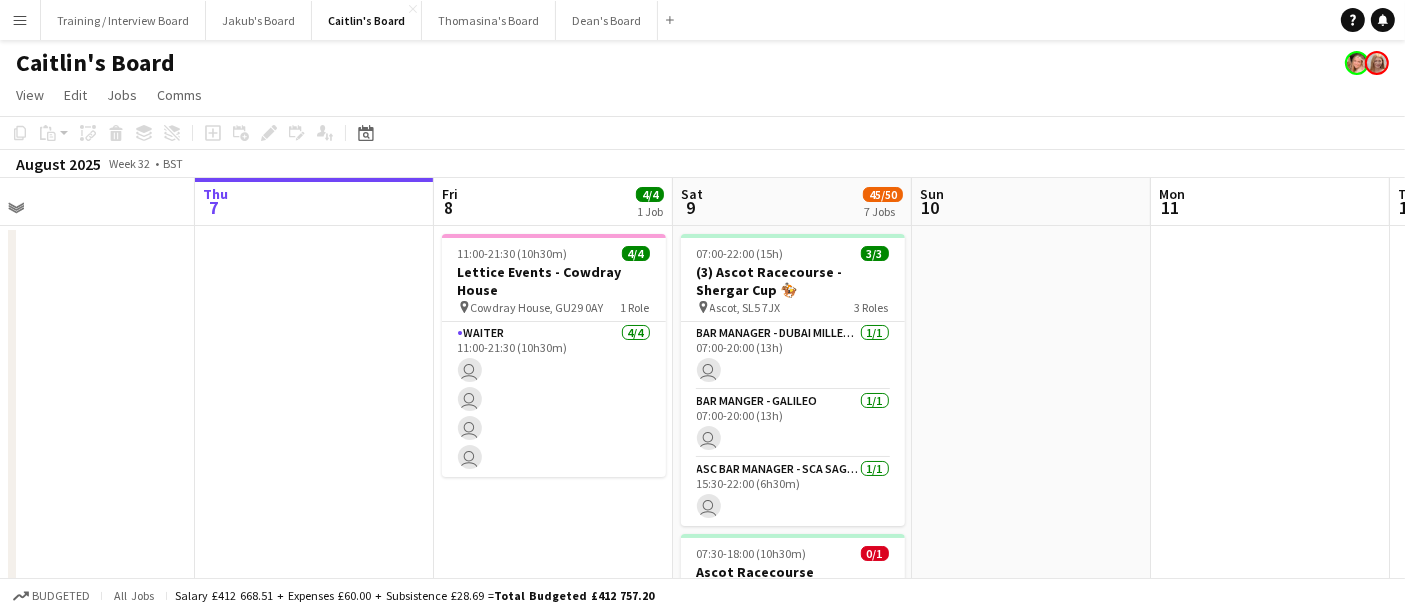 drag, startPoint x: 921, startPoint y: 431, endPoint x: 960, endPoint y: 432, distance: 39.012817 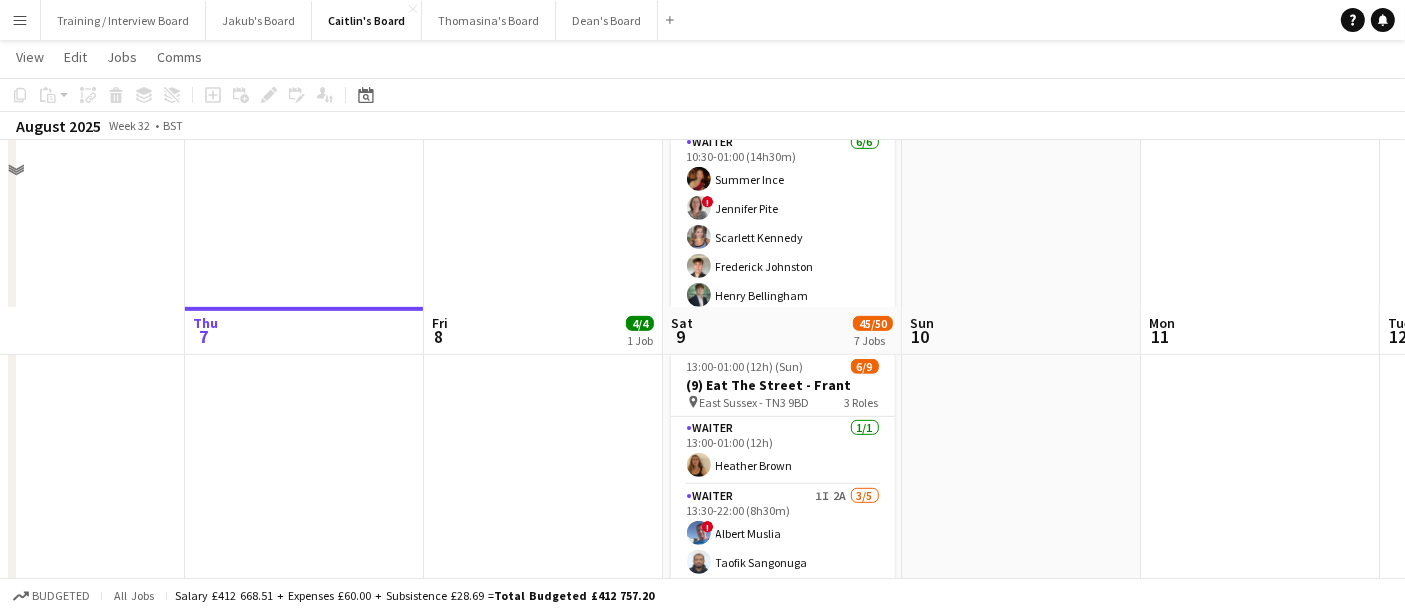 scroll, scrollTop: 1111, scrollLeft: 0, axis: vertical 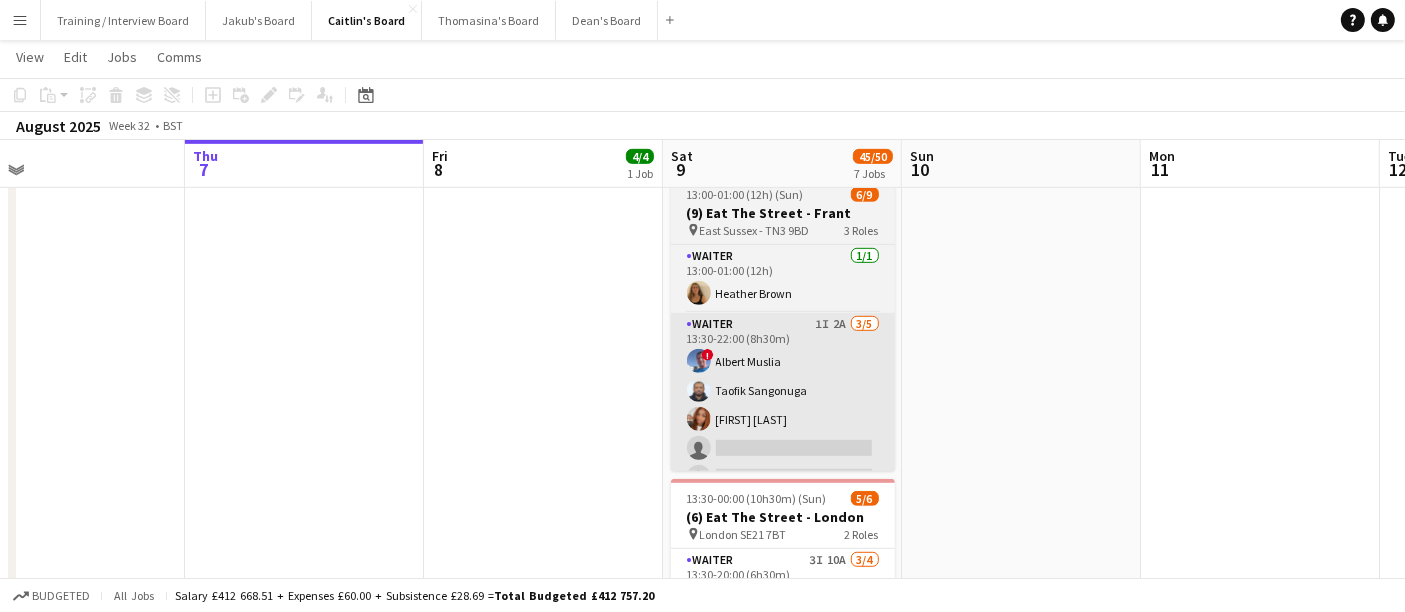 click on "Waiter   1I   2A   3/5   13:30-22:00 (8h30m)
! Albert Muslia Taofik Sangonuga Gabrielle Osewa
single-neutral-actions
single-neutral-actions" at bounding box center [783, 405] 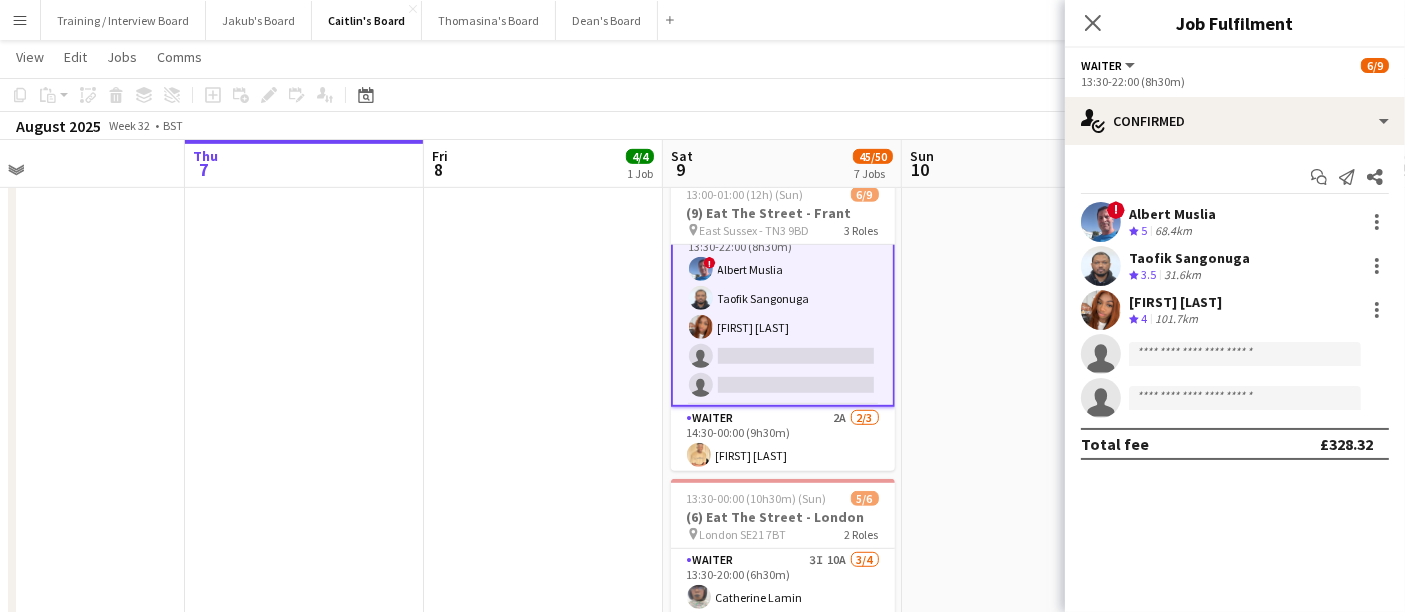 scroll, scrollTop: 154, scrollLeft: 0, axis: vertical 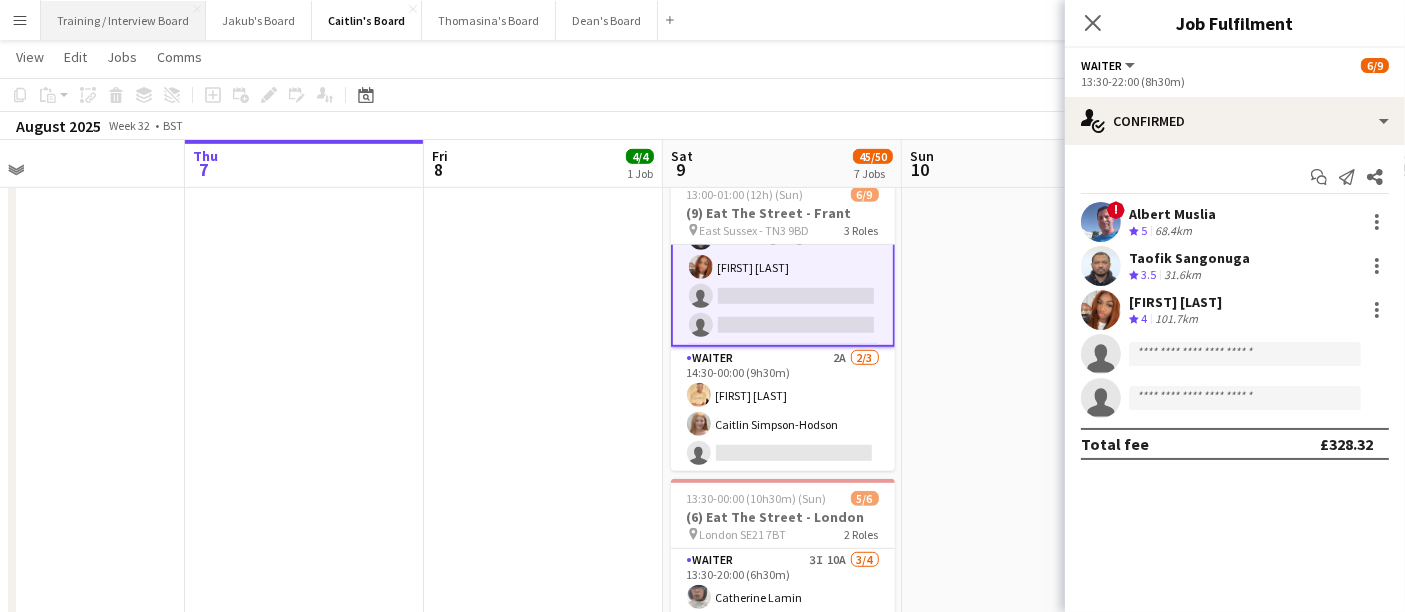 click on "Training / Interview Board
Close" at bounding box center [123, 20] 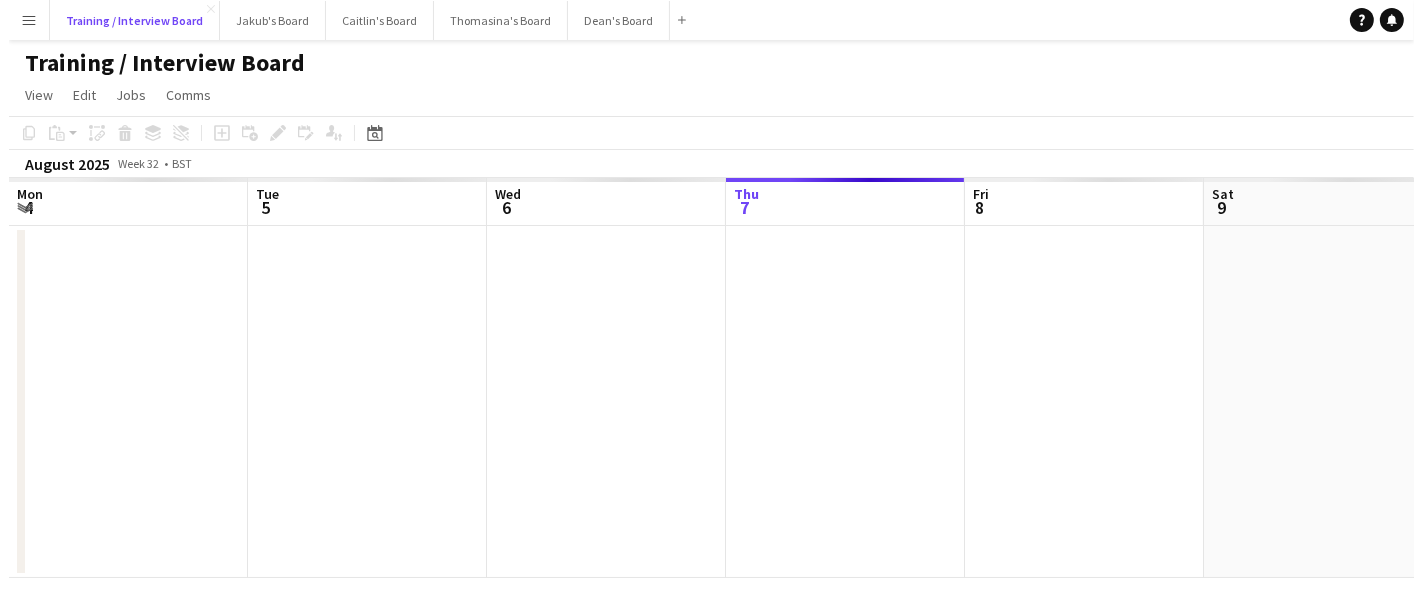 scroll, scrollTop: 0, scrollLeft: 0, axis: both 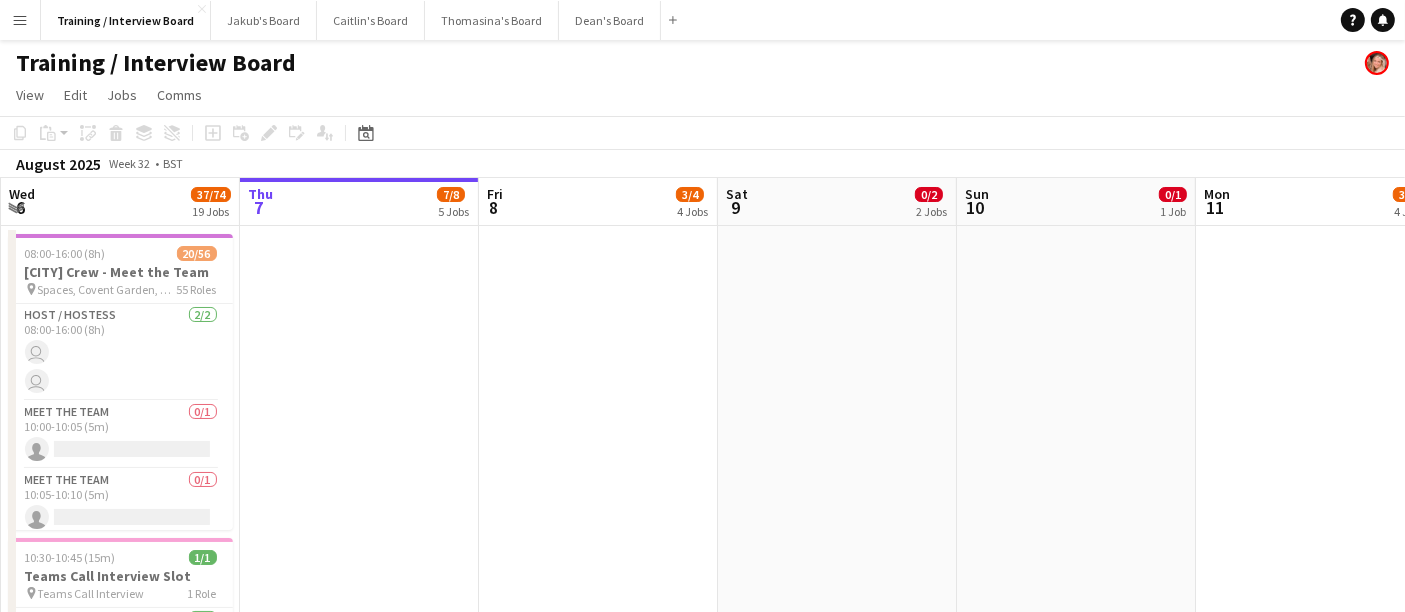 drag, startPoint x: 638, startPoint y: 400, endPoint x: 682, endPoint y: 395, distance: 44.28318 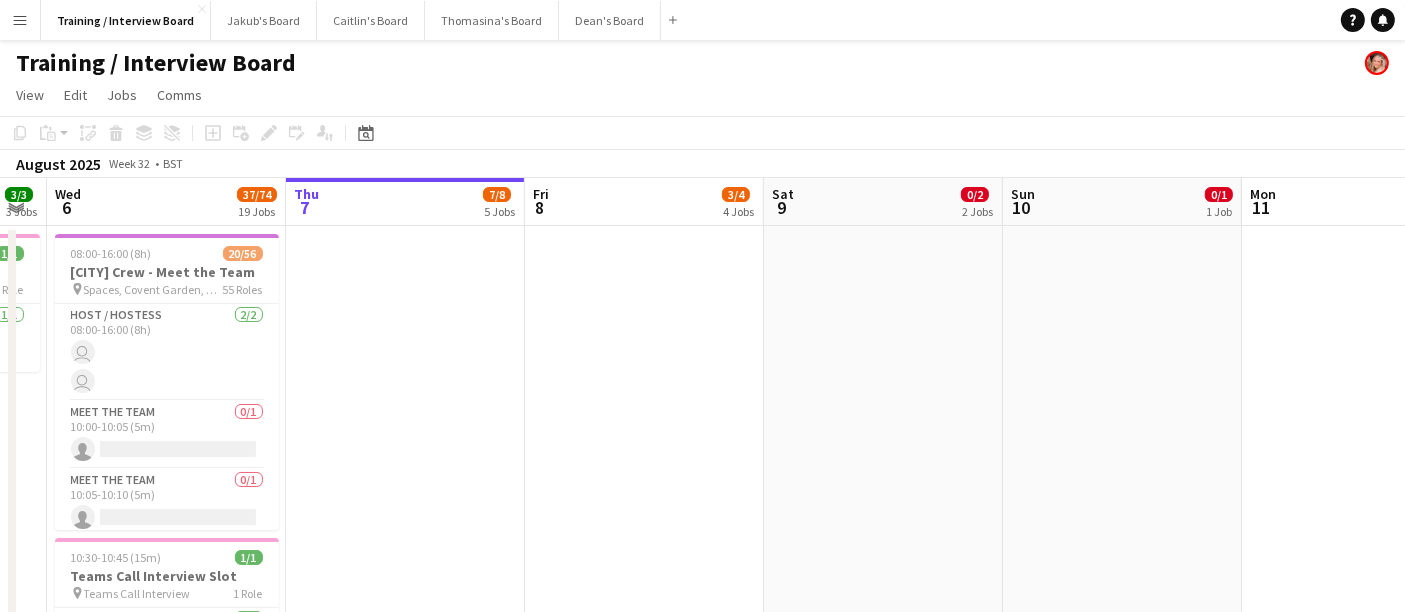 drag, startPoint x: 645, startPoint y: 421, endPoint x: 680, endPoint y: 426, distance: 35.35534 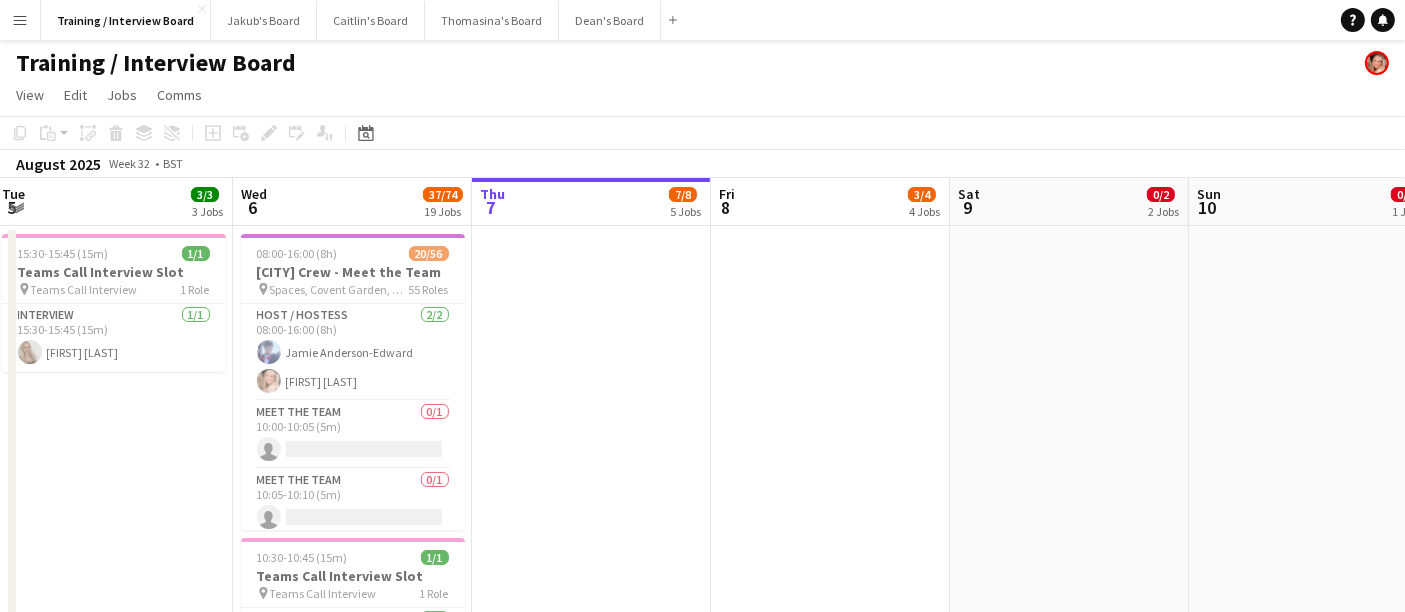 drag, startPoint x: 561, startPoint y: 441, endPoint x: 722, endPoint y: 463, distance: 162.49615 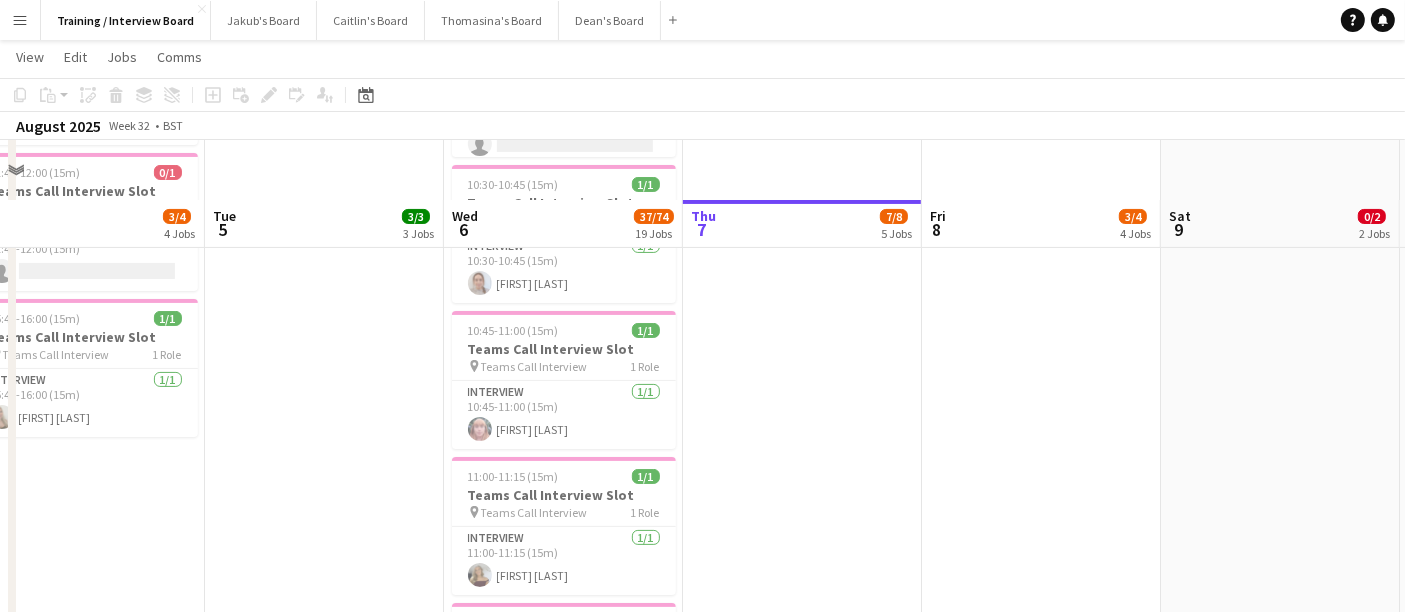 scroll, scrollTop: 0, scrollLeft: 0, axis: both 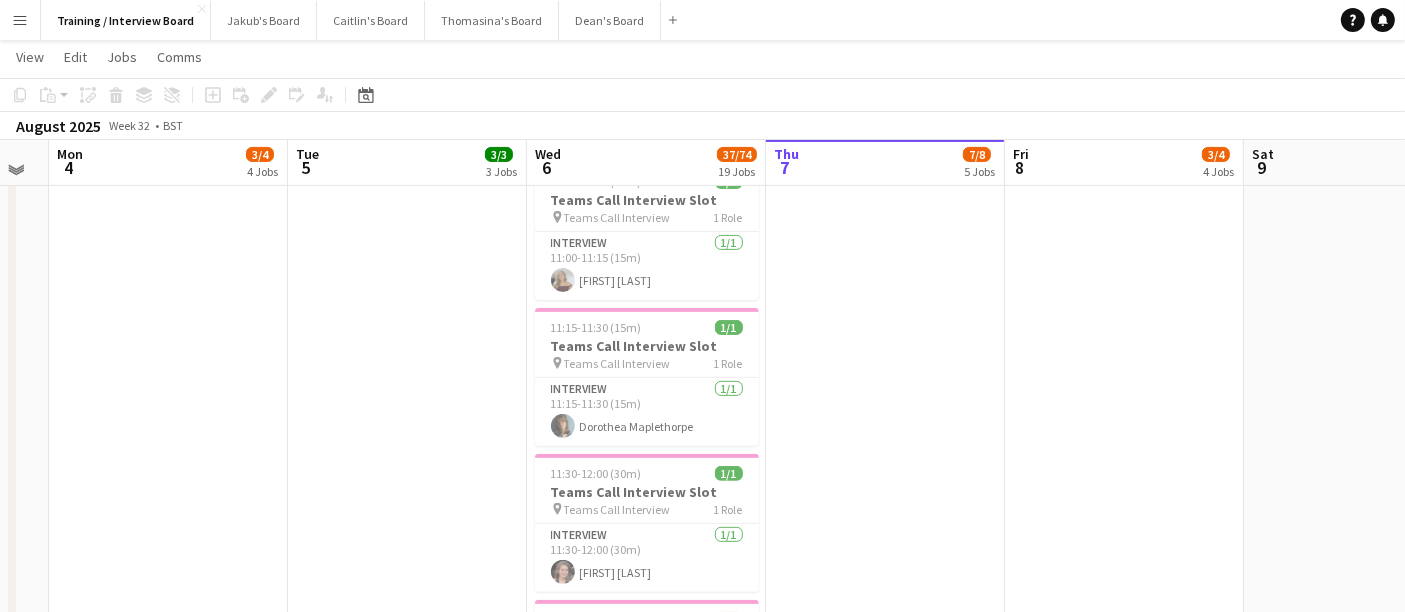 drag, startPoint x: 829, startPoint y: 510, endPoint x: 921, endPoint y: 501, distance: 92.43917 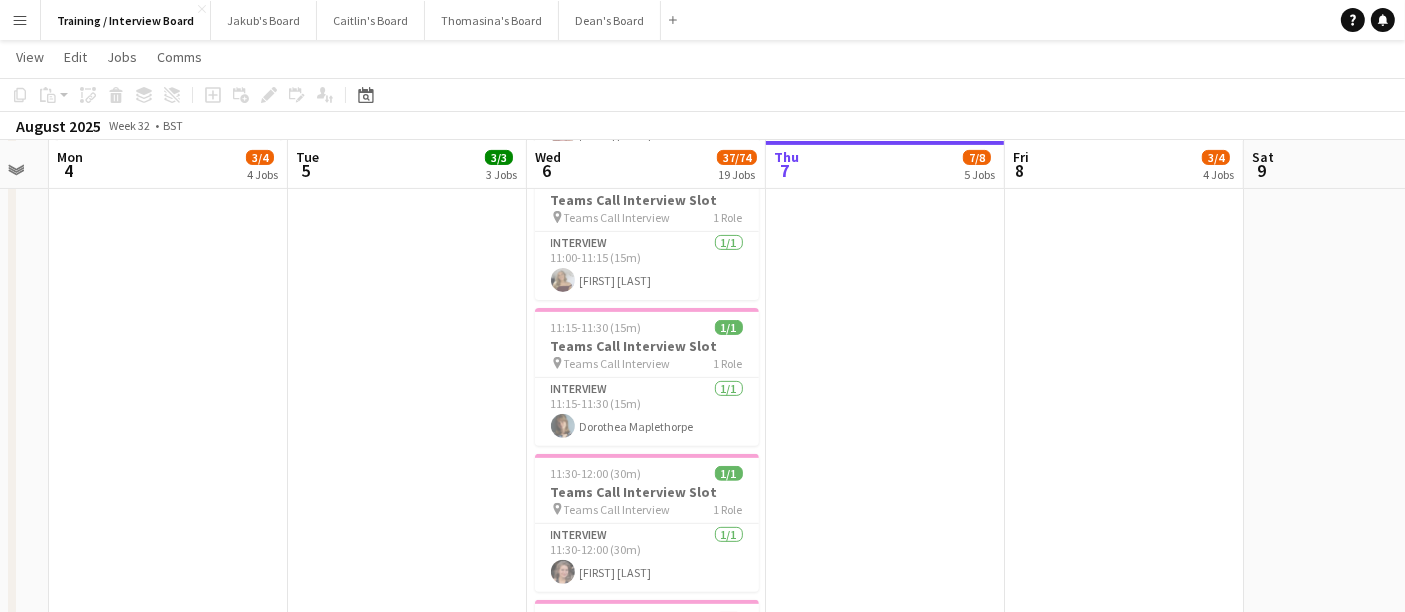 scroll, scrollTop: 0, scrollLeft: 421, axis: horizontal 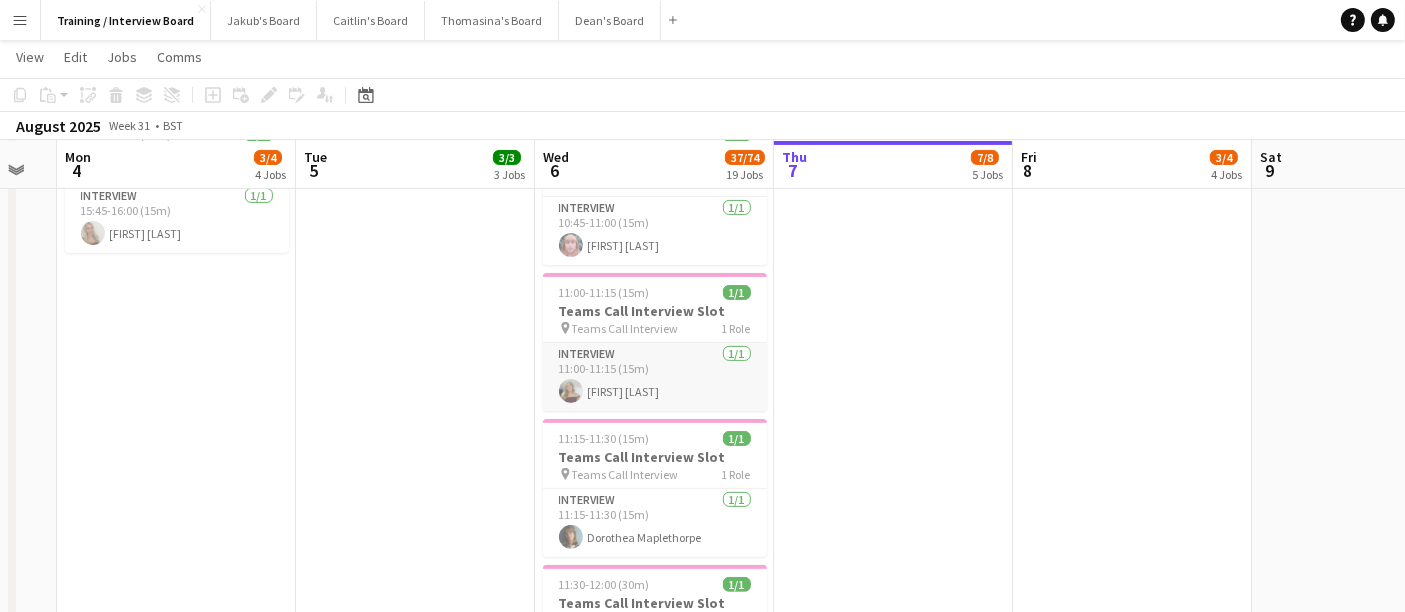 click on "Interview   1/1   11:00-11:15 (15m)
Tabby Paterson" at bounding box center (655, 377) 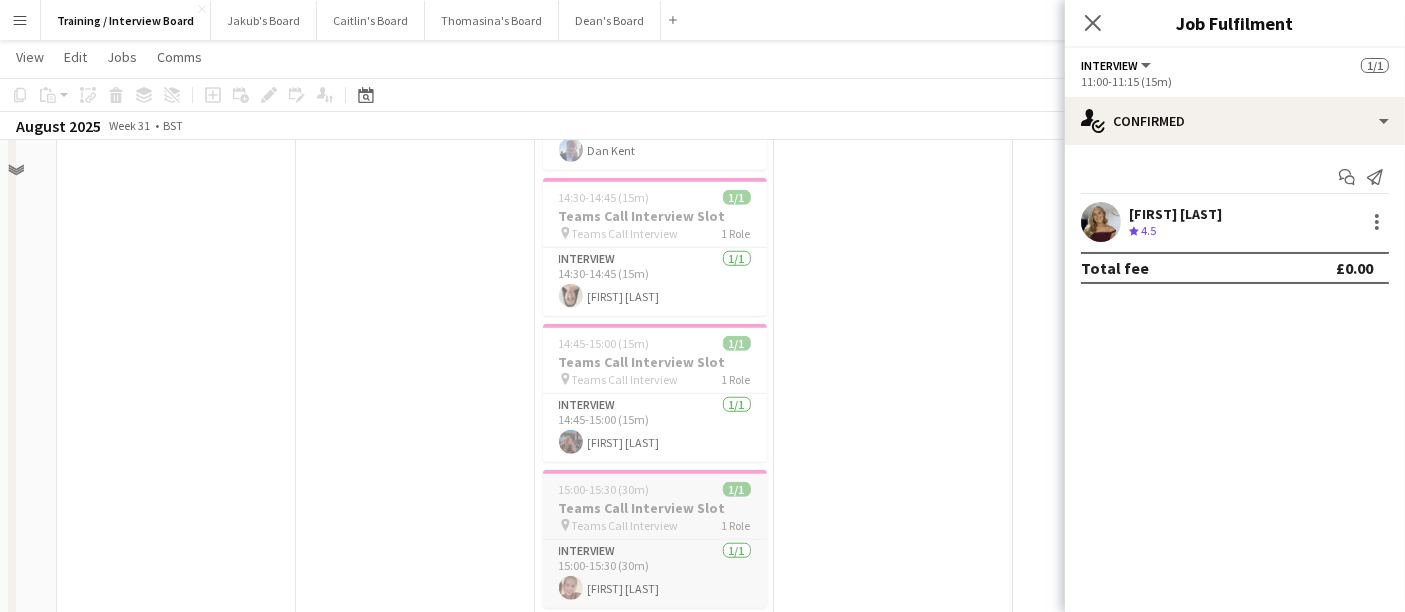scroll, scrollTop: 1555, scrollLeft: 0, axis: vertical 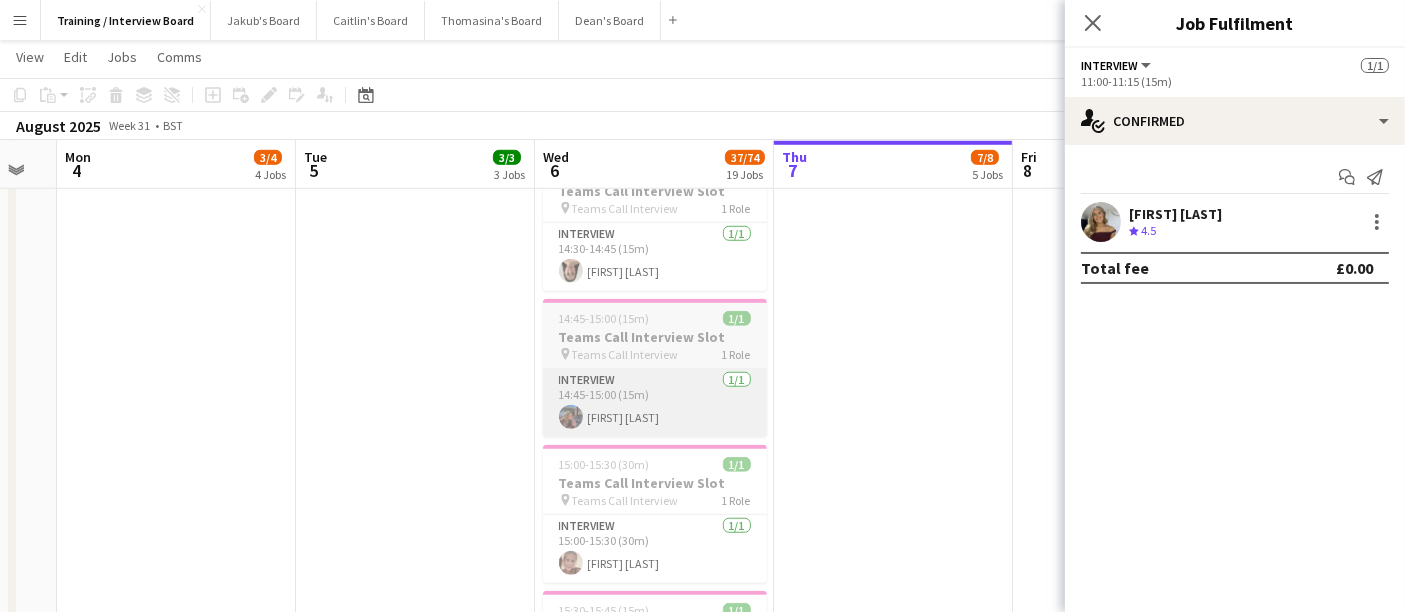click on "Interview   1/1   14:45-15:00 (15m)
Olive Foley" at bounding box center [655, 403] 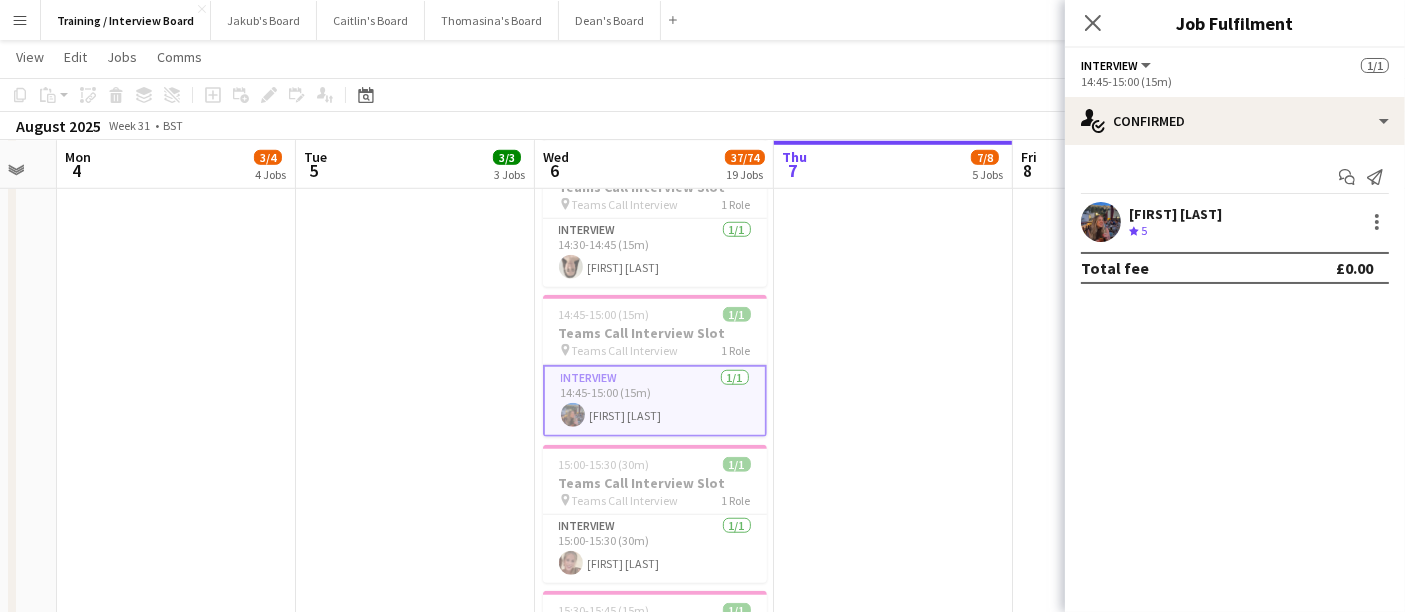 click on "Olive Foley" at bounding box center (1175, 214) 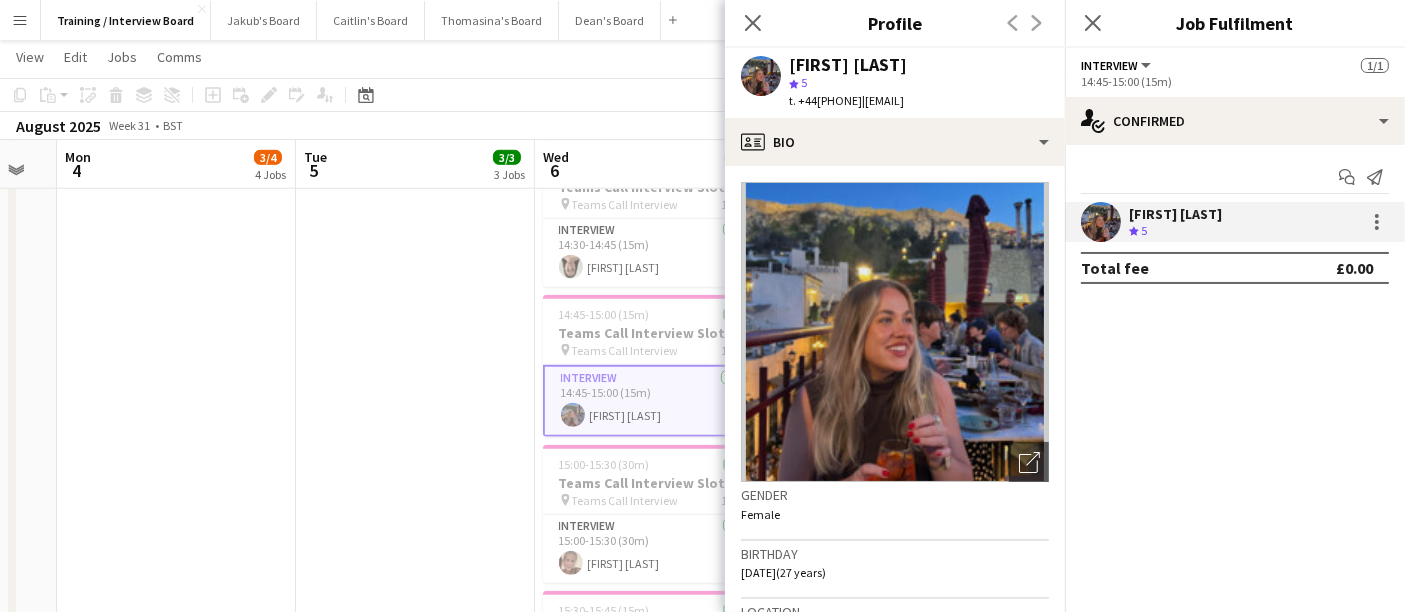 click on "15:30-15:45 (15m)    1/1   Teams Call Interview Slot
pin
Teams Call Interview   1 Role   Interview   1/1   15:30-15:45 (15m)
Amelia Green" at bounding box center (415, -83) 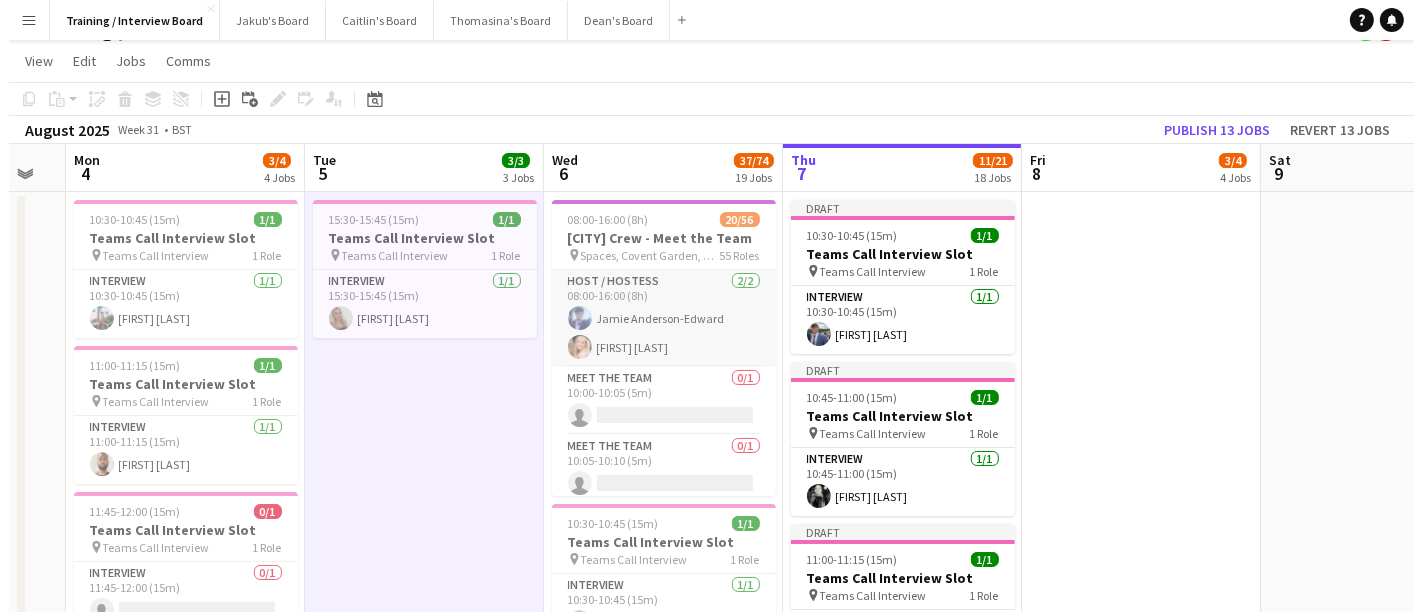 scroll, scrollTop: 0, scrollLeft: 0, axis: both 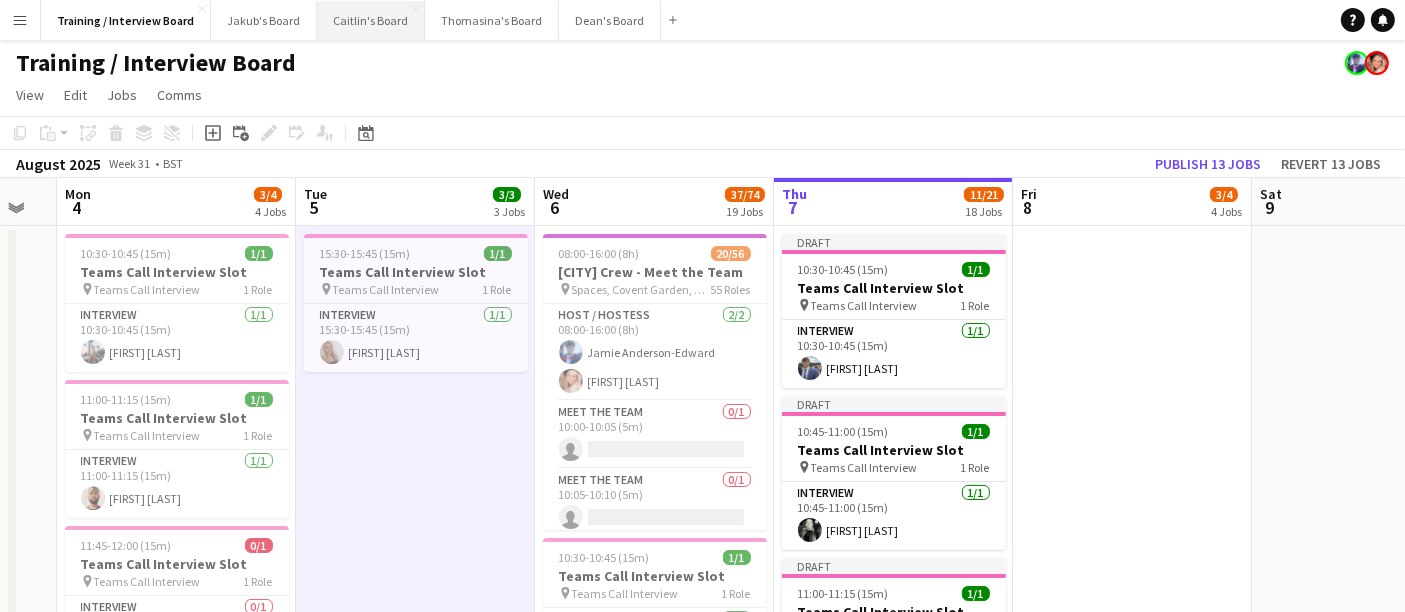 click on "Caitlin's Board
Close" at bounding box center (371, 20) 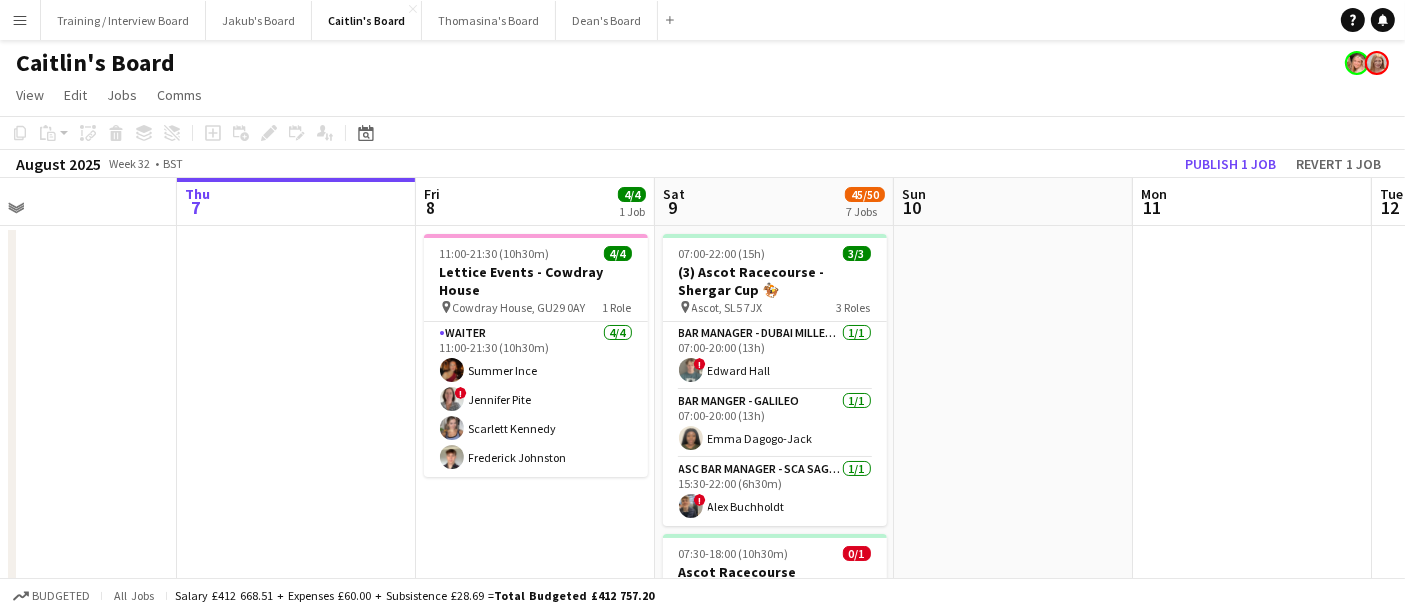 drag, startPoint x: 1011, startPoint y: 458, endPoint x: 935, endPoint y: 461, distance: 76.05919 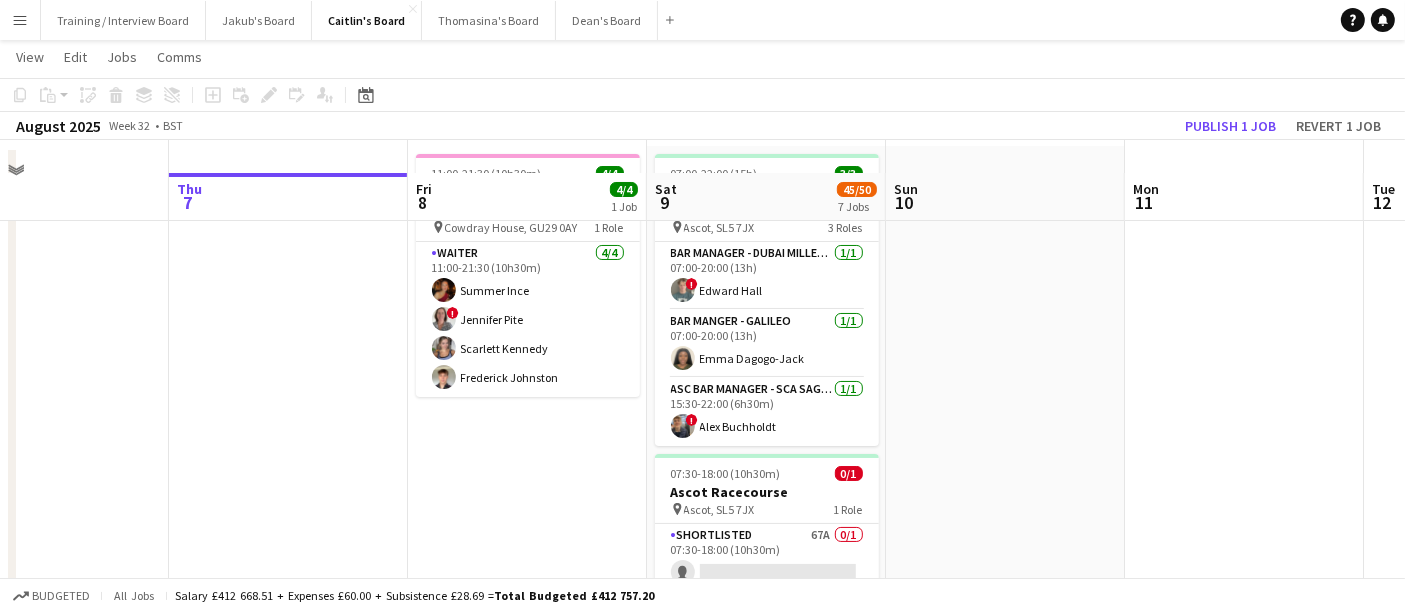 scroll, scrollTop: 111, scrollLeft: 0, axis: vertical 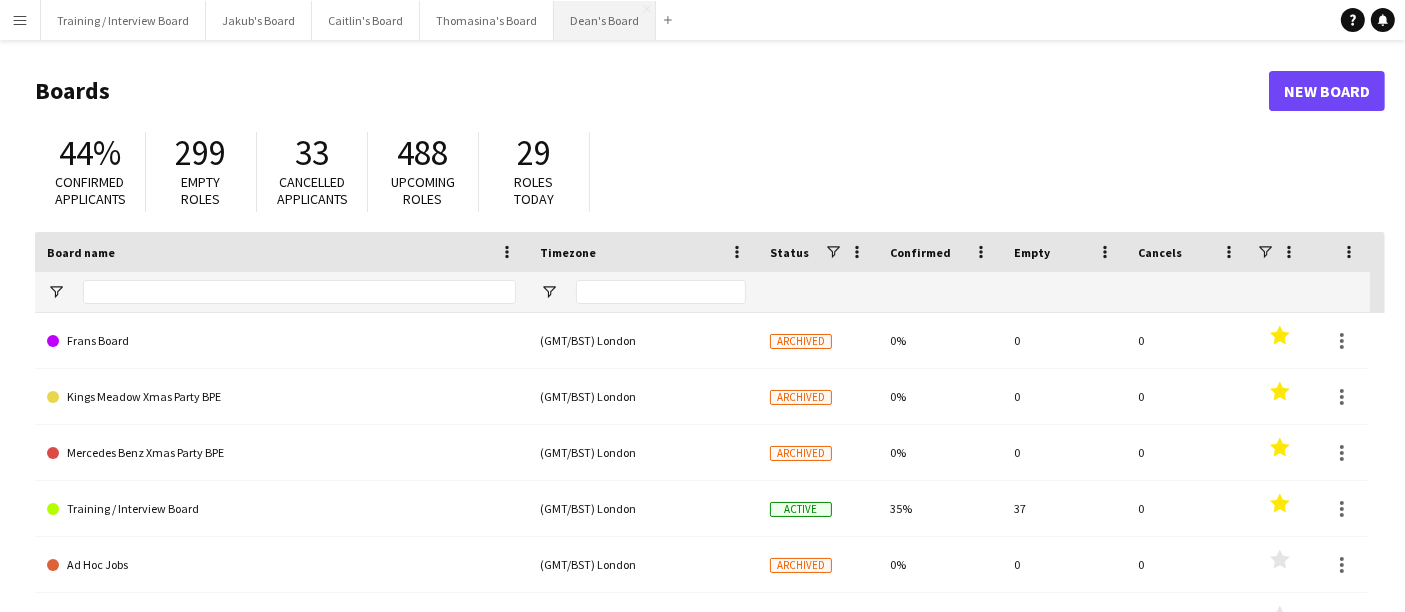click on "Dean's Board
Close" at bounding box center (605, 20) 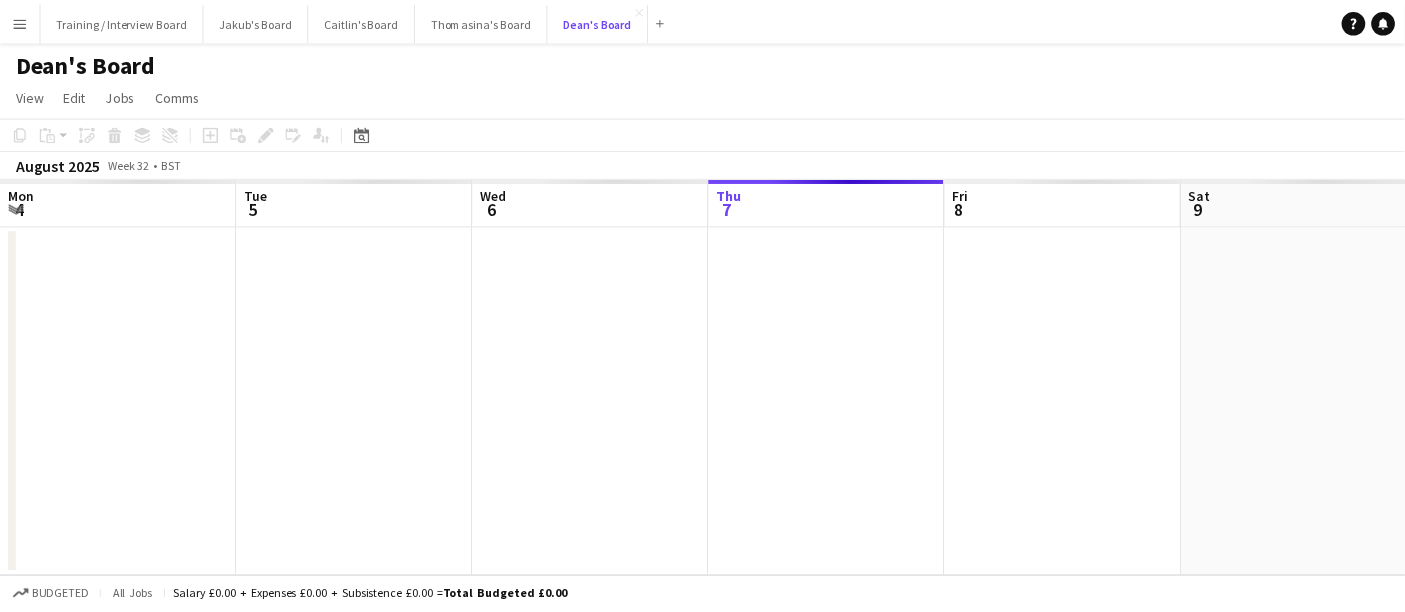 scroll, scrollTop: 0, scrollLeft: 477, axis: horizontal 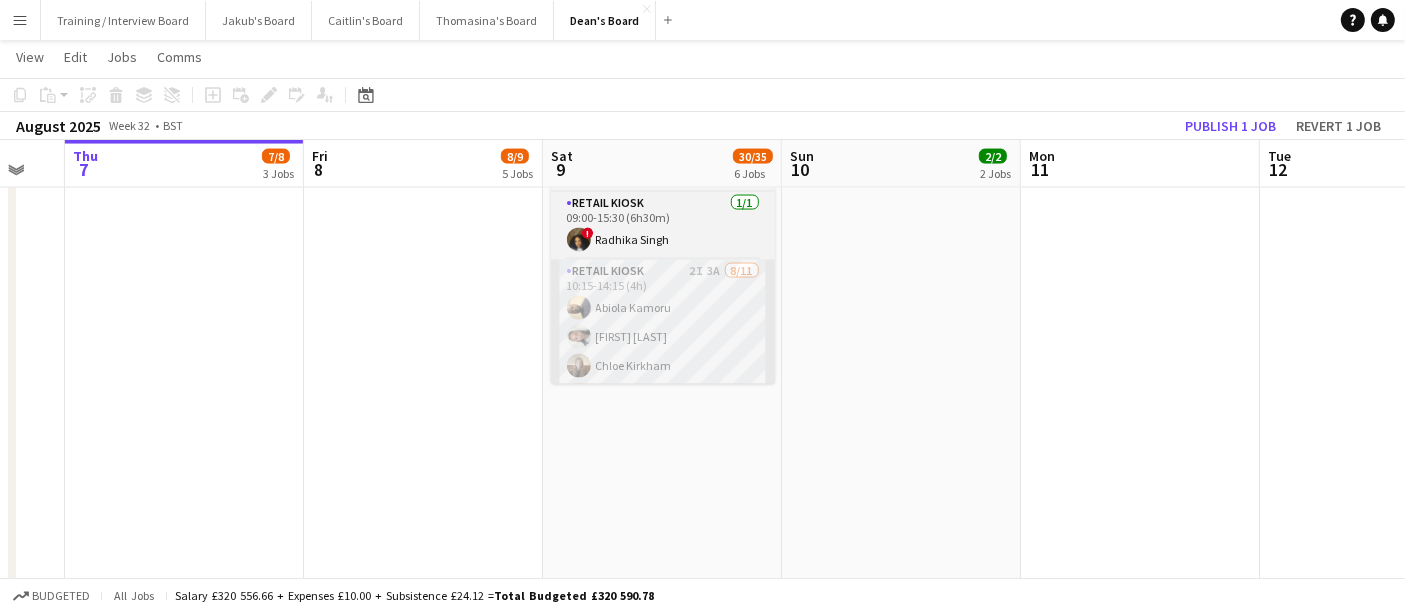 drag, startPoint x: 1042, startPoint y: 471, endPoint x: 730, endPoint y: 330, distance: 342.38138 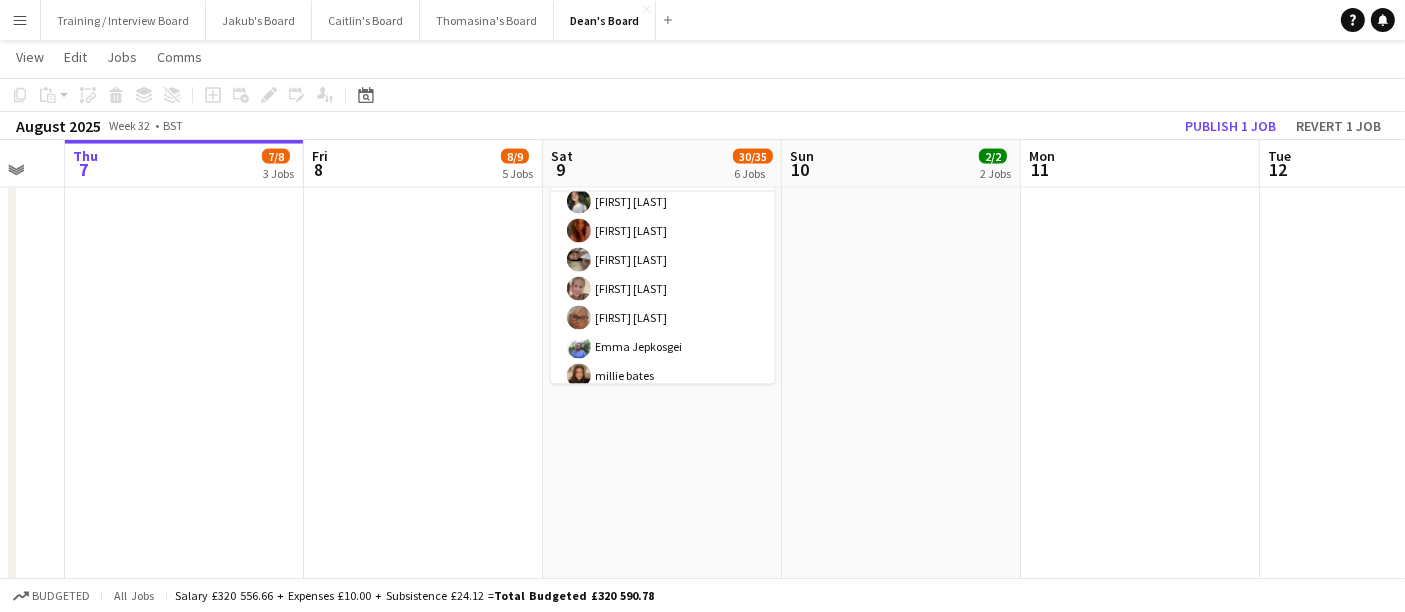 scroll, scrollTop: 666, scrollLeft: 0, axis: vertical 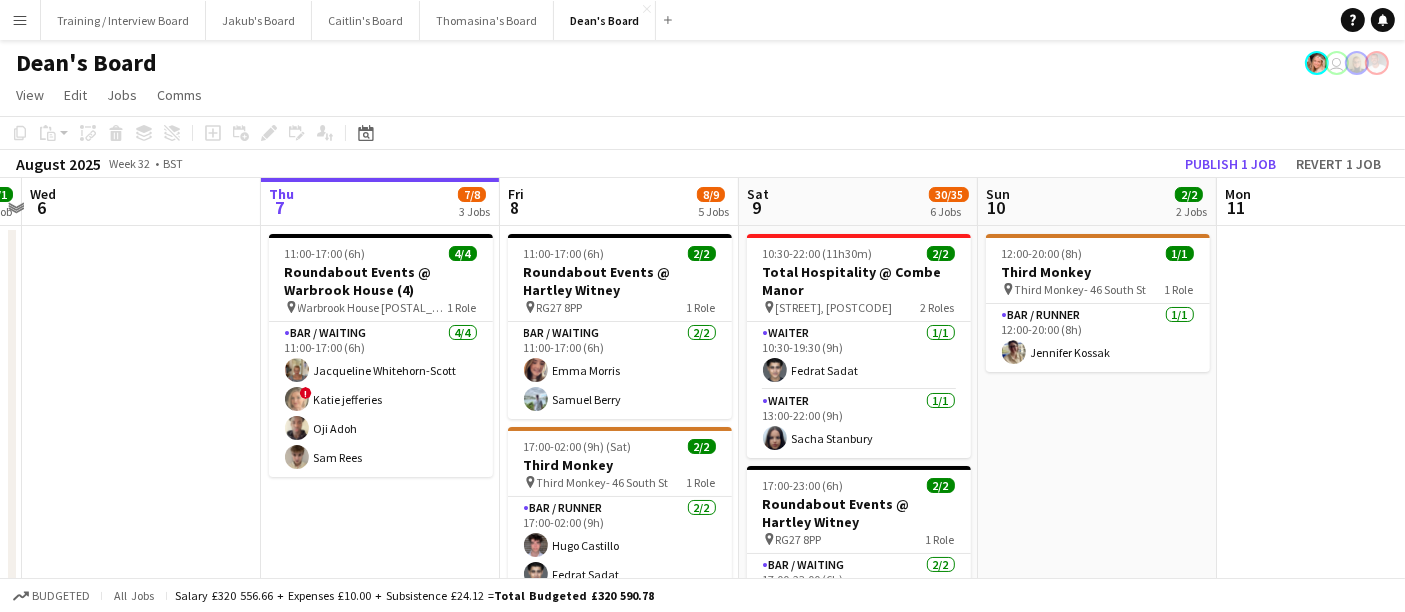 drag, startPoint x: 419, startPoint y: 347, endPoint x: 557, endPoint y: 371, distance: 140.07141 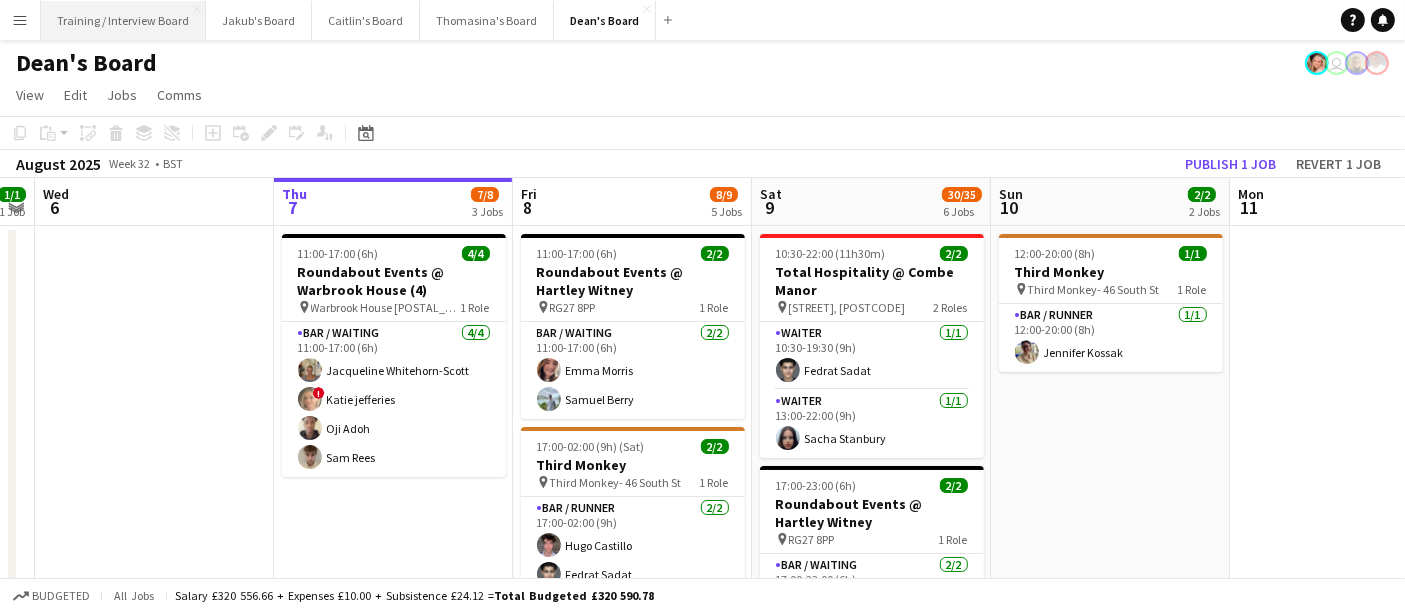 click on "Training / Interview Board
Close" at bounding box center [123, 20] 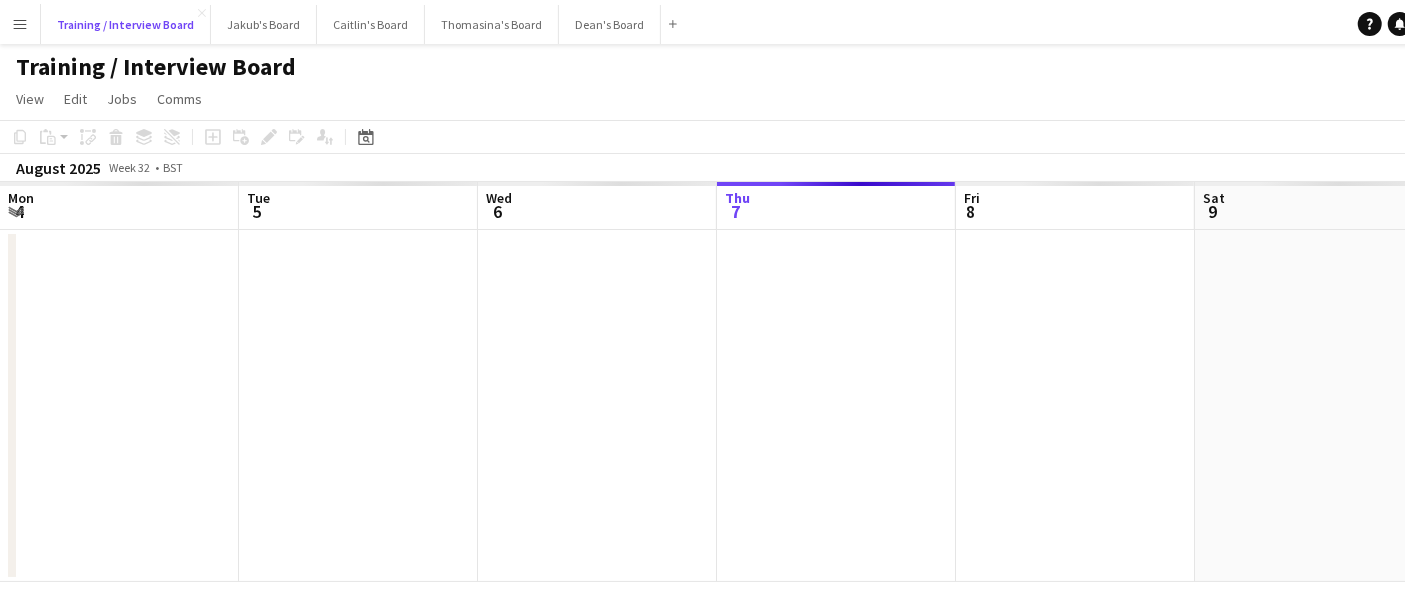 scroll, scrollTop: 0, scrollLeft: 477, axis: horizontal 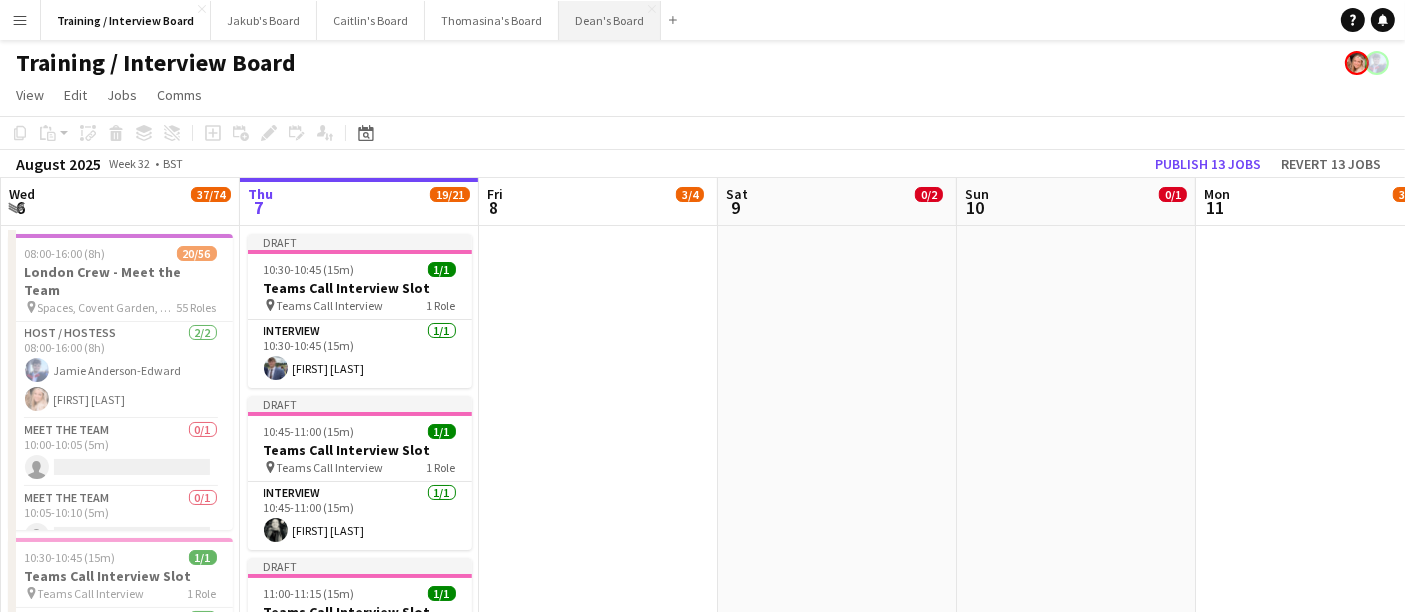 click on "Dean's Board
Close" at bounding box center [610, 20] 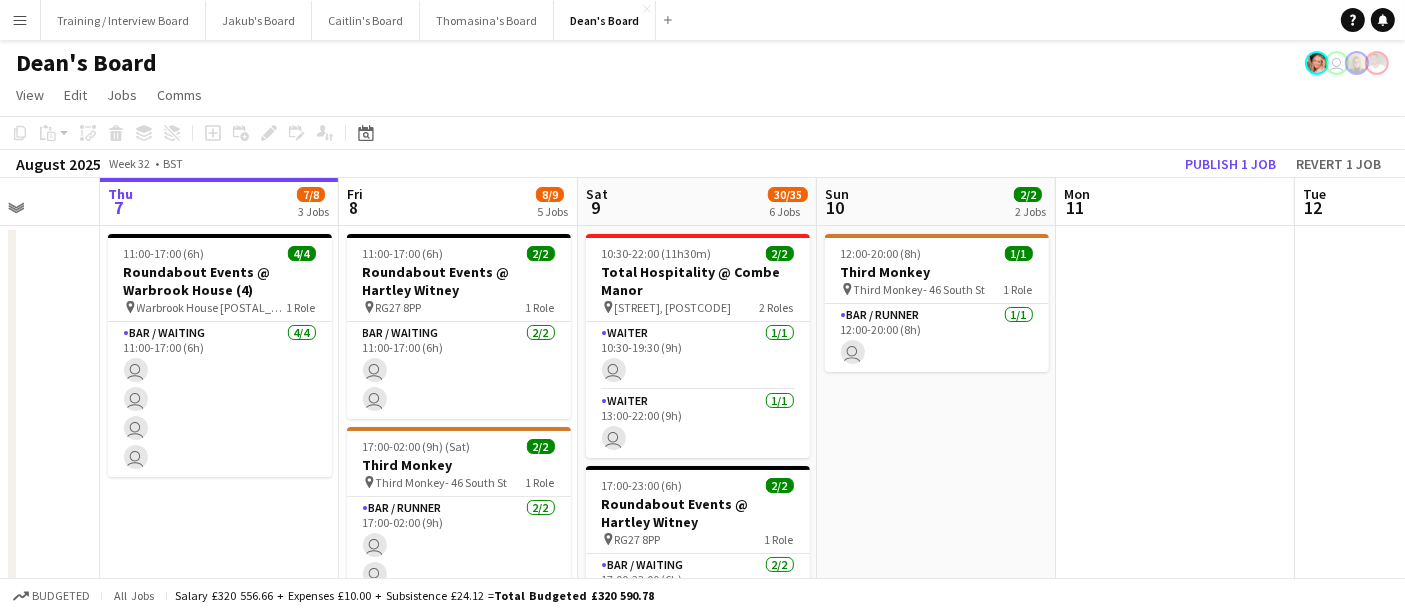 drag, startPoint x: 885, startPoint y: 463, endPoint x: 767, endPoint y: 444, distance: 119.519875 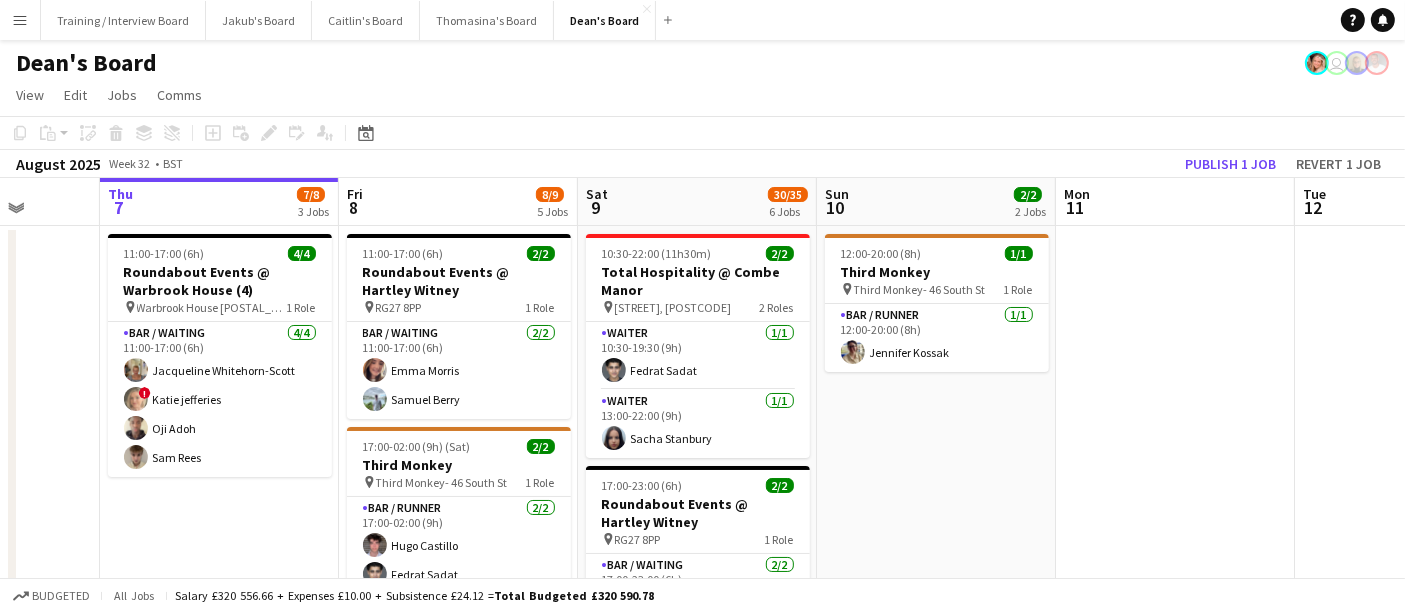 scroll, scrollTop: 0, scrollLeft: 520, axis: horizontal 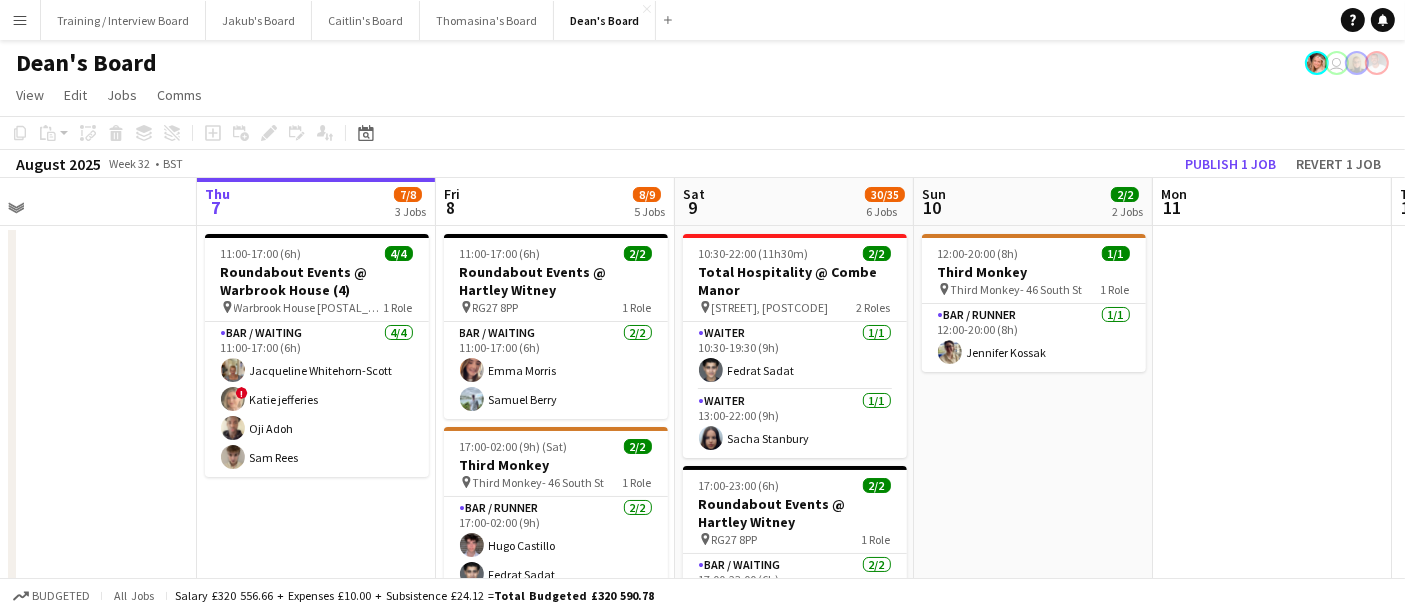 drag, startPoint x: 427, startPoint y: 467, endPoint x: 440, endPoint y: 467, distance: 13 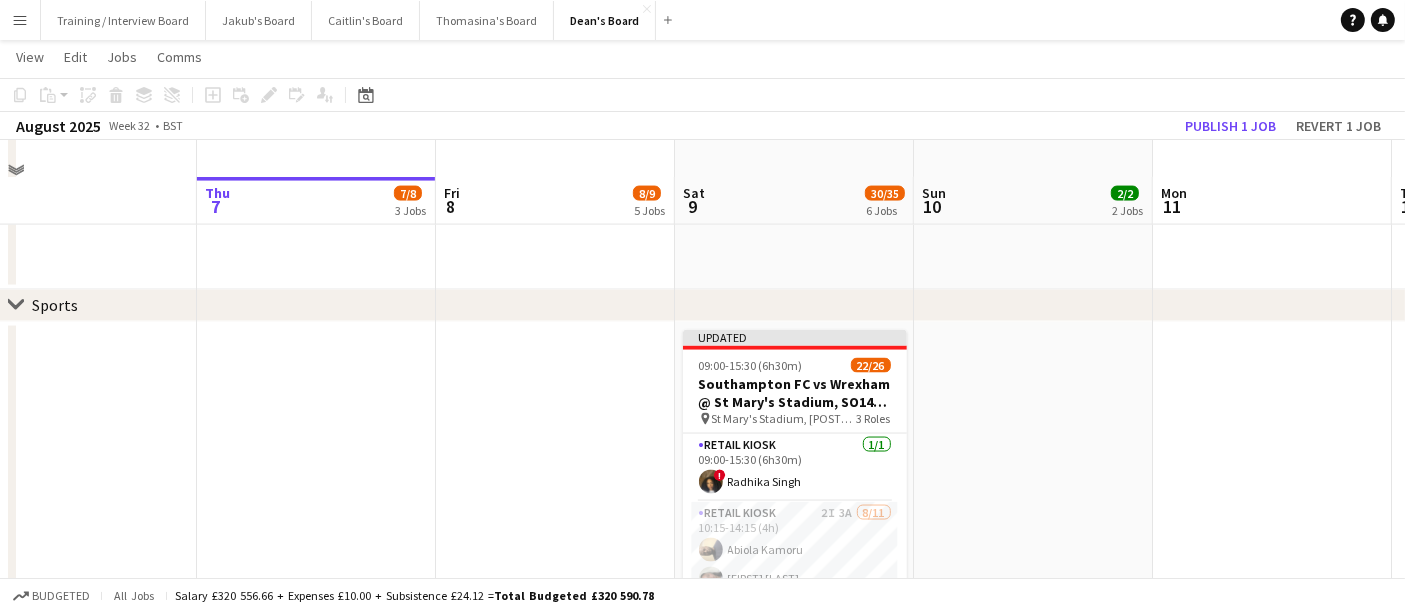 scroll, scrollTop: 3222, scrollLeft: 0, axis: vertical 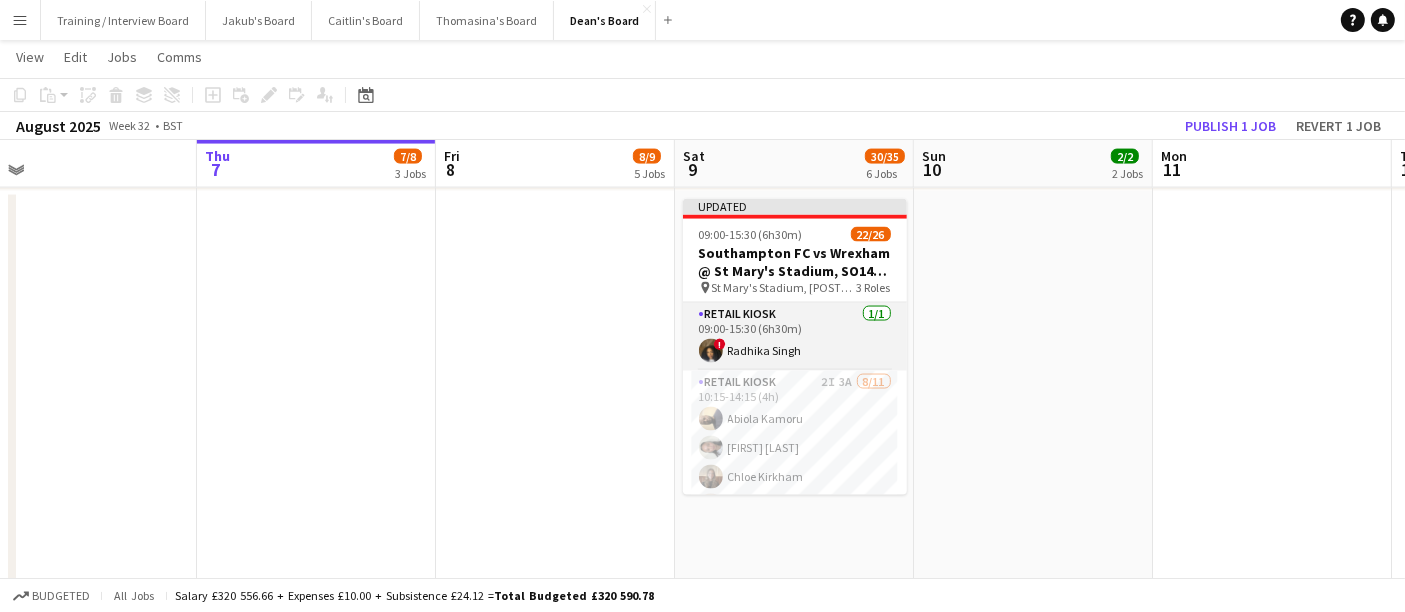 click on "Retail Kiosk    1/1   09:00-15:30 (6h30m)
! [FIRST] [LAST]" at bounding box center [795, 337] 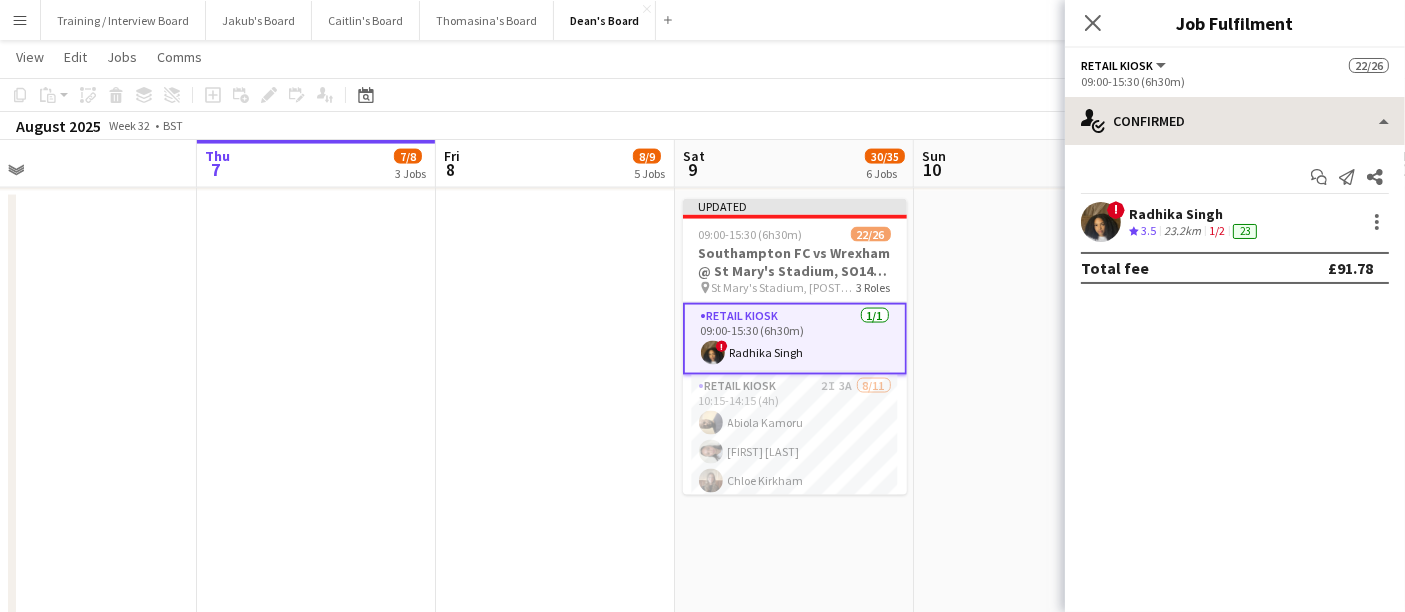 click on "single-neutral-actions-check-2
Confirmed
single-neutral-actions-check-2
Confirmed
single-neutral-actions-share-1
Invited
single-neutral-actions-heart
Shortlist
single-neutral-actions-upload
Available
single-neutral-actions-information
Applicants
cancellation
Cancelled
advertising-megaphone
Promote
pen-write
Job Details
check
Confirmed
Start chat
Send notification
Share
!  [FIRST] [LAST]
Crew rating
3.5   23.2km  1/2  23   Total fee   £91.78
user-plus" 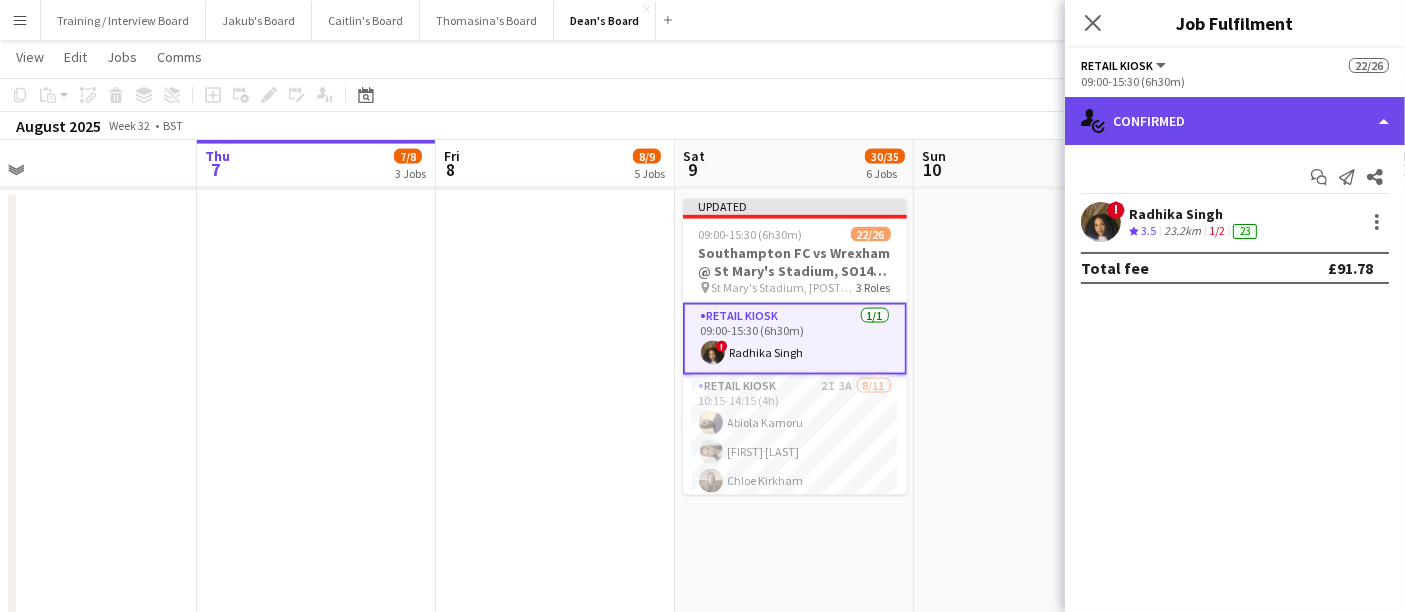 click on "single-neutral-actions-check-2
Confirmed" 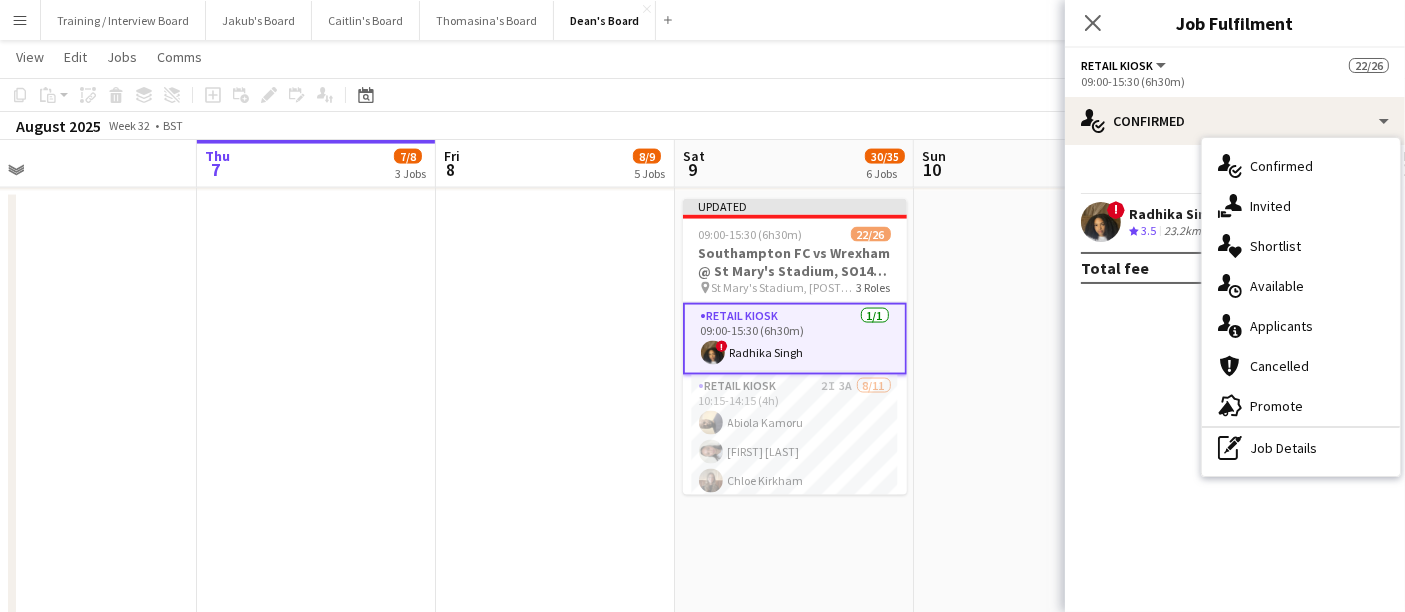 click on "!" at bounding box center (1101, 222) 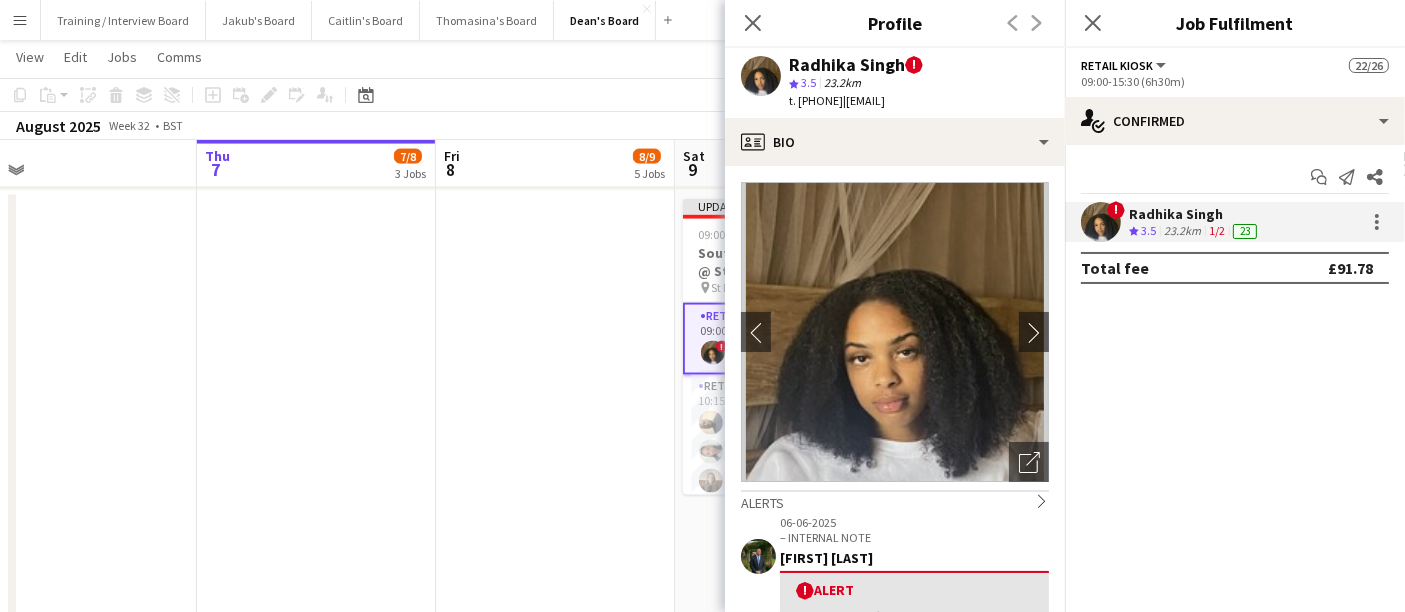 click on "[FIRST] [LAST]  !
star
3.5   23.2km   t. [PHONE]   |   [EMAIL]" 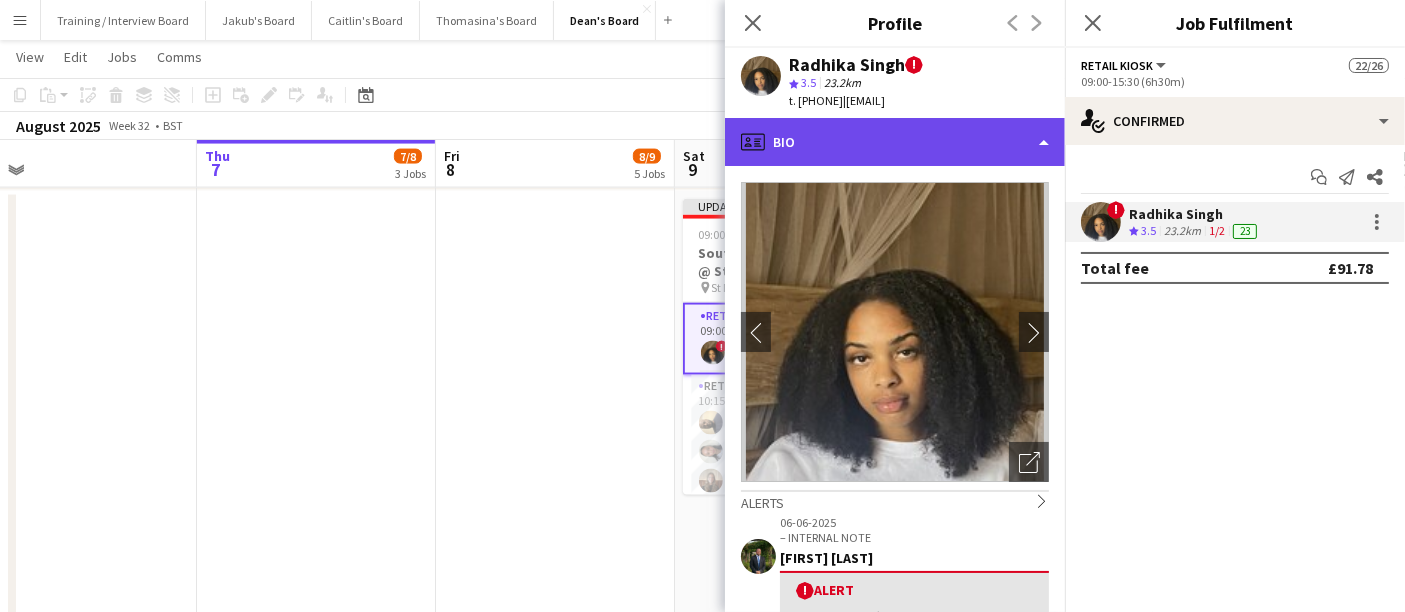 click on "profile
Bio" 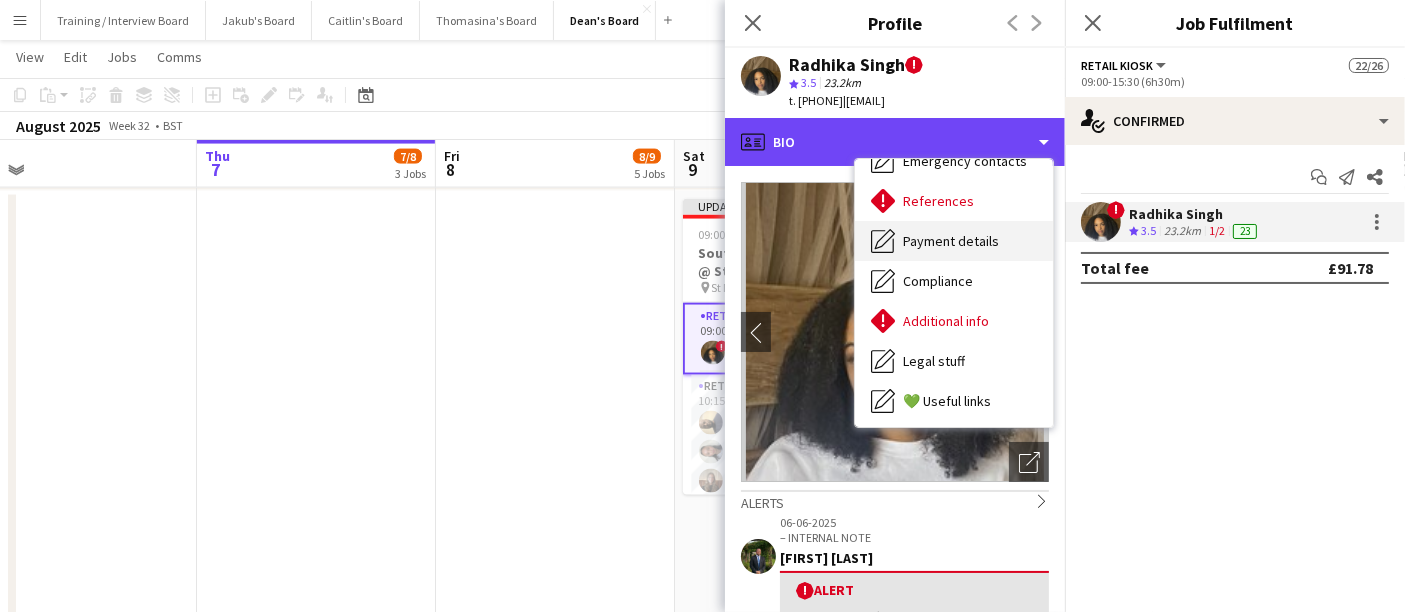 scroll, scrollTop: 156, scrollLeft: 0, axis: vertical 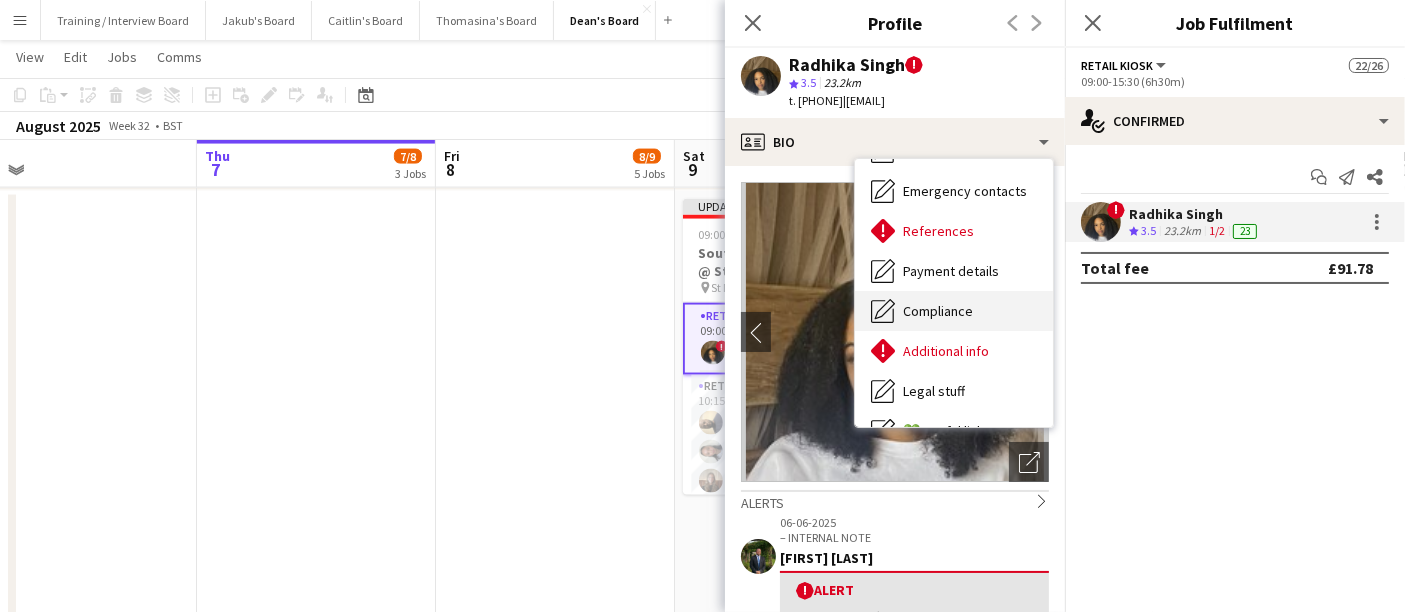 click on "Compliance
Compliance" at bounding box center [954, 311] 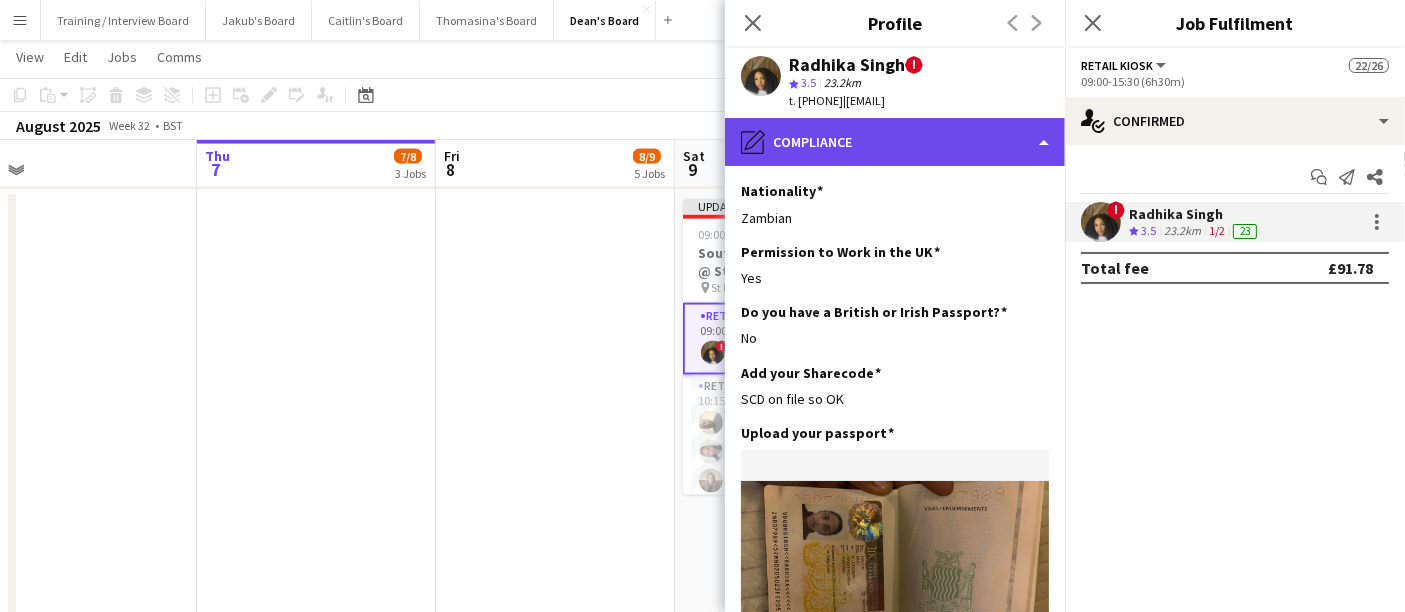 click on "pencil4
Compliance" 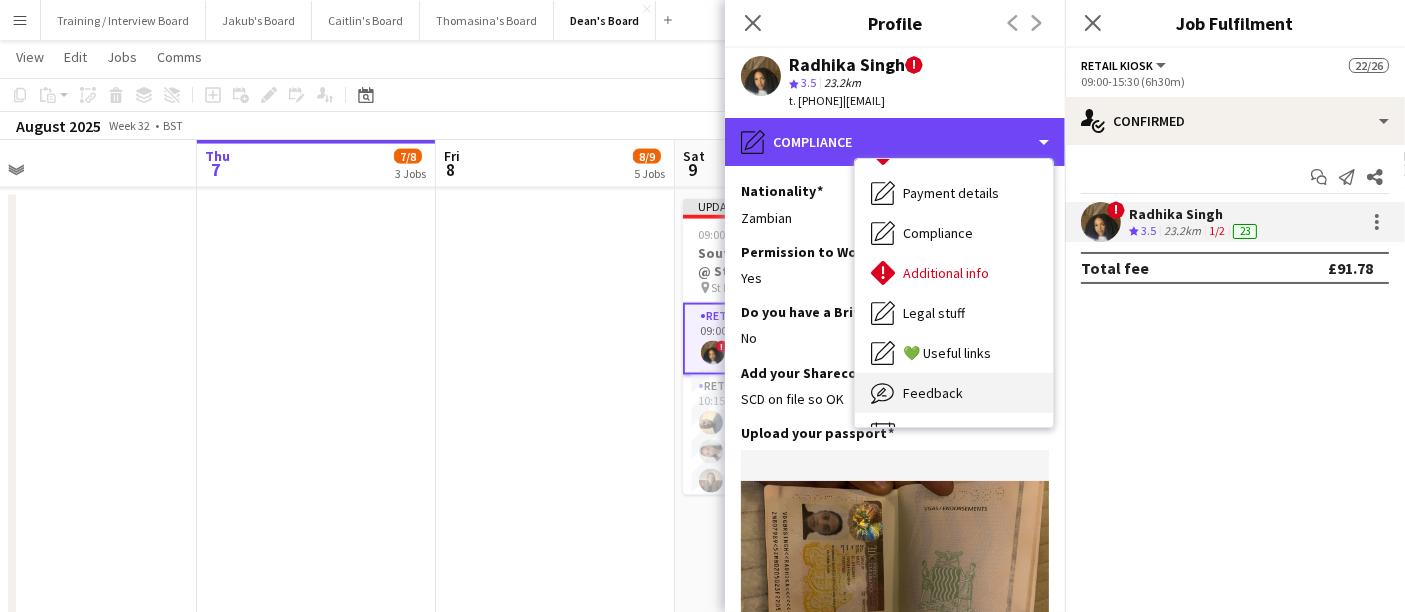 scroll, scrollTop: 267, scrollLeft: 0, axis: vertical 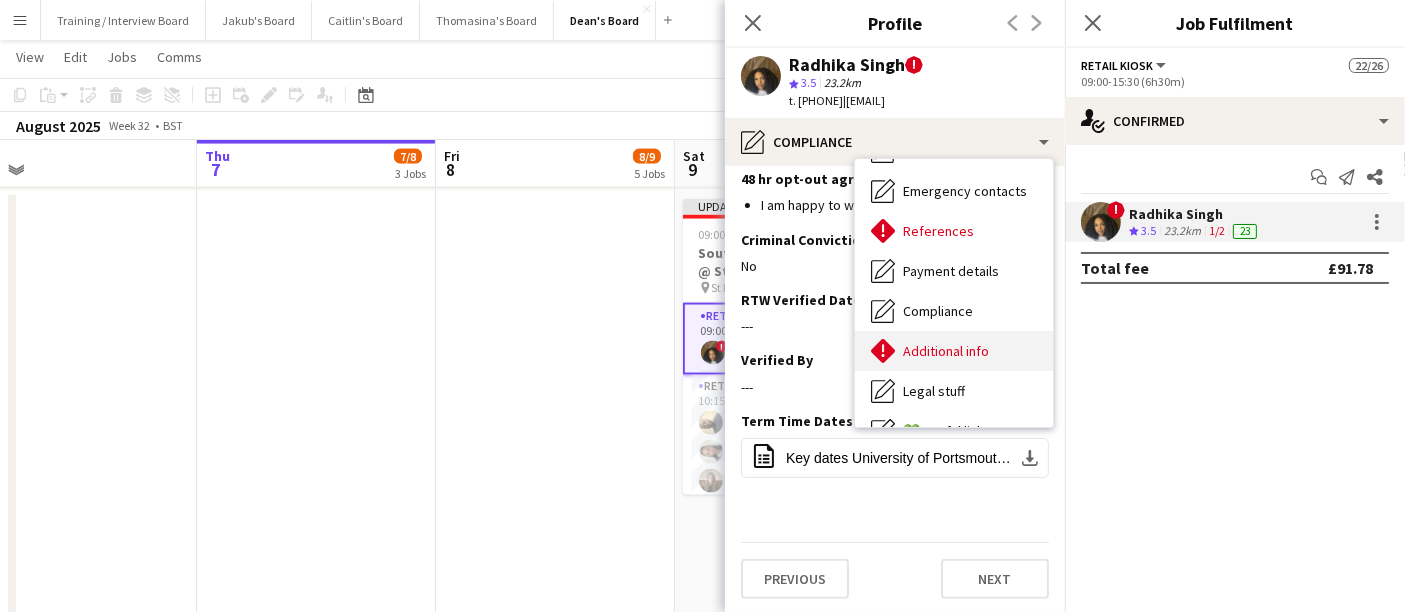 click on "Additional info" at bounding box center (946, 351) 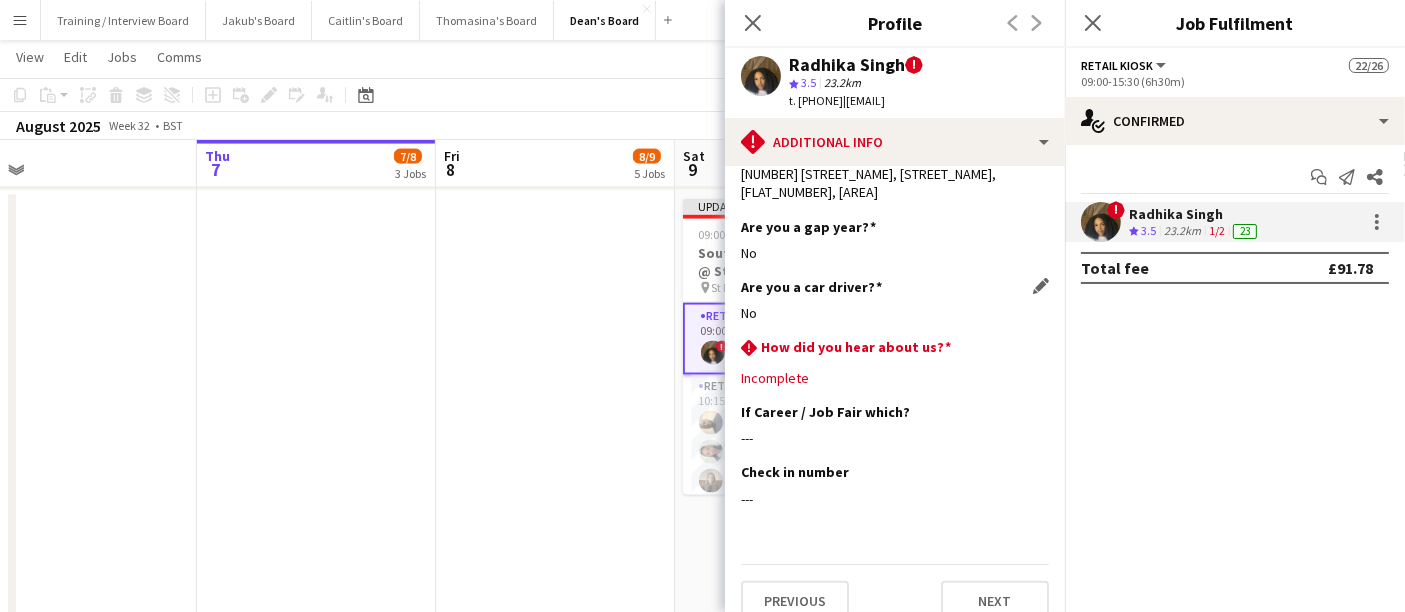 scroll, scrollTop: 542, scrollLeft: 0, axis: vertical 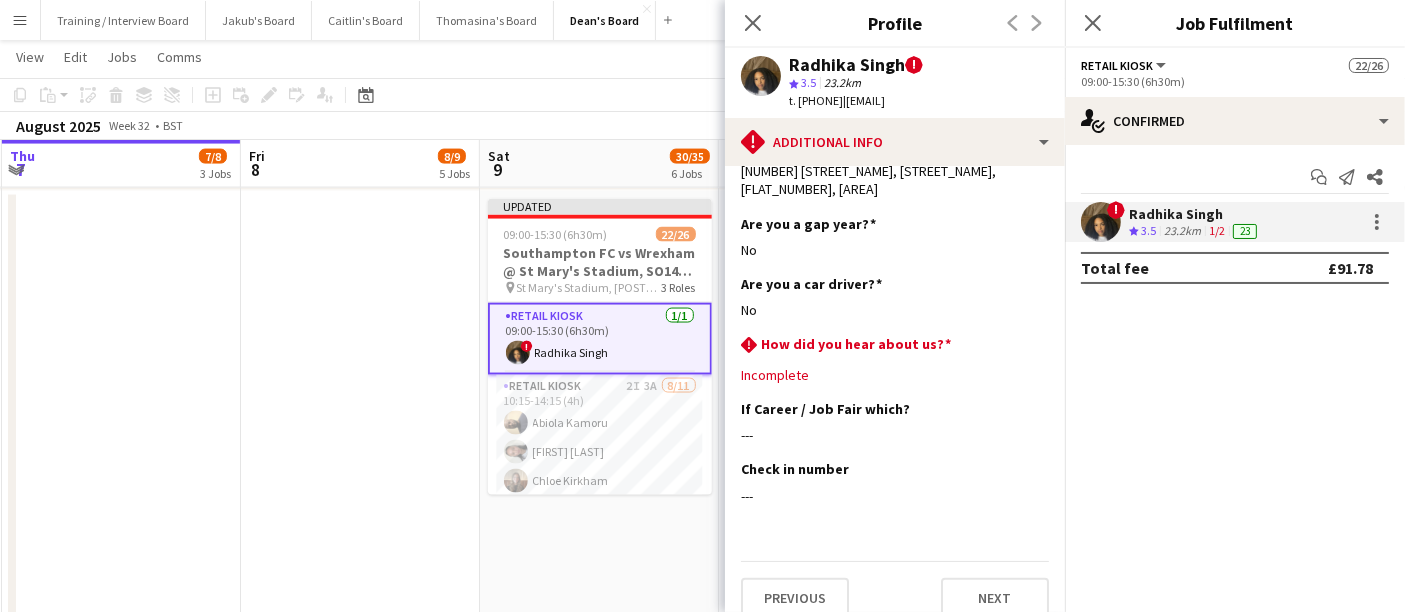 drag, startPoint x: 308, startPoint y: 412, endPoint x: 462, endPoint y: 409, distance: 154.02922 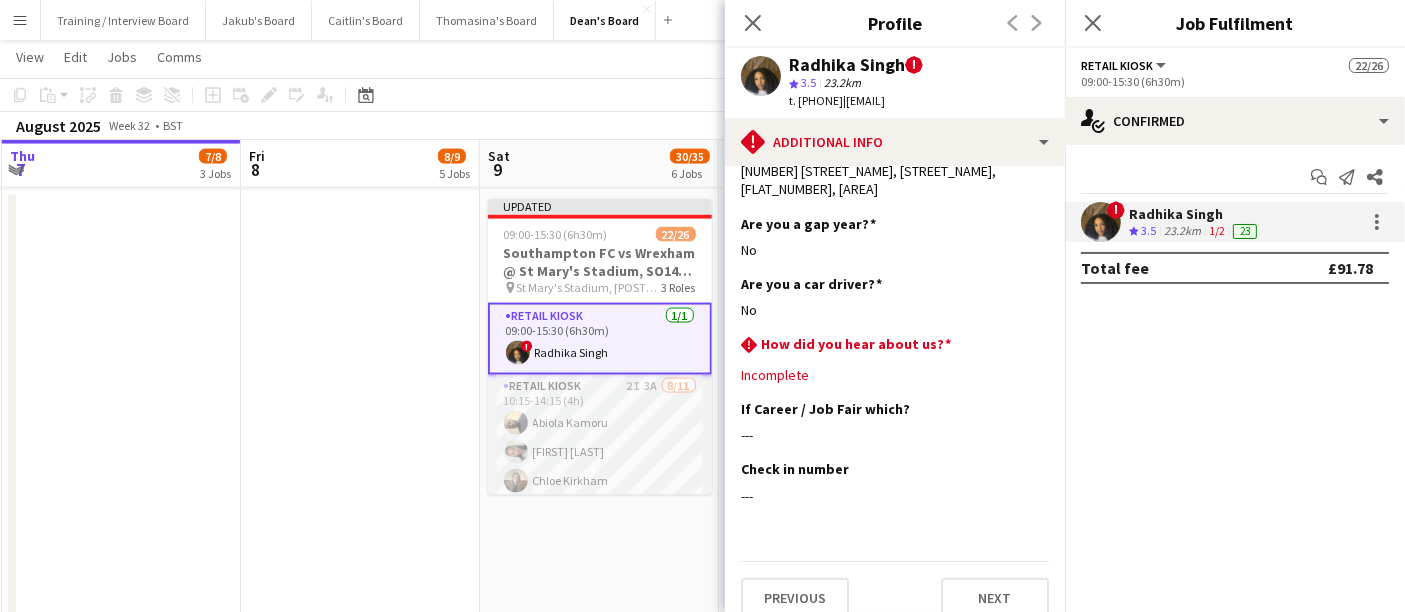 click on "Retail Kiosk    2I   3A   8/11   10:15-14:15 (4h)
[FIRST] [LAST] [FIRST] [LAST] [FIRST] [LAST] ! [FIRST] [LAST] [FIRST] [LAST] ! [FIRST] [LAST] [FIRST] [LAST]
single-neutral-actions
single-neutral-actions
single-neutral-actions" at bounding box center (600, 554) 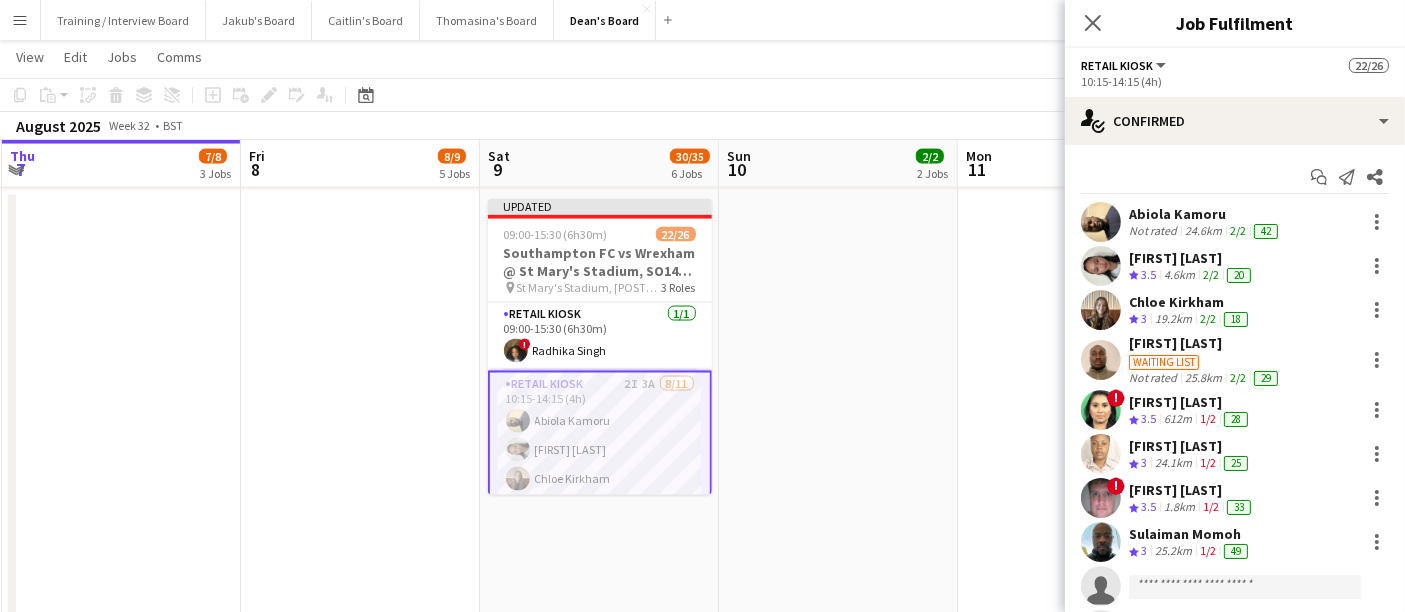 click on "2/2" at bounding box center [1238, 230] 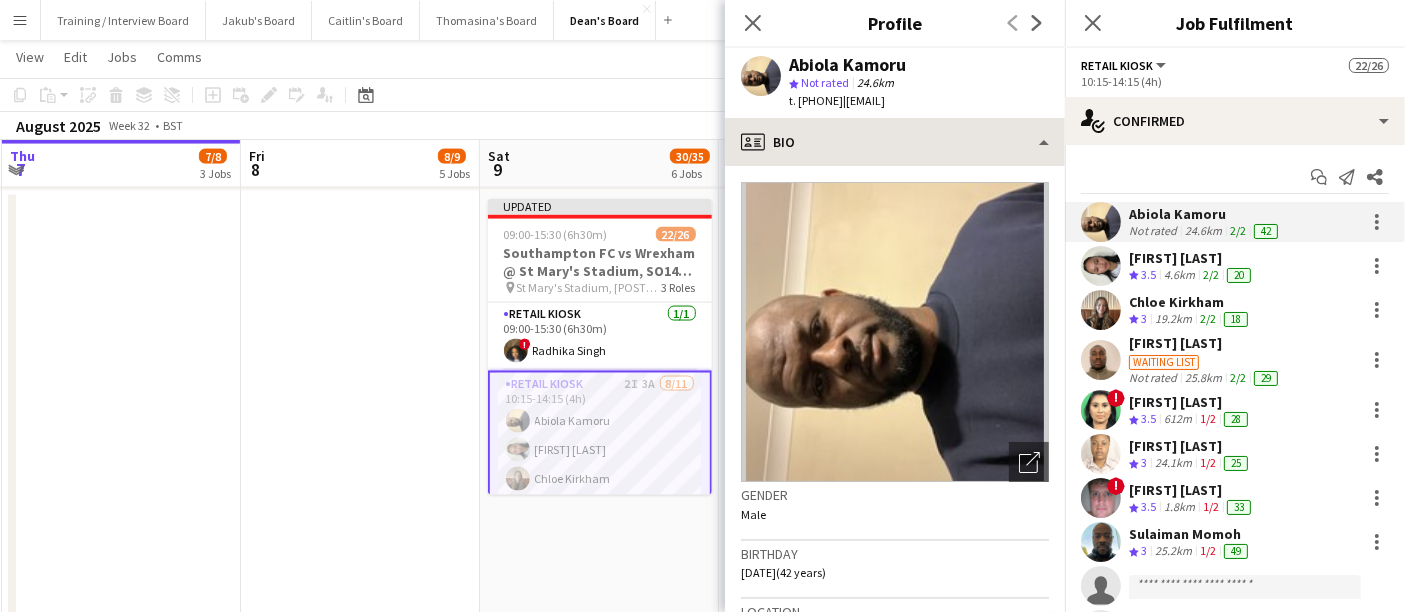 drag, startPoint x: 946, startPoint y: 172, endPoint x: 941, endPoint y: 150, distance: 22.561028 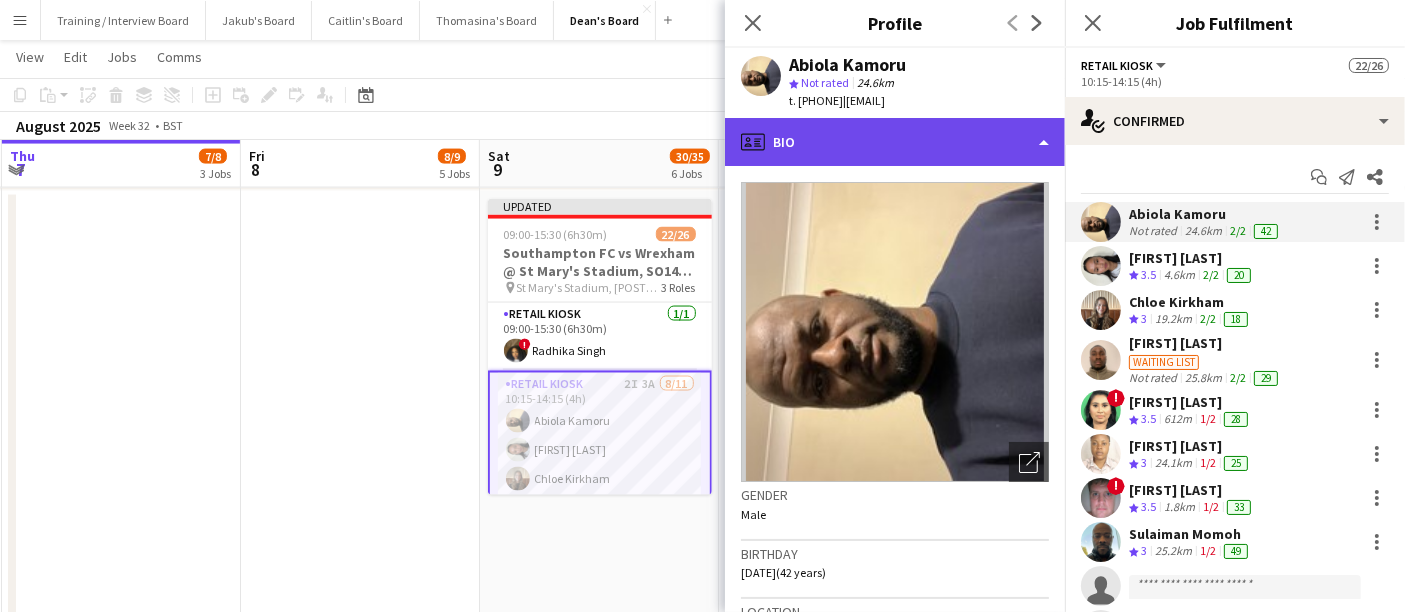 click on "profile
Bio" 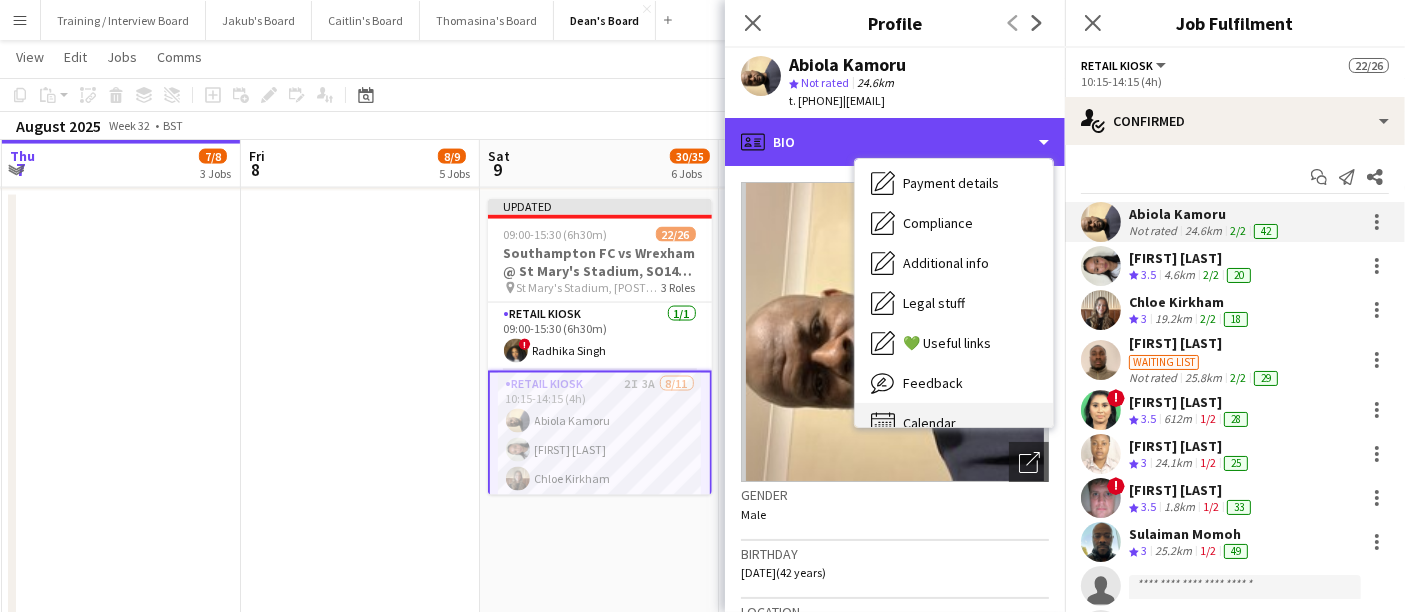 scroll, scrollTop: 267, scrollLeft: 0, axis: vertical 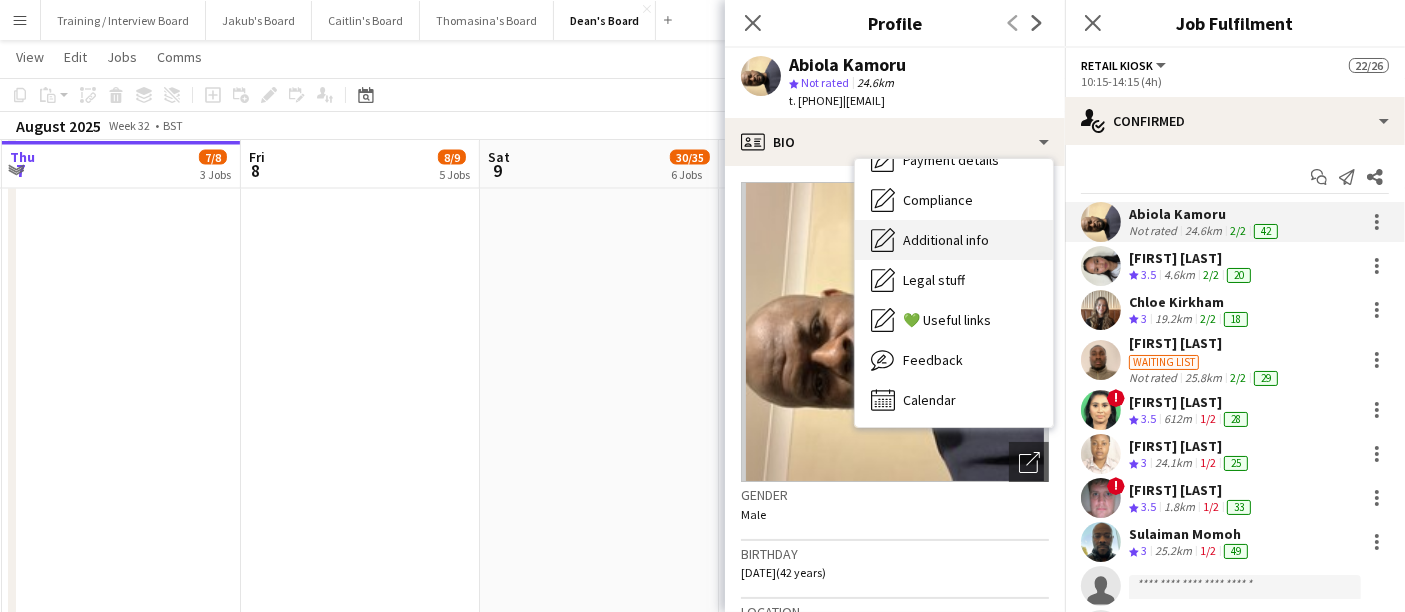 click on "Additional info" at bounding box center (946, 240) 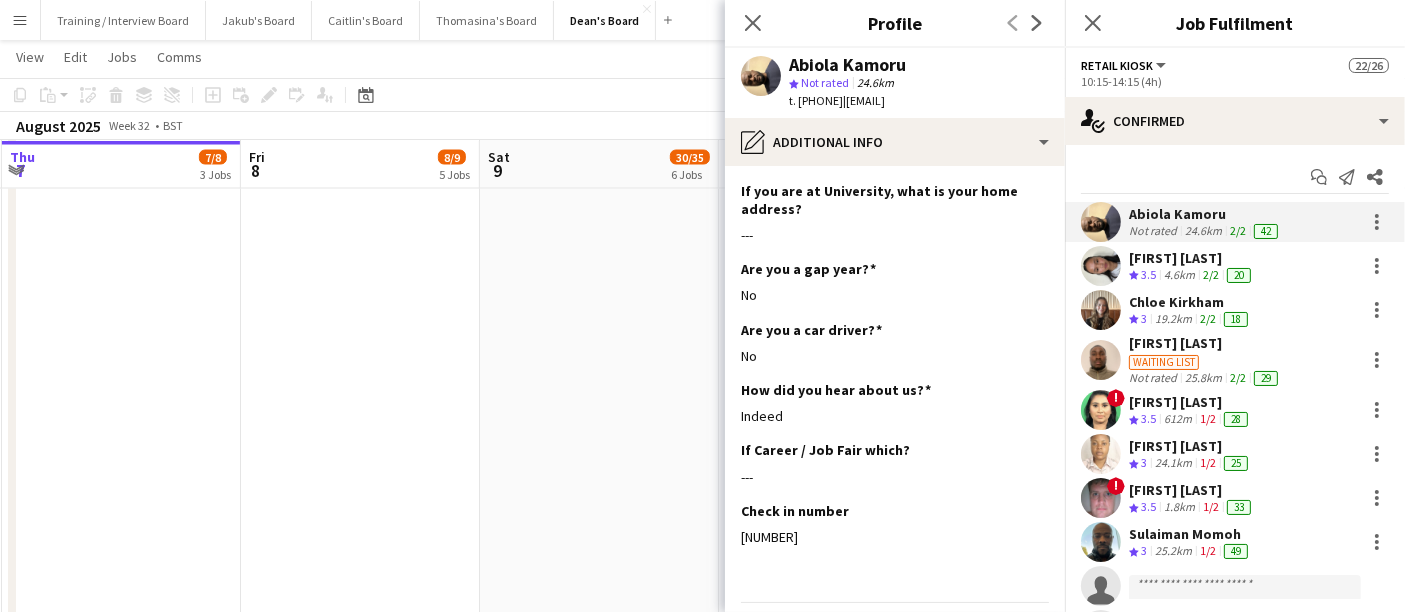 scroll, scrollTop: 520, scrollLeft: 0, axis: vertical 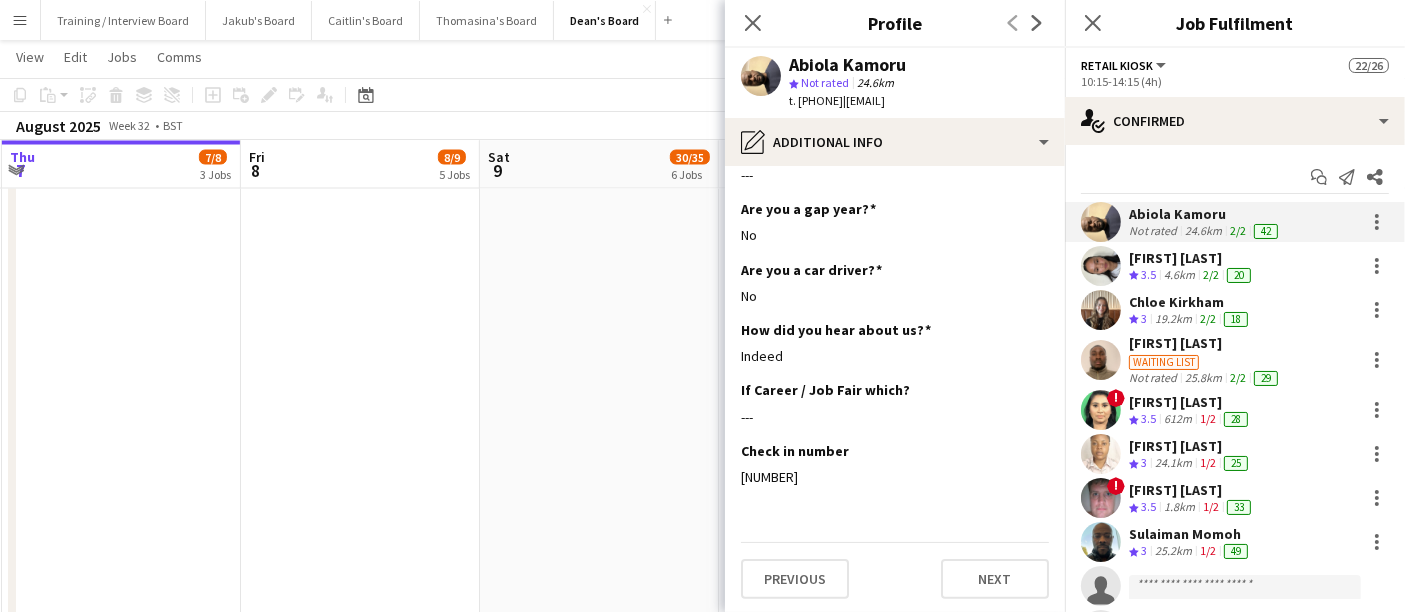 drag, startPoint x: 831, startPoint y: 479, endPoint x: 730, endPoint y: 476, distance: 101.04455 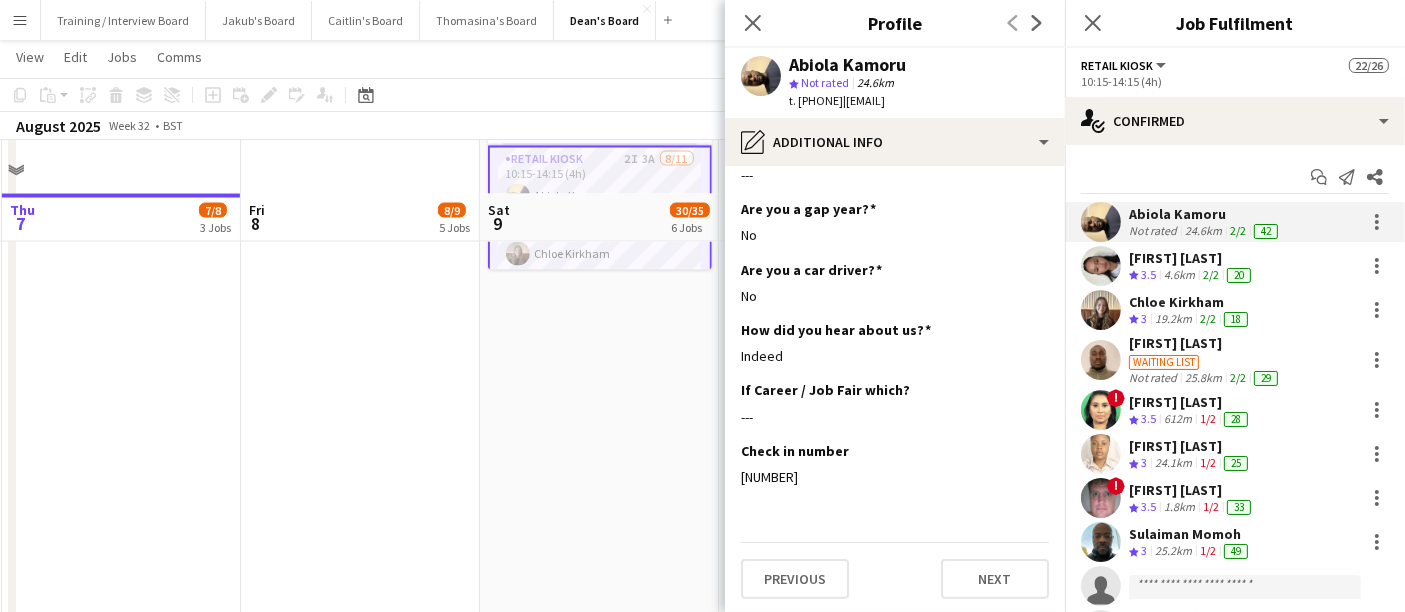 scroll, scrollTop: 3444, scrollLeft: 0, axis: vertical 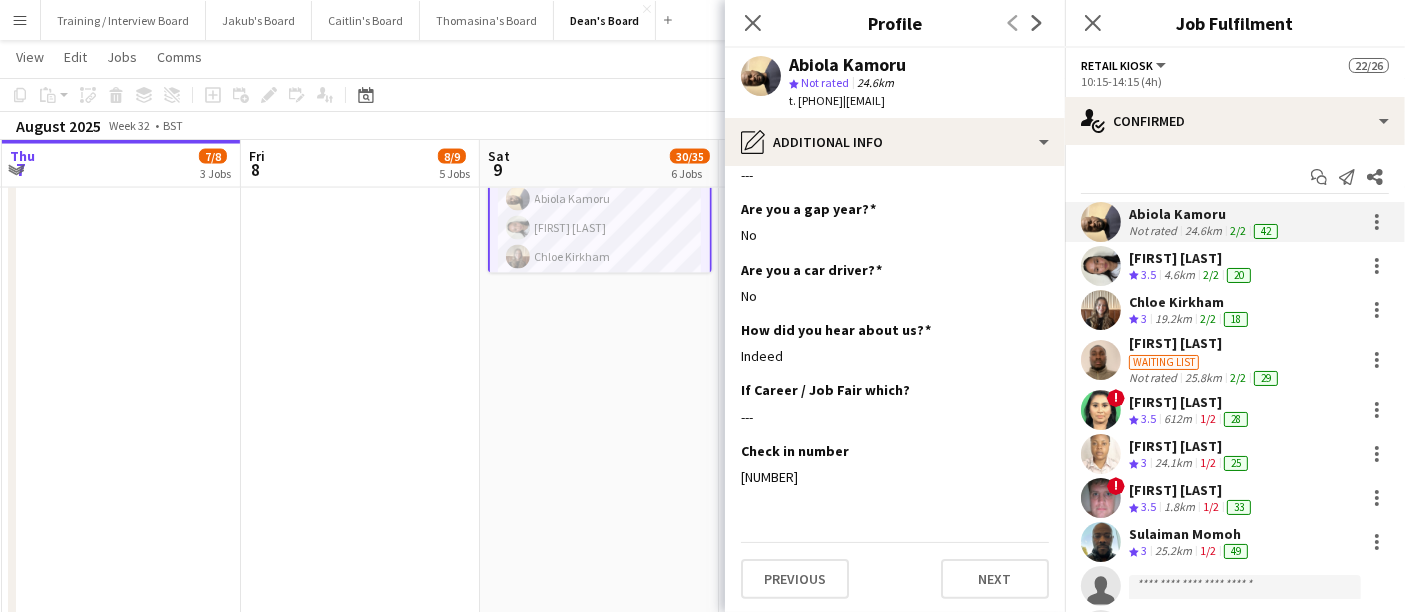 click on "[FIRST] [LAST]" at bounding box center (1192, 258) 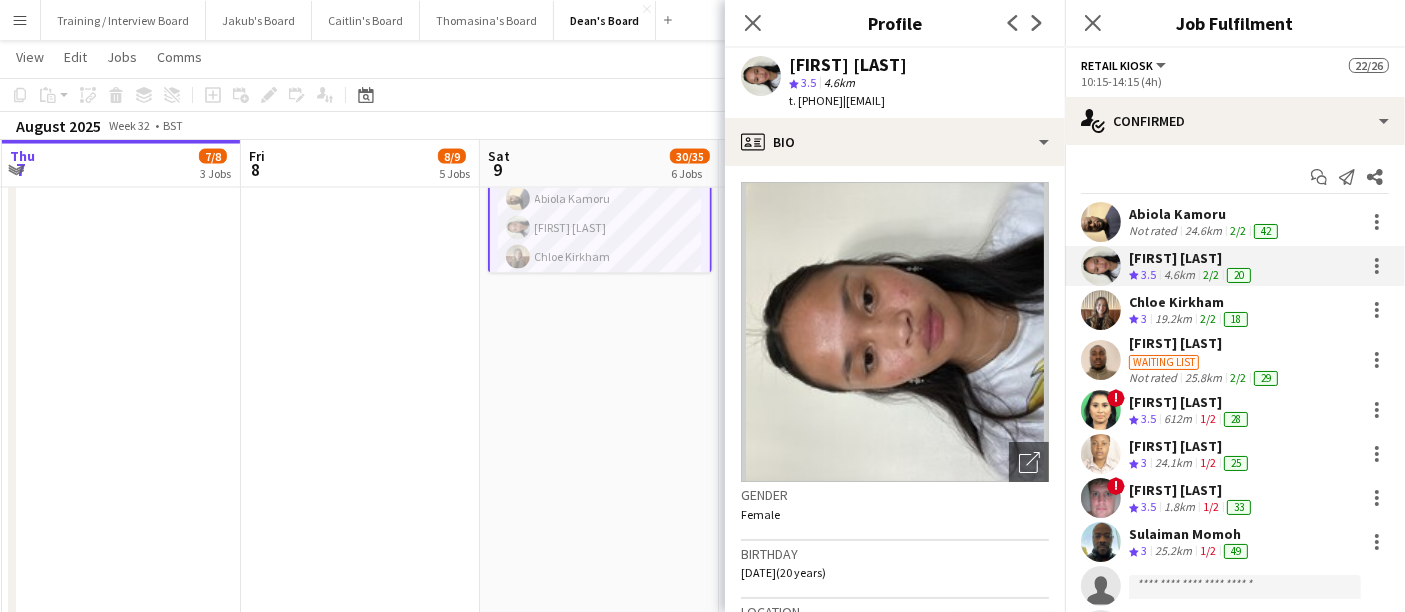 click on "Abiola Kamoru" at bounding box center (1205, 214) 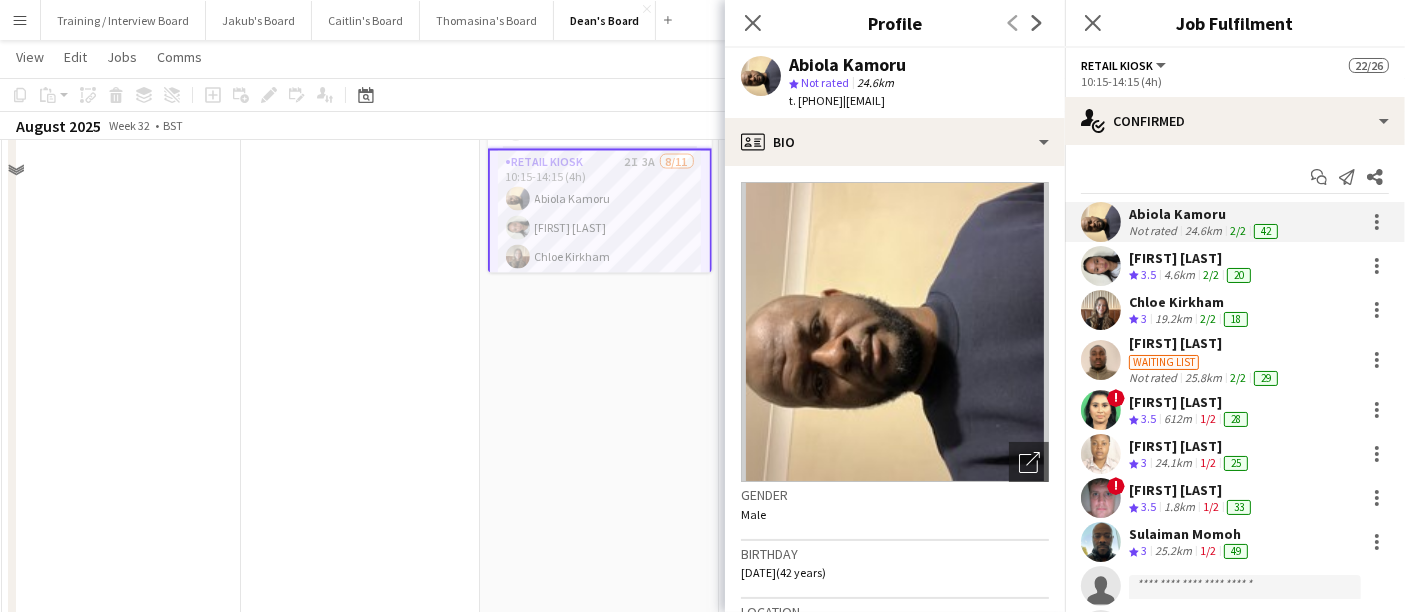 scroll, scrollTop: 3111, scrollLeft: 0, axis: vertical 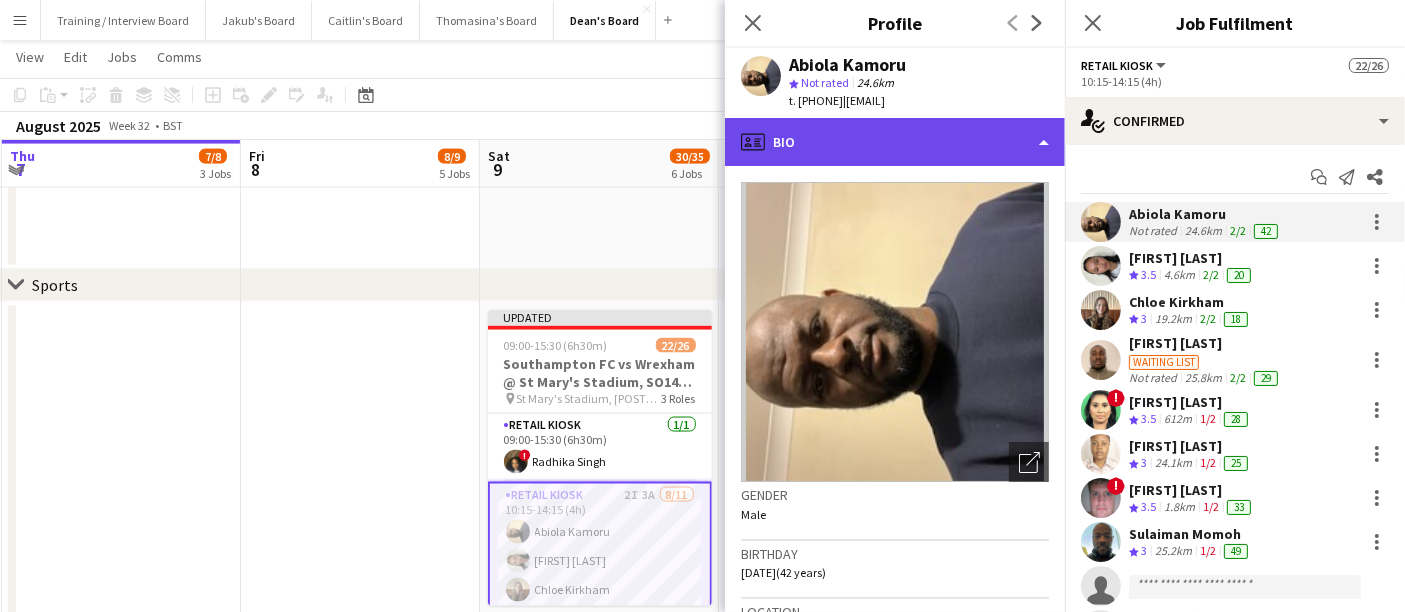 click on "profile
Bio" 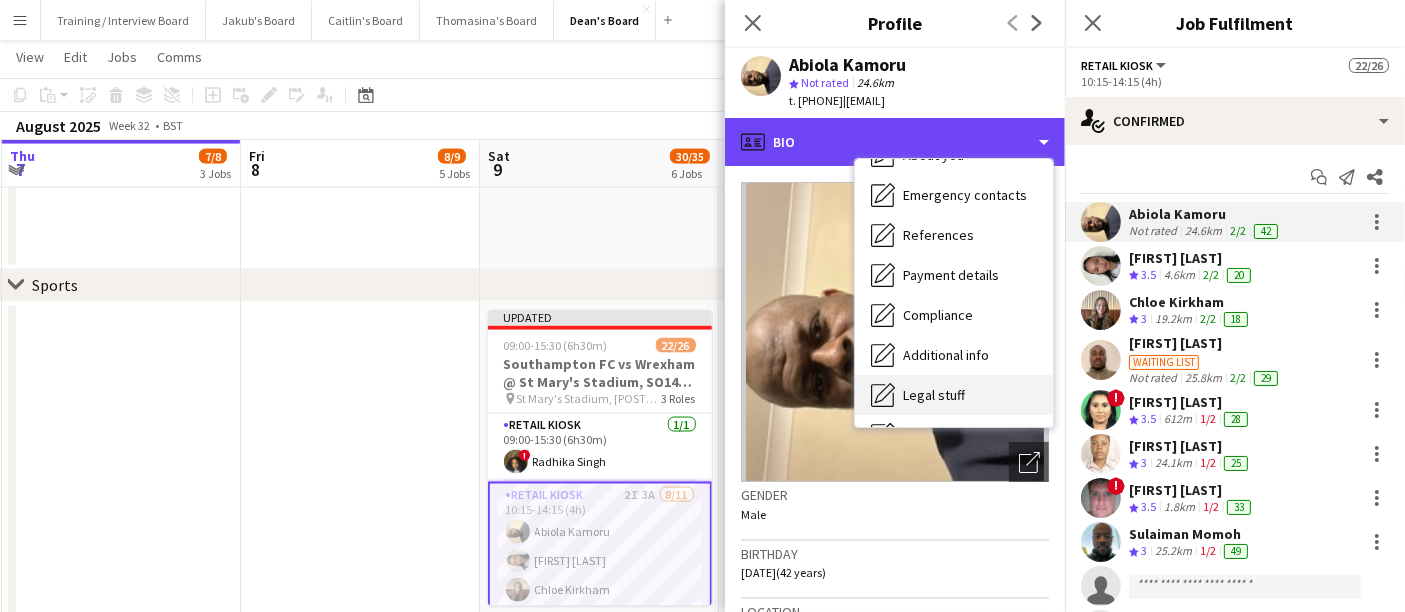 scroll, scrollTop: 267, scrollLeft: 0, axis: vertical 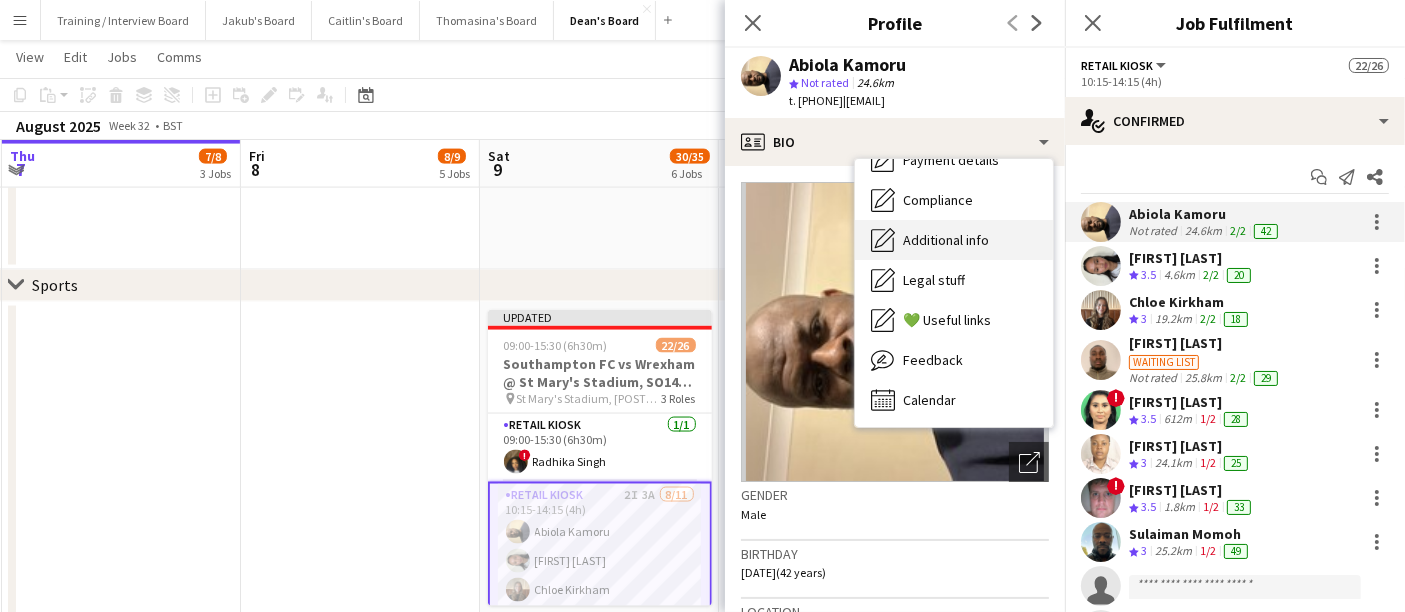 click on "Additional info" at bounding box center [946, 240] 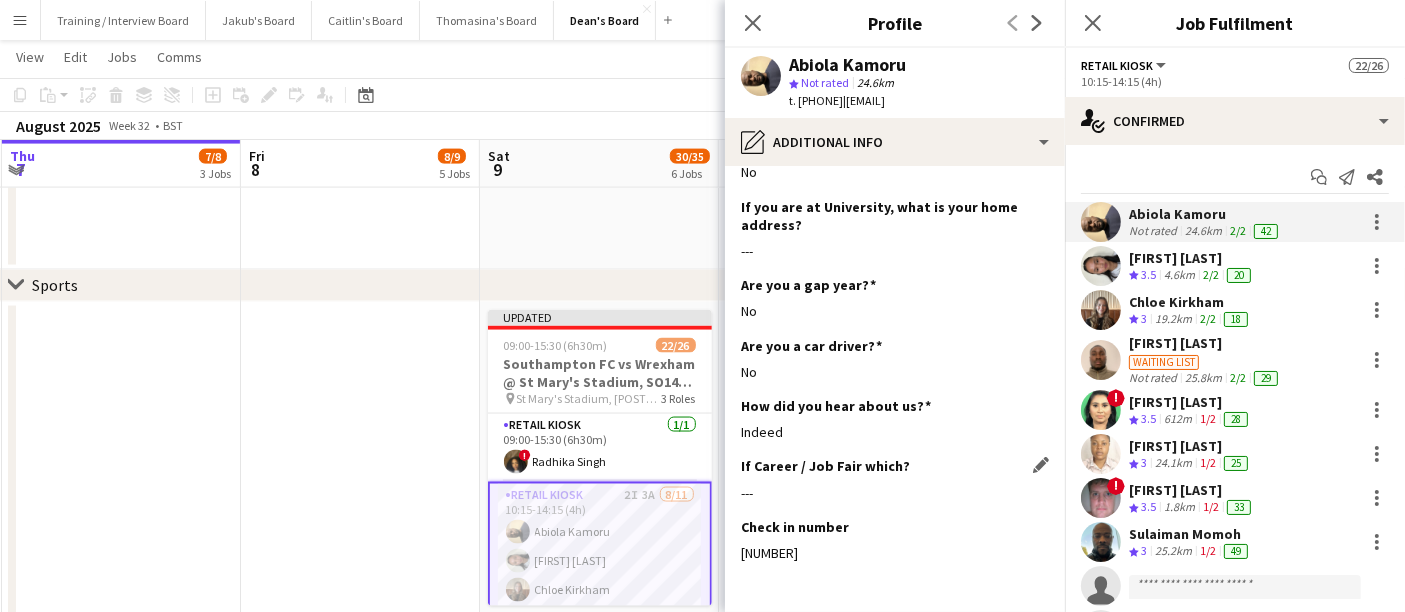 scroll, scrollTop: 520, scrollLeft: 0, axis: vertical 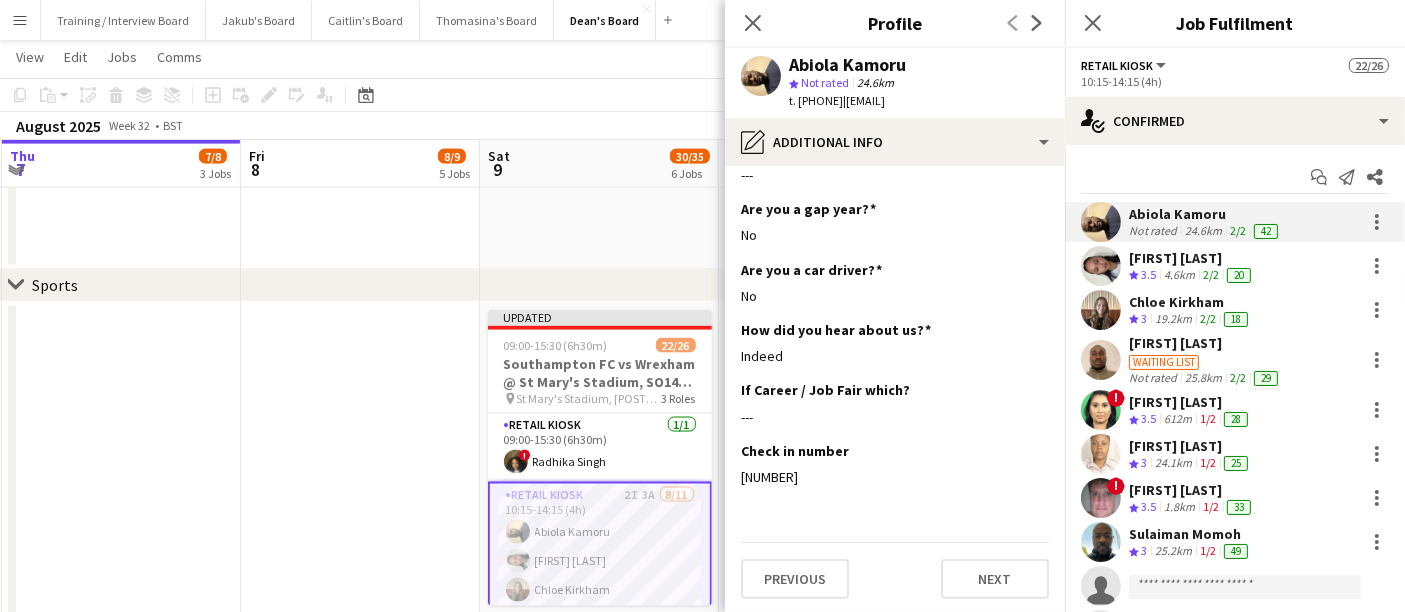 click on "[FIRST] [LAST]" at bounding box center (1192, 258) 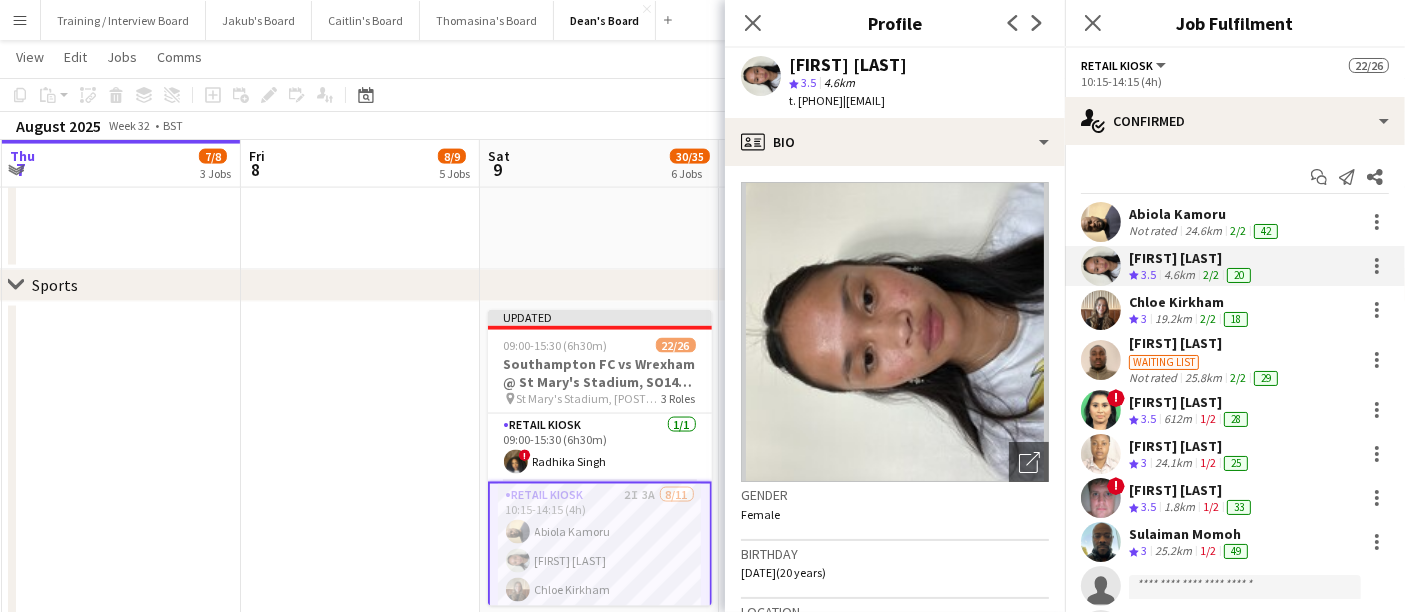 drag, startPoint x: 1026, startPoint y: 188, endPoint x: 1002, endPoint y: 157, distance: 39.20459 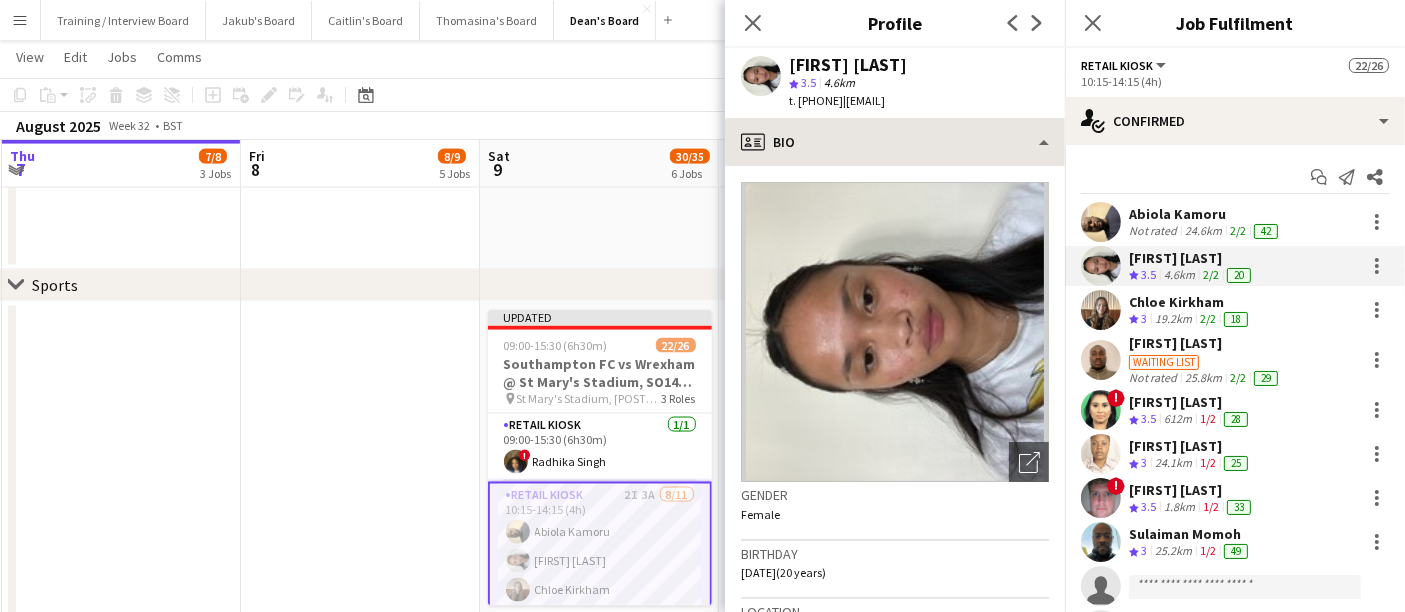 click 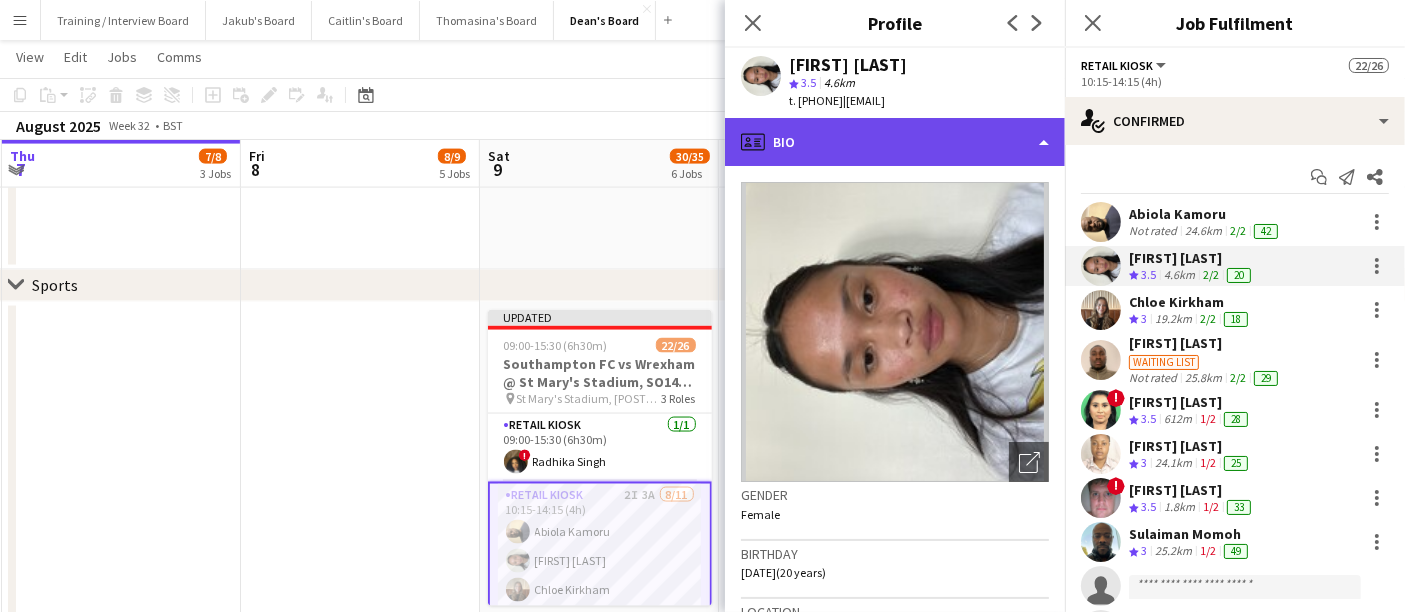 click on "profile
Bio" 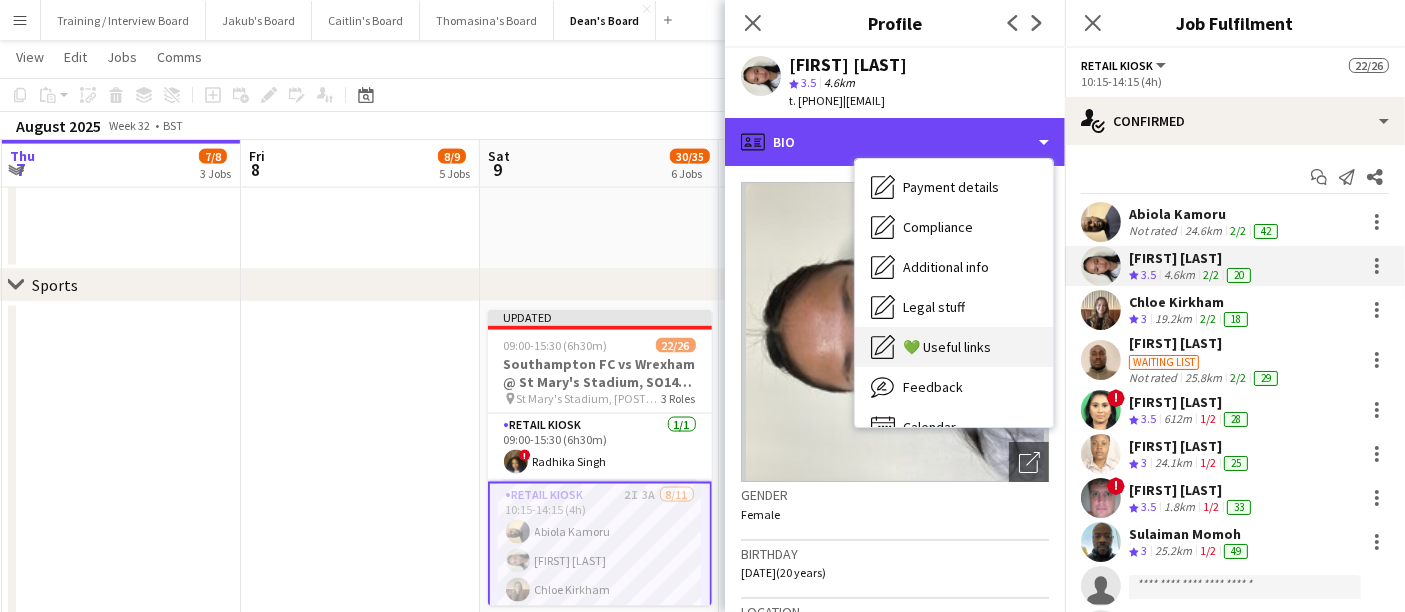 scroll, scrollTop: 307, scrollLeft: 0, axis: vertical 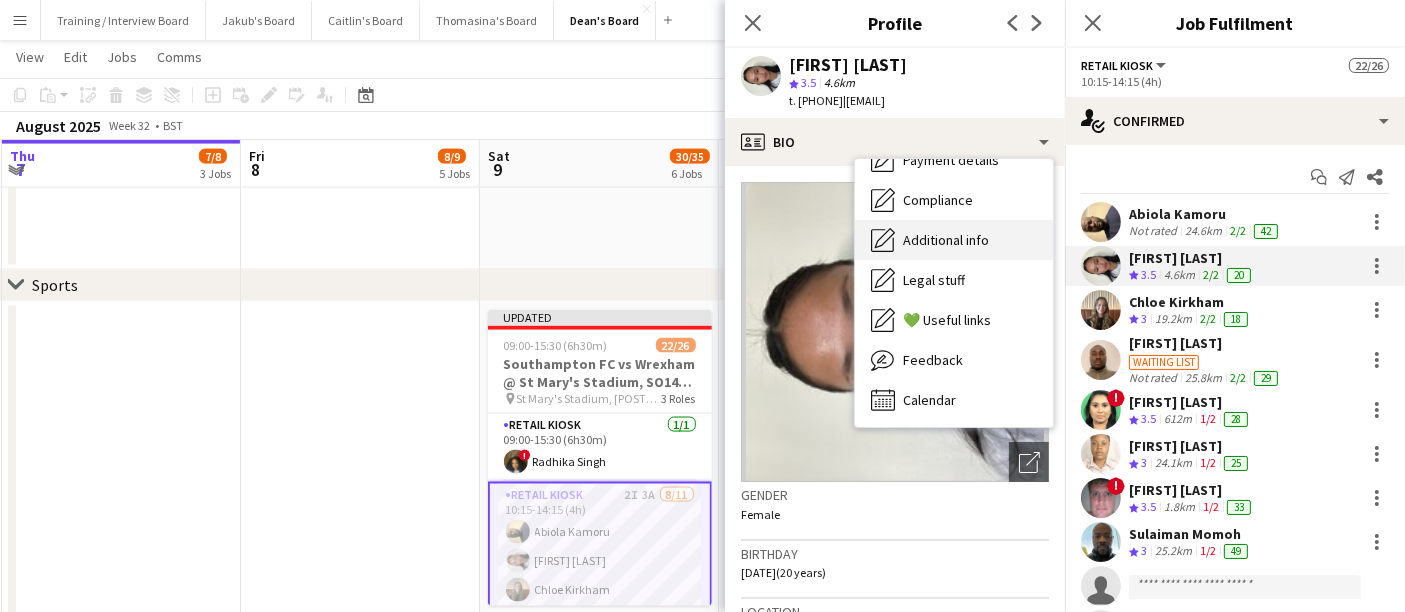 click on "Additional info" at bounding box center [946, 240] 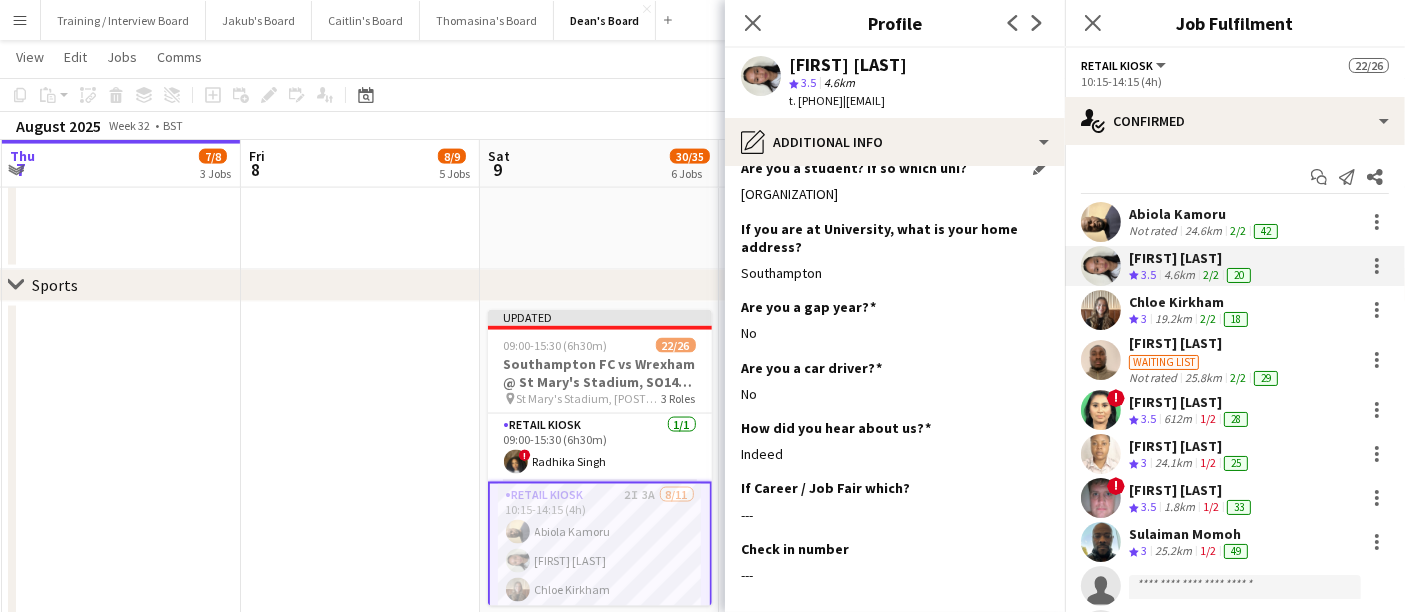 scroll, scrollTop: 444, scrollLeft: 0, axis: vertical 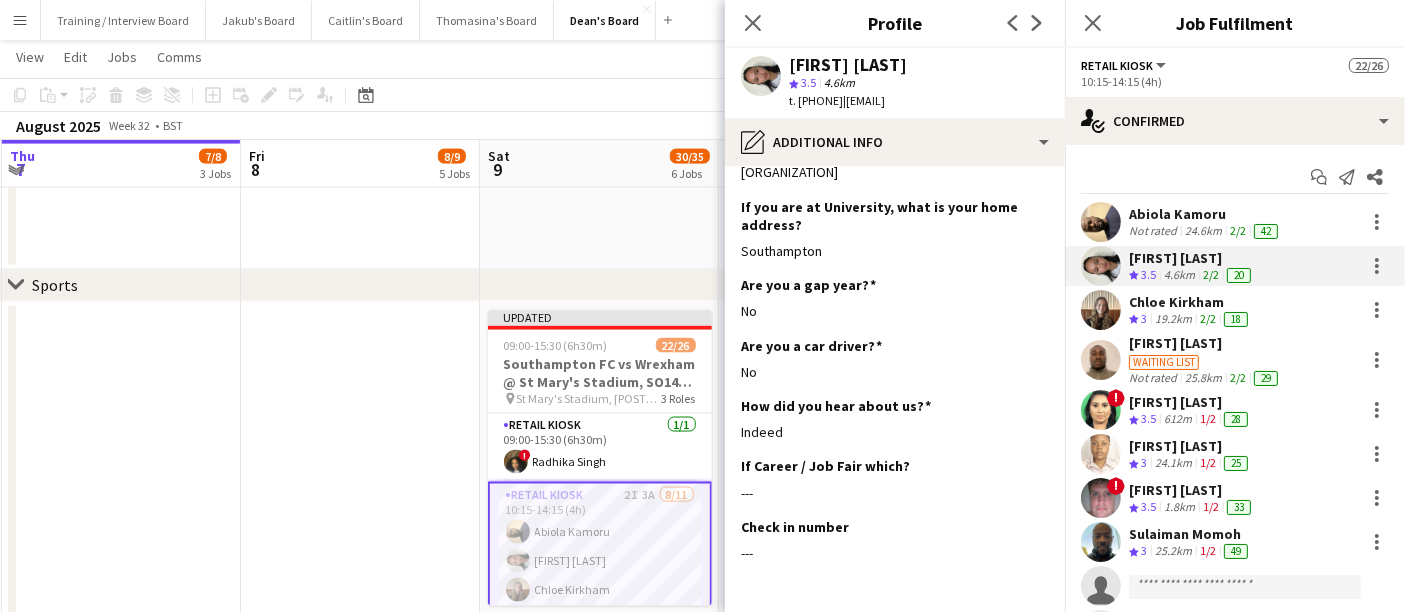 click on "Chloe Kirkham" at bounding box center [1190, 302] 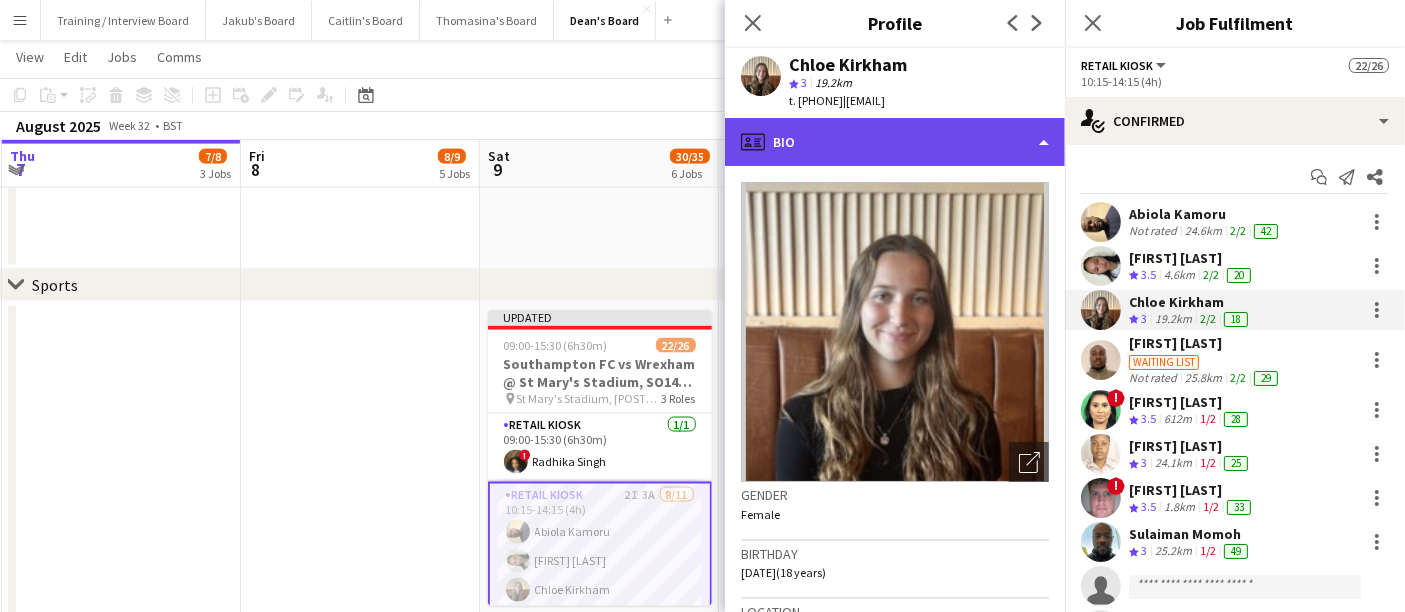 click on "profile
Bio" 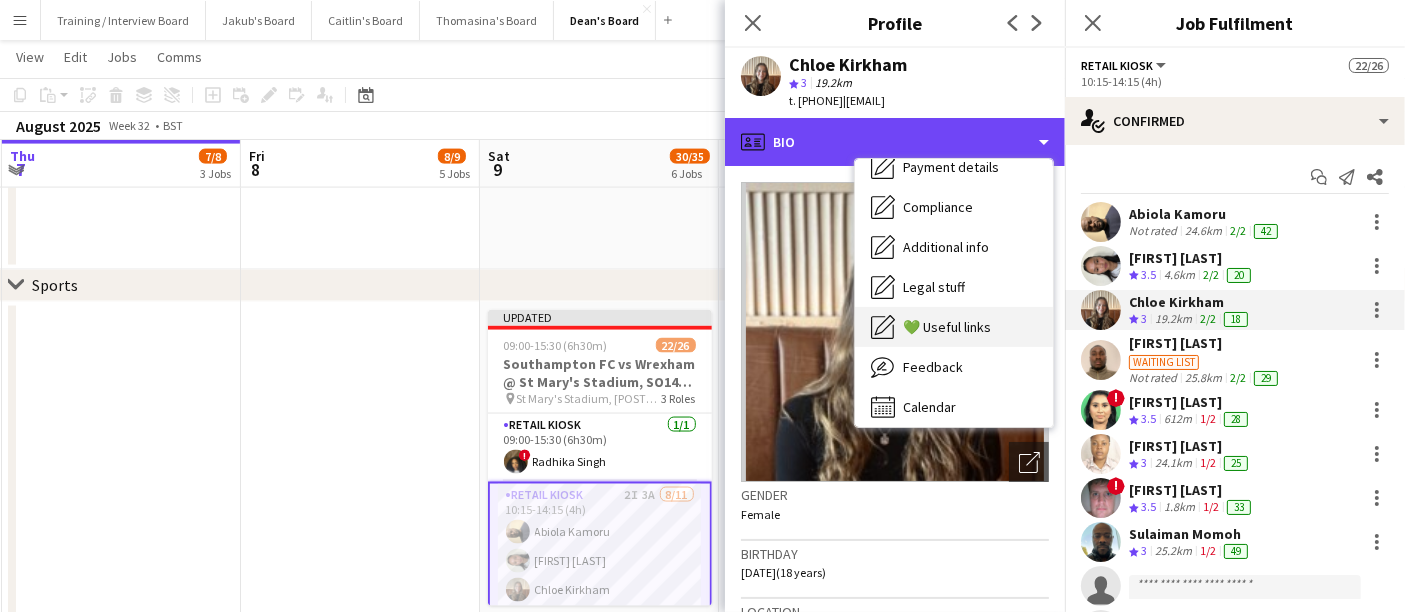 scroll, scrollTop: 307, scrollLeft: 0, axis: vertical 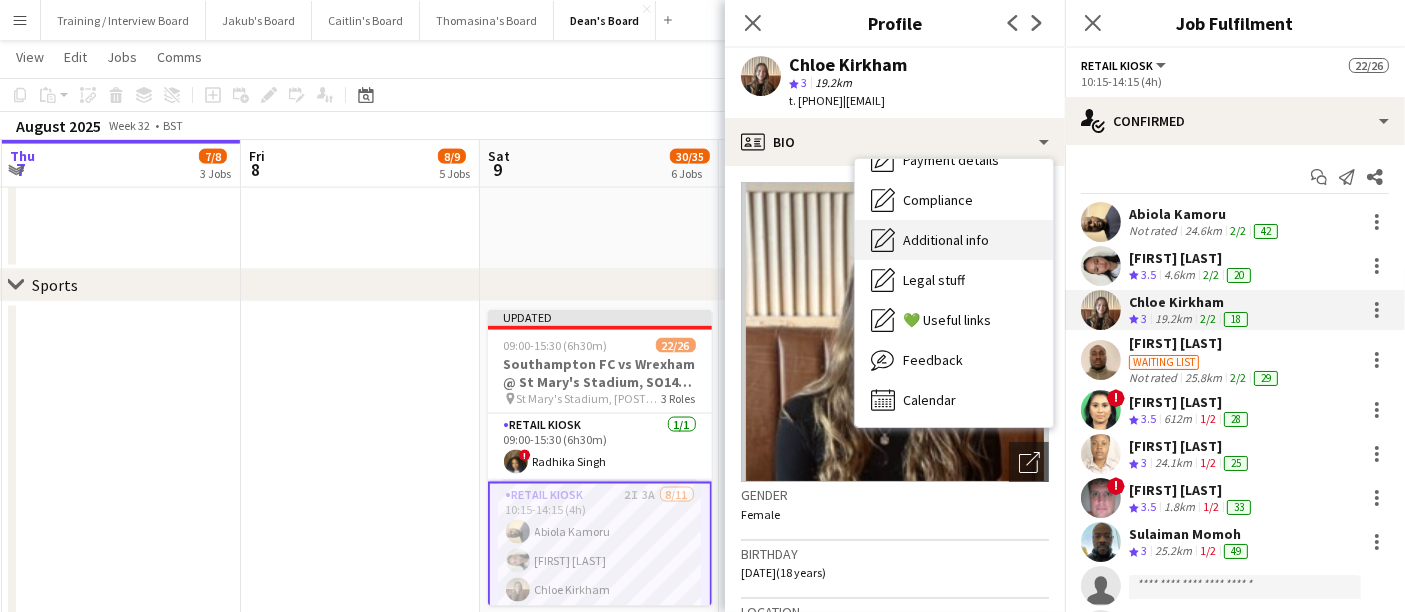 click on "Additional info" at bounding box center (946, 240) 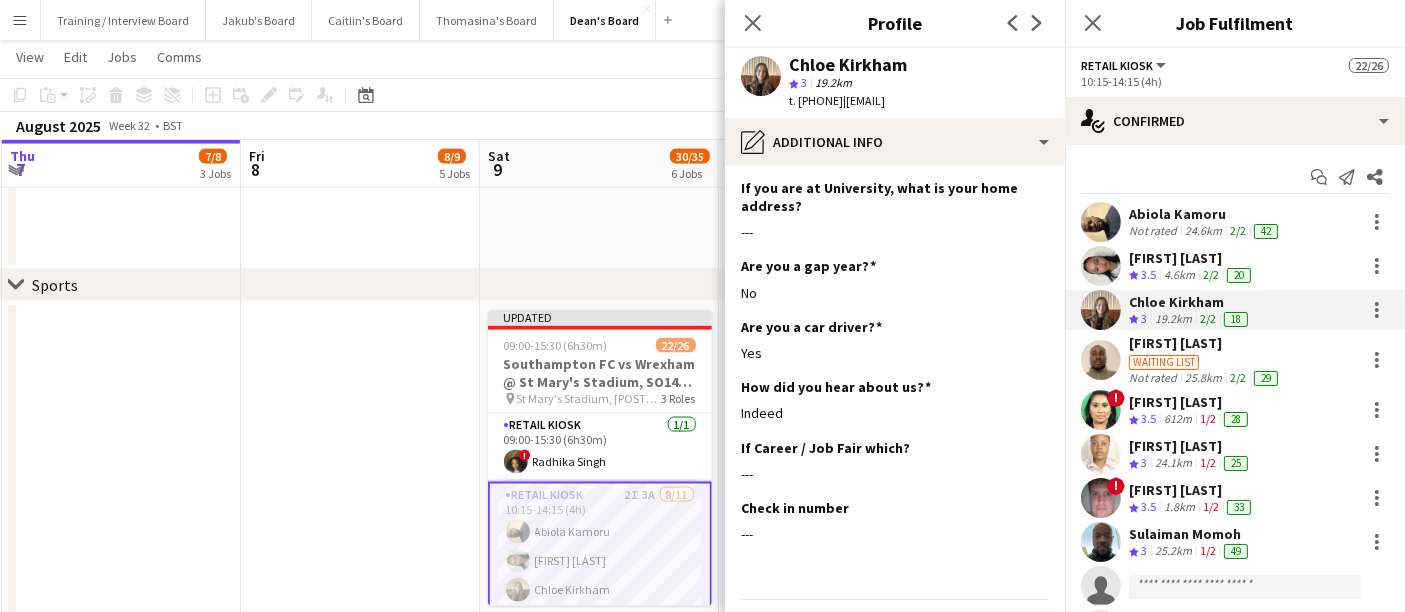 scroll, scrollTop: 1357, scrollLeft: 0, axis: vertical 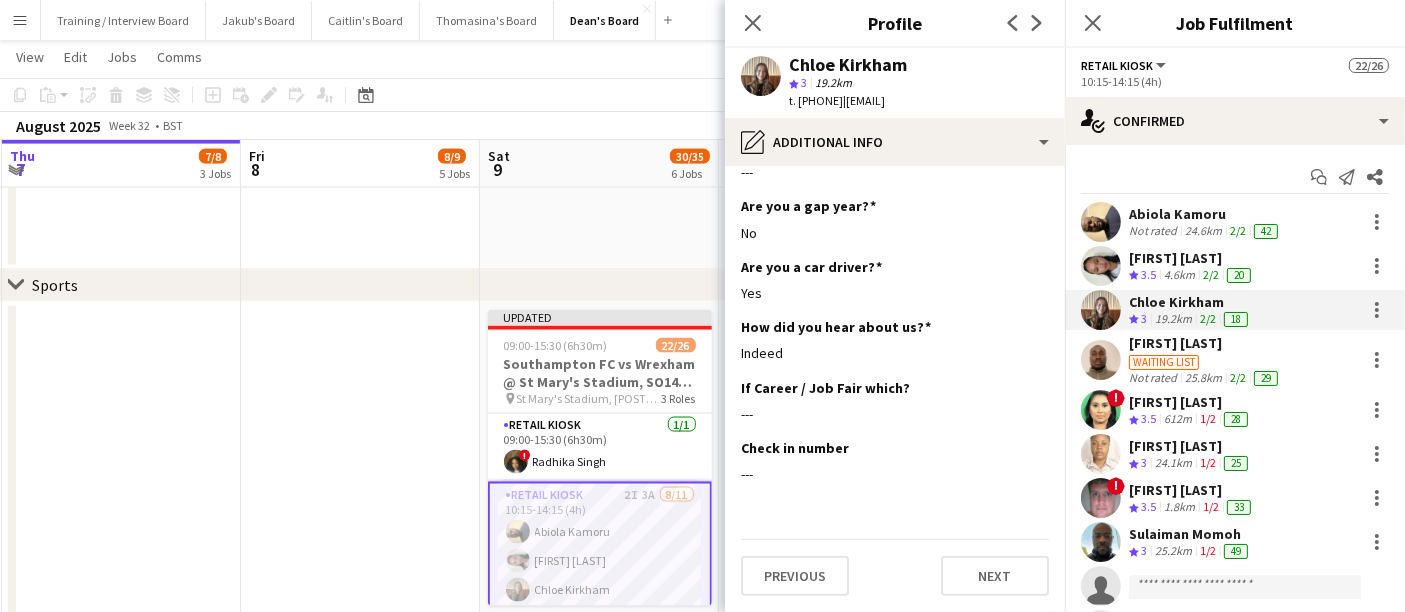 click on "[FIRST] [LAST]" at bounding box center [1205, 343] 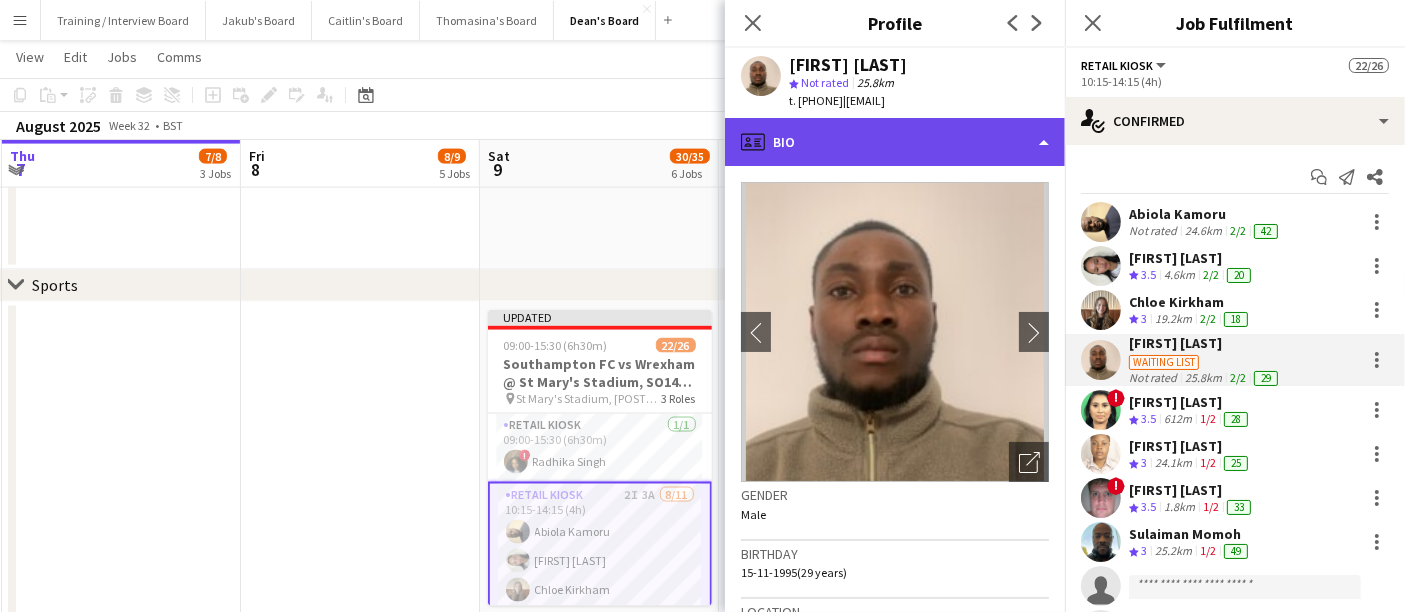 click on "profile
Bio" 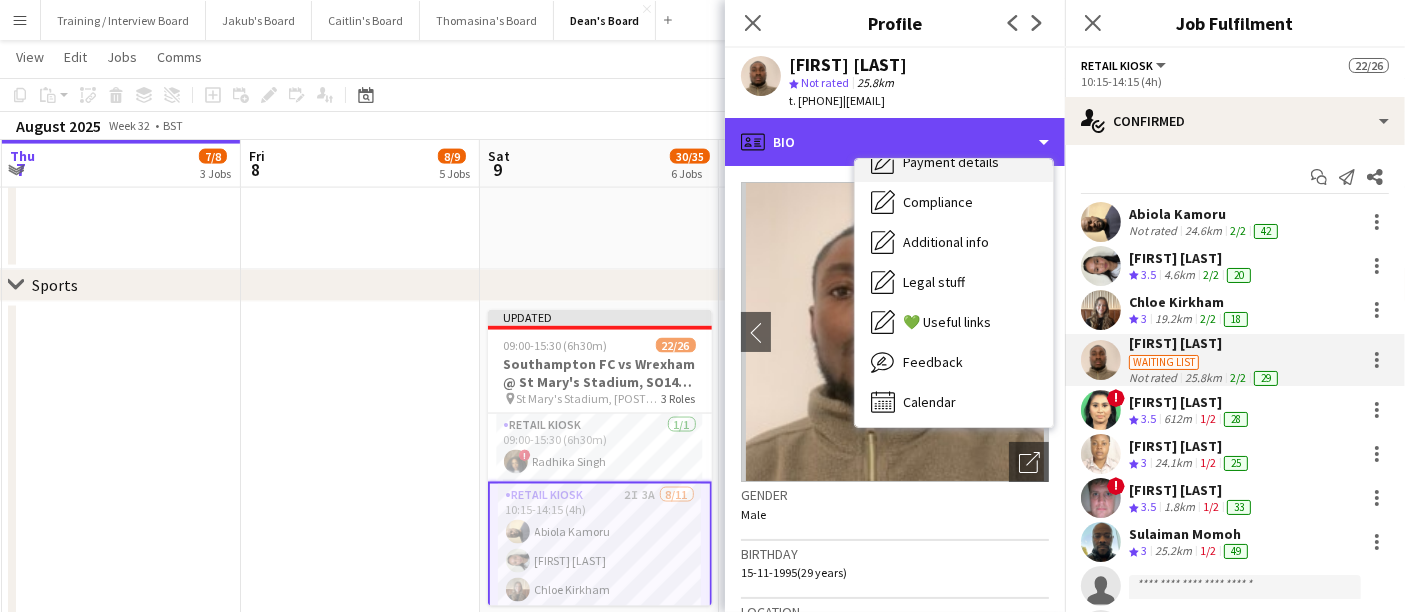 scroll, scrollTop: 307, scrollLeft: 0, axis: vertical 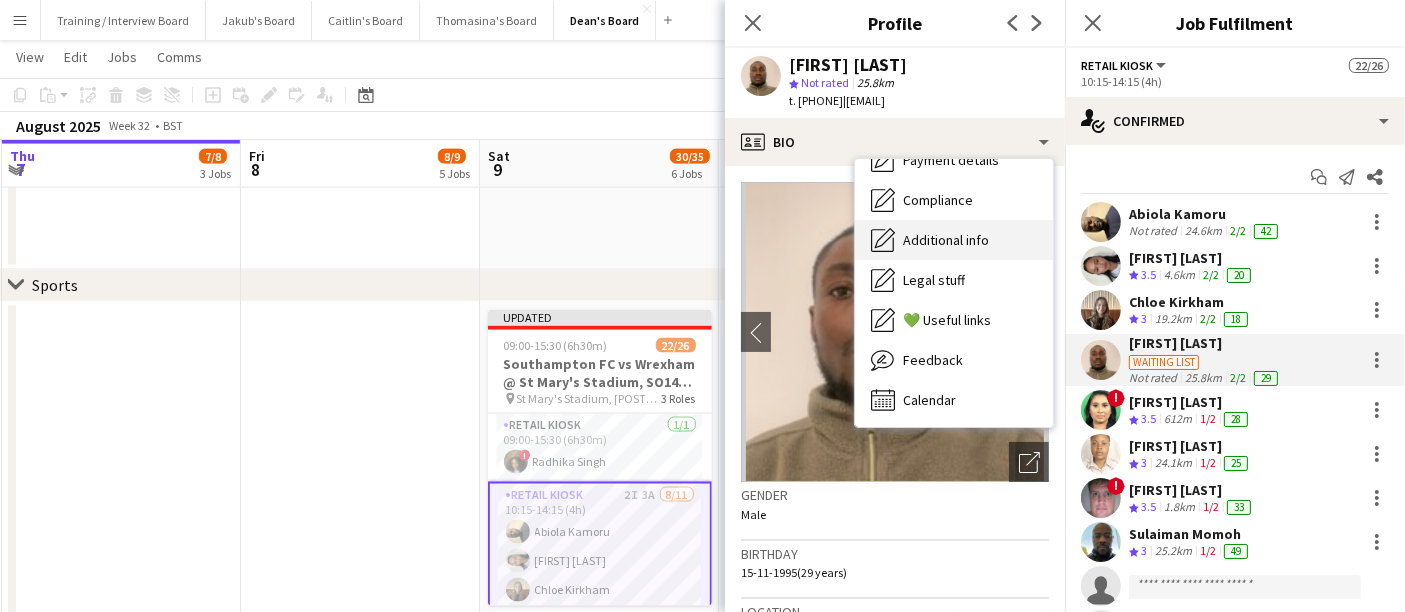 click on "Additional info
Additional info" at bounding box center (954, 240) 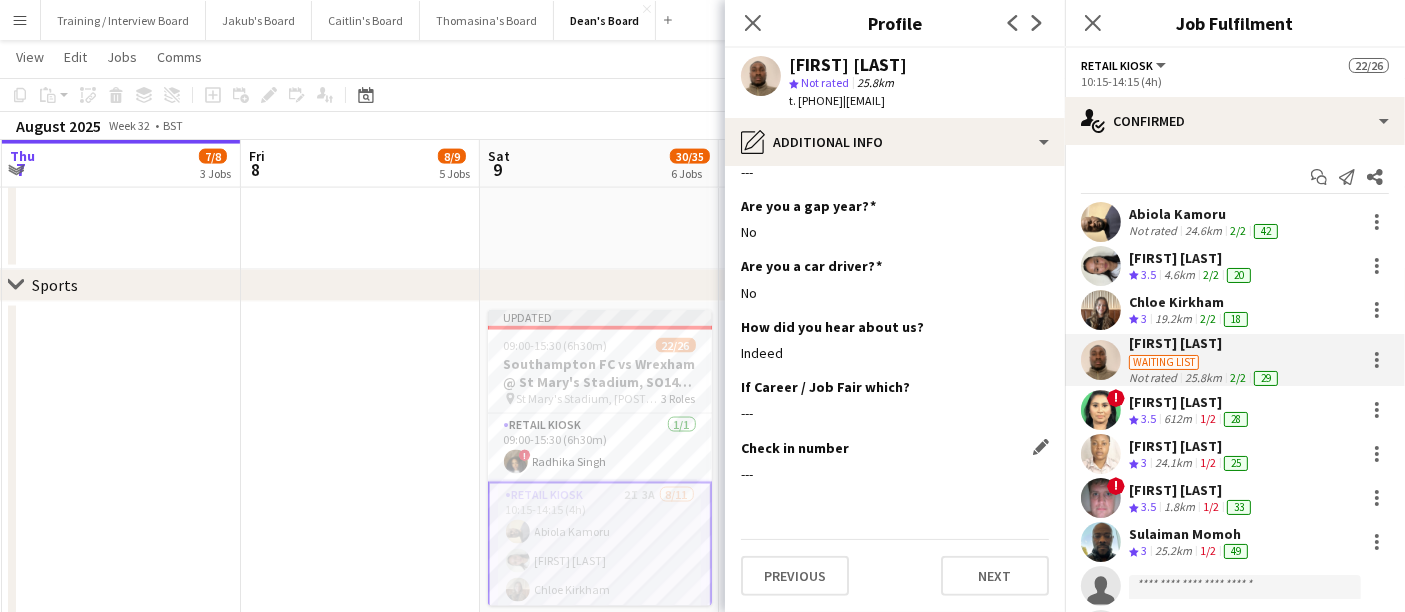 scroll, scrollTop: 1139, scrollLeft: 0, axis: vertical 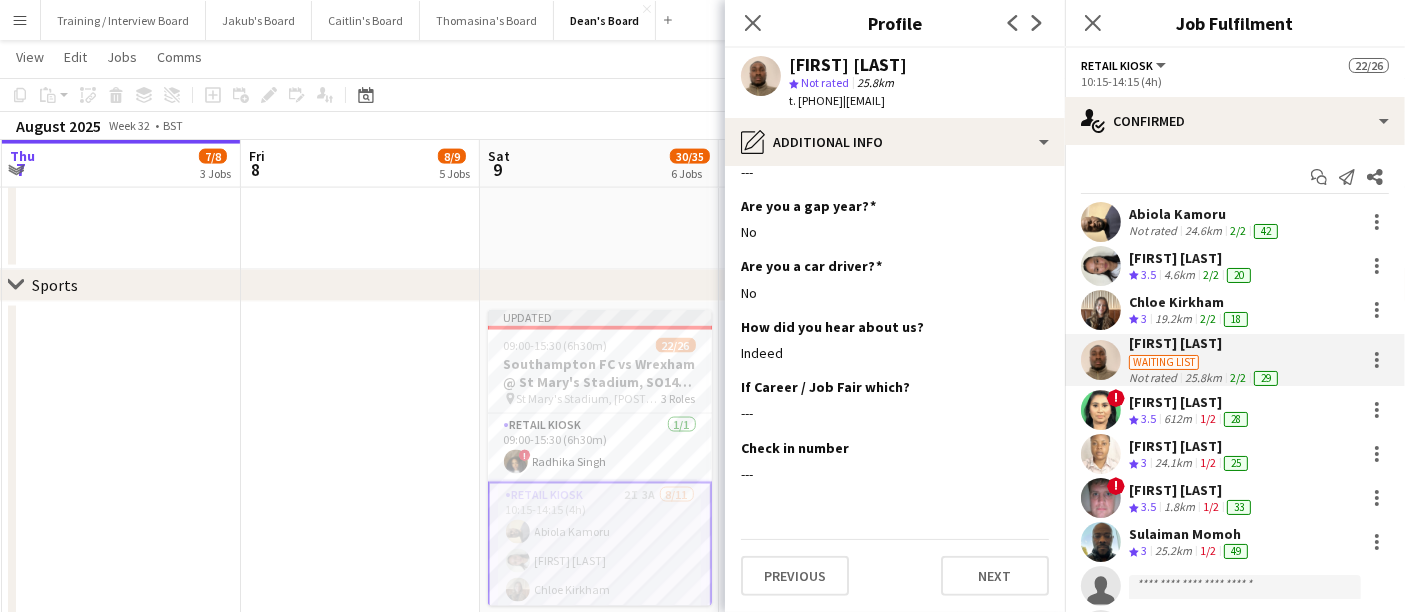 click on "1/2" at bounding box center (1208, 418) 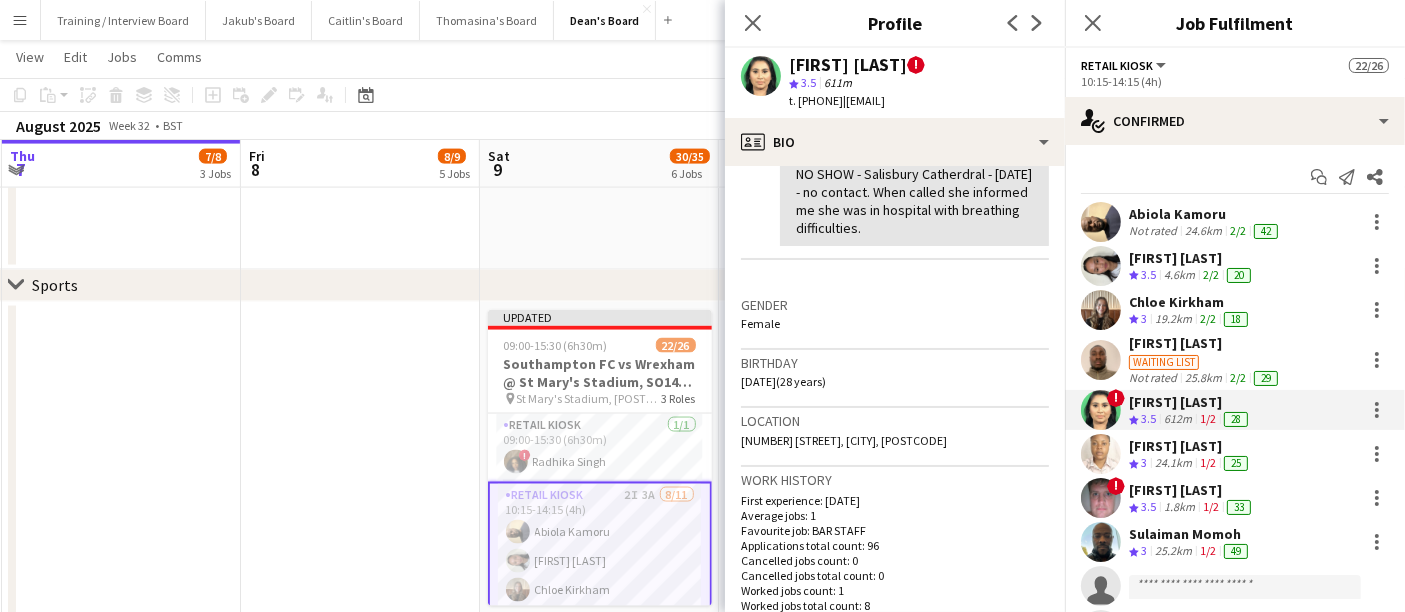 scroll, scrollTop: 555, scrollLeft: 0, axis: vertical 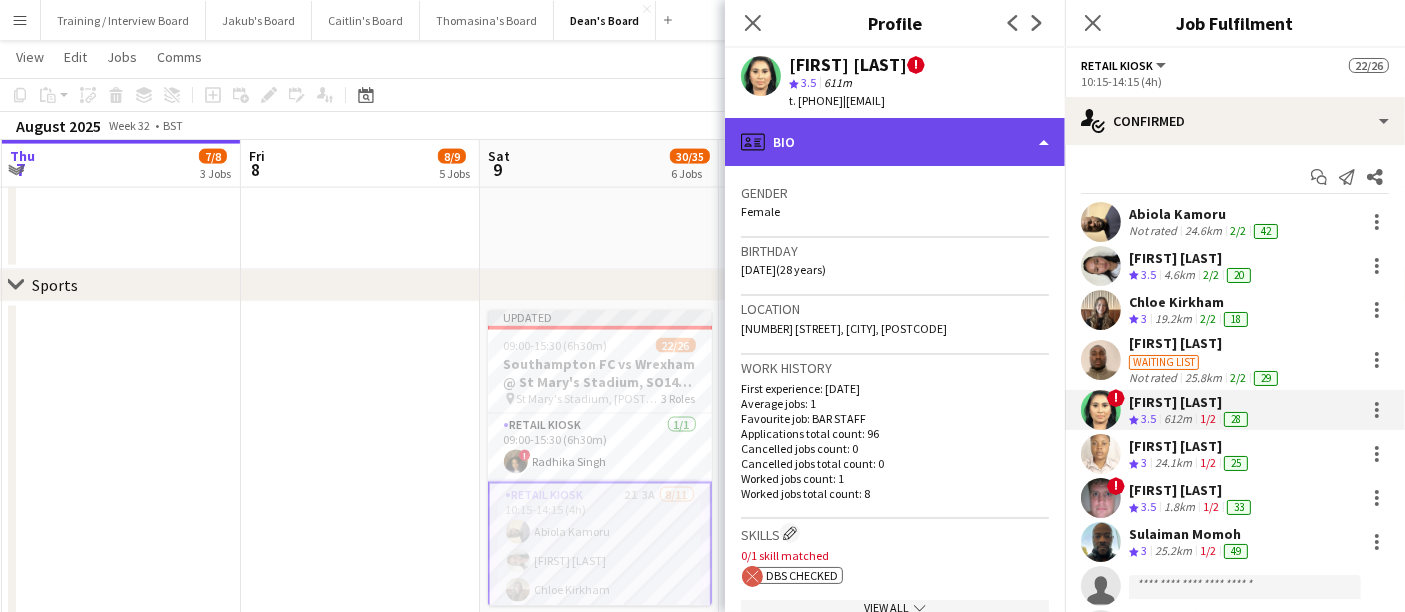 click on "profile
Bio" 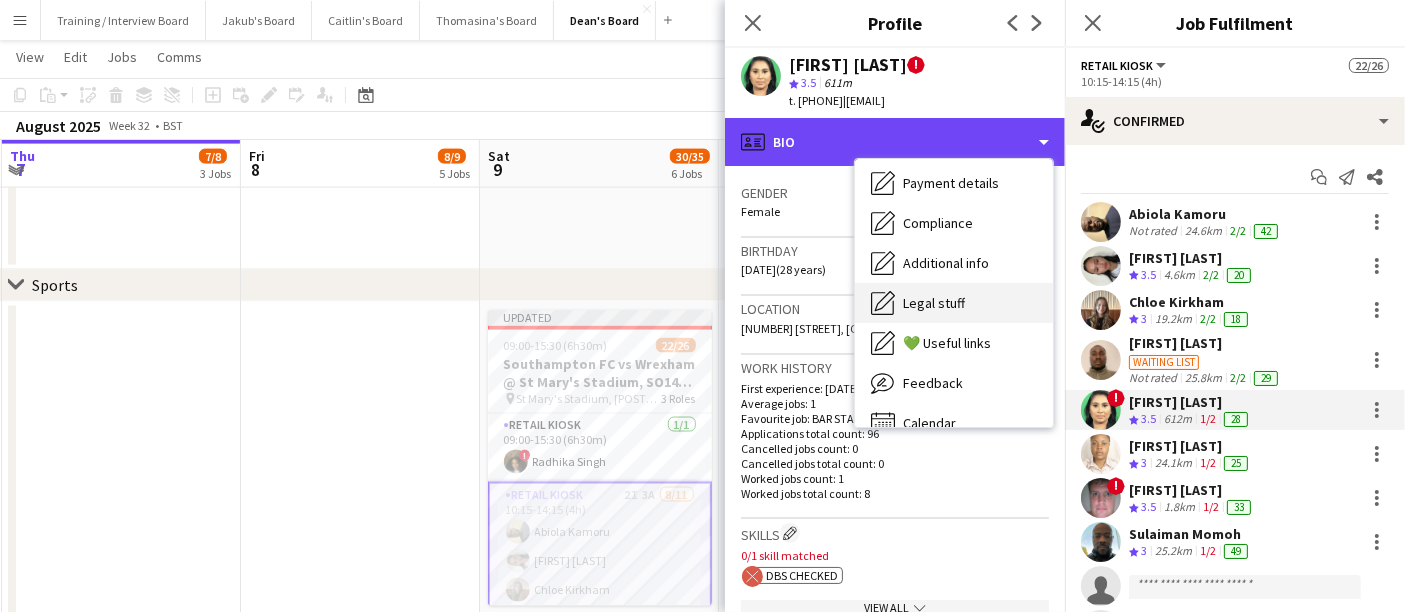scroll, scrollTop: 307, scrollLeft: 0, axis: vertical 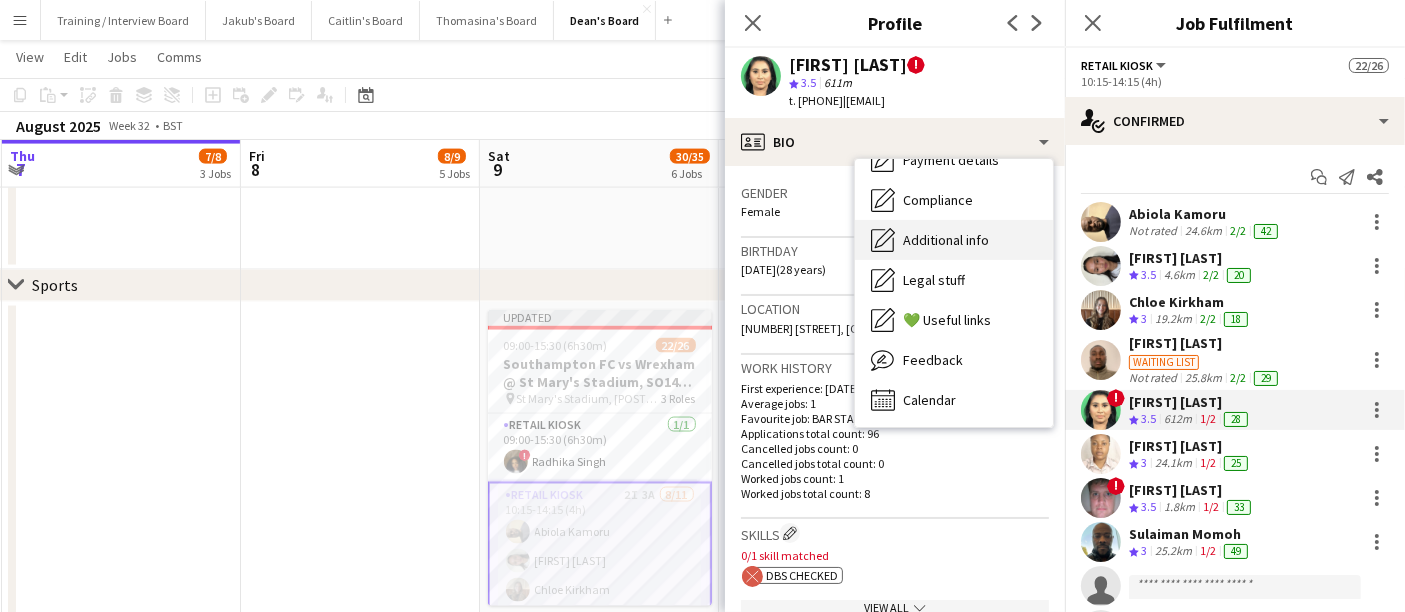 click on "Additional info" at bounding box center [946, 240] 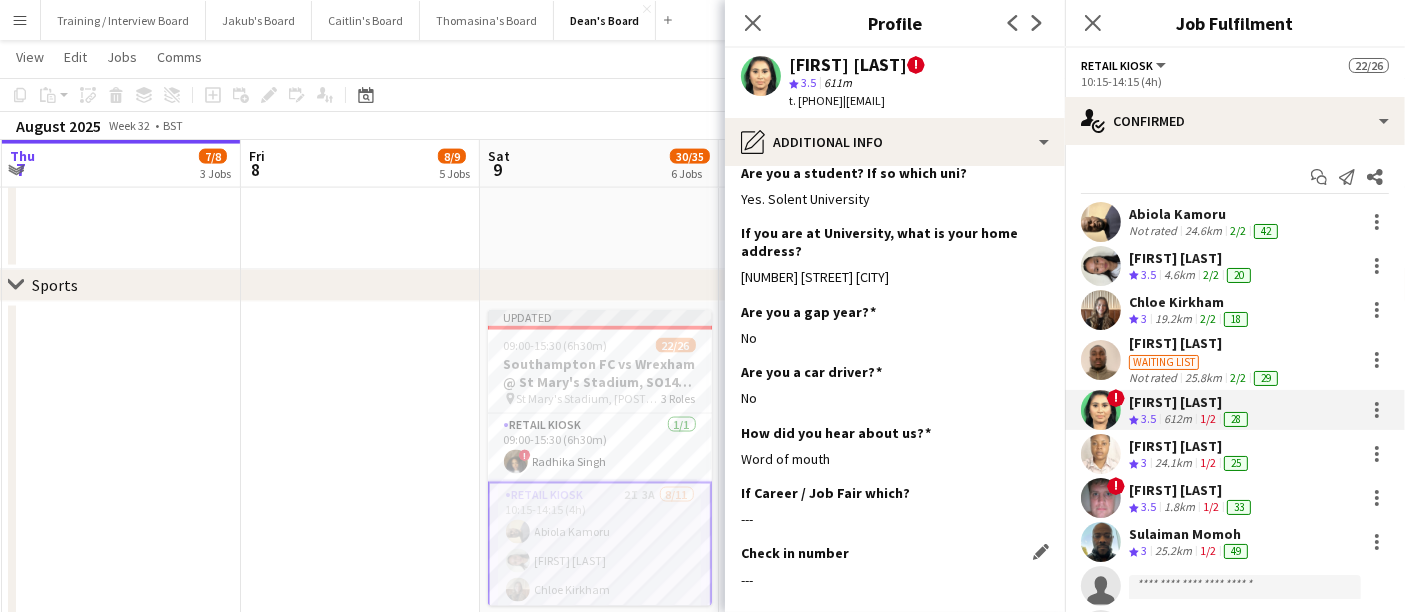 scroll, scrollTop: 648, scrollLeft: 0, axis: vertical 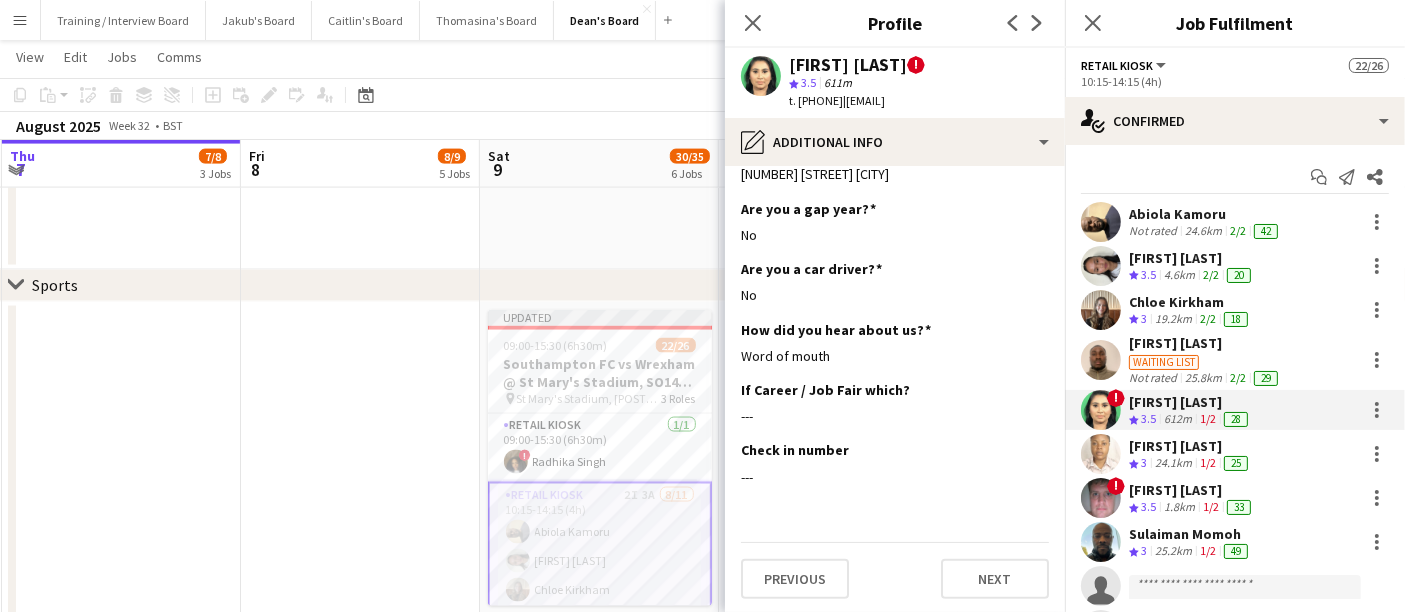 click on "[FIRST] [LAST]" at bounding box center (1190, 446) 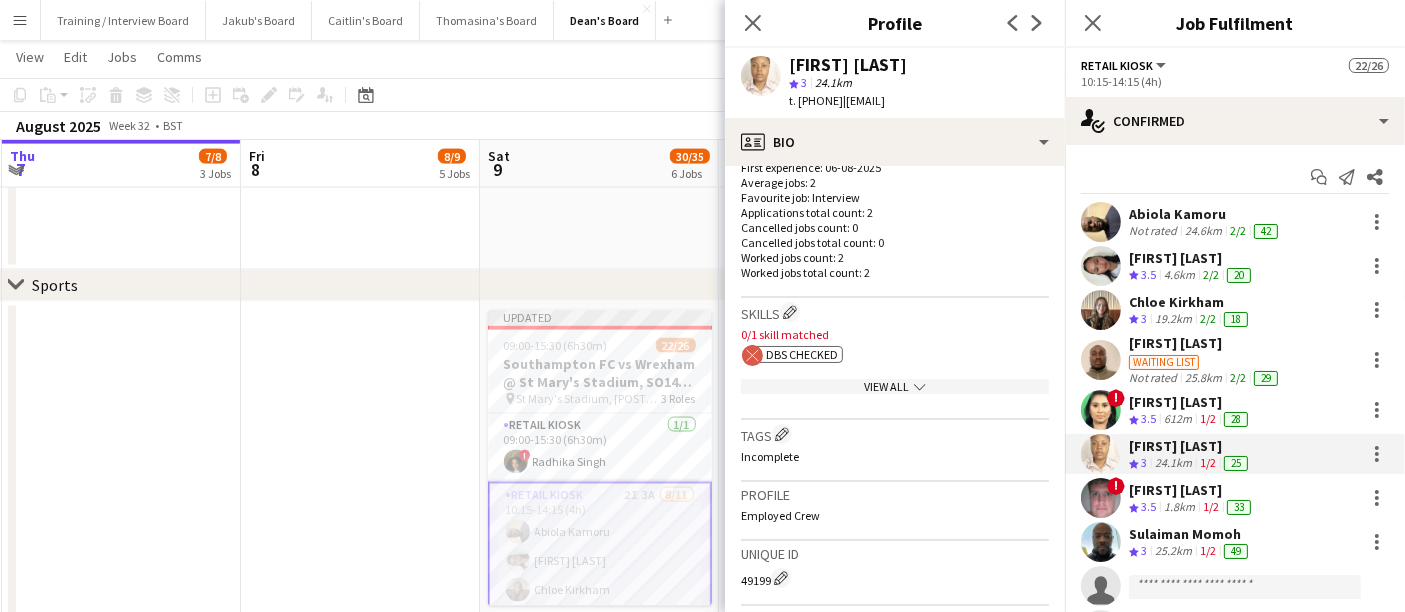 scroll, scrollTop: 555, scrollLeft: 0, axis: vertical 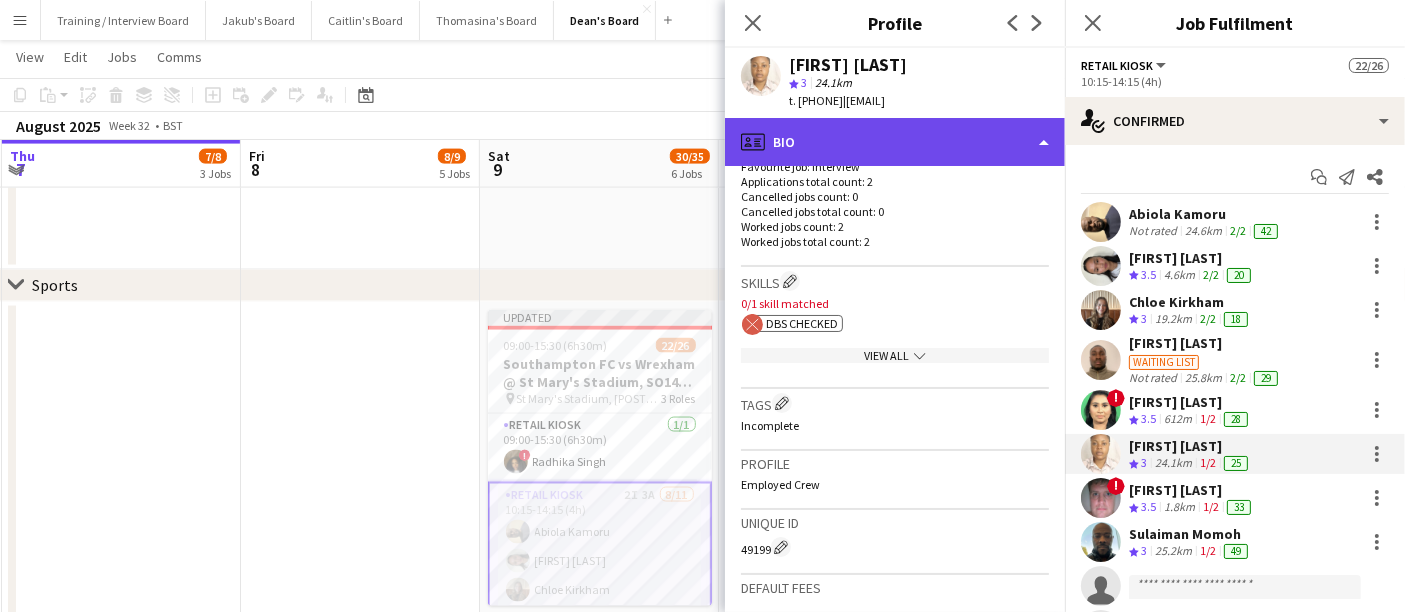 click on "profile
Bio" 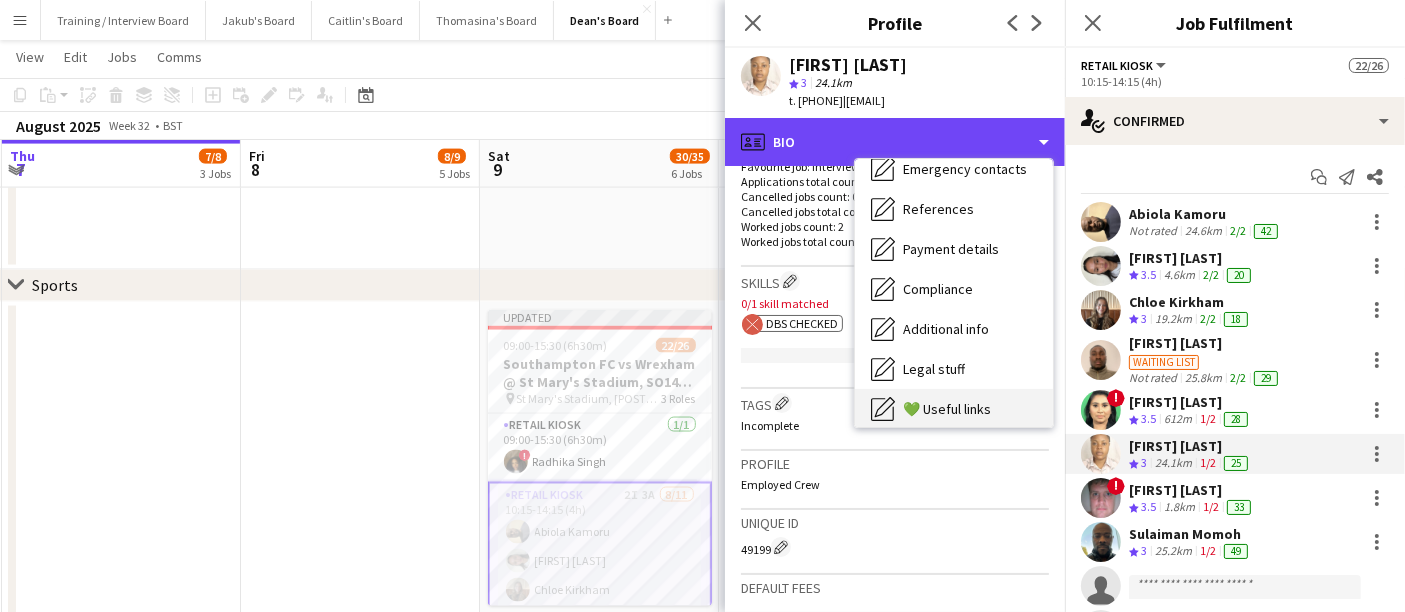 scroll, scrollTop: 267, scrollLeft: 0, axis: vertical 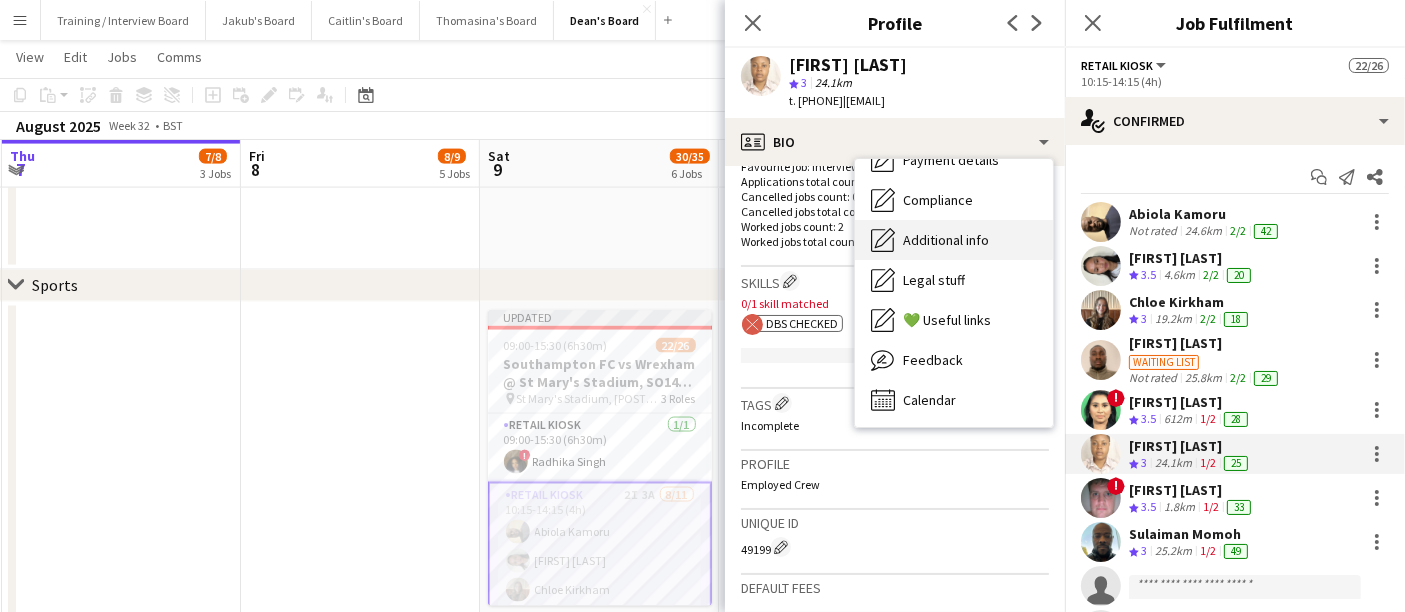 click on "Additional info
Additional info" at bounding box center [954, 240] 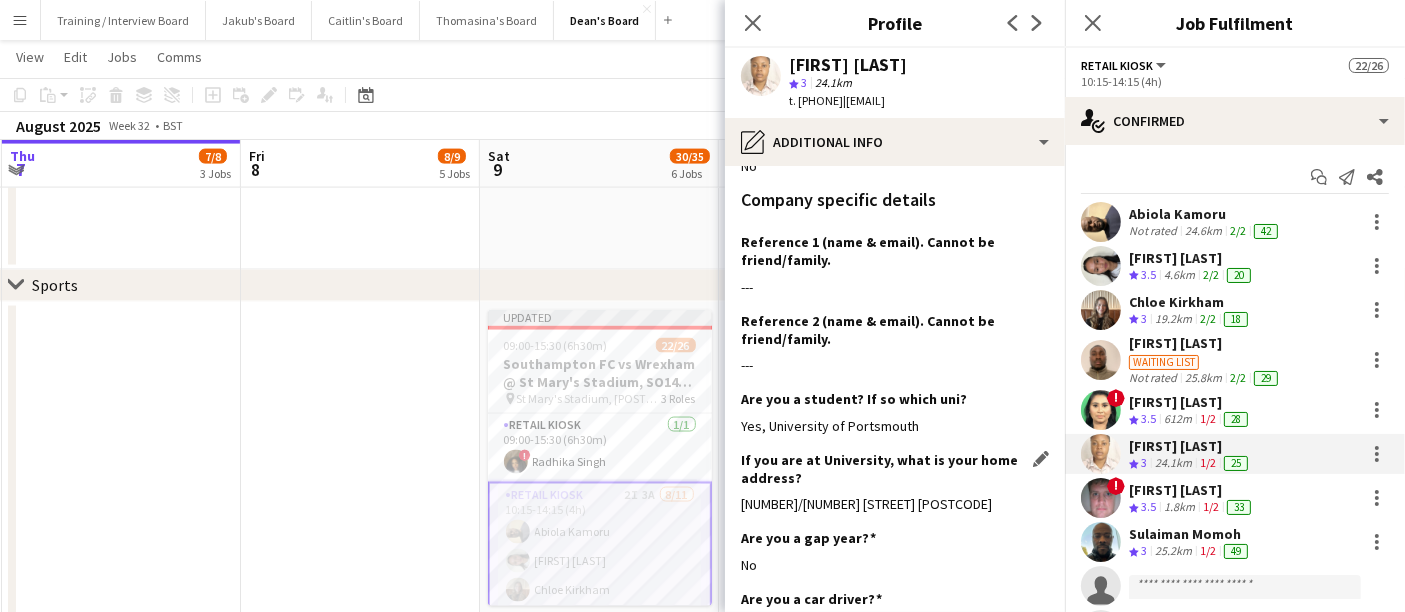 scroll, scrollTop: 939, scrollLeft: 0, axis: vertical 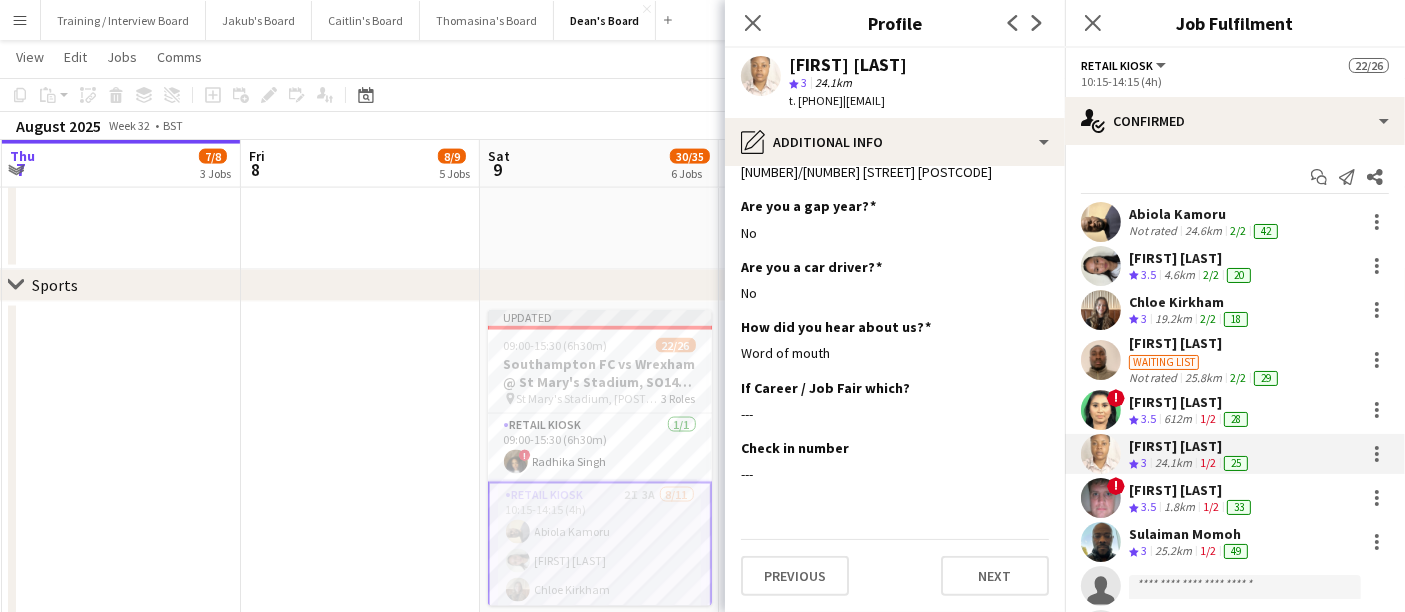 click on "1.8km" at bounding box center [1179, 507] 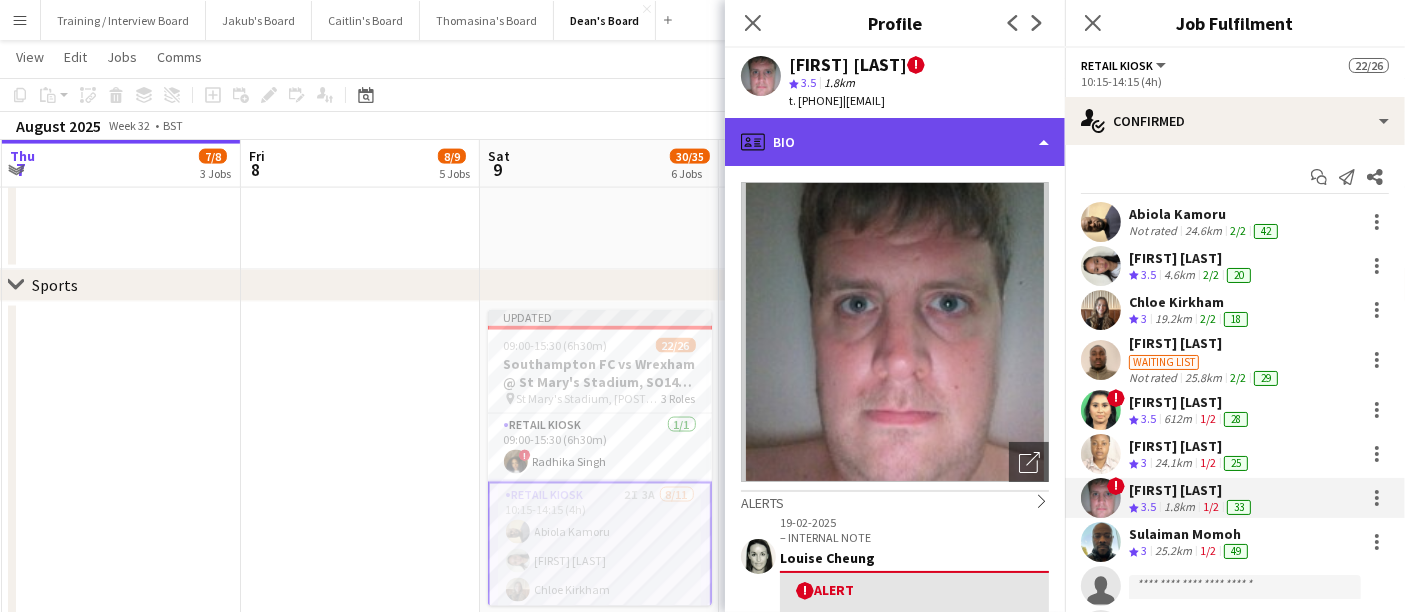 click on "profile
Bio" 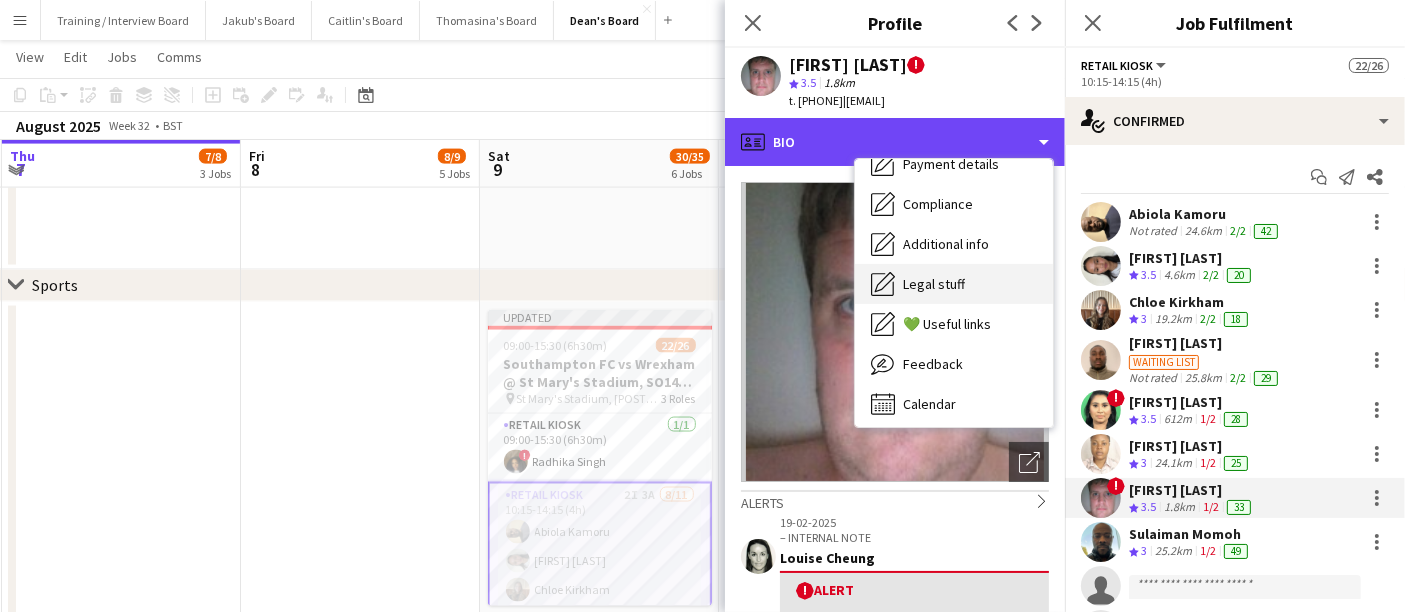 scroll, scrollTop: 307, scrollLeft: 0, axis: vertical 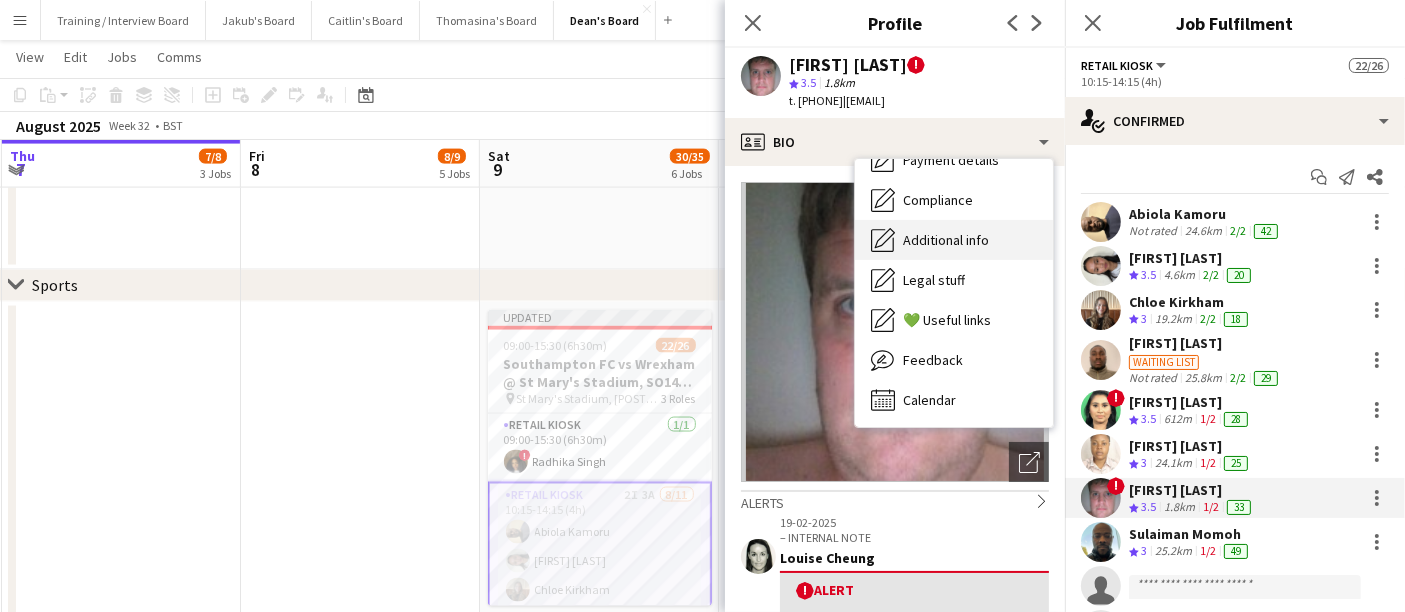 click on "Additional info" at bounding box center [946, 240] 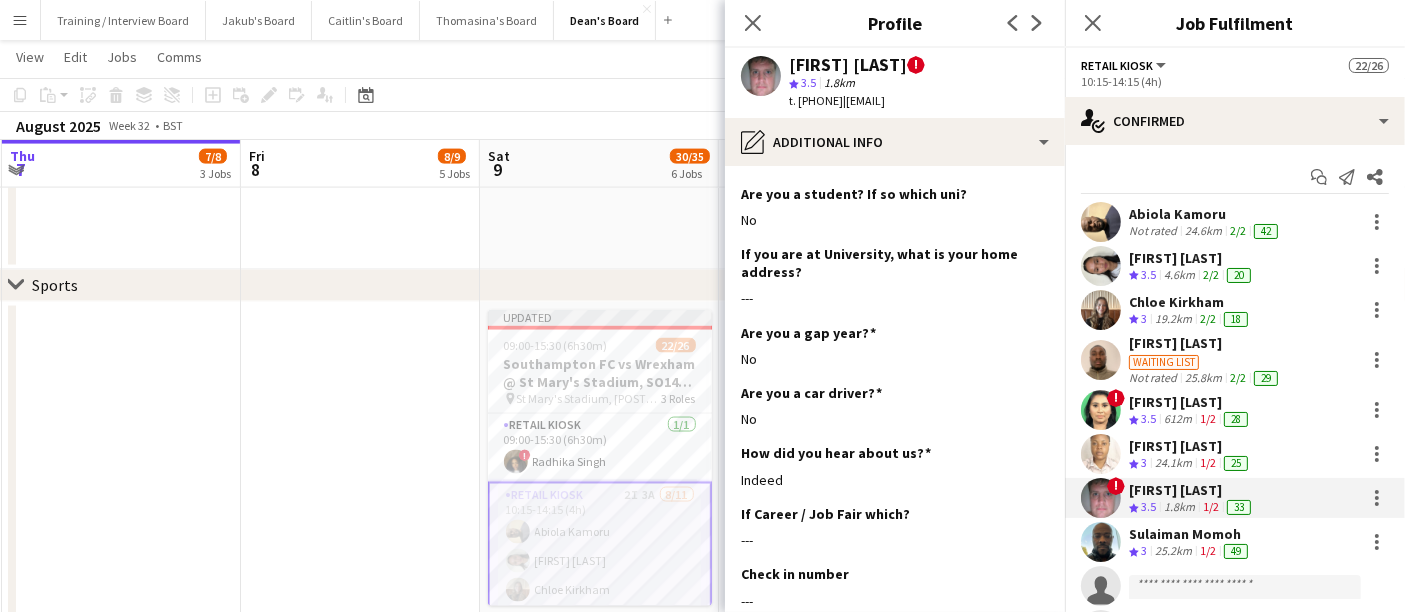 scroll, scrollTop: 557, scrollLeft: 0, axis: vertical 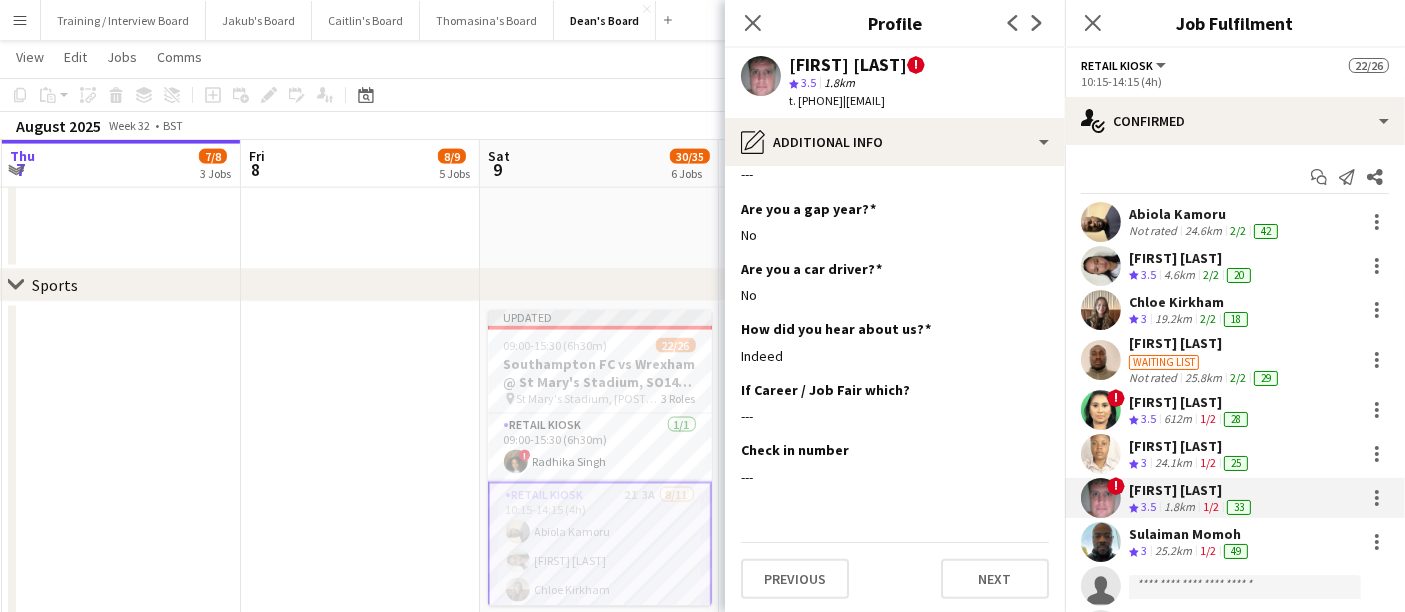 click on "single-neutral-actions" 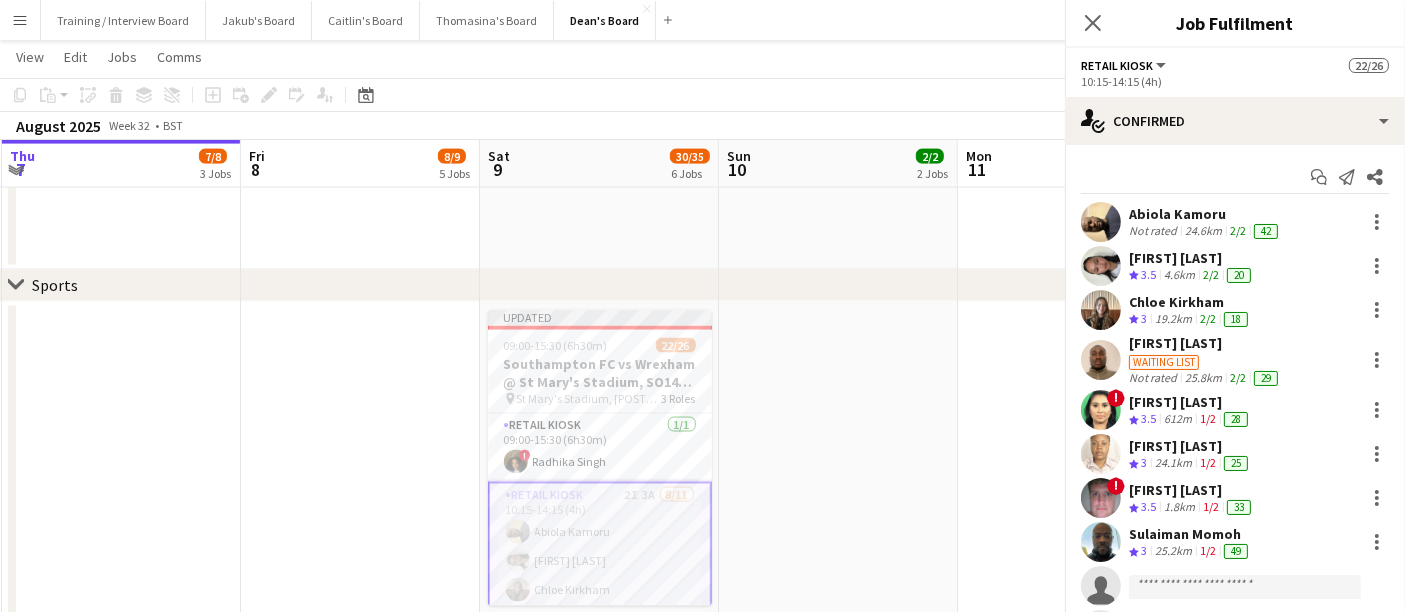 click on "25.2km" at bounding box center [1173, 551] 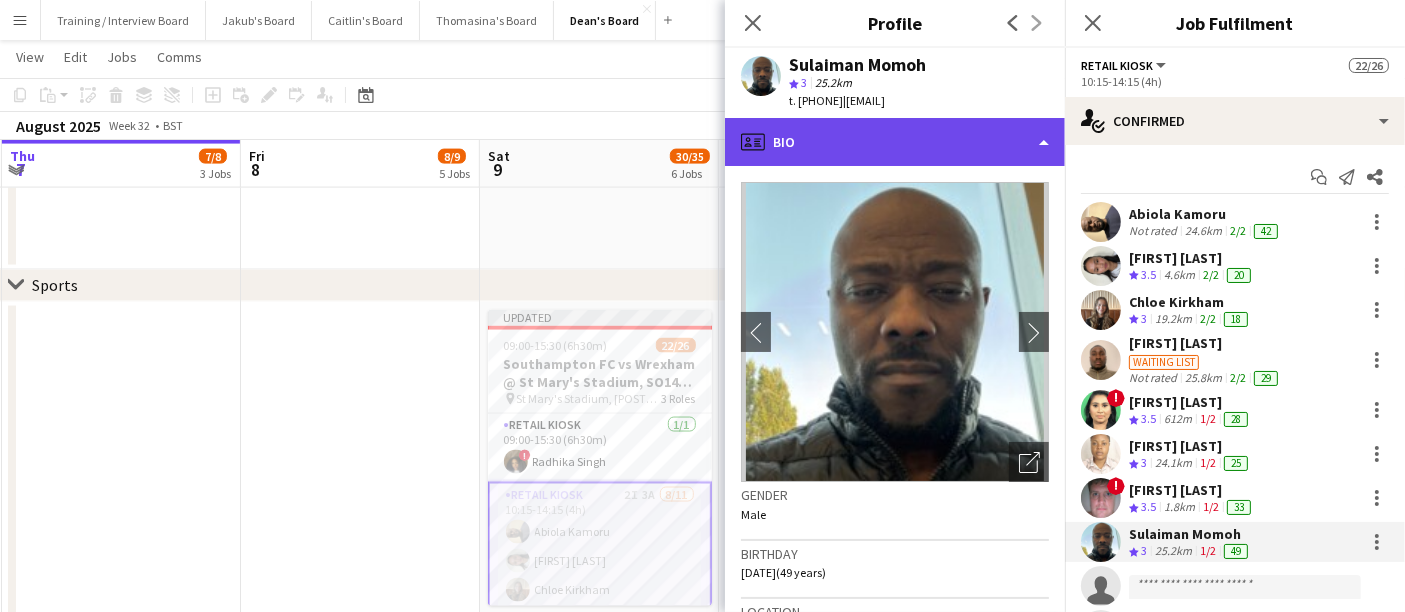 click on "profile
Bio" 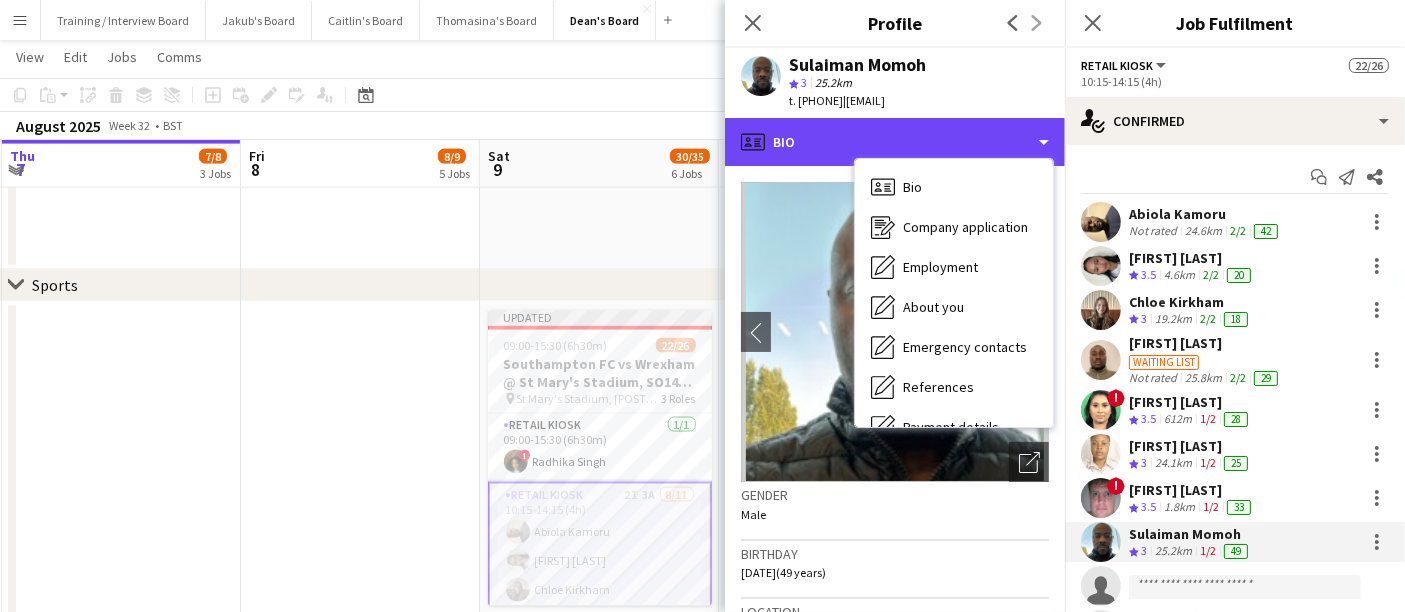 scroll, scrollTop: 267, scrollLeft: 0, axis: vertical 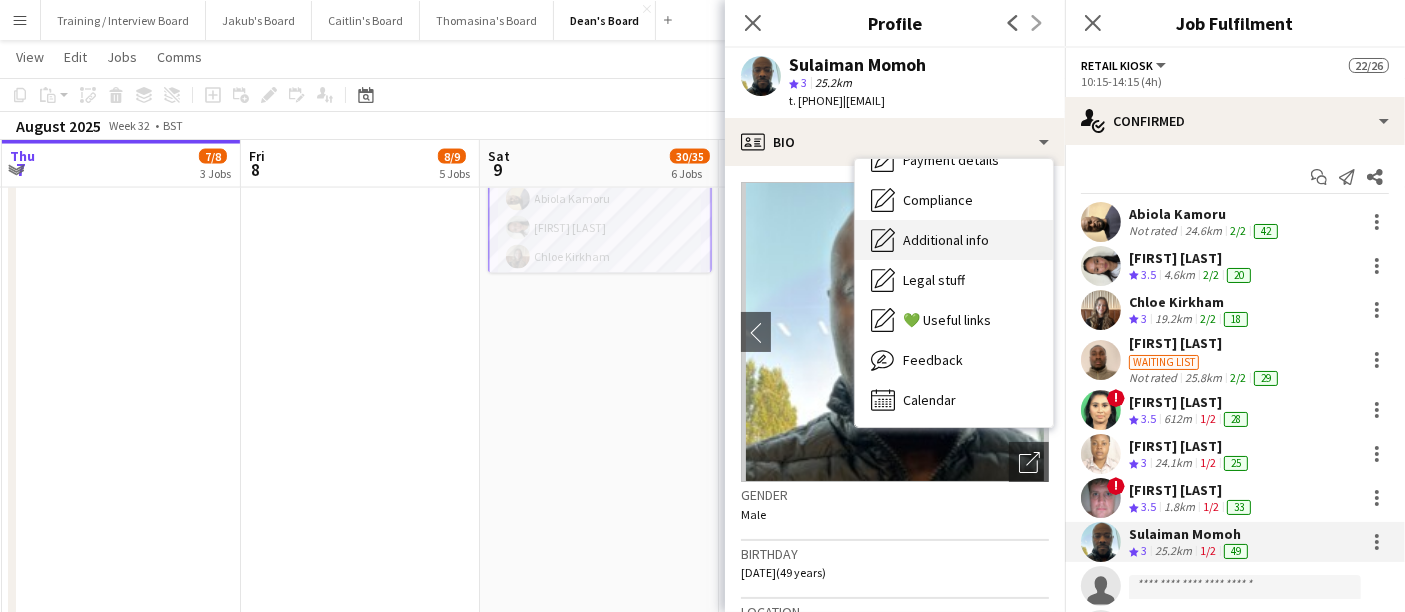 click on "Additional info" at bounding box center [946, 240] 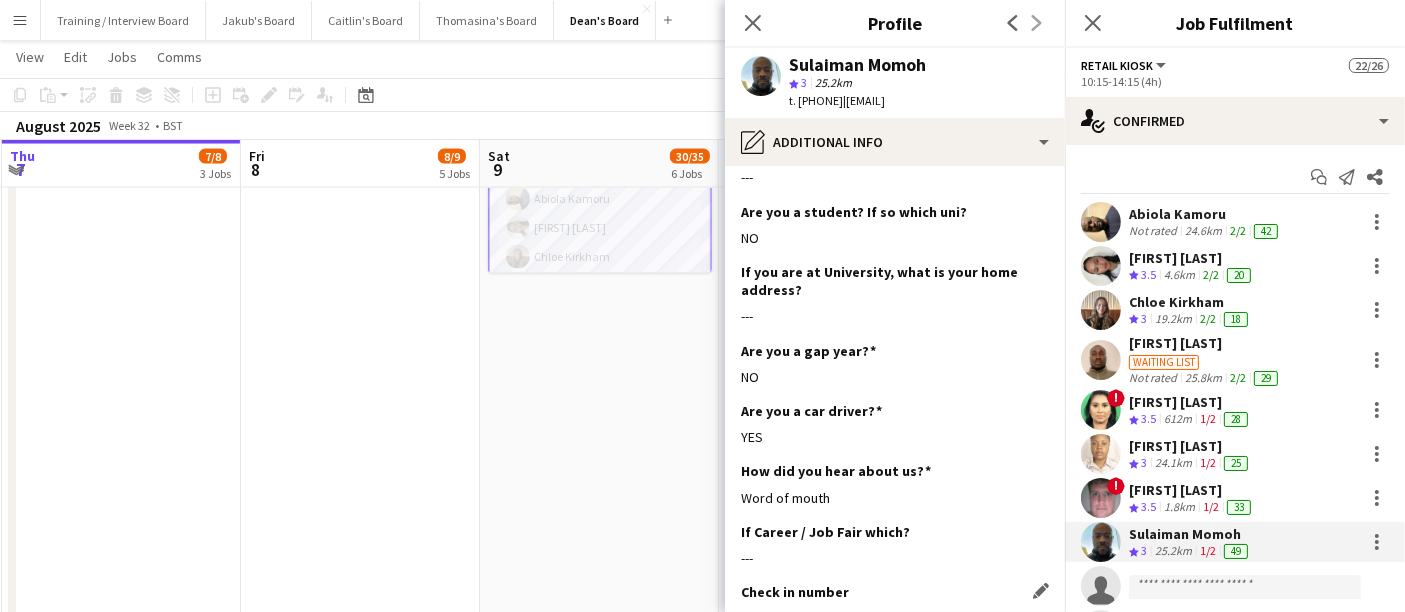 scroll, scrollTop: 575, scrollLeft: 0, axis: vertical 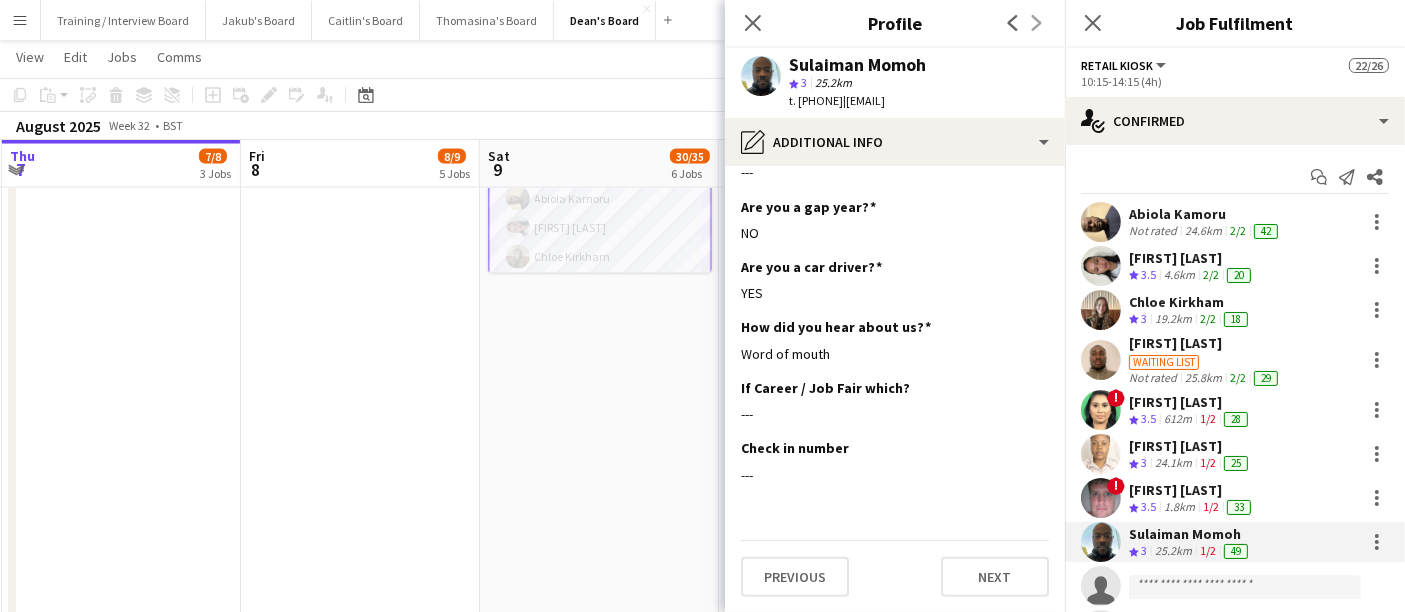 click on "Abiola Kamoru" at bounding box center [1205, 214] 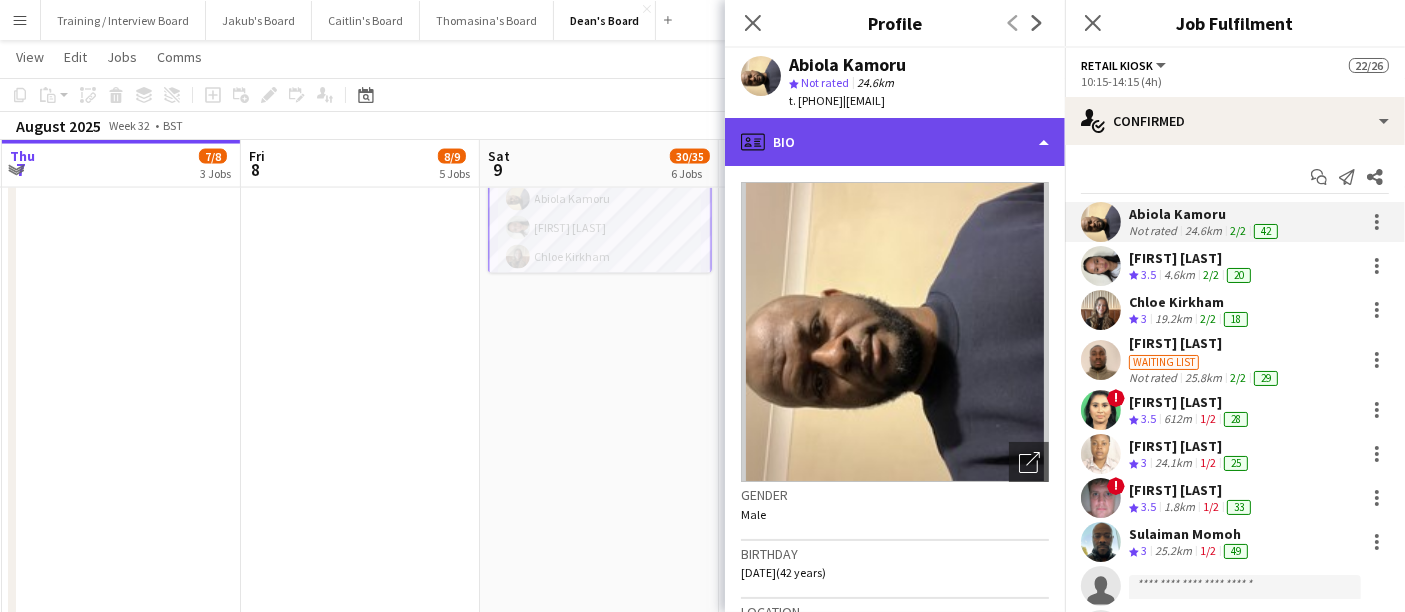 click on "profile
Bio" 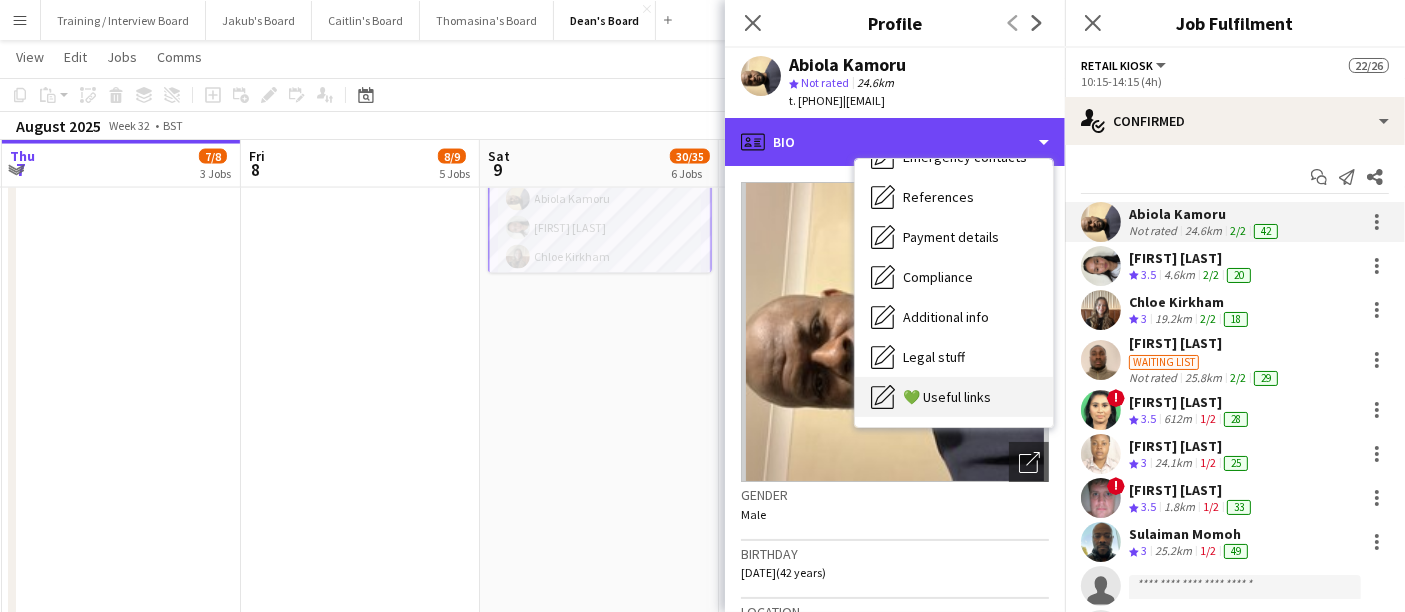 scroll, scrollTop: 267, scrollLeft: 0, axis: vertical 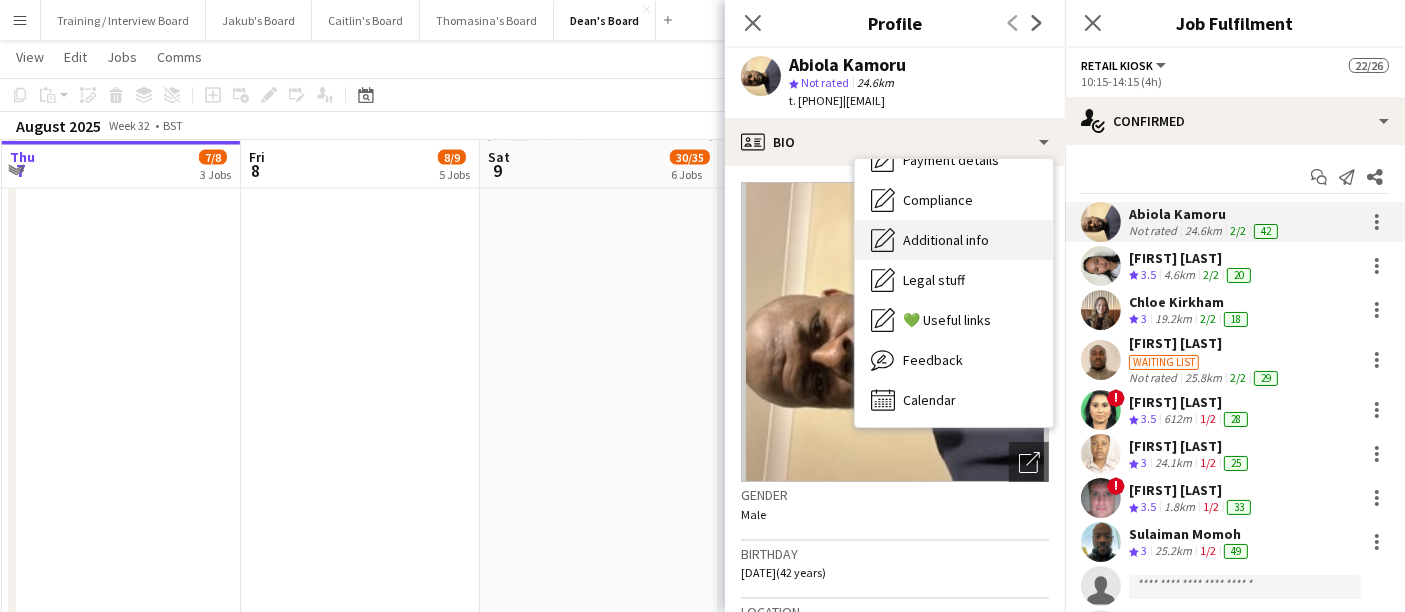 click on "Additional info" at bounding box center [946, 240] 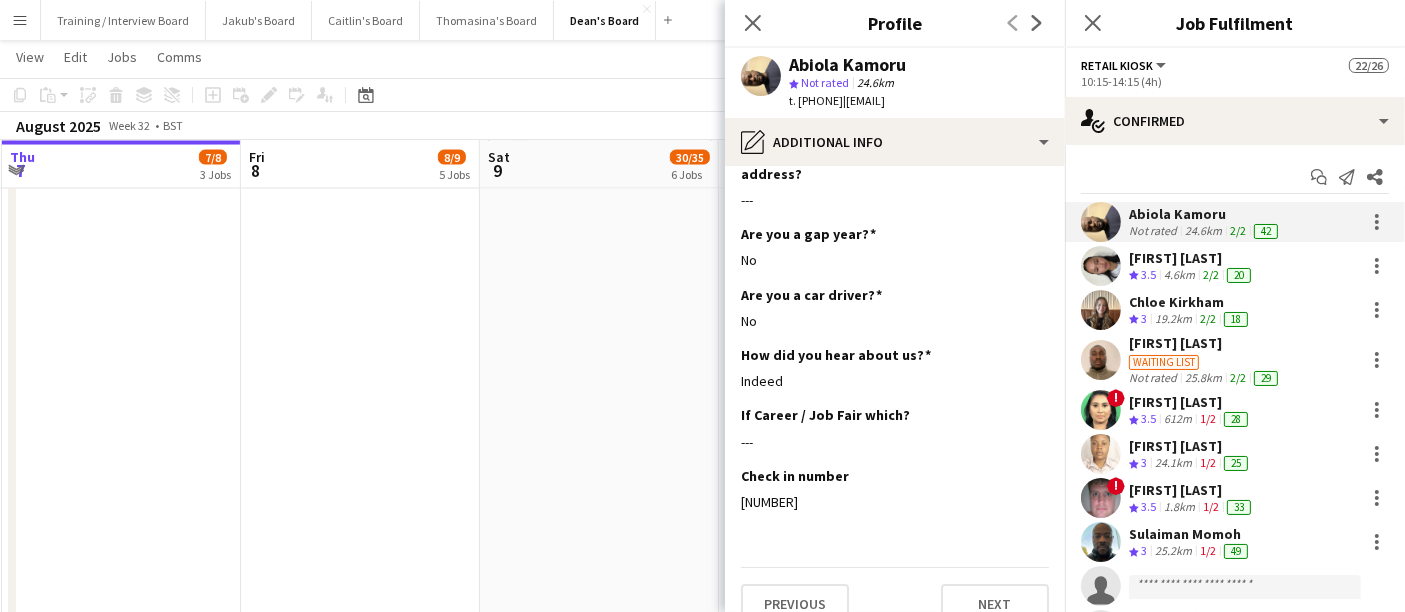 scroll, scrollTop: 520, scrollLeft: 0, axis: vertical 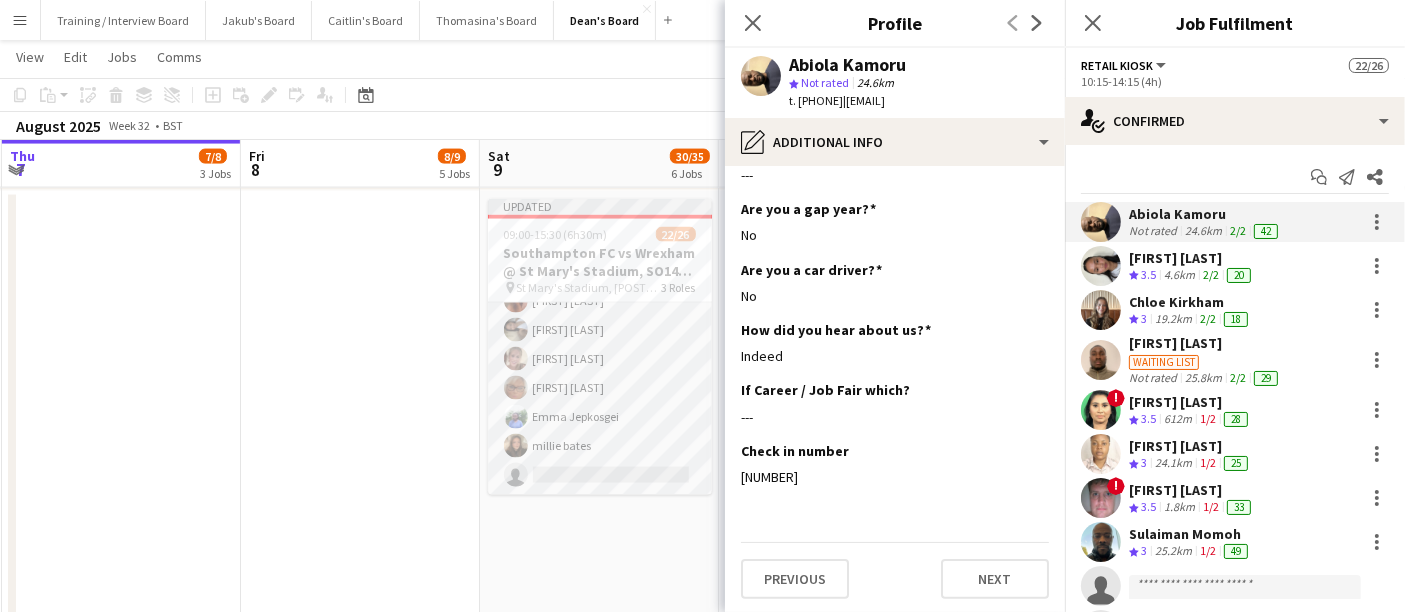 click on "Retail Kiosk    5A   13/14   10:30-14:30 (4h)
[FIRST] [LAST] [FIRST] [LAST] [FIRST] [LAST] [FIRST] [LAST] [FIRST] [LAST] ! [FIRST] [LAST] [FIRST] [LAST] [FIRST] [LAST] [FIRST] [LAST] [FIRST] [LAST] [FIRST] [LAST] [FIRST] [LAST] [FIRST] [LAST]
single-neutral-actions" at bounding box center (600, 272) 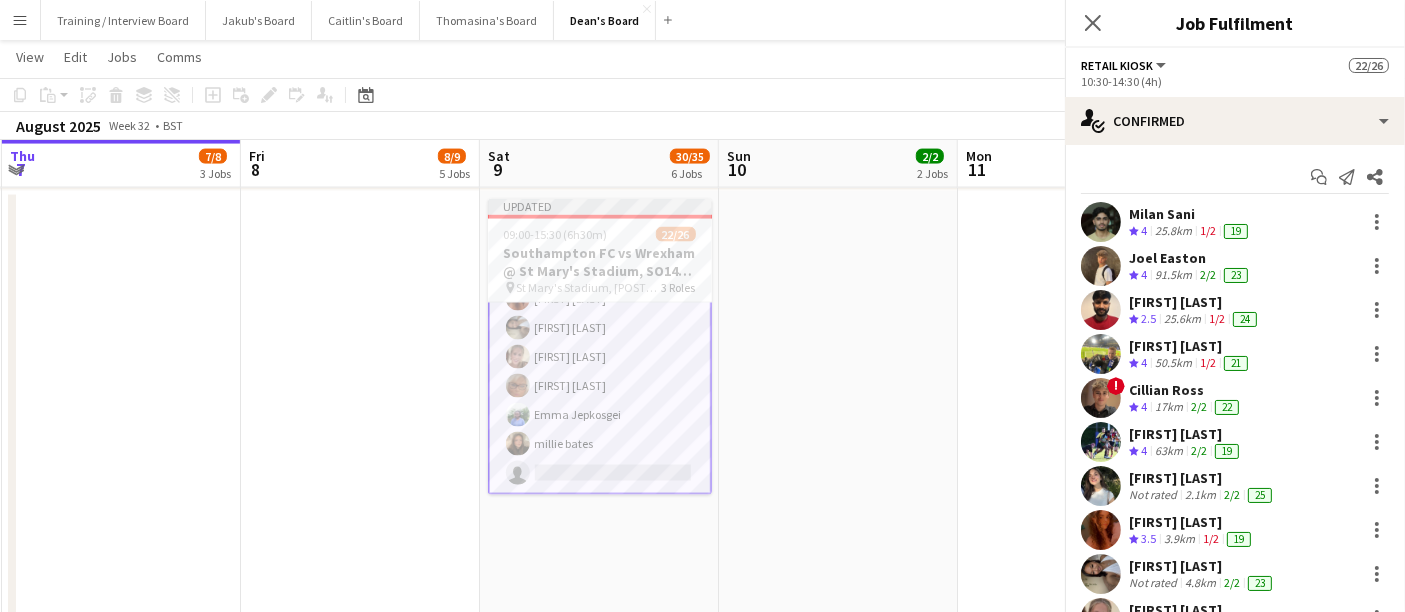 scroll, scrollTop: 685, scrollLeft: 0, axis: vertical 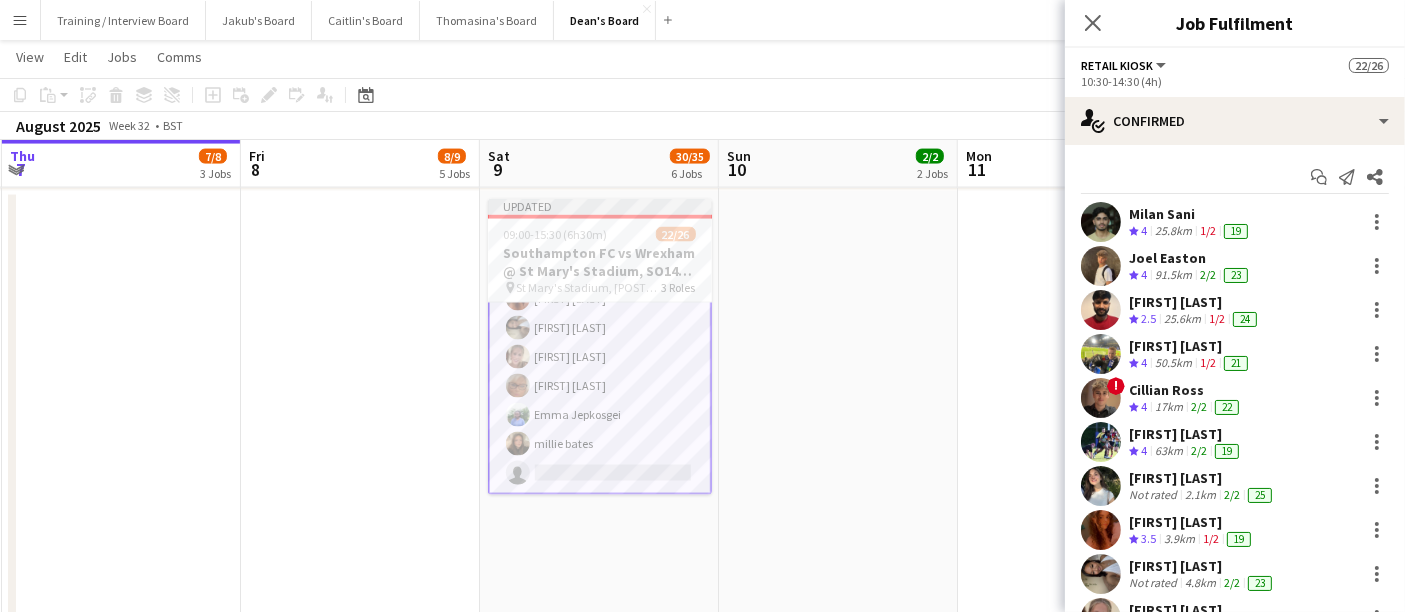 click on "Milan Sani" at bounding box center [1190, 214] 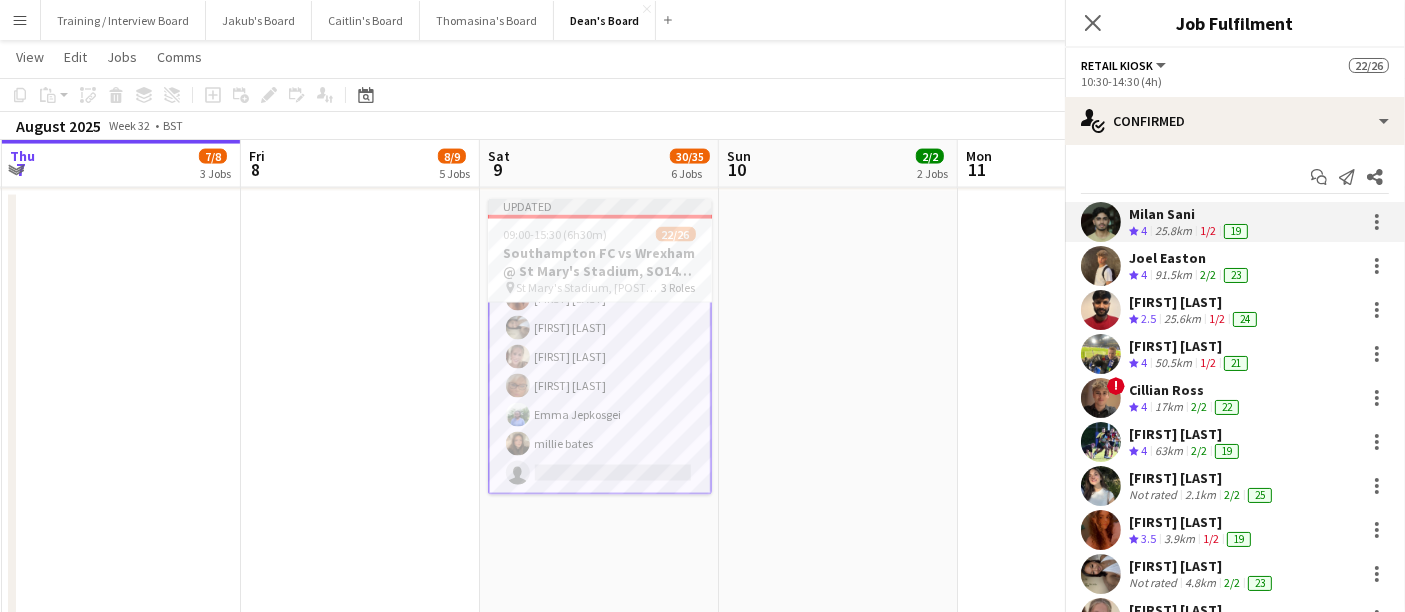 click on "profile
Bio" 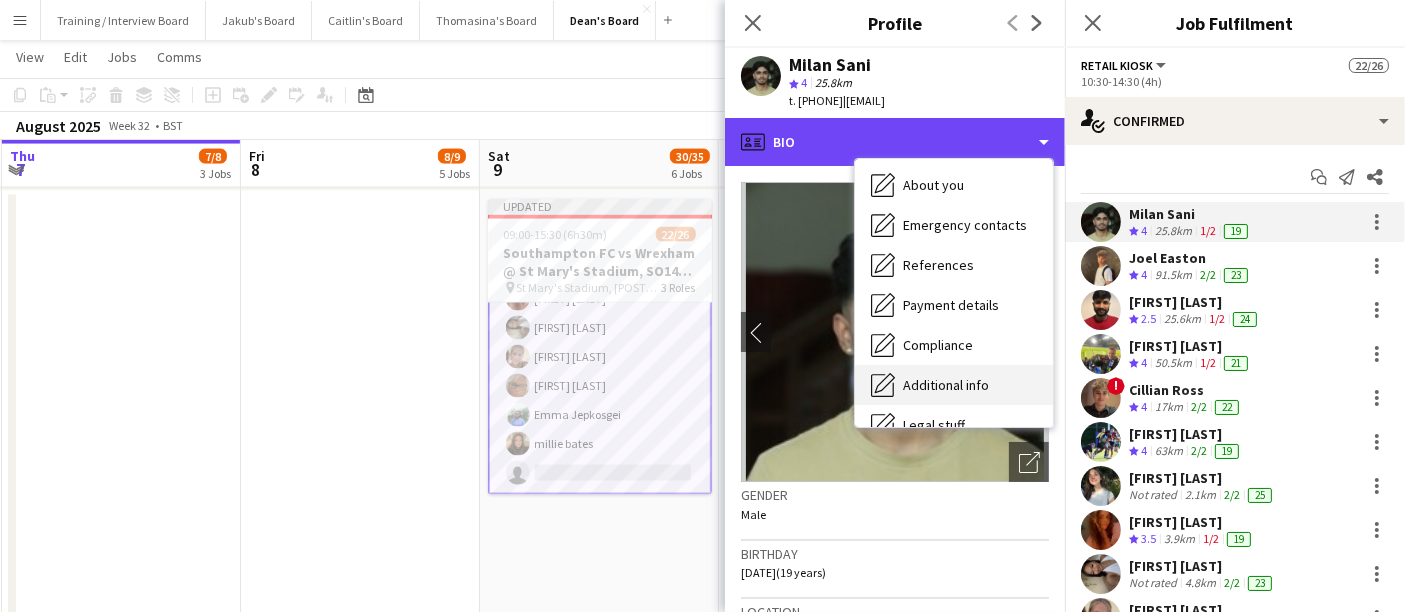scroll, scrollTop: 267, scrollLeft: 0, axis: vertical 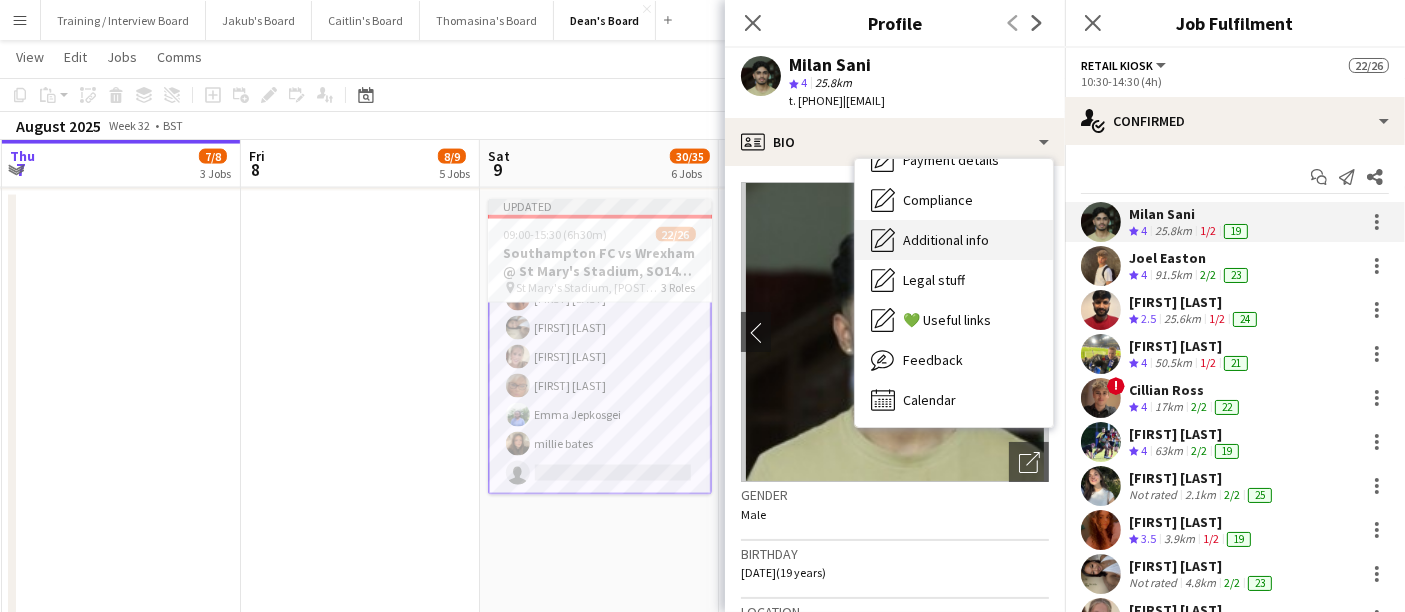 click on "Additional info
Additional info" at bounding box center (954, 240) 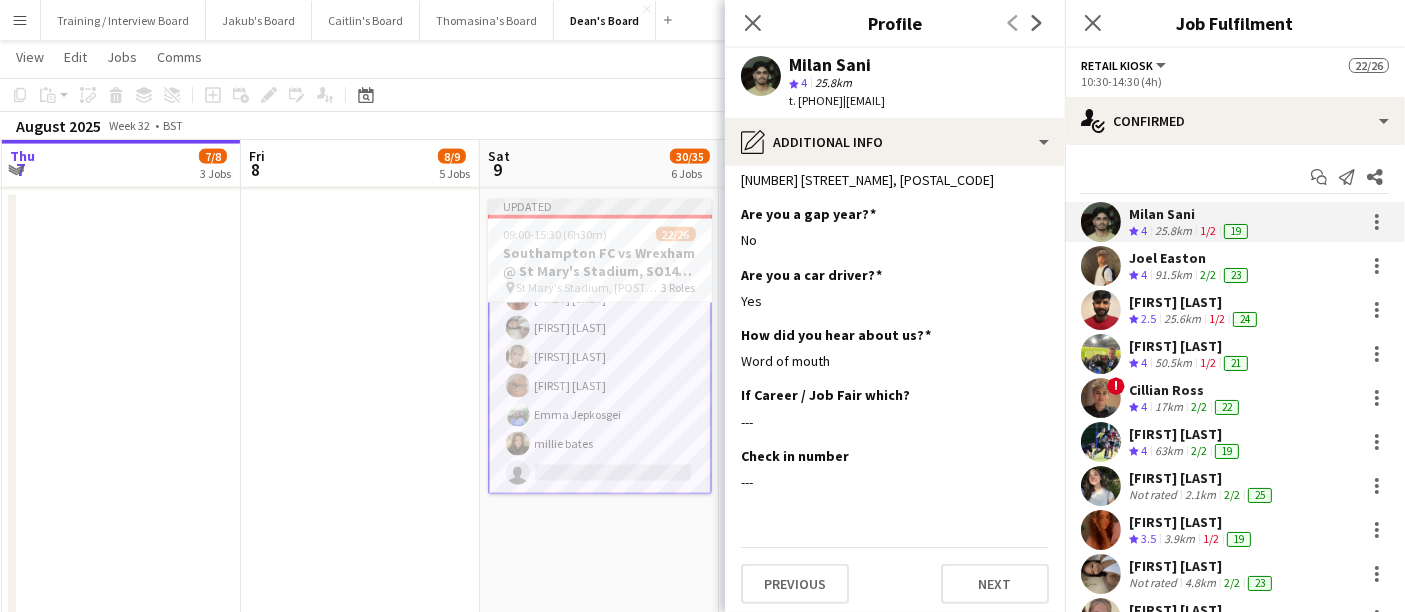 scroll, scrollTop: 684, scrollLeft: 0, axis: vertical 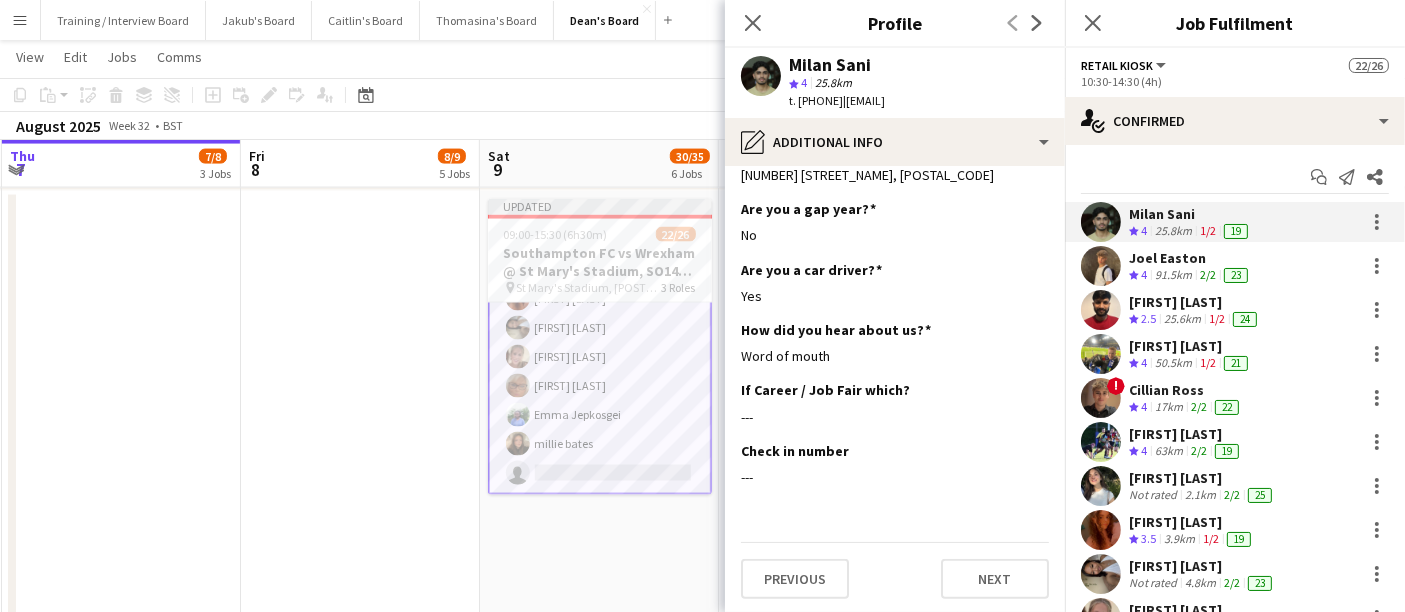 click on "91.5km" at bounding box center [1173, 275] 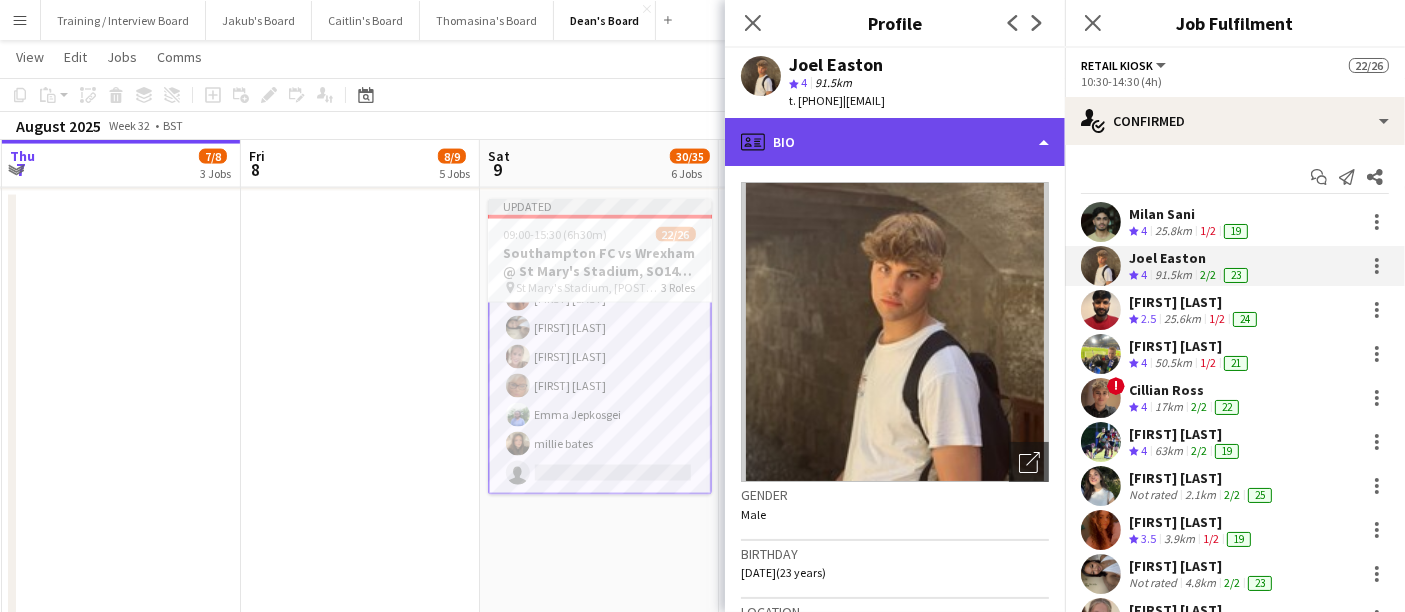 click on "profile
Bio" 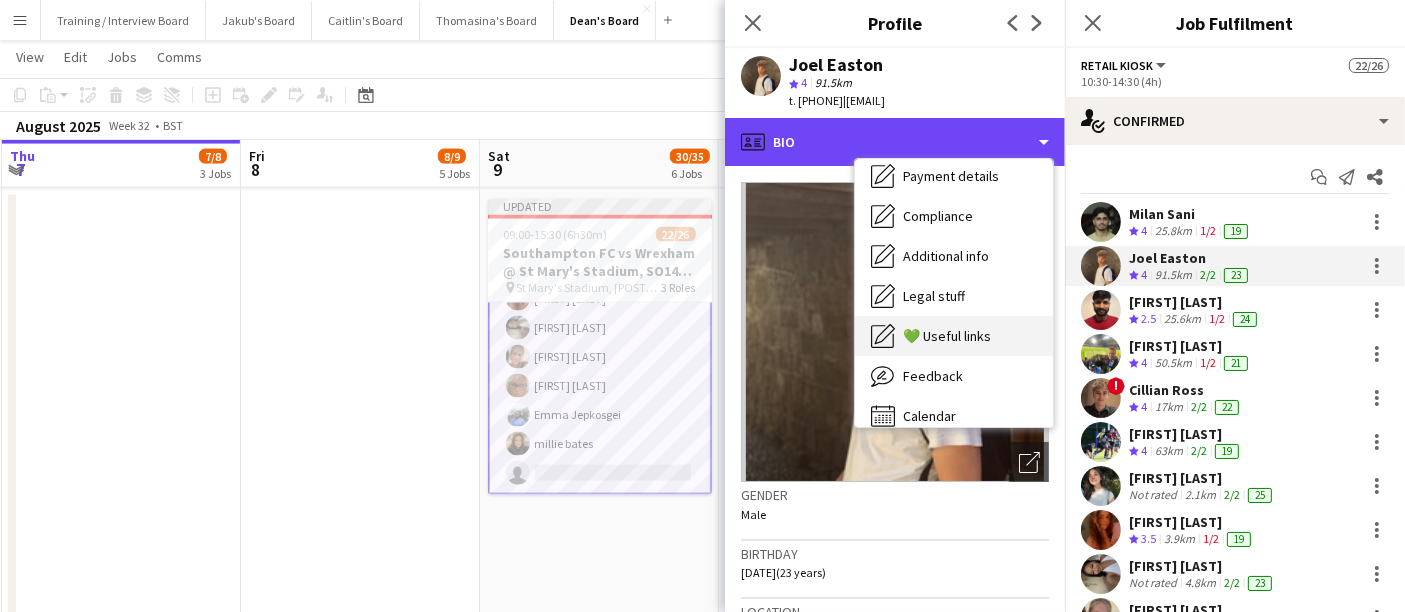 scroll, scrollTop: 267, scrollLeft: 0, axis: vertical 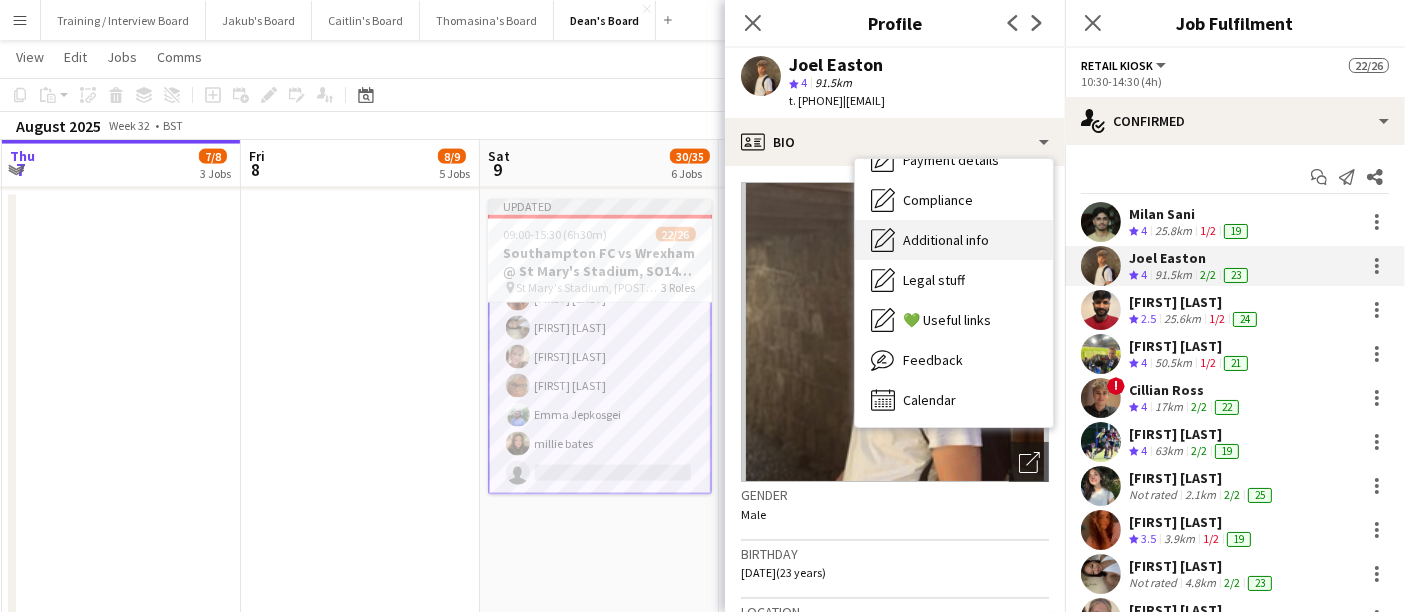 click on "Additional info" at bounding box center (946, 240) 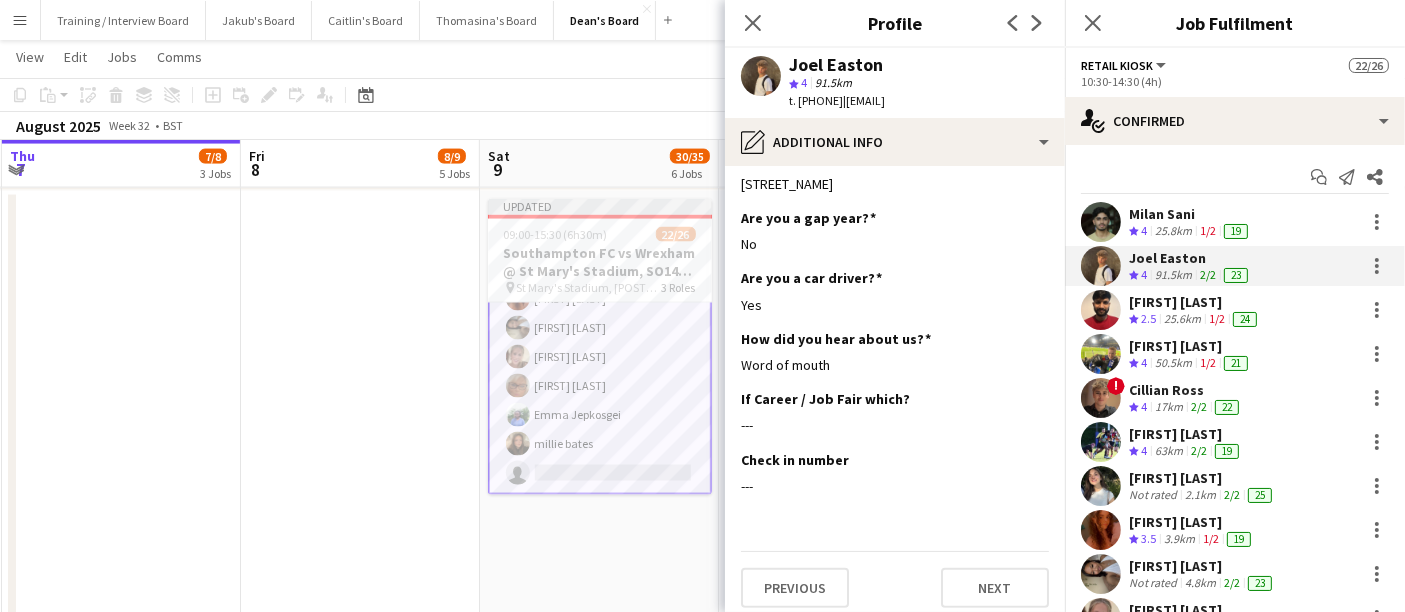 scroll, scrollTop: 684, scrollLeft: 0, axis: vertical 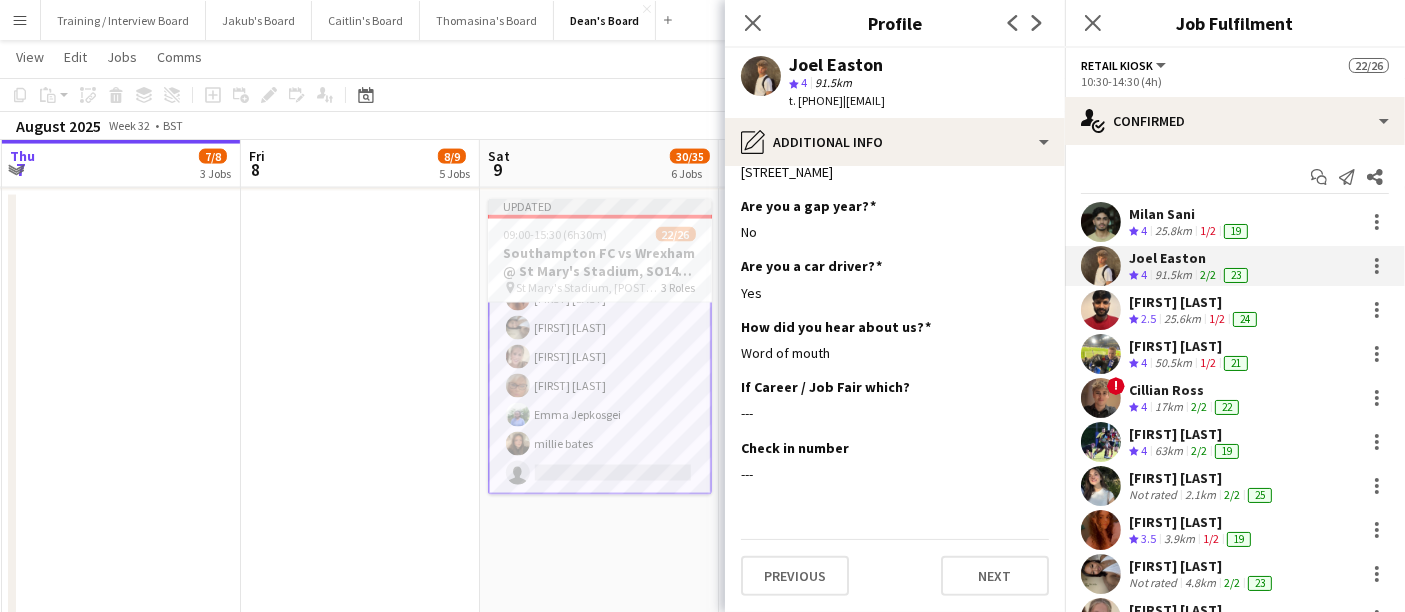 click on "[FIRST] [LAST]
Crew rating
4   50.5km  1/2  21" at bounding box center (1235, 354) 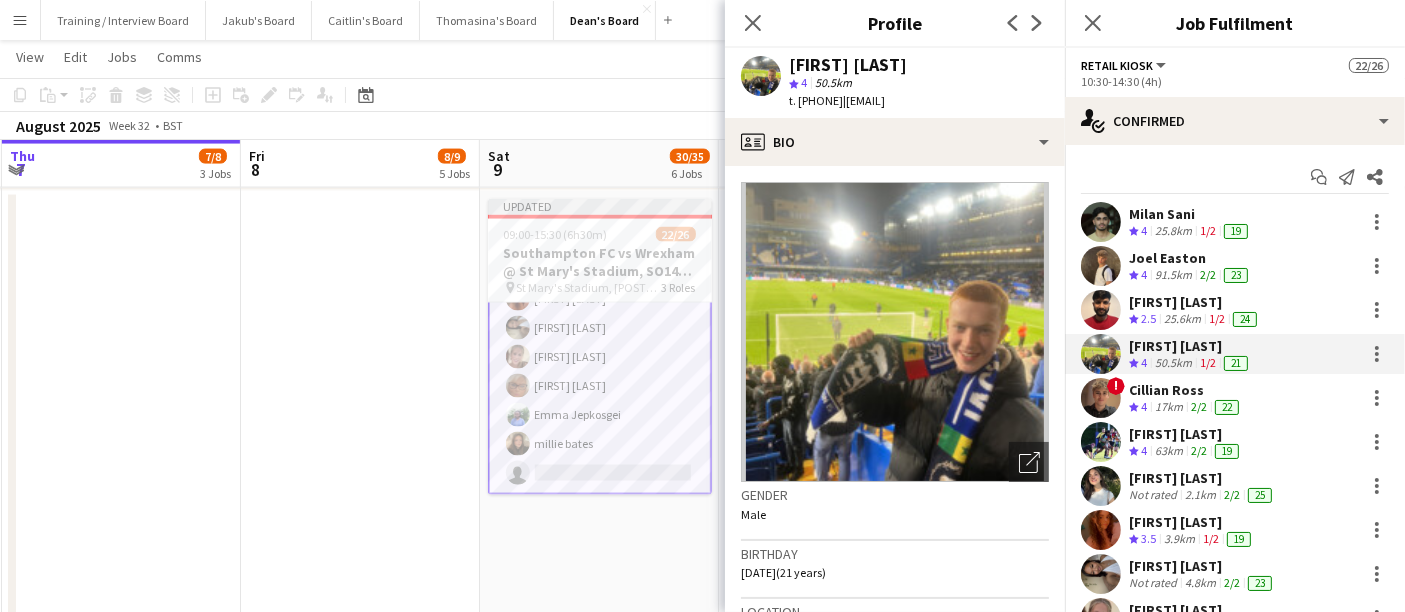 click on "Crew rating
2.5   25.6km  1/2  24" at bounding box center (1195, 319) 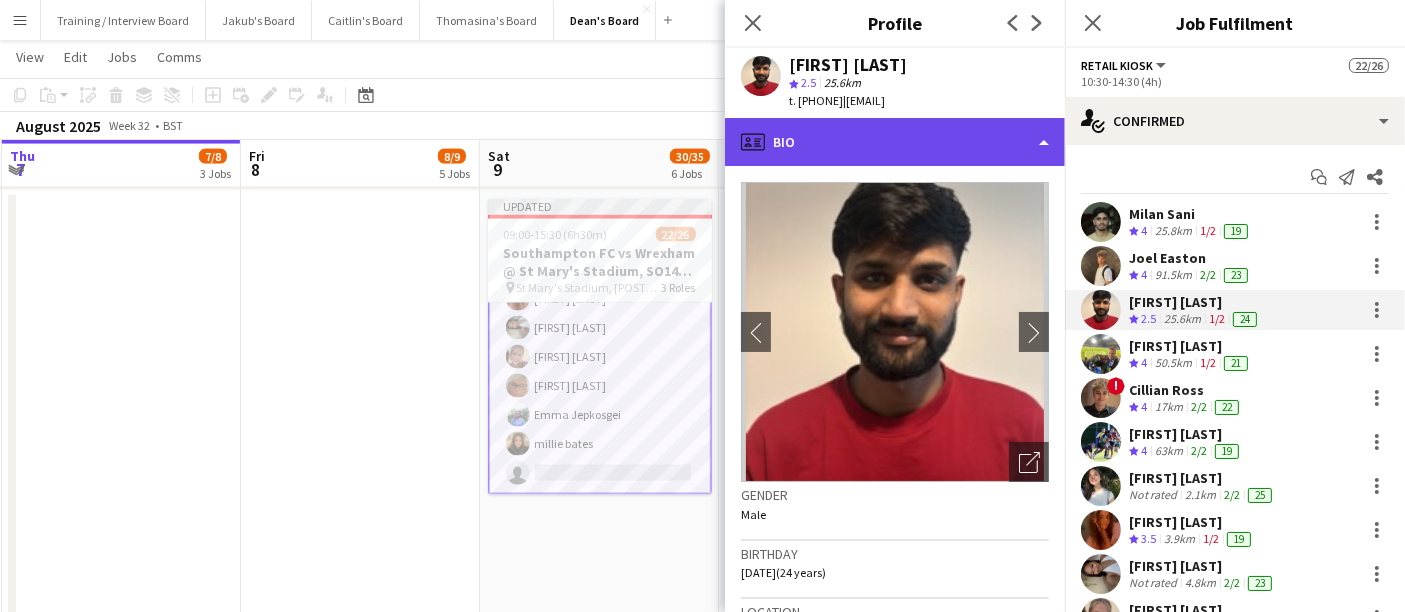 click on "profile
Bio" 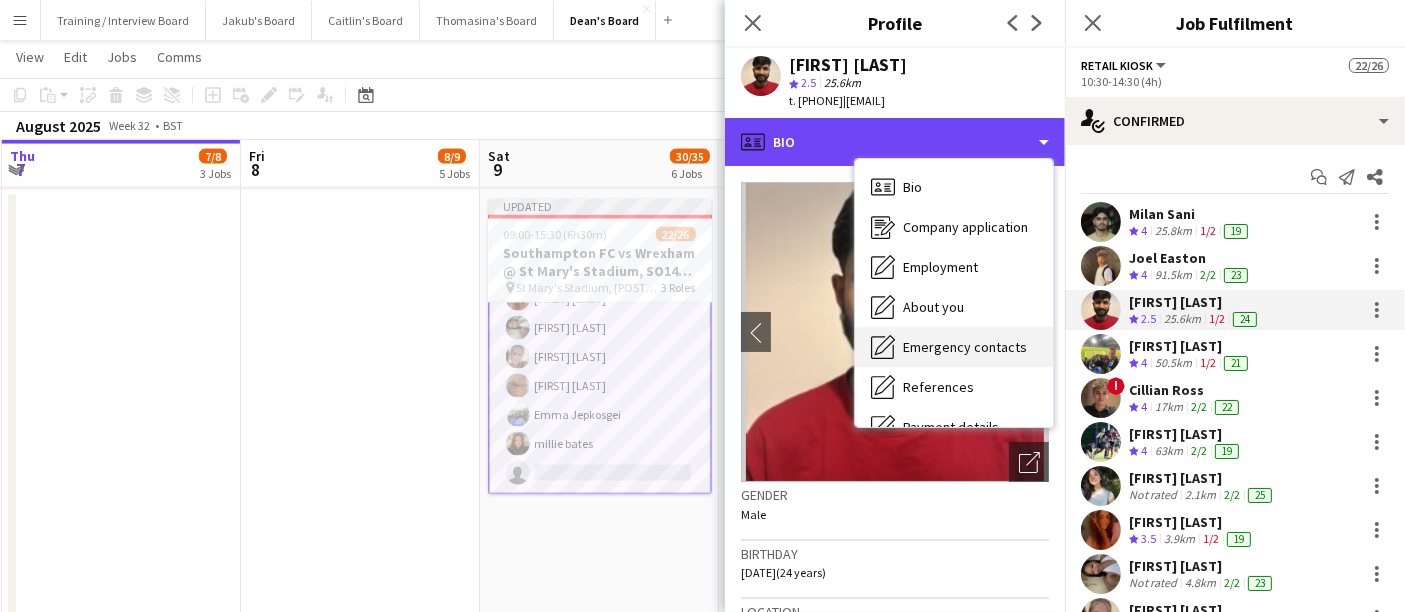 scroll, scrollTop: 267, scrollLeft: 0, axis: vertical 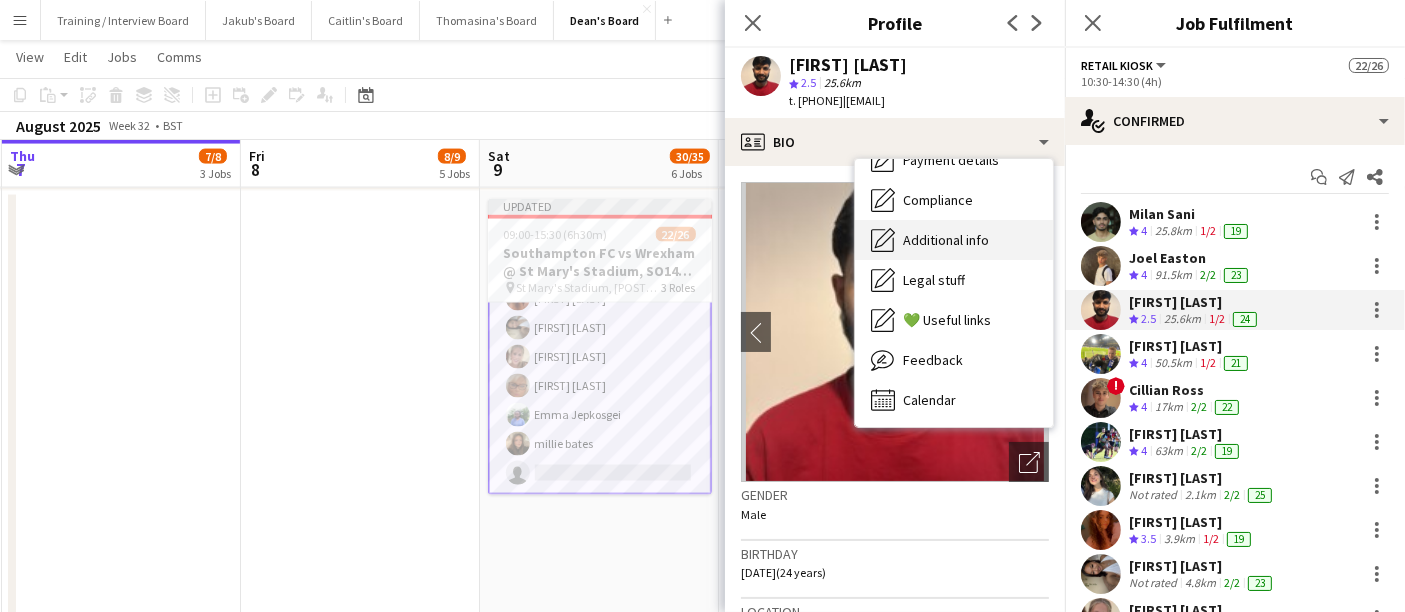 click on "Additional info
Additional info" at bounding box center (954, 240) 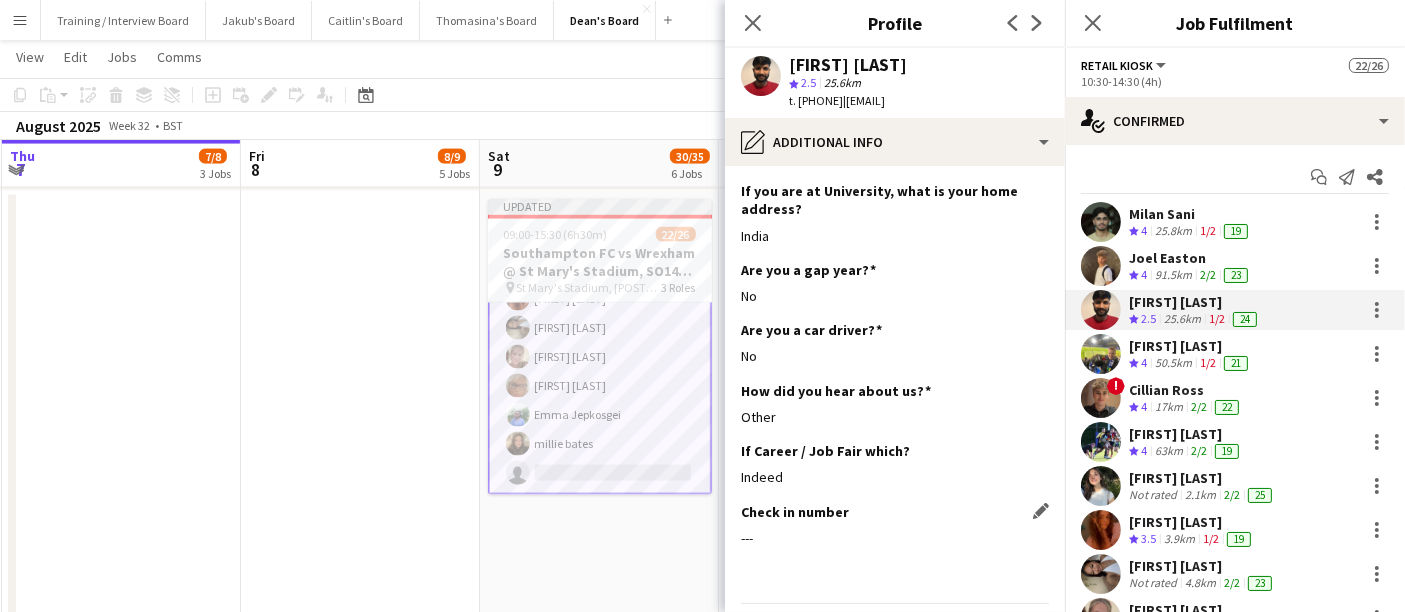 scroll, scrollTop: 611, scrollLeft: 0, axis: vertical 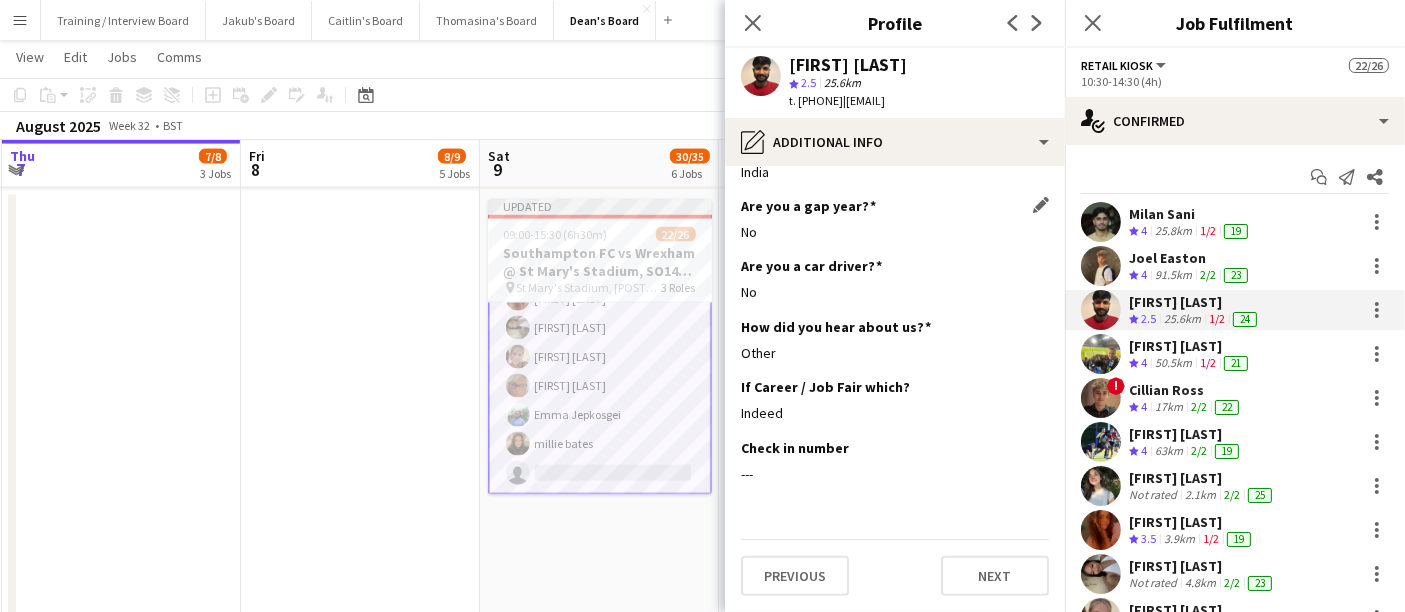 click on "Are you a gap year?
Edit this field" 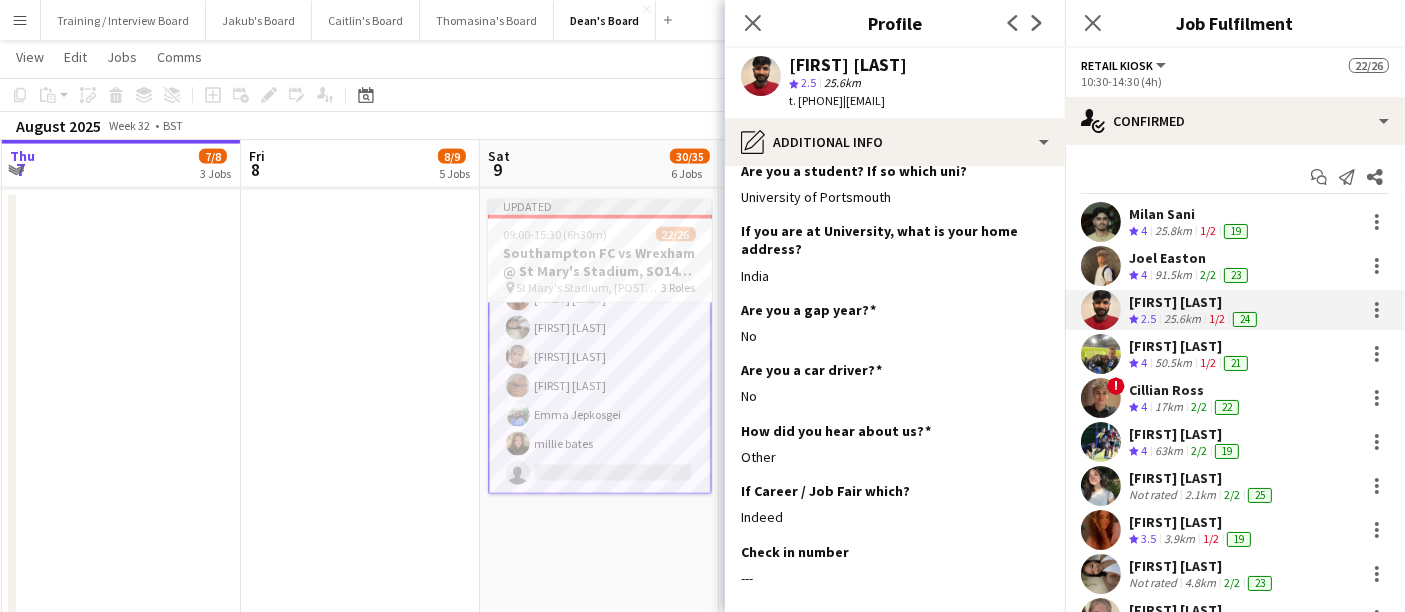 scroll, scrollTop: 388, scrollLeft: 0, axis: vertical 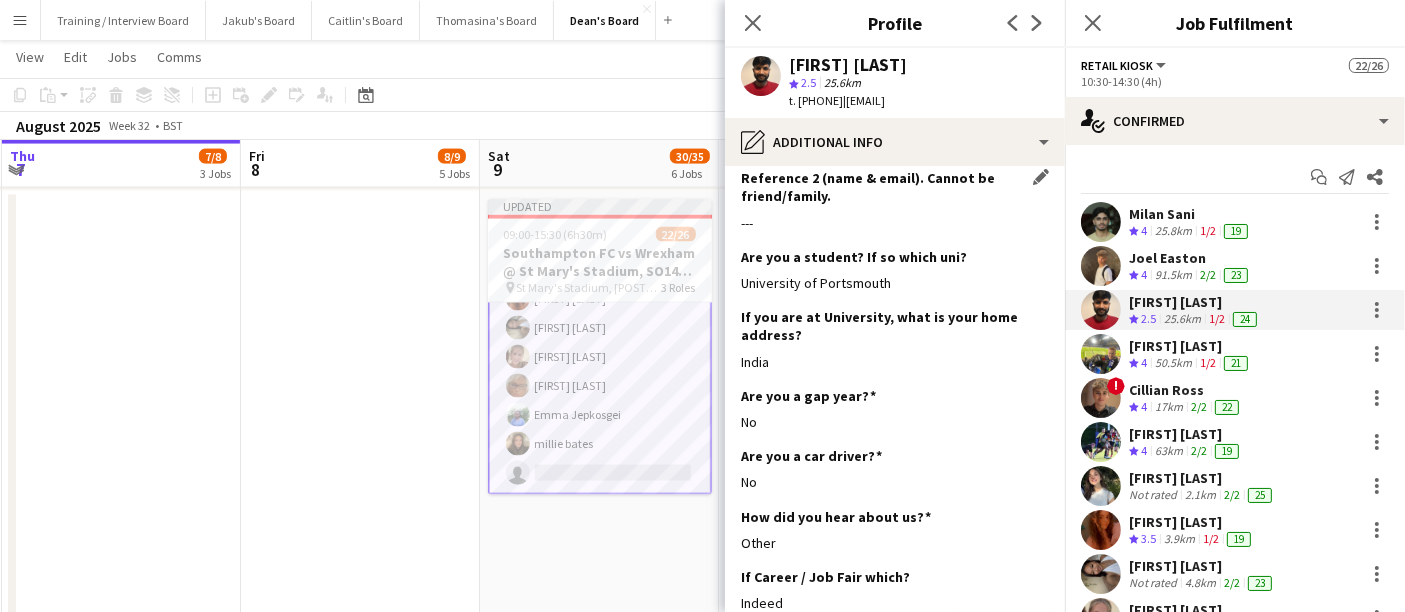 click on "Reference 1 (name & email). Cannot be friend/family.
Edit this field
---" 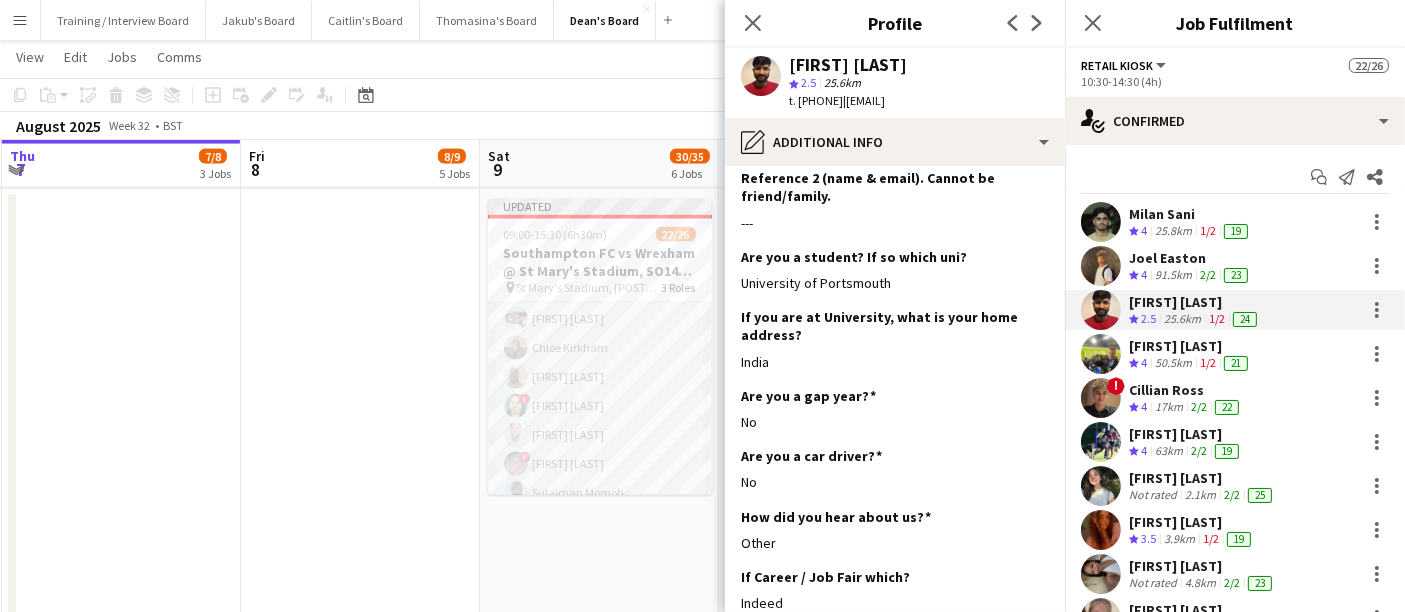 click on "Retail Kiosk    2I   3A   8/11   10:15-14:15 (4h)
[FIRST] [LAST] [FIRST] [LAST] [FIRST] [LAST] ! [FIRST] [LAST] [FIRST] [LAST] ! [FIRST] [LAST] [FIRST] [LAST]
single-neutral-actions
single-neutral-actions
single-neutral-actions" at bounding box center [600, 421] 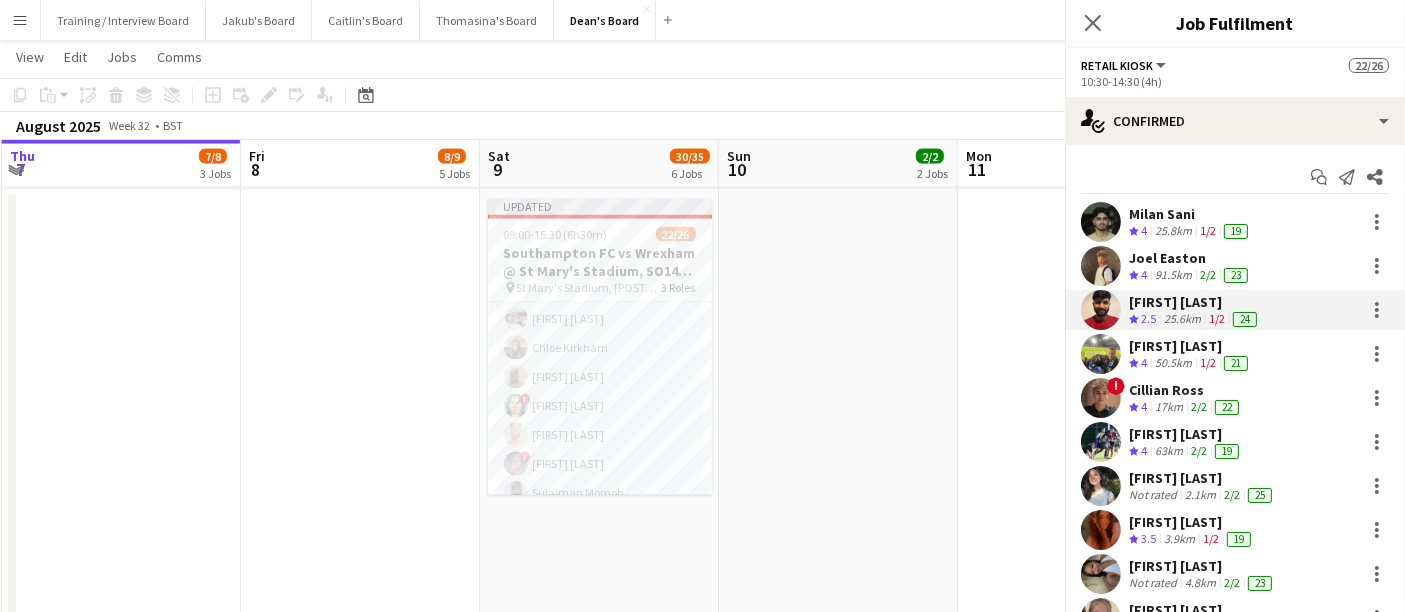 scroll, scrollTop: 131, scrollLeft: 0, axis: vertical 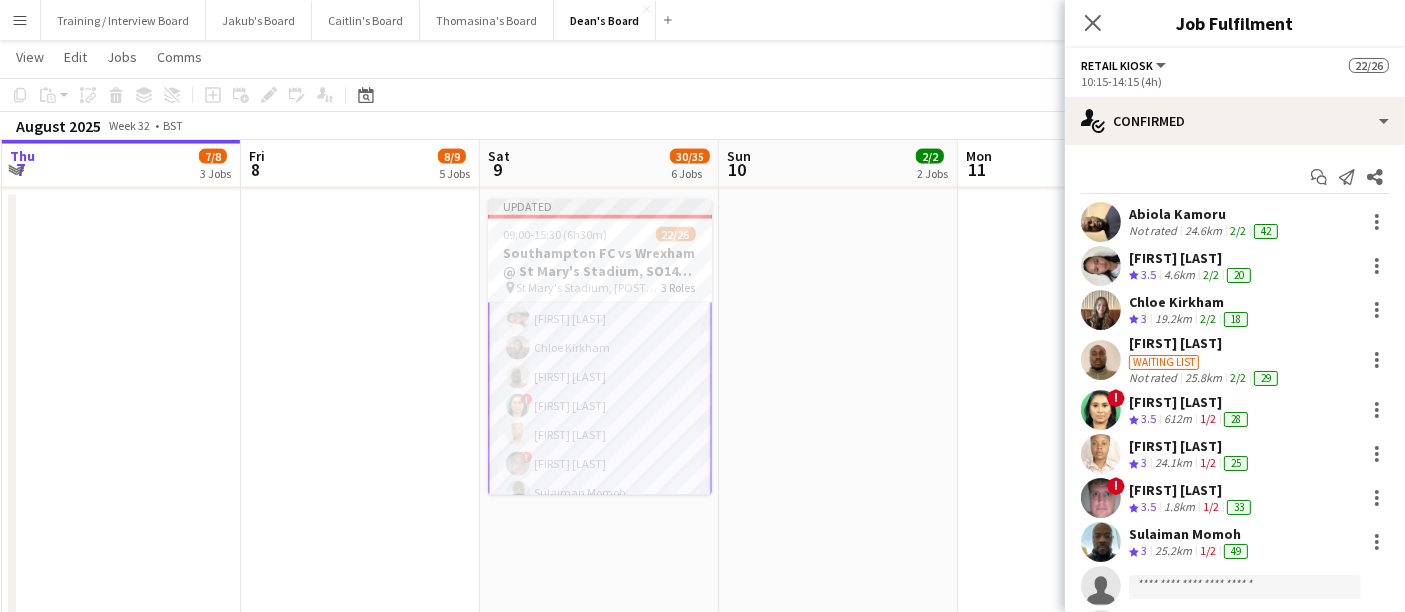 click on "Abiola Kamoru" at bounding box center [1205, 214] 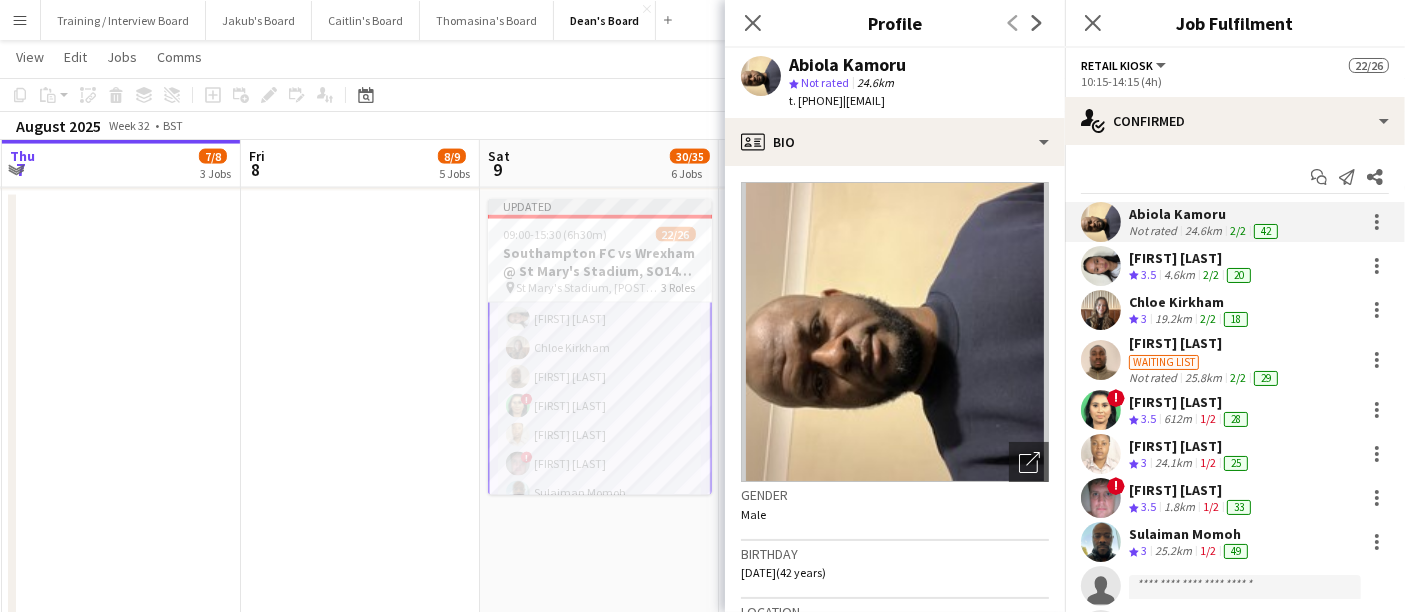 scroll 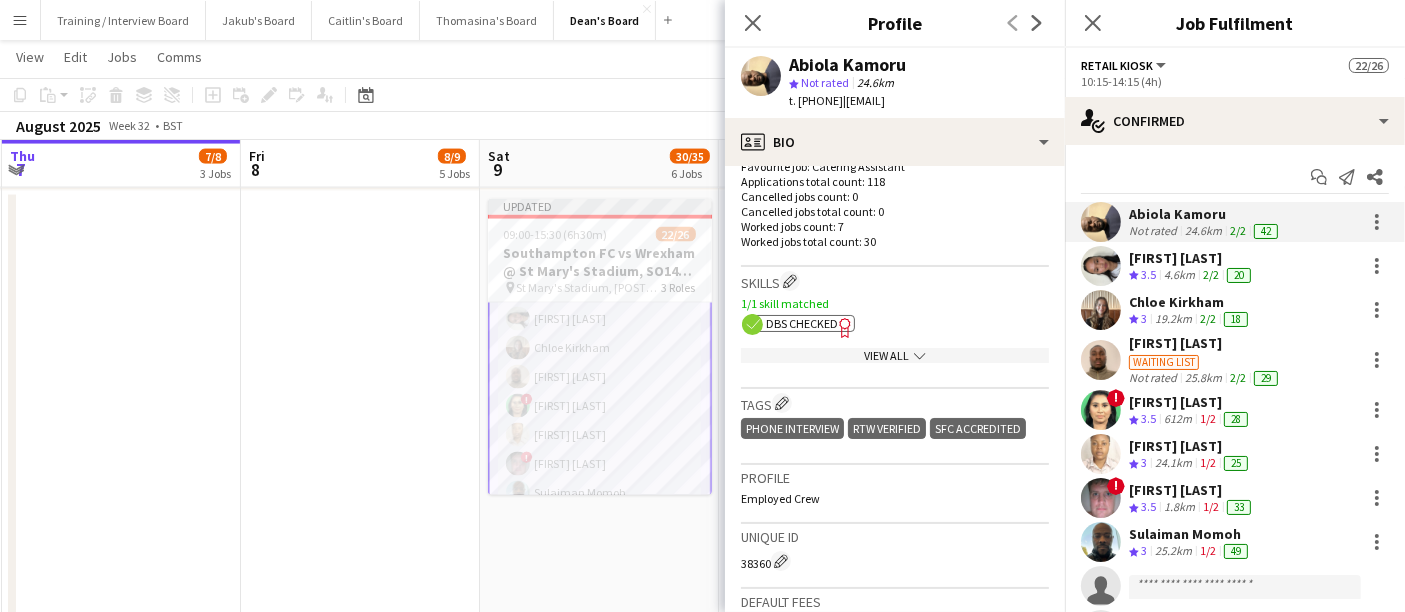 click on "DBS Checked" 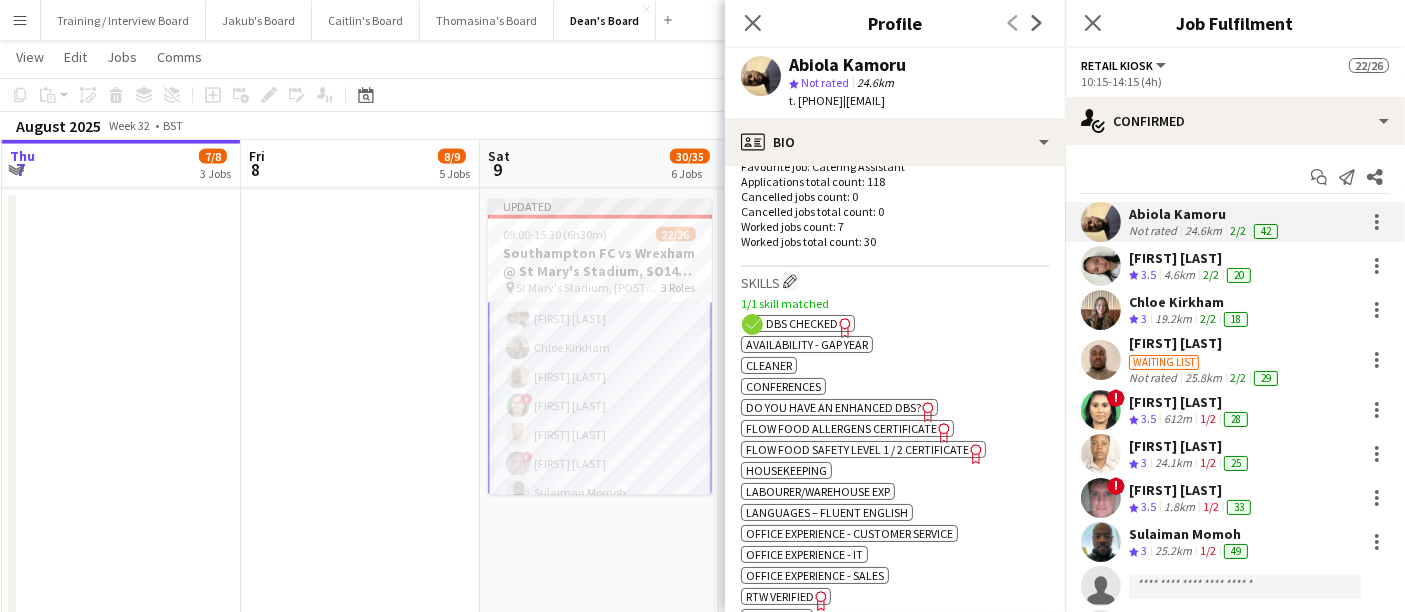 click on "Freelancer has uploaded a photo validation of skill. Click to see" 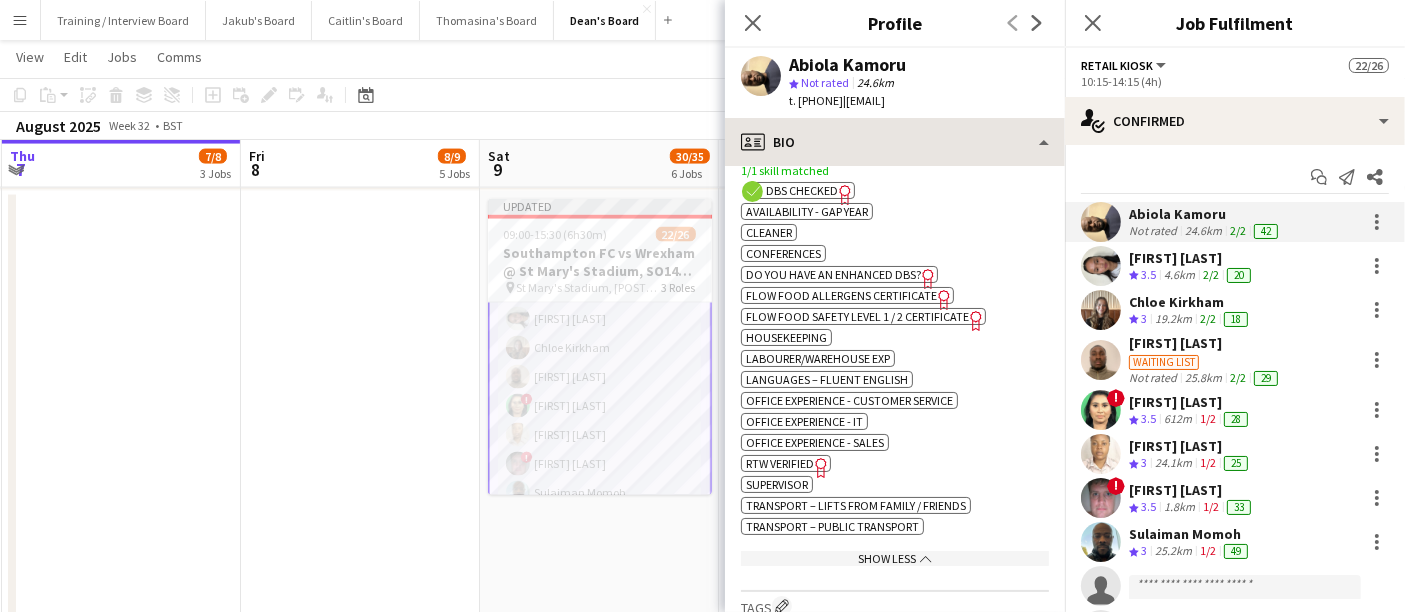 scroll, scrollTop: 666, scrollLeft: 0, axis: vertical 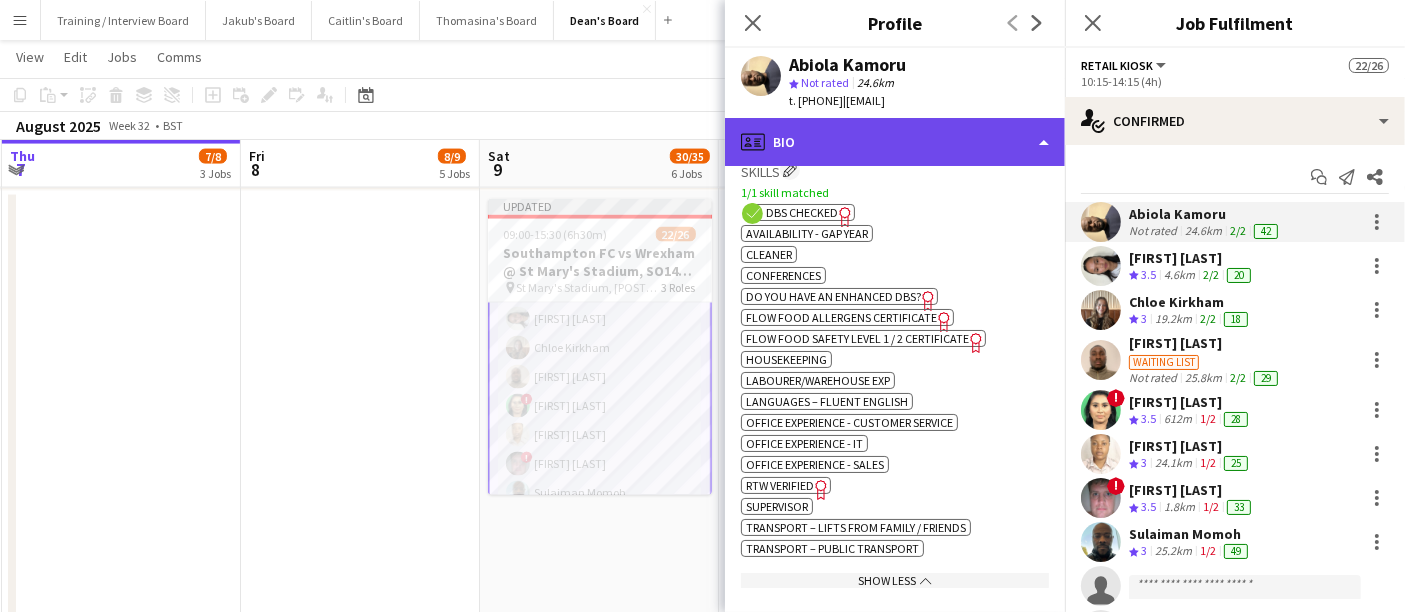click on "profile
Bio" 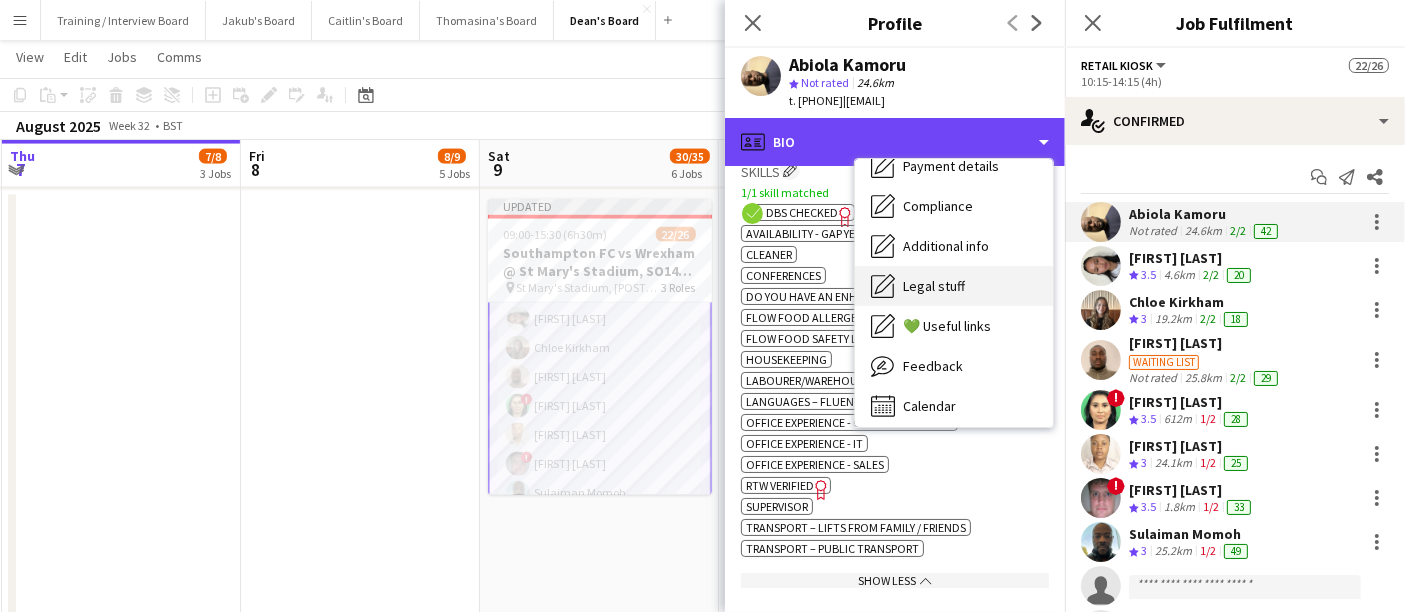 scroll, scrollTop: 267, scrollLeft: 0, axis: vertical 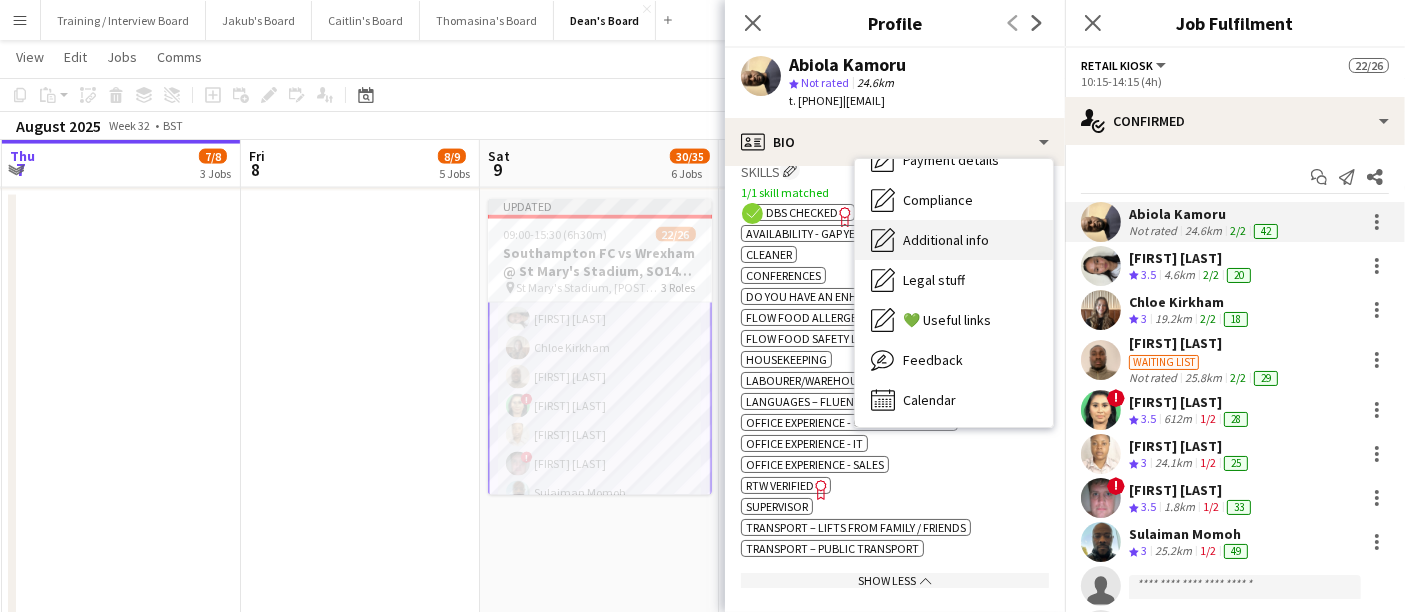 click on "Additional info" at bounding box center (946, 240) 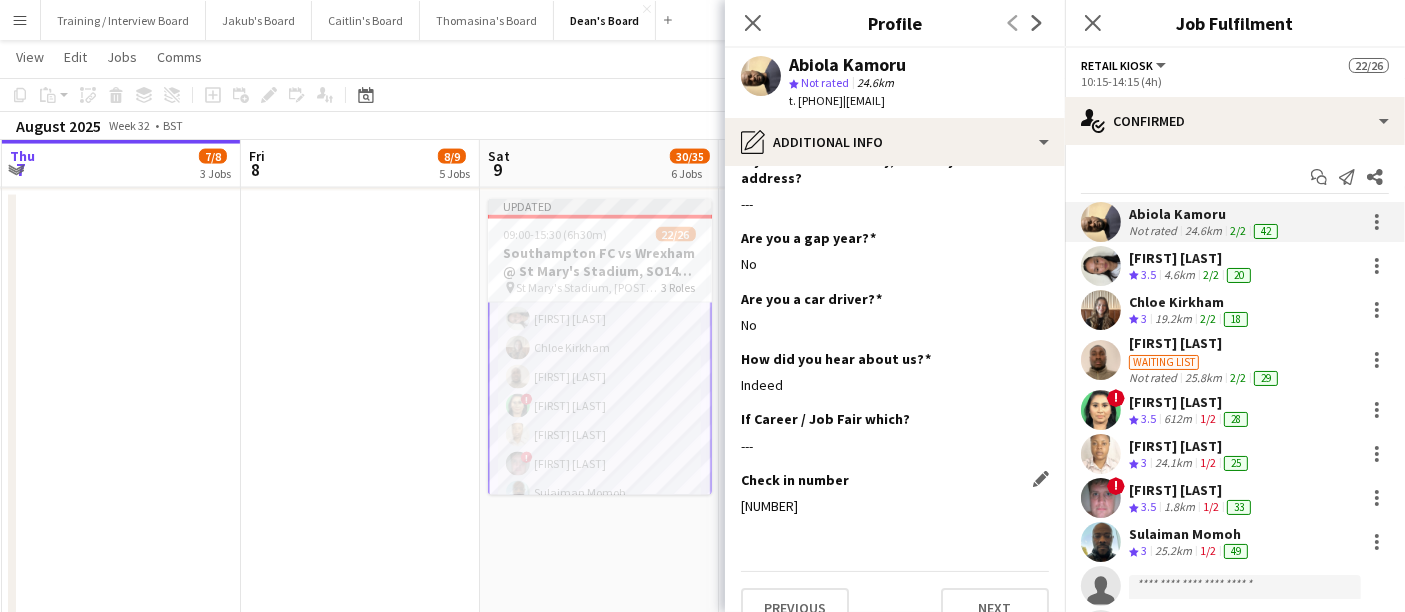 scroll, scrollTop: 520, scrollLeft: 0, axis: vertical 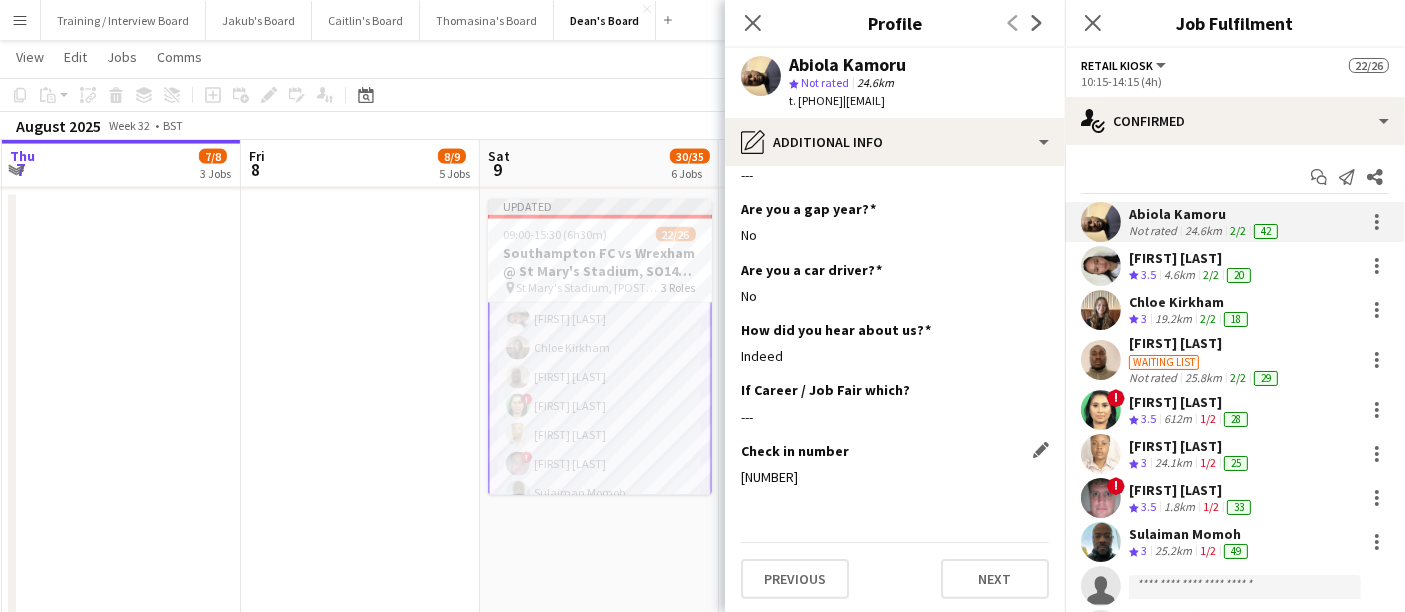 drag, startPoint x: 744, startPoint y: 472, endPoint x: 823, endPoint y: 481, distance: 79.51101 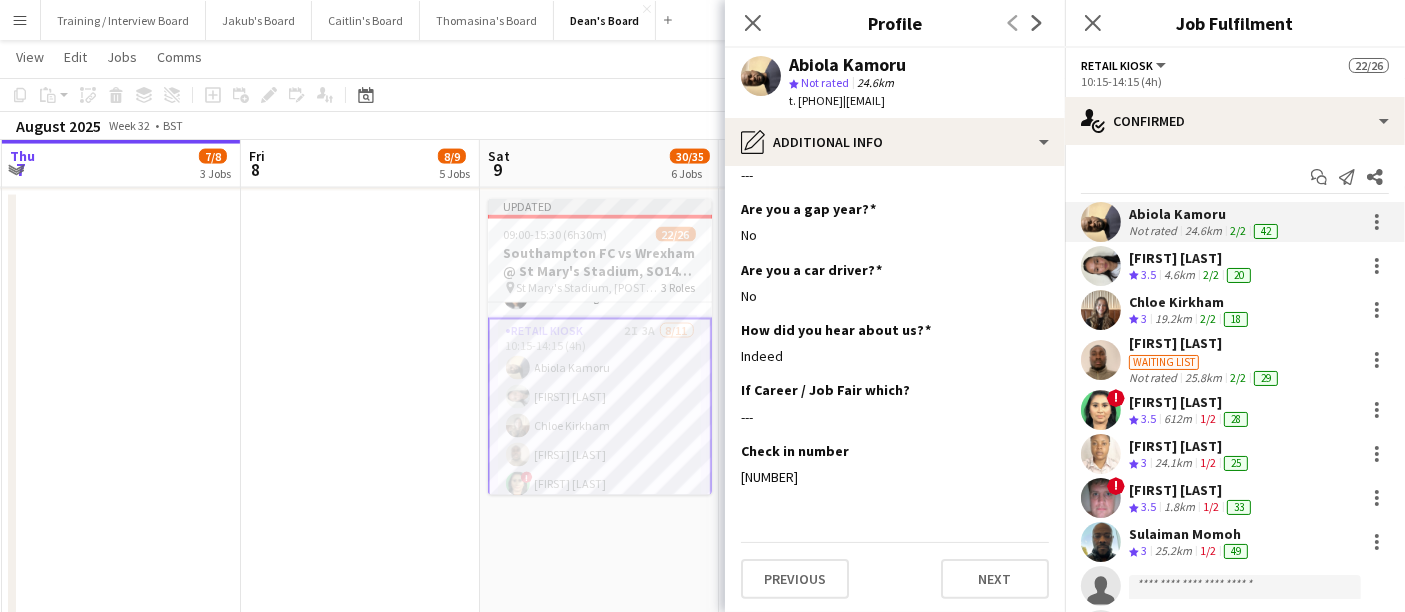 scroll, scrollTop: 0, scrollLeft: 0, axis: both 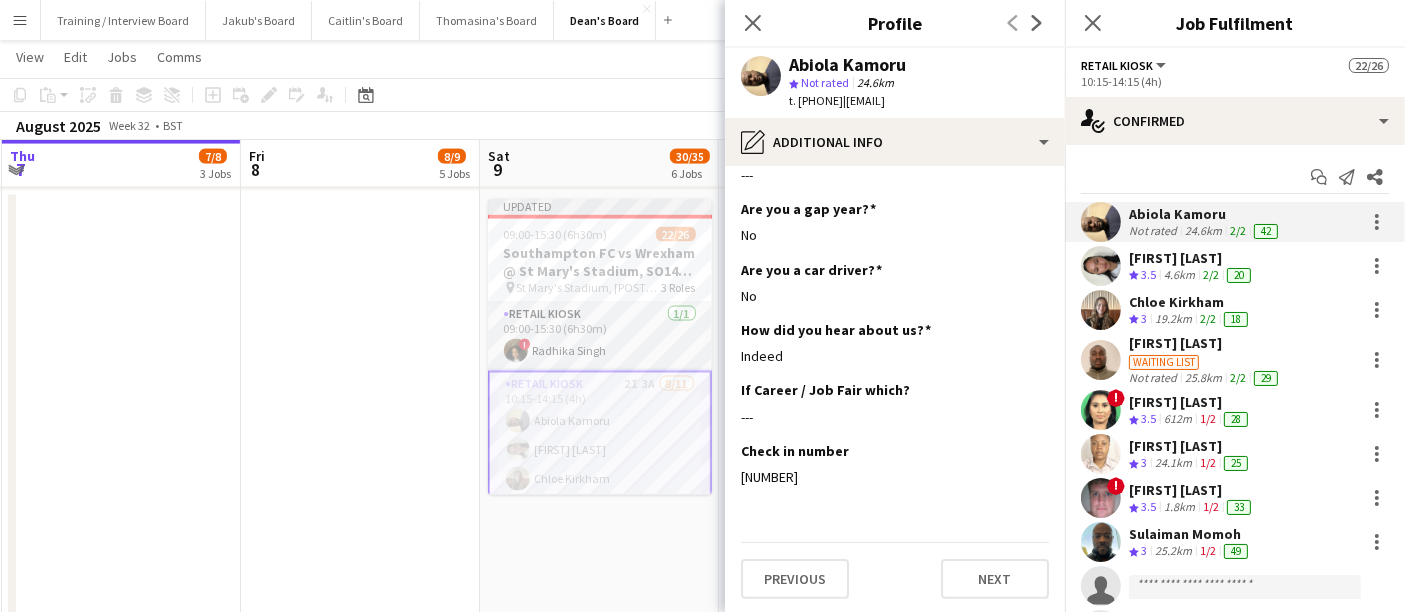 click on "Retail Kiosk    1/1   09:00-15:30 (6h30m)
! [FIRST] [LAST]" at bounding box center [600, 337] 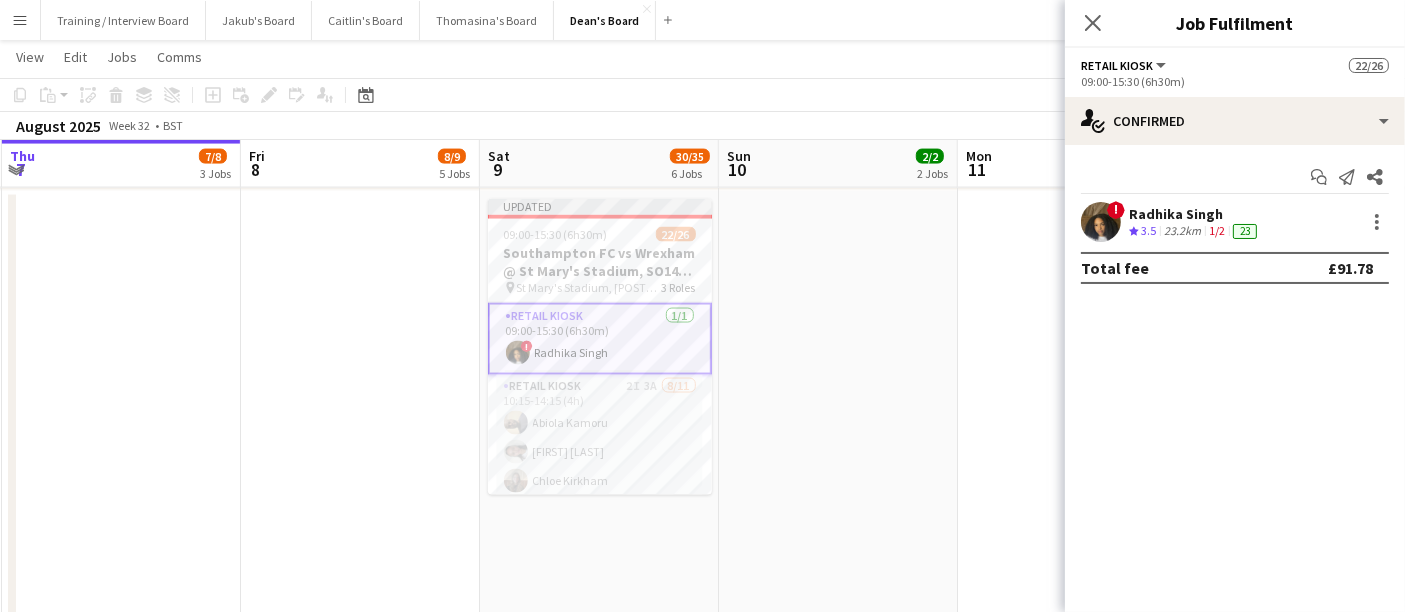 click on "23.2km" at bounding box center [1182, 231] 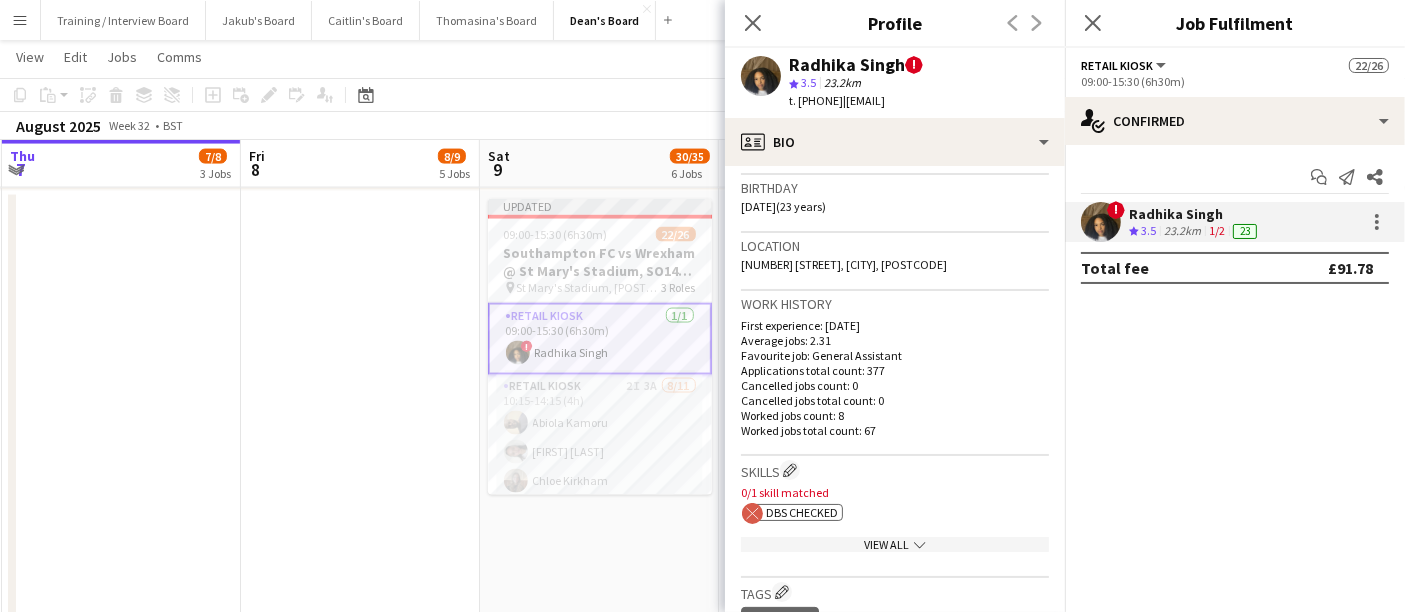 scroll, scrollTop: 666, scrollLeft: 0, axis: vertical 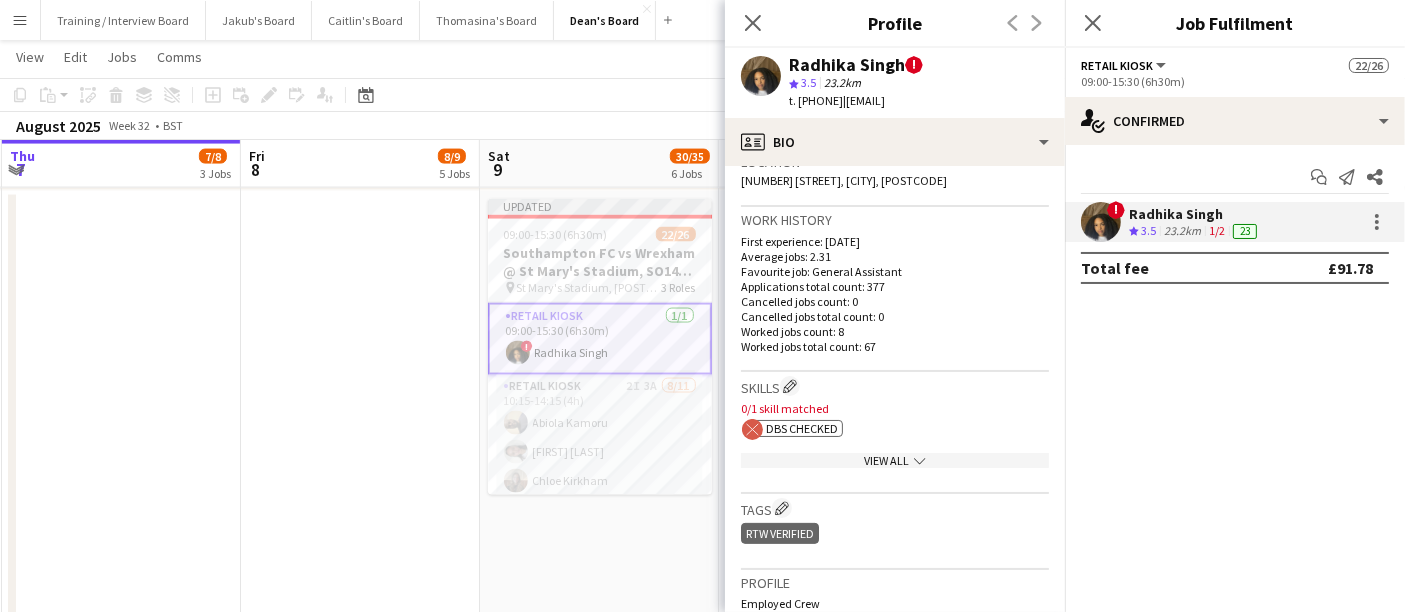click on "View All
chevron-down" 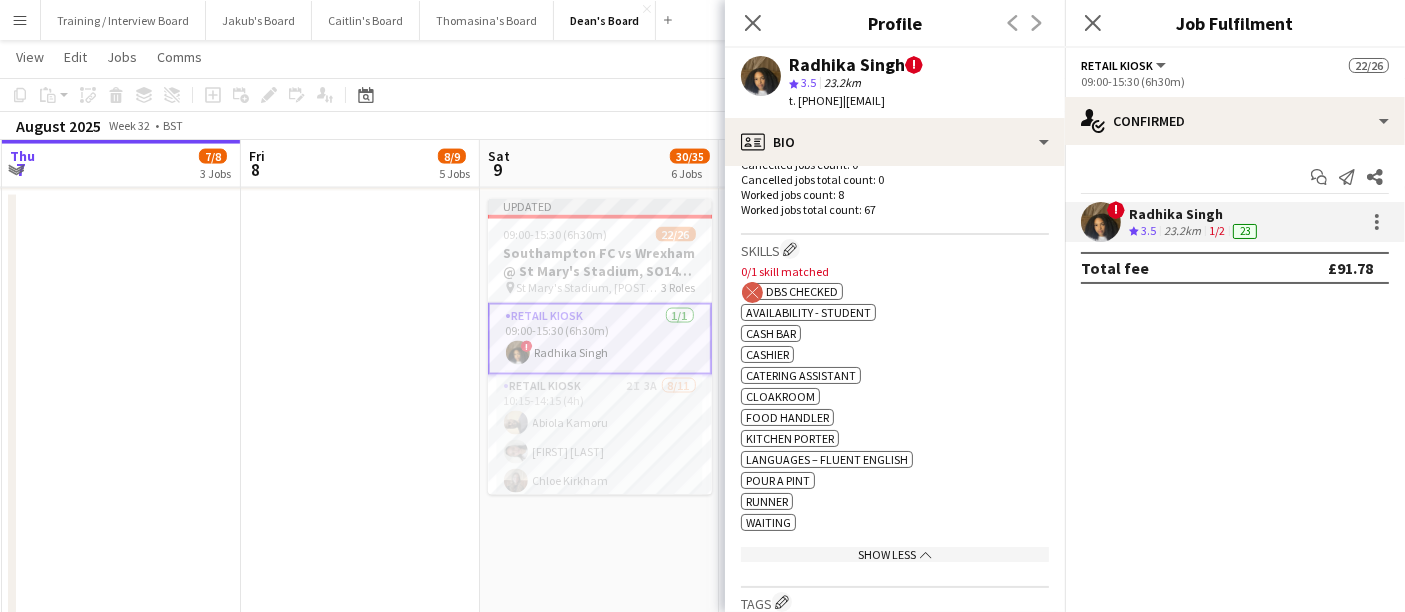 scroll, scrollTop: 888, scrollLeft: 0, axis: vertical 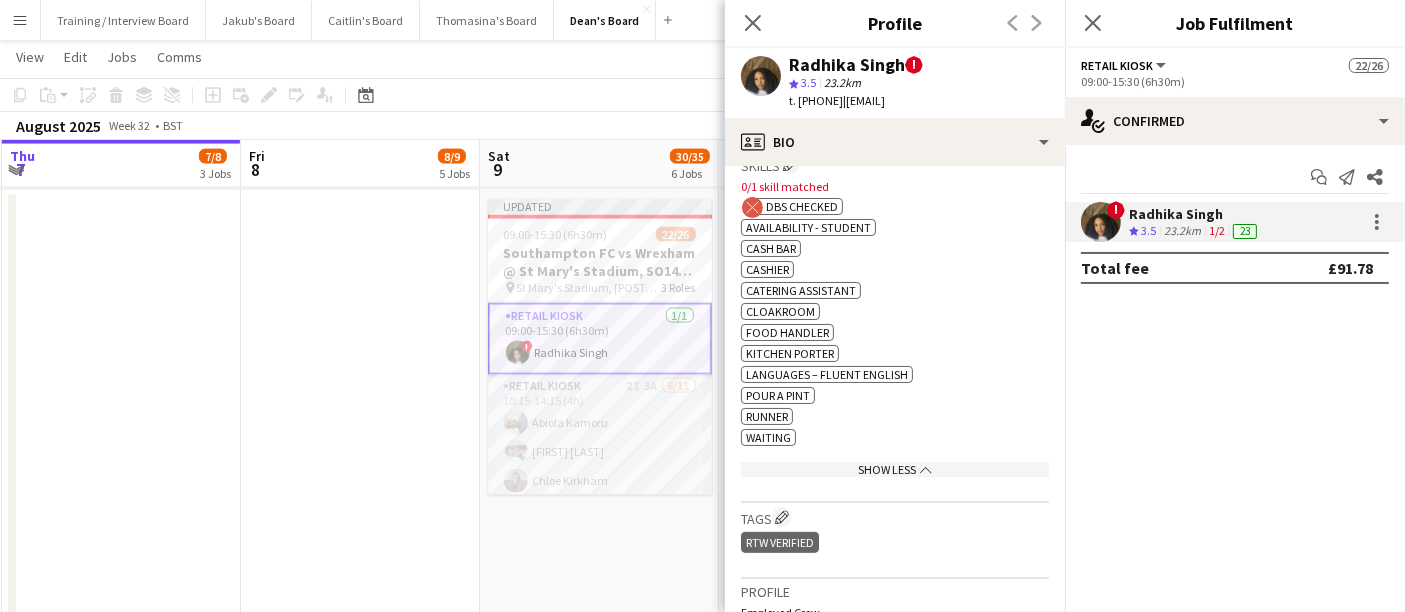 click on "Retail Kiosk    2I   3A   8/11   10:15-14:15 (4h)
[FIRST] [LAST] [FIRST] [LAST] [FIRST] [LAST] ! [FIRST] [LAST] [FIRST] [LAST] ! [FIRST] [LAST] [FIRST] [LAST]
single-neutral-actions
single-neutral-actions
single-neutral-actions" at bounding box center [600, 554] 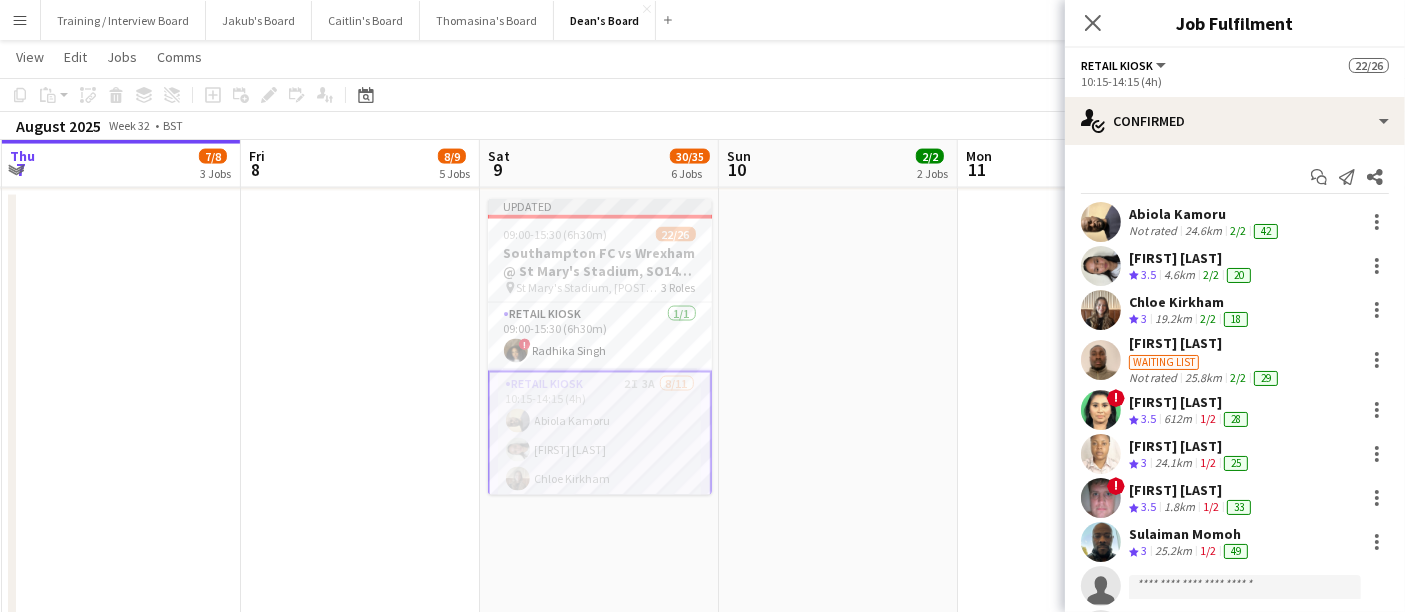 click on "Not rated" at bounding box center [1155, 231] 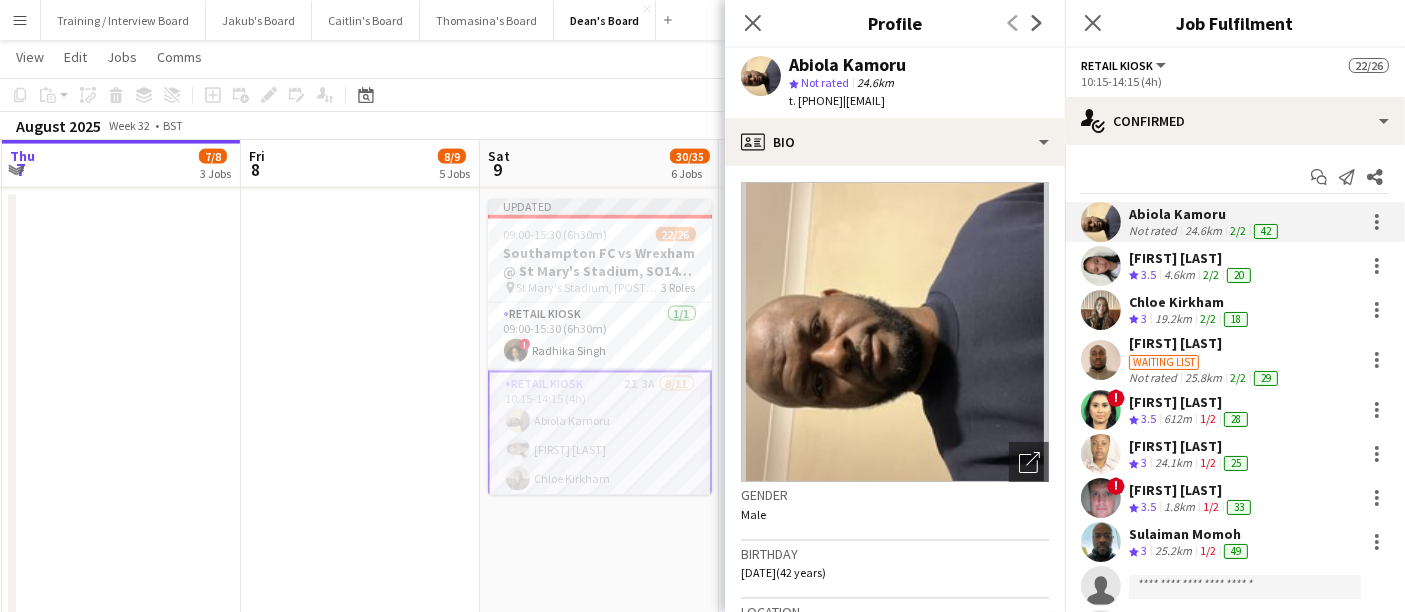click on "[FIRST] [LAST]" at bounding box center (1192, 258) 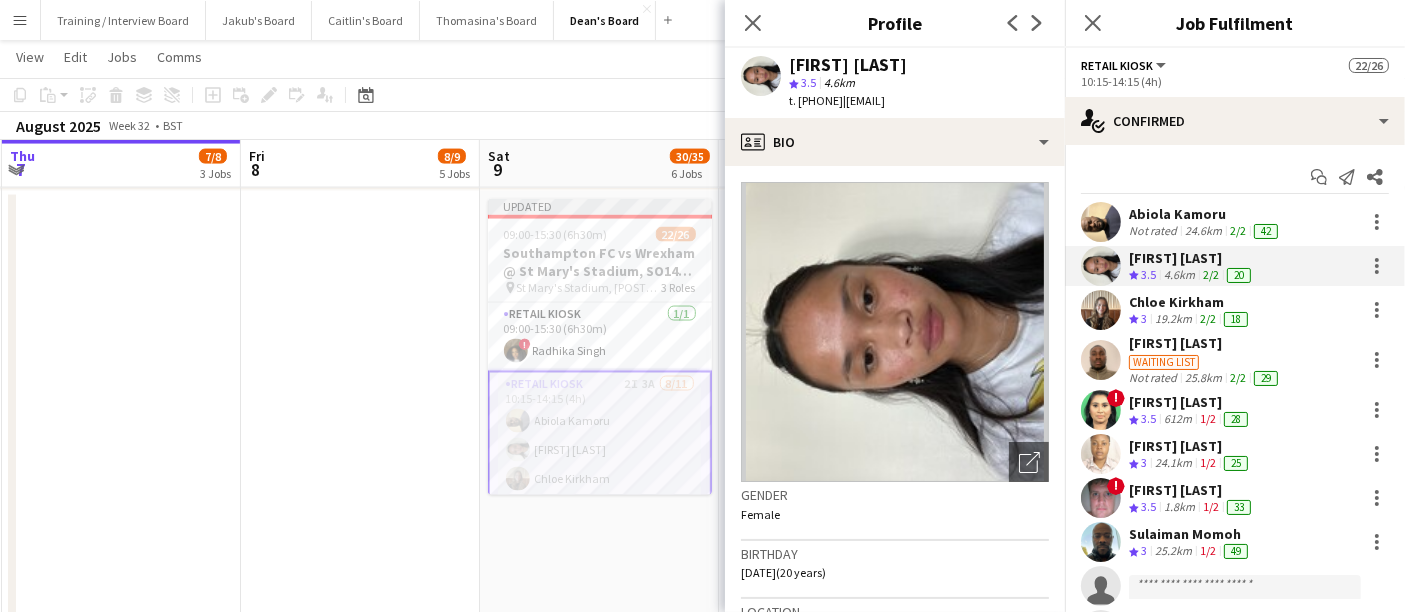 scroll, scrollTop: 444, scrollLeft: 0, axis: vertical 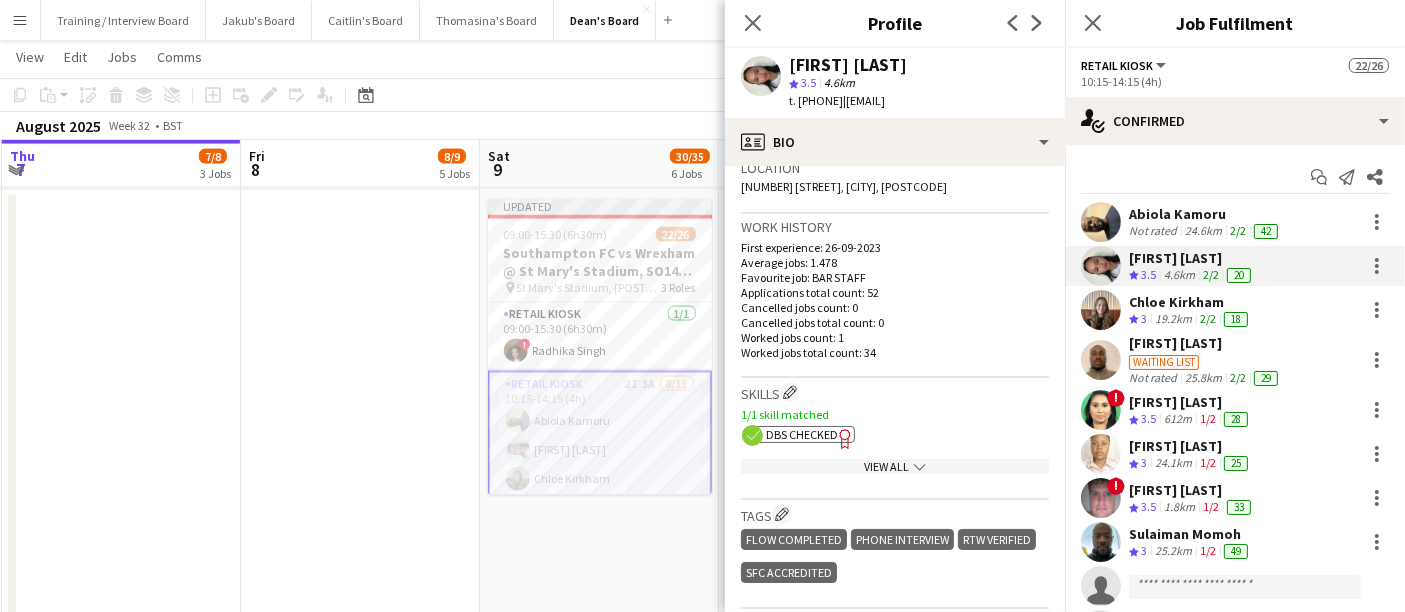 click on "DBS Checked" 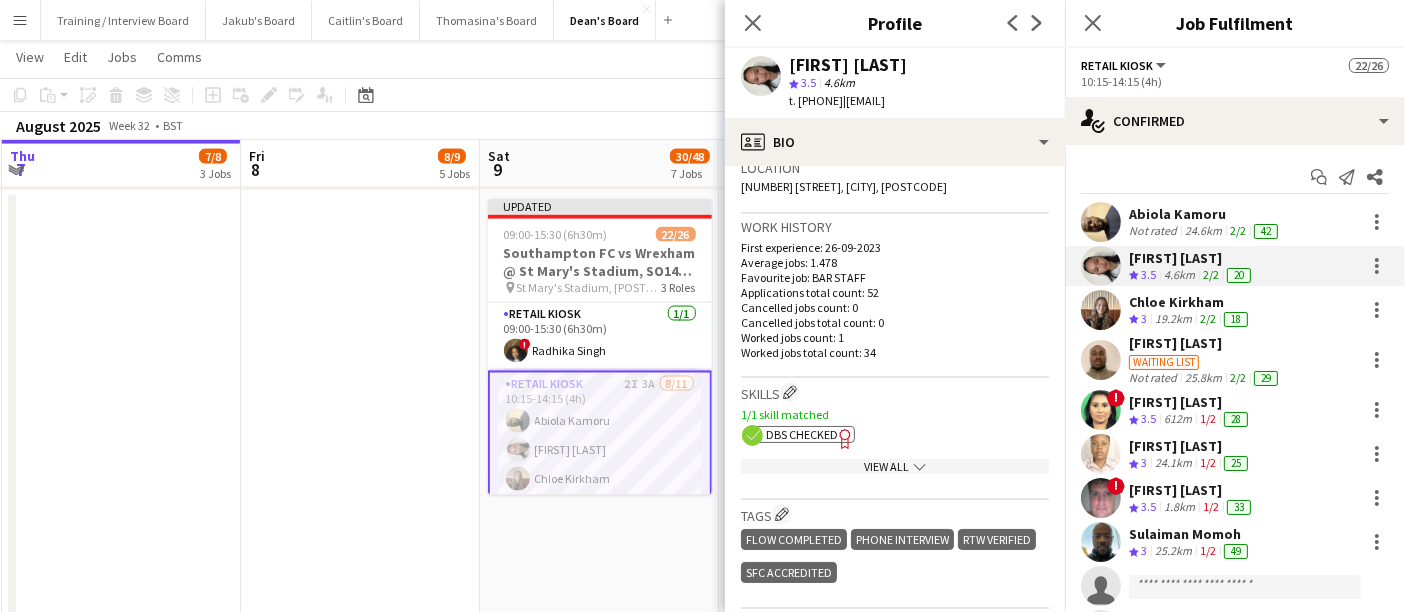 click on "Chloe Kirkham" at bounding box center (1190, 302) 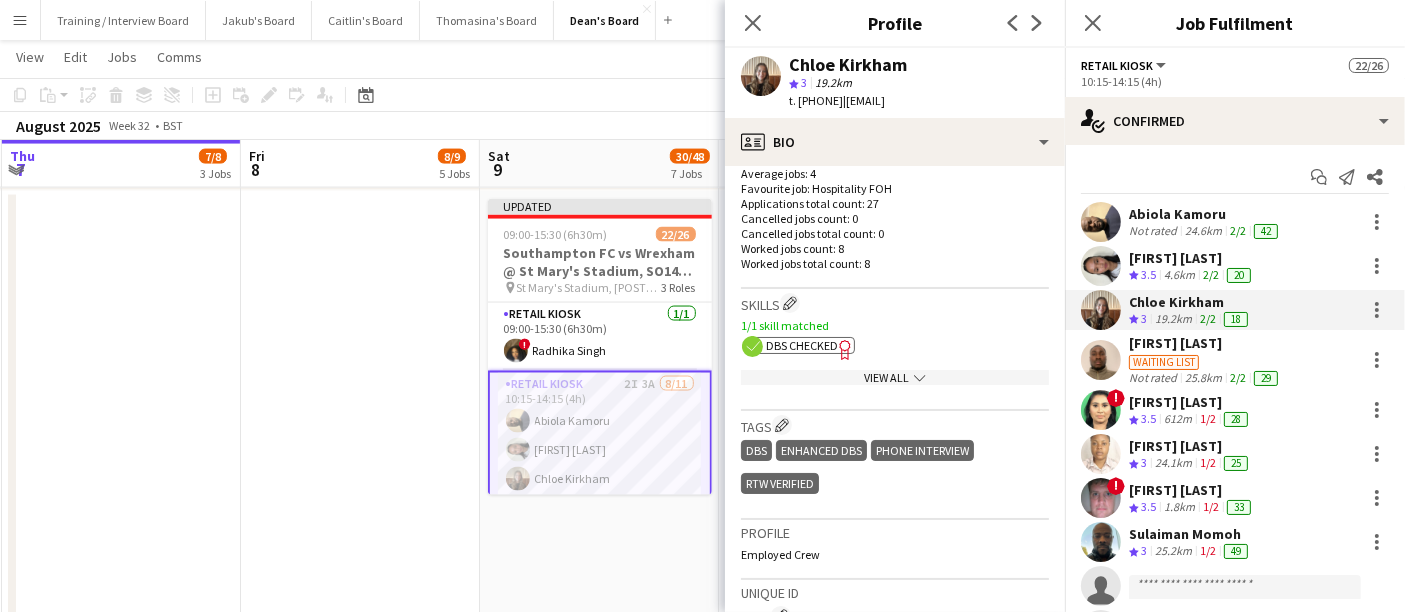 scroll, scrollTop: 555, scrollLeft: 0, axis: vertical 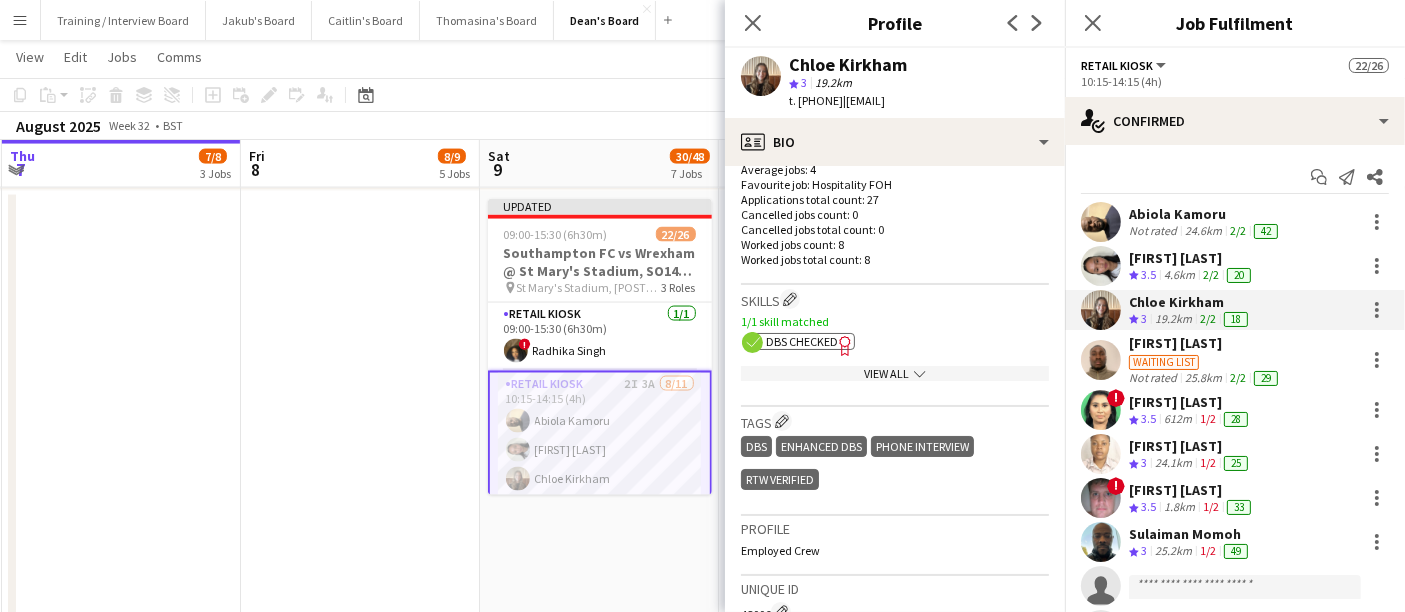click on "1/1 skill matched" 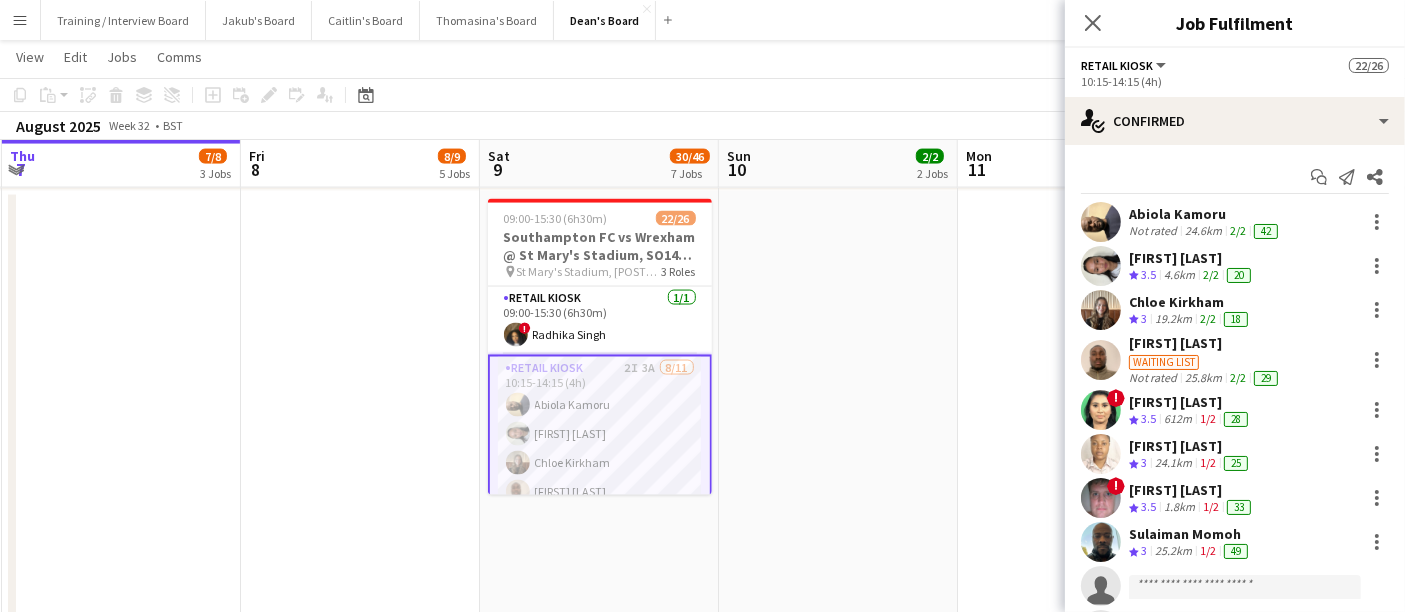 click on "Waiting list" at bounding box center [1164, 362] 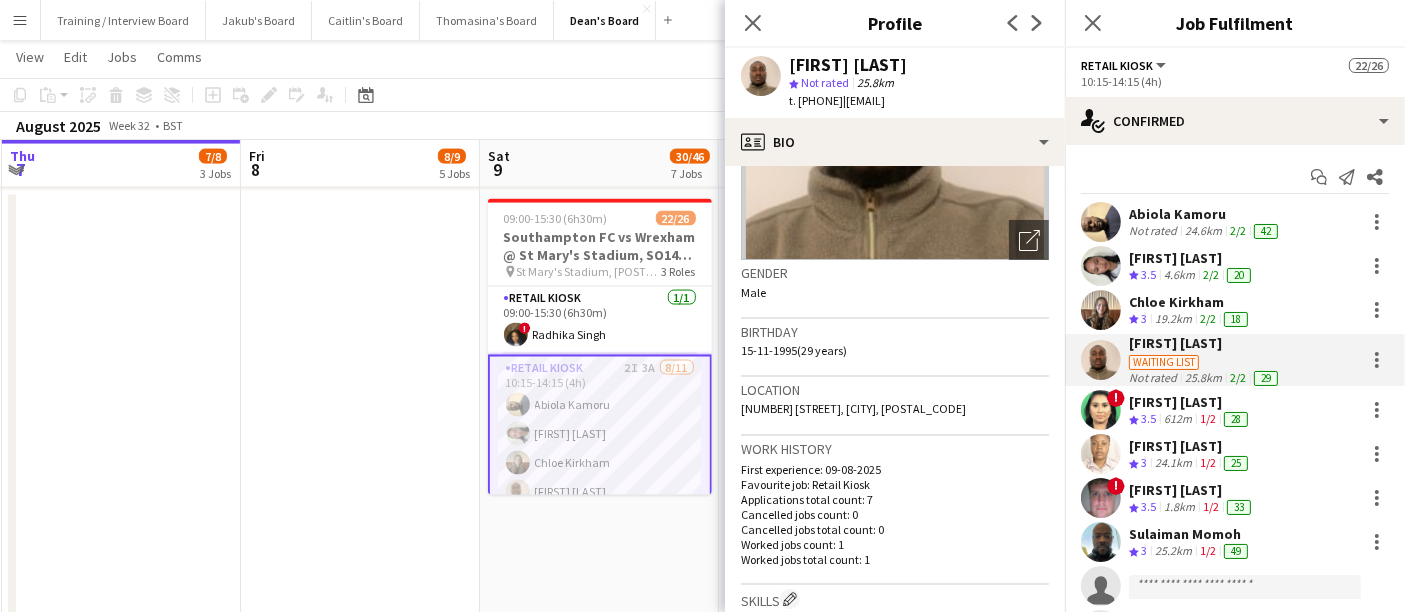 scroll, scrollTop: 444, scrollLeft: 0, axis: vertical 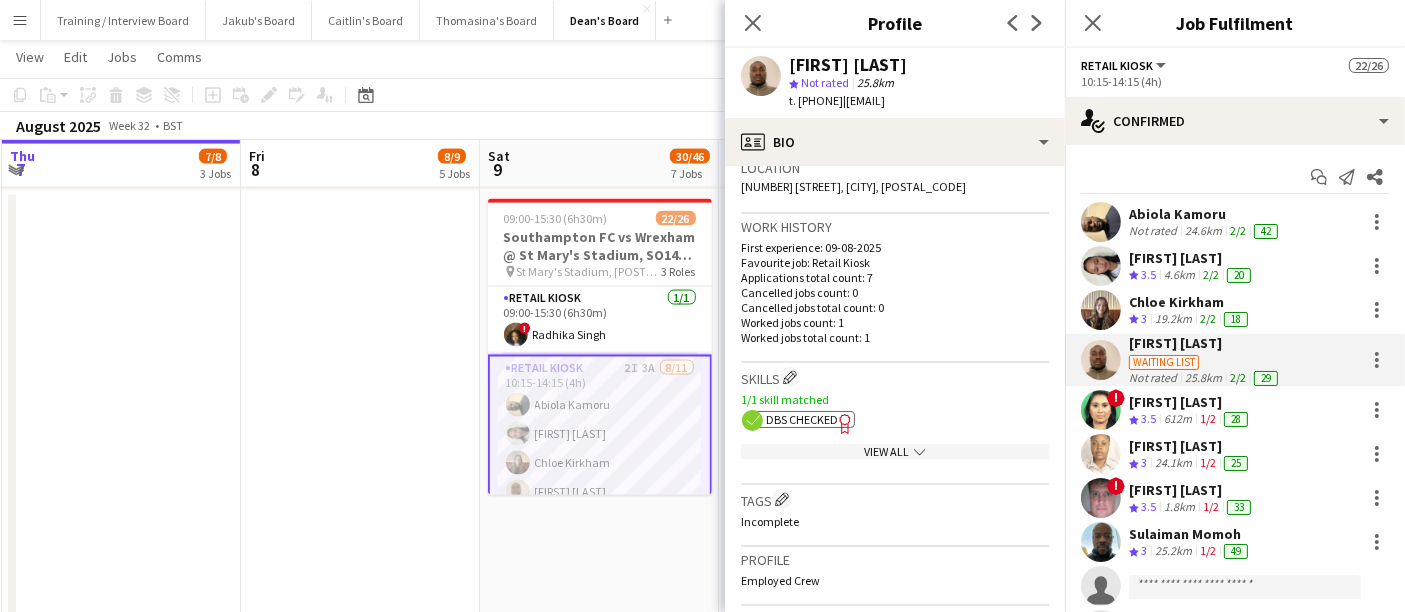 click on "DBS Checked" 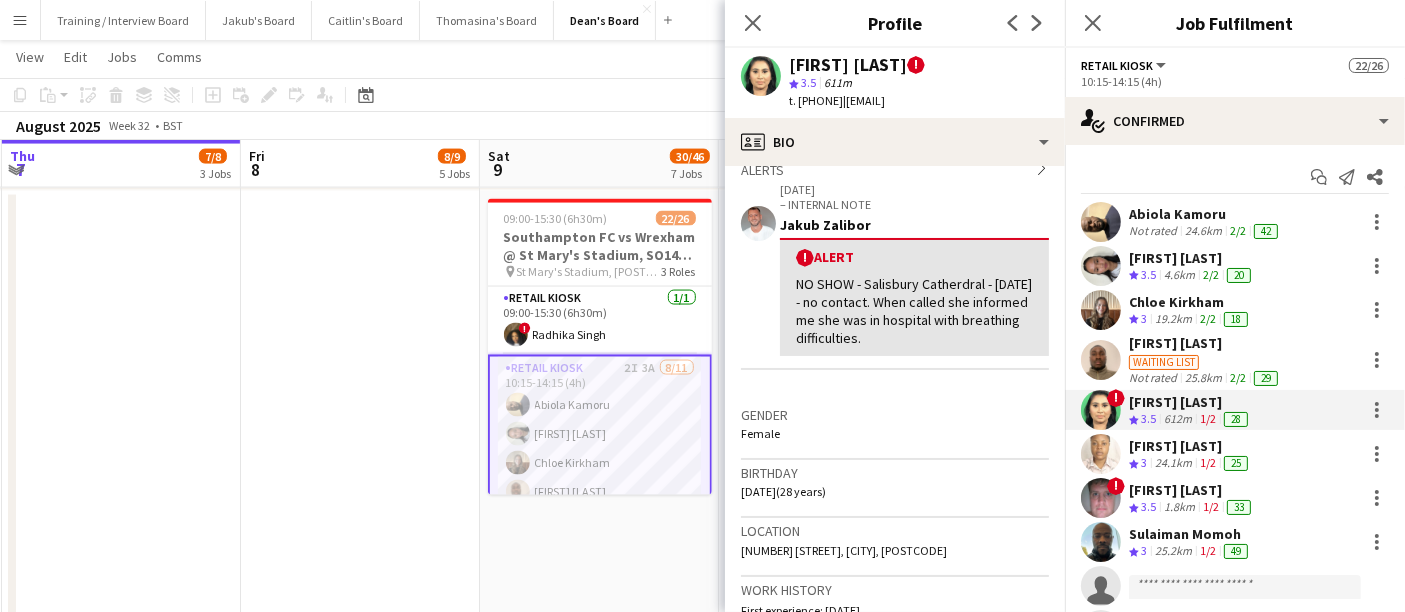 scroll, scrollTop: 555, scrollLeft: 0, axis: vertical 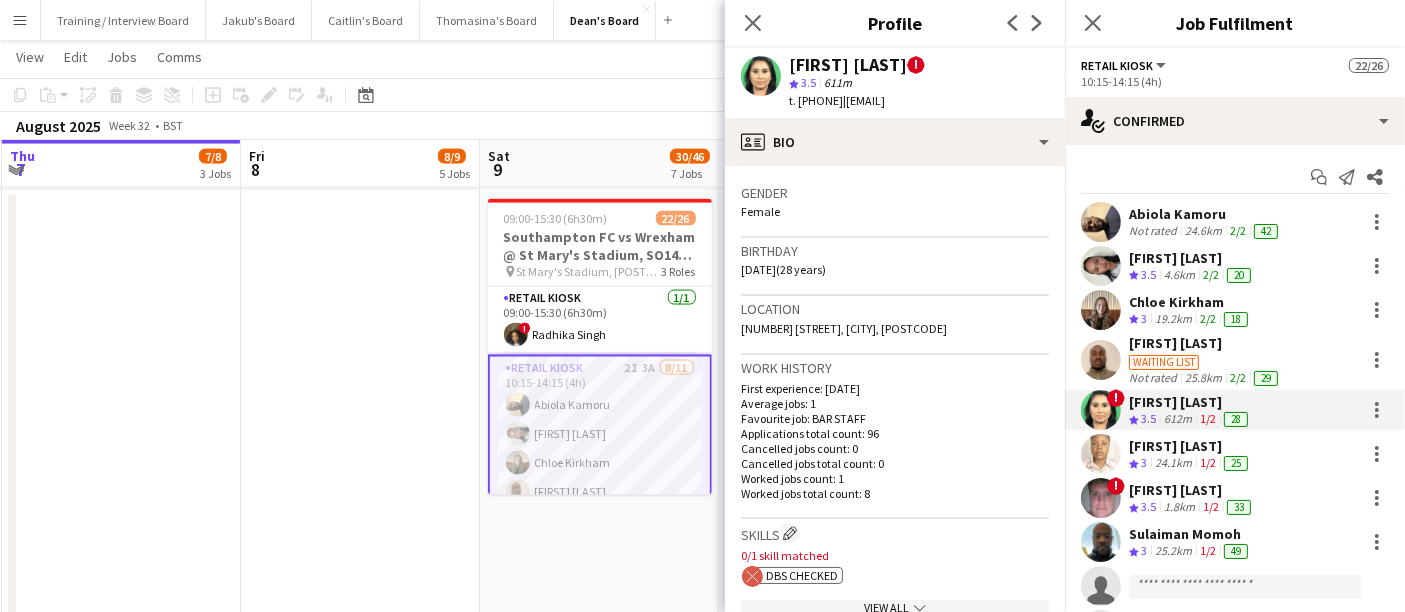 click on "[FIRST] [LAST]" at bounding box center [1190, 446] 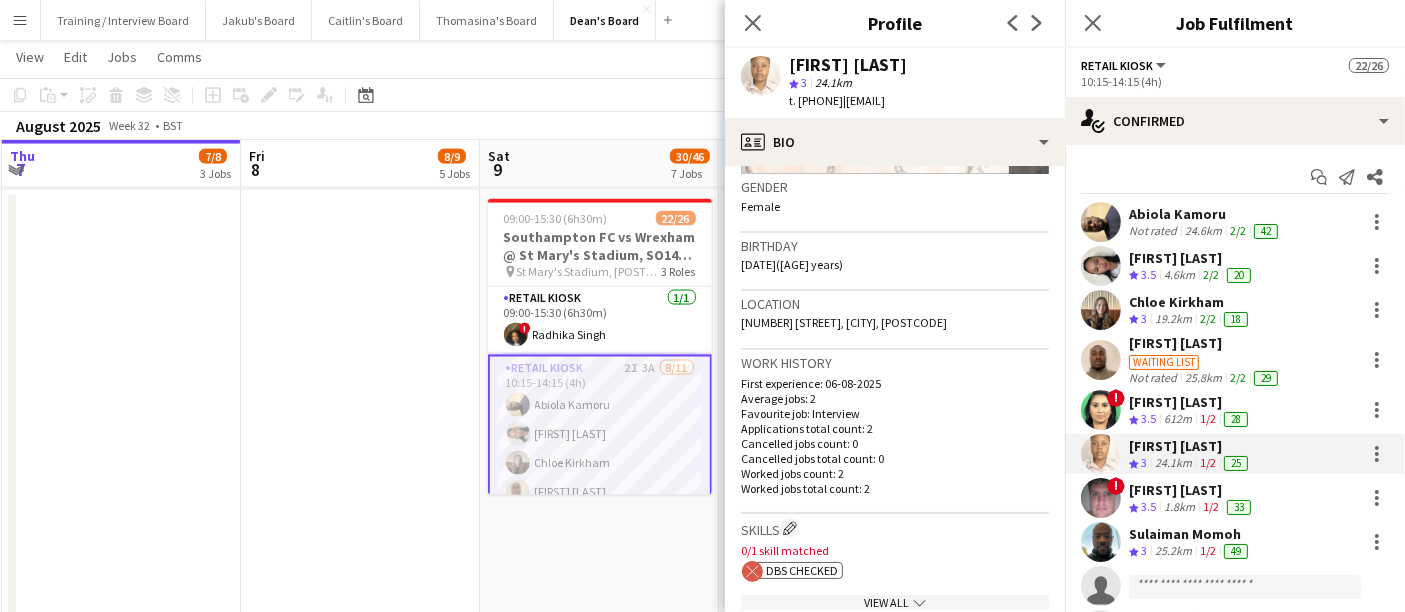 scroll, scrollTop: 555, scrollLeft: 0, axis: vertical 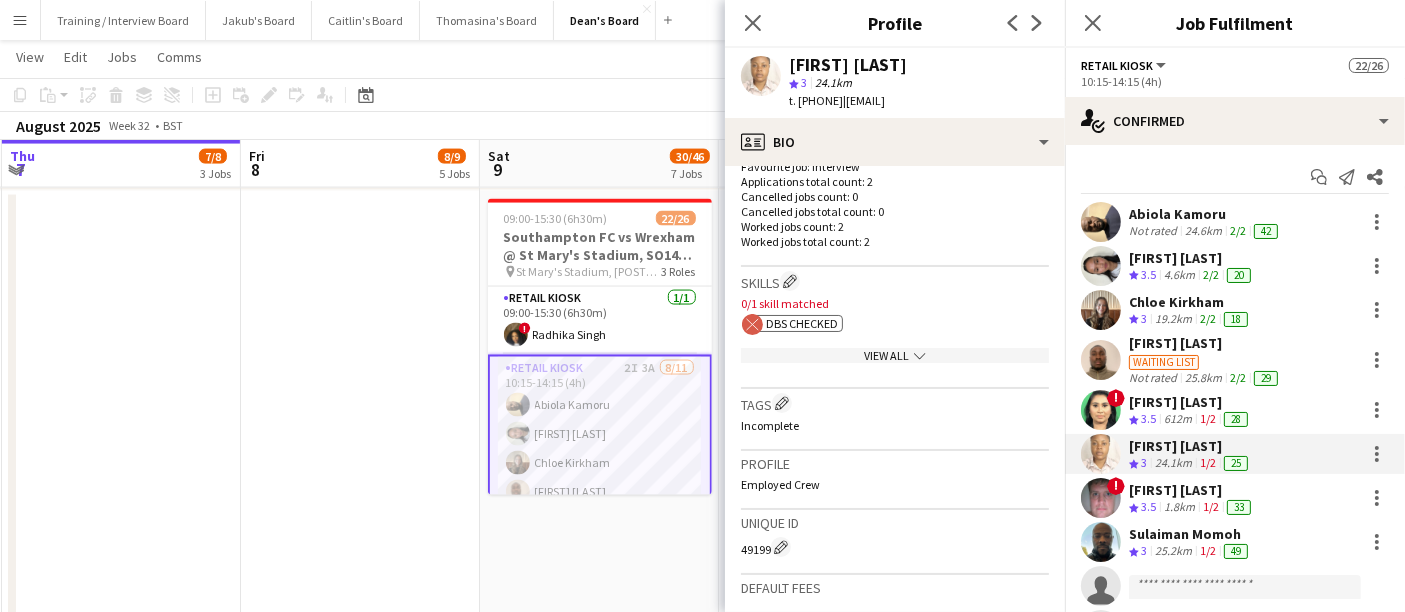 click on "1.8km" at bounding box center [1179, 507] 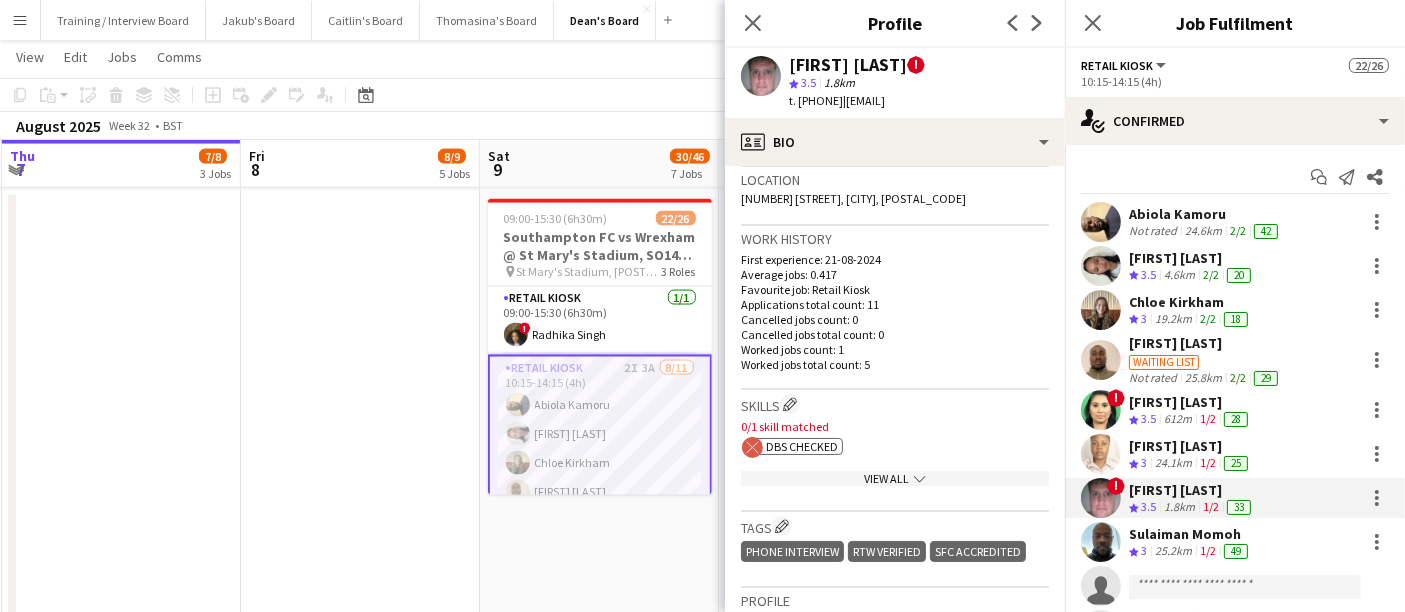 scroll, scrollTop: 888, scrollLeft: 0, axis: vertical 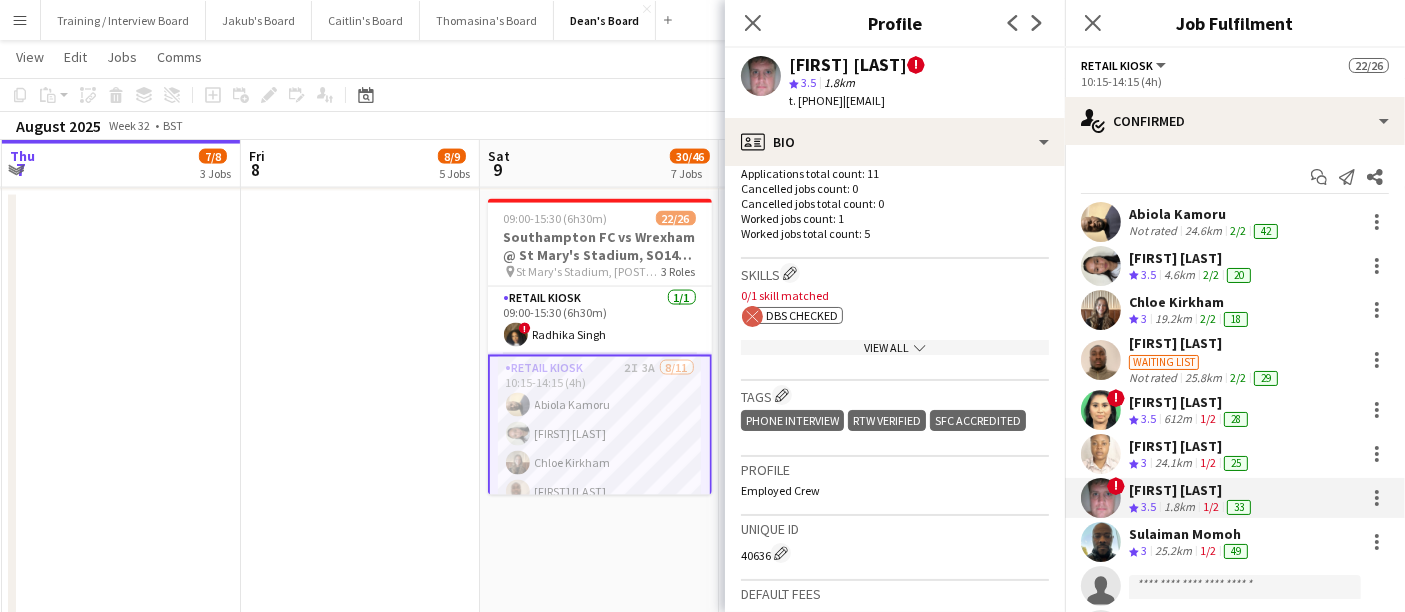 click on "1/2" at bounding box center (1208, 550) 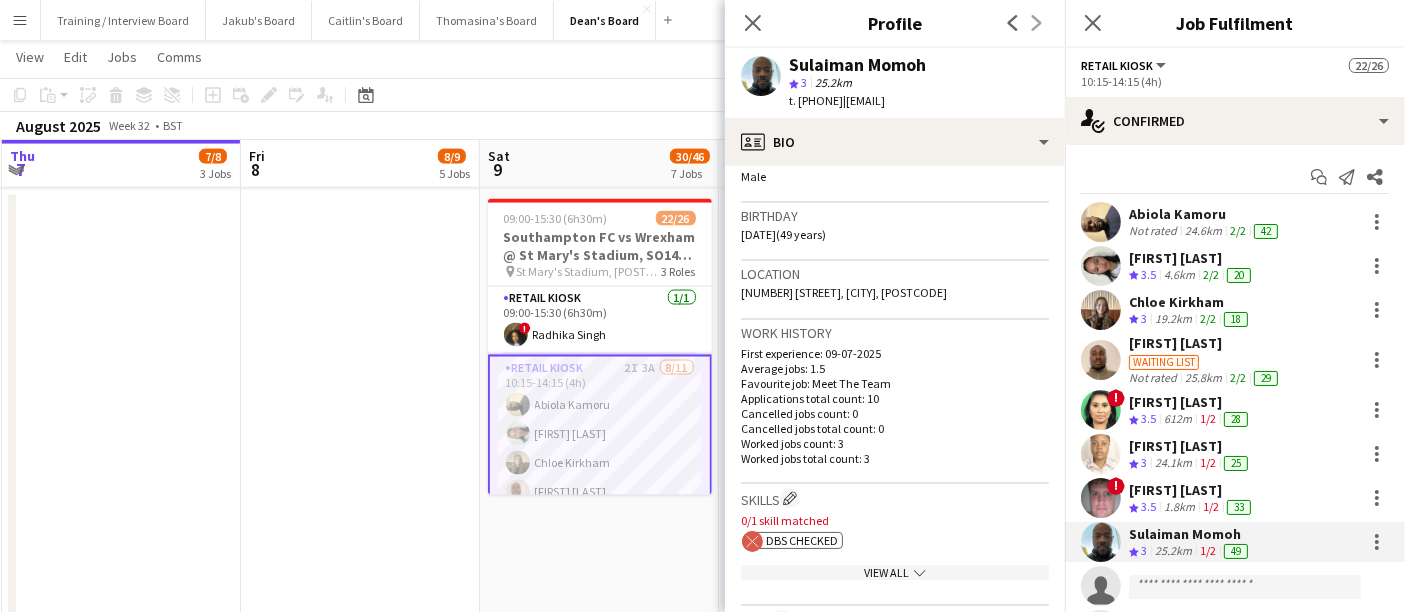 scroll, scrollTop: 444, scrollLeft: 0, axis: vertical 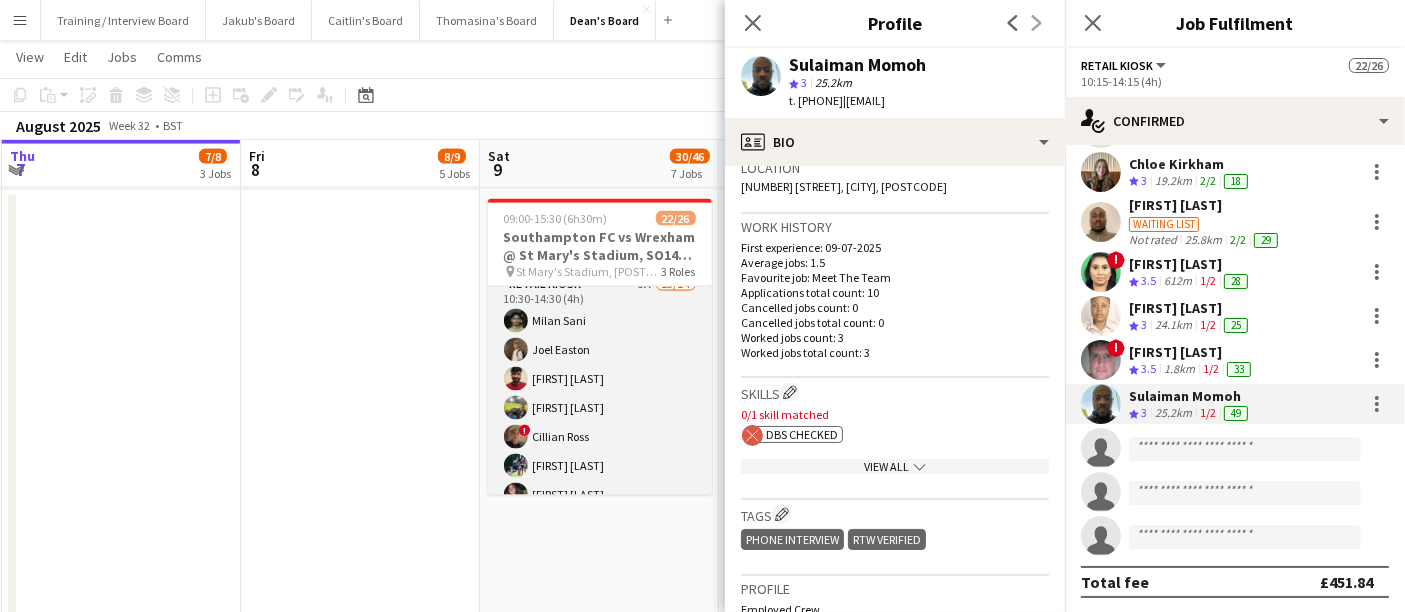 click on "Retail Kiosk    5A   13/14   10:30-14:30 (4h)
[FIRST] [LAST] [FIRST] [LAST] [FIRST] [LAST] [FIRST] [LAST] [FIRST] [LAST] ! [FIRST] [LAST] [FIRST] [LAST] [FIRST] [LAST] [FIRST] [LAST] [FIRST] [LAST] [FIRST] [LAST] [FIRST] [LAST] [FIRST] [LAST]
single-neutral-actions" at bounding box center (600, 495) 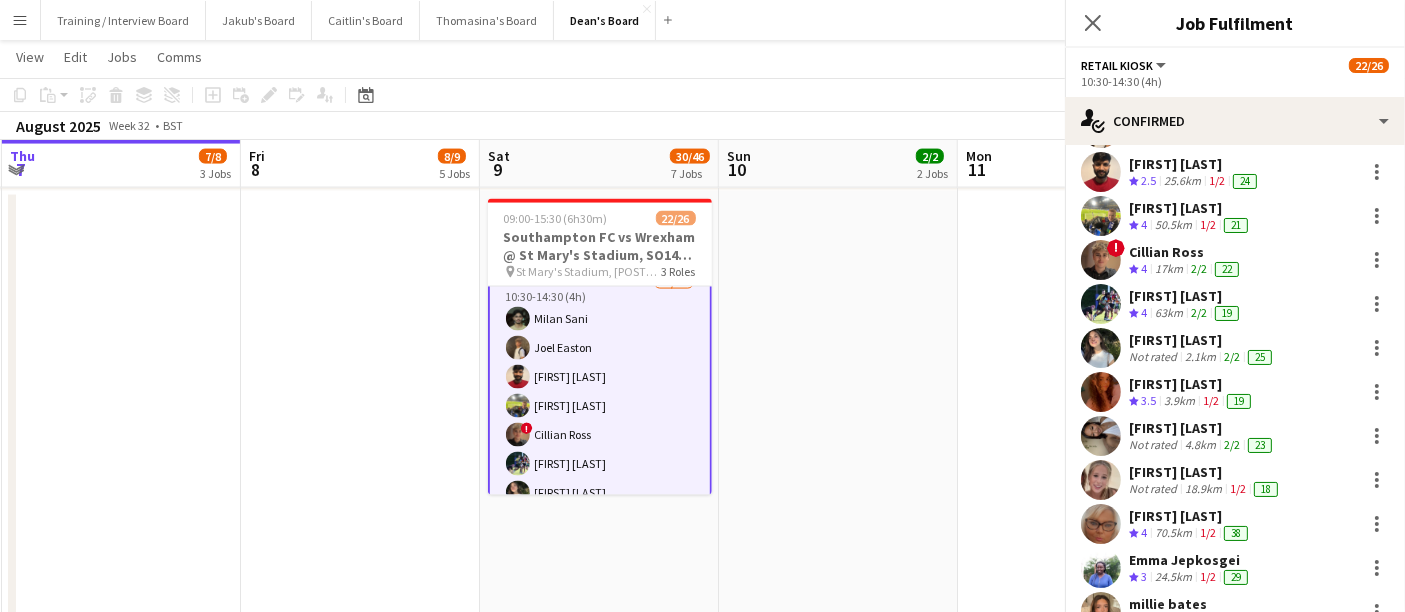 scroll, scrollTop: 0, scrollLeft: 0, axis: both 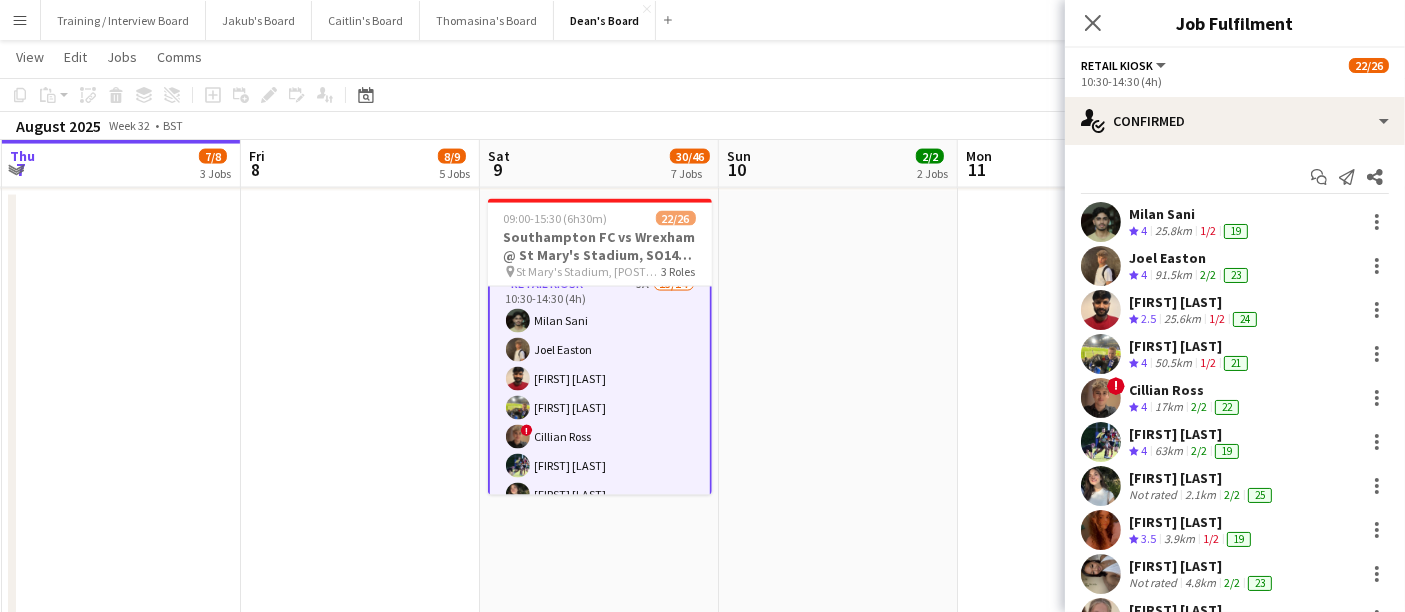 click on "Milan Sani" at bounding box center [1190, 214] 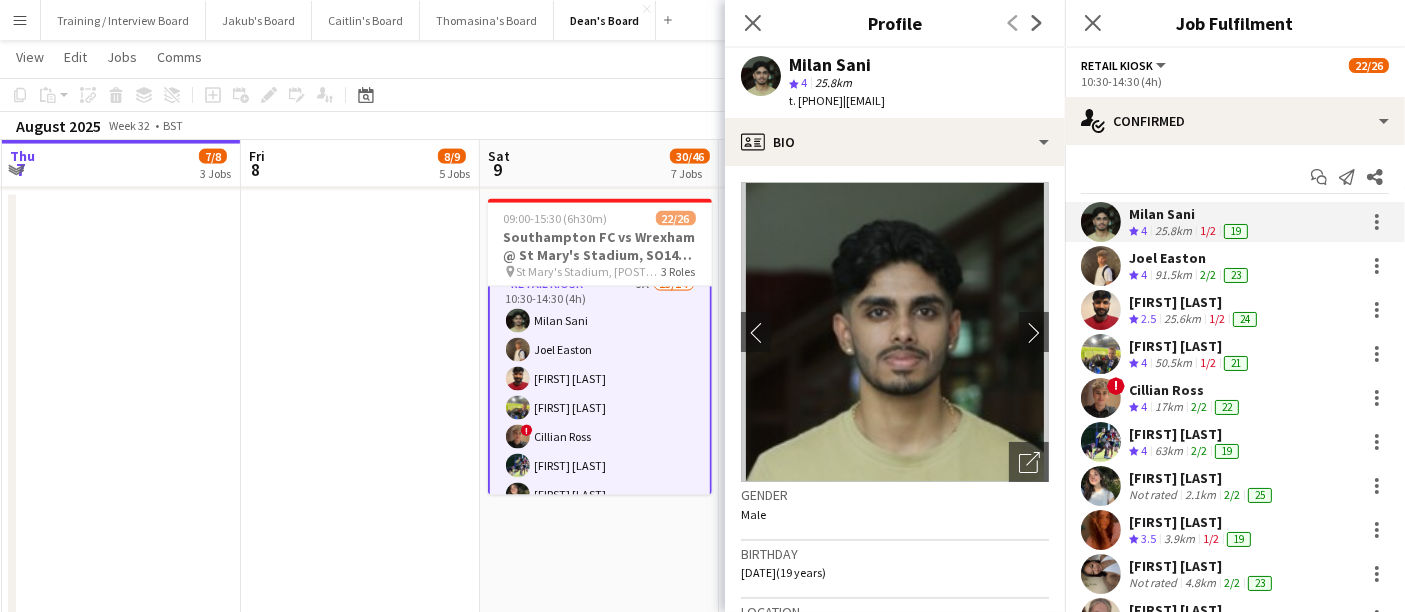 scroll, scrollTop: 444, scrollLeft: 0, axis: vertical 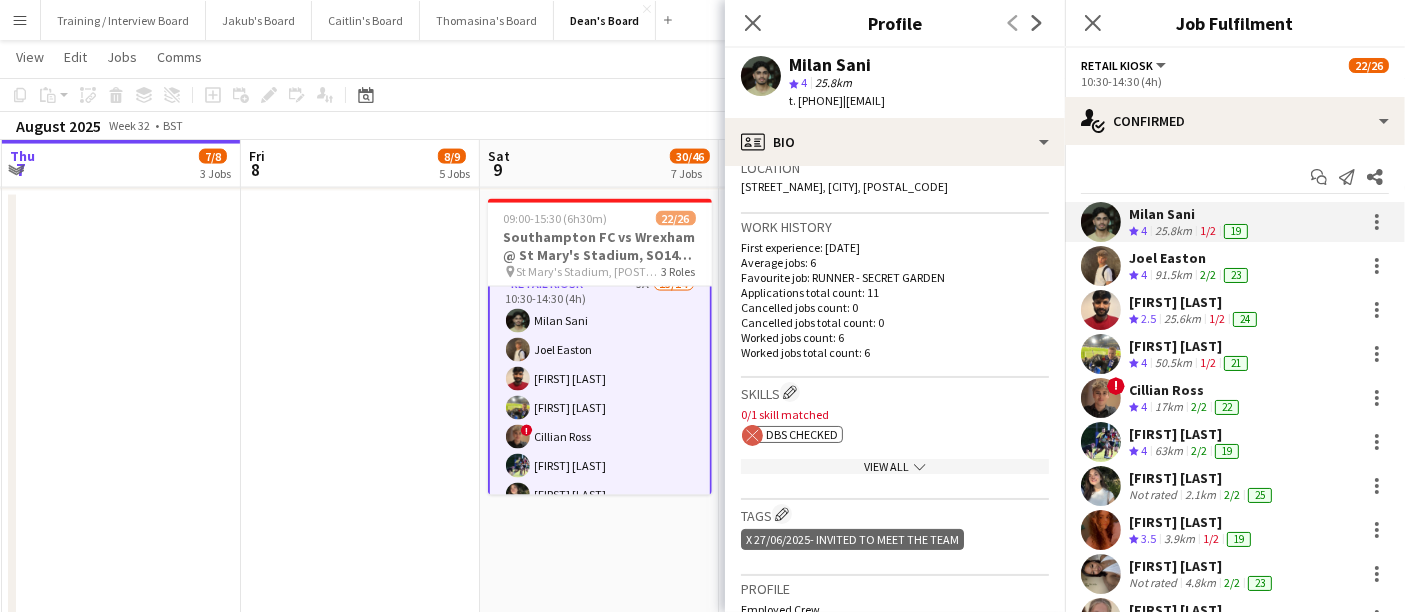 click on "[FIRST] [LAST]
Crew rating
4   25.8km  1/2  19" at bounding box center [1235, 222] 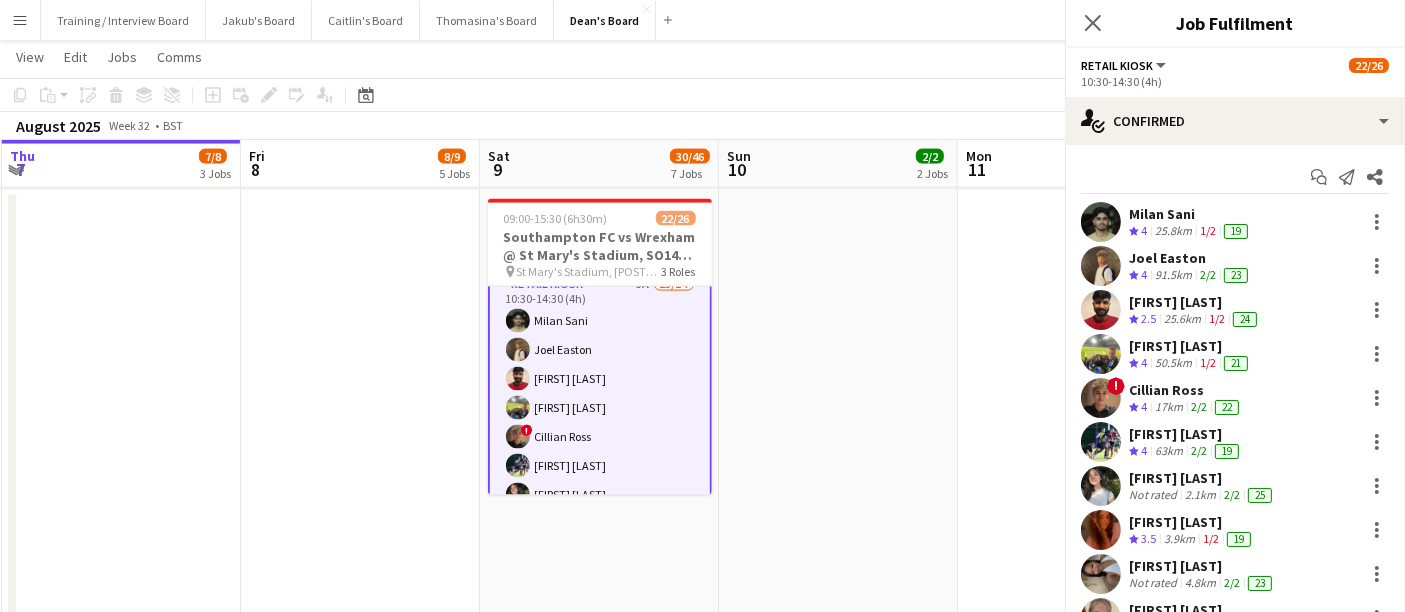 click on "91.5km" at bounding box center (1173, 275) 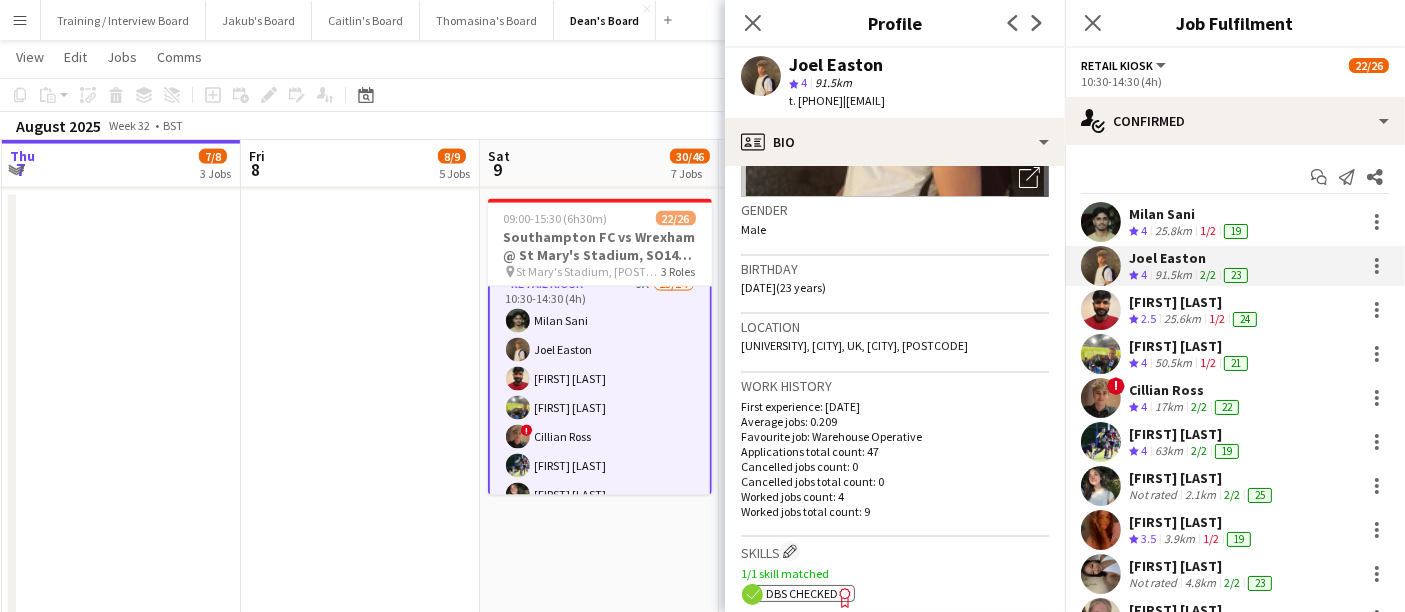 scroll, scrollTop: 444, scrollLeft: 0, axis: vertical 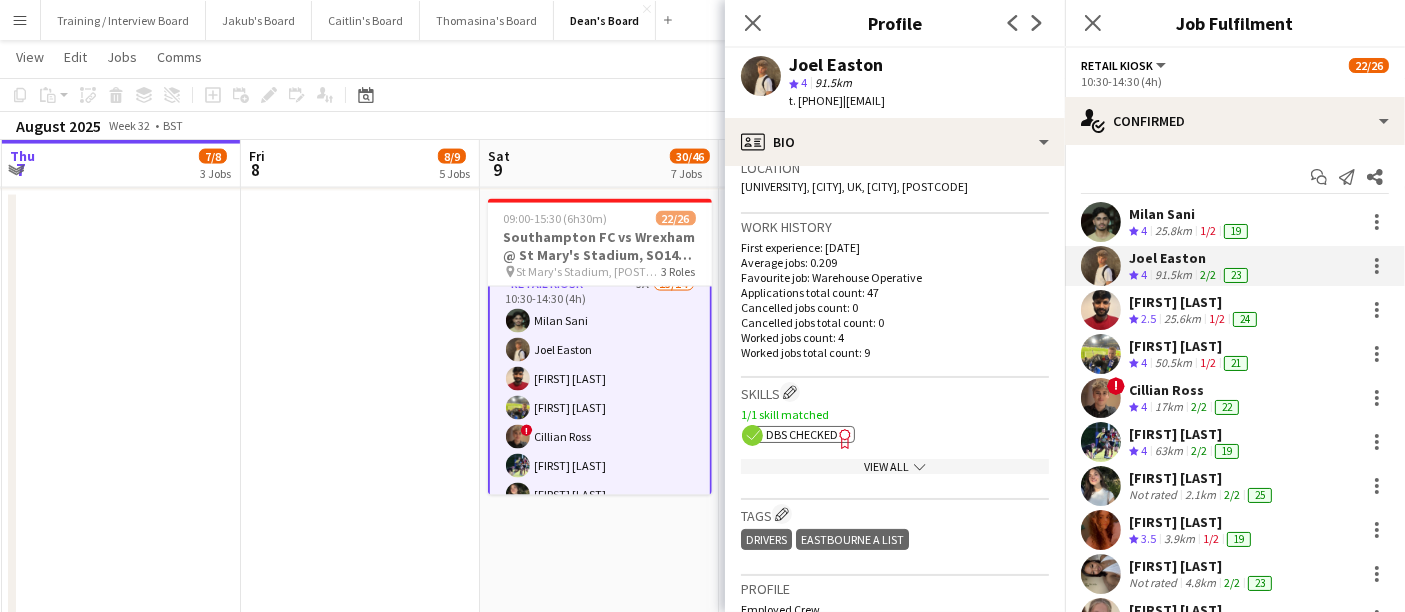 click on "DBS Checked" 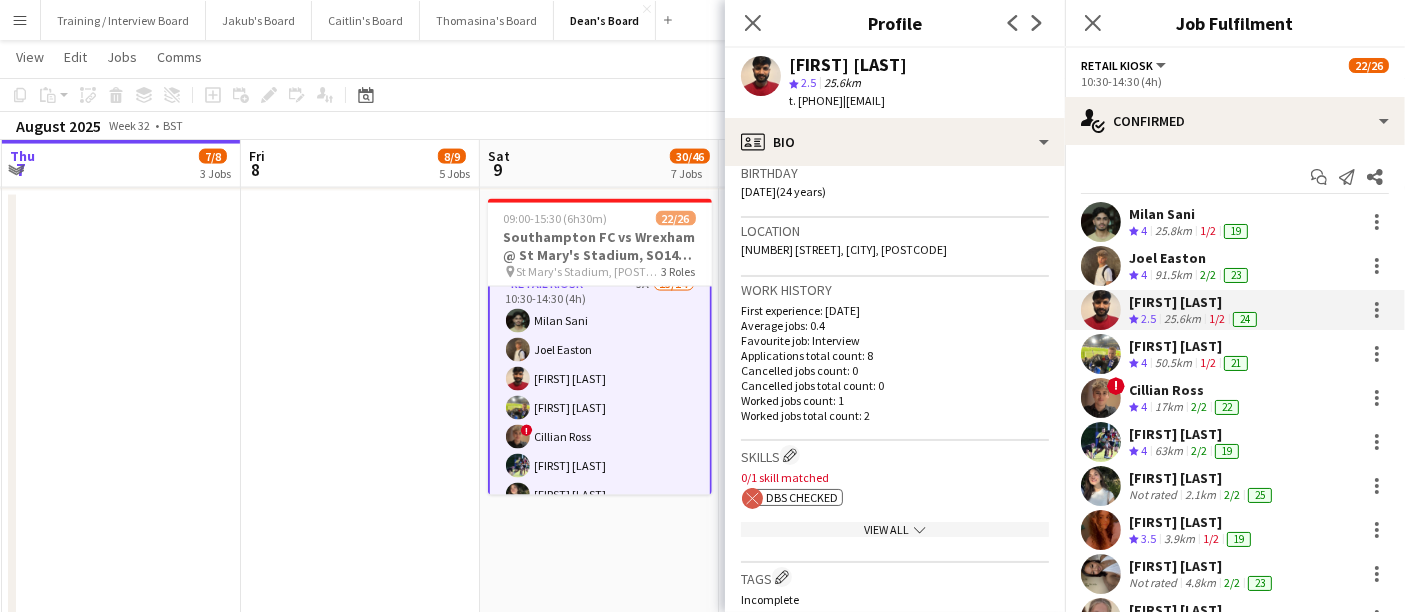 scroll, scrollTop: 444, scrollLeft: 0, axis: vertical 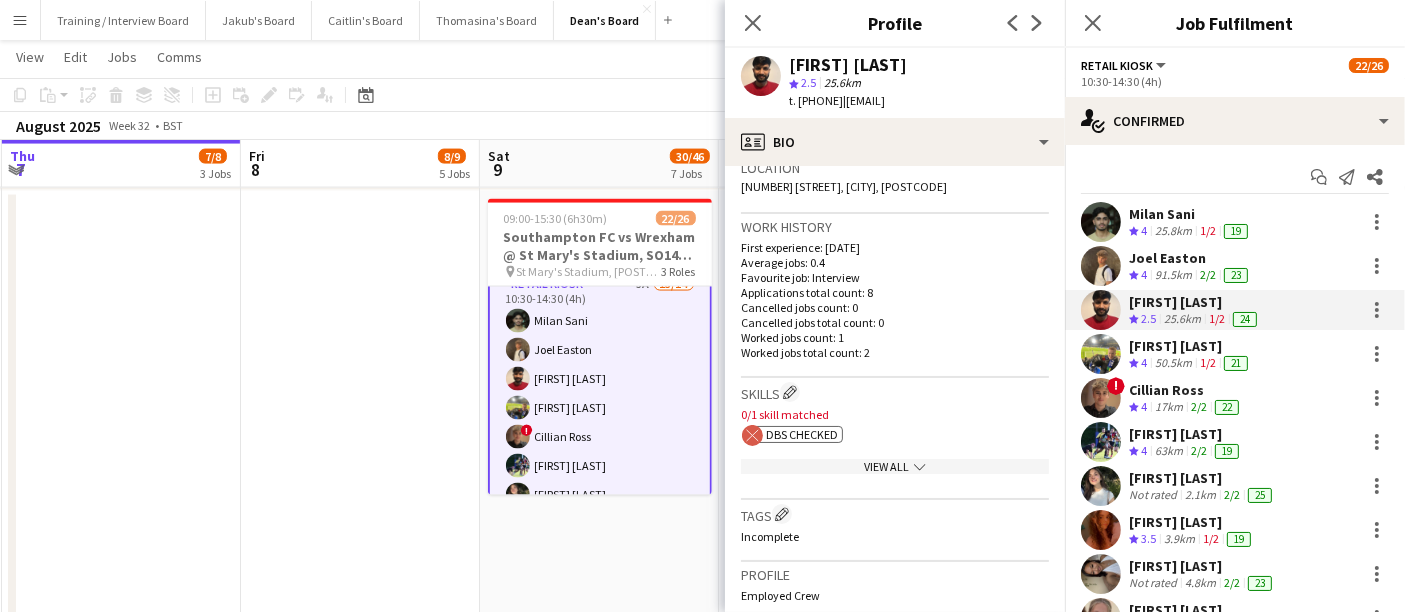 drag, startPoint x: 1205, startPoint y: 372, endPoint x: 1185, endPoint y: 374, distance: 20.09975 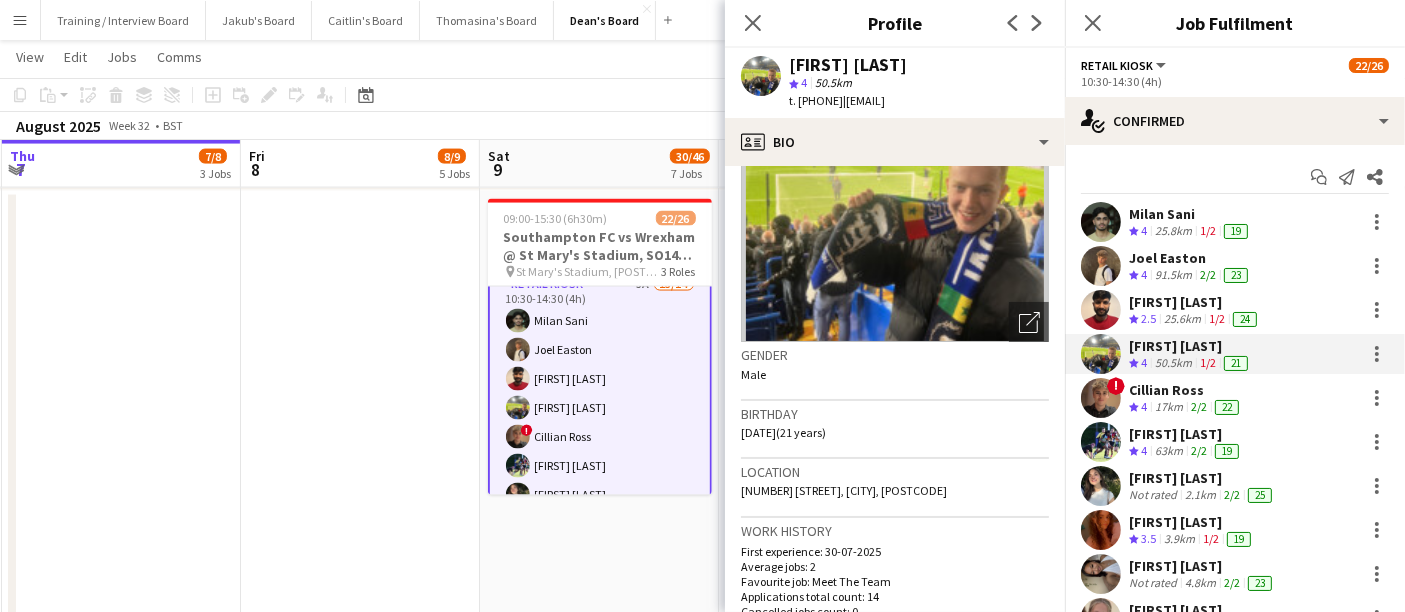 scroll, scrollTop: 333, scrollLeft: 0, axis: vertical 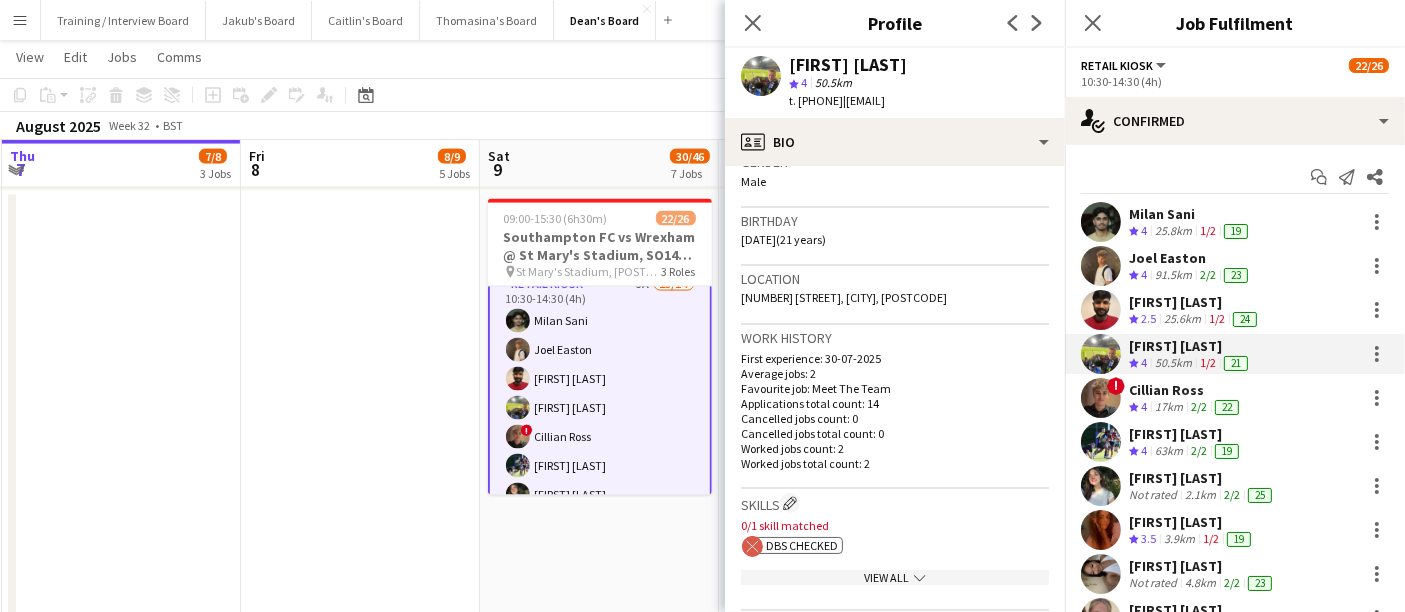 click on "Cillian Ross" at bounding box center (1186, 390) 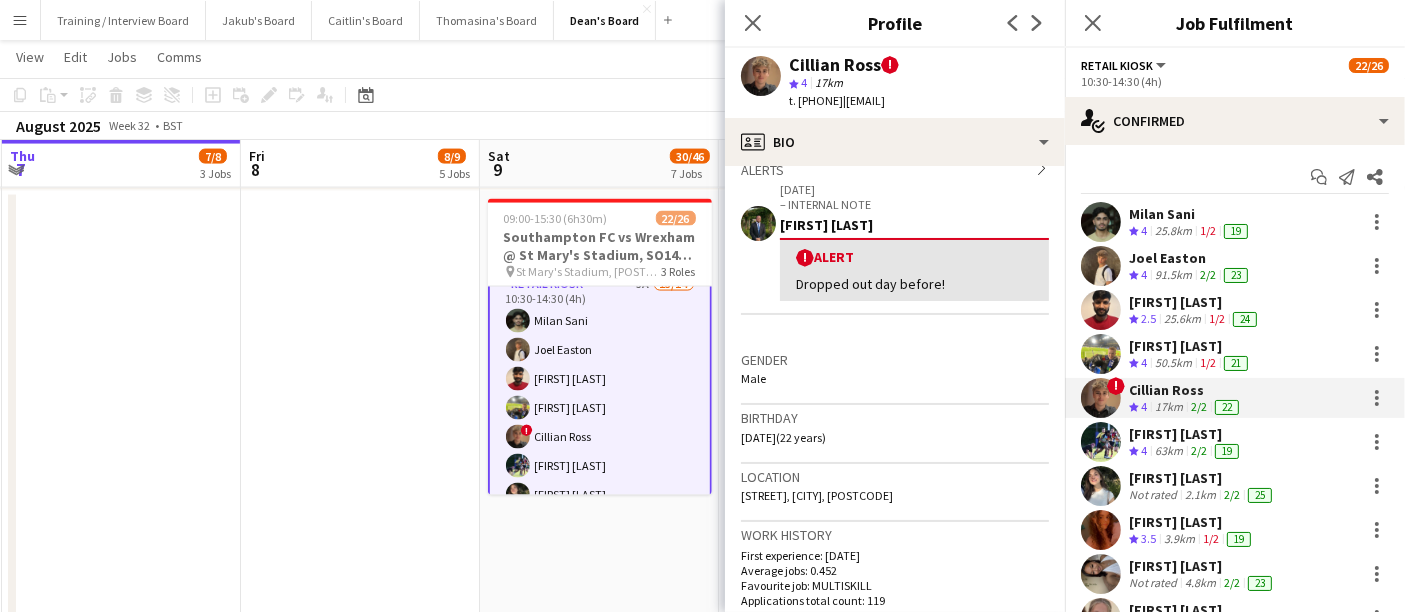 scroll, scrollTop: 666, scrollLeft: 0, axis: vertical 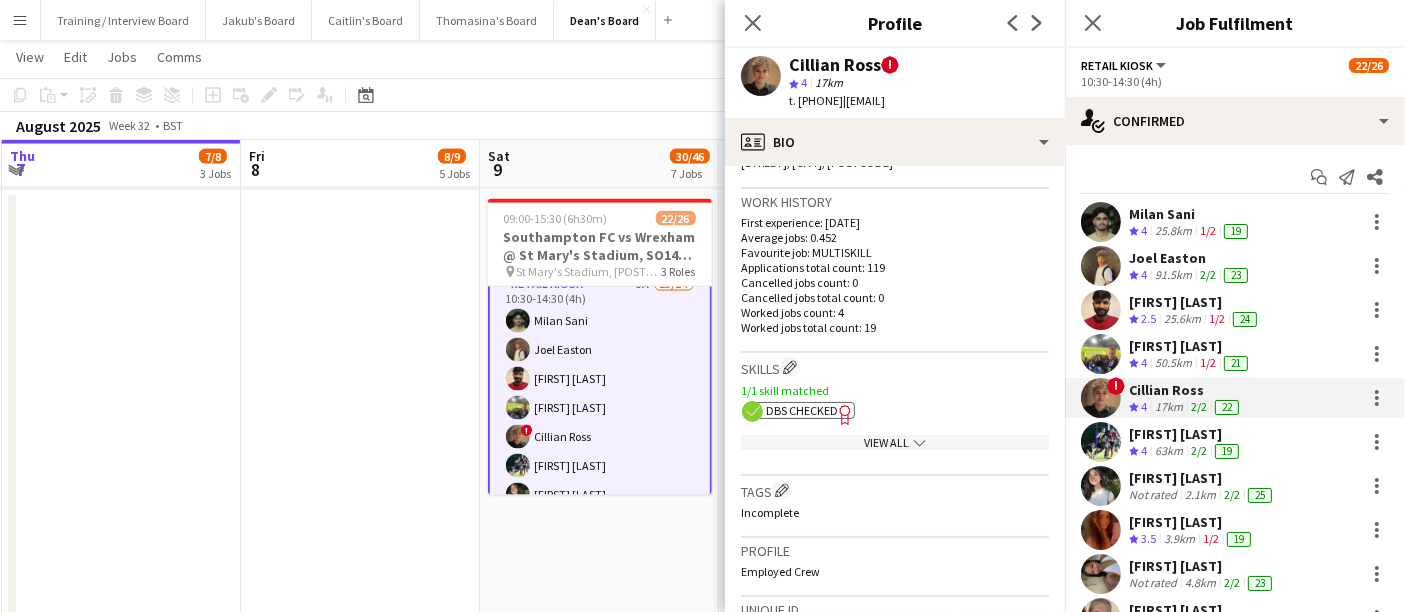 click on "Freelancer has uploaded a photo validation of skill. Click to see" 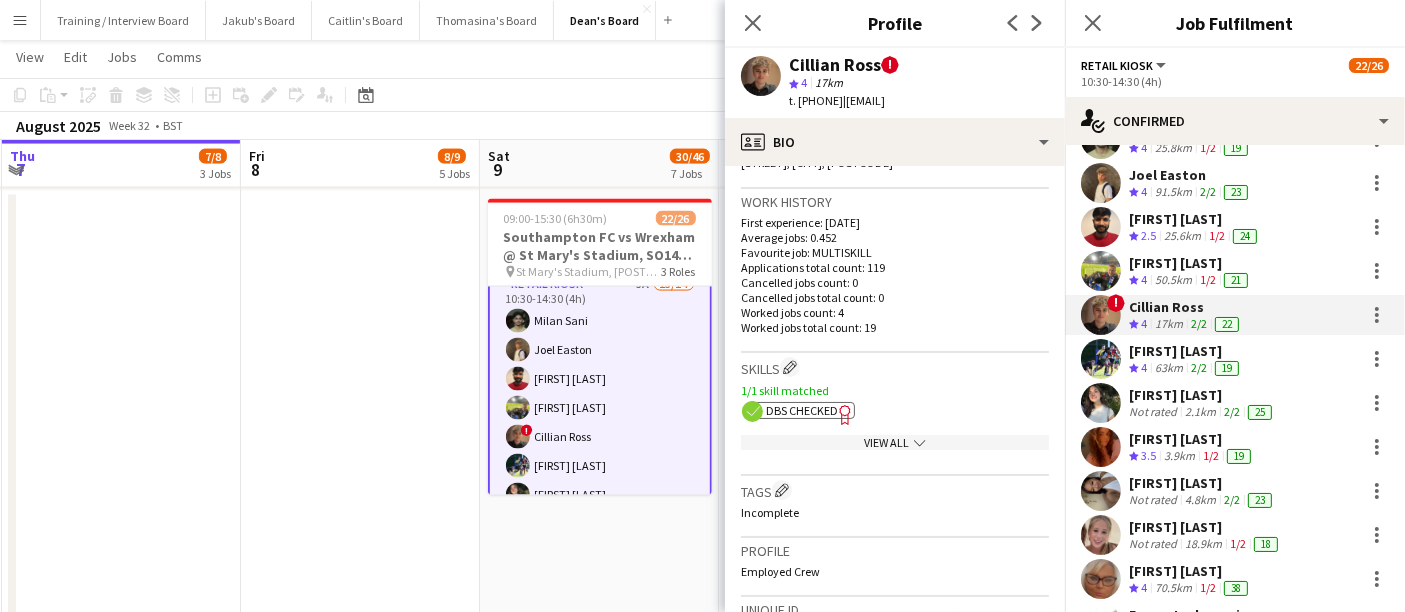 scroll, scrollTop: 111, scrollLeft: 0, axis: vertical 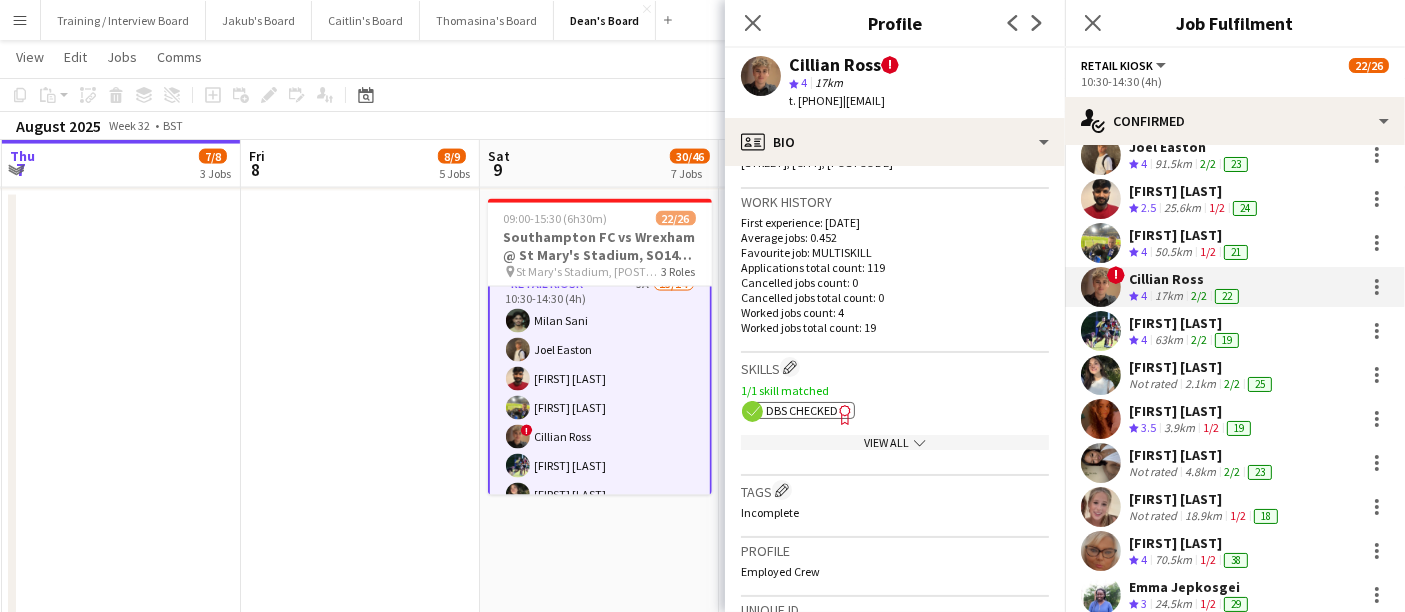 click on "63km" at bounding box center (1169, 340) 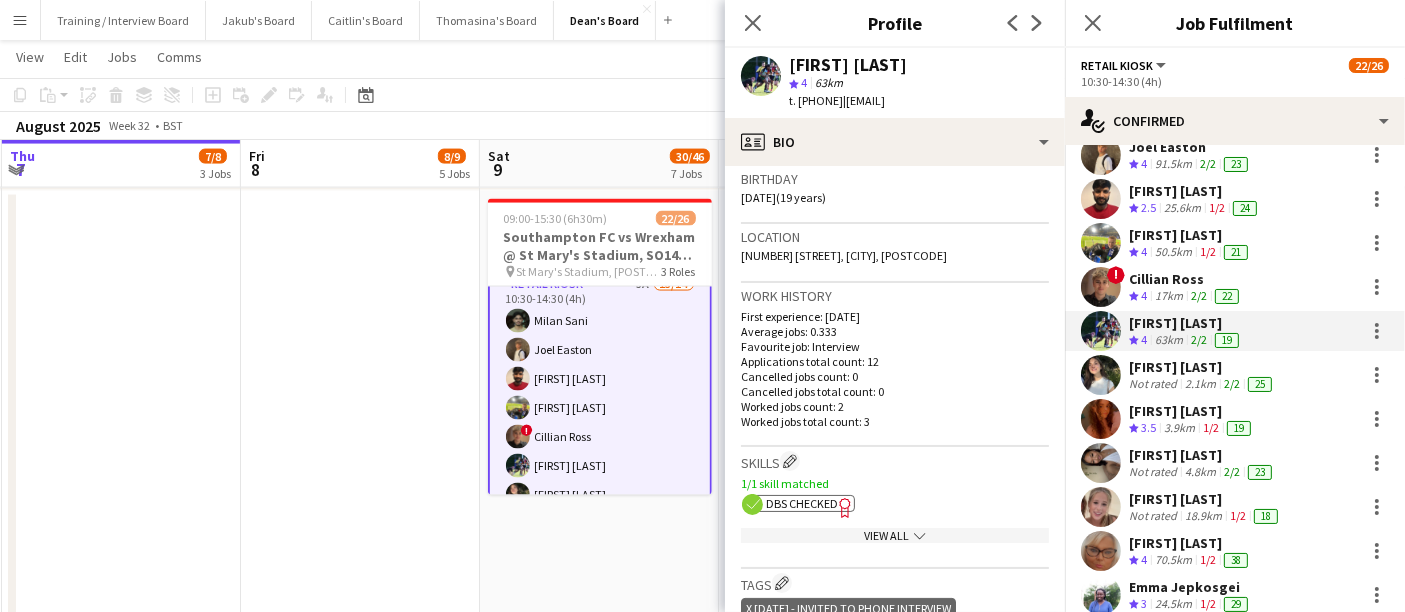 scroll, scrollTop: 444, scrollLeft: 0, axis: vertical 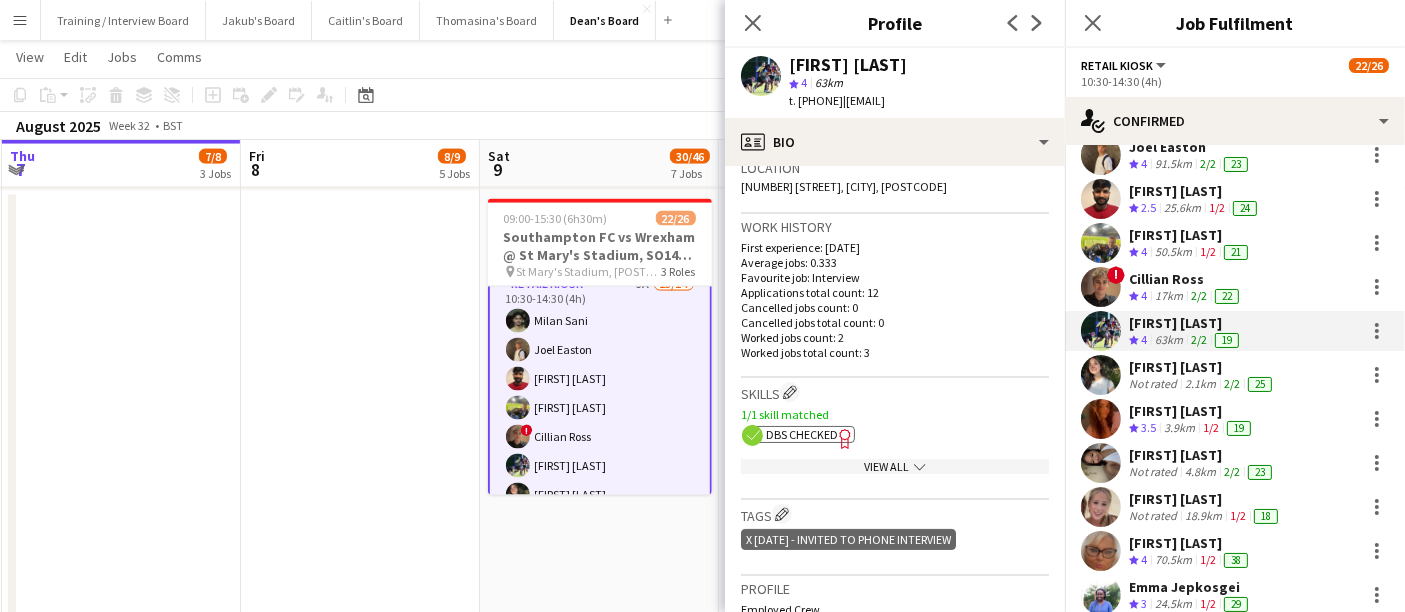 click on "ok-circled2
background
Layer 1
cross-circle-red
background
Layer 1
DBS Checked
Freelancer has uploaded a photo validation of skill. Click to see" 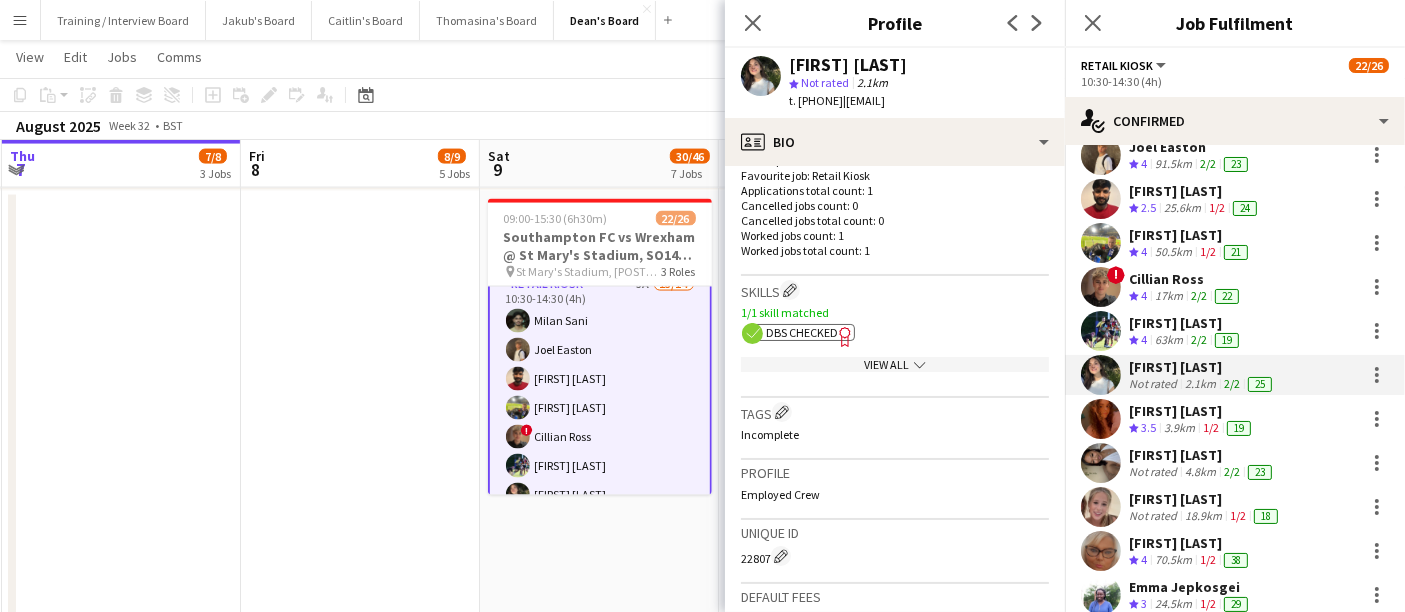 scroll, scrollTop: 555, scrollLeft: 0, axis: vertical 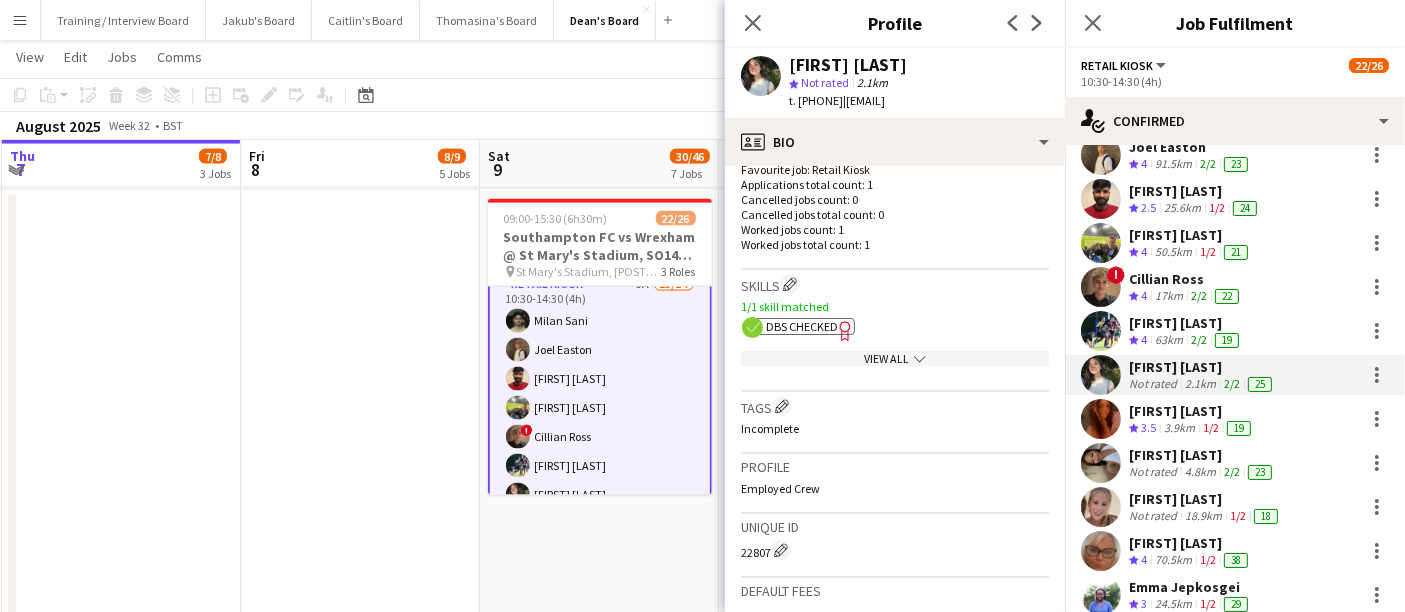 click on "DBS Checked" 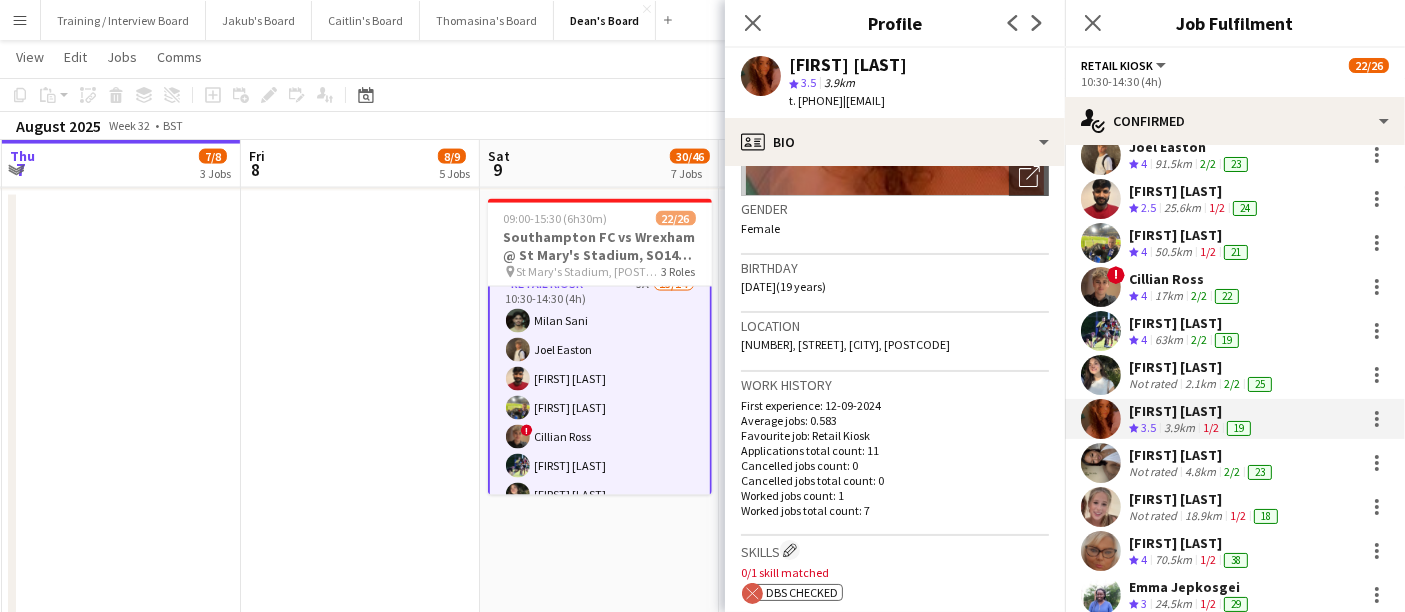 scroll, scrollTop: 444, scrollLeft: 0, axis: vertical 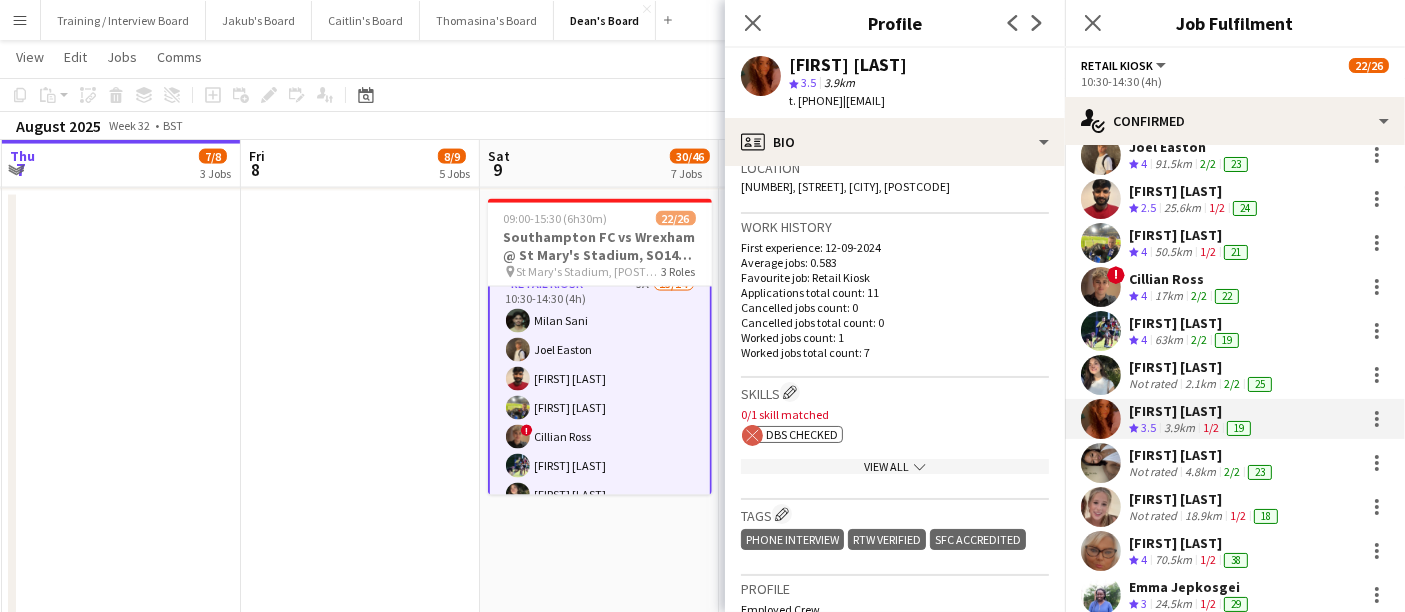 click on "4.8km" at bounding box center [1200, 472] 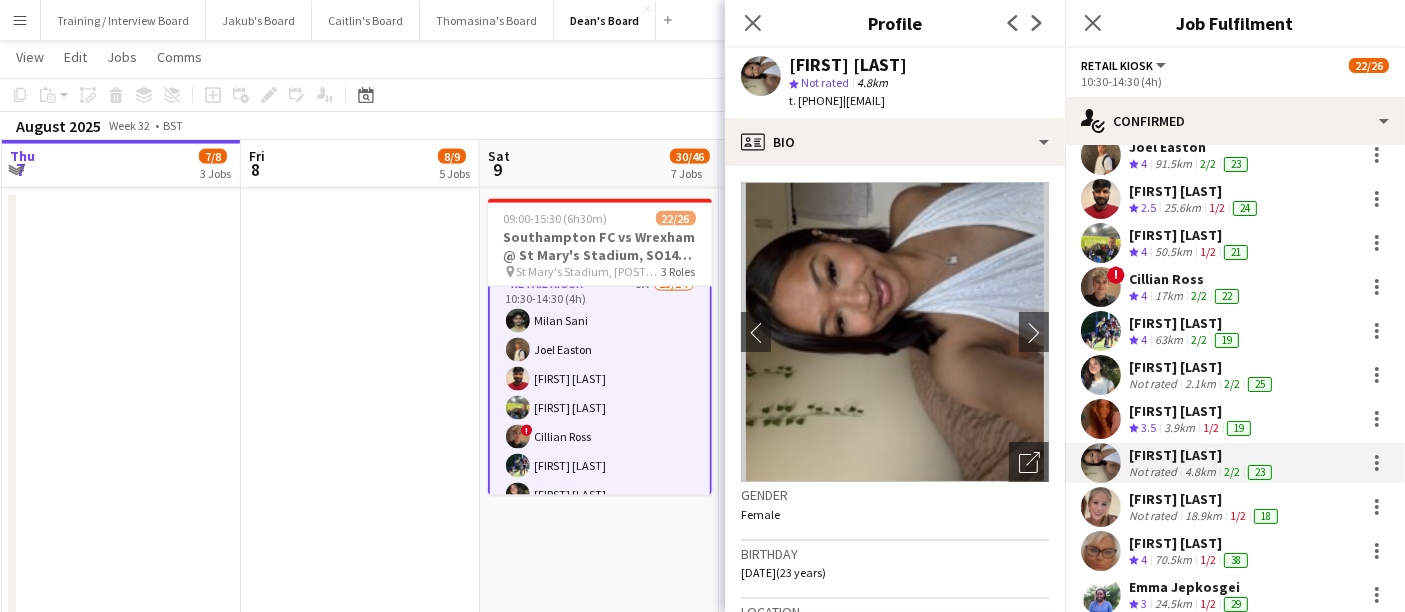 scroll, scrollTop: 444, scrollLeft: 0, axis: vertical 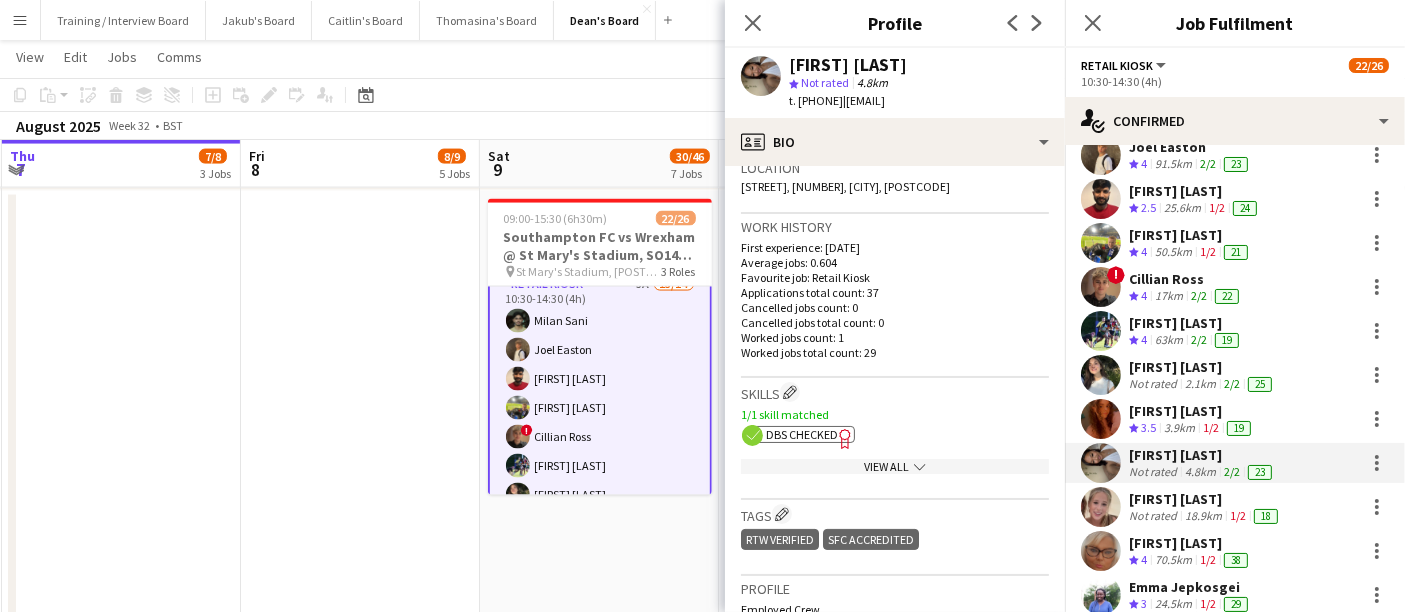 click on "DBS Checked" 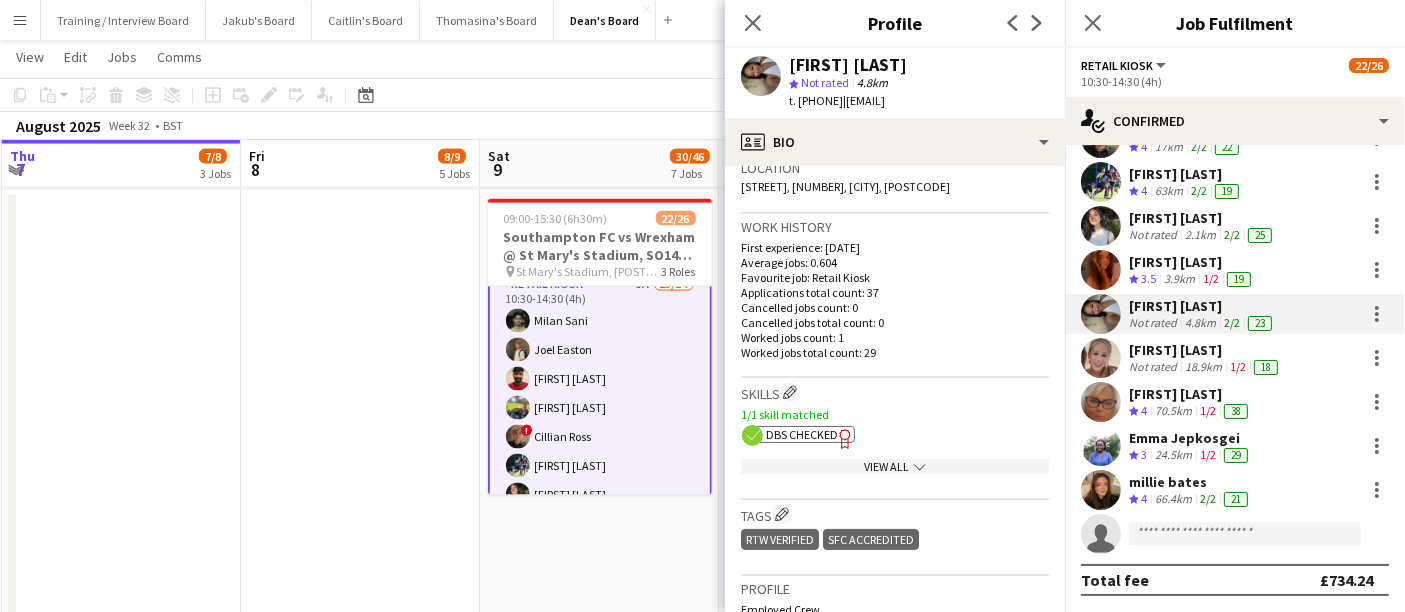 scroll, scrollTop: 271, scrollLeft: 0, axis: vertical 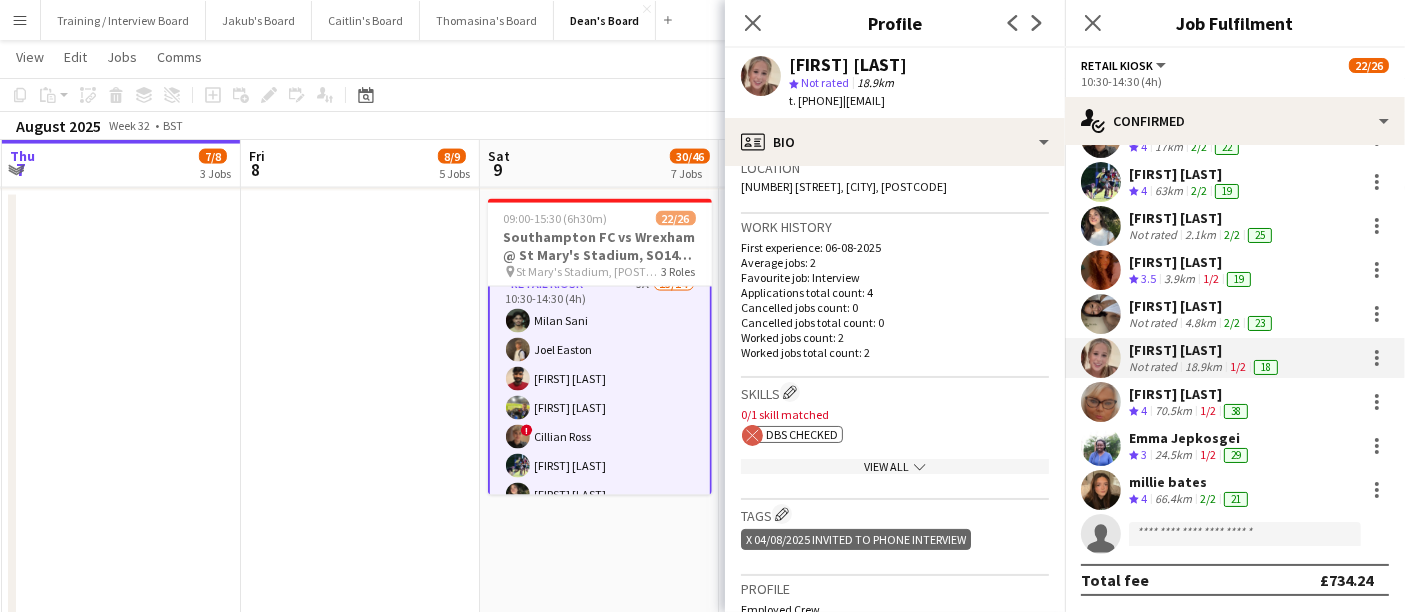 click on "[FIRST] [LAST]" at bounding box center [1235, 402] 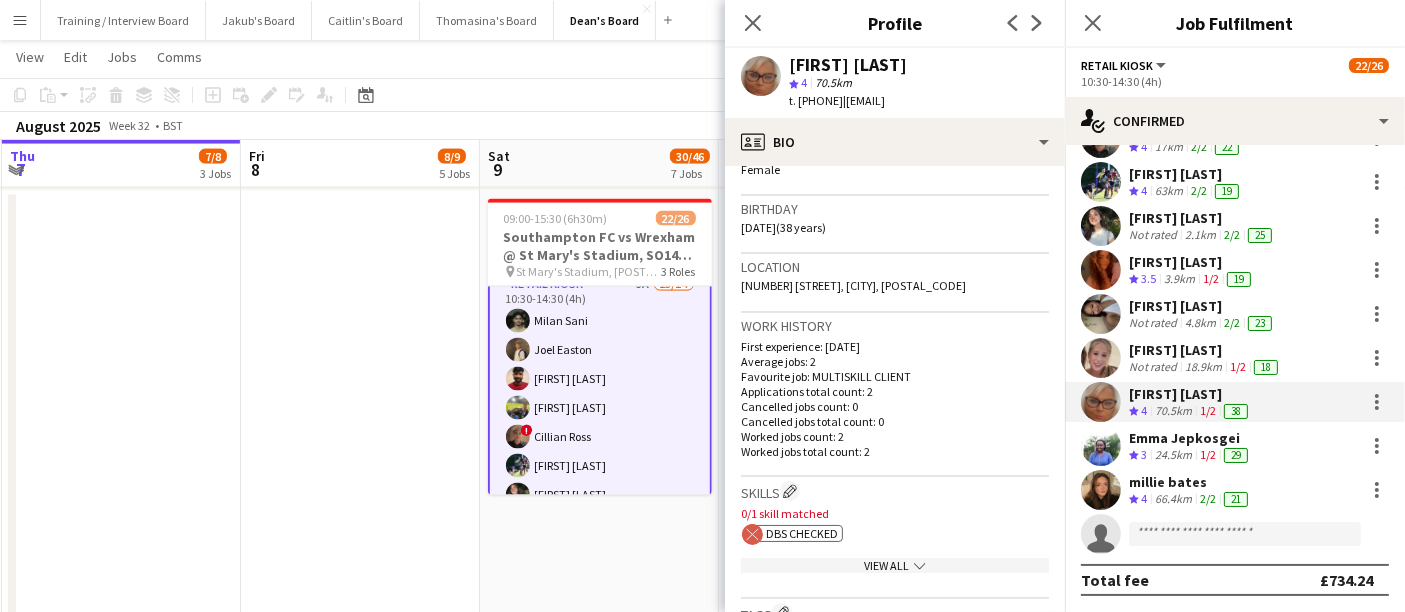 scroll, scrollTop: 444, scrollLeft: 0, axis: vertical 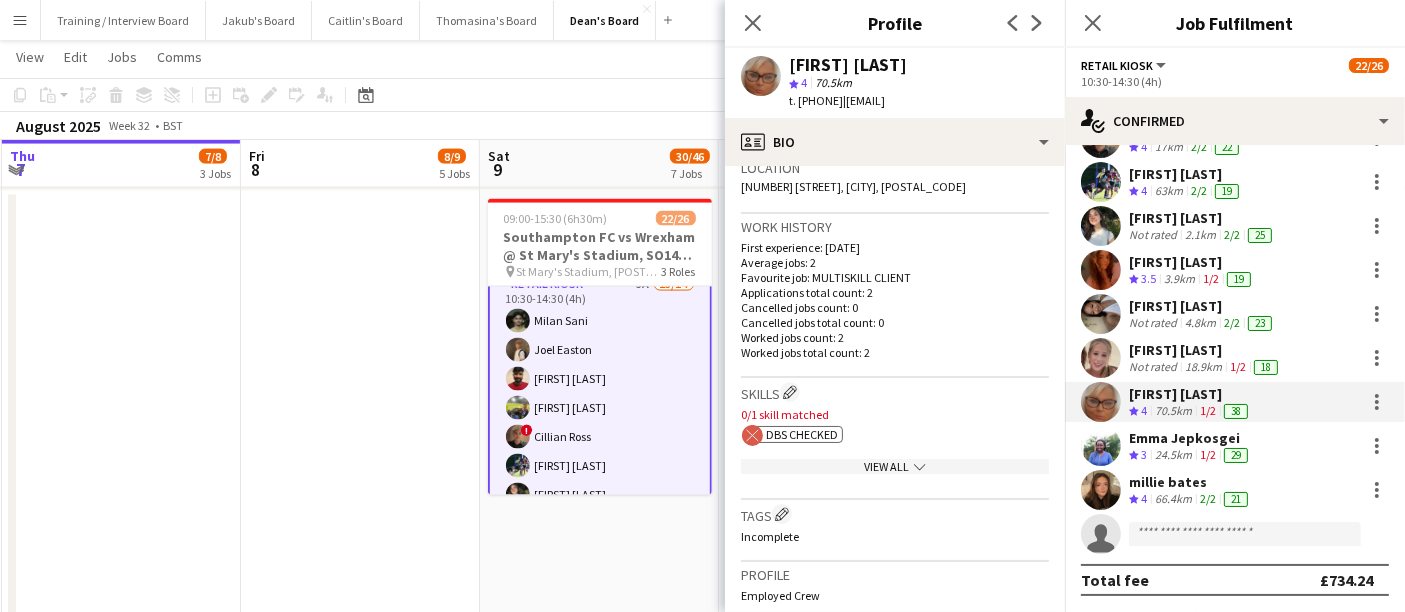 click on "Emma Jepkosgei" at bounding box center (1190, 438) 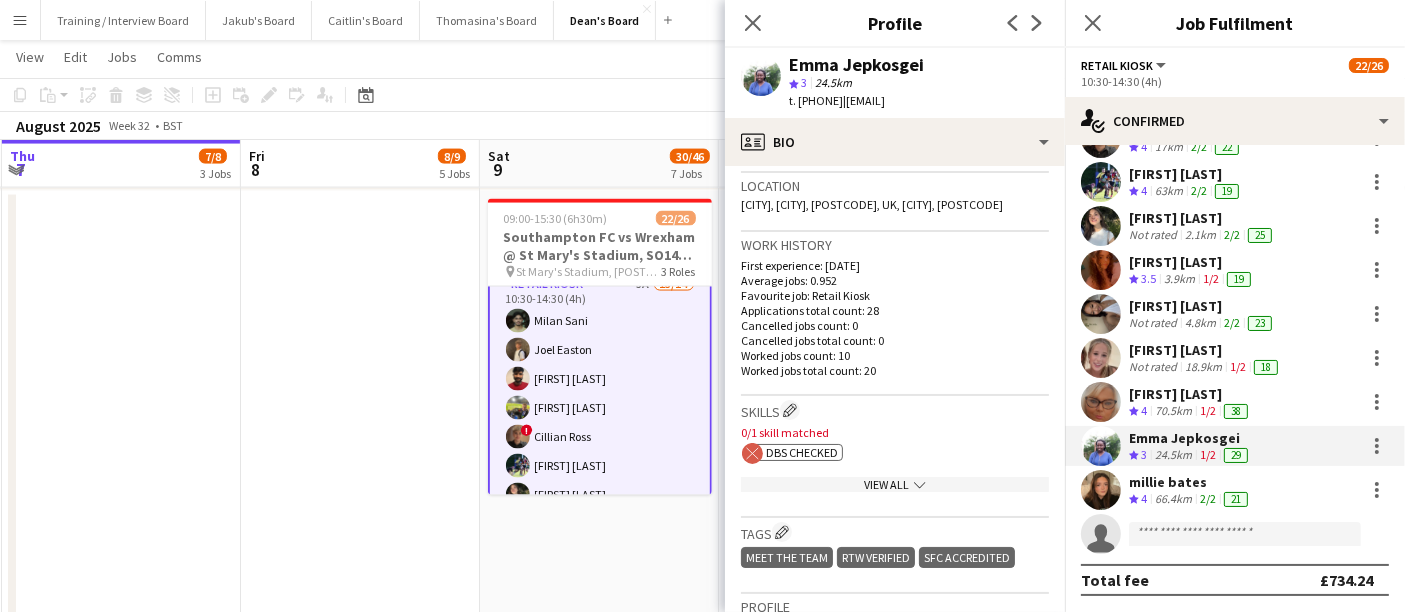 scroll, scrollTop: 444, scrollLeft: 0, axis: vertical 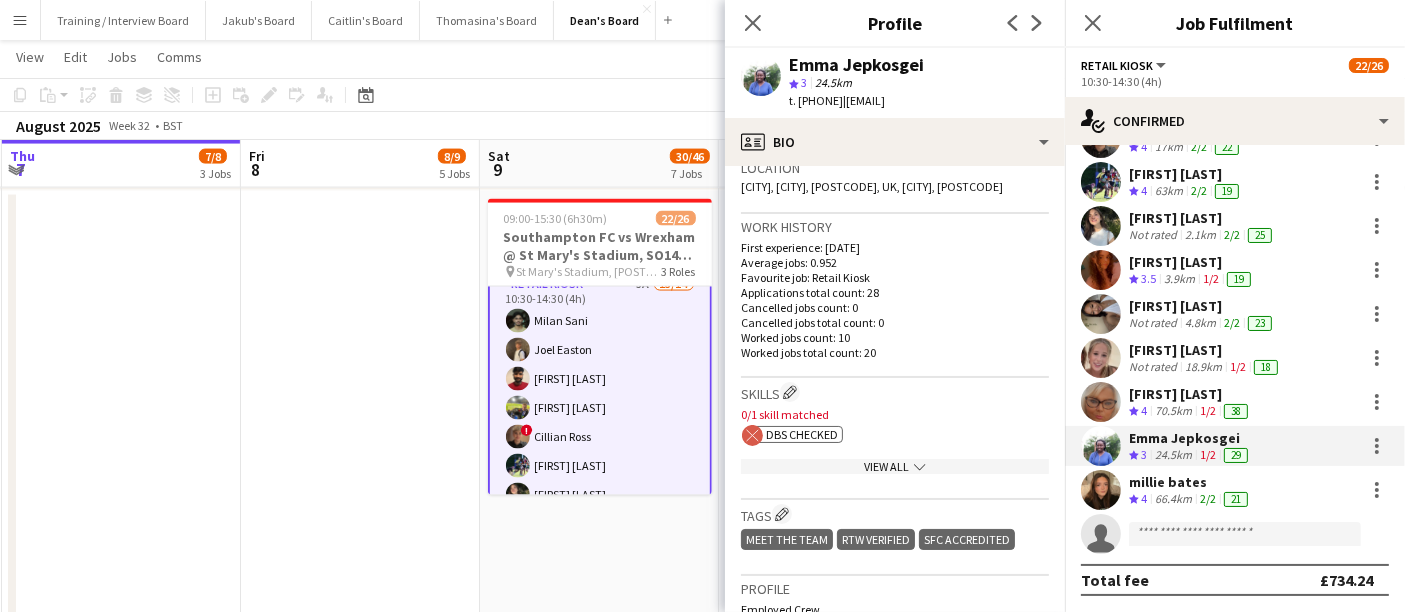 click on "66.4km" at bounding box center (1173, 499) 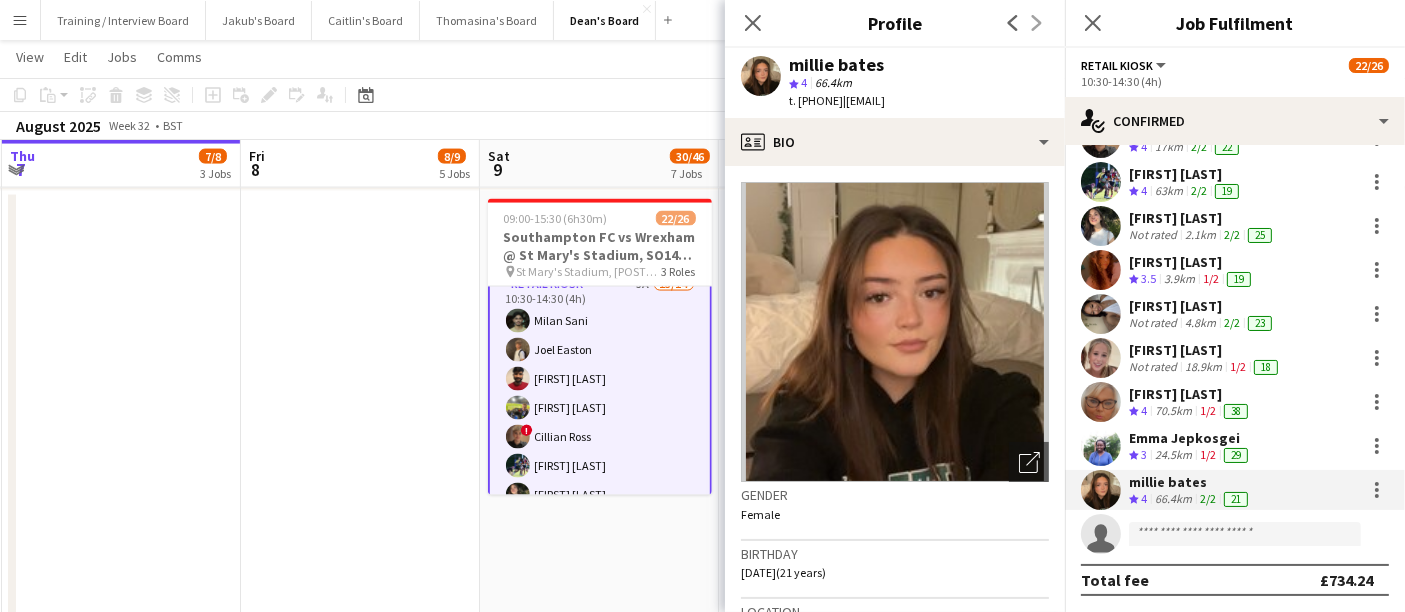 scroll, scrollTop: 555, scrollLeft: 0, axis: vertical 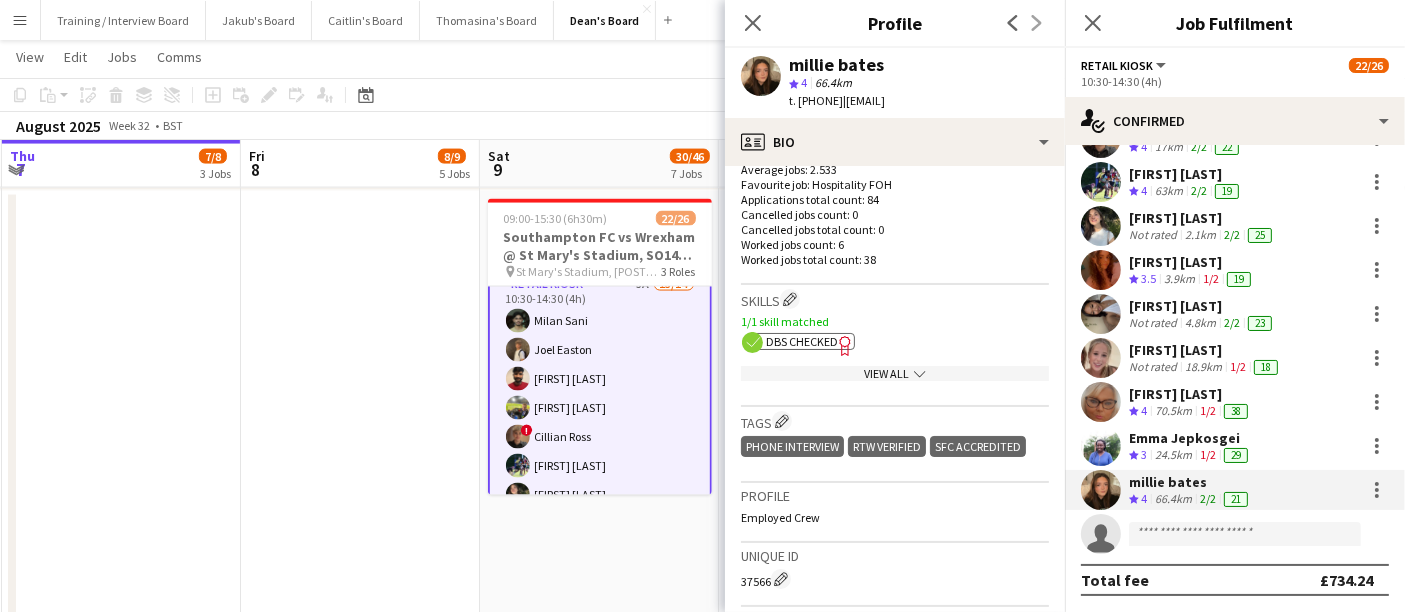 click on "DBS Checked" 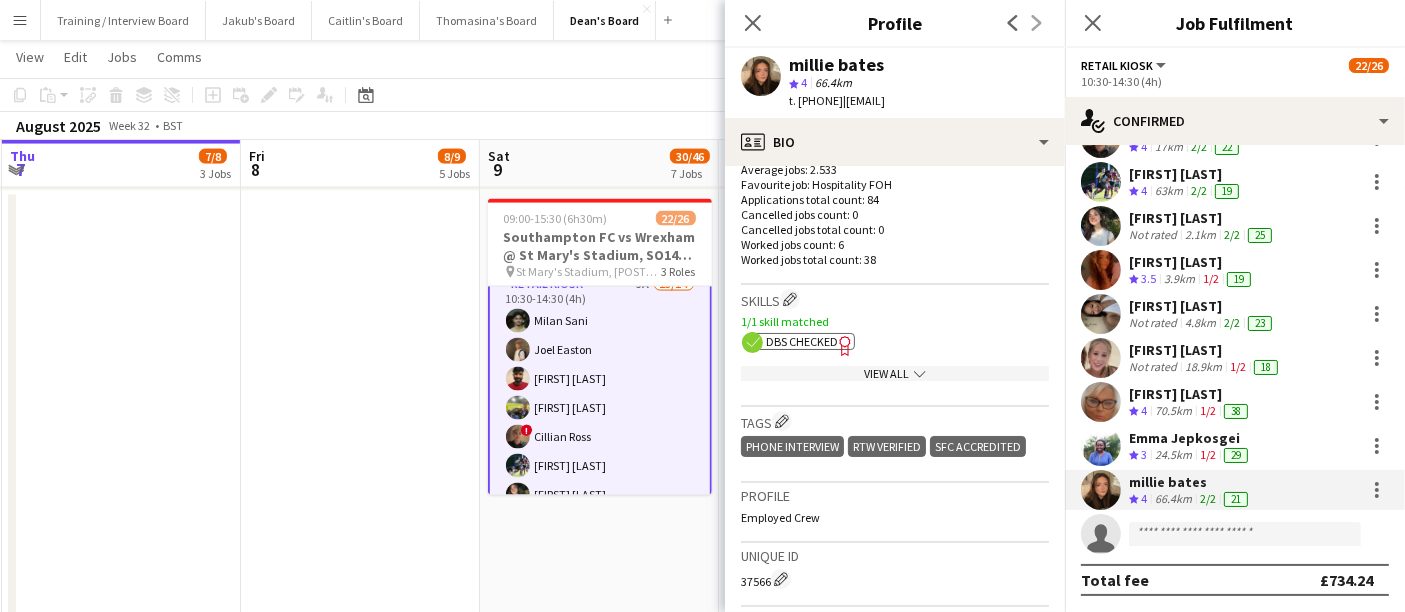 click at bounding box center (360, 850) 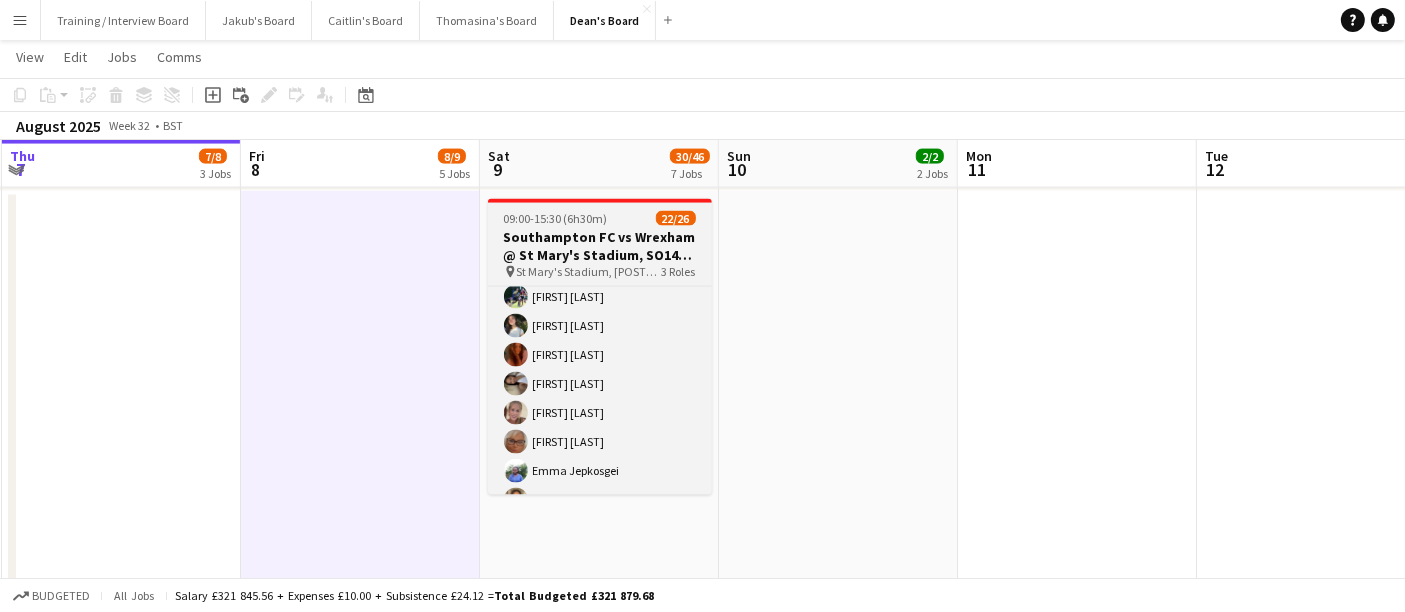 scroll, scrollTop: 668, scrollLeft: 0, axis: vertical 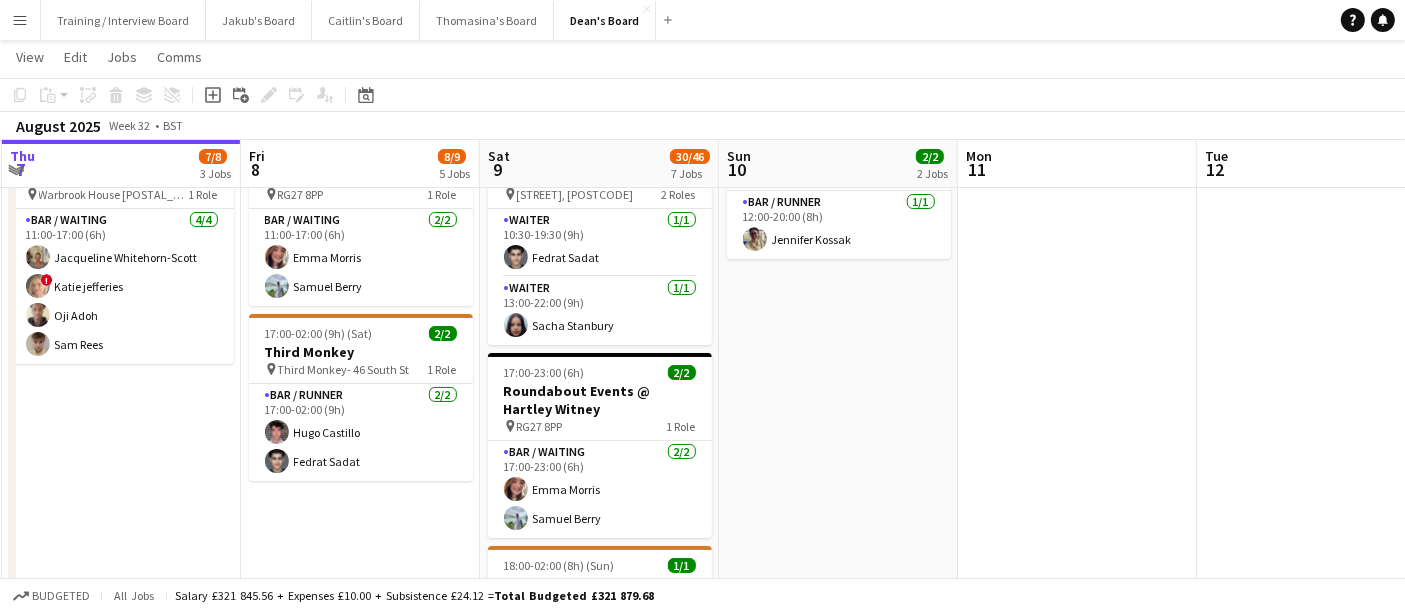 click on "12:00-20:00 (8h)    1/1   [COMPANY_NAME]
pin
[COMPANY_NAME]- 46 South St   1 Role   Bar / Runner   1/1   12:00-20:00 (8h)
[FIRST] [LAST]" at bounding box center (838, 1406) 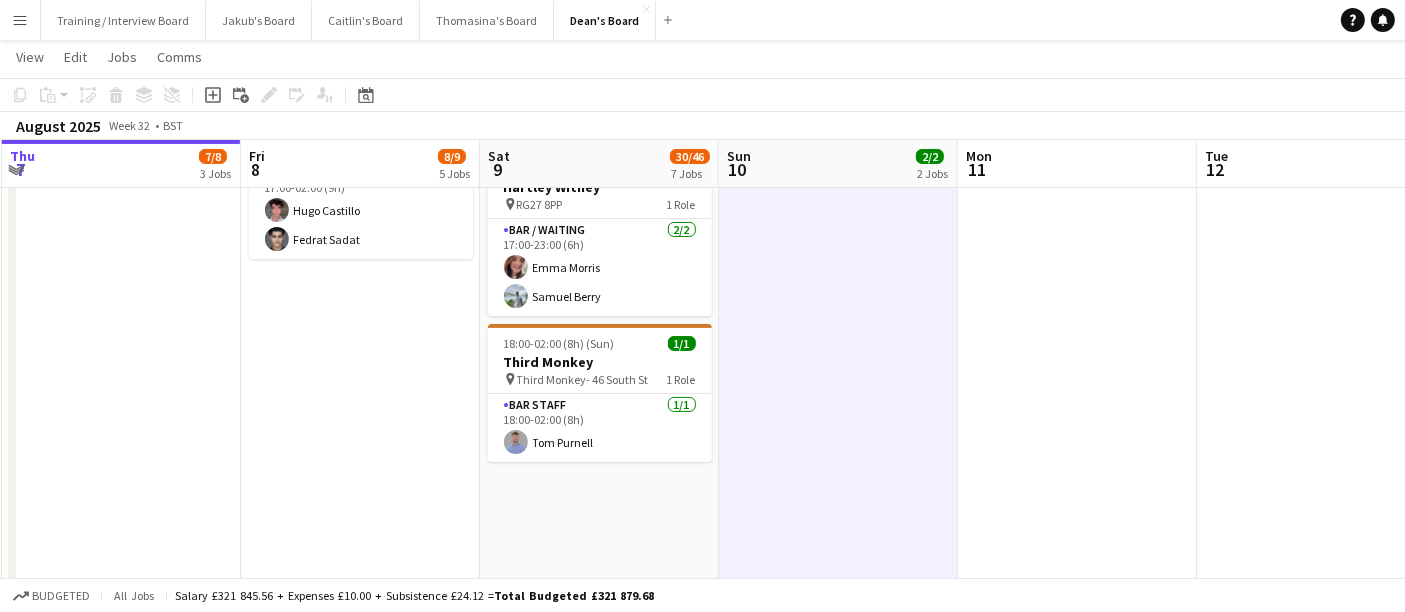 click on "12:00-20:00 (8h)    1/1   [COMPANY_NAME]
pin
[COMPANY_NAME]- 46 South St   1 Role   Bar / Runner   1/1   12:00-20:00 (8h)
[FIRST] [LAST]" at bounding box center (838, 1184) 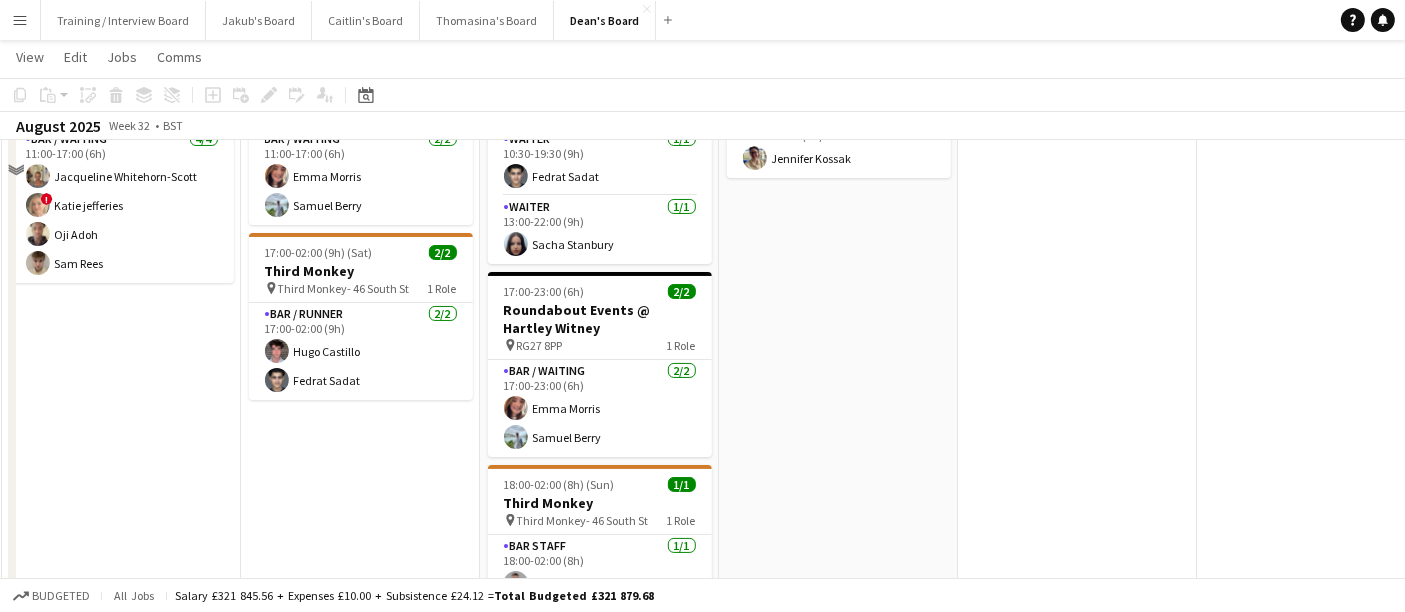scroll, scrollTop: 222, scrollLeft: 0, axis: vertical 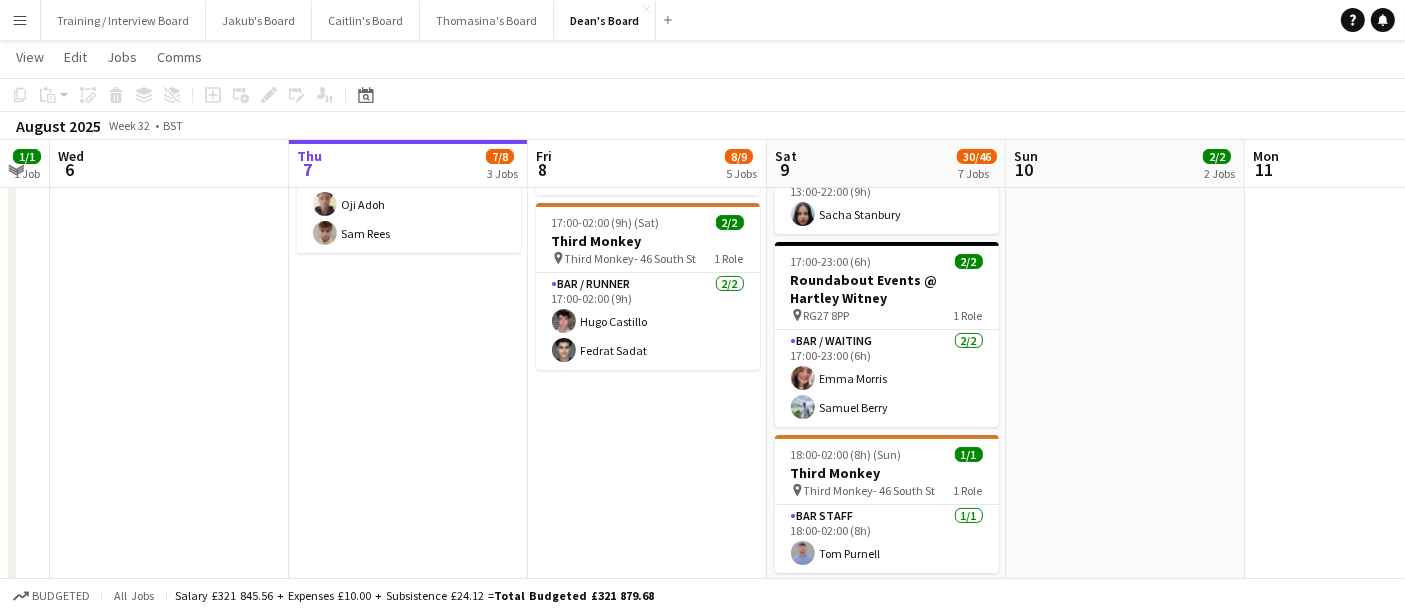 drag, startPoint x: 313, startPoint y: 490, endPoint x: 617, endPoint y: 498, distance: 304.10526 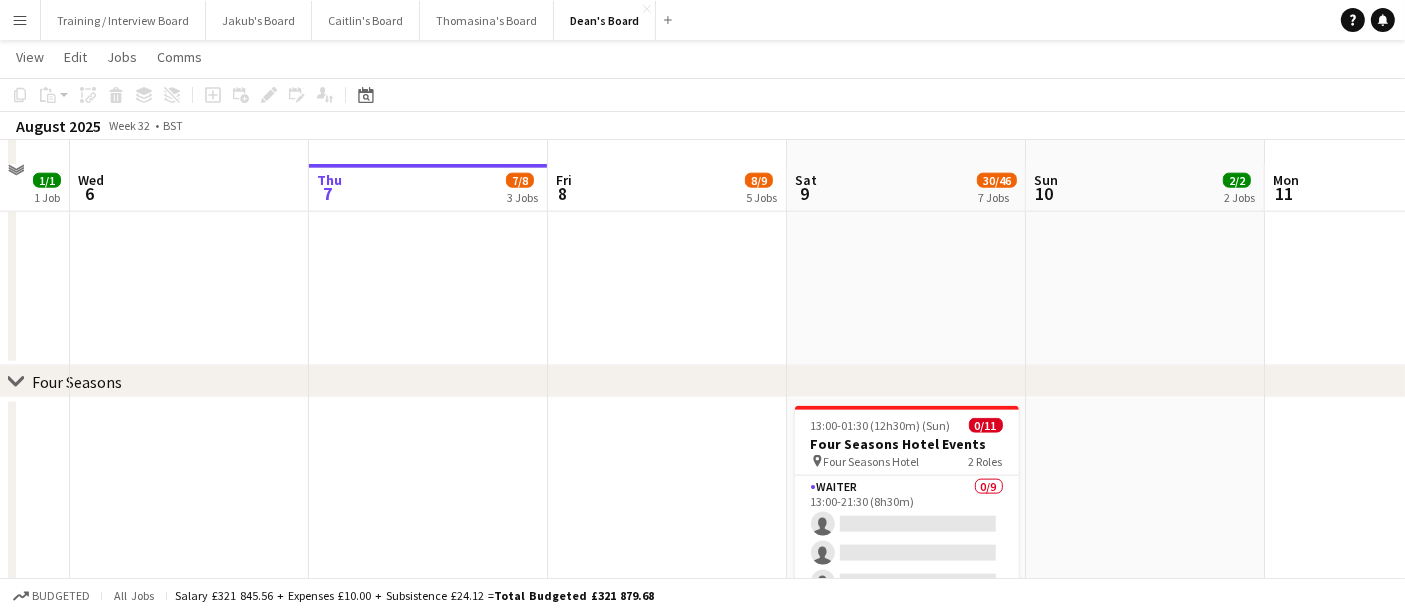 scroll, scrollTop: 2666, scrollLeft: 0, axis: vertical 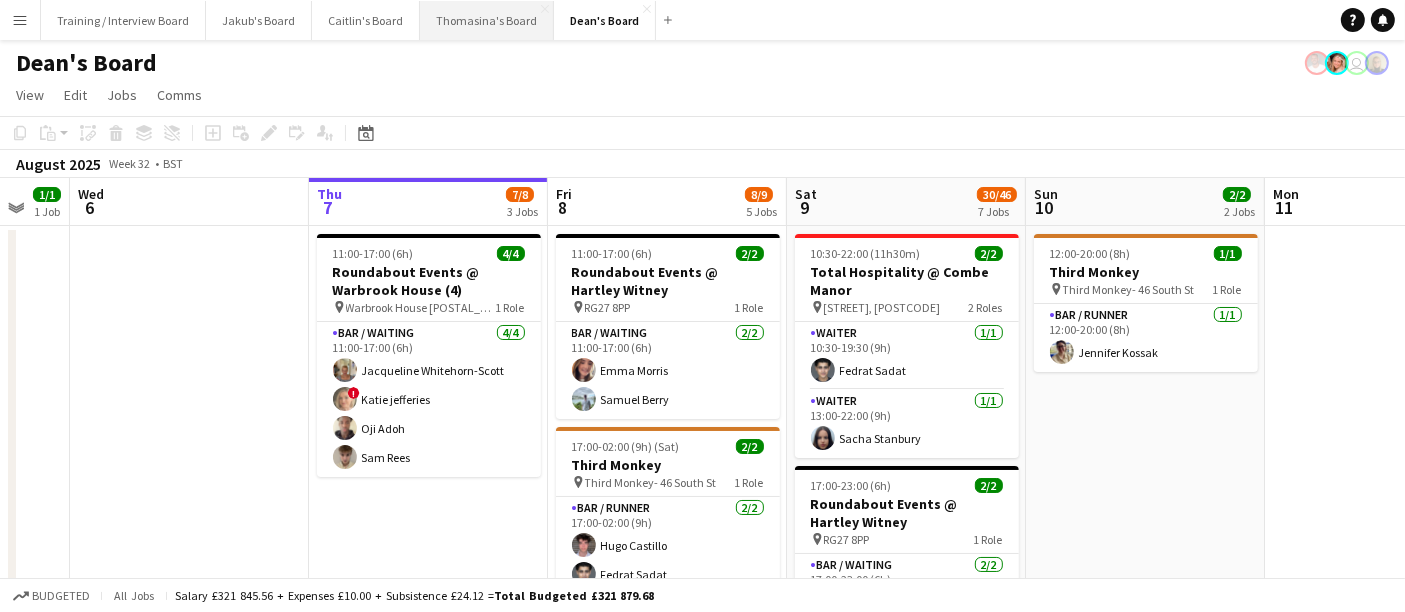 click on "Thomasina's Board
Close" at bounding box center [487, 20] 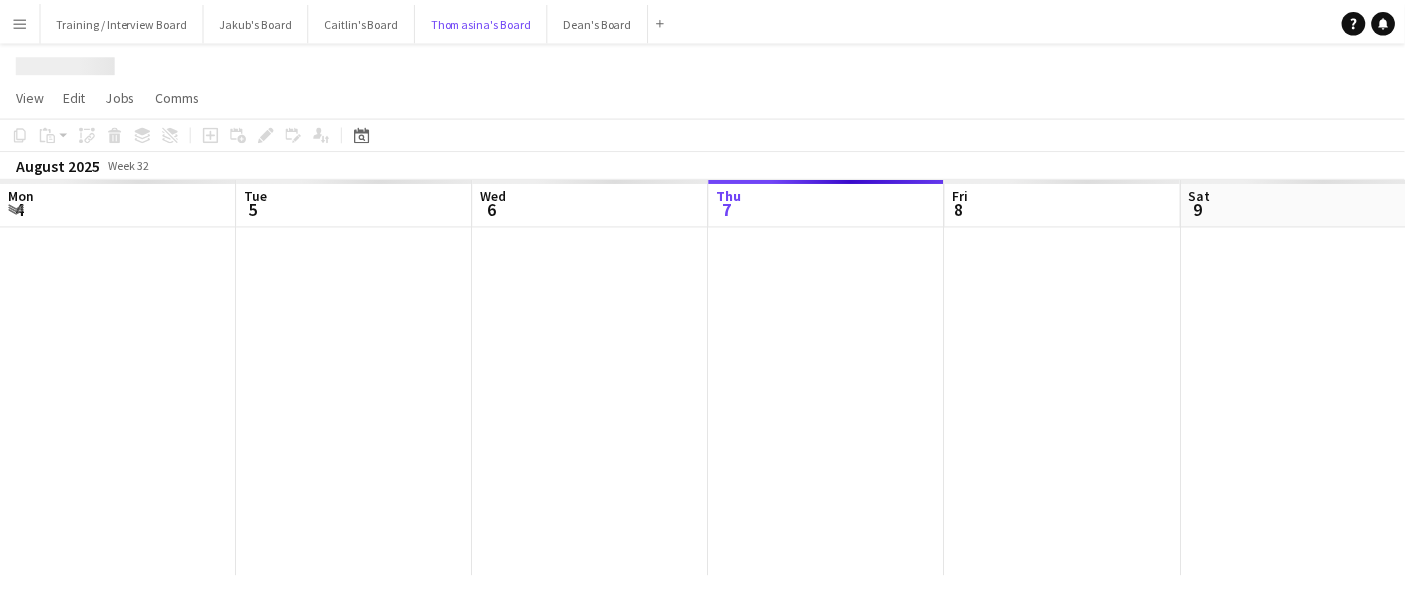 scroll, scrollTop: 0, scrollLeft: 477, axis: horizontal 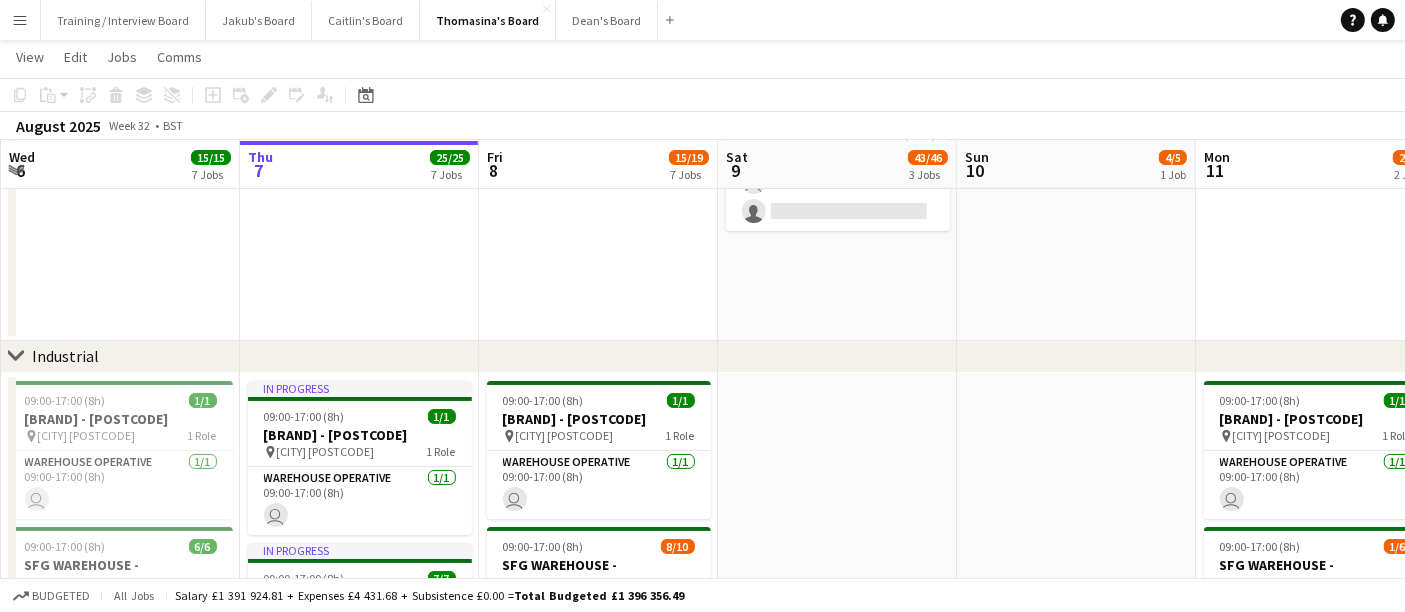 drag, startPoint x: 811, startPoint y: 480, endPoint x: 842, endPoint y: 474, distance: 31.575306 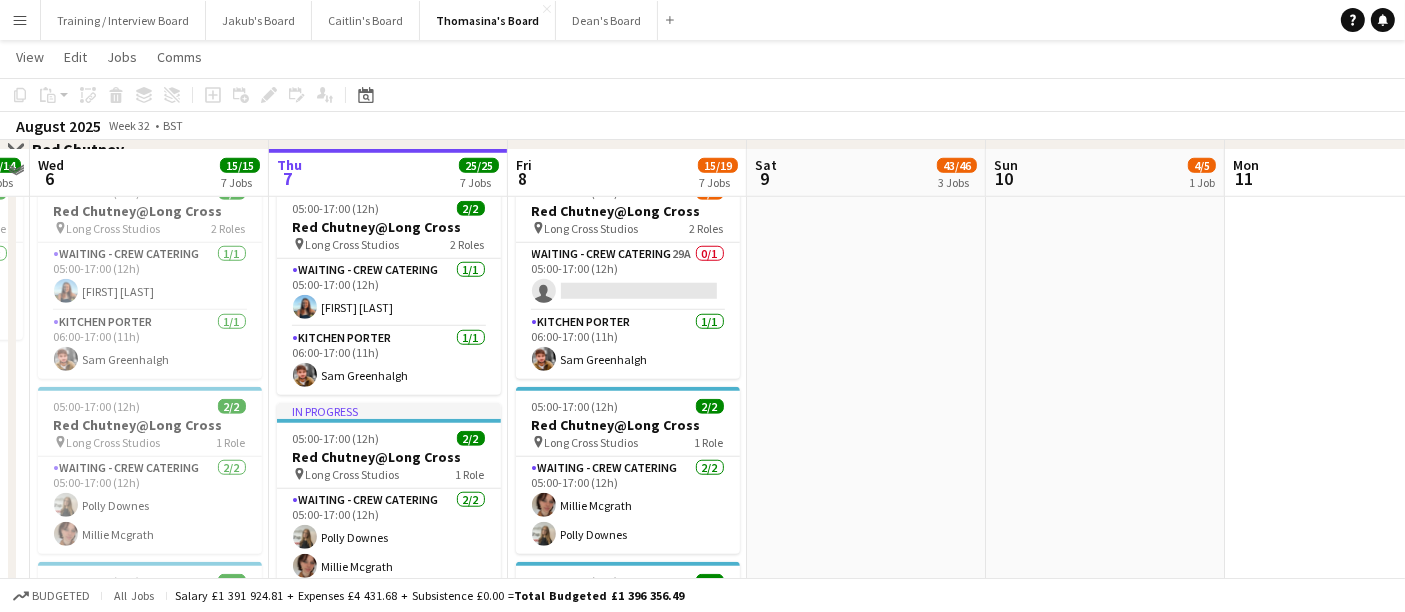 scroll, scrollTop: 1520, scrollLeft: 0, axis: vertical 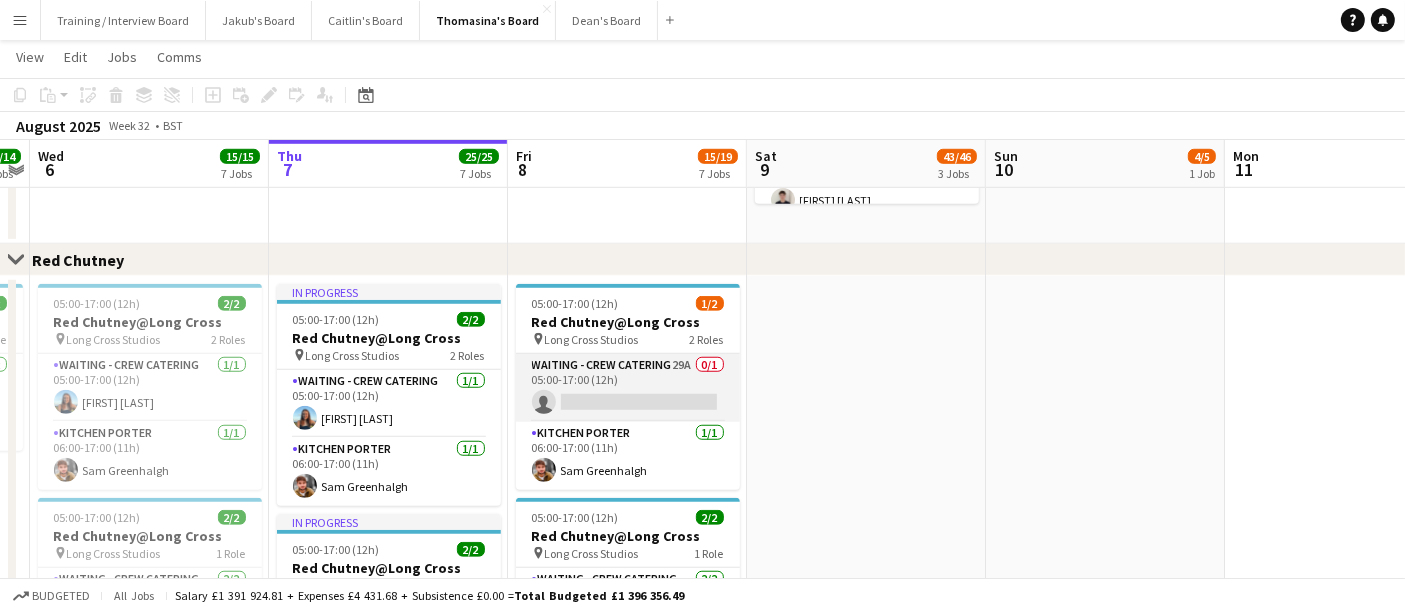 click on "Waiting - Crew Catering   29A   0/1   05:00-17:00 (12h)
single-neutral-actions" at bounding box center [628, 388] 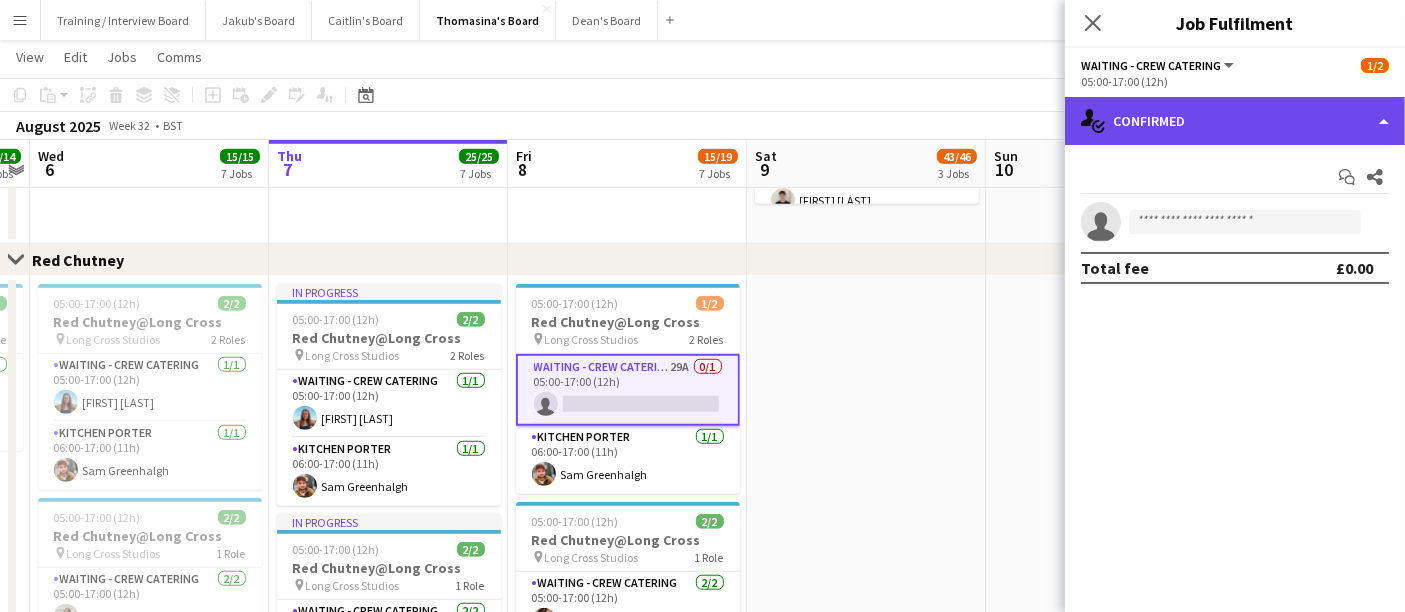 click on "single-neutral-actions-check-2
Confirmed" 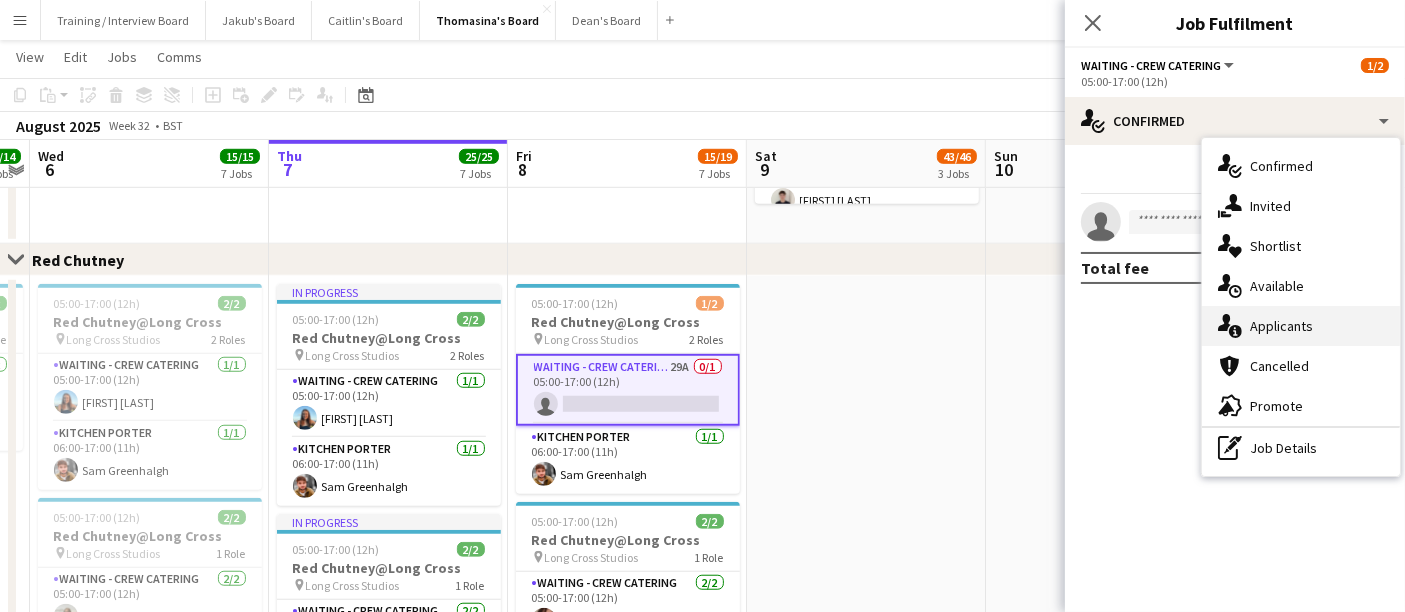 click on "single-neutral-actions-information
Applicants" at bounding box center [1301, 326] 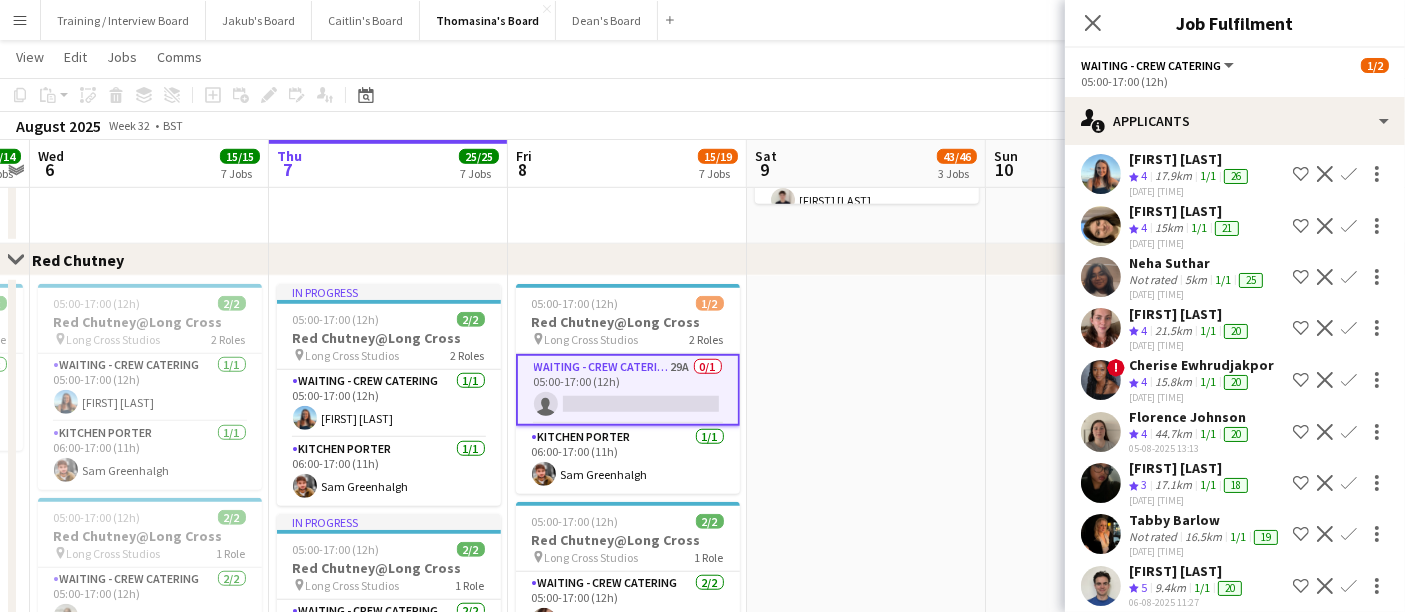 scroll, scrollTop: 666, scrollLeft: 0, axis: vertical 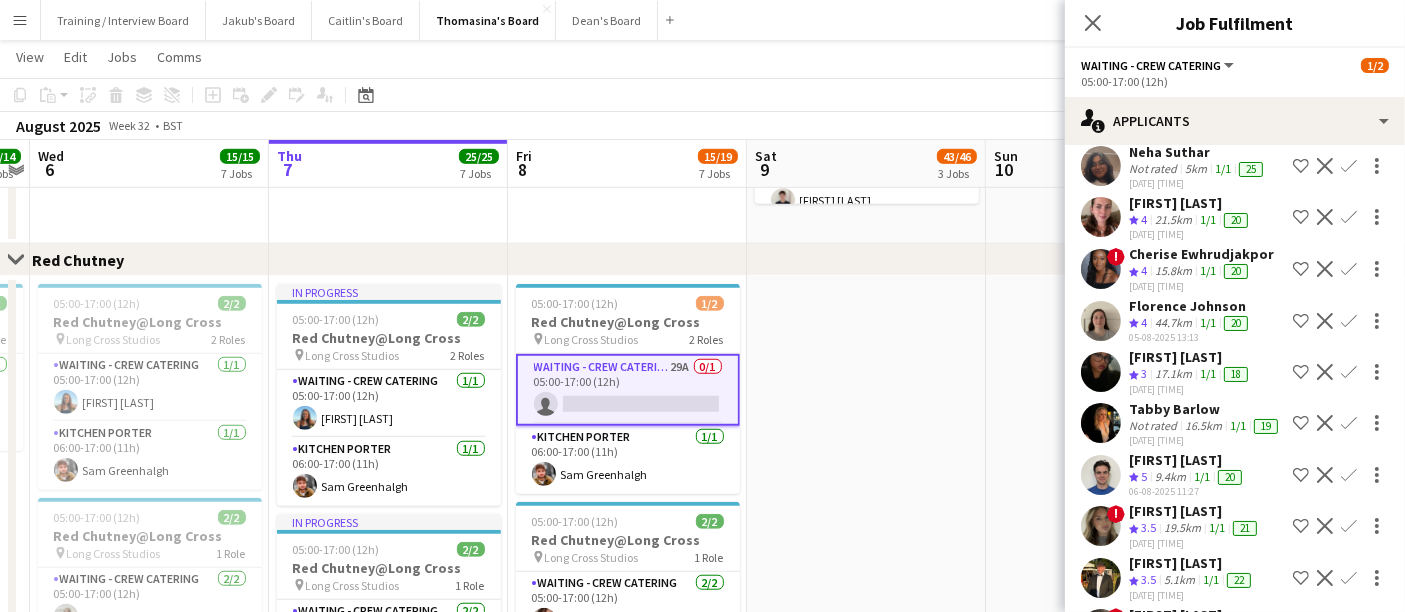 click on "05-08-2025 13:13" at bounding box center [1190, 389] 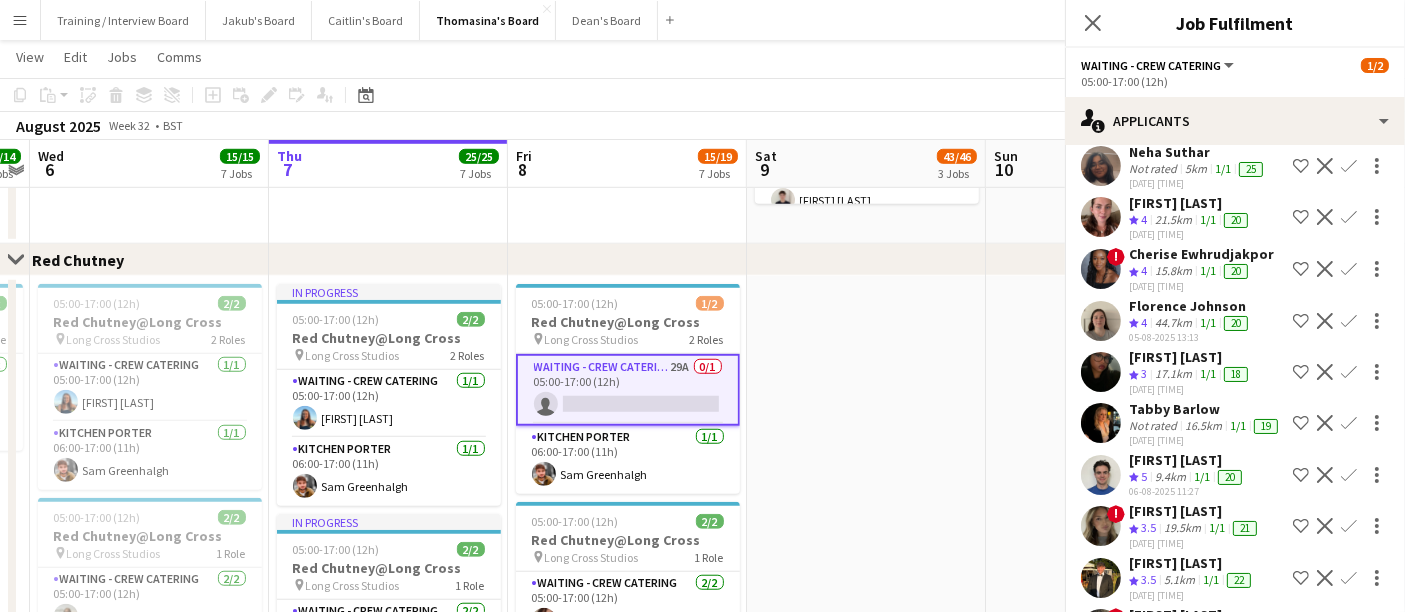 scroll, scrollTop: 0, scrollLeft: 0, axis: both 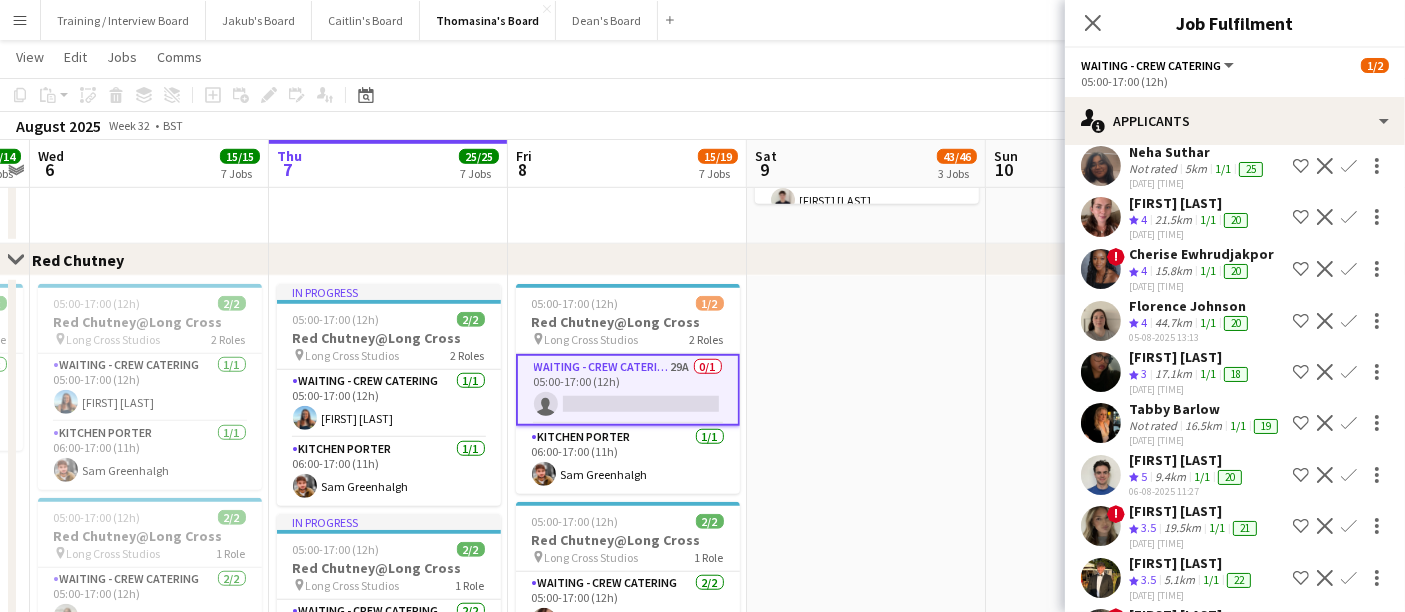 click on "44.7km" at bounding box center [1173, 374] 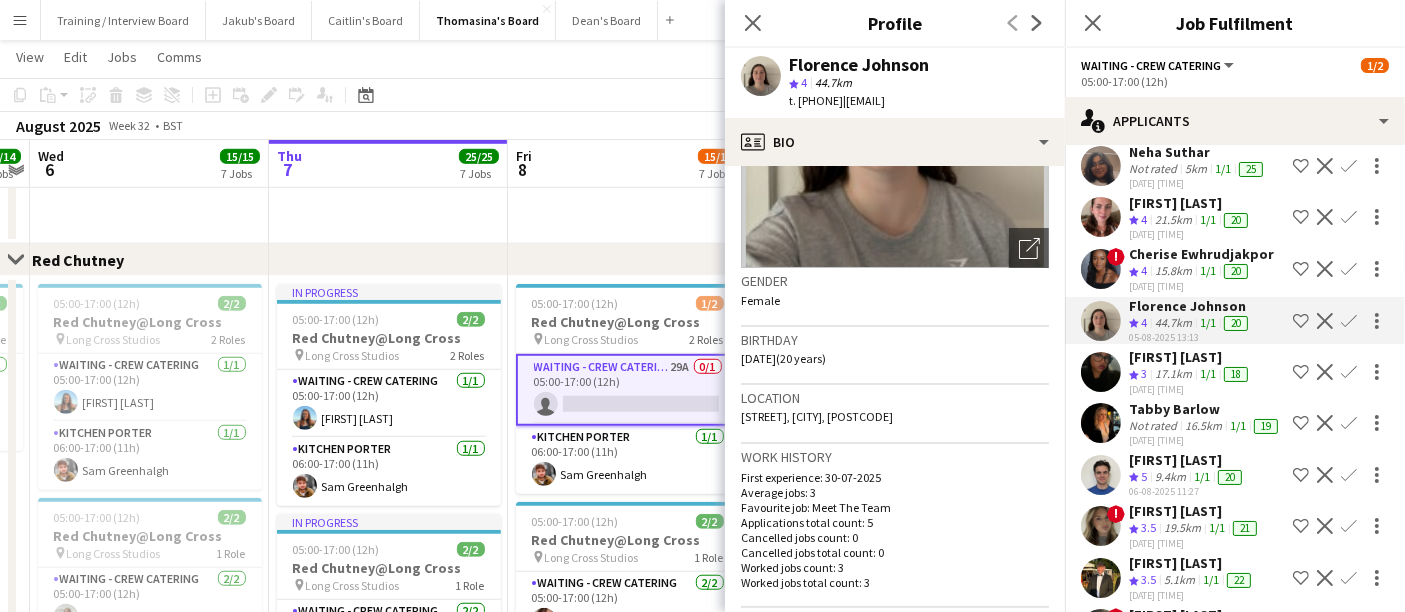 scroll, scrollTop: 222, scrollLeft: 0, axis: vertical 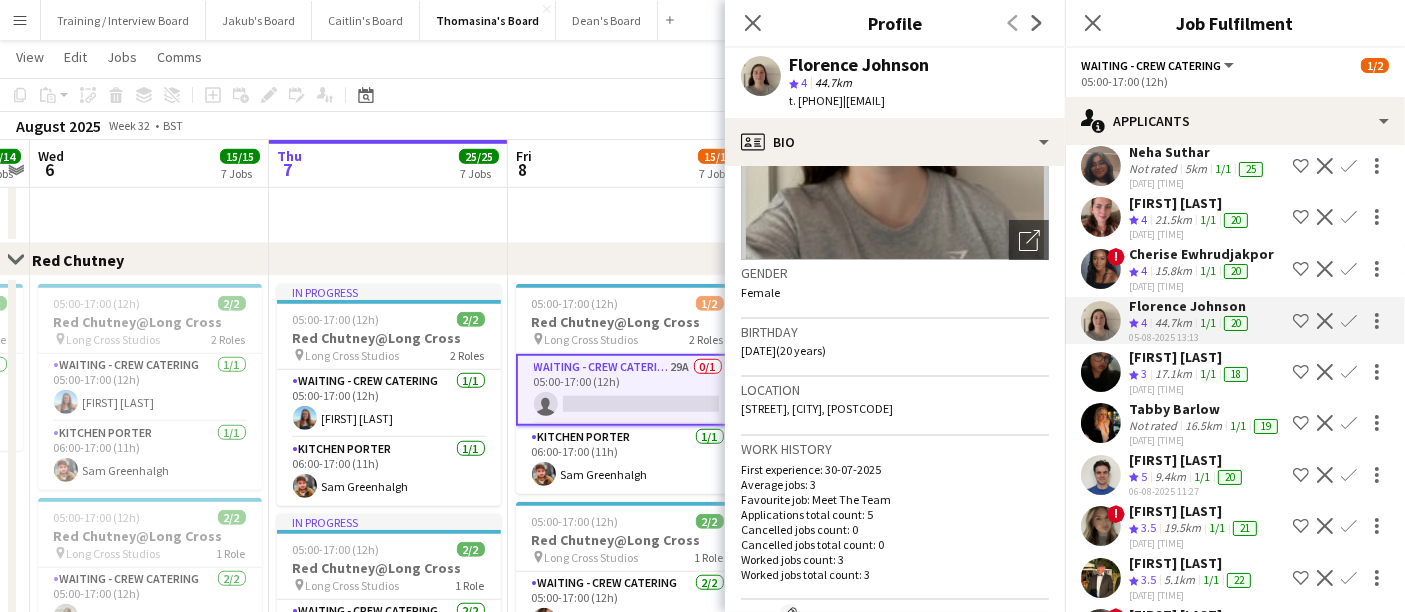 drag, startPoint x: 994, startPoint y: 413, endPoint x: 944, endPoint y: 414, distance: 50.01 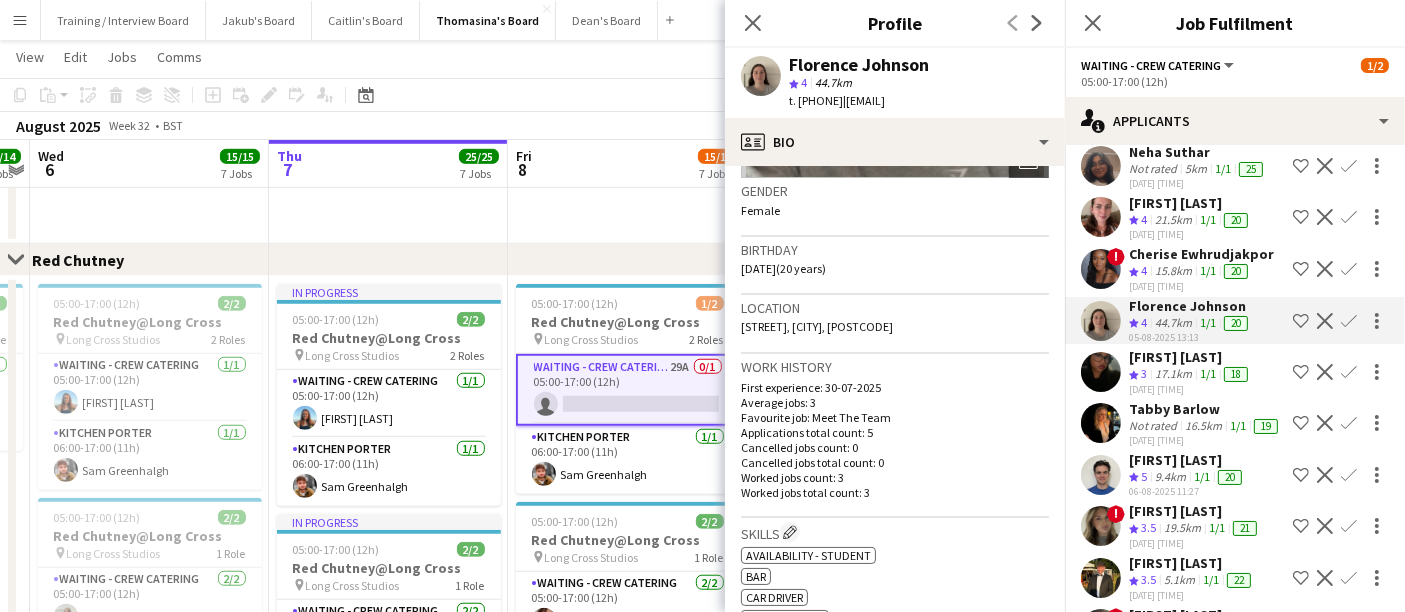 scroll, scrollTop: 333, scrollLeft: 0, axis: vertical 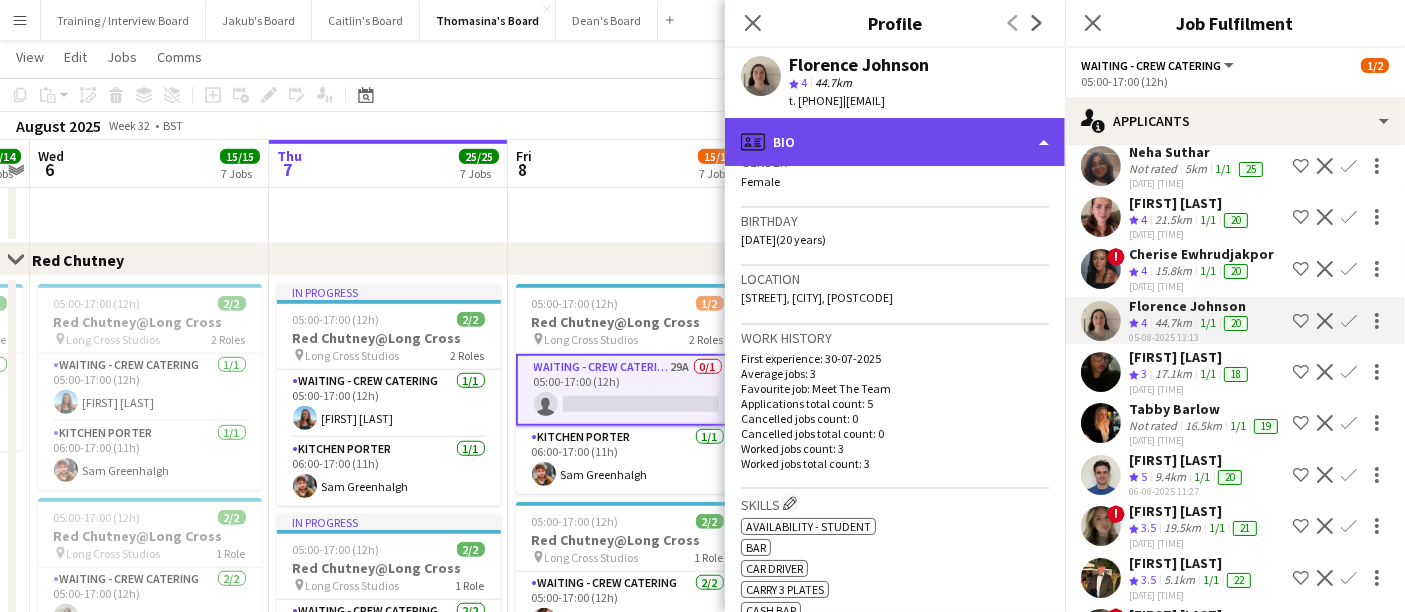 click on "profile
Bio" 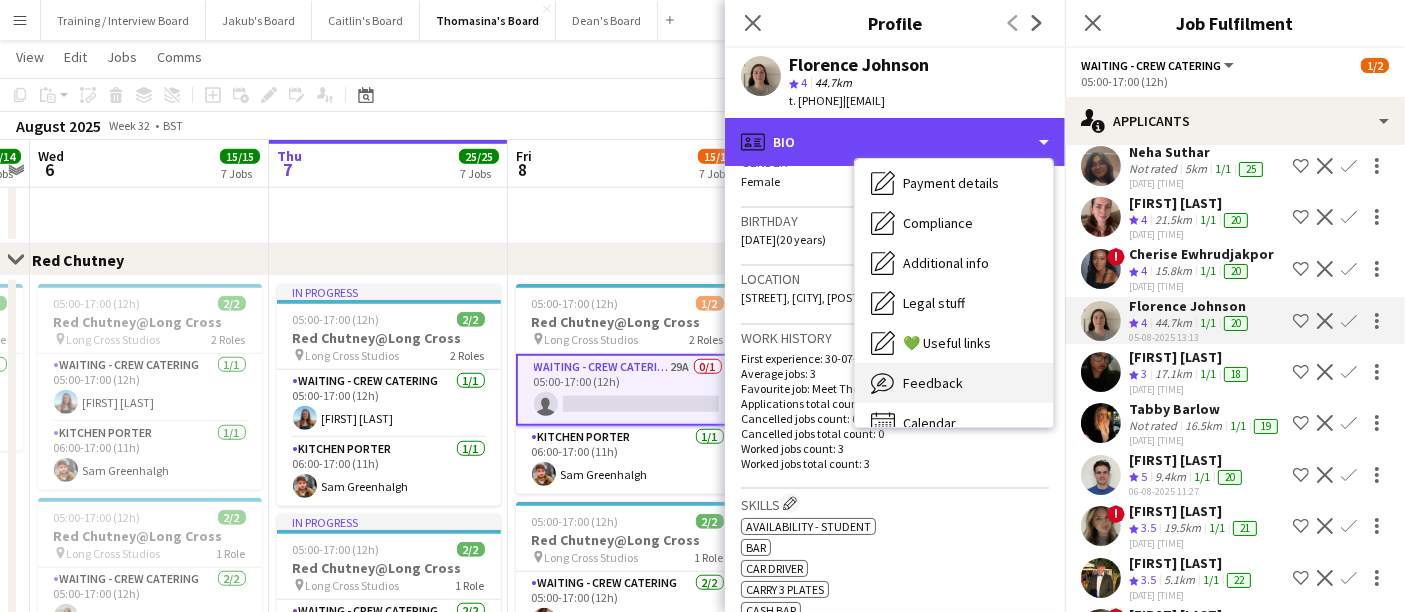 scroll, scrollTop: 307, scrollLeft: 0, axis: vertical 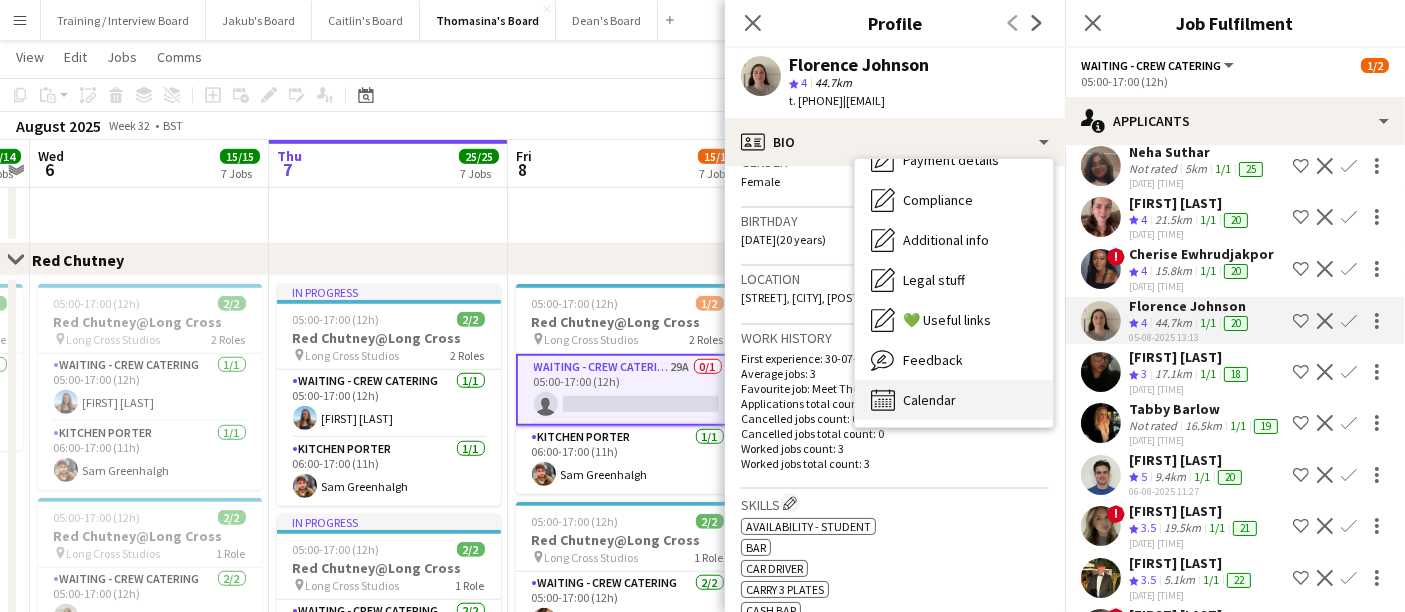 click on "Calendar" at bounding box center (929, 400) 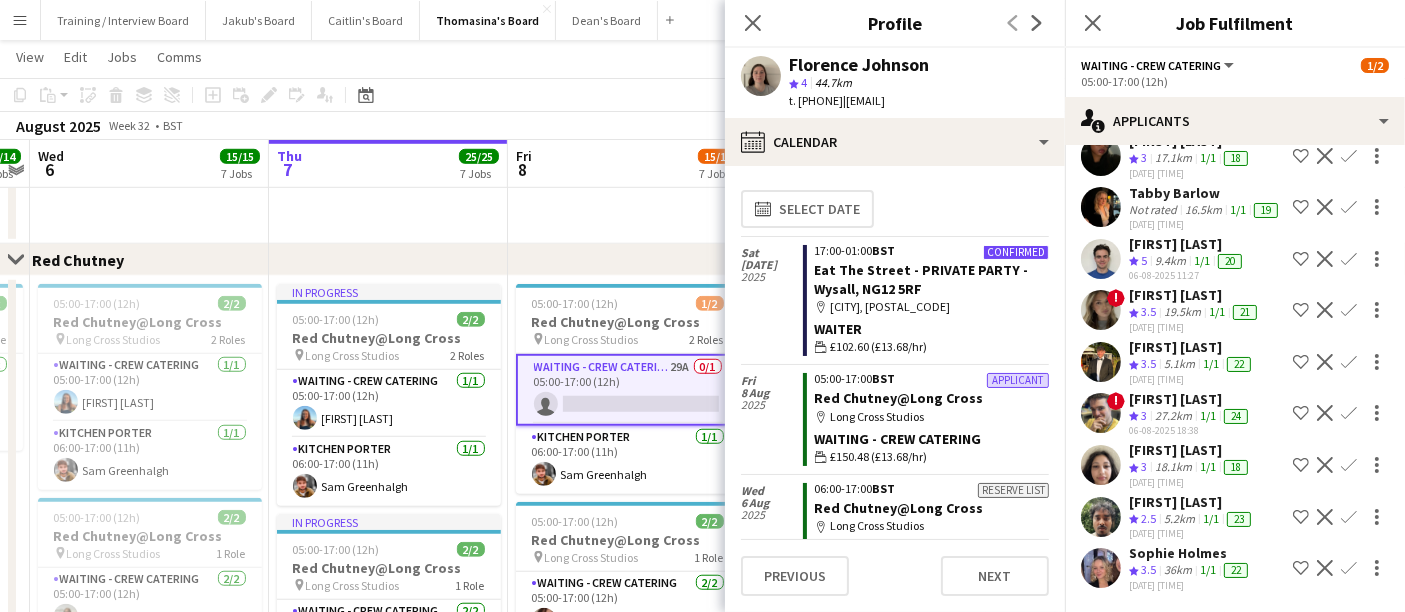 scroll, scrollTop: 1000, scrollLeft: 0, axis: vertical 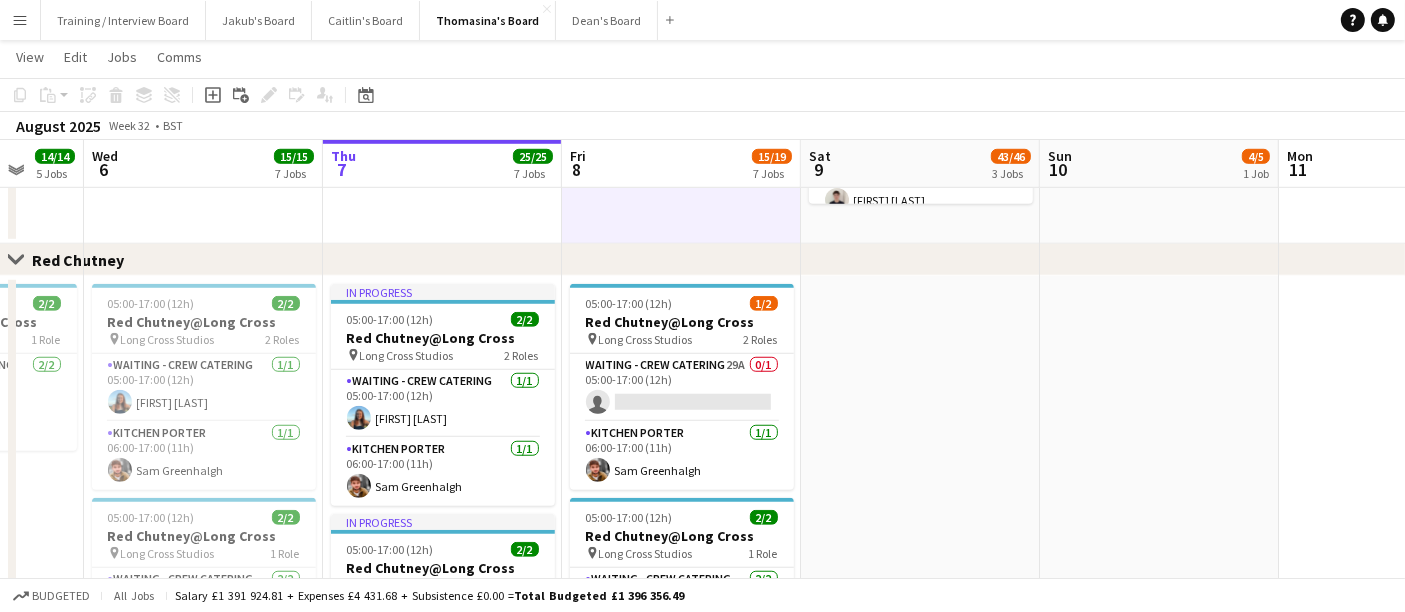 drag, startPoint x: 961, startPoint y: 375, endPoint x: 977, endPoint y: 375, distance: 16 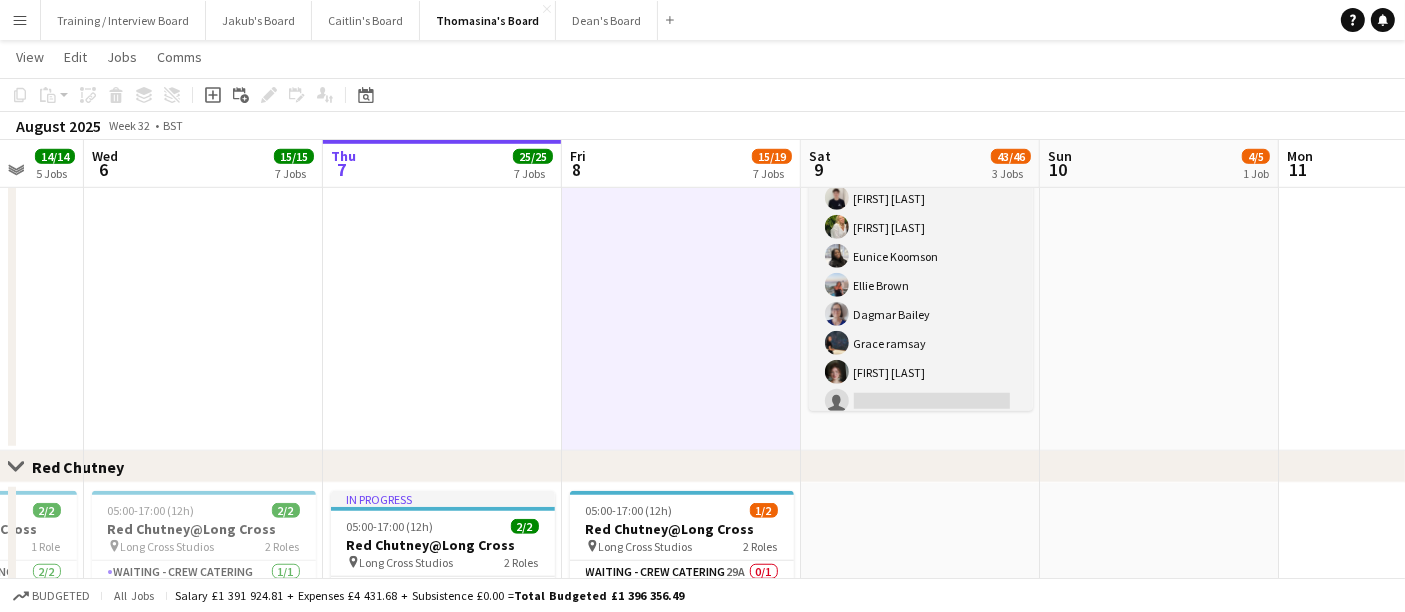 scroll, scrollTop: 217, scrollLeft: 0, axis: vertical 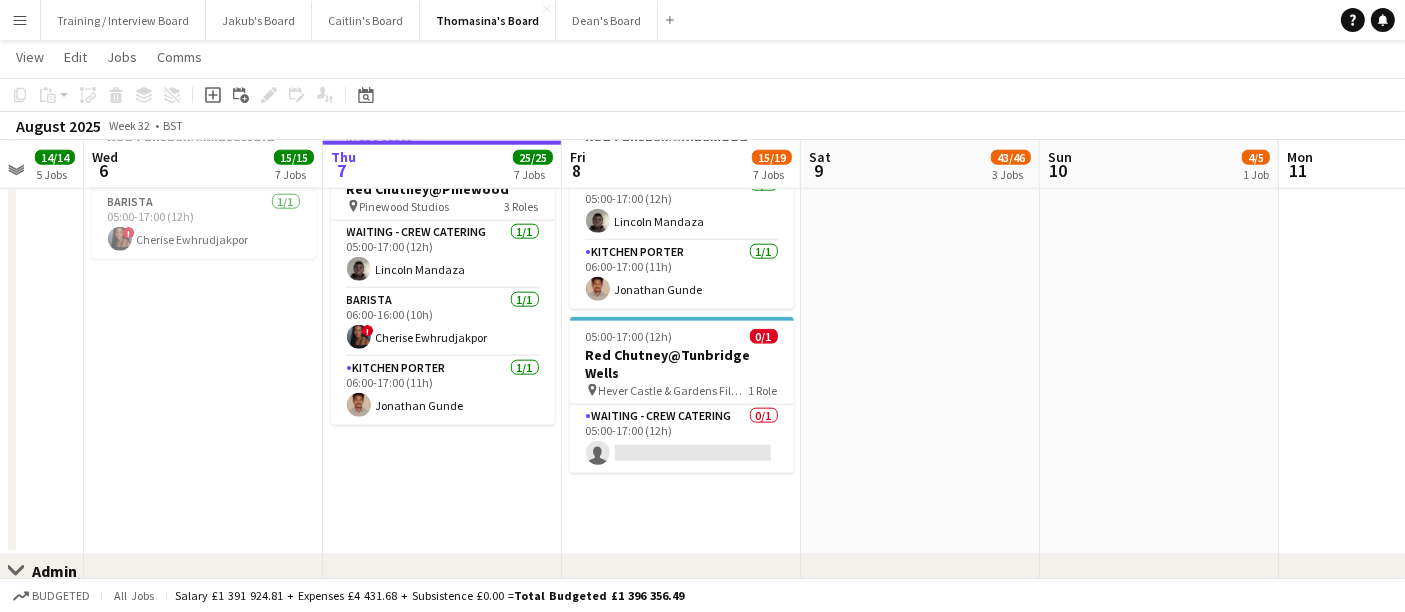 click at bounding box center [920, 130] 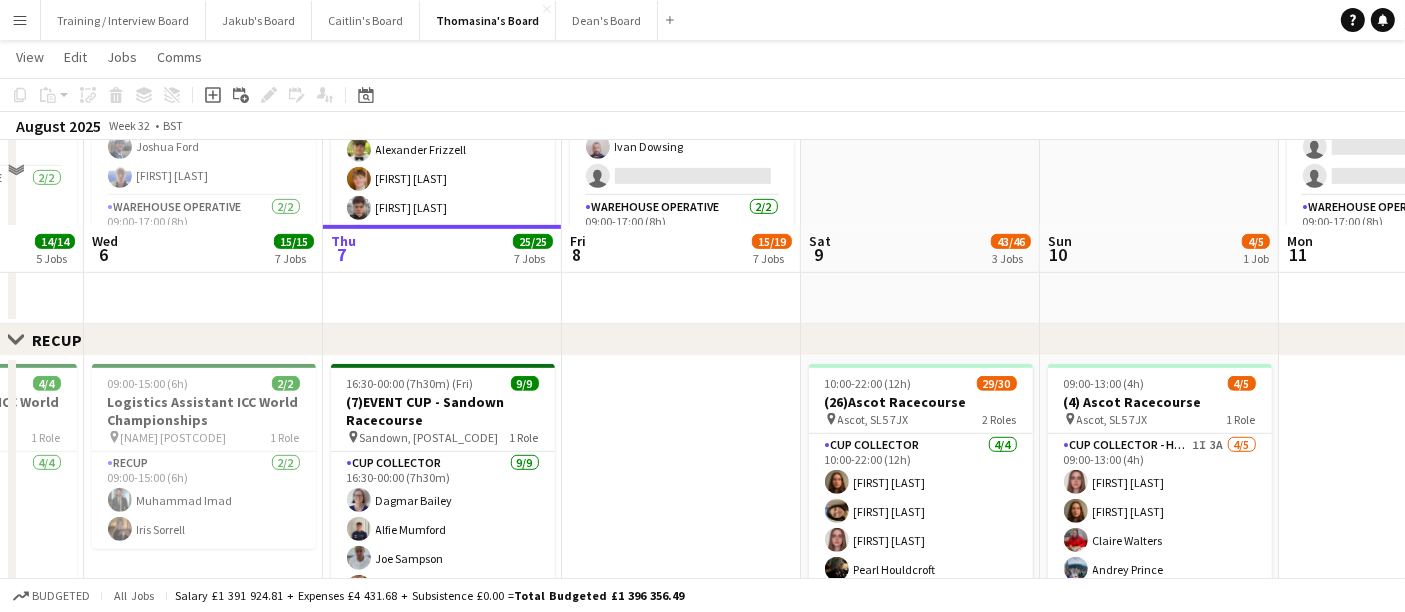 scroll, scrollTop: 964, scrollLeft: 0, axis: vertical 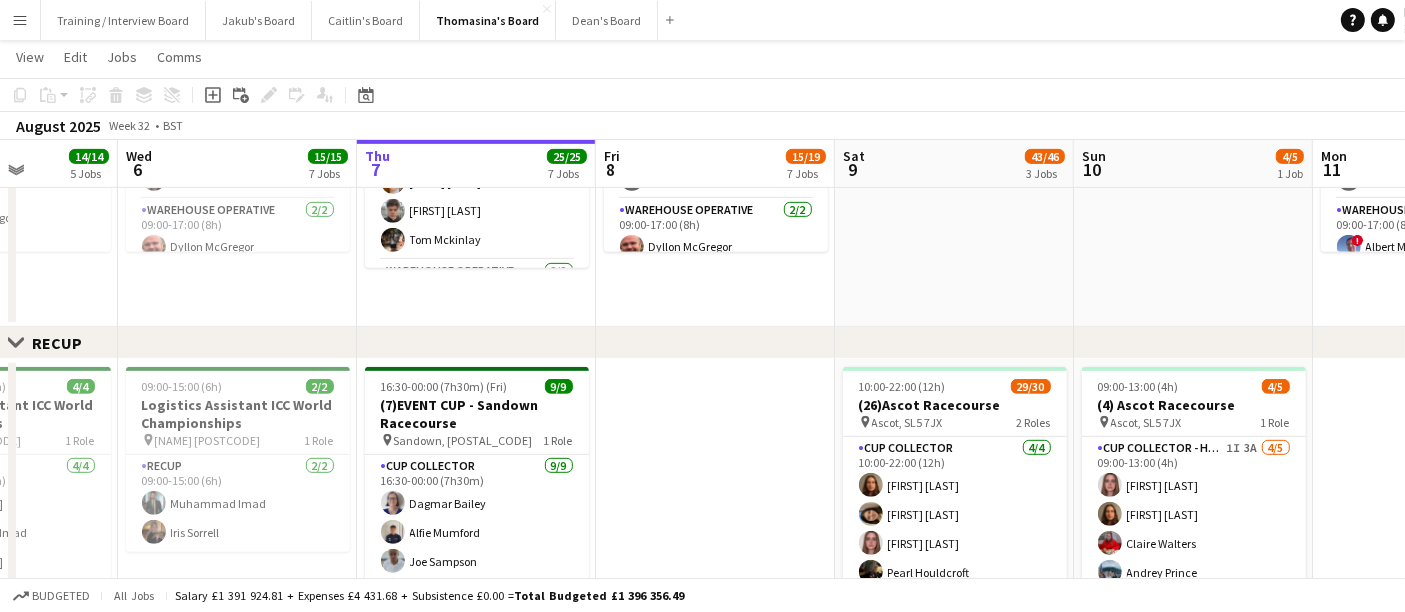 click on "Sun   3   11/13   3 Jobs   Mon   4   11/11   5 Jobs   Tue   5   14/14   5 Jobs   Wed   6   15/15   7 Jobs   Thu   7   25/25   7 Jobs   Fri   8   15/19   7 Jobs   Sat   9   43/46   3 Jobs   Sun   10   4/5   1 Job   Mon   11   2/7   2 Jobs   Tue   12   1/7   2 Jobs   Wed   13   4/10   3 Jobs      10:00-15:30 (5h30m)    0/1   CANCELLED - [COMPANY_NAME] - [CITY] [POSTAL_CODE]
pin
[COMPANY_NAME] [POSTAL_CODE]   1 Role   Barista   14A   0/1   10:00-15:30 (5h30m)
single-neutral-actions
12:00-23:00 (11h)    6/6   [JOB_TITLE] - [EVENT_NAME]!
pin
[VENUE_NAME] - [CITY] [POSTAL_CODE], [COUNTRY]   2 Roles   RECUP   4/4   12:00-22:00 (10h)
[FIRST] [LAST] [FIRST] [LAST] [FIRST] [LAST] [FIRST] [LAST]  RECUP   2/2   13:00-23:00 (10h)
[FIRST] [LAST] [FIRST] [LAST]     14:00-01:30 (11h30m) (Sun)   1/2   (1)Peapod & Co - [CITY] [POSTAL_CODE]
pin
[CITY] [POSTAL_CODE]   1 Role   BARSTAFF   24A" at bounding box center [702, 628] 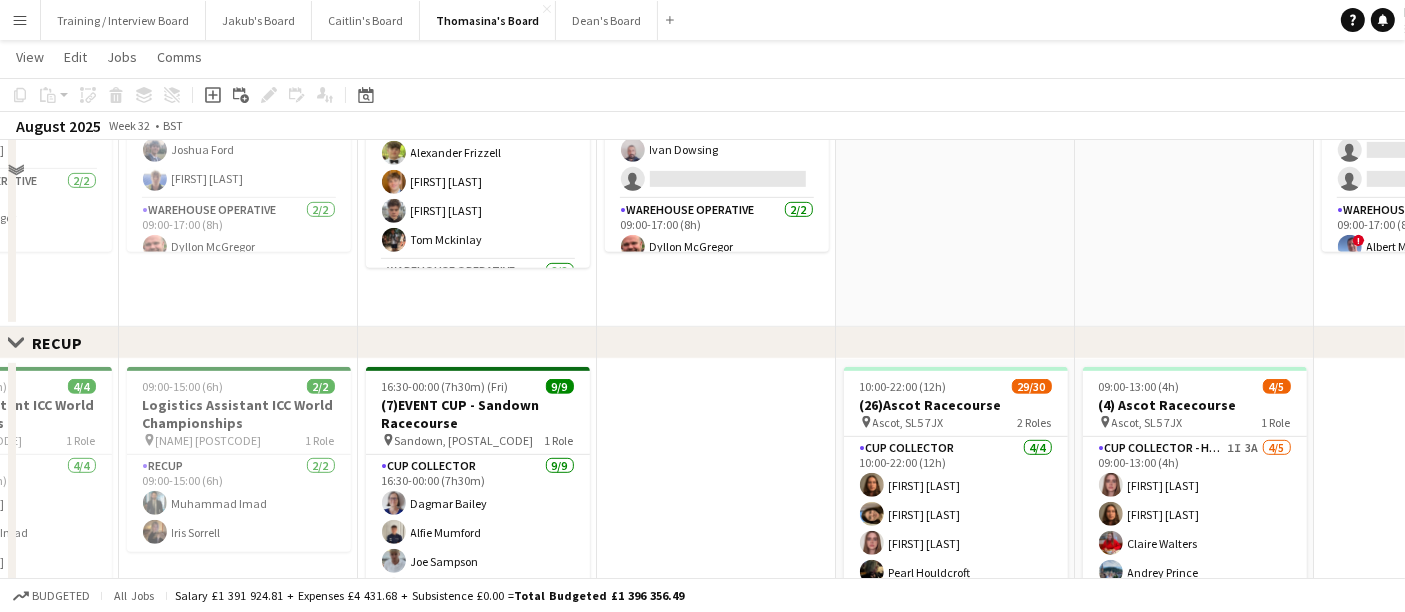 scroll, scrollTop: 520, scrollLeft: 0, axis: vertical 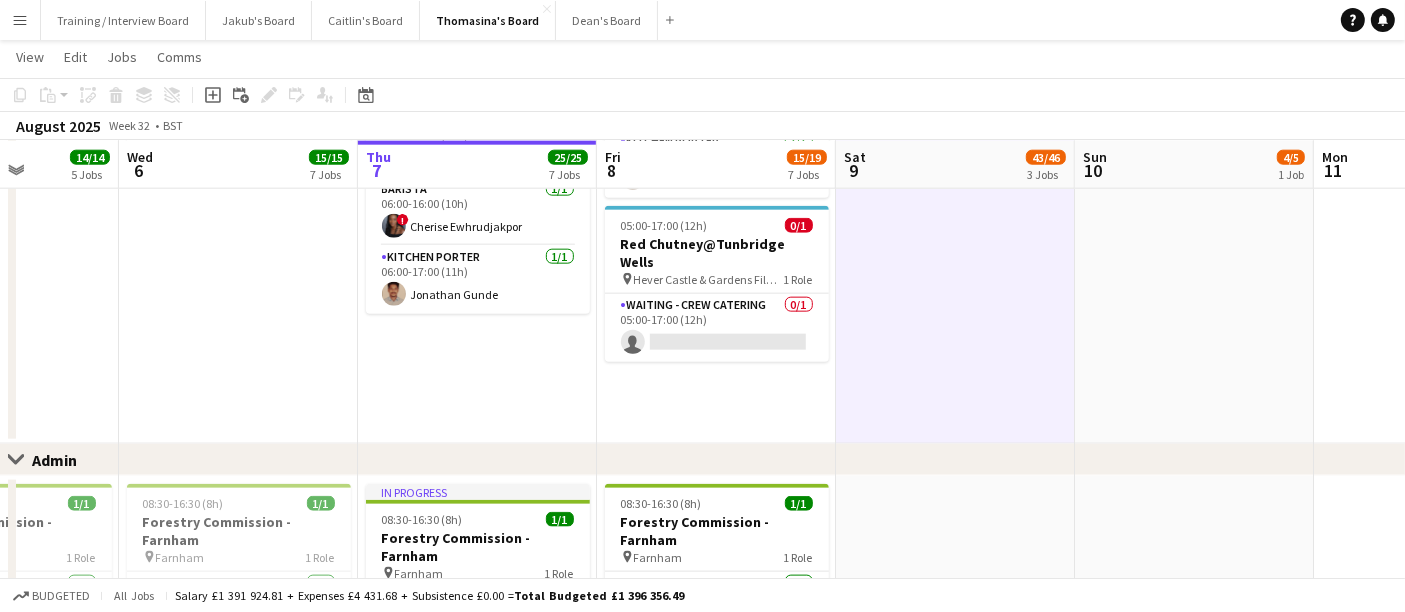 click on "05:00-17:00 (12h)    1/2   Red Chutney@Long Cross
pin
Long Cross Studios   2 Roles   Waiting - Crew Catering   29A   0/1   05:00-17:00 (12h)
single-neutral-actions
Kitchen Porter   1/1   06:00-17:00 (11h)
Sam Greenhalgh     05:00-17:00 (12h)    2/2   Red Chutney@Long Cross
pin
Long Cross Studios   1 Role   Waiting - Crew Catering   2/2   05:00-17:00 (12h)
Millie Mcgrath Polly Downes     05:00-17:00 (12h)    2/2   Red Chutney@Pinewood
pin
Pinewood Studios   2 Roles   Waiting - Crew Catering   1/1   05:00-17:00 (12h)
Lincoln Mandaza  Kitchen Porter   1/1   06:00-17:00 (11h)
Jonathan Gunde     05:00-17:00 (12h)    0/1   Red Chutney@Tunbridge Wells
pin
Hever Castle & Gardens Film Location   1 Role   Waiting - Crew Catering   0/1   05:00-17:00 (12h)
single-neutral-actions" at bounding box center (716, 19) 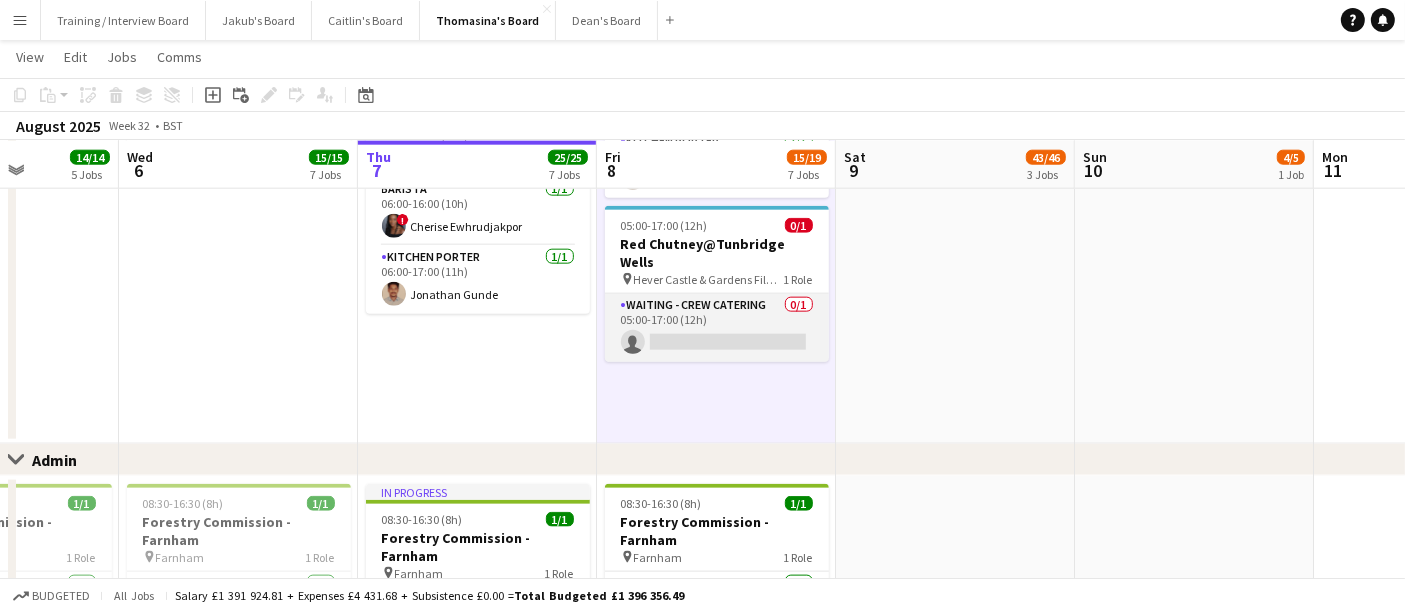 drag, startPoint x: 742, startPoint y: 322, endPoint x: 771, endPoint y: 308, distance: 32.202484 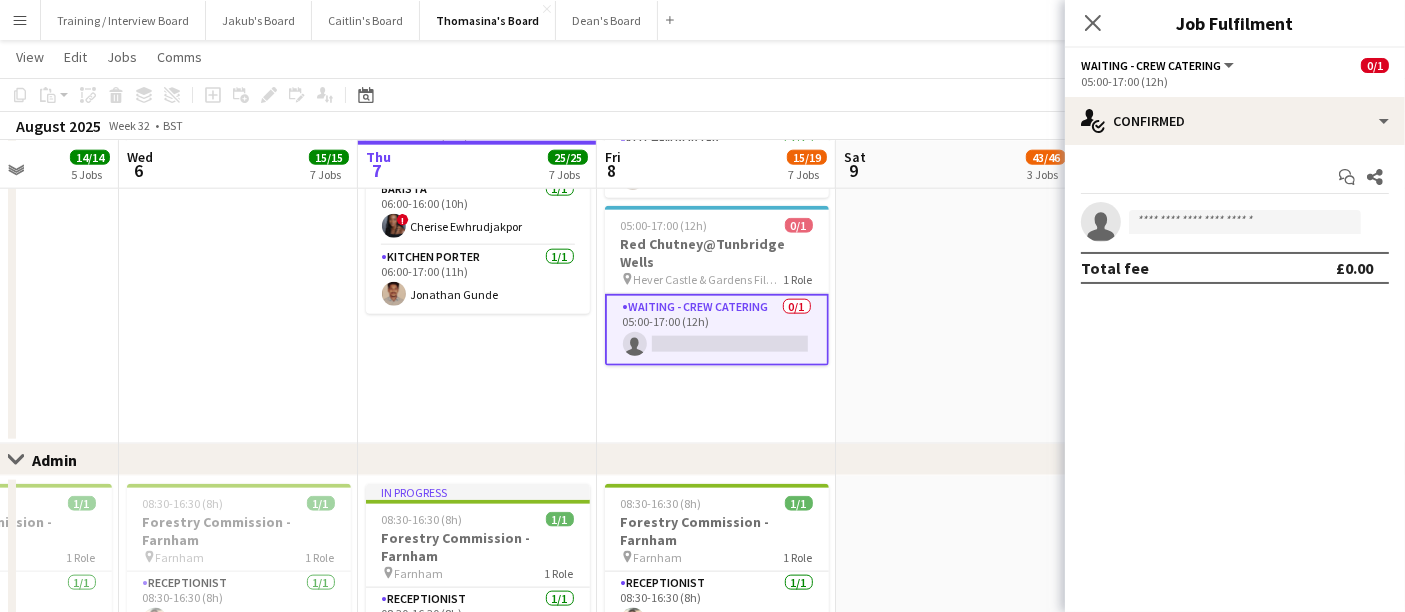 click on "Waiting - Crew Catering   0/1   05:00-17:00 (12h)
single-neutral-actions" at bounding box center (717, 330) 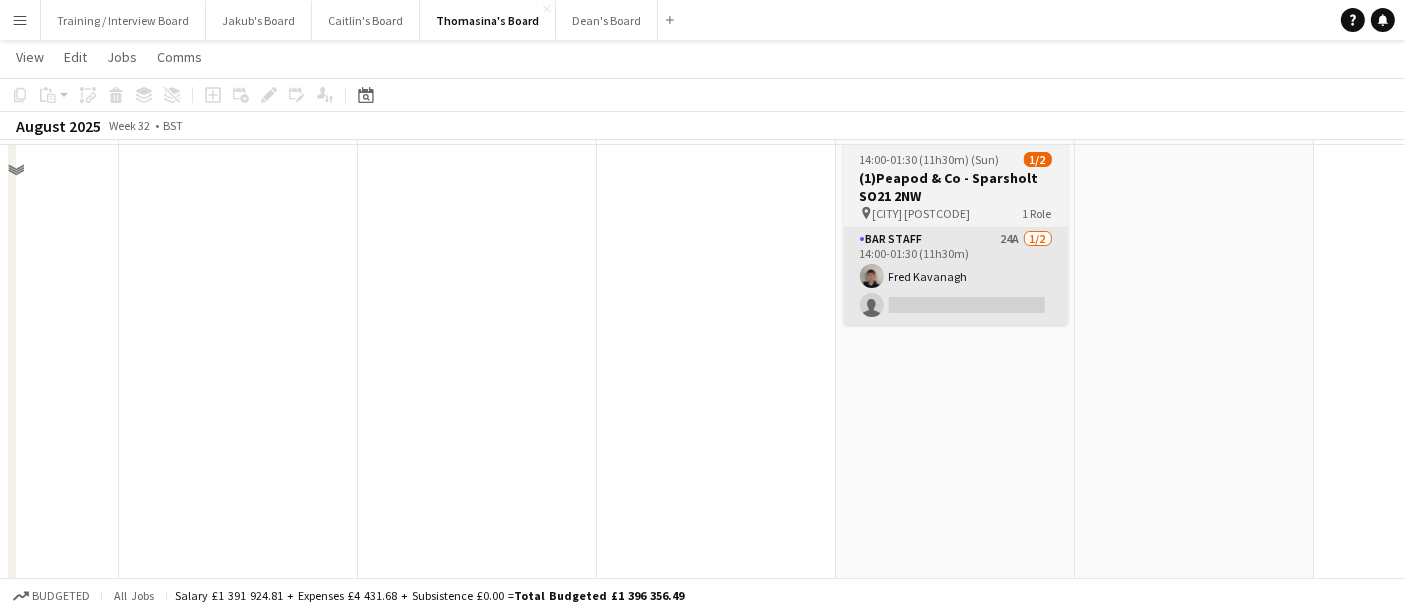 scroll, scrollTop: 0, scrollLeft: 0, axis: both 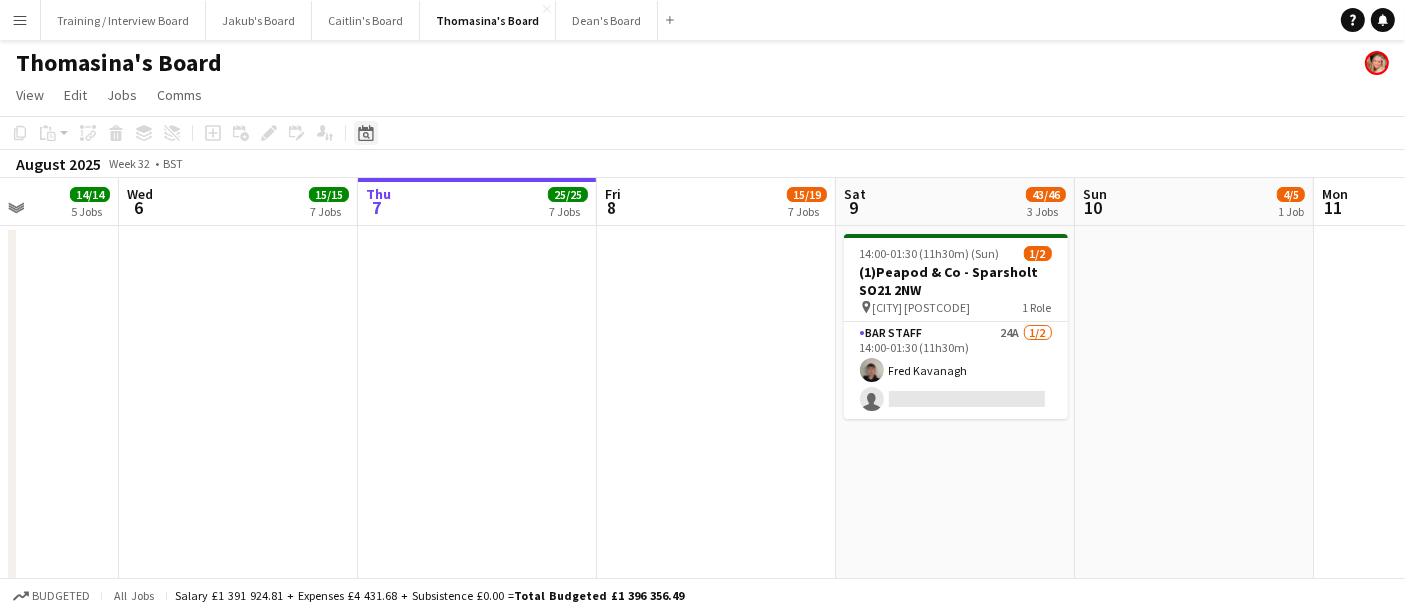 click on "Date picker" at bounding box center [366, 133] 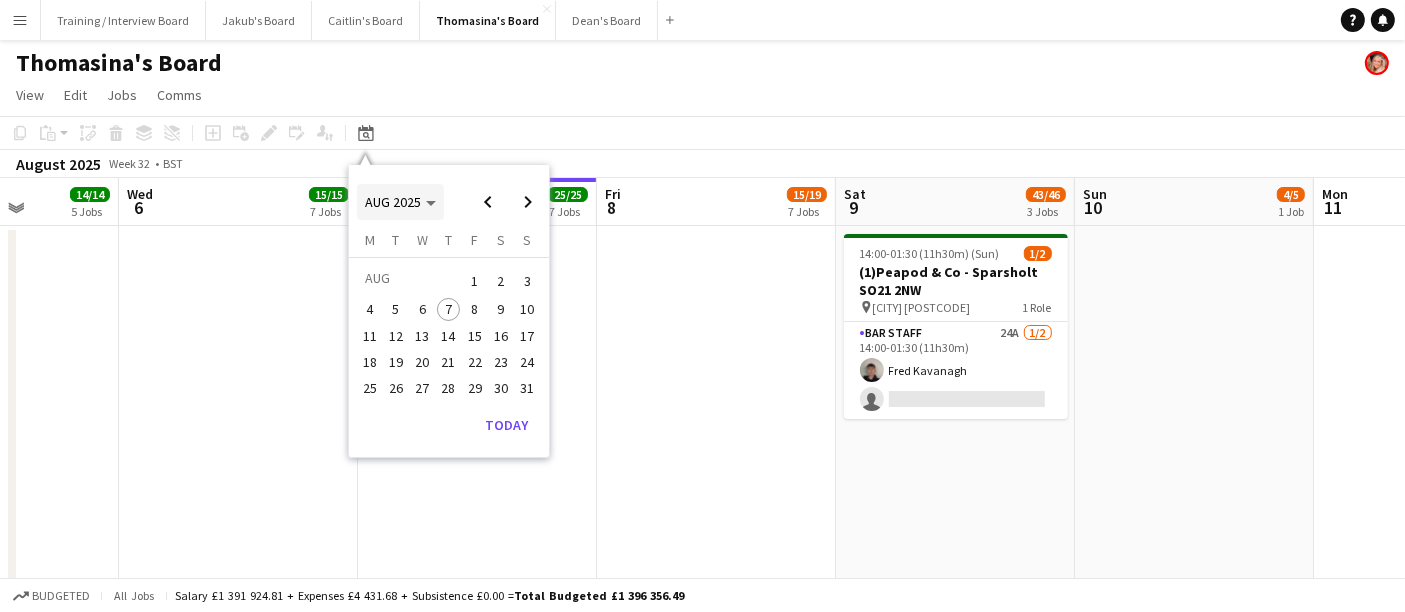 click on "AUG 2025" at bounding box center [393, 202] 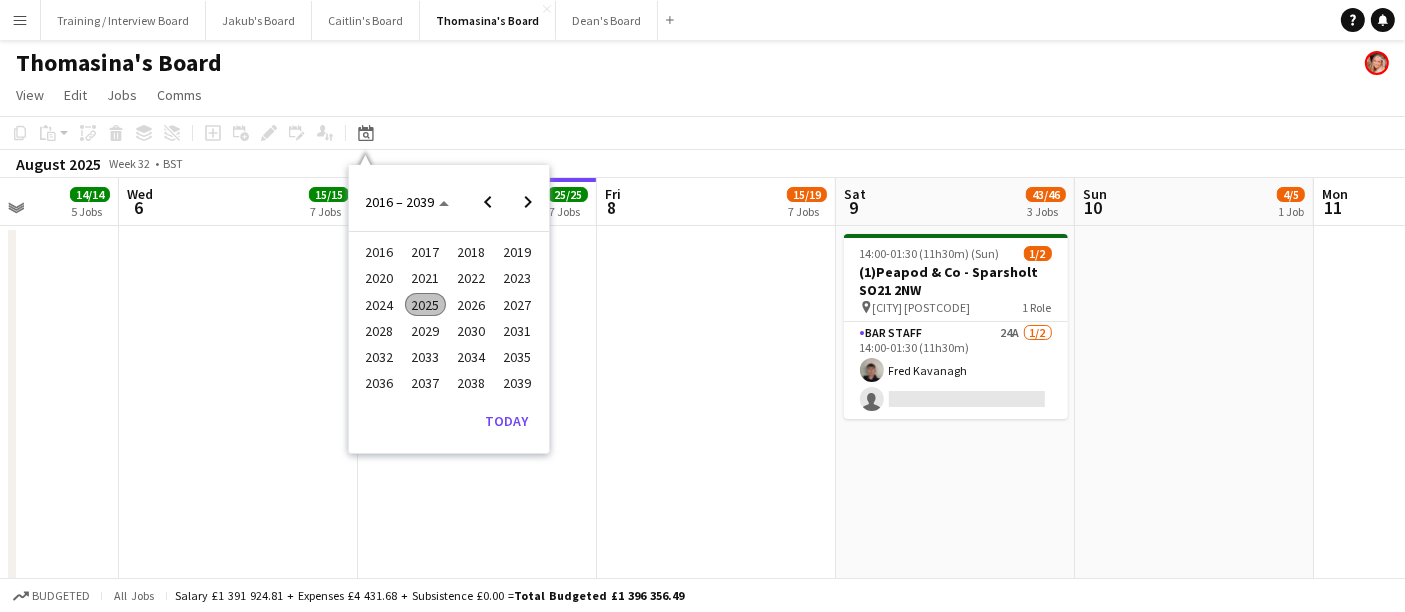 click on "2025" at bounding box center [425, 305] 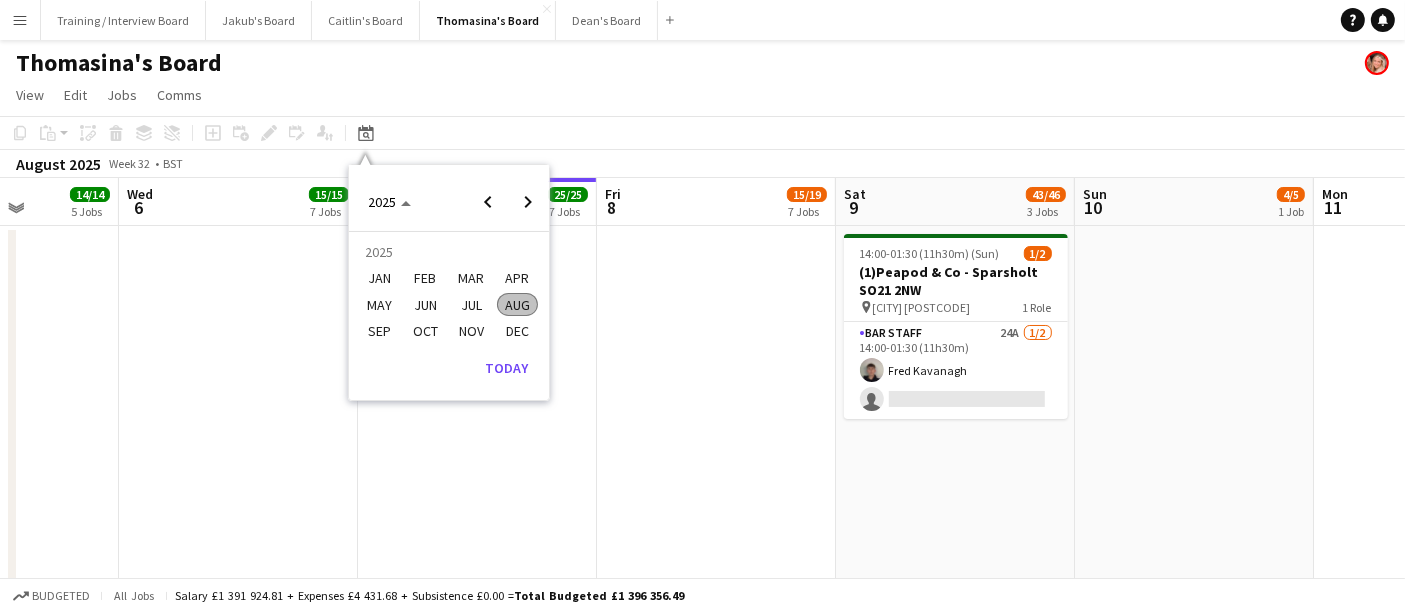 click on "MAY" at bounding box center (379, 305) 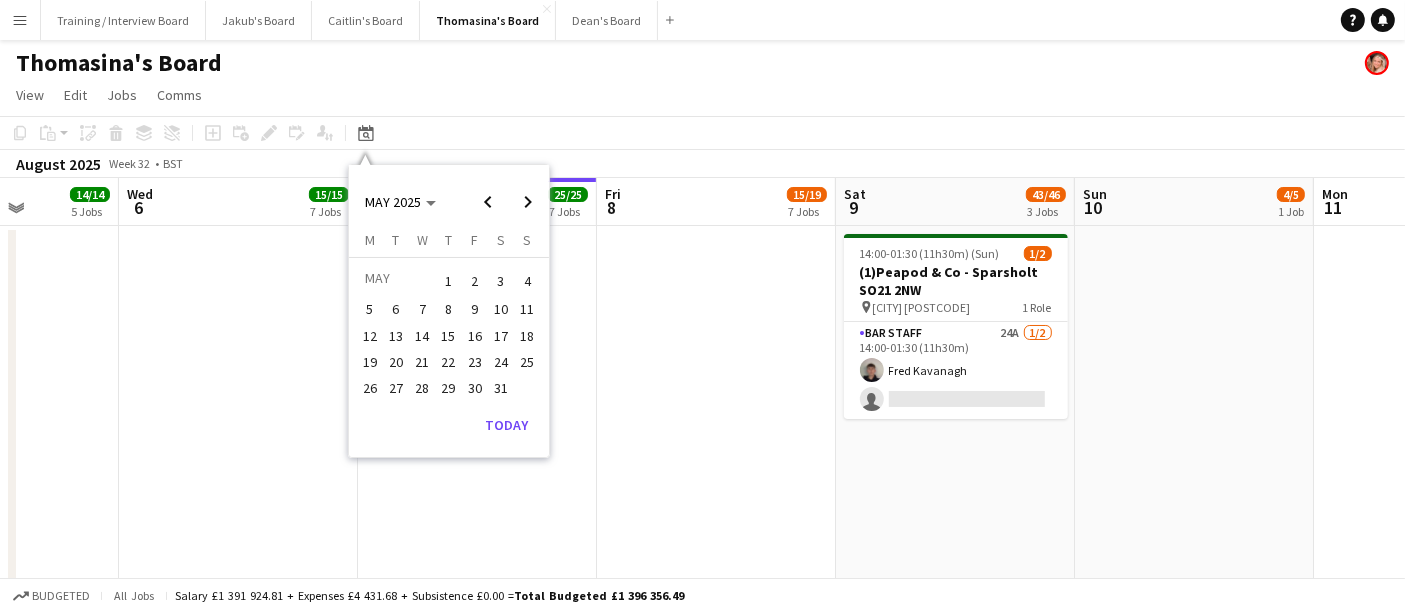 click on "28" at bounding box center [422, 388] 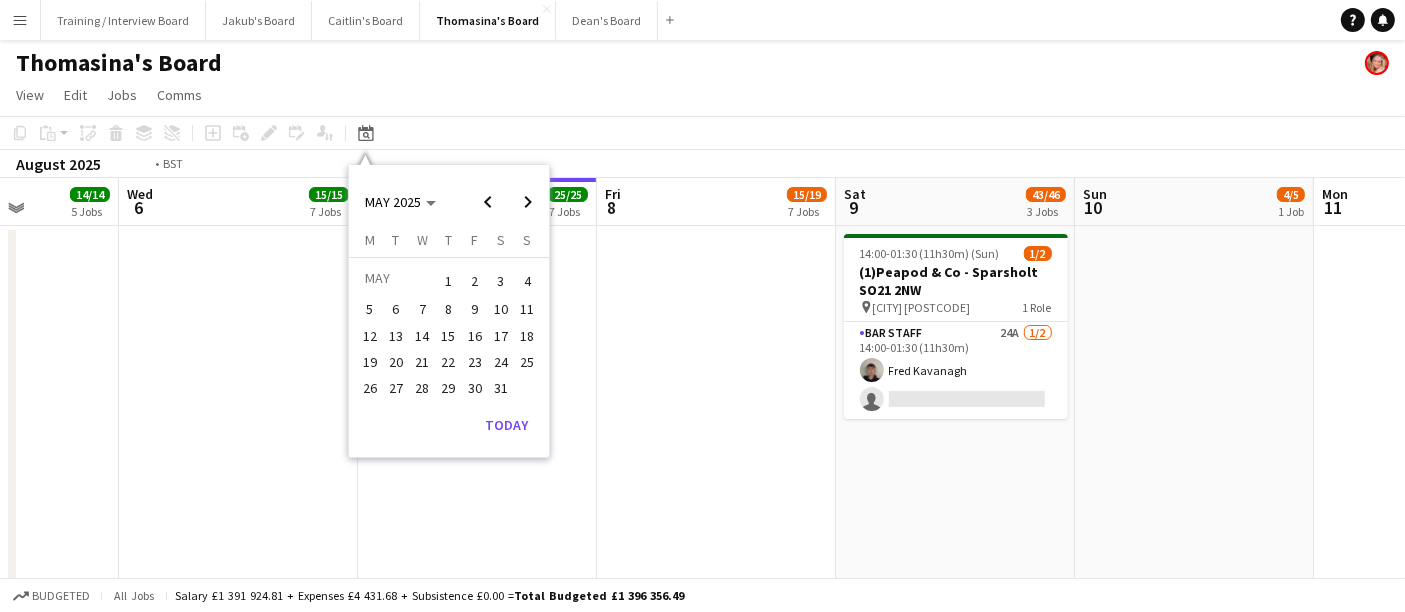 scroll, scrollTop: 0, scrollLeft: 687, axis: horizontal 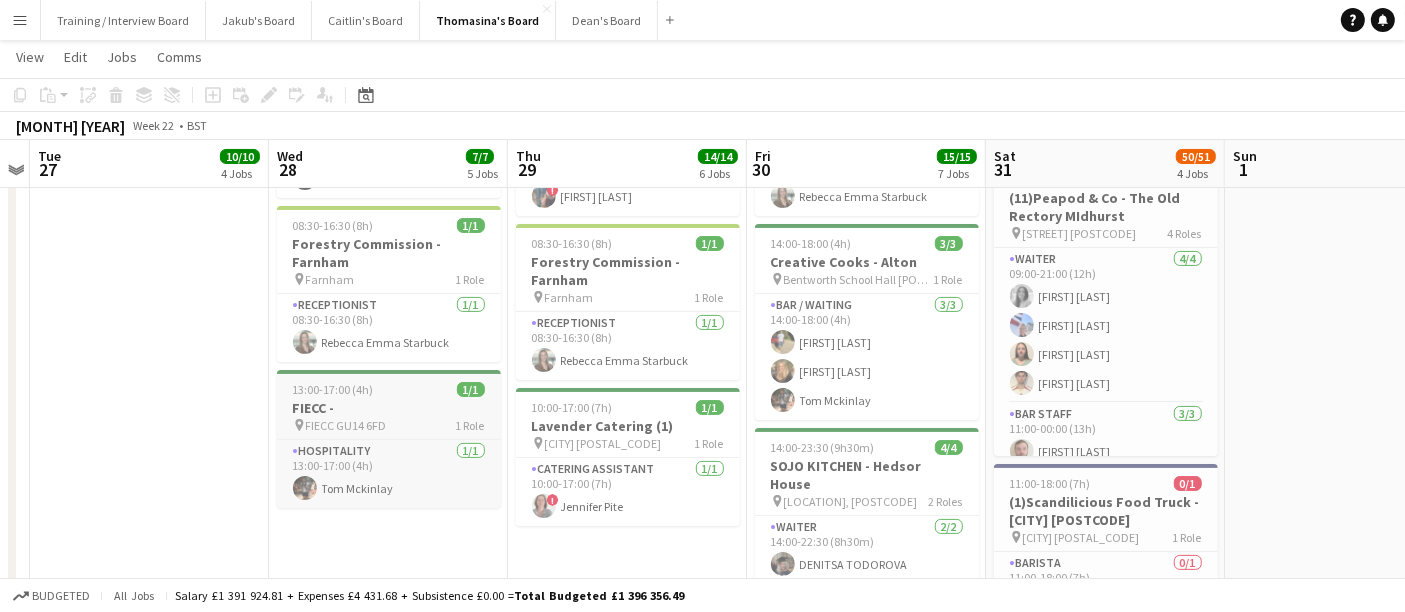 click on "FIECC -" at bounding box center (389, 408) 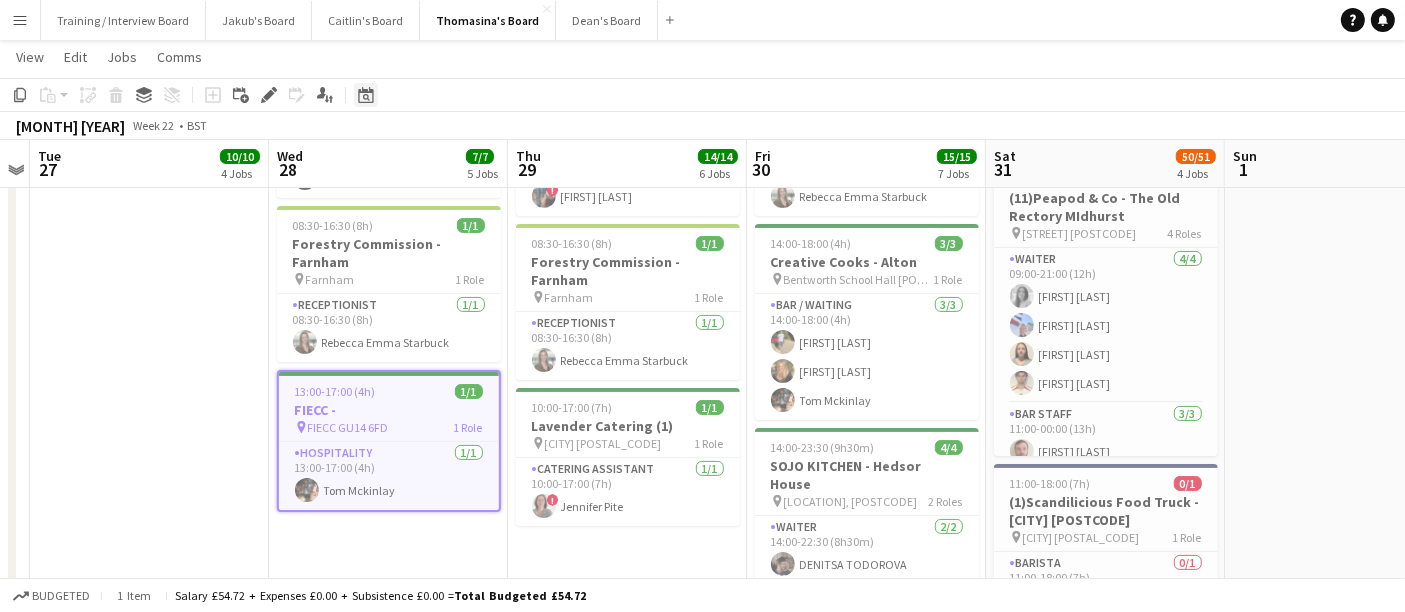 click on "Date picker" 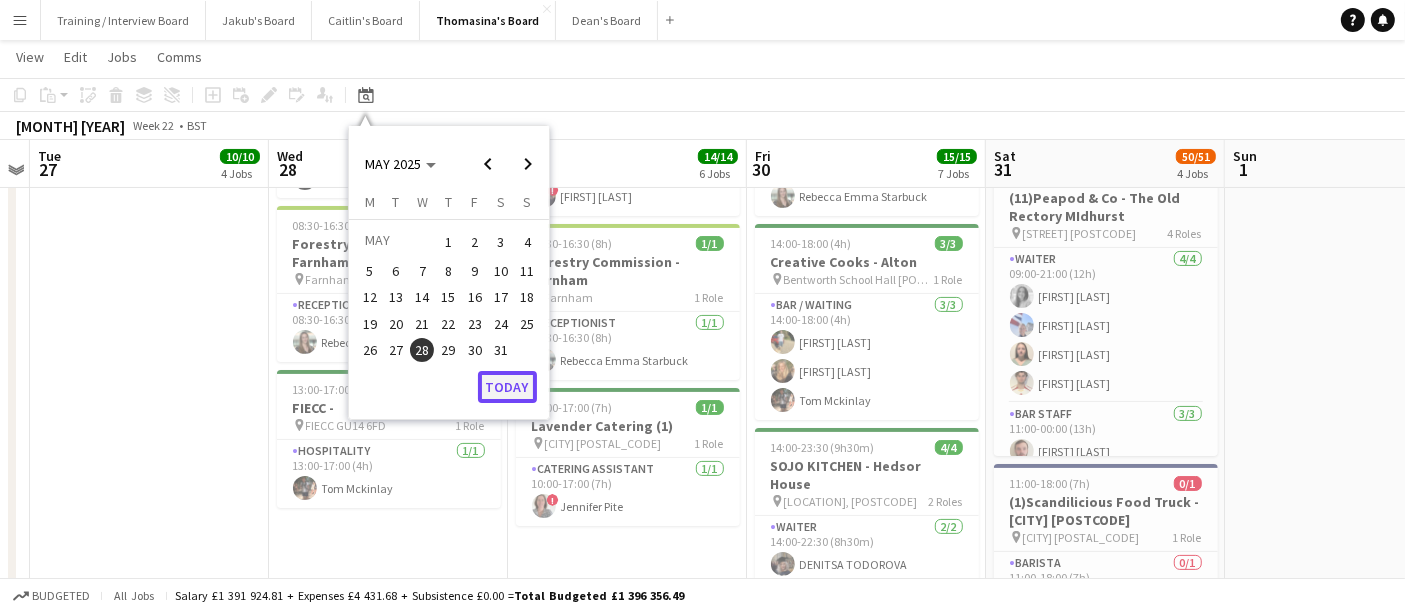 click on "Today" at bounding box center (507, 387) 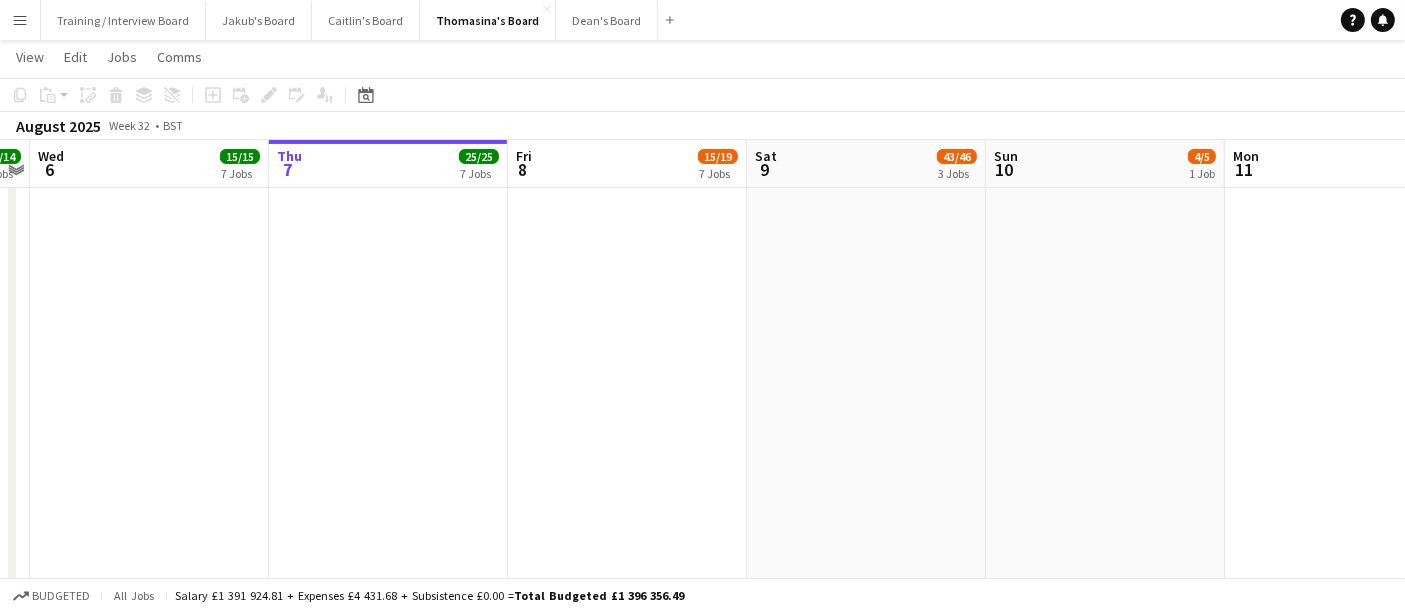 click on "Sun   3   11/13   3 Jobs   Mon   4   11/11   5 Jobs   Tue   5   14/14   5 Jobs   Wed   6   15/15   7 Jobs   Thu   7   25/25   7 Jobs   Fri   8   15/19   7 Jobs   Sat   9   43/46   3 Jobs   Sun   10   4/5   1 Job   Mon   11   2/7   2 Jobs   Tue   12   1/7   2 Jobs   Wed   13   4/10   3 Jobs      10:00-15:30 (5h30m)    0/1   CANCELLED - [COMPANY_NAME] - [CITY] [POSTAL_CODE]
pin
[COMPANY_NAME] [POSTAL_CODE]   1 Role   Barista   14A   0/1   10:00-15:30 (5h30m)
single-neutral-actions
12:00-23:00 (11h)    6/6   [JOB_TITLE] - [EVENT_NAME]!
pin
[VENUE_NAME] - [CITY] [POSTAL_CODE], [COUNTRY]   2 Roles   RECUP   4/4   12:00-22:00 (10h)
[FIRST] [LAST] [FIRST] [LAST] [FIRST] [LAST] [FIRST] [LAST]  RECUP   2/2   13:00-23:00 (10h)
[FIRST] [LAST] [FIRST] [LAST]     14:00-01:30 (11h30m) (Sun)   1/2   (1)Peapod & Co - [CITY] [POSTAL_CODE]
pin
[CITY] [POSTAL_CODE]   1 Role   BARSTAFF   24A" at bounding box center [702, 1529] 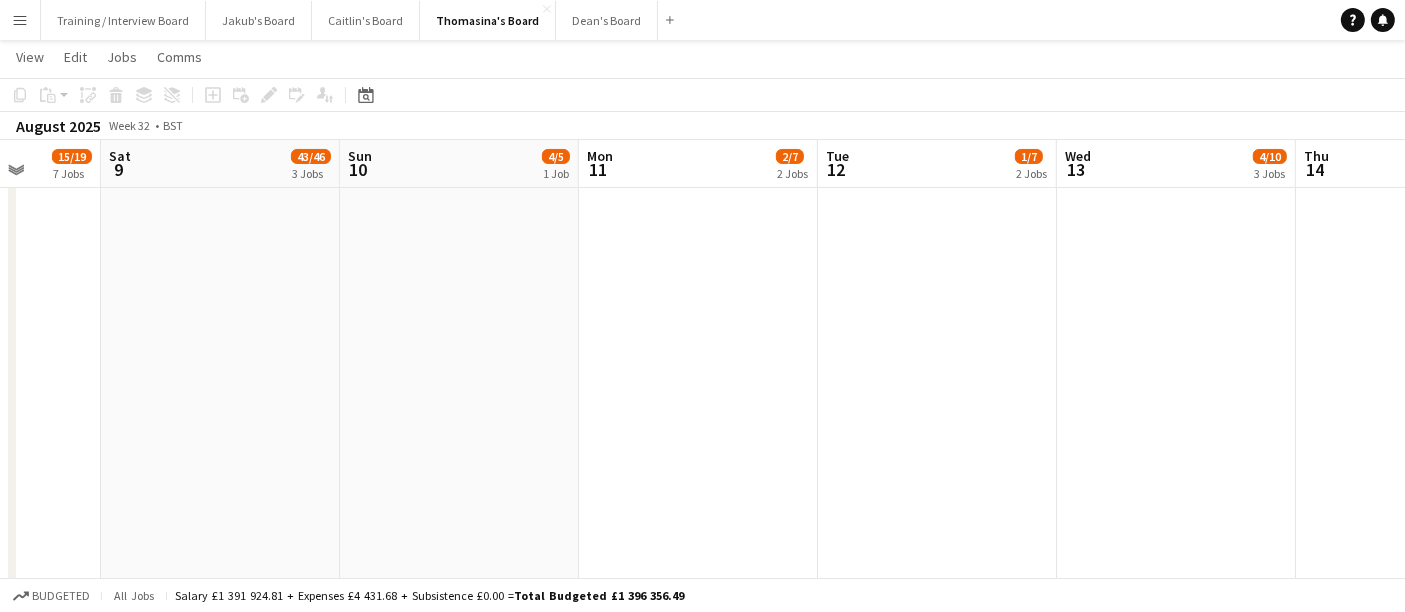 drag, startPoint x: 642, startPoint y: 451, endPoint x: 771, endPoint y: 439, distance: 129.55693 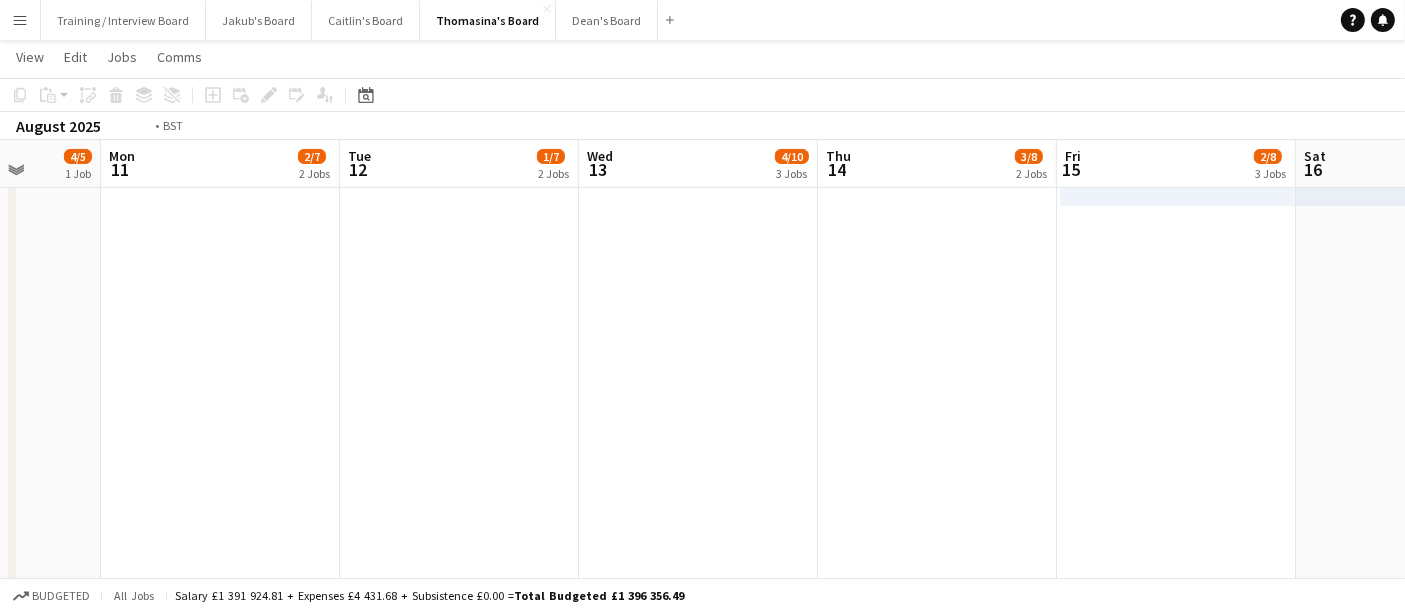 drag, startPoint x: 880, startPoint y: 426, endPoint x: 751, endPoint y: 429, distance: 129.03488 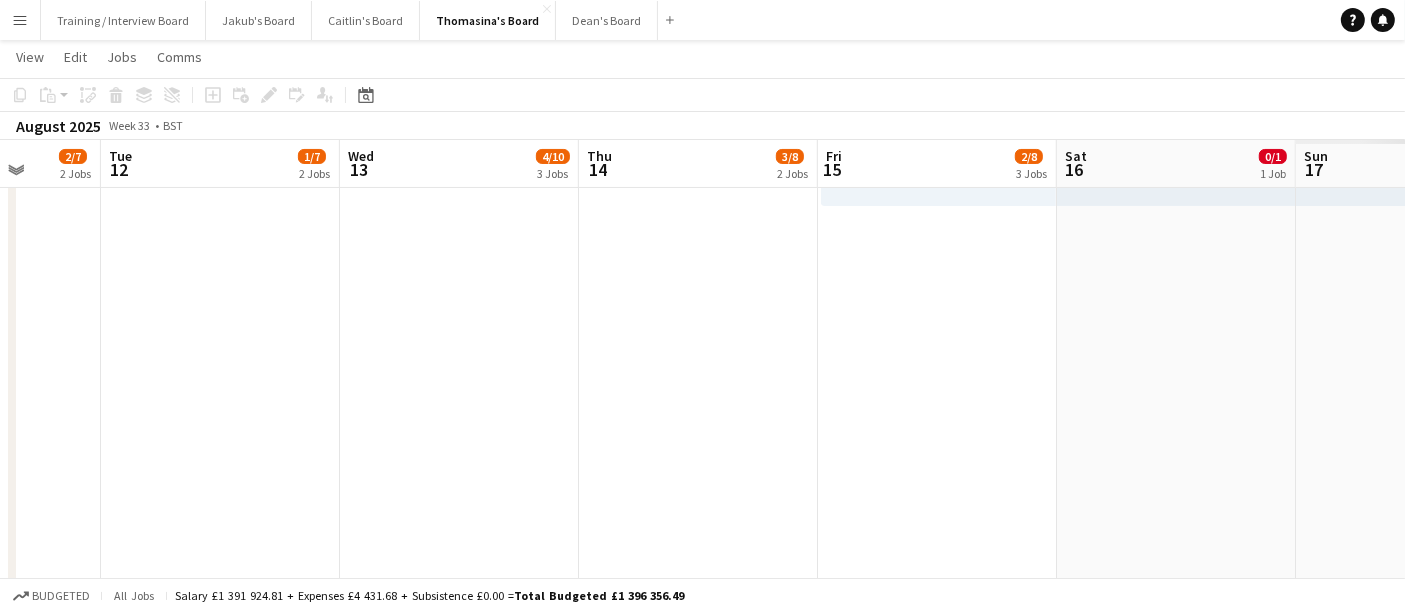 scroll, scrollTop: 0, scrollLeft: 607, axis: horizontal 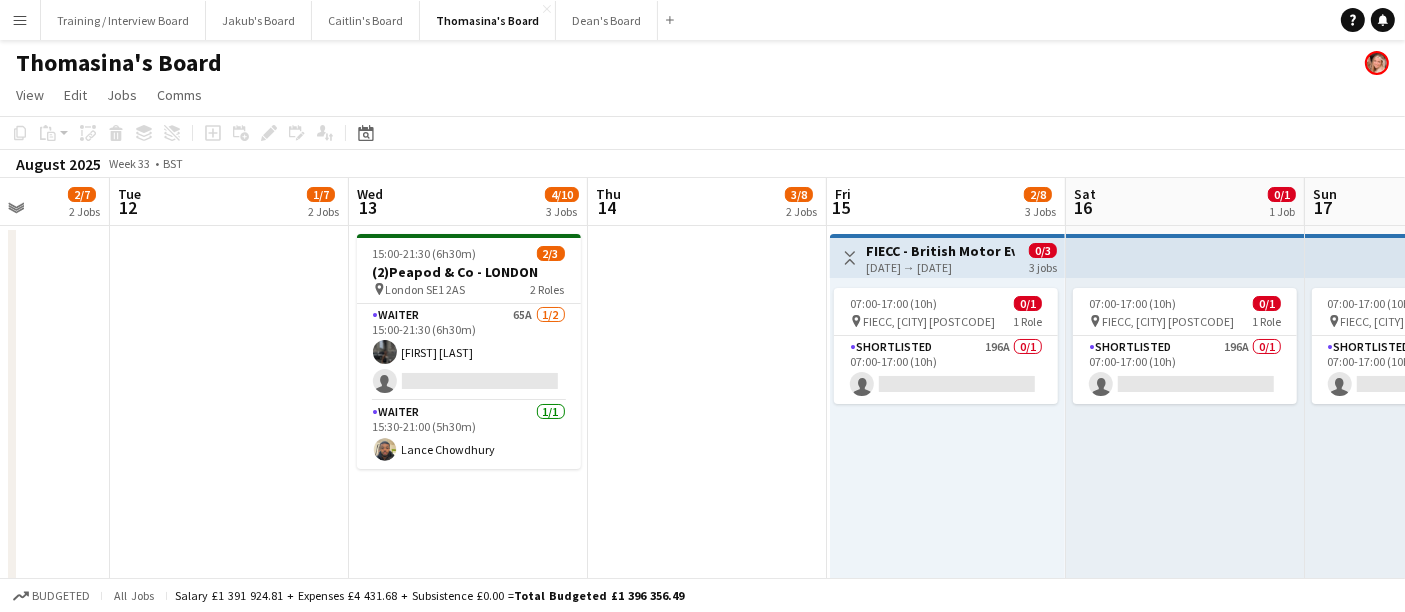 click on "07:00-17:00 (10h)    0/1
pin
FIECC, Farnborough GU14 6FD   1 Role   Shortlisted   196A   0/1   07:00-17:00 (10h)
single-neutral-actions" at bounding box center [947, 431] 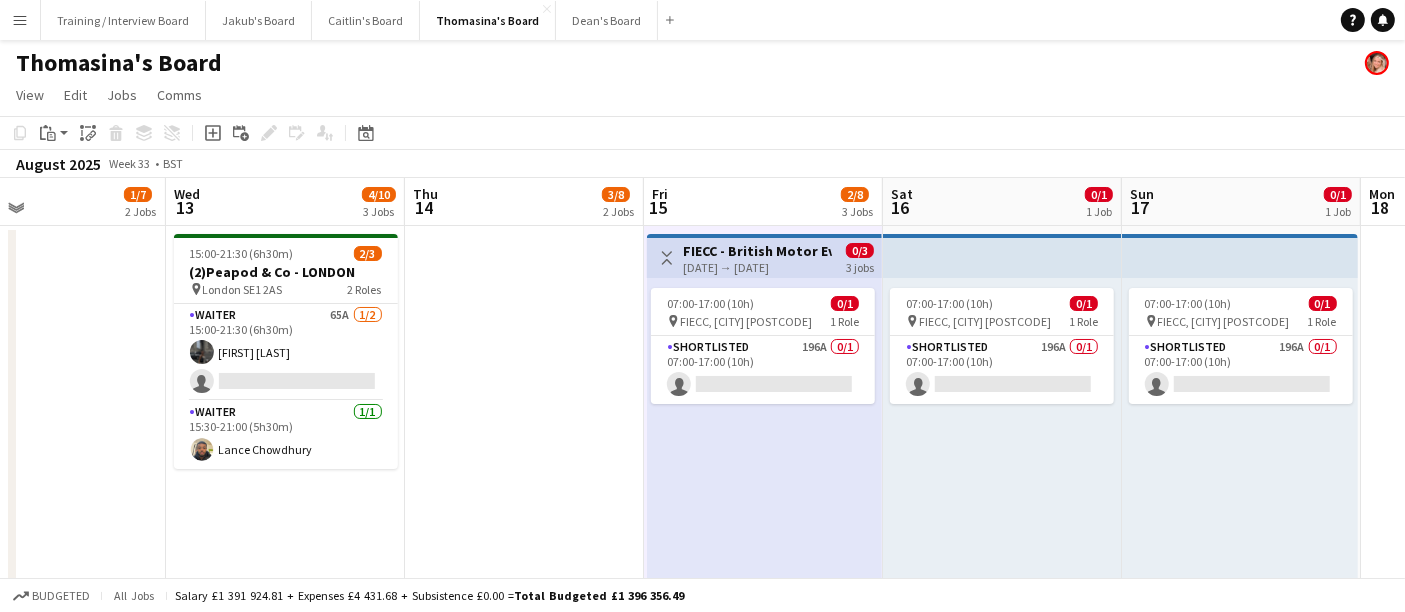 drag, startPoint x: 1111, startPoint y: 459, endPoint x: 903, endPoint y: 478, distance: 208.86598 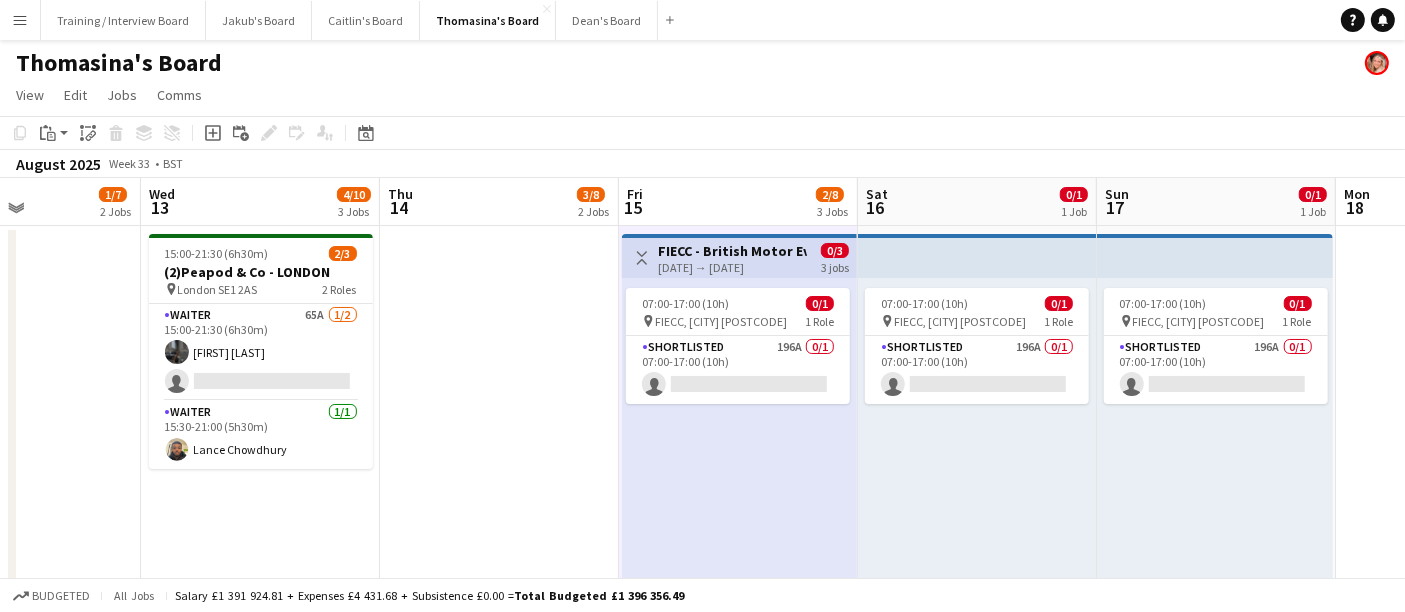 drag, startPoint x: 815, startPoint y: 513, endPoint x: 820, endPoint y: 531, distance: 18.681541 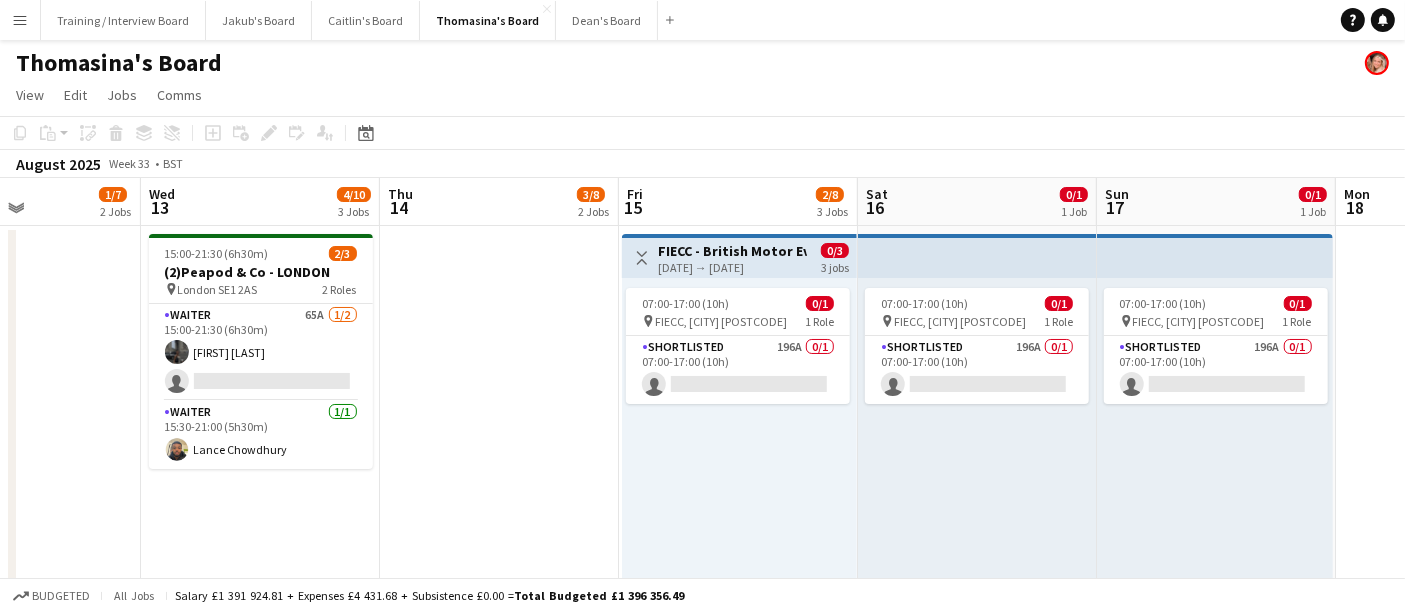 scroll, scrollTop: 0, scrollLeft: 810, axis: horizontal 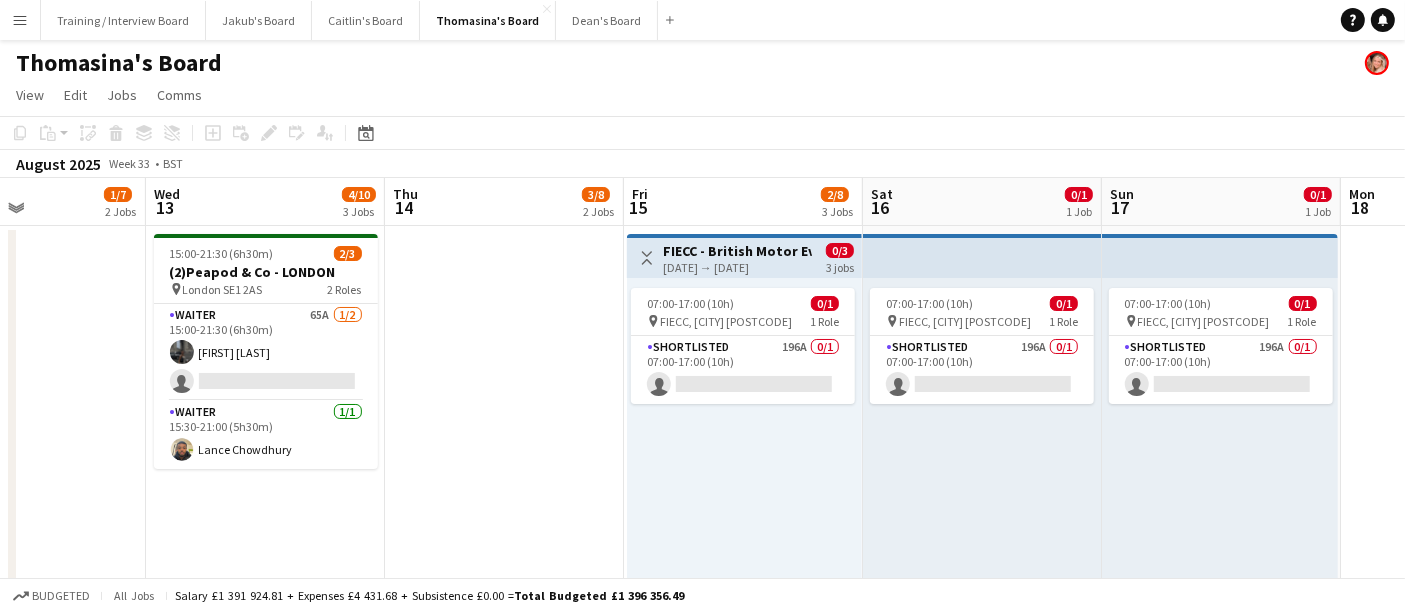 click on "07:00-17:00 (10h)    0/1
pin
FIECC, Farnborough GU14 6FD   1 Role   Shortlisted   196A   0/1   07:00-17:00 (10h)
single-neutral-actions" at bounding box center (744, 431) 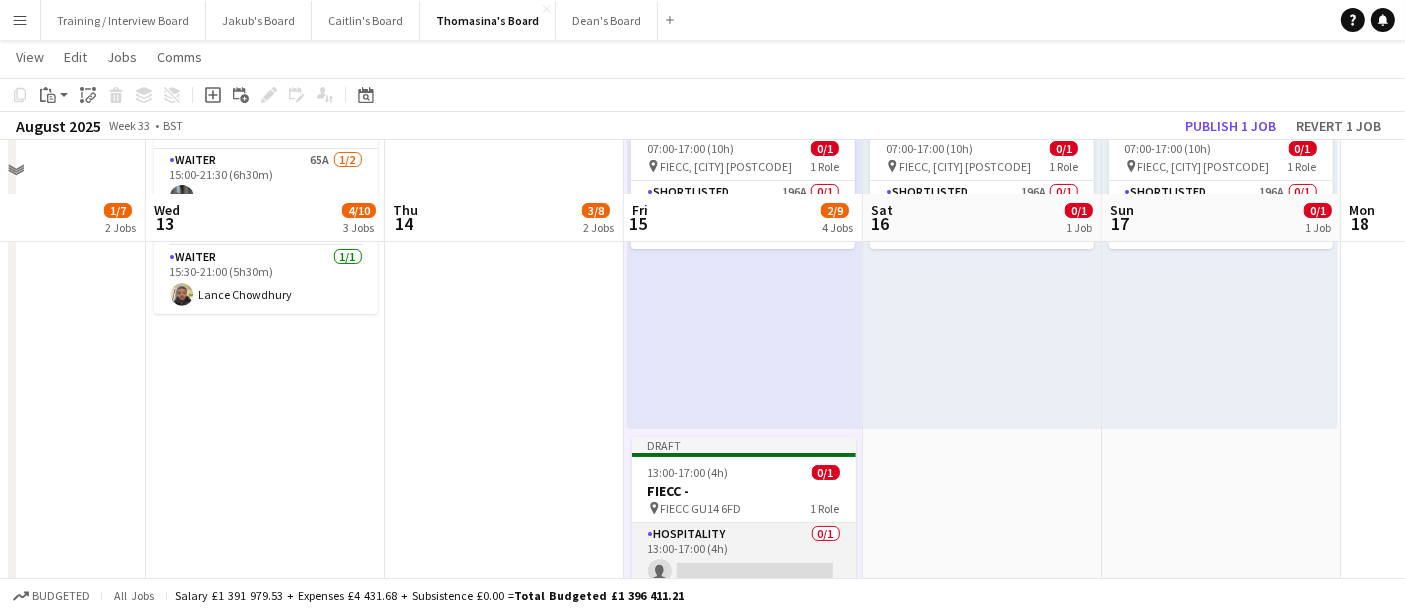 scroll, scrollTop: 222, scrollLeft: 0, axis: vertical 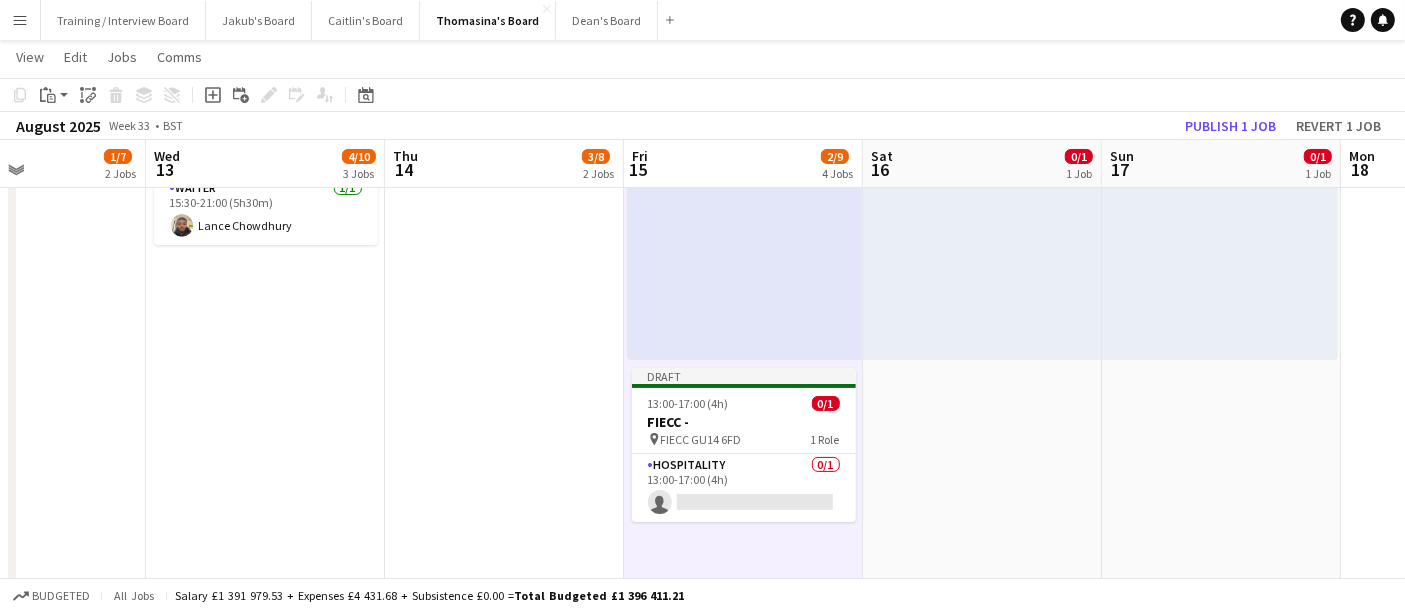 click on "07:00-17:00 (10h)    0/1
pin
FIECC, Farnborough GU14 6FD   1 Role   Shortlisted   196A   0/1   07:00-17:00 (10h)
single-neutral-actions" at bounding box center (982, 561) 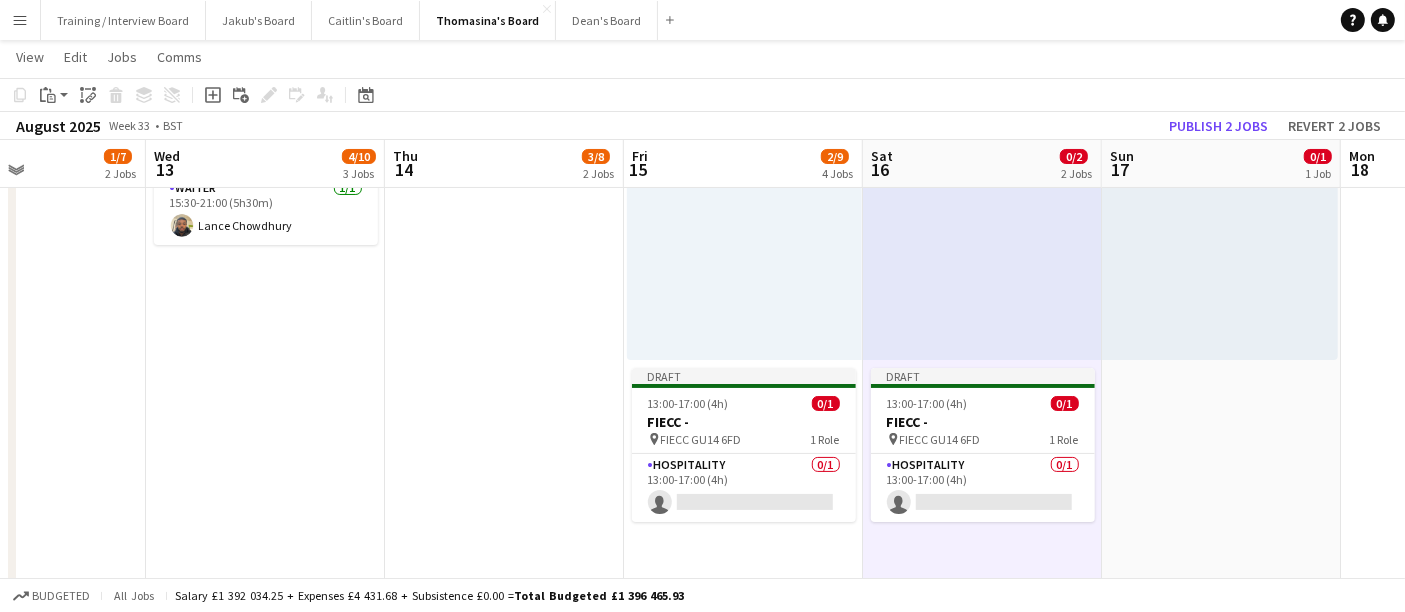 click on "07:00-17:00 (10h)    0/1
pin
FIECC, Farnborough GU14 6FD   1 Role   Shortlisted   196A   0/1   07:00-17:00 (10h)
single-neutral-actions" at bounding box center (1221, 561) 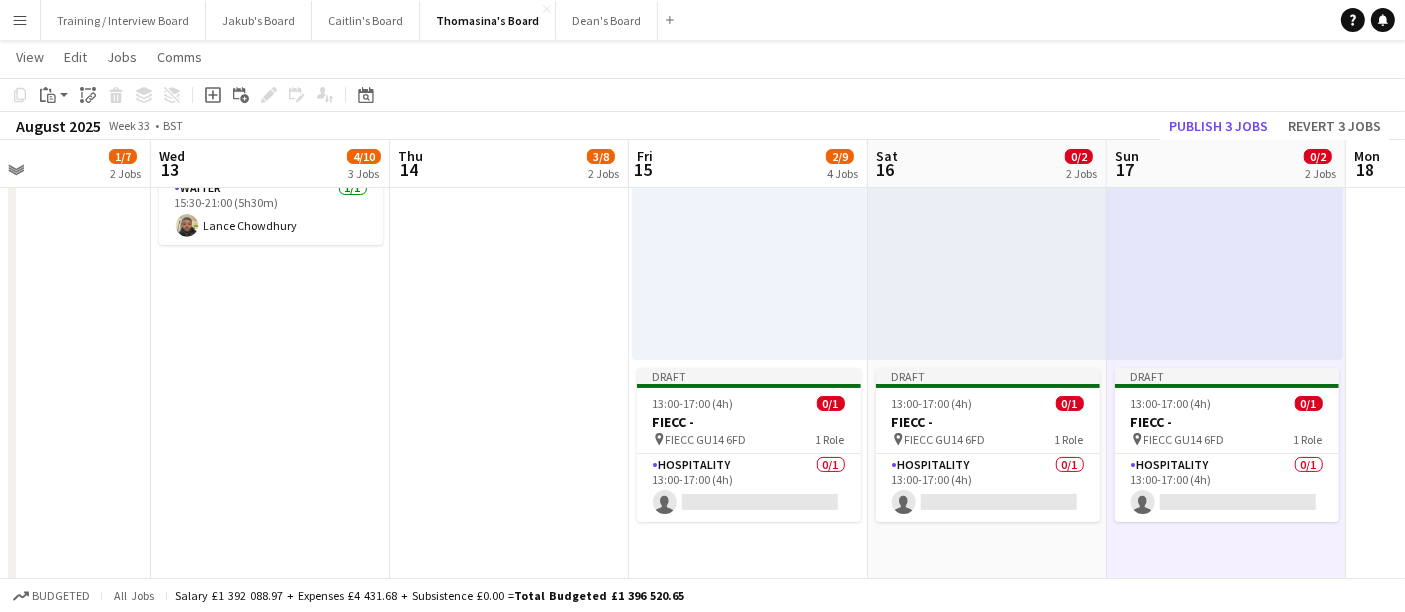 scroll, scrollTop: 0, scrollLeft: 719, axis: horizontal 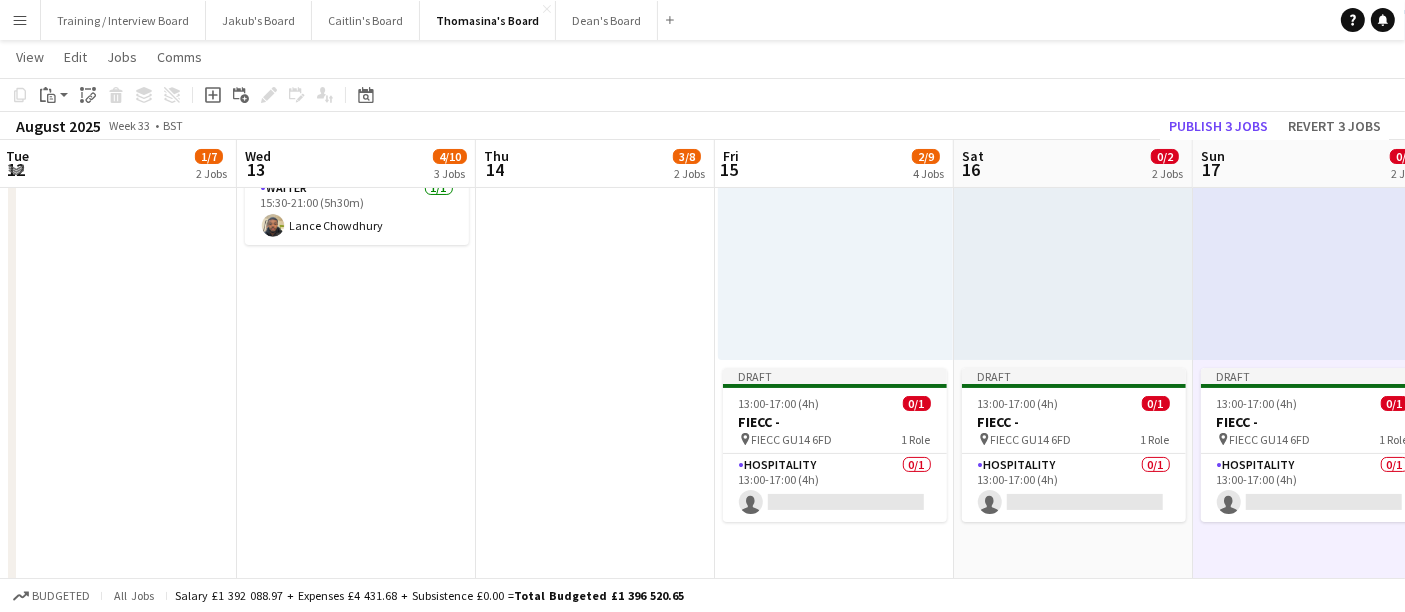 drag, startPoint x: 969, startPoint y: 524, endPoint x: 959, endPoint y: 526, distance: 10.198039 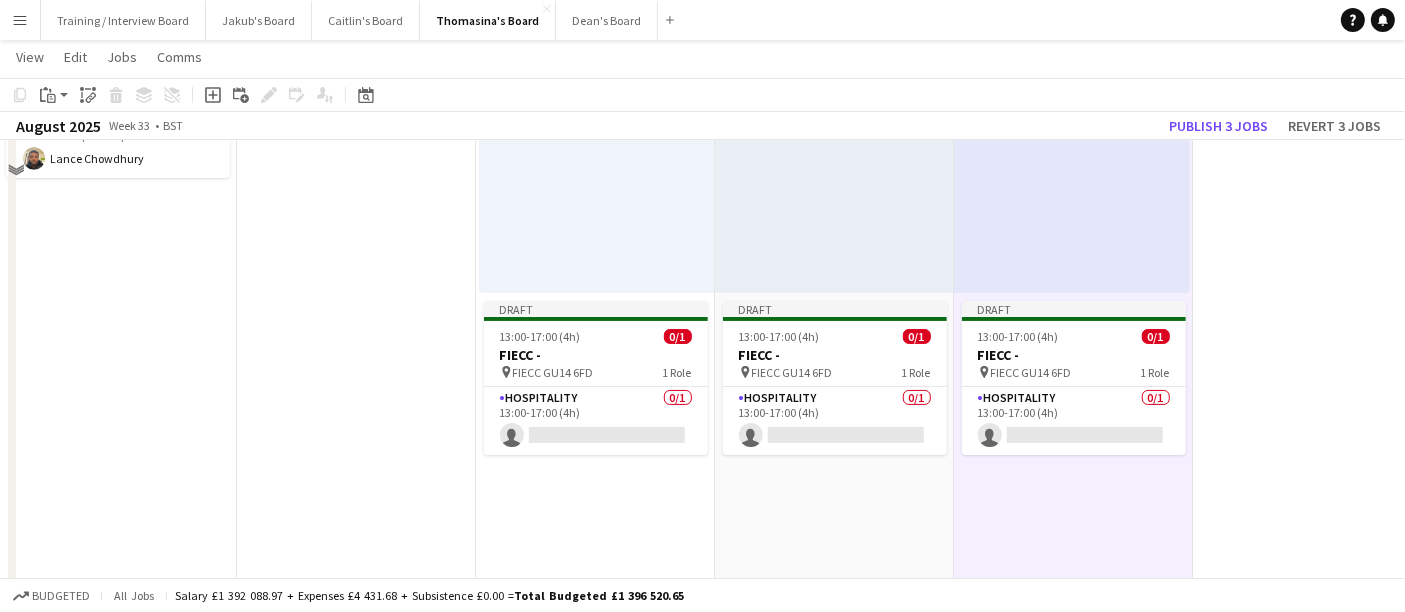 scroll, scrollTop: 333, scrollLeft: 0, axis: vertical 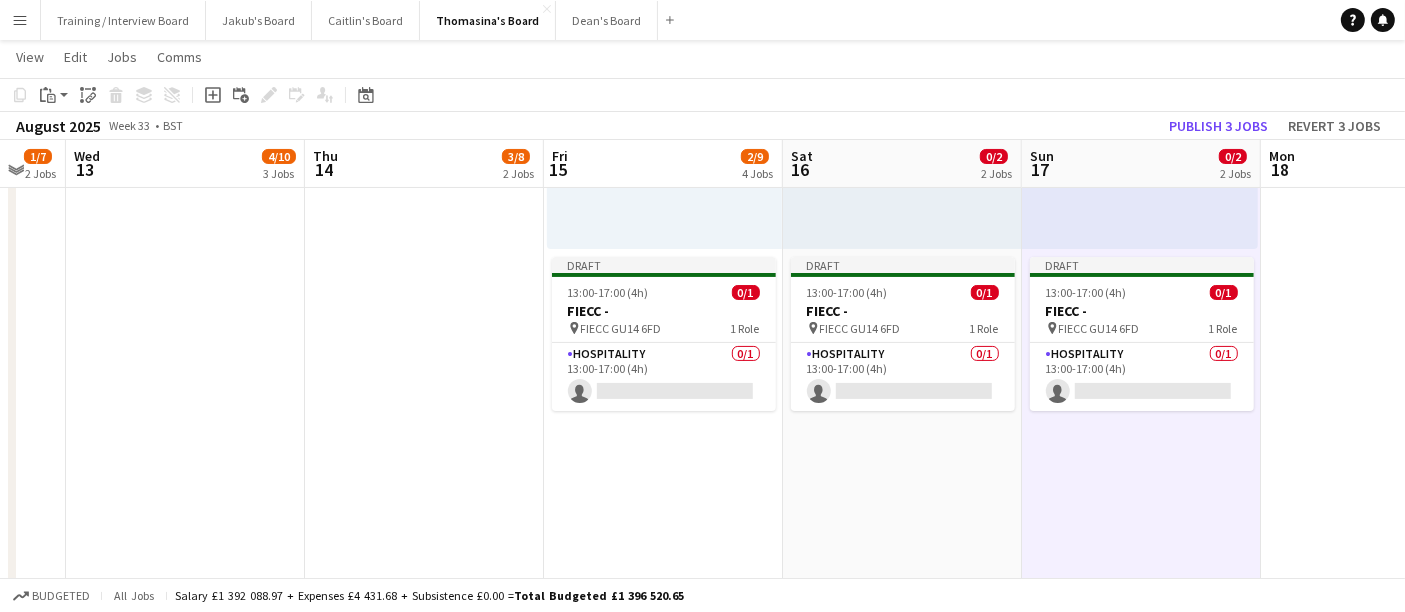 drag, startPoint x: 766, startPoint y: 495, endPoint x: 834, endPoint y: 492, distance: 68.06615 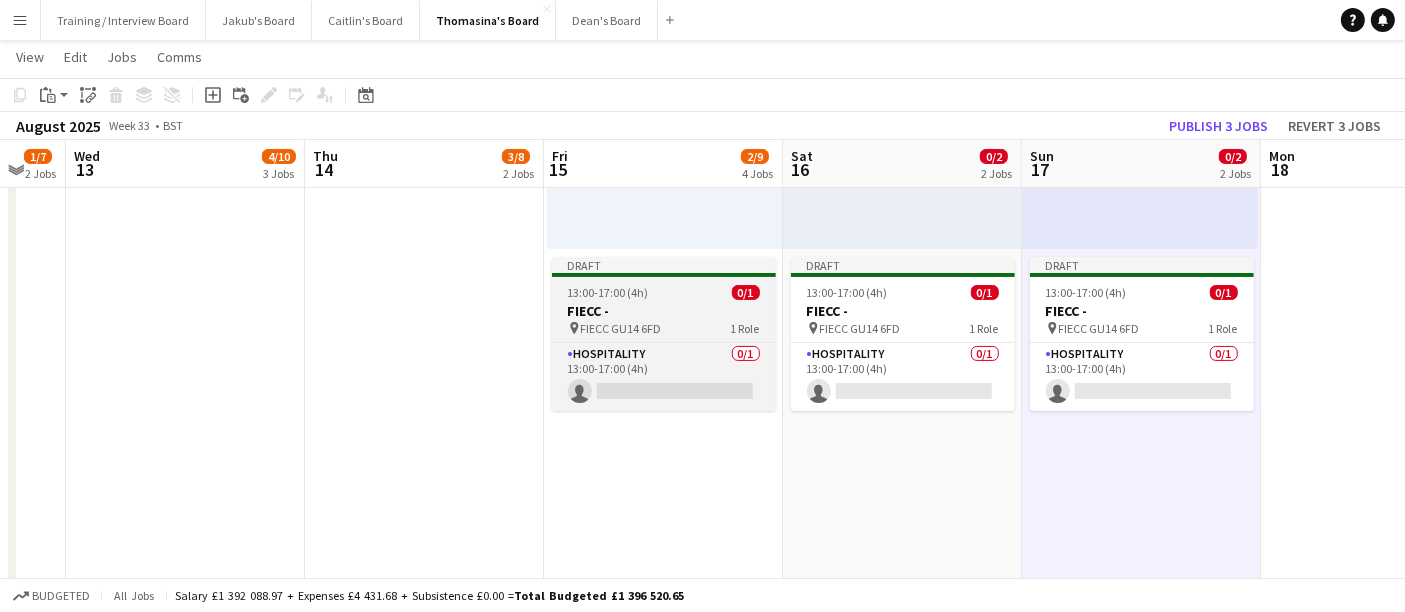 click on "FIECC -" at bounding box center (664, 311) 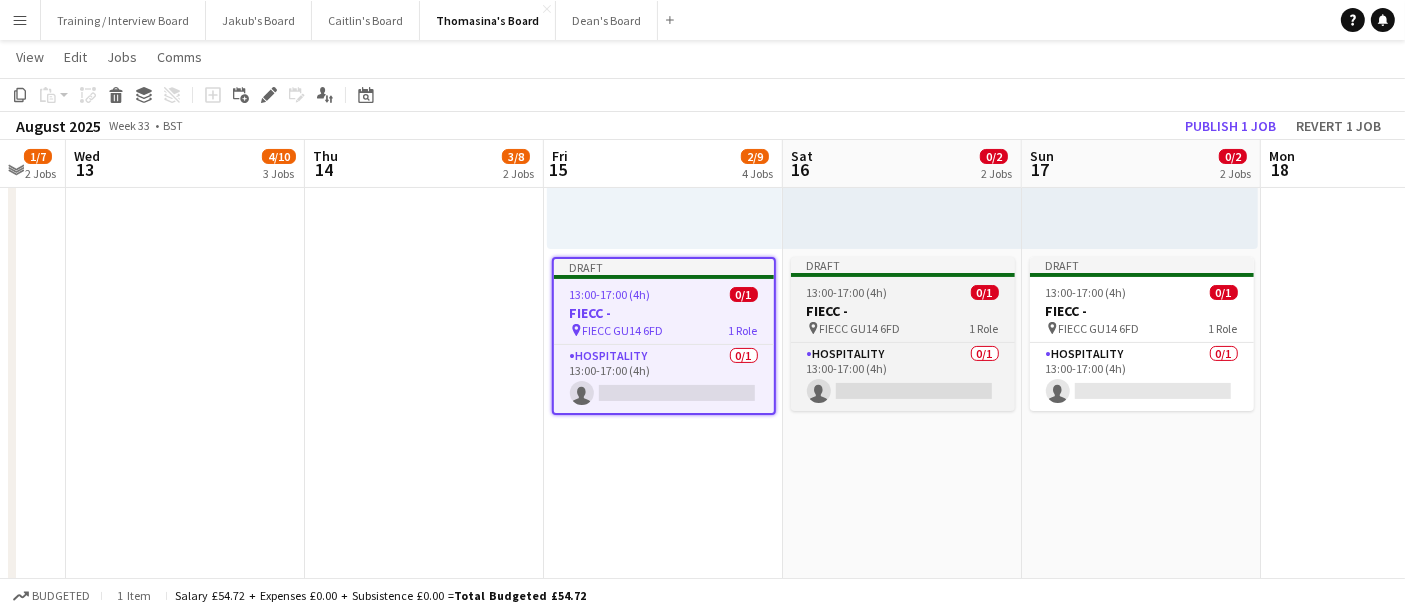 click on "13:00-17:00 (4h)" at bounding box center [847, 292] 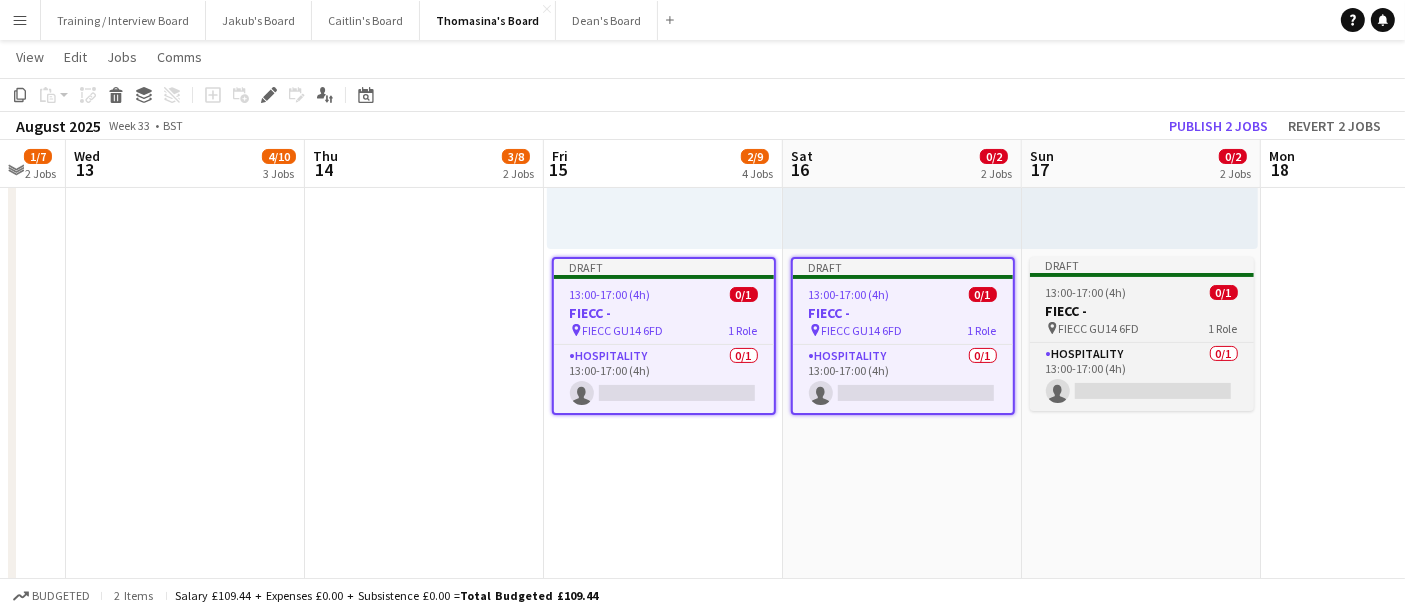 click on "13:00-17:00 (4h)    0/1" at bounding box center (1142, 292) 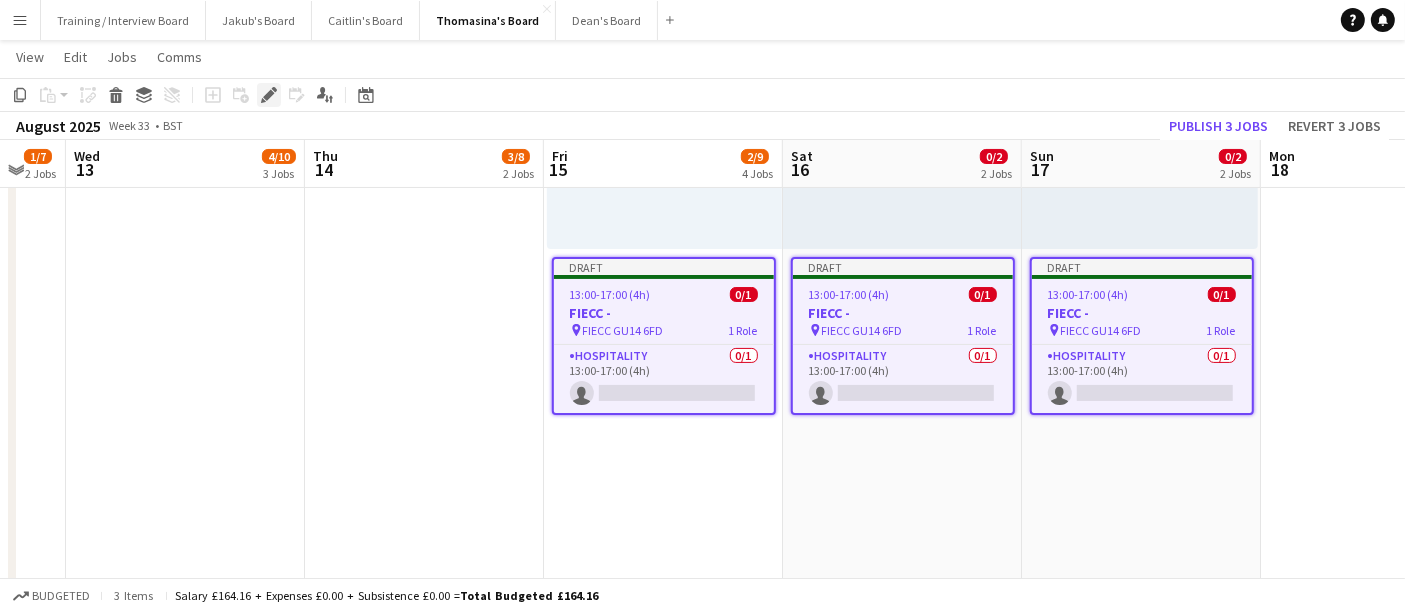 click 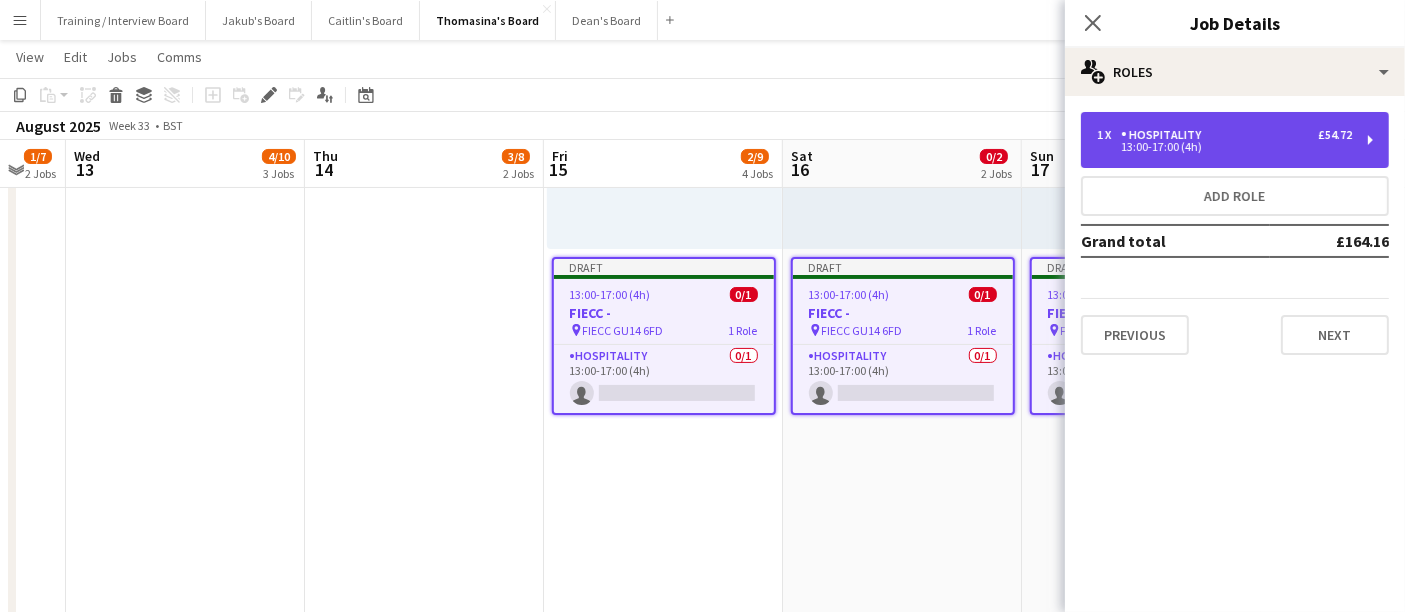 click on "1 x   Hospitality   £54.72   13:00-17:00 (4h)" at bounding box center [1235, 140] 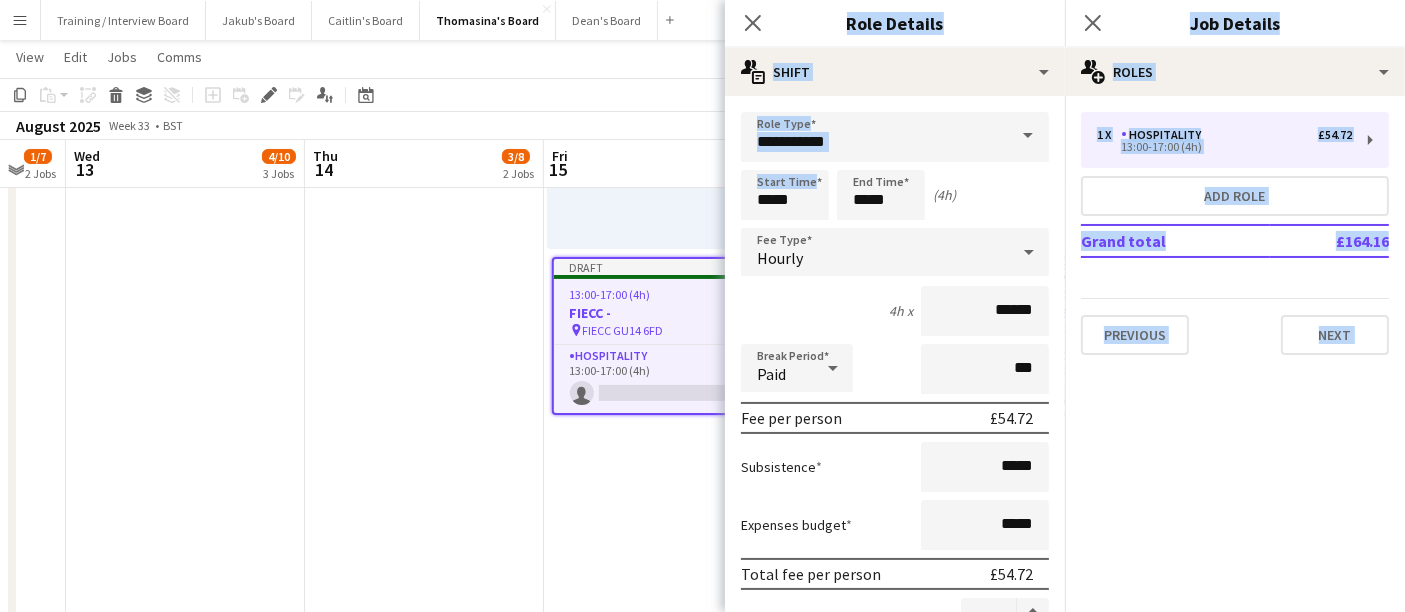 drag, startPoint x: 816, startPoint y: 204, endPoint x: 665, endPoint y: 213, distance: 151.26797 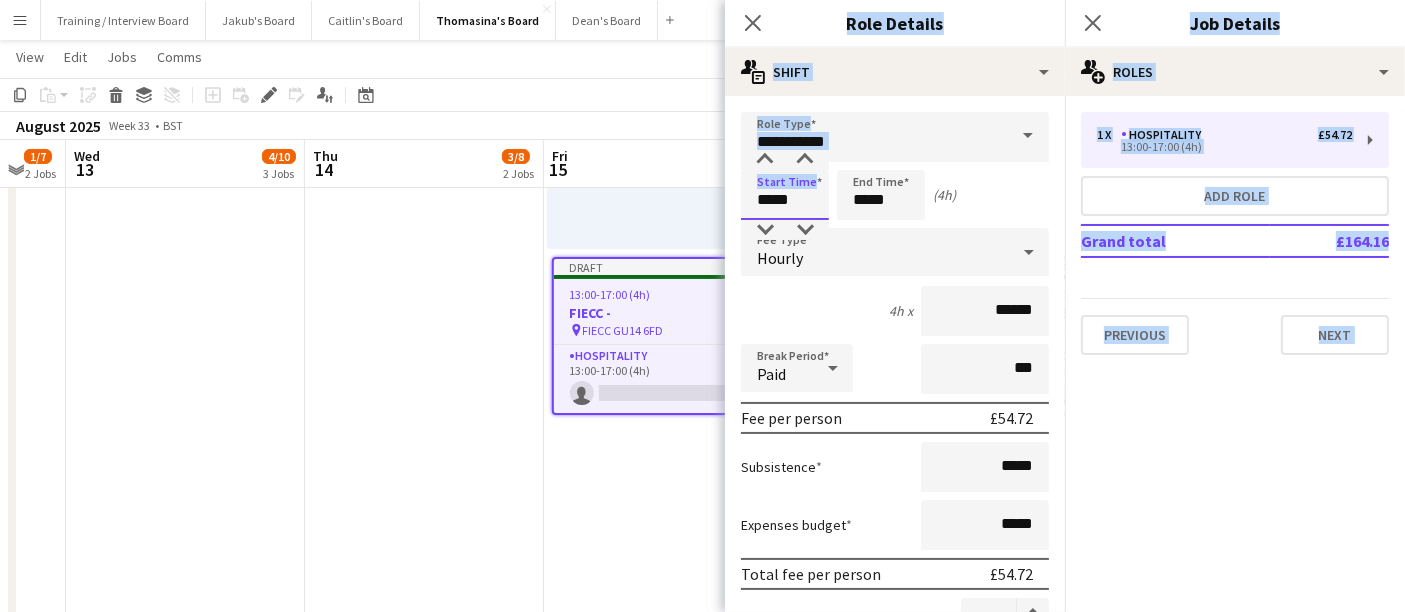 click on "*****" at bounding box center (785, 195) 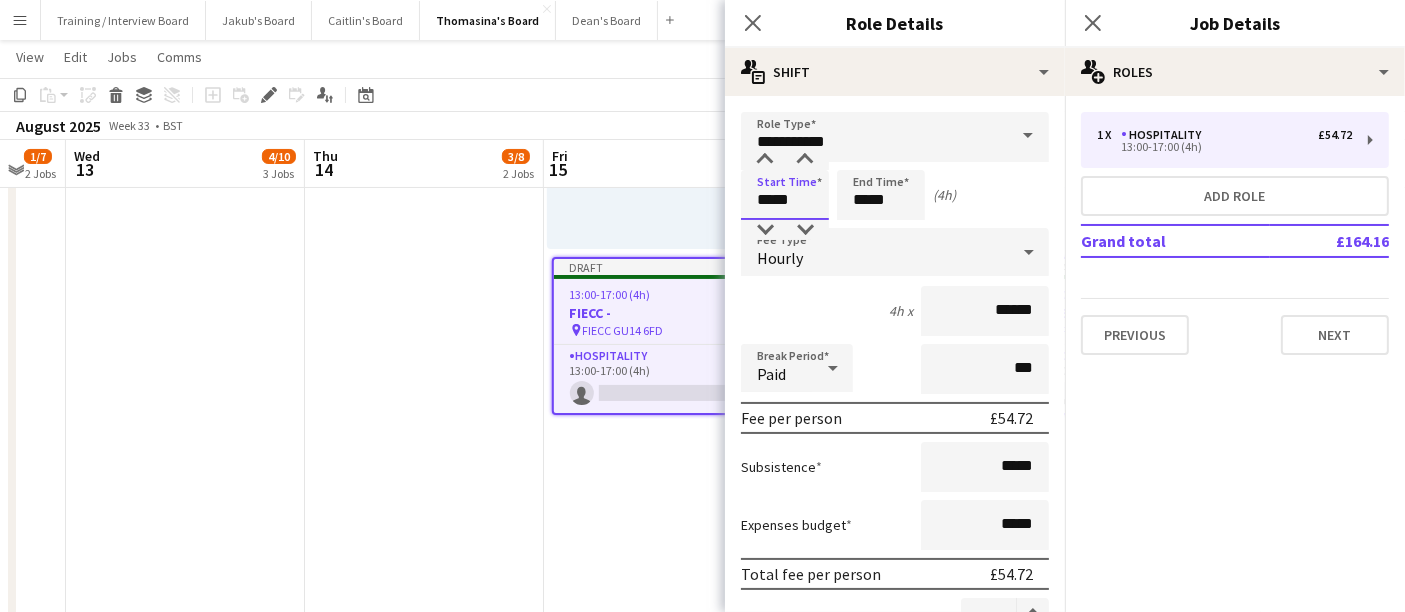 drag, startPoint x: 814, startPoint y: 198, endPoint x: 703, endPoint y: 198, distance: 111 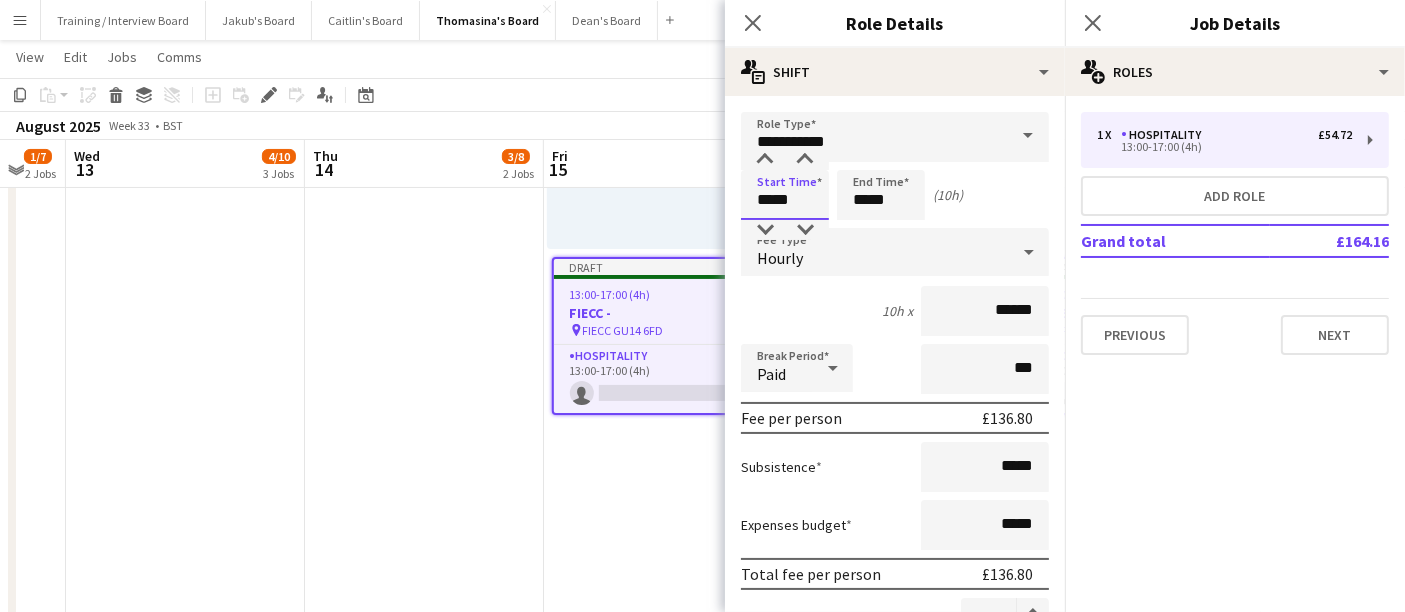 type on "*****" 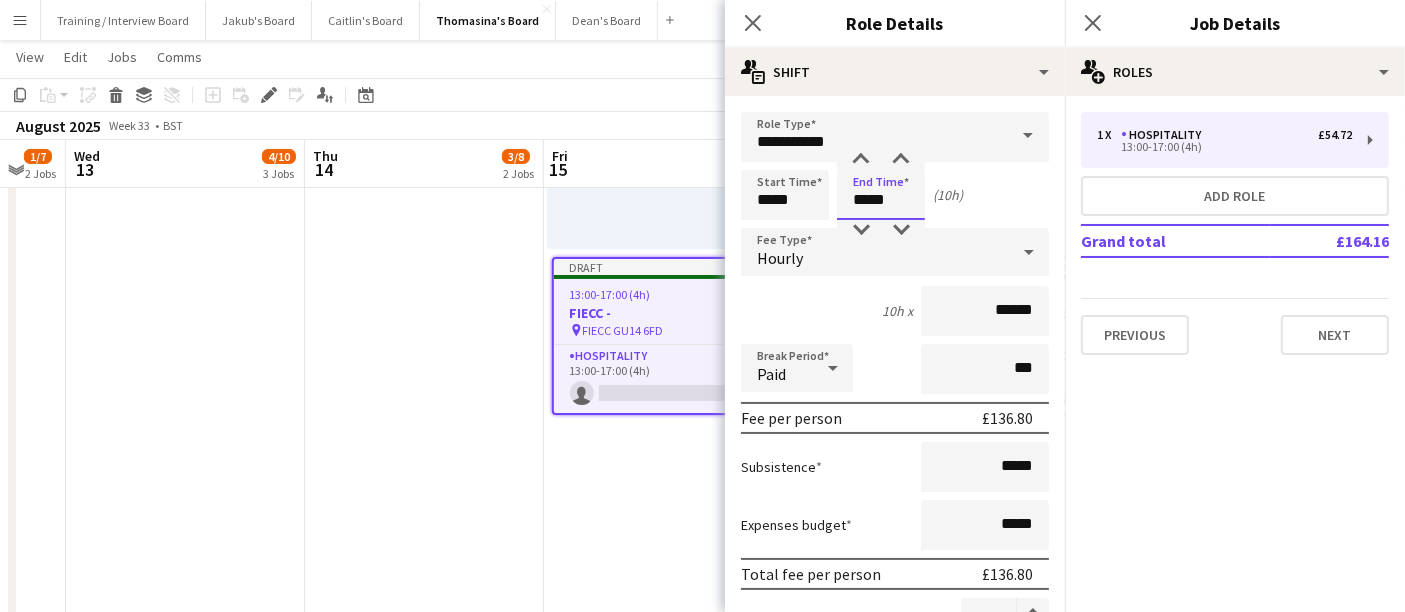 drag, startPoint x: 893, startPoint y: 204, endPoint x: 751, endPoint y: 218, distance: 142.68848 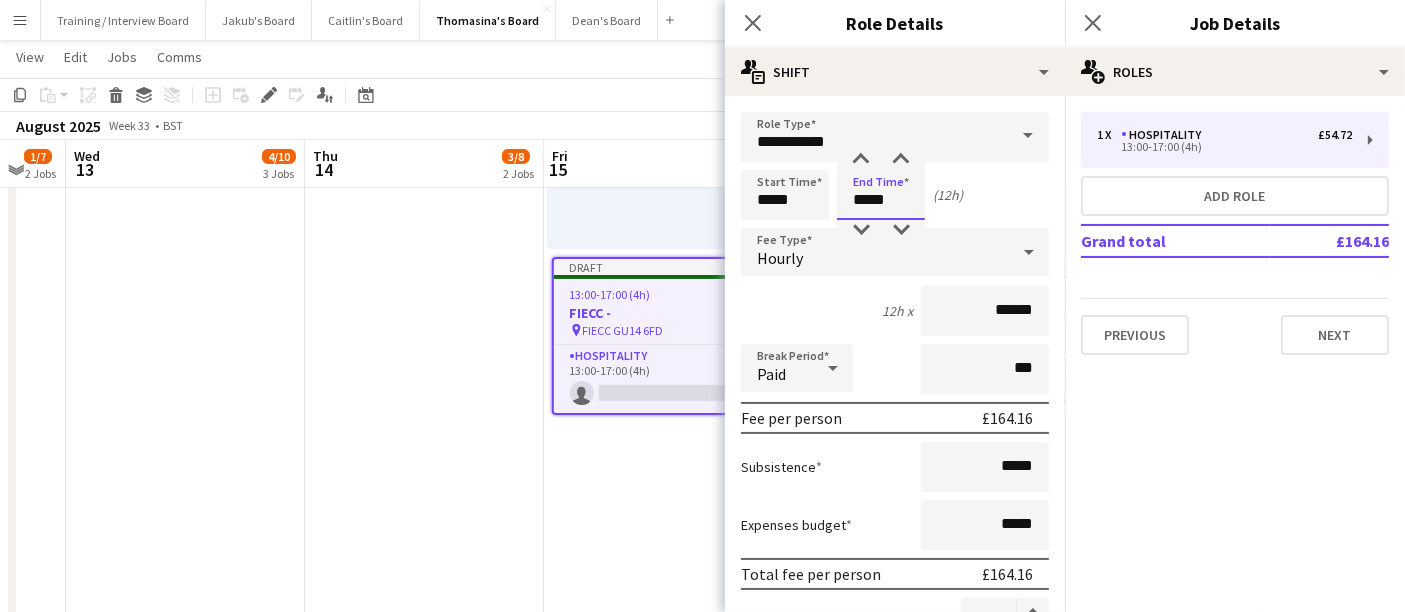 type on "*****" 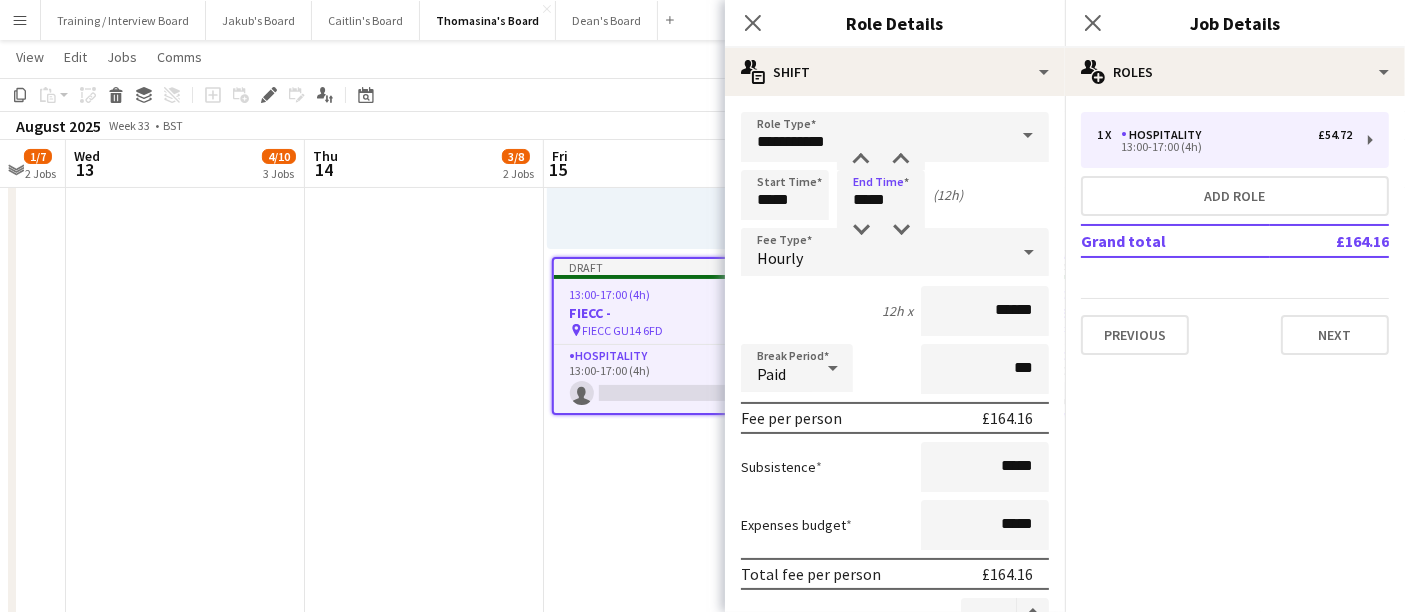 click 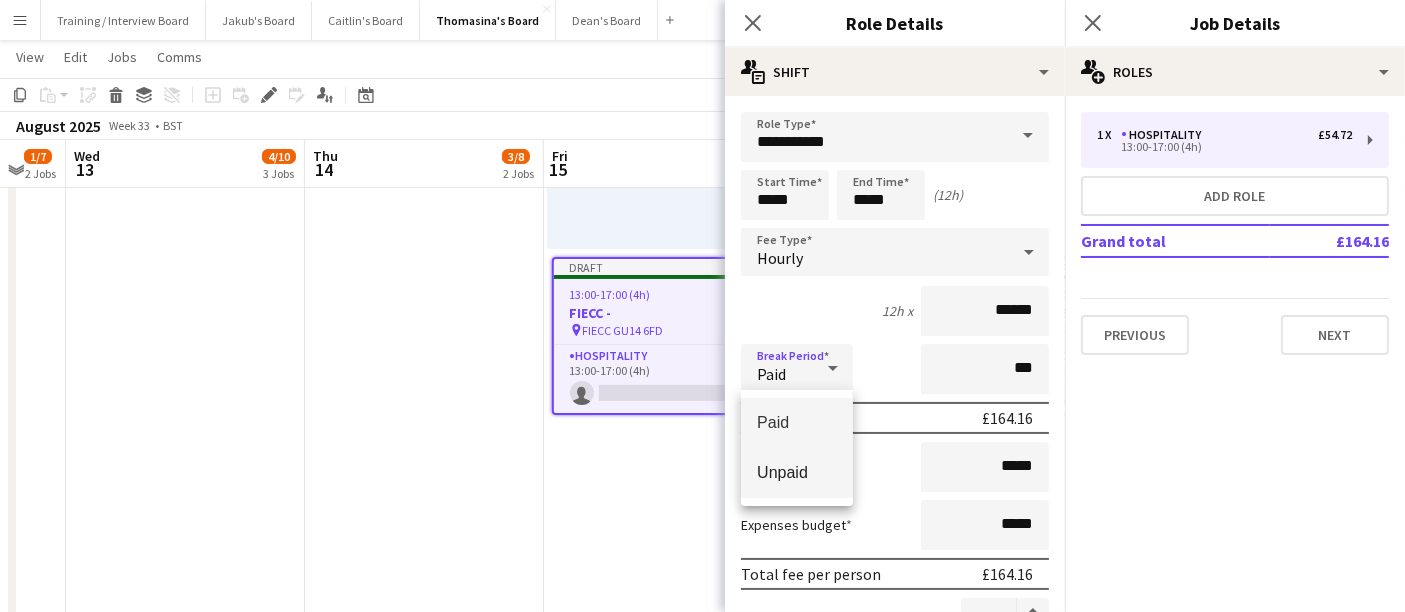 click on "Unpaid" at bounding box center (797, 472) 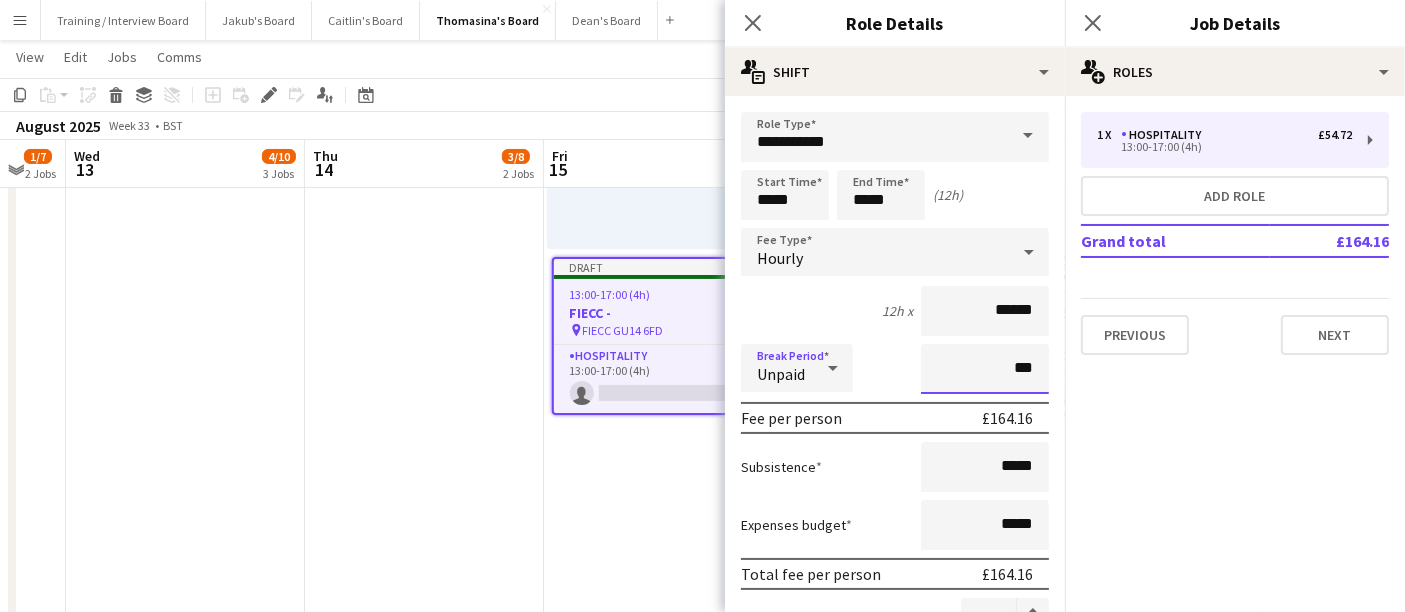 click on "***" at bounding box center (985, 369) 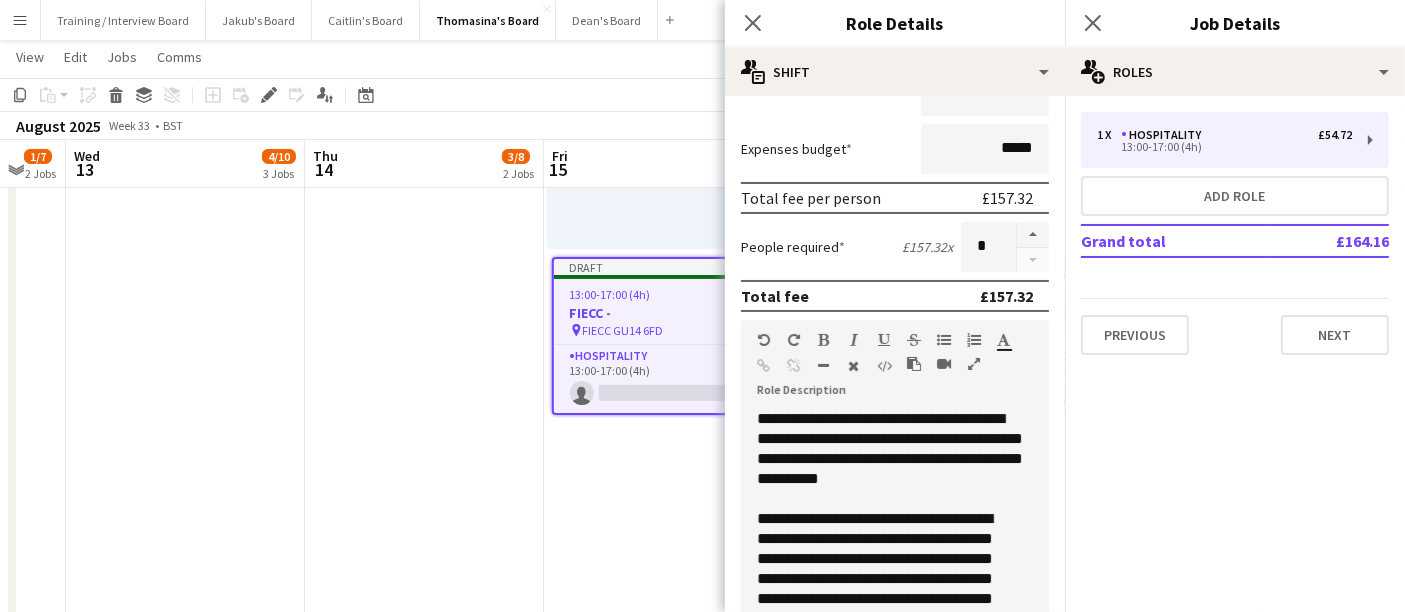 scroll, scrollTop: 444, scrollLeft: 0, axis: vertical 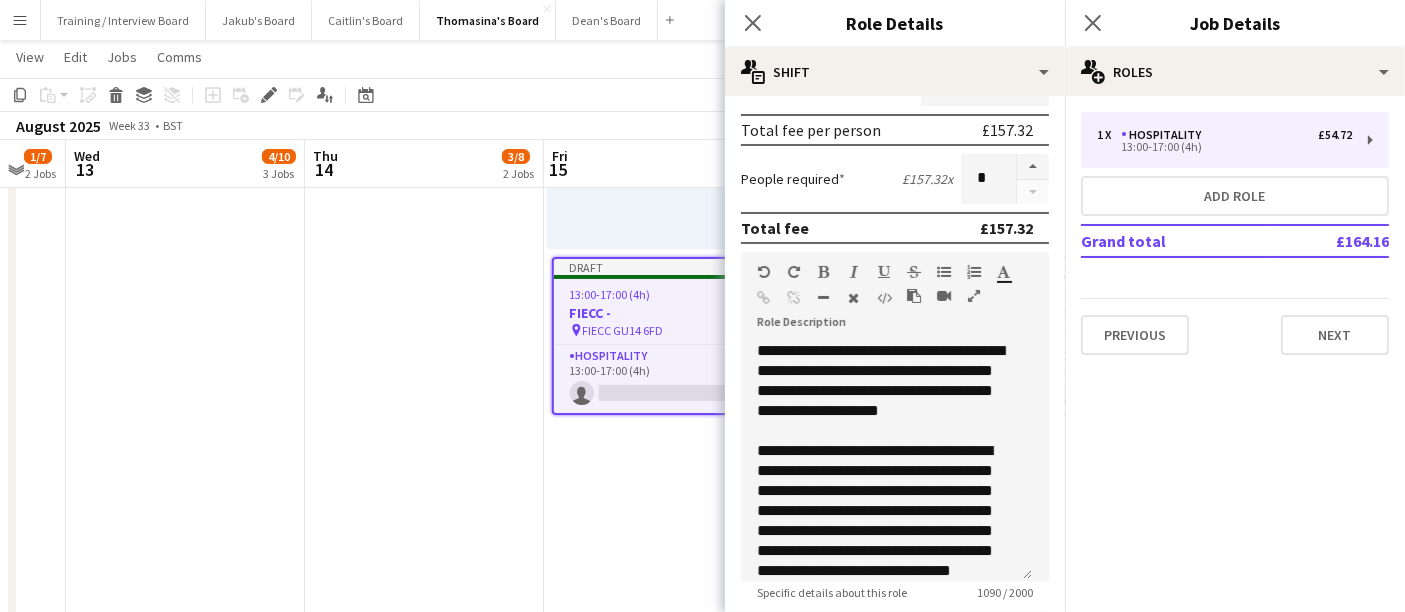 type on "****" 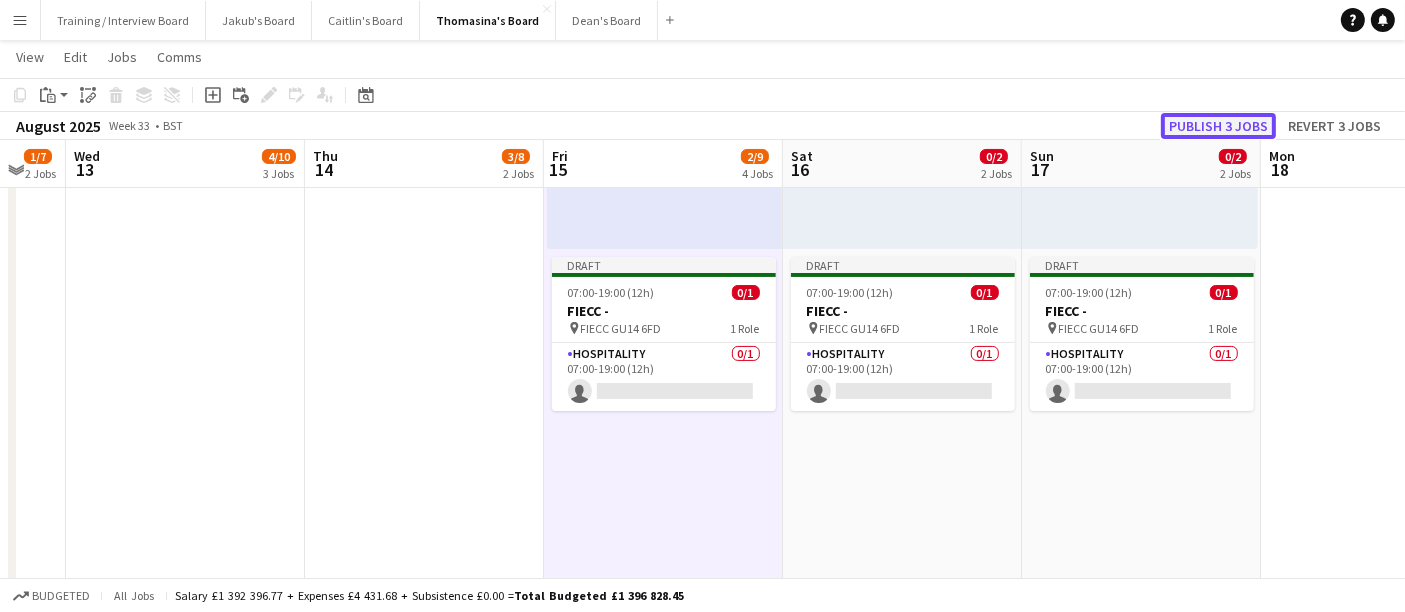 click on "Publish 3 jobs" 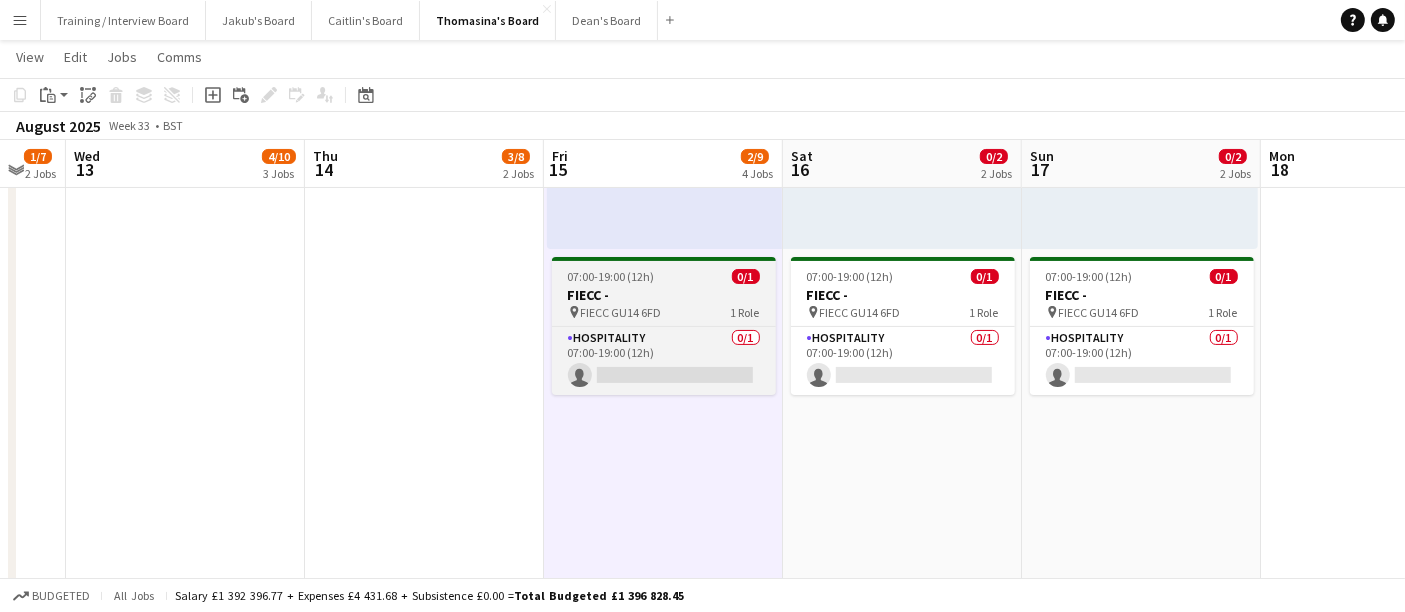 click on "pin
FIECC  GU14 6FD   1 Role" at bounding box center (664, 312) 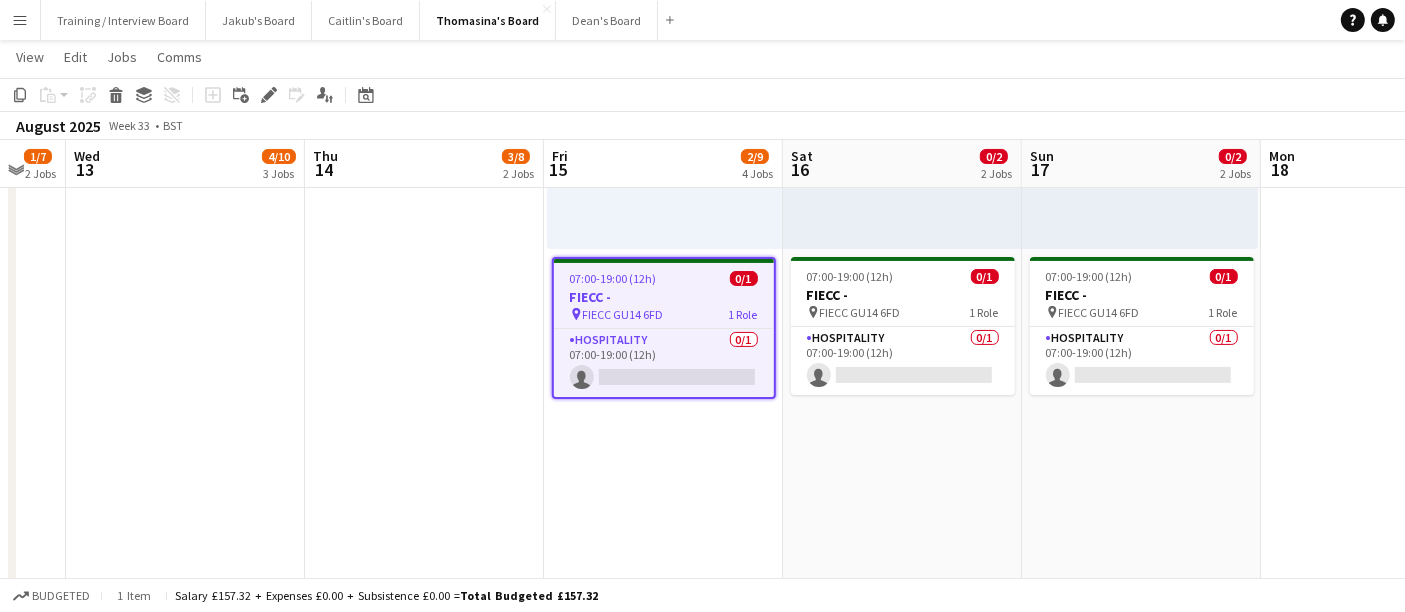 click 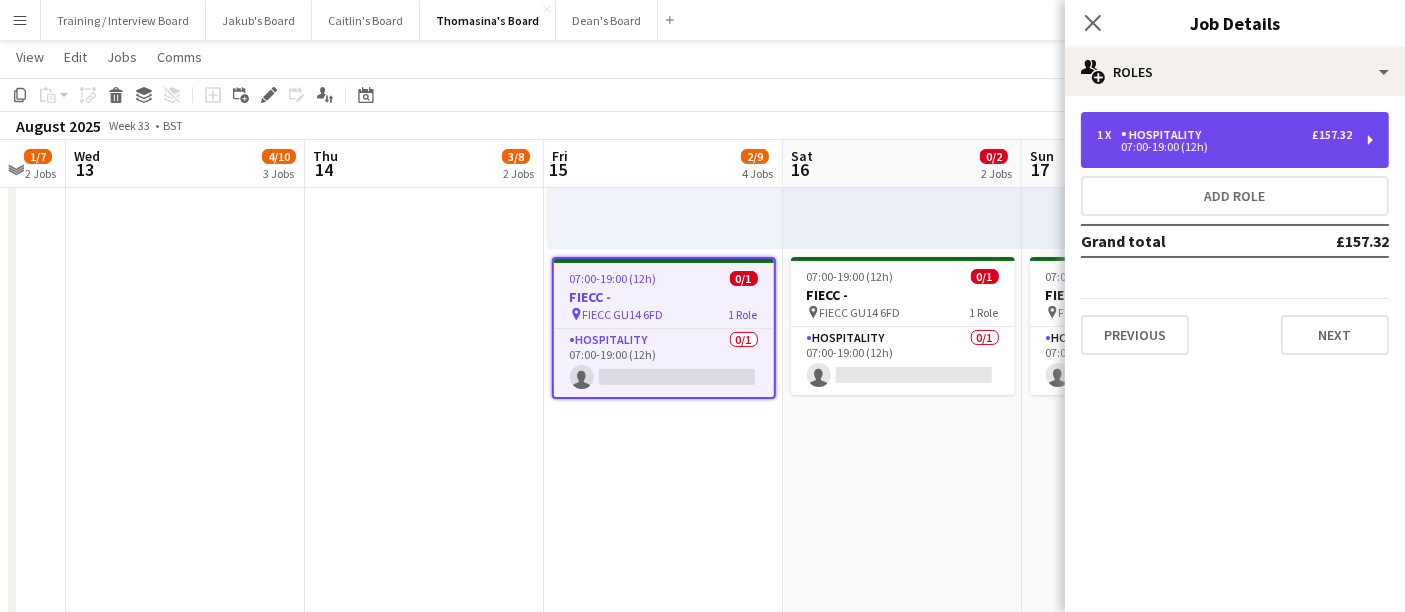 click on "Hospitality" at bounding box center [1165, 135] 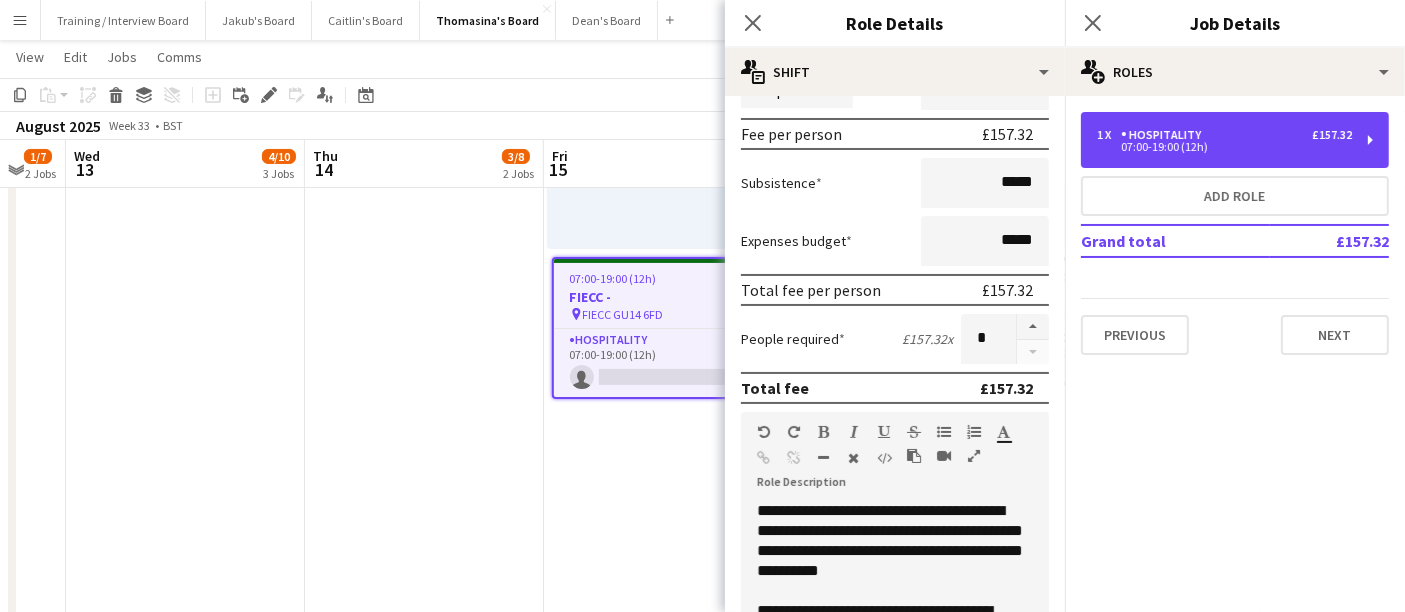 scroll, scrollTop: 333, scrollLeft: 0, axis: vertical 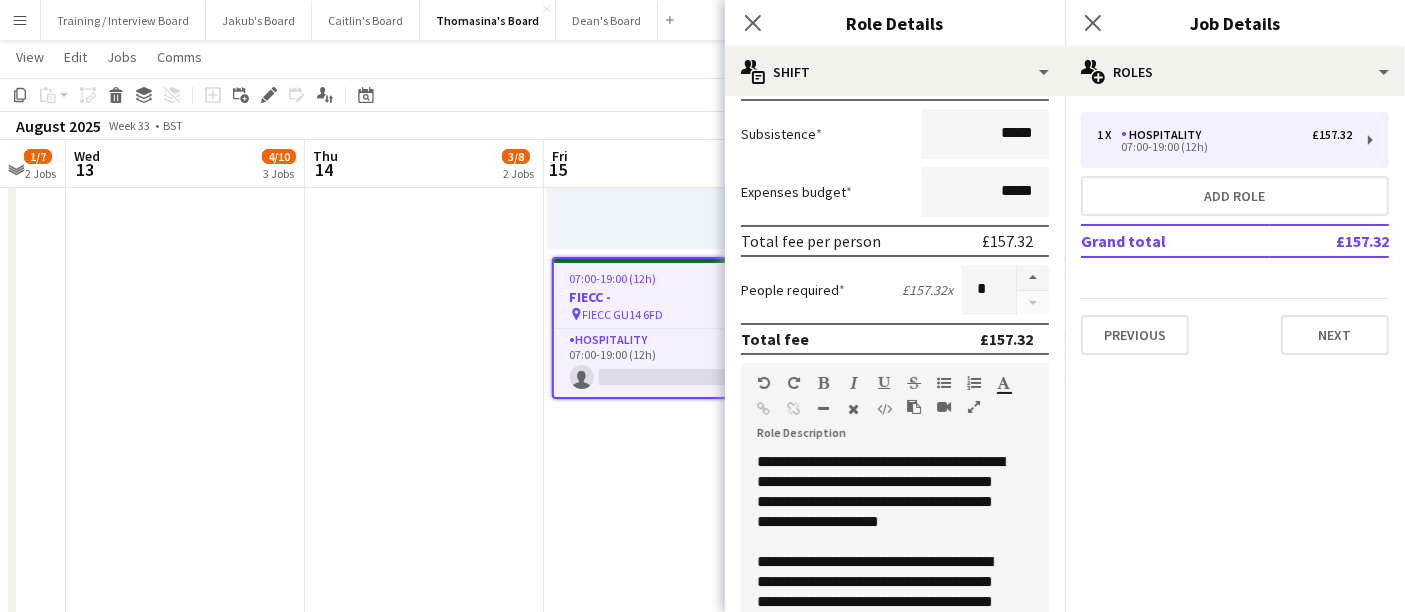 drag, startPoint x: 668, startPoint y: 547, endPoint x: 651, endPoint y: 518, distance: 33.61547 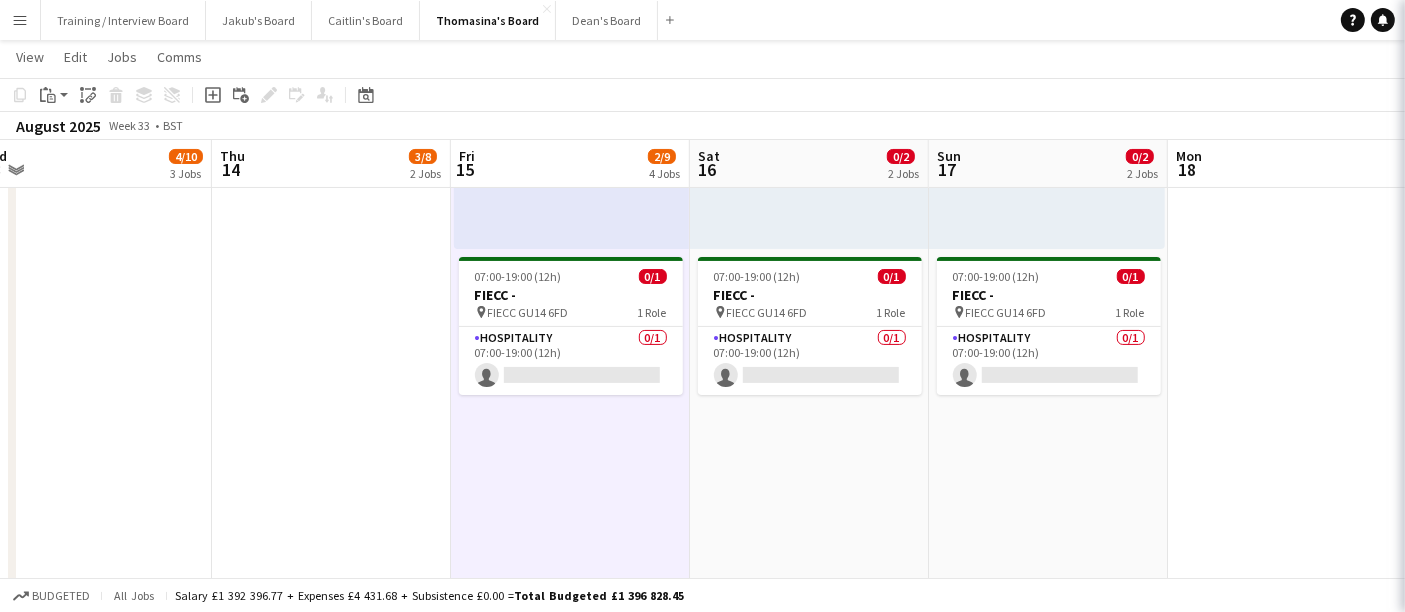 drag, startPoint x: 649, startPoint y: 514, endPoint x: 314, endPoint y: 461, distance: 339.16663 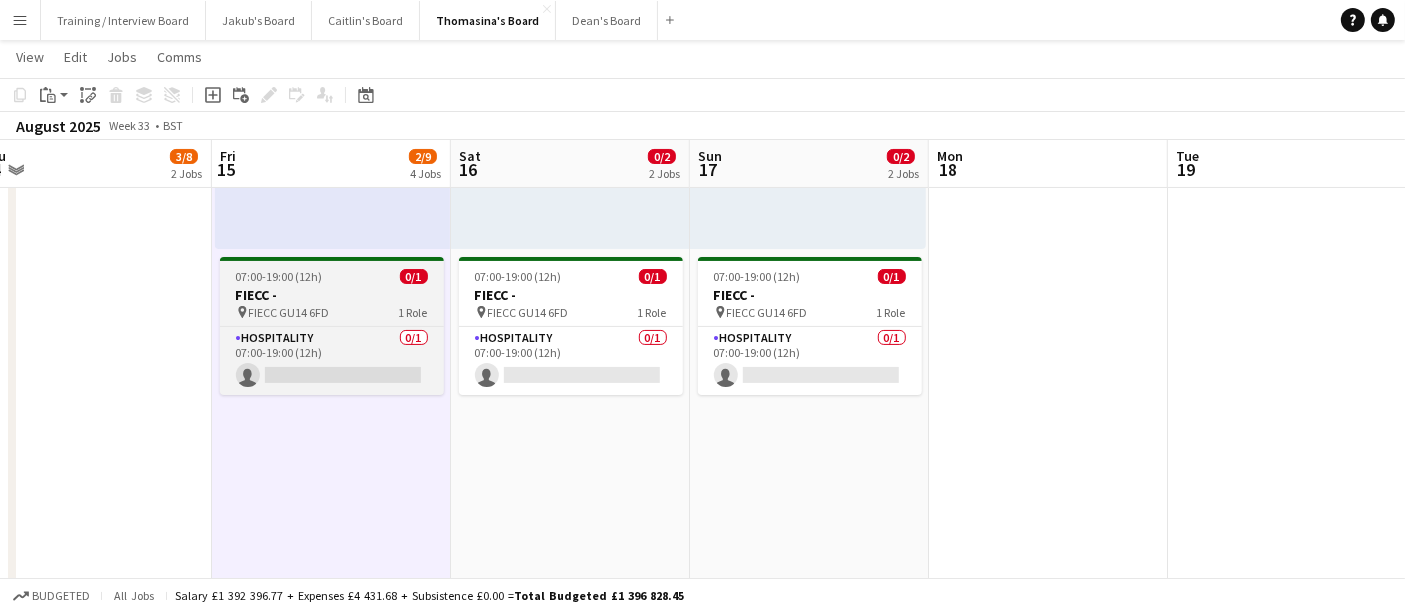 scroll, scrollTop: 0, scrollLeft: 745, axis: horizontal 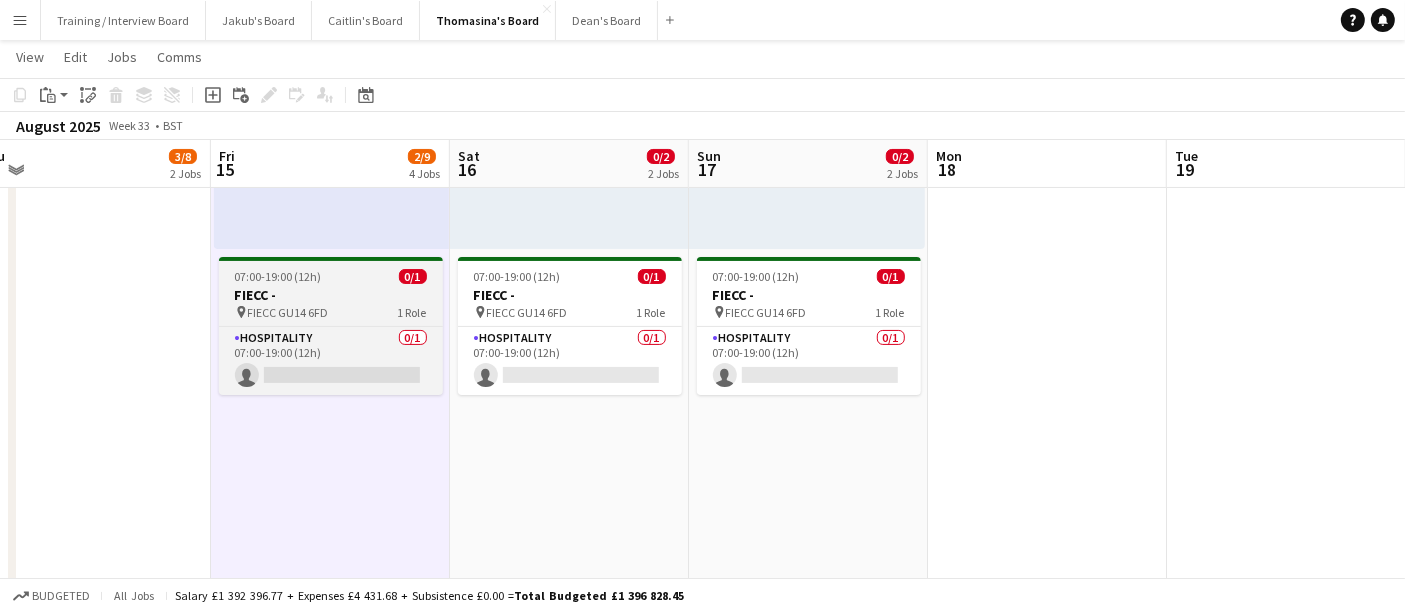 click on "FIECC -" at bounding box center (331, 295) 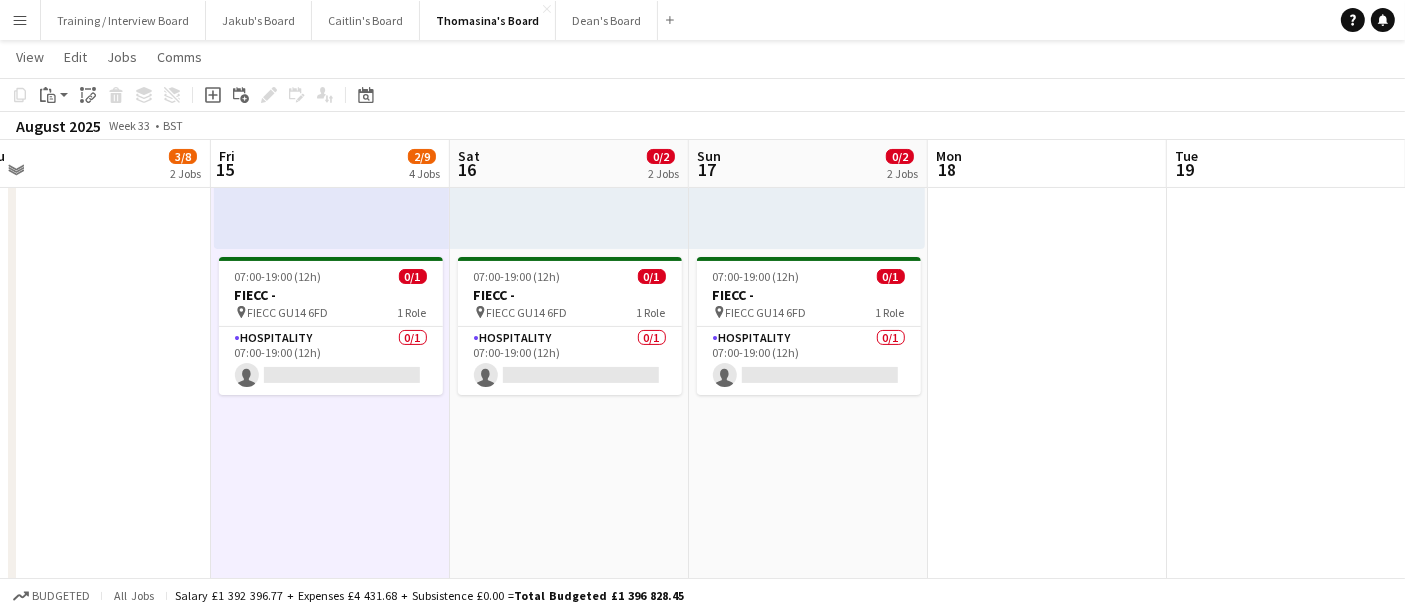 click at bounding box center [91, 450] 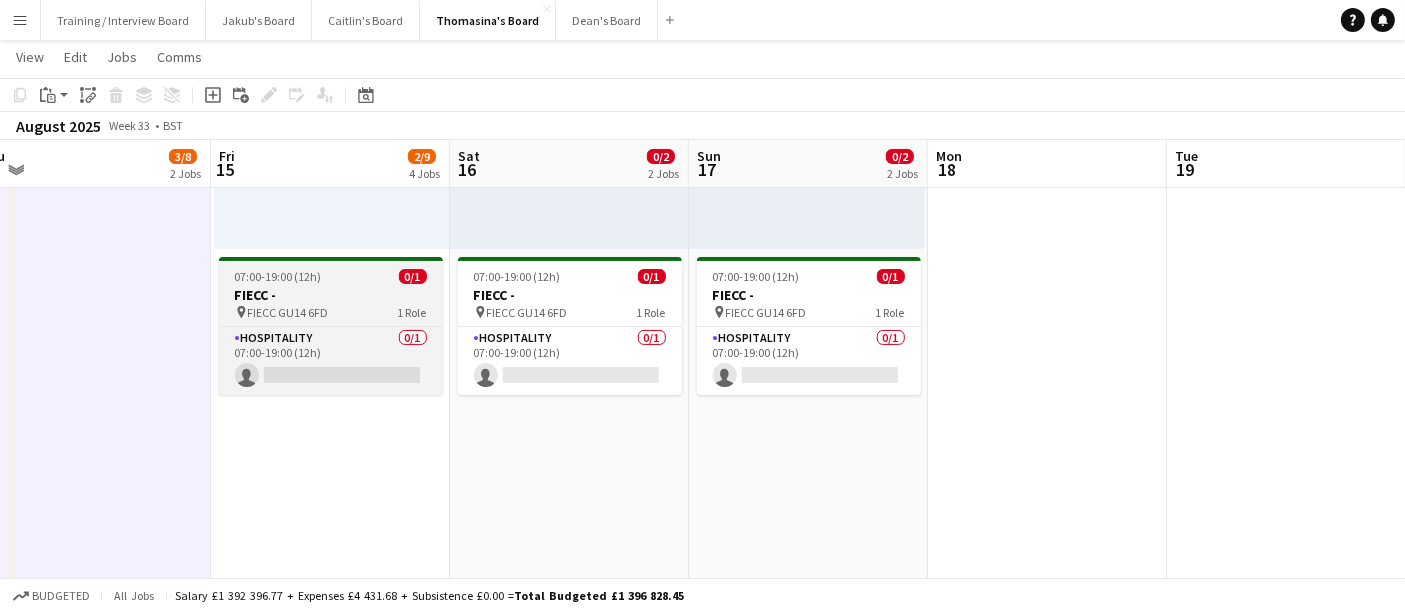 click on "FIECC -" at bounding box center [331, 295] 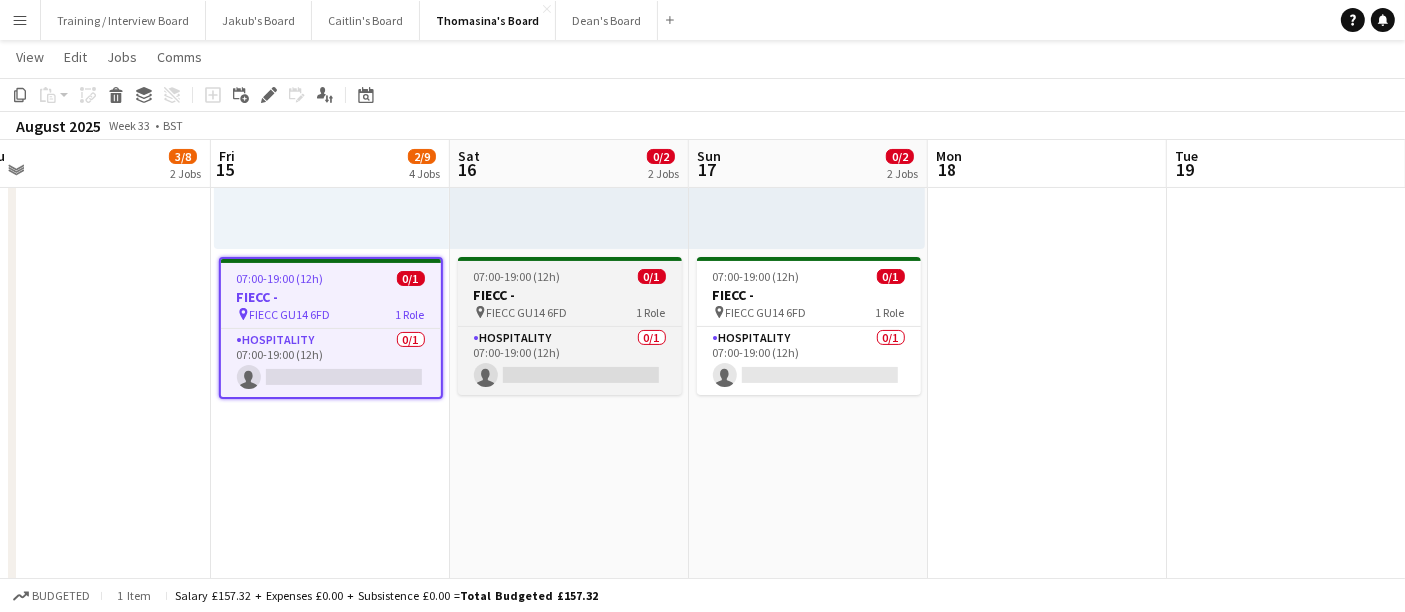 click at bounding box center (570, 259) 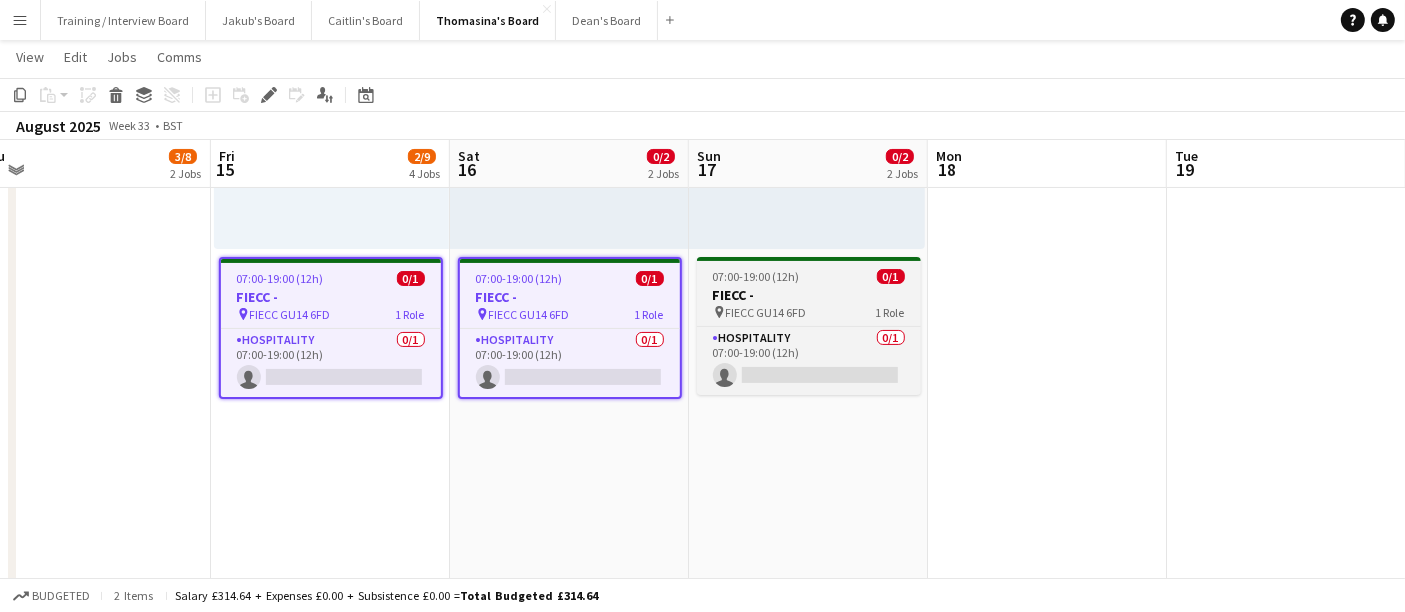 click on "07:00-19:00 (12h)    0/1" at bounding box center [809, 276] 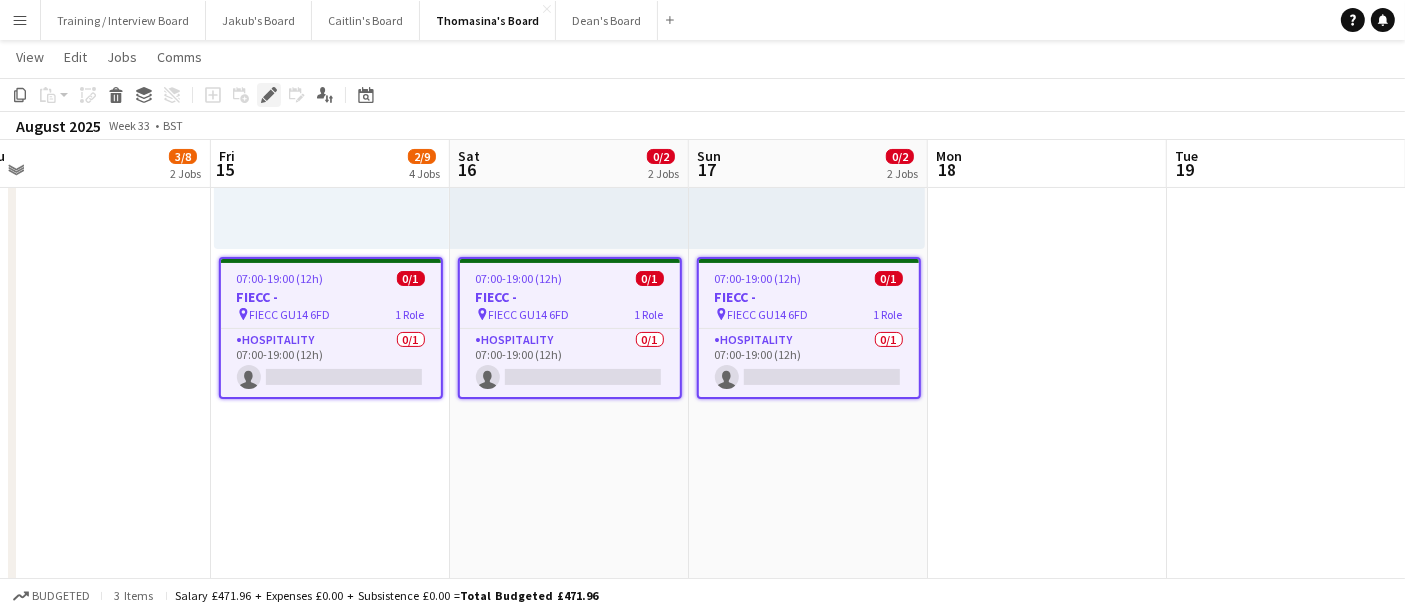 click on "Edit" at bounding box center [269, 95] 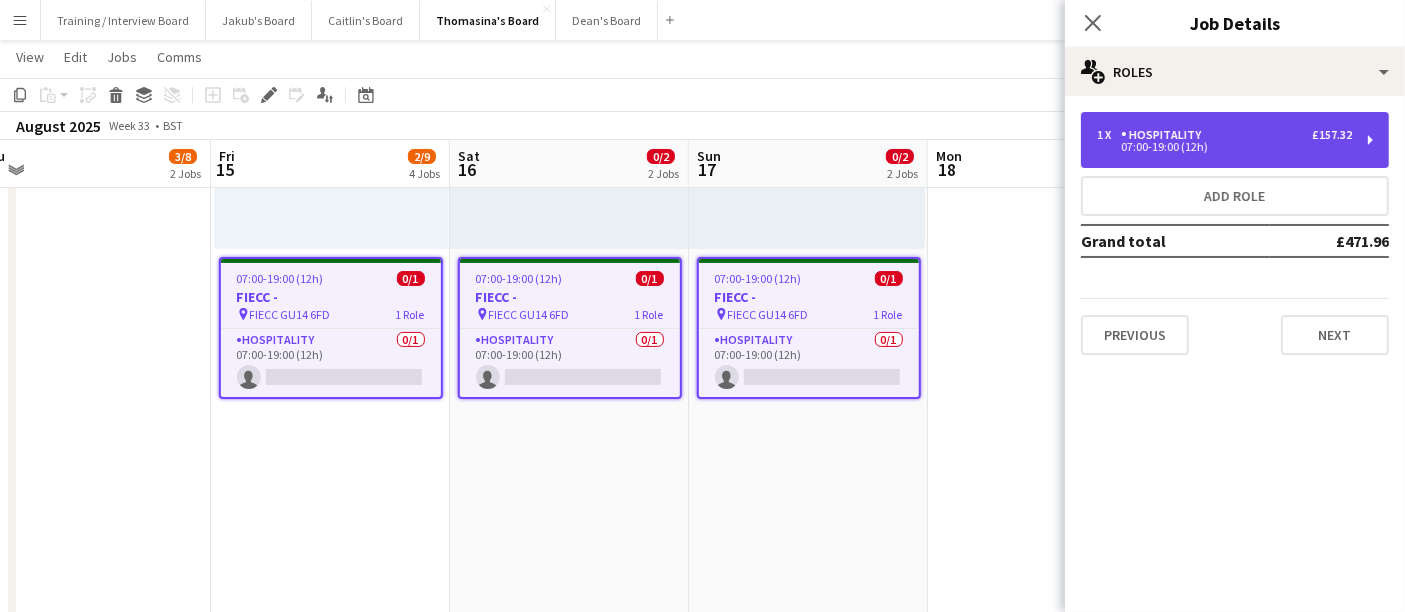 click on "1 x   Hospitality   £157.32   07:00-19:00 (12h)" at bounding box center [1235, 140] 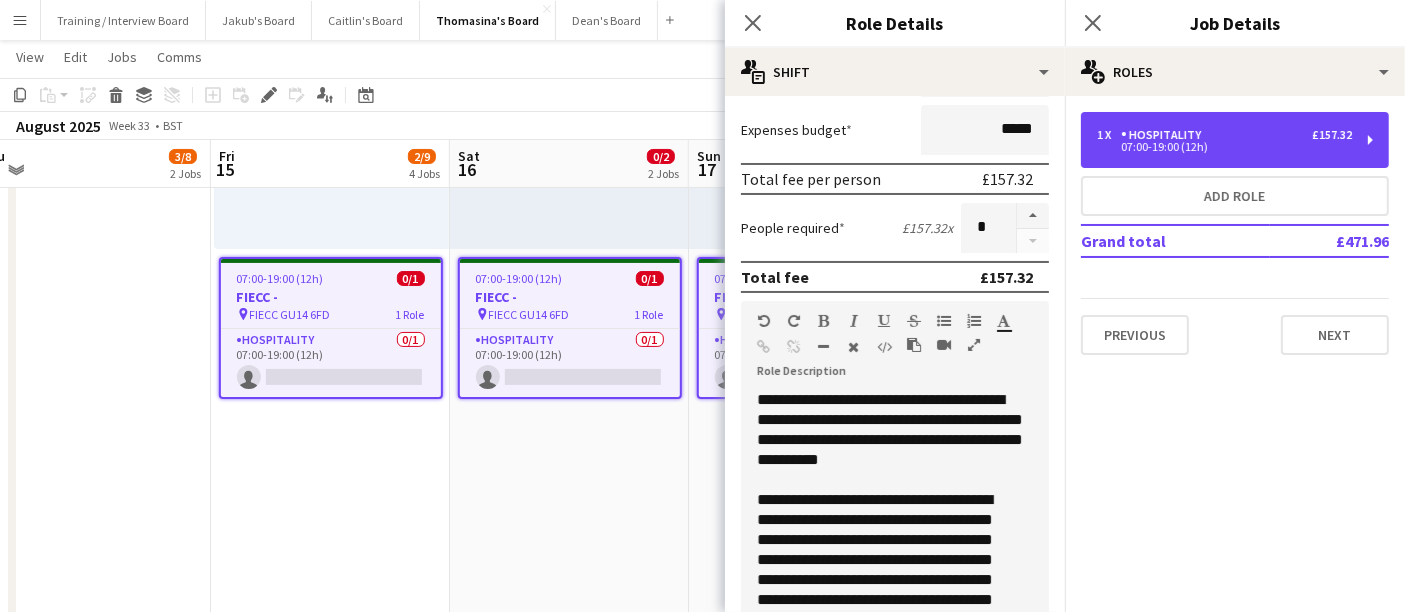 scroll, scrollTop: 444, scrollLeft: 0, axis: vertical 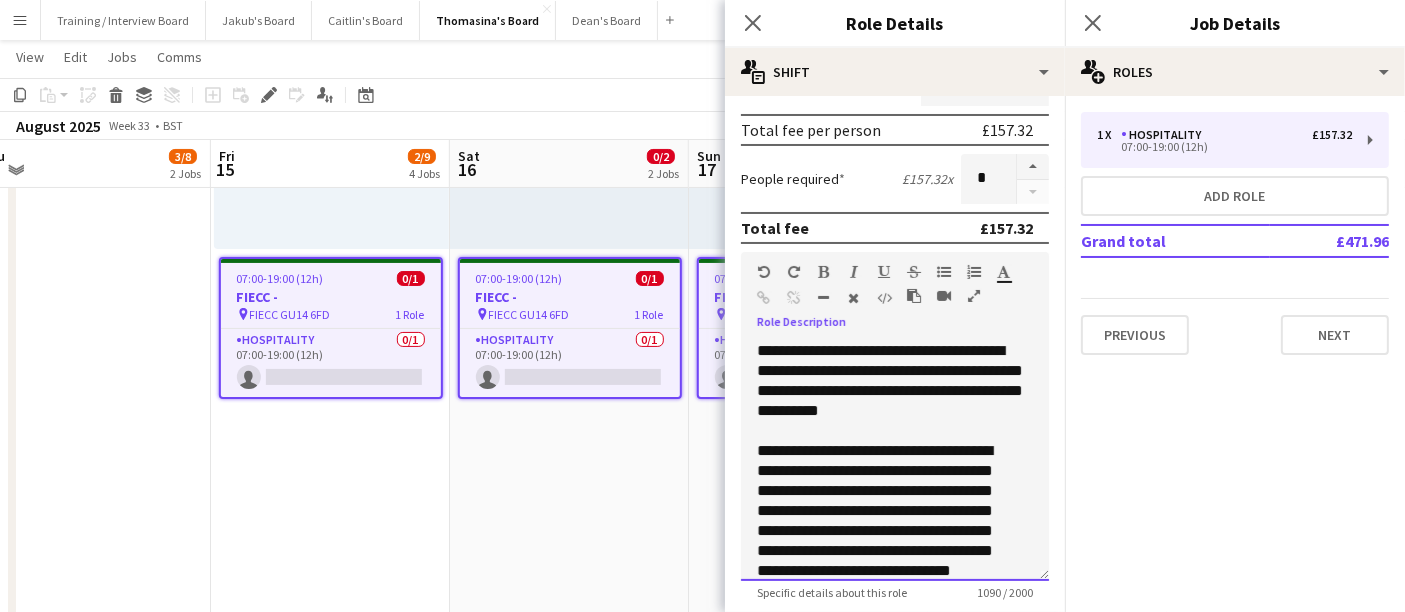 click on "******" at bounding box center (778, 350) 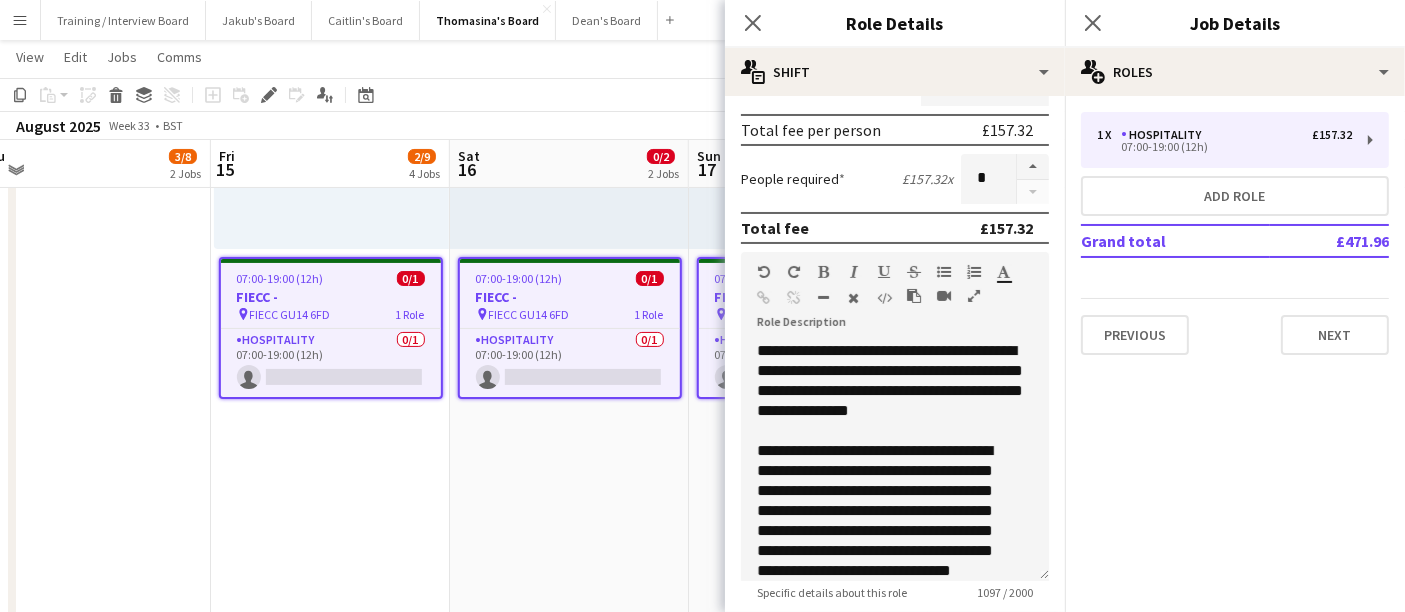 click on "07:00-17:00 (10h)    0/1
pin
FIECC, Farnborough GU14 6FD   1 Role   Shortlisted   196A   0/1   07:00-17:00 (10h)
single-neutral-actions
07:00-19:00 (12h)    0/1   FIECC -
pin
FIECC  GU14 6FD   1 Role   Hospitality   0/1   07:00-19:00 (12h)
single-neutral-actions" at bounding box center (569, 450) 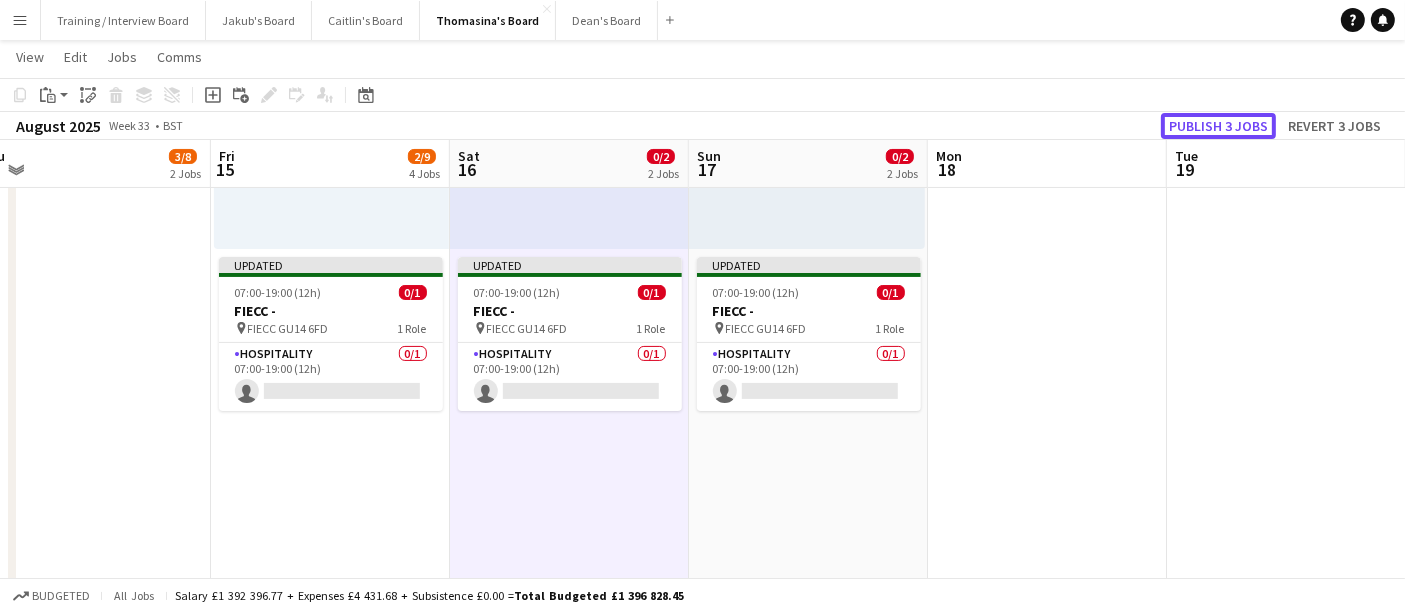 click on "Publish 3 jobs" 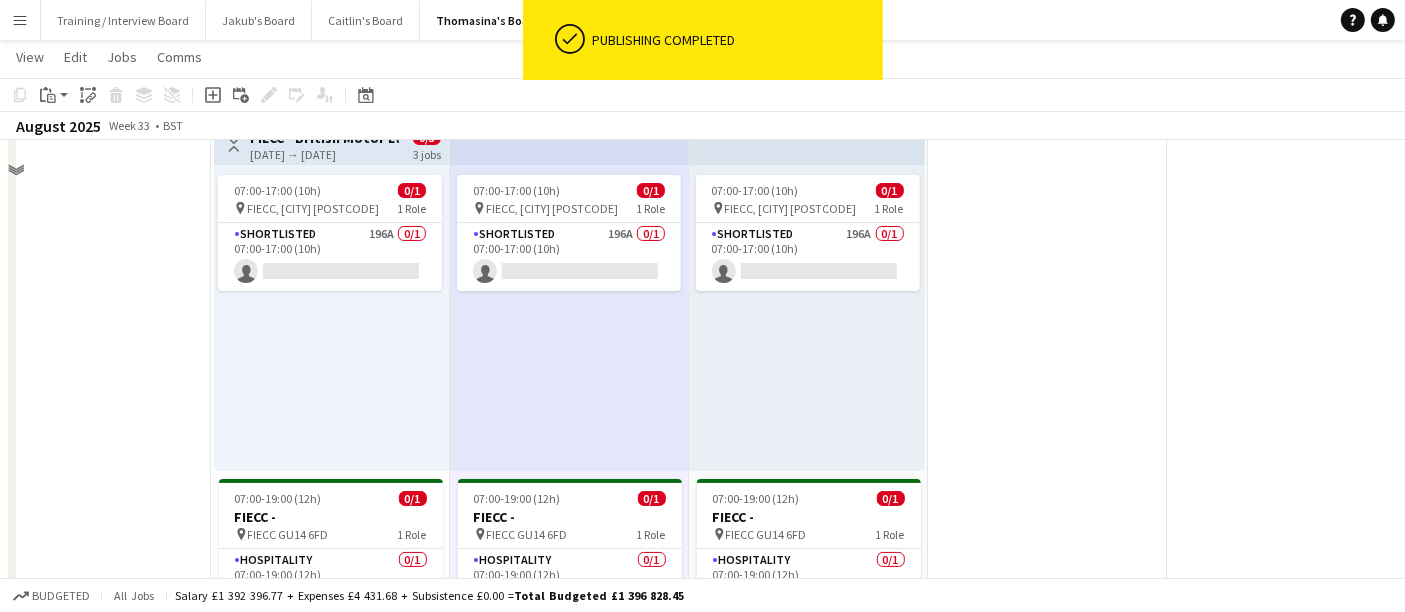 scroll, scrollTop: 0, scrollLeft: 0, axis: both 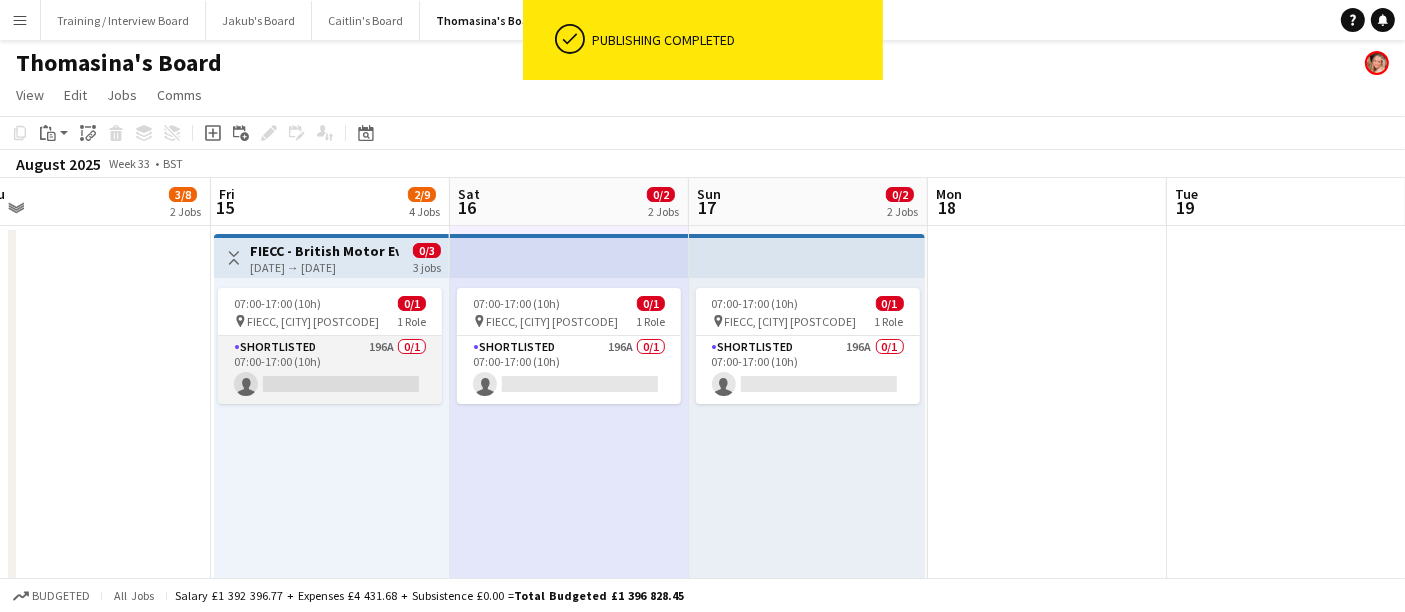 click on "Shortlisted   196A   0/1   07:00-17:00 (10h)
single-neutral-actions" at bounding box center (330, 370) 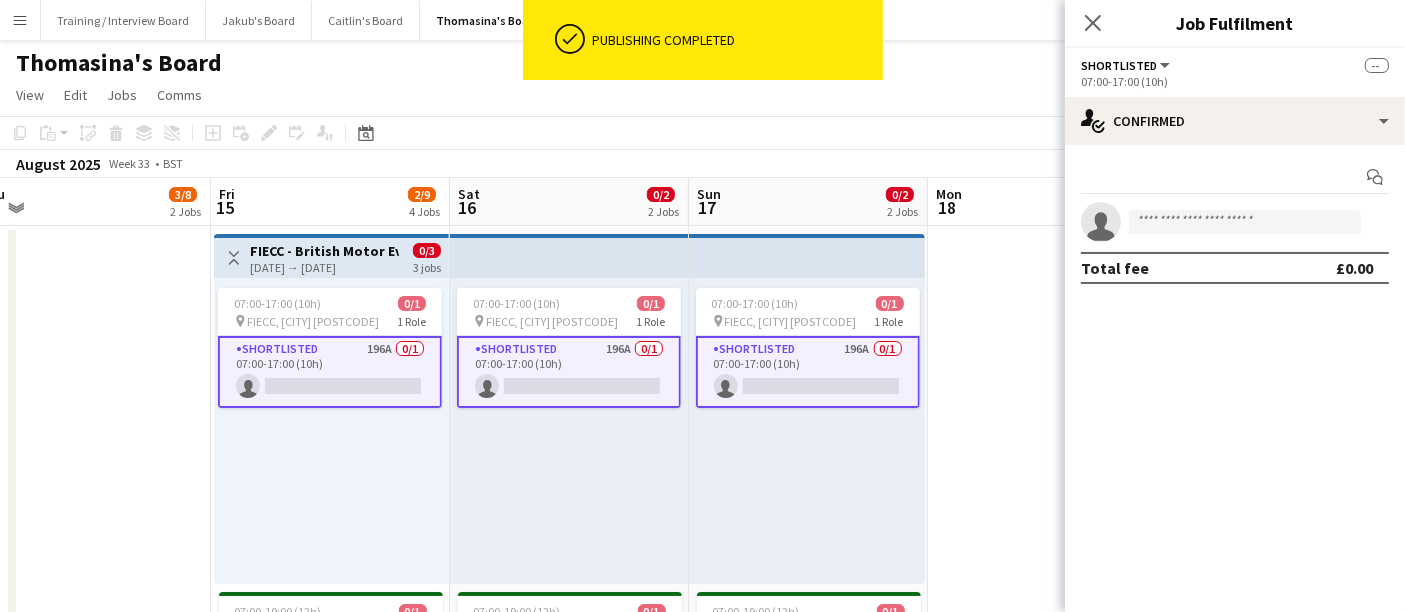 click on "Start chat" at bounding box center (1235, 177) 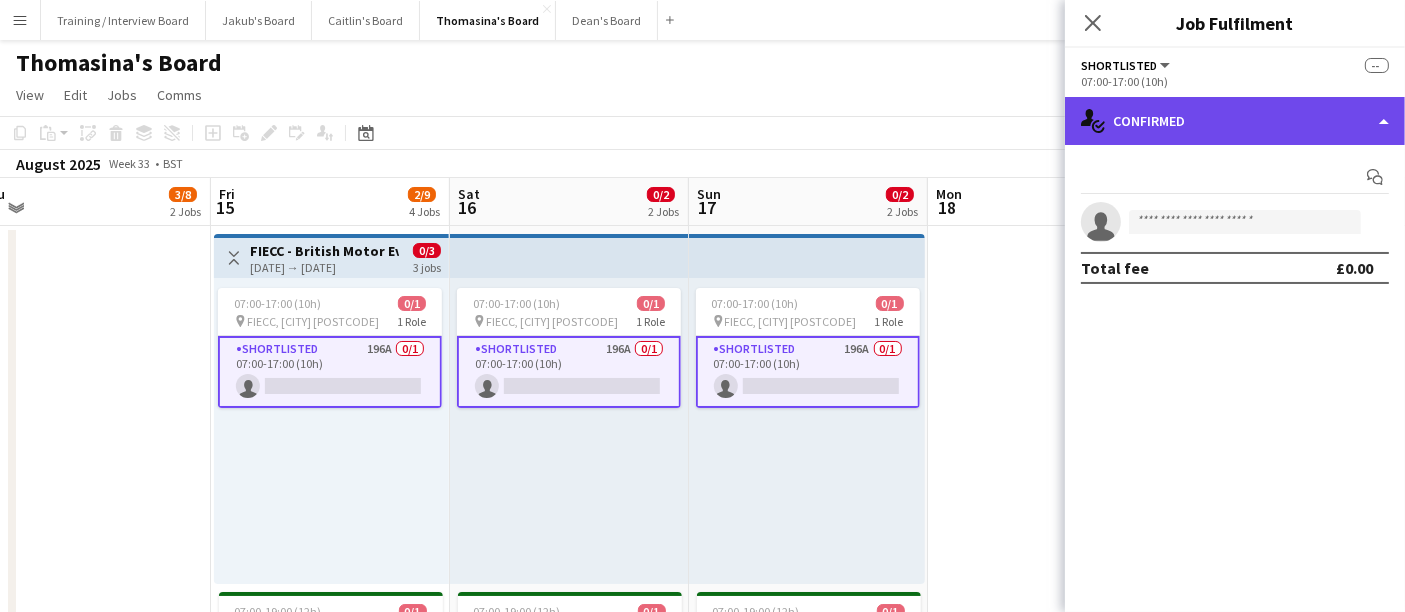 click on "single-neutral-actions-check-2
Confirmed" 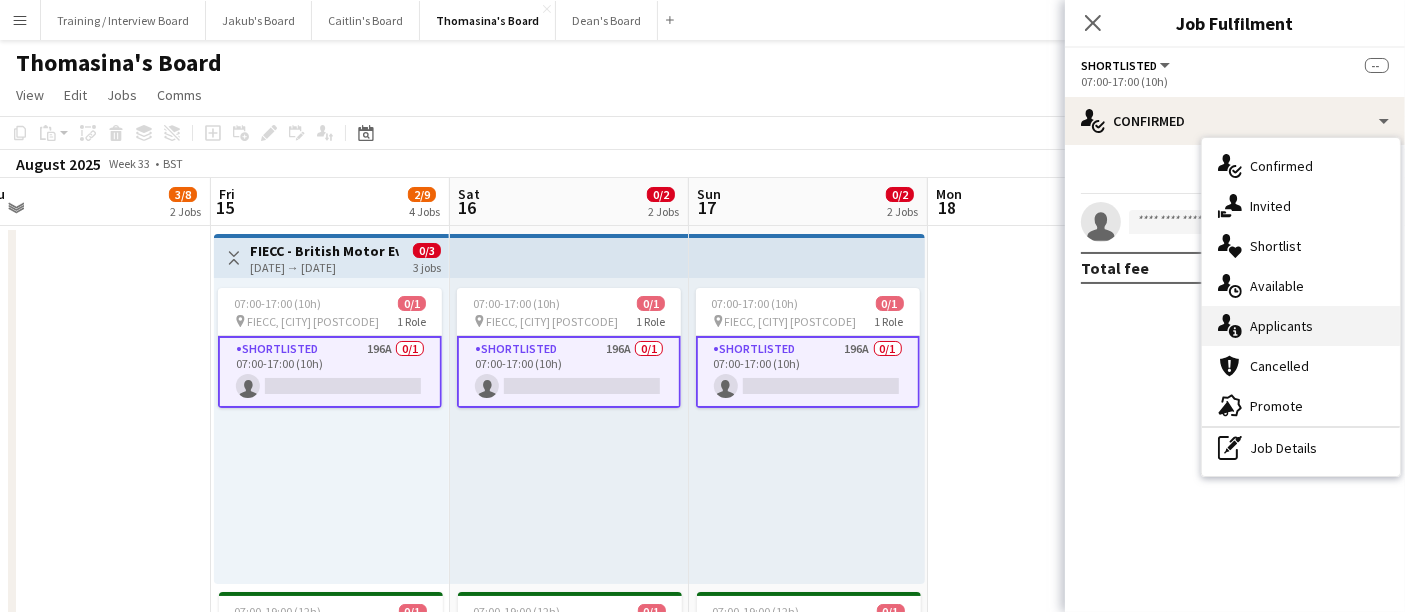 click on "single-neutral-actions-information
Applicants" at bounding box center [1301, 326] 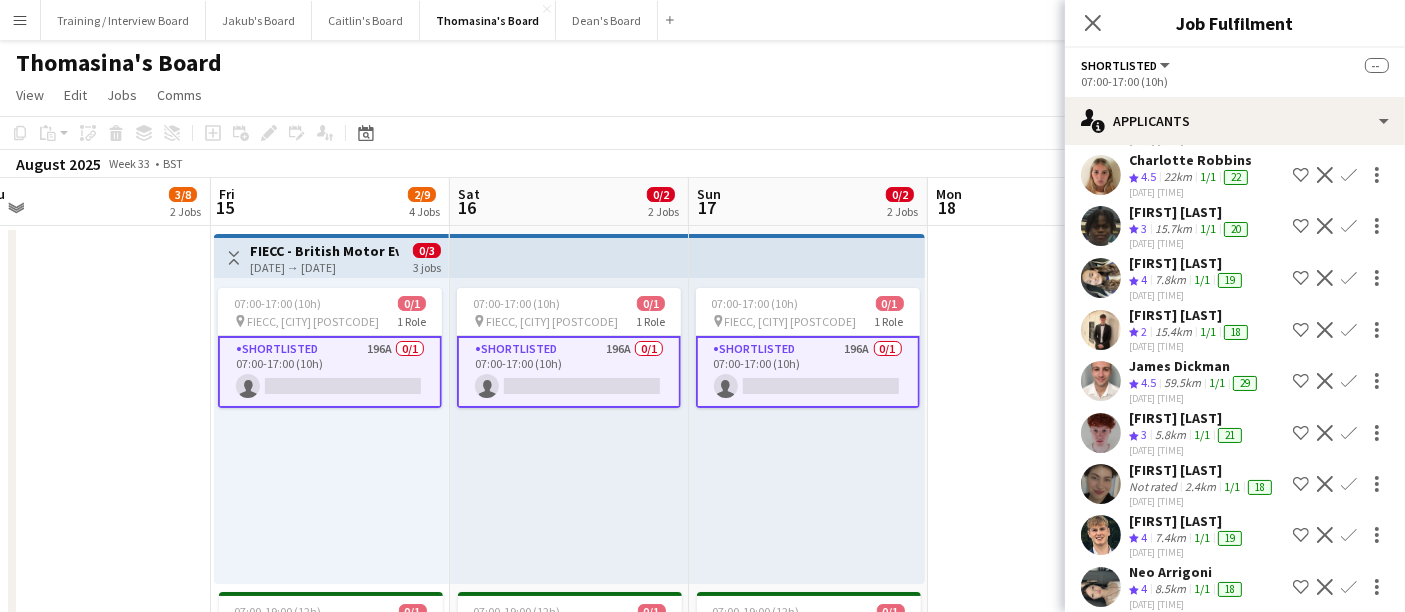 scroll, scrollTop: 7478, scrollLeft: 0, axis: vertical 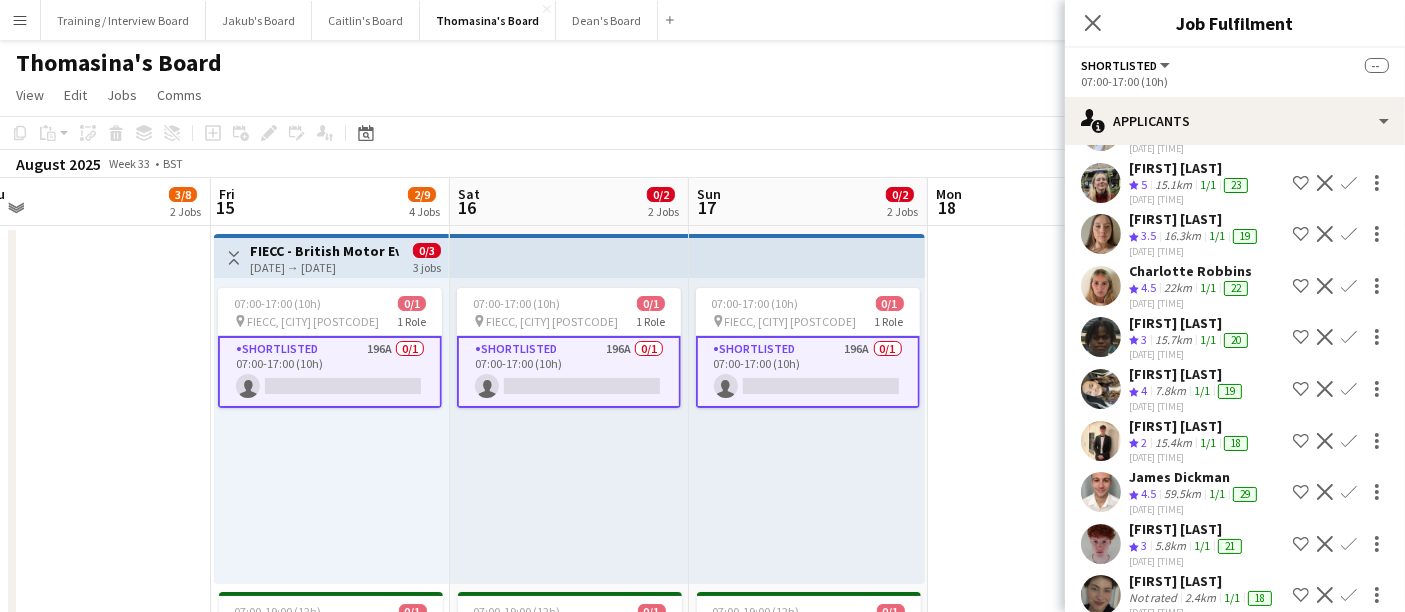 click on "Archie Smith" at bounding box center (1187, 683) 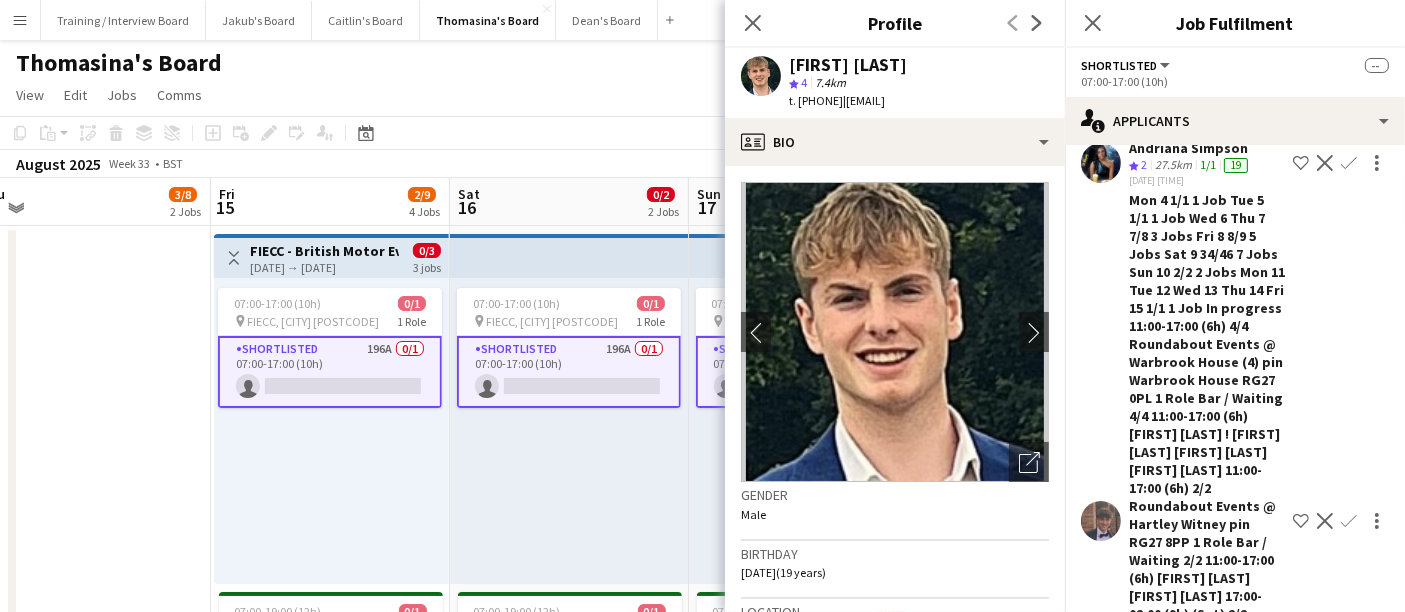 scroll, scrollTop: 6700, scrollLeft: 0, axis: vertical 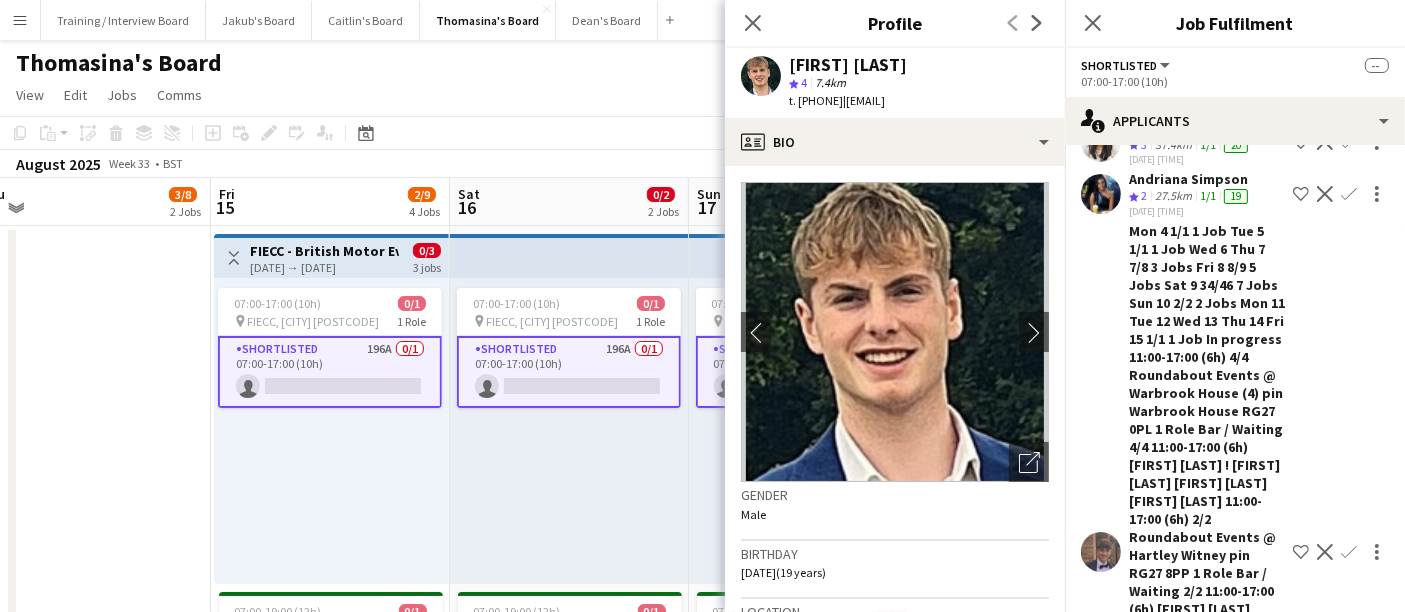 click on "Andrey Prince" at bounding box center [1190, 128] 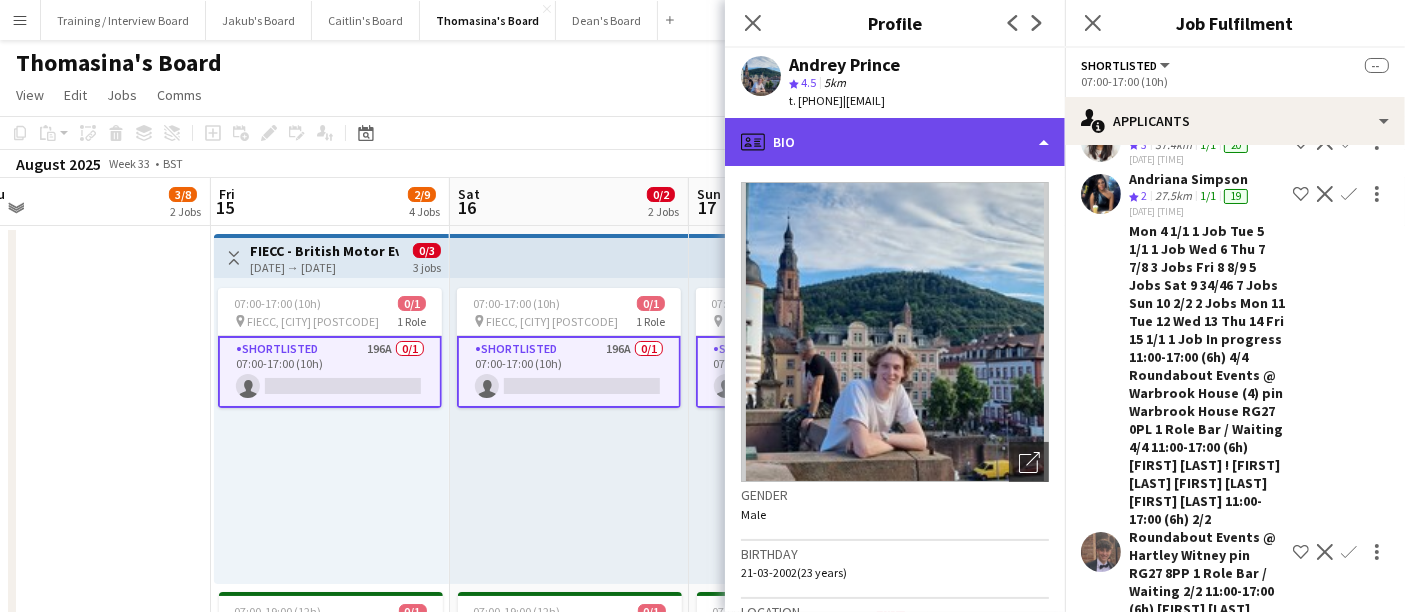 click on "profile
Bio" 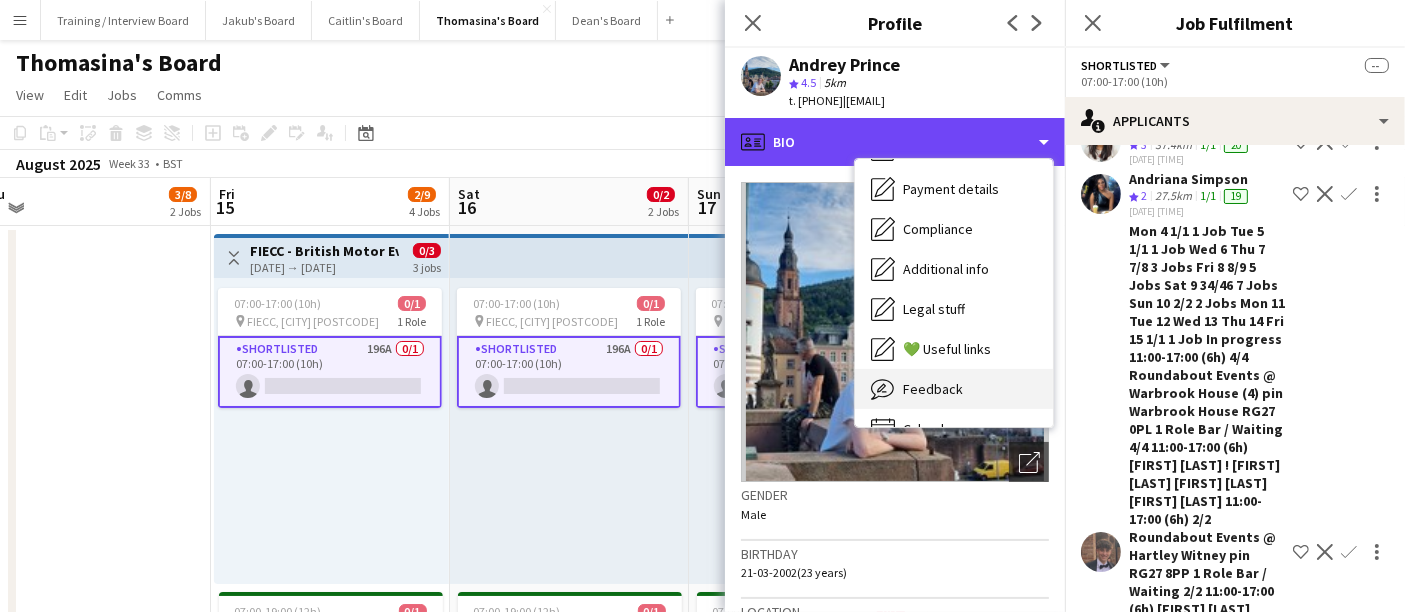 scroll, scrollTop: 307, scrollLeft: 0, axis: vertical 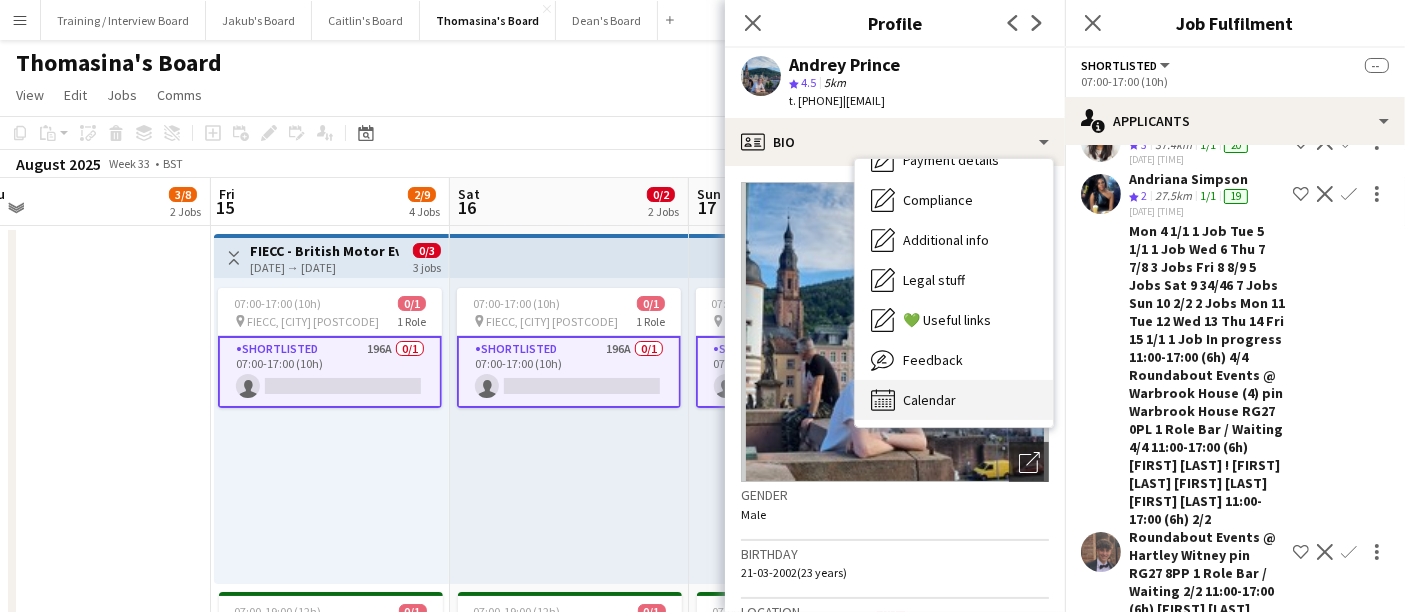 click on "Calendar" at bounding box center (929, 400) 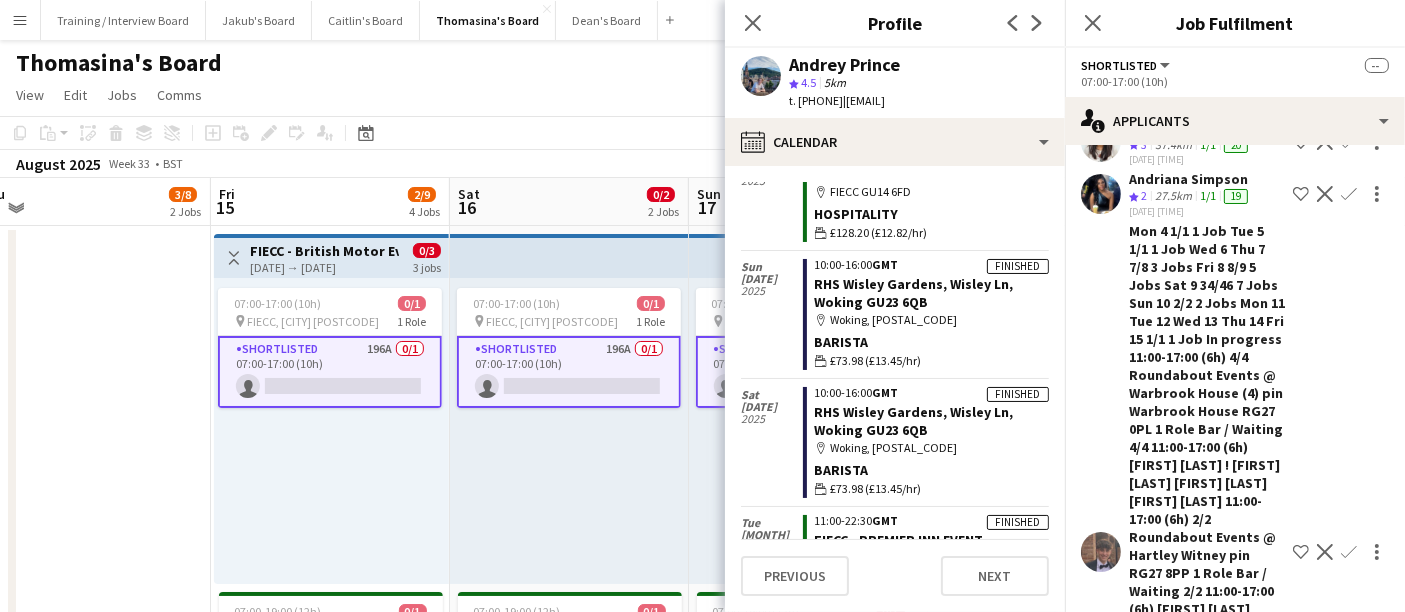 scroll, scrollTop: 5628, scrollLeft: 0, axis: vertical 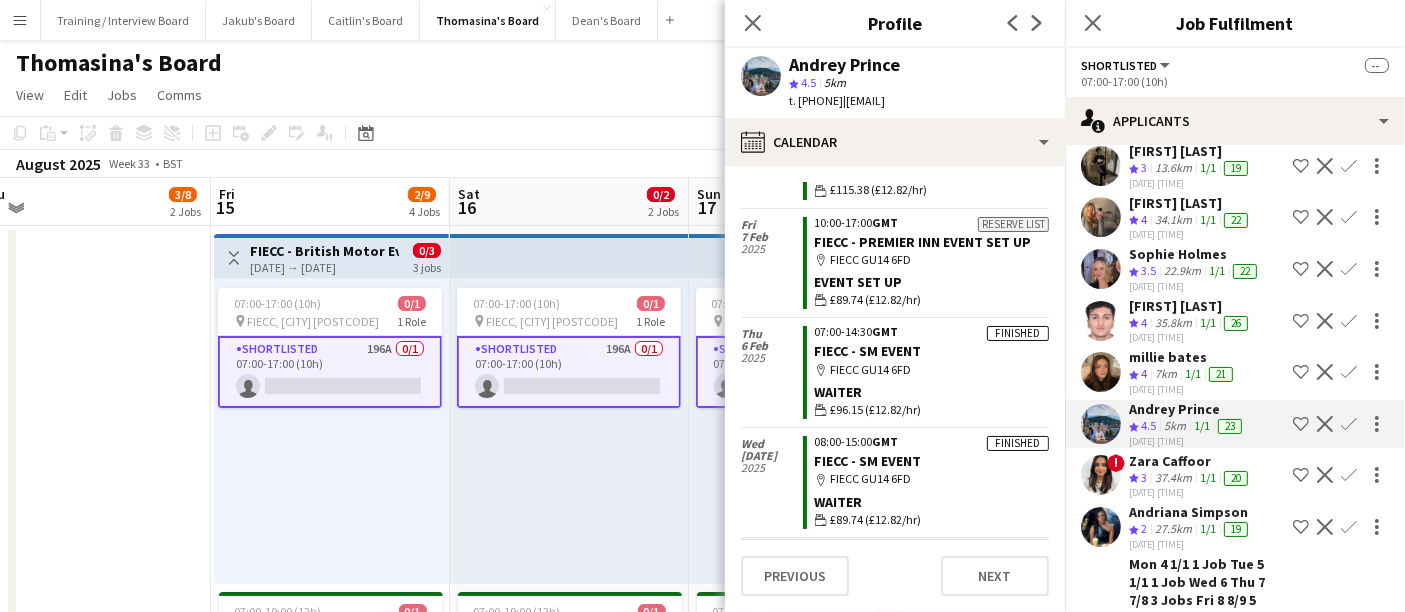 click on "26" at bounding box center (1236, 168) 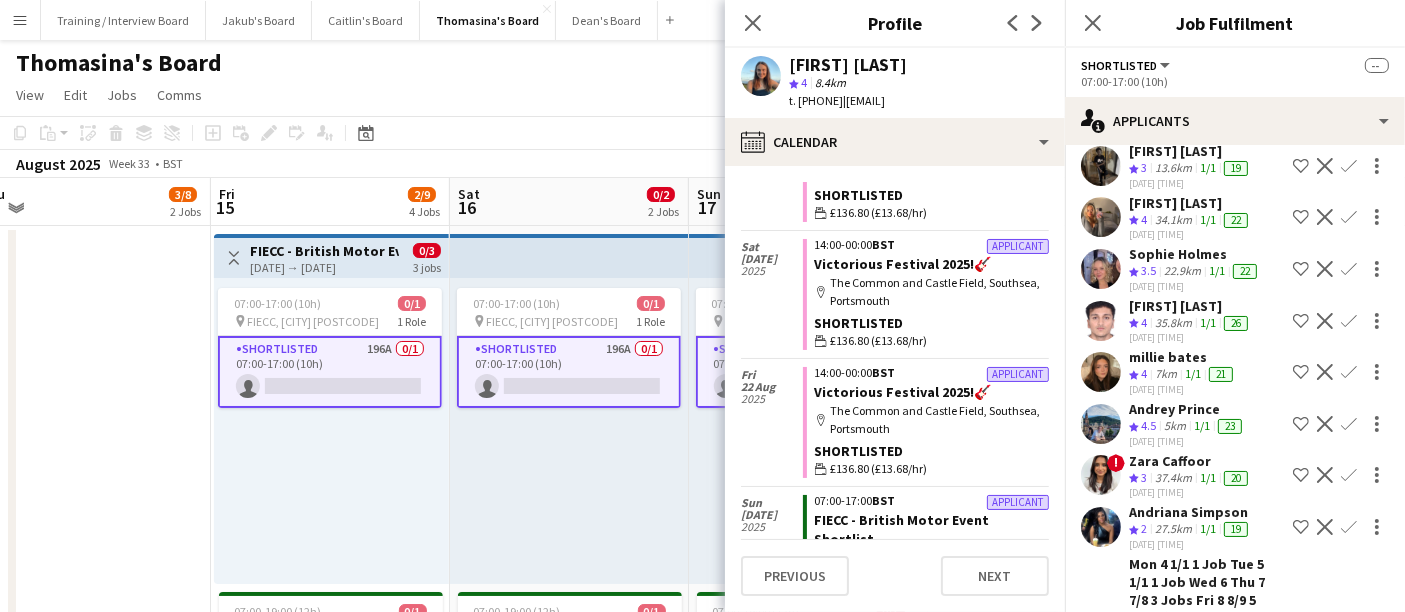 scroll, scrollTop: 444, scrollLeft: 0, axis: vertical 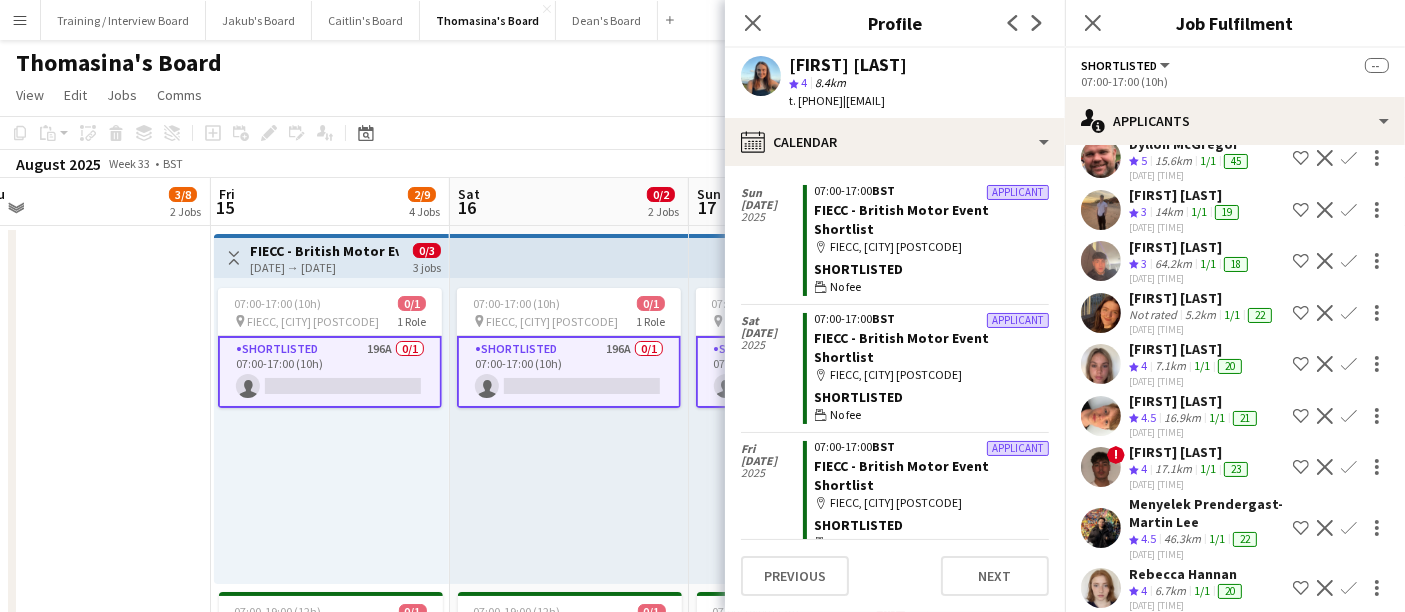click on "07:00-17:00 (10h)    0/1
pin
FIECC, Farnborough GU14 6FD   1 Role   Shortlisted   196A   0/1   07:00-17:00 (10h)
single-neutral-actions" at bounding box center [331, 431] 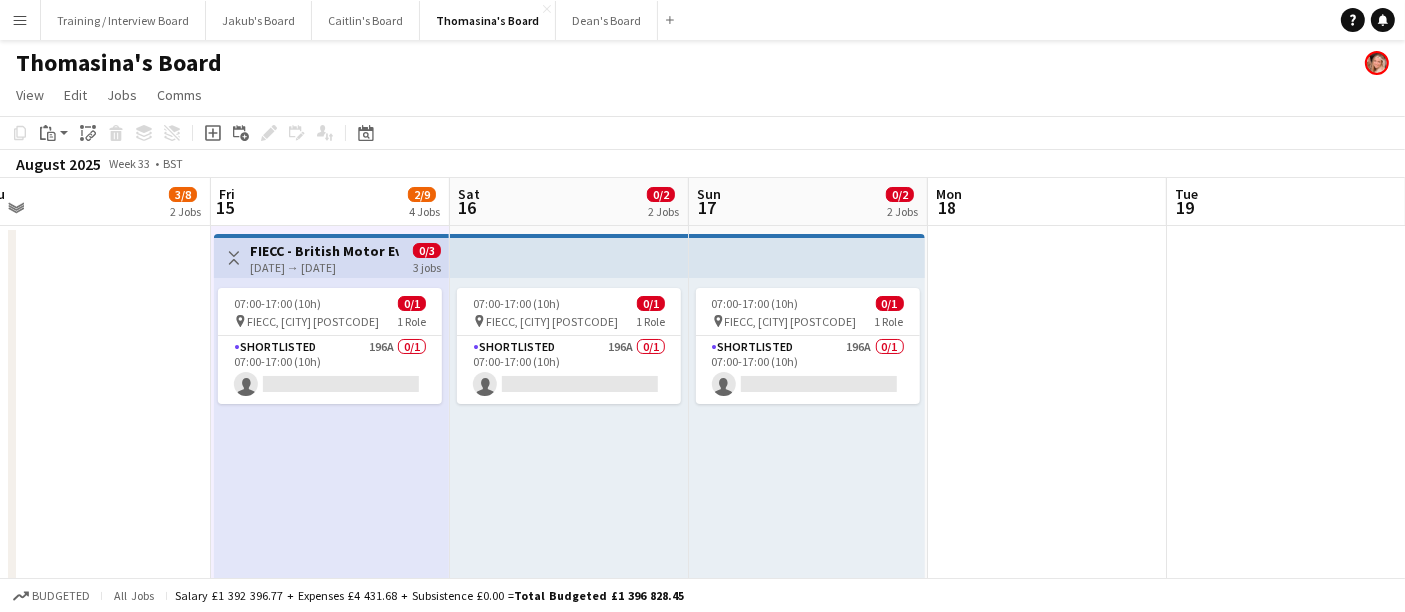 click on "07:00-17:00 (10h)    0/1
pin
FIECC, Farnborough GU14 6FD   1 Role   Shortlisted   196A   0/1   07:00-17:00 (10h)
single-neutral-actions" at bounding box center [569, 431] 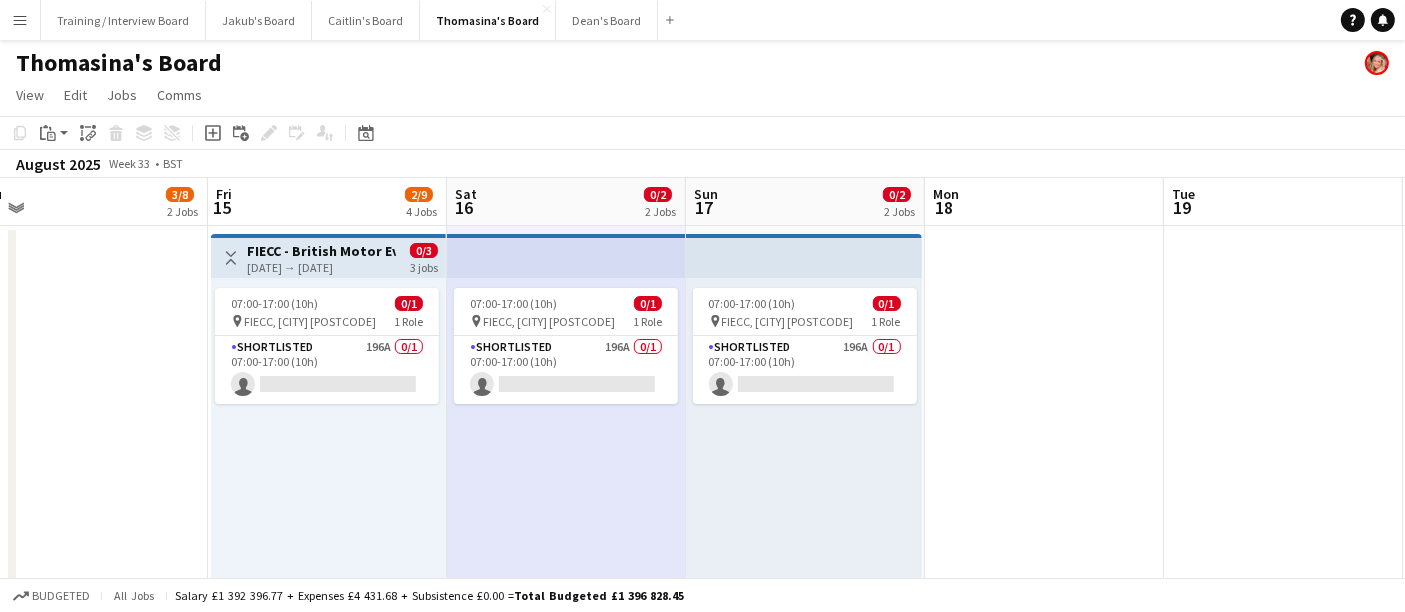 click on "07:00-17:00 (10h)    0/1
pin
FIECC, Farnborough GU14 6FD   1 Role   Shortlisted   196A   0/1   07:00-17:00 (10h)
single-neutral-actions" at bounding box center (804, 431) 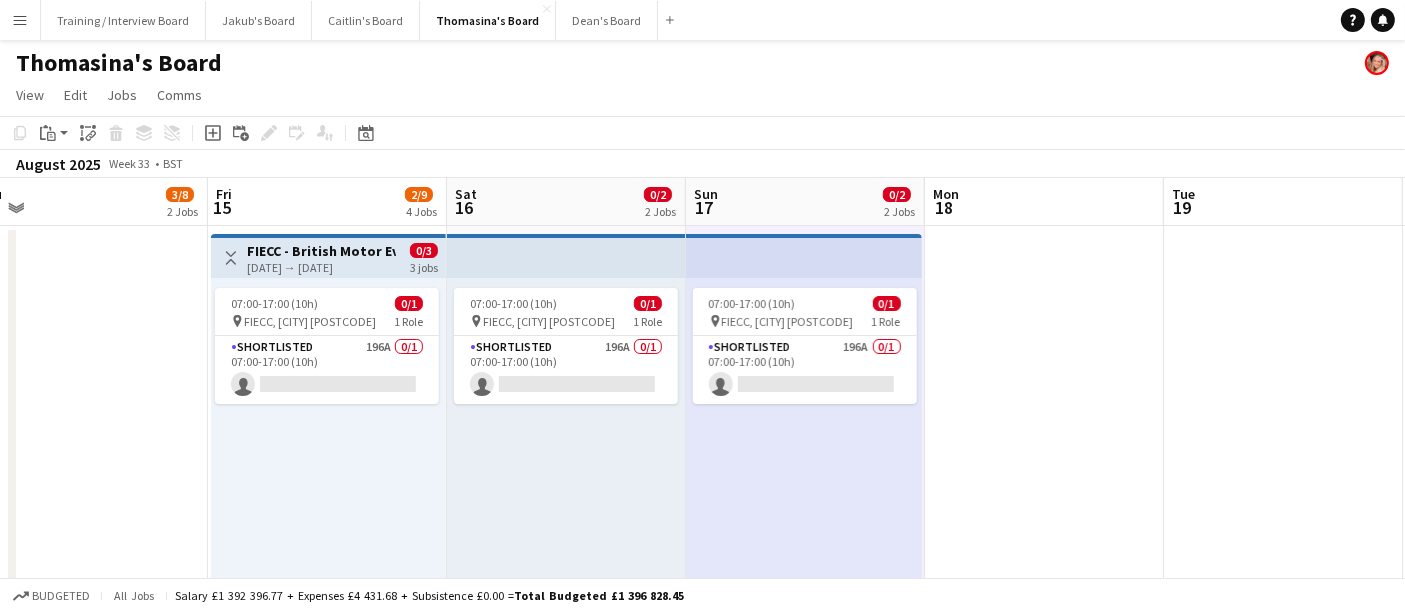 click on "07:00-17:00 (10h)    0/1
pin
FIECC, Farnborough GU14 6FD   1 Role   Shortlisted   196A   0/1   07:00-17:00 (10h)
single-neutral-actions" at bounding box center [804, 431] 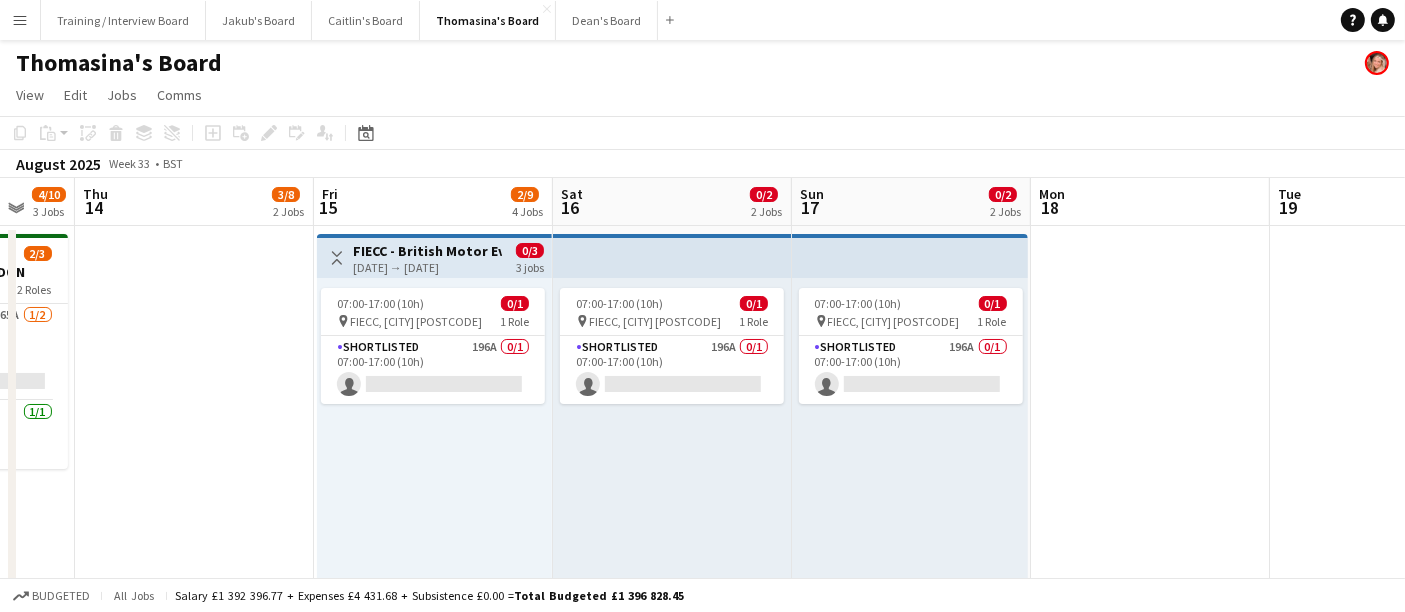 drag, startPoint x: 663, startPoint y: 476, endPoint x: 774, endPoint y: 475, distance: 111.0045 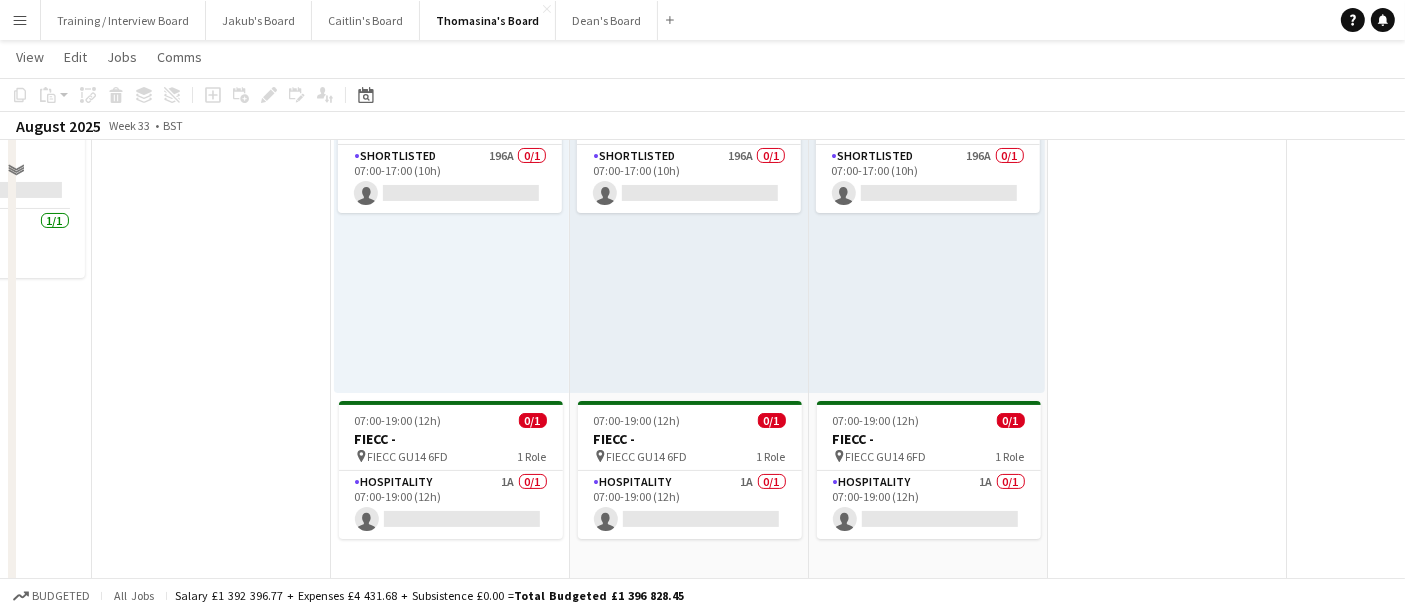 scroll, scrollTop: 222, scrollLeft: 0, axis: vertical 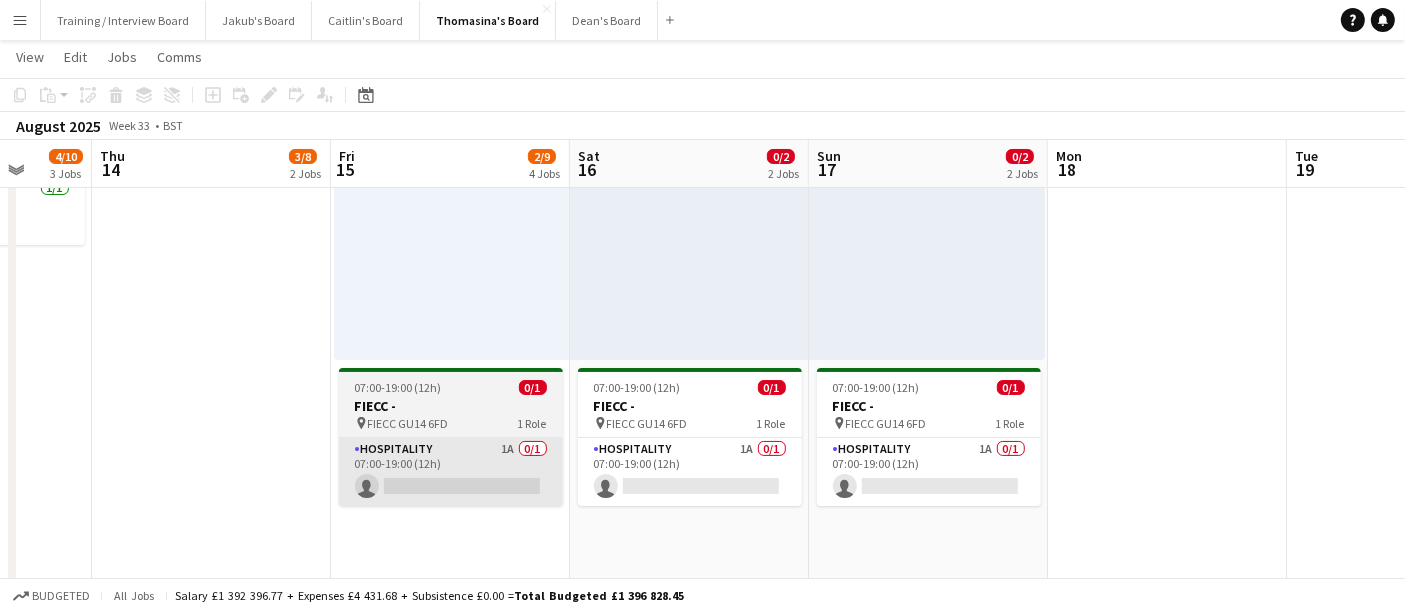 click on "Hospitality   1A   0/1   07:00-19:00 (12h)
single-neutral-actions" at bounding box center (451, 472) 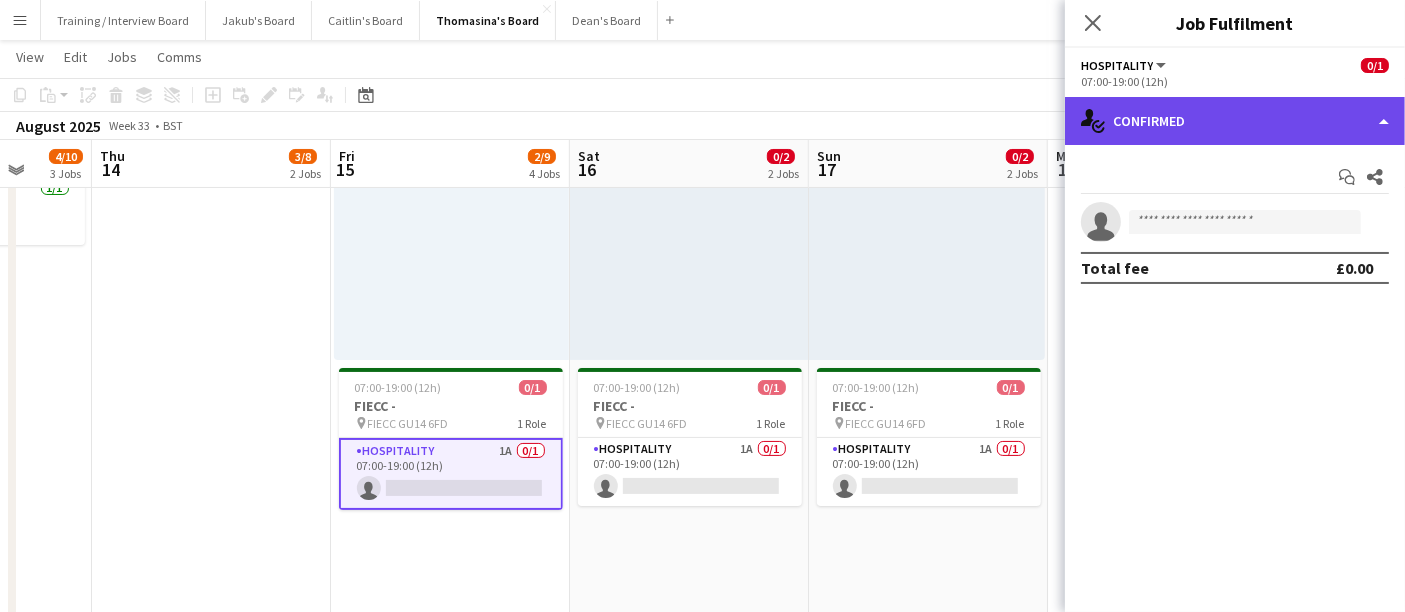 click on "single-neutral-actions-check-2
Confirmed" 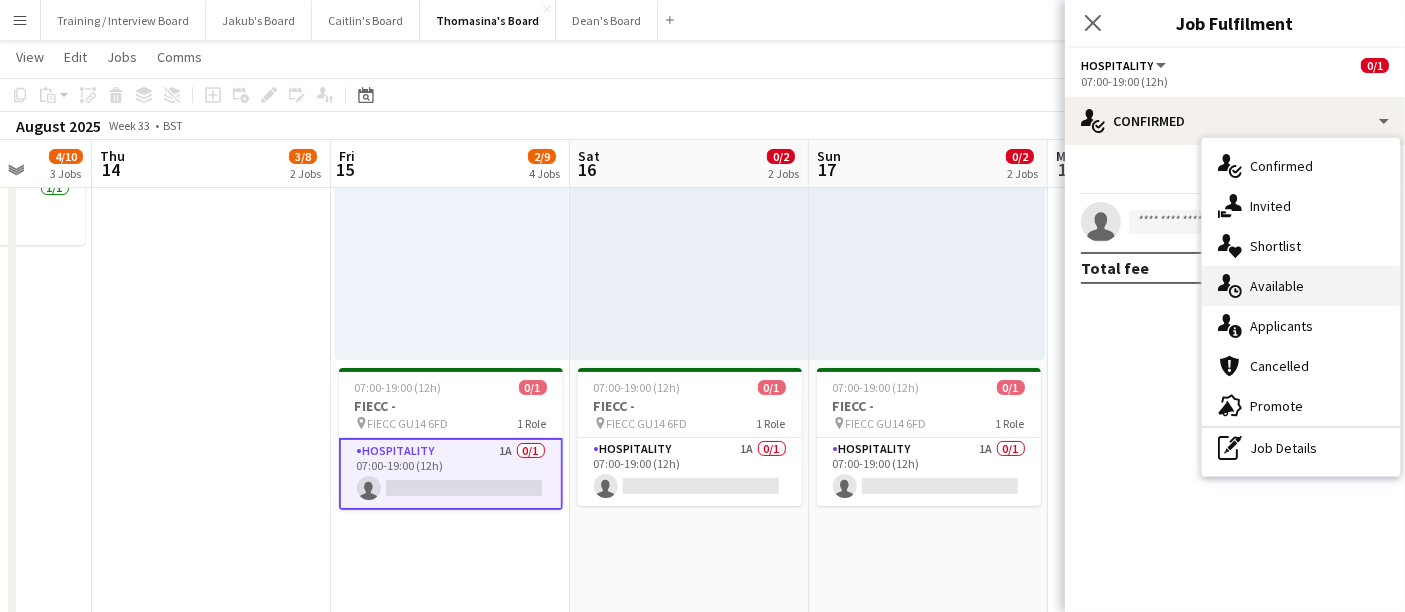 click on "single-neutral-actions-upload
Available" at bounding box center (1301, 286) 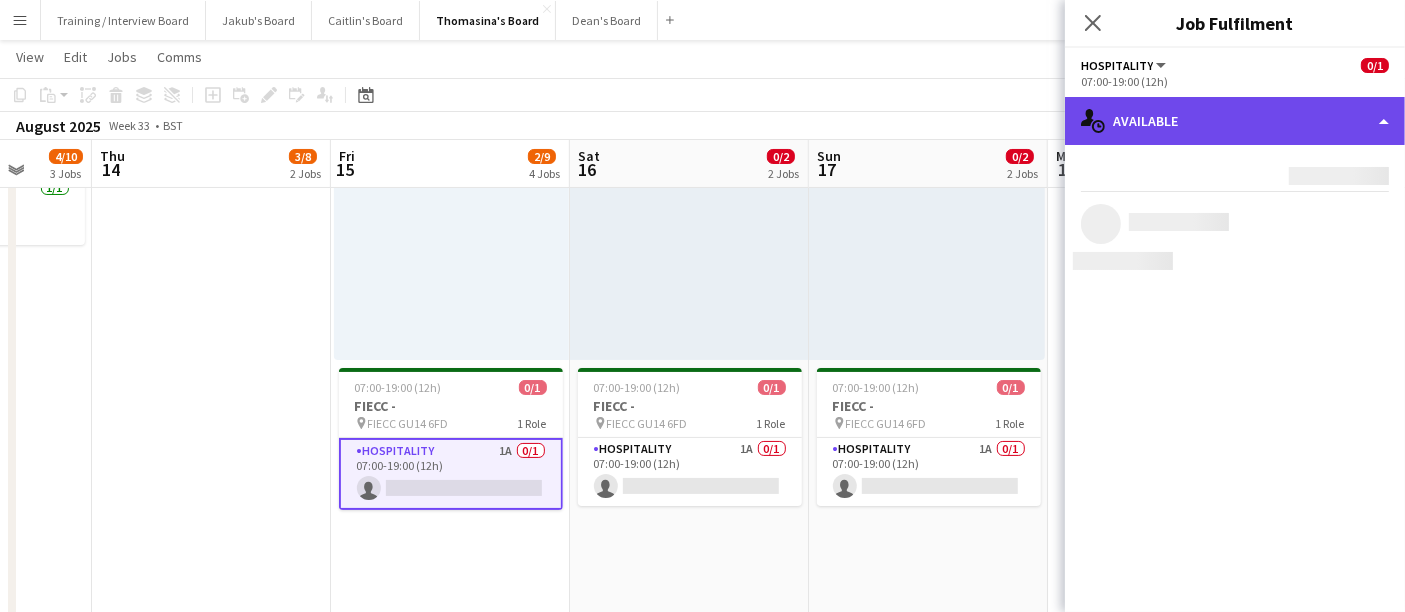 click on "single-neutral-actions-upload
Available" 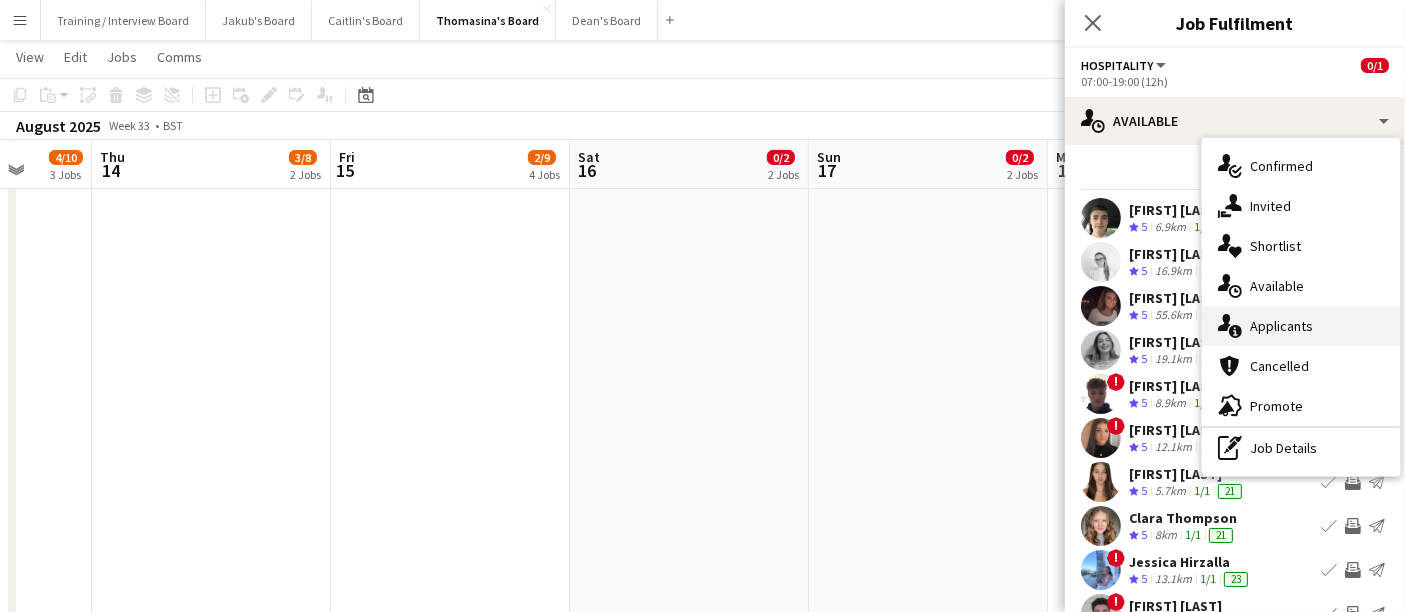 click on "single-neutral-actions-information
Applicants" at bounding box center [1301, 326] 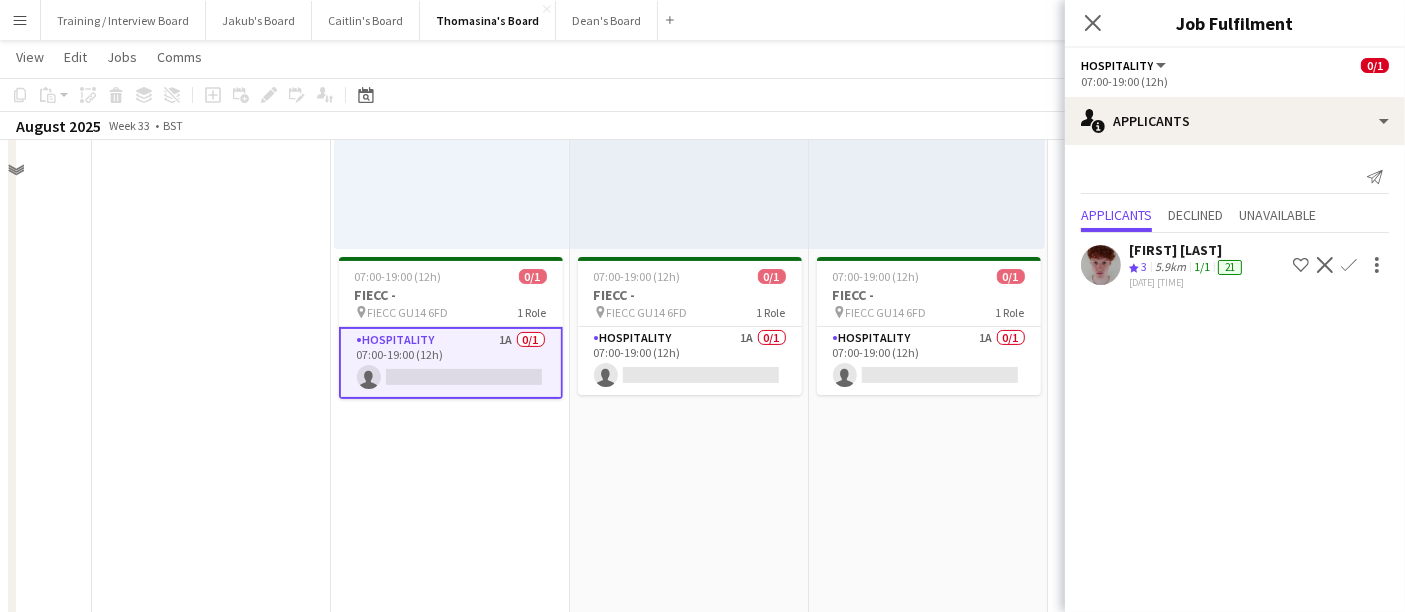 scroll, scrollTop: 111, scrollLeft: 0, axis: vertical 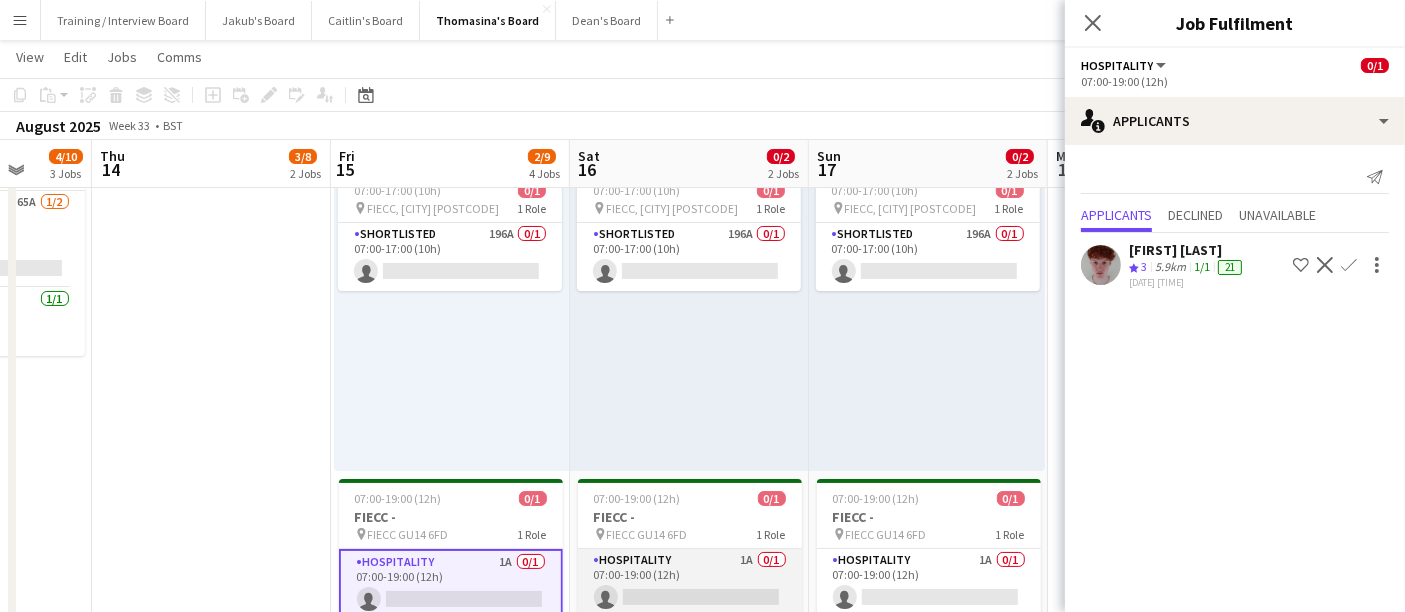 click on "Hospitality   1A   0/1   07:00-19:00 (12h)
single-neutral-actions" at bounding box center (690, 583) 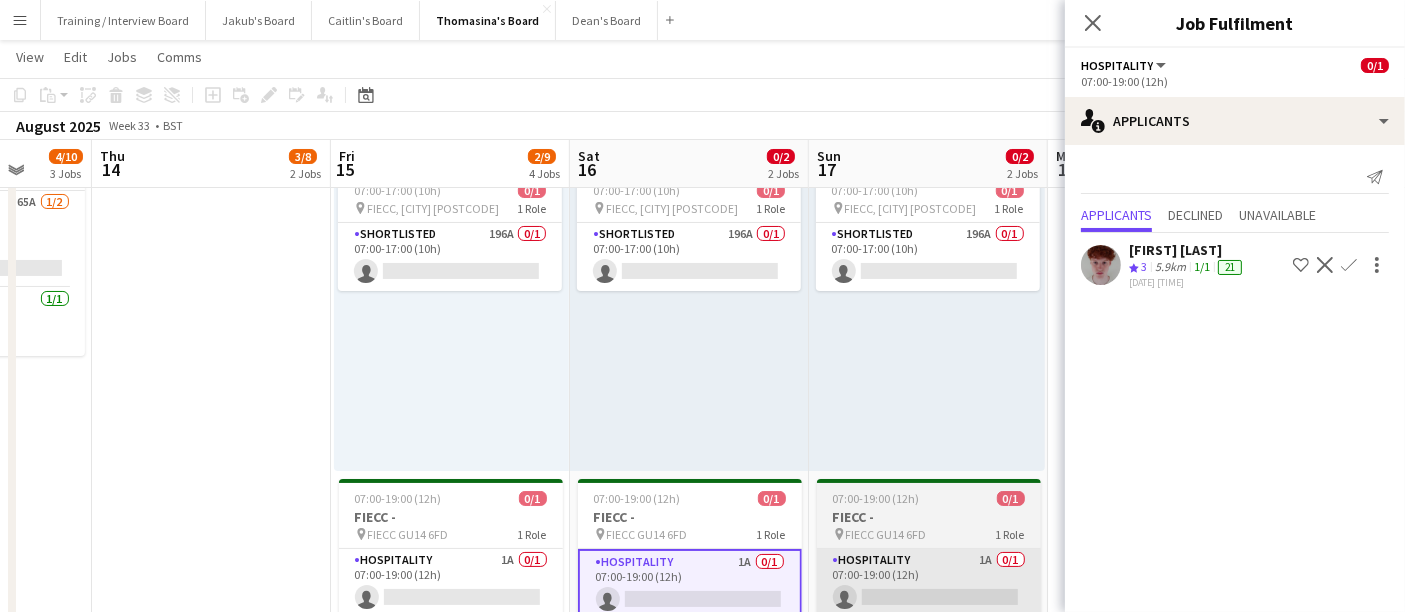 click on "Hospitality   1A   0/1   07:00-19:00 (12h)
single-neutral-actions" at bounding box center [929, 583] 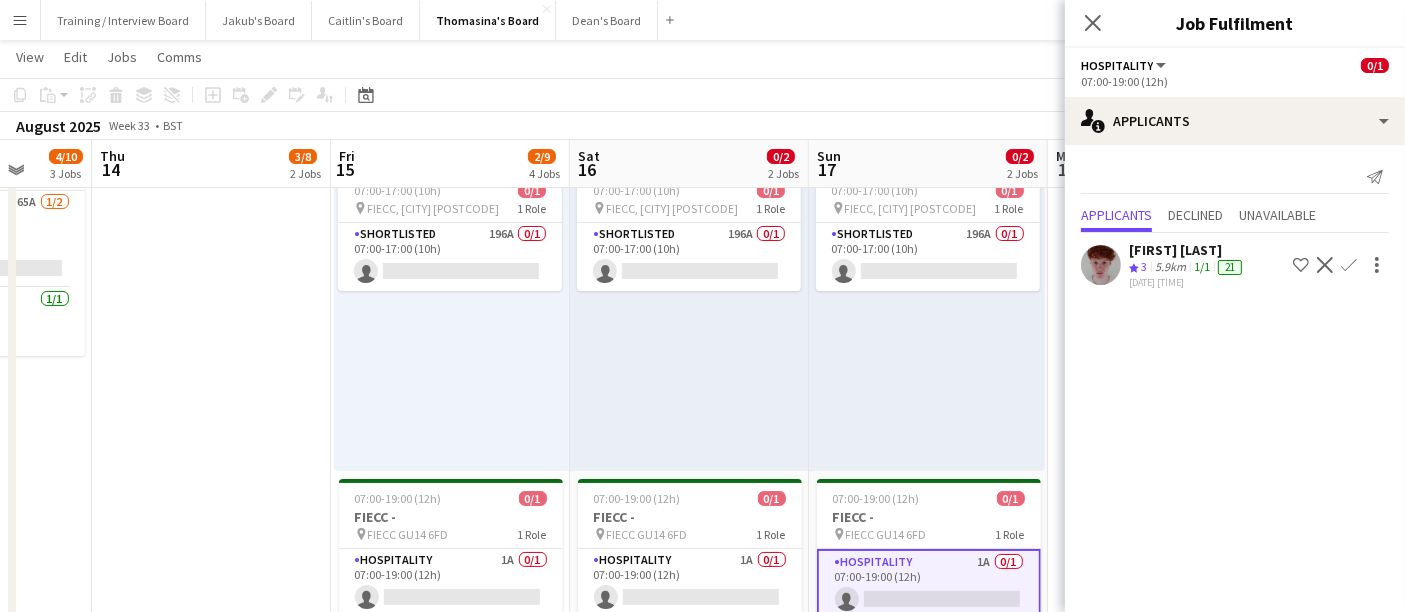 click on "Mark Smith" 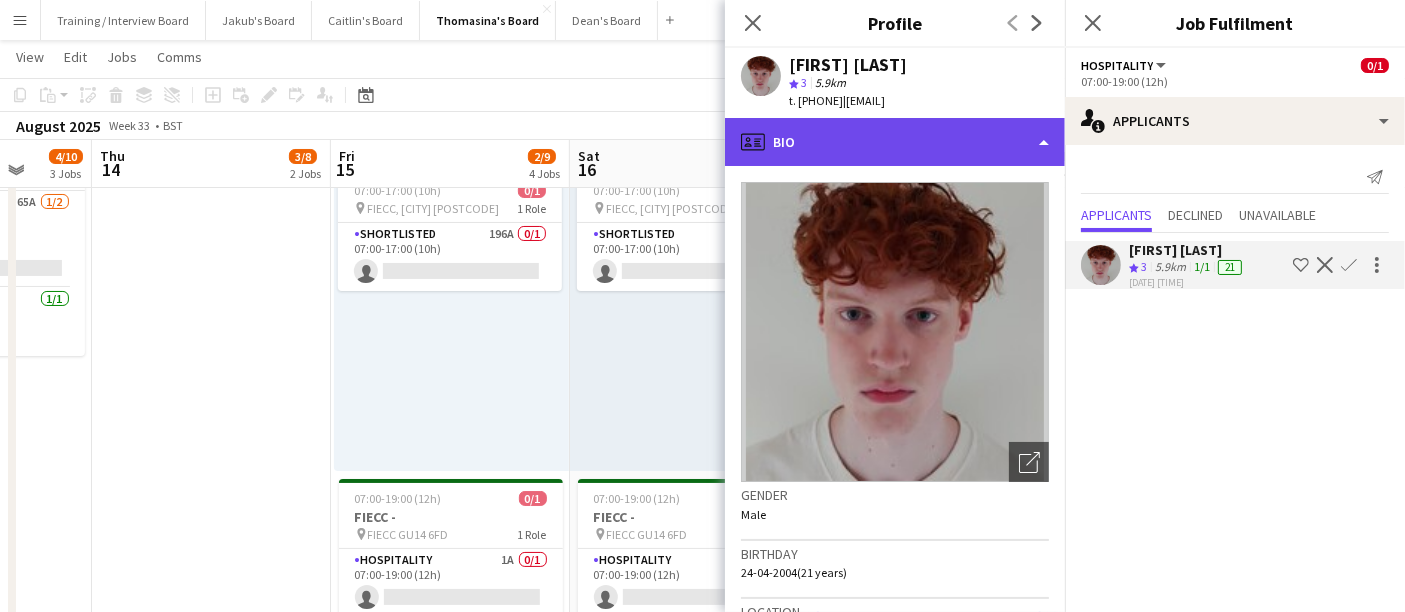 click on "profile
Bio" 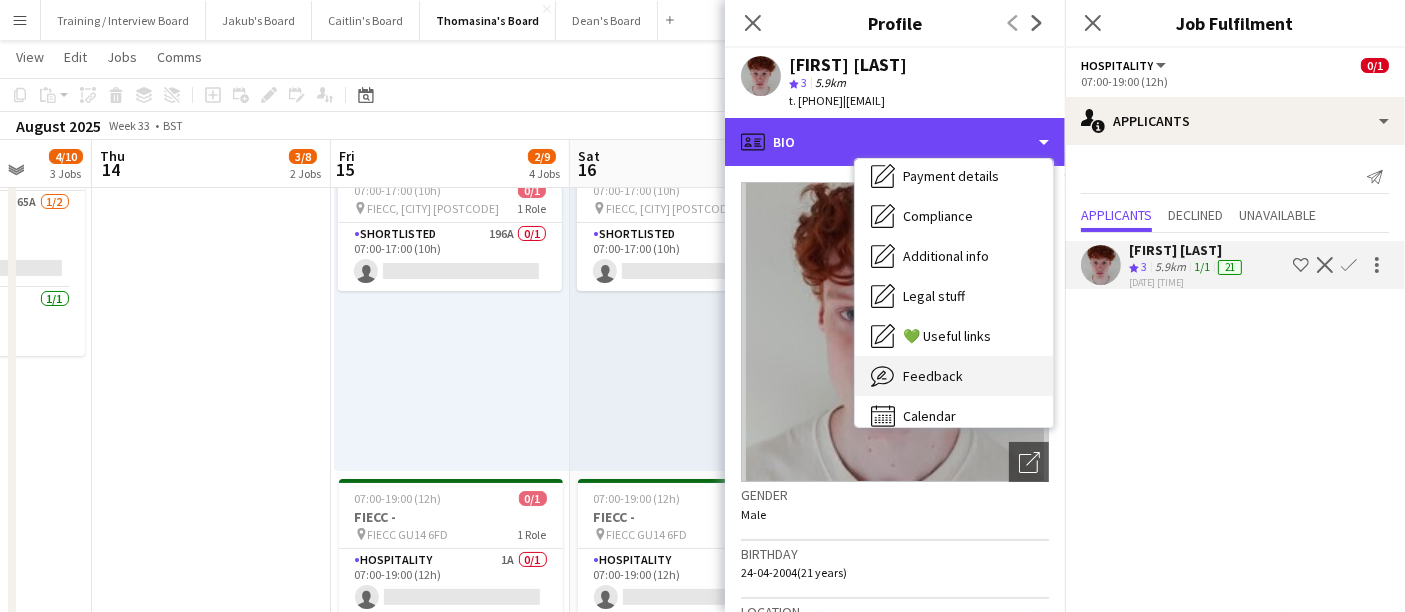 scroll, scrollTop: 307, scrollLeft: 0, axis: vertical 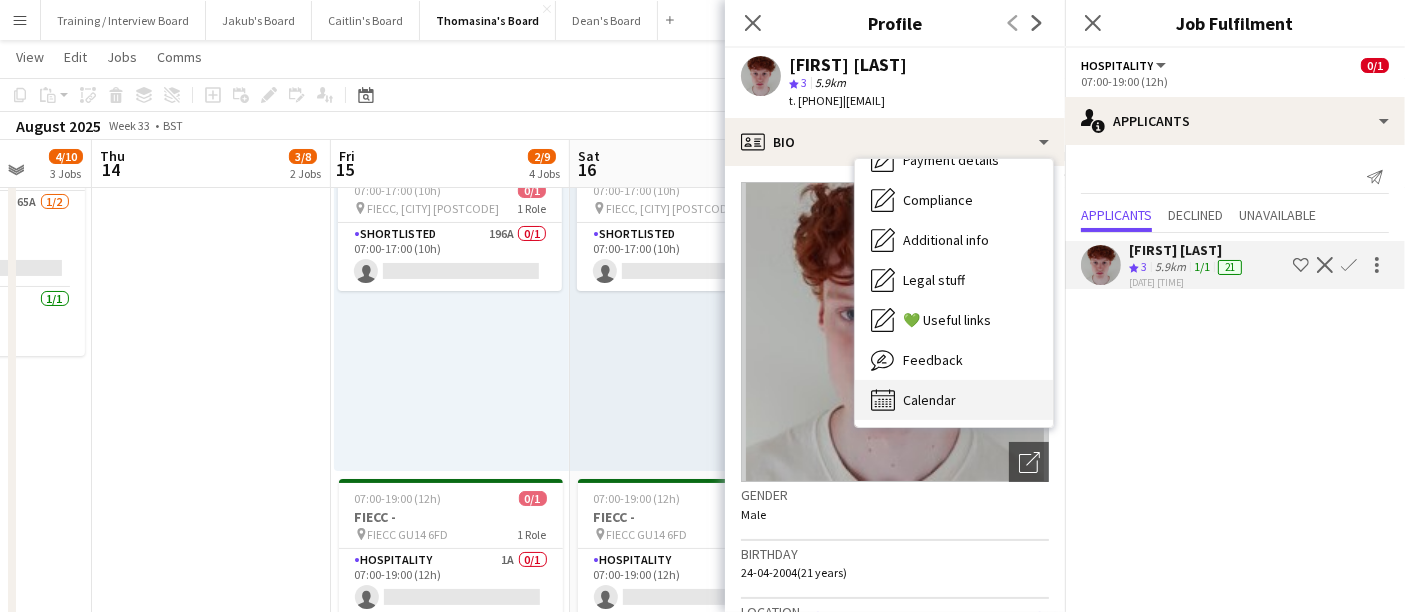 click on "Calendar
Calendar" at bounding box center (954, 400) 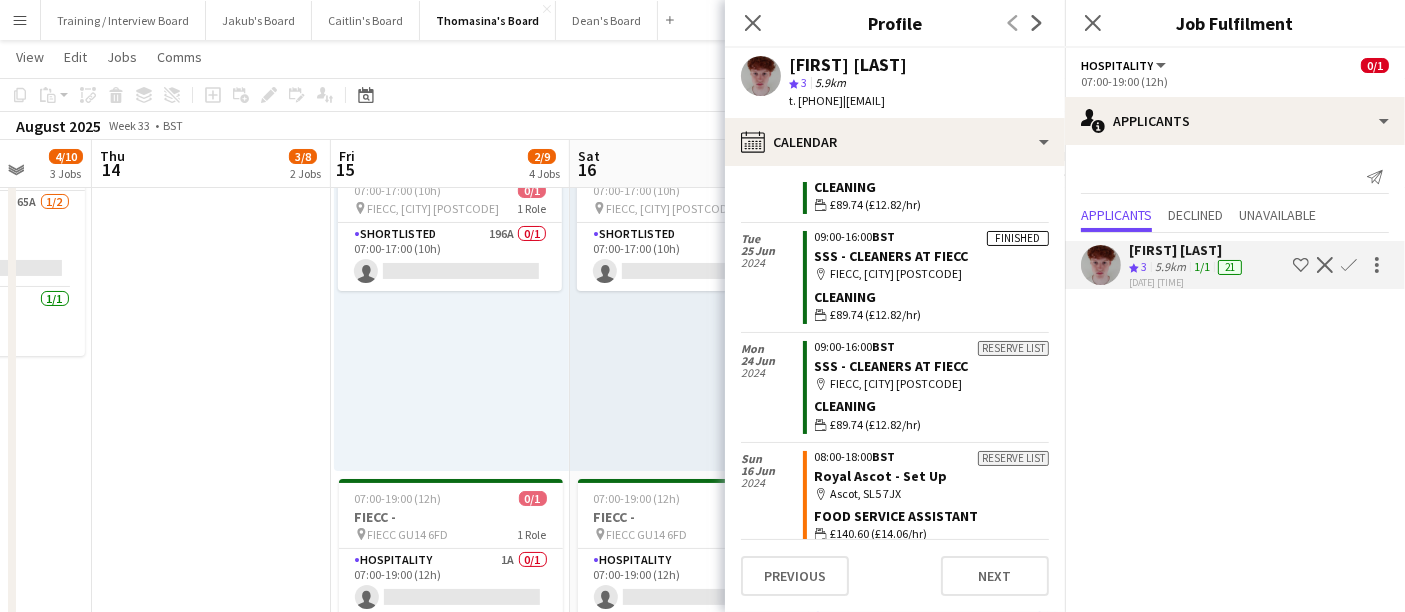 scroll, scrollTop: 2701, scrollLeft: 0, axis: vertical 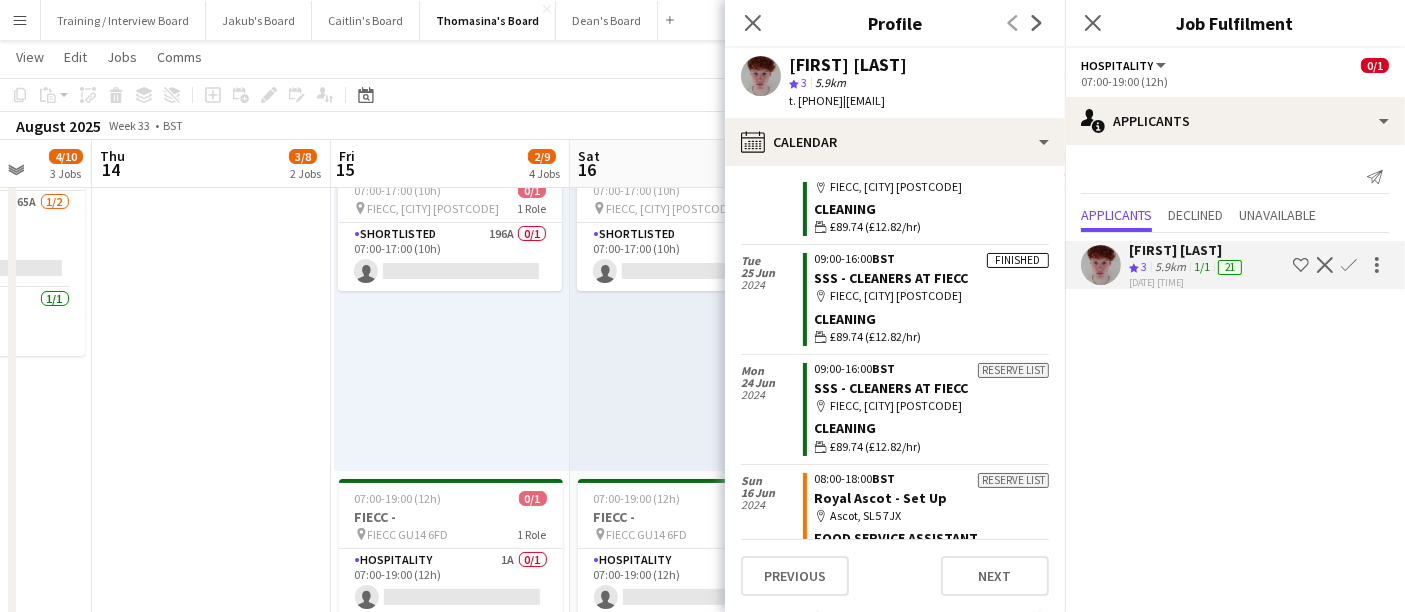 drag, startPoint x: 523, startPoint y: 327, endPoint x: 499, endPoint y: 424, distance: 99.92497 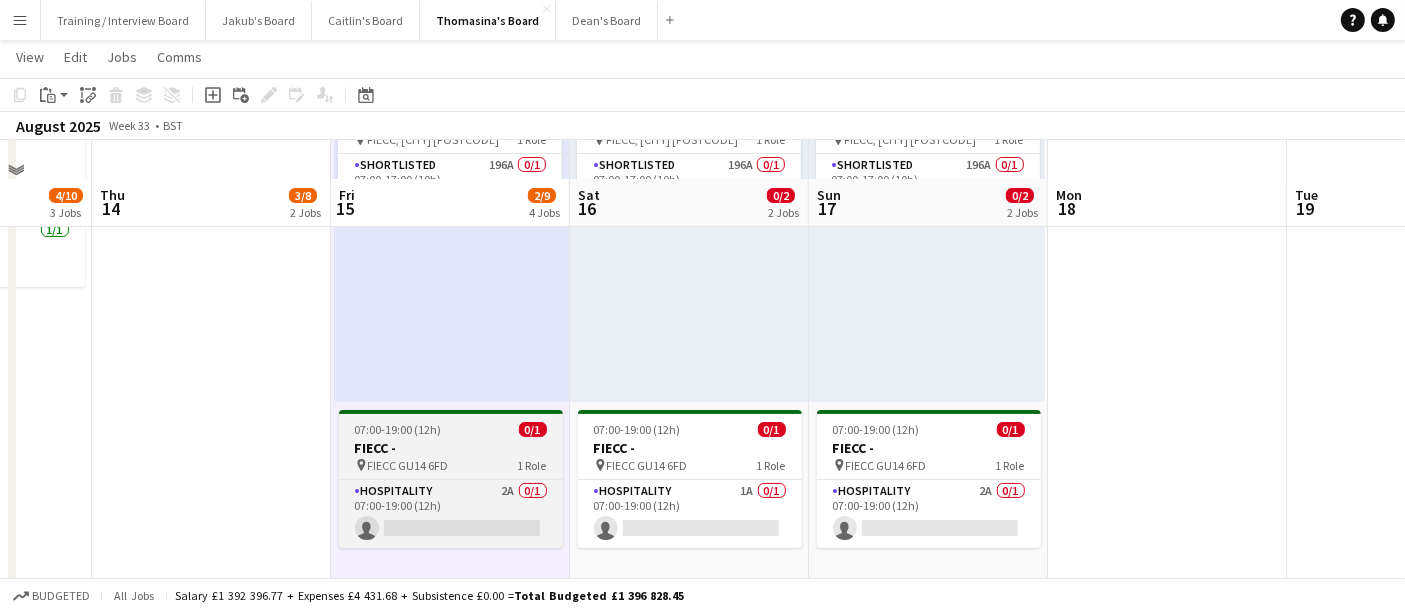 scroll, scrollTop: 222, scrollLeft: 0, axis: vertical 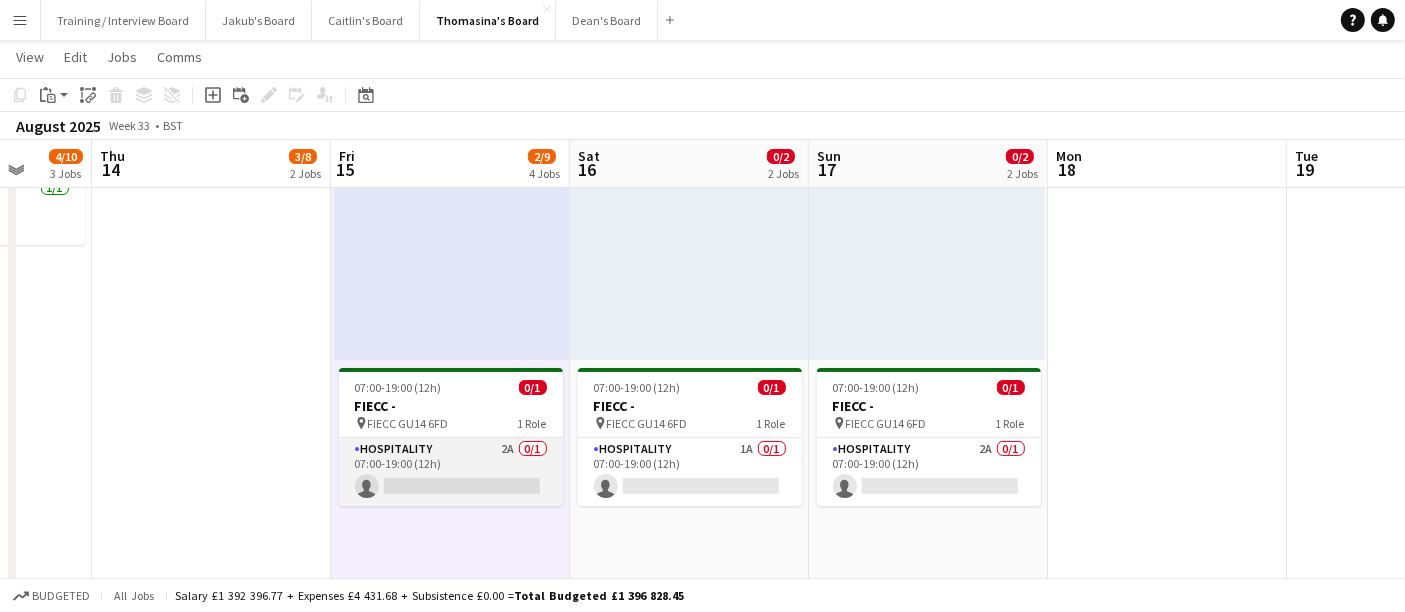 click on "Hospitality   2A   0/1   07:00-19:00 (12h)
single-neutral-actions" at bounding box center (451, 472) 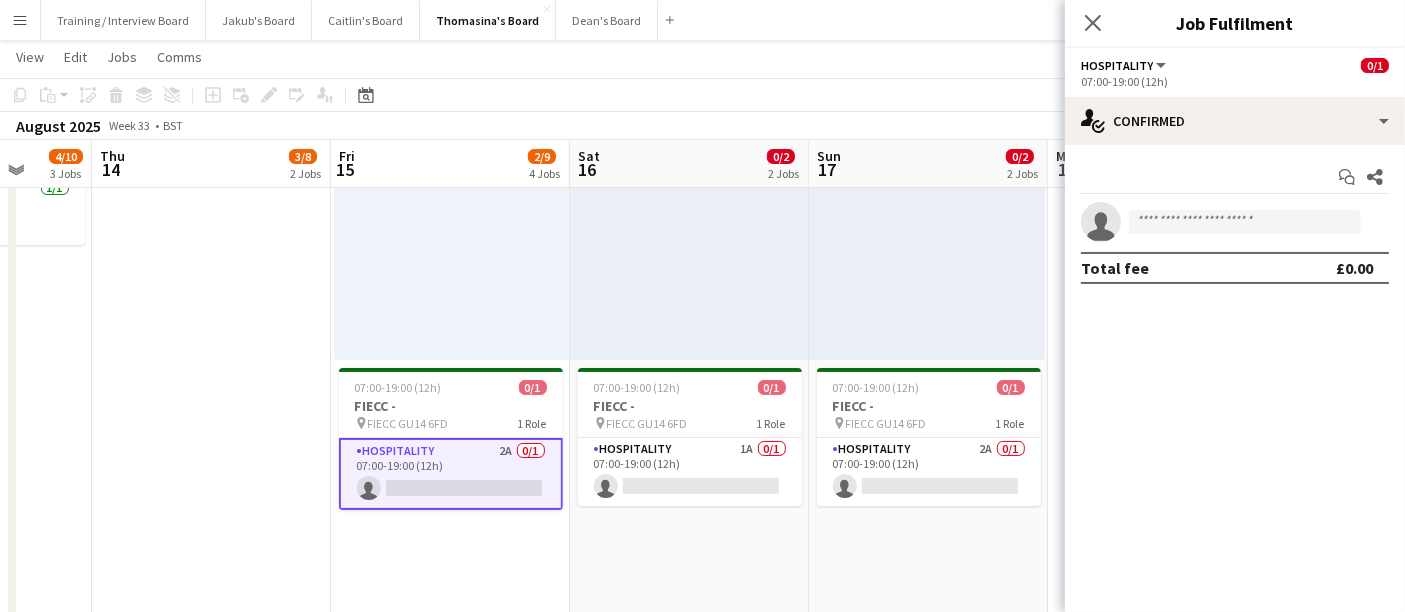 click on "Start chat
Share
single-neutral-actions
Total fee   £0.00" at bounding box center [1235, 222] 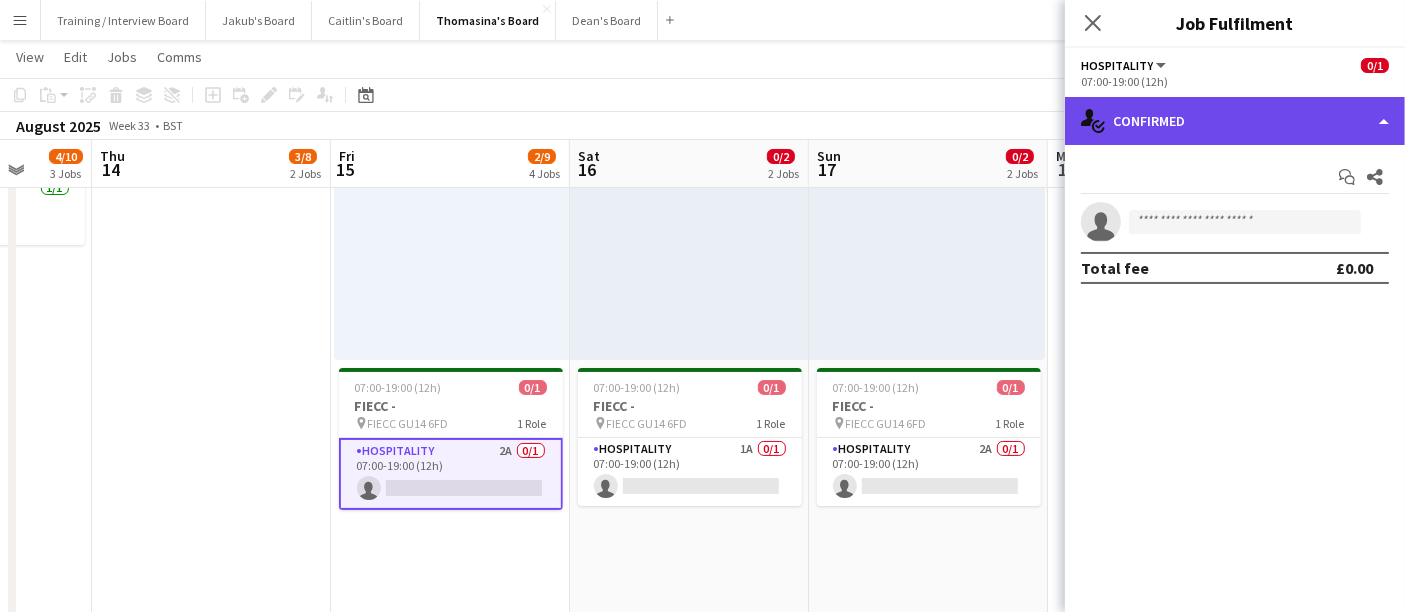click on "single-neutral-actions-check-2
Confirmed" 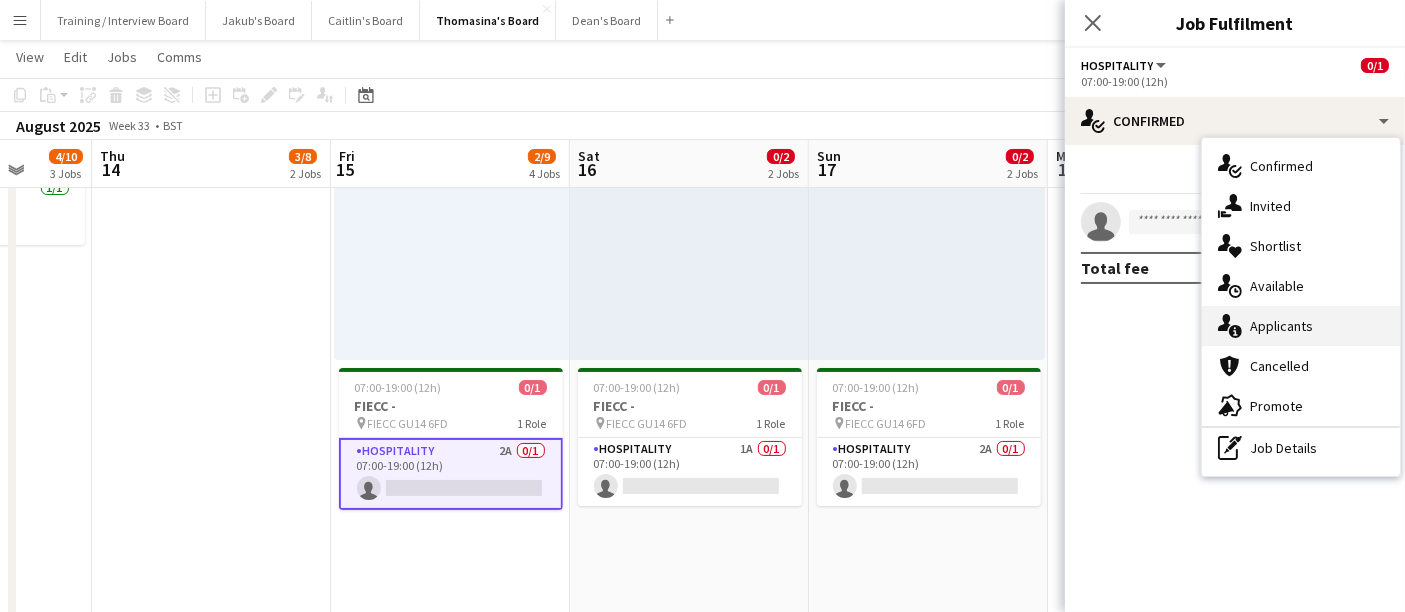 click on "single-neutral-actions-information
Applicants" at bounding box center (1301, 326) 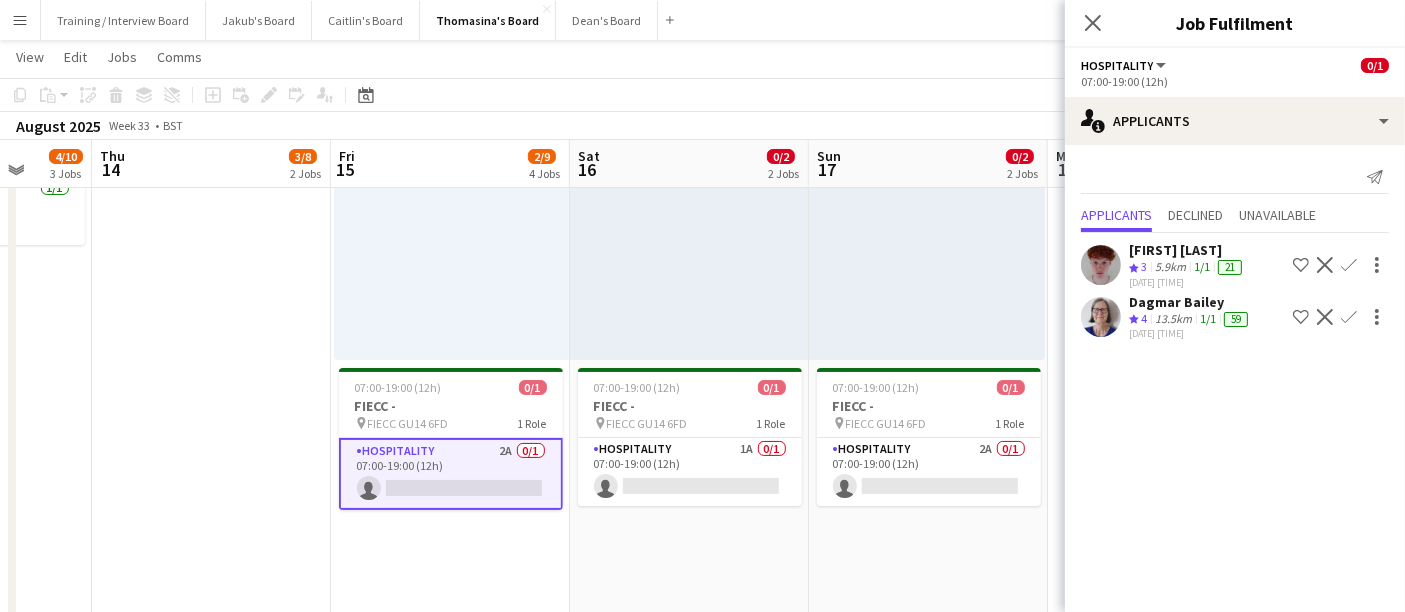 click on "13.5km" 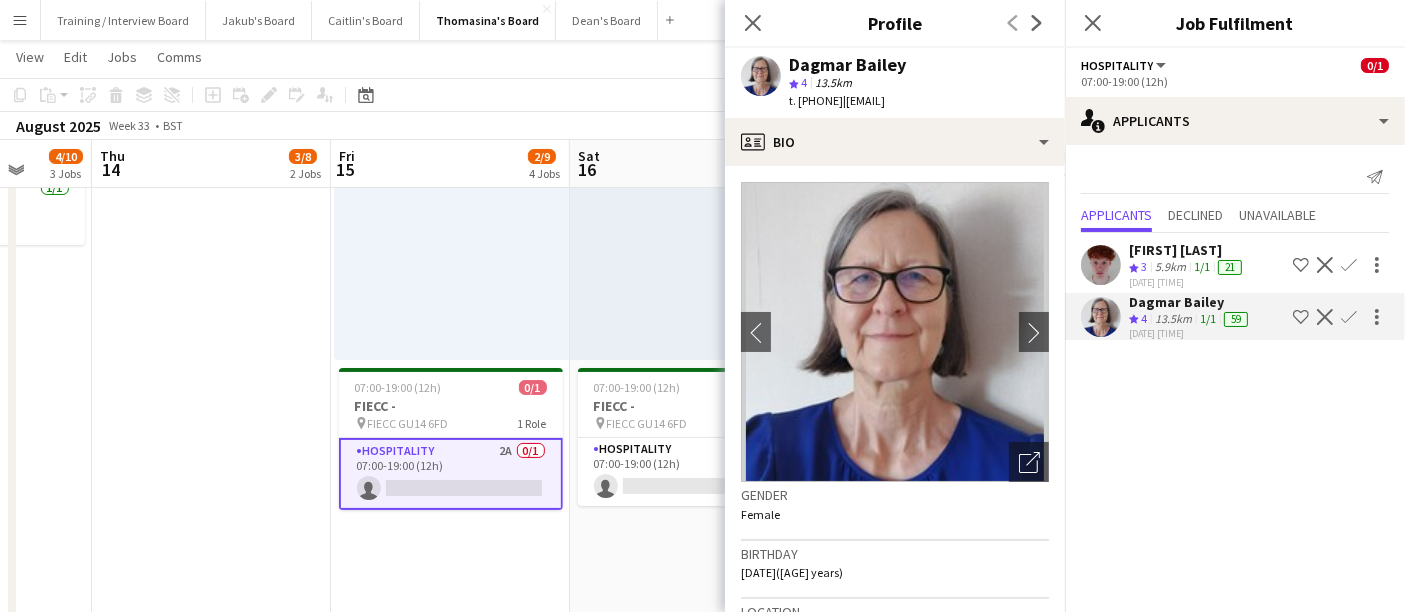 click on "07:00-17:00 (10h)    0/1
pin
FIECC, Farnborough GU14 6FD   1 Role   Shortlisted   196A   0/1   07:00-17:00 (10h)
single-neutral-actions" at bounding box center (689, 207) 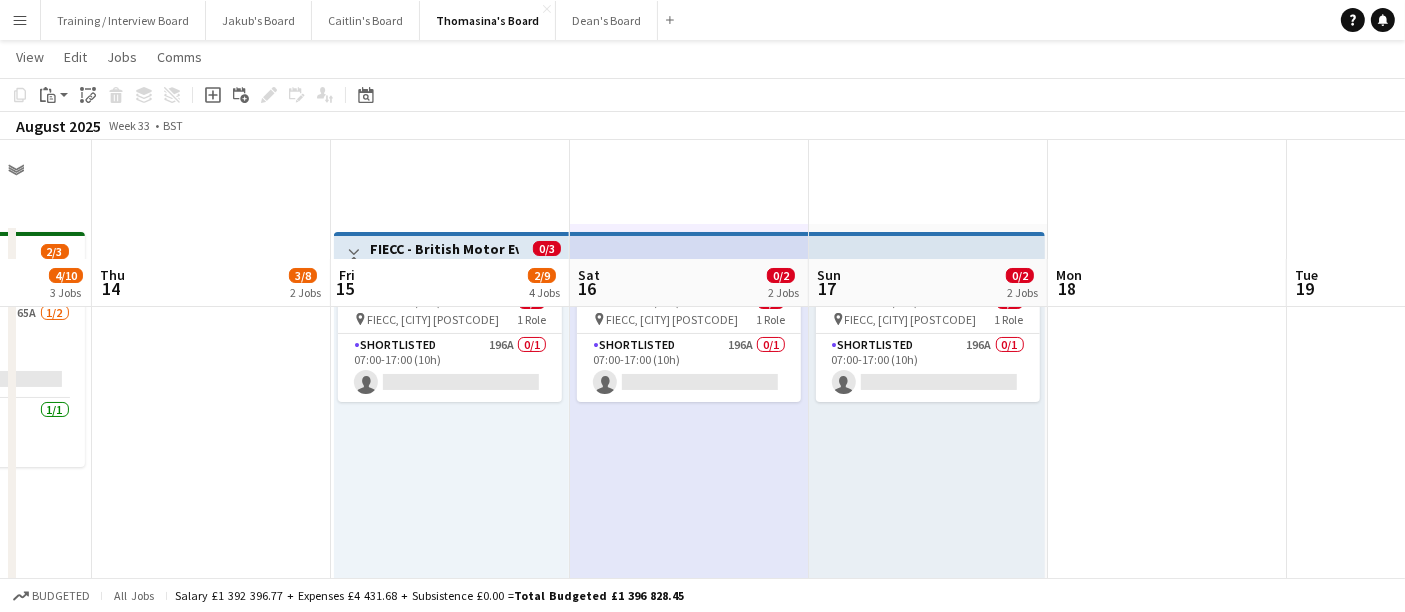 scroll, scrollTop: 222, scrollLeft: 0, axis: vertical 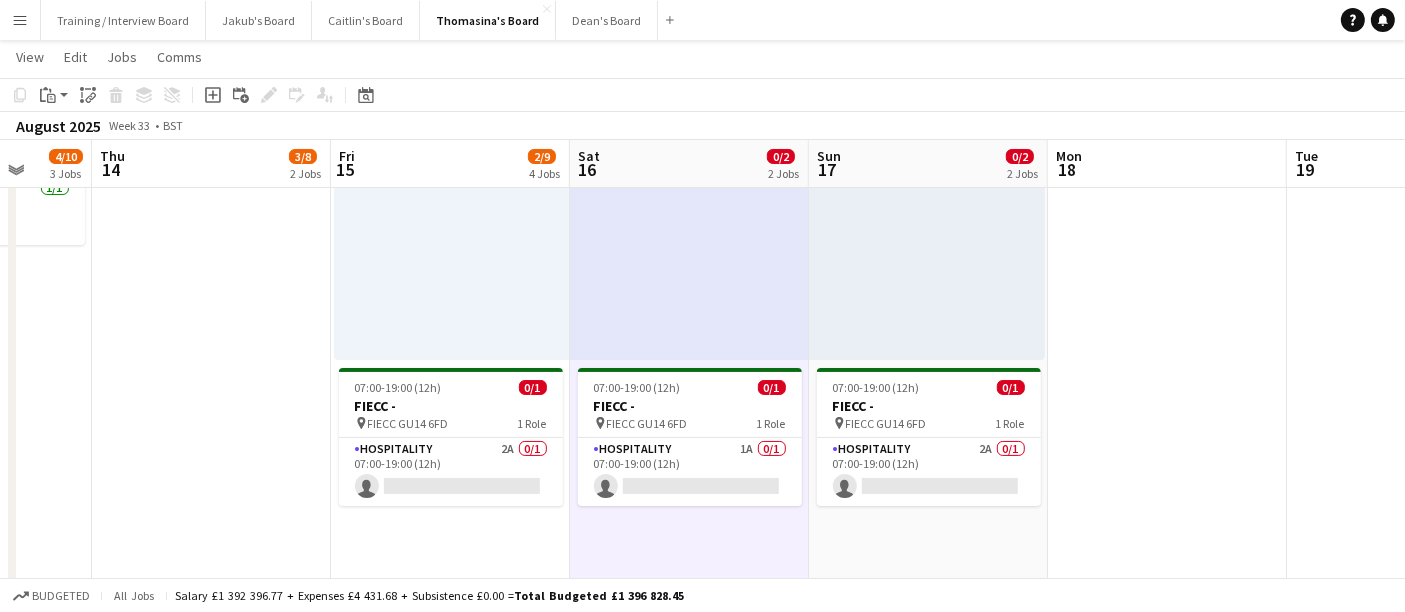 drag, startPoint x: 734, startPoint y: 457, endPoint x: 667, endPoint y: 326, distance: 147.13939 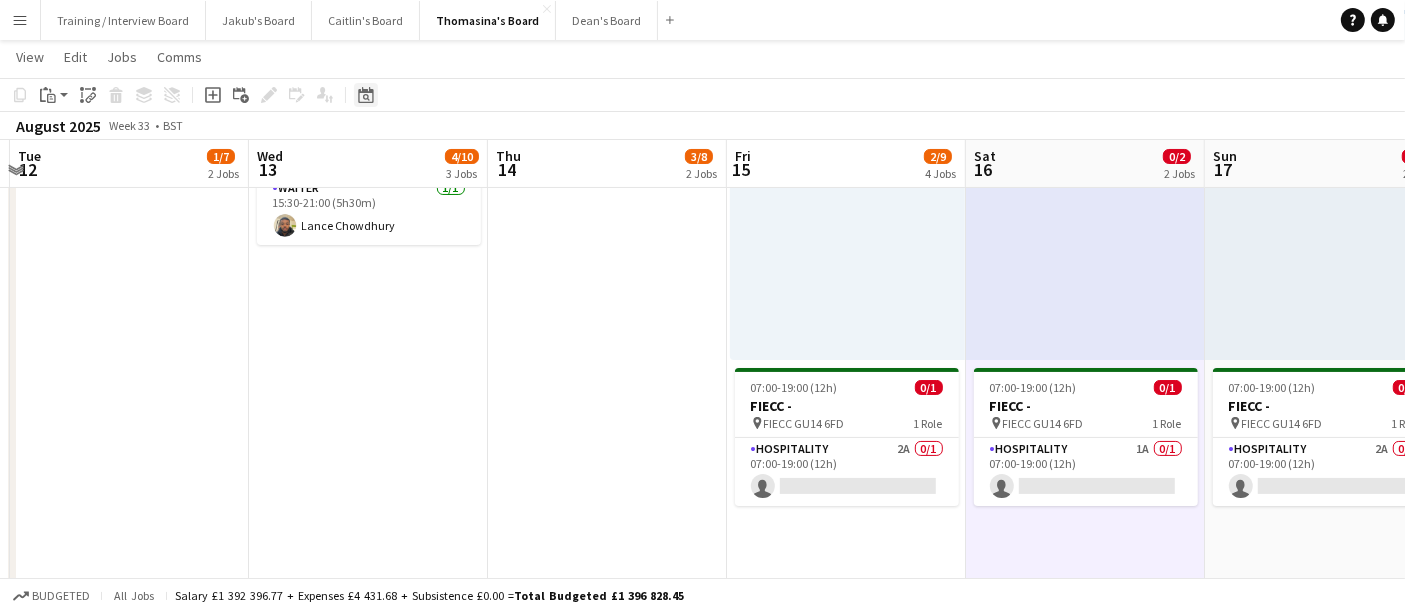 click 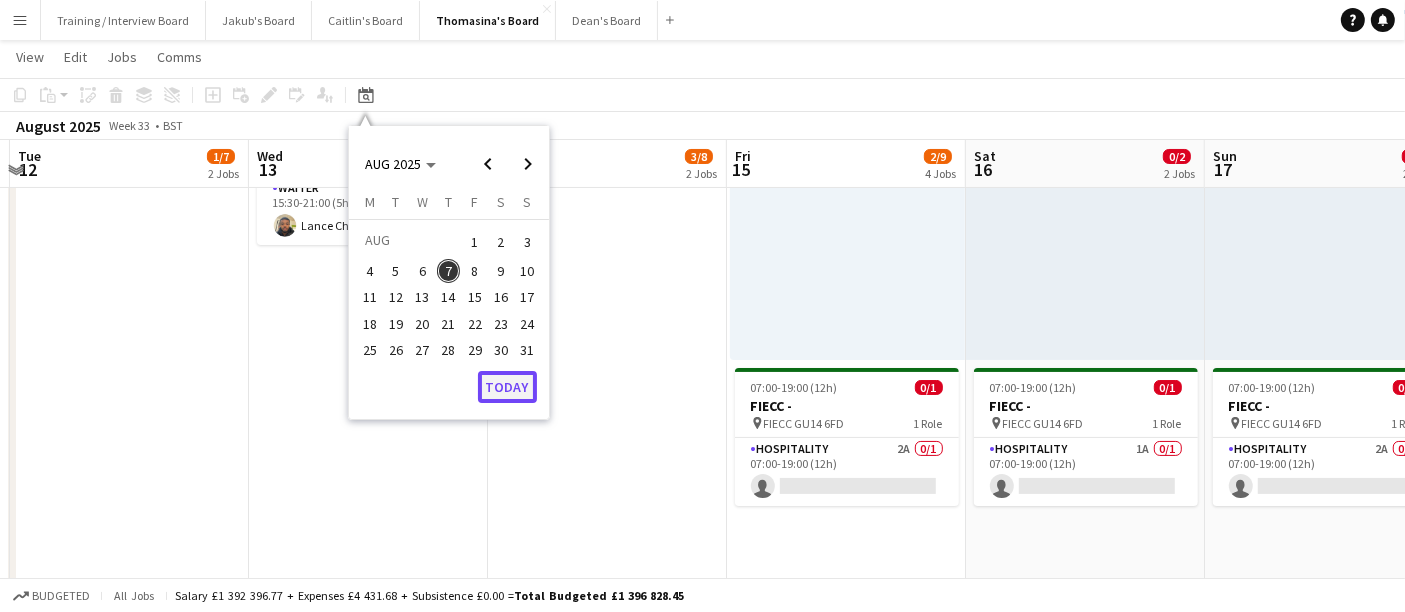 click on "Today" at bounding box center [507, 387] 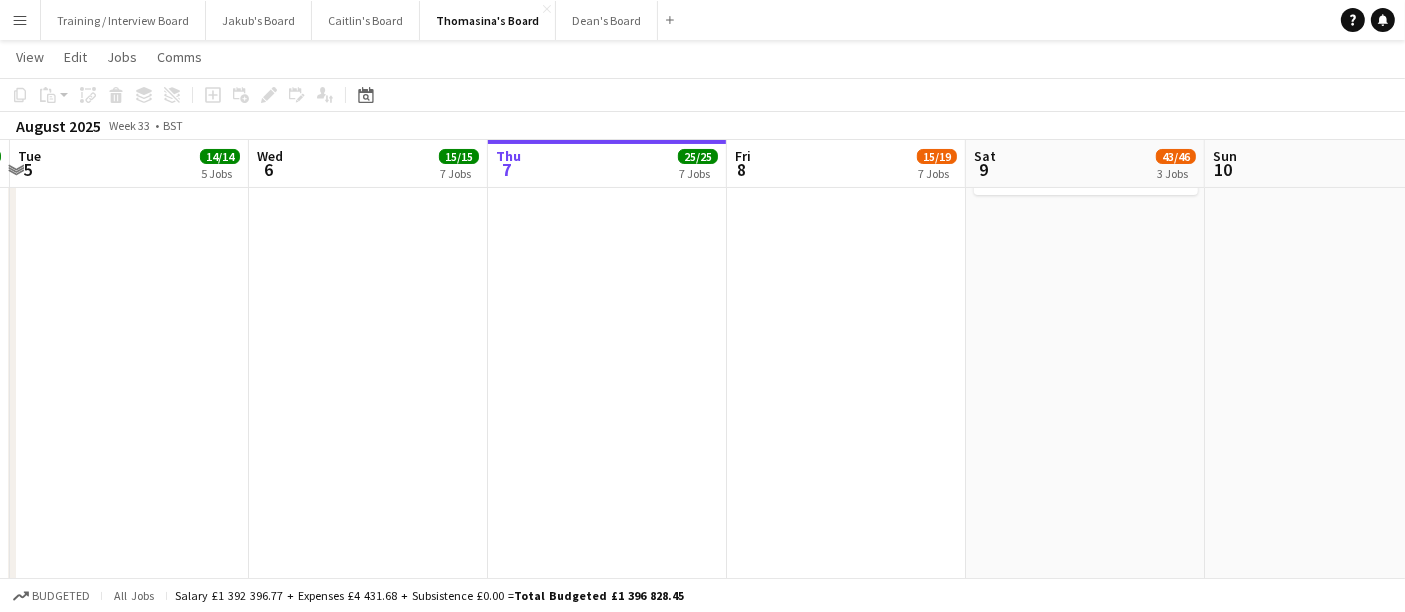 scroll, scrollTop: 0, scrollLeft: 687, axis: horizontal 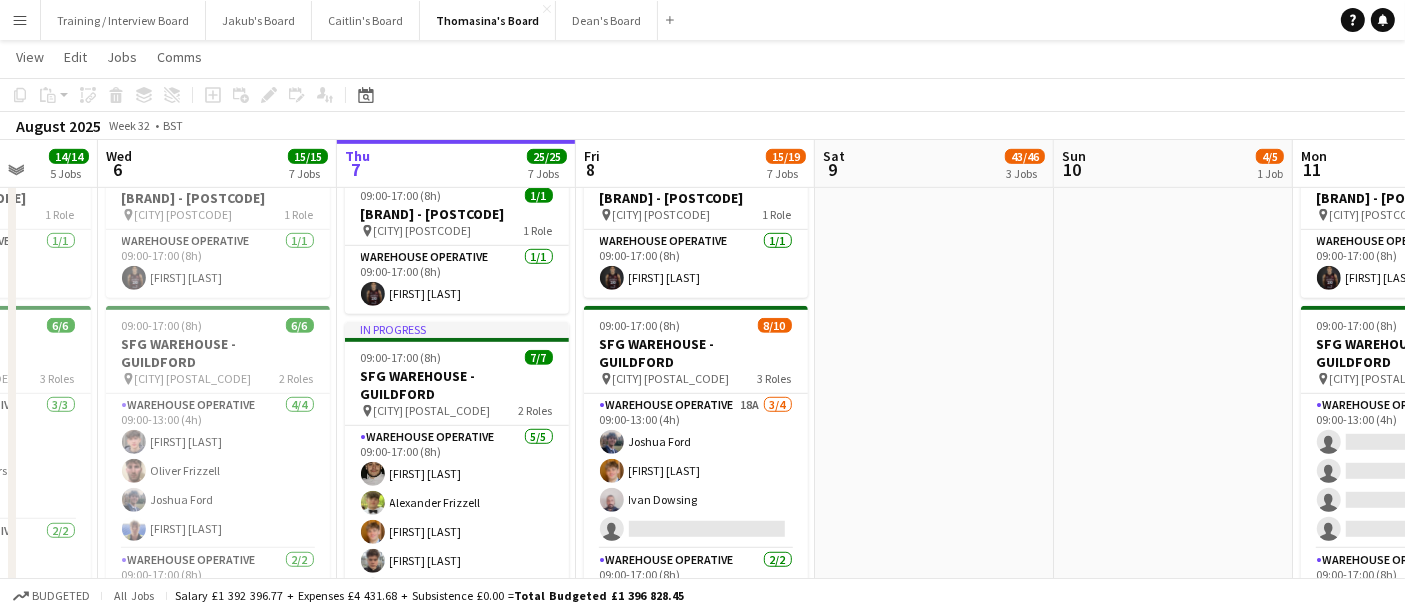 drag, startPoint x: 894, startPoint y: 456, endPoint x: 925, endPoint y: 451, distance: 31.400637 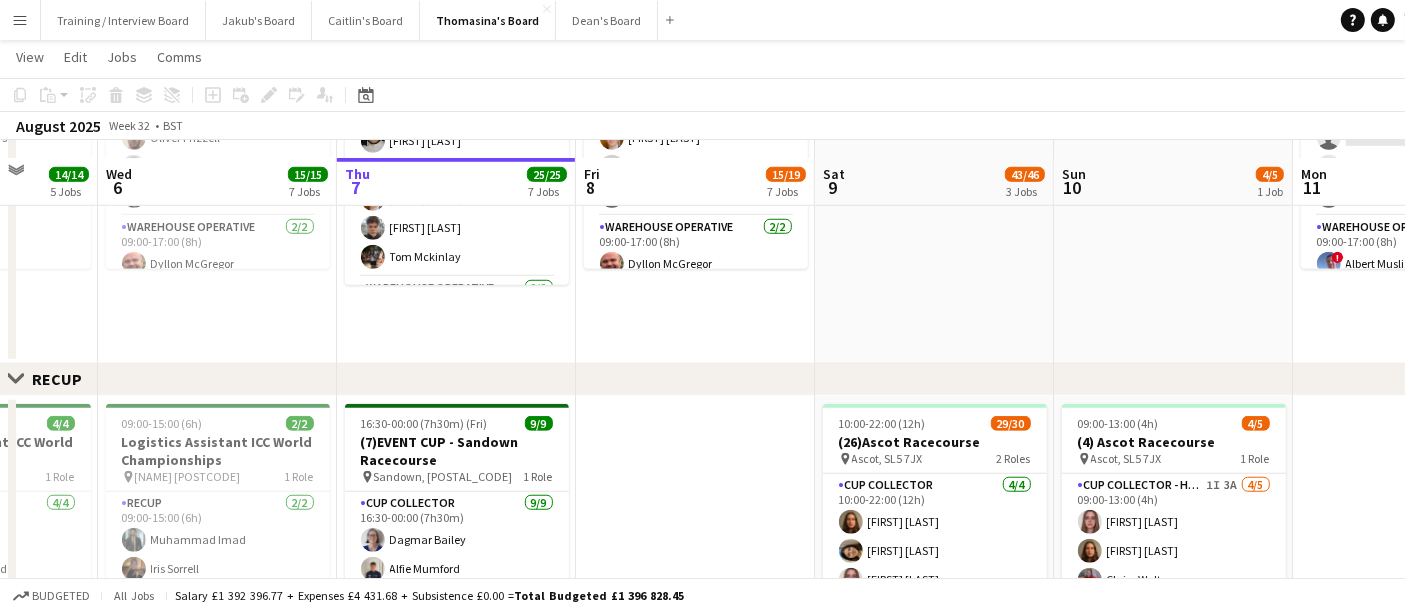 scroll, scrollTop: 2000, scrollLeft: 0, axis: vertical 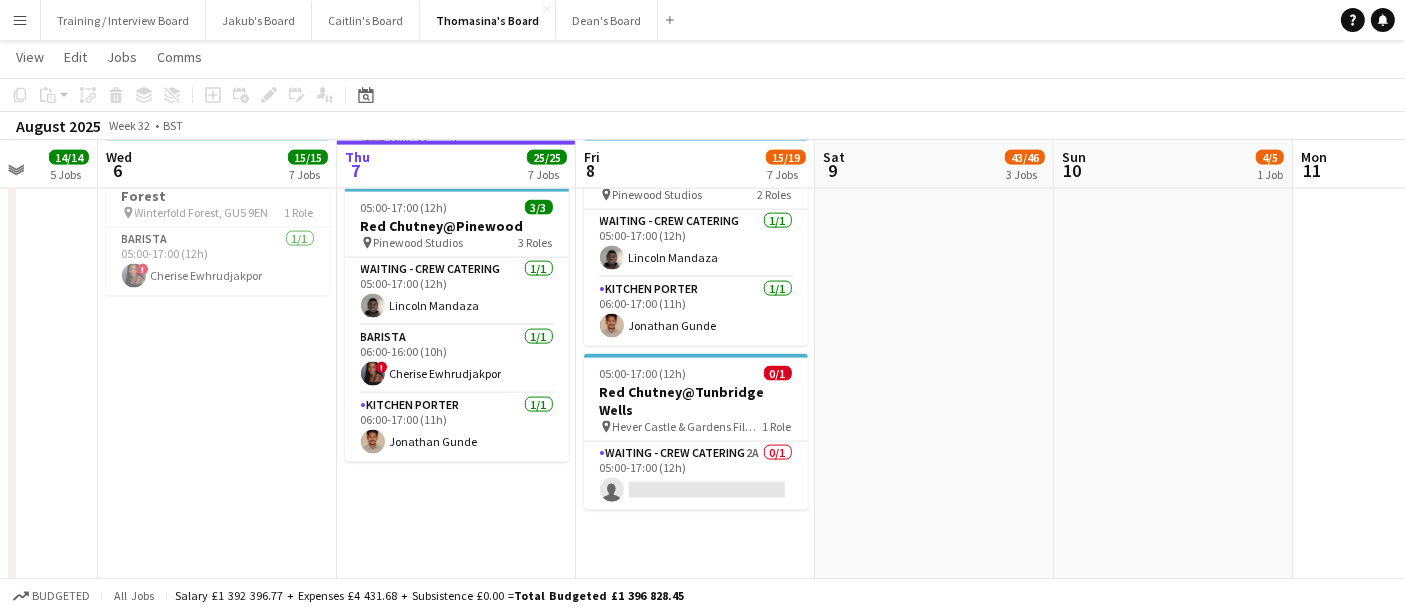 click on "Waiting - Crew Catering   2A   0/1   05:00-17:00 (12h)
single-neutral-actions" at bounding box center (696, 476) 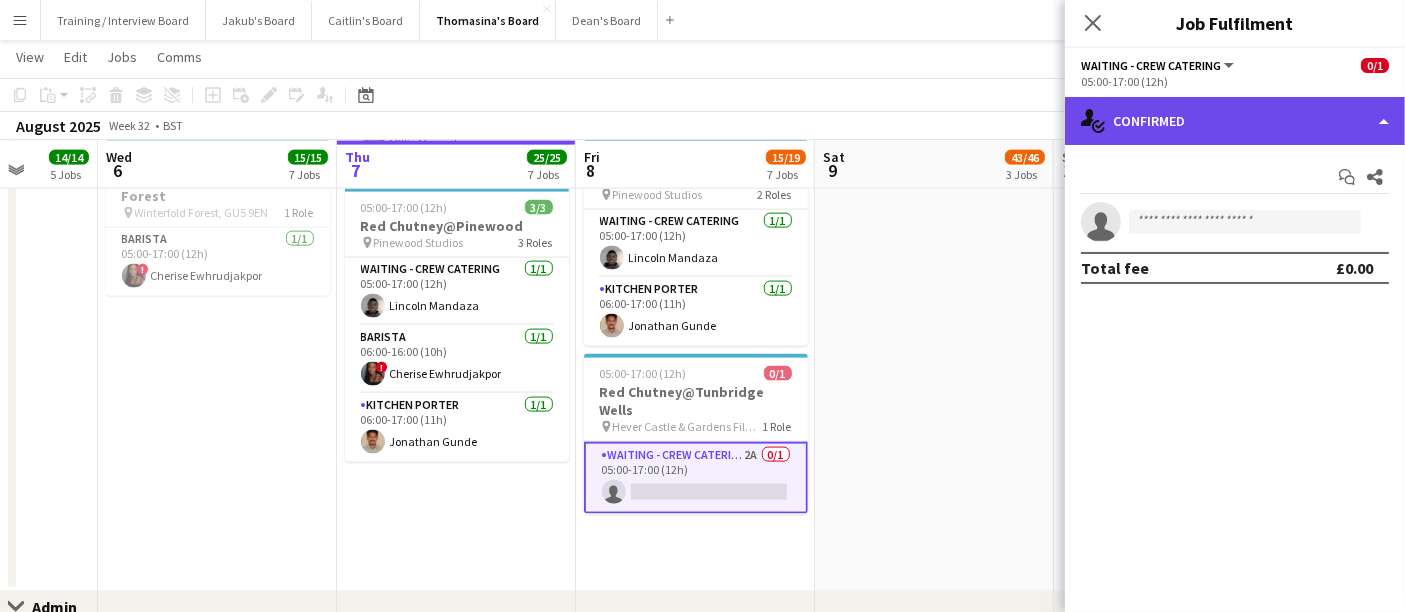 click on "single-neutral-actions-check-2
Confirmed" 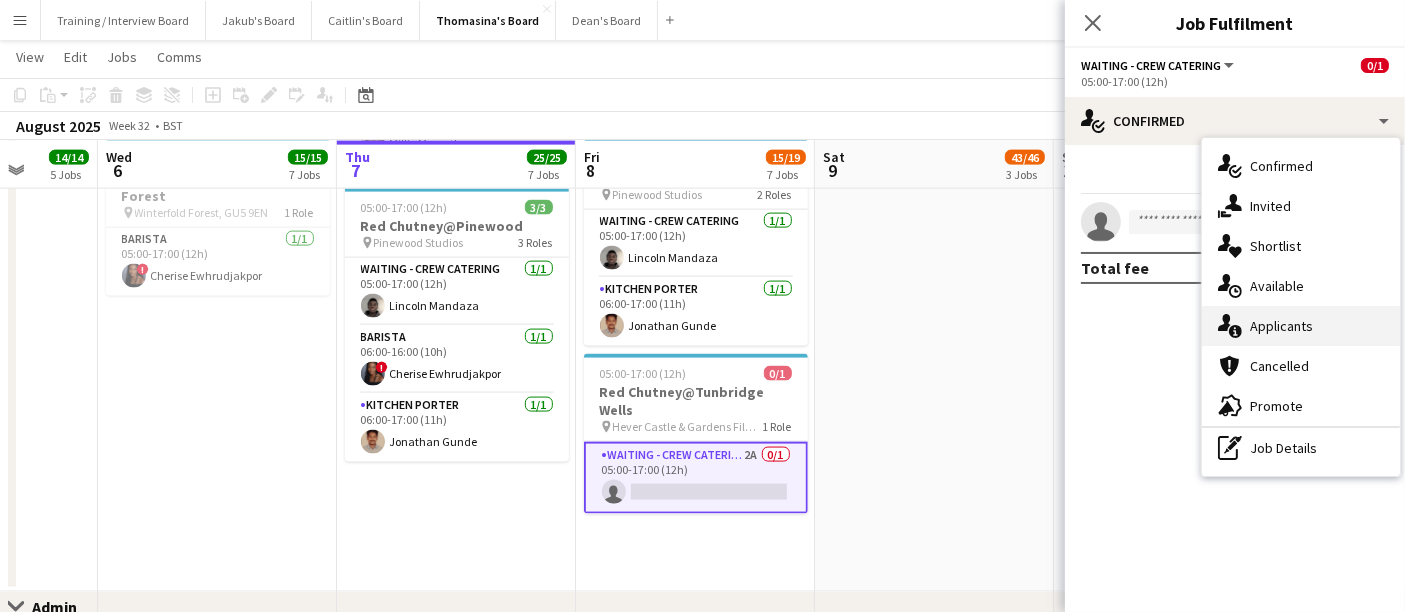 click on "single-neutral-actions-information
Applicants" at bounding box center (1301, 326) 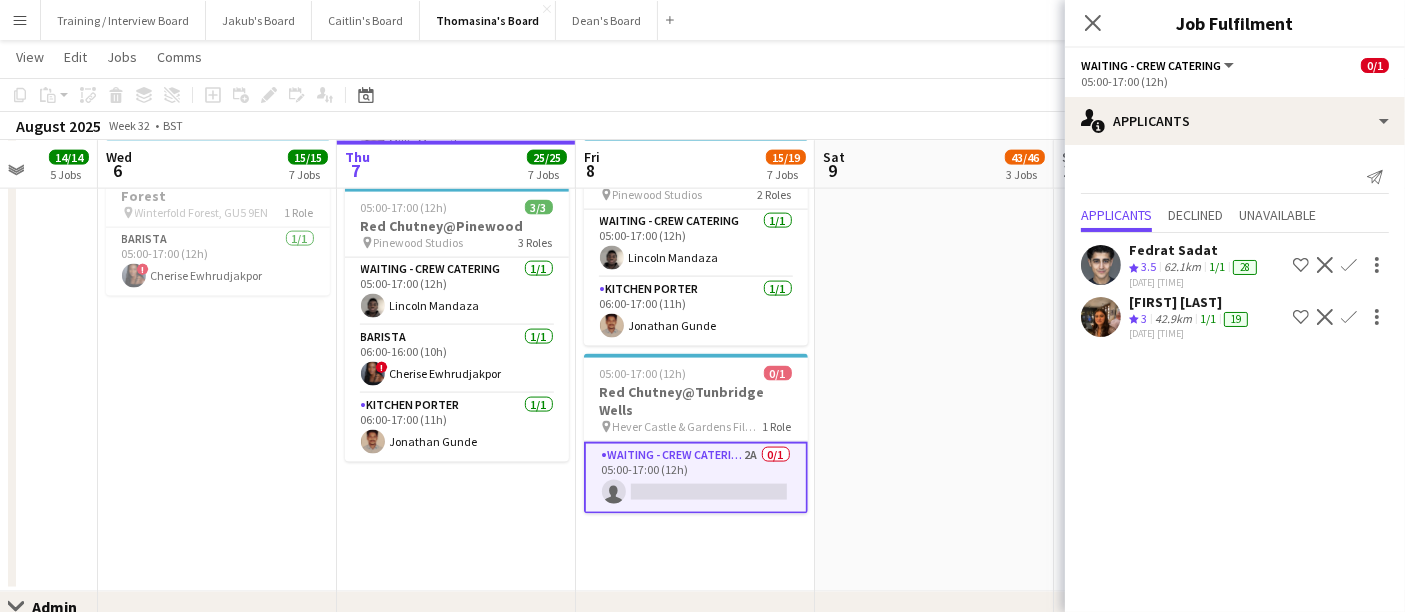 click on "62.1km" at bounding box center (1173, 319) 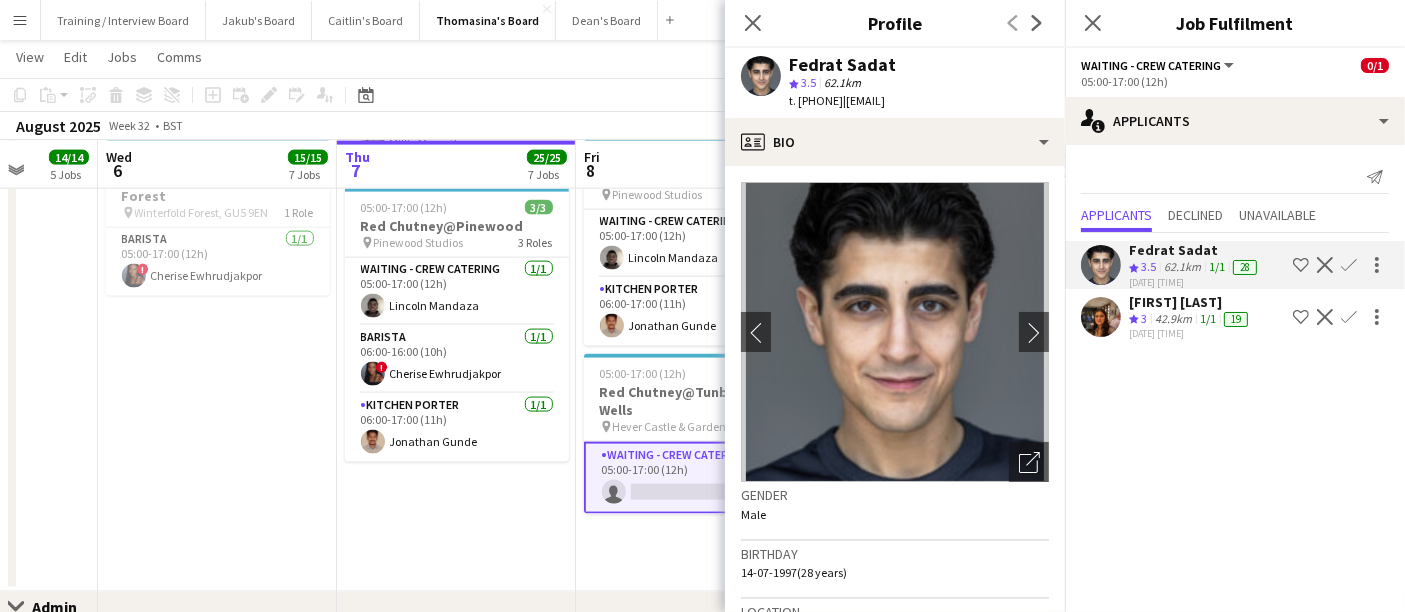 click on "[FIRST] [LAST]" 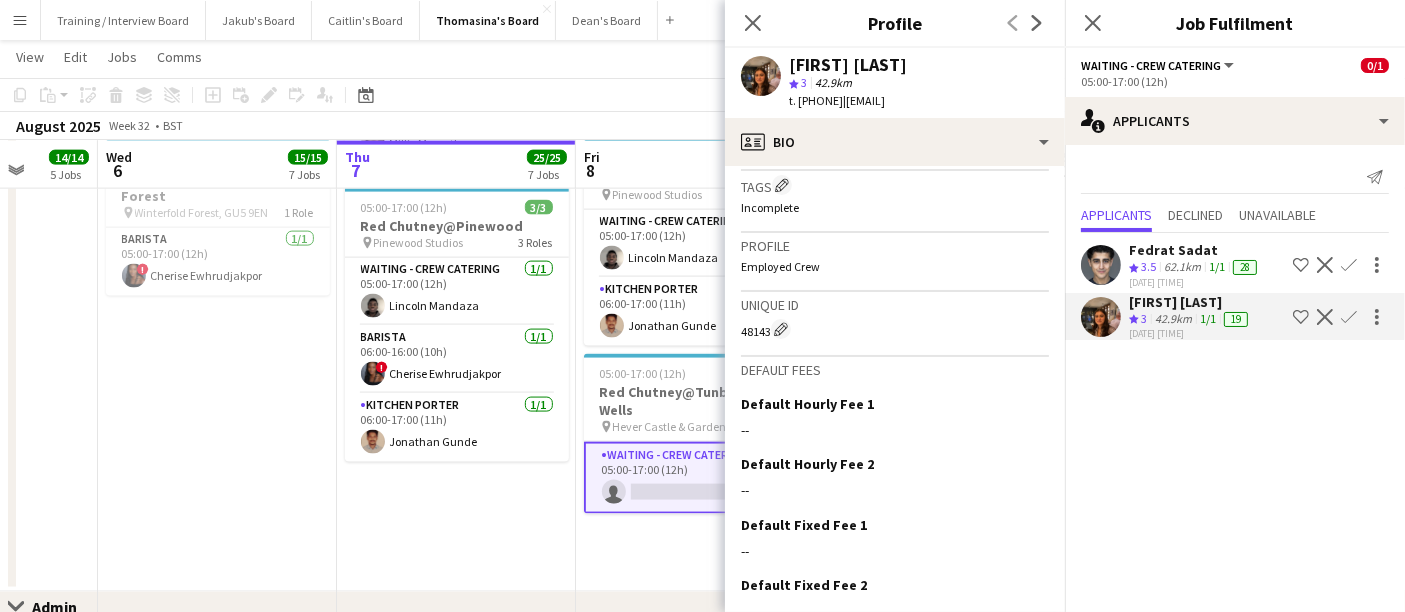 scroll, scrollTop: 959, scrollLeft: 0, axis: vertical 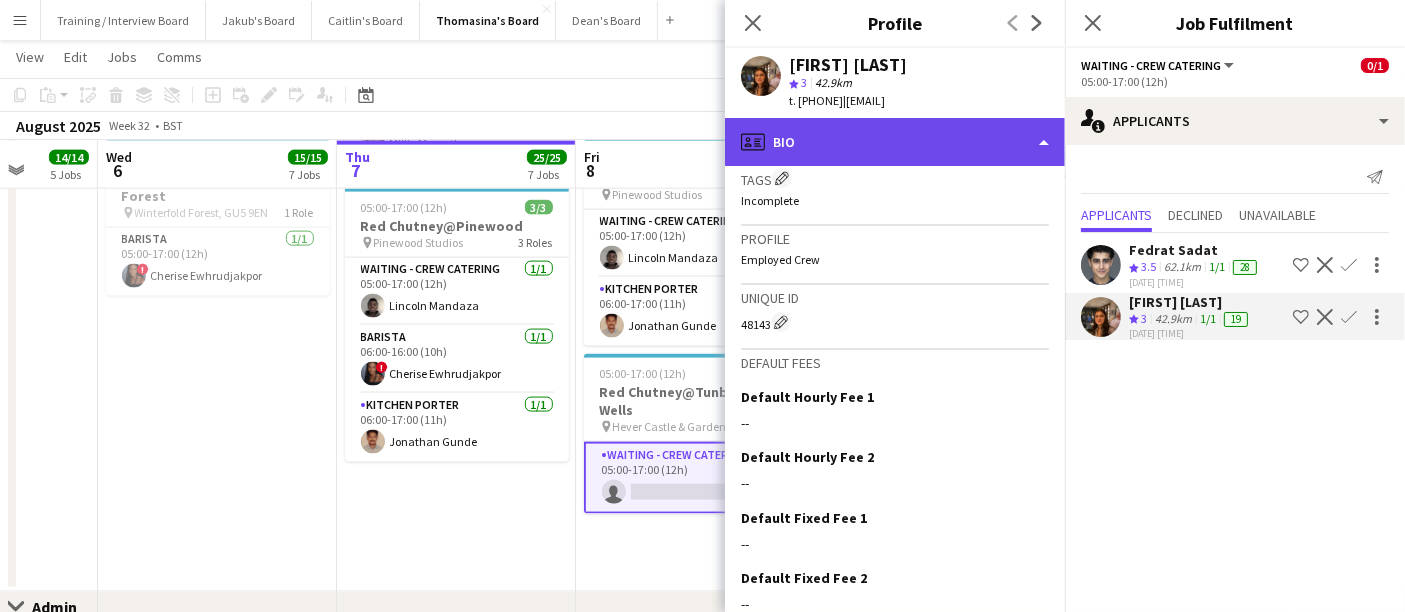 click on "profile
Bio" 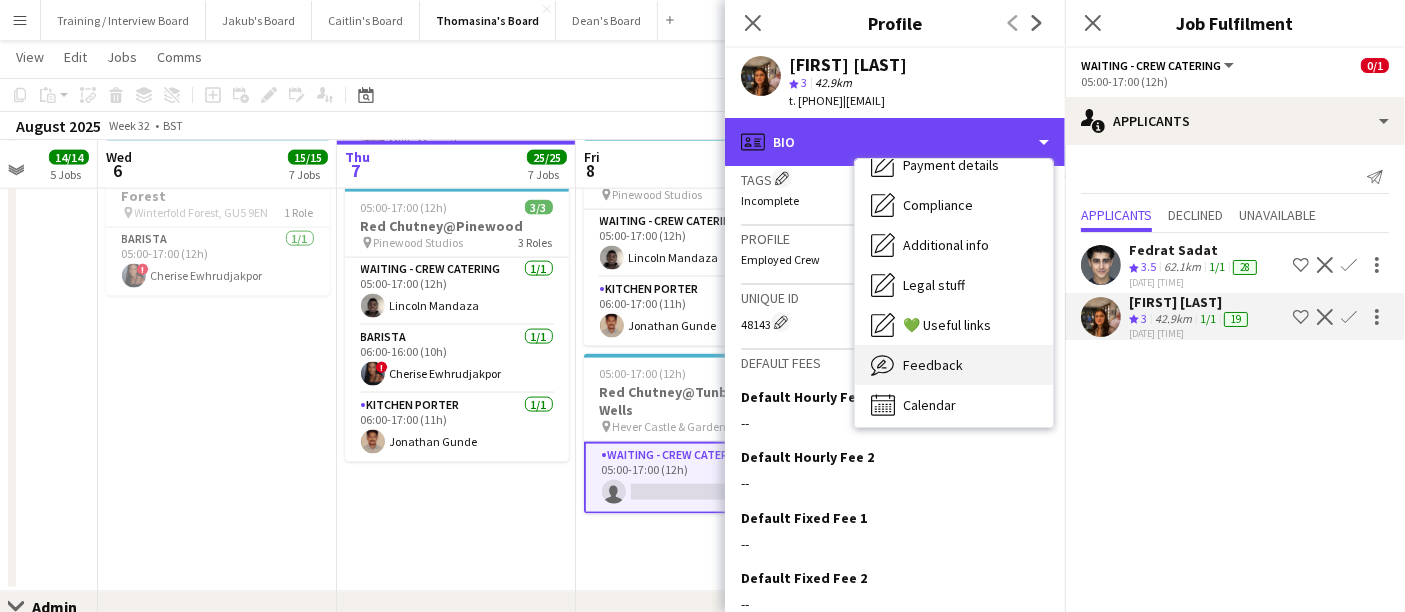 scroll, scrollTop: 307, scrollLeft: 0, axis: vertical 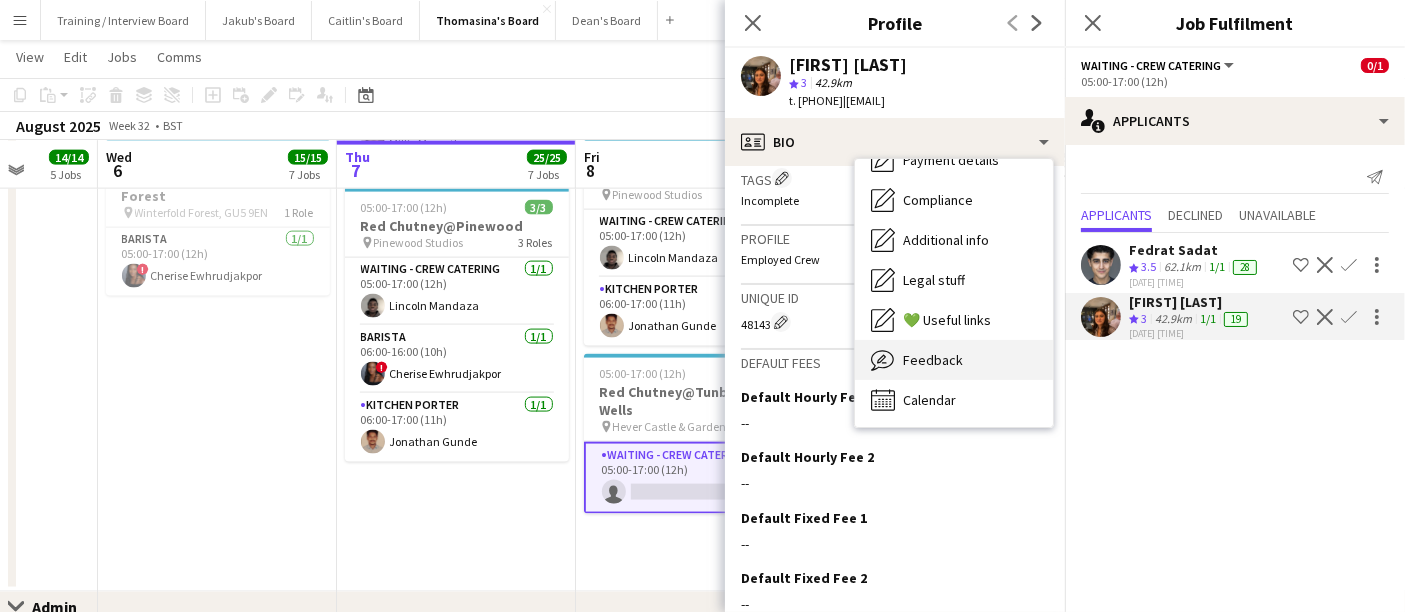 click on "Feedback
Feedback" at bounding box center (954, 360) 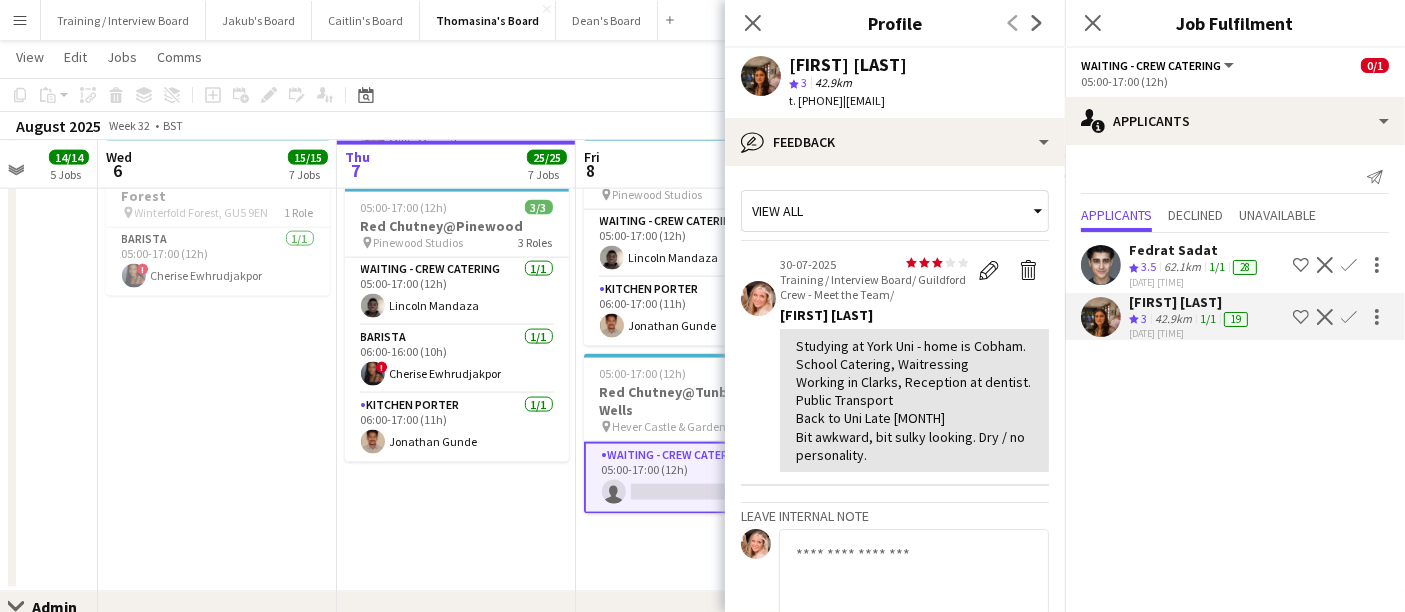 click on "[DATE] [TIME]" at bounding box center [1190, 333] 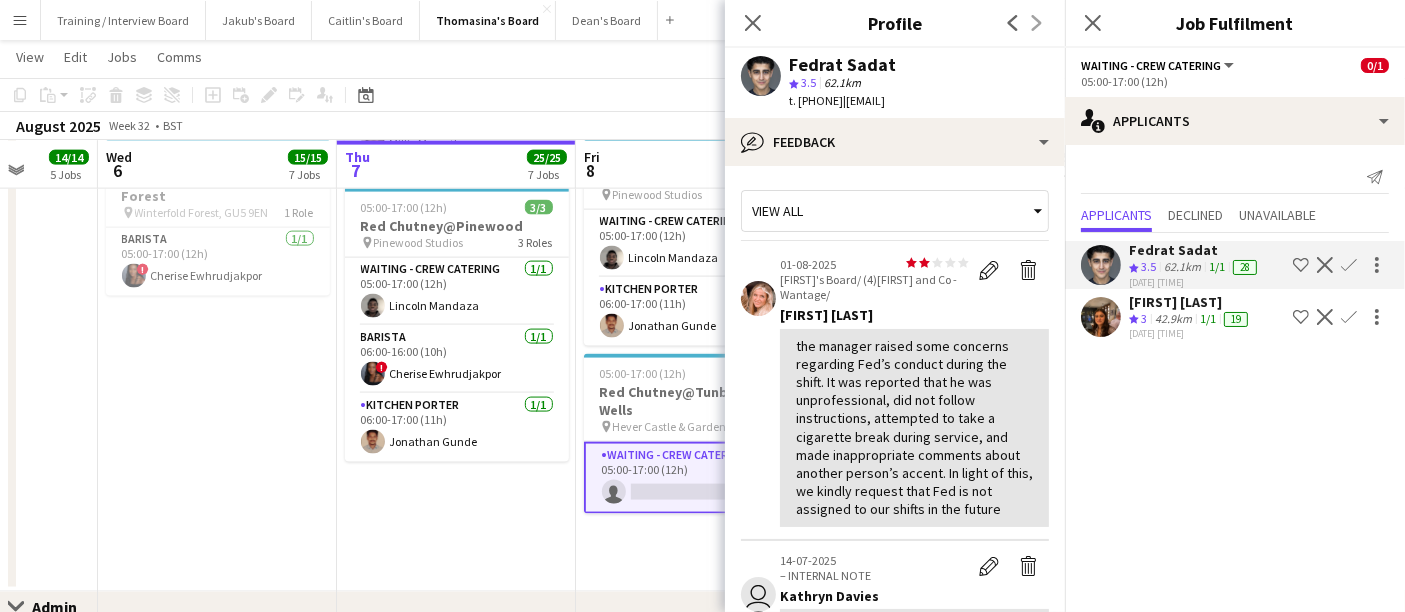click on "05:00-17:00 (12h)    1/2   Red Chutney@Long Cross
pin
Long Cross Studios   2 Roles   Waiting - Crew Catering   29A   0/1   05:00-17:00 (12h)
single-neutral-actions
Kitchen Porter   1/1   06:00-17:00 (11h)
Sam Greenhalgh     05:00-17:00 (12h)    2/2   Red Chutney@Long Cross
pin
Long Cross Studios   1 Role   Waiting - Crew Catering   2/2   05:00-17:00 (12h)
Millie Mcgrath Polly Downes     05:00-17:00 (12h)    2/2   Red Chutney@Pinewood
pin
Pinewood Studios   2 Roles   Waiting - Crew Catering   1/1   05:00-17:00 (12h)
Lincoln Mandaza  Kitchen Porter   1/1   06:00-17:00 (11h)
Jonathan Gunde     05:00-17:00 (12h)    0/1   Red Chutney@Tunbridge Wells
pin
Hever Castle & Gardens Film Location   1 Role   Waiting - Crew Catering   2A   0/1   05:00-17:00 (12h)
single-neutral-actions" at bounding box center (695, 167) 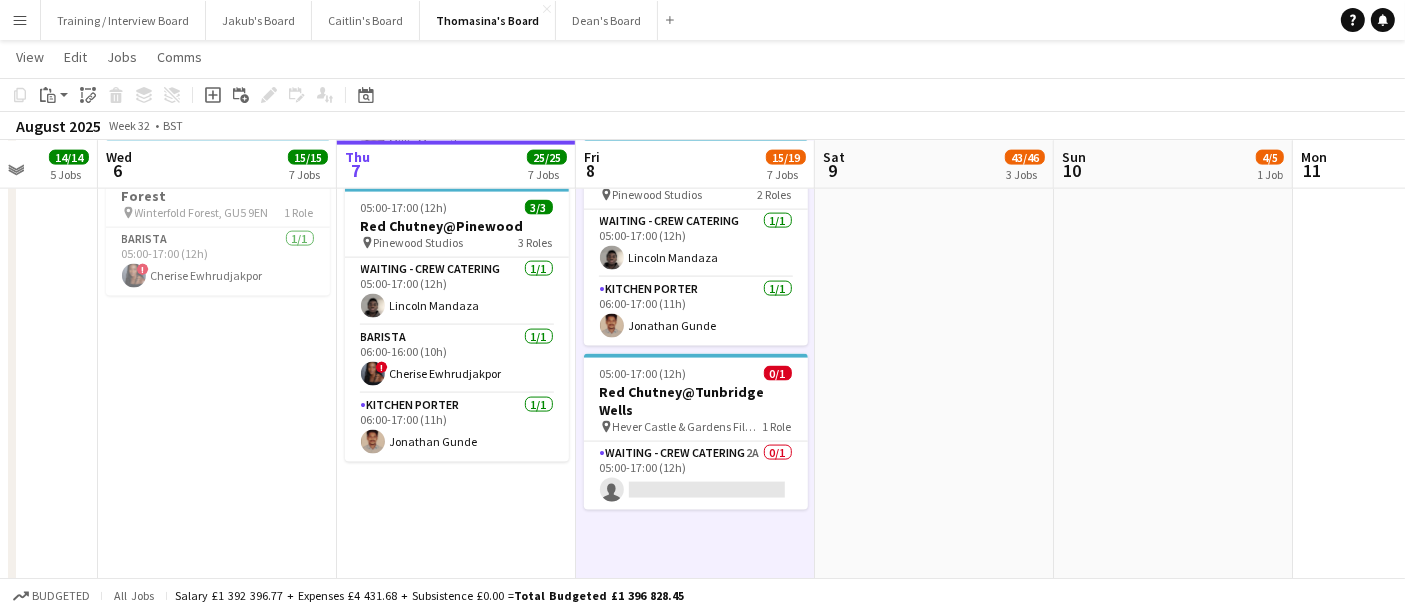 drag, startPoint x: 520, startPoint y: 484, endPoint x: 538, endPoint y: 475, distance: 20.12461 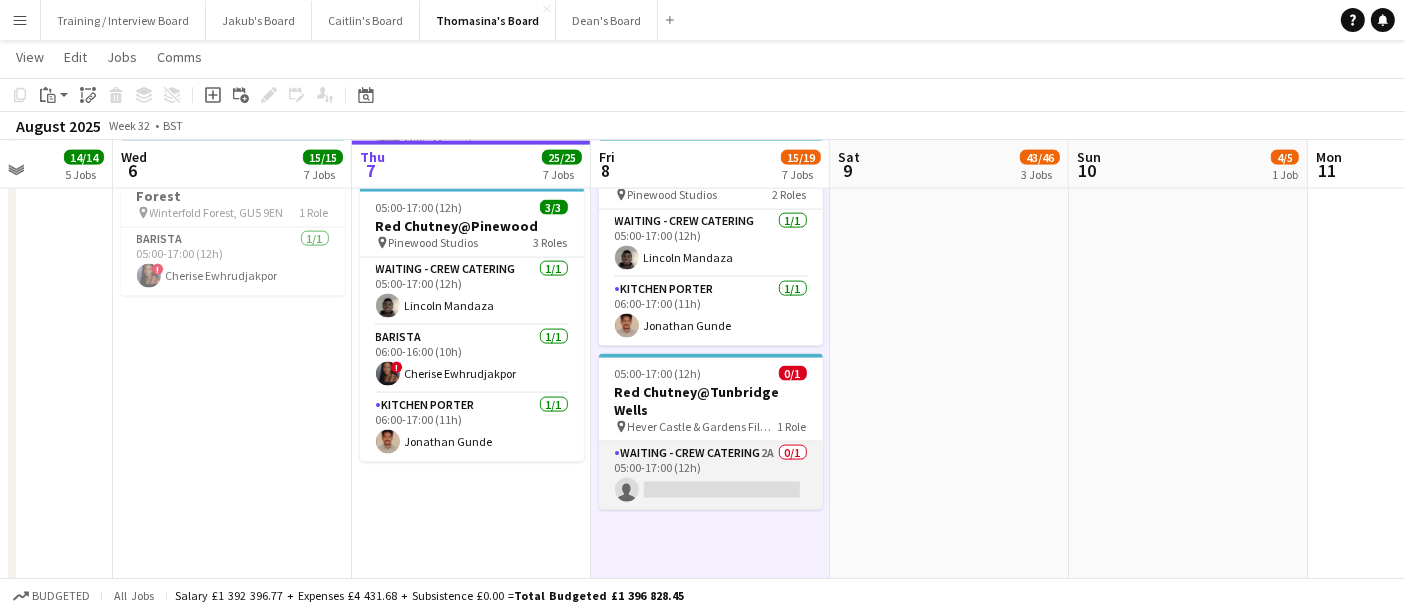 click on "Waiting - Crew Catering   2A   0/1   05:00-17:00 (12h)
single-neutral-actions" at bounding box center [711, 476] 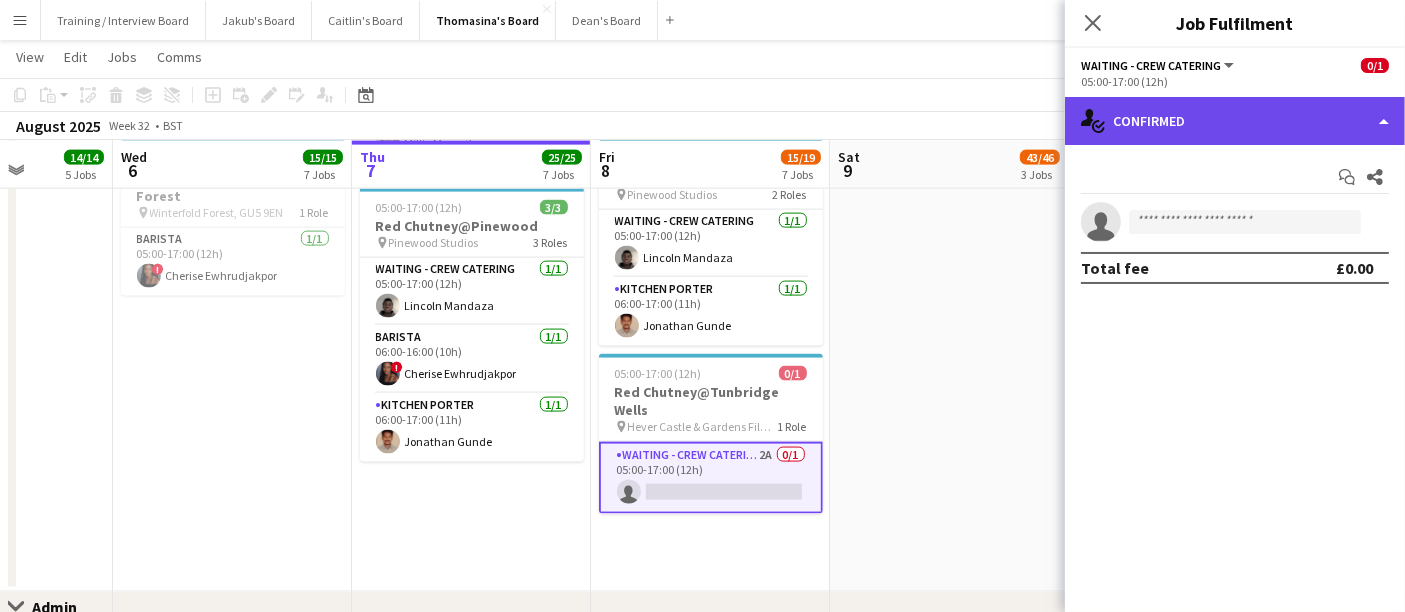 click on "single-neutral-actions-check-2
Confirmed" 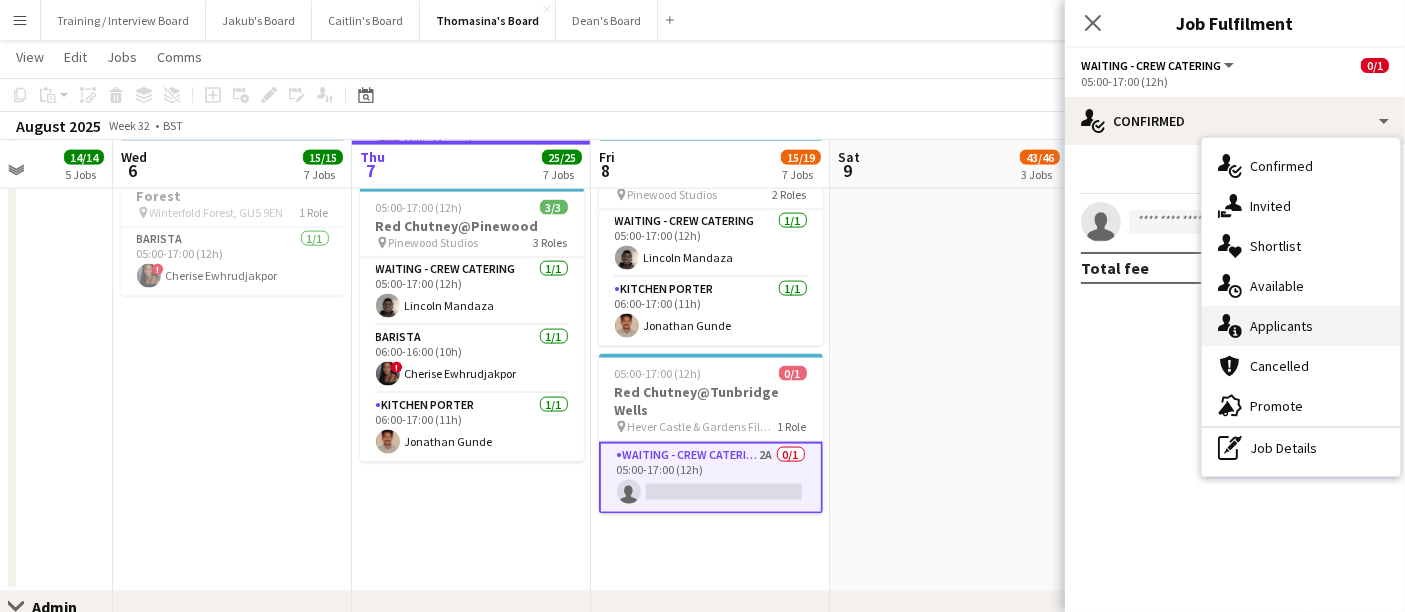 click on "single-neutral-actions-information
Applicants" at bounding box center (1301, 326) 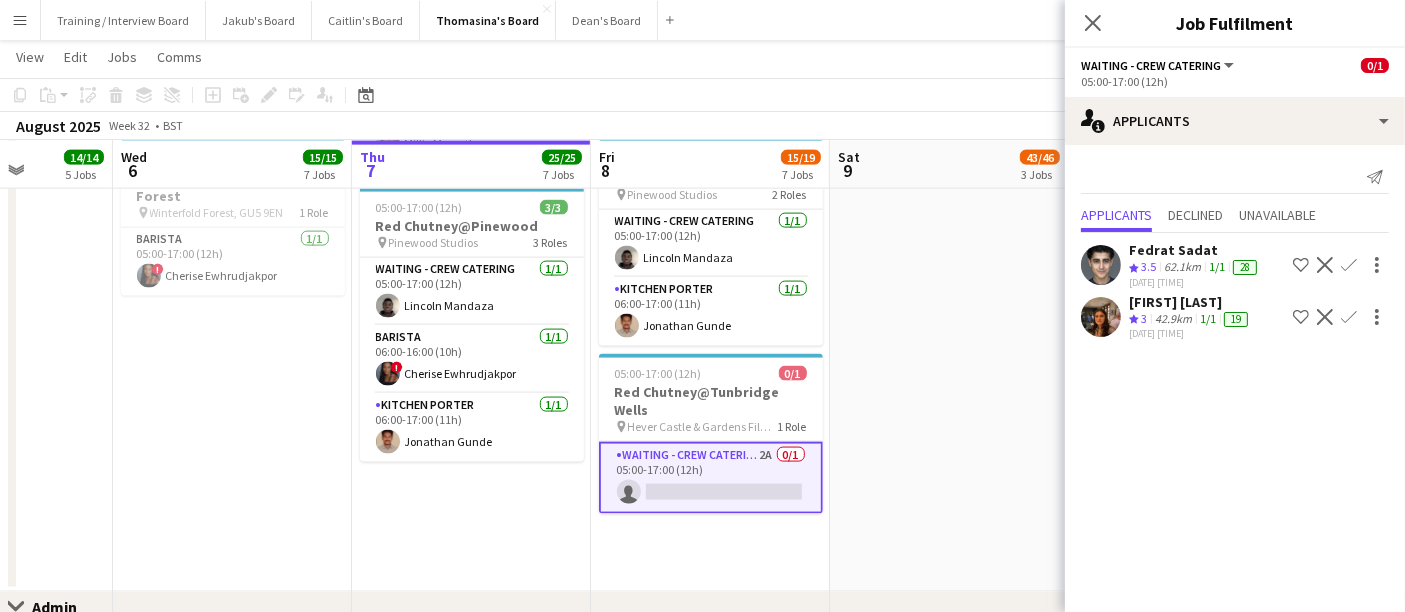 click on "62.1km" at bounding box center [1173, 319] 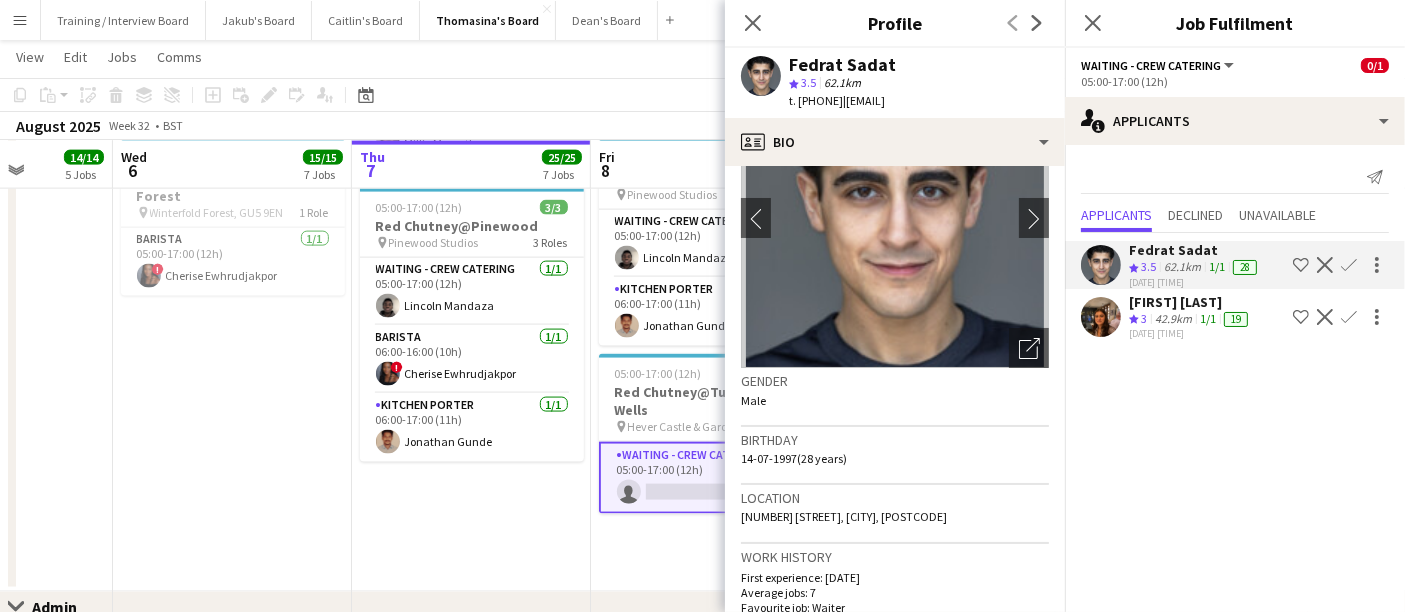 scroll, scrollTop: 222, scrollLeft: 0, axis: vertical 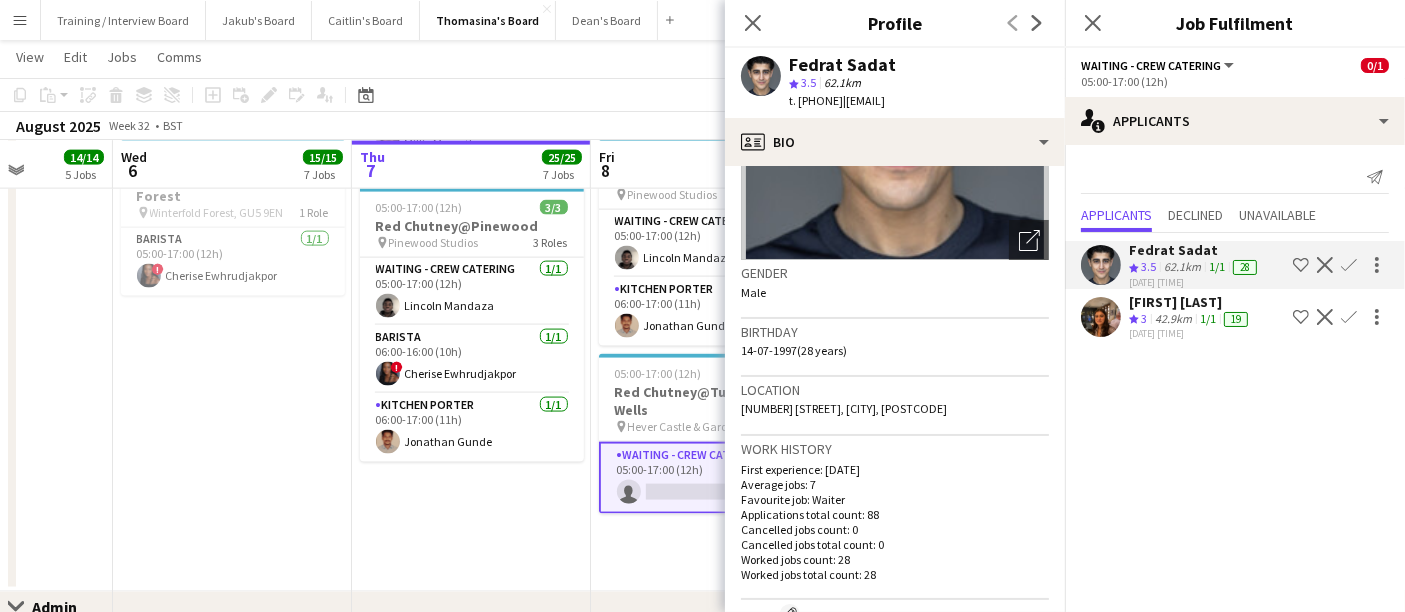 drag, startPoint x: 938, startPoint y: 404, endPoint x: 916, endPoint y: 401, distance: 22.203604 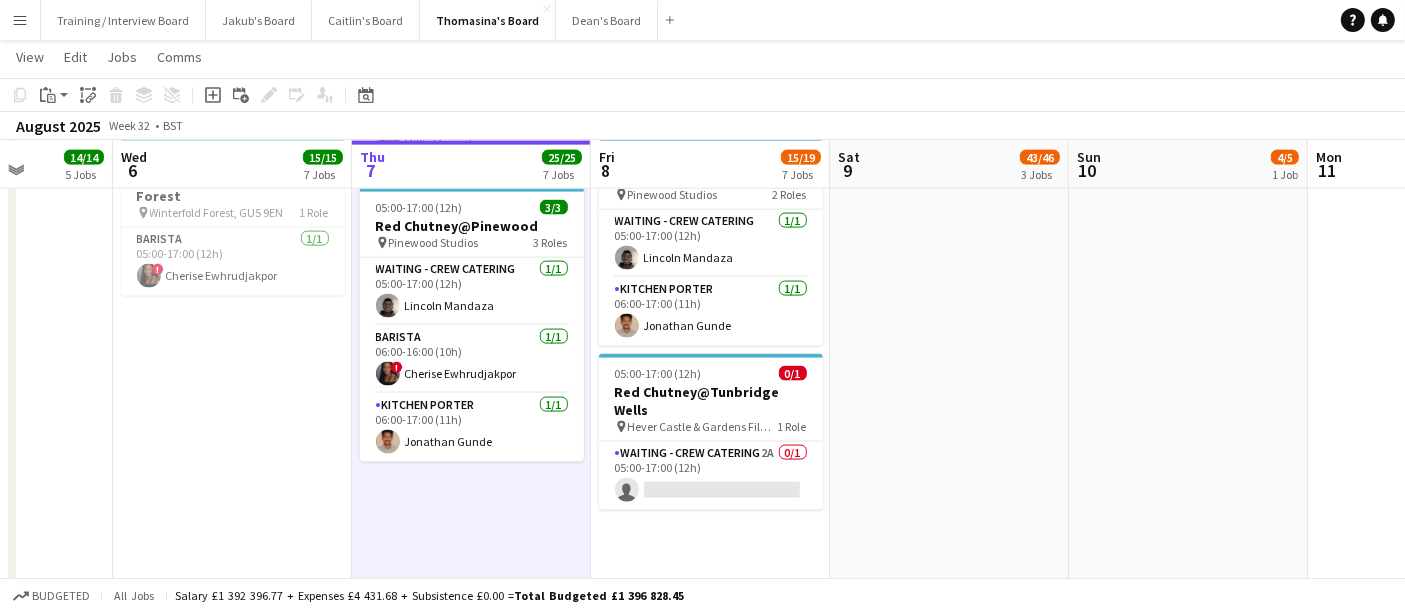 scroll, scrollTop: 0, scrollLeft: 561, axis: horizontal 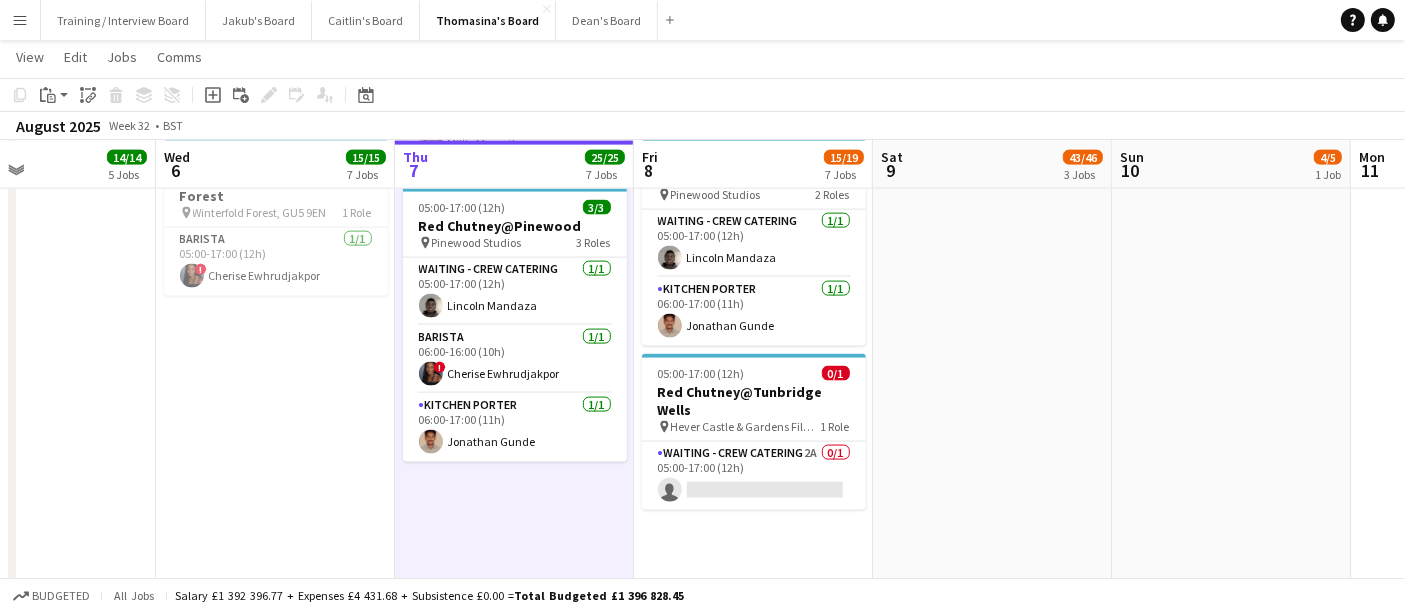 click on "Sun   3   11/13   3 Jobs   Mon   4   11/11   5 Jobs   Tue   5   14/14   5 Jobs   Wed   6   15/15   7 Jobs   Thu   7   25/25   7 Jobs   Fri   8   15/19   7 Jobs   Sat   9   43/46   3 Jobs   Sun   10   4/5   1 Job   Mon   11   2/7   2 Jobs   Tue   12   1/7   2 Jobs   Wed   13   4/10   3 Jobs      10:00-15:30 (5h30m)    0/1   CANCELLED - [COMPANY_NAME] - [CITY] [POSTAL_CODE]
pin
[COMPANY_NAME] [POSTAL_CODE]   1 Role   Barista   14A   0/1   10:00-15:30 (5h30m)
single-neutral-actions
12:00-23:00 (11h)    6/6   [JOB_TITLE] - [EVENT_NAME]!
pin
[VENUE_NAME] - [CITY] [POSTAL_CODE], [COUNTRY]   2 Roles   RECUP   4/4   12:00-22:00 (10h)
[FIRST] [LAST] [FIRST] [LAST] [FIRST] [LAST] [FIRST] [LAST]  RECUP   2/2   13:00-23:00 (10h)
[FIRST] [LAST] [FIRST] [LAST]     14:00-01:30 (11h30m) (Sun)   1/2   (1)Peapod & Co - [CITY] [POSTAL_CODE]
pin
[CITY] [POSTAL_CODE]   1 Role   BARSTAFF   24A" at bounding box center [702, -983] 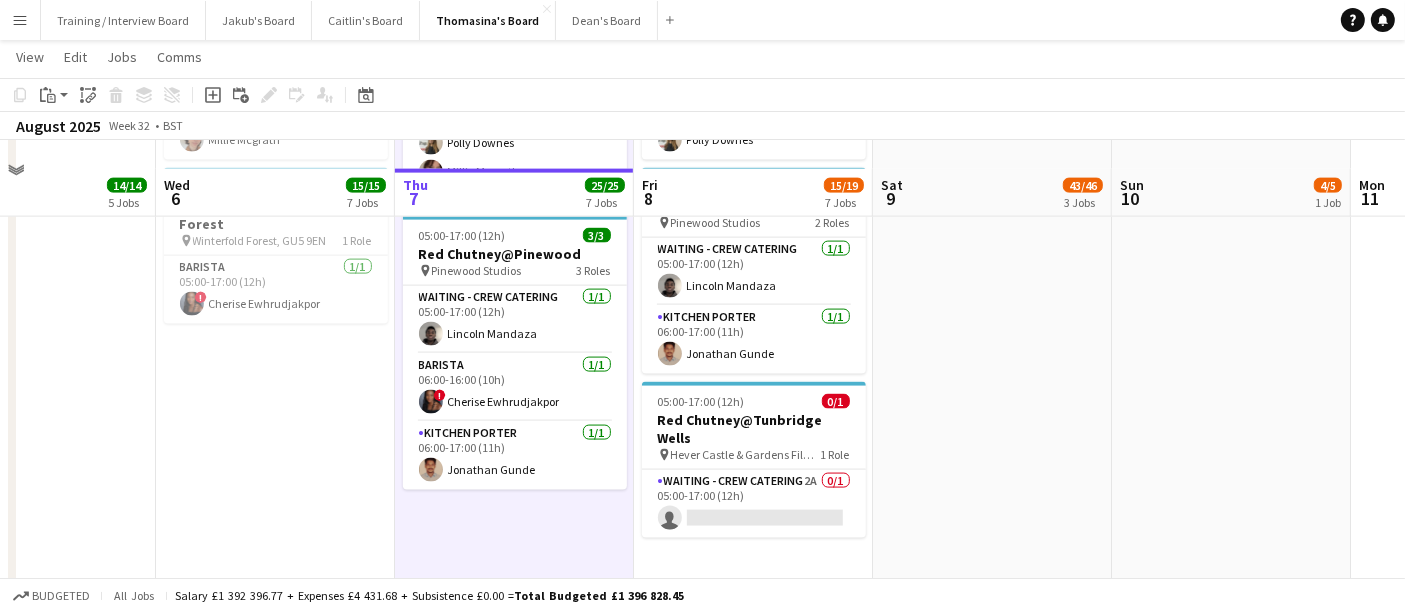 scroll, scrollTop: 2888, scrollLeft: 0, axis: vertical 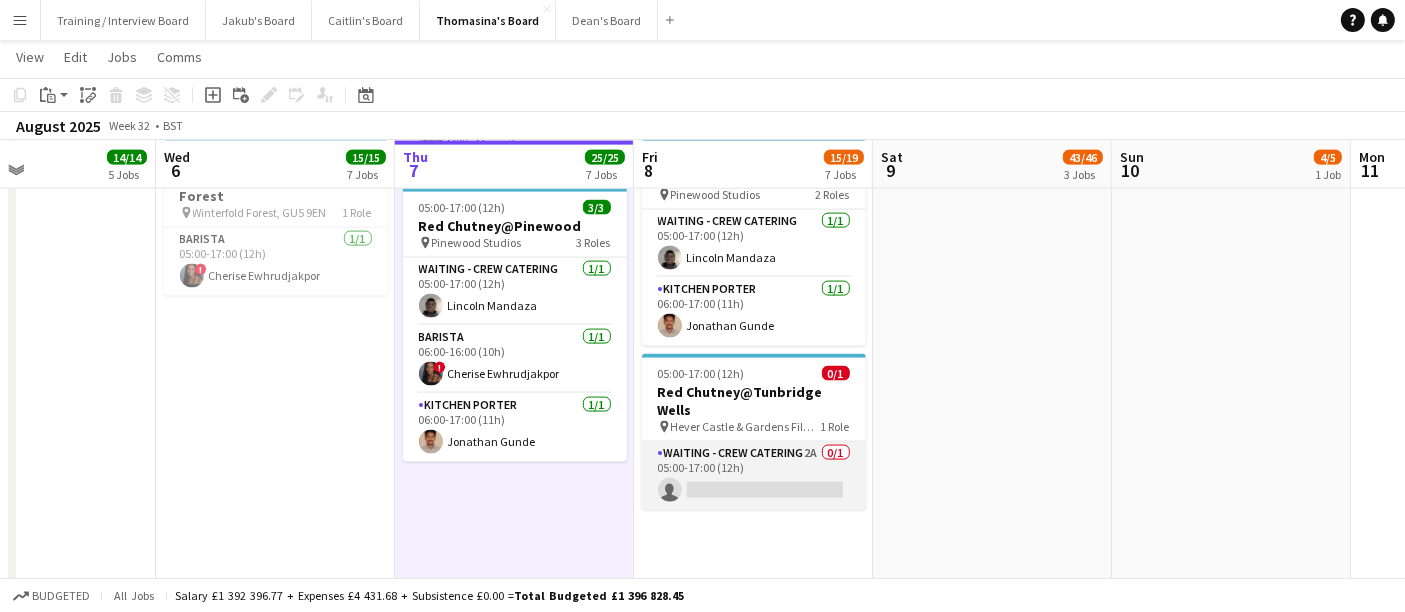 click on "Waiting - Crew Catering   2A   0/1   05:00-17:00 (12h)
single-neutral-actions" at bounding box center [754, 476] 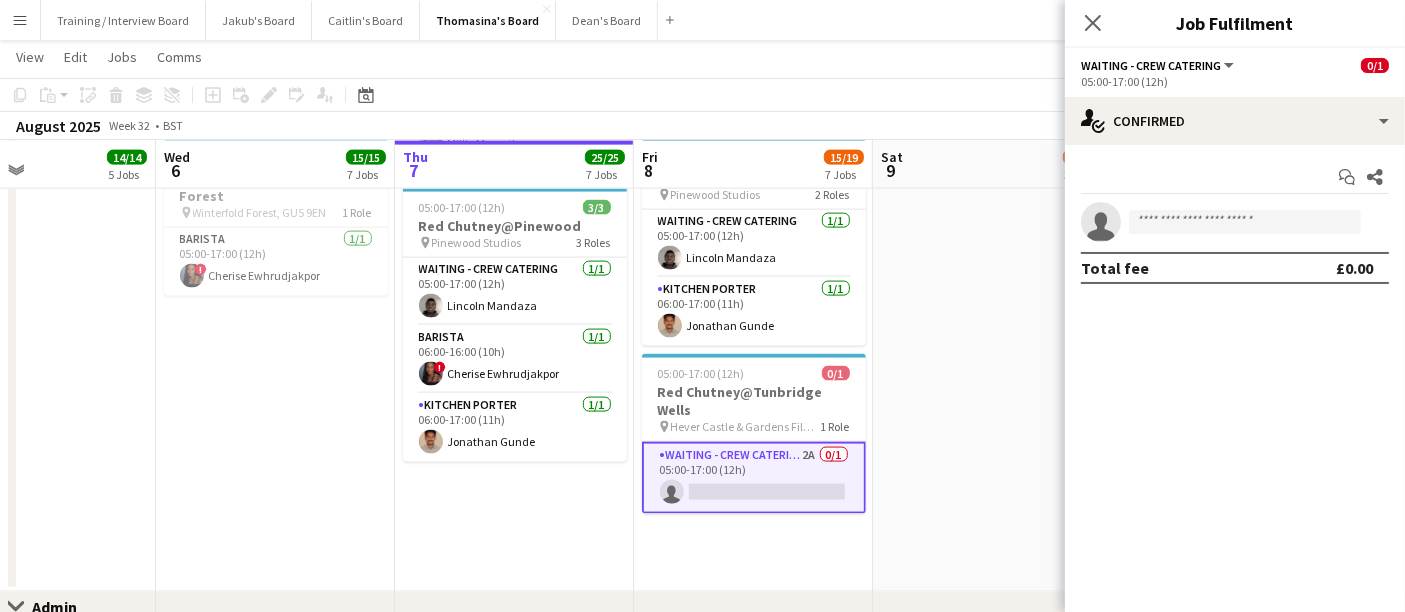 click on "05:00-17:00 (12h)" 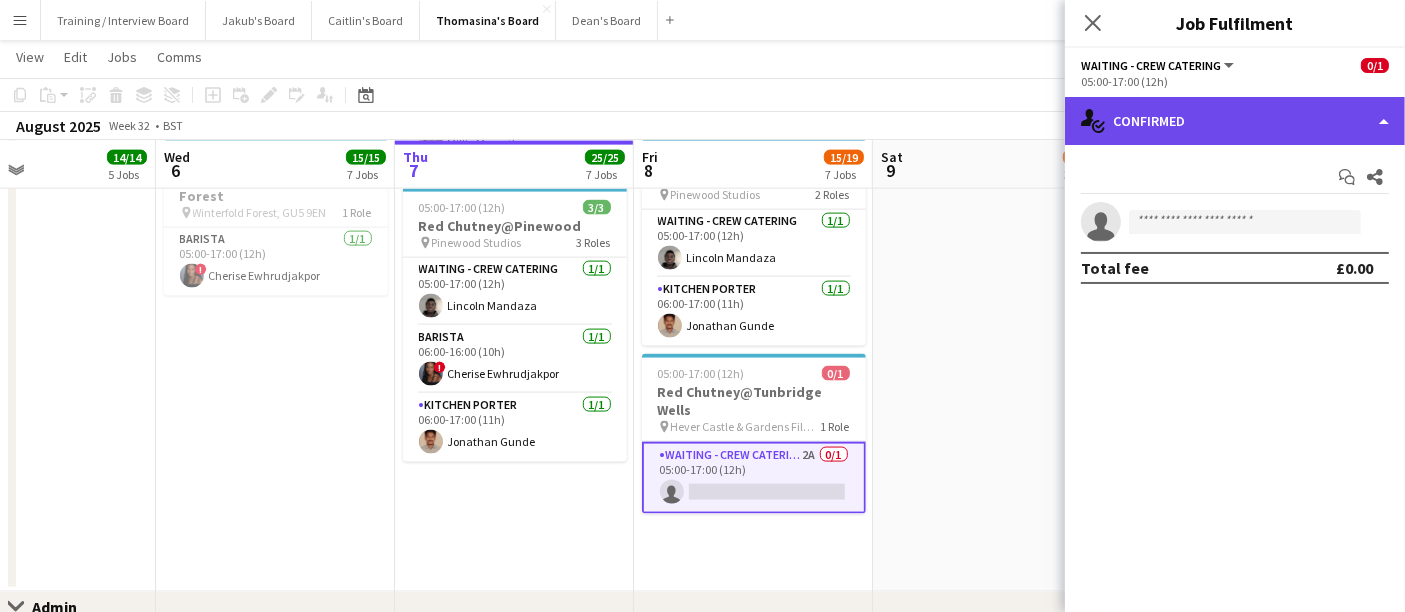 click on "single-neutral-actions-check-2
Confirmed" 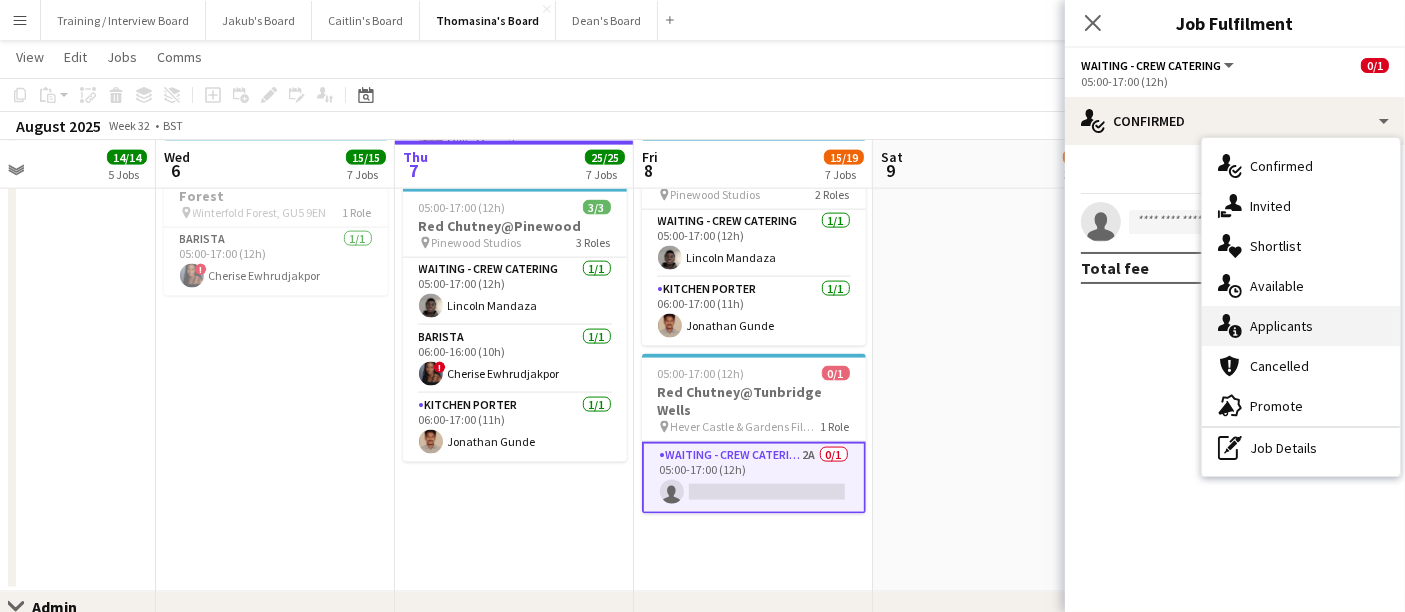 click on "single-neutral-actions-information
Applicants" at bounding box center (1301, 326) 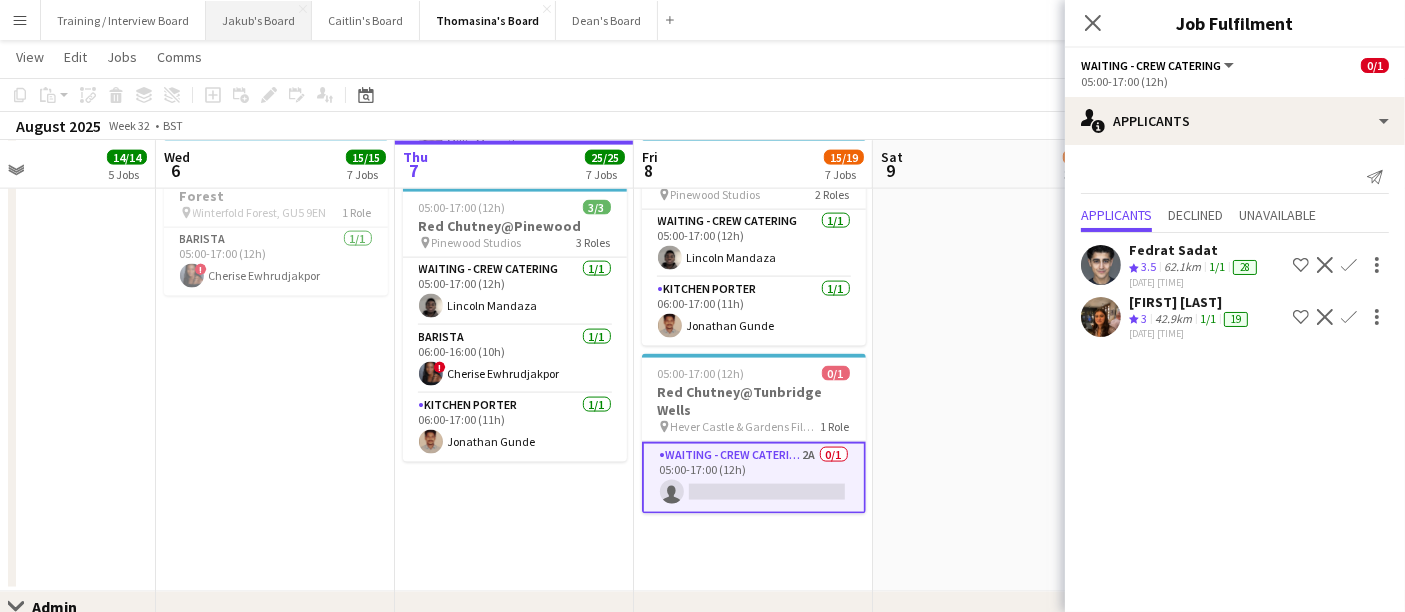 click on "Jakub's Board
Close" at bounding box center [259, 20] 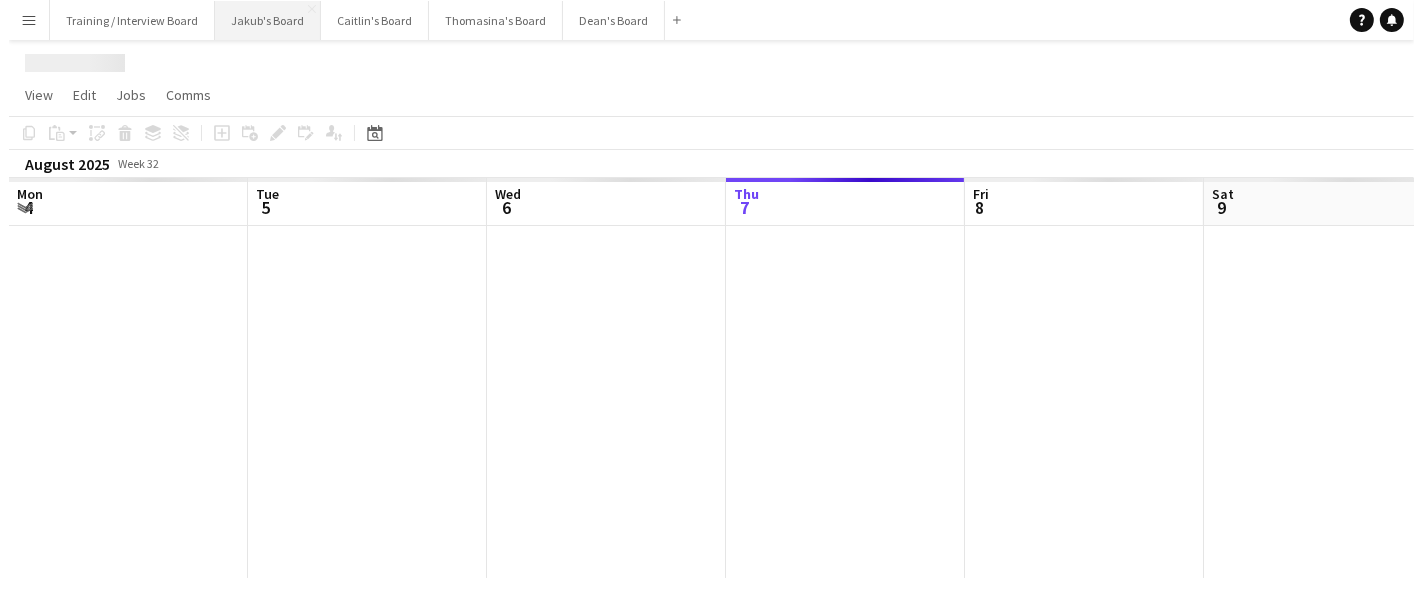 scroll, scrollTop: 0, scrollLeft: 0, axis: both 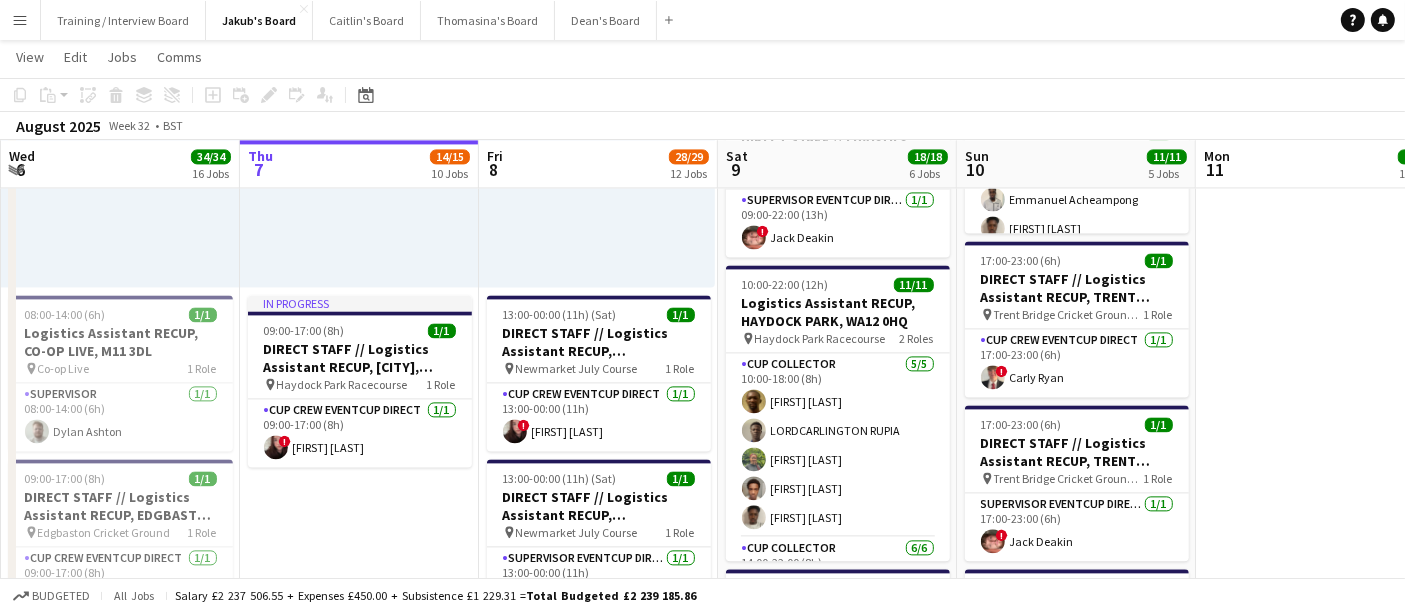 drag, startPoint x: 424, startPoint y: 431, endPoint x: 506, endPoint y: 433, distance: 82.02438 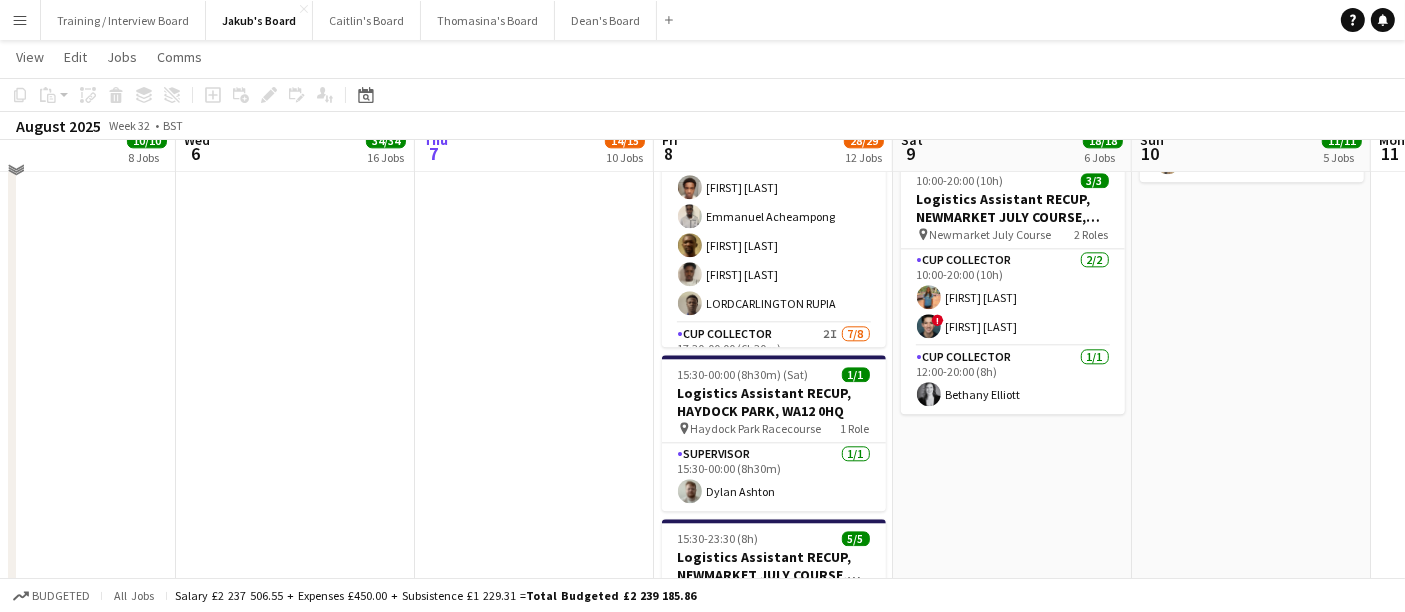 scroll, scrollTop: 4888, scrollLeft: 0, axis: vertical 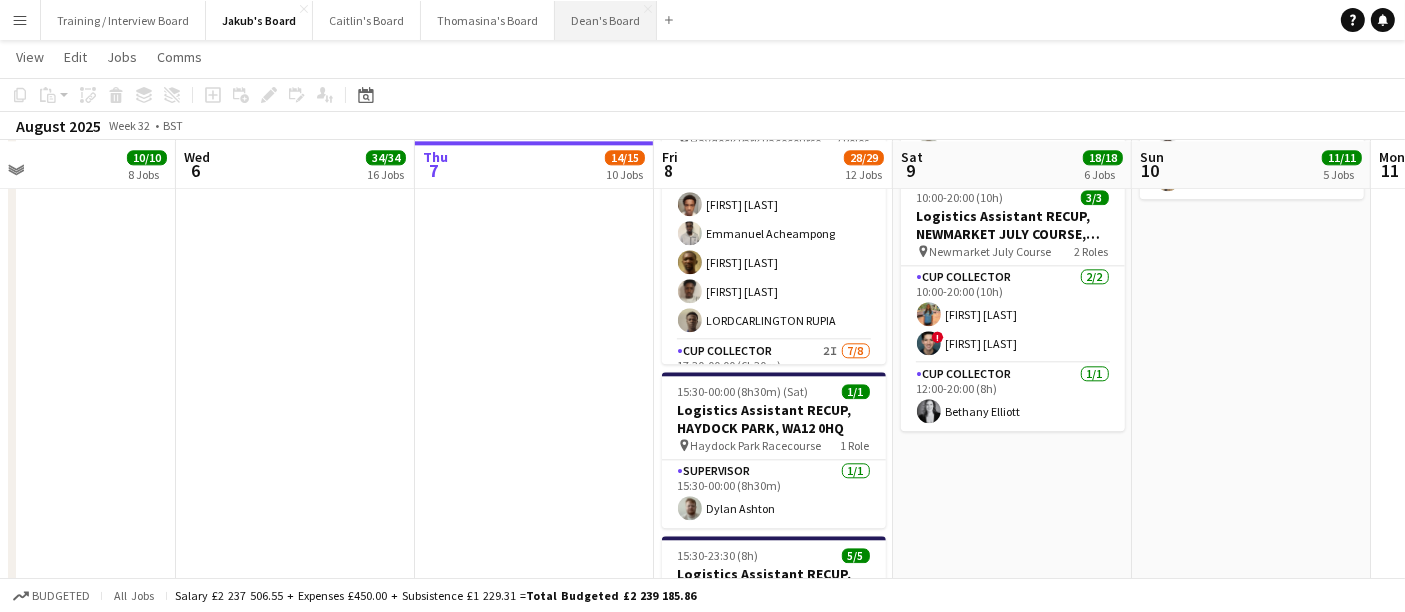 click on "Dean's Board
Close" at bounding box center (606, 20) 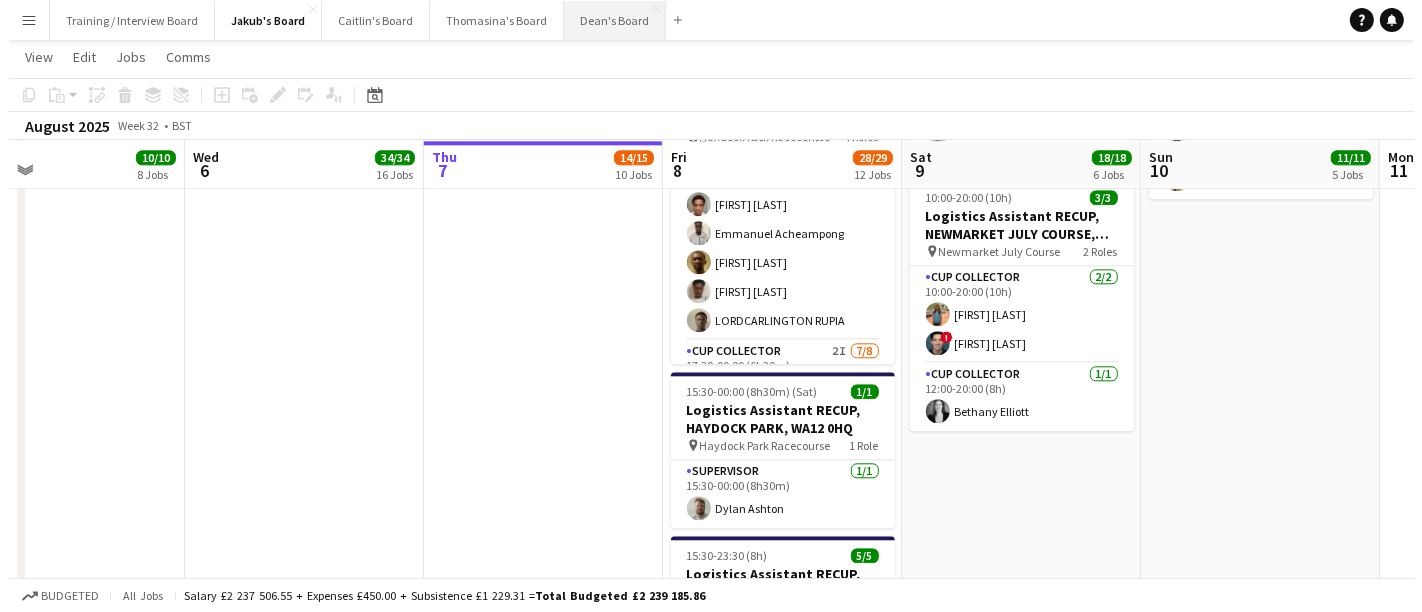 scroll, scrollTop: 0, scrollLeft: 0, axis: both 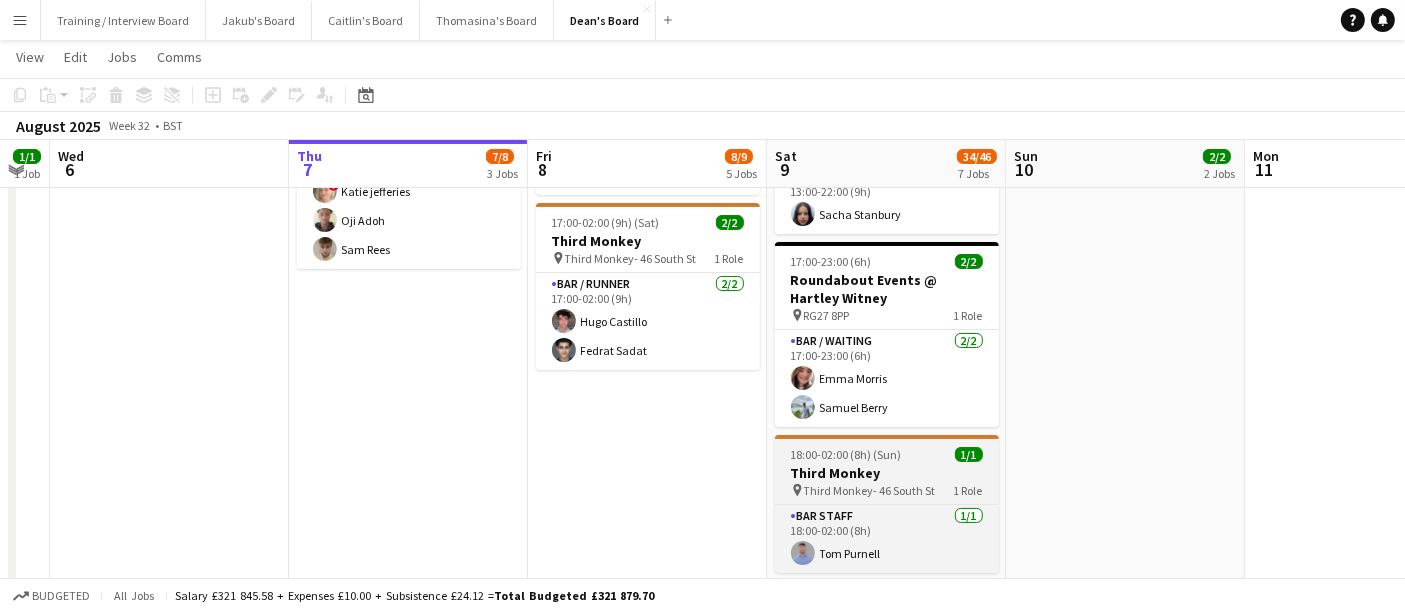 drag, startPoint x: 662, startPoint y: 467, endPoint x: 834, endPoint y: 446, distance: 173.27724 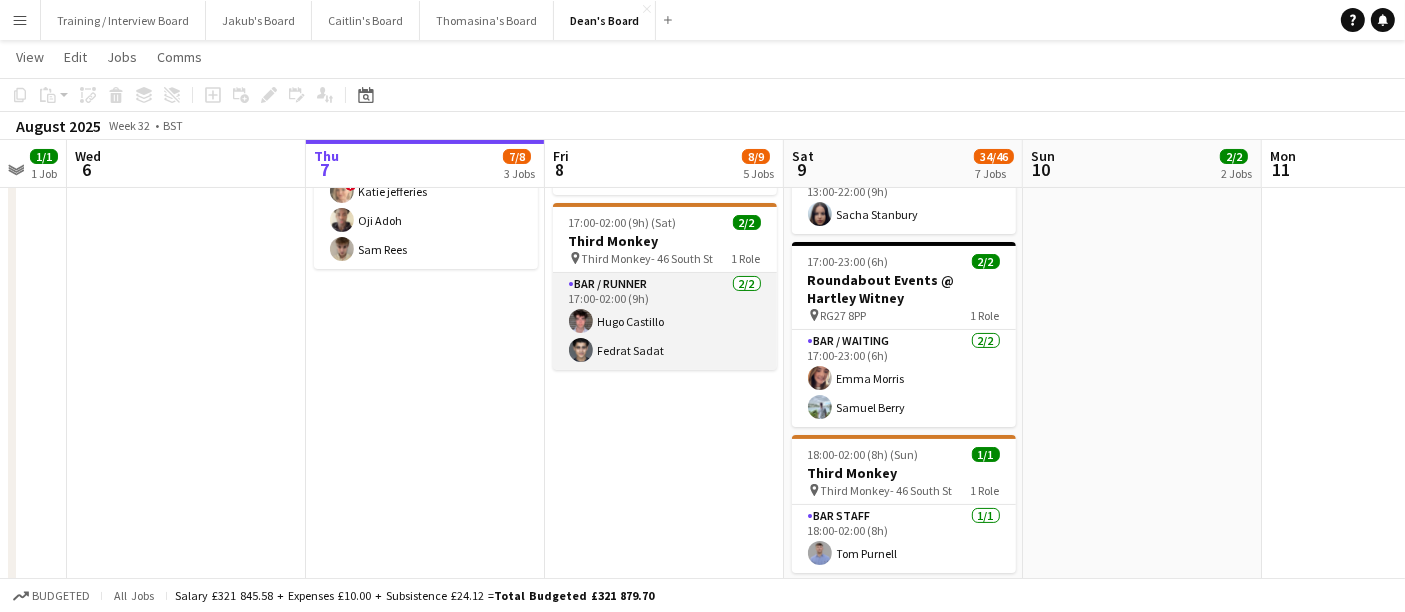 click on "Bar / Runner   2/2   17:00-02:00 (9h)
[FIRST] [LAST] [FIRST] [LAST]" at bounding box center [665, 321] 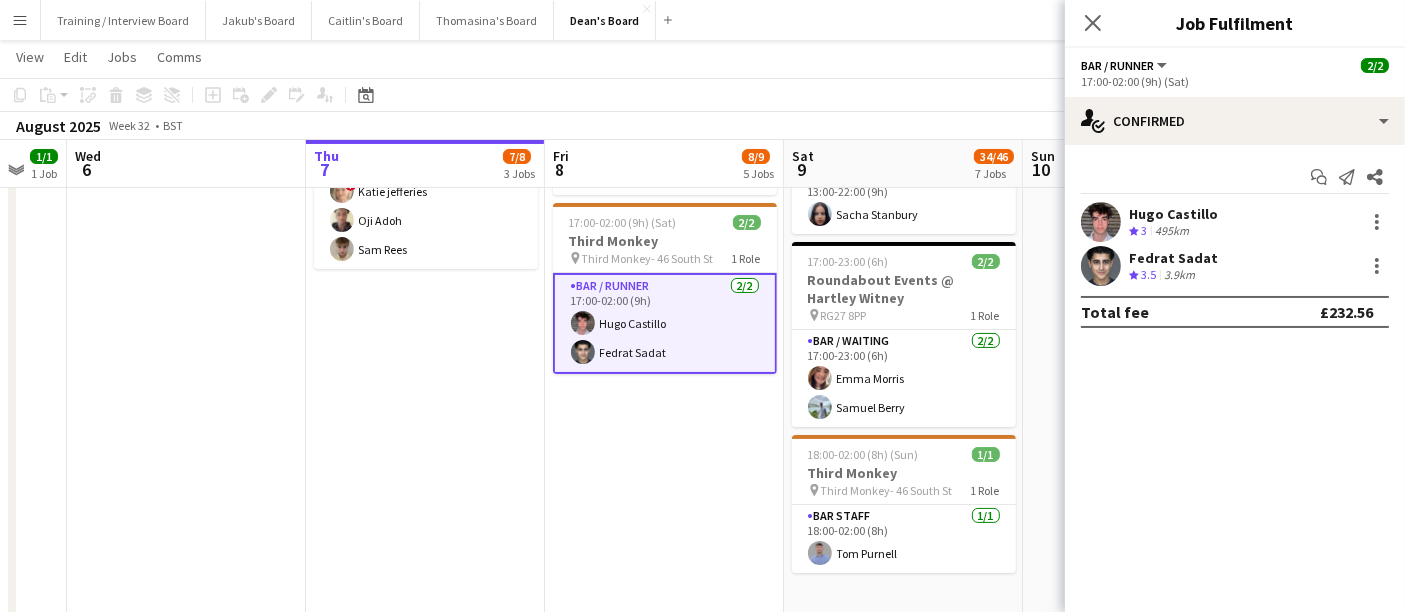 click on "Start chat
Send notification
Share
Hugo Castillo
Crew rating
3   495km   Fedrat Sadat
Crew rating
3.5   3.9km   Total fee   £232.56" at bounding box center (1235, 244) 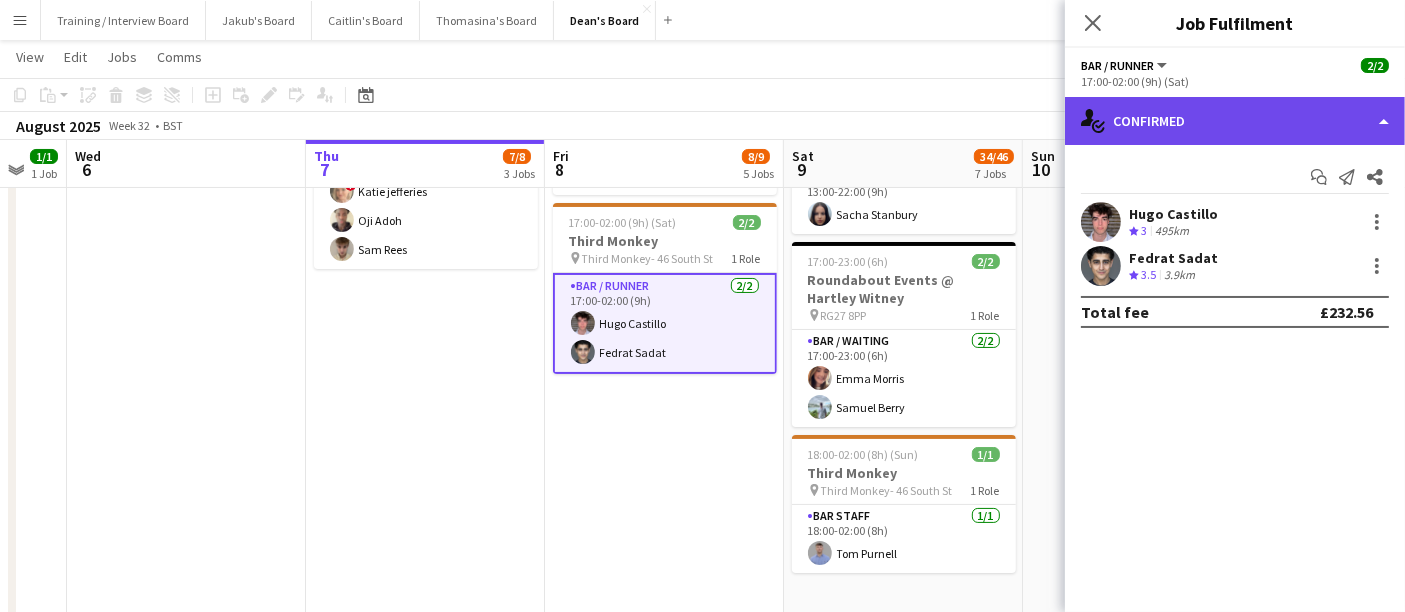click on "single-neutral-actions-check-2
Confirmed" 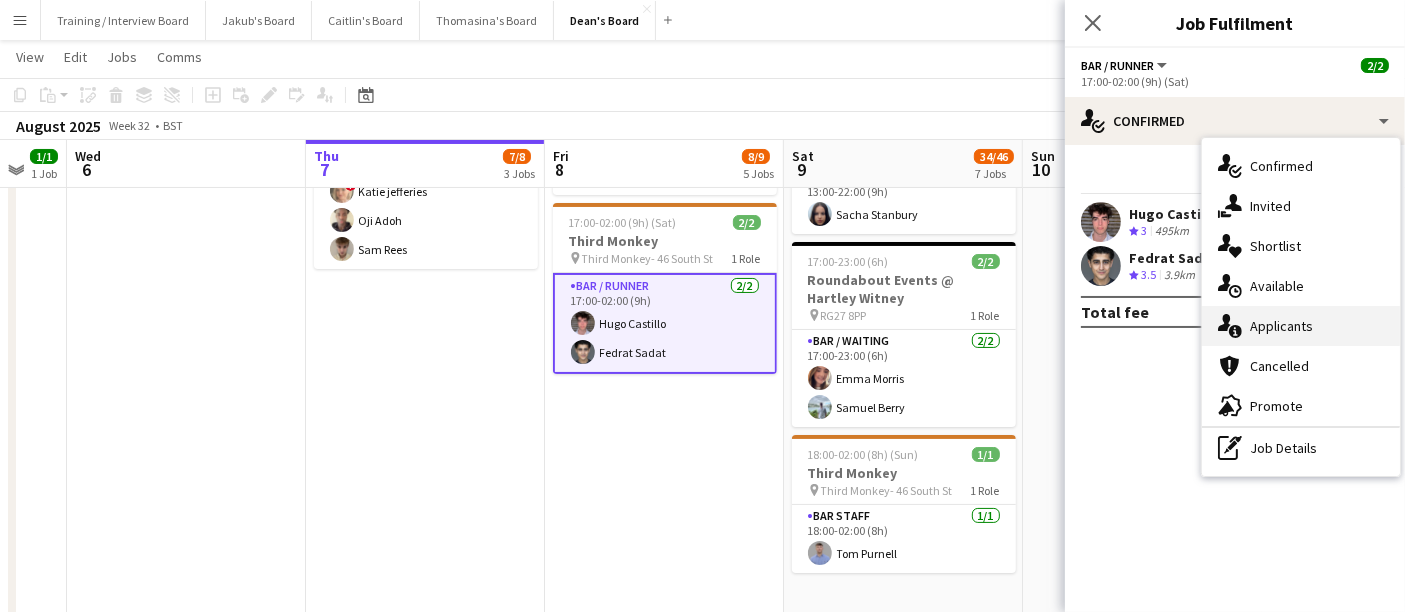 click on "single-neutral-actions-information
Applicants" at bounding box center [1301, 326] 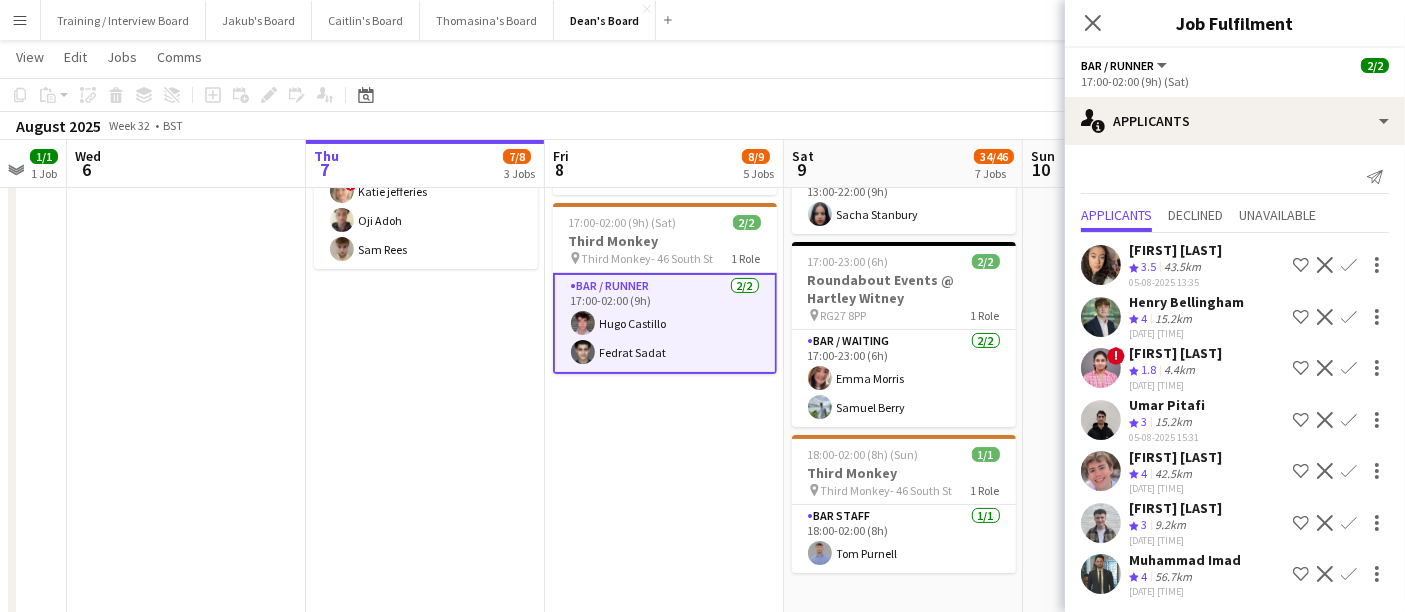 scroll, scrollTop: 3, scrollLeft: 0, axis: vertical 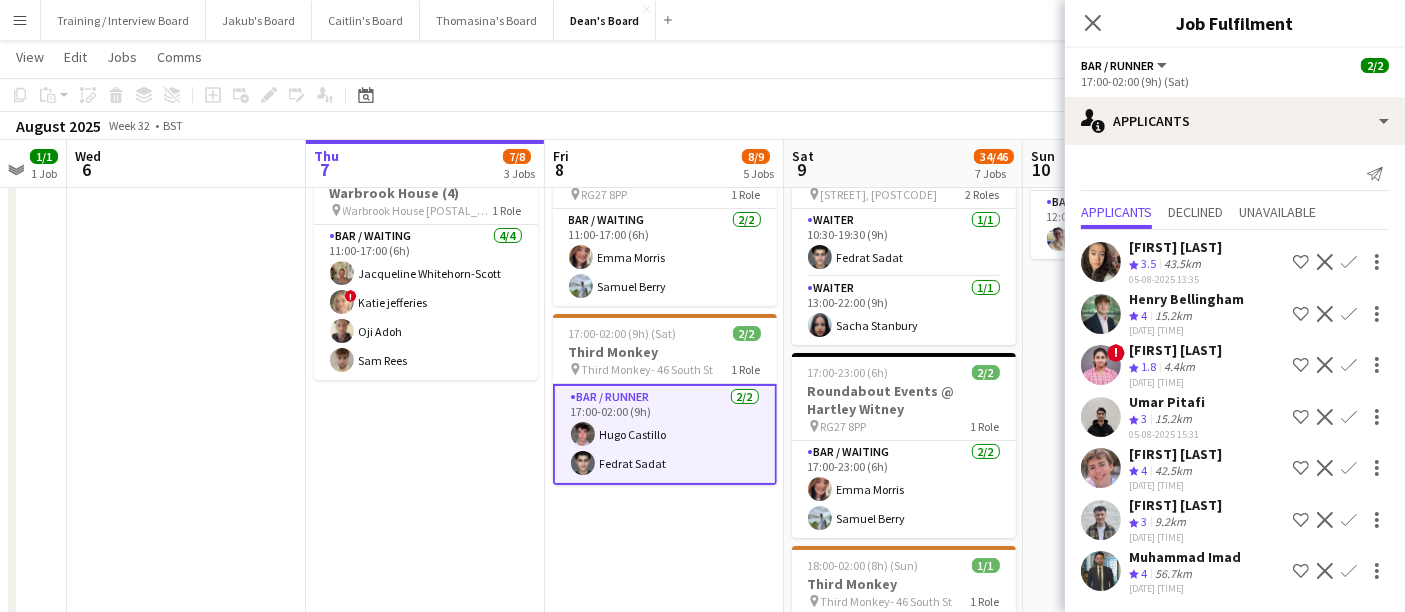 click on "Ines Fetouche
Crew rating
3.5   43.5km   05-08-2025 13:35
Shortlist crew
Decline
Confirm
Henry Bellingham
Crew rating
4   15.2km   05-08-2025 15:05
Shortlist crew
Decline
Confirm
!  Sandra Babu
Crew rating
1.8   4.4km   05-08-2025 15:22
Shortlist crew
Decline
Confirm
Umar Pitafi
Crew rating
3   15.2km   05-08-2025 15:31
Shortlist crew
Decline
Confirm
Will Yeatman
Crew rating
4   42.5km   05-08-2025 20:23
Shortlist crew
Decline
Confirm
Max Moore
Crew rating
3   9.2km   05-08-2025 23:48" at bounding box center (1235, 414) 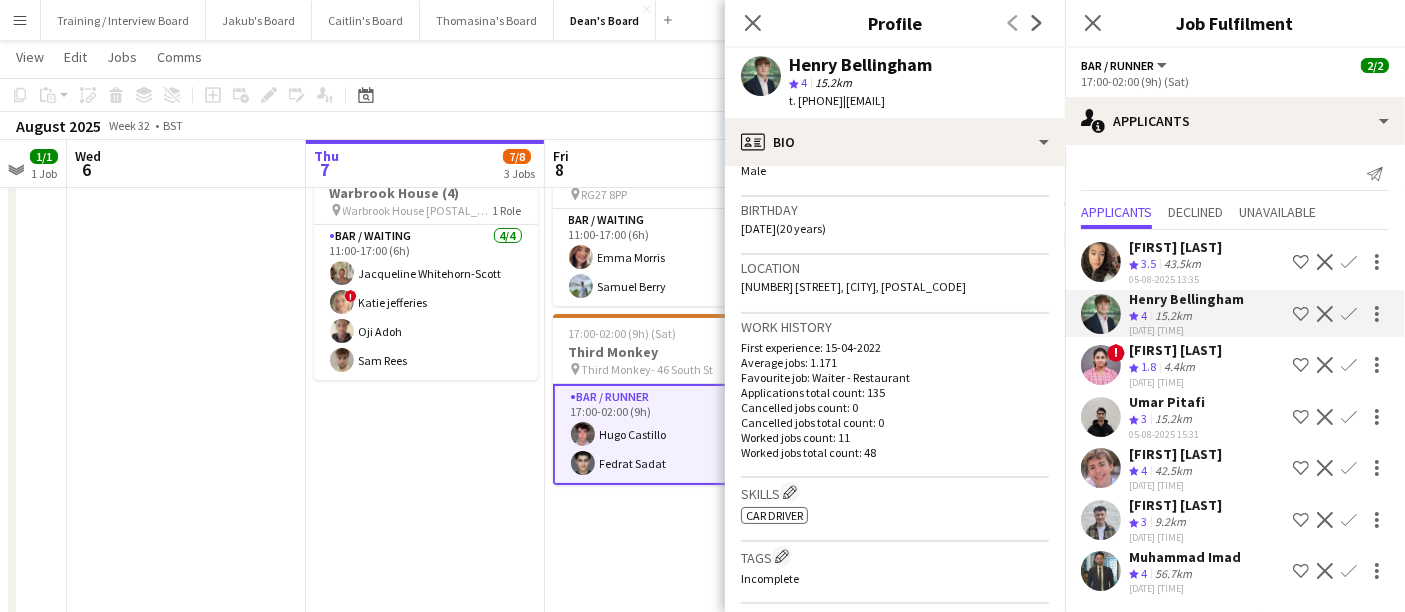 scroll, scrollTop: 444, scrollLeft: 0, axis: vertical 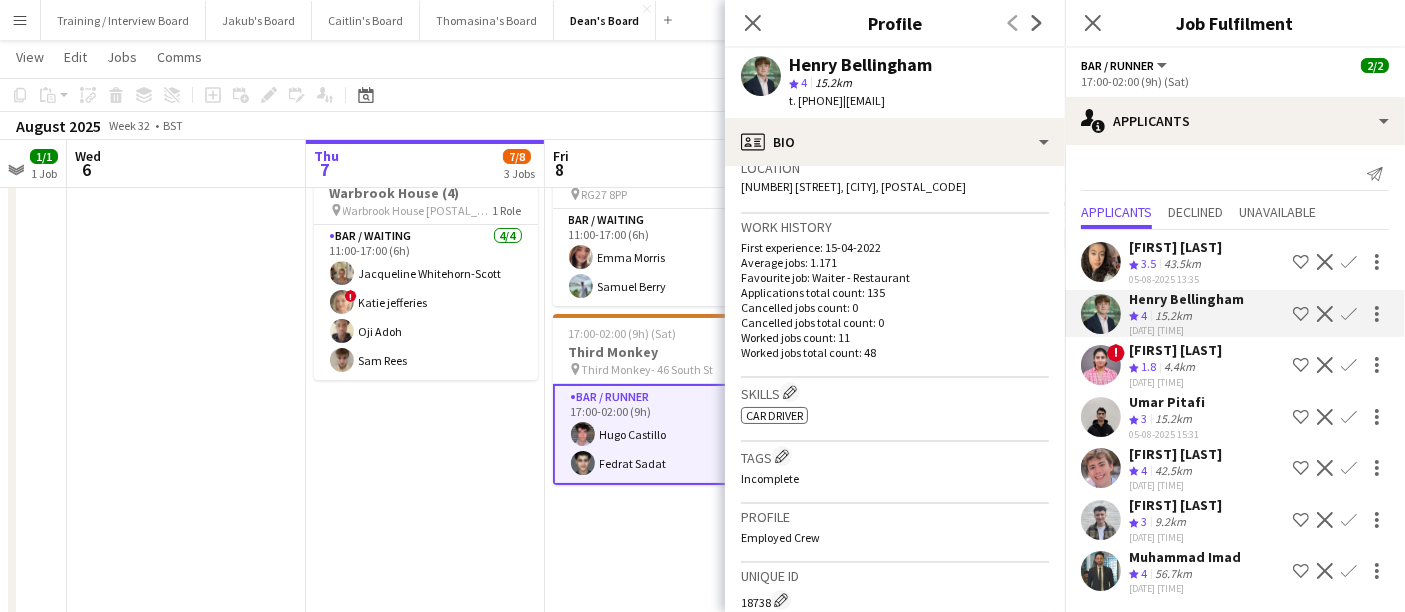 click on "11:00-17:00 (6h)    2/2   [COMPANY_NAME] @ [CITY]
pin
[POSTAL_CODE]   1 Role   Bar / Waiting    2/2   11:00-17:00 (6h)
[FIRST] [LAST] [FIRST] [LAST]     17:00-02:00 (9h) (Sat)   2/2   [COMPANY_NAME]
pin
[COMPANY_NAME]- 46 South St   1 Role   Bar / Runner   2/2   17:00-02:00 (9h)
[FIRST] [LAST] [FIRST] [LAST]" at bounding box center [664, 1406] 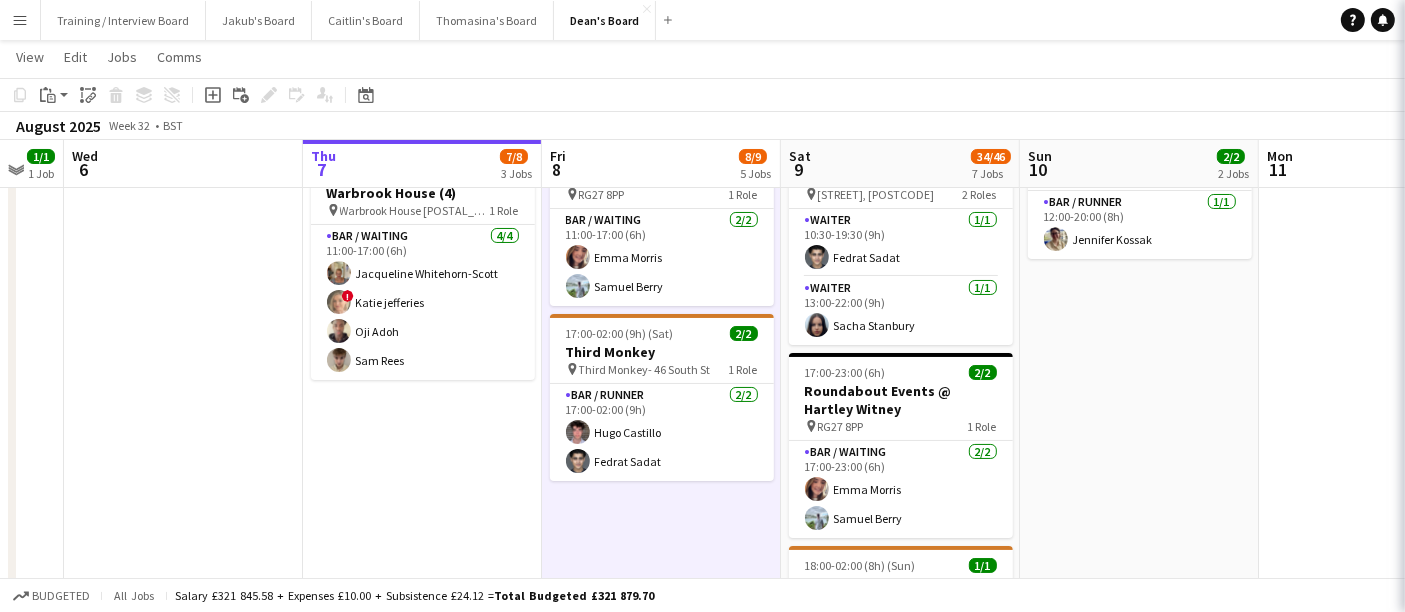scroll, scrollTop: 0, scrollLeft: 0, axis: both 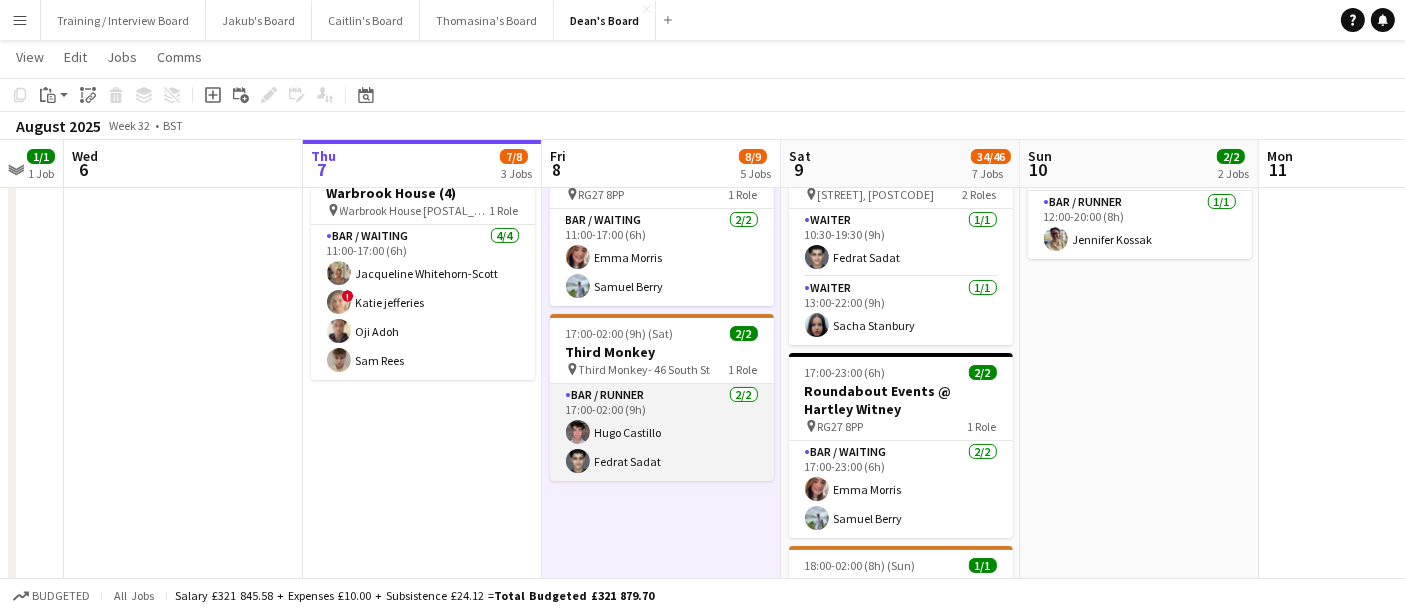click on "Bar / Runner   2/2   17:00-02:00 (9h)
[FIRST] [LAST] [FIRST] [LAST]" at bounding box center (662, 432) 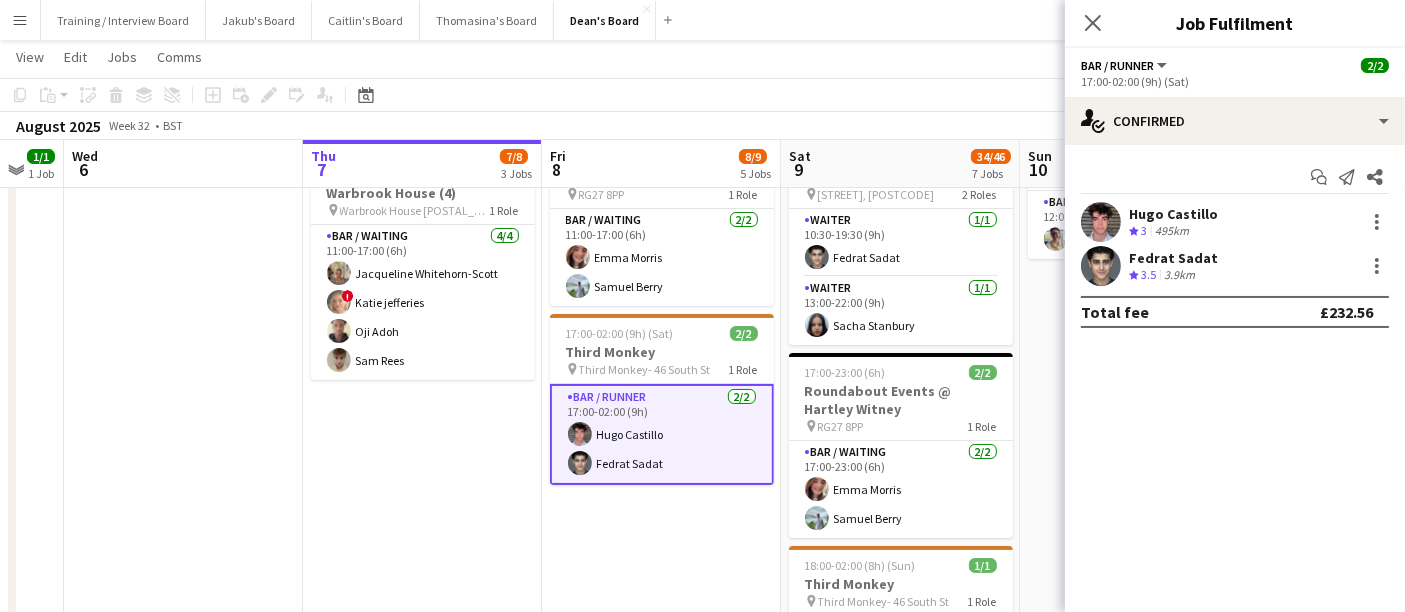 click on "In progress   11:00-17:00 (6h)    4/4   [COMPANY_NAME] @ [VENUE_NAME] (4)
pin
[VENUE_NAME] [POSTAL_CODE]   1 Role   Bar / Waiting    4/4   11:00-17:00 (6h)
[FIRST] [LAST] ! [FIRST] [LAST] [FIRST] [LAST] [FIRST] [LAST]" at bounding box center [422, 1406] 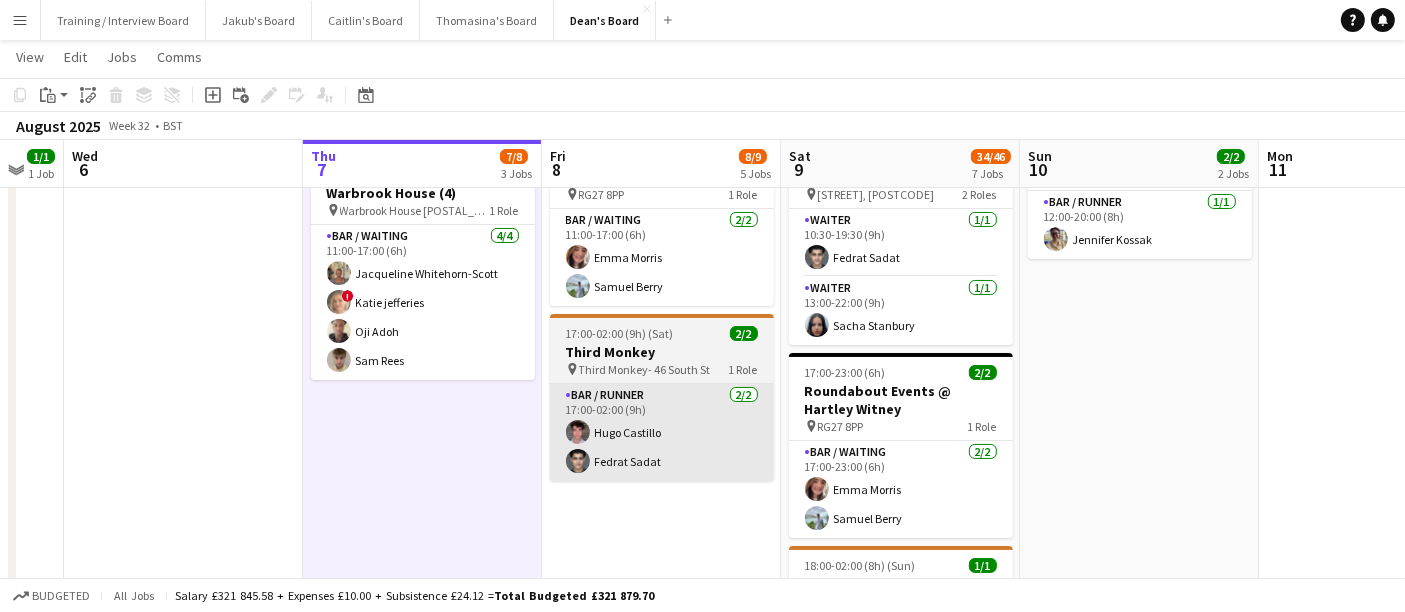 click on "Bar / Runner   2/2   17:00-02:00 (9h)
[FIRST] [LAST] [FIRST] [LAST]" at bounding box center [662, 432] 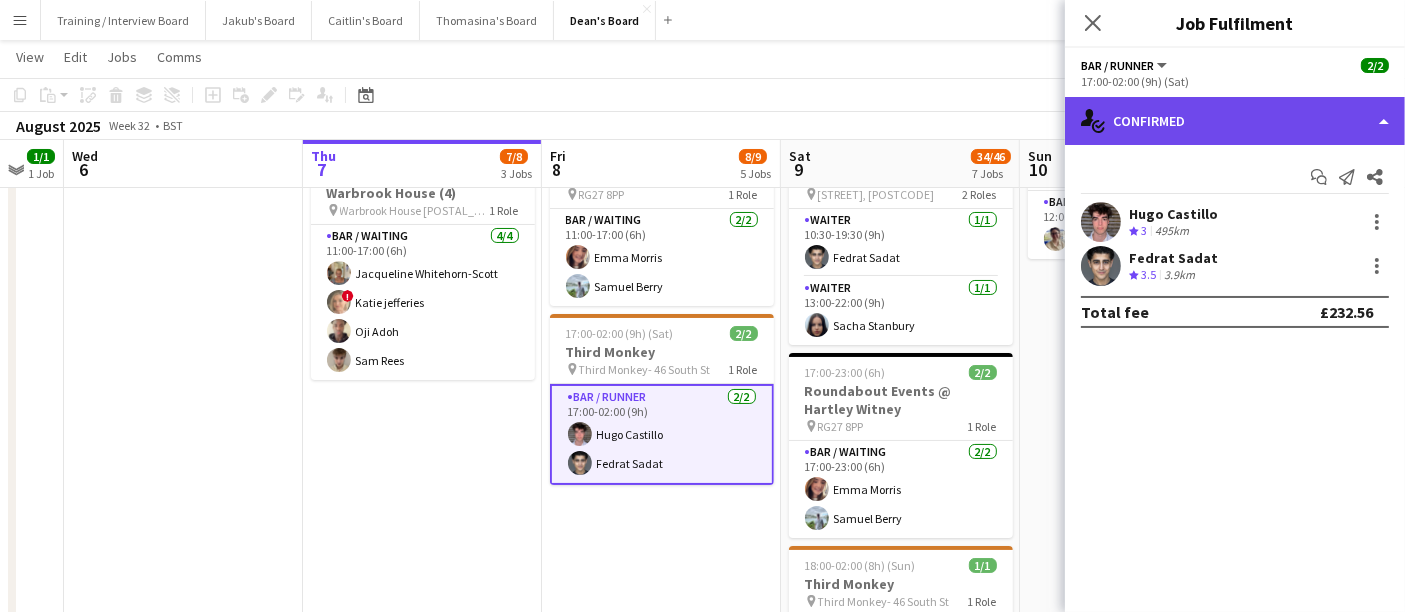 click on "single-neutral-actions-check-2
Confirmed" 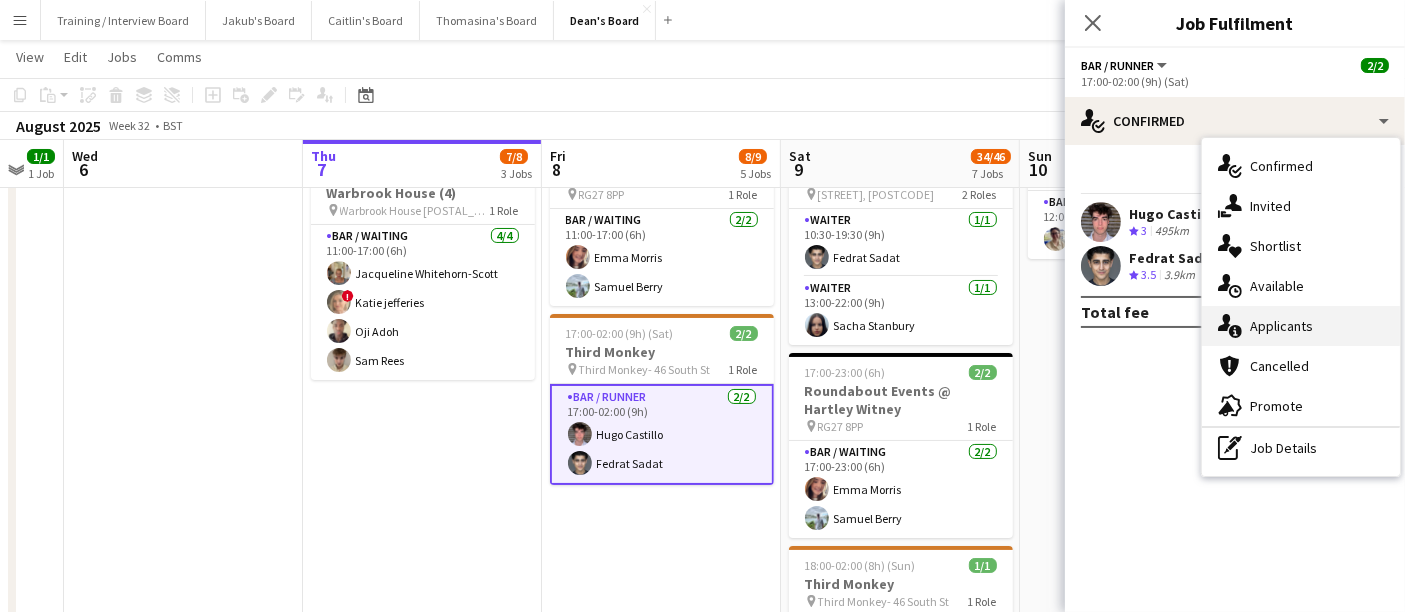 click on "single-neutral-actions-information
Applicants" at bounding box center [1301, 326] 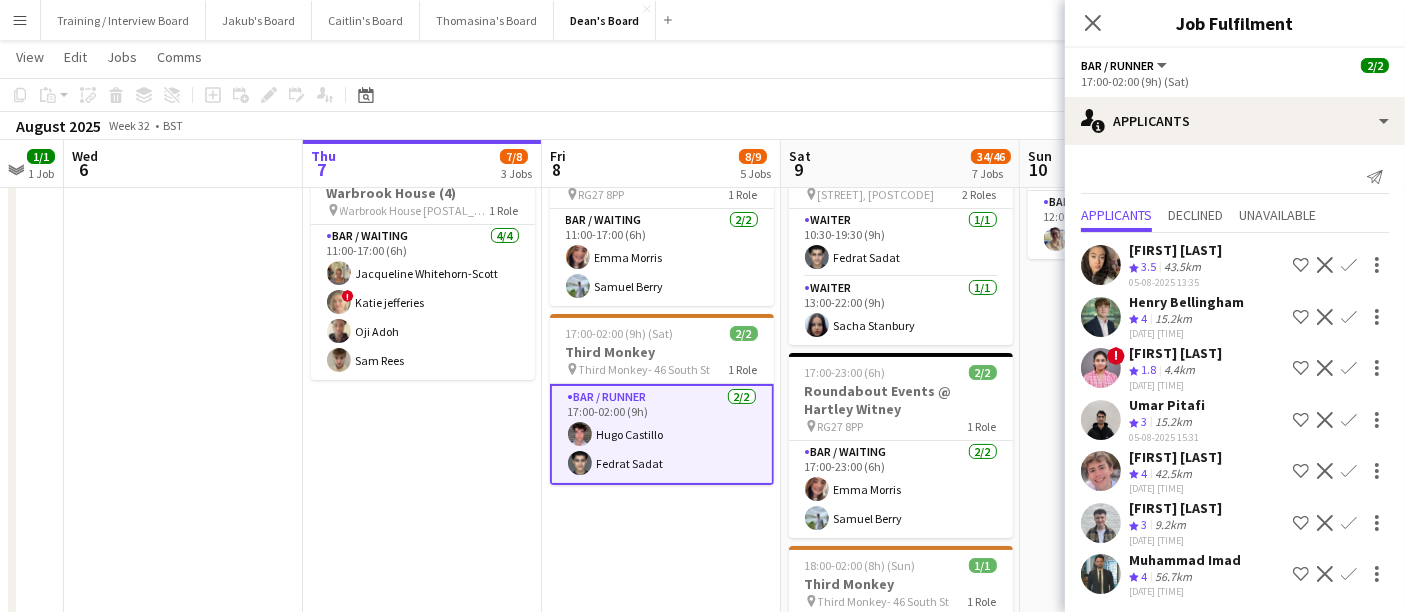 scroll, scrollTop: 3, scrollLeft: 0, axis: vertical 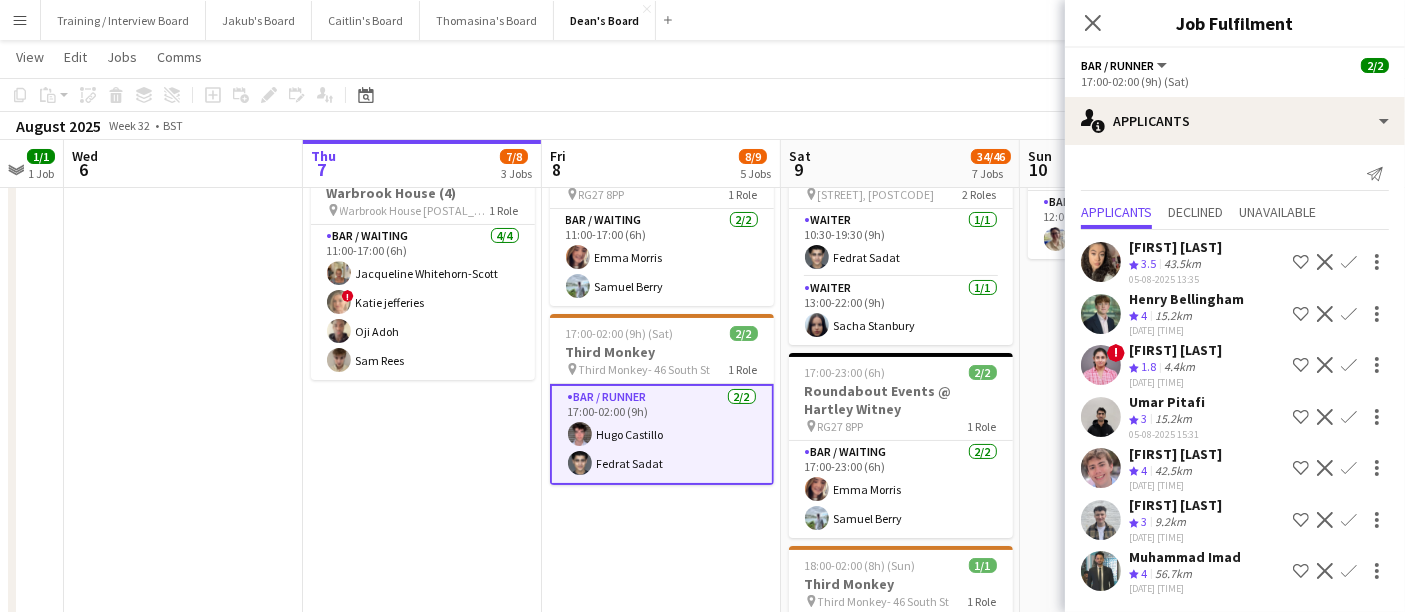 click on "View  Day view expanded Day view collapsed Month view Date picker Jump to today Expand Linked Jobs Collapse Linked Jobs  Edit  Copy Ctrl+C  Paste  Without Crew Ctrl+V With Crew Ctrl+Shift+V Paste as linked job  Group  Group Ungroup  Jobs  New Job Edit Job Delete Job New Linked Job Edit Linked Jobs Job fulfilment Promote Role Copy Role URL  Comms  Notify confirmed crew Create chat" 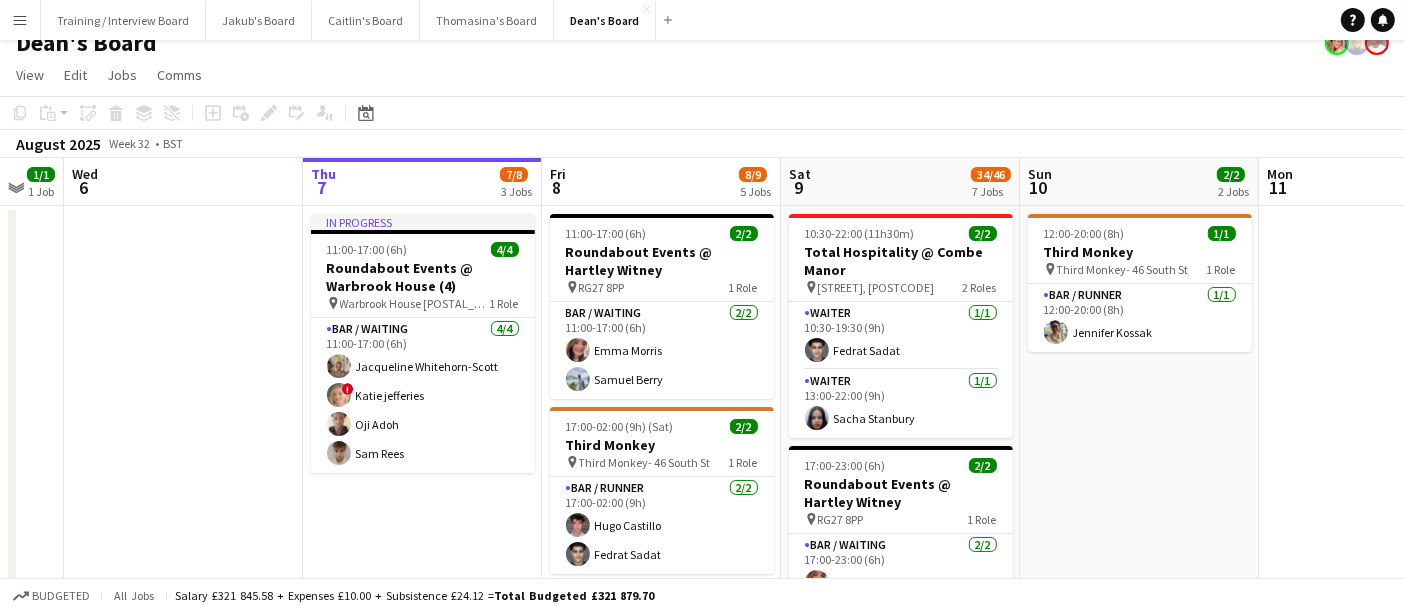 scroll, scrollTop: 0, scrollLeft: 0, axis: both 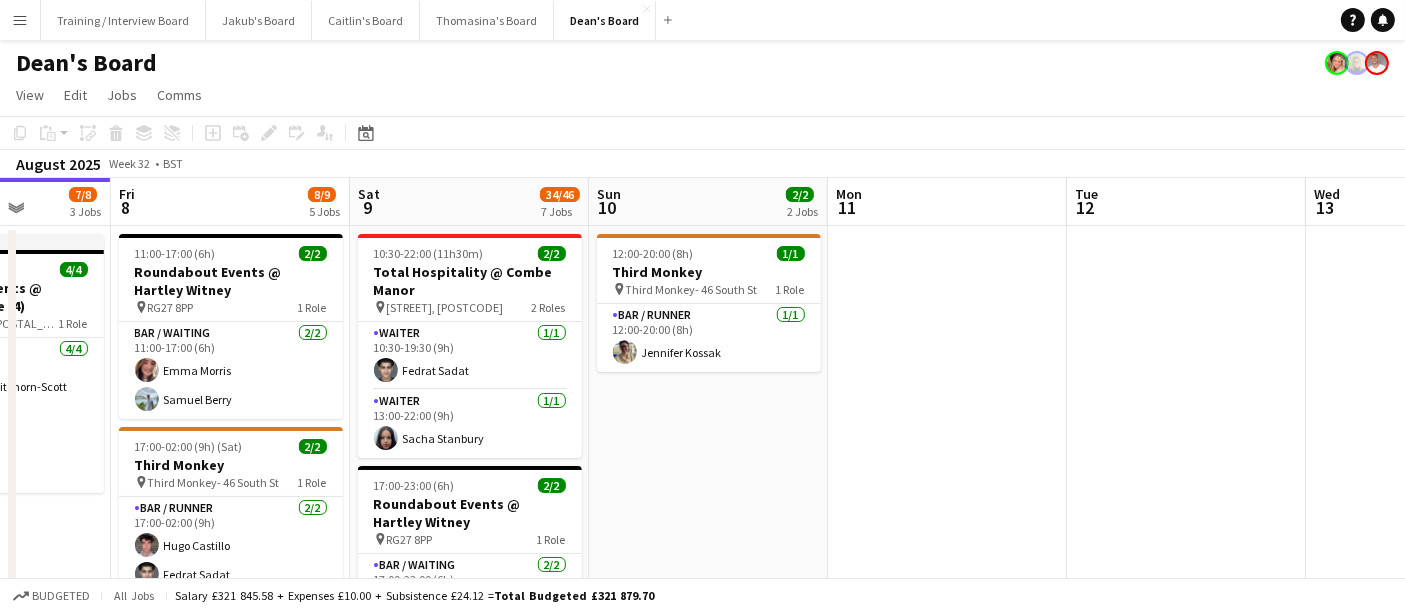 drag, startPoint x: 1258, startPoint y: 341, endPoint x: 951, endPoint y: 352, distance: 307.197 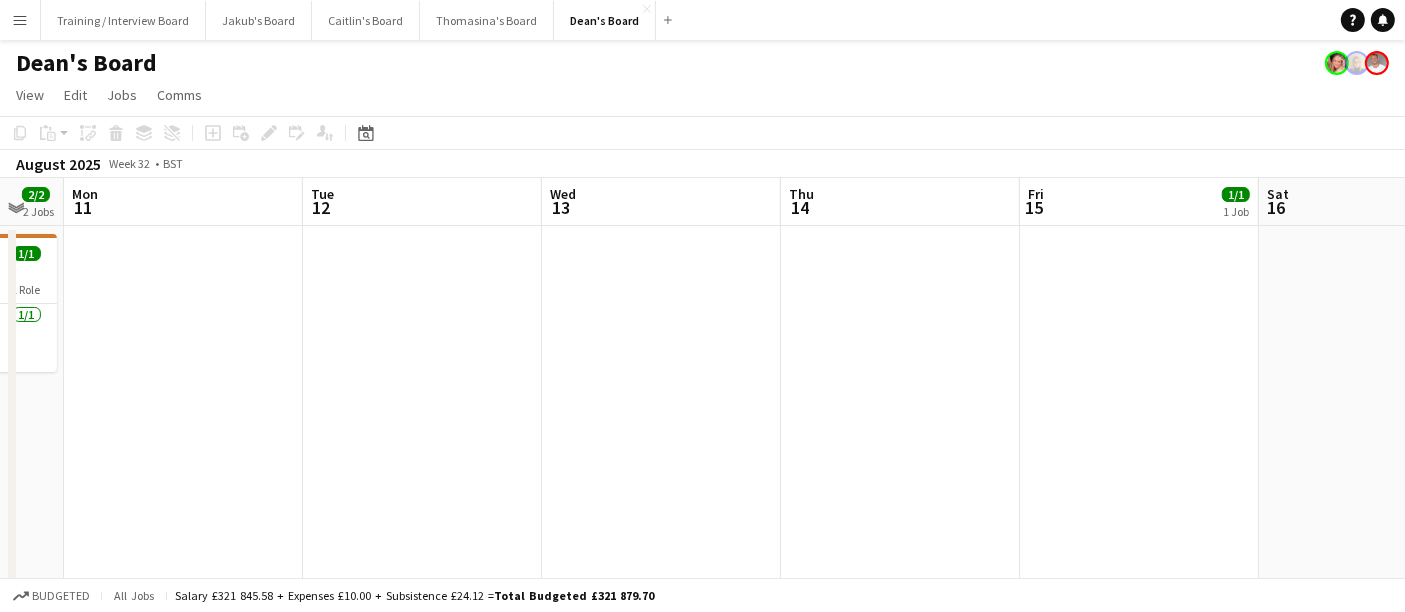 scroll, scrollTop: 0, scrollLeft: 653, axis: horizontal 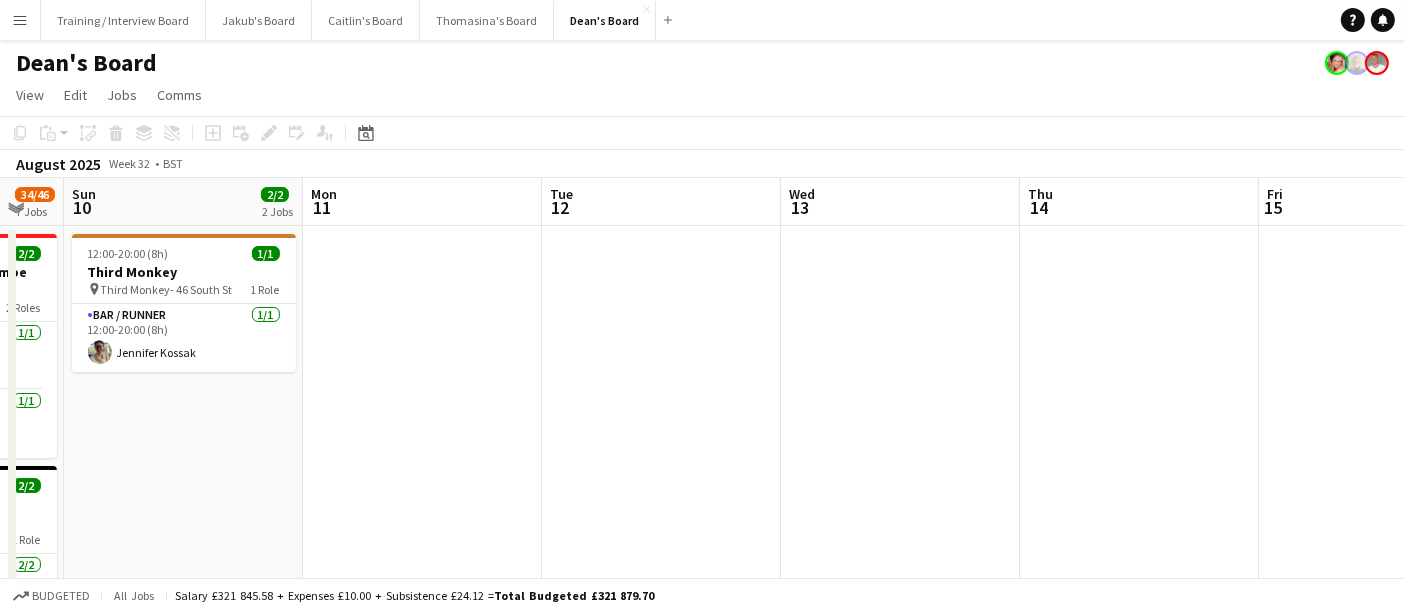 drag, startPoint x: 1279, startPoint y: 398, endPoint x: 520, endPoint y: 408, distance: 759.06586 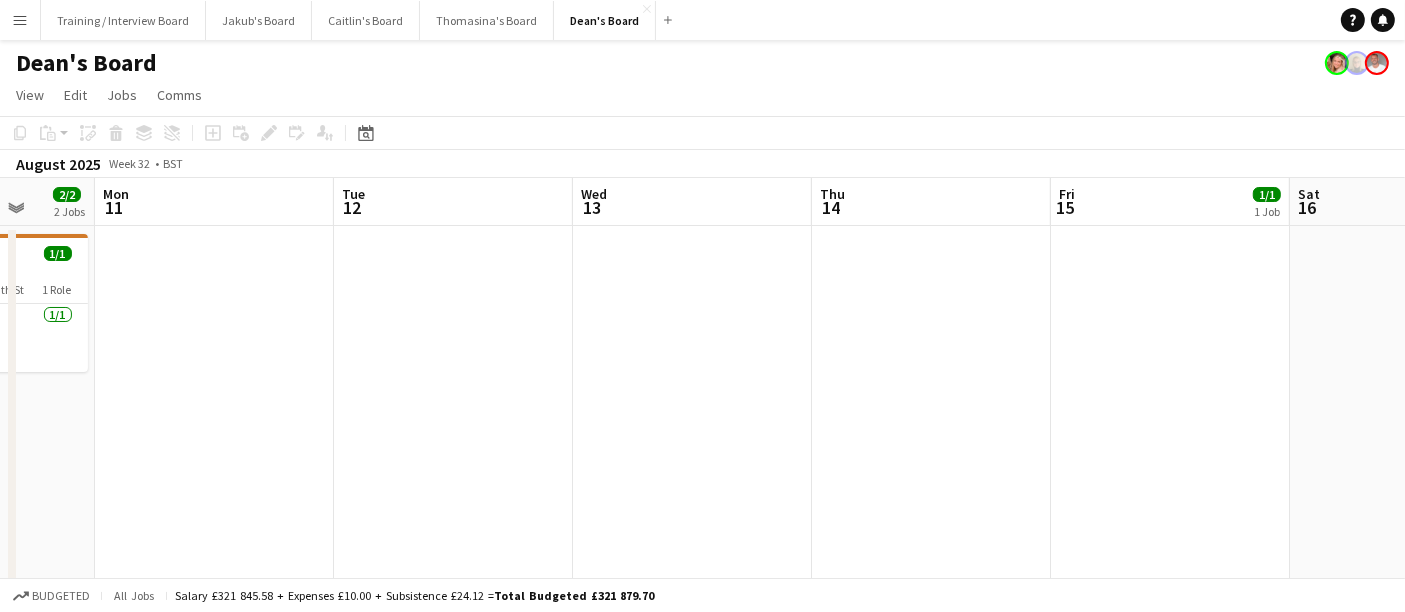 drag, startPoint x: 433, startPoint y: 391, endPoint x: 703, endPoint y: 405, distance: 270.36273 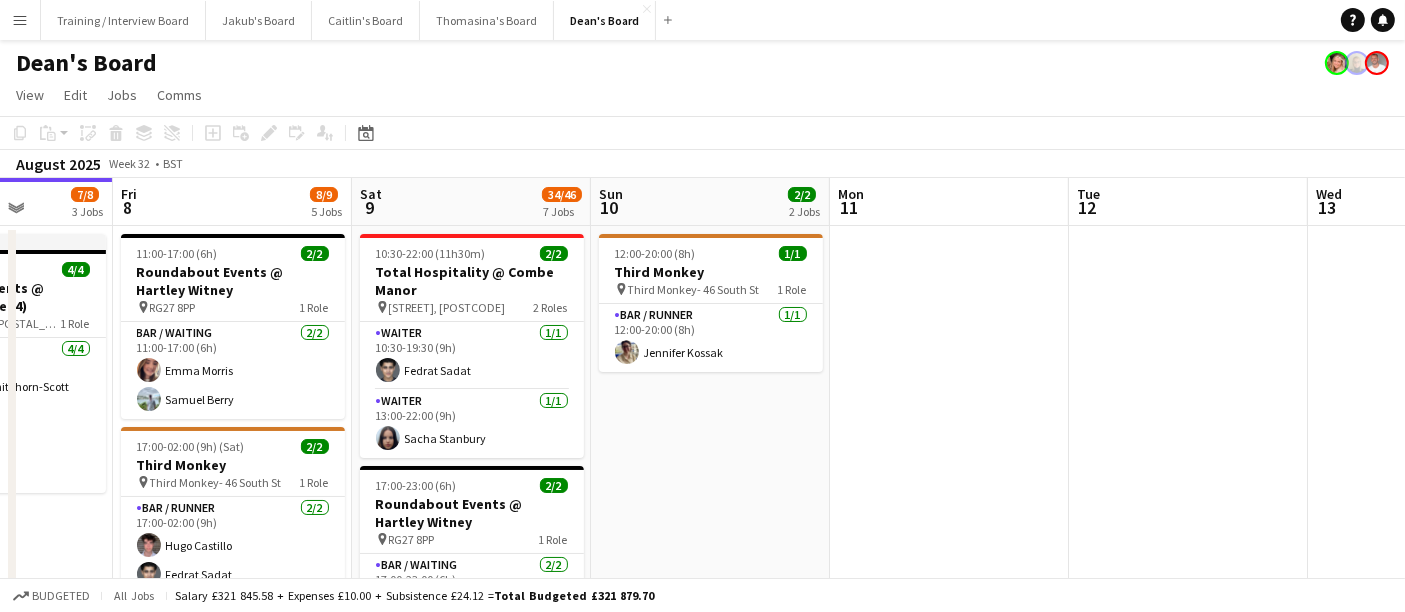 drag, startPoint x: 333, startPoint y: 427, endPoint x: 763, endPoint y: 498, distance: 435.8222 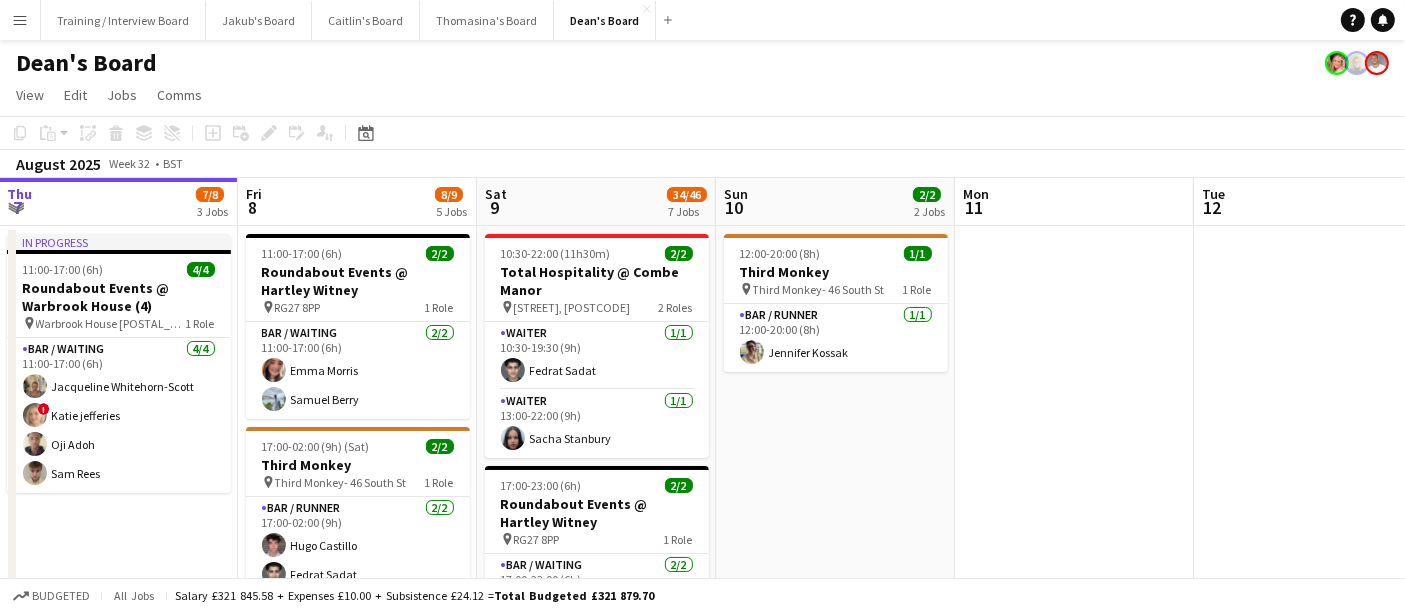 drag, startPoint x: 455, startPoint y: 471, endPoint x: 580, endPoint y: 468, distance: 125.035995 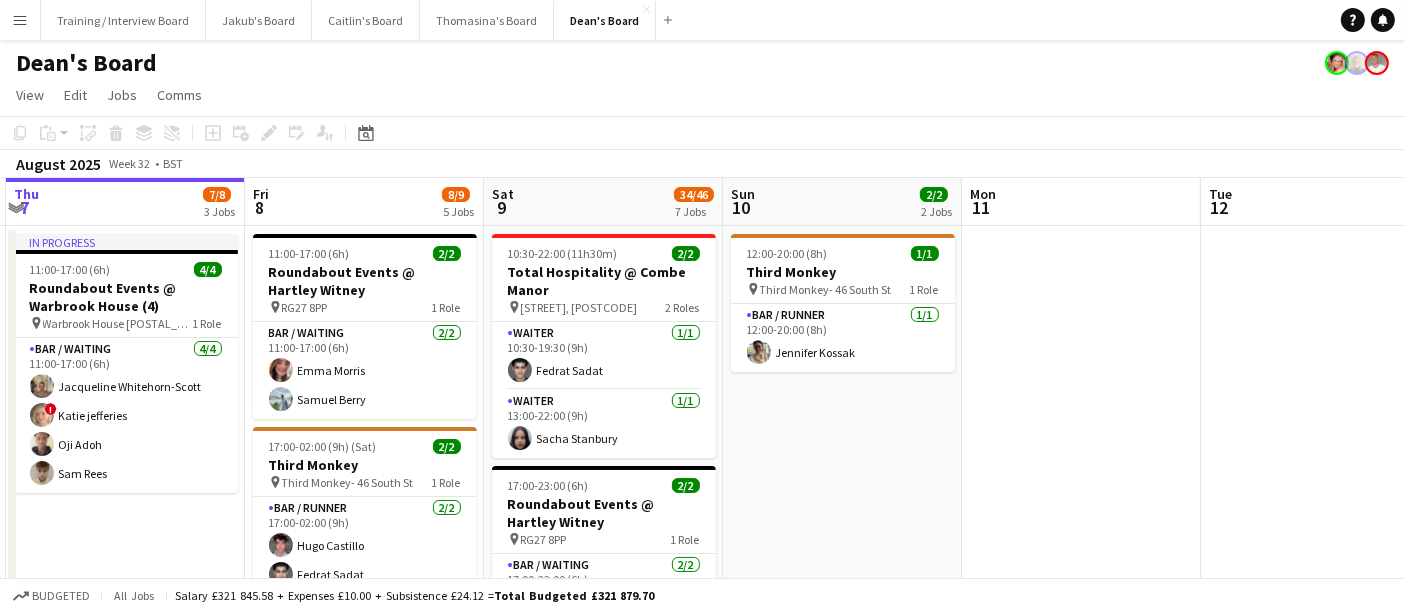 scroll, scrollTop: 111, scrollLeft: 0, axis: vertical 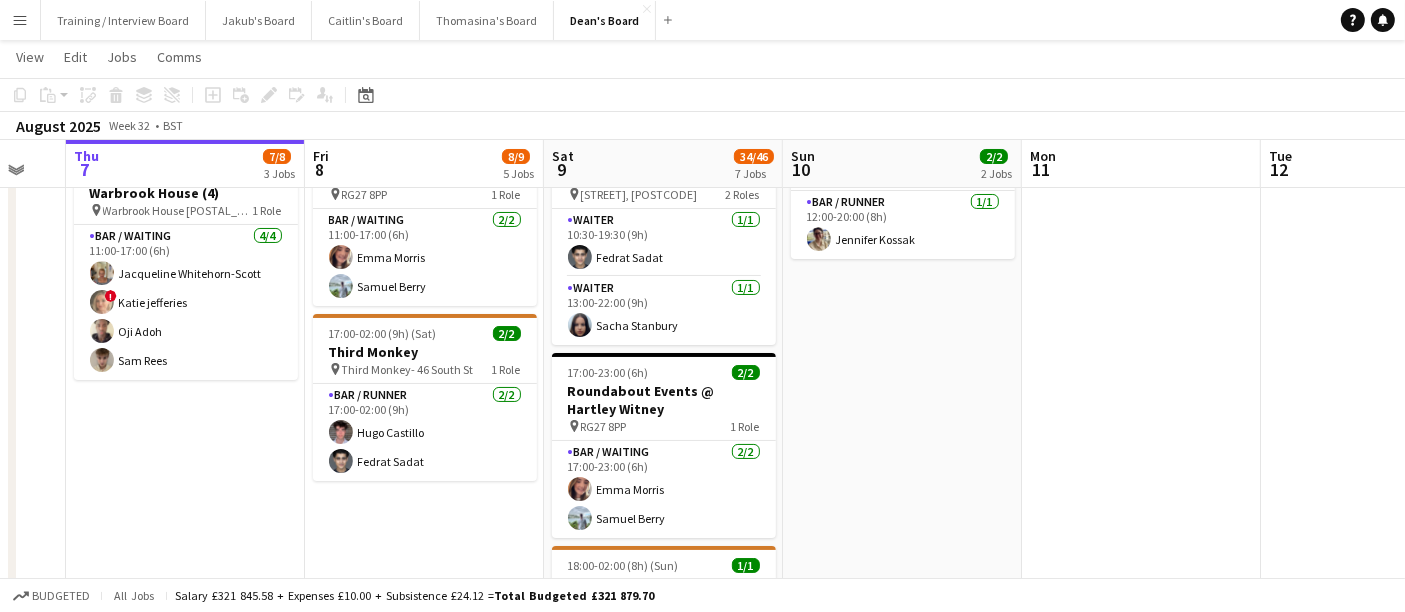 drag, startPoint x: 426, startPoint y: 518, endPoint x: 481, endPoint y: 504, distance: 56.753853 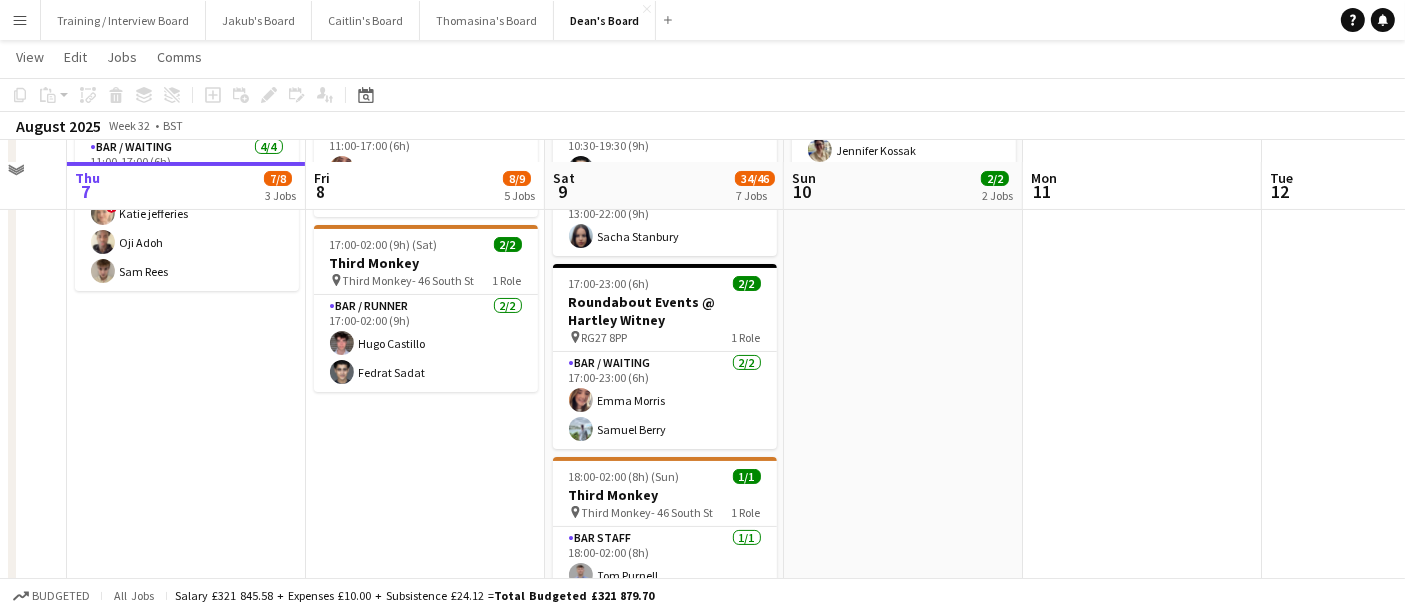 scroll, scrollTop: 222, scrollLeft: 0, axis: vertical 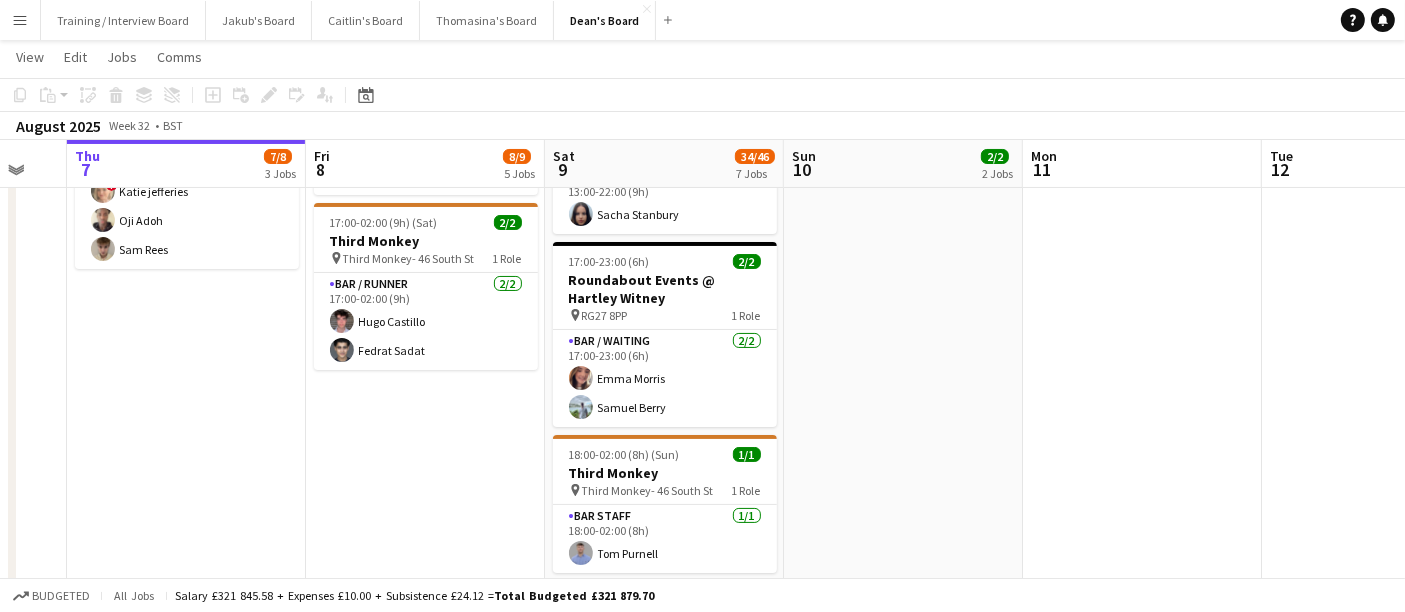 click on "11:00-17:00 (6h)    2/2   [COMPANY_NAME] @ [CITY]
pin
[POSTAL_CODE]   1 Role   Bar / Waiting    2/2   11:00-17:00 (6h)
[FIRST] [LAST] [FIRST] [LAST]     17:00-02:00 (9h) (Sat)   2/2   [COMPANY_NAME]
pin
[COMPANY_NAME]- 46 South St   1 Role   Bar / Runner   2/2   17:00-02:00 (9h)
[FIRST] [LAST] [FIRST] [LAST]" at bounding box center (425, 1295) 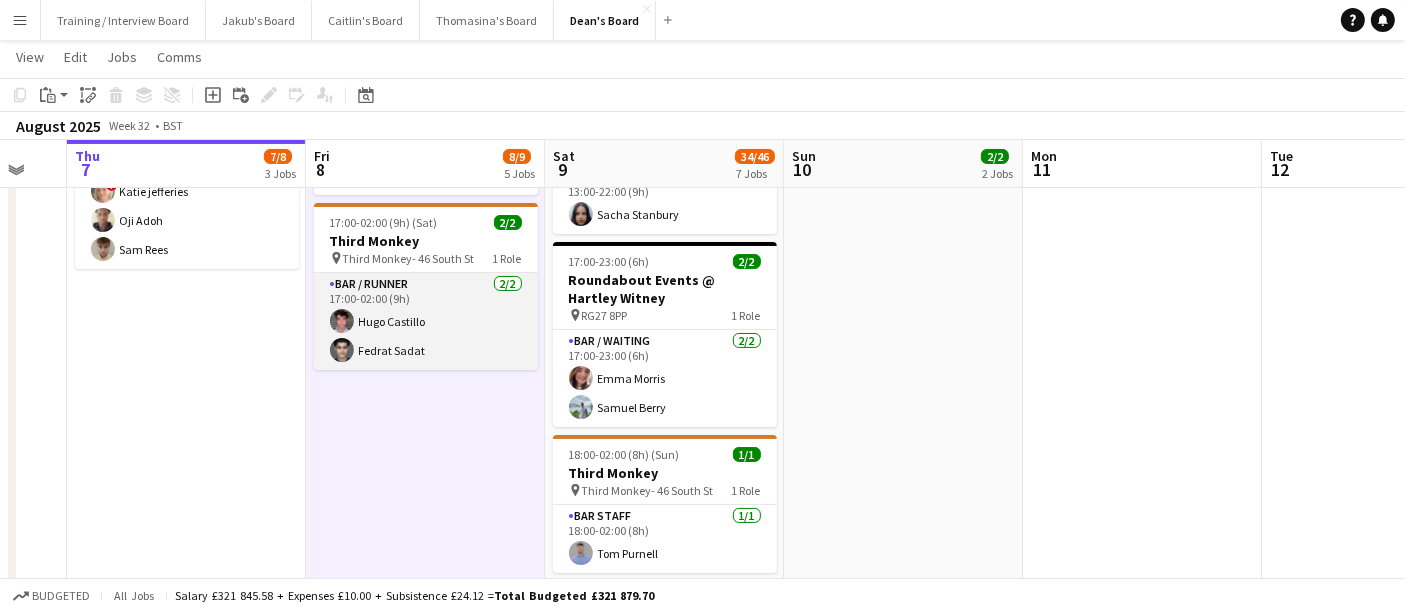 click on "Bar / Runner   2/2   17:00-02:00 (9h)
[FIRST] [LAST] [FIRST] [LAST]" at bounding box center (426, 321) 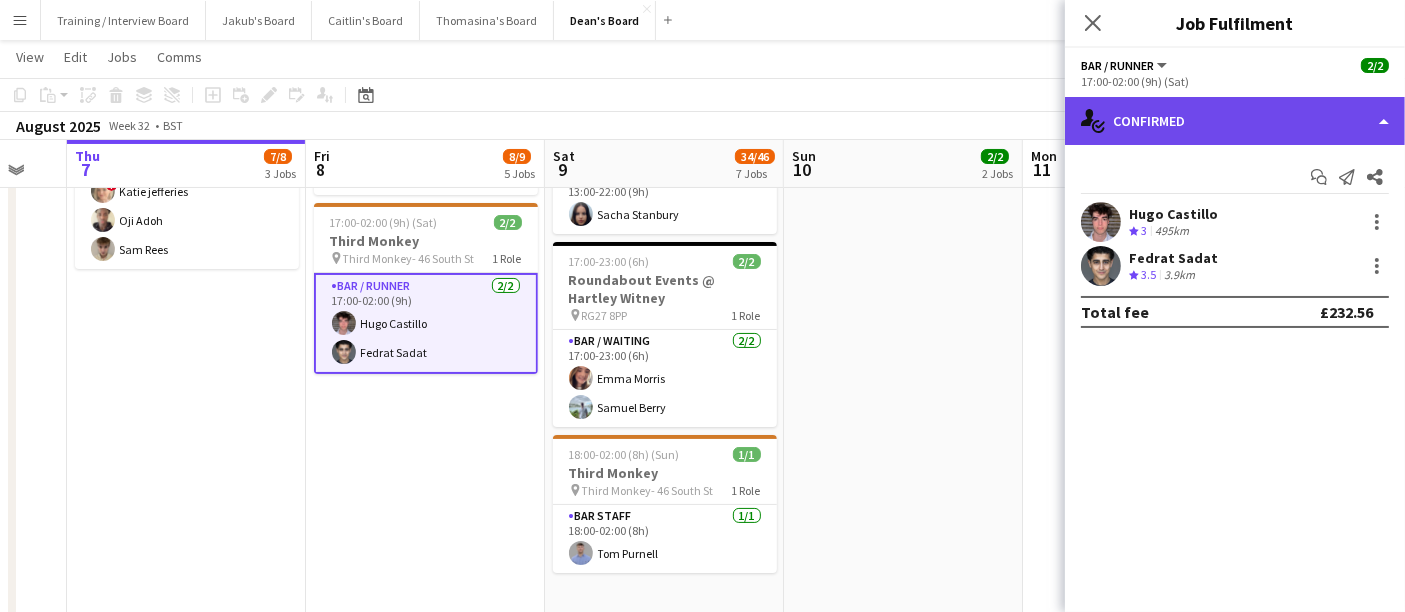 click on "single-neutral-actions-check-2
Confirmed" 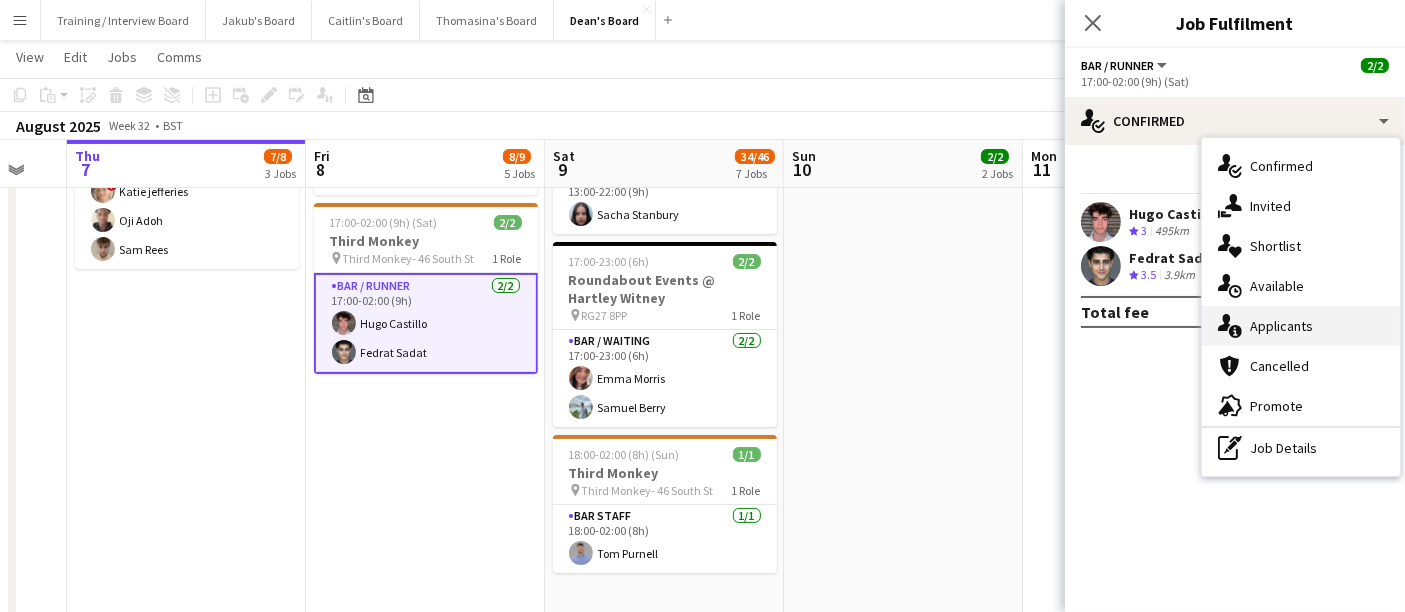 click on "single-neutral-actions-information
Applicants" at bounding box center [1301, 326] 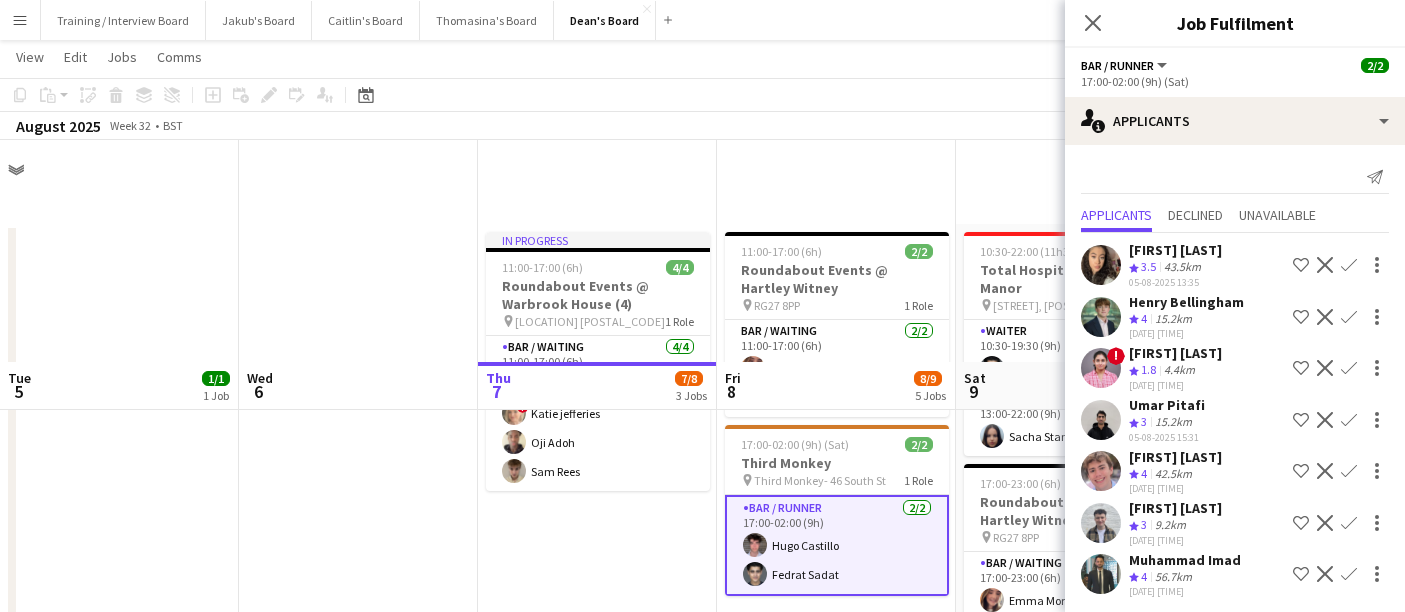 scroll, scrollTop: 222, scrollLeft: 0, axis: vertical 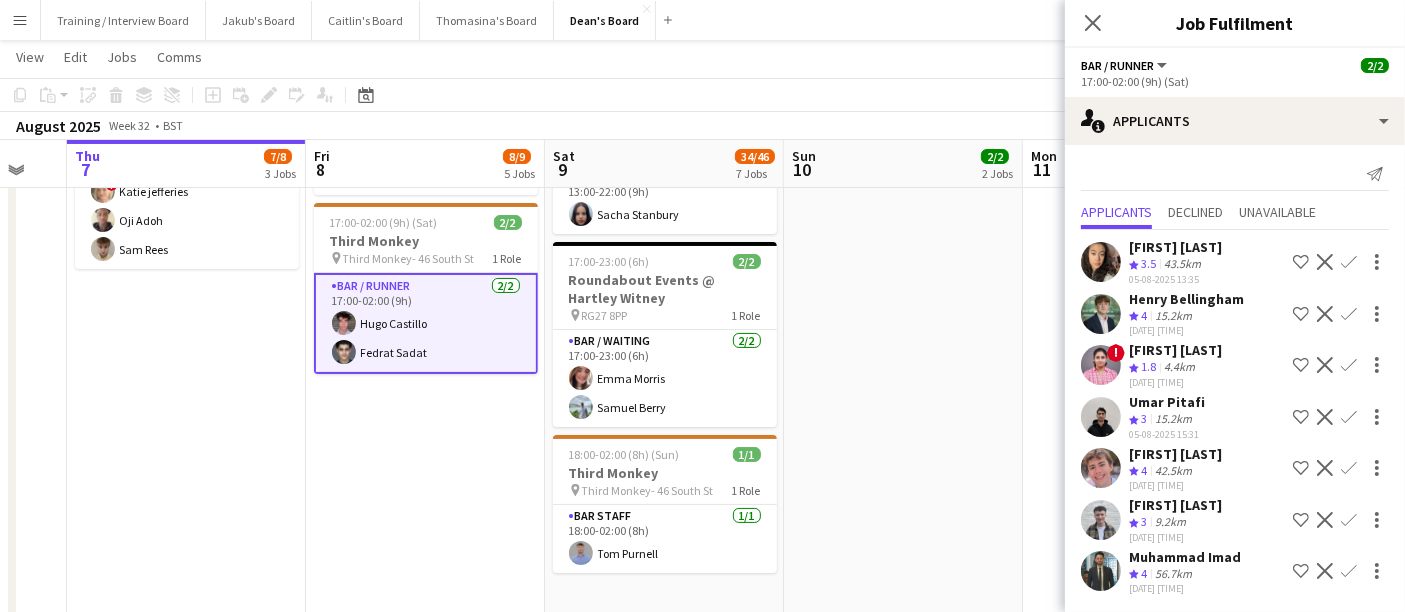 click on "11:00-17:00 (6h)    2/2   [COMPANY_NAME] @ [CITY]
pin
[POSTAL_CODE]   1 Role   Bar / Waiting    2/2   11:00-17:00 (6h)
[FIRST] [LAST] [FIRST] [LAST]     17:00-02:00 (9h) (Sat)   2/2   [COMPANY_NAME]
pin
[COMPANY_NAME]- 46 South St   1 Role   Bar / Runner   2/2   17:00-02:00 (9h)
[FIRST] [LAST] [FIRST] [LAST]" at bounding box center (425, 1295) 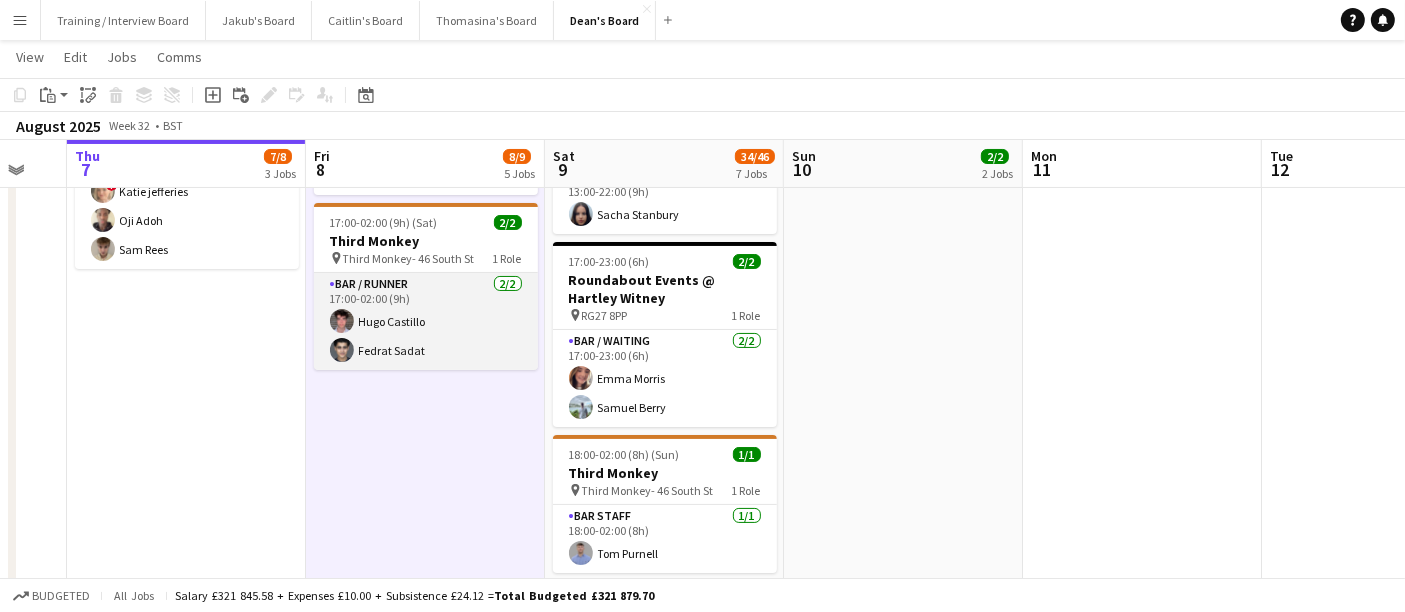 click on "Bar / Runner   2/2   17:00-02:00 (9h)
[FIRST] [LAST] [FIRST] [LAST]" at bounding box center [426, 321] 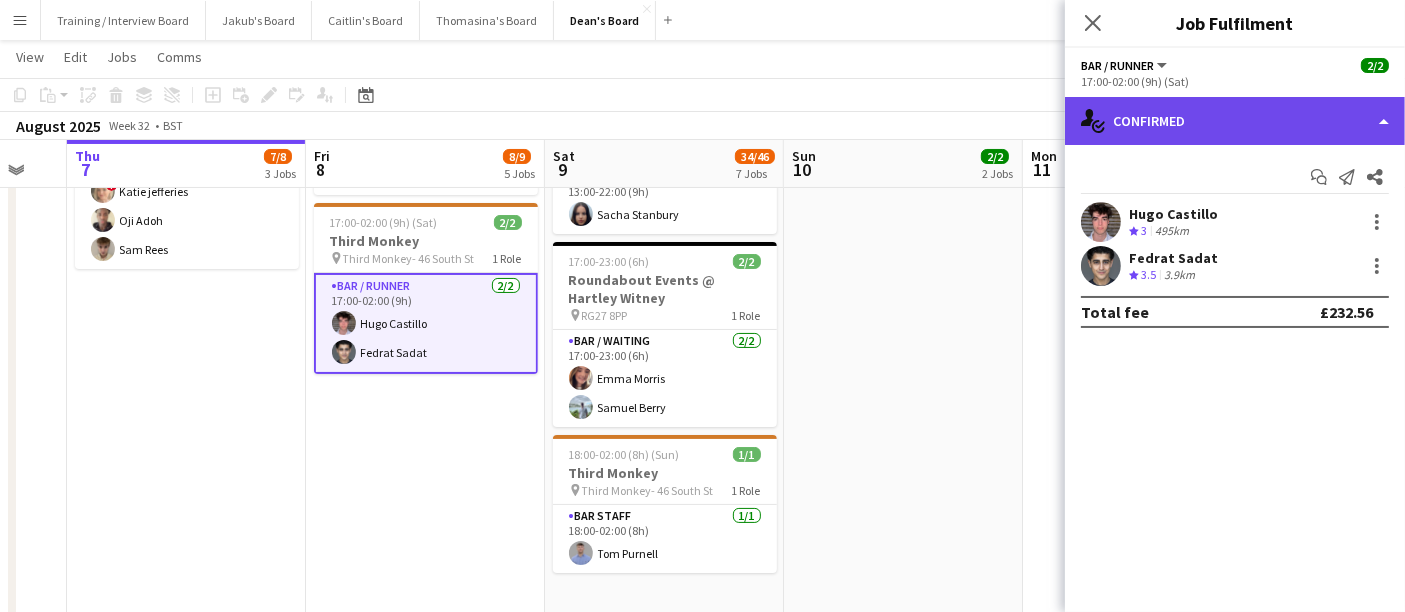 click on "single-neutral-actions-check-2
Confirmed" 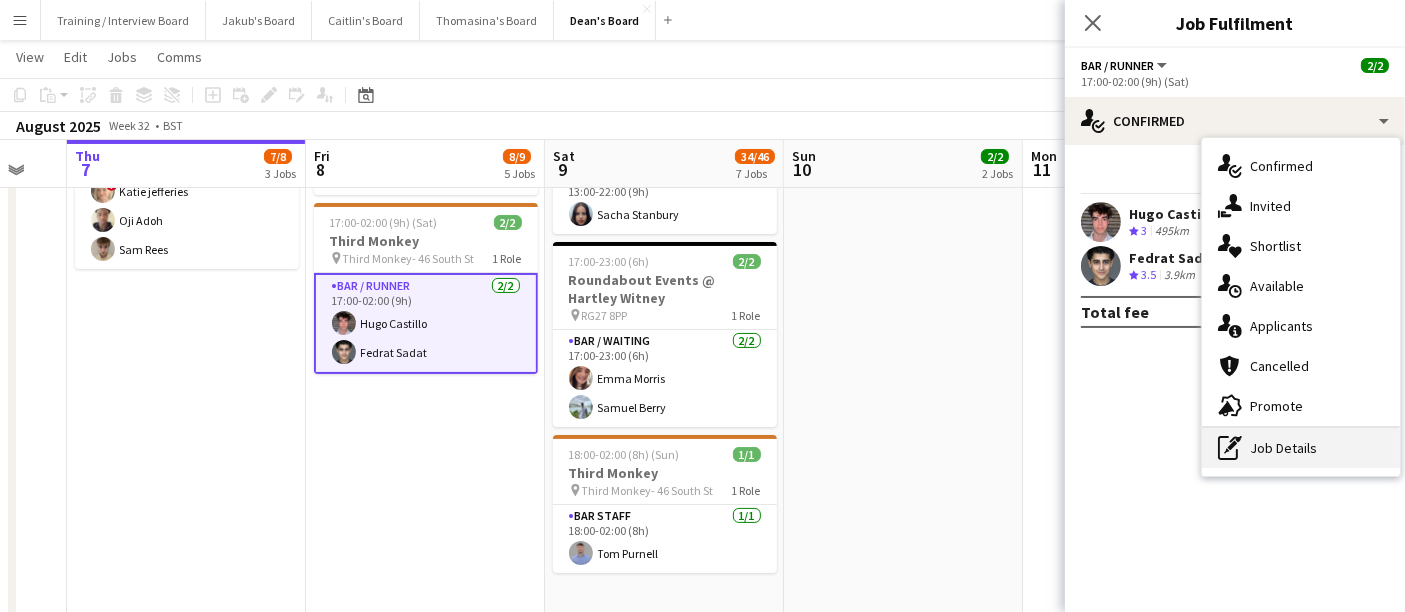 click on "pen-write
Job Details" at bounding box center [1301, 448] 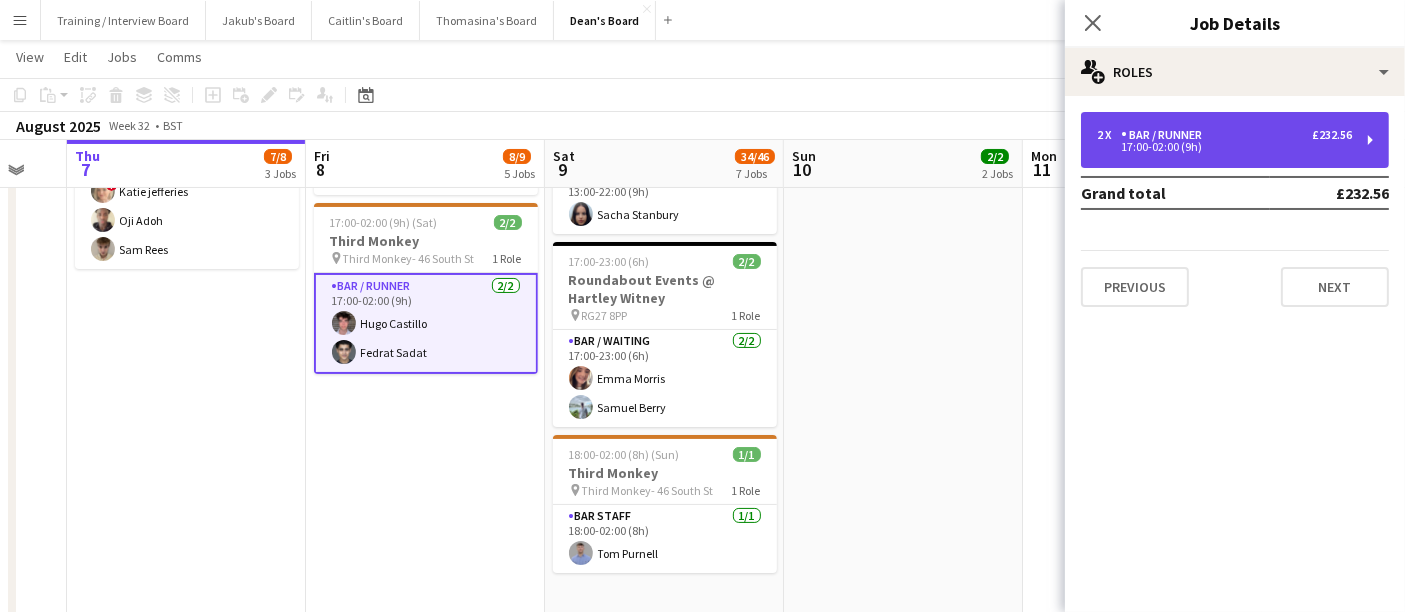 click on "2 x   Bar / Runner   £232.56   17:00-02:00 (9h)" at bounding box center [1235, 140] 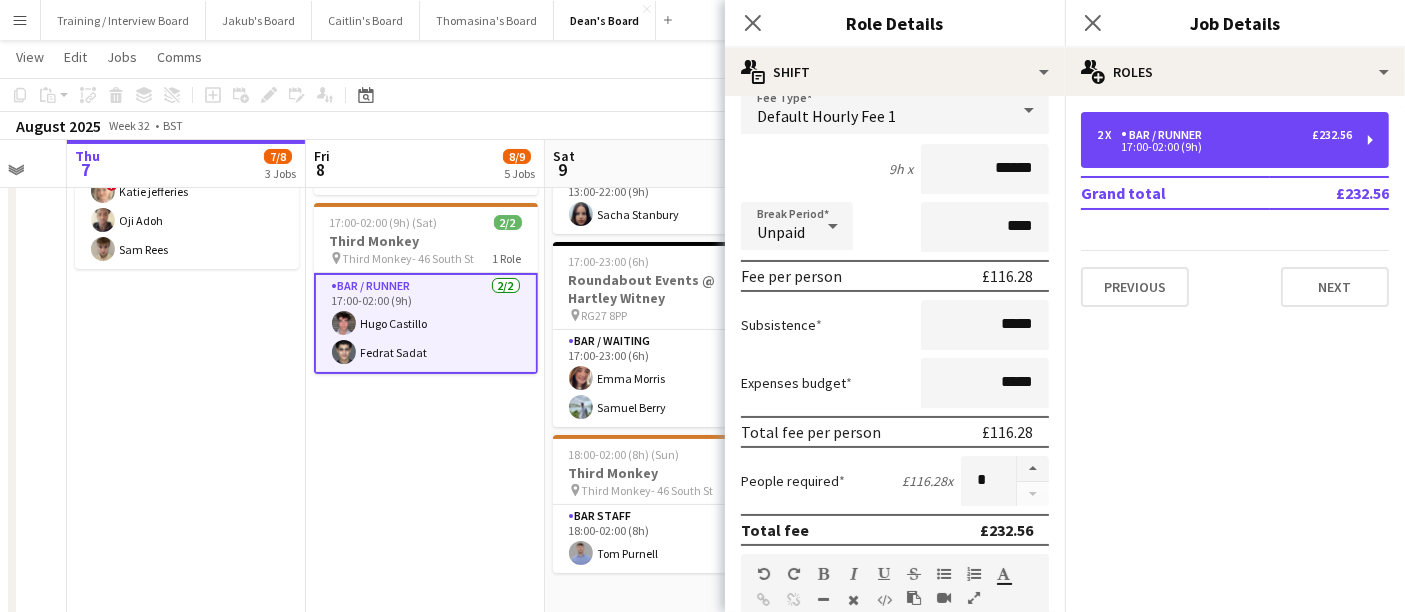 scroll, scrollTop: 222, scrollLeft: 0, axis: vertical 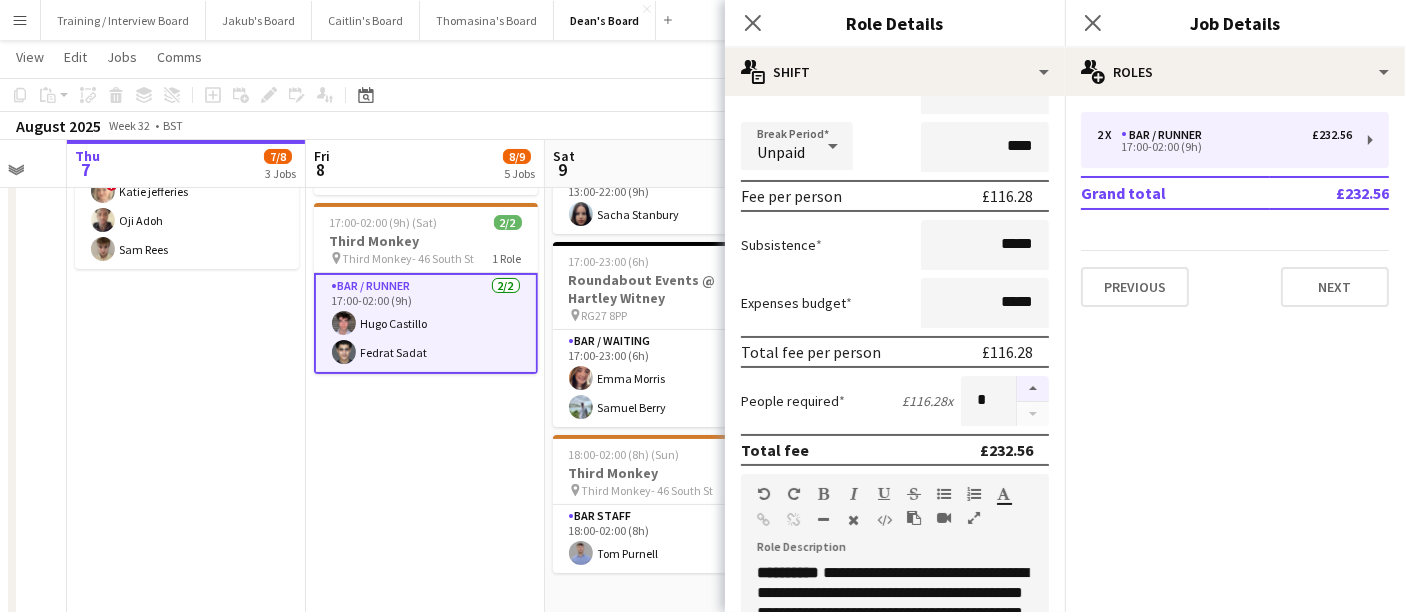 click at bounding box center [1033, 389] 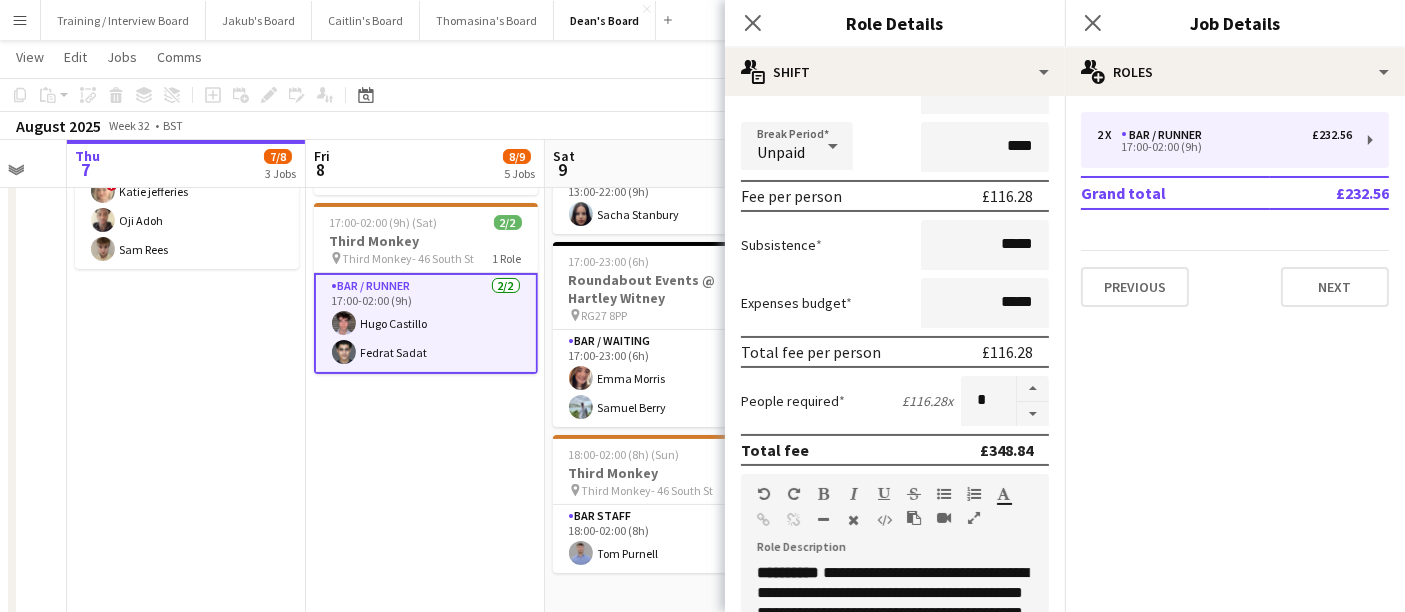 click on "In progress   11:00-17:00 (6h)    4/4   [COMPANY_NAME] @ [VENUE_NAME] (4)
pin
[VENUE_NAME] [POSTAL_CODE]   1 Role   Bar / Waiting    4/4   11:00-17:00 (6h)
[FIRST] [LAST] ! [FIRST] [LAST] [FIRST] [LAST] [FIRST] [LAST]" at bounding box center [186, 1295] 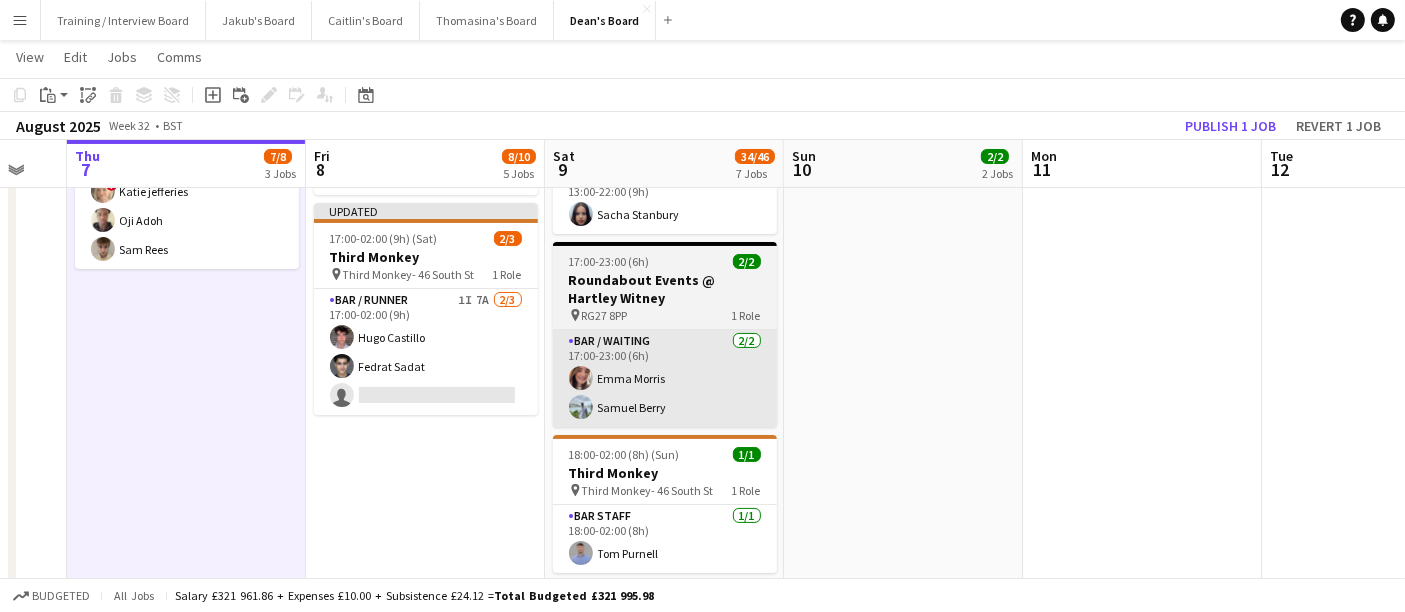 click on "Bar / Runner   1I   7A   2/3   17:00-02:00 (9h)
[FIRST] [LAST] [FIRST] [LAST]
single-neutral-actions" at bounding box center (426, 352) 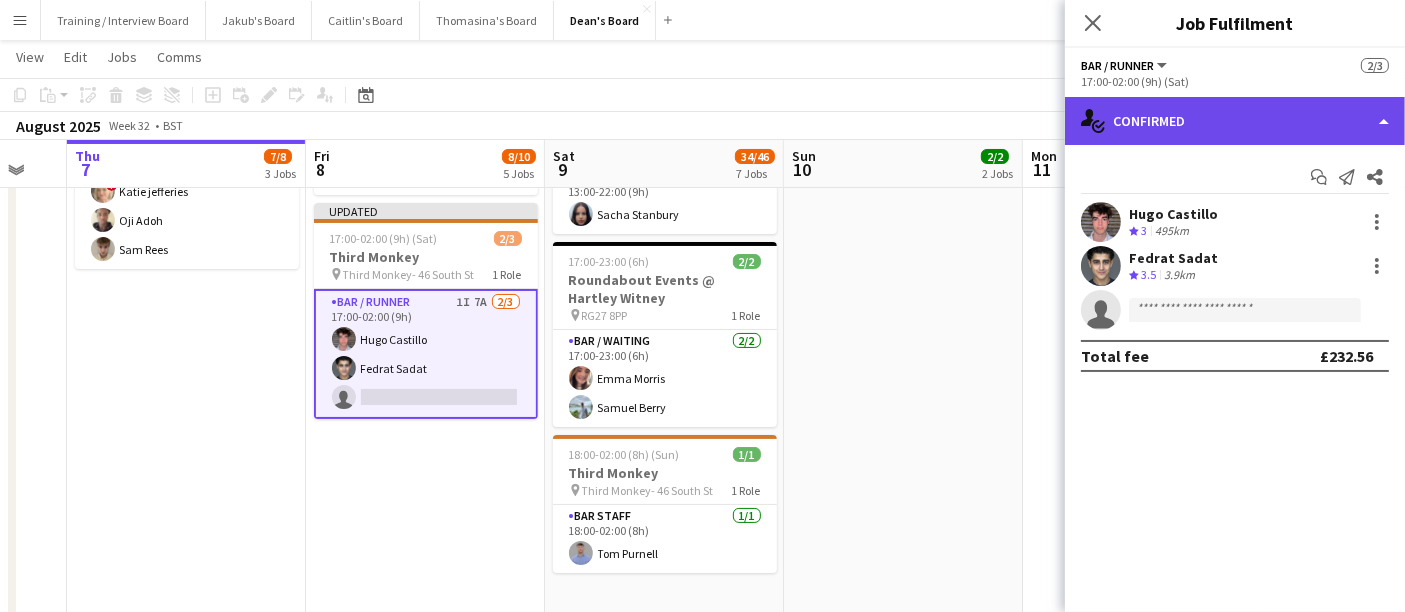 click on "single-neutral-actions-check-2
Confirmed" 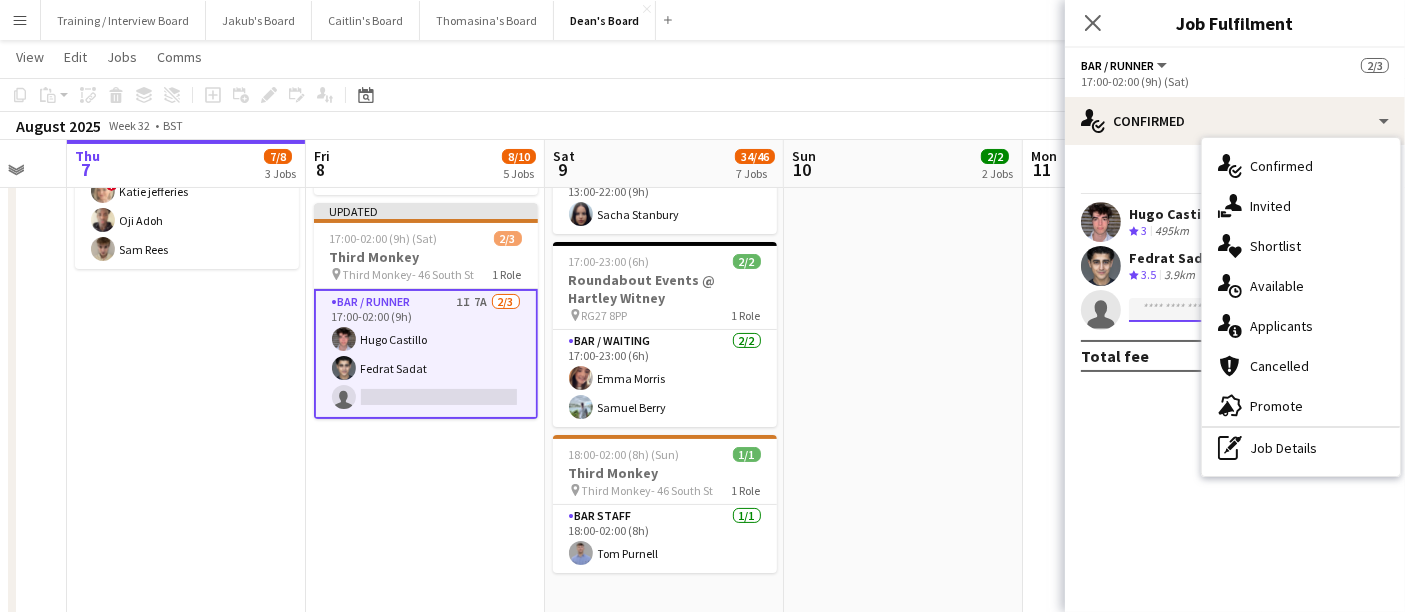 click 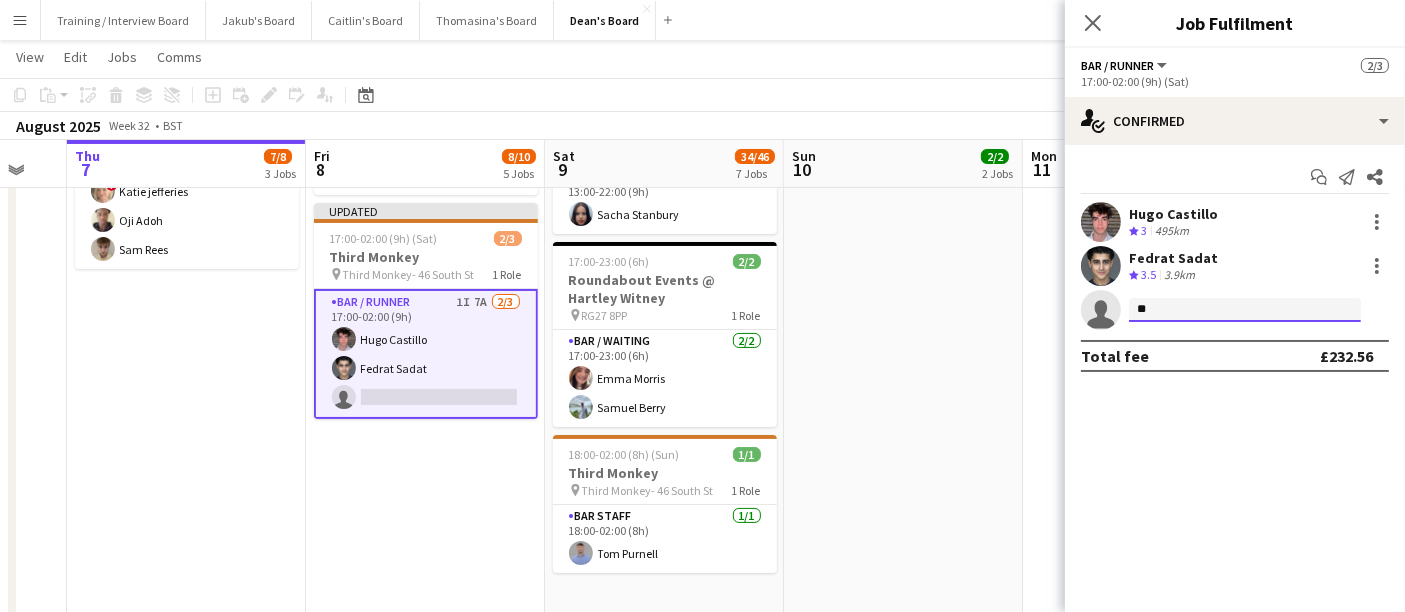 type on "*" 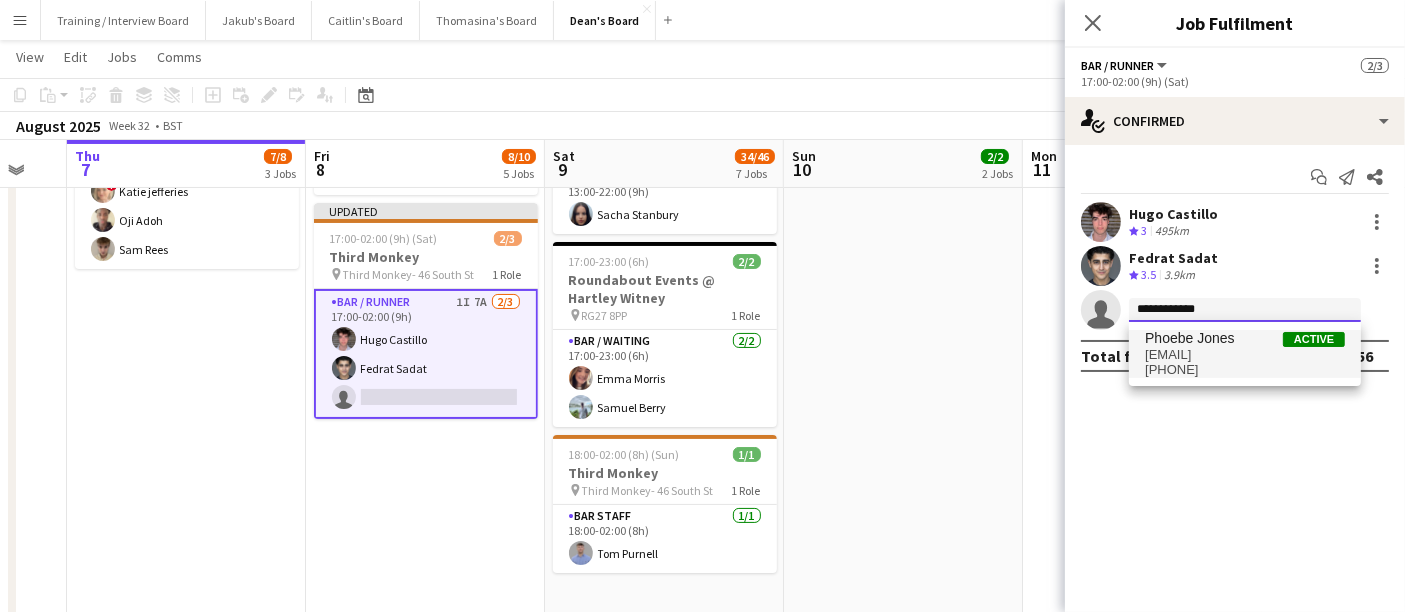 type on "**********" 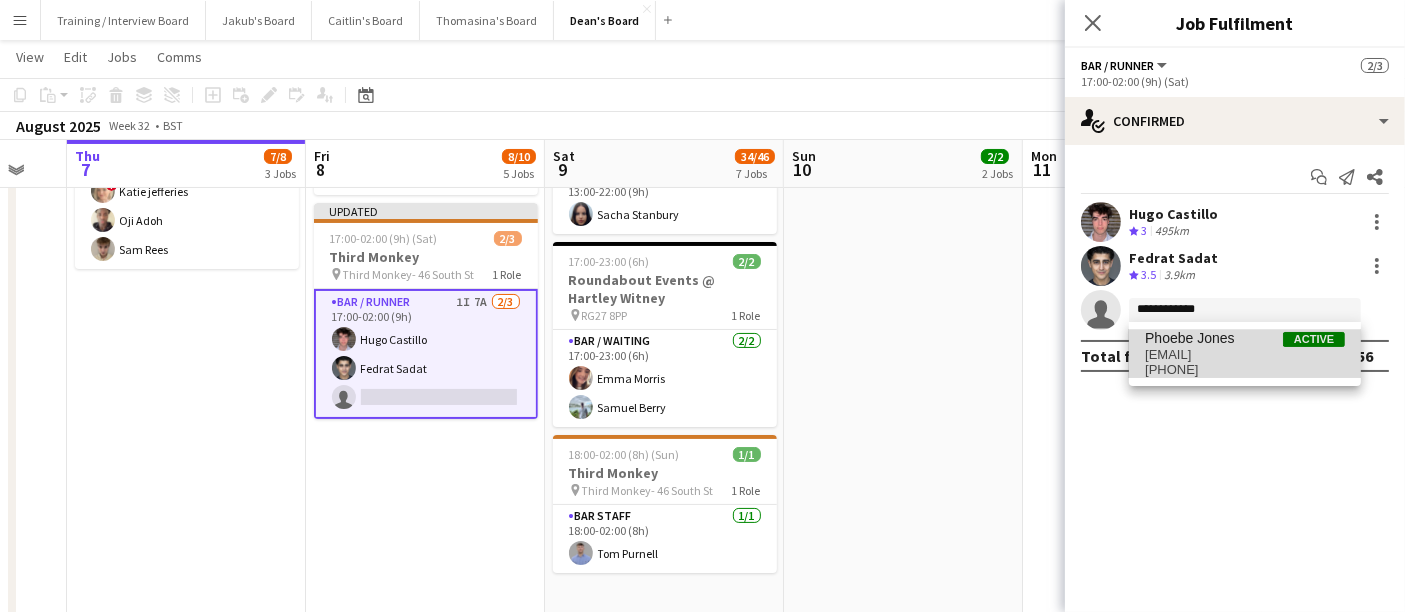 click on "[EMAIL]" at bounding box center (1245, 355) 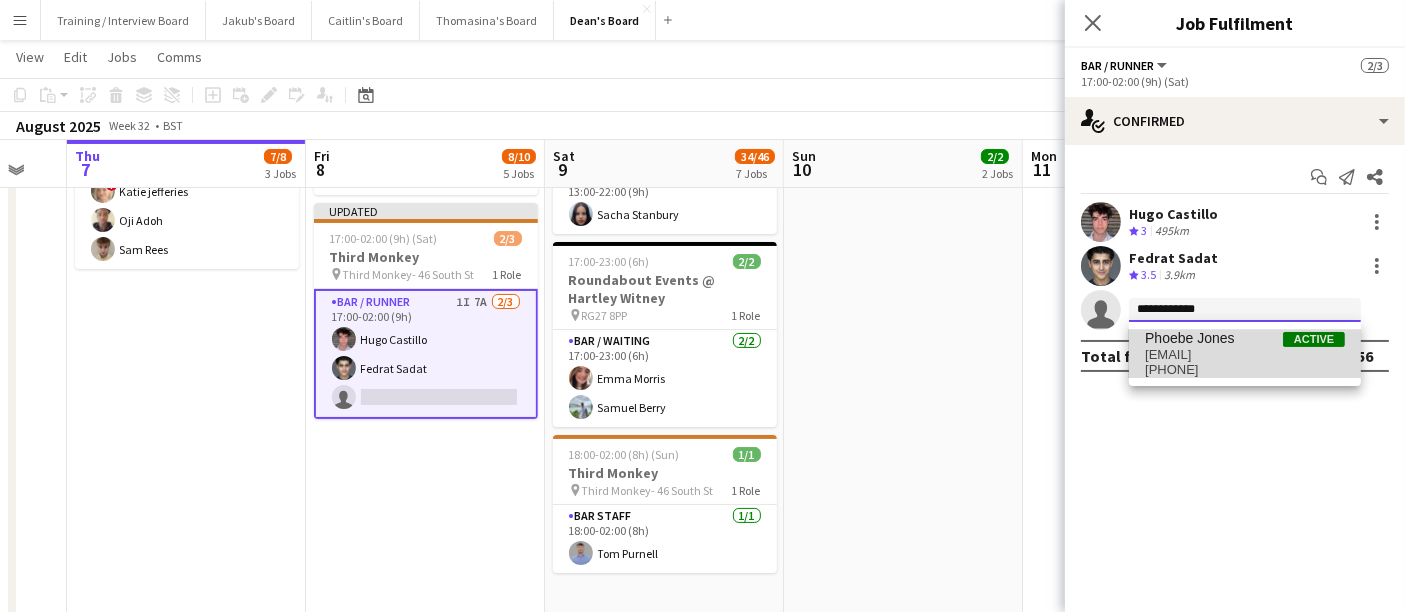 type 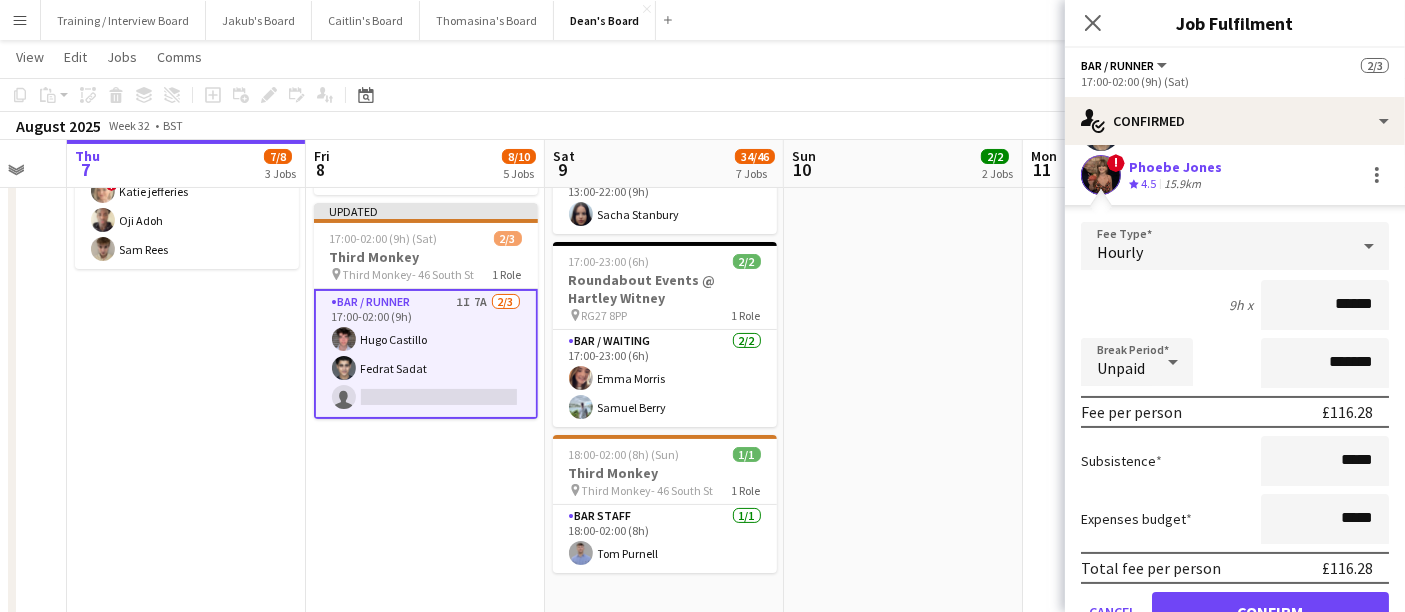 scroll, scrollTop: 225, scrollLeft: 0, axis: vertical 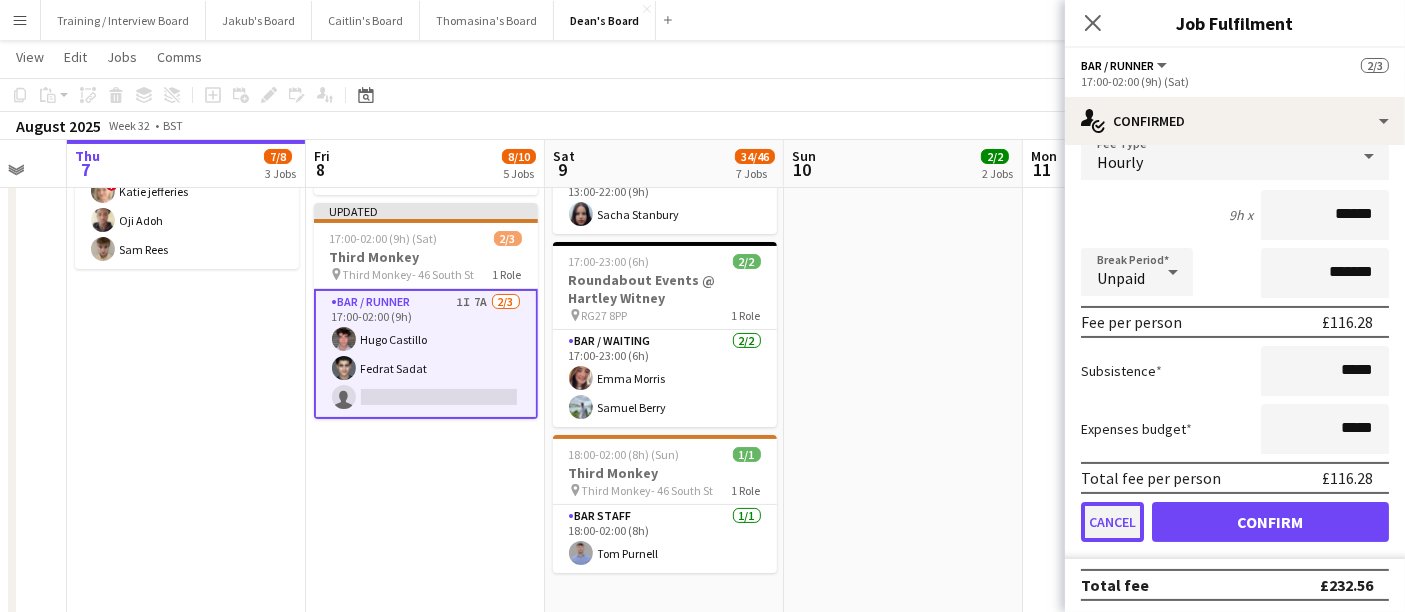 click on "Cancel" at bounding box center (1112, 522) 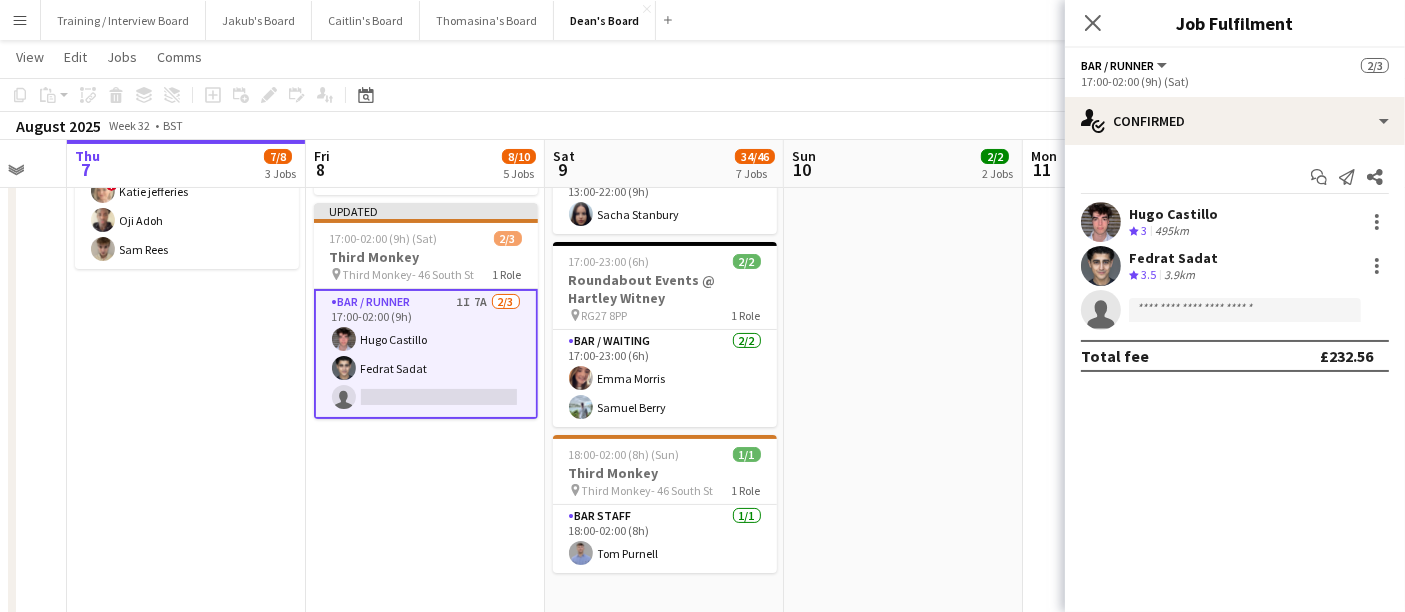 scroll, scrollTop: 0, scrollLeft: 0, axis: both 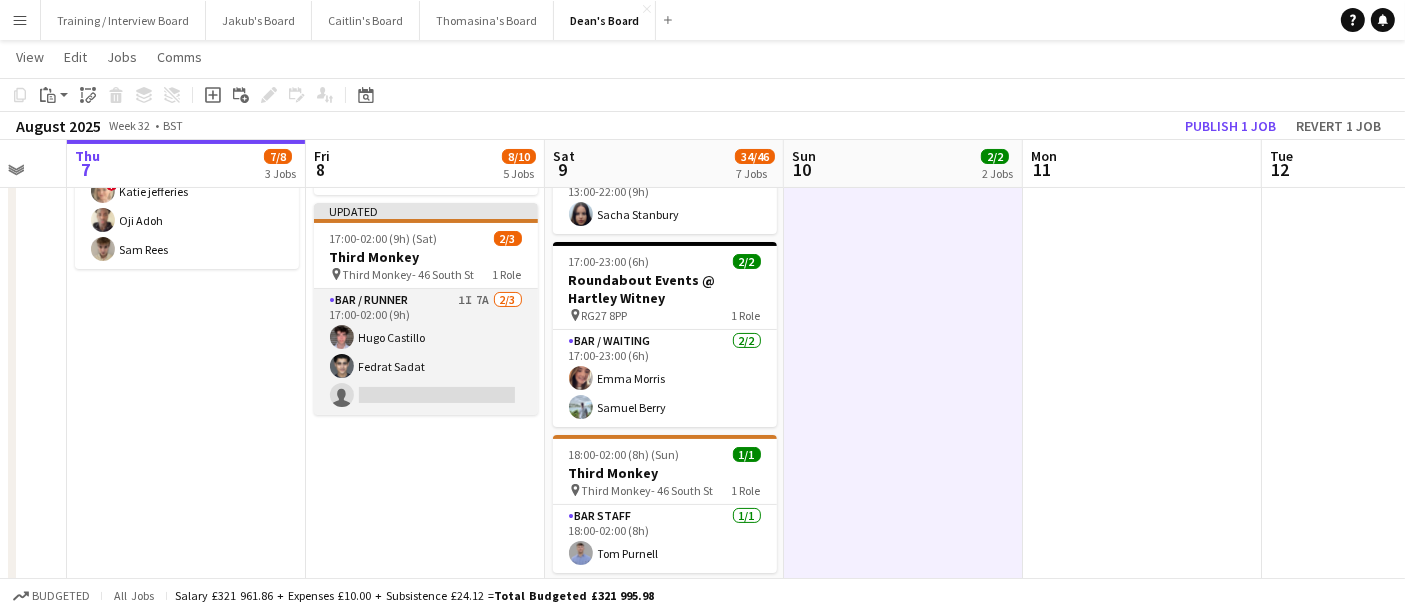 click on "Bar / Runner   1I   7A   2/3   17:00-02:00 (9h)
[FIRST] [LAST] [FIRST] [LAST]
single-neutral-actions" at bounding box center (426, 352) 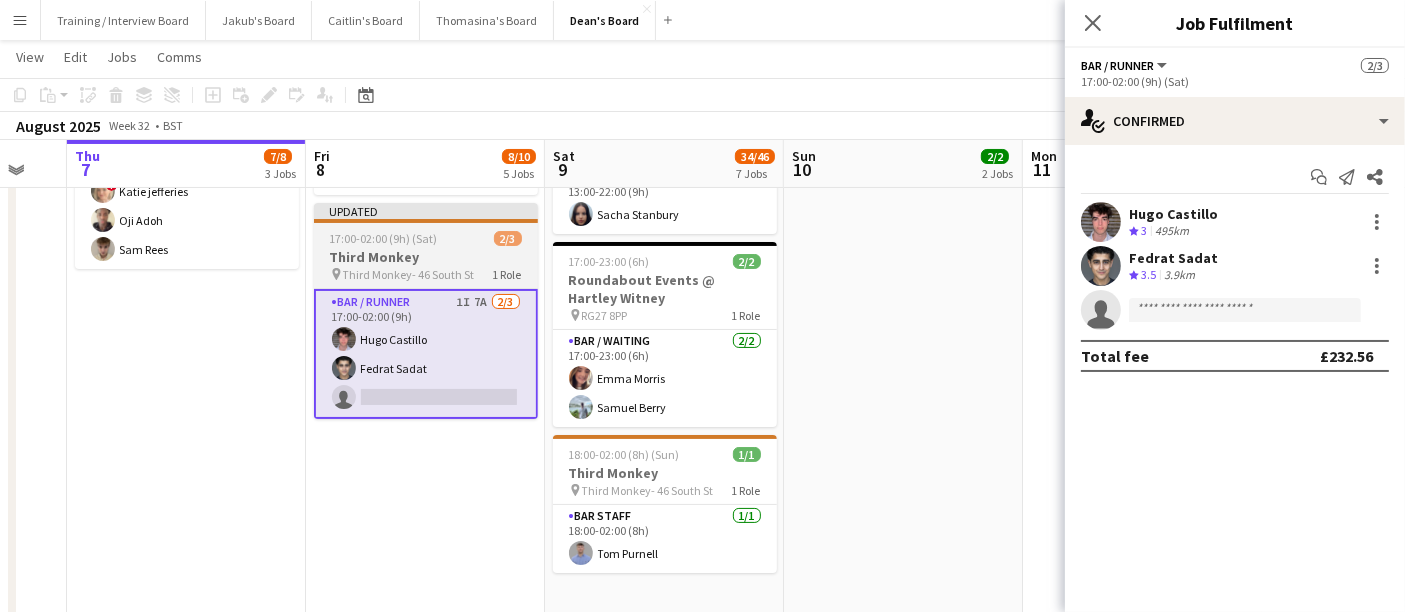 click on "17:00-02:00 (9h) (Sat)   2/3" at bounding box center [426, 238] 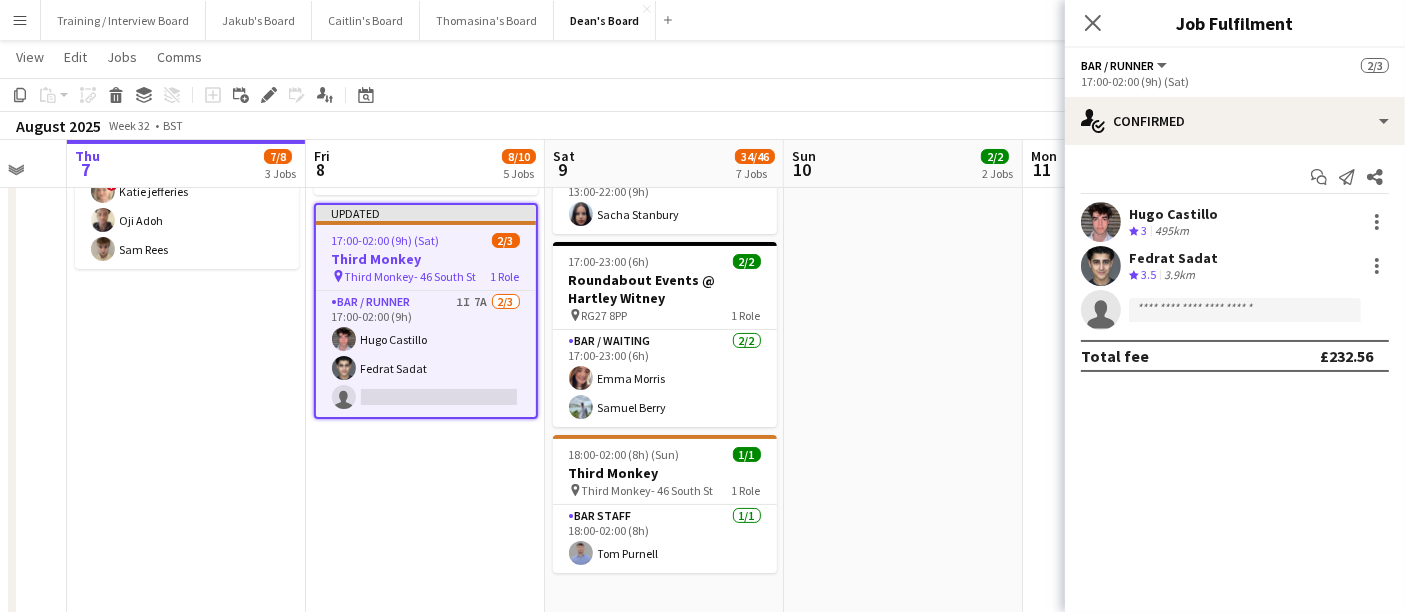 click on "12:00-20:00 (8h)    1/1   [COMPANY_NAME]
pin
[COMPANY_NAME]- 46 South St   1 Role   Bar / Runner   1/1   12:00-20:00 (8h)
[FIRST] [LAST]" at bounding box center (903, 1295) 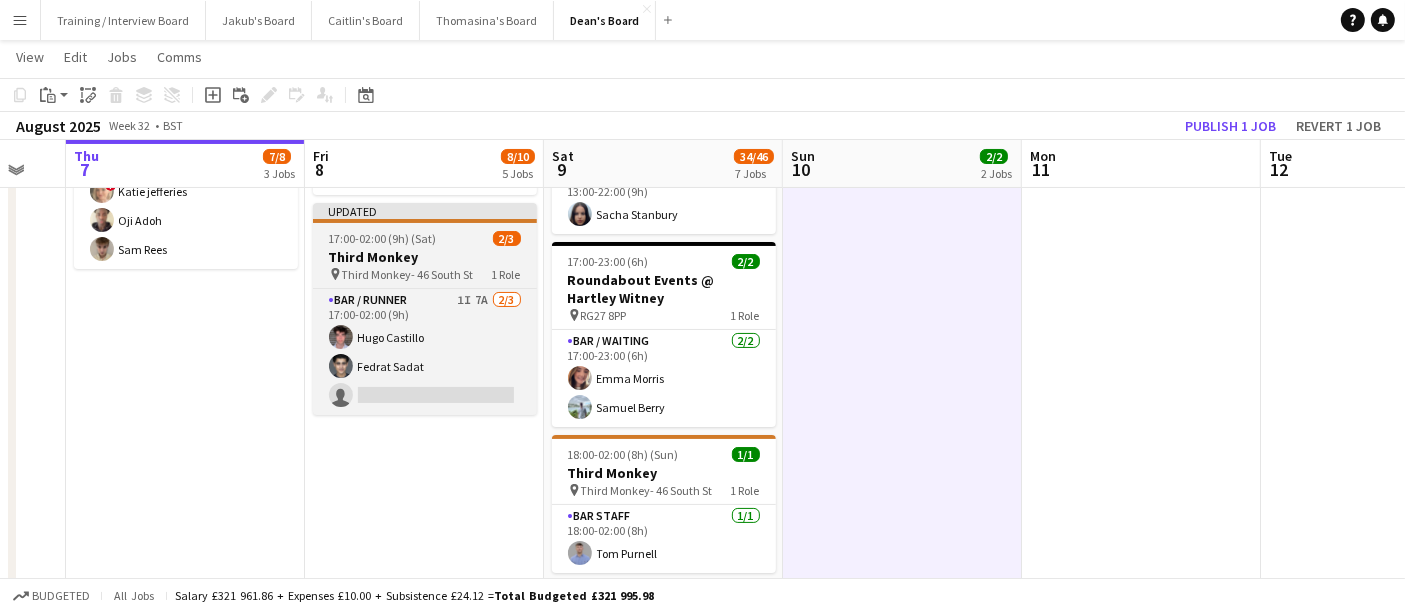 click on "Third Monkey- 46 South St" at bounding box center [408, 274] 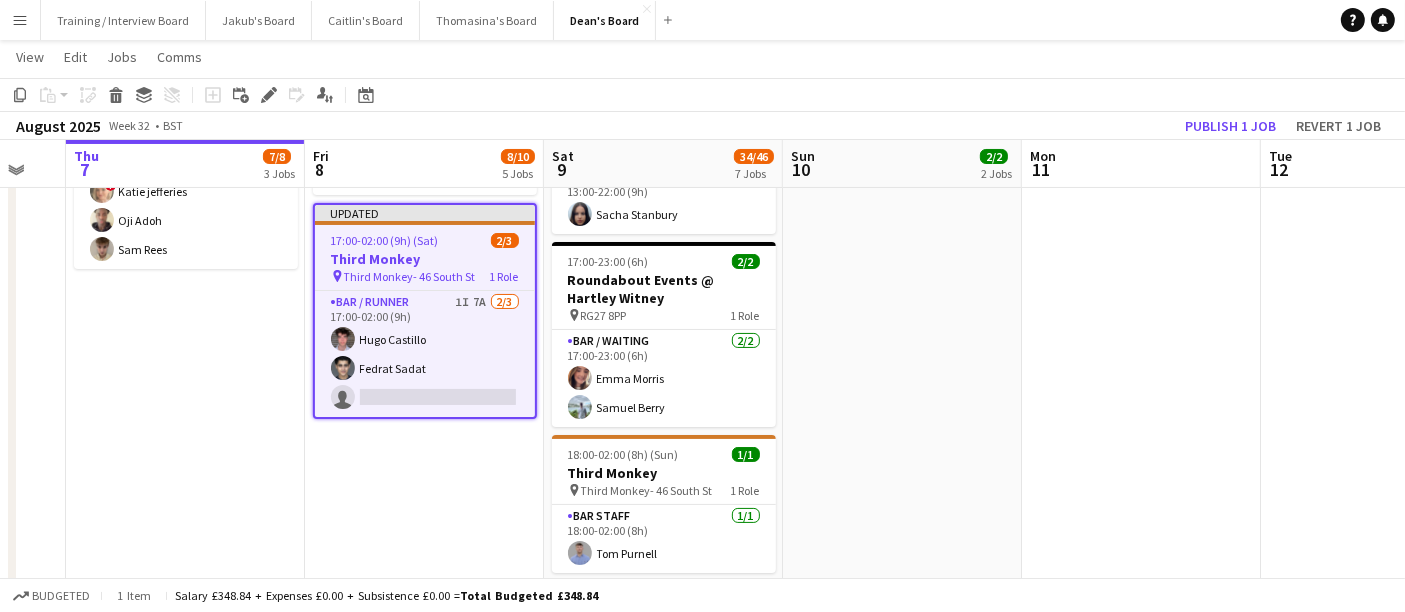 click on "Copy
Paste
Paste   Ctrl+V Paste with crew  Ctrl+Shift+V
Paste linked Job
Delete
Group
Ungroup
Add job
Add linked Job
Edit
Edit linked Job
Applicants
Date picker
AUG 2025 AUG 2025 Monday M Tuesday T Wednesday W Thursday T Friday F Saturday S Sunday S  AUG   1   2   3   4   5   6   7   8   9   10   11   12   13   14   15   16   17   18   19   20   21   22   23   24   25   26   27   28   29   30   31
Comparison range
Comparison range
Today" 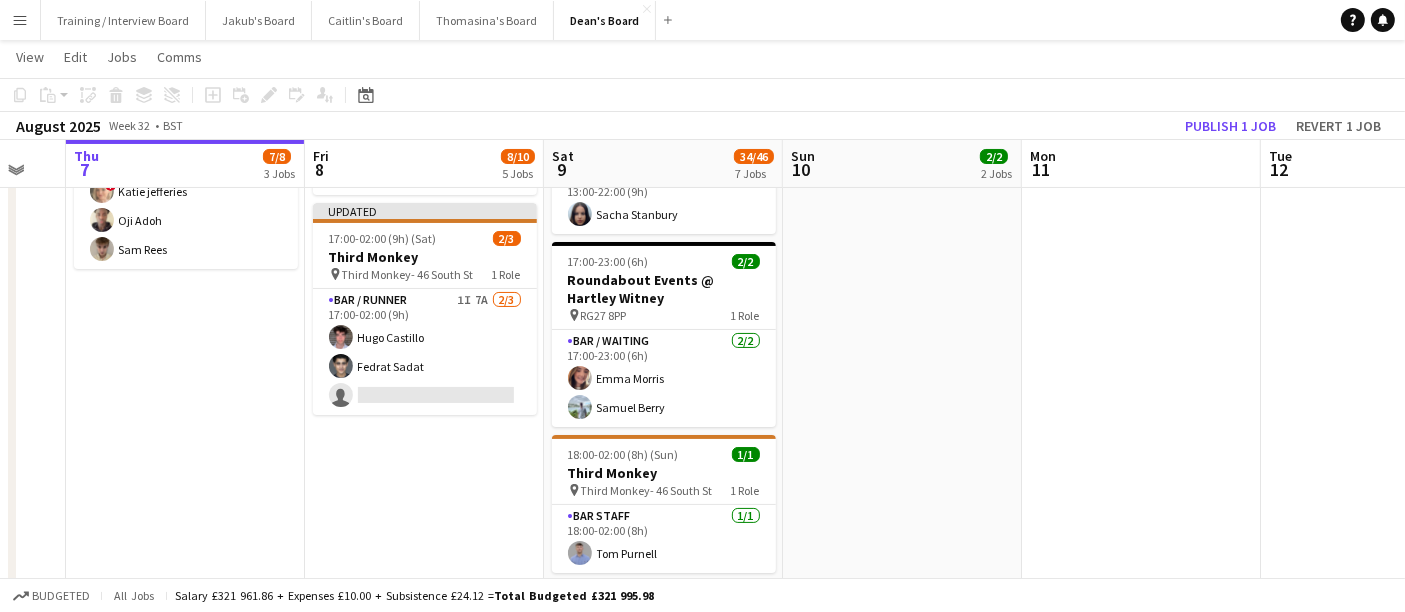 click on "Copy
Paste
Paste   Ctrl+V Paste with crew  Ctrl+Shift+V
Paste linked Job
Delete
Group
Ungroup
Add job
Add linked Job
Edit
Edit linked Job
Applicants
Date picker
AUG 2025 AUG 2025 Monday M Tuesday T Wednesday W Thursday T Friday F Saturday S Sunday S  AUG   1   2   3   4   5   6   7   8   9   10   11   12   13   14   15   16   17   18   19   20   21   22   23   24   25   26   27   28   29   30   31
Comparison range
Comparison range
Today" 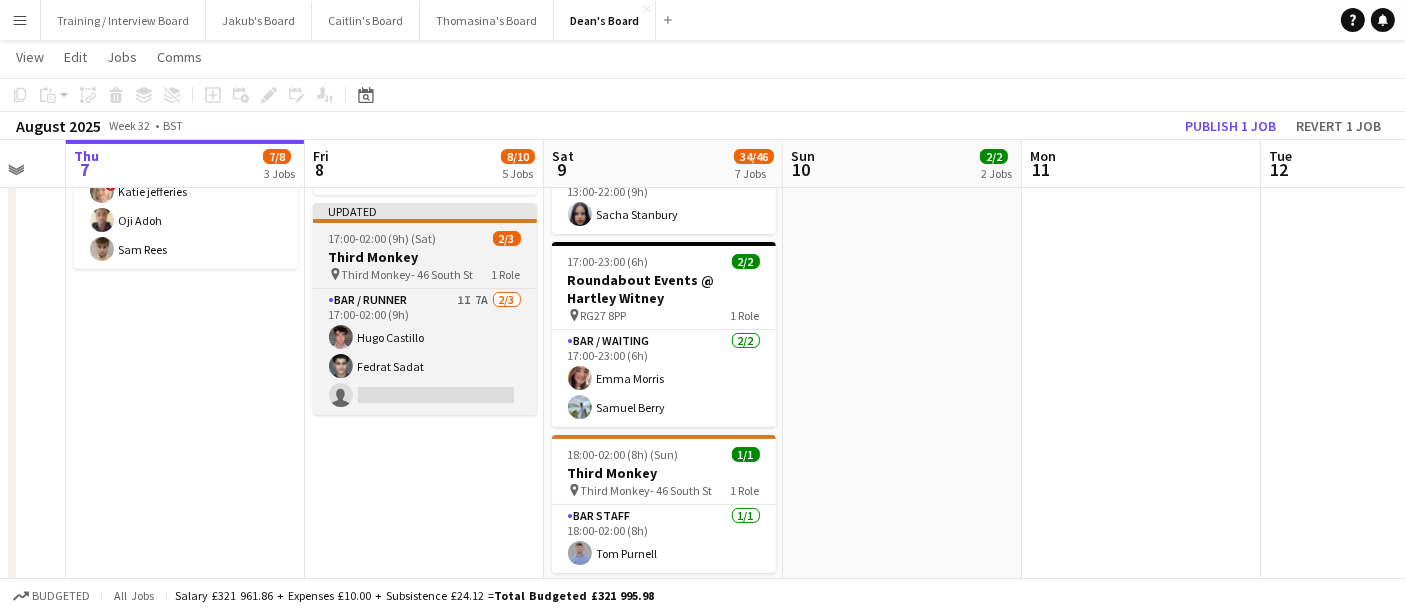 click on "Updated   17:00-02:00 (9h) (Sat)   2/3   [COMPANY_NAME]
pin
[COMPANY_NAME]- 46 South St   1 Role   Bar / Runner   1I   7A   2/3   17:00-02:00 (9h)
[FIRST] [LAST] [FIRST] [LAST]
single-neutral-actions" at bounding box center (425, 309) 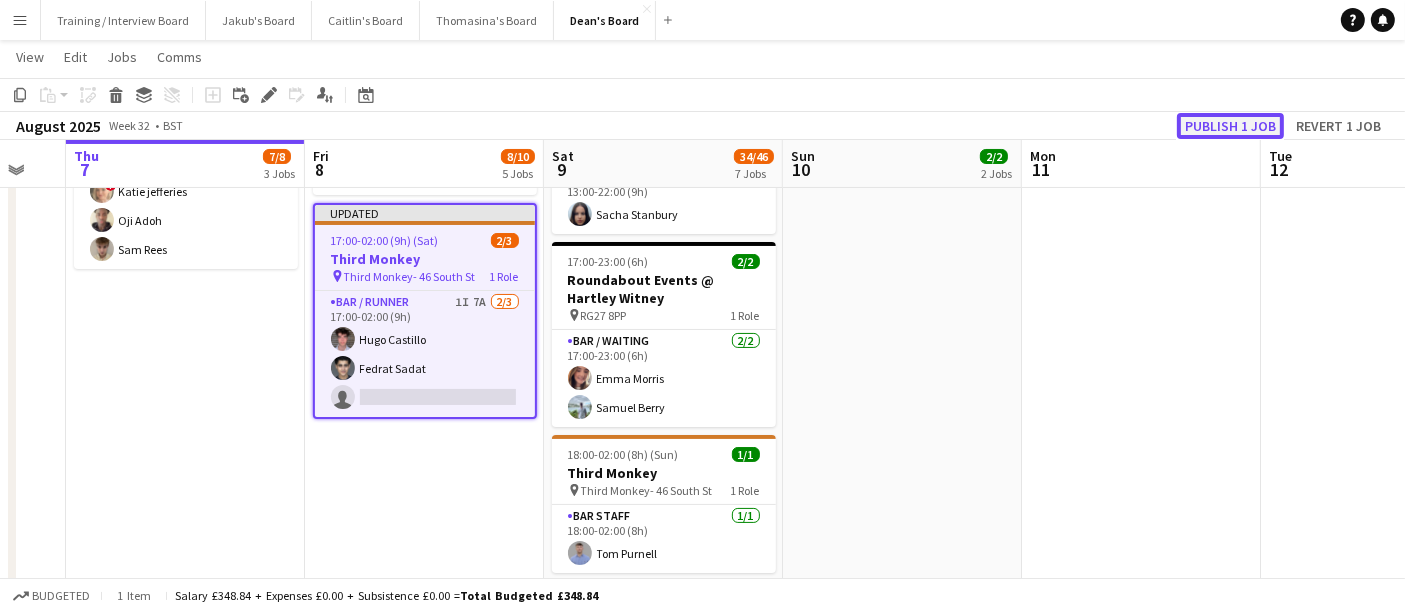 click on "Publish 1 job" 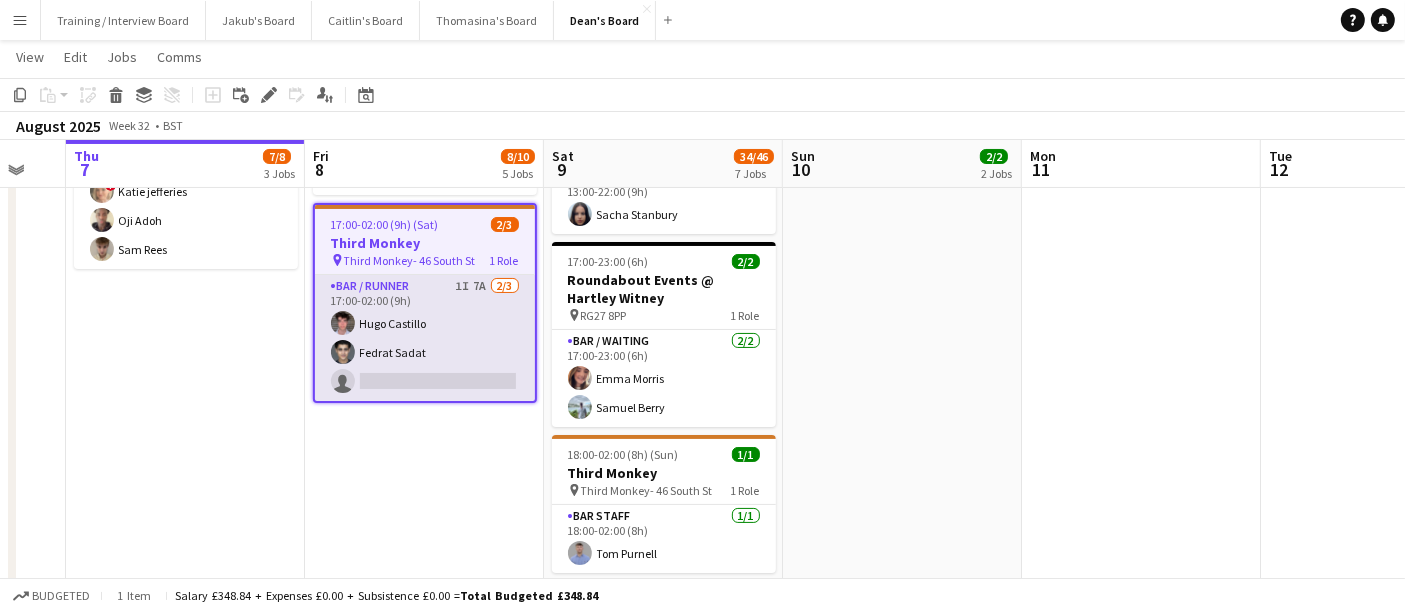 click on "Bar / Runner   1I   7A   2/3   17:00-02:00 (9h)
[FIRST] [LAST] [FIRST] [LAST]
single-neutral-actions" at bounding box center (425, 338) 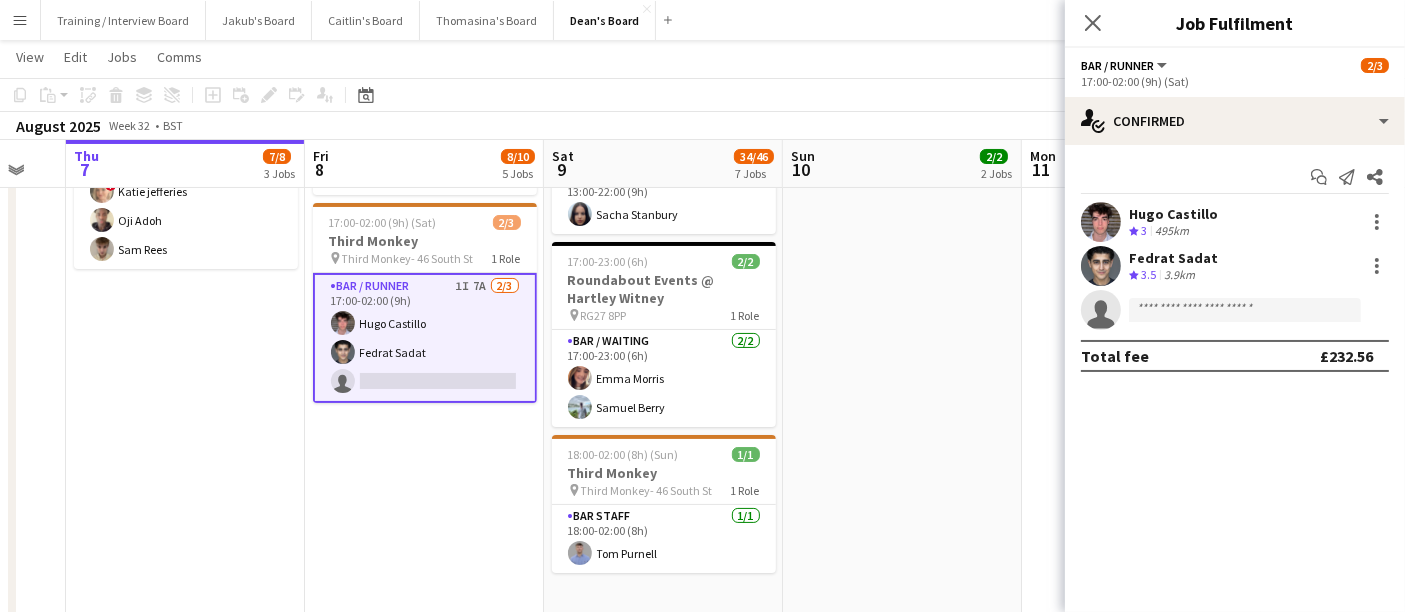 click on "Bar / Runner   1I   7A   2/3   17:00-02:00 (9h)
[FIRST] [LAST] [FIRST] [LAST]
single-neutral-actions" at bounding box center (425, 338) 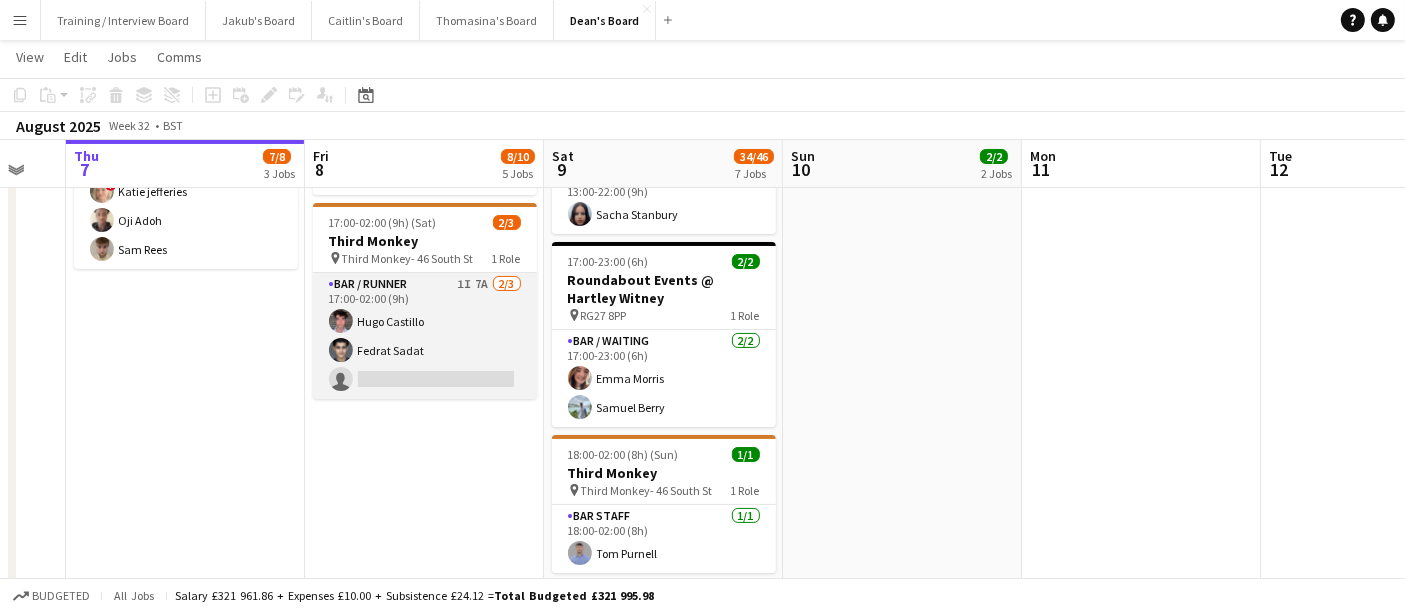 click on "Bar / Runner   1I   7A   2/3   17:00-02:00 (9h)
[FIRST] [LAST] [FIRST] [LAST]
single-neutral-actions" at bounding box center (425, 336) 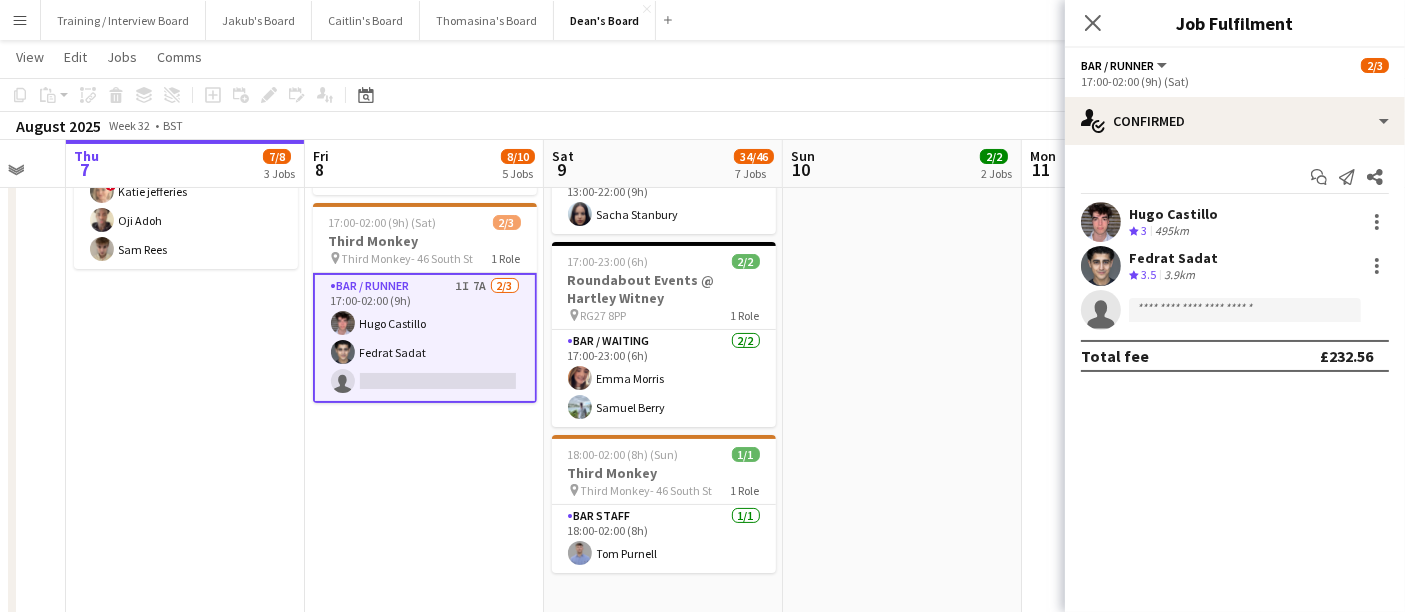 click on "Start chat
Send notification
Share" at bounding box center (1235, 177) 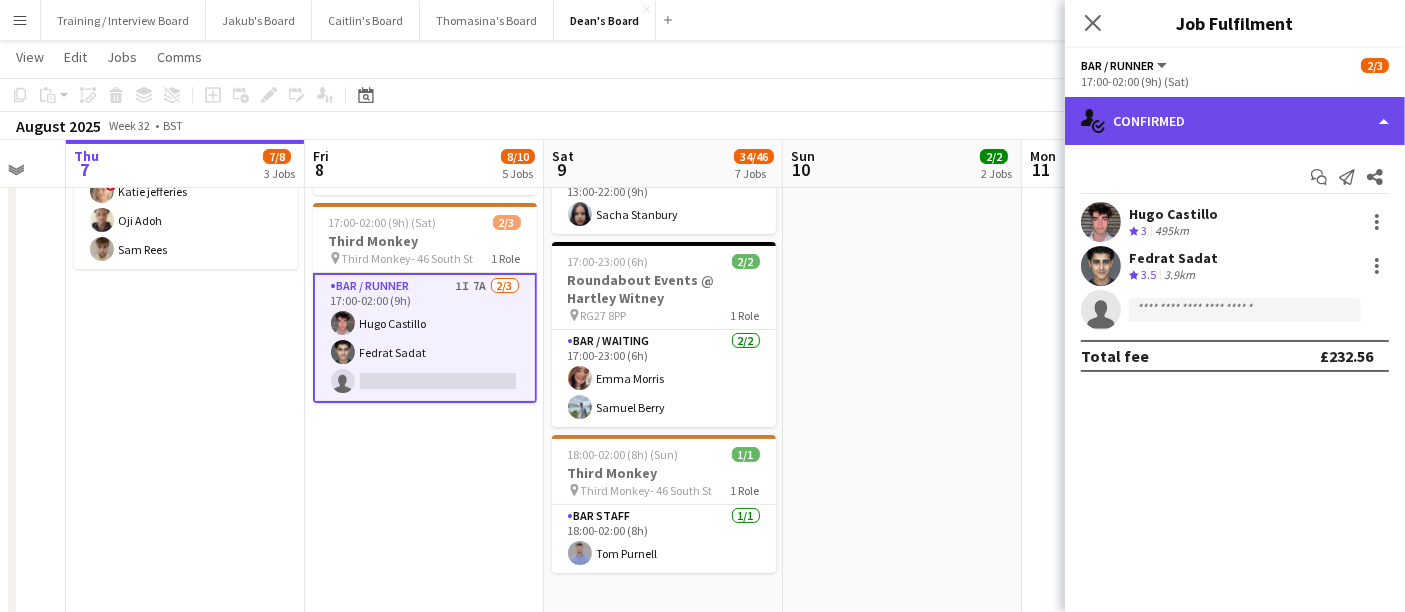 click on "single-neutral-actions-check-2
Confirmed" 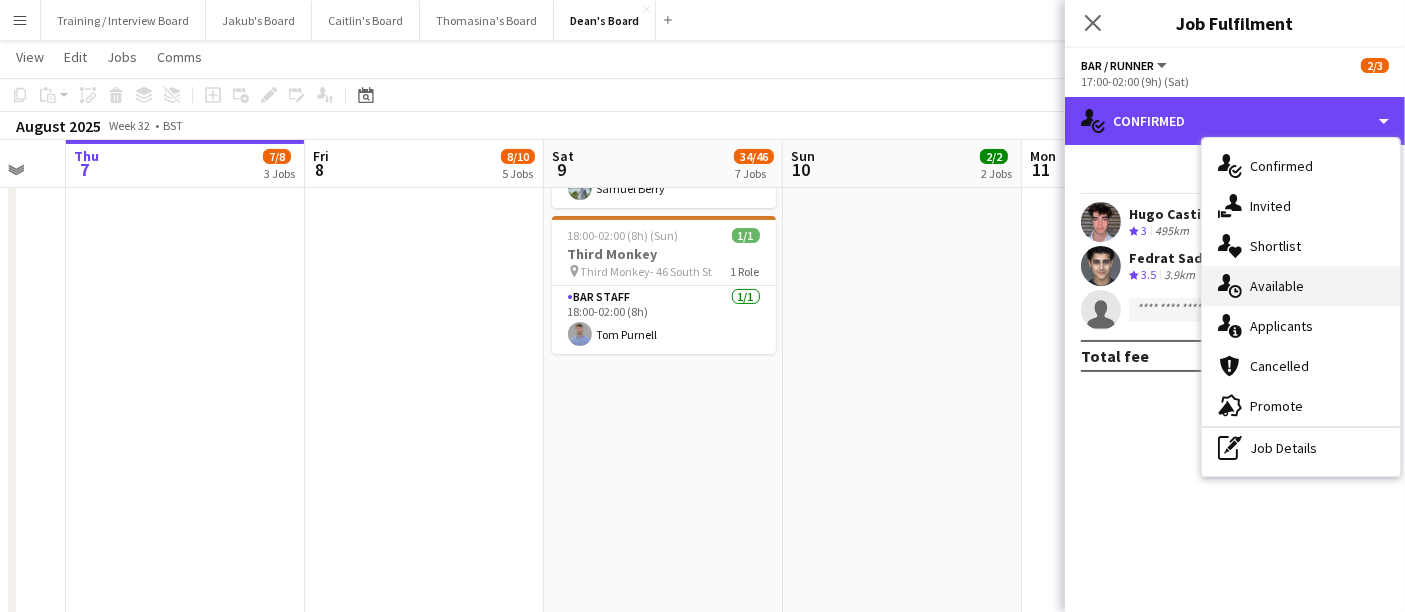 scroll, scrollTop: 555, scrollLeft: 0, axis: vertical 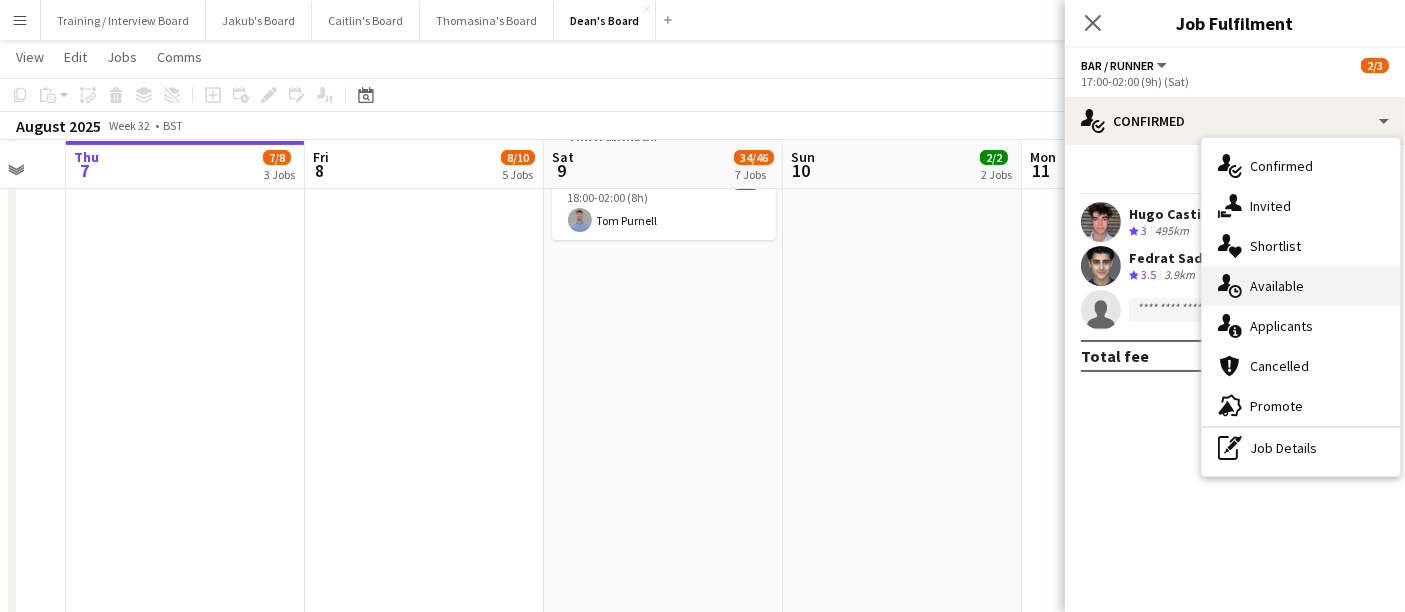 click on "single-neutral-actions-upload
Available" at bounding box center [1301, 286] 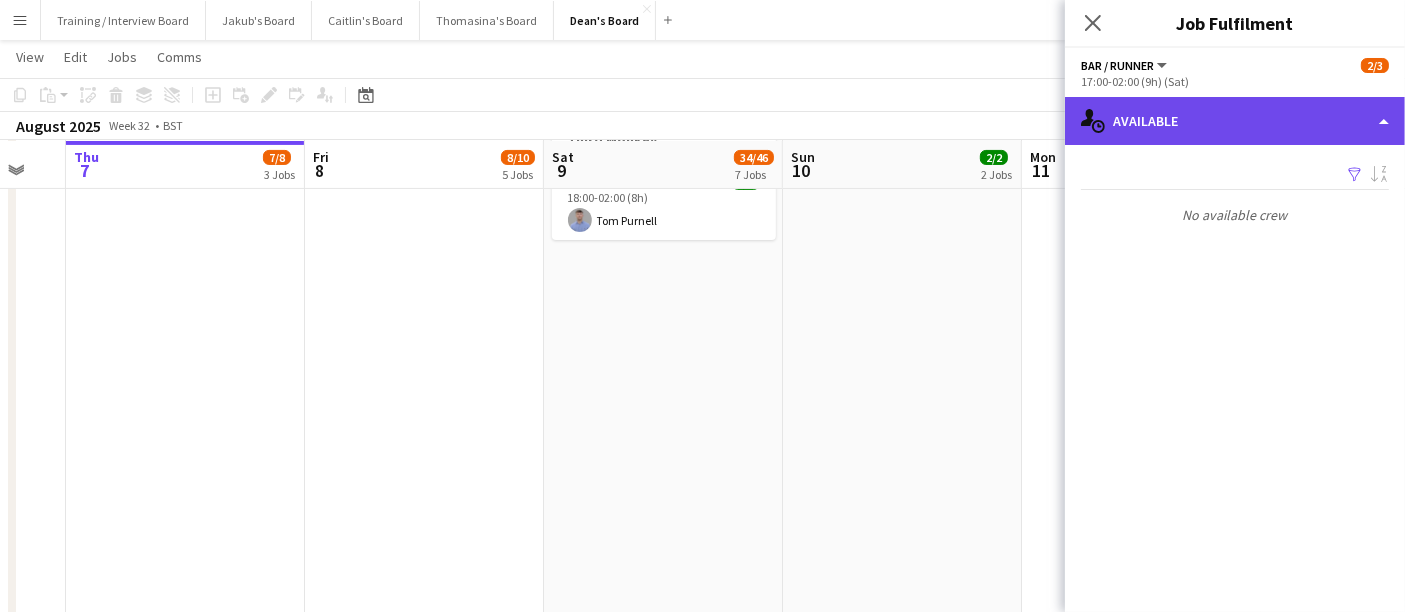 click on "single-neutral-actions-upload
Available" 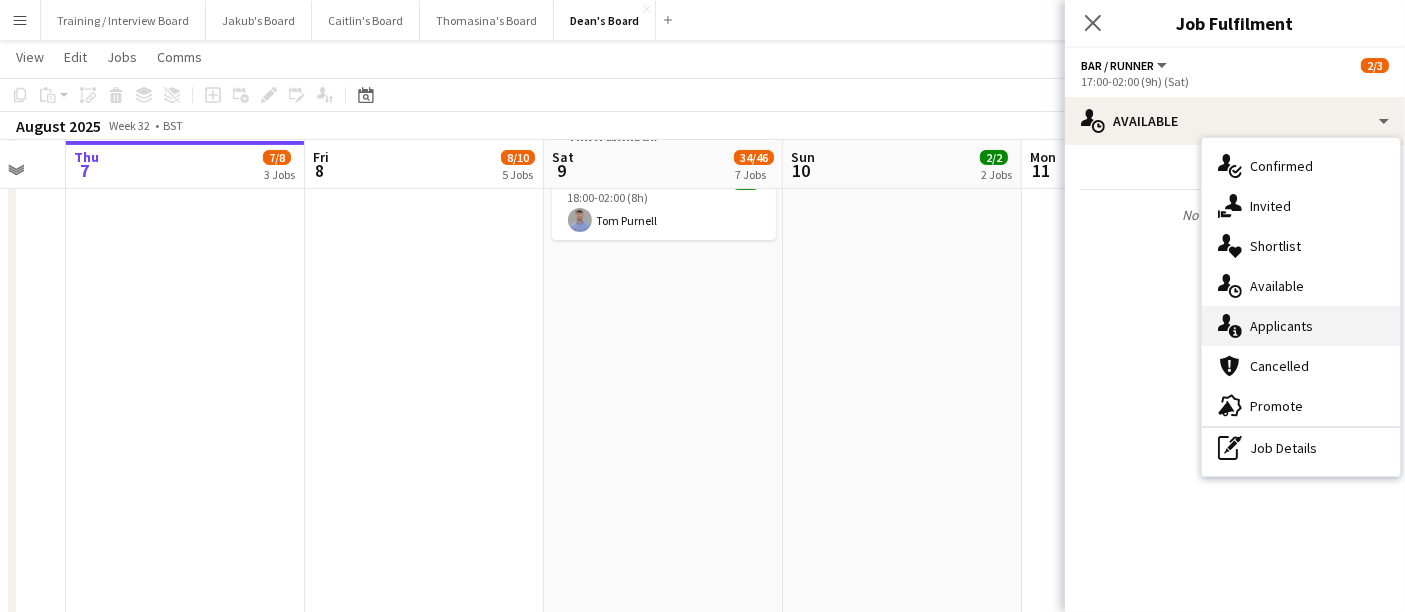 click on "single-neutral-actions-information
Applicants" at bounding box center [1301, 326] 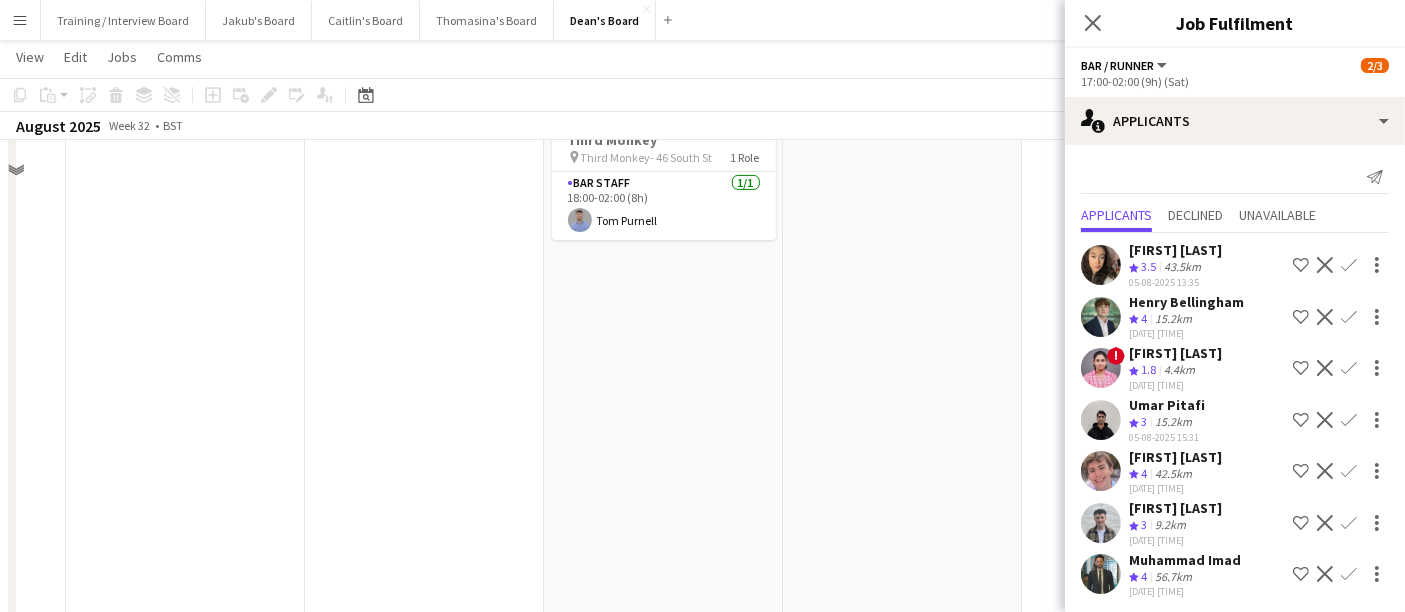 scroll, scrollTop: 222, scrollLeft: 0, axis: vertical 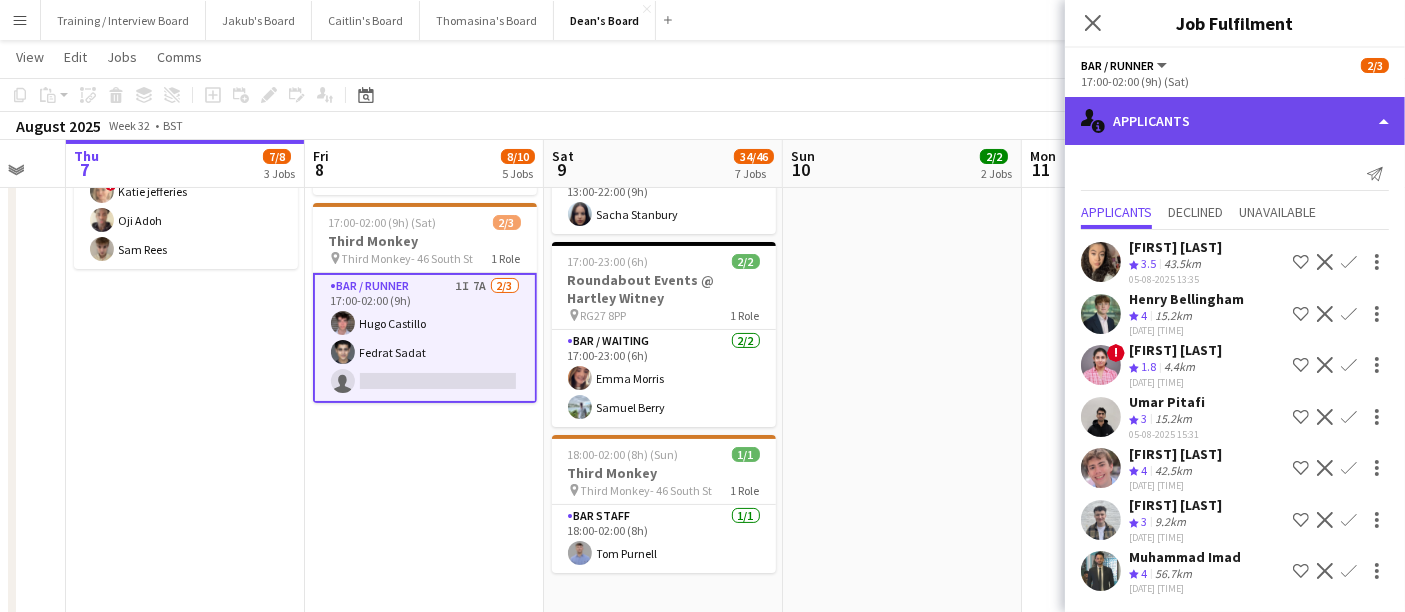 click on "single-neutral-actions-information
Applicants" 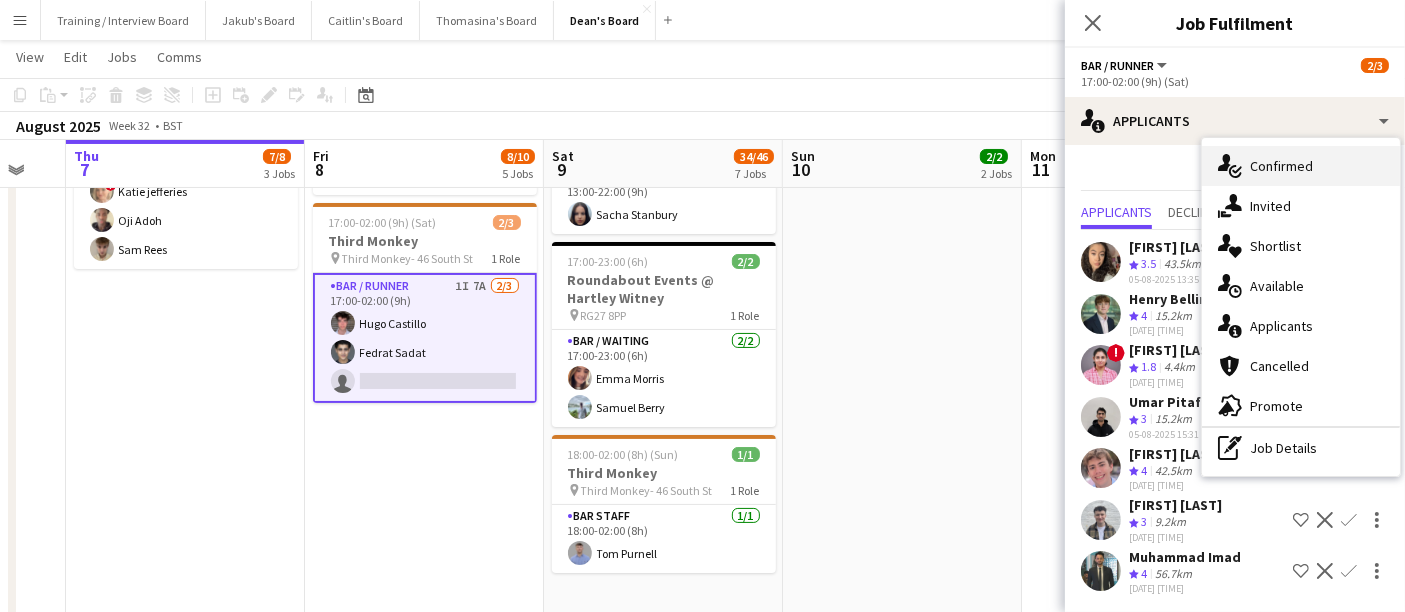 click on "single-neutral-actions-check-2
Confirmed" at bounding box center [1301, 166] 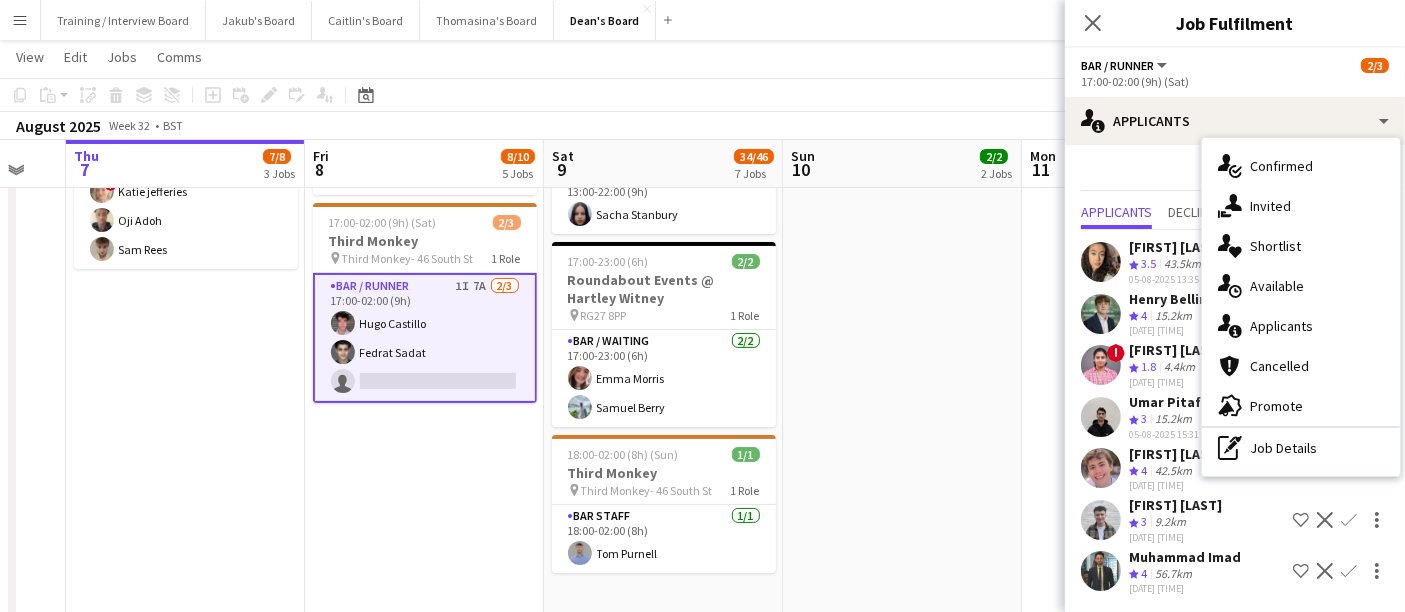 scroll, scrollTop: 0, scrollLeft: 0, axis: both 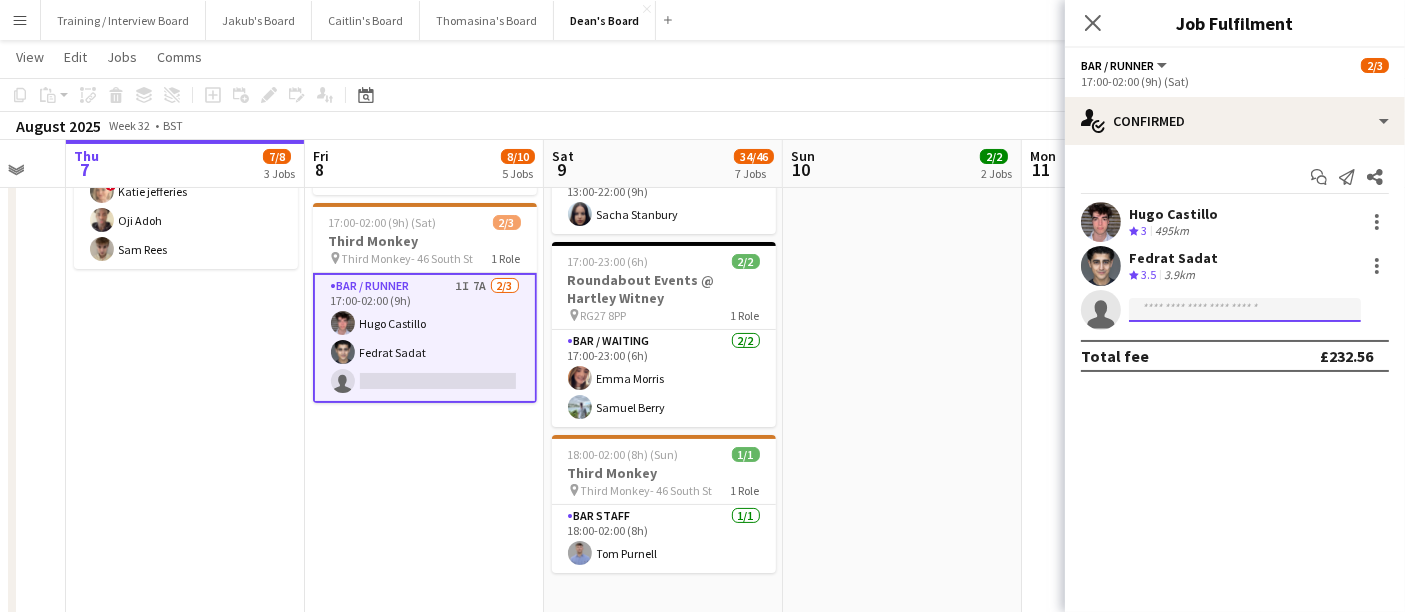 click 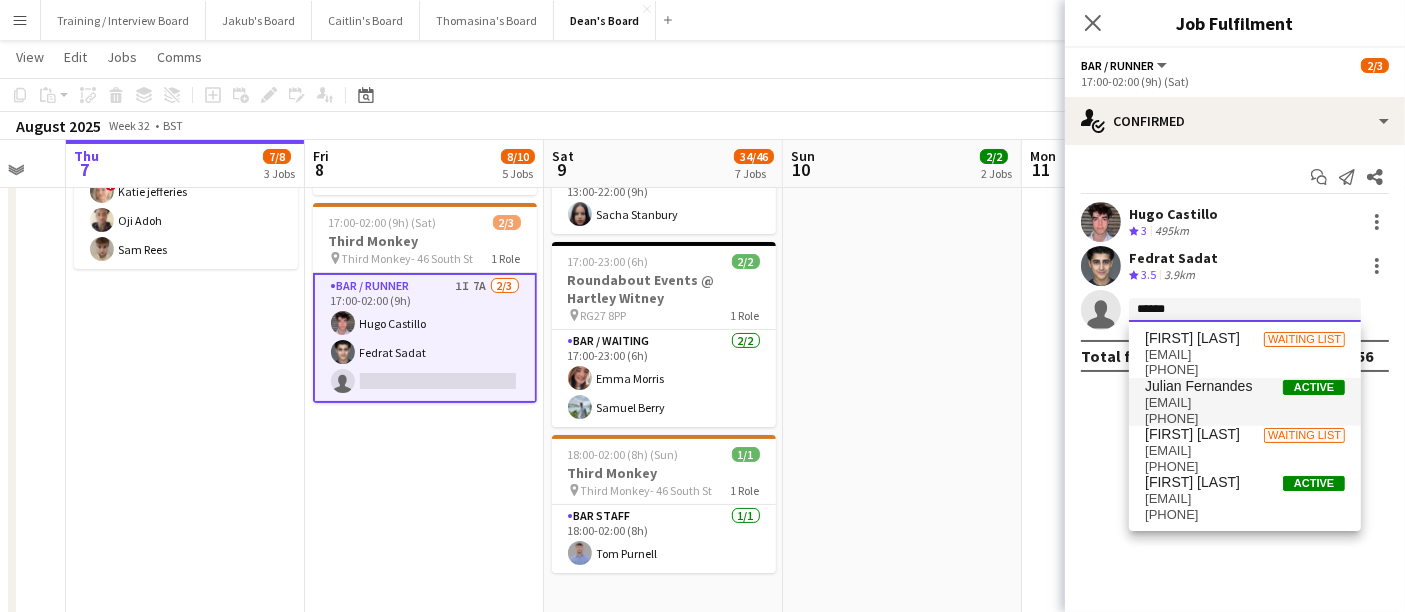 type on "******" 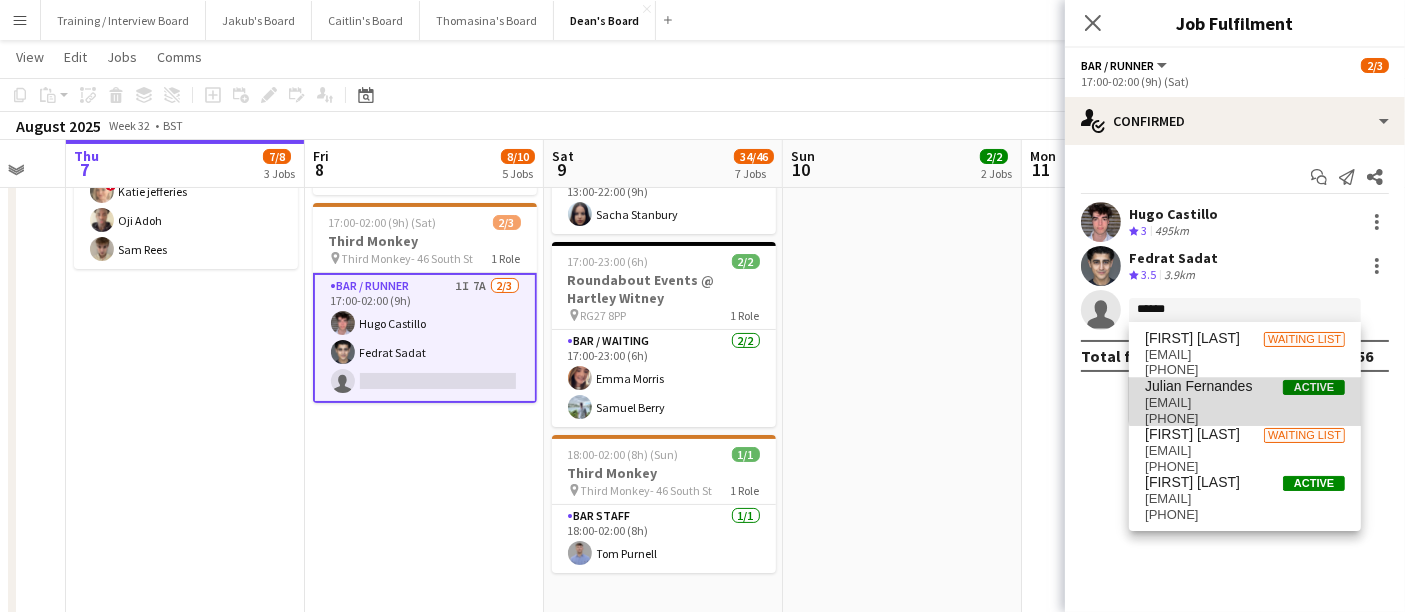 click on "[EMAIL]" at bounding box center (1245, 403) 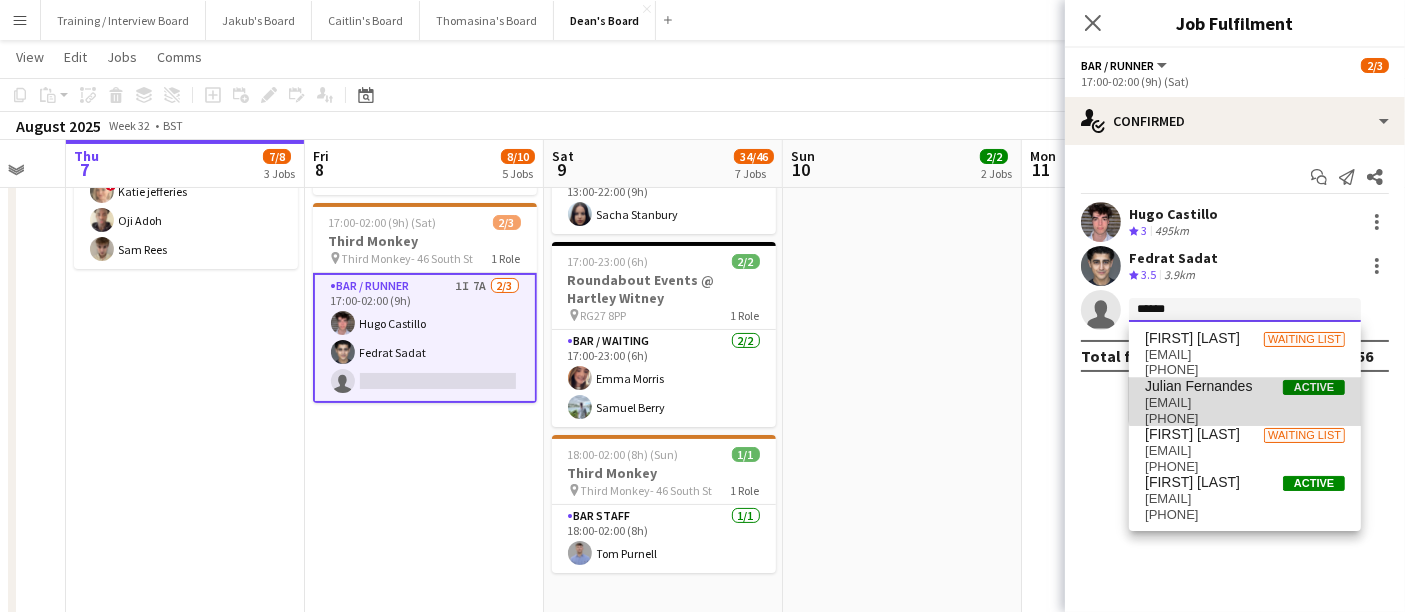 type 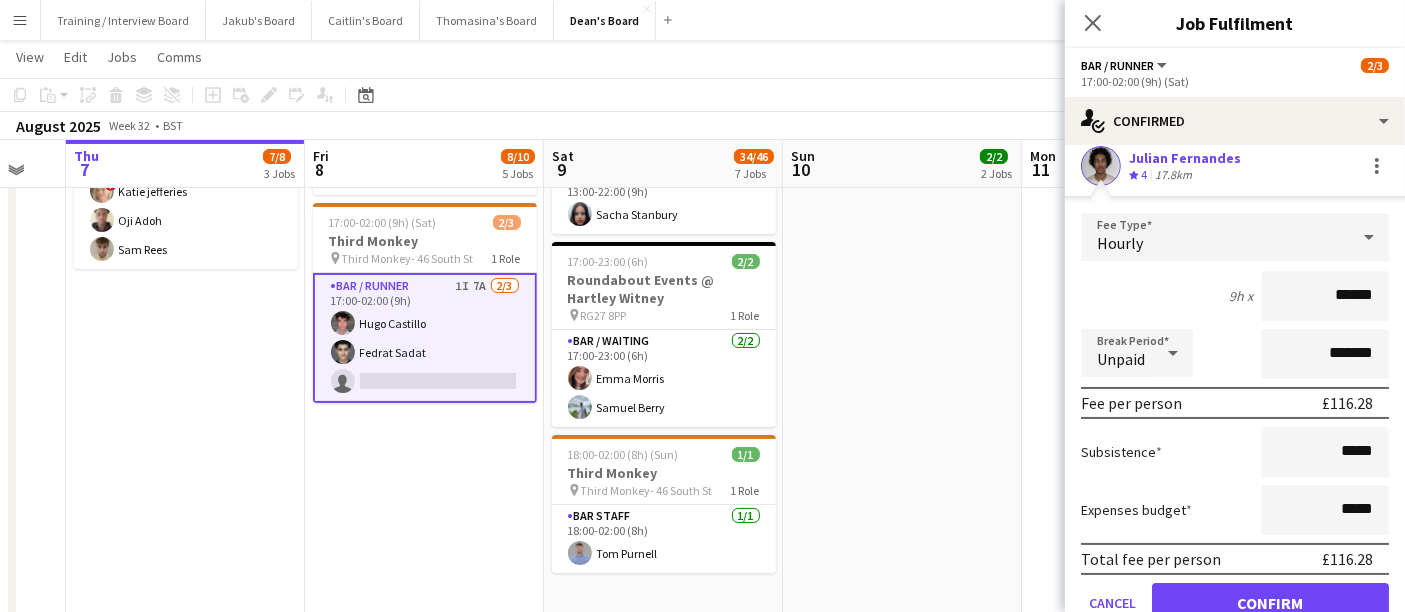 scroll, scrollTop: 222, scrollLeft: 0, axis: vertical 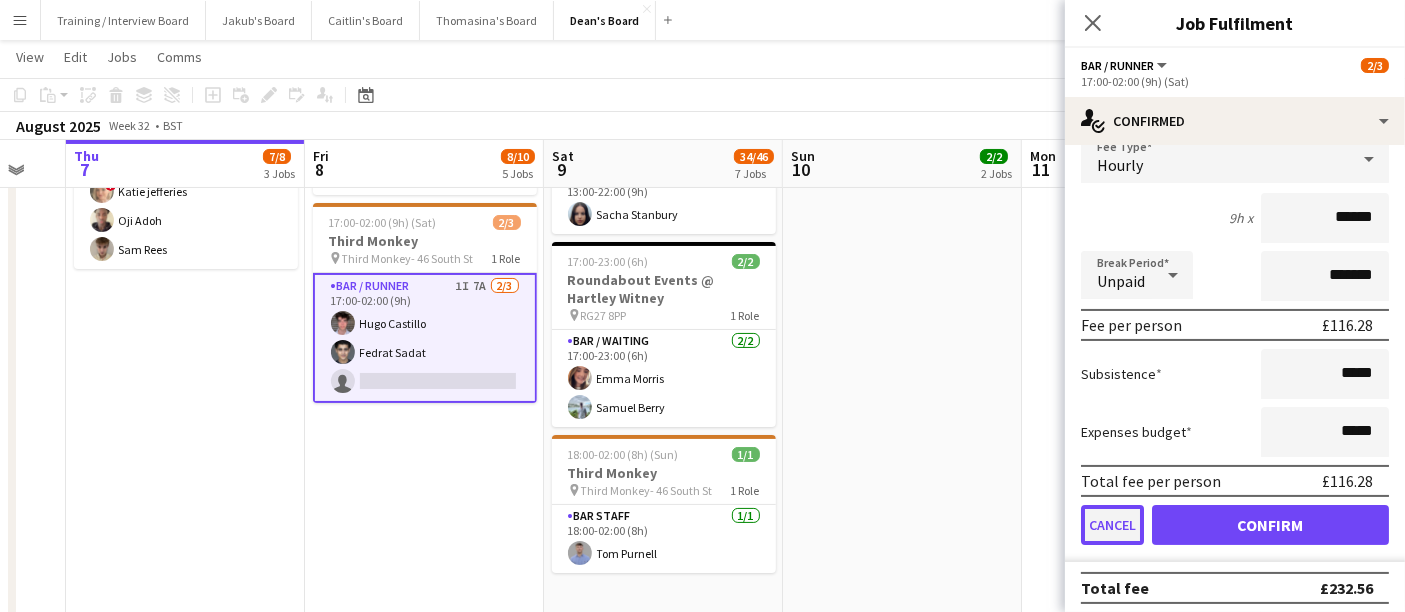 click on "Cancel" at bounding box center [1112, 525] 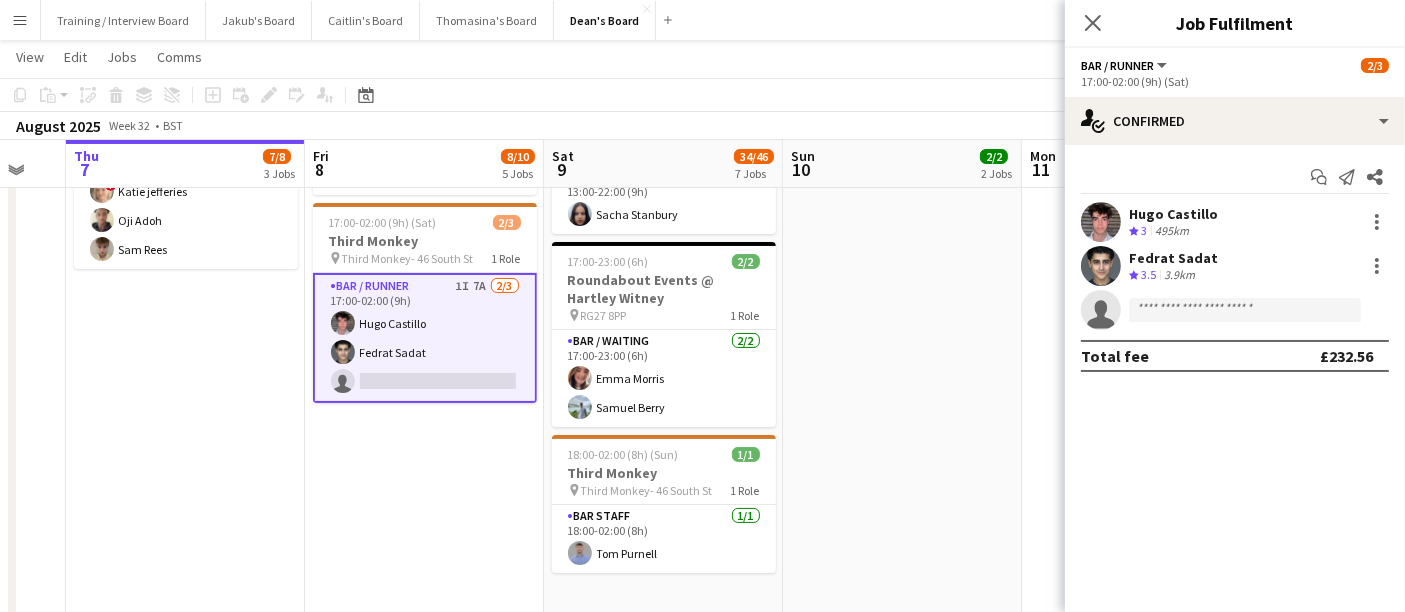 scroll, scrollTop: 0, scrollLeft: 0, axis: both 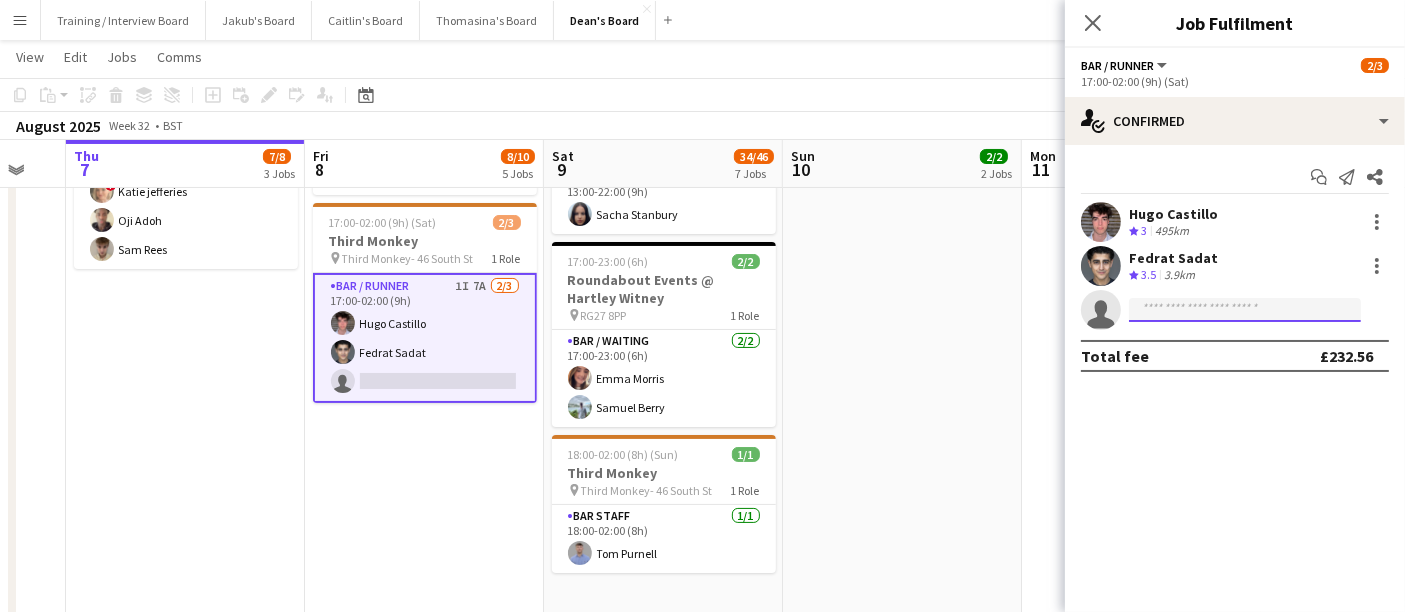 click 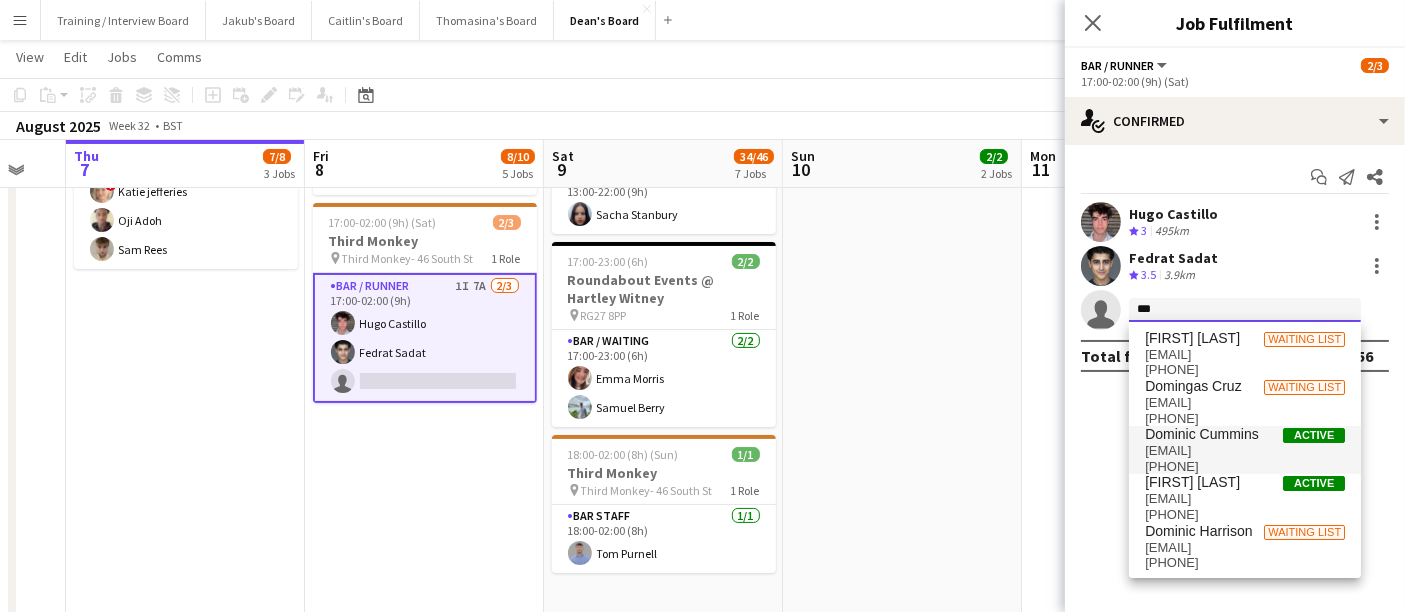 type on "***" 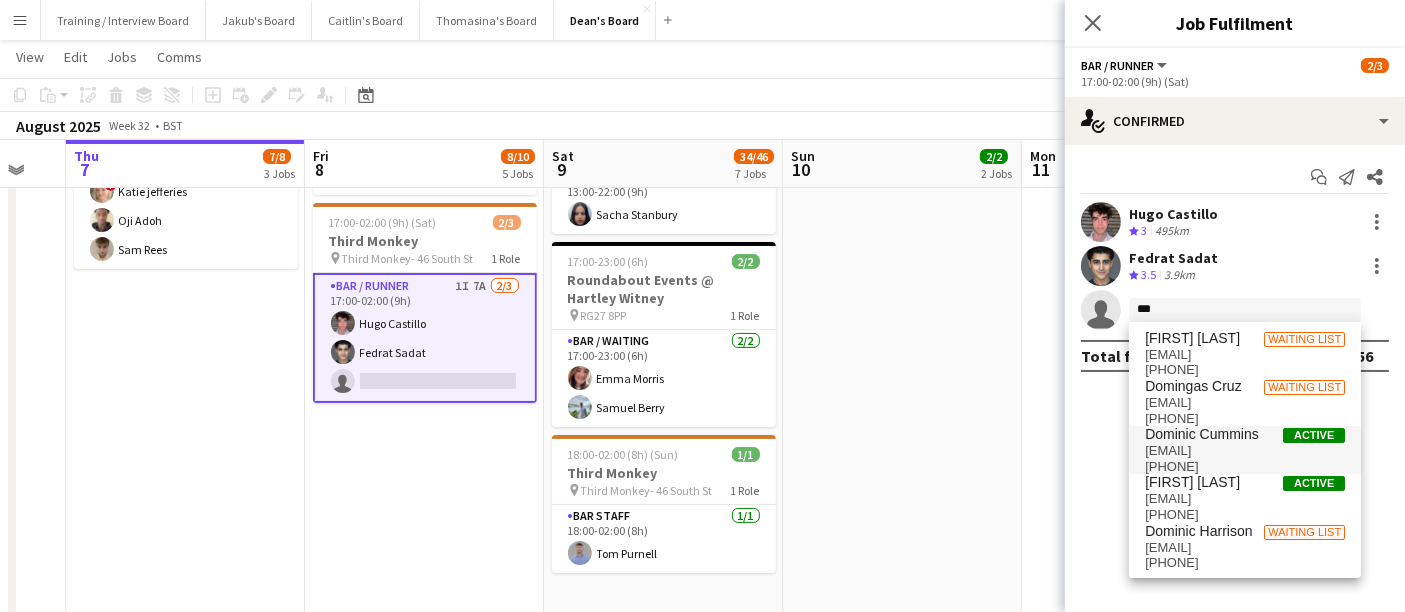 click on "[EMAIL]" at bounding box center (1245, 451) 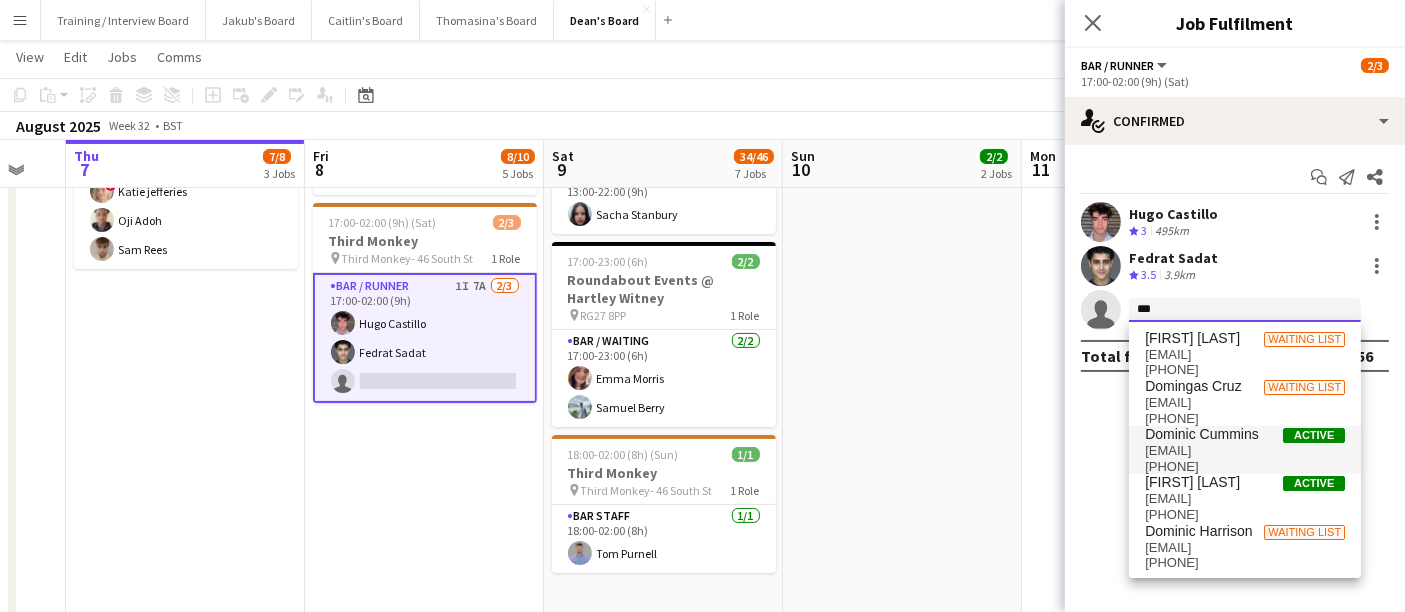 type 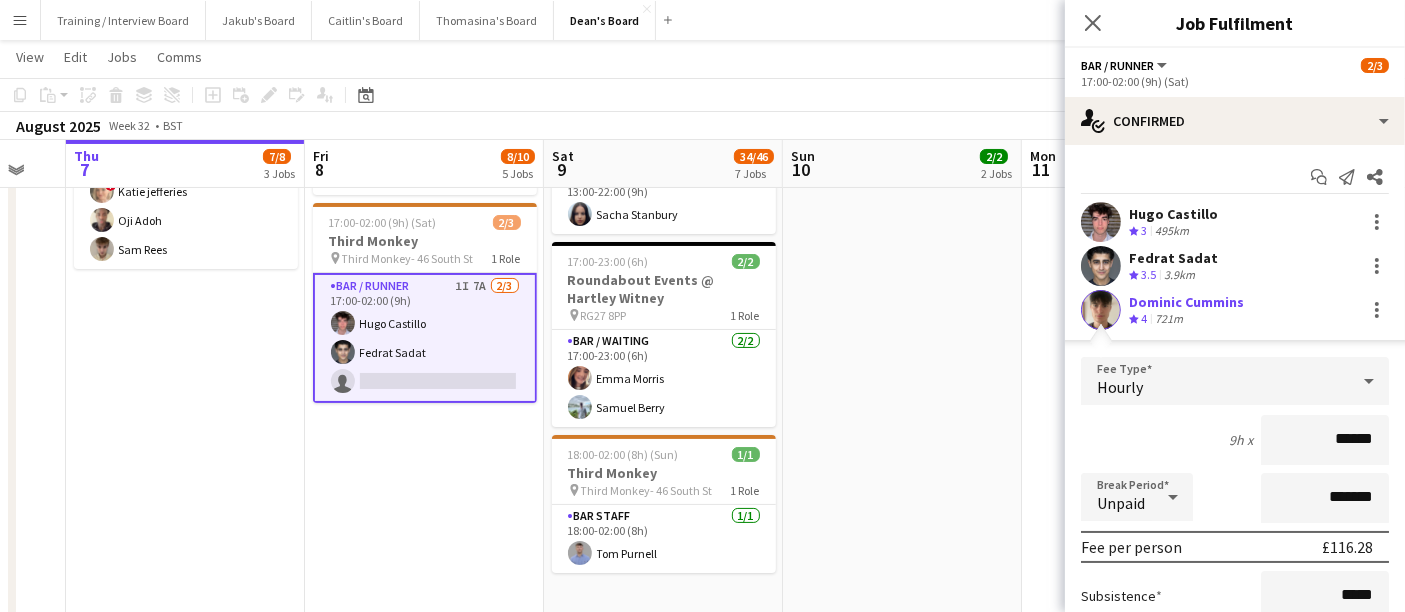 click at bounding box center [1101, 310] 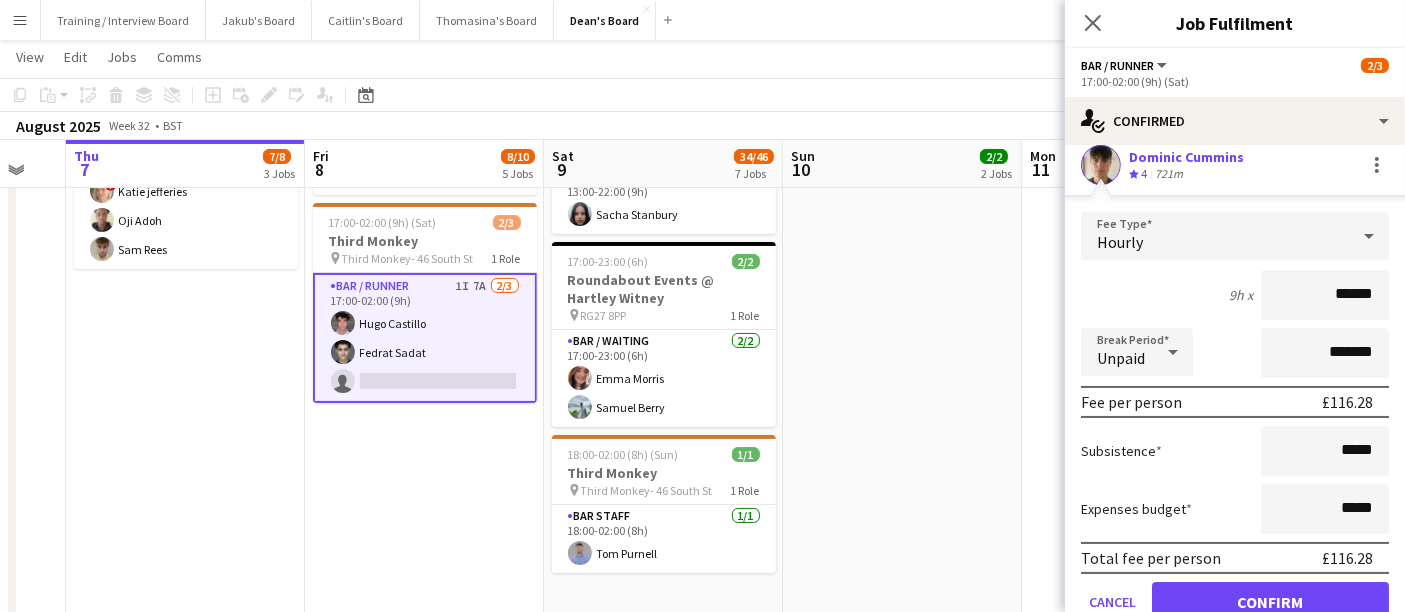 scroll, scrollTop: 222, scrollLeft: 0, axis: vertical 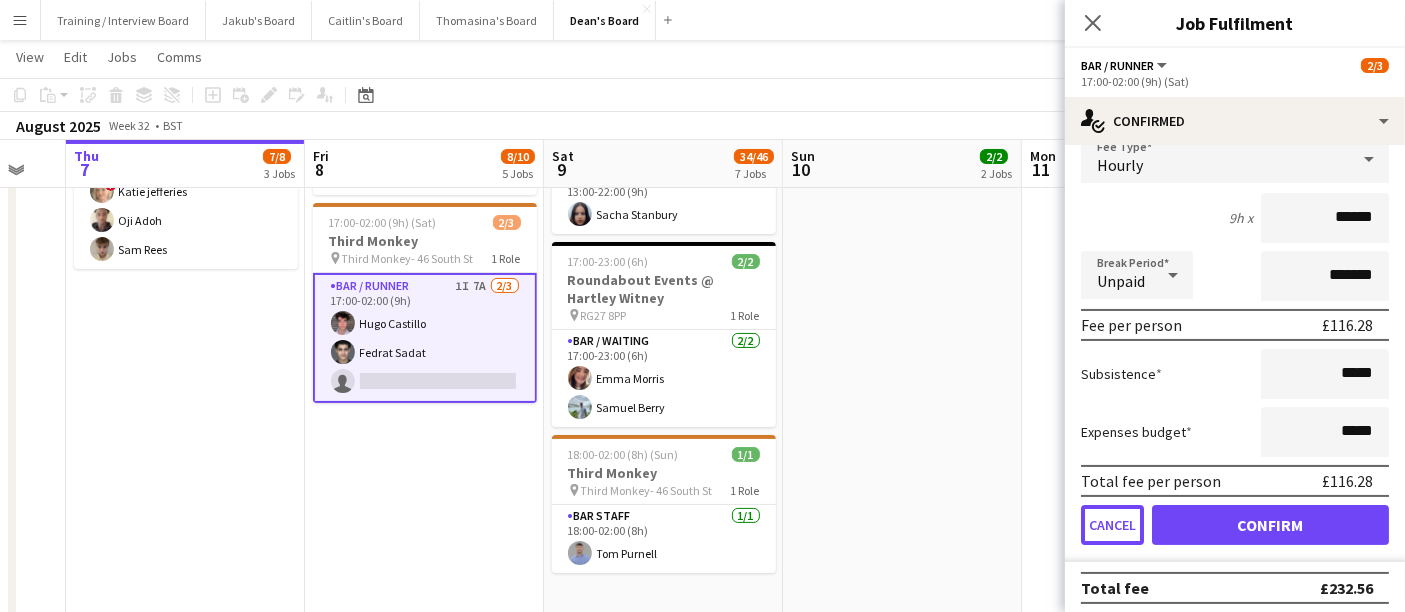 click on "Cancel" at bounding box center [1112, 525] 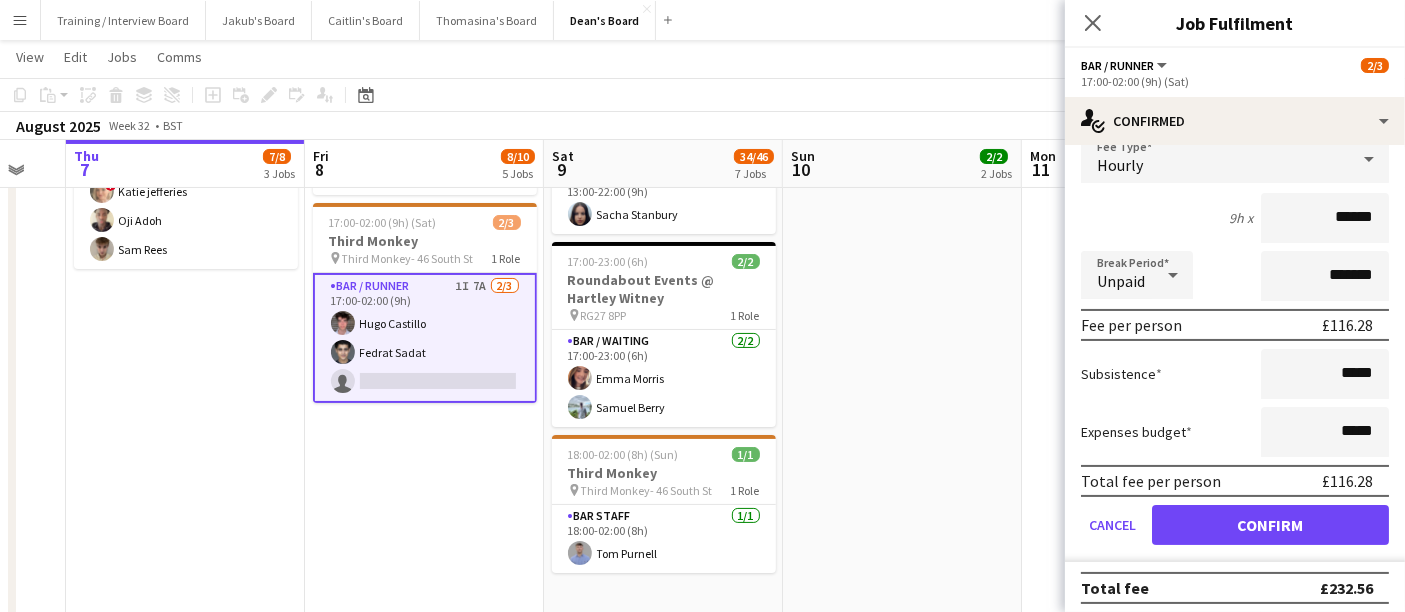 scroll, scrollTop: 0, scrollLeft: 0, axis: both 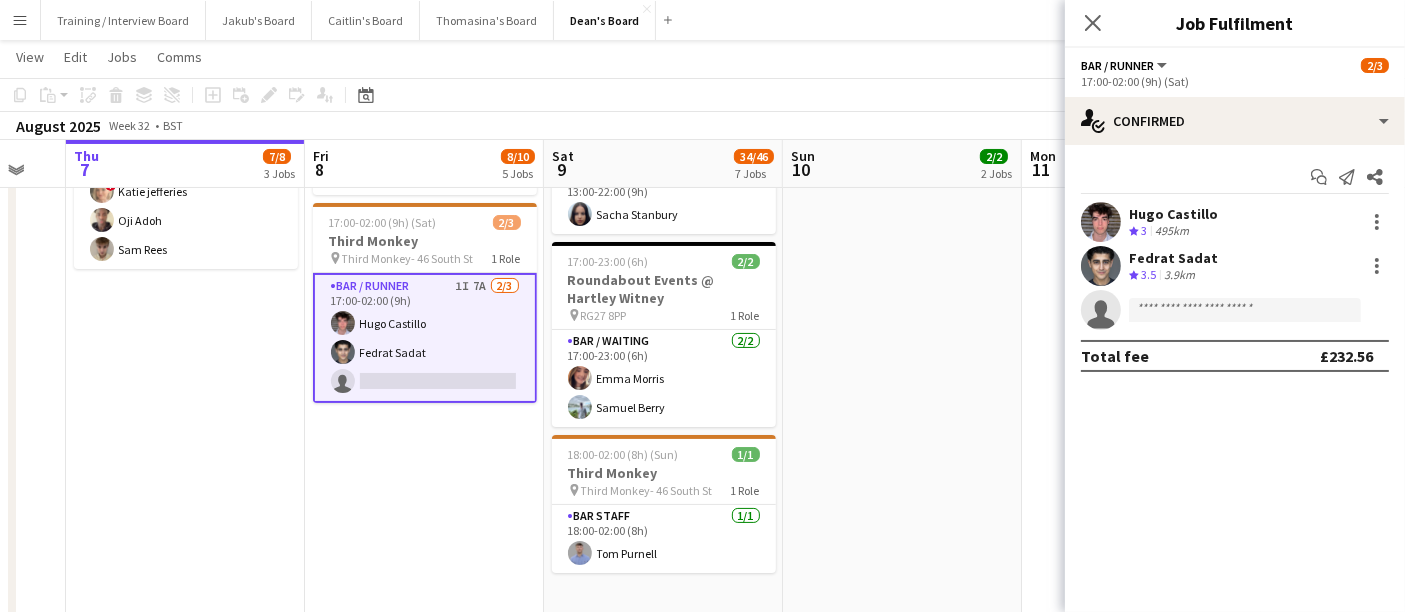 click on "In progress   11:00-17:00 (6h)    4/4   [COMPANY_NAME] @ [VENUE_NAME] (4)
pin
[VENUE_NAME] [POSTAL_CODE]   1 Role   Bar / Waiting    4/4   11:00-17:00 (6h)
[FIRST] [LAST] ! [FIRST] [LAST] [FIRST] [LAST] [FIRST] [LAST]" at bounding box center [185, 1295] 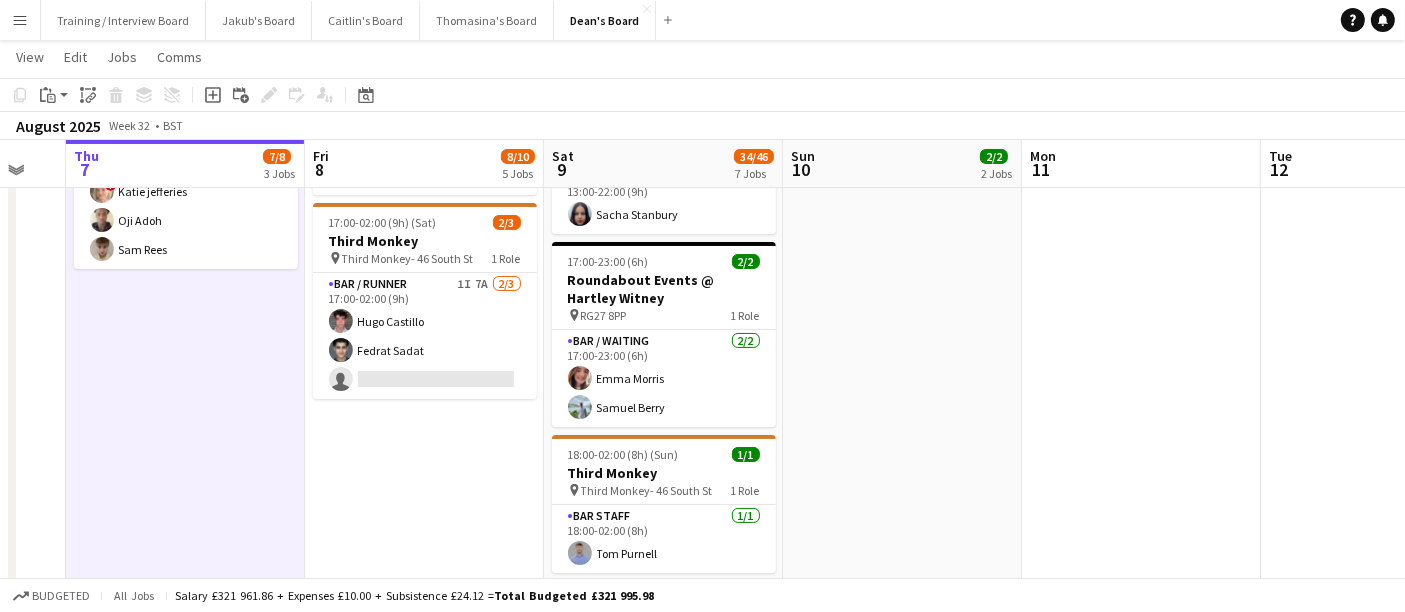 drag, startPoint x: 443, startPoint y: 475, endPoint x: 488, endPoint y: 480, distance: 45.276924 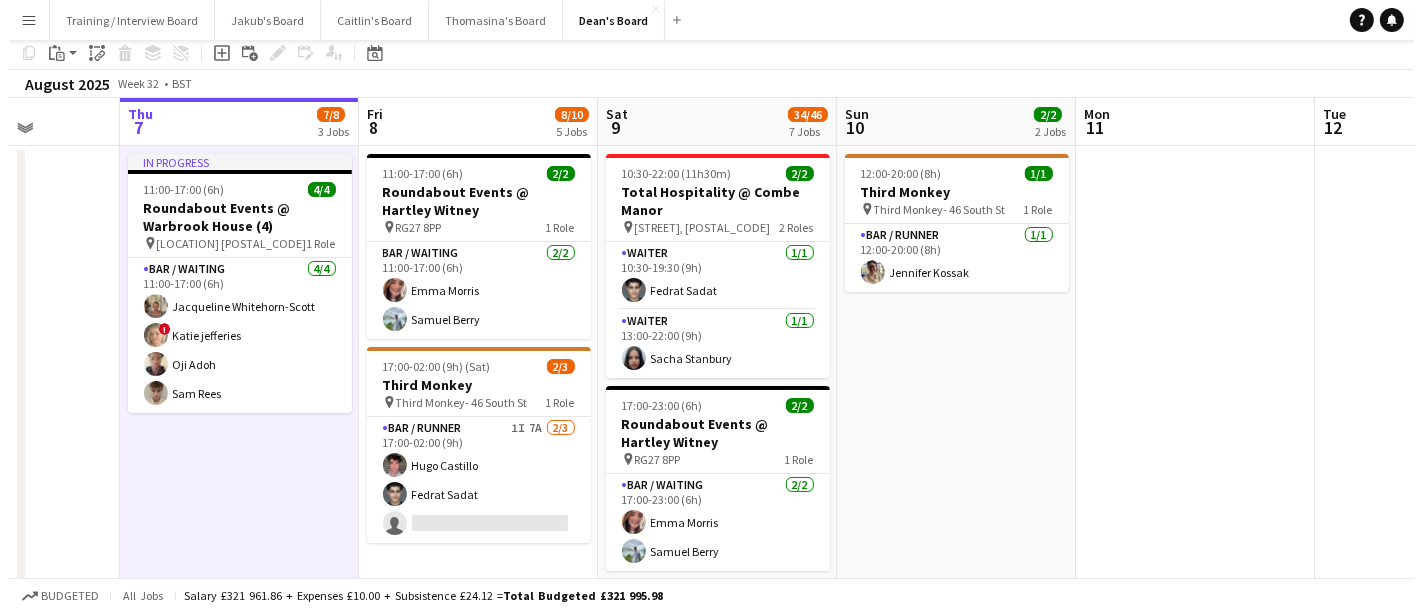 scroll, scrollTop: 0, scrollLeft: 0, axis: both 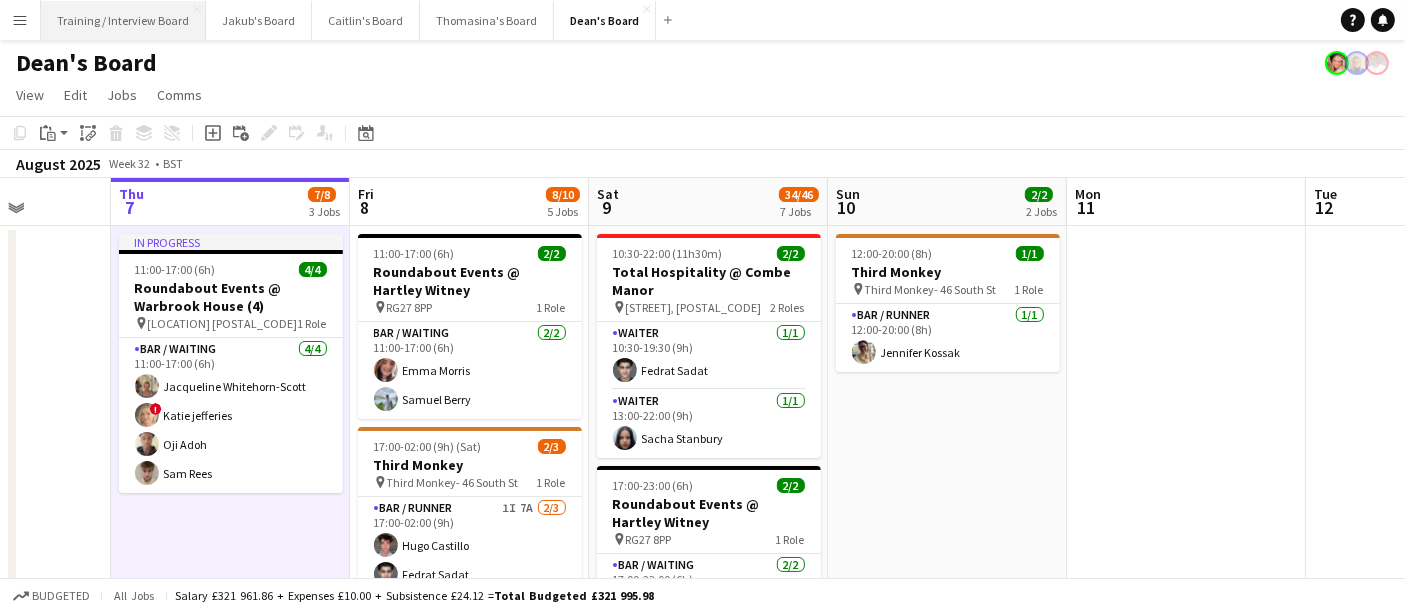 click on "Training / Interview Board
Close" at bounding box center (123, 20) 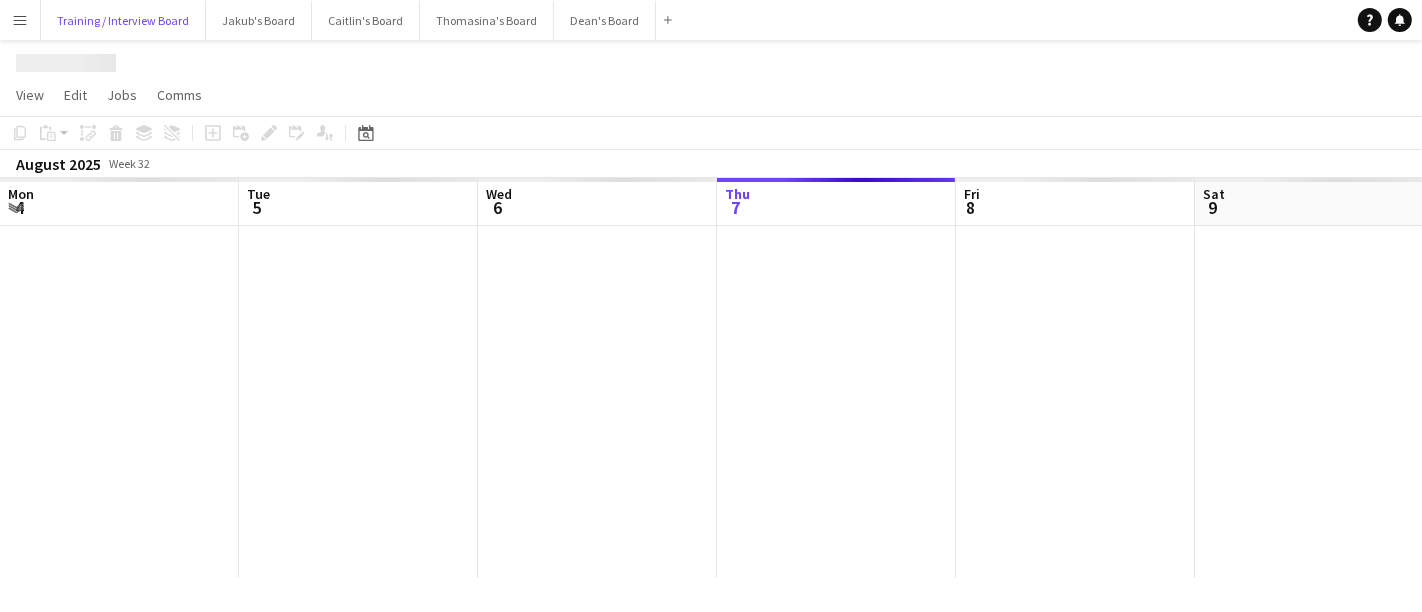 scroll, scrollTop: 0, scrollLeft: 477, axis: horizontal 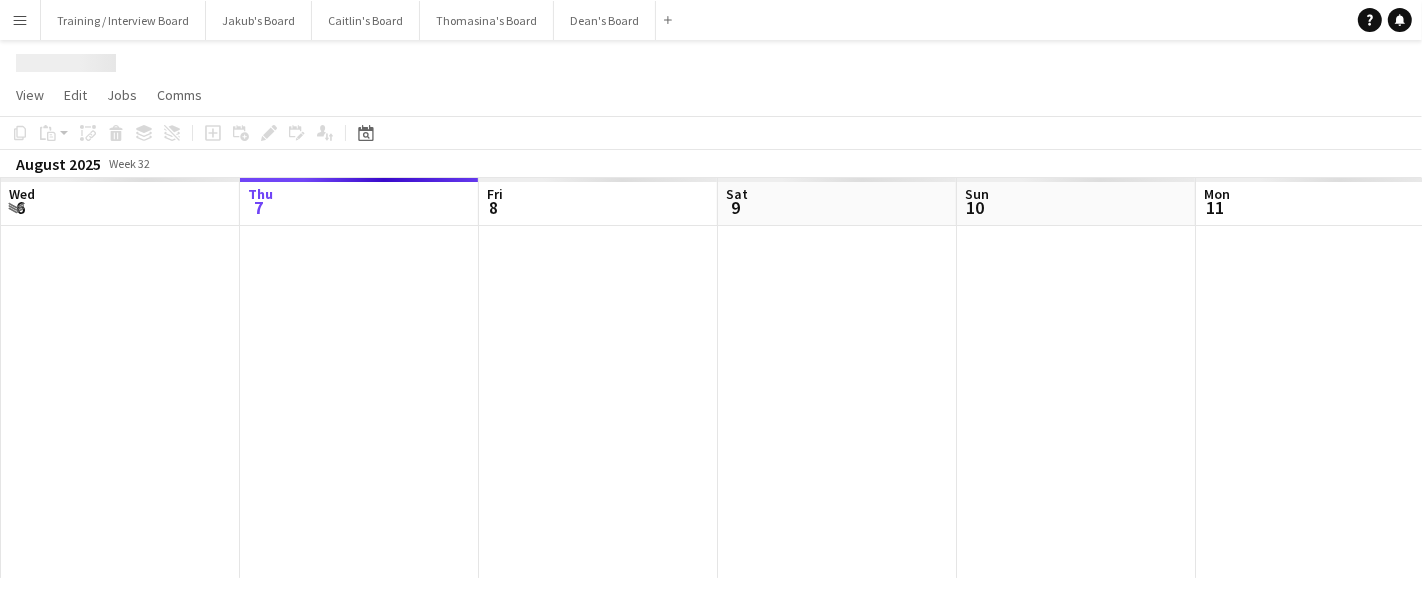 click 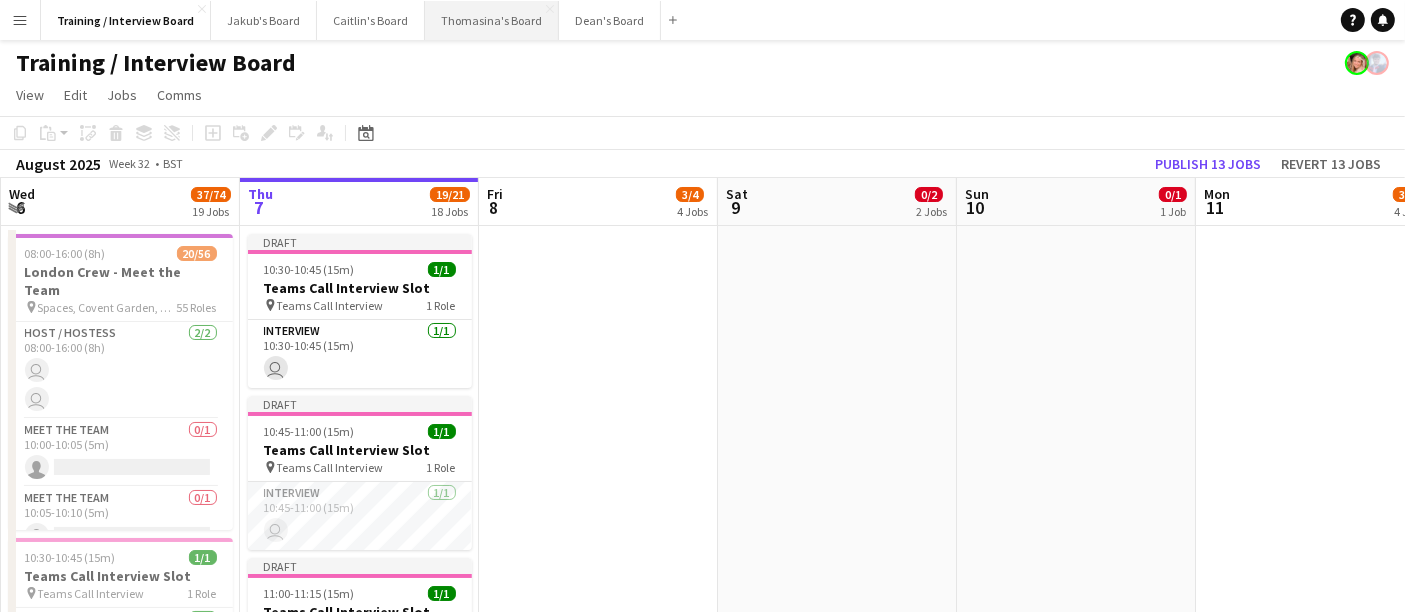 click on "Thomasina's Board
Close" at bounding box center [492, 20] 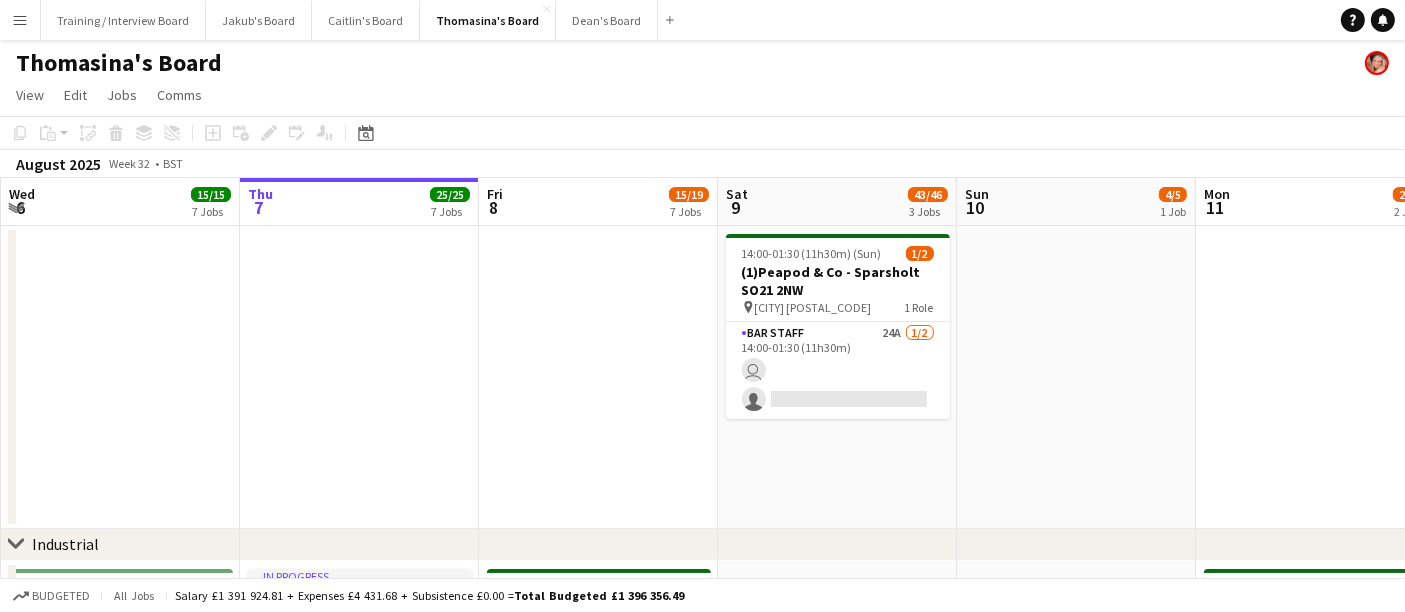 drag, startPoint x: 323, startPoint y: 464, endPoint x: 475, endPoint y: 475, distance: 152.3975 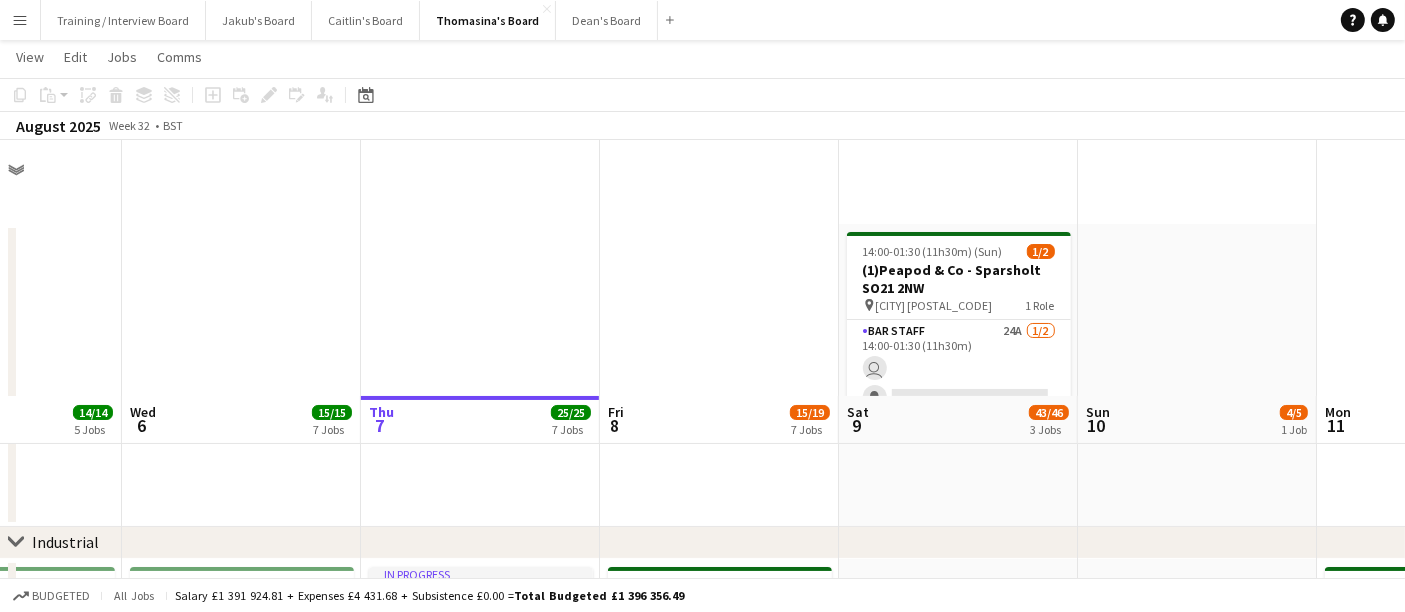 scroll, scrollTop: 444, scrollLeft: 0, axis: vertical 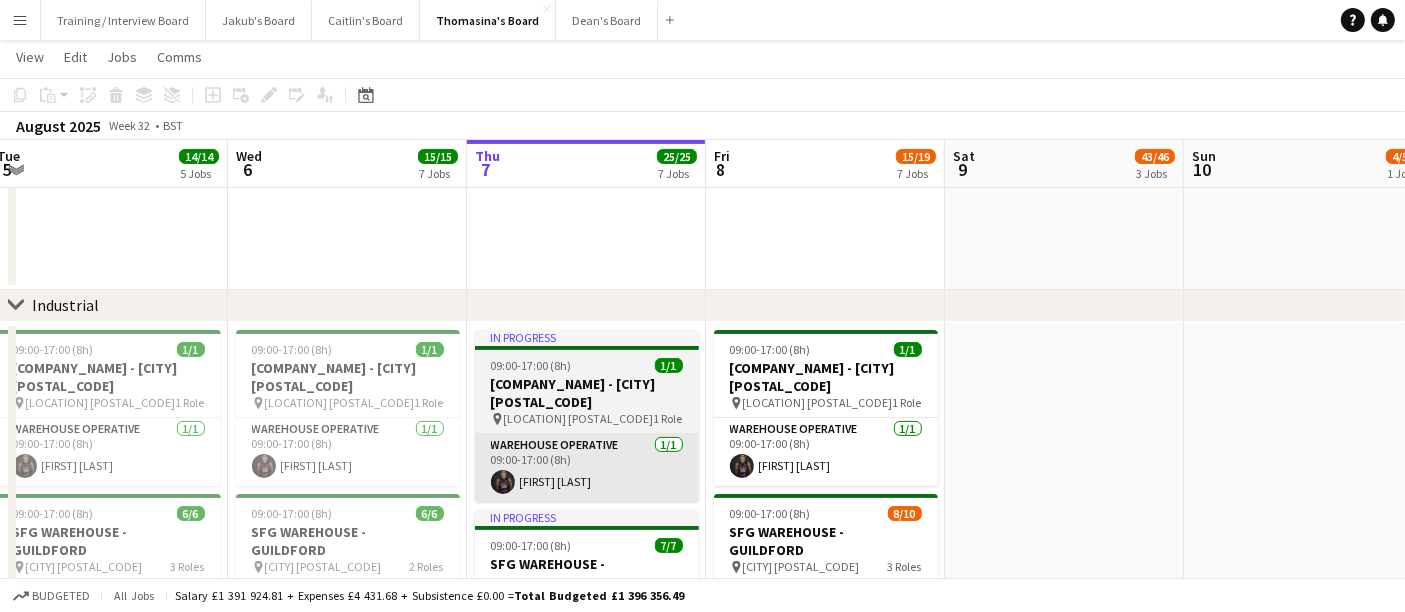 drag, startPoint x: 514, startPoint y: 478, endPoint x: 667, endPoint y: 473, distance: 153.08168 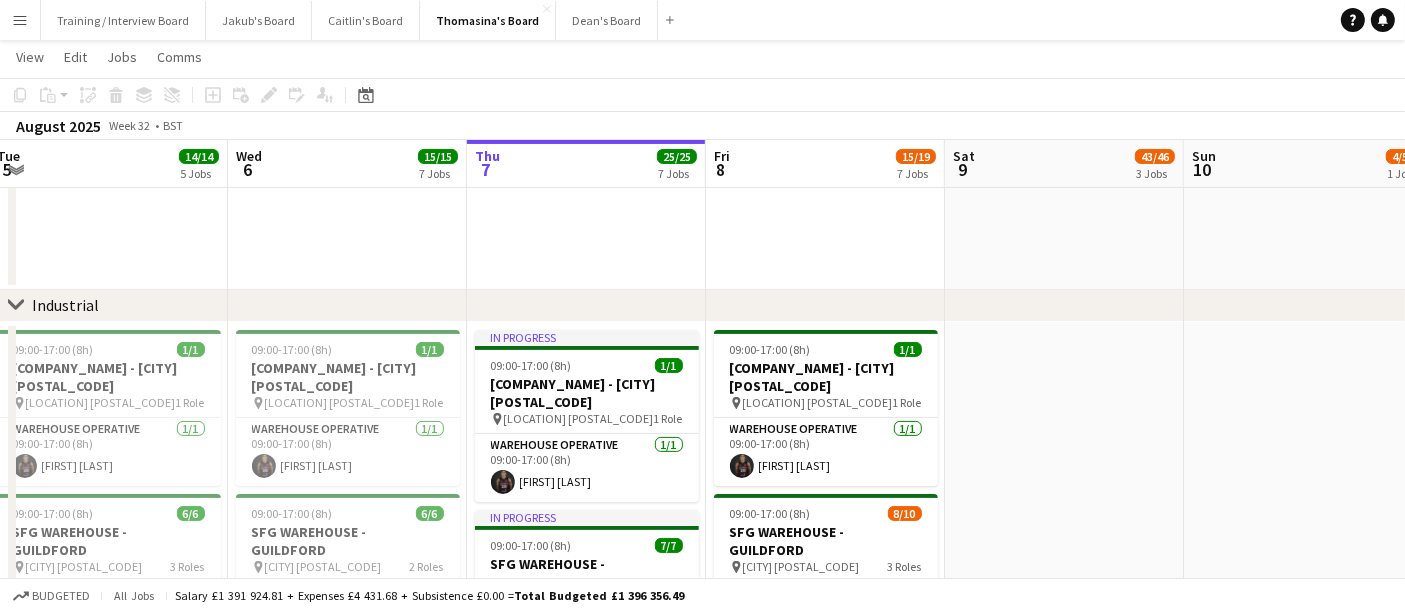 scroll, scrollTop: 0, scrollLeft: 477, axis: horizontal 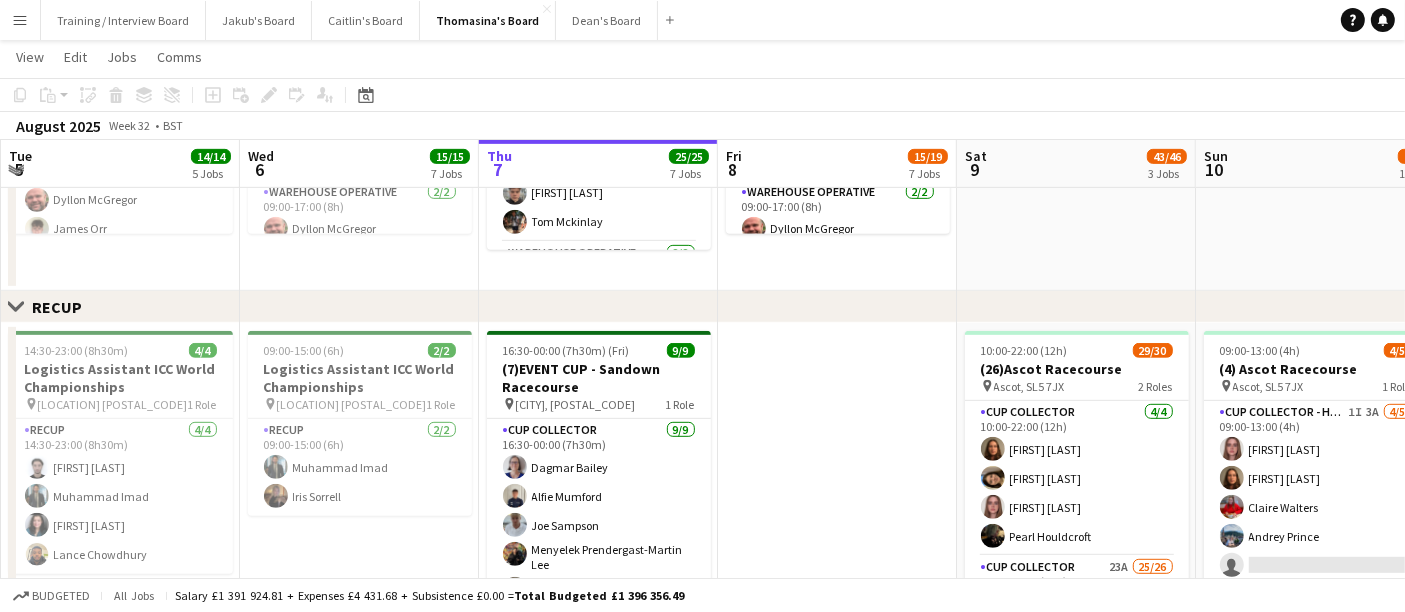 click on "Sun   3   11/13   3 Jobs   Mon   4   11/11   5 Jobs   Tue   5   14/14   5 Jobs   Wed   6   15/15   7 Jobs   Thu   7   25/25   7 Jobs   Fri   8   15/19   7 Jobs   Sat   9   43/46   3 Jobs   Sun   10   4/5   1 Job   Mon   11   2/7   2 Jobs   Tue   12   1/7   2 Jobs   Wed   13   4/10   3 Jobs      10:00-15:30 (5h30m)    0/1   CANCELLED - [COMPANY_NAME] - [CITY] [POSTAL_CODE]
pin
[COMPANY_NAME] [POSTAL_CODE]   1 Role   Barista   14A   0/1   10:00-15:30 (5h30m)
single-neutral-actions
12:00-23:00 (11h)    6/6   [JOB_TITLE] - [EVENT_NAME]!
pin
[VENUE_NAME] - [CITY] [POSTAL_CODE], [COUNTRY]   2 Roles   RECUP   4/4   12:00-22:00 (10h)
[FIRST] [LAST] [FIRST] [LAST] [FIRST] [LAST] [FIRST] [LAST]  RECUP   2/2   13:00-23:00 (10h)
[FIRST] [LAST] [FIRST] [LAST]     14:00-01:30 (11h30m) (Sun)   1/2   (1)Peapod & Co - [CITY] [POSTAL_CODE]
pin
[CITY] [POSTAL_CODE]   1 Role   BARSTAFF   24A" at bounding box center (702, 592) 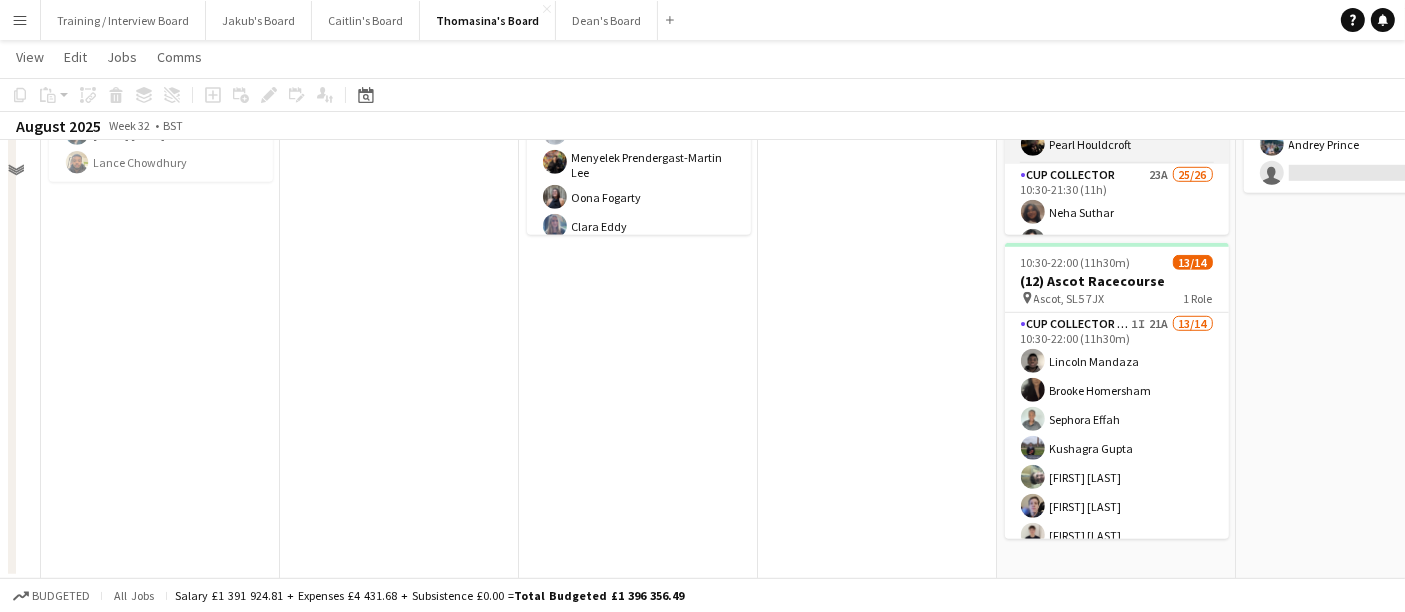 scroll, scrollTop: 1111, scrollLeft: 0, axis: vertical 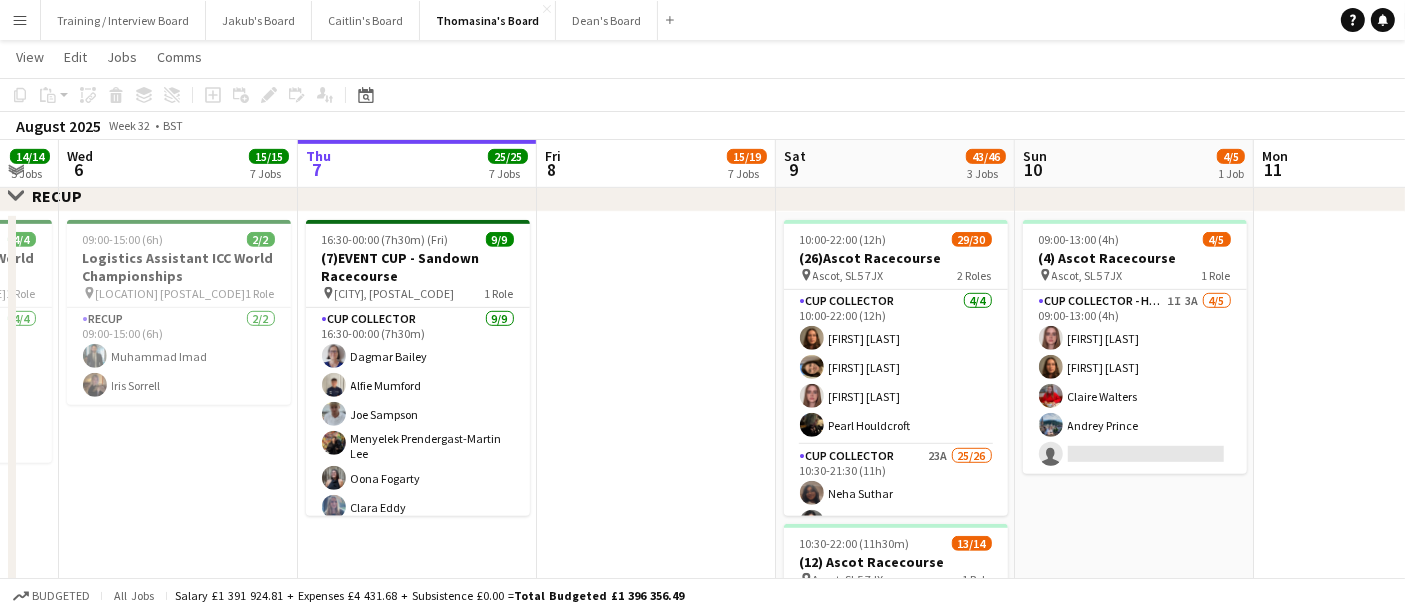 drag, startPoint x: 1264, startPoint y: 456, endPoint x: 1075, endPoint y: 433, distance: 190.39433 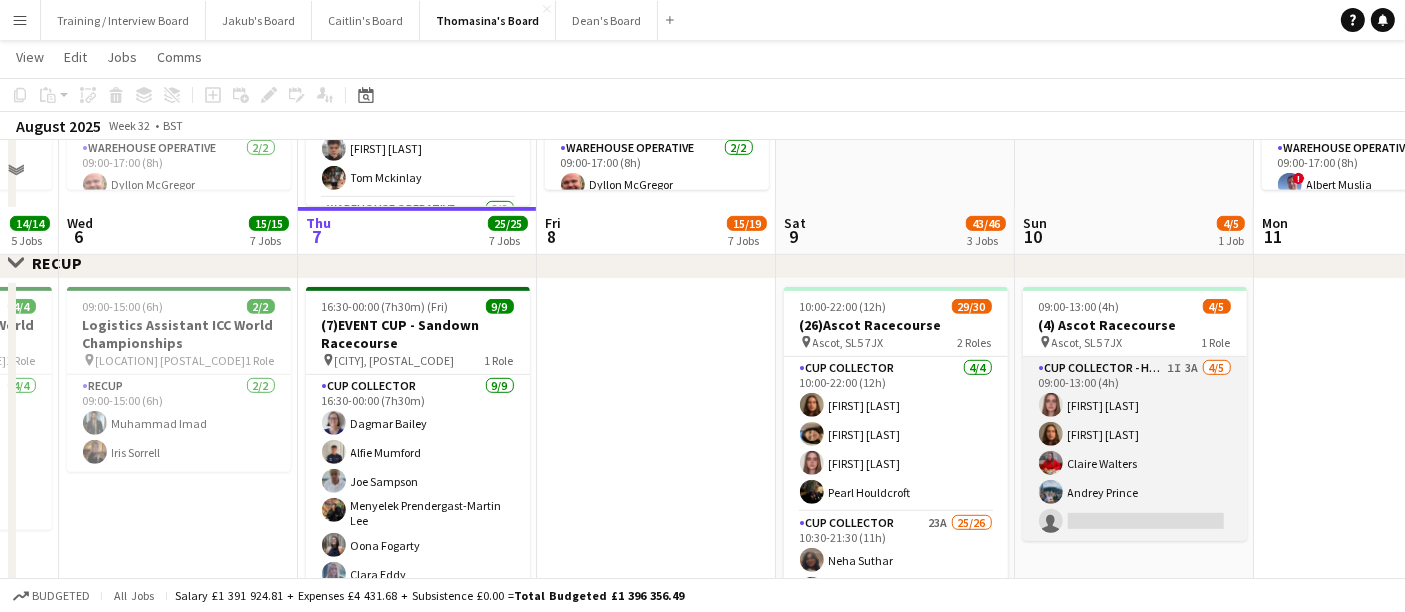 scroll, scrollTop: 1111, scrollLeft: 0, axis: vertical 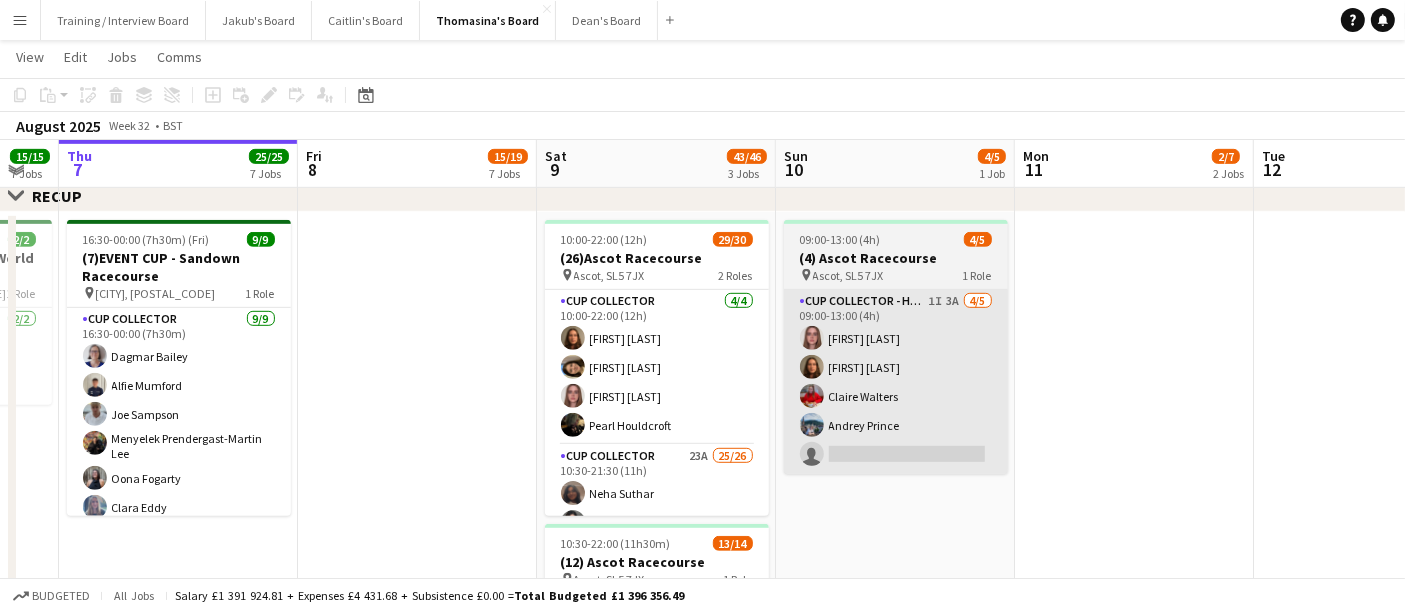 drag, startPoint x: 942, startPoint y: 423, endPoint x: 894, endPoint y: 425, distance: 48.04165 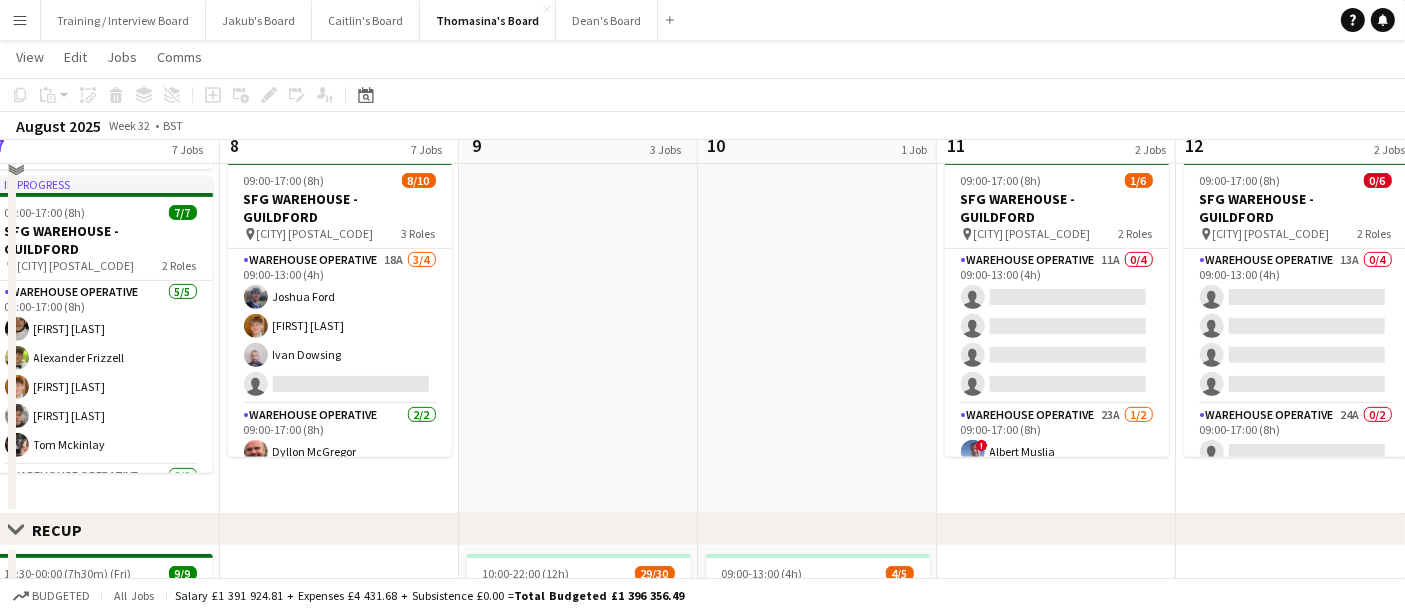 scroll, scrollTop: 333, scrollLeft: 0, axis: vertical 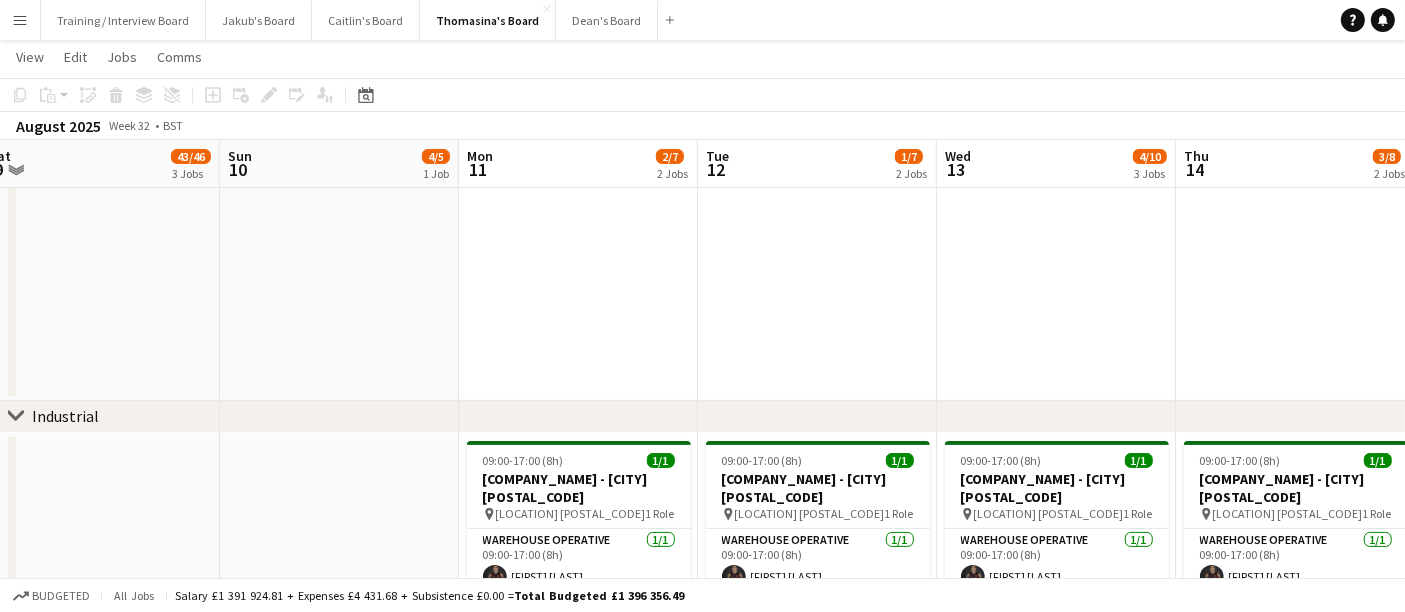 click on "14:00-01:30 (11h30m) (Sun)   1/2   (1)Peapod & Co - Sparsholt SO21 2NW
pin
Winchester SO21 2NW   1 Role   BARSTAFF   24A   1/2   14:00-01:30 (11h30m)
[FIRST] [LAST]
single-neutral-actions
15:00-21:30 (6h30m)    2/3   (2)Peapod & Co - LONDON
pin
London SE1 2AS   2 Roles   Waiter   65A   1/2   15:00-21:30 (6h30m)
[FIRST] [LAST]
single-neutral-actions
Waiter   1/1   15:30-21:00 (5h30m)
[FIRST] [LAST]     09:00-17:00 (8h)    1/1   Harvey Imports - ALTON GU34 2QR
pin
Alton GU34 2QR   1 Role   Warehouse Operative   1/1   09:00-17:00 (8h)
[FIRST] [LAST]     6/6" at bounding box center [702, 1259] 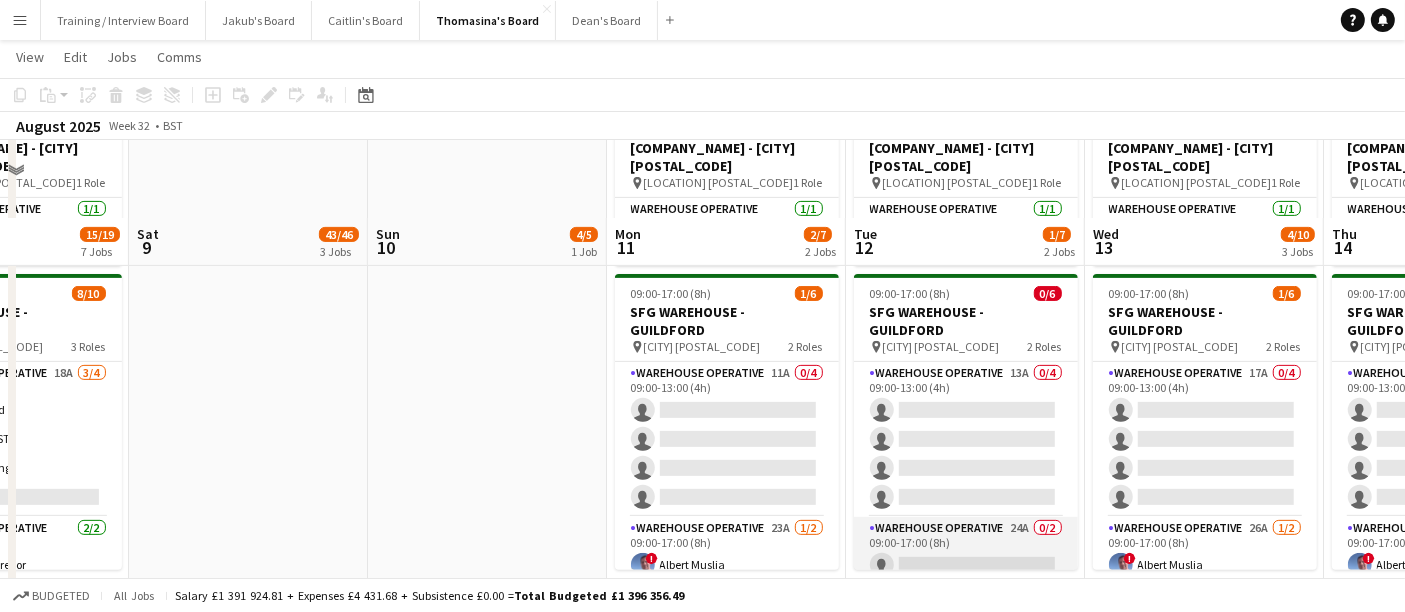 scroll, scrollTop: 777, scrollLeft: 0, axis: vertical 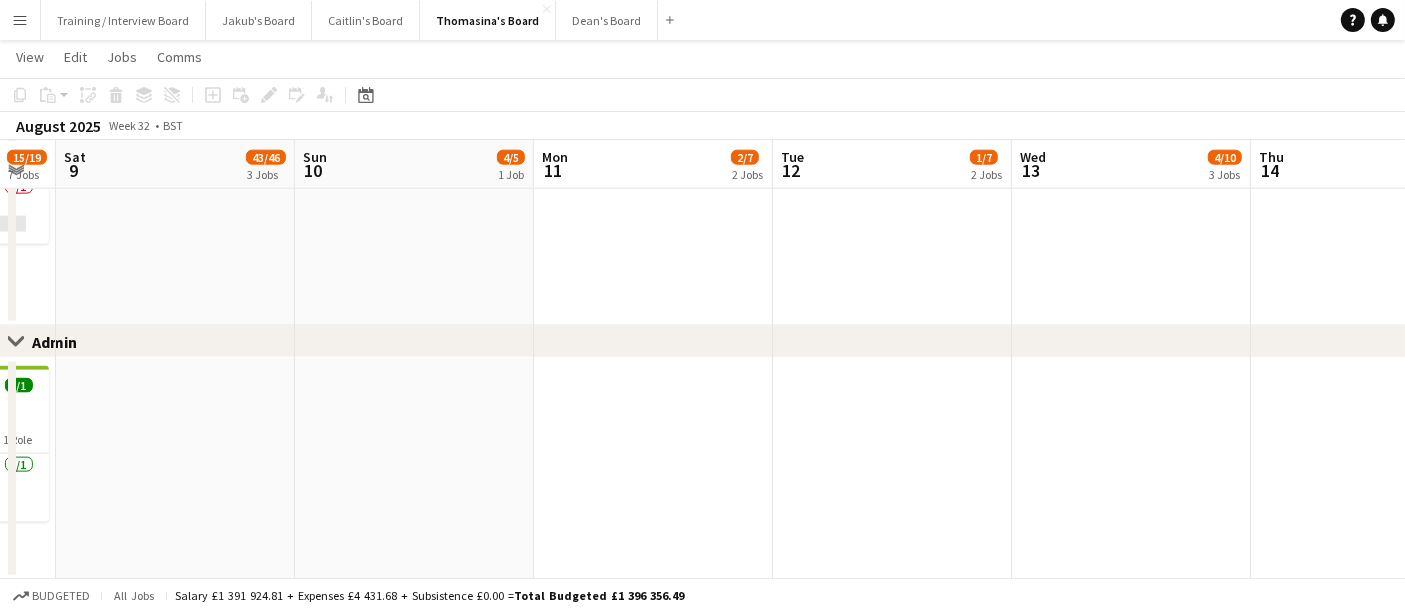 drag, startPoint x: 636, startPoint y: 469, endPoint x: 948, endPoint y: 510, distance: 314.68237 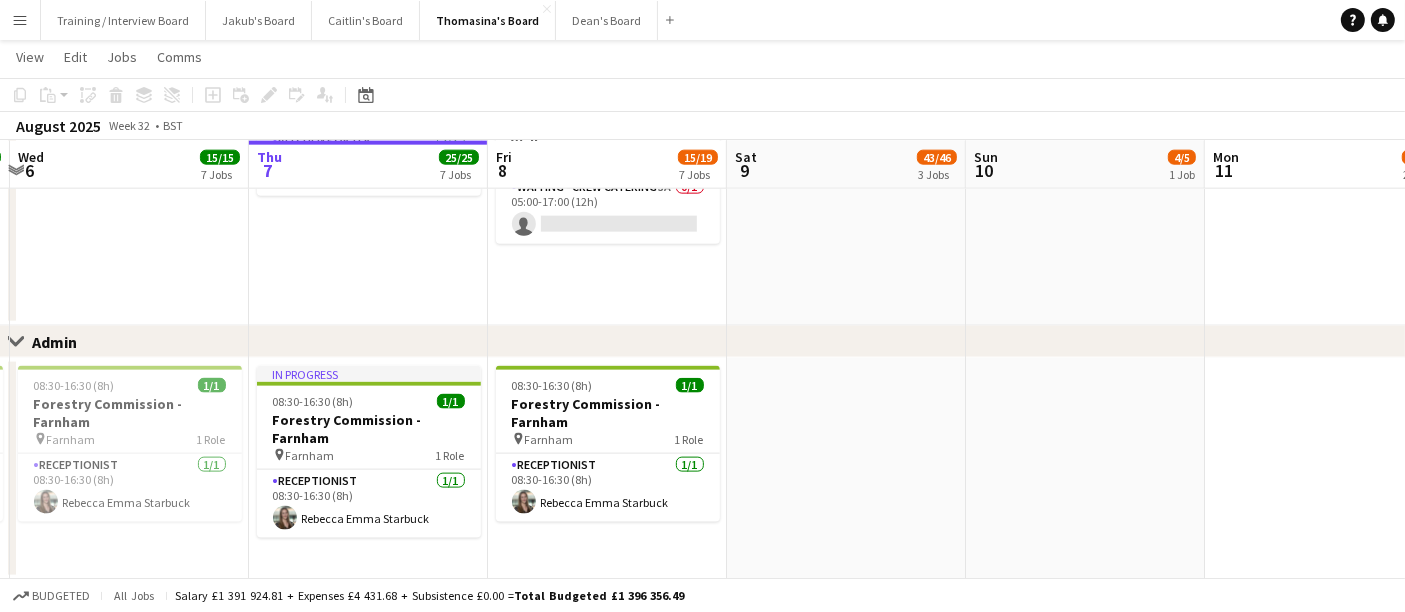 drag, startPoint x: 670, startPoint y: 476, endPoint x: 842, endPoint y: 486, distance: 172.29045 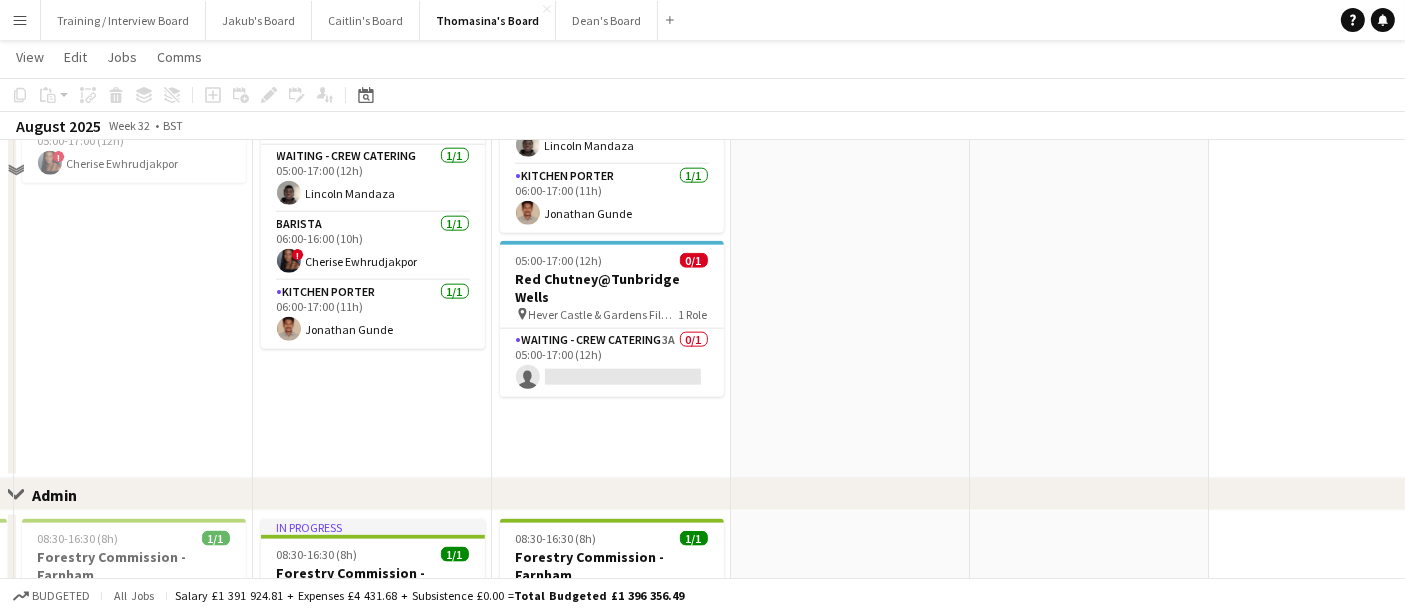 scroll, scrollTop: 2340, scrollLeft: 0, axis: vertical 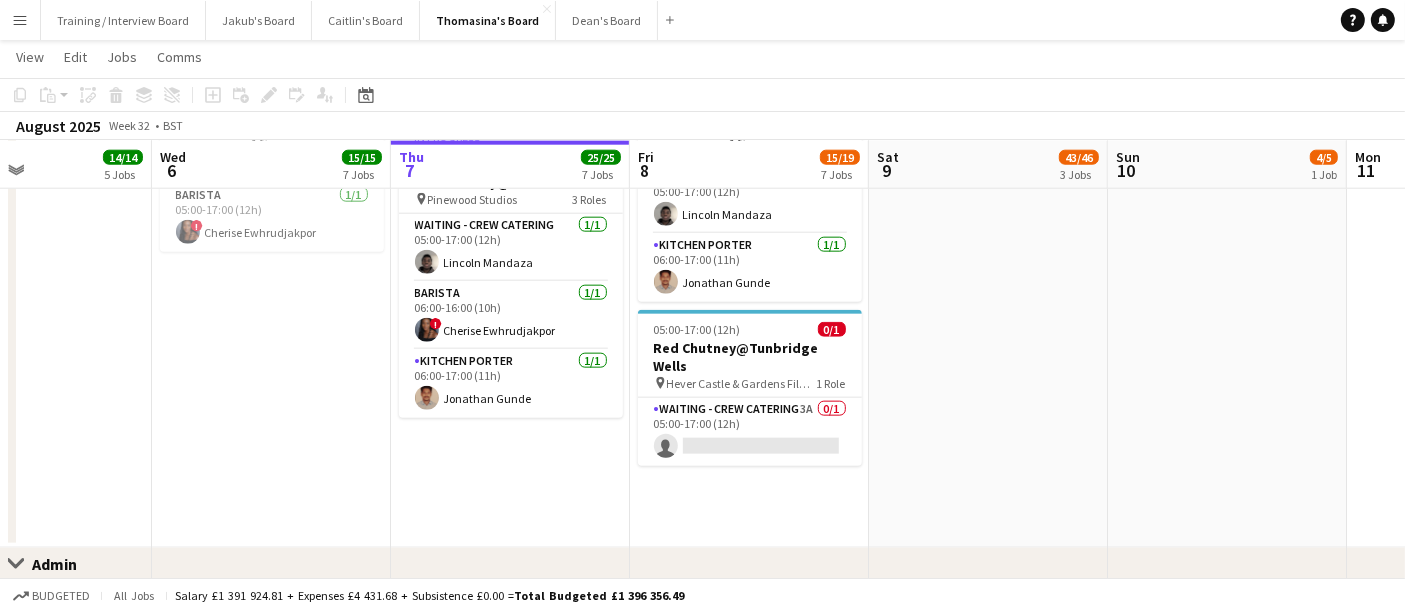 drag, startPoint x: 754, startPoint y: 466, endPoint x: 775, endPoint y: 470, distance: 21.377558 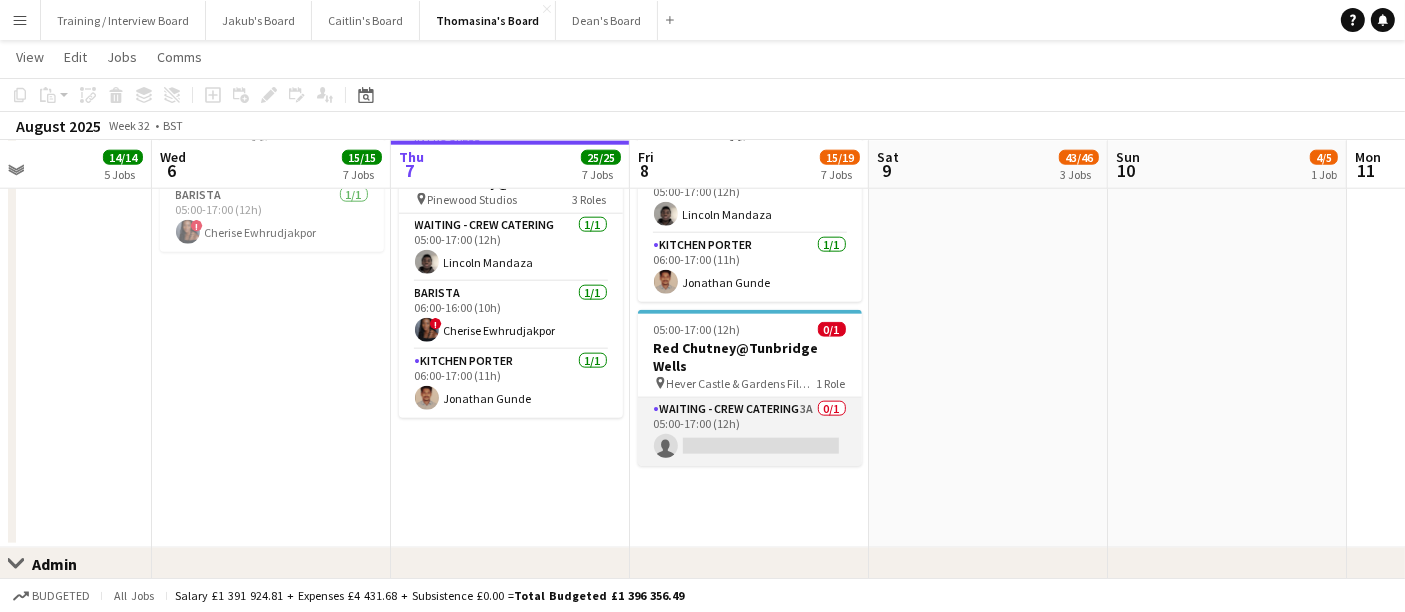 click on "Waiting - Crew Catering   3A   0/1   05:00-17:00 (12h)
single-neutral-actions" at bounding box center (750, 432) 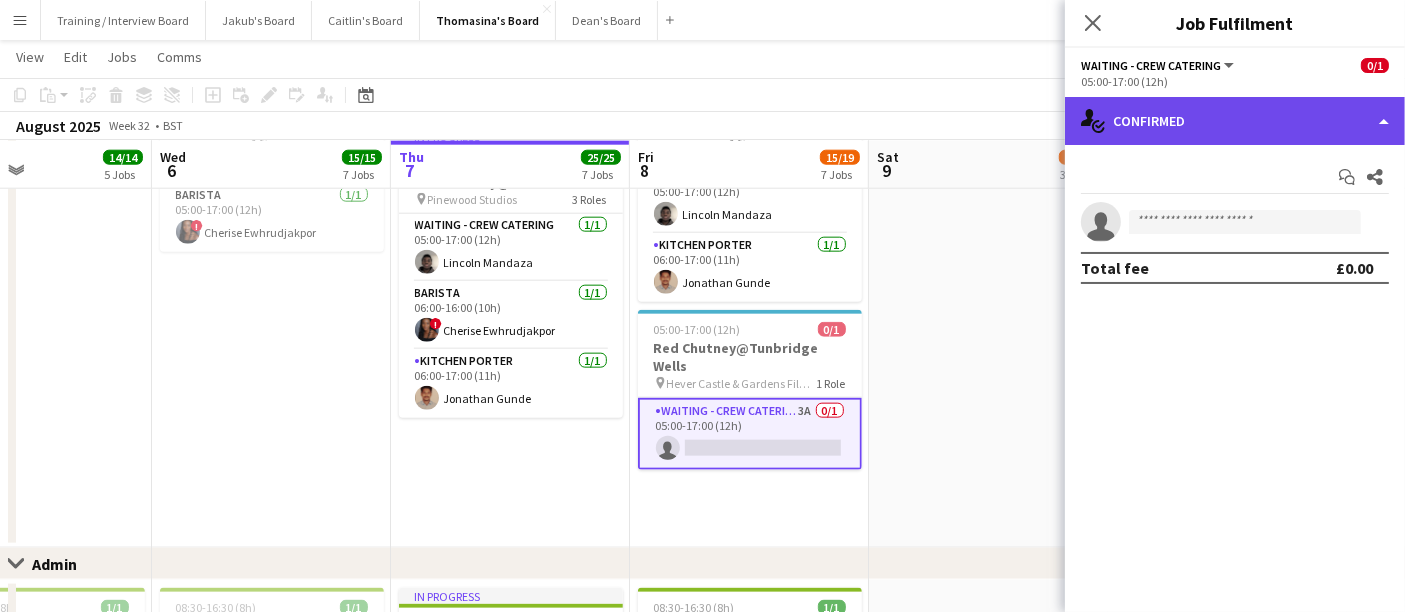 click on "single-neutral-actions-check-2
Confirmed" 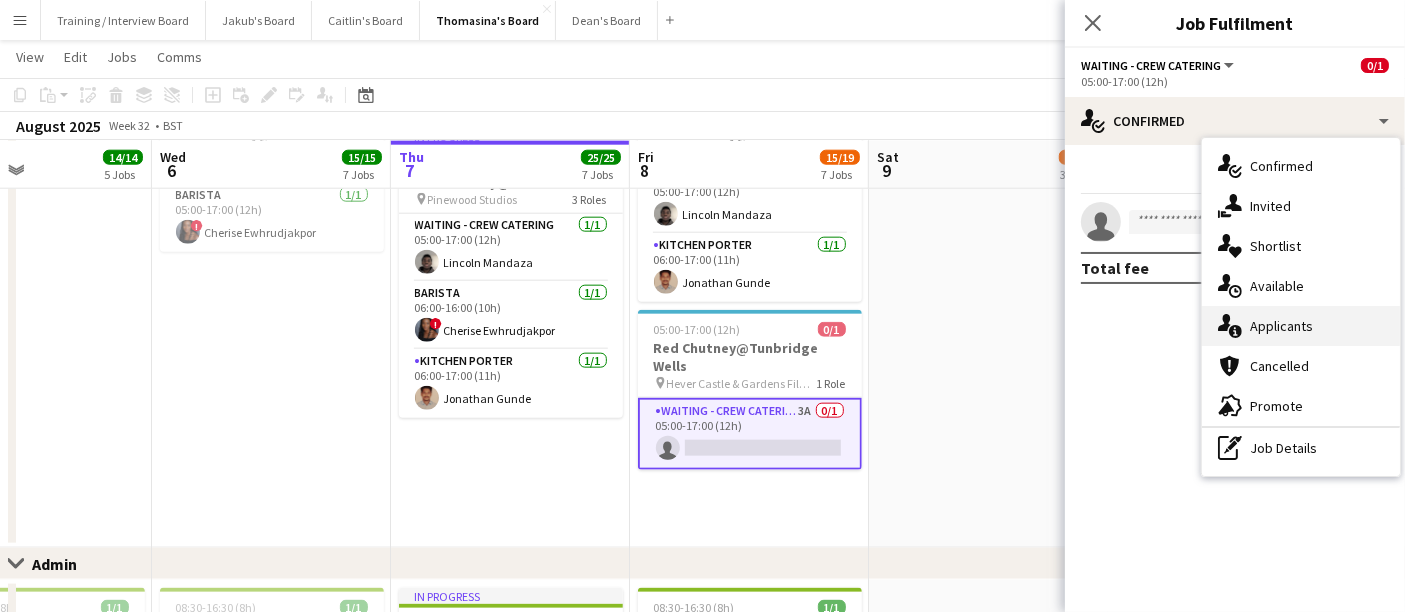click on "single-neutral-actions-information
Applicants" at bounding box center (1301, 326) 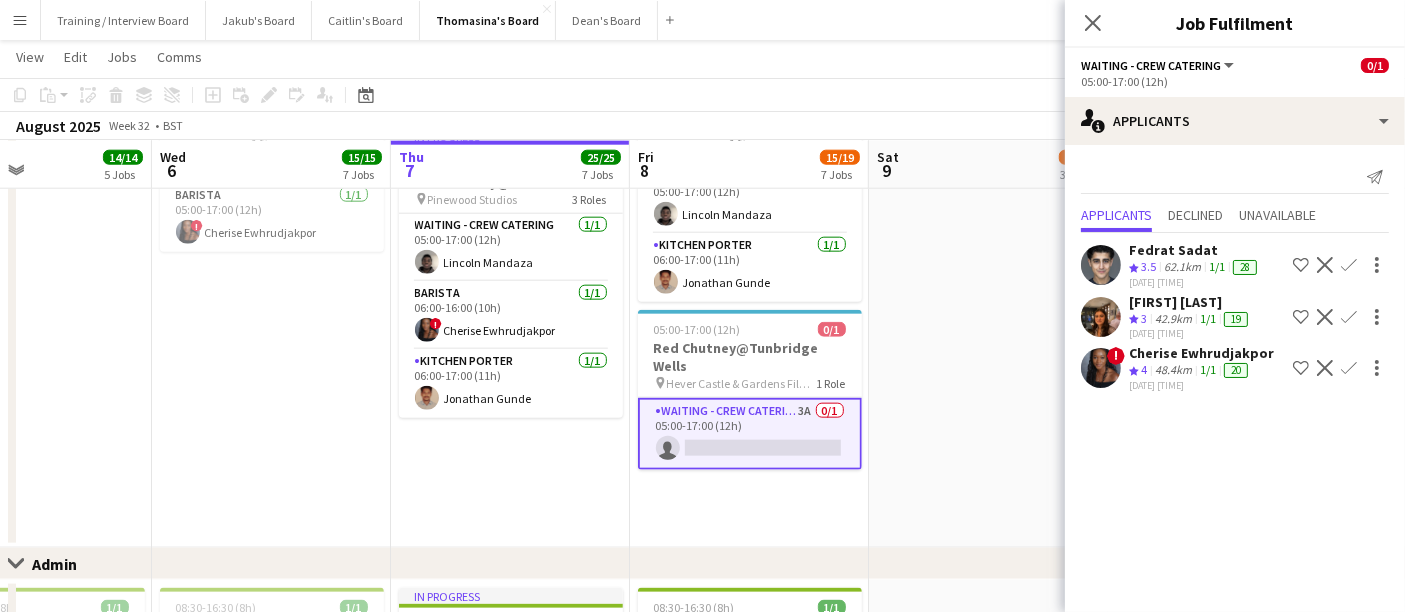 click on "Cherise Ewhrudjakpor" 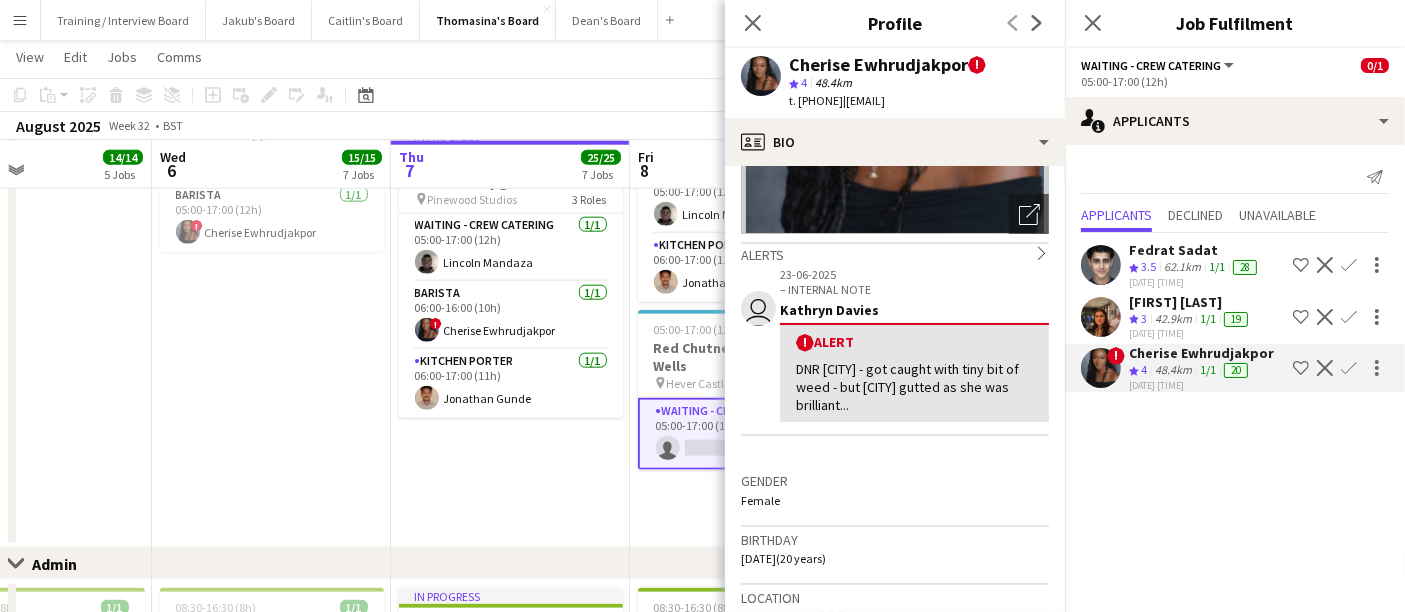 scroll, scrollTop: 222, scrollLeft: 0, axis: vertical 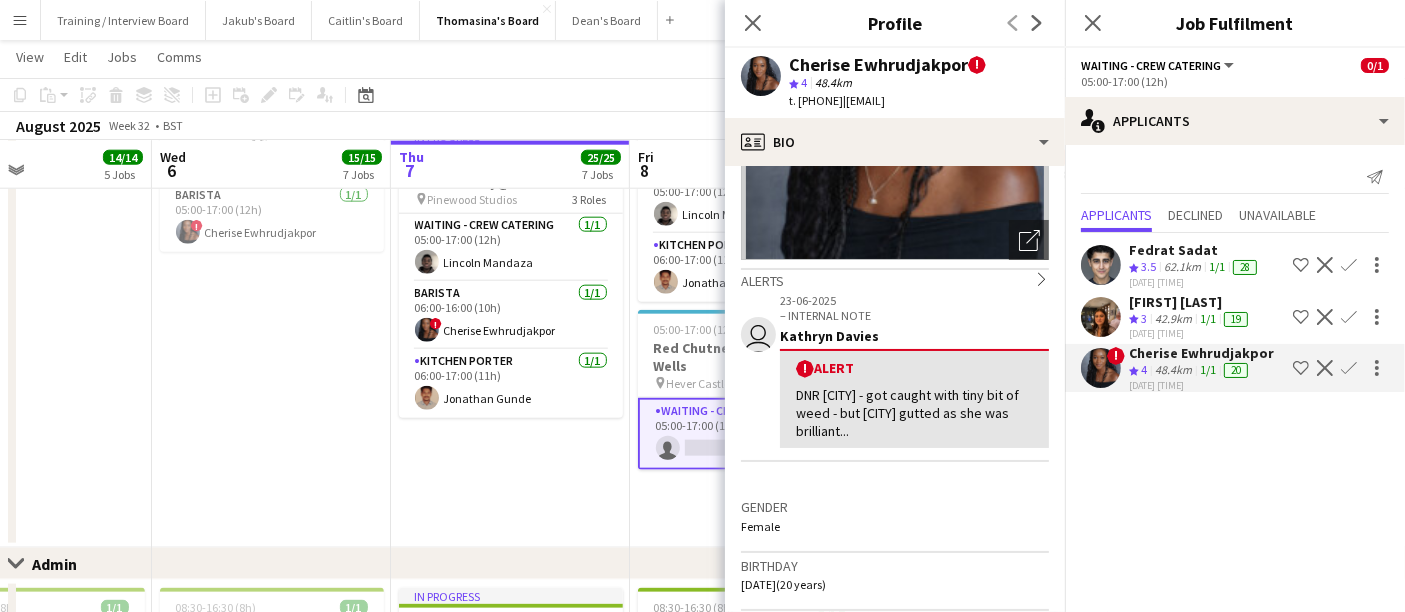 click on "In progress   05:00-17:00 (12h)    2/2   Red Chutney@Long Cross
pin
Long Cross Studios   2 Roles   Waiting - Crew Catering   1/1   05:00-17:00 (12h)
[FIRST] [LAST]  Kitchen Porter   1/1   06:00-17:00 (11h)
[FIRST] [LAST]  In progress   05:00-17:00 (12h)    2/2   Red Chutney@Long Cross
pin
Long Cross Studios   1 Role   Waiting - Crew Catering   2/2   05:00-17:00 (12h)
[FIRST] [LAST] [FIRST] [LAST]  In progress   05:00-17:00 (12h)    3/3   Red Chutney@Pinewood
pin
Pinewood Studios   3 Roles   Waiting - Crew Catering   1/1   05:00-17:00 (12h)
[FIRST] [LAST]  Barista   1/1   06:00-16:00 (10h)
! [FIRST] [LAST]  Kitchen Porter   1/1   06:00-17:00 (11h)
[FIRST] [LAST]" at bounding box center [510, 123] 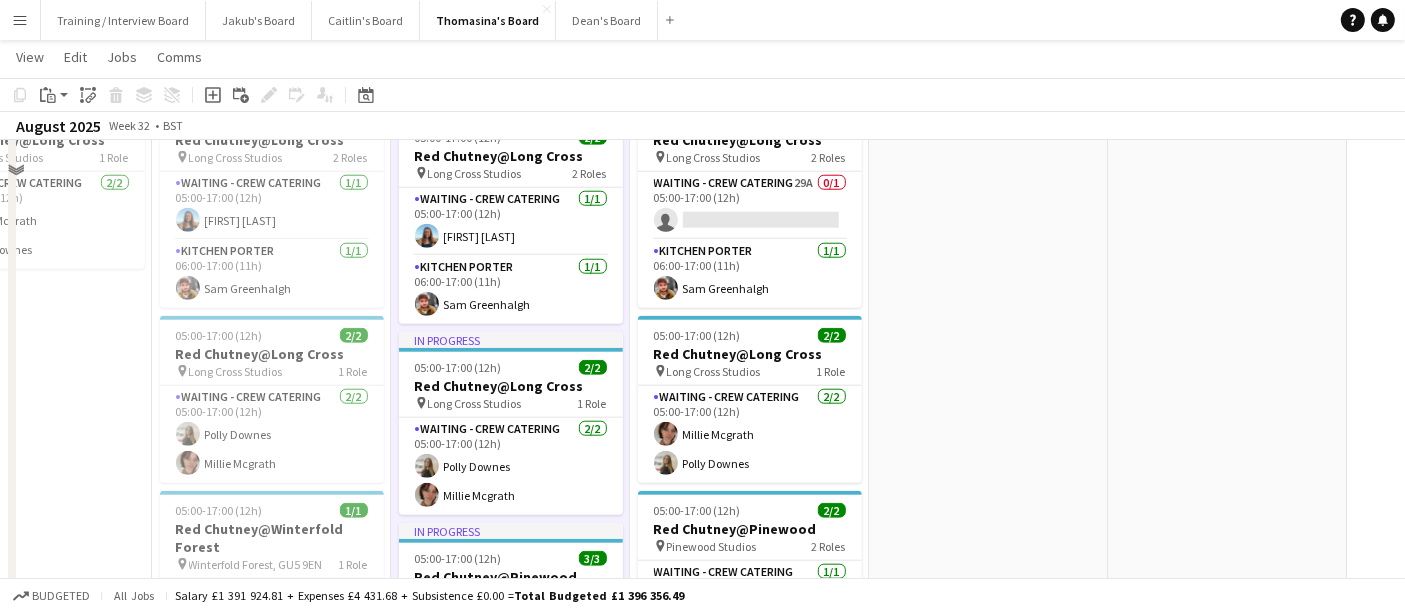 scroll, scrollTop: 1785, scrollLeft: 0, axis: vertical 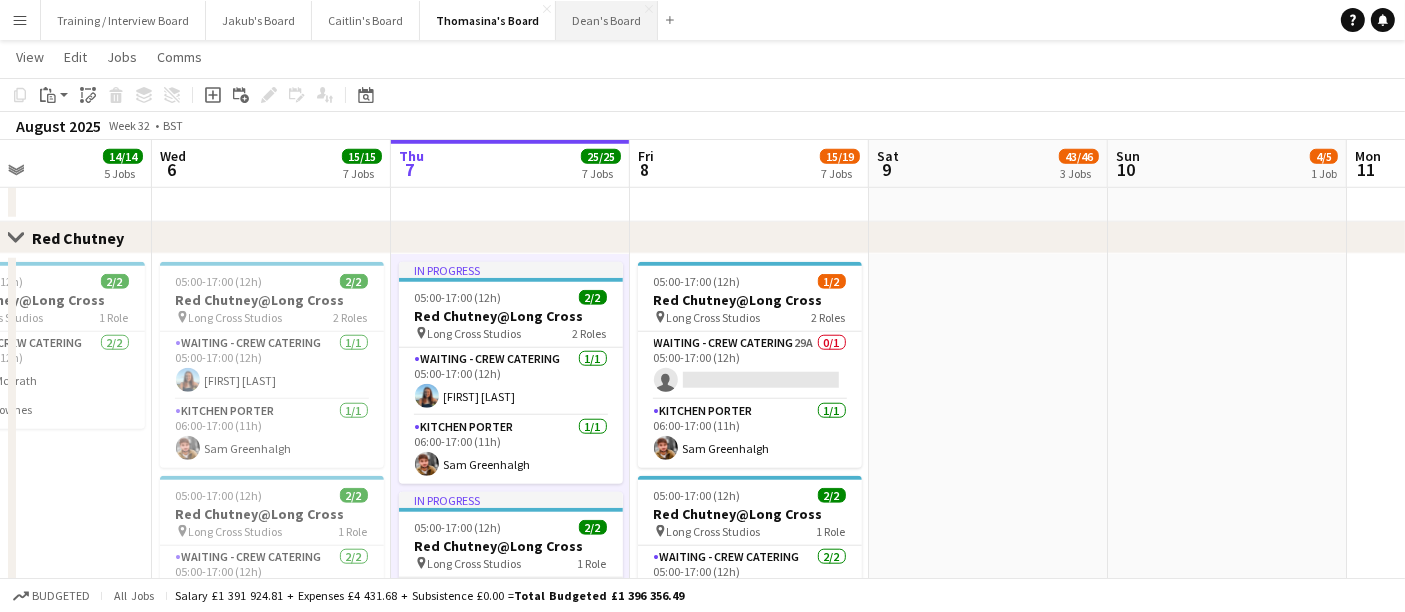 click on "Dean's Board
Close" at bounding box center [607, 20] 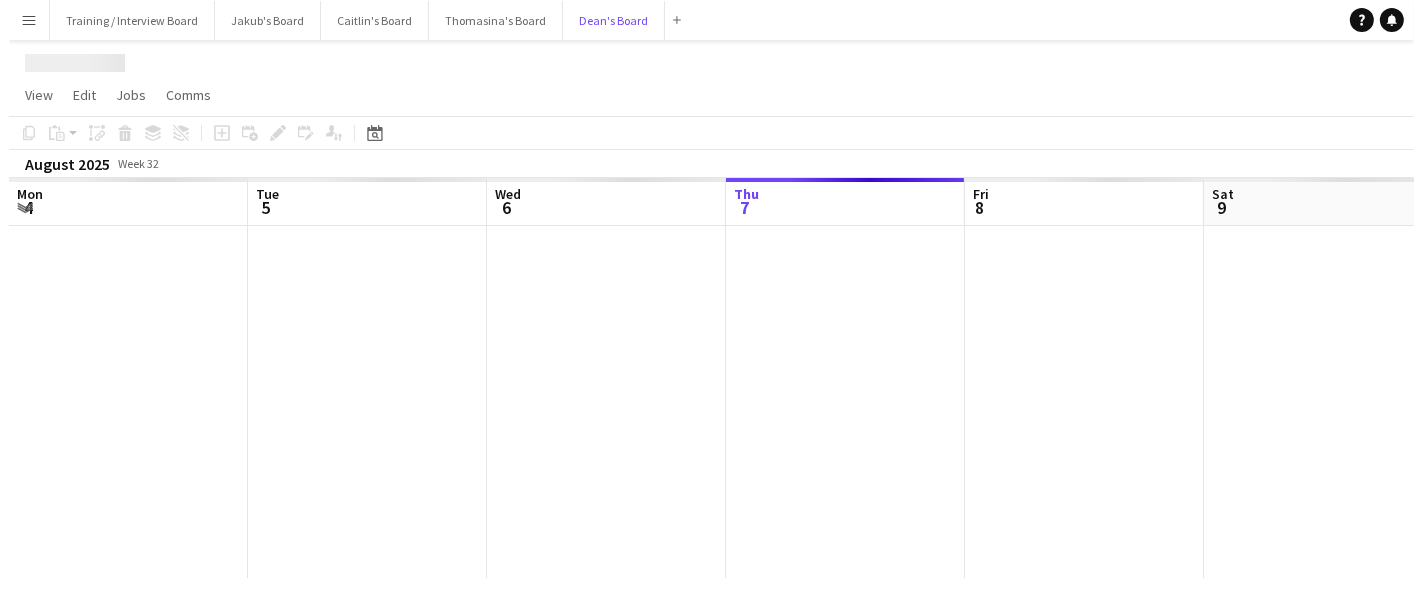 scroll, scrollTop: 0, scrollLeft: 0, axis: both 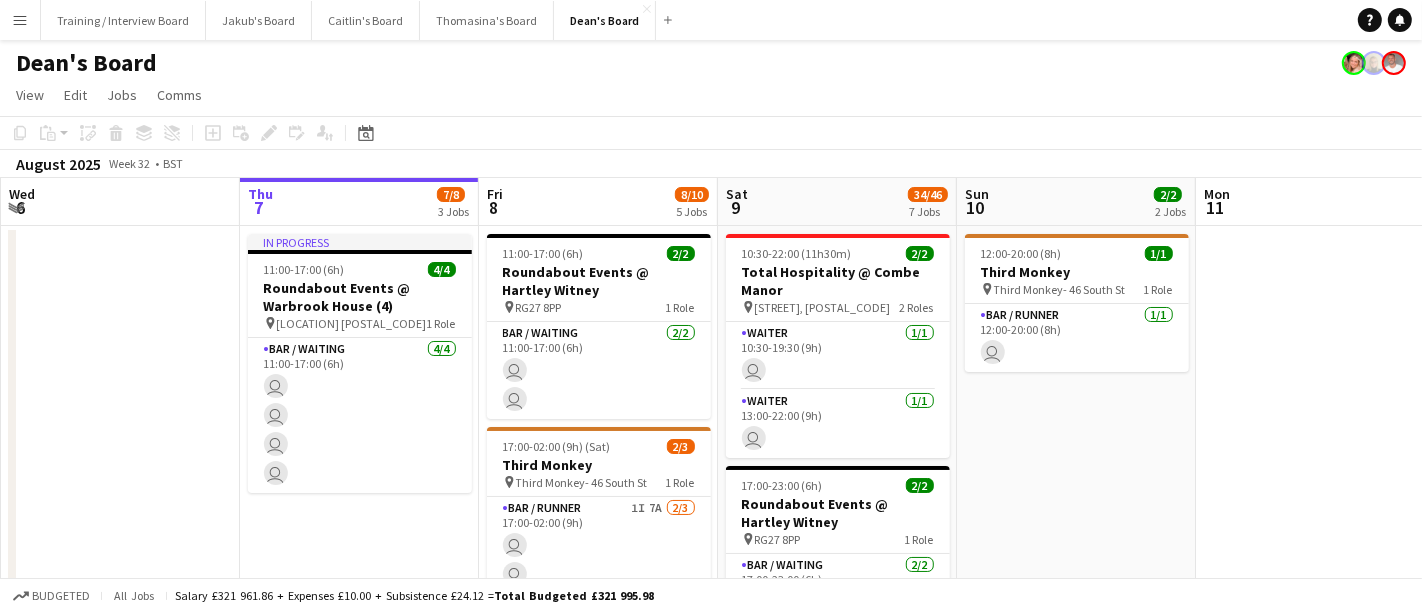 click on "In progress   11:00-17:00 (6h)    4/4   Roundabout Events @ Warbrook House (4)
pin
Warbrook House RG27 0PL   1 Role   Bar / Waiting    4/4   11:00-17:00 (6h)
user
user
user
user
11:00-17:00 (6h)    2/2   Roundabout Events @ Hartley Witney
pin
RG27 8PP   1 Role   Bar / Waiting    2/2   11:00-17:00 (6h)
user
user
17:00-02:00 (9h) (Sat)   2/3   Third Monkey
pin
Third Monkey- 46 South St   1 Role   Bar / Runner   1I   7A   2/3   17:00-02:00 (9h)
user
user" at bounding box center (711, 1172) 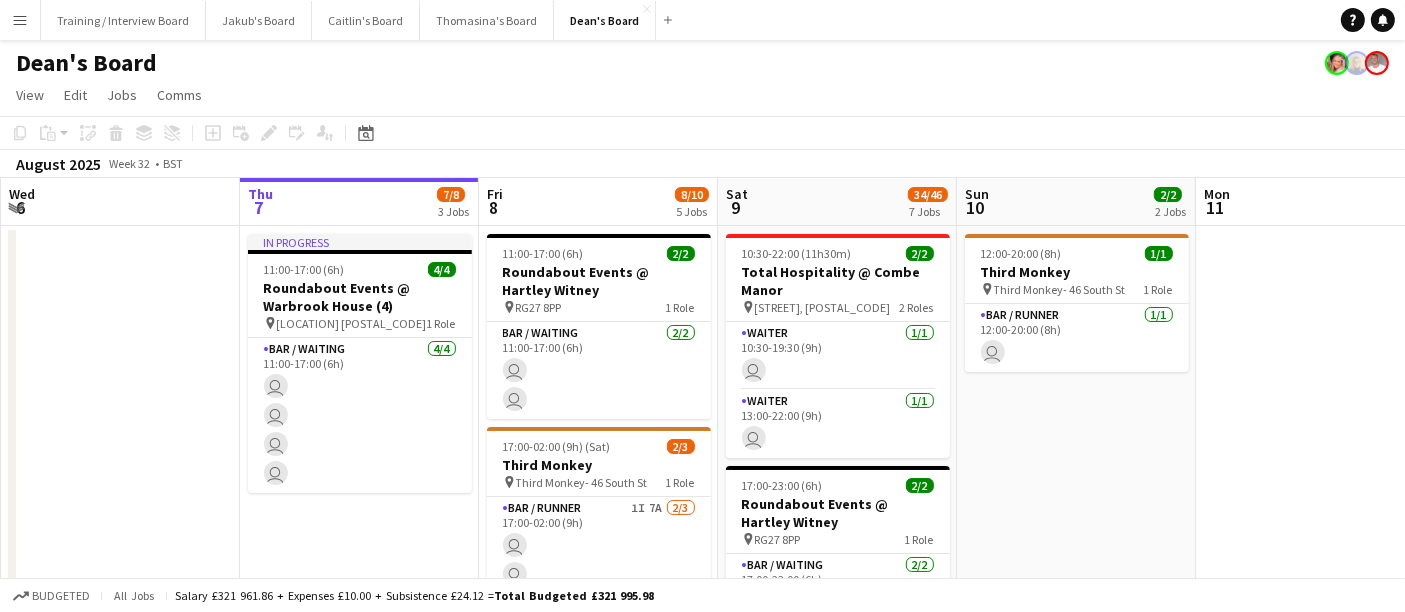 scroll, scrollTop: 0, scrollLeft: 488, axis: horizontal 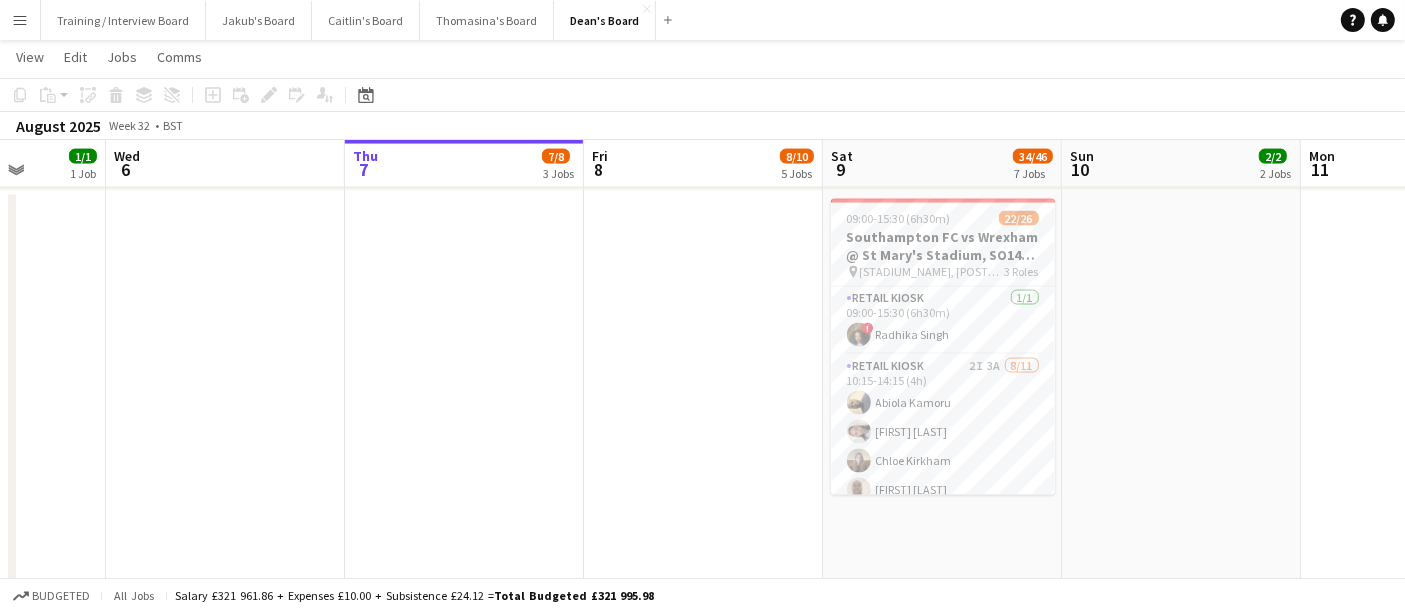 drag, startPoint x: 886, startPoint y: 490, endPoint x: 797, endPoint y: 490, distance: 89 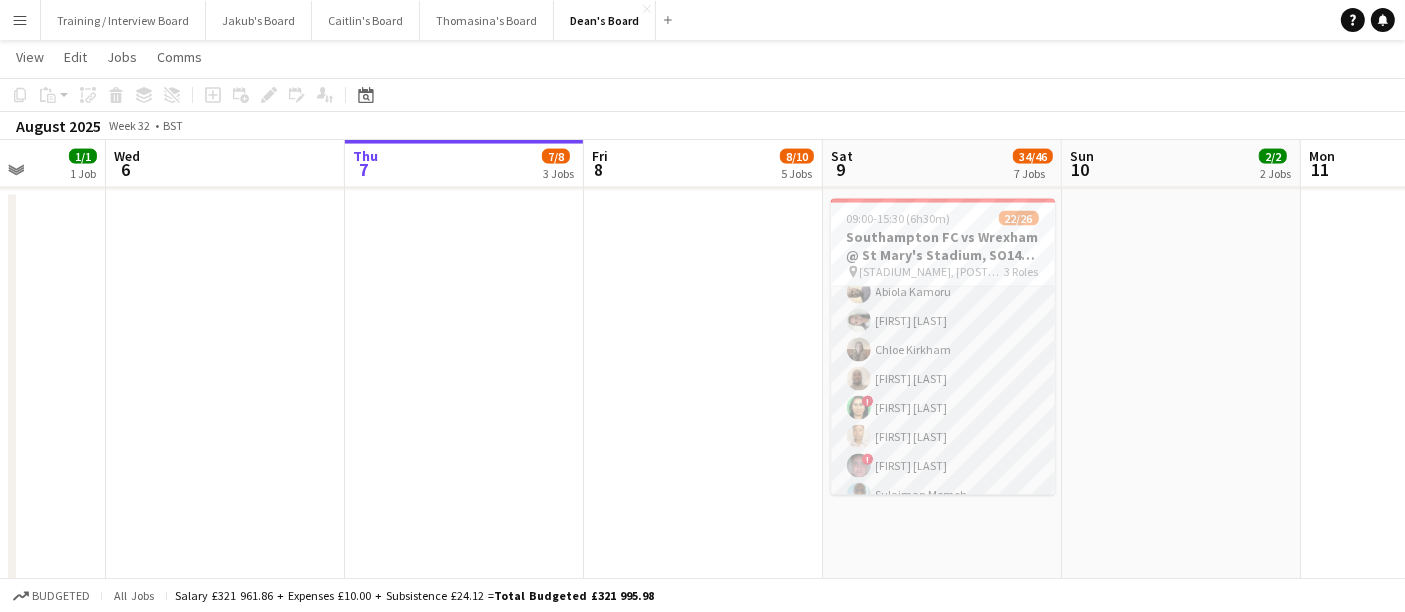 click on "Retail Kiosk    2I   3A   8/11   10:15-14:15 (4h)
[FIRST] [LAST] [FIRST] [LAST] [FIRST] [LAST] [FIRST] [LAST] ! [FIRST] [LAST] [FIRST] [LAST] ! [FIRST] [LAST]
single-neutral-actions
single-neutral-actions
single-neutral-actions" at bounding box center (943, 423) 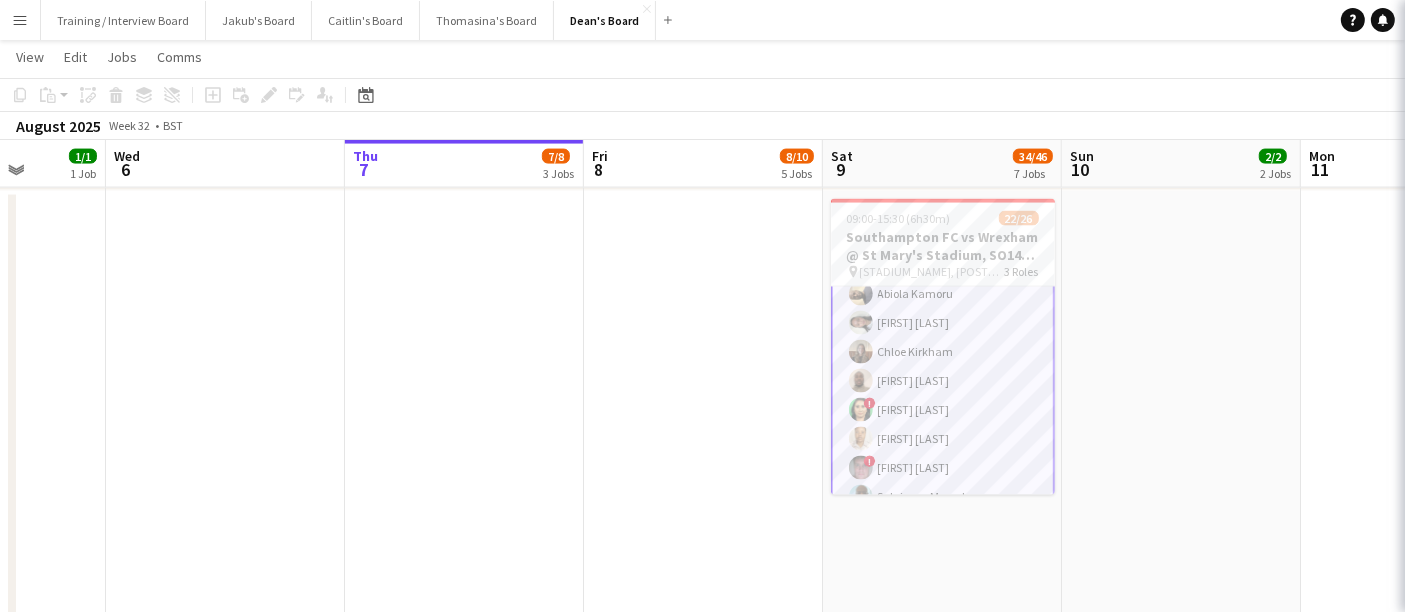 scroll, scrollTop: 112, scrollLeft: 0, axis: vertical 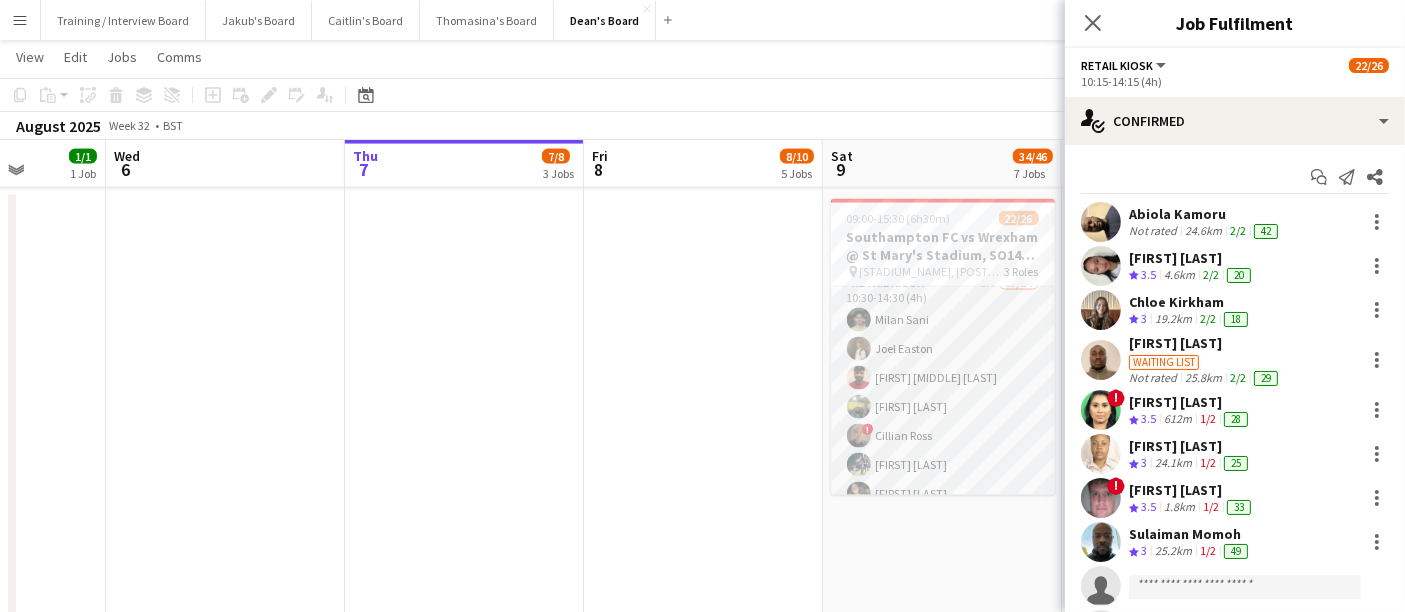 click on "Retail Kiosk    5A   13/14   10:30-14:30 (4h)
[FIRST] [LAST] [FIRST] [LAST] [FIRST] [MIDDLE] [LAST] [FIRST] [LAST] ! [FIRST] [LAST] [FIRST] [LAST] [FIRST] [LAST] [FIRST] [LAST] [FIRST] [LAST] [FIRST] [LAST] [FIRST] [LAST]
single-neutral-actions" at bounding box center [943, 494] 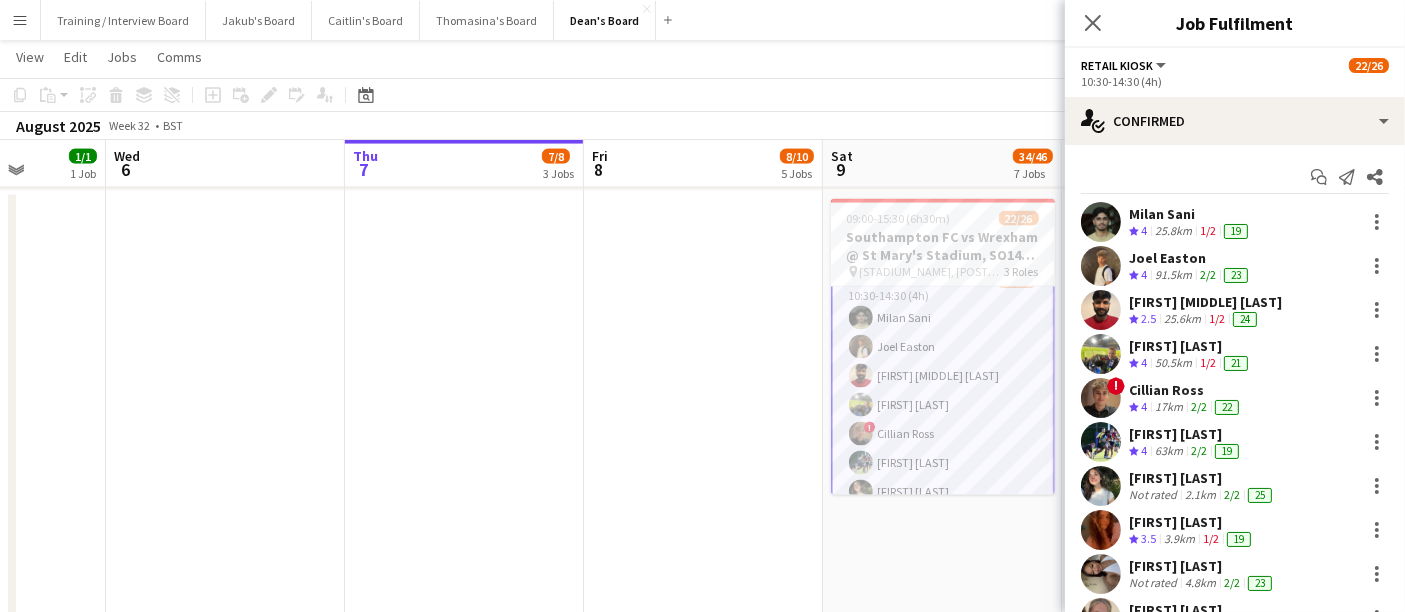 scroll, scrollTop: 444, scrollLeft: 0, axis: vertical 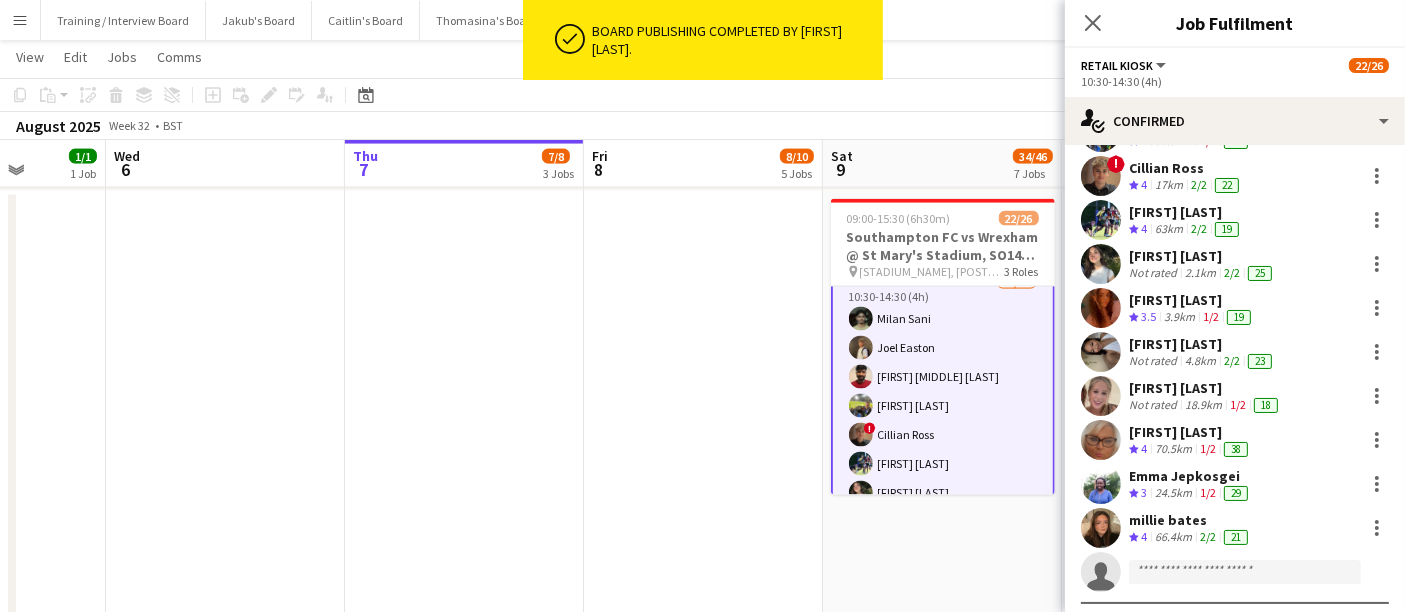 click on "Not rated" at bounding box center [1155, 361] 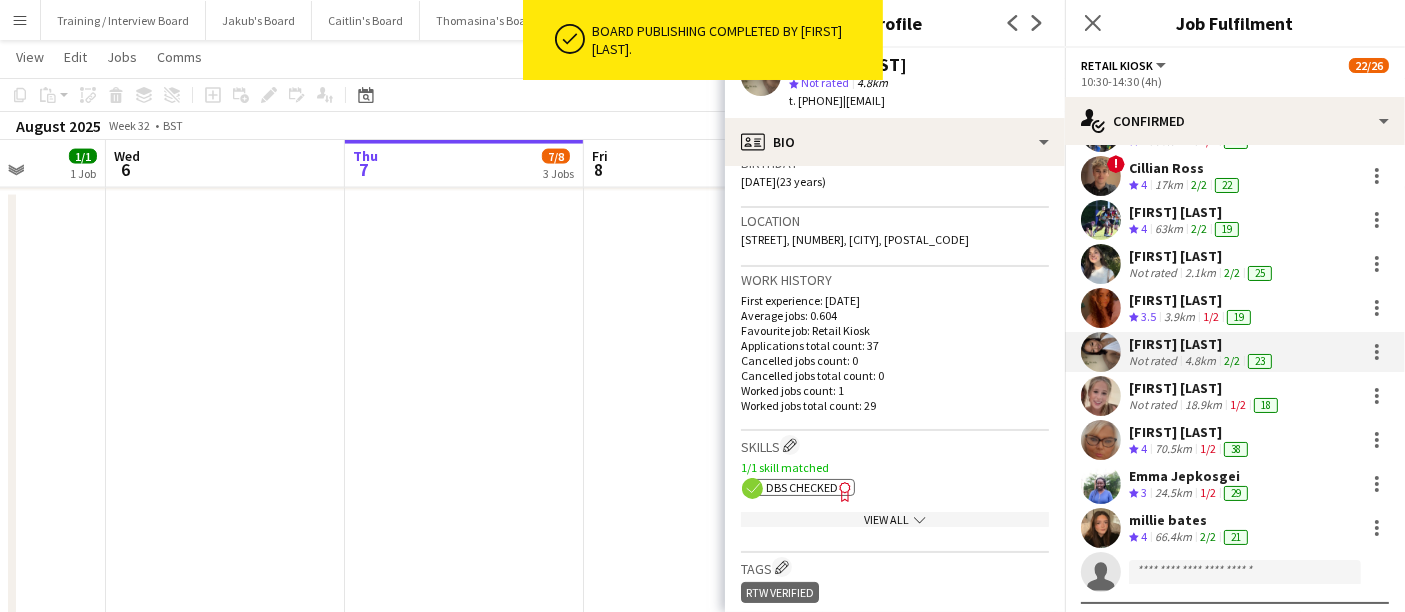 scroll, scrollTop: 444, scrollLeft: 0, axis: vertical 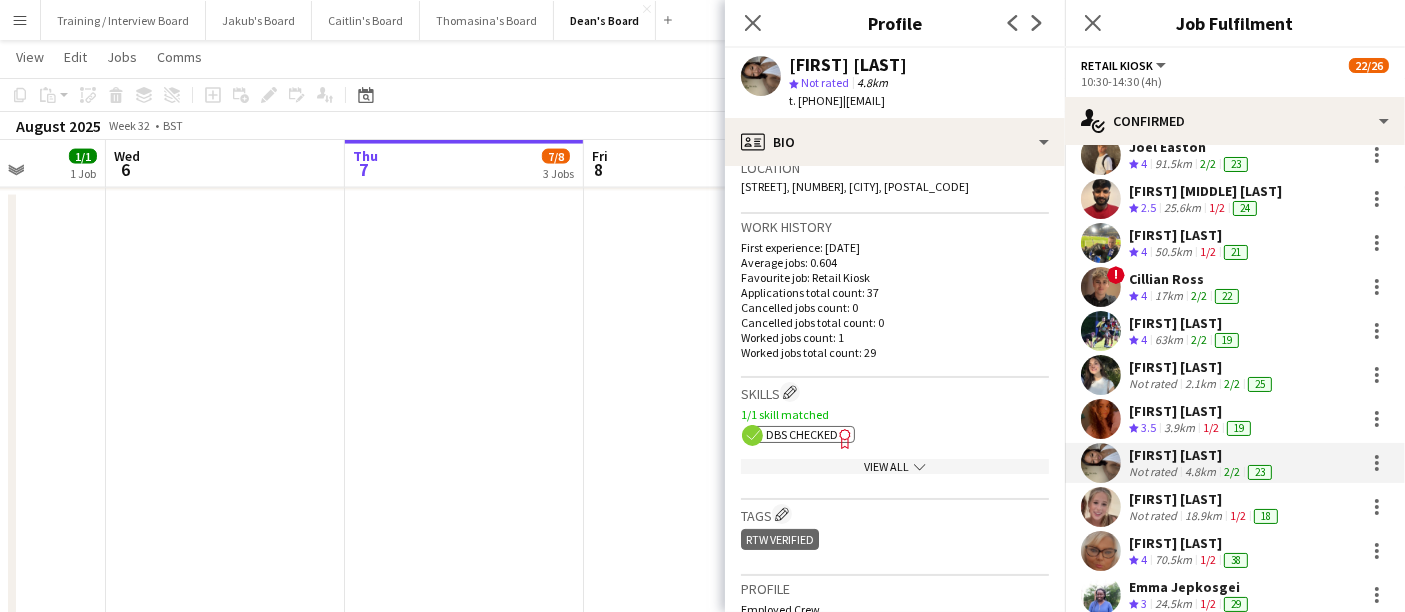 click on "DBS Checked" 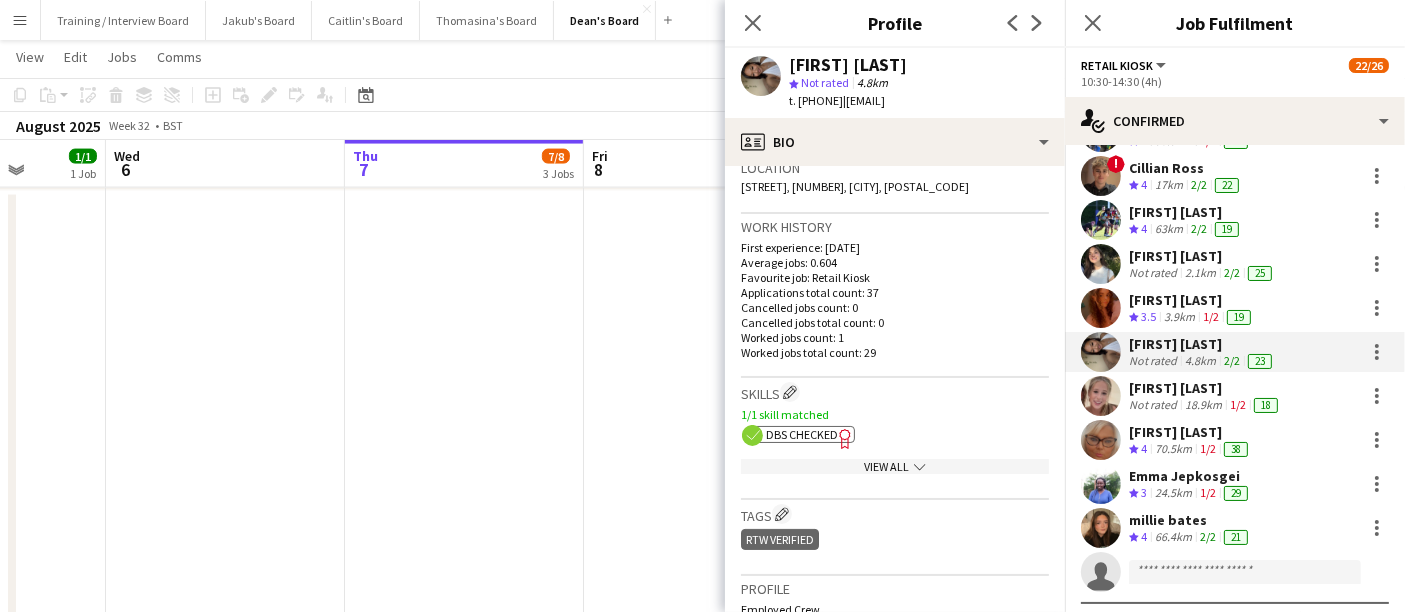 scroll, scrollTop: 271, scrollLeft: 0, axis: vertical 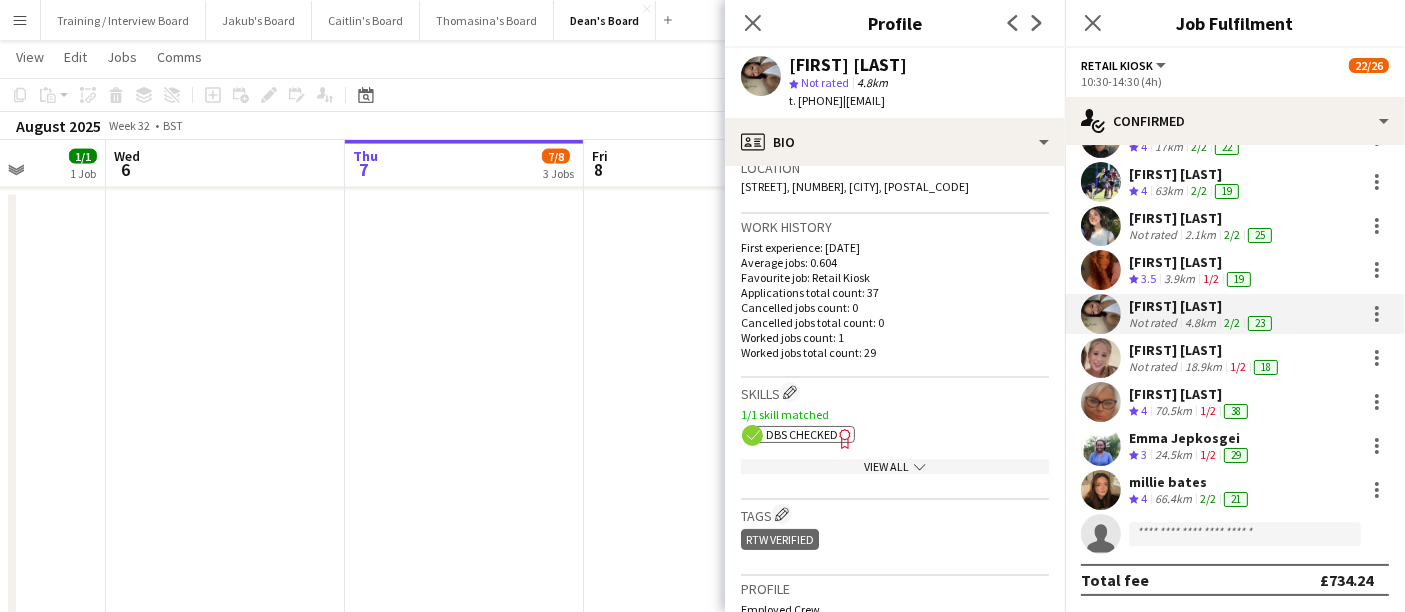 click on "70.5km" at bounding box center [1173, 411] 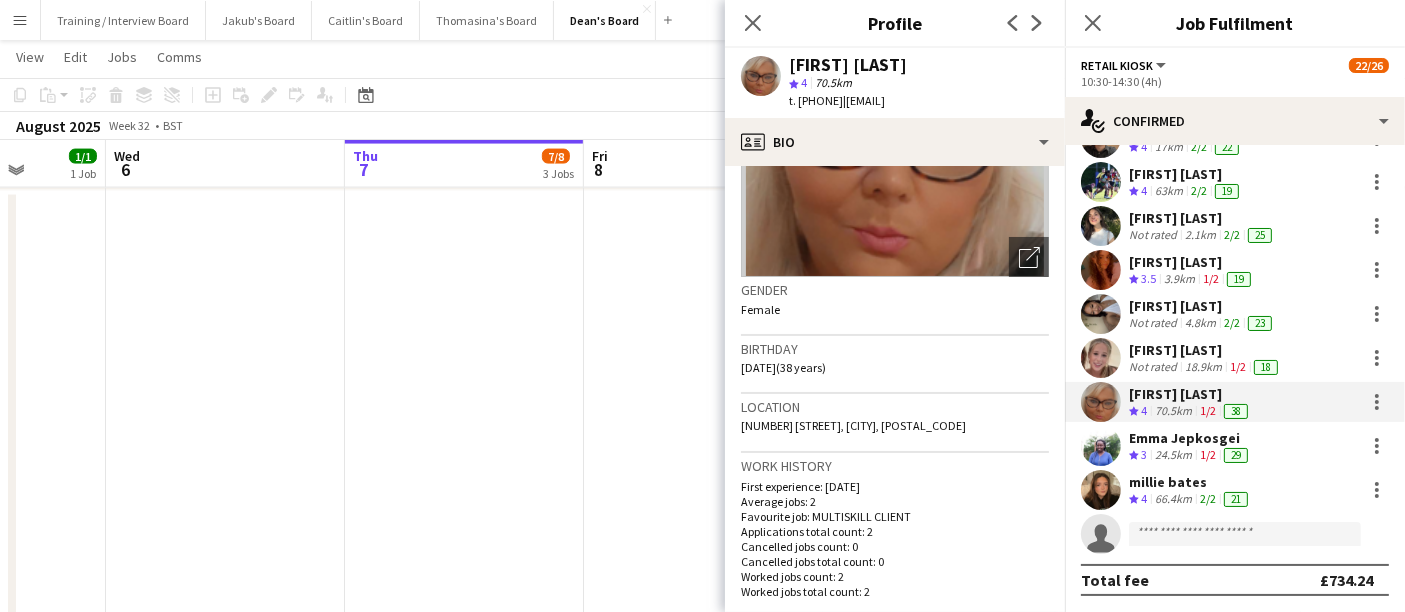 scroll, scrollTop: 444, scrollLeft: 0, axis: vertical 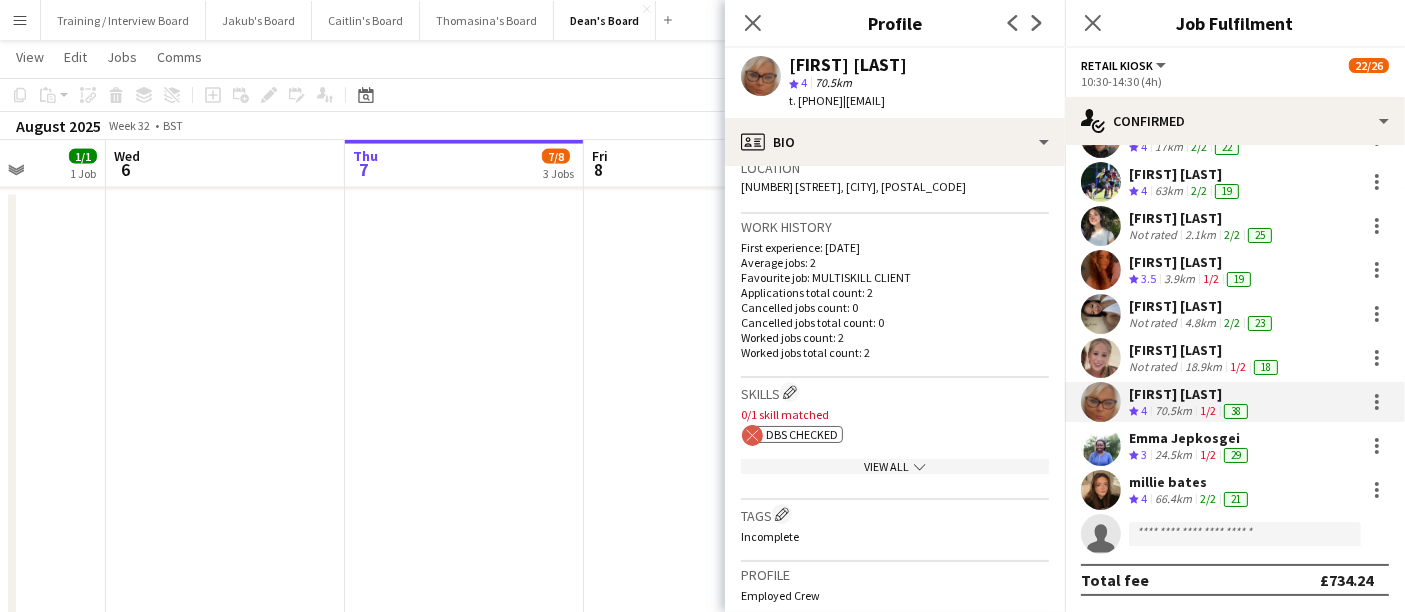 click on "Emma Jepkosgei" at bounding box center (1190, 438) 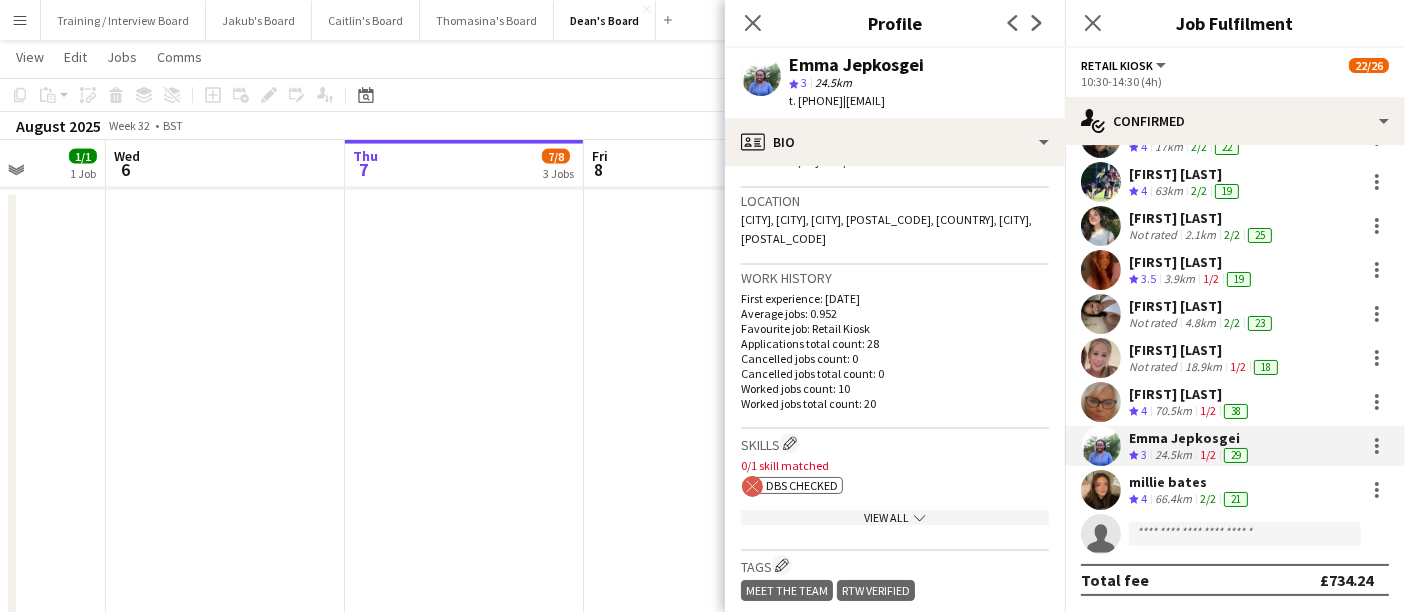 scroll, scrollTop: 444, scrollLeft: 0, axis: vertical 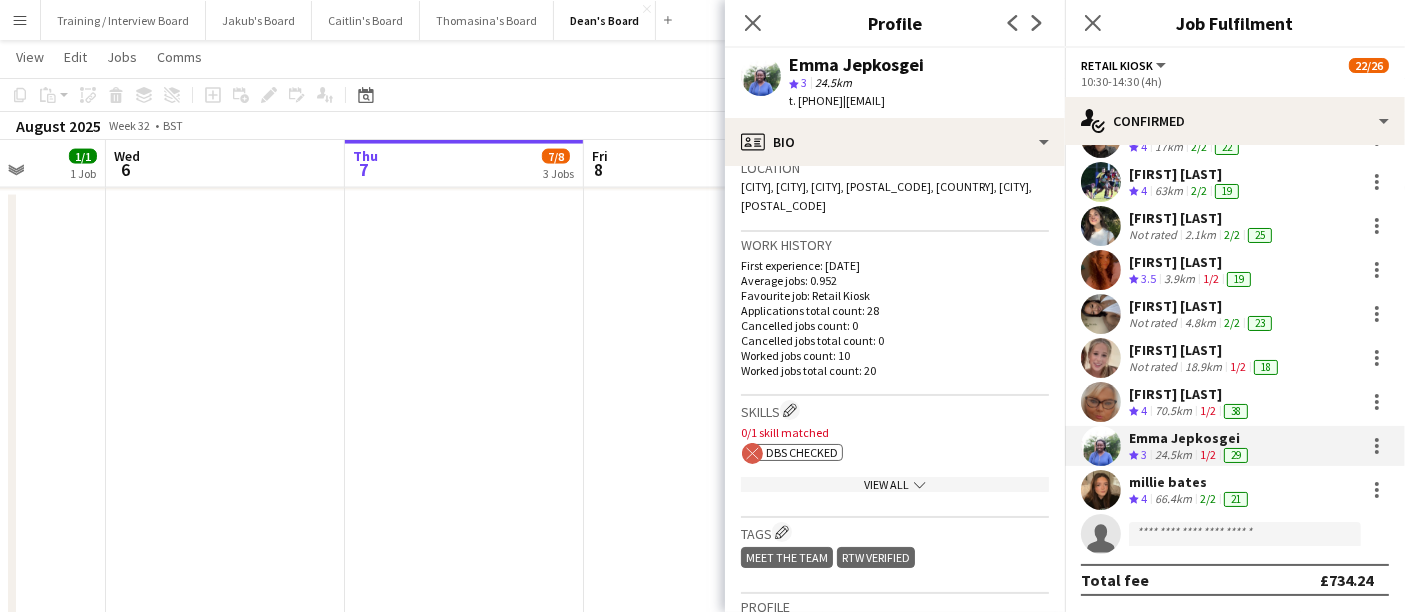 click on "millie bates" at bounding box center [1190, 482] 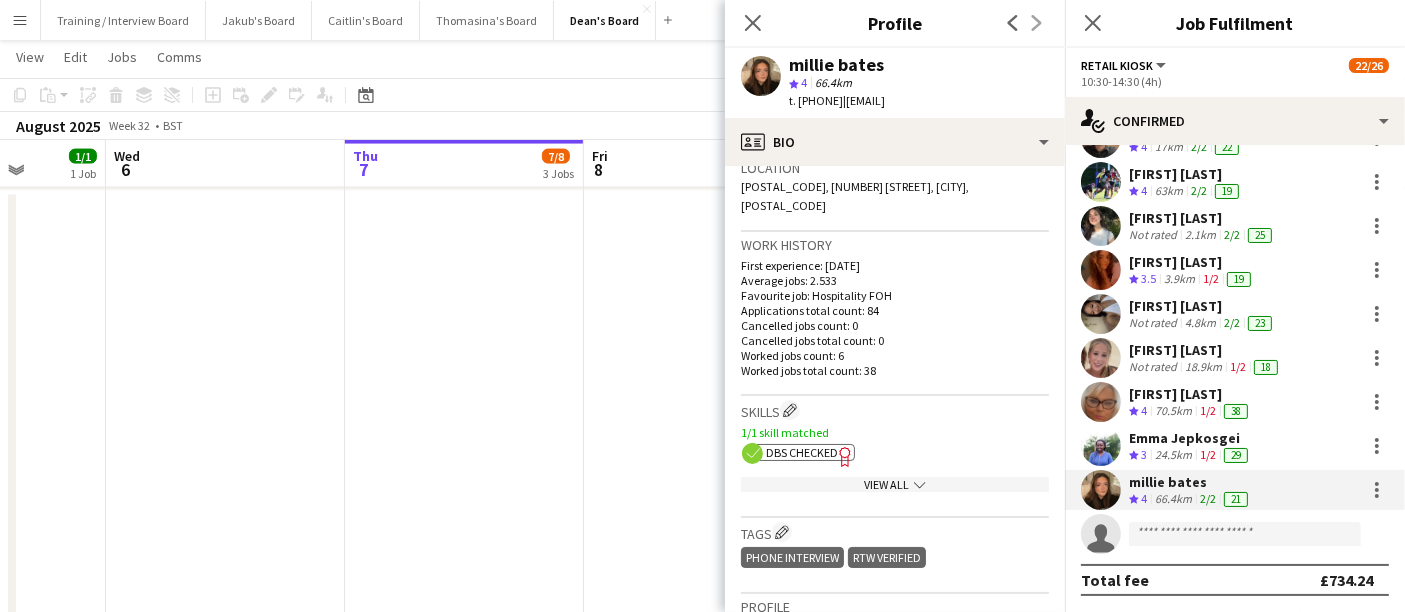 scroll, scrollTop: 333, scrollLeft: 0, axis: vertical 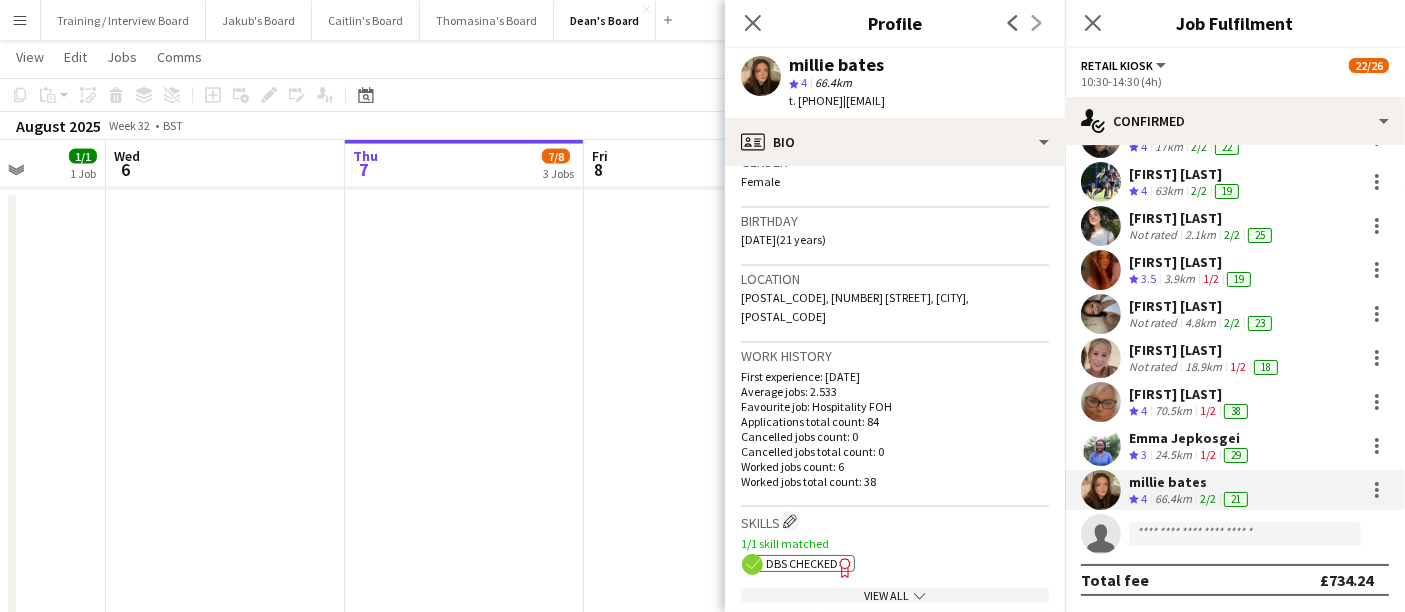 click on "DBS Checked" 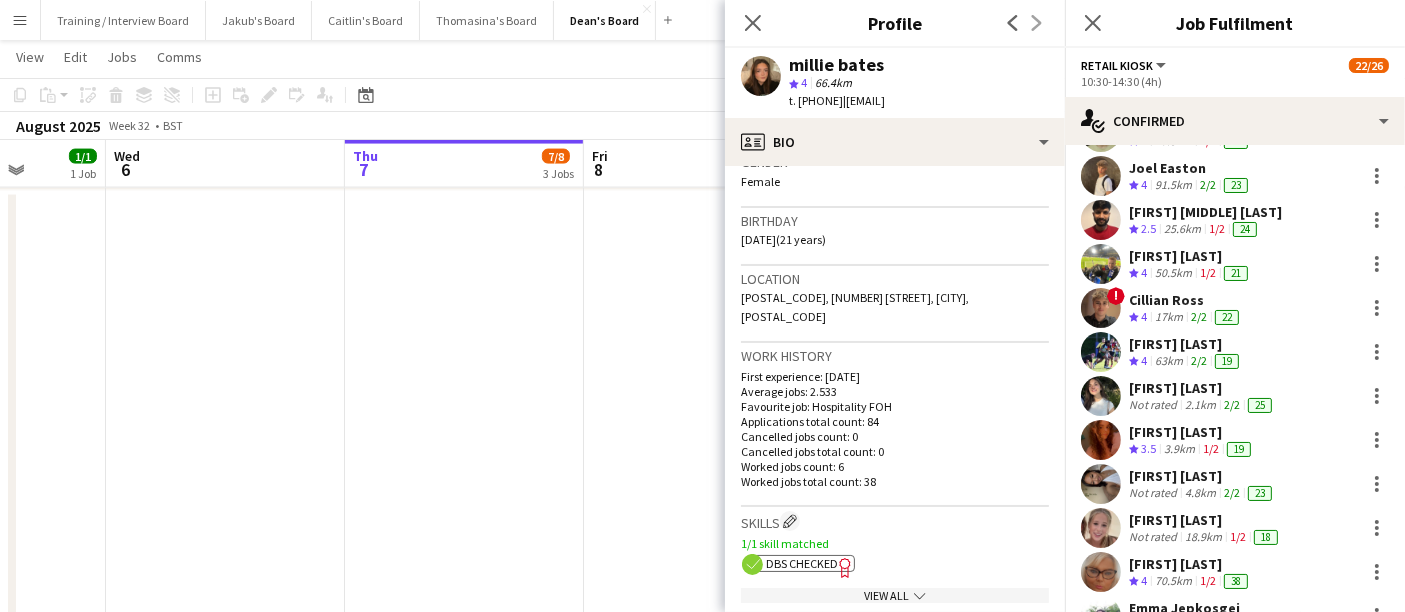 scroll, scrollTop: 0, scrollLeft: 0, axis: both 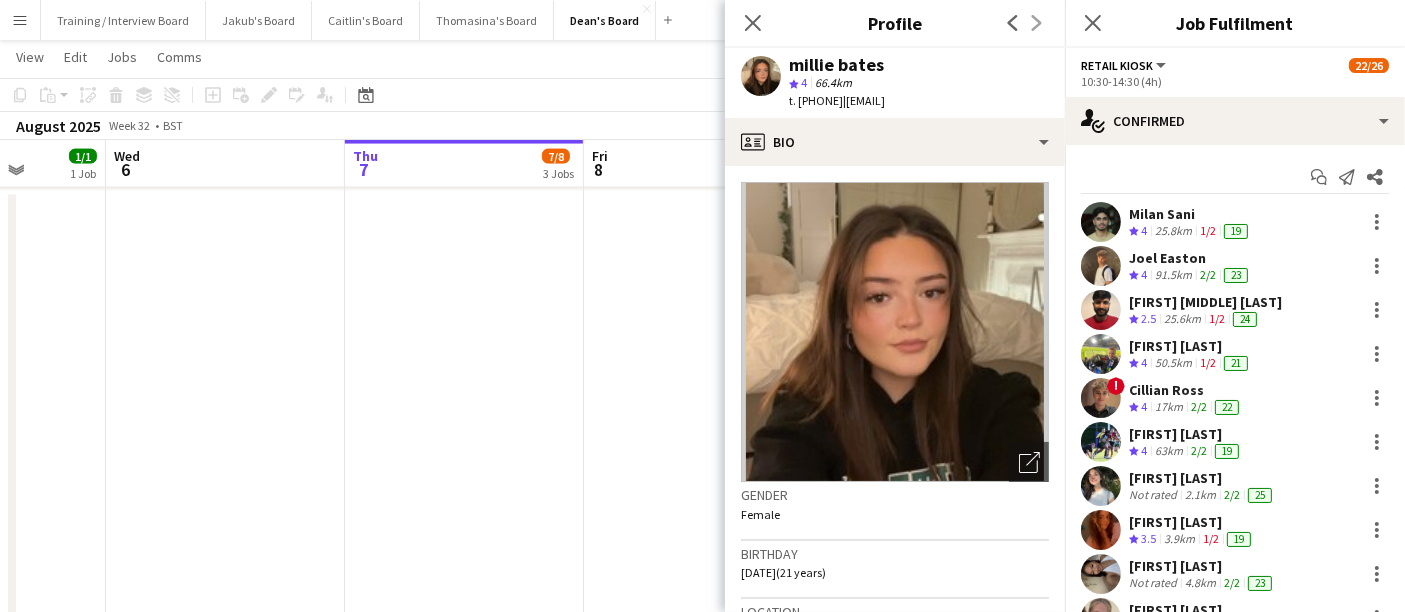 click at bounding box center (703, 850) 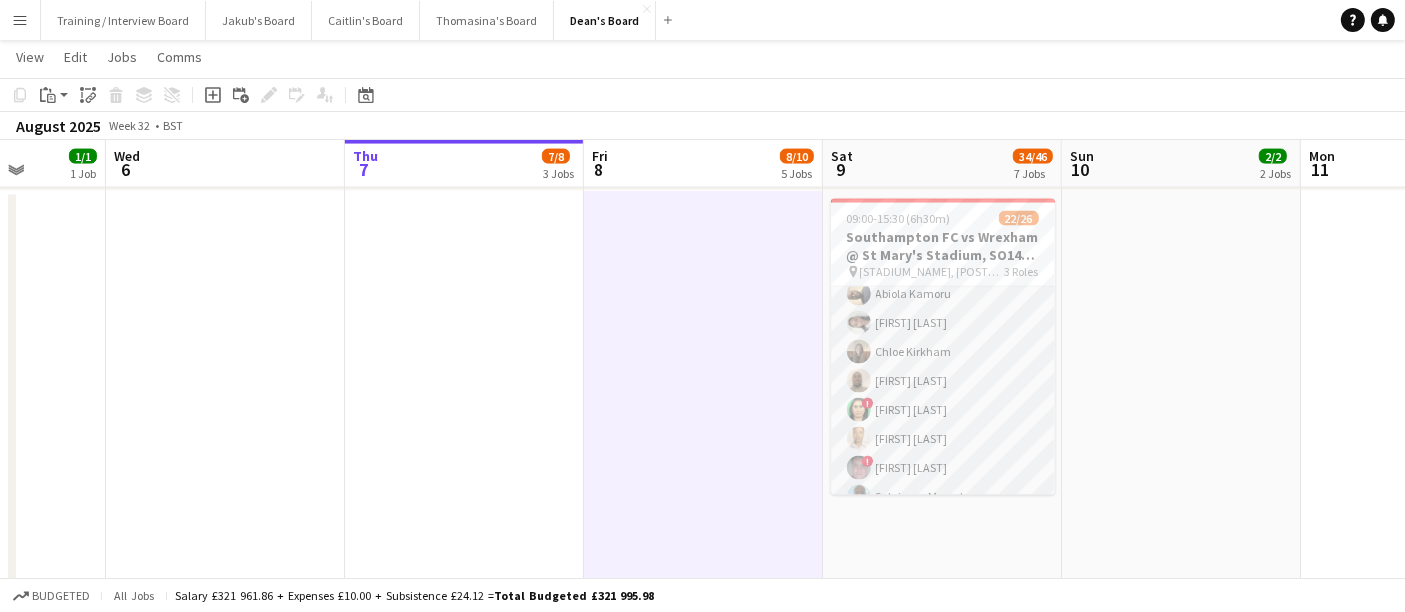 click on "Retail Kiosk    2I   3A   8/11   10:15-14:15 (4h)
[FIRST] [LAST] [FIRST] [LAST] [FIRST] [LAST] [FIRST] [LAST] ! [FIRST] [LAST] [FIRST] [LAST] ! [FIRST] [LAST]
single-neutral-actions
single-neutral-actions
single-neutral-actions" at bounding box center [943, 425] 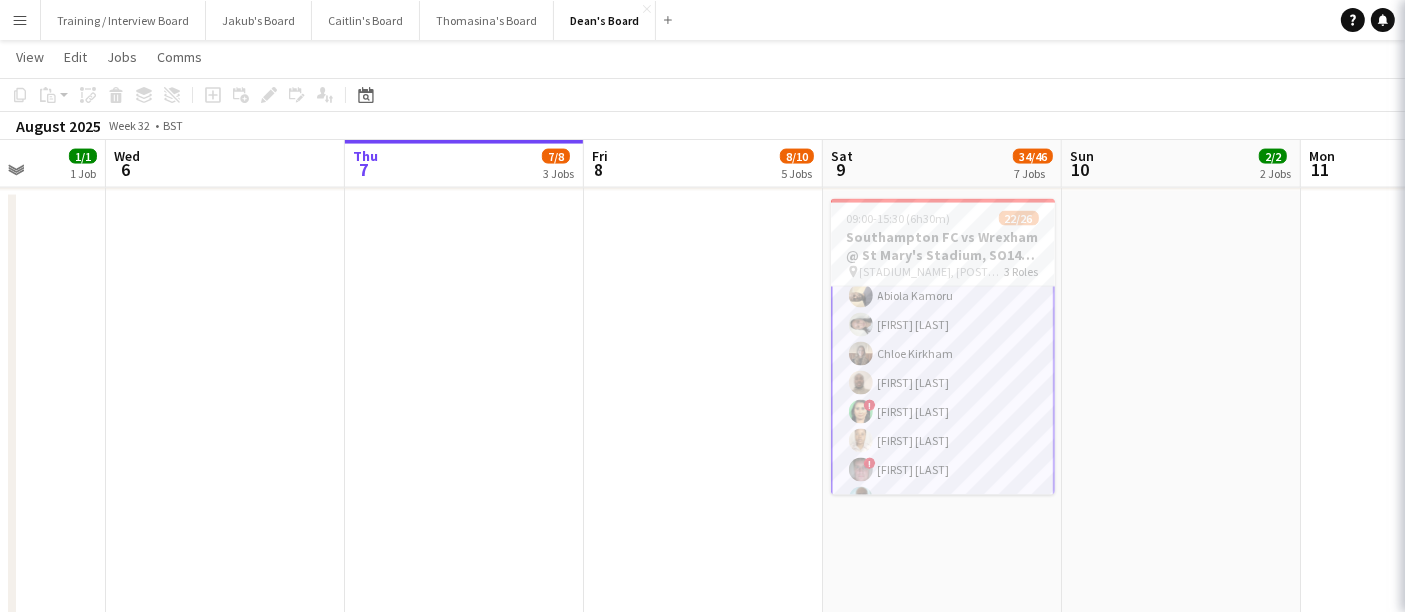 scroll, scrollTop: 111, scrollLeft: 0, axis: vertical 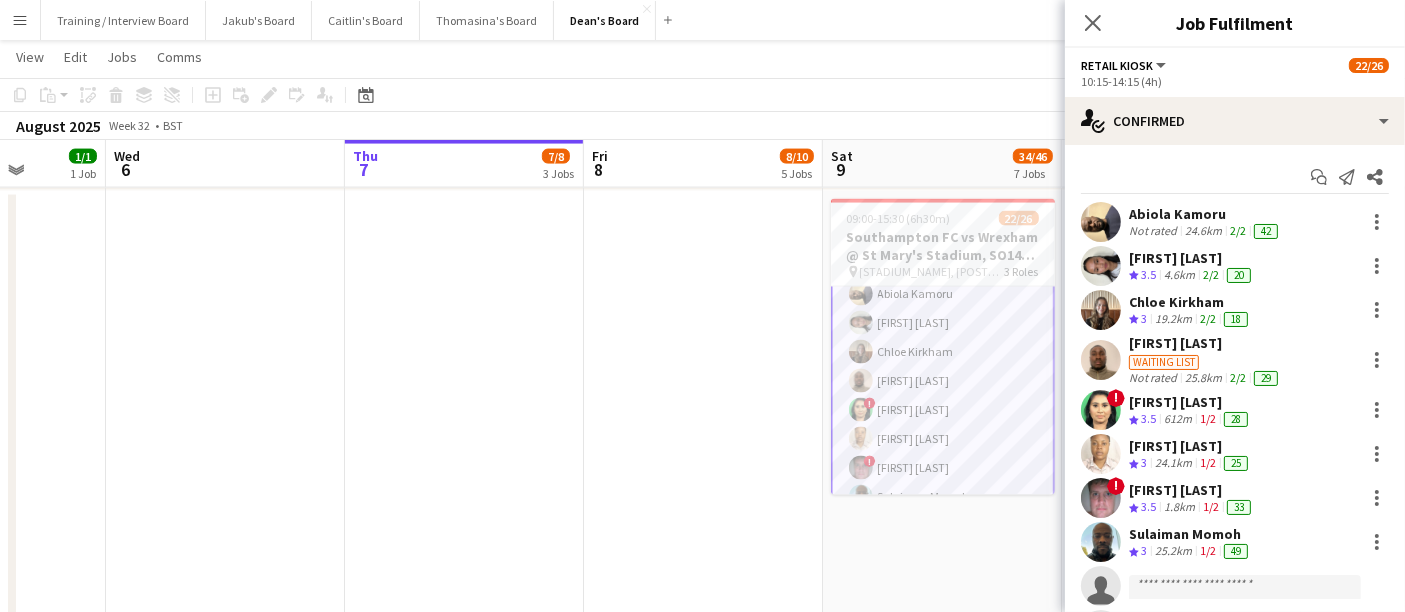 click on "1/2" at bounding box center (1208, 418) 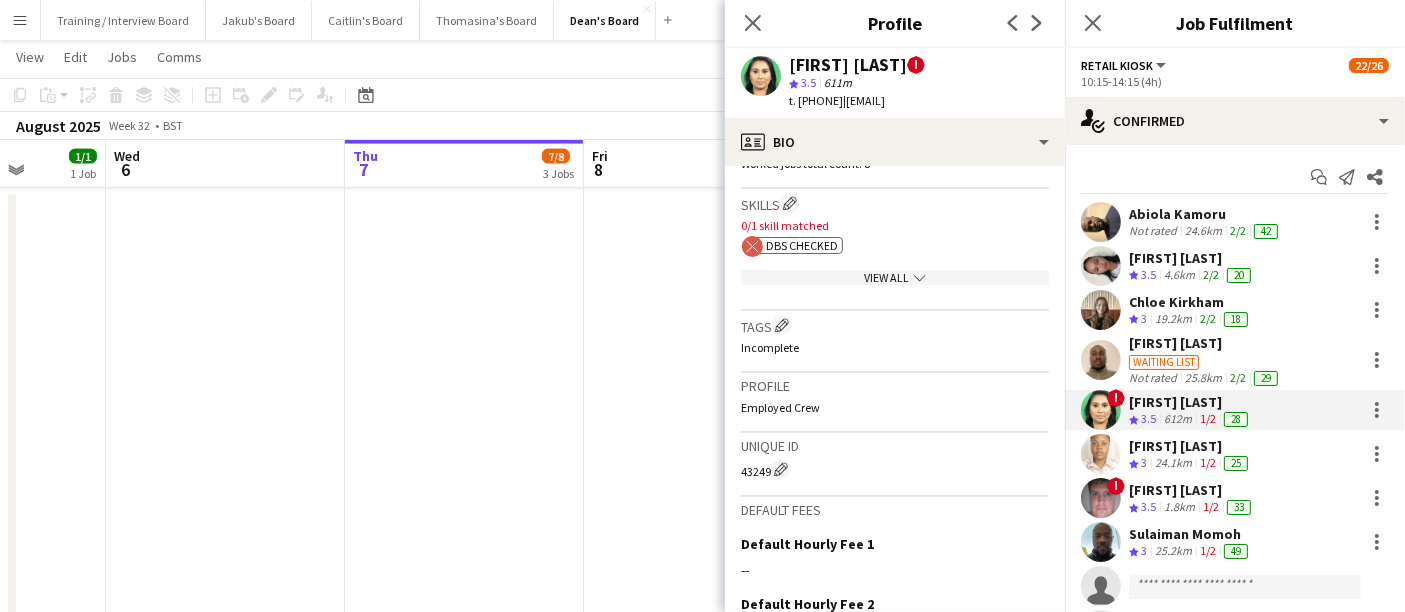 scroll, scrollTop: 888, scrollLeft: 0, axis: vertical 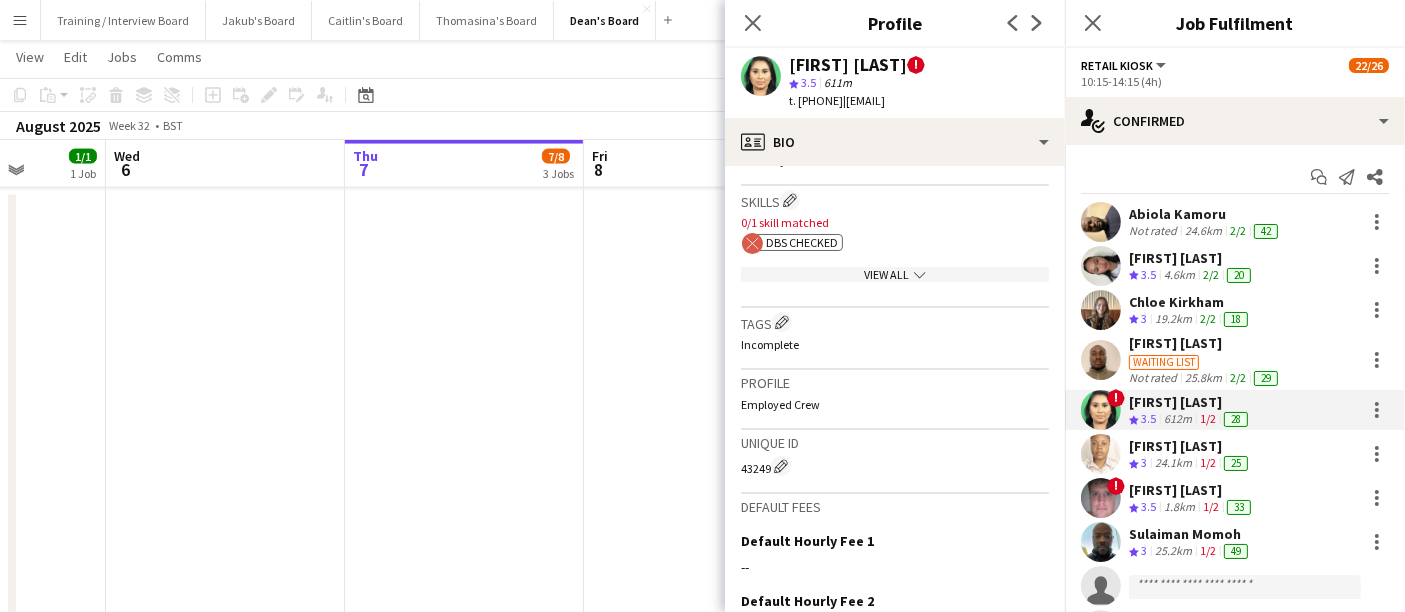 click on "[FIRST] [LAST]
Crew rating
3   24.1km  1/2  25" at bounding box center (1235, 454) 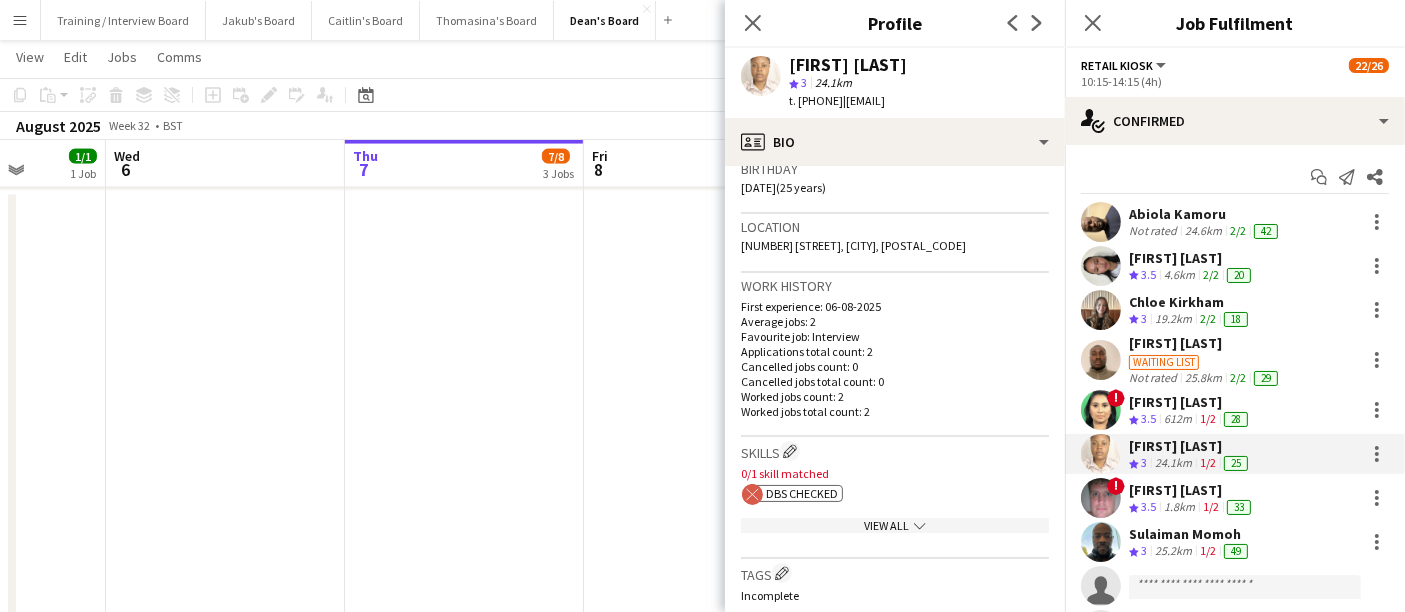 scroll, scrollTop: 444, scrollLeft: 0, axis: vertical 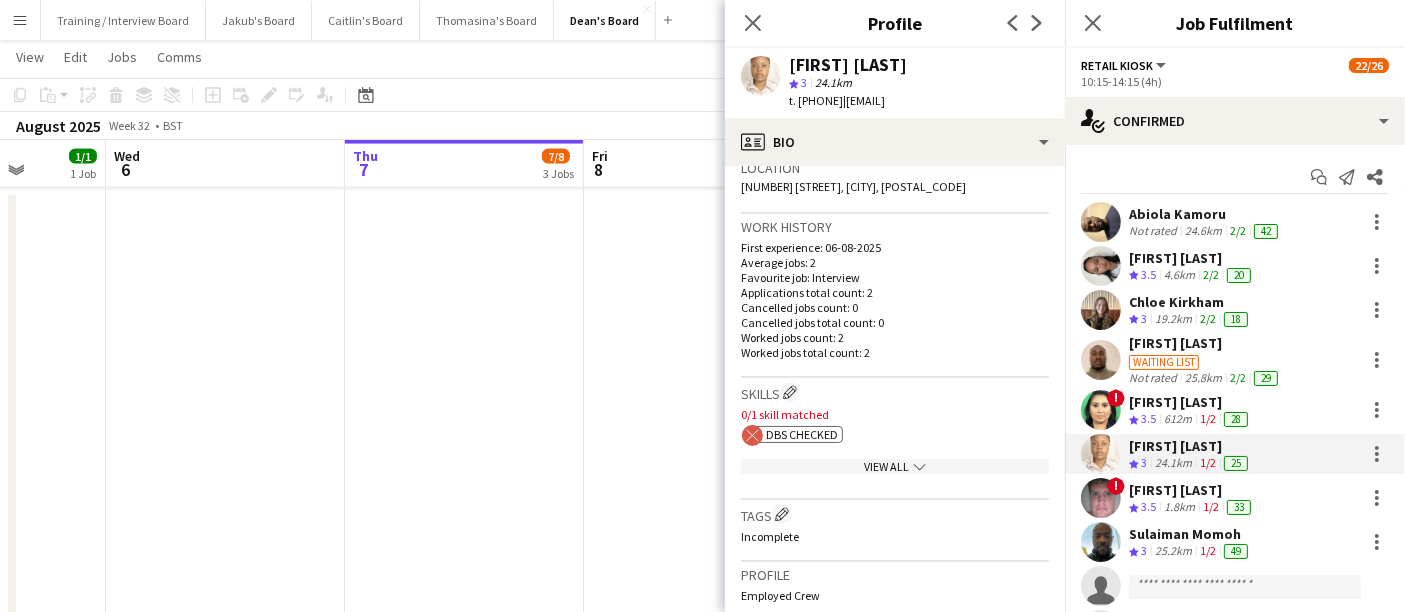 click on "!  [FIRST] [LAST]
Crew rating
3.5   1.8km  1/2  33" at bounding box center [1235, 498] 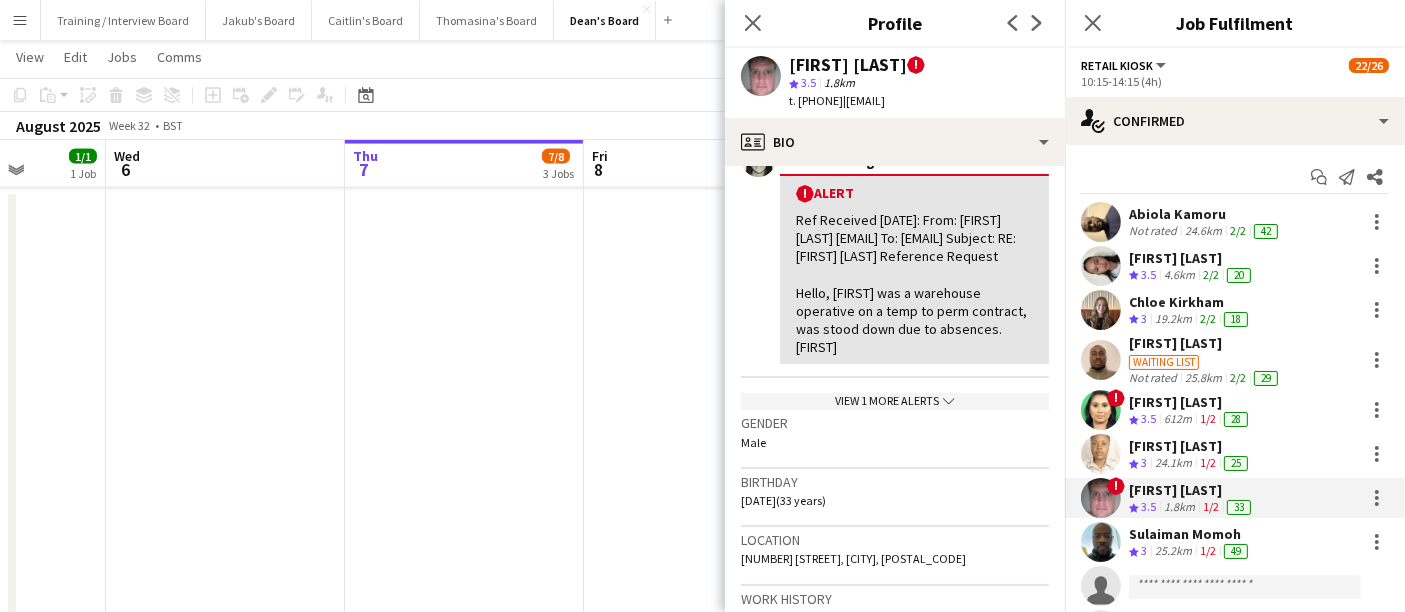 scroll, scrollTop: 444, scrollLeft: 0, axis: vertical 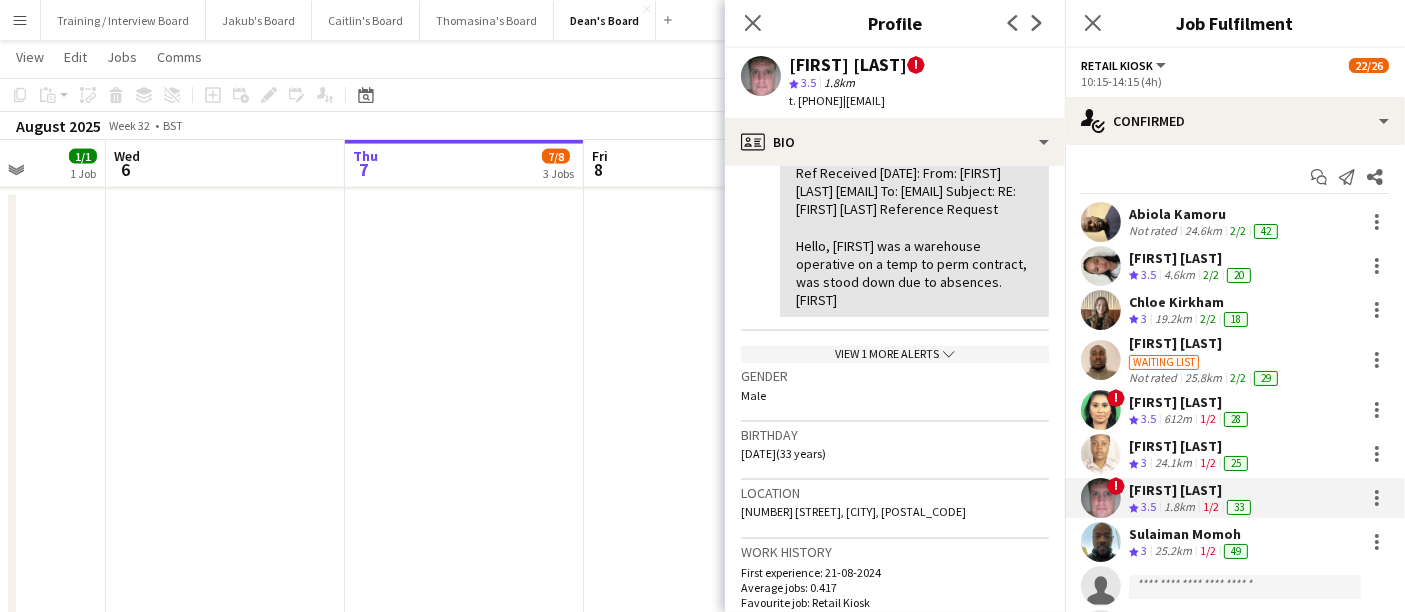 click on "2/2" at bounding box center (1211, 275) 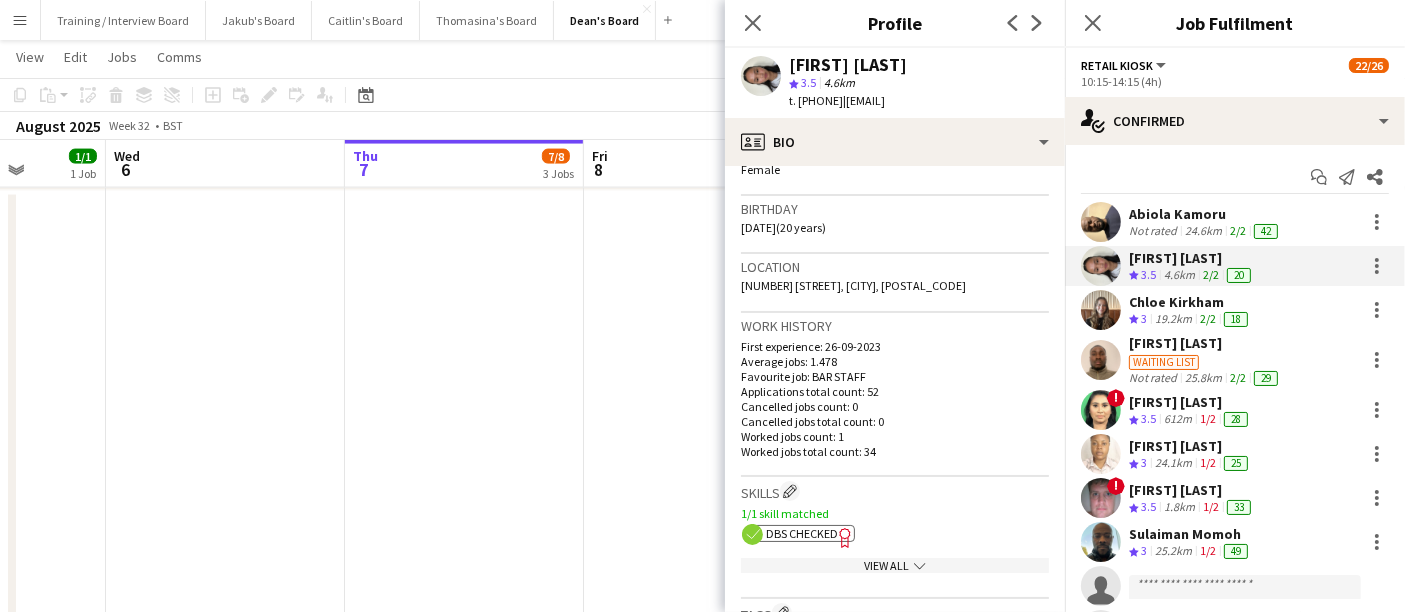 scroll, scrollTop: 444, scrollLeft: 0, axis: vertical 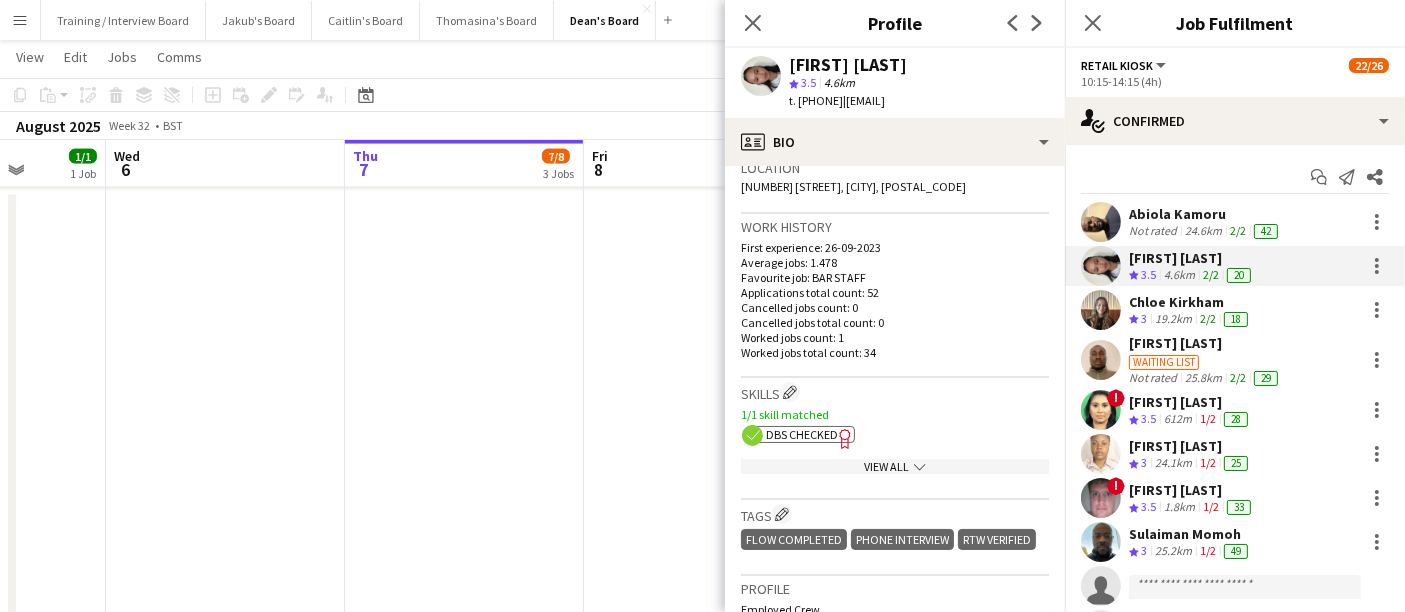 click on "Chloe Kirkham" at bounding box center (1190, 302) 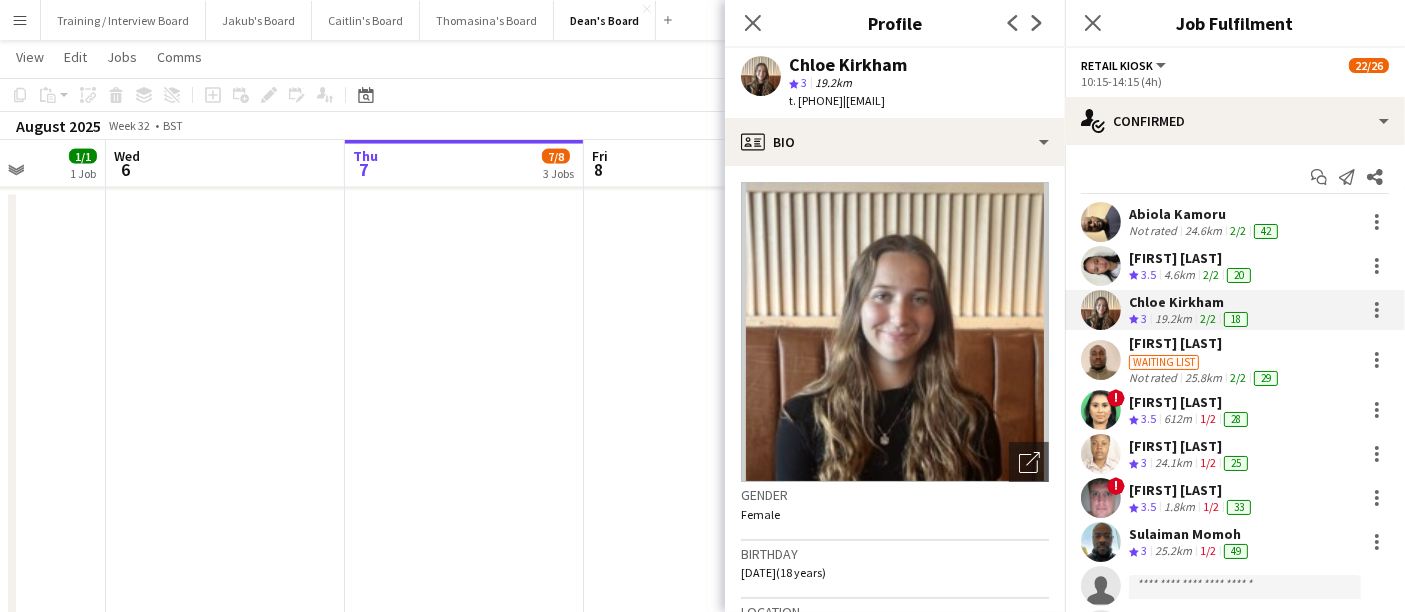 click on "Waiting list" at bounding box center (1205, 361) 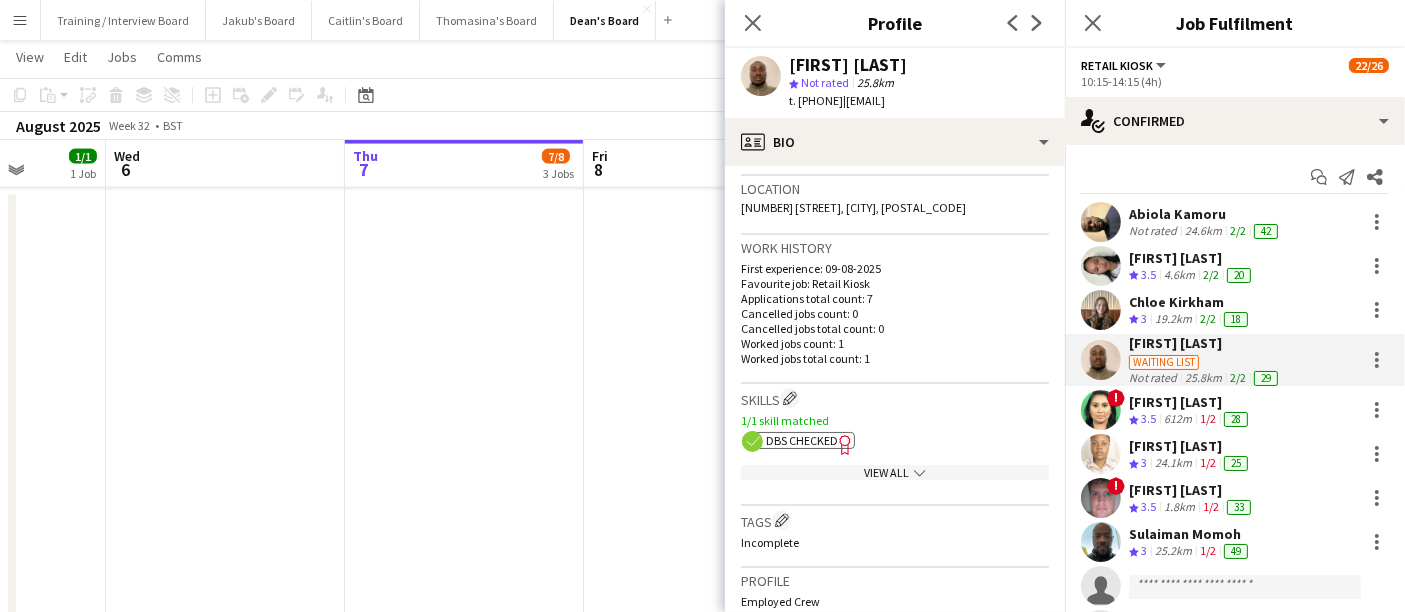 scroll, scrollTop: 555, scrollLeft: 0, axis: vertical 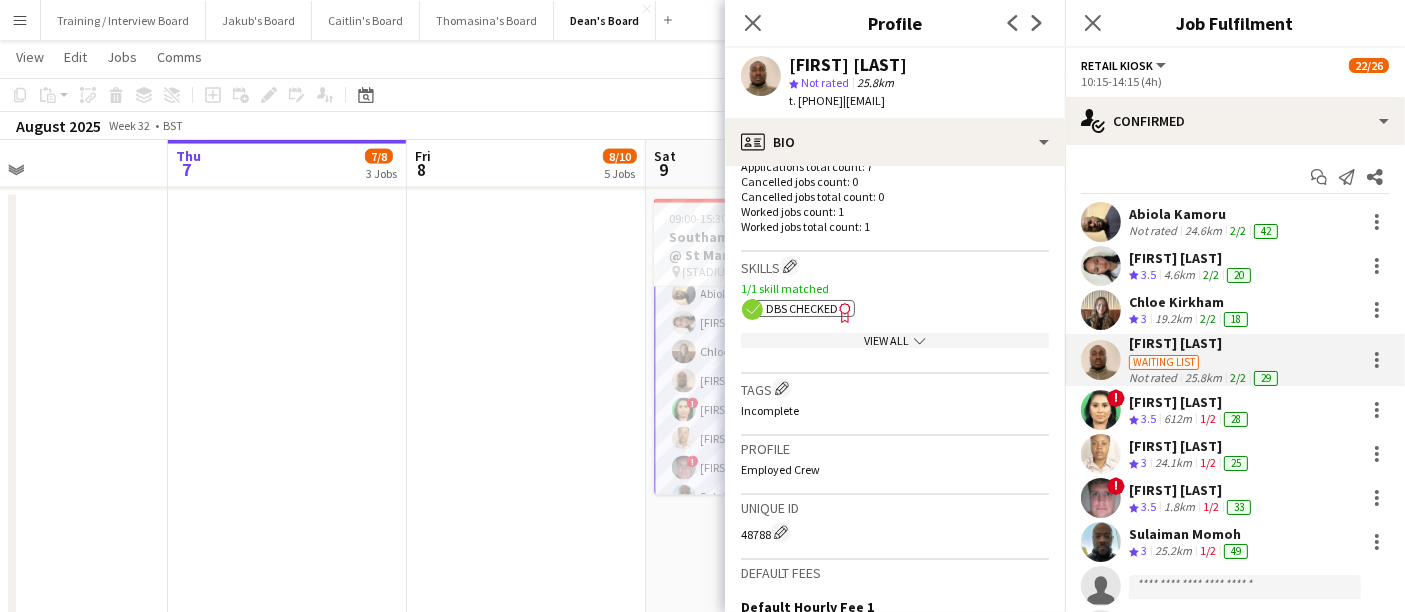 drag, startPoint x: 515, startPoint y: 473, endPoint x: 351, endPoint y: 442, distance: 166.90416 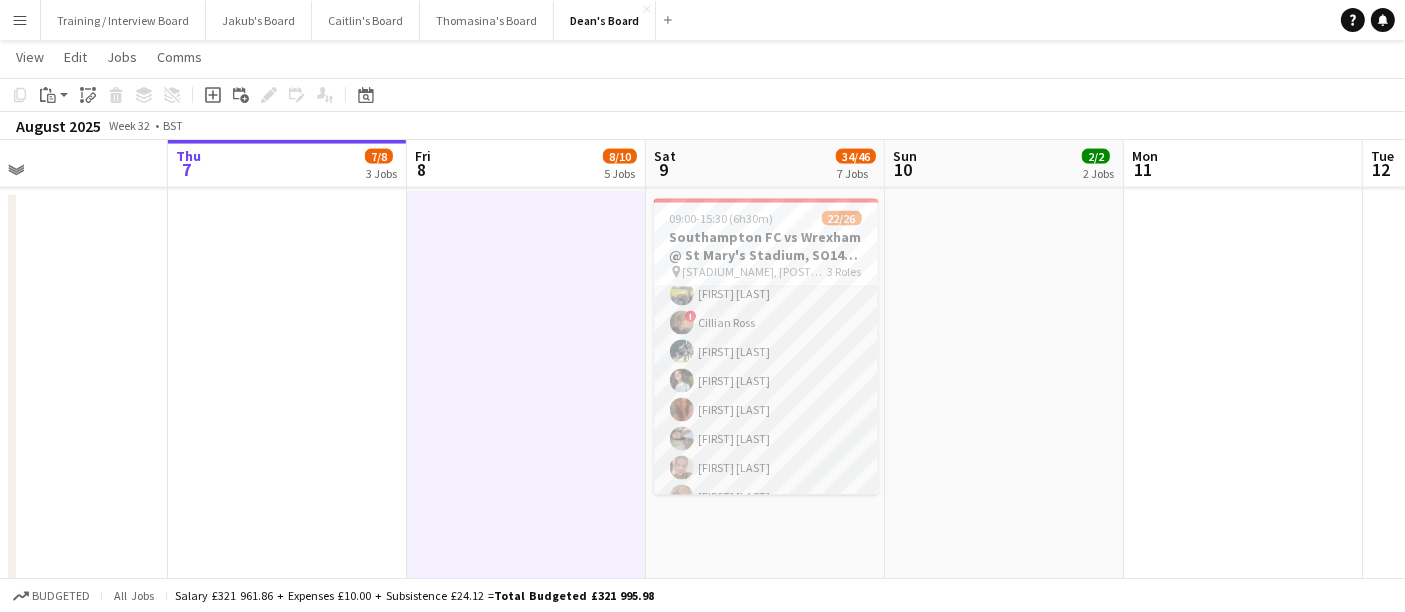 click on "Retail Kiosk    5A   13/14   10:30-14:30 (4h)
[FIRST] [LAST] [FIRST] [LAST] [FIRST] [MIDDLE] [LAST] [FIRST] [LAST] ! [FIRST] [LAST] [FIRST] [LAST] [FIRST] [LAST] [FIRST] [LAST] [FIRST] [LAST] [FIRST] [LAST] [FIRST] [LAST]
single-neutral-actions" at bounding box center [766, 381] 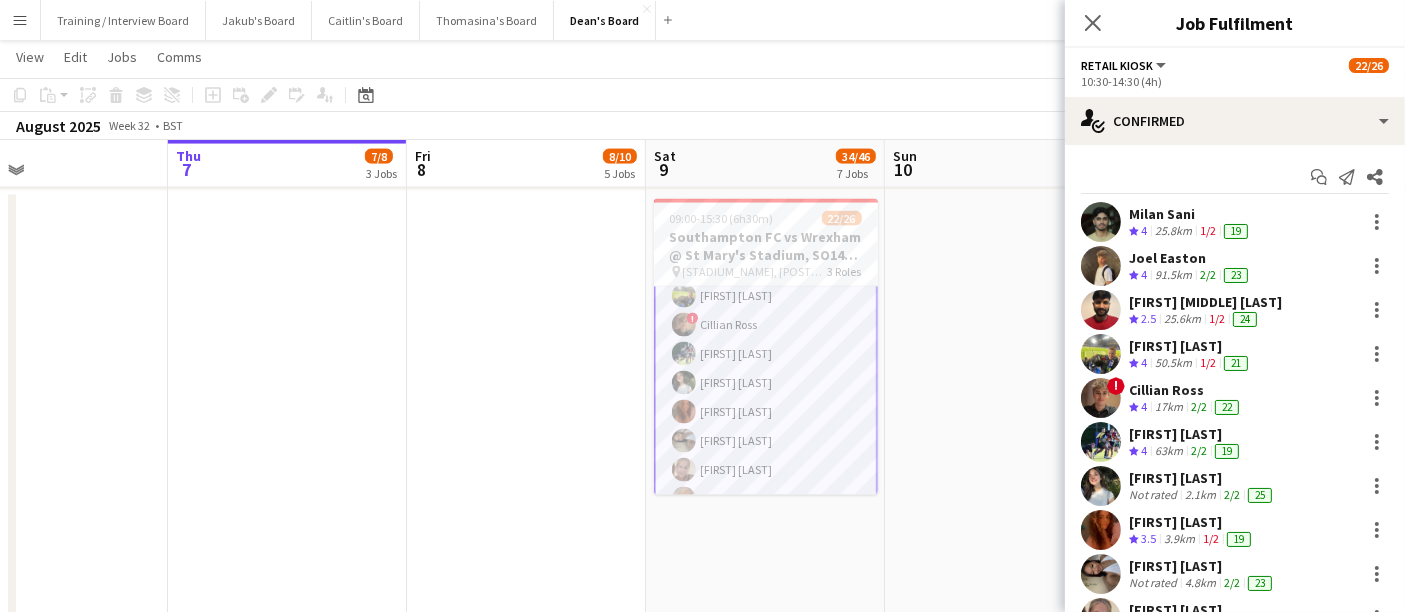 scroll, scrollTop: 555, scrollLeft: 0, axis: vertical 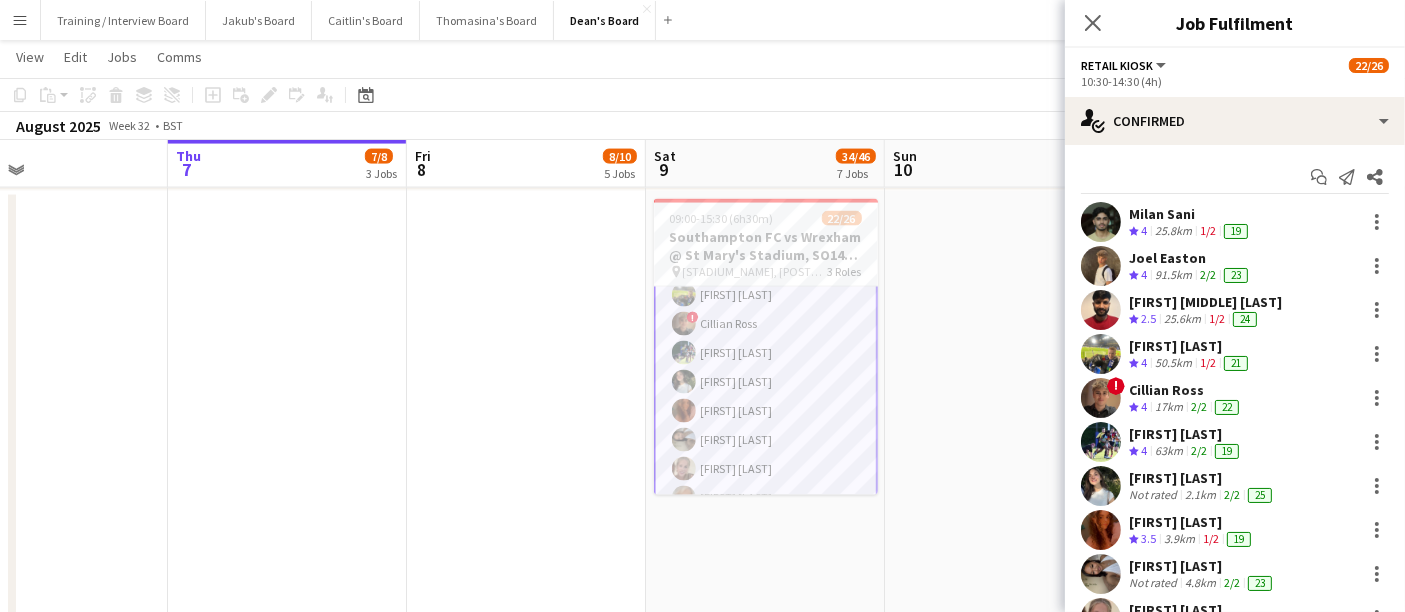 click on "[FIRST] [LAST]" at bounding box center [1186, 434] 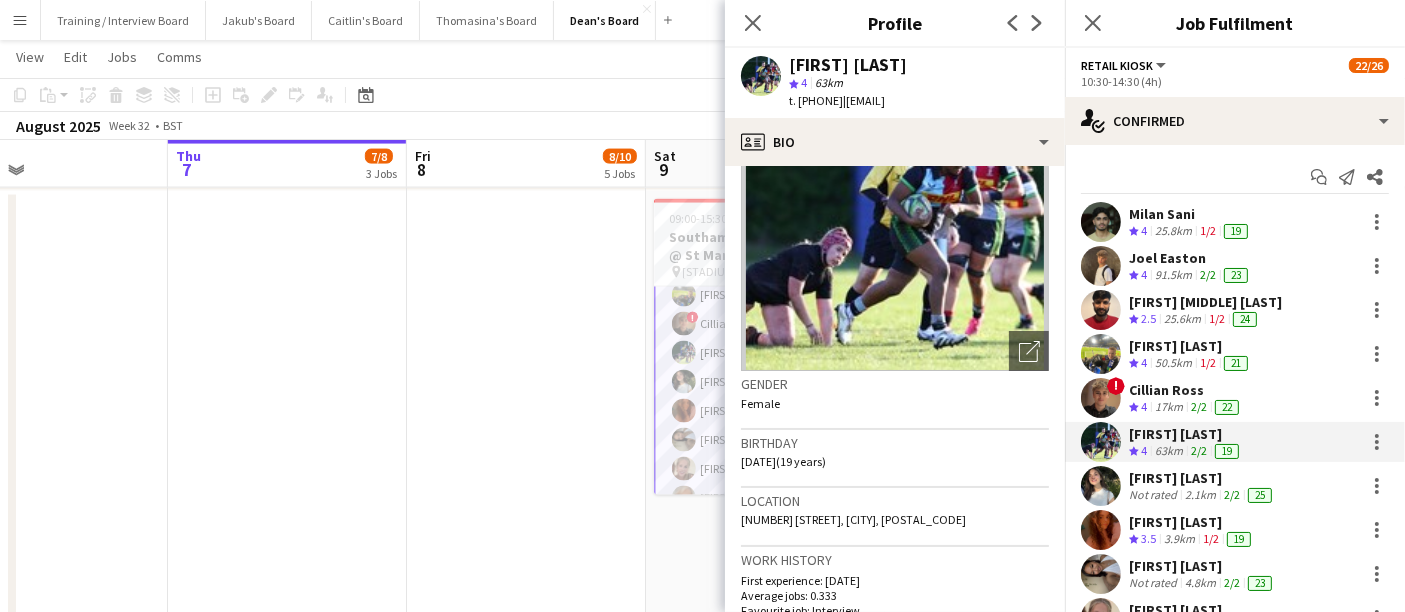 scroll, scrollTop: 666, scrollLeft: 0, axis: vertical 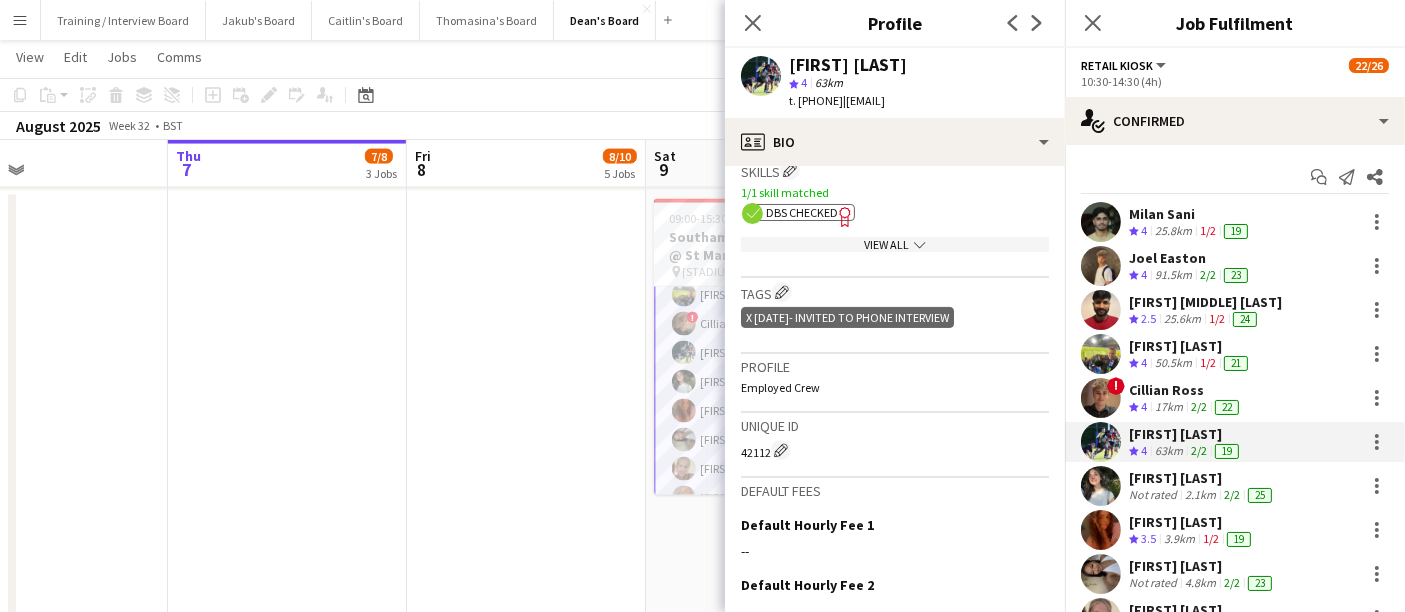 click on "Freelancer has uploaded a photo validation of skill. Click to see" 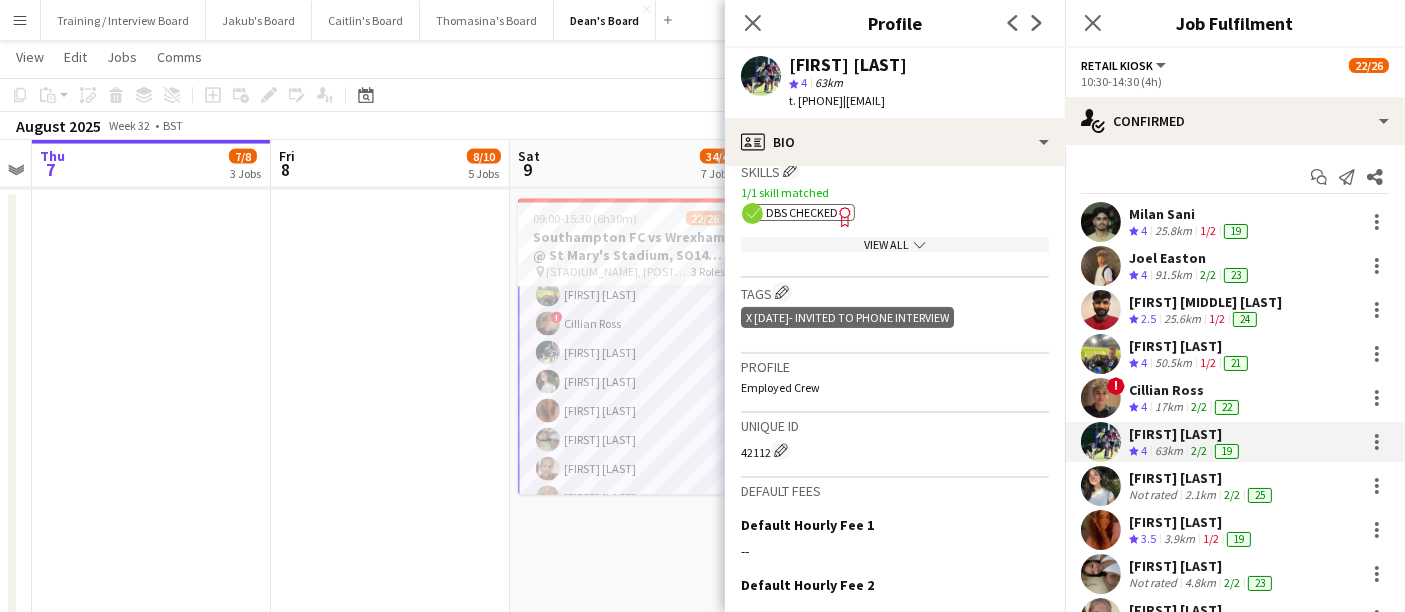 drag, startPoint x: 416, startPoint y: 455, endPoint x: 267, endPoint y: 441, distance: 149.65627 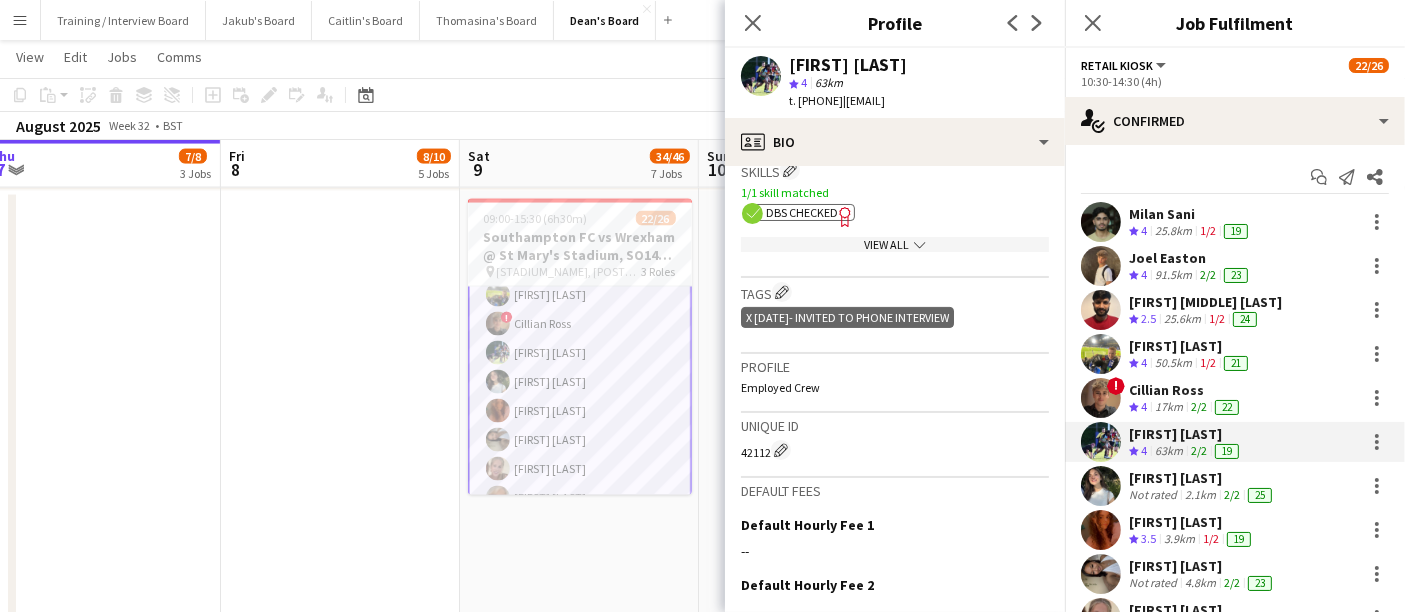 click on "Retail Kiosk    5A   13/14   10:30-14:30 (4h)
[FIRST] [LAST] [FIRST] [LAST] [FIRST] [MIDDLE] [LAST] [FIRST] [LAST] ! [FIRST] [LAST] [FIRST] [LAST] [FIRST] [LAST] [FIRST] [LAST] [FIRST] [LAST] [FIRST] [LAST] [FIRST] [LAST]
single-neutral-actions" at bounding box center [580, 382] 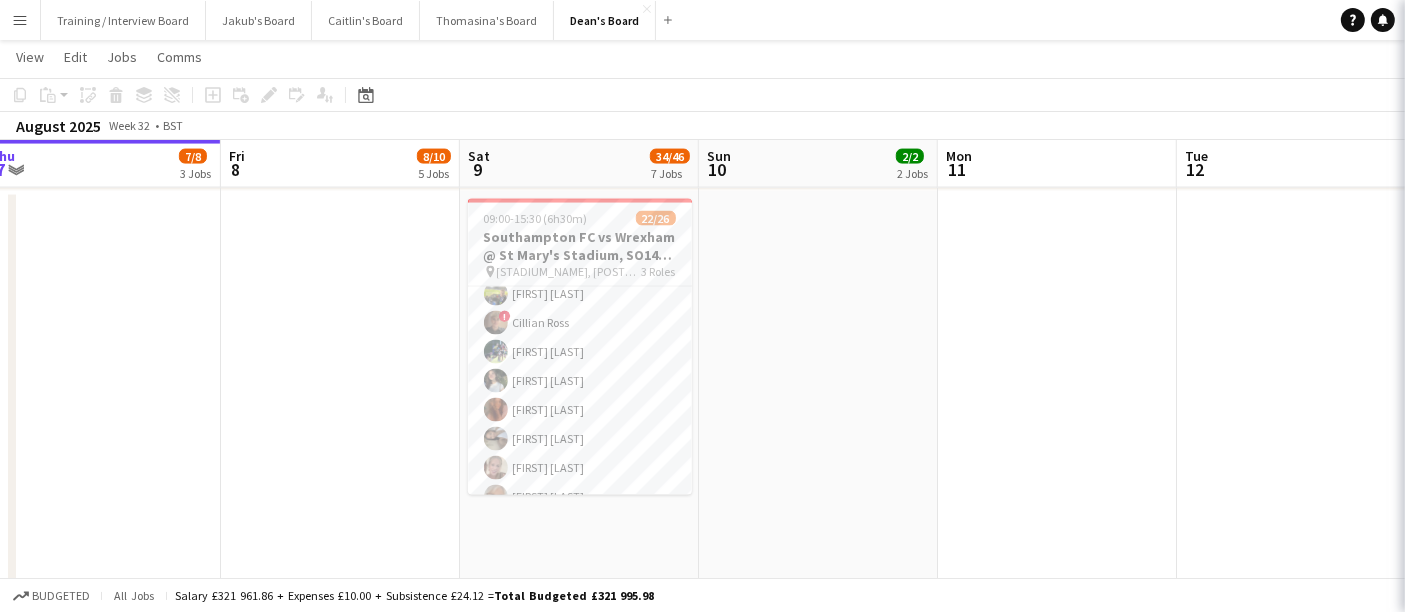 click on "Retail Kiosk    5A   13/14   10:30-14:30 (4h)
[FIRST] [LAST] [FIRST] [LAST] [FIRST] [MIDDLE] [LAST] [FIRST] [LAST] ! [FIRST] [LAST] [FIRST] [LAST] [FIRST] [LAST] [FIRST] [LAST] [FIRST] [LAST] [FIRST] [LAST] [FIRST] [LAST]
single-neutral-actions" at bounding box center (580, 381) 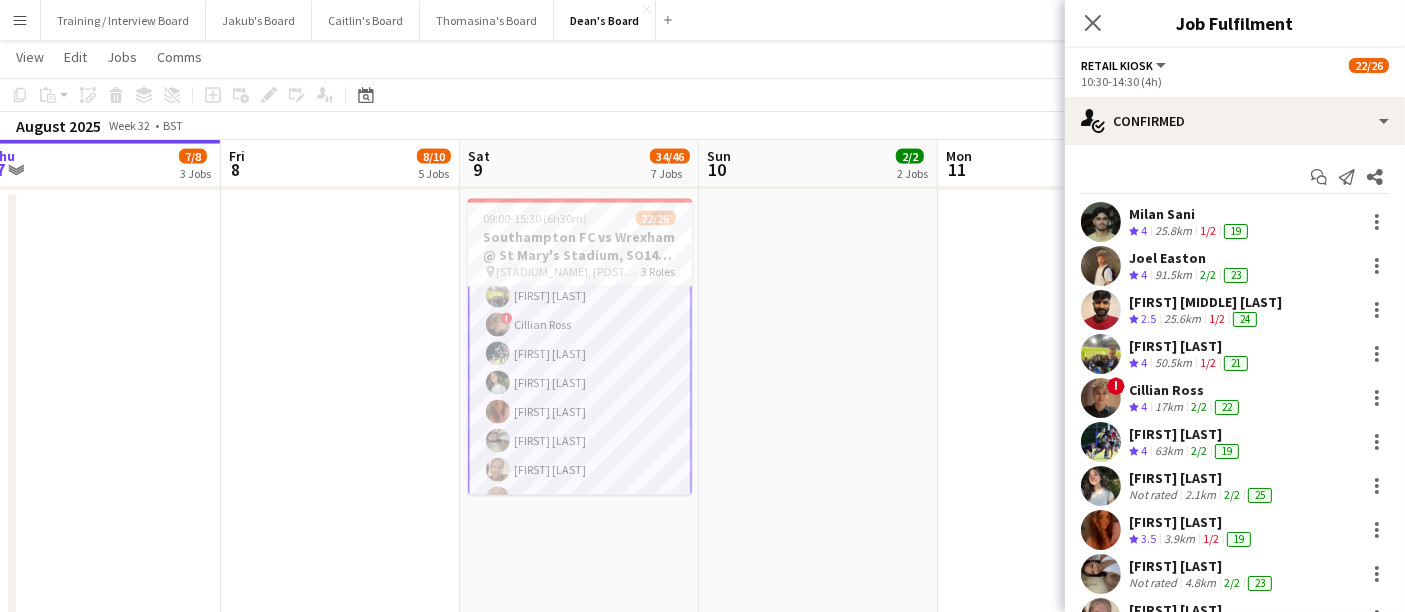 scroll, scrollTop: 555, scrollLeft: 0, axis: vertical 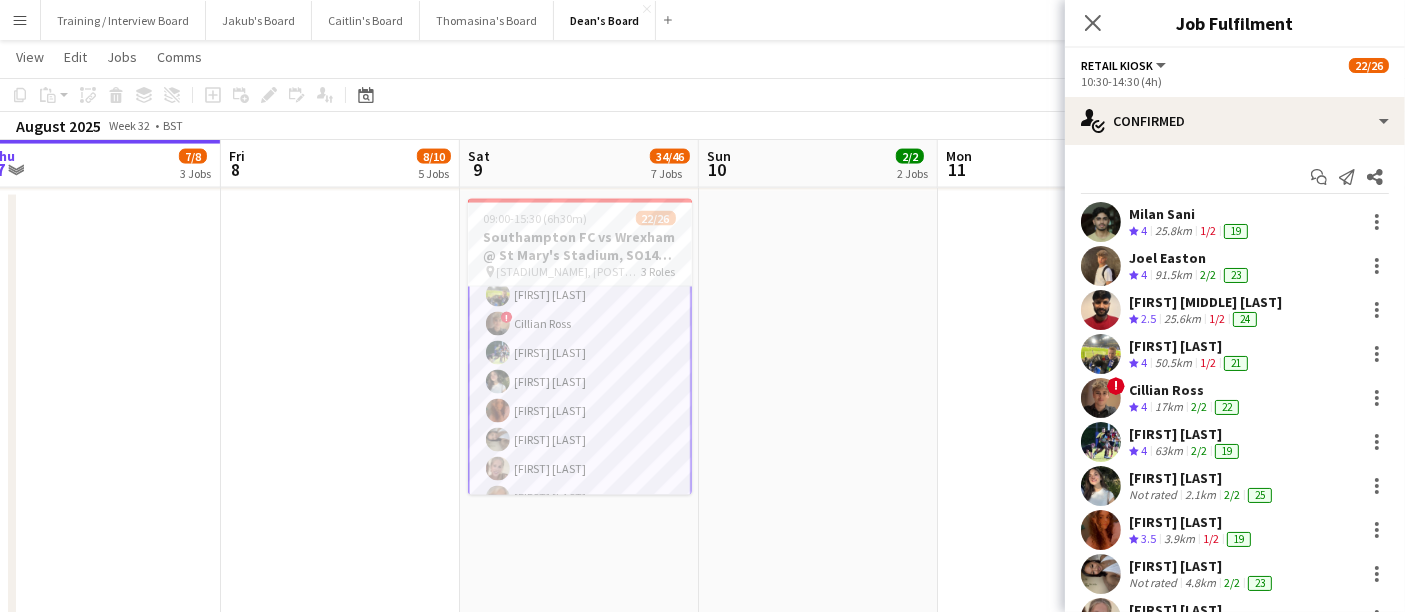 click on "[FIRST] [LAST]" at bounding box center (1202, 478) 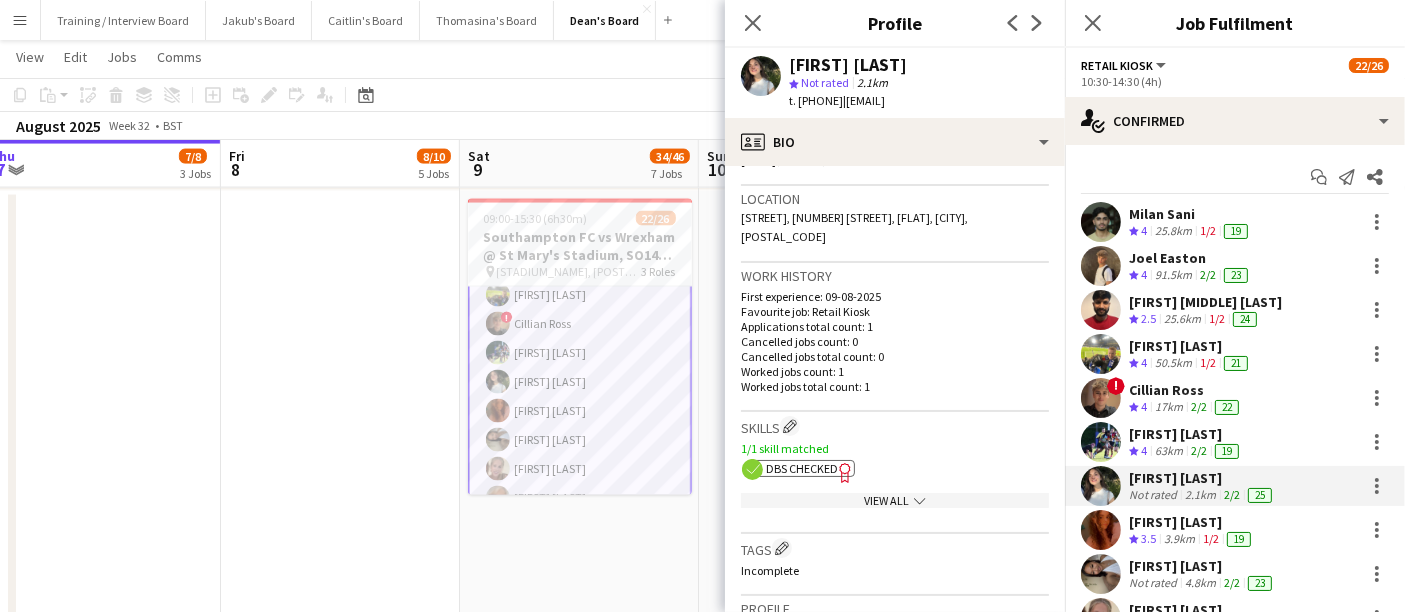 scroll, scrollTop: 444, scrollLeft: 0, axis: vertical 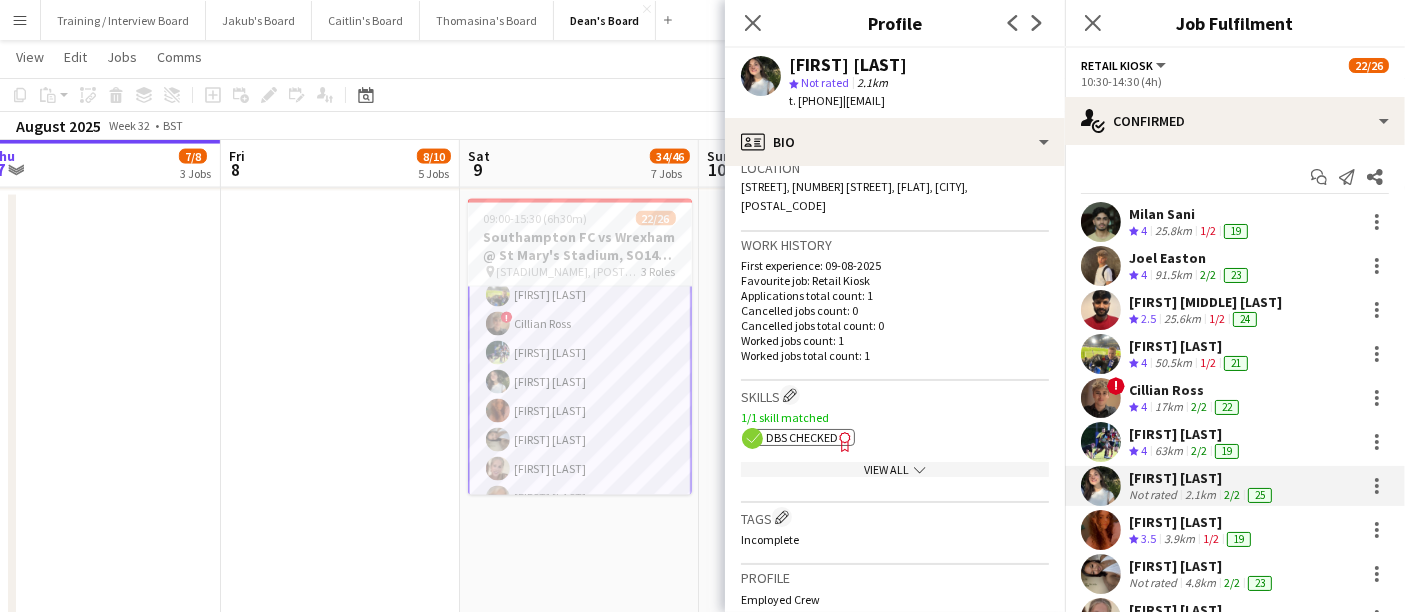 click on "DBS Checked" 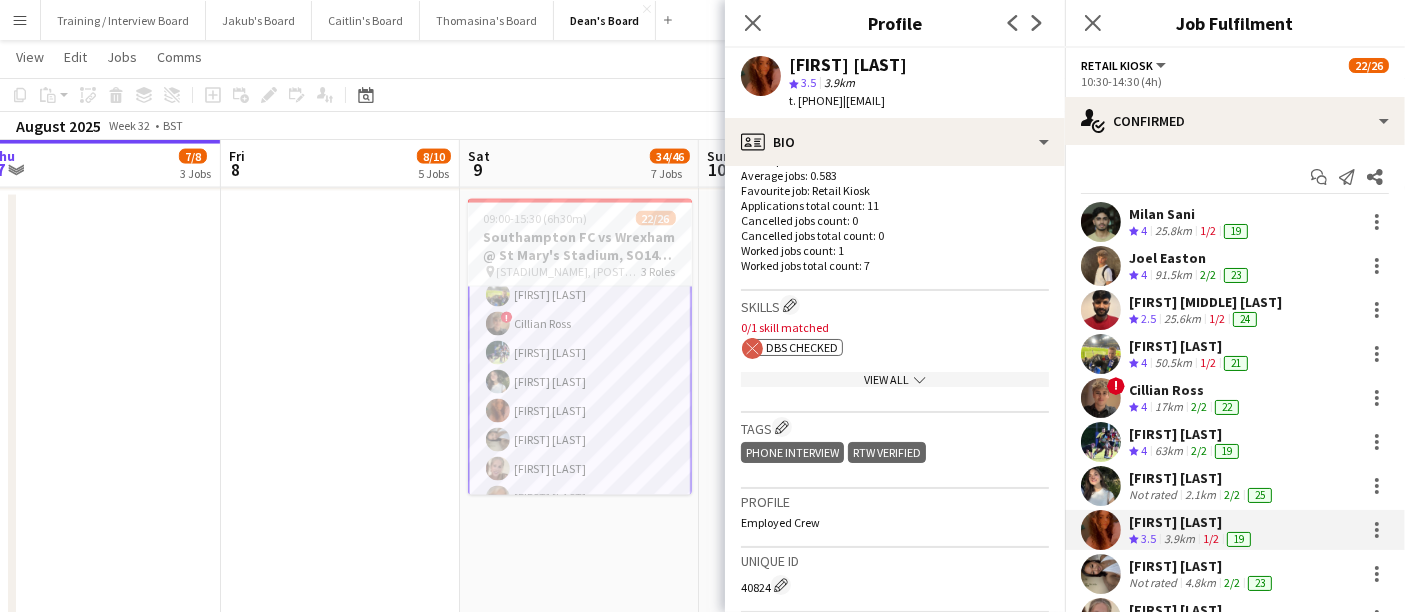 scroll, scrollTop: 555, scrollLeft: 0, axis: vertical 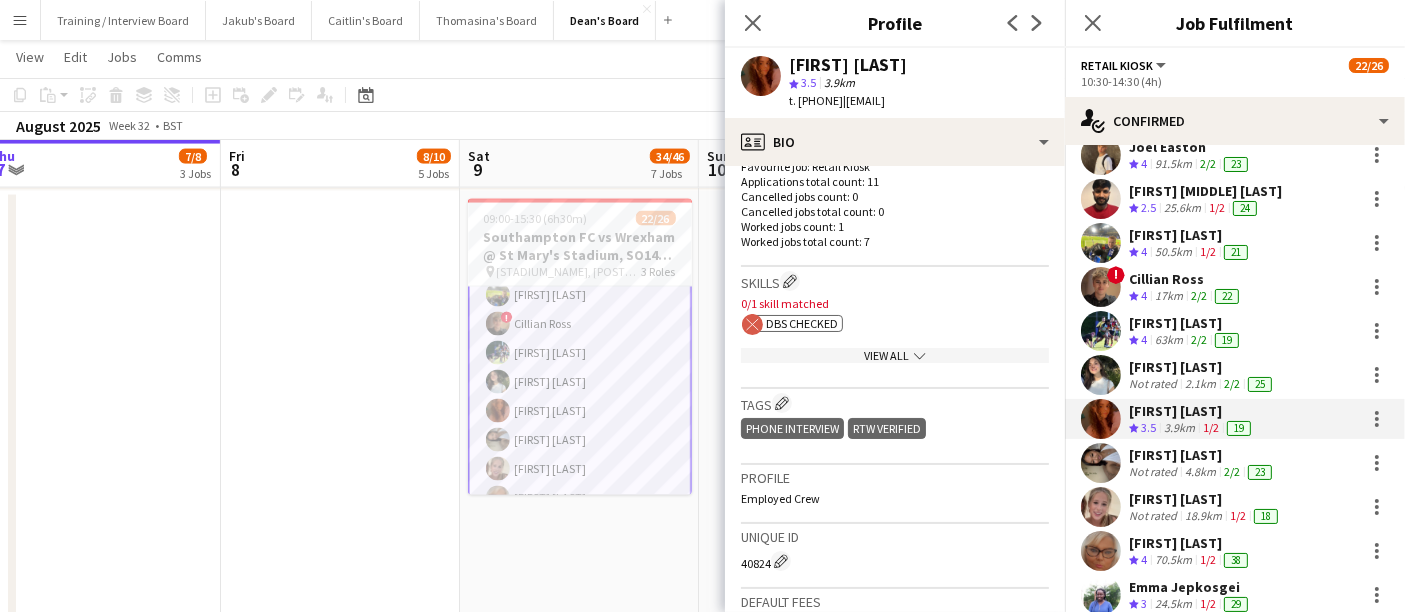 click on "1/2" at bounding box center [1238, 515] 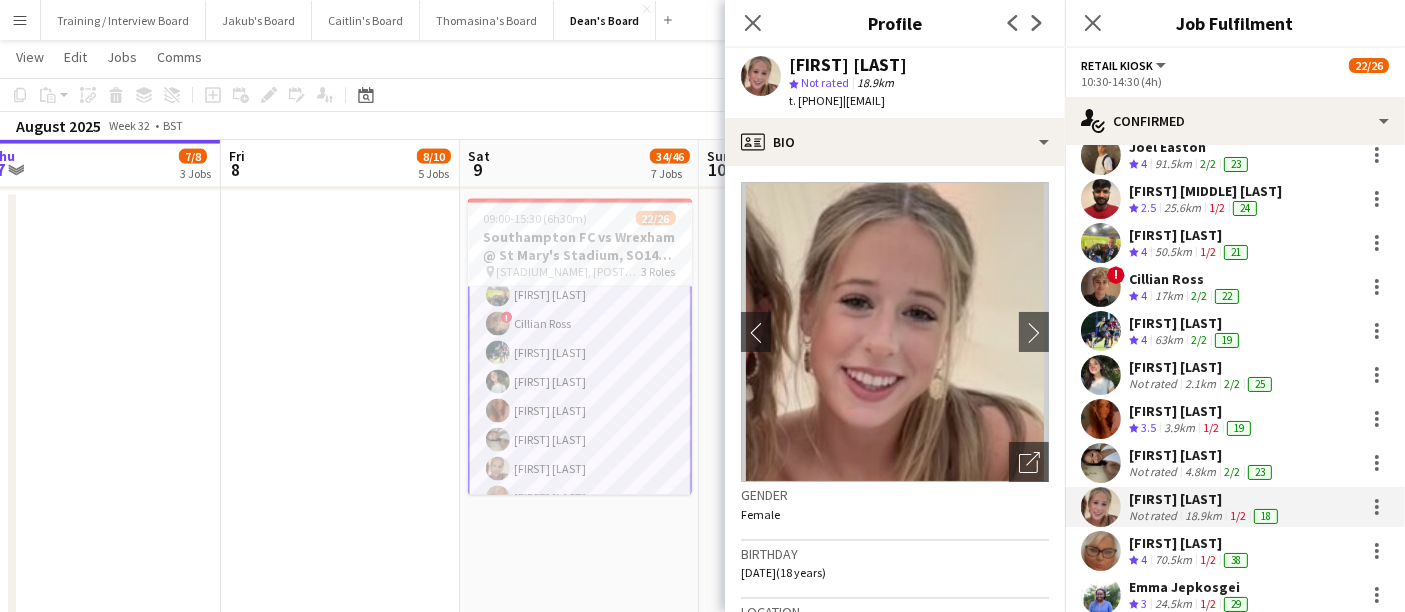 scroll, scrollTop: 444, scrollLeft: 0, axis: vertical 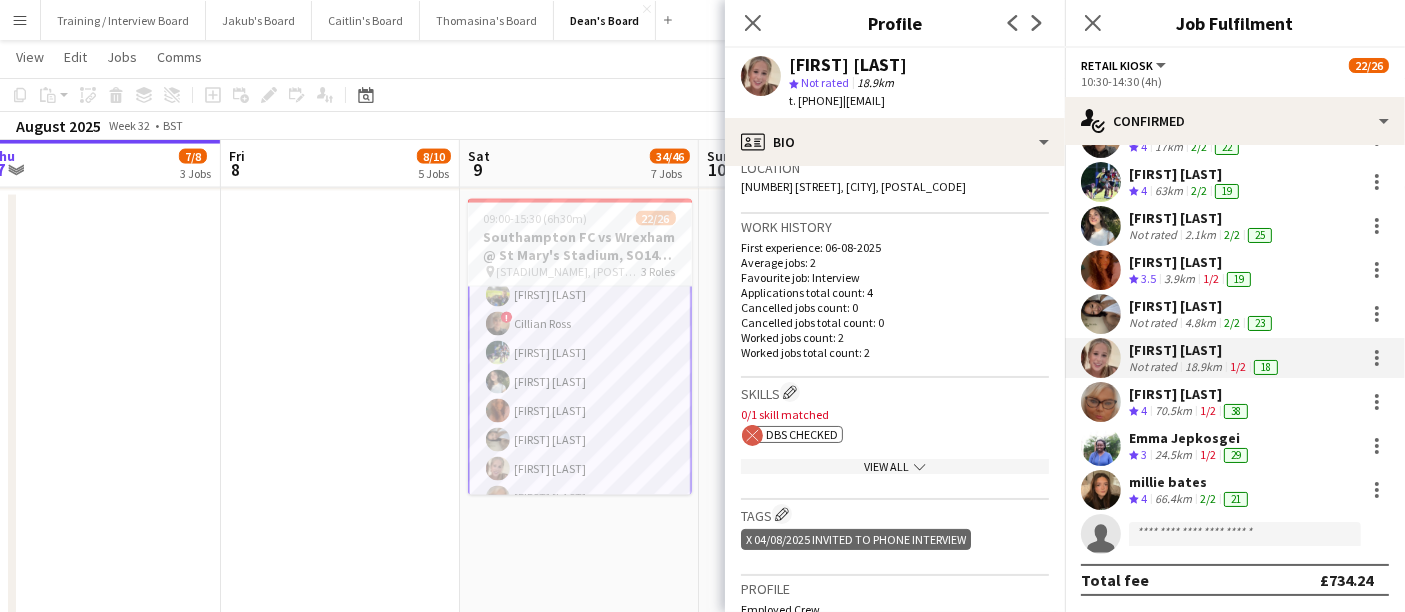 click on "[FIRST] [LAST]" at bounding box center [1235, 402] 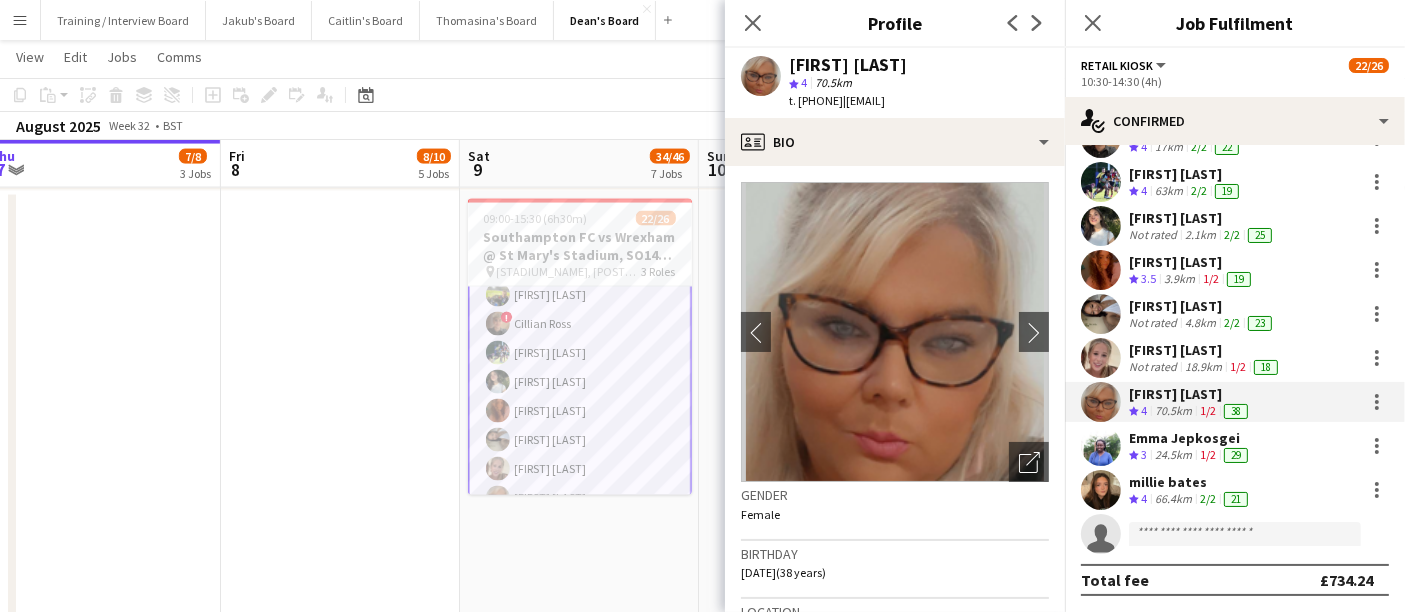 scroll, scrollTop: 444, scrollLeft: 0, axis: vertical 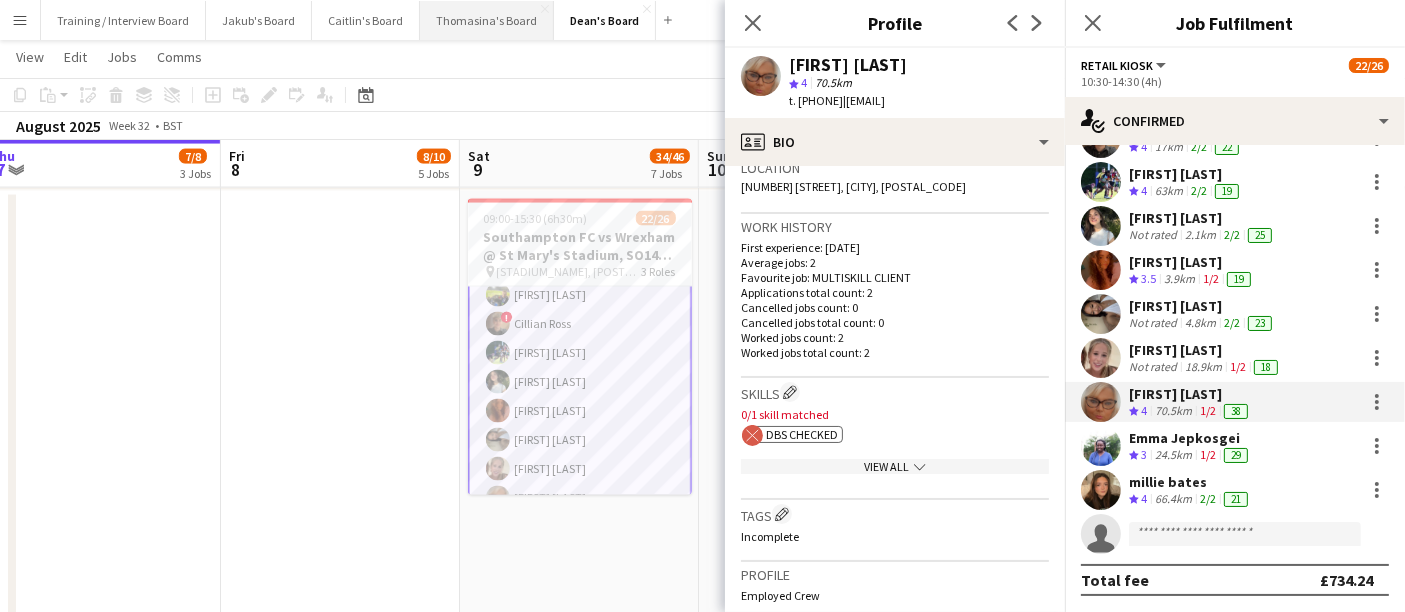 click on "Thomasina's Board
Close" at bounding box center [487, 20] 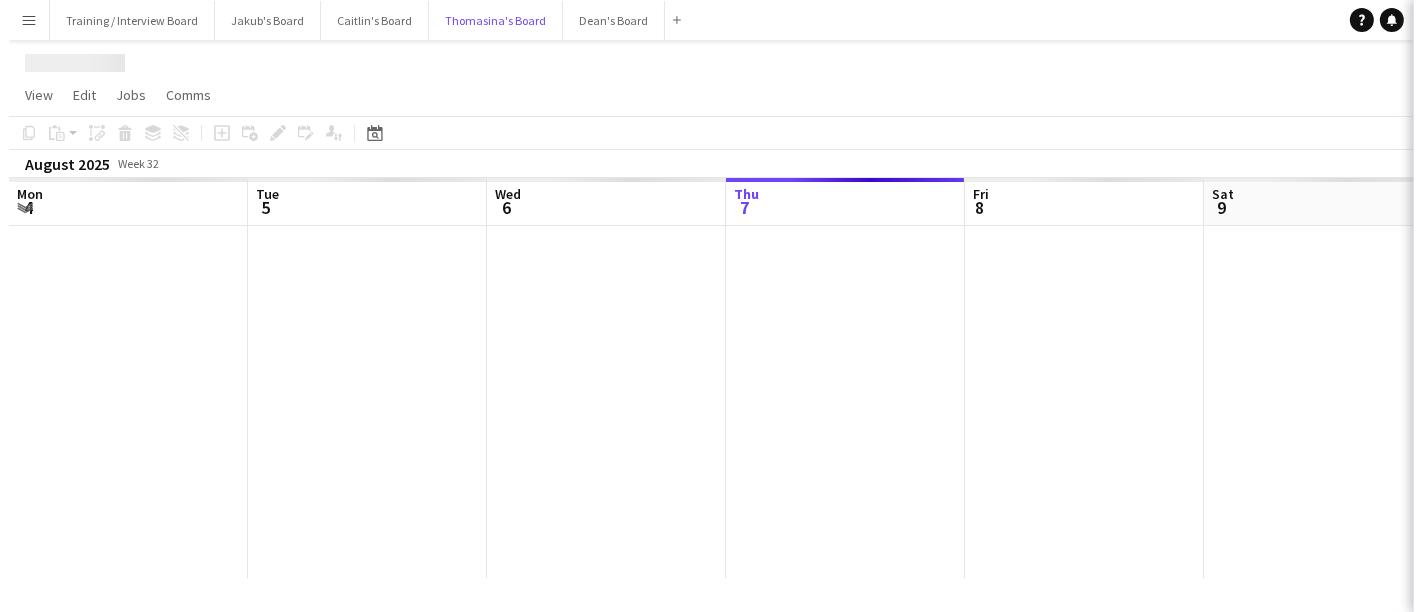 scroll, scrollTop: 0, scrollLeft: 0, axis: both 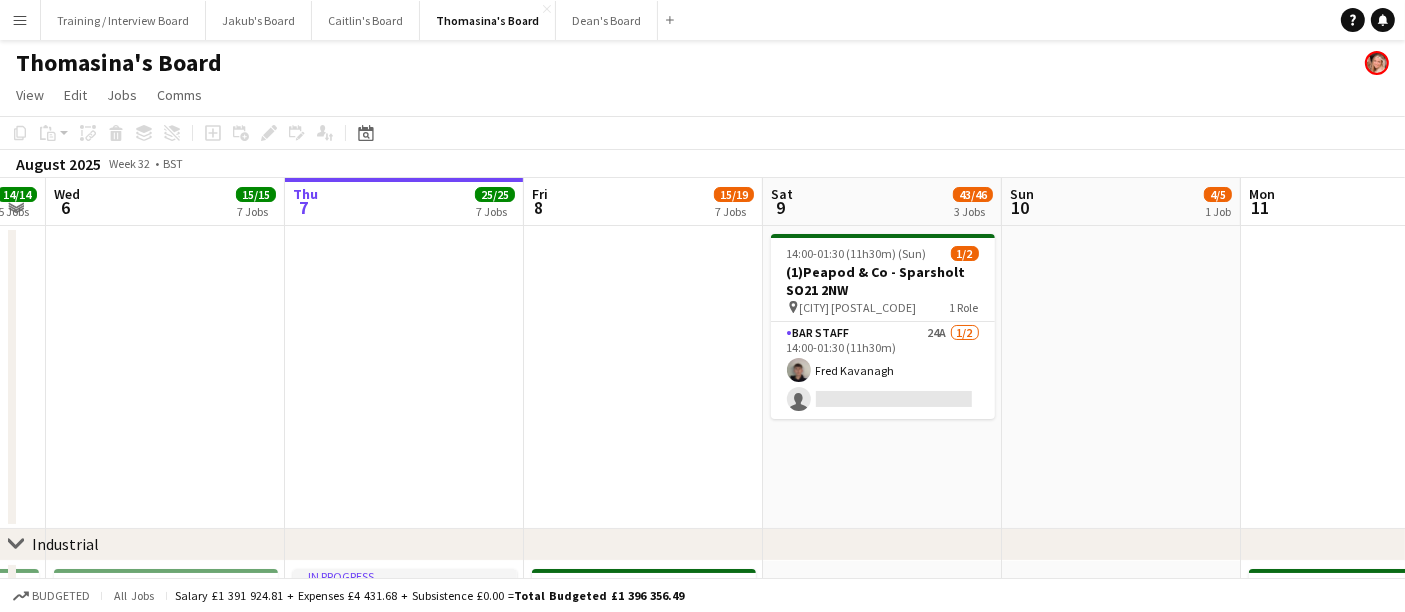 drag, startPoint x: 646, startPoint y: 467, endPoint x: 692, endPoint y: 468, distance: 46.010868 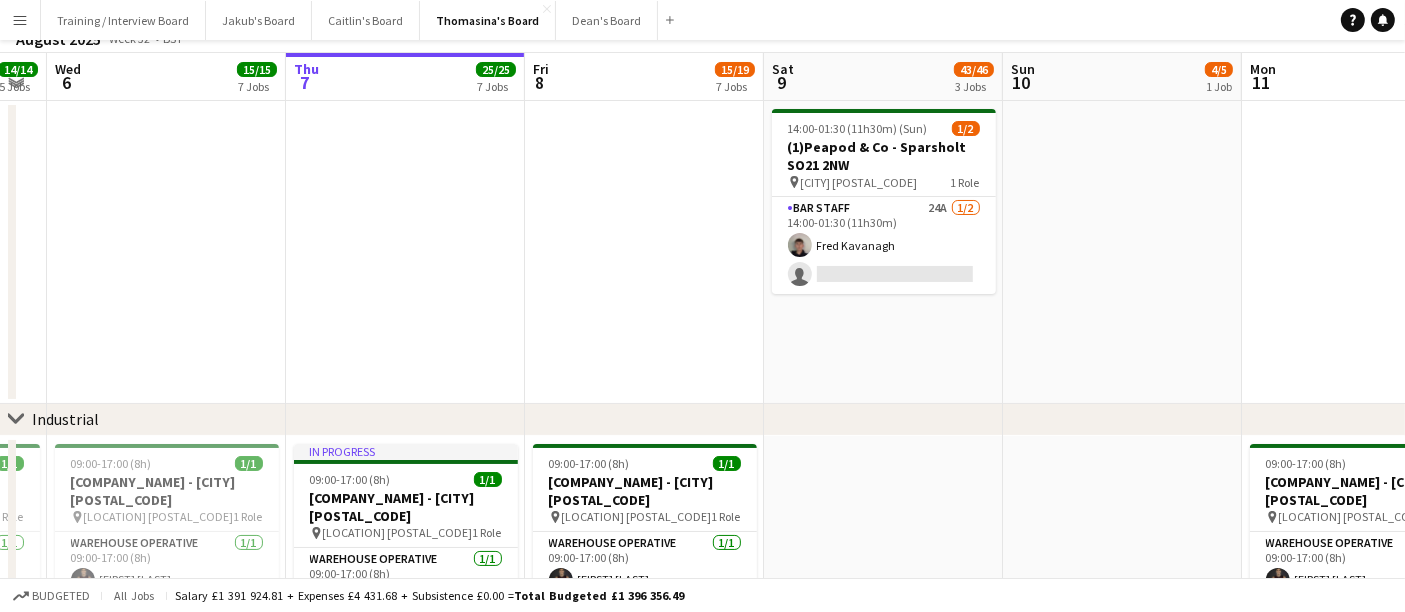 scroll, scrollTop: 333, scrollLeft: 0, axis: vertical 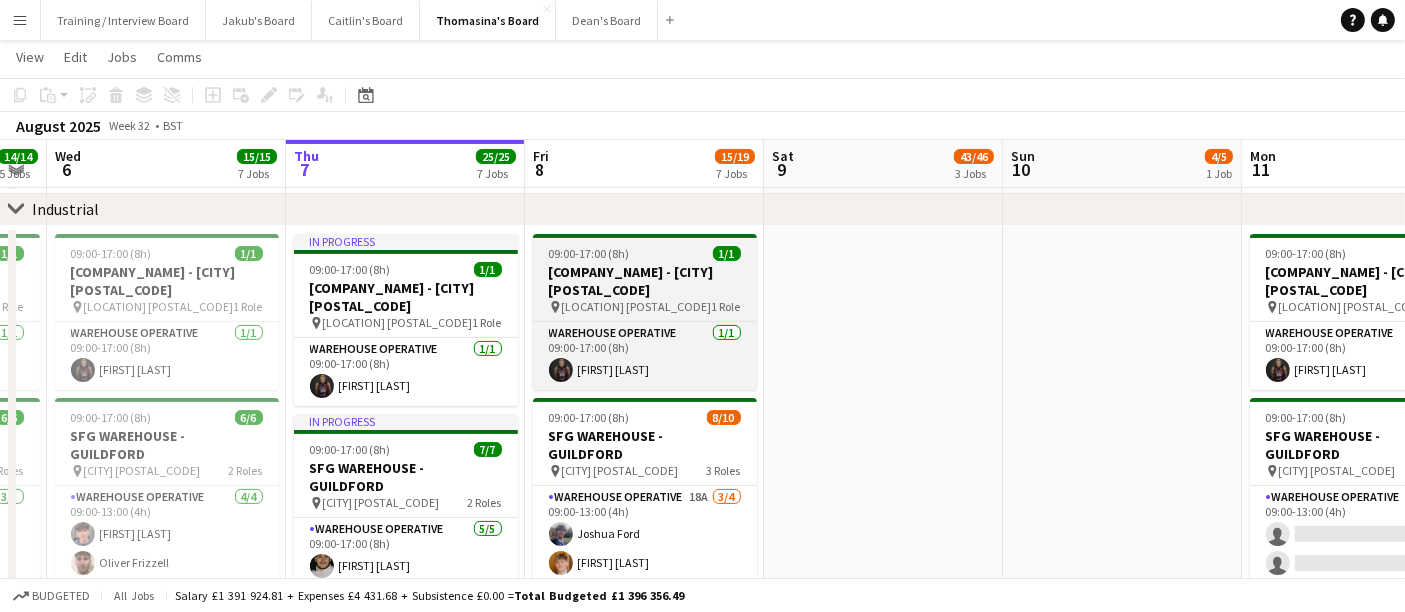 drag, startPoint x: 780, startPoint y: 453, endPoint x: 877, endPoint y: 453, distance: 97 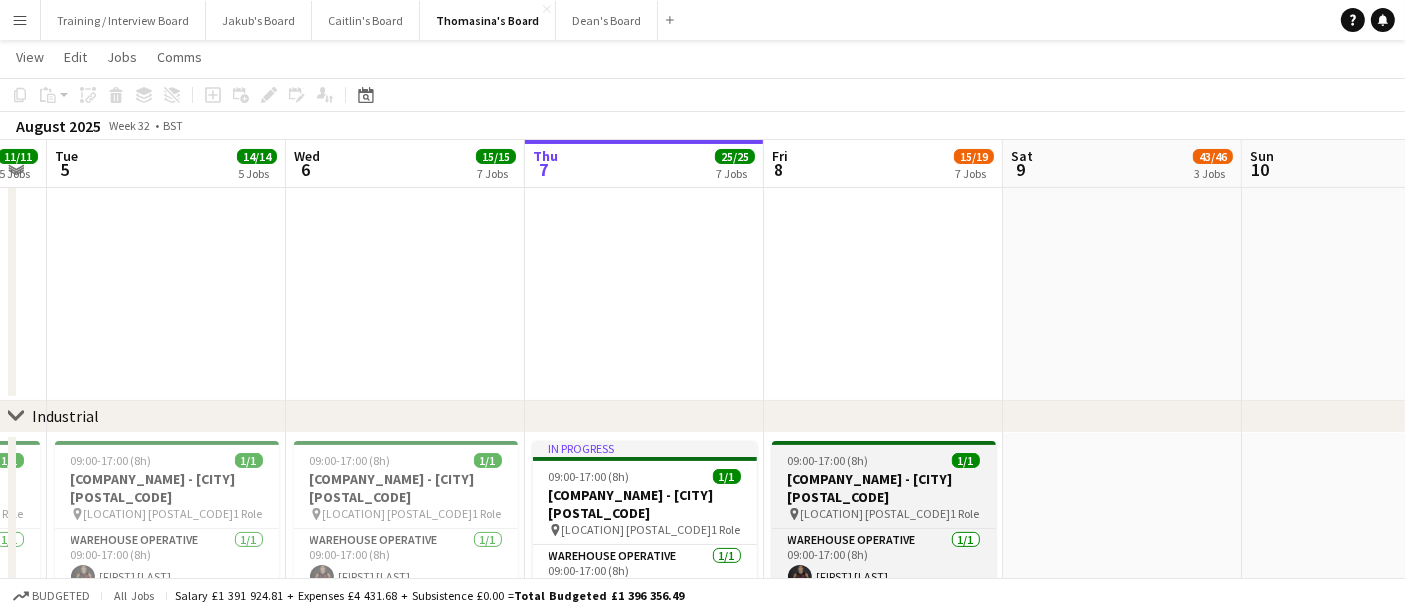 scroll, scrollTop: 0, scrollLeft: 538, axis: horizontal 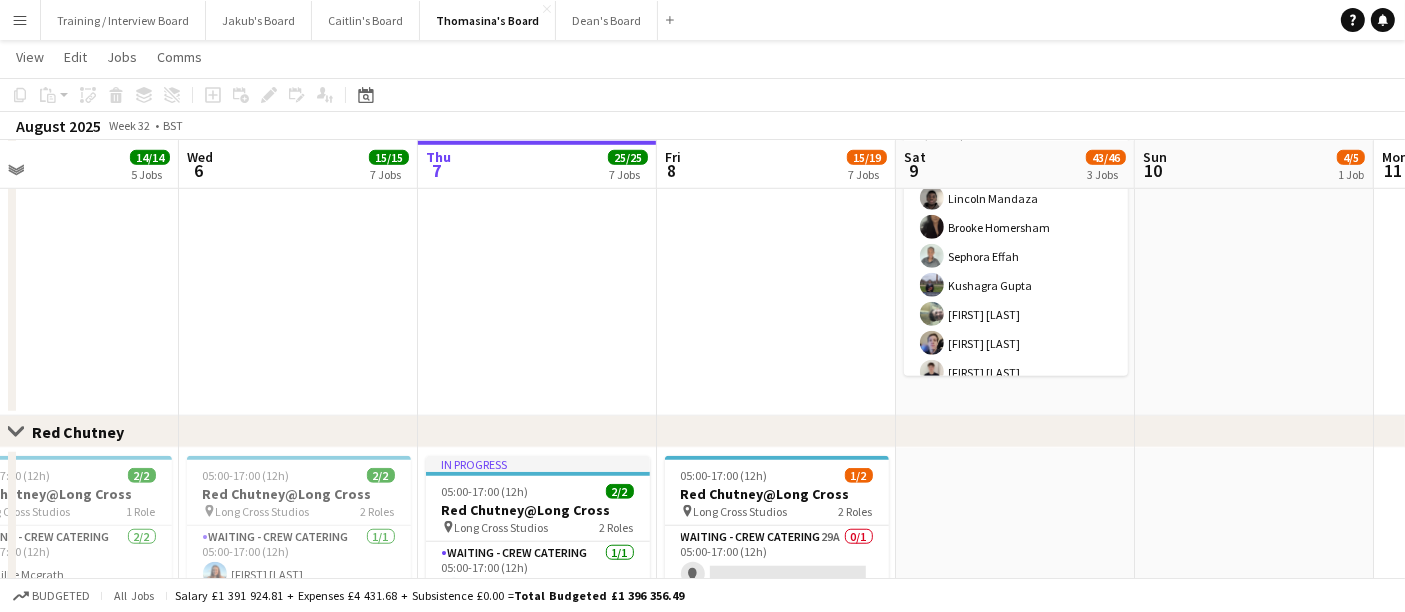 drag, startPoint x: 1148, startPoint y: 447, endPoint x: 337, endPoint y: 381, distance: 813.68115 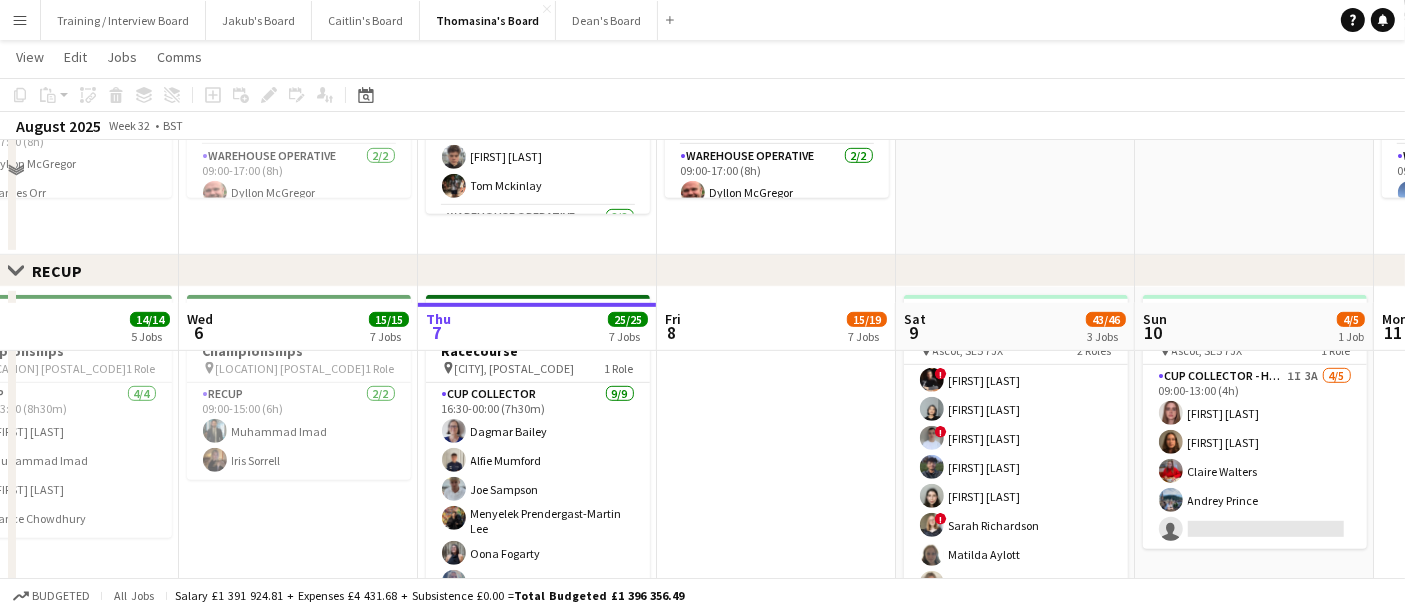 scroll, scrollTop: 777, scrollLeft: 0, axis: vertical 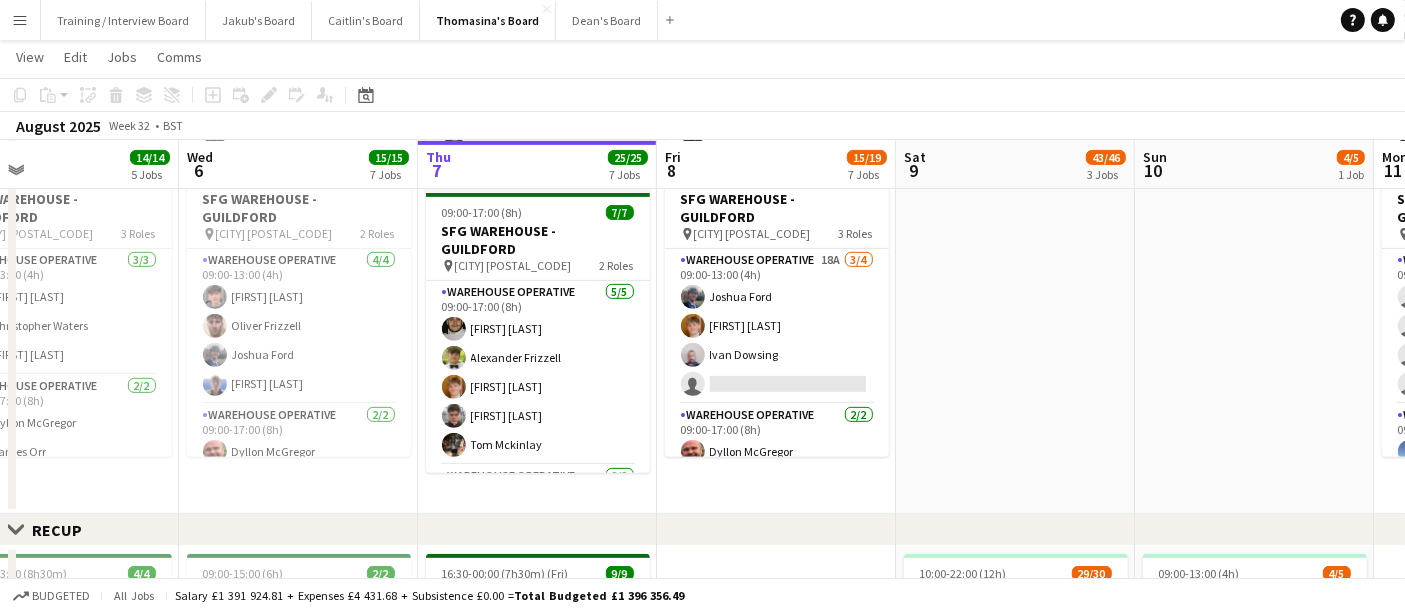 drag, startPoint x: 723, startPoint y: 422, endPoint x: 189, endPoint y: 344, distance: 539.66656 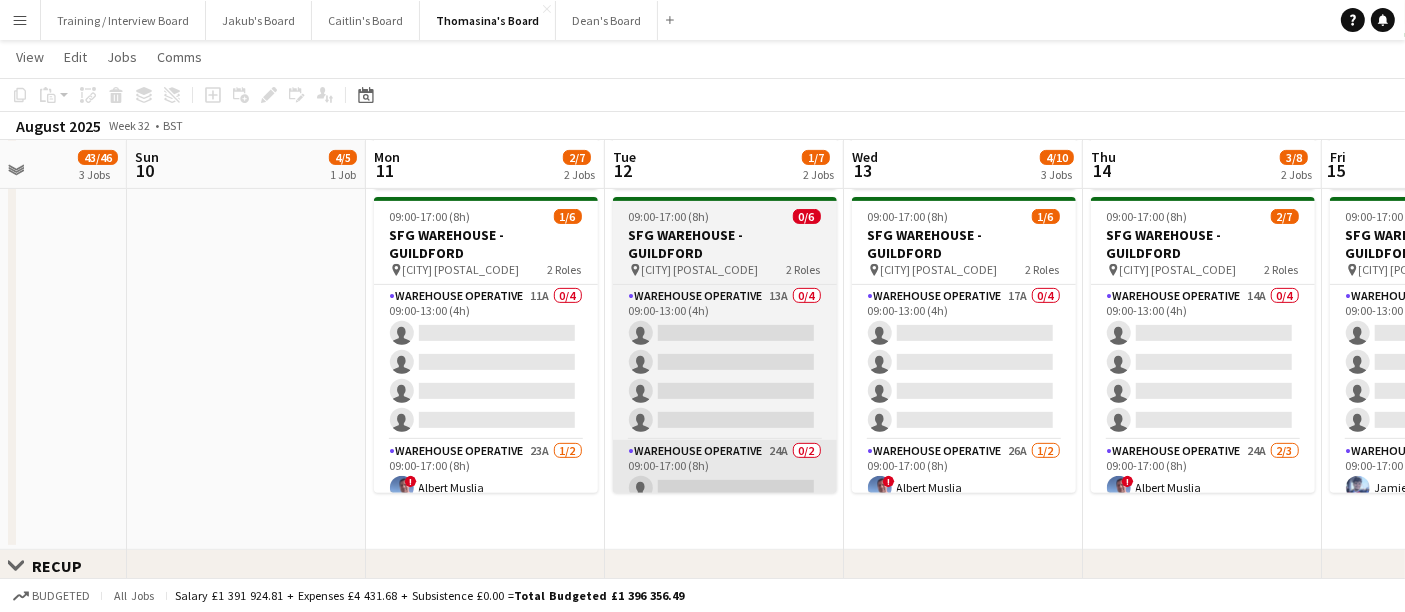 scroll, scrollTop: 813, scrollLeft: 0, axis: vertical 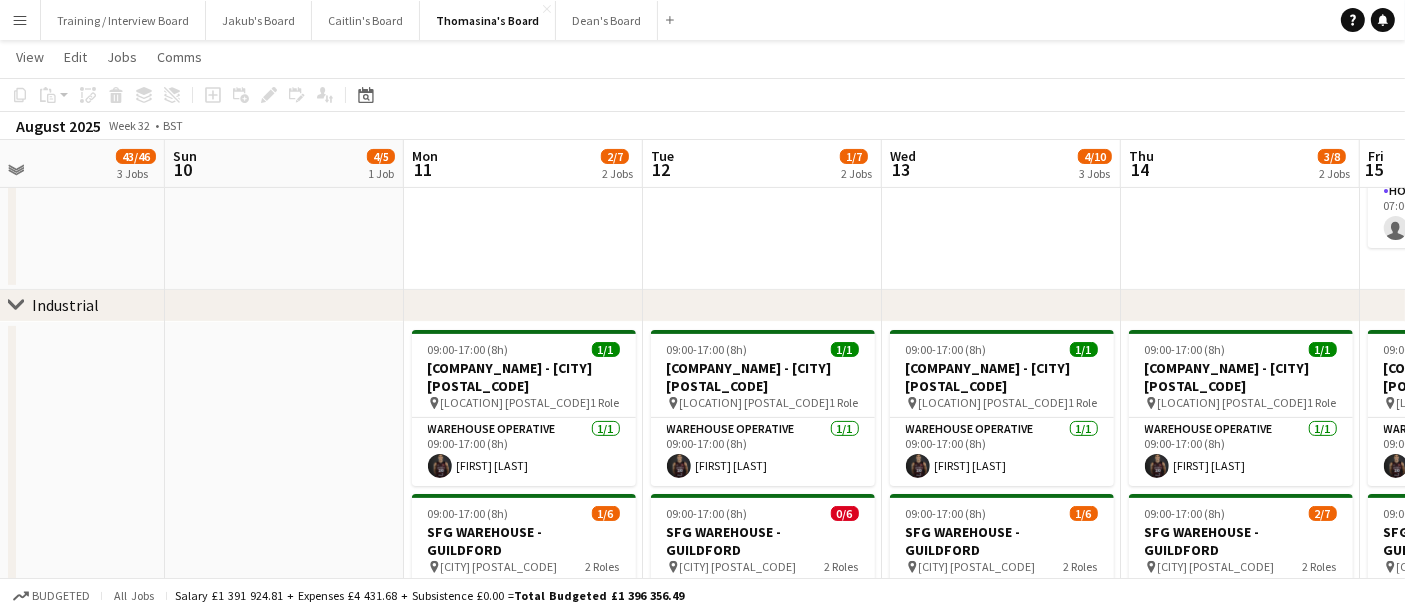 drag, startPoint x: 1050, startPoint y: 447, endPoint x: 596, endPoint y: 381, distance: 458.77228 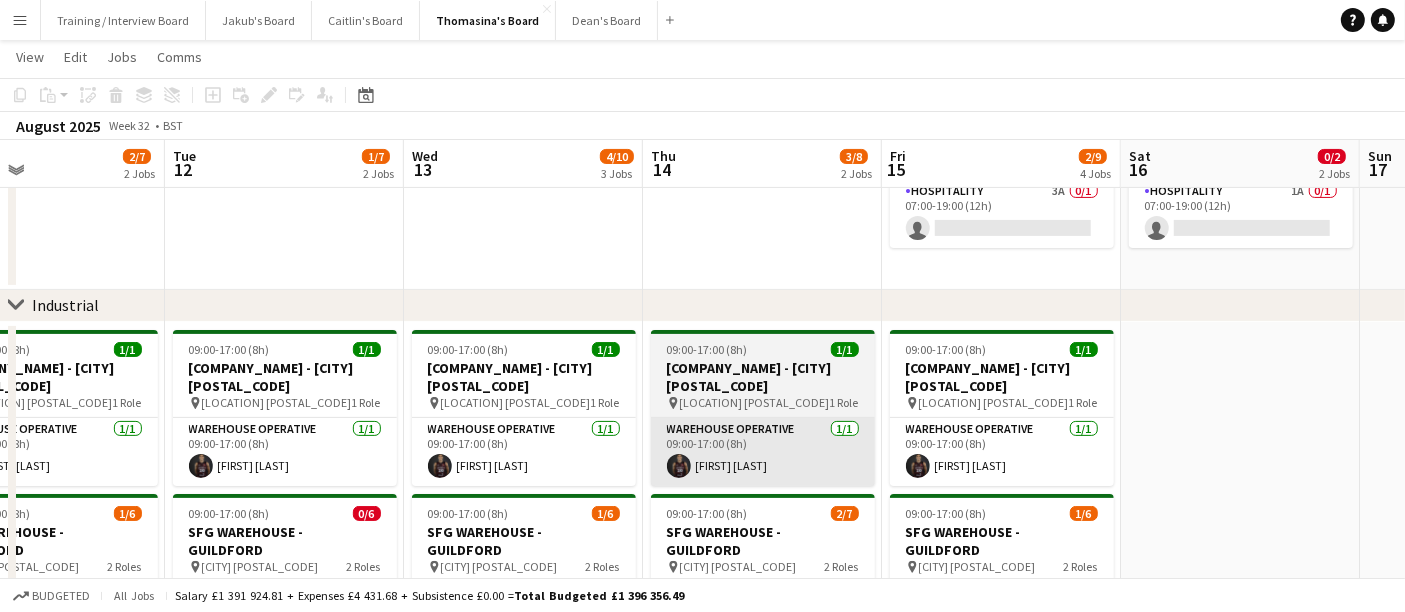 scroll, scrollTop: 0, scrollLeft: 678, axis: horizontal 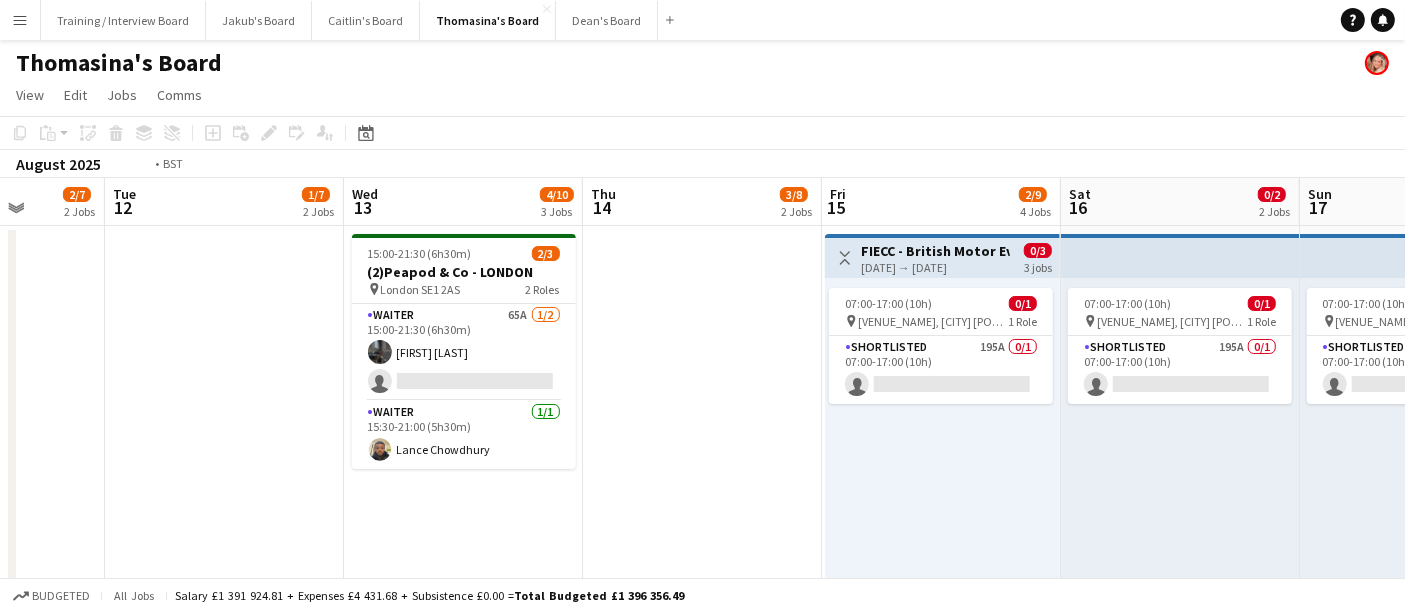 drag, startPoint x: 917, startPoint y: 495, endPoint x: 725, endPoint y: 447, distance: 197.90907 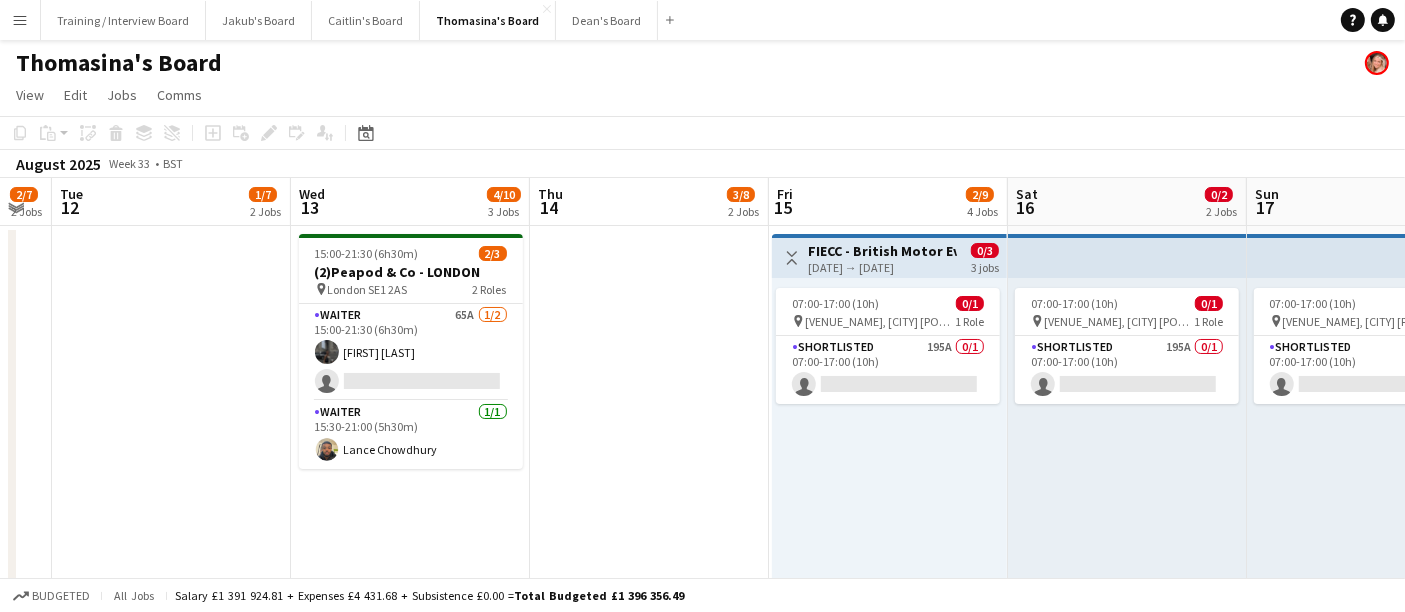 drag, startPoint x: 724, startPoint y: 432, endPoint x: 740, endPoint y: 429, distance: 16.27882 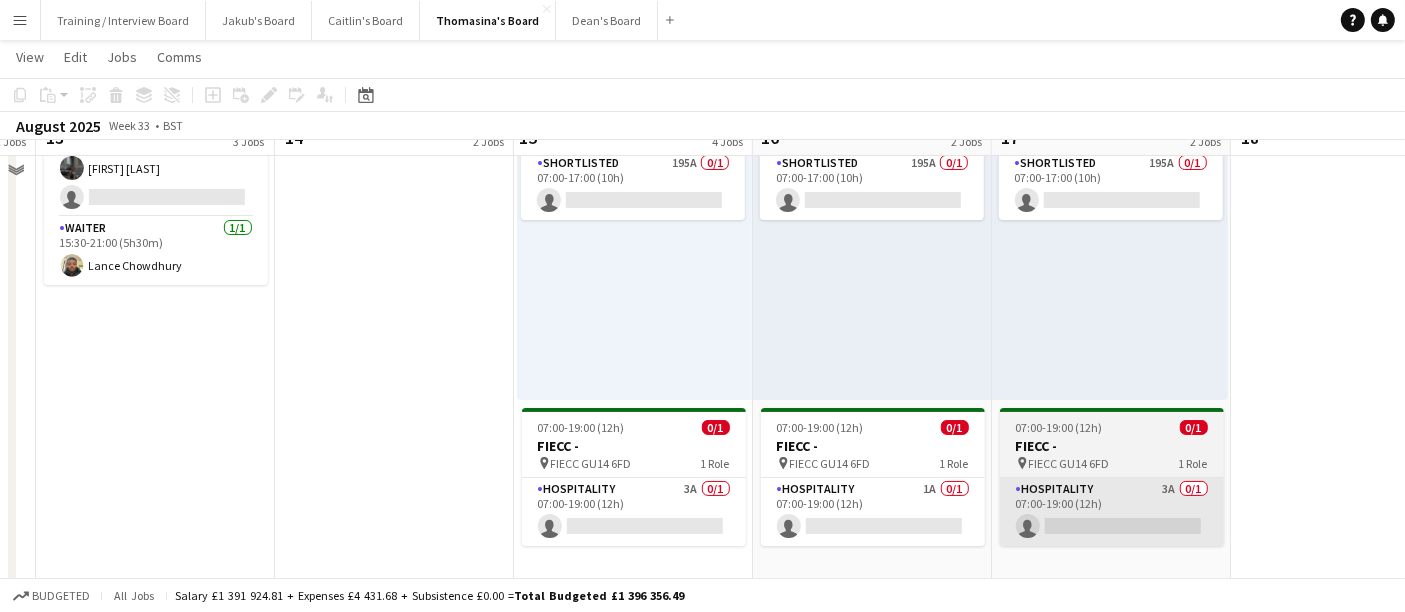 scroll, scrollTop: 222, scrollLeft: 0, axis: vertical 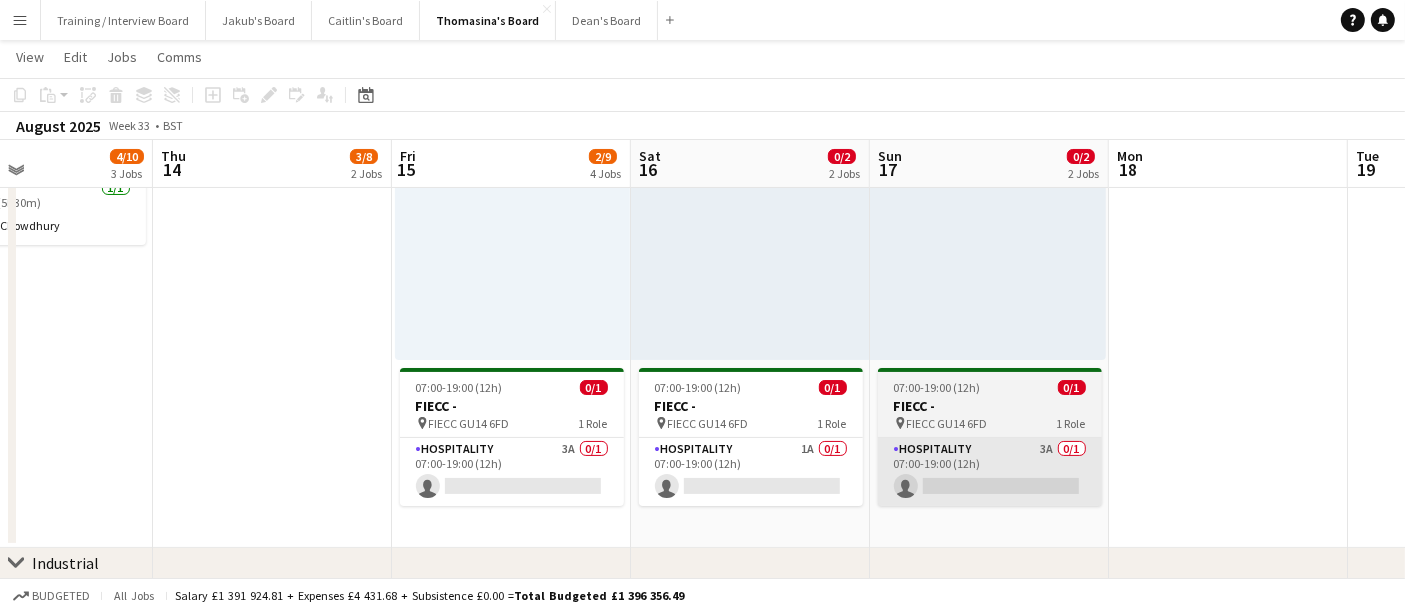 drag, startPoint x: 1135, startPoint y: 482, endPoint x: 1022, endPoint y: 474, distance: 113.28283 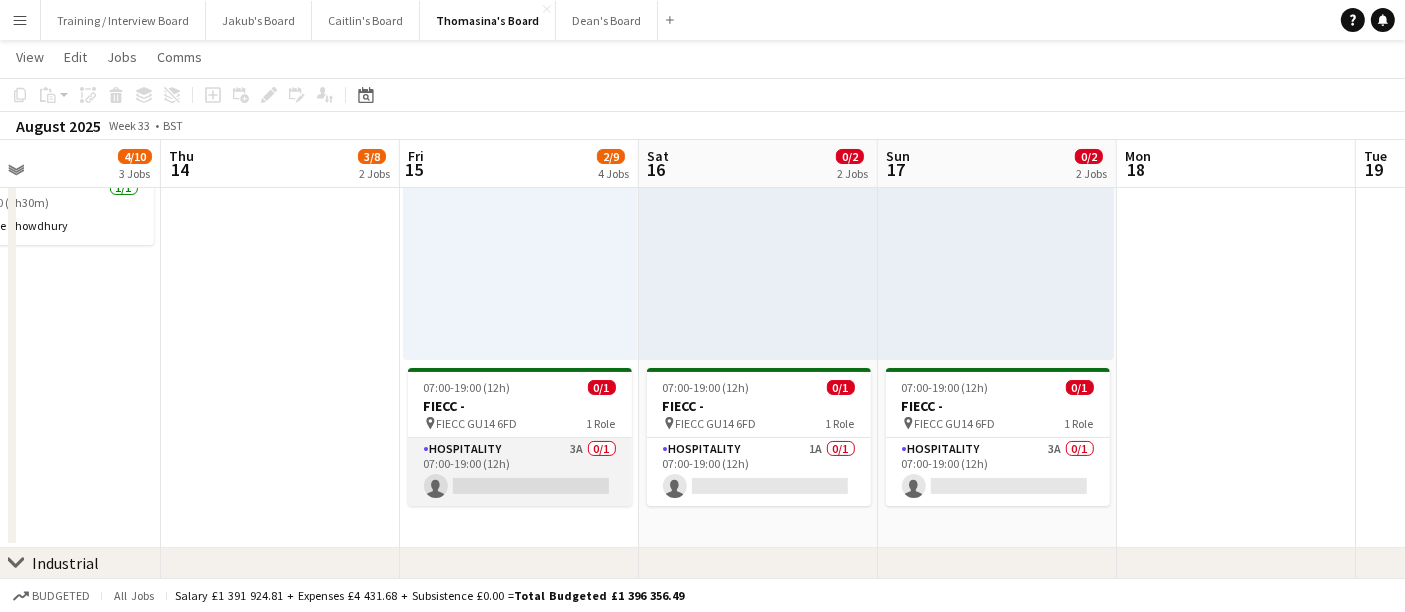 click on "Hospitality   3A   0/1   07:00-19:00 (12h)
single-neutral-actions" at bounding box center (520, 472) 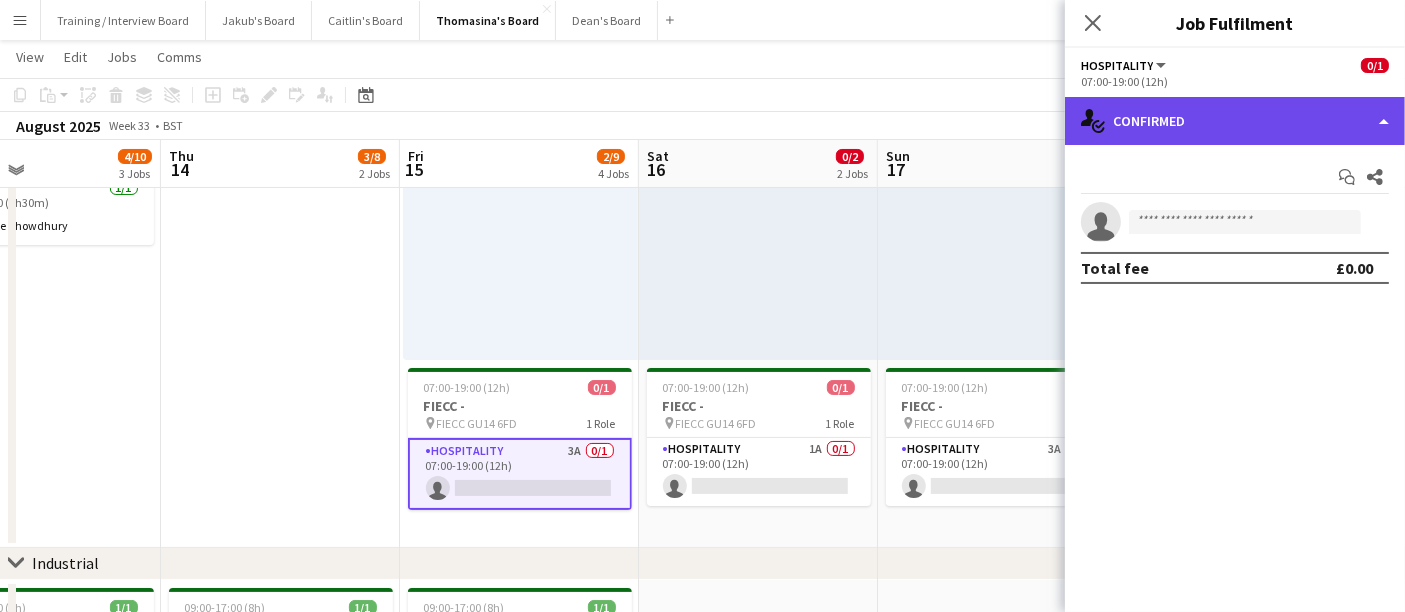 click on "single-neutral-actions-check-2
Confirmed" 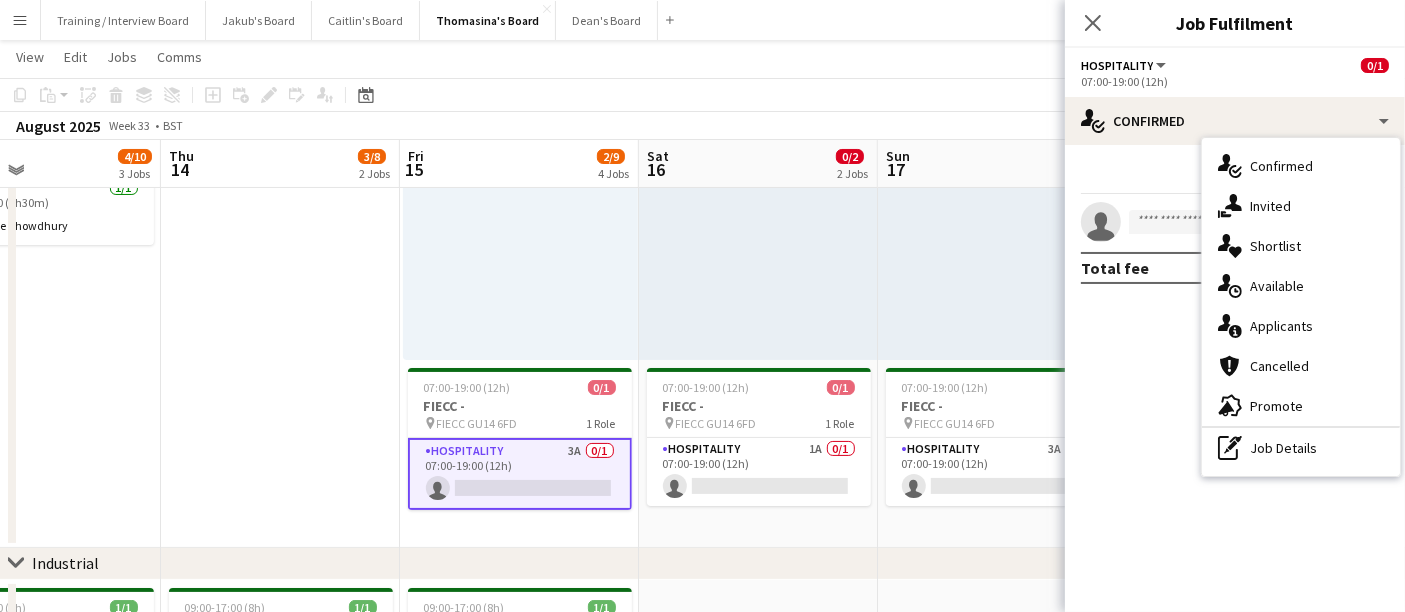 click on "pen-write
Job Details" at bounding box center (1301, 448) 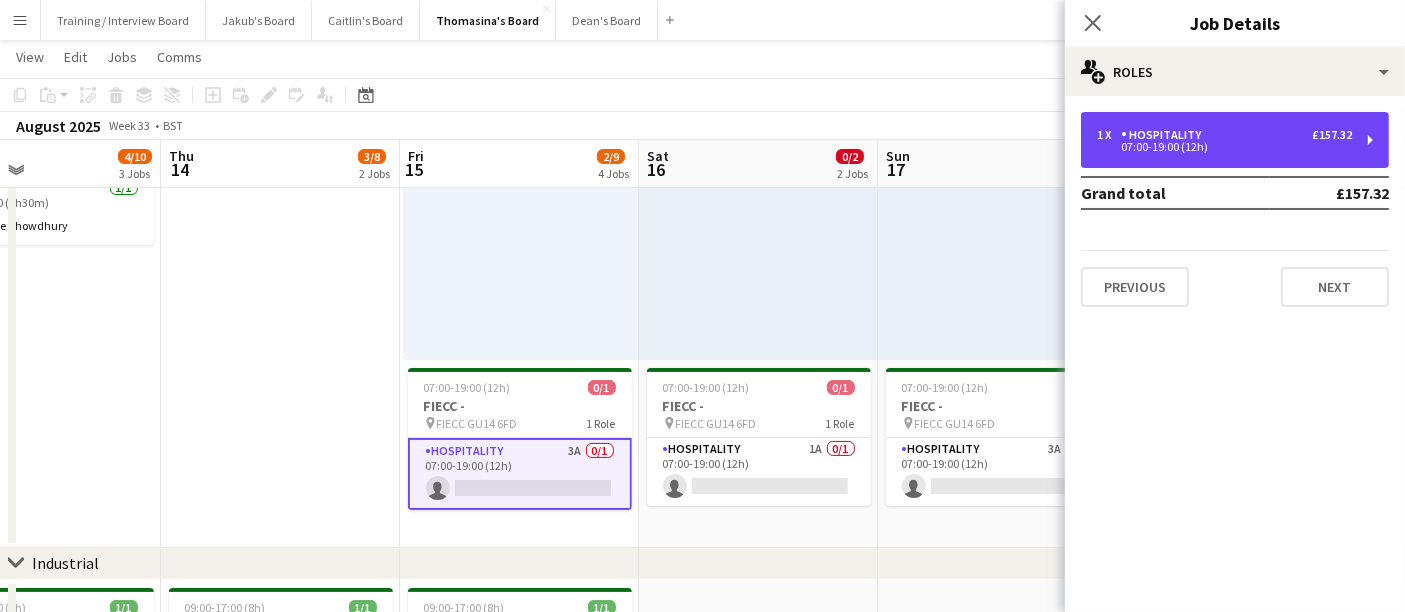 click on "07:00-19:00 (12h)" at bounding box center (1224, 147) 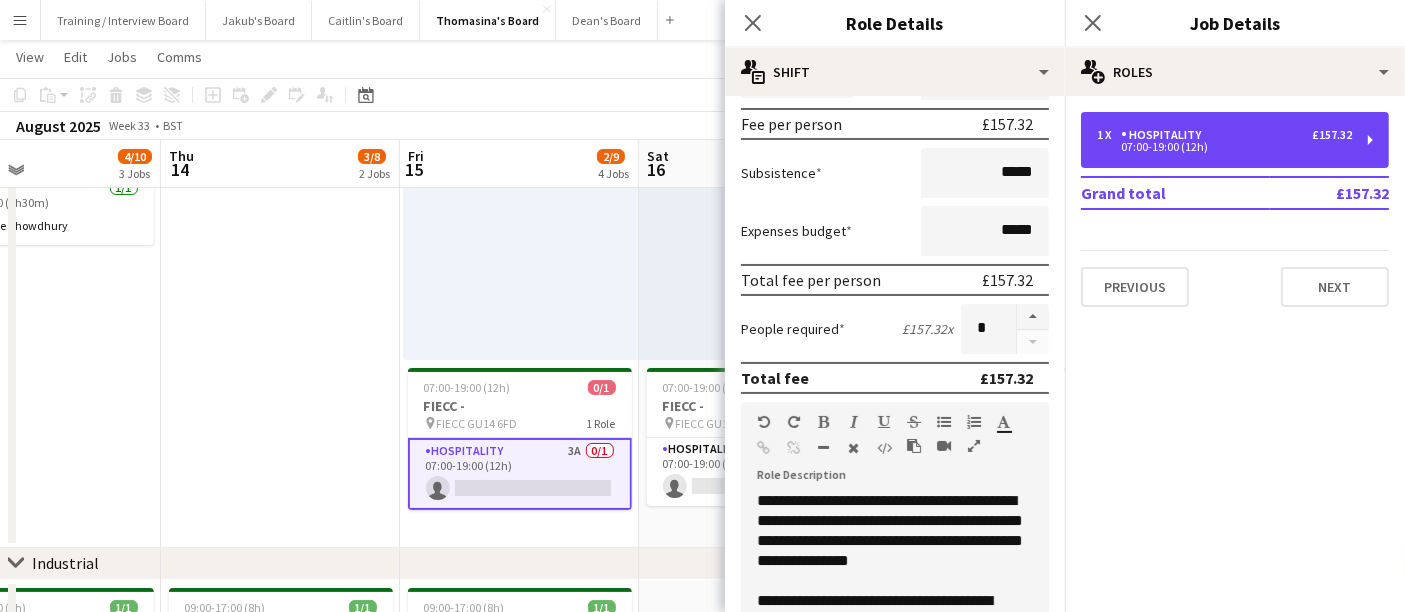 scroll, scrollTop: 444, scrollLeft: 0, axis: vertical 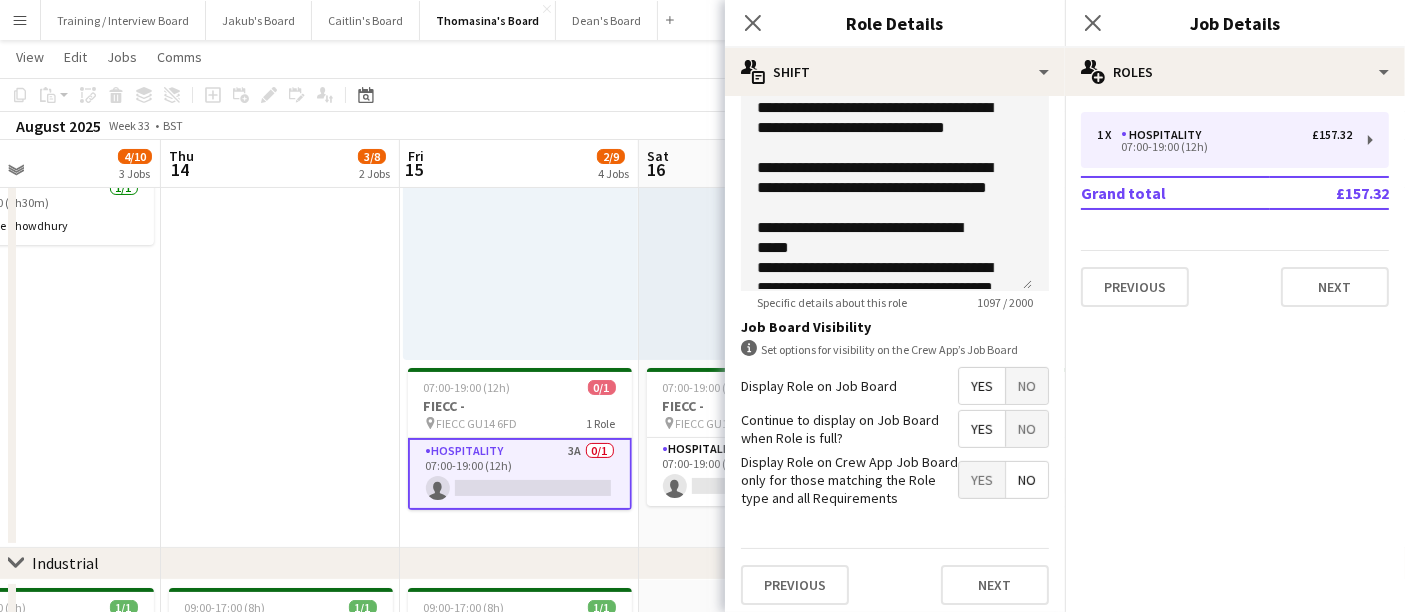 click on "No" at bounding box center (1027, 386) 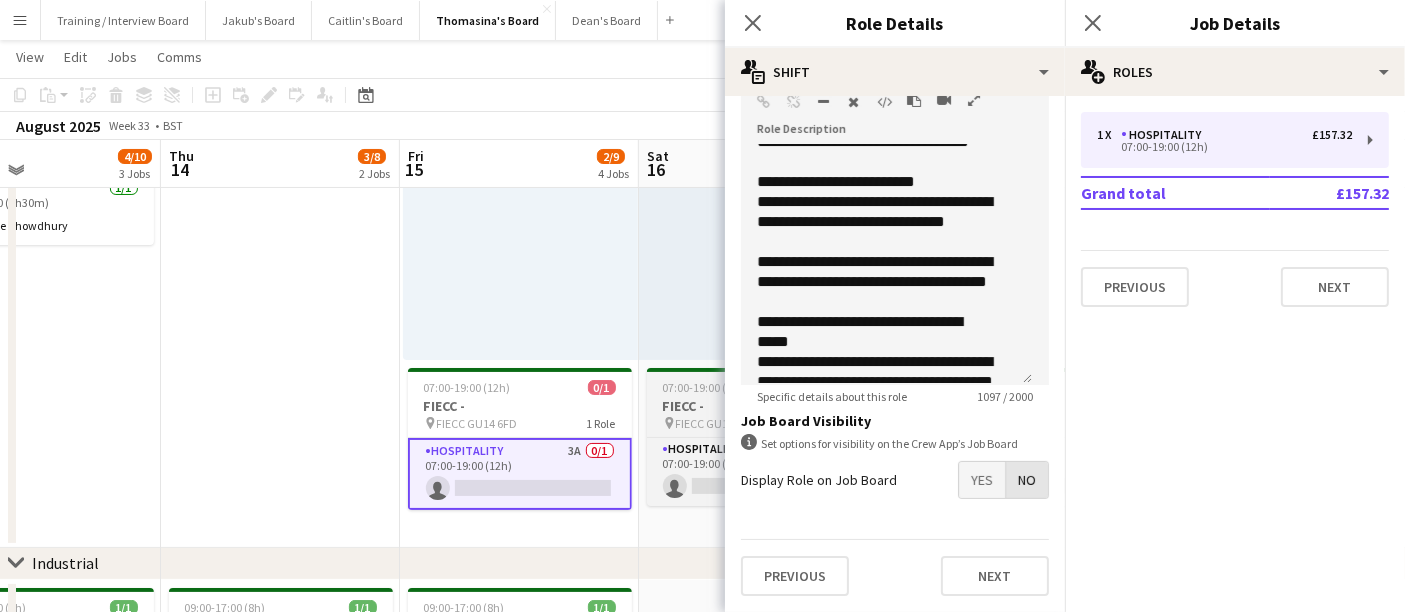 scroll, scrollTop: 633, scrollLeft: 0, axis: vertical 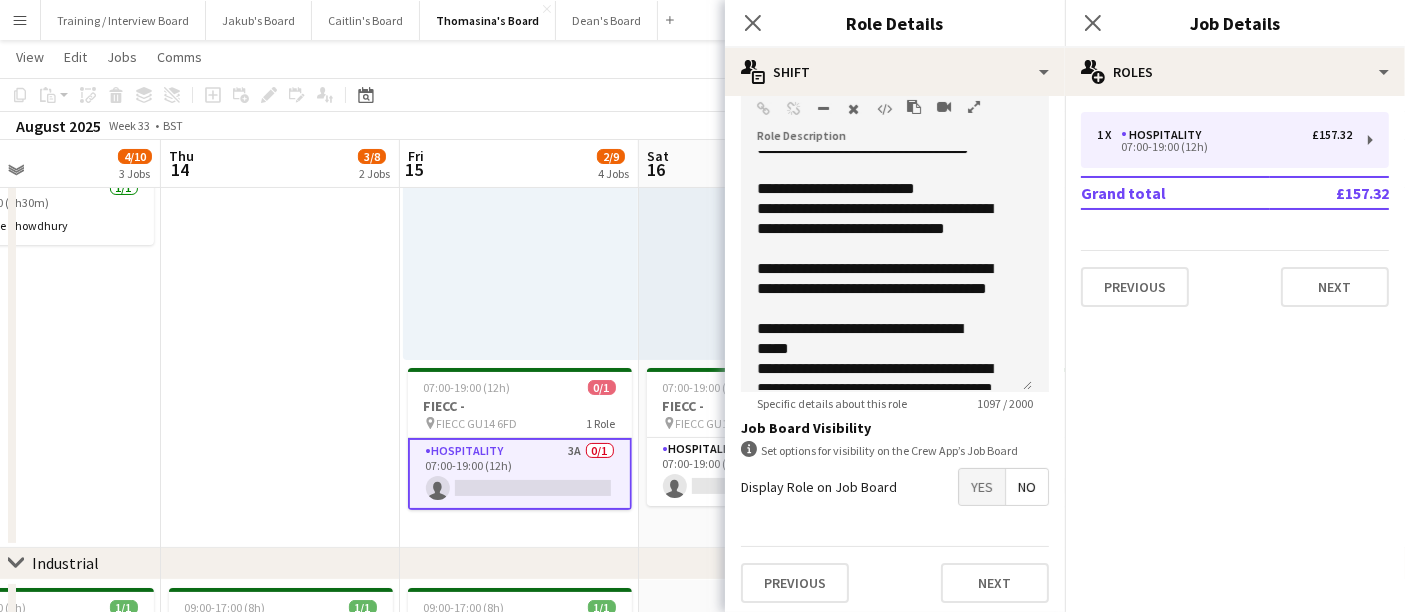 drag, startPoint x: 677, startPoint y: 408, endPoint x: 1022, endPoint y: 311, distance: 358.3769 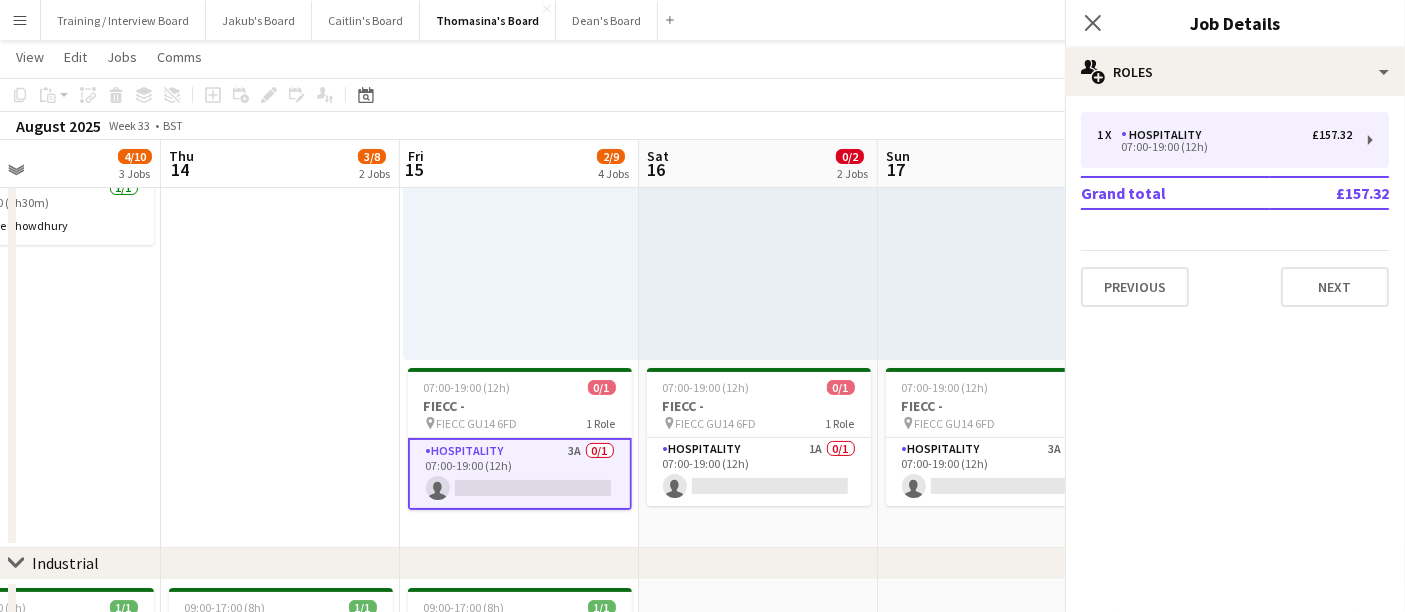 scroll, scrollTop: 0, scrollLeft: 555, axis: horizontal 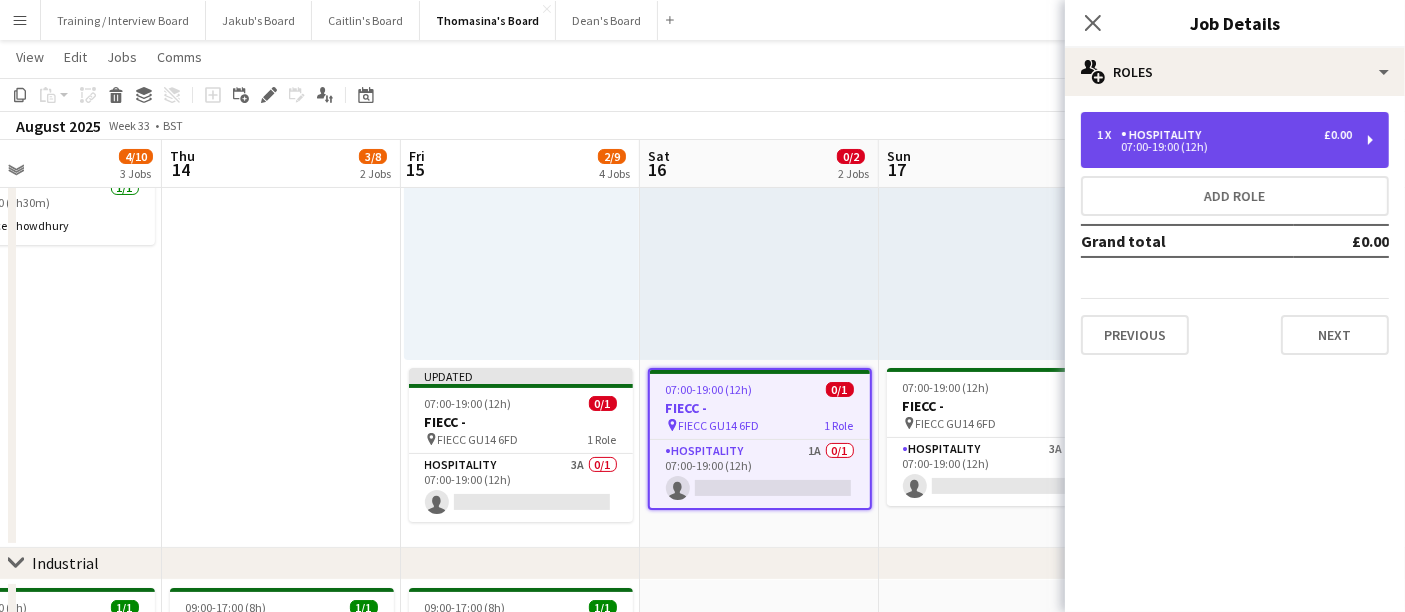 click on "1 x   Hospitality   £0.00   07:00-19:00 (12h)" at bounding box center [1235, 140] 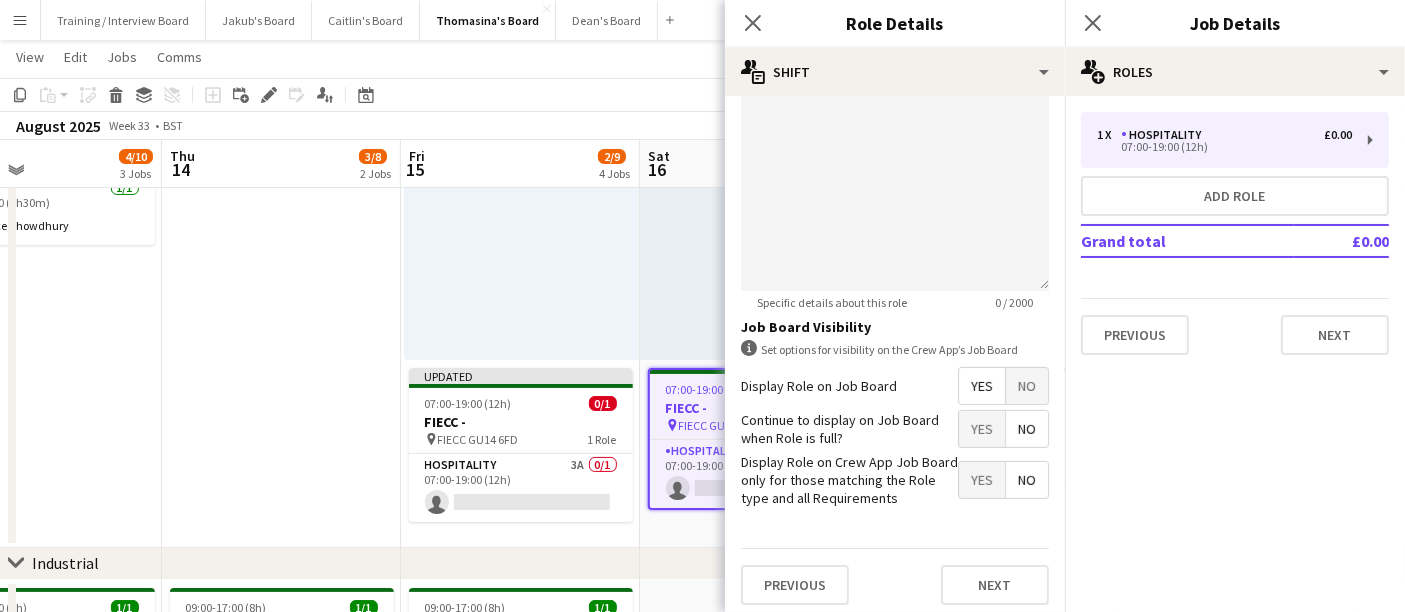 click on "No" at bounding box center (1027, 386) 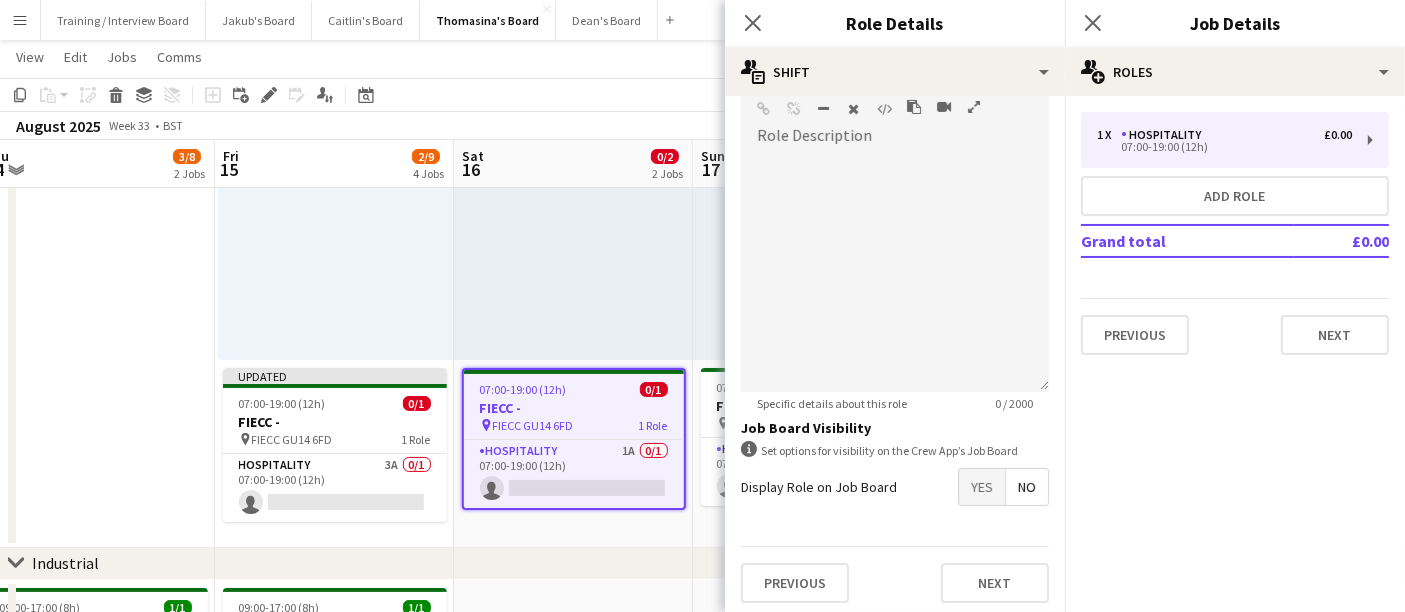scroll, scrollTop: 0, scrollLeft: 623, axis: horizontal 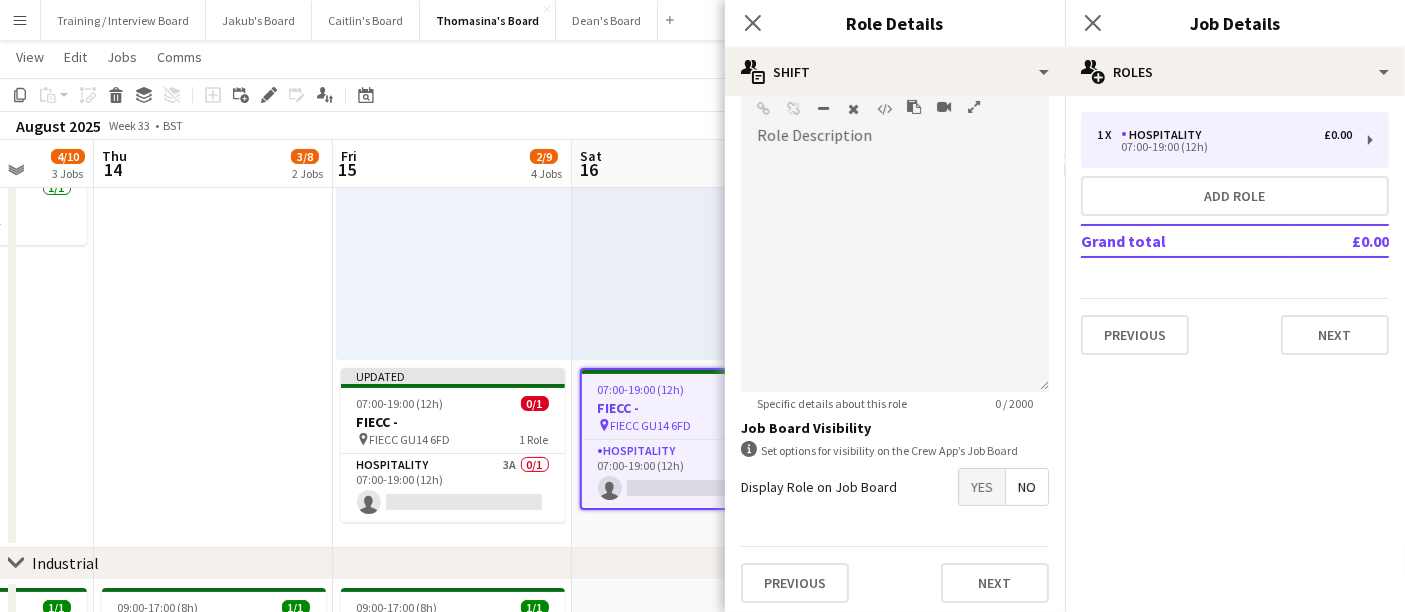 drag, startPoint x: 691, startPoint y: 413, endPoint x: 387, endPoint y: 404, distance: 304.1332 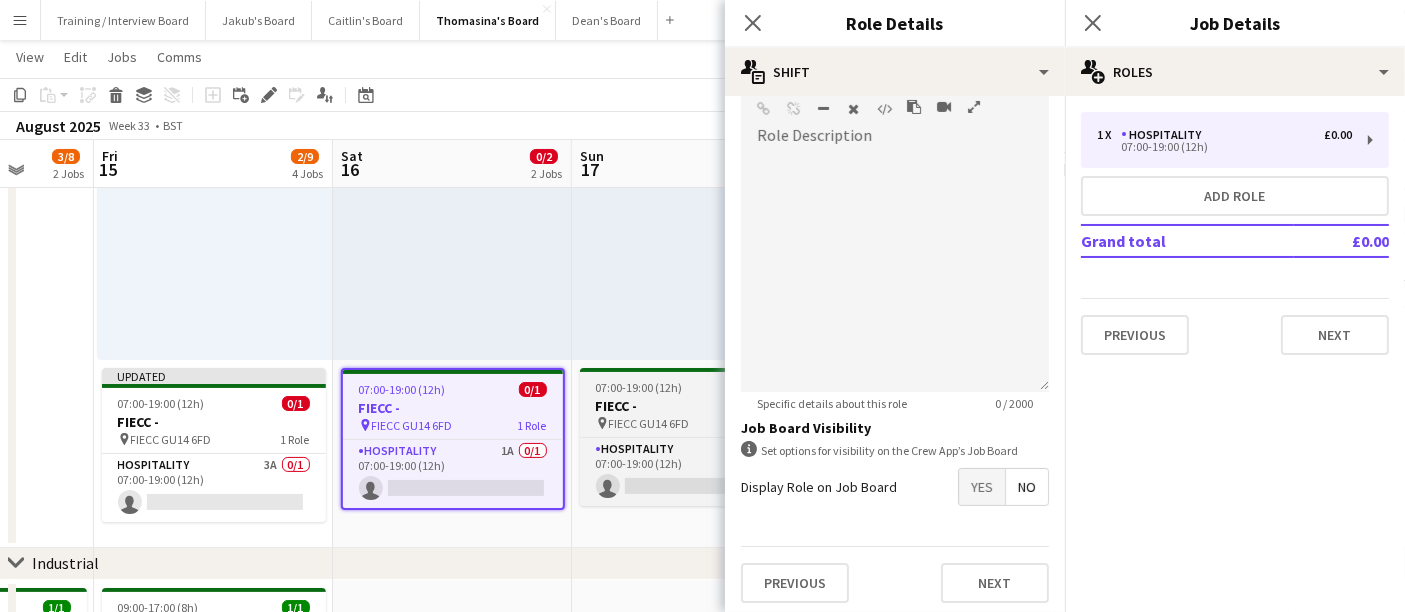 click on "FIECC  GU14 6FD" at bounding box center (649, 423) 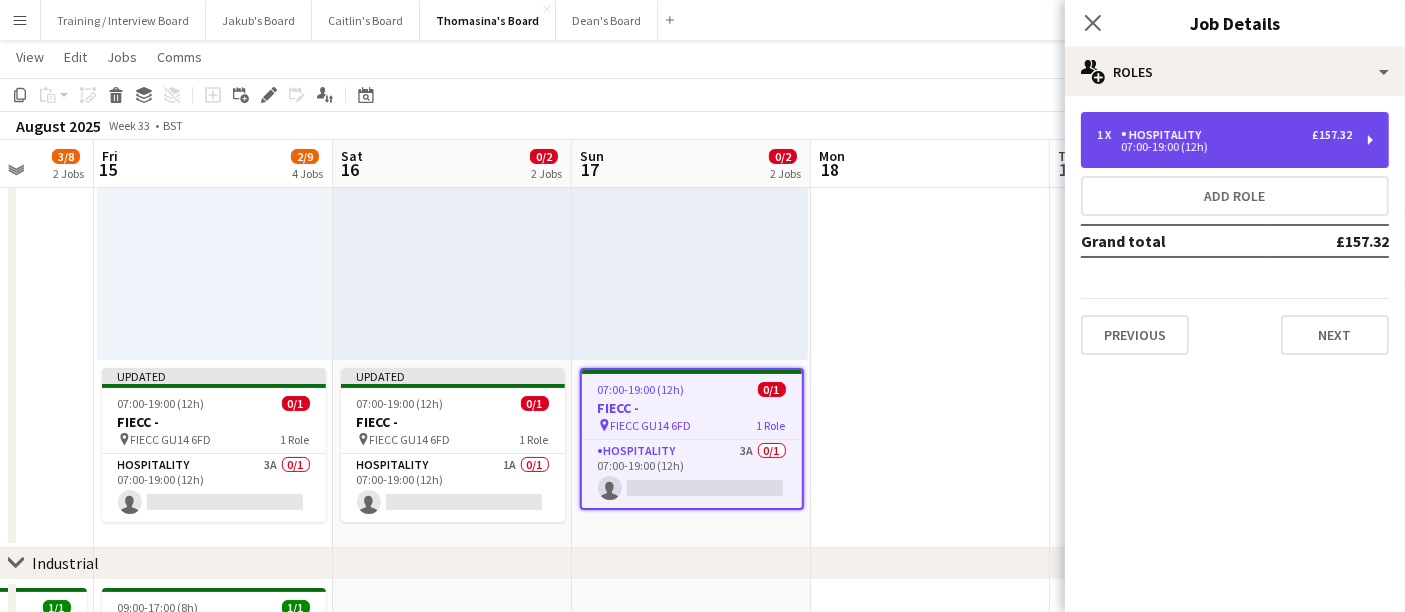 click on "1 x   Hospitality   £157.32   07:00-19:00 (12h)" at bounding box center [1235, 140] 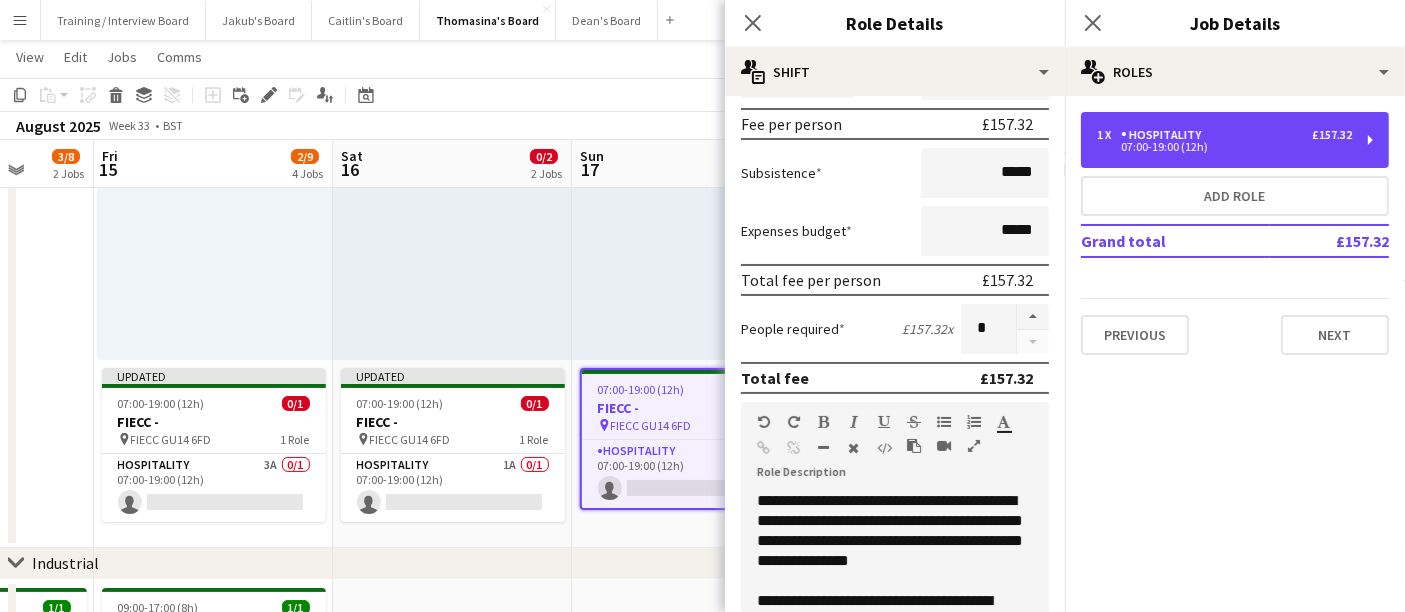 scroll, scrollTop: 333, scrollLeft: 0, axis: vertical 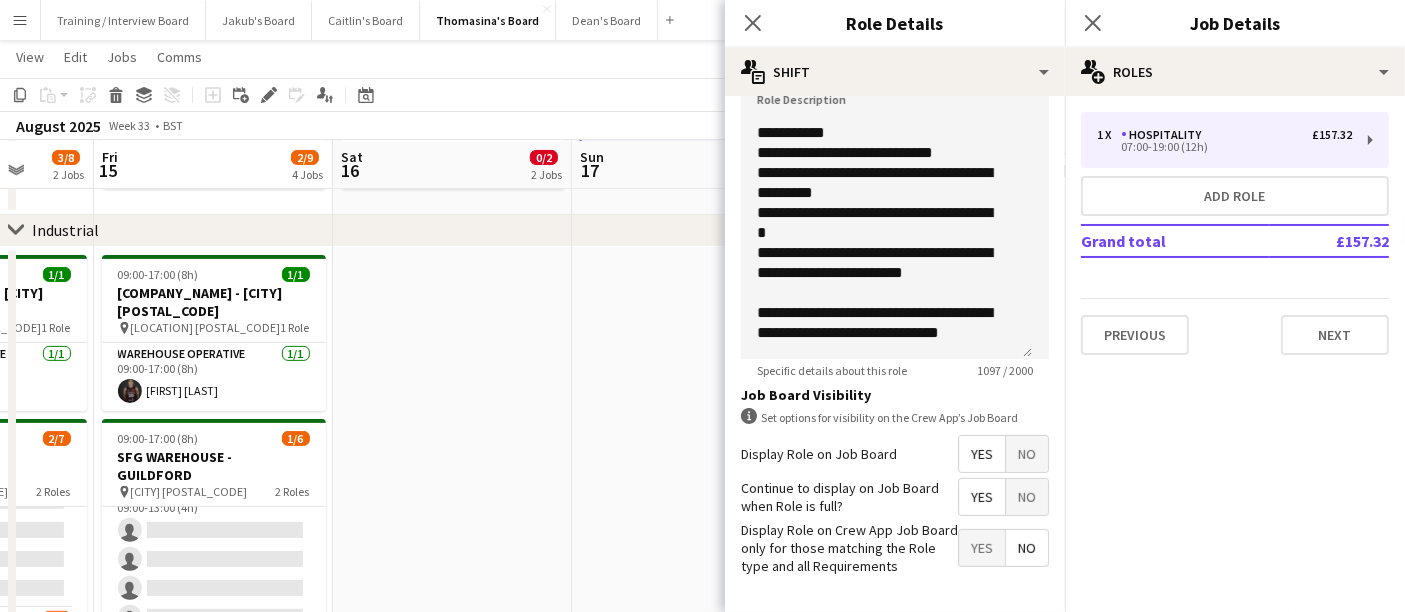 click on "No" at bounding box center [1027, 454] 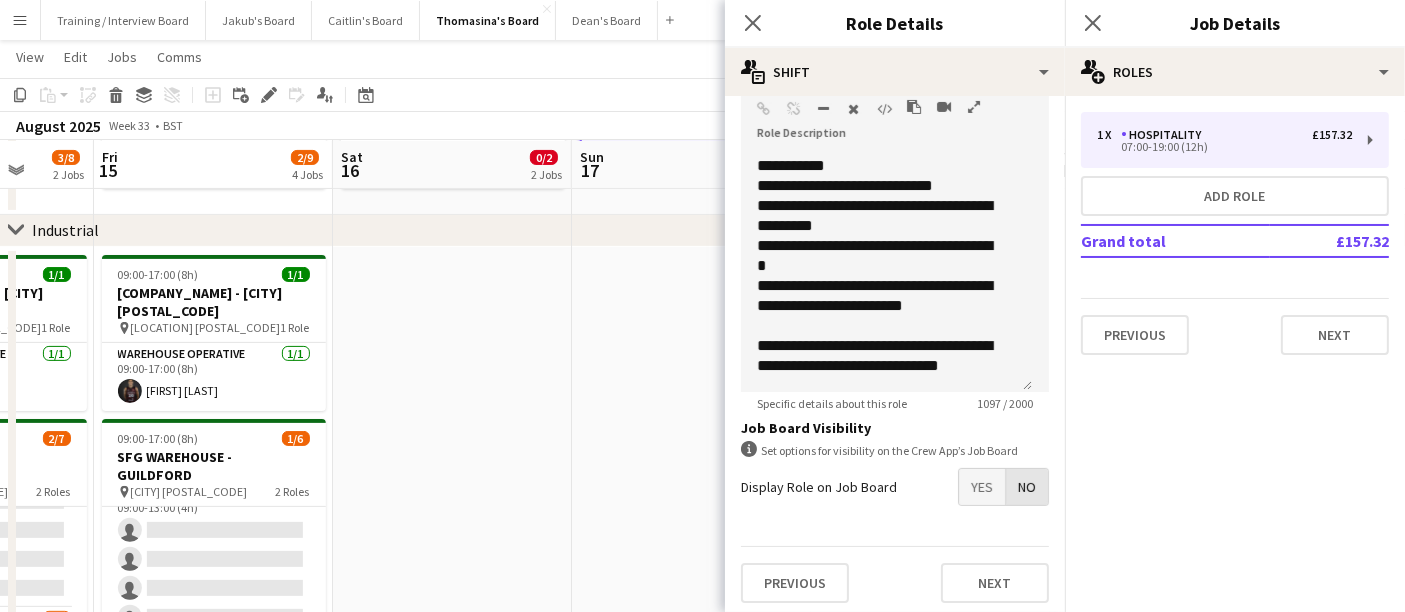 click at bounding box center (452, 510) 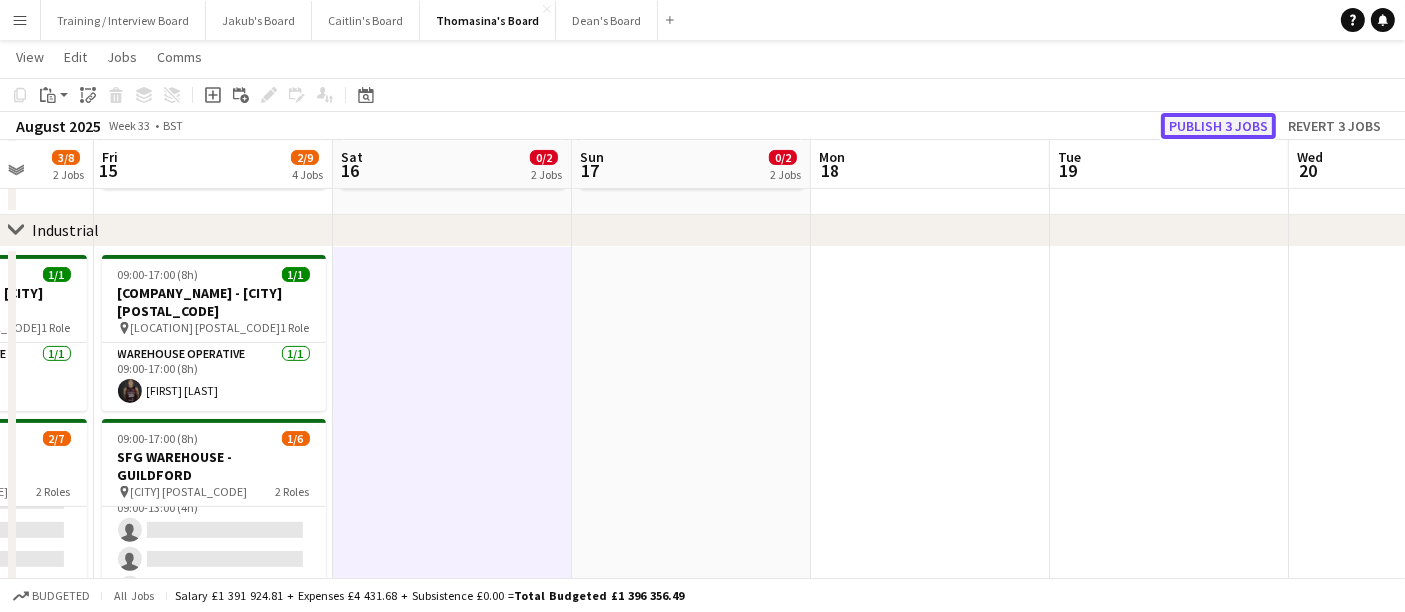 click on "Publish 3 jobs" 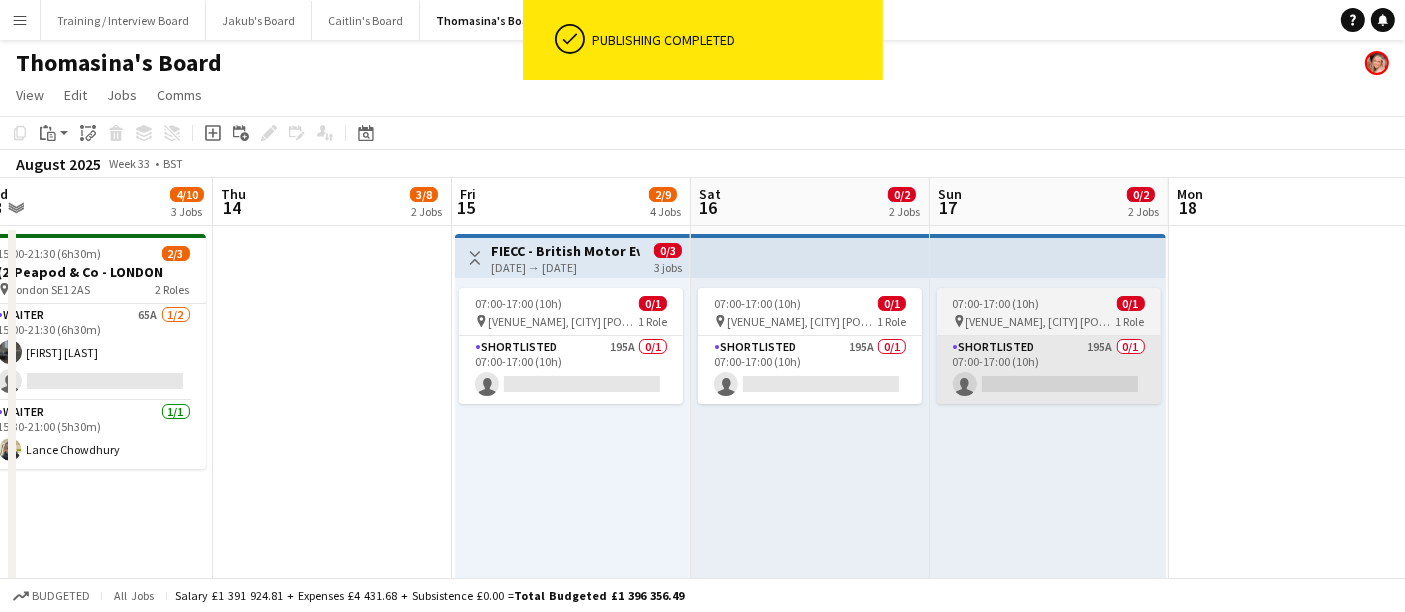 drag, startPoint x: 756, startPoint y: 381, endPoint x: 1111, endPoint y: 335, distance: 357.96786 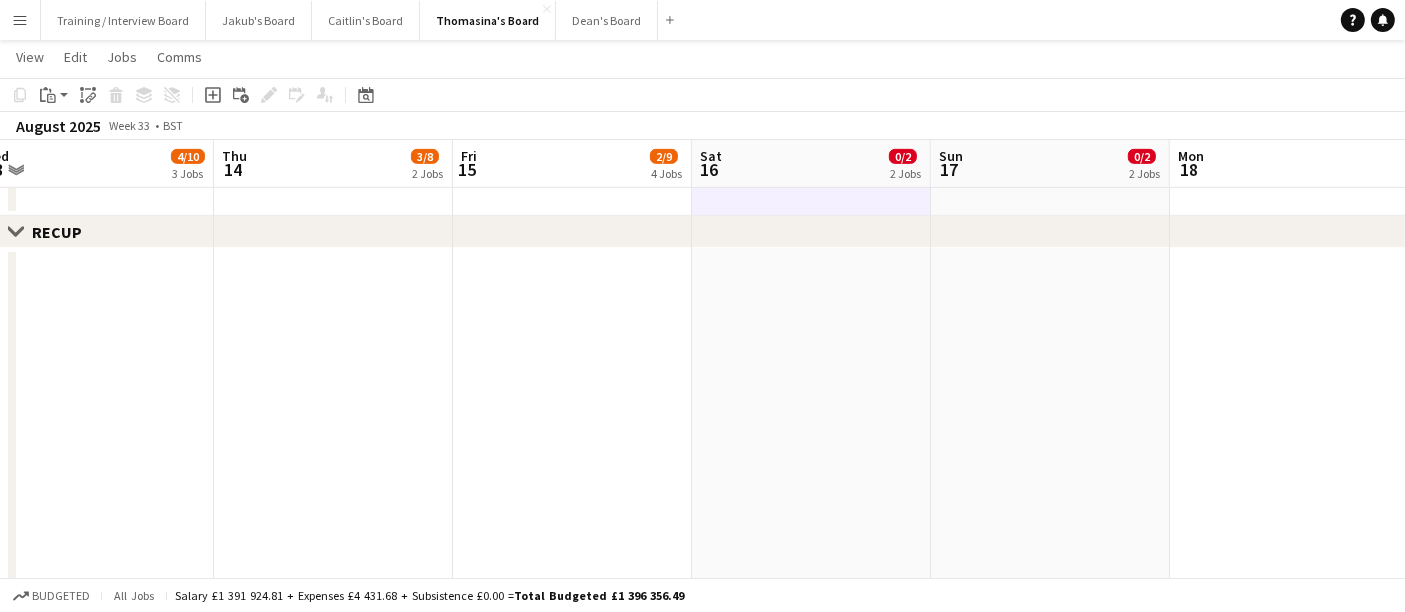 drag, startPoint x: 832, startPoint y: 451, endPoint x: 960, endPoint y: 455, distance: 128.06248 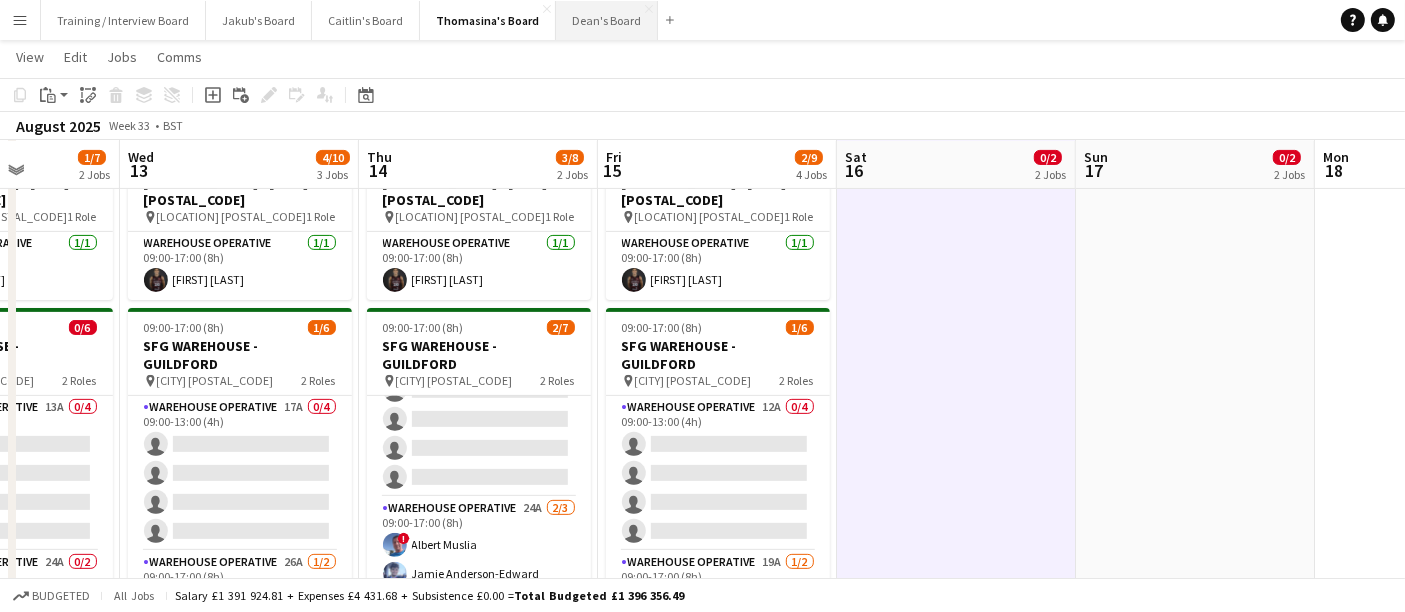 click on "Dean's Board
Close" at bounding box center (607, 20) 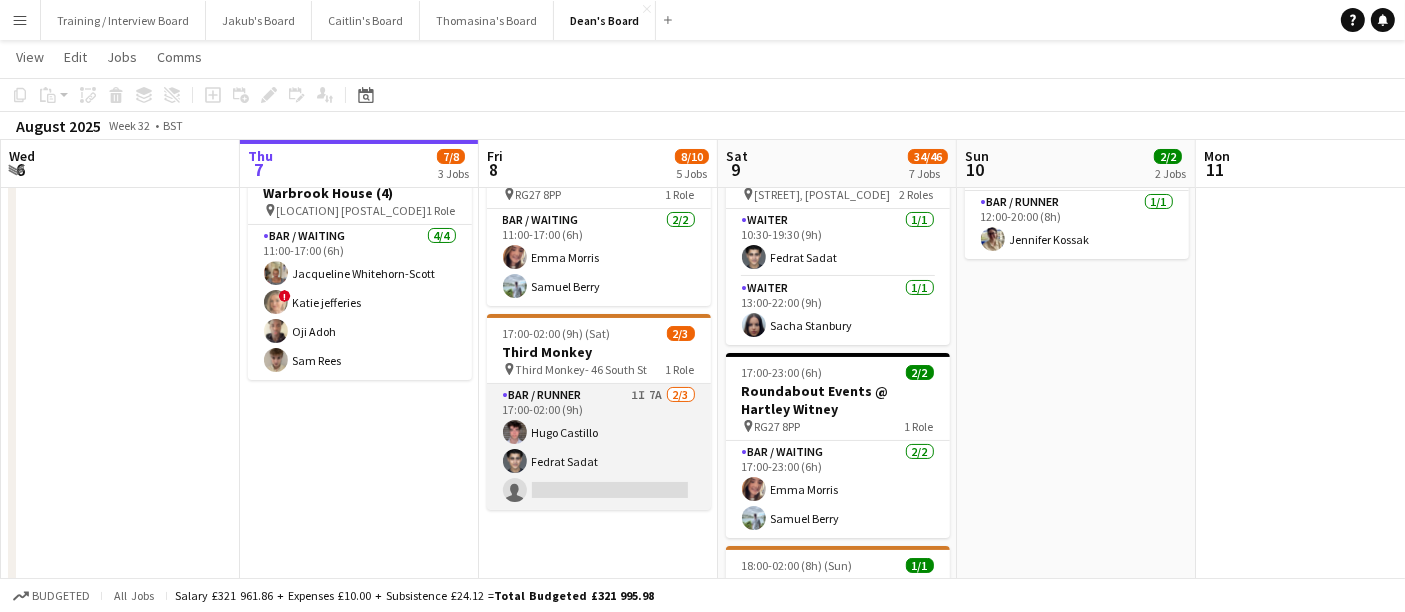 click on "Bar / Runner   1I   7A   2/3   17:00-02:00 (9h)
[FIRST] [LAST] [FIRST] [LAST]
single-neutral-actions" at bounding box center (599, 447) 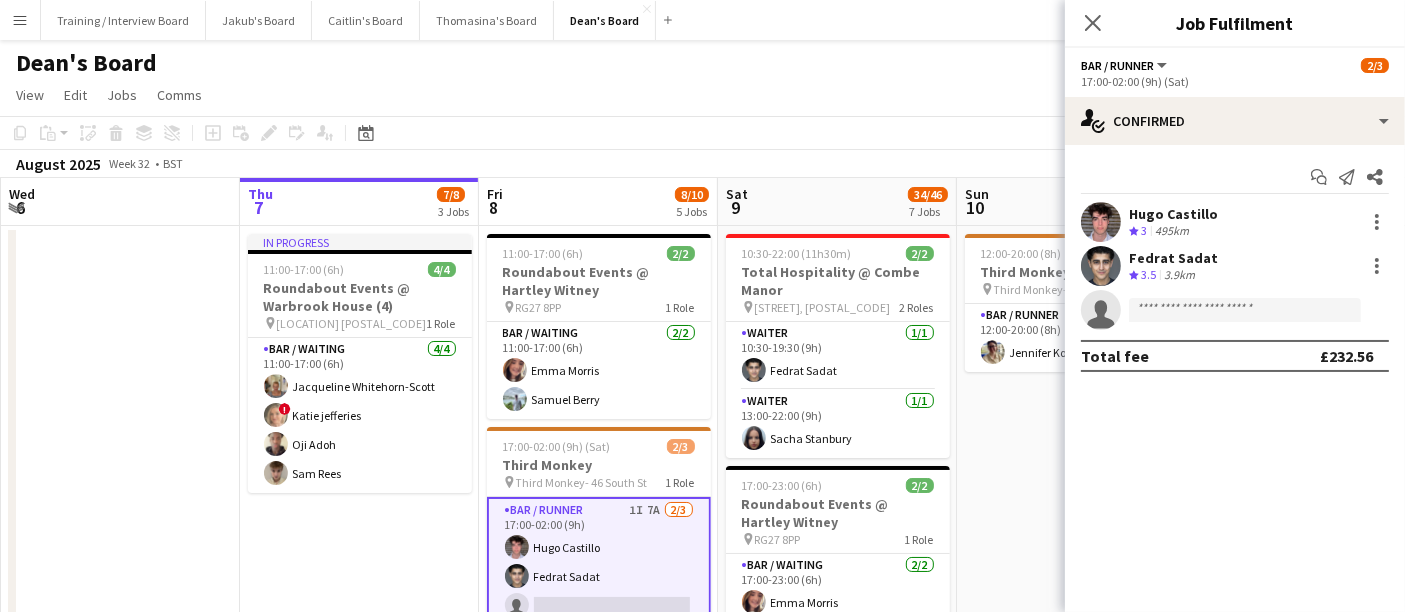 click on "In progress   11:00-17:00 (6h)    4/4   [COMPANY_NAME] @ [VENUE_NAME] (4)
pin
[VENUE_NAME] [POSTAL_CODE]   1 Role   Bar / Waiting    4/4   11:00-17:00 (6h)
[FIRST] [LAST] ! [FIRST] [LAST] [FIRST] [LAST] [FIRST] [LAST]" at bounding box center [359, 1519] 